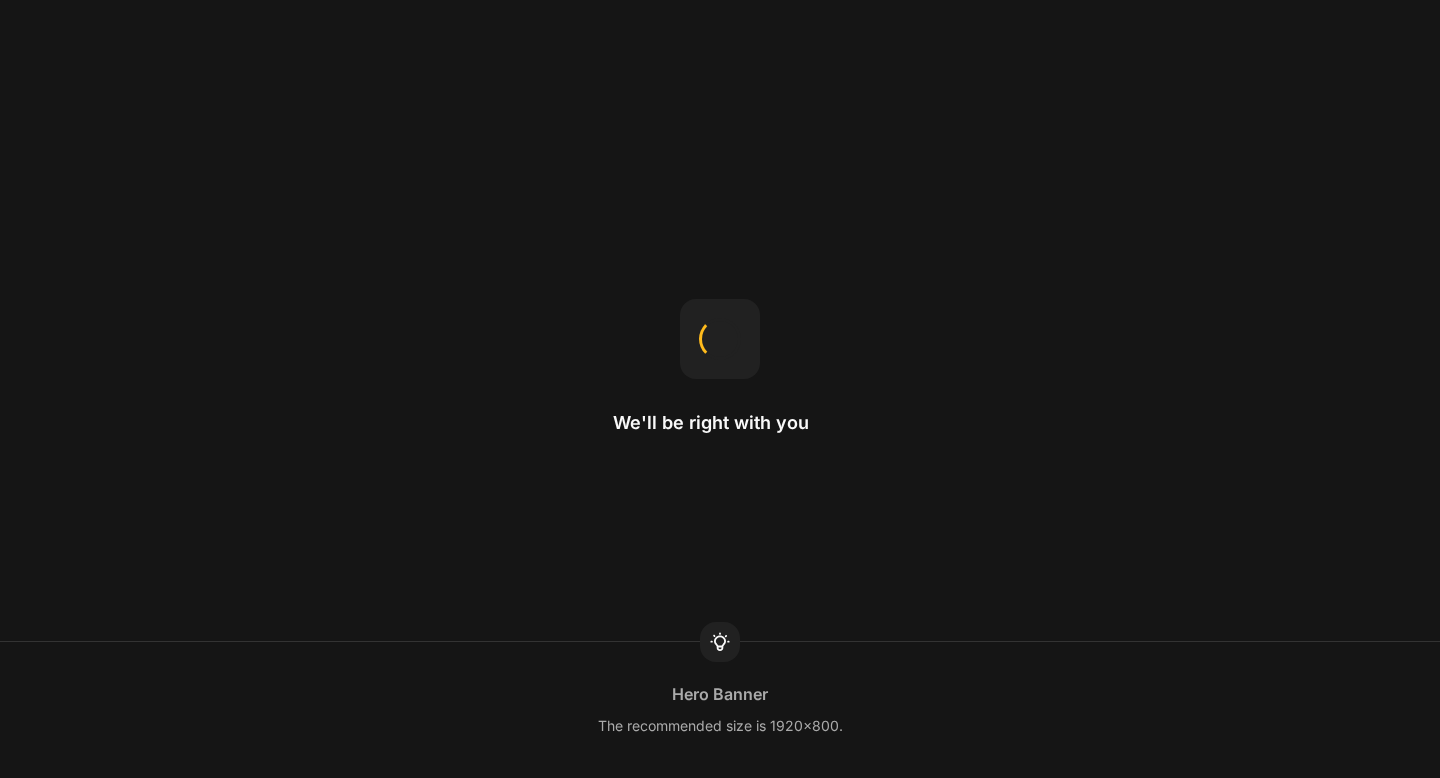 scroll, scrollTop: 0, scrollLeft: 0, axis: both 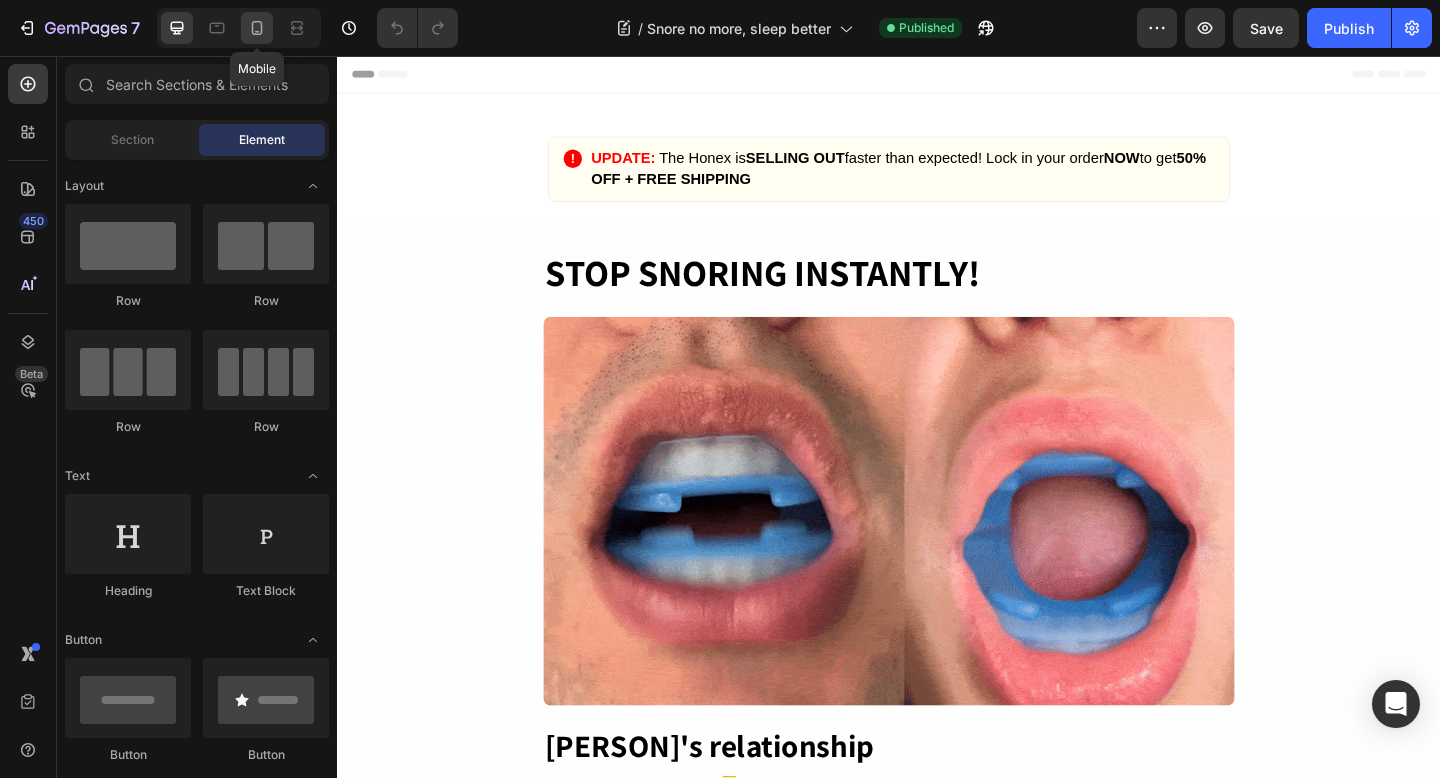 click 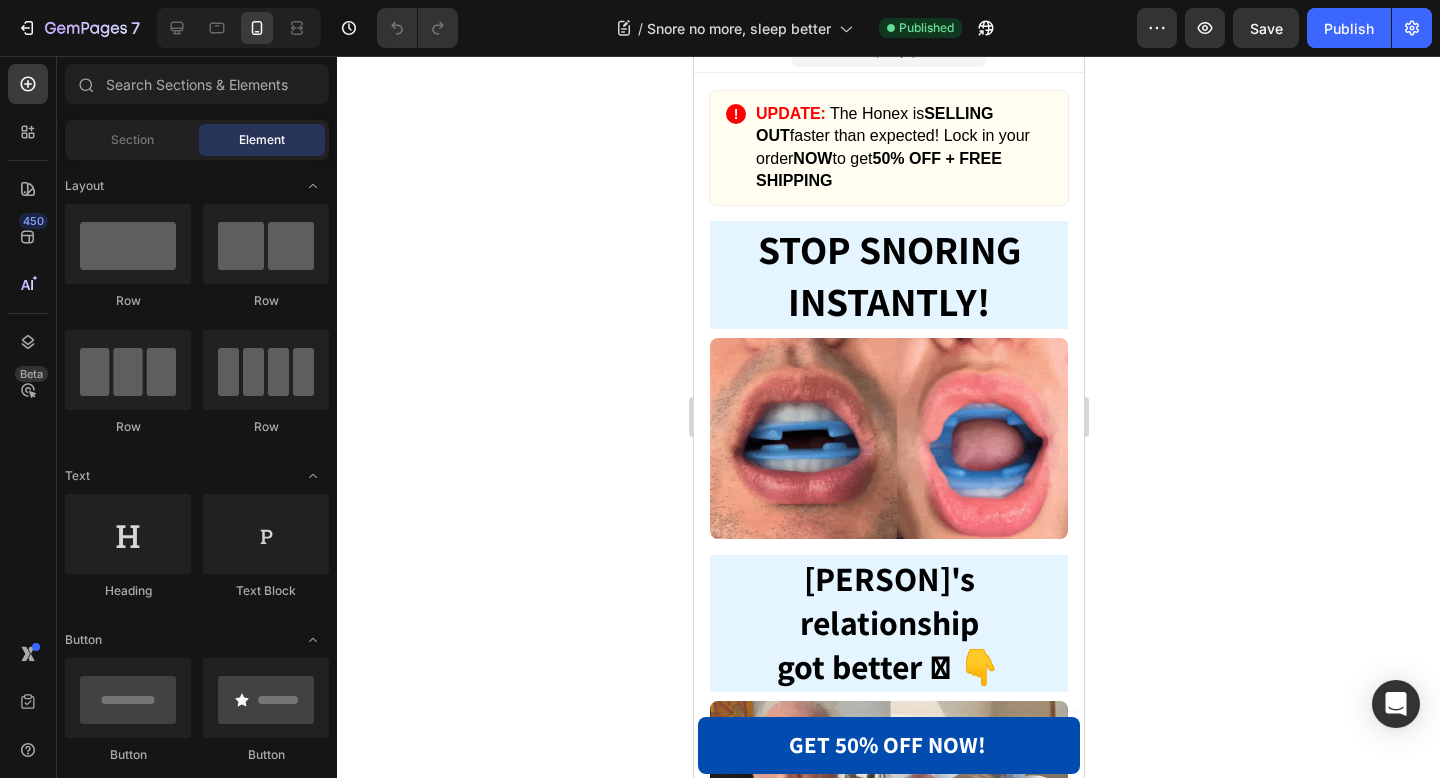 scroll, scrollTop: 0, scrollLeft: 0, axis: both 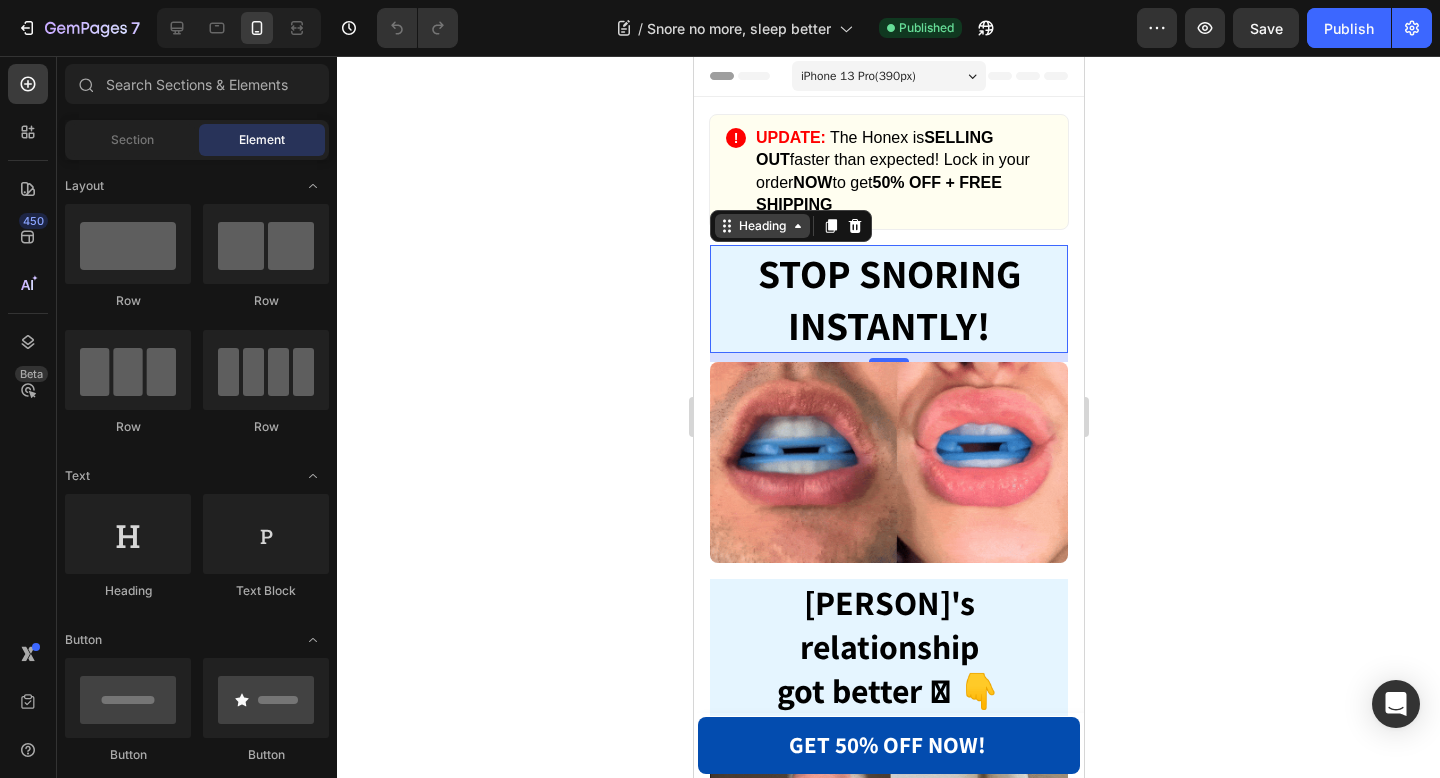 click on "Heading" at bounding box center [790, 226] 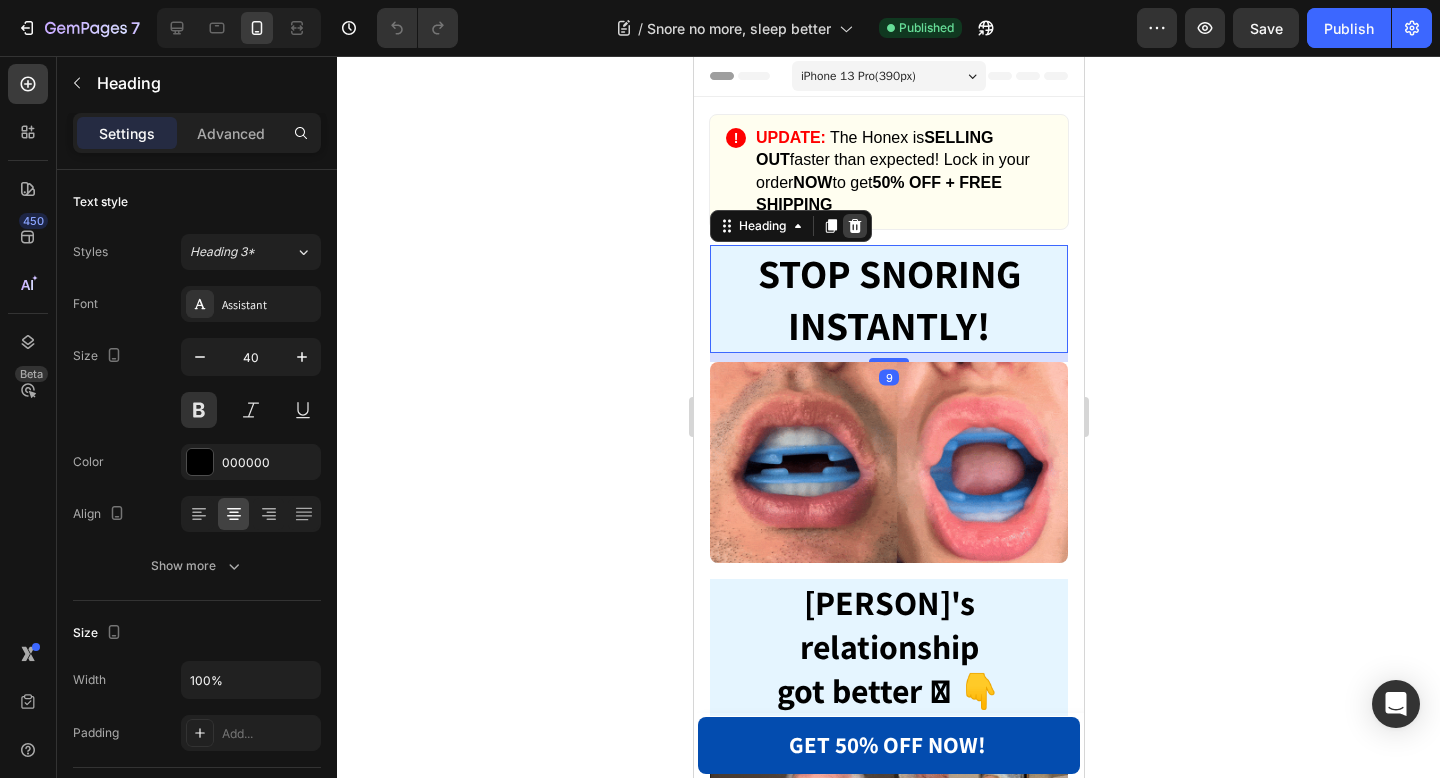 click 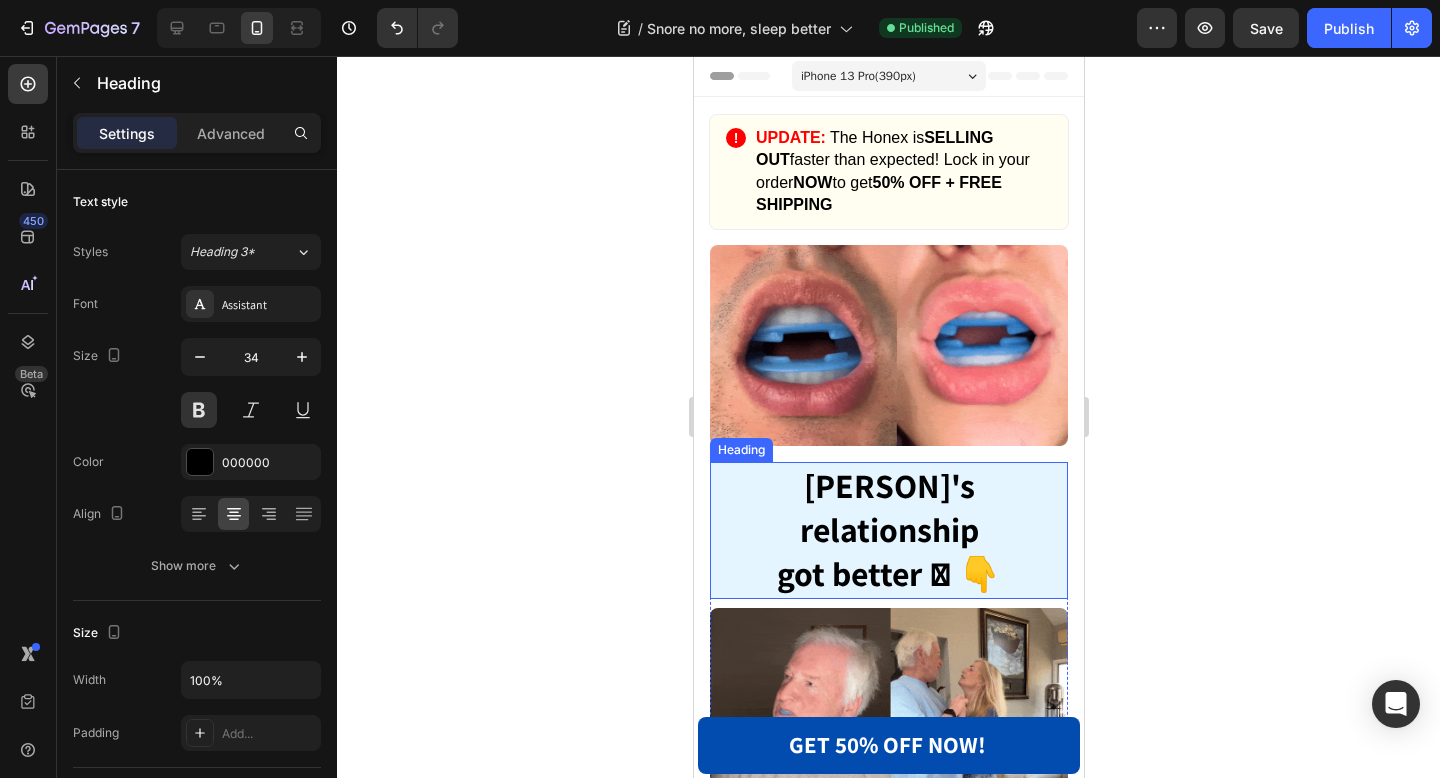 click on "[PERSON]'s relationship" at bounding box center [888, 507] 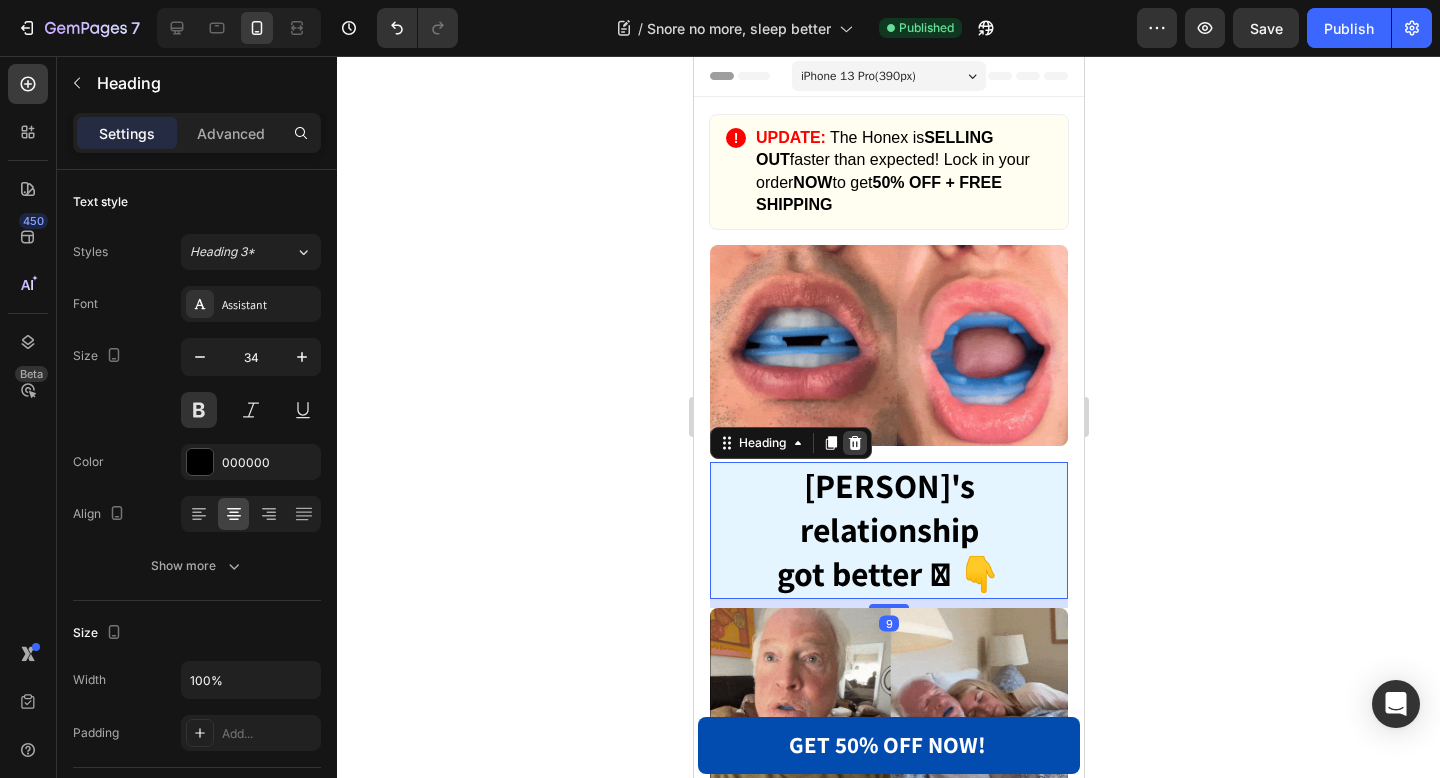 click 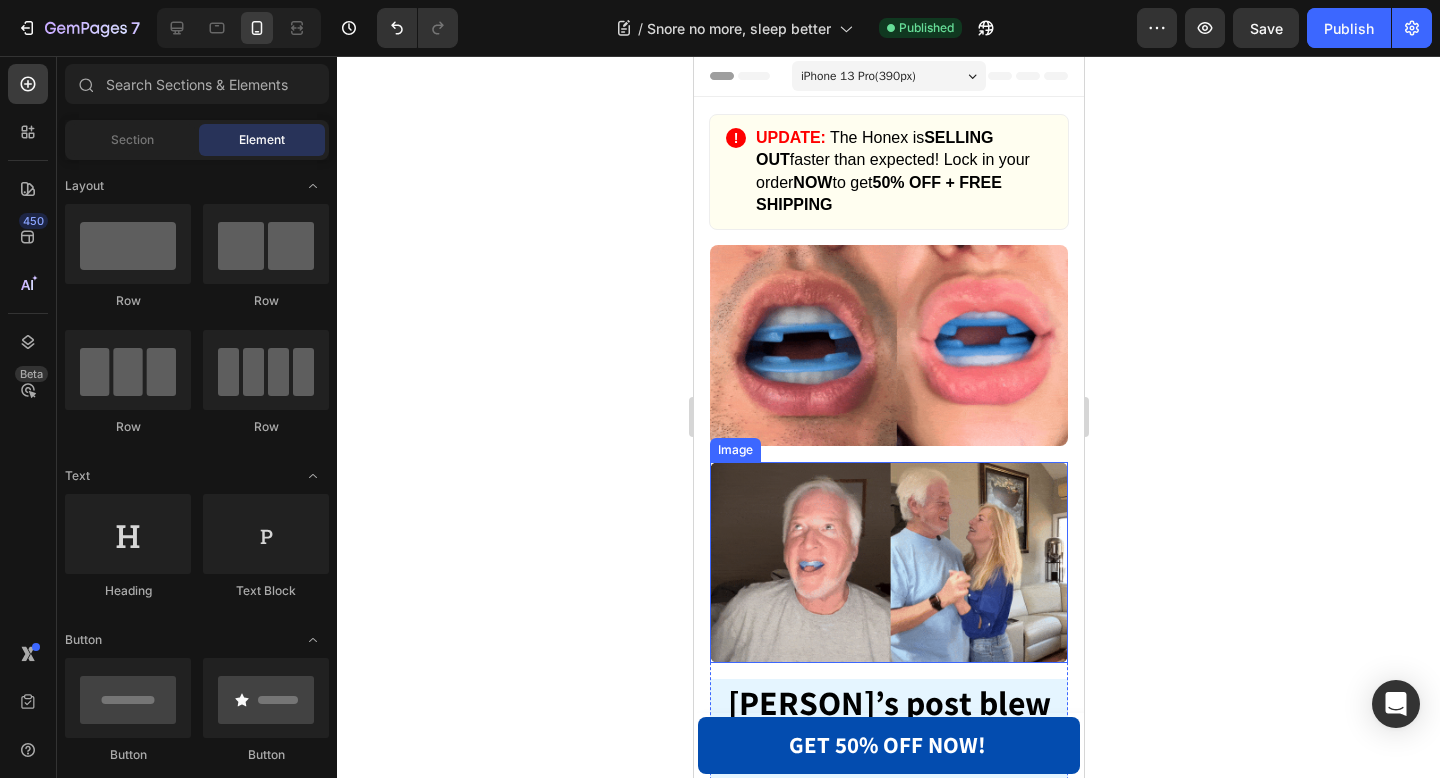 click at bounding box center (888, 562) 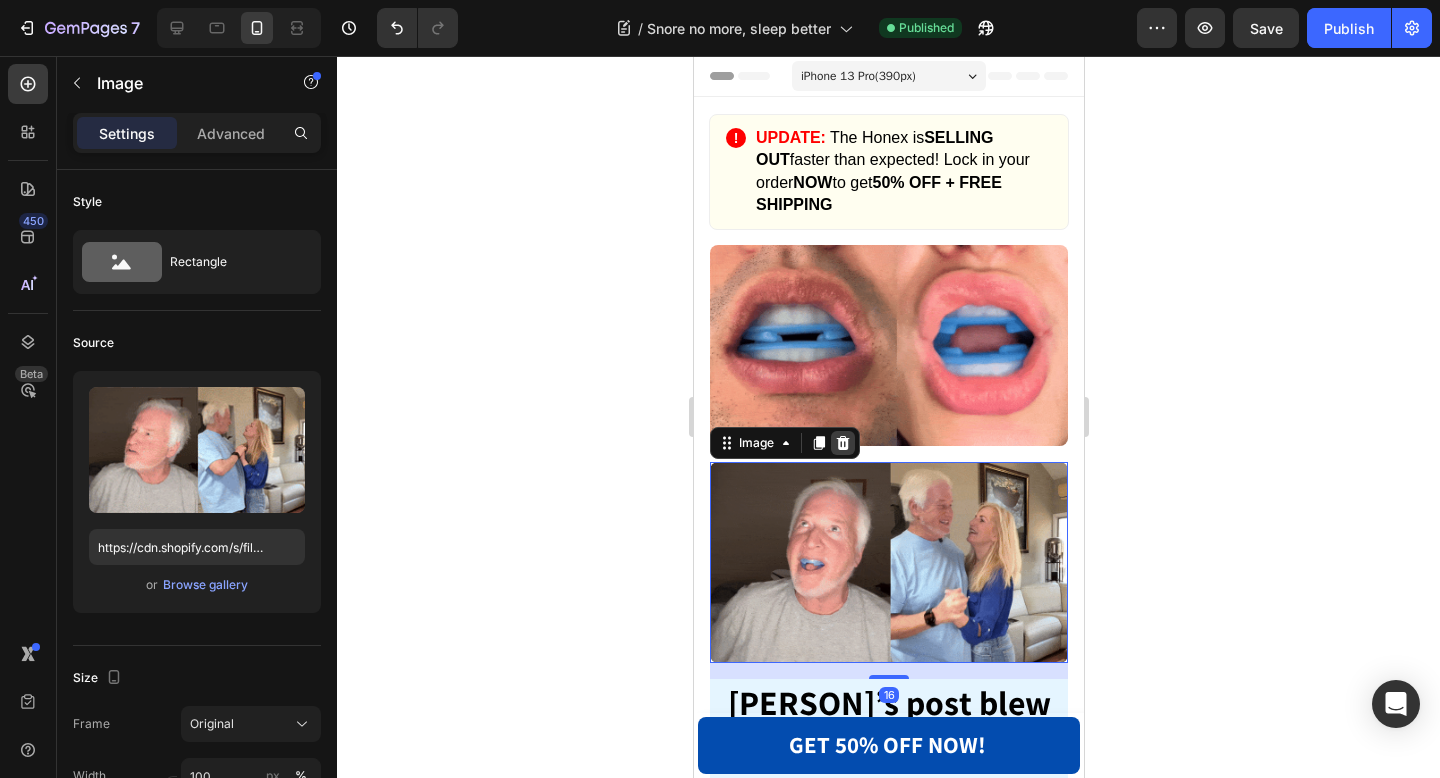 click 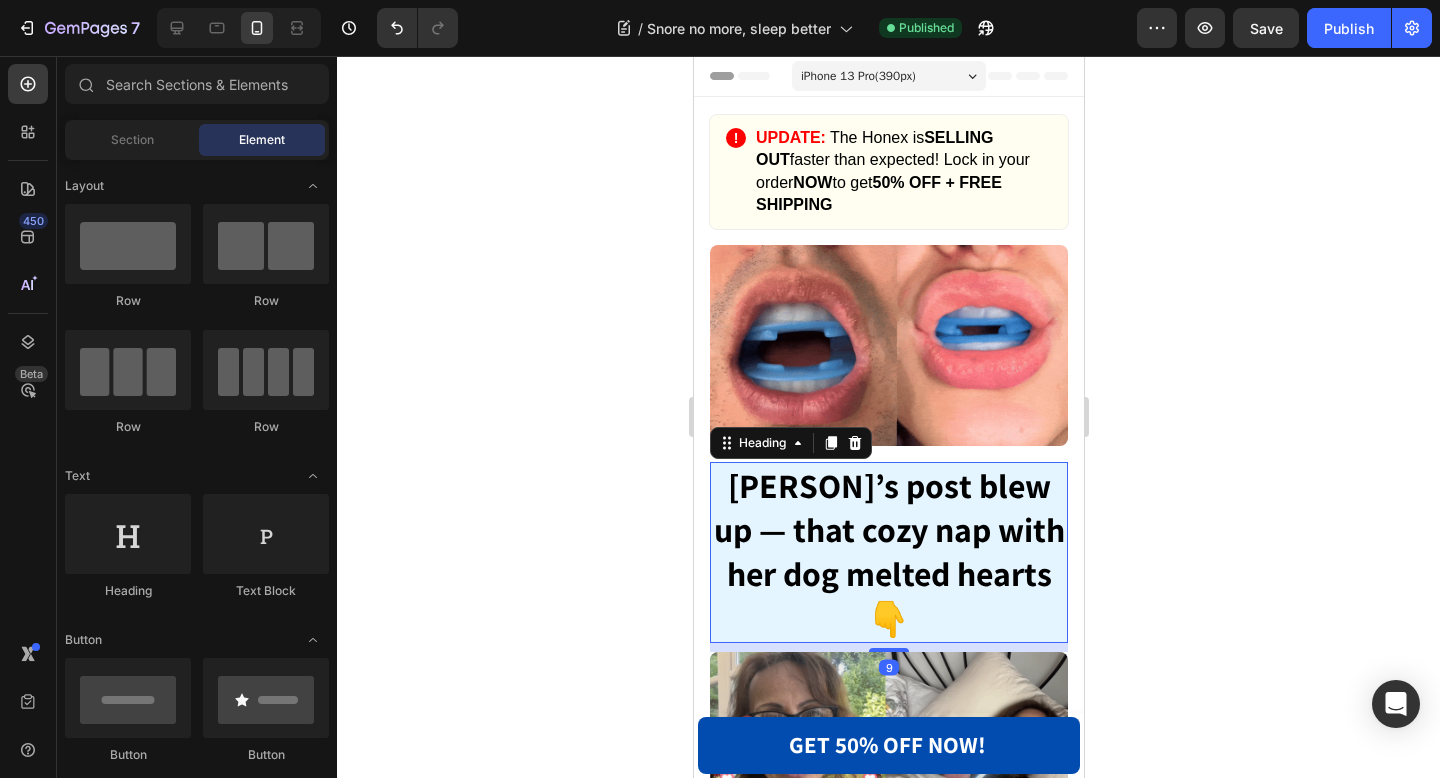 click on "[PERSON]’s post blew up — that cozy nap with her dog melted hearts 👇" at bounding box center (888, 552) 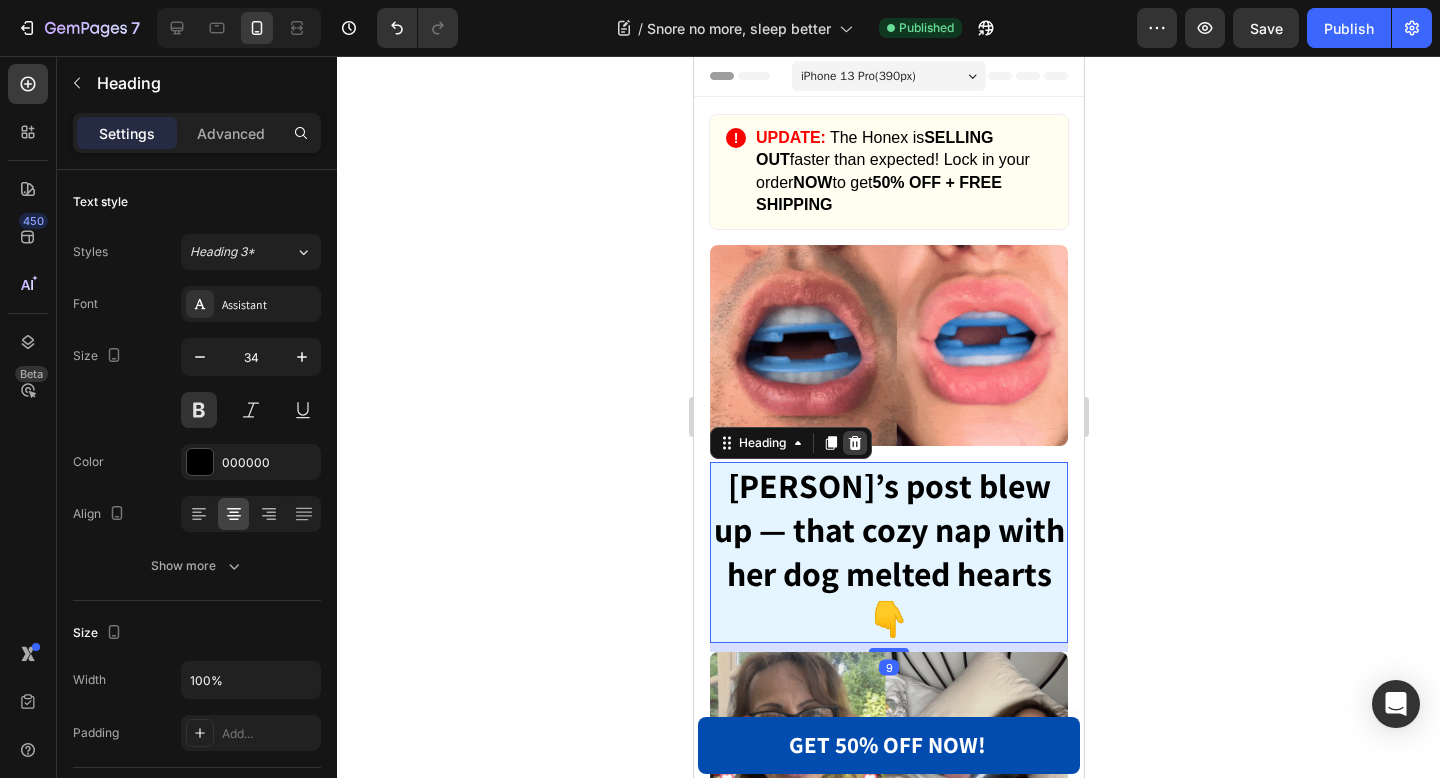 click 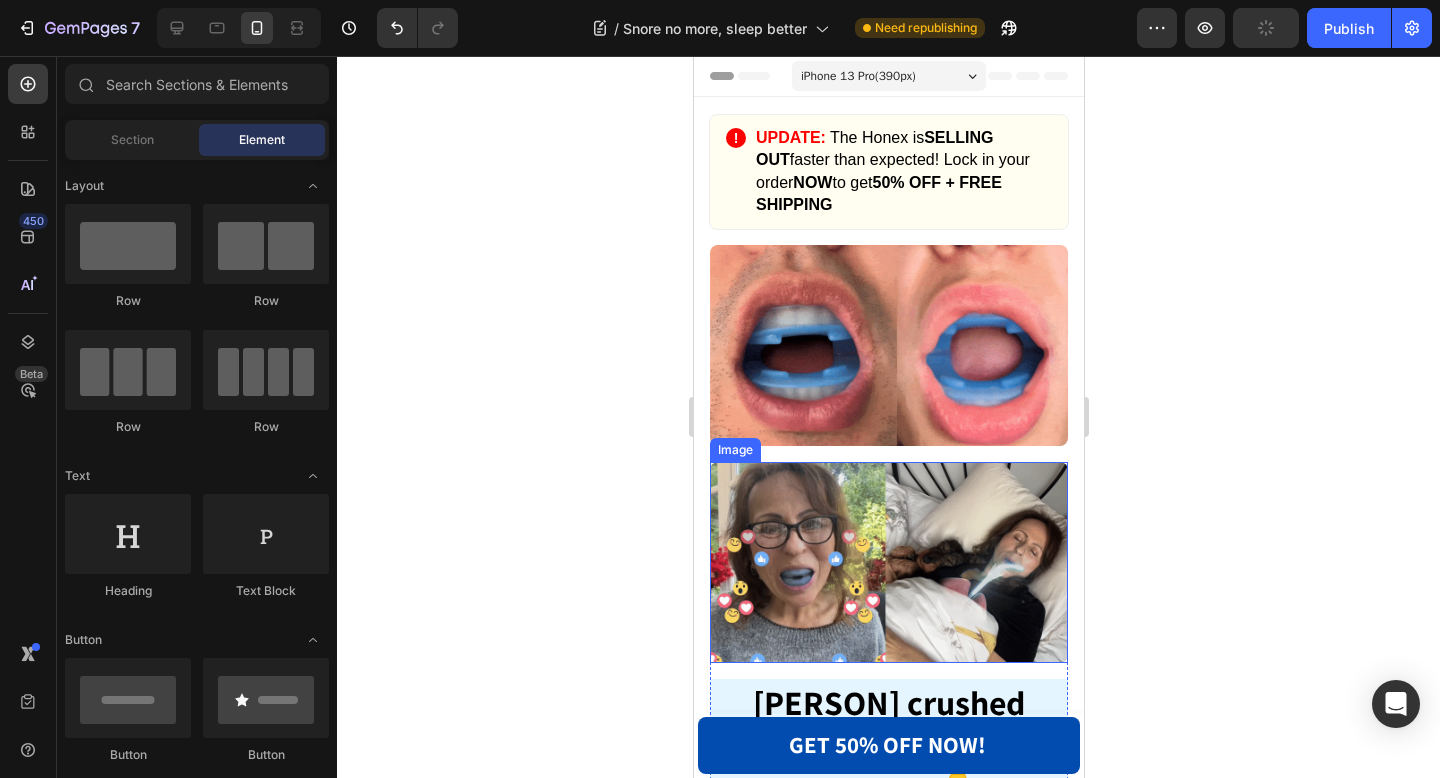 click at bounding box center (888, 562) 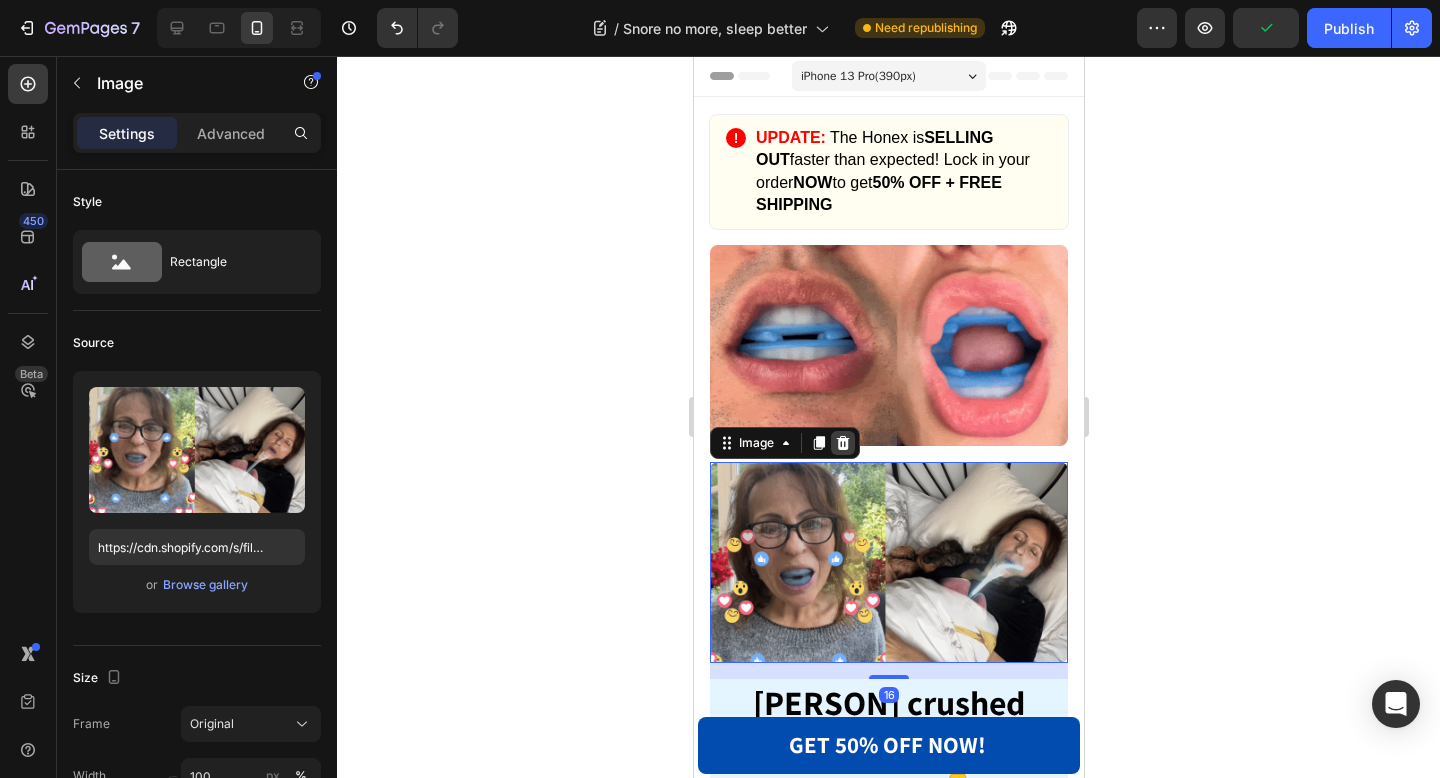 click 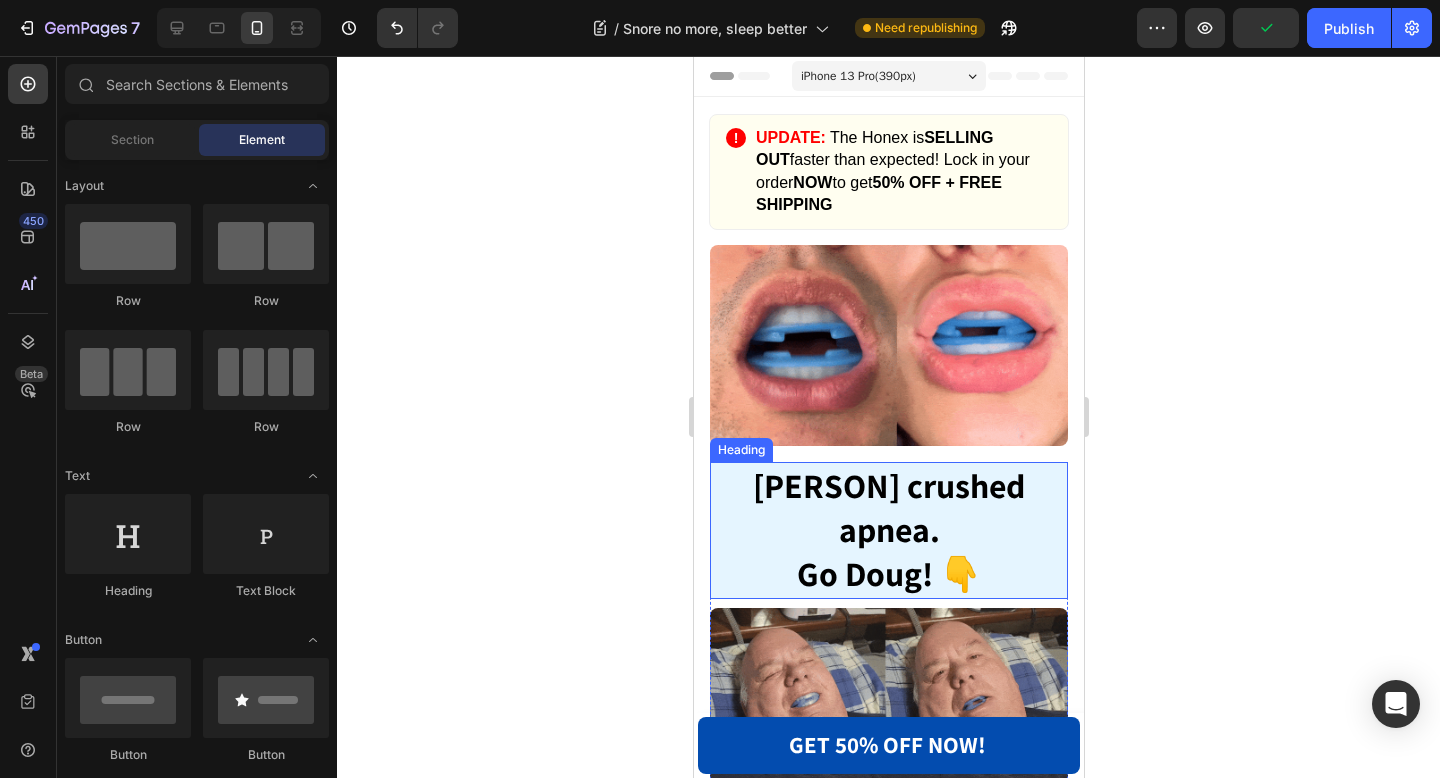 click on "Go Doug! 👇" at bounding box center (888, 573) 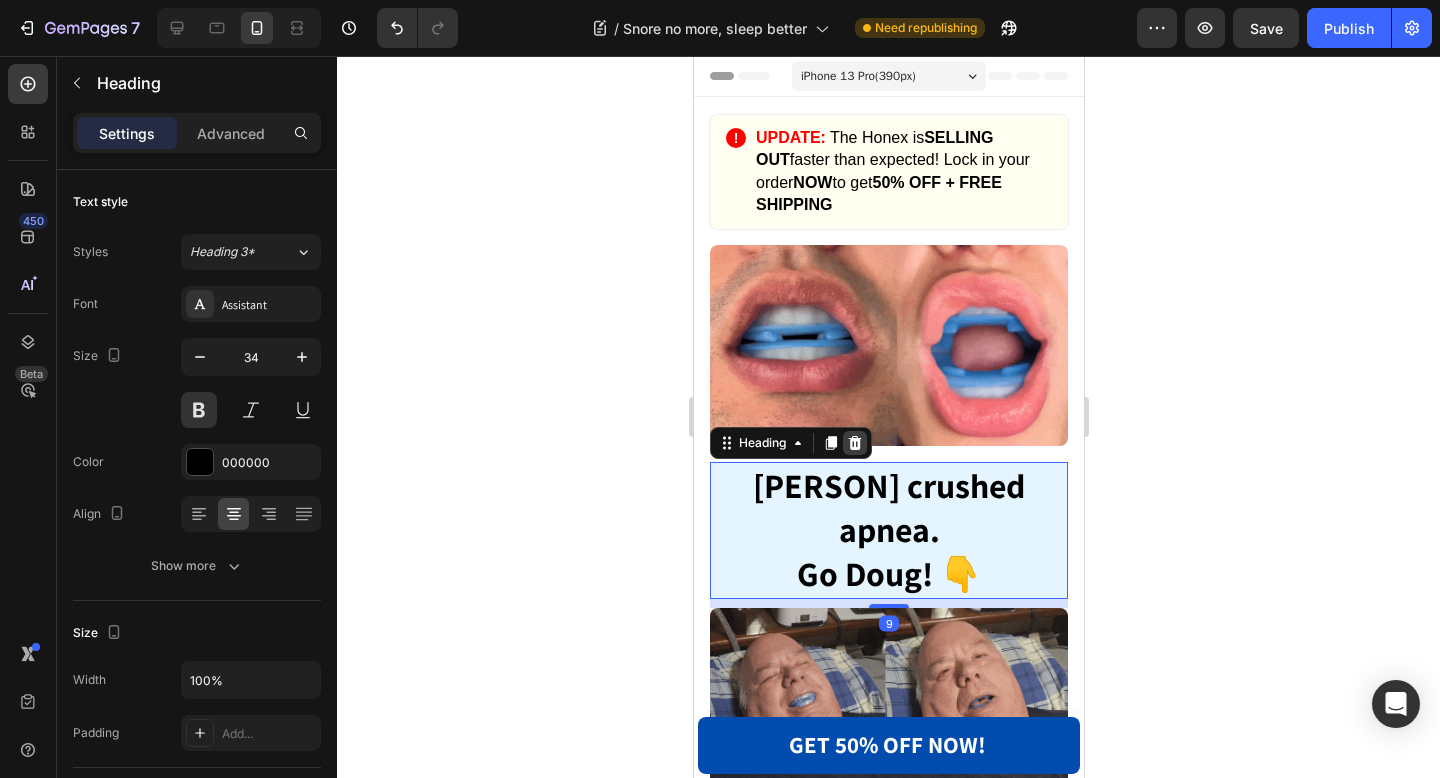 click 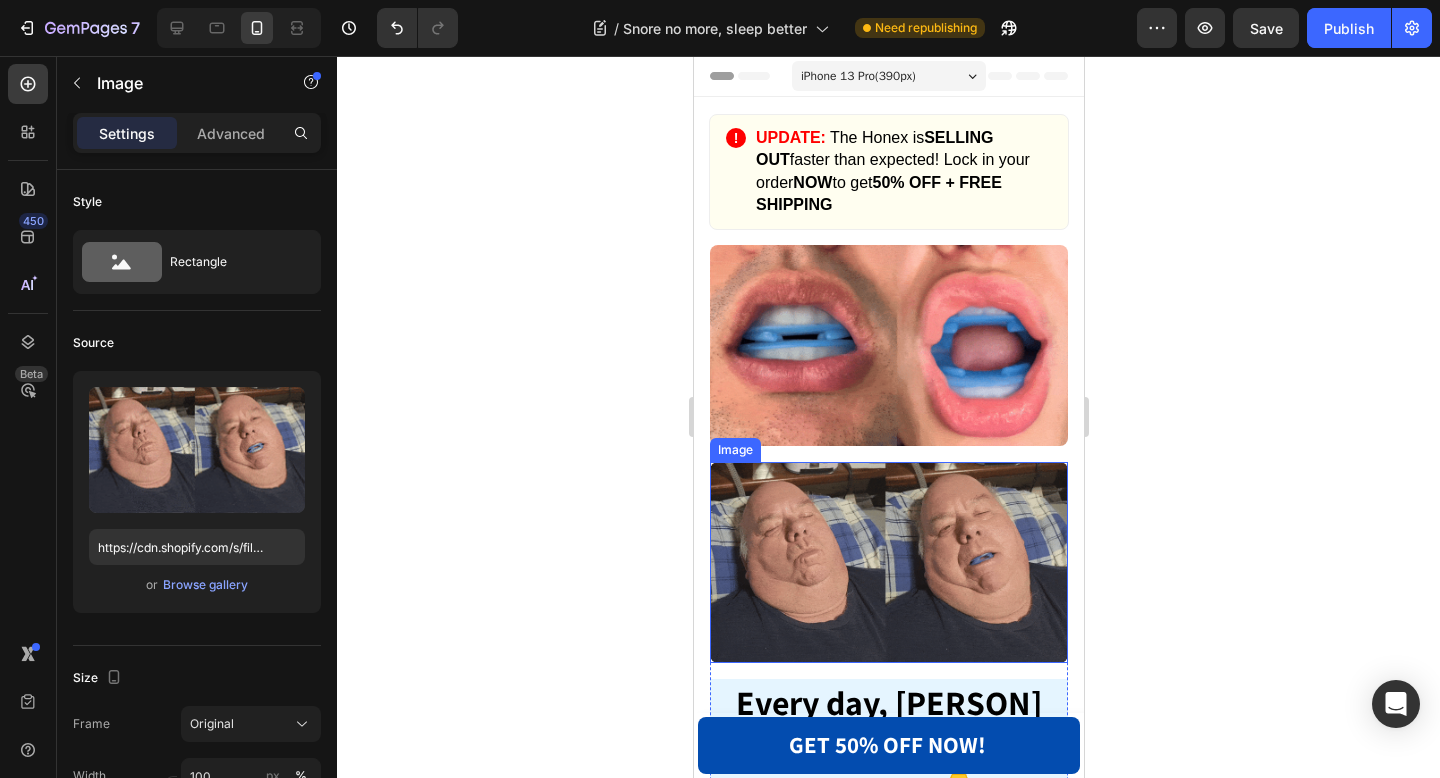 click at bounding box center (888, 562) 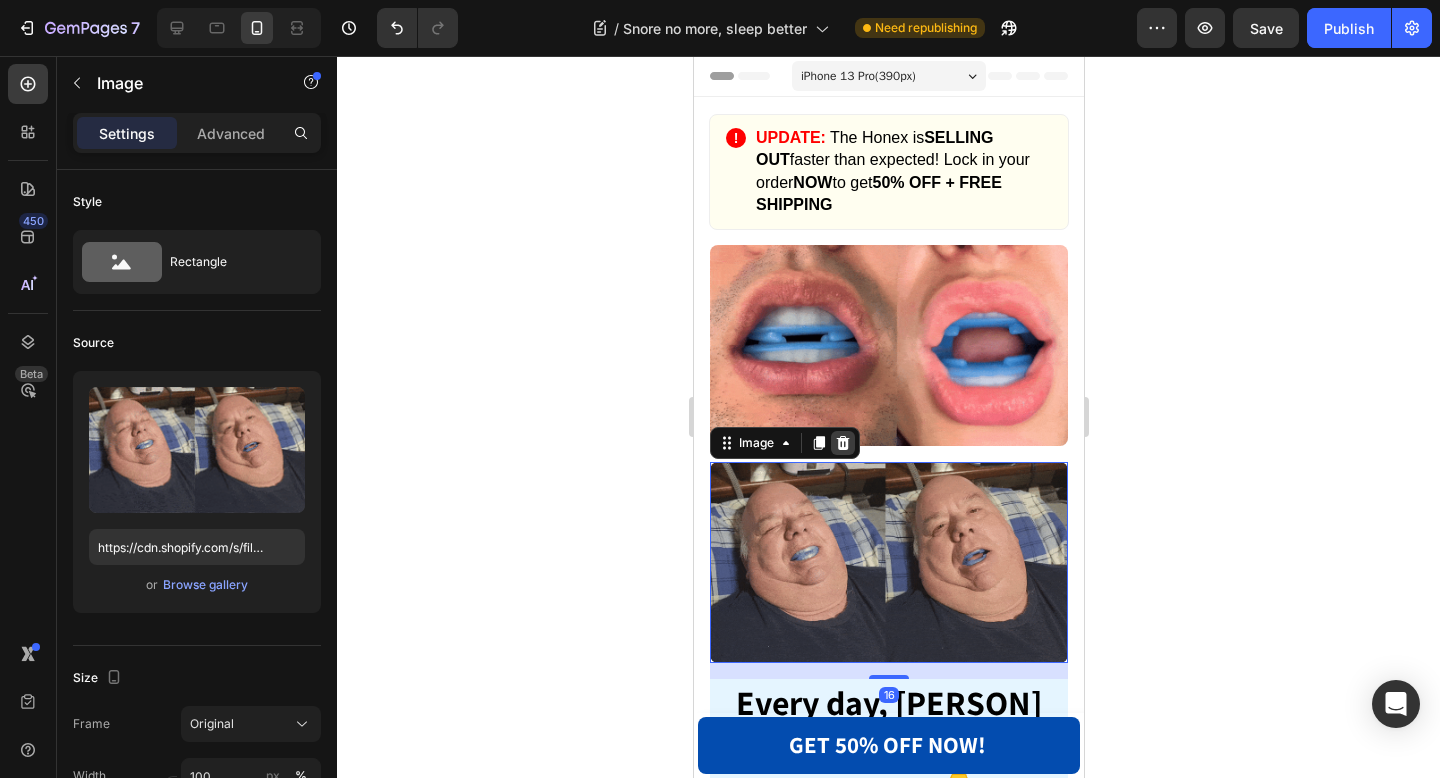 click 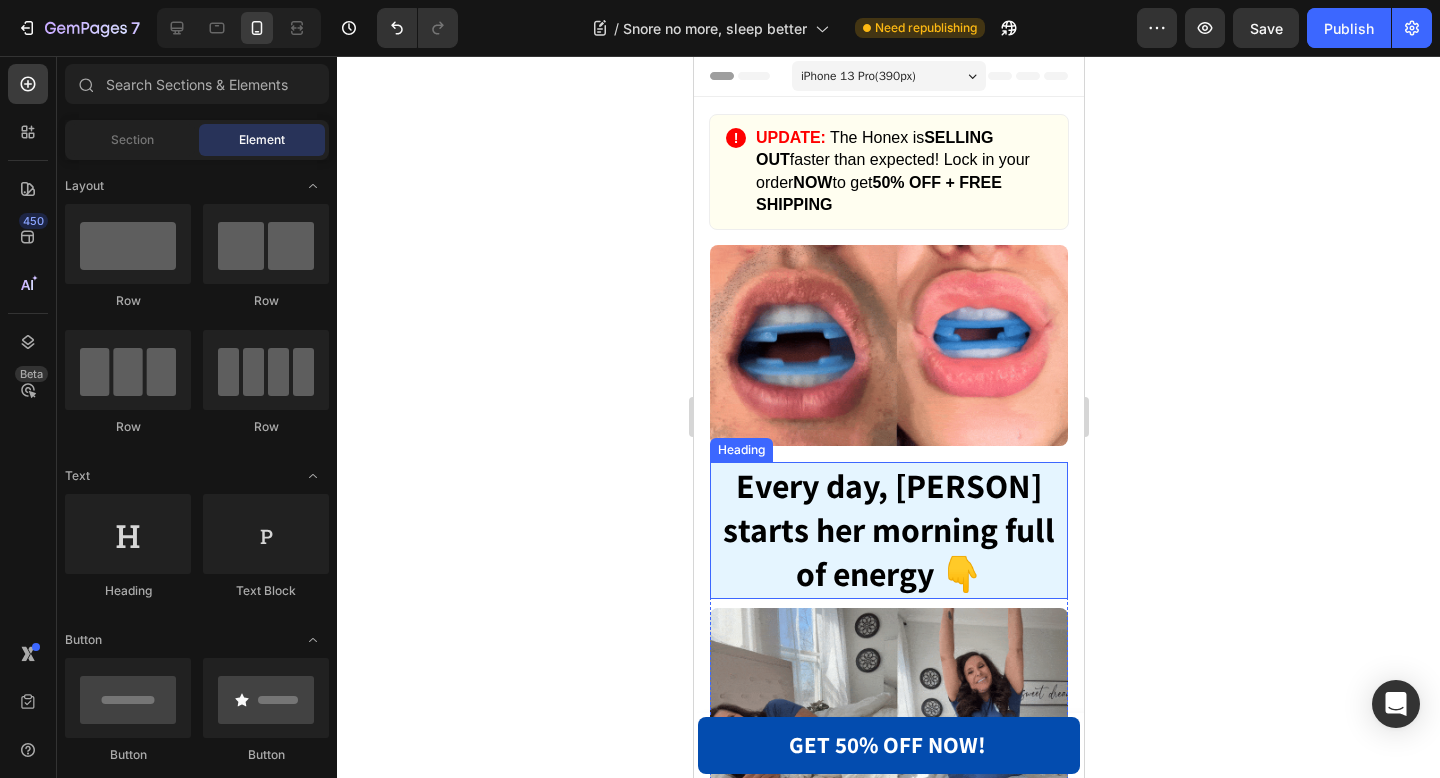 click on "Every day, [PERSON] starts her morning full of energy 👇" at bounding box center [888, 529] 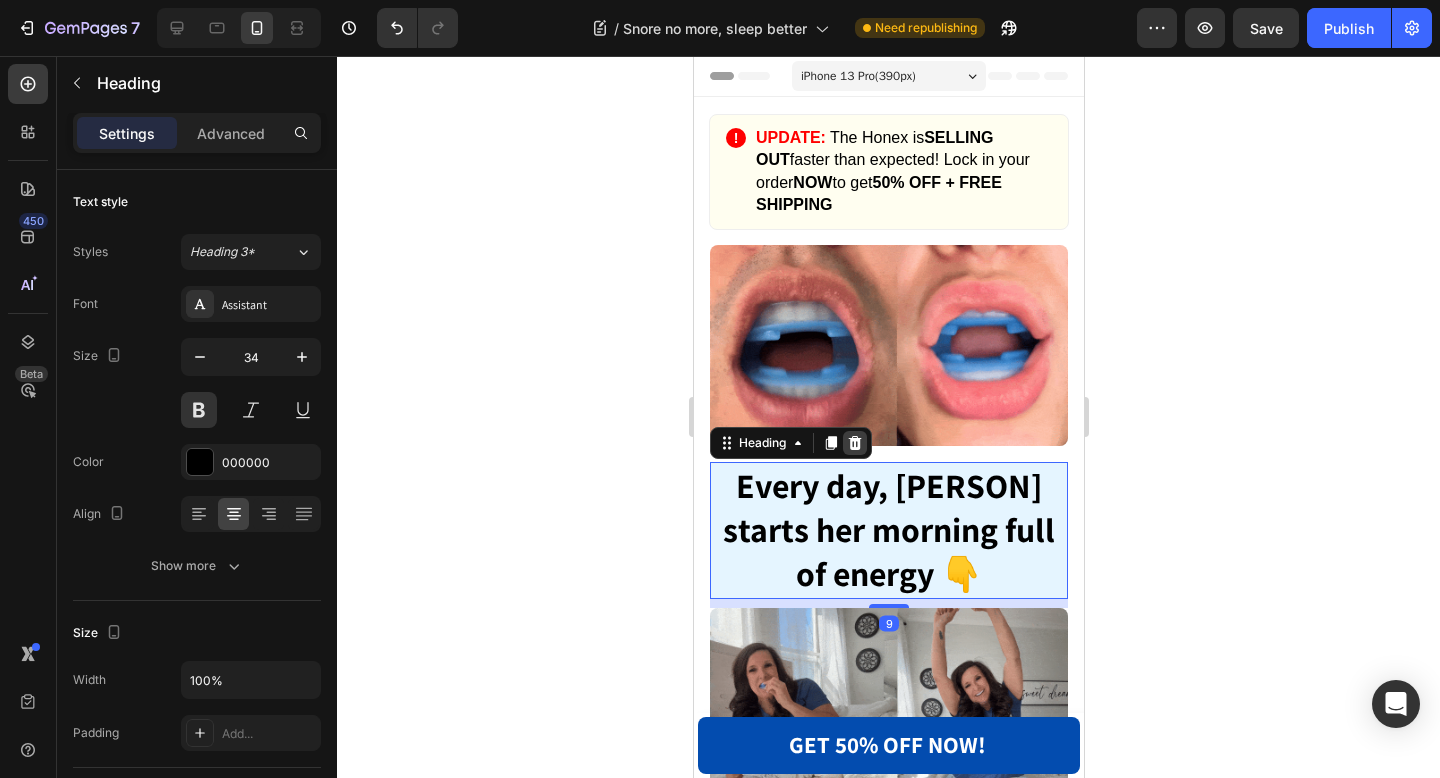 click 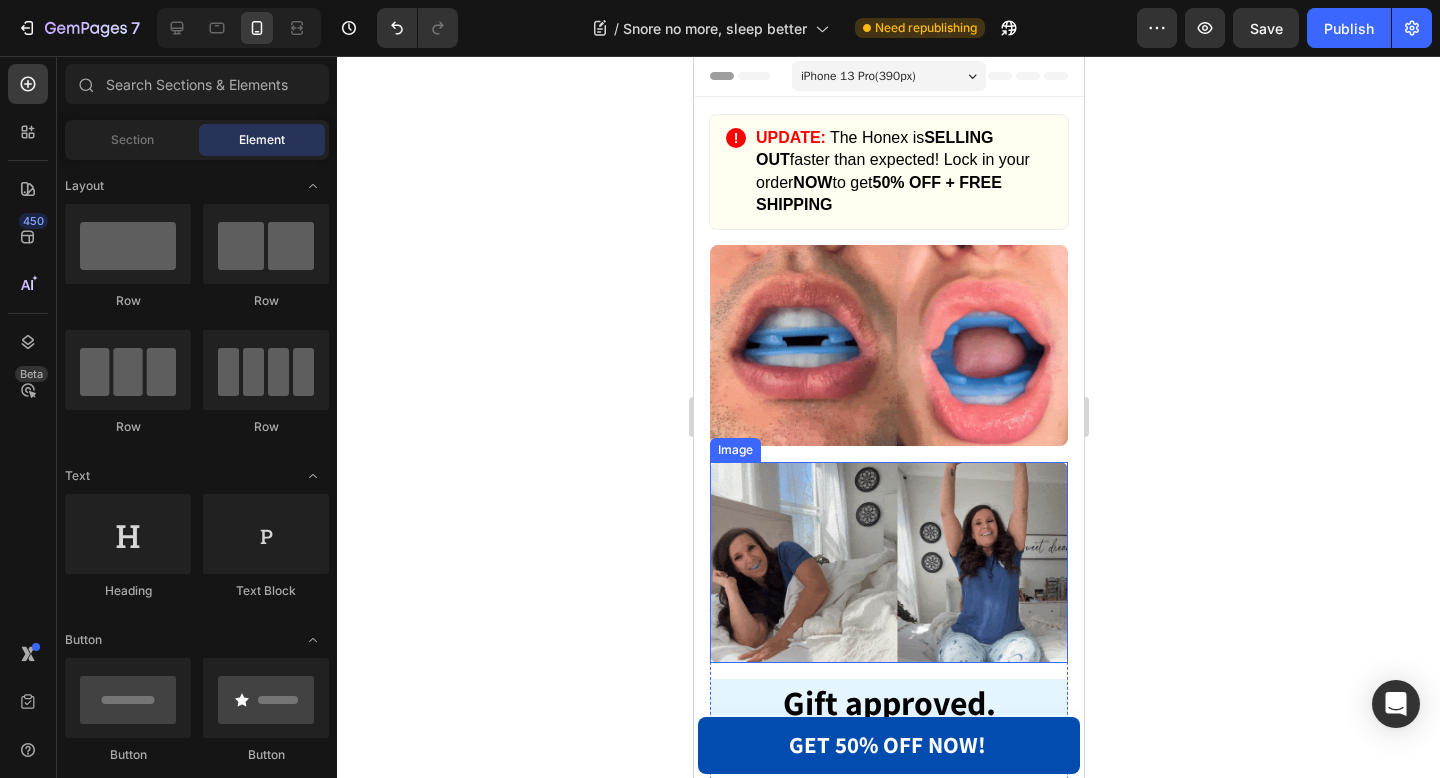 click at bounding box center [888, 562] 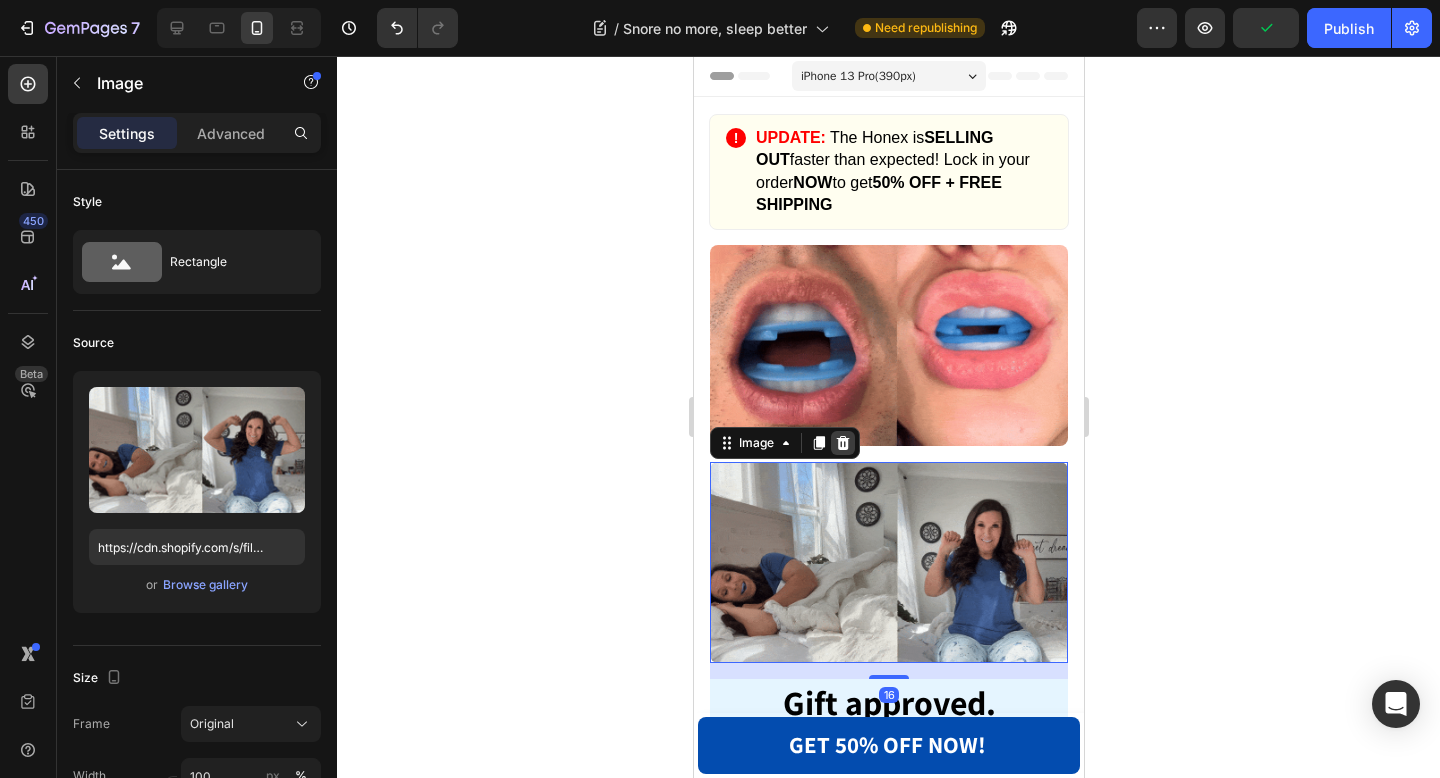 click 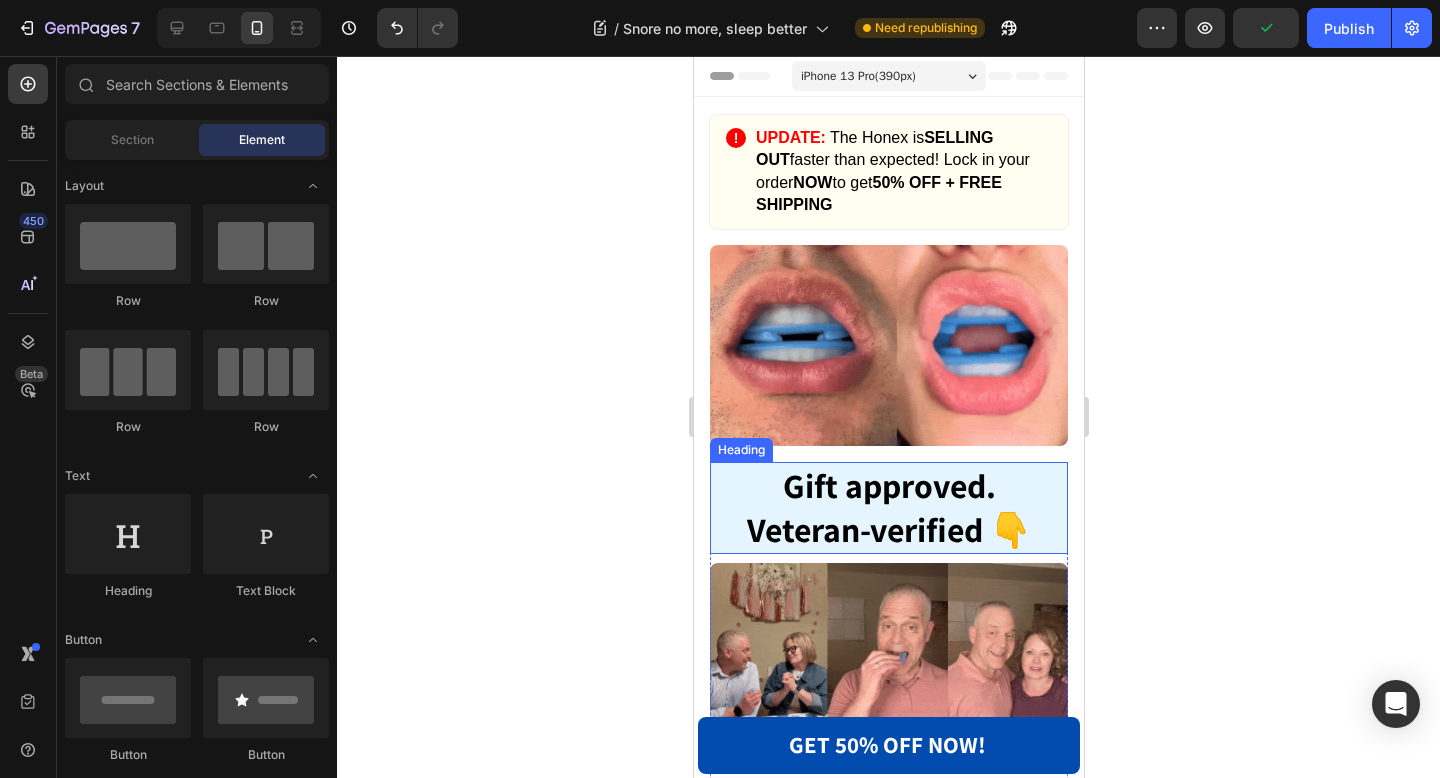 click on "Gift approved." at bounding box center [888, 485] 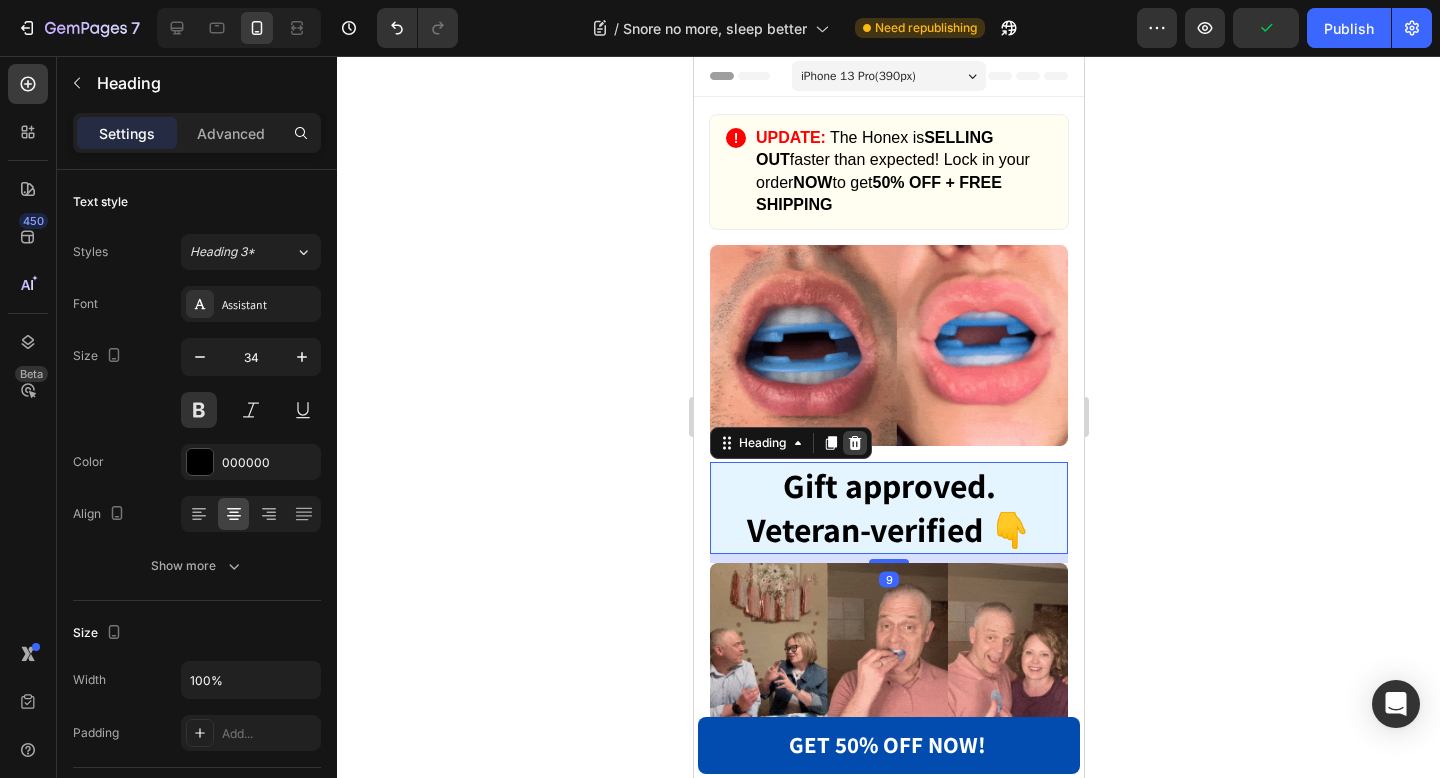 click 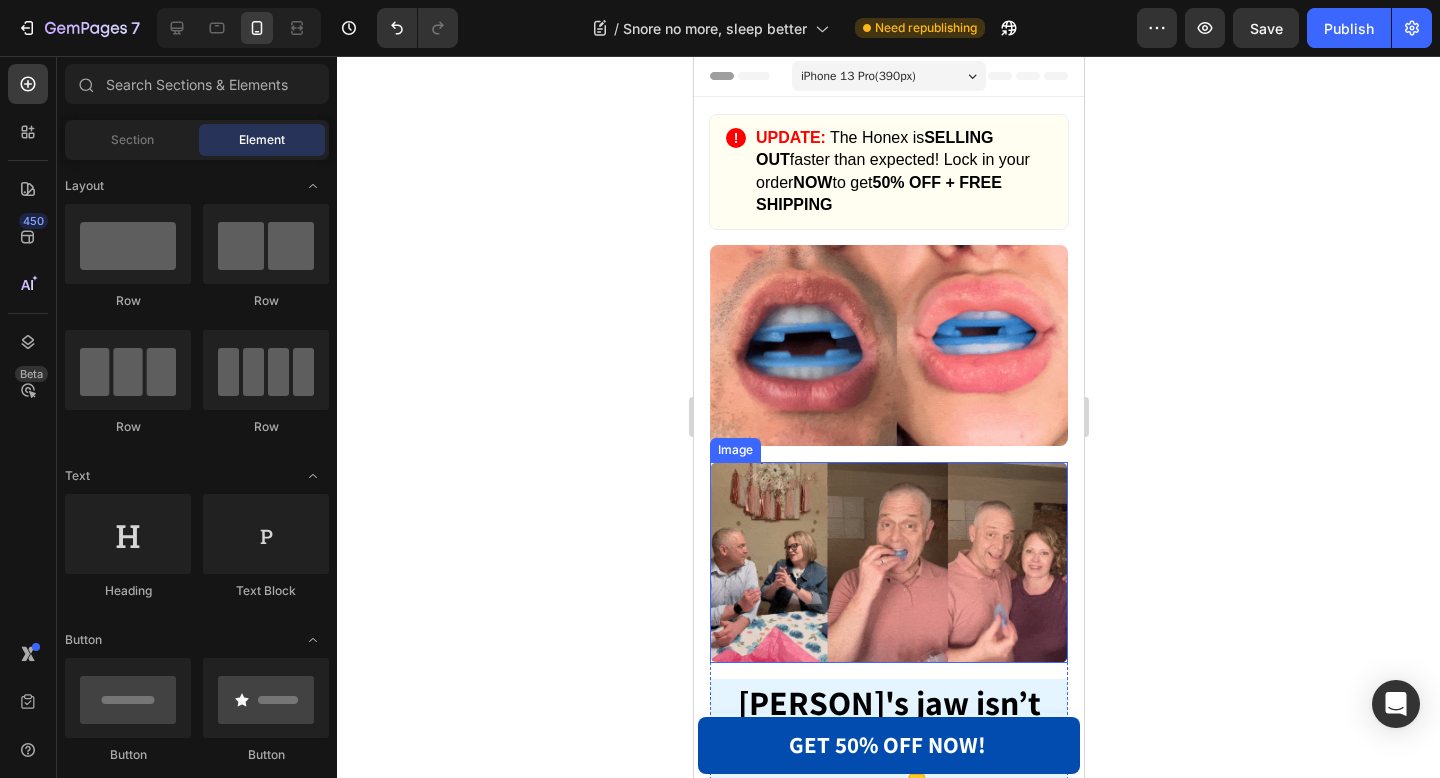 click at bounding box center [888, 562] 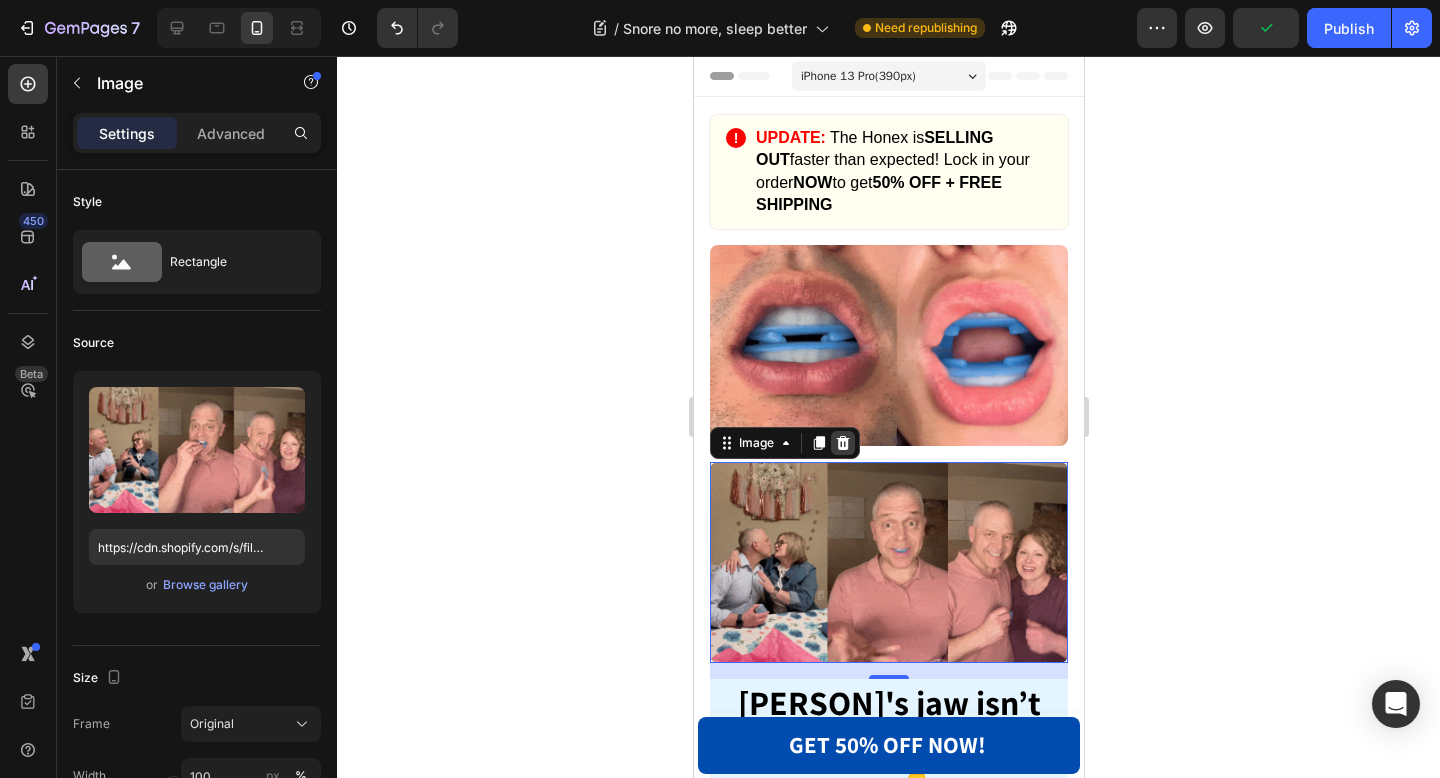 click at bounding box center [842, 443] 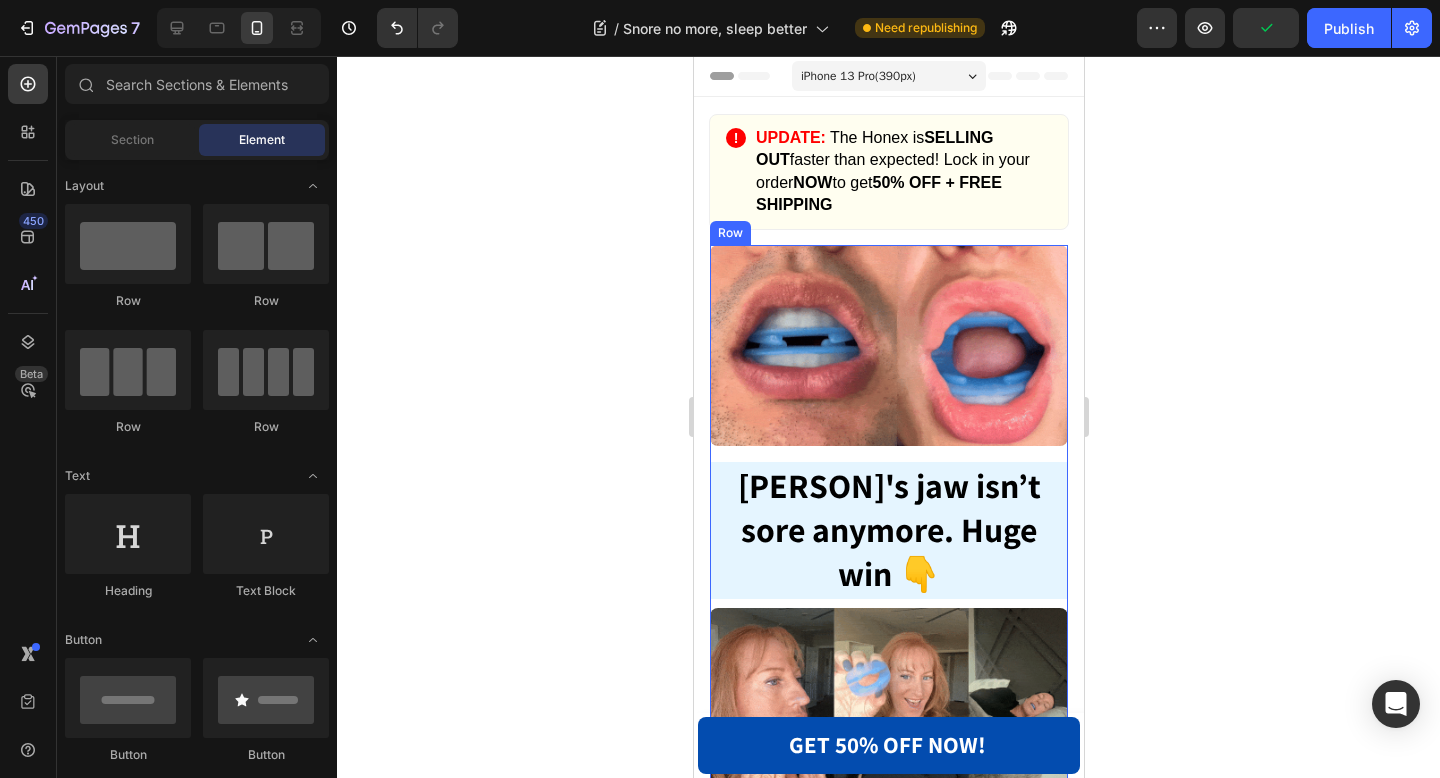 click on "[PERSON]'s jaw isn’t sore anymore. Huge win 👇" at bounding box center [888, 529] 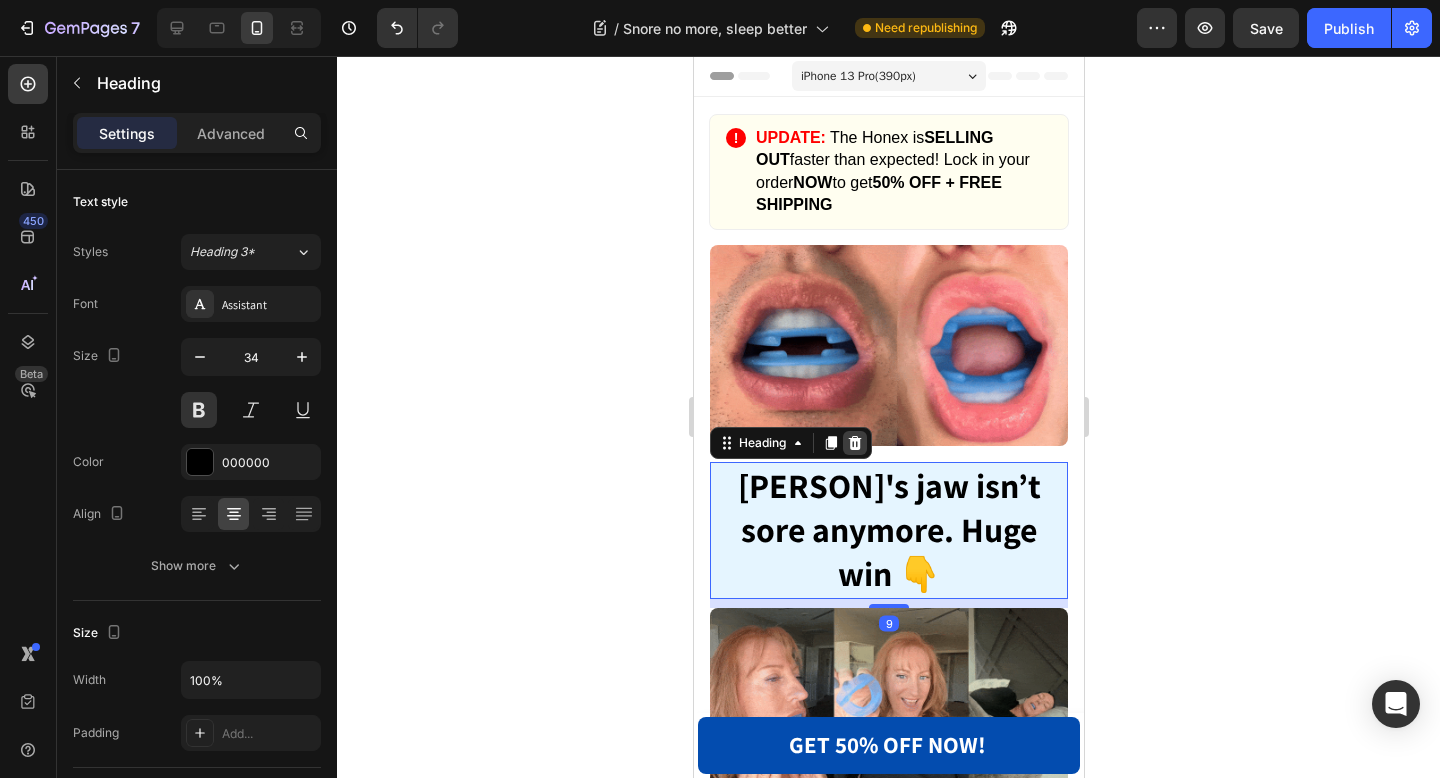 click 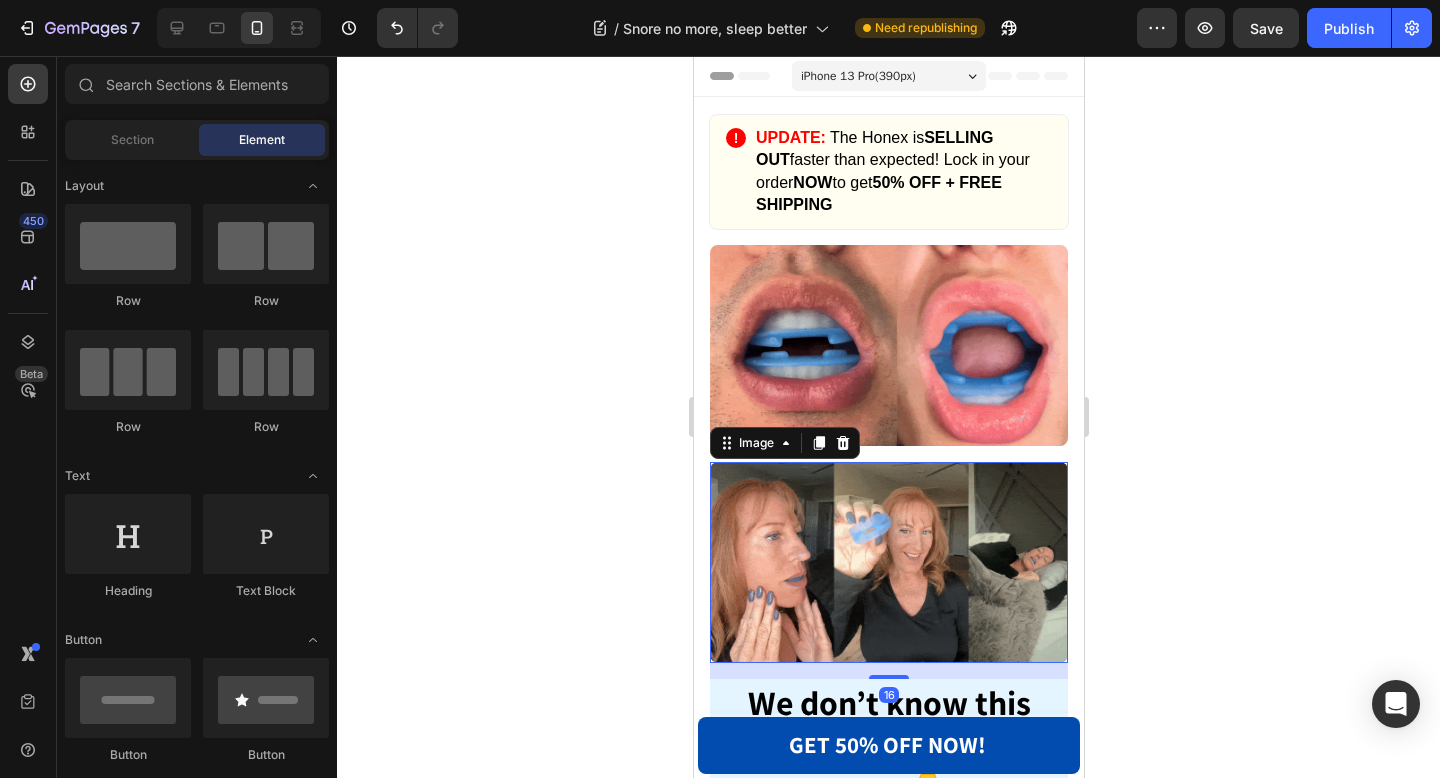 click at bounding box center [888, 562] 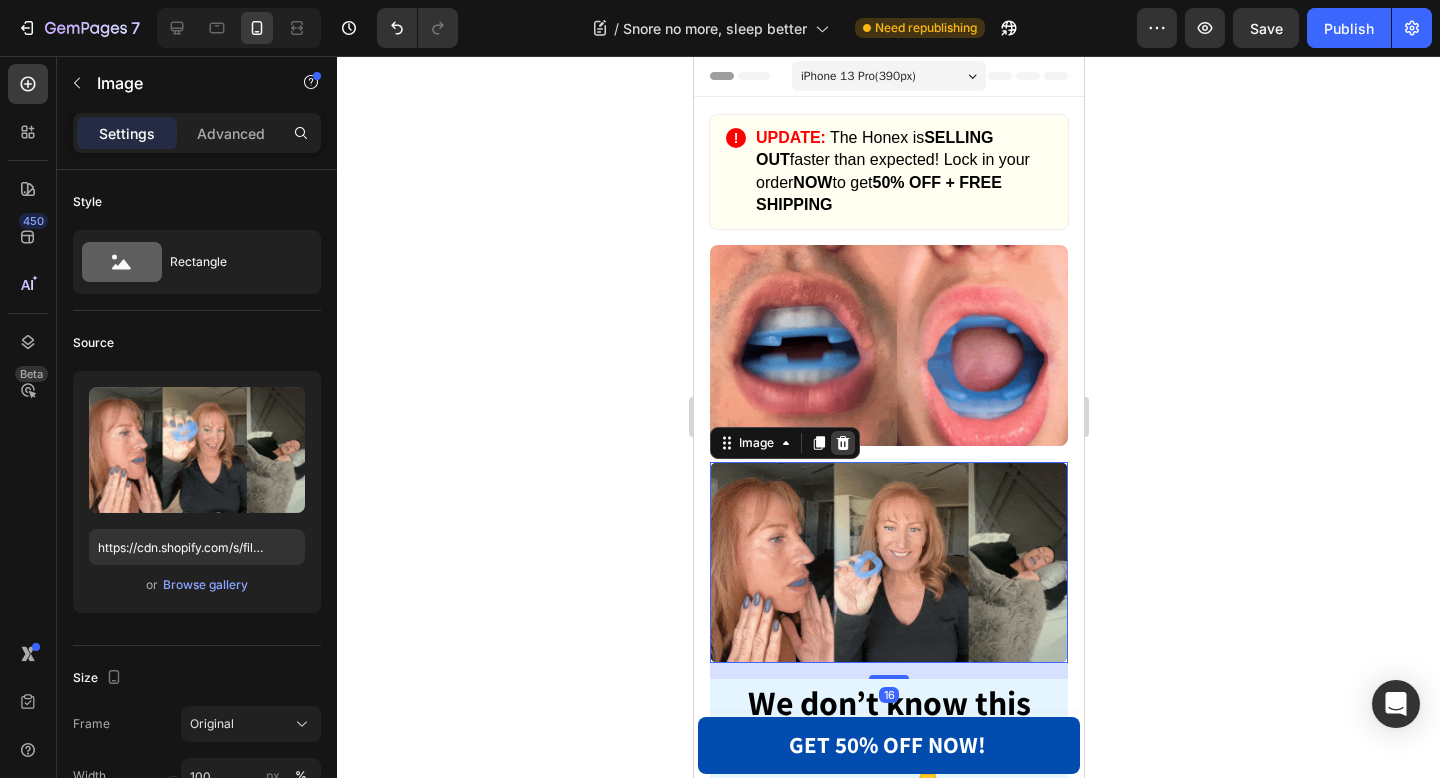 click at bounding box center (842, 443) 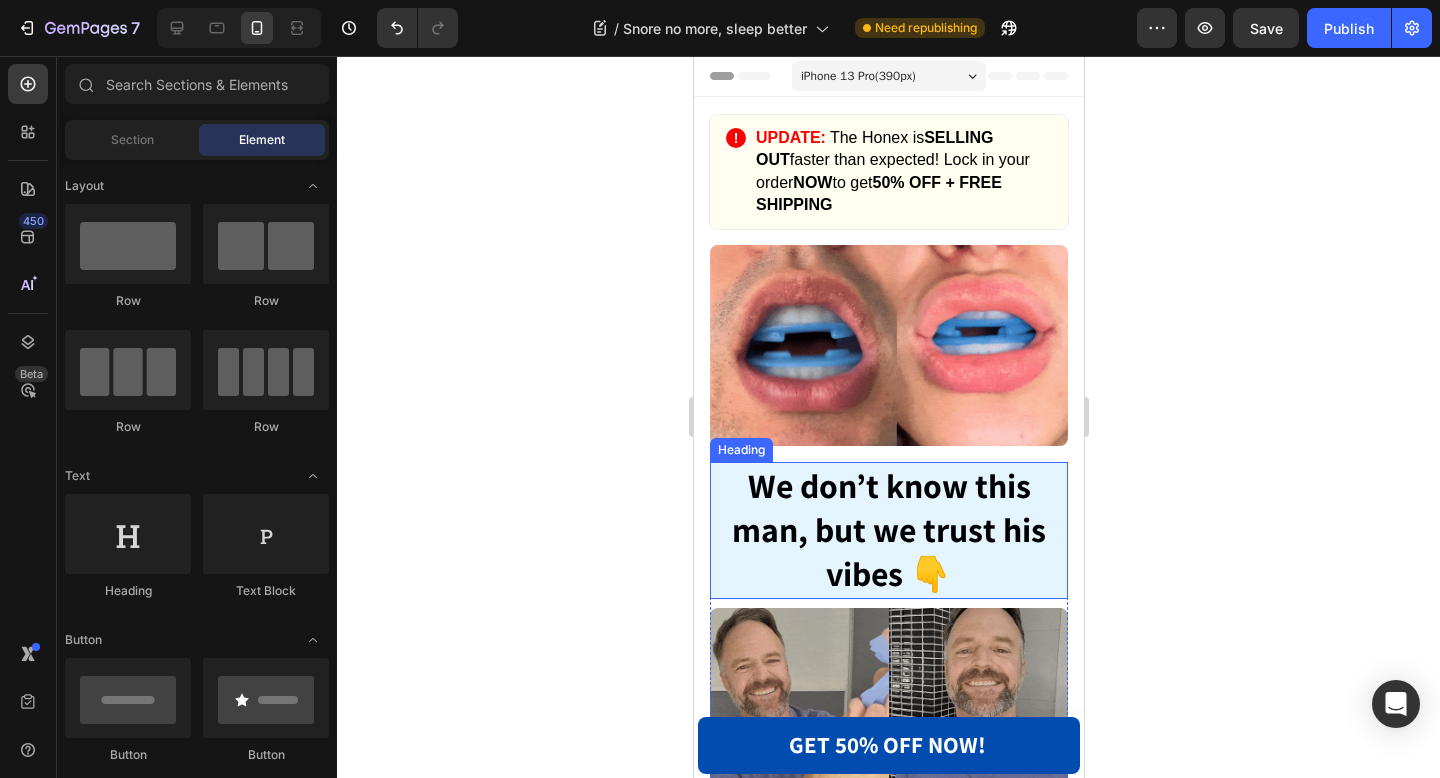 click on "We don’t know this man, but we trust his vibes 👇" at bounding box center (888, 529) 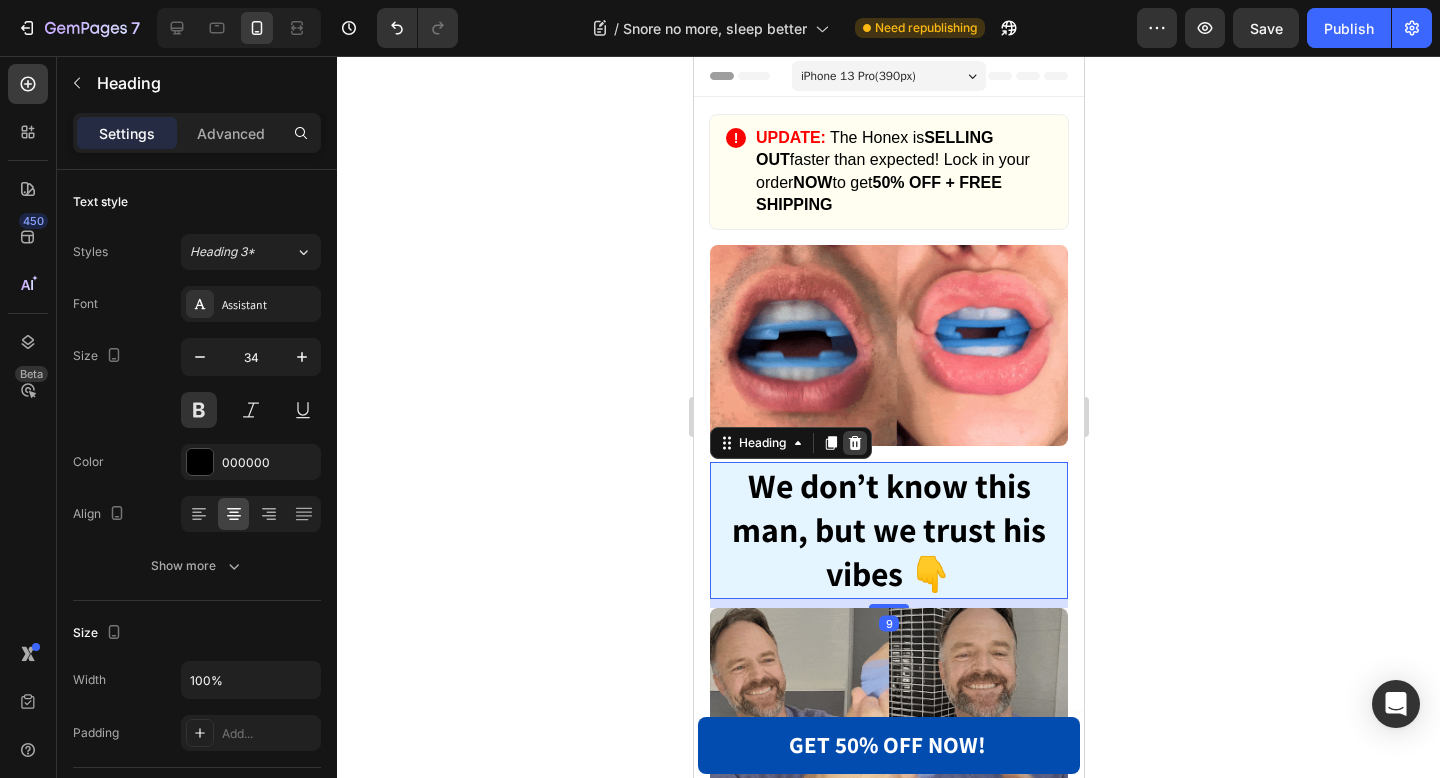 click 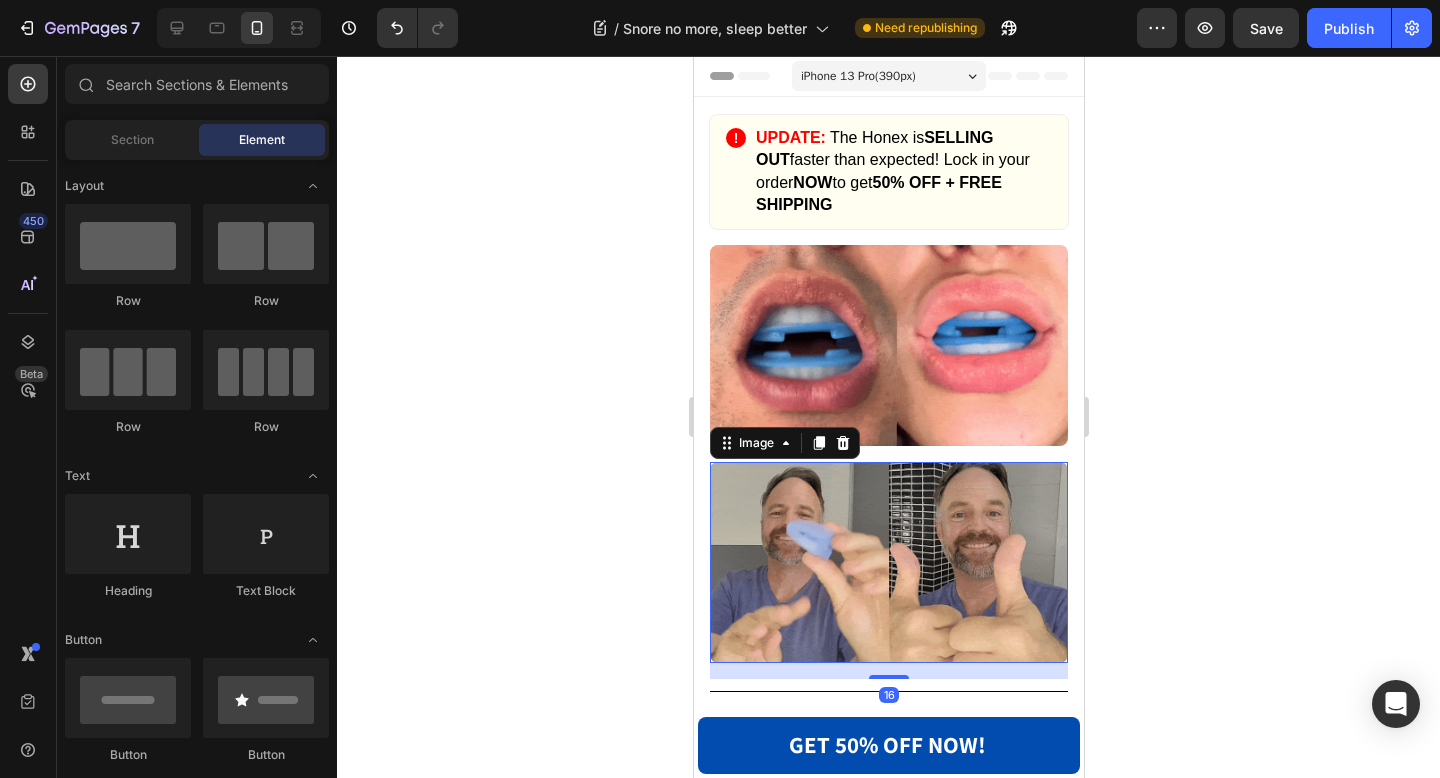 click at bounding box center [888, 562] 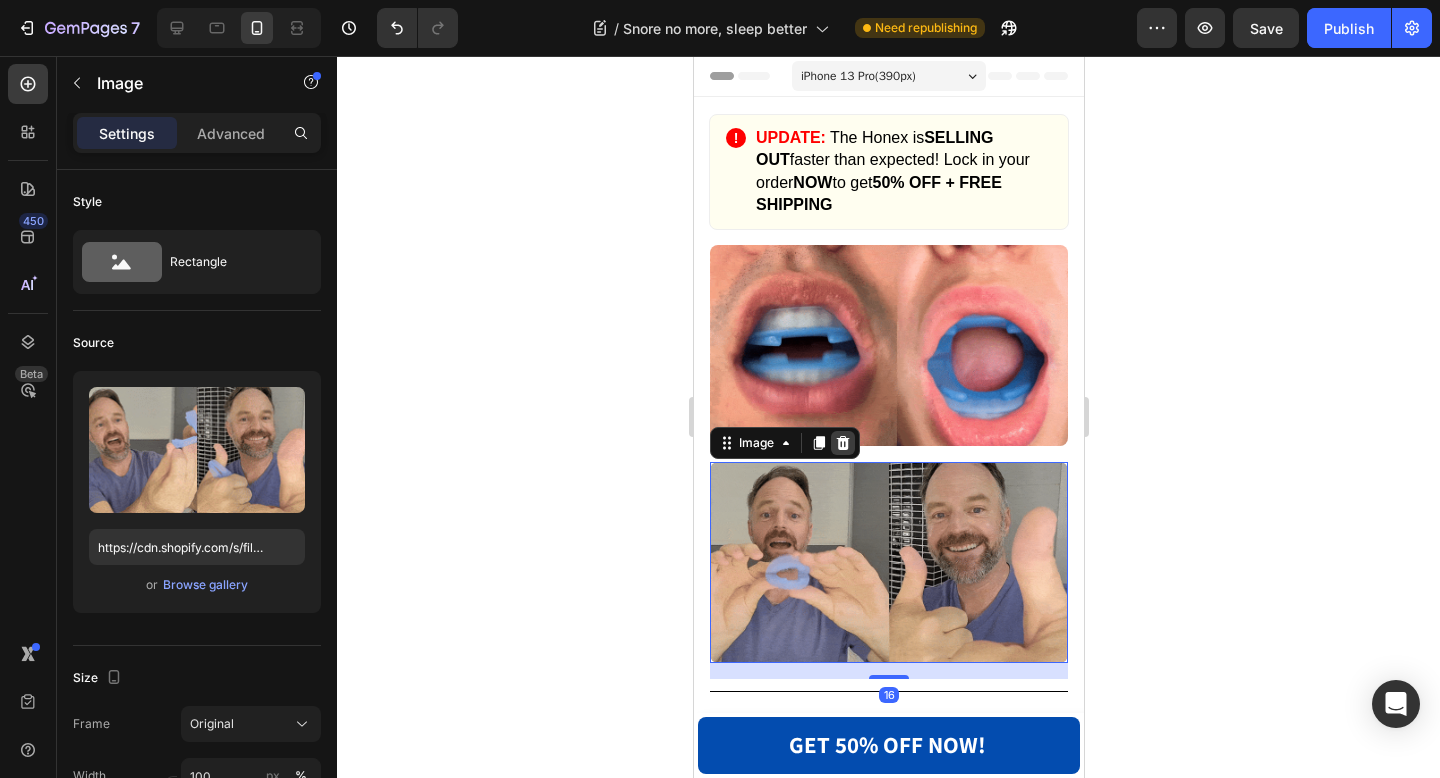 click 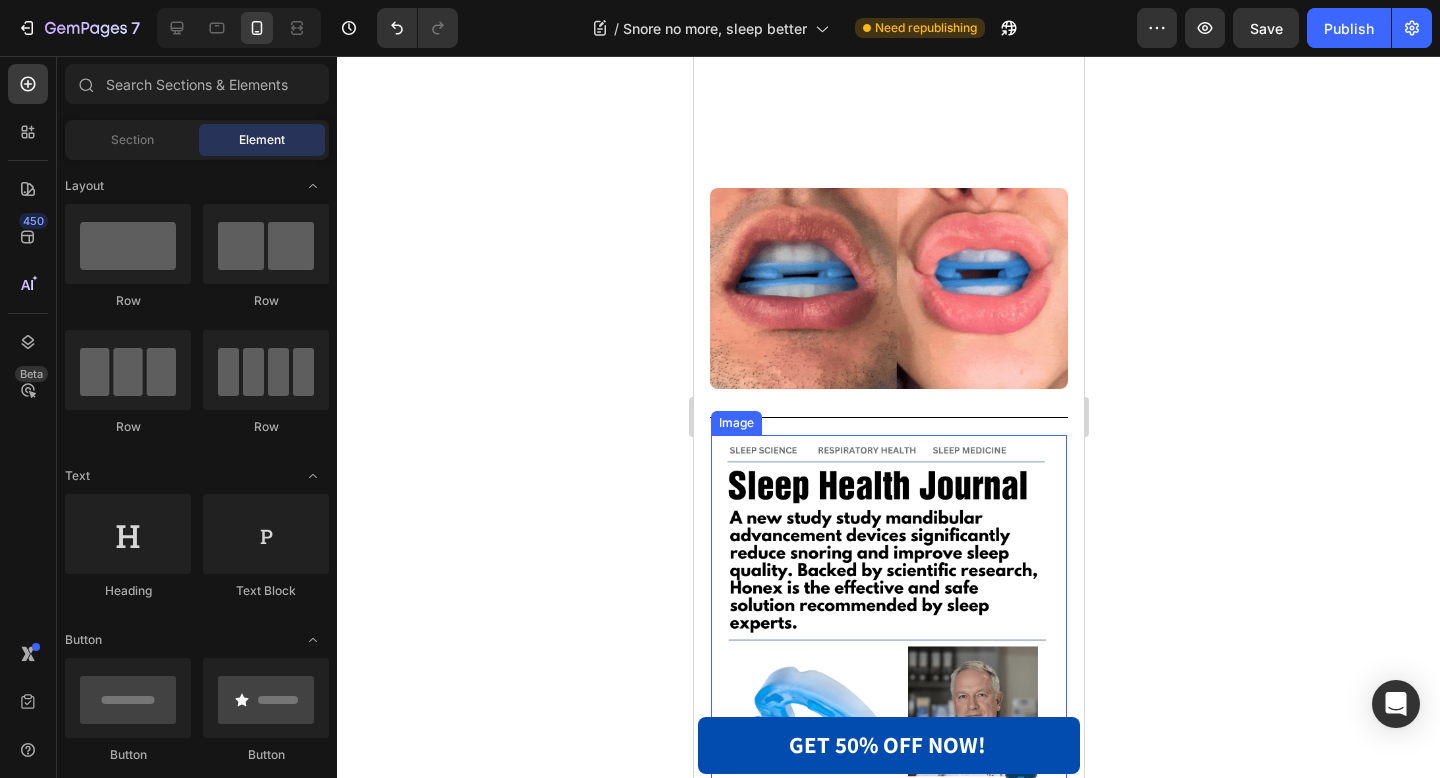 scroll, scrollTop: 0, scrollLeft: 0, axis: both 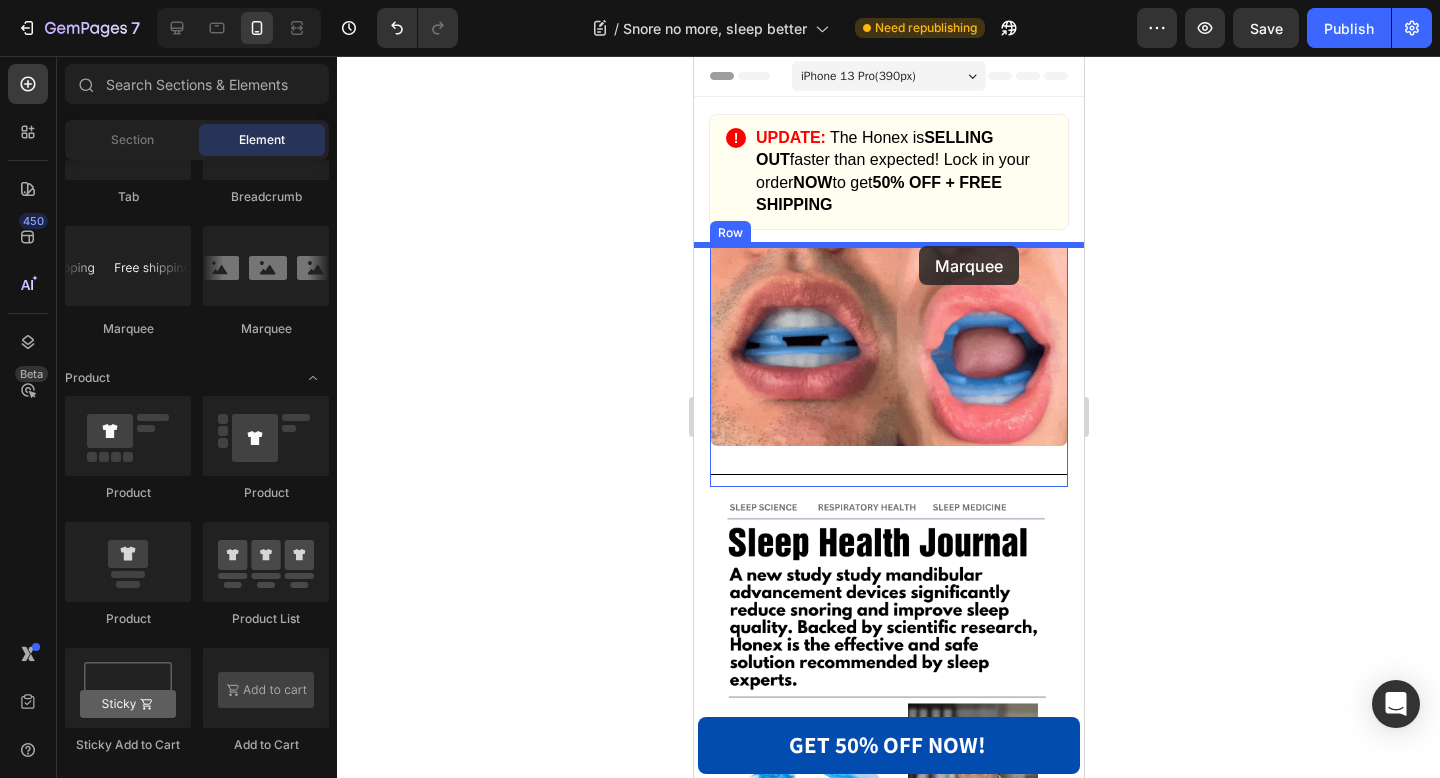 drag, startPoint x: 823, startPoint y: 328, endPoint x: 915, endPoint y: 246, distance: 123.2396 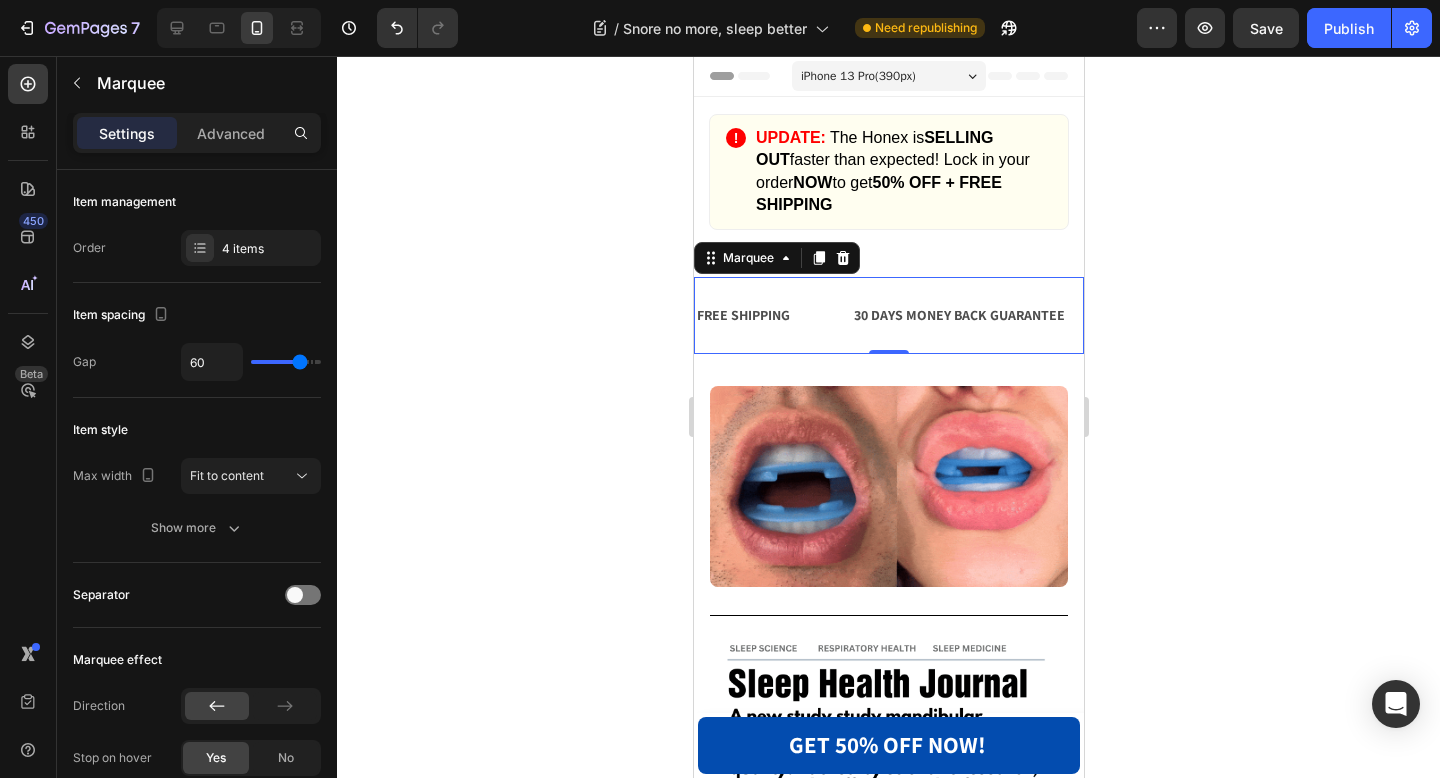 click 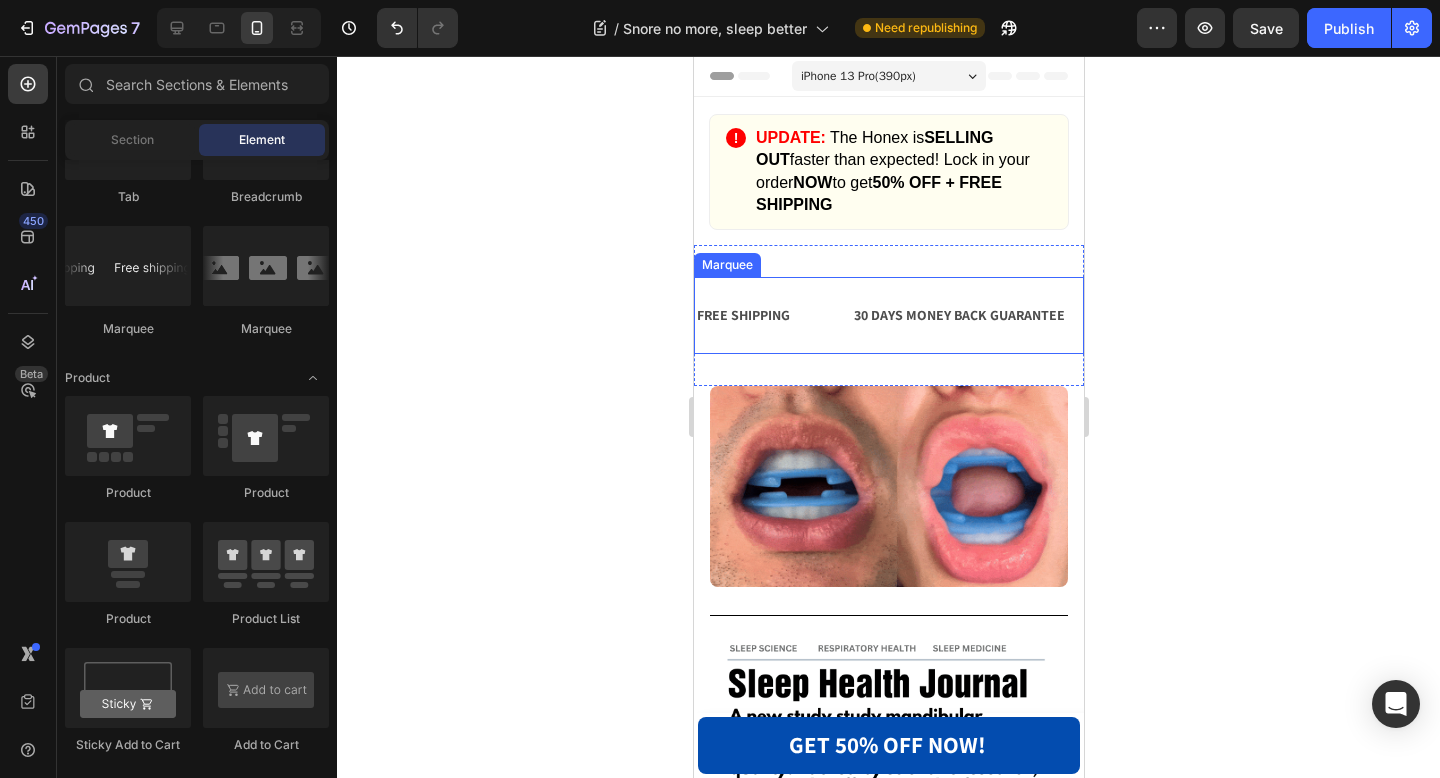 click on "FREE SHIPPING Text Block" at bounding box center [772, 315] 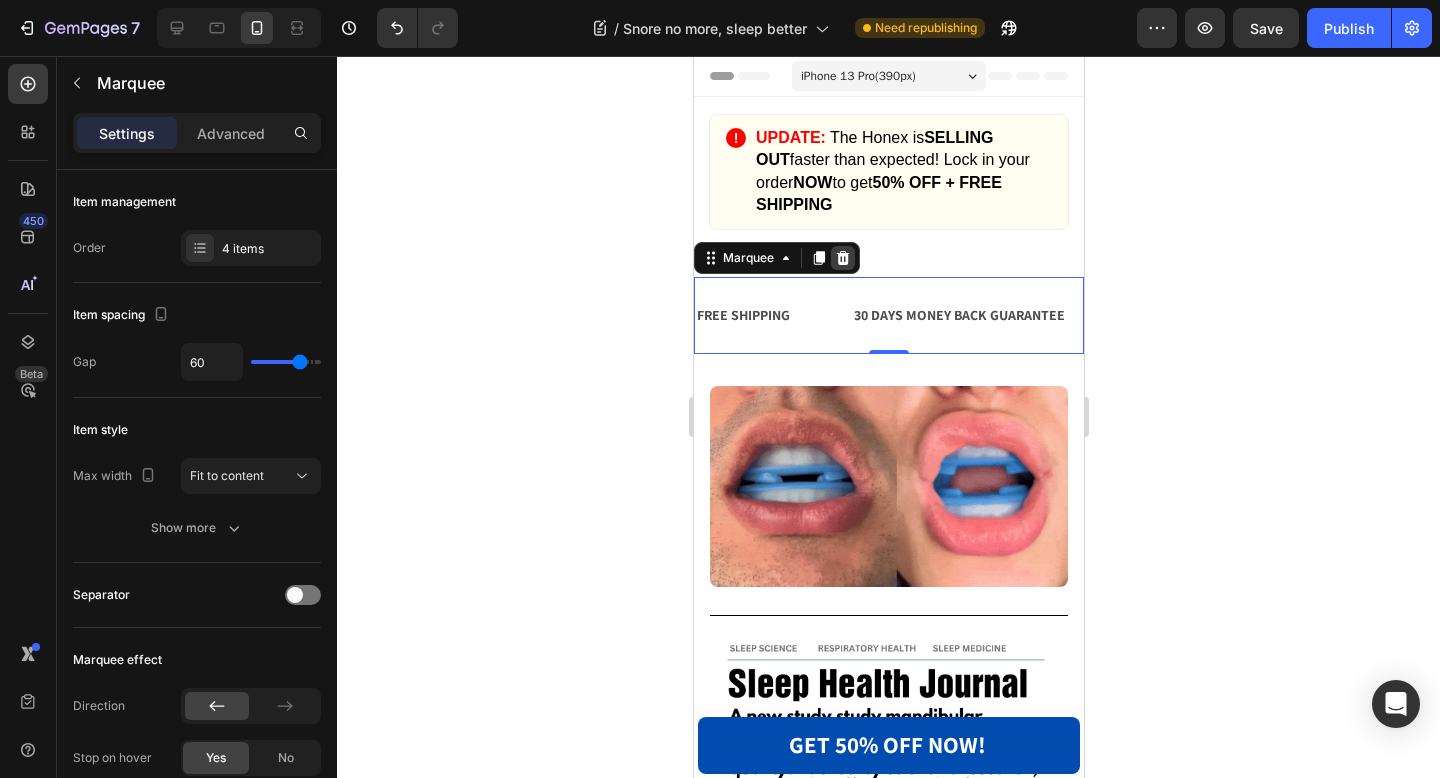 click 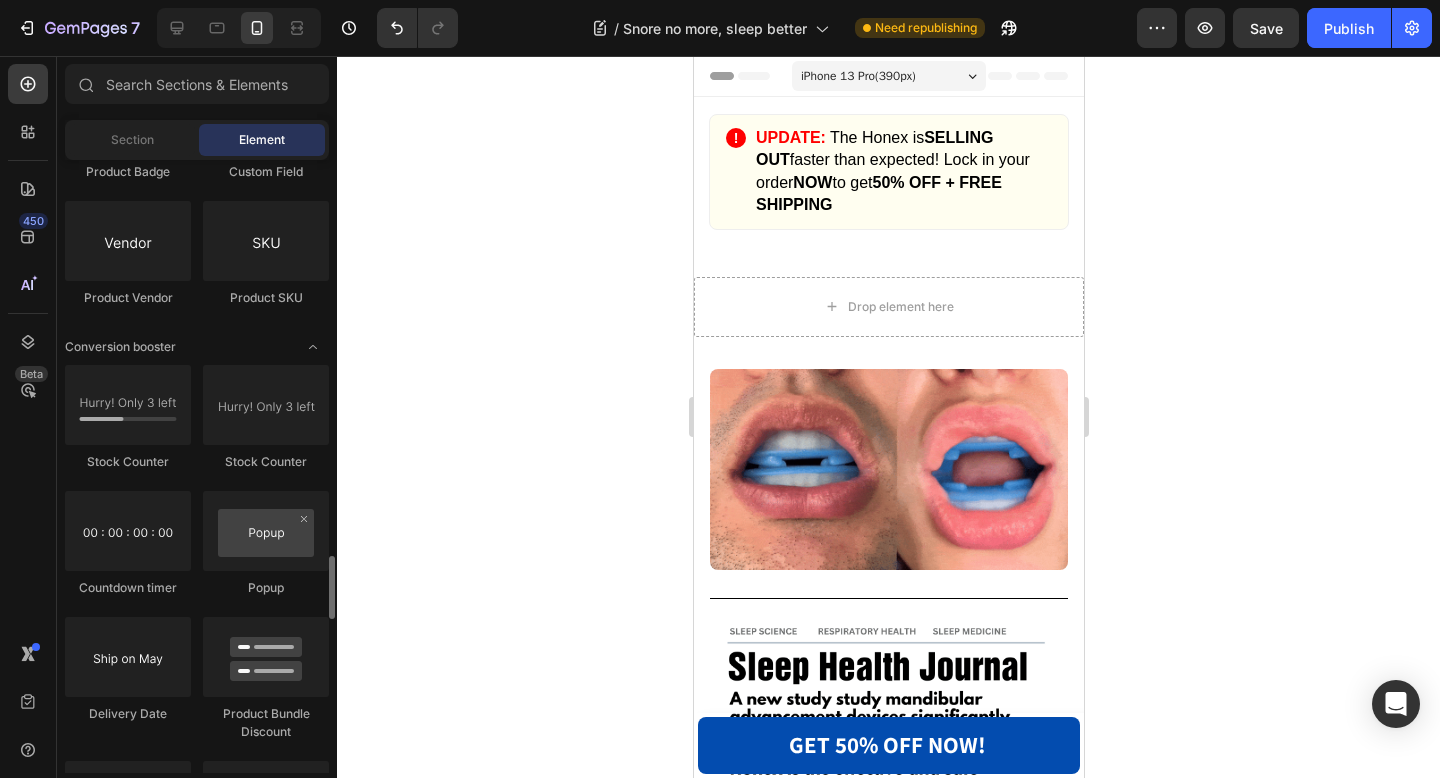 scroll, scrollTop: 3811, scrollLeft: 0, axis: vertical 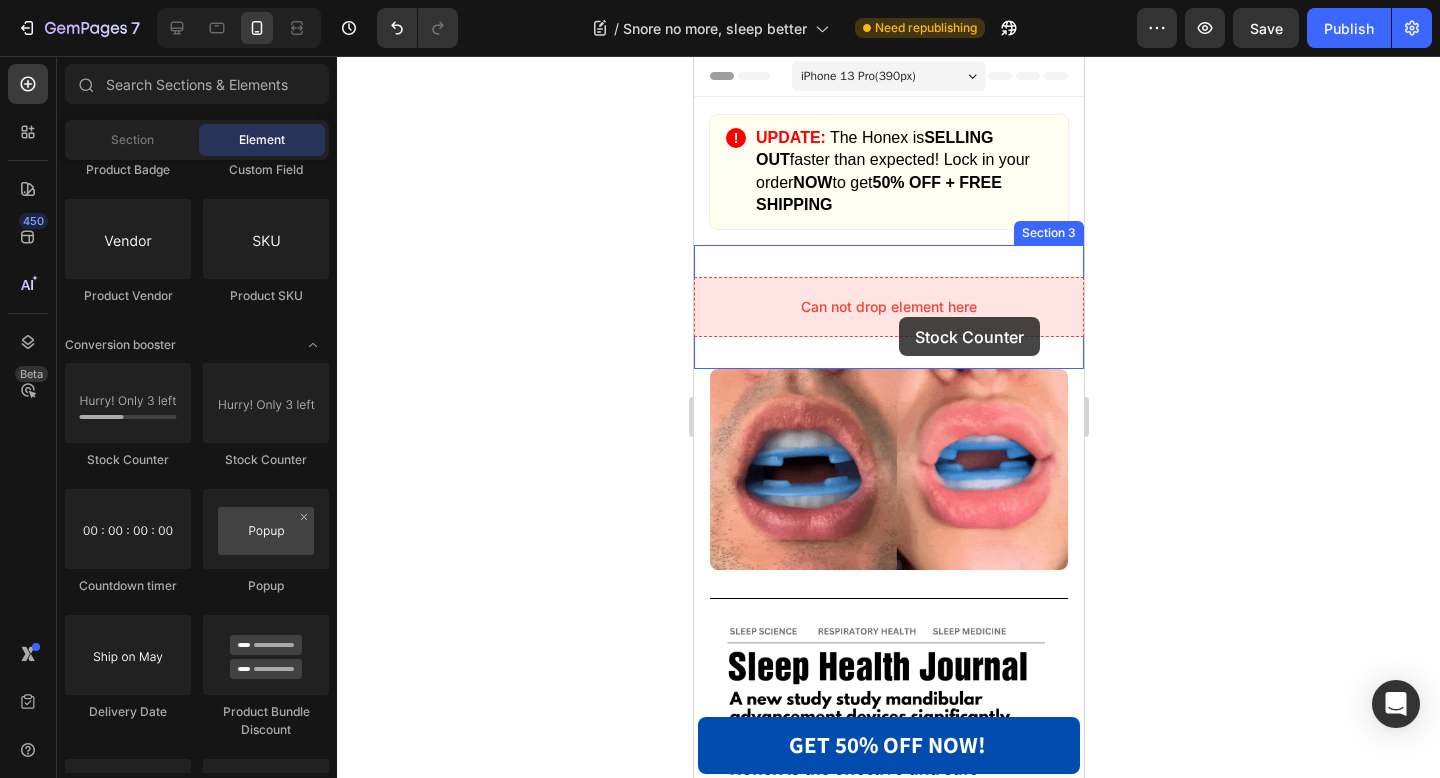 drag, startPoint x: 829, startPoint y: 466, endPoint x: 899, endPoint y: 317, distance: 164.62381 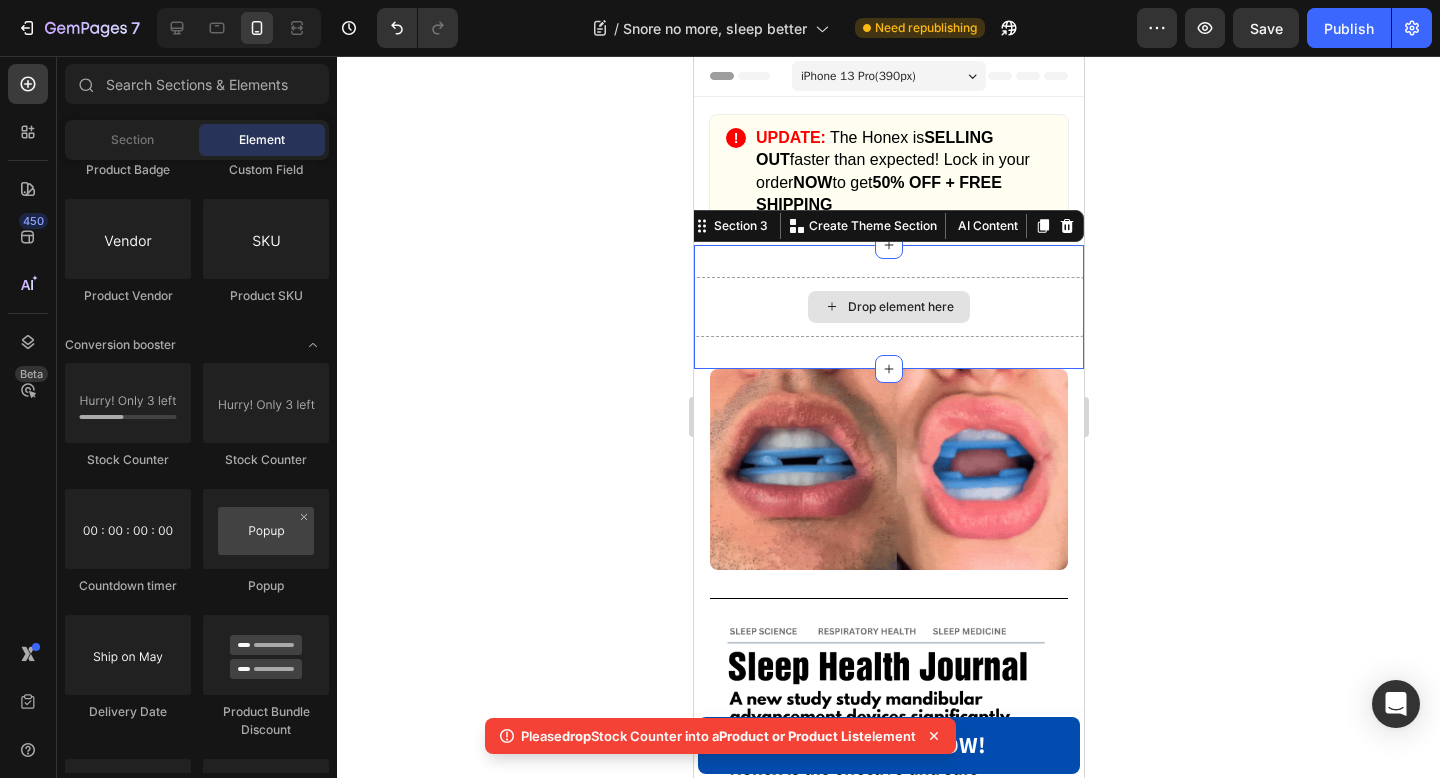 click on "Drop element here" at bounding box center [888, 307] 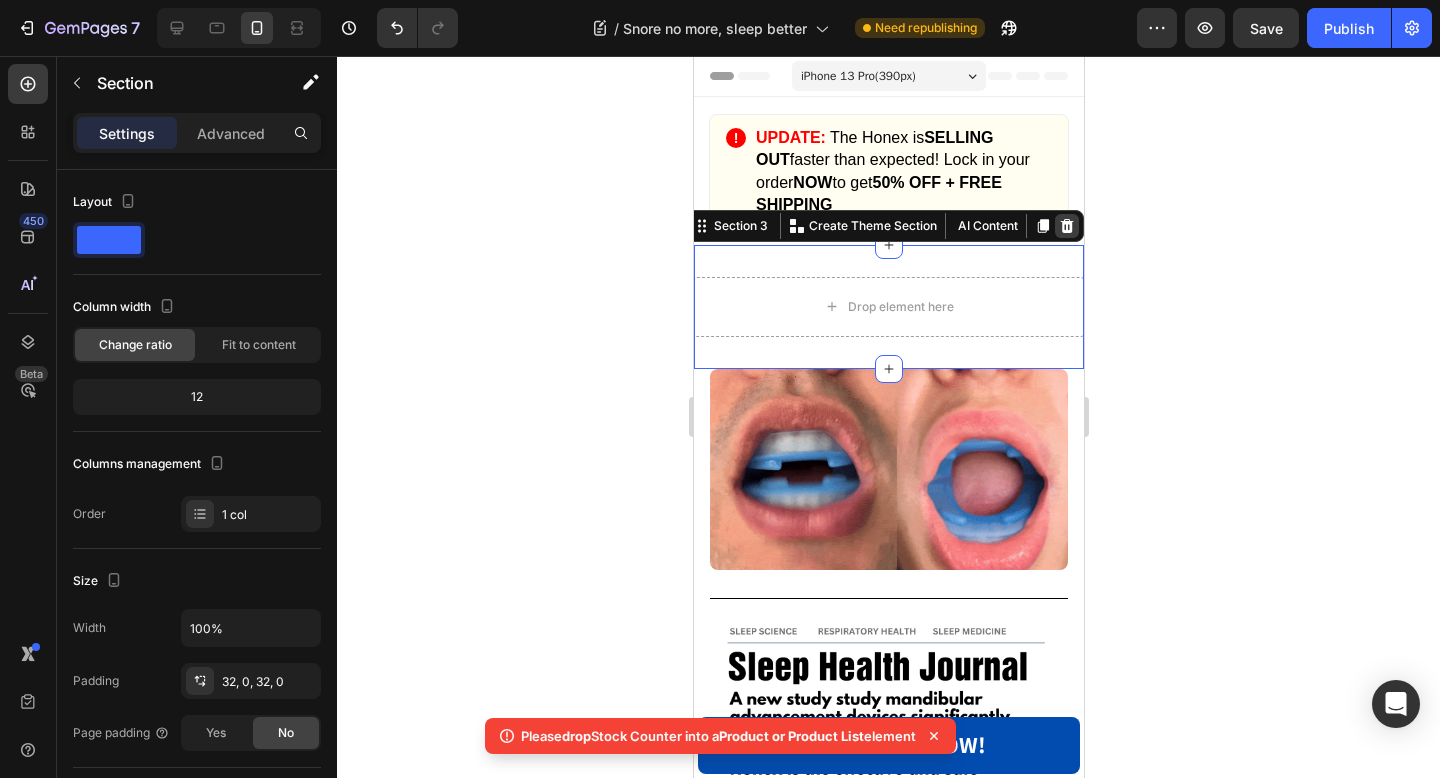 click 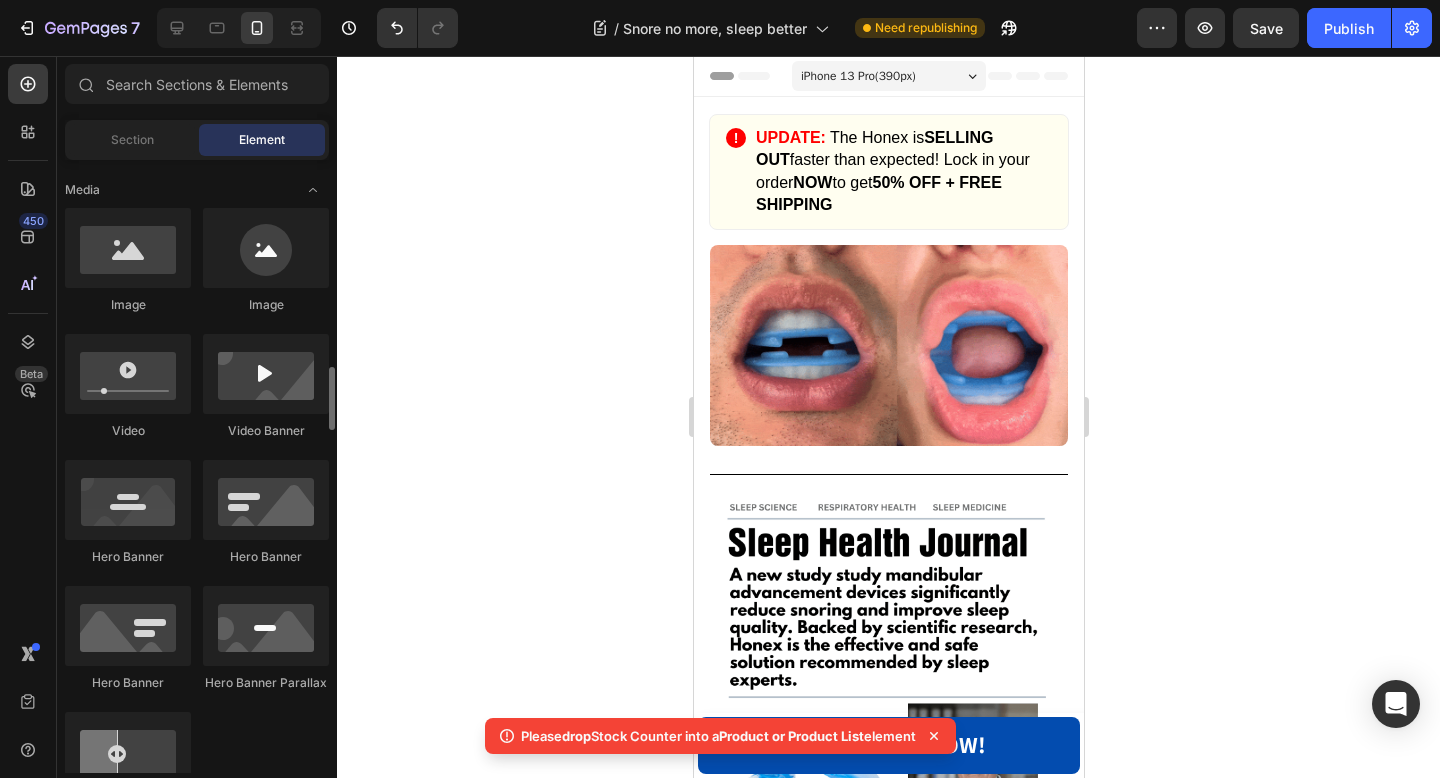 scroll, scrollTop: 0, scrollLeft: 0, axis: both 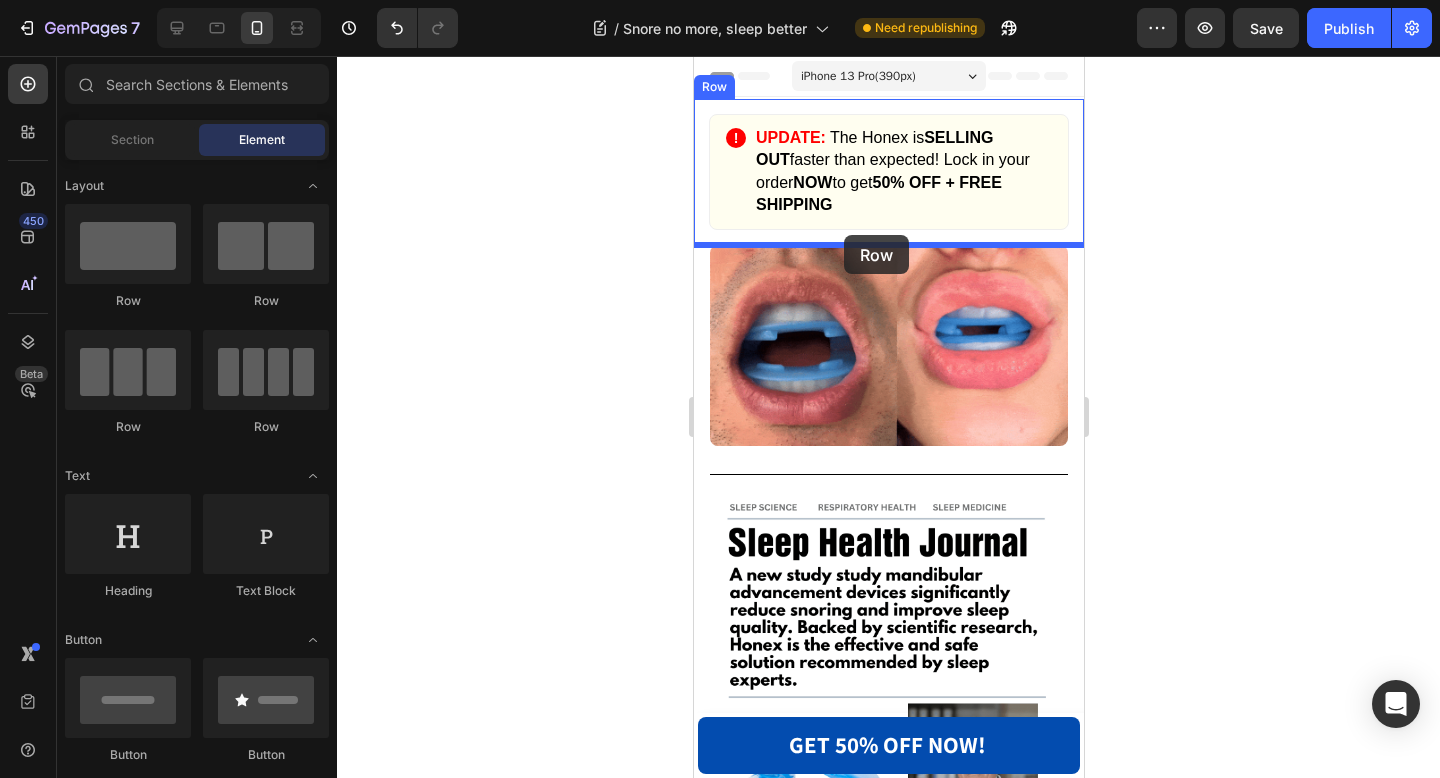 drag, startPoint x: 830, startPoint y: 323, endPoint x: 843, endPoint y: 235, distance: 88.95505 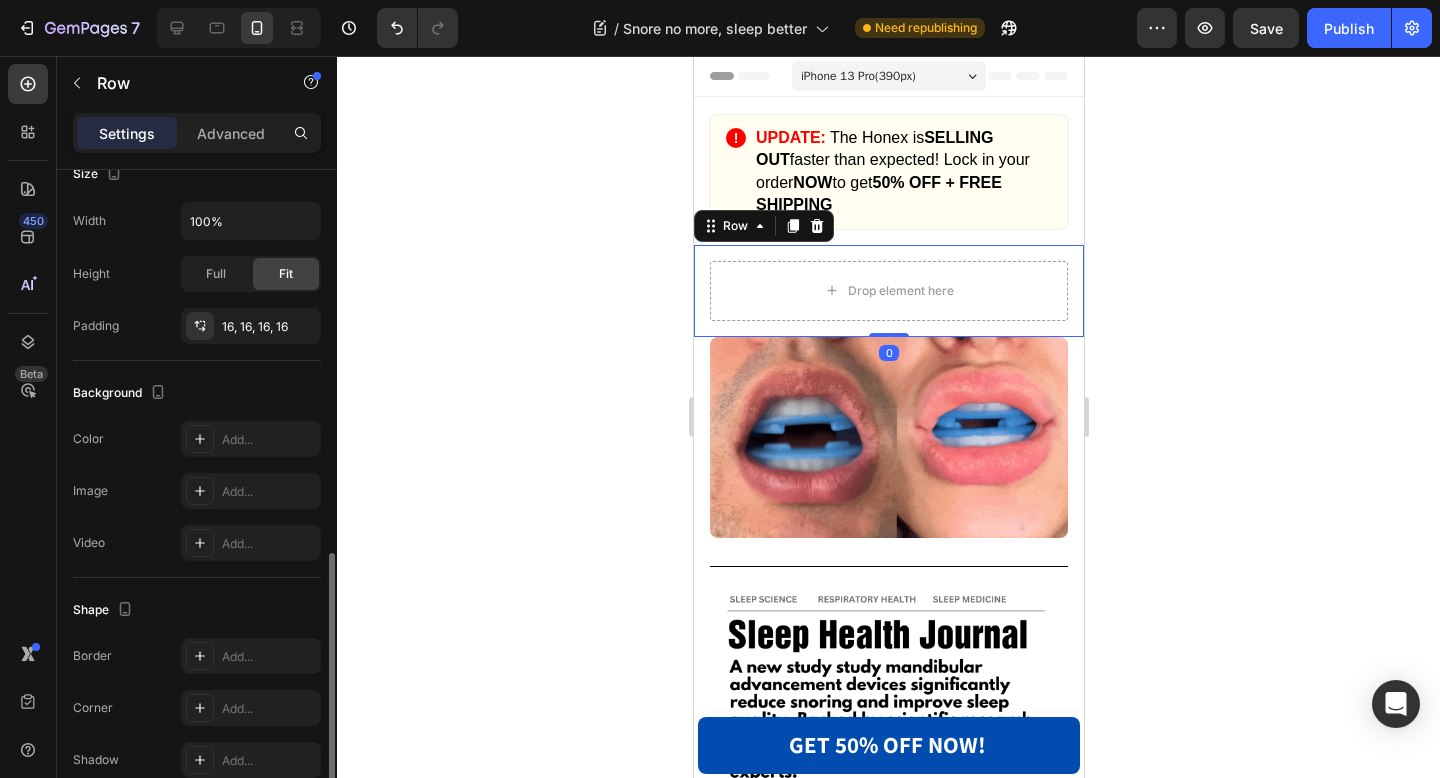 scroll, scrollTop: 503, scrollLeft: 0, axis: vertical 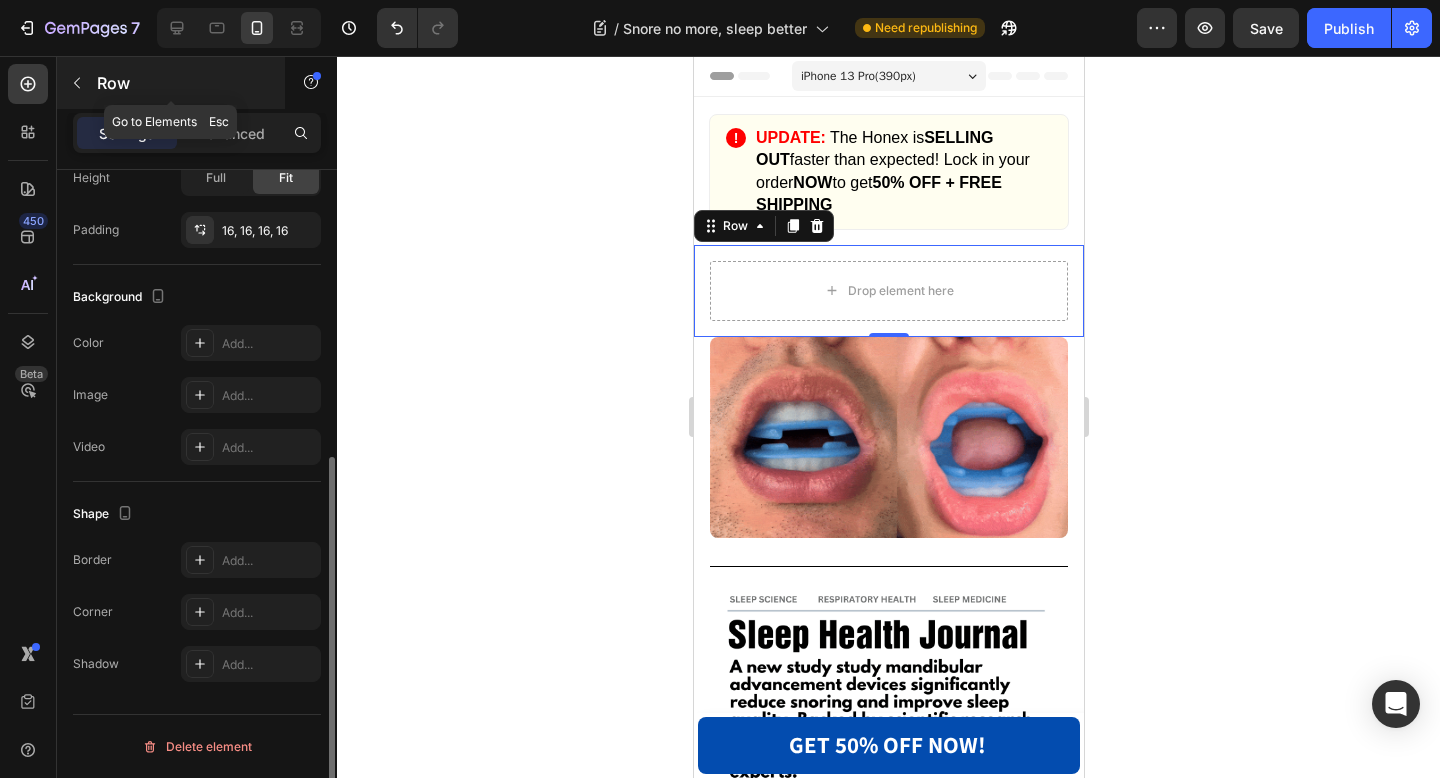 click 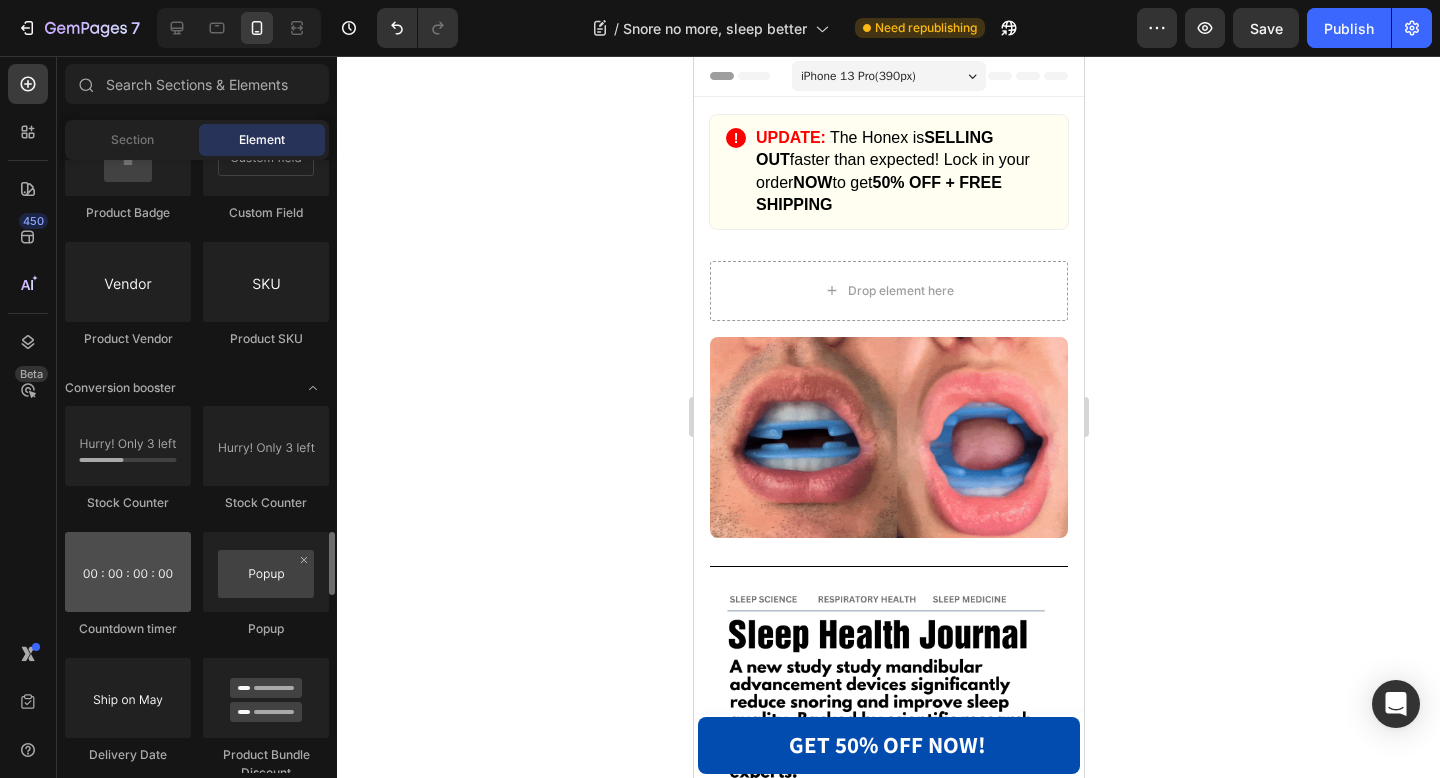 scroll, scrollTop: 3747, scrollLeft: 0, axis: vertical 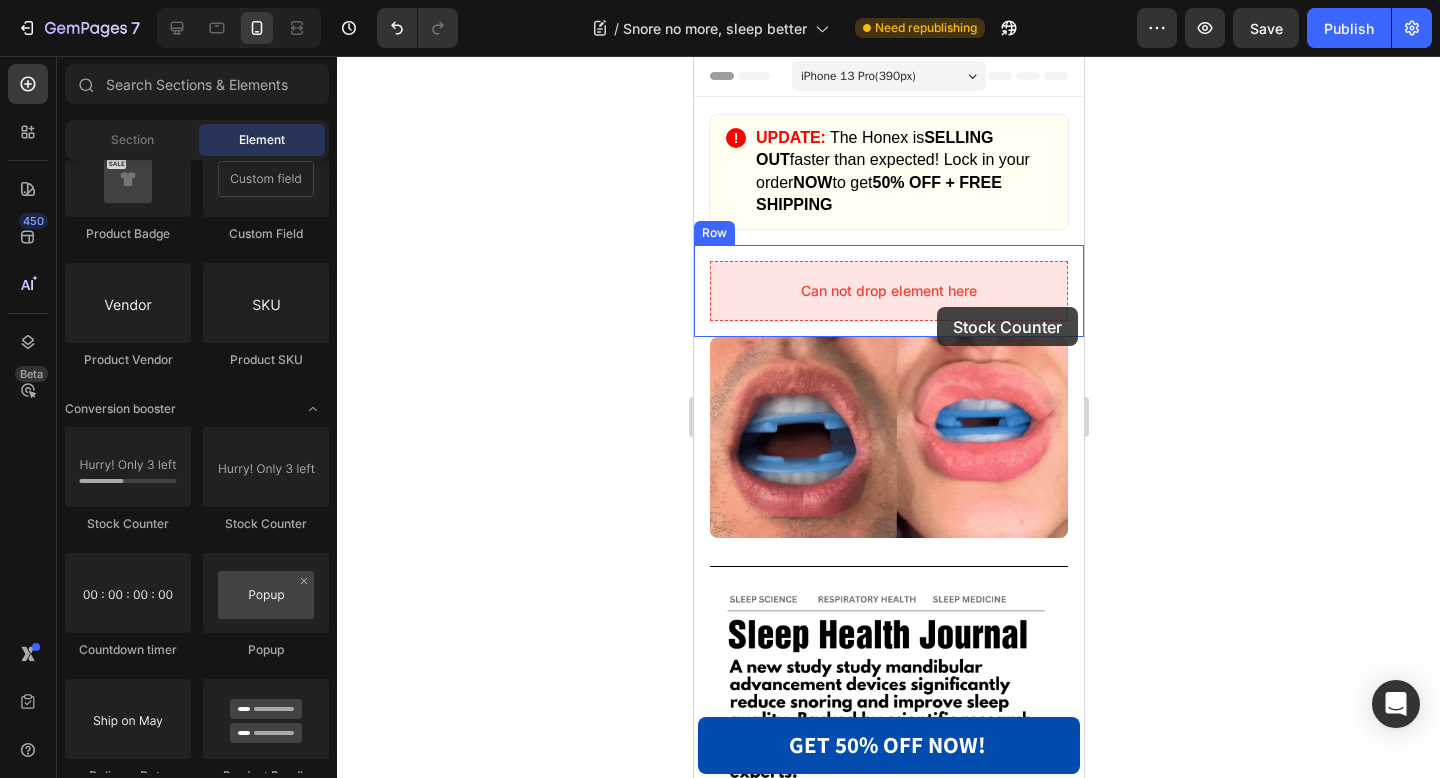 drag, startPoint x: 844, startPoint y: 539, endPoint x: 931, endPoint y: 303, distance: 251.52534 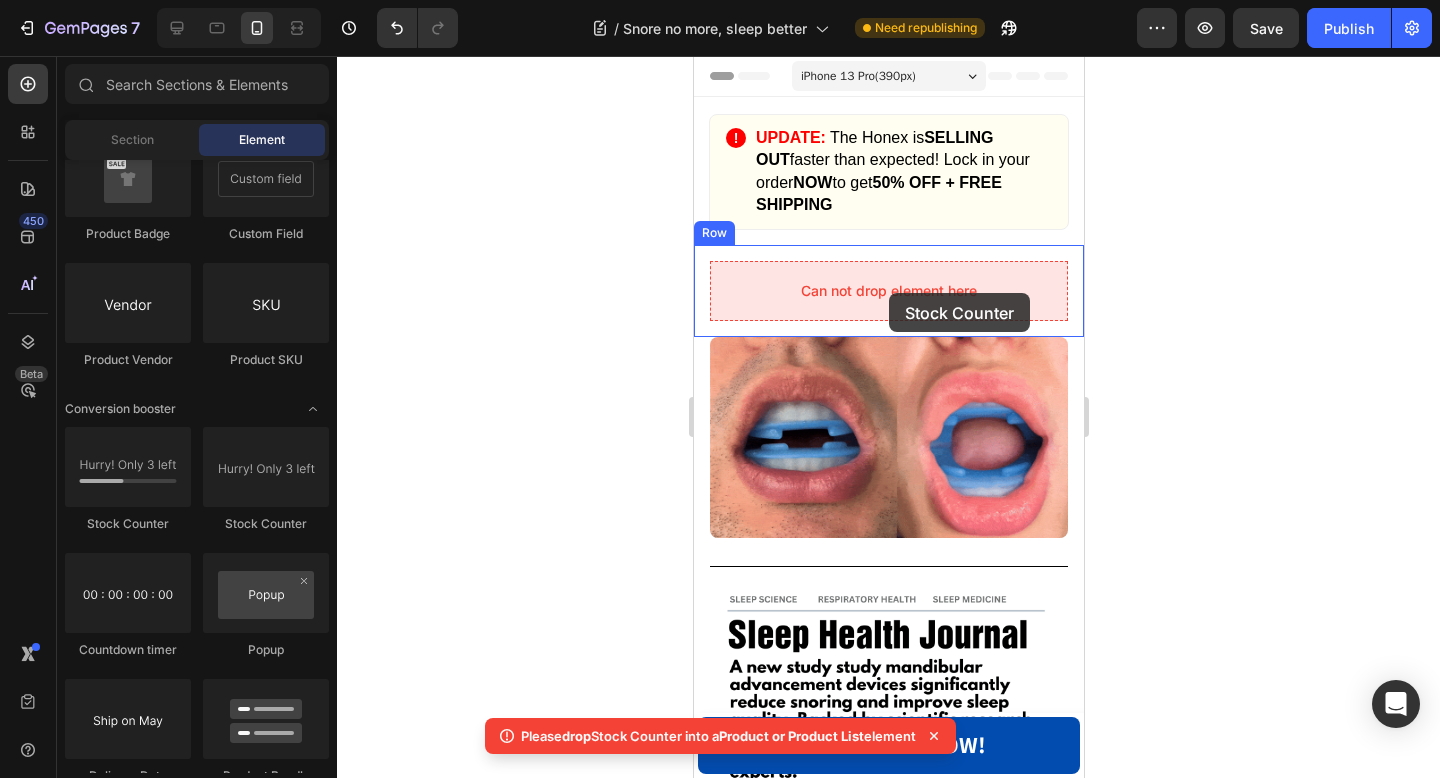drag, startPoint x: 940, startPoint y: 557, endPoint x: 889, endPoint y: 293, distance: 268.881 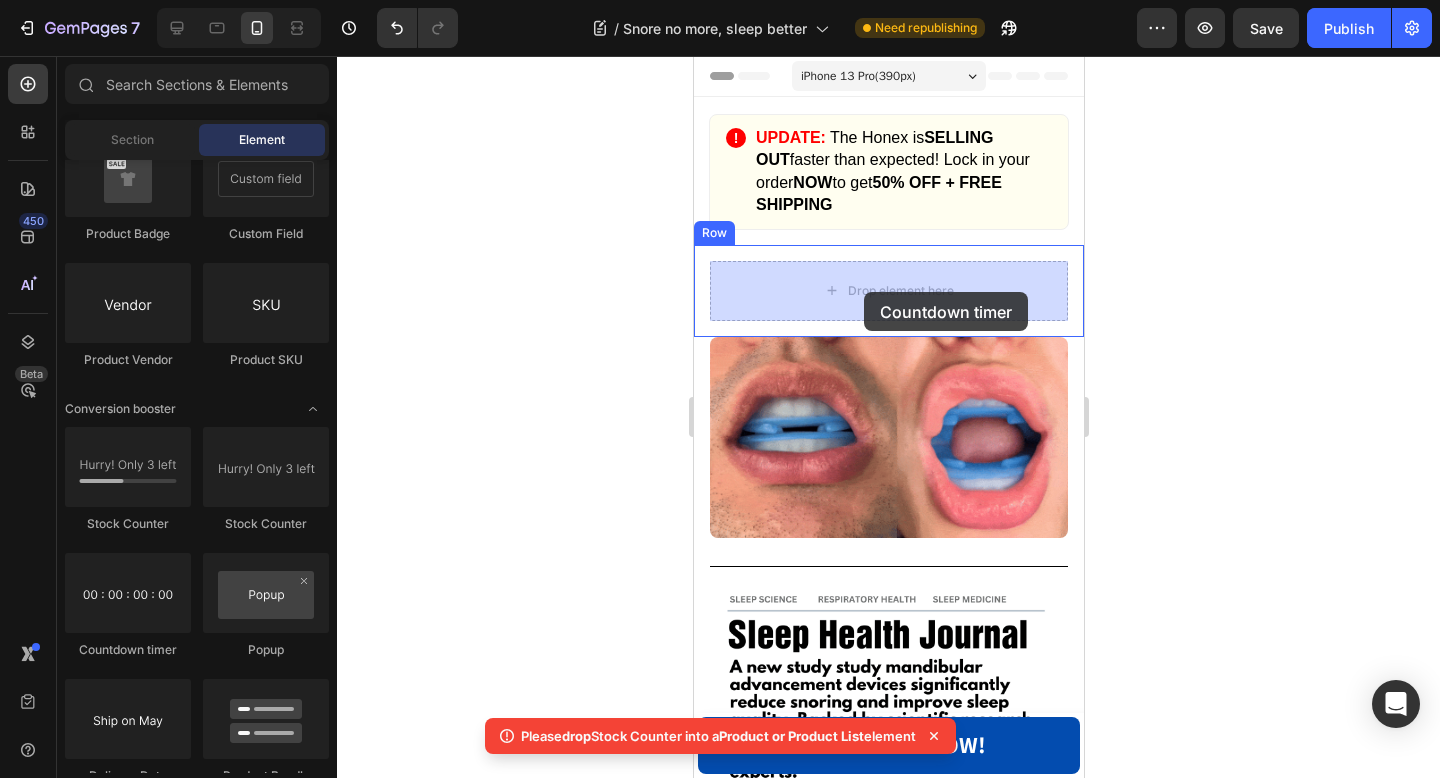 drag, startPoint x: 821, startPoint y: 642, endPoint x: 864, endPoint y: 292, distance: 352.63153 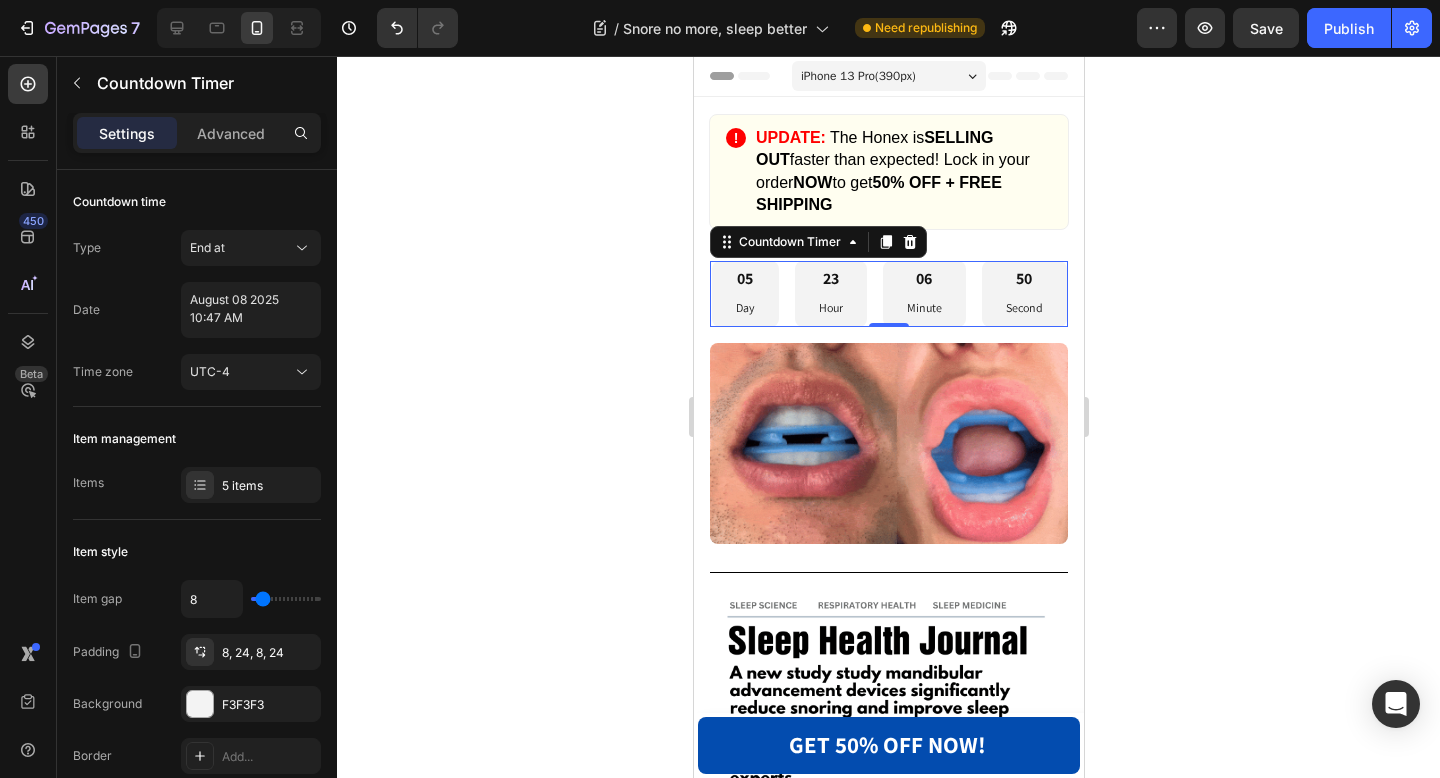 click 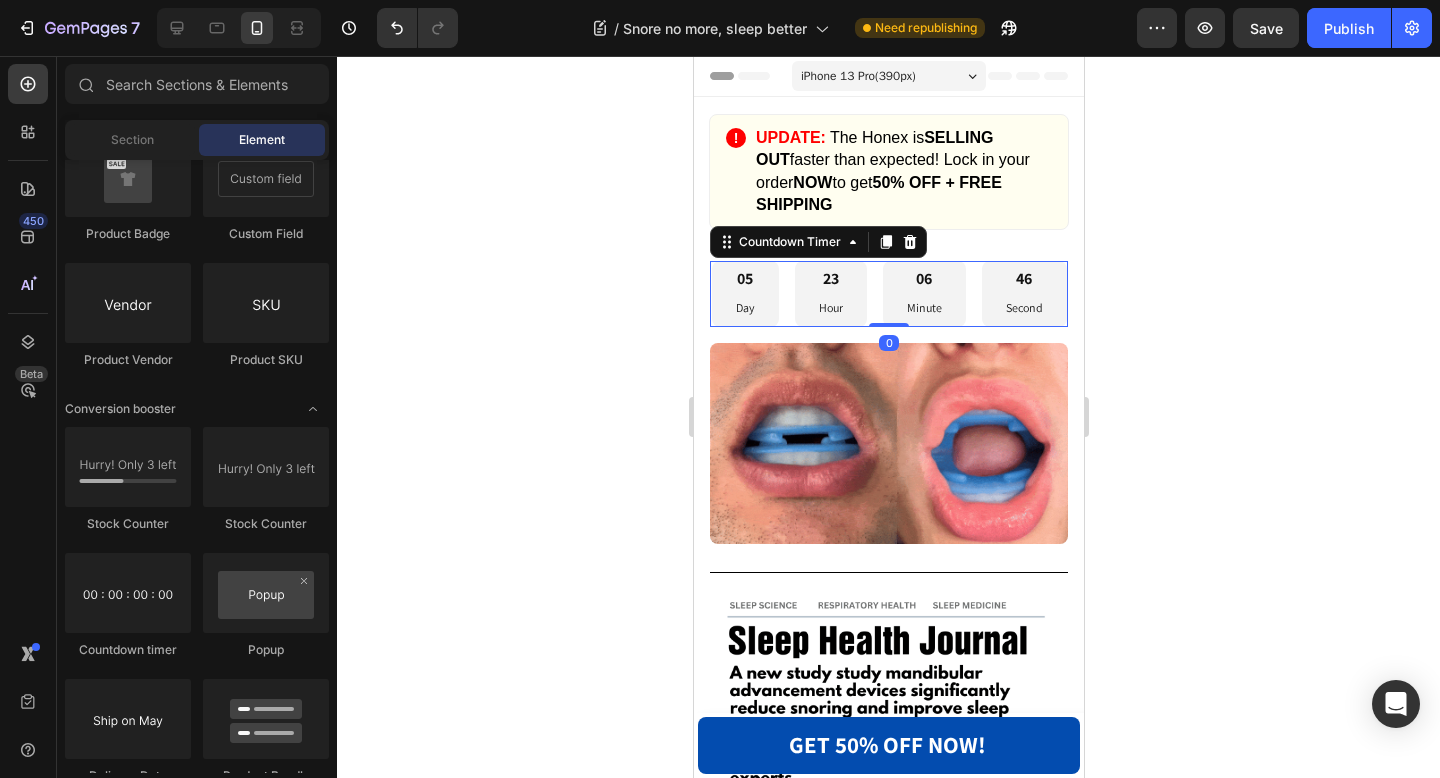 click on "05 Day" at bounding box center (744, 294) 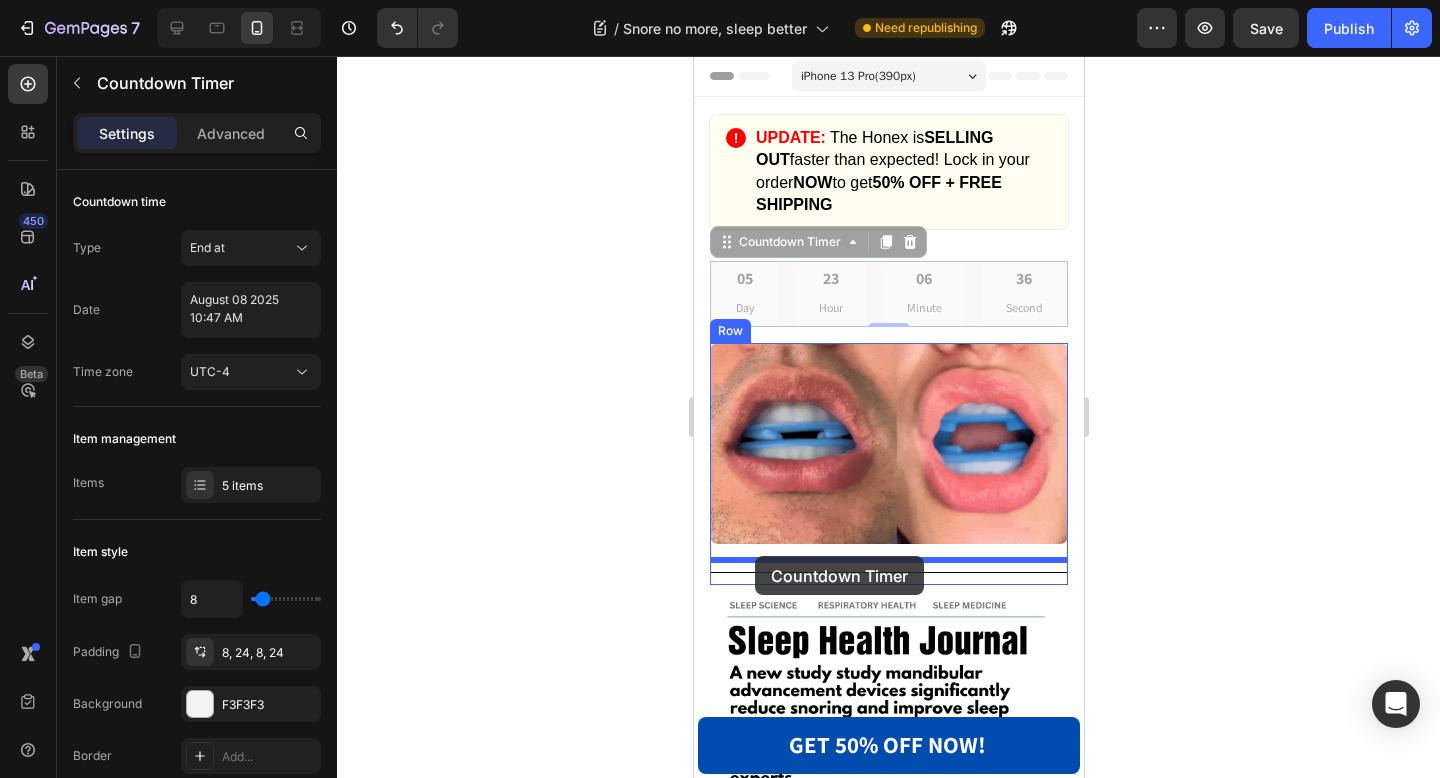 drag, startPoint x: 754, startPoint y: 292, endPoint x: 754, endPoint y: 556, distance: 264 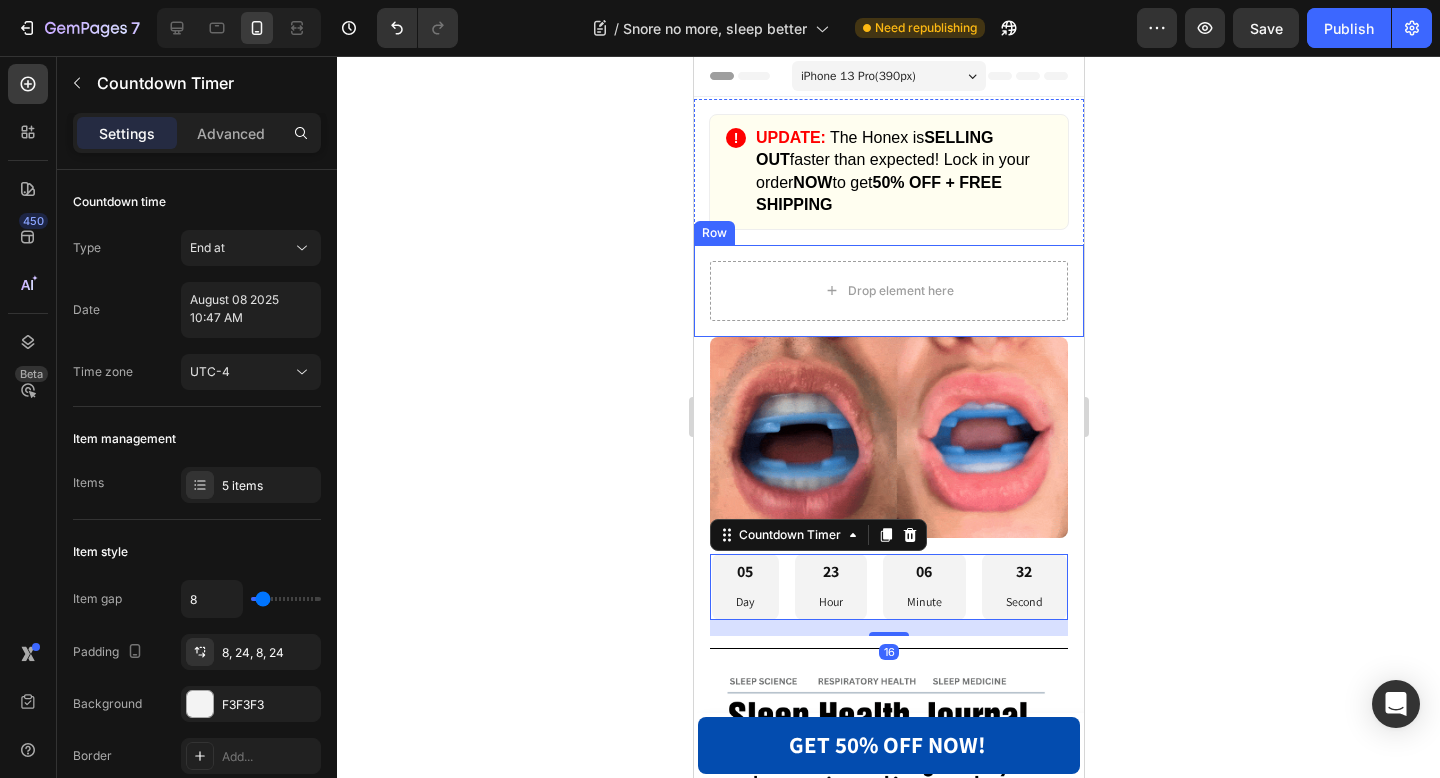 click 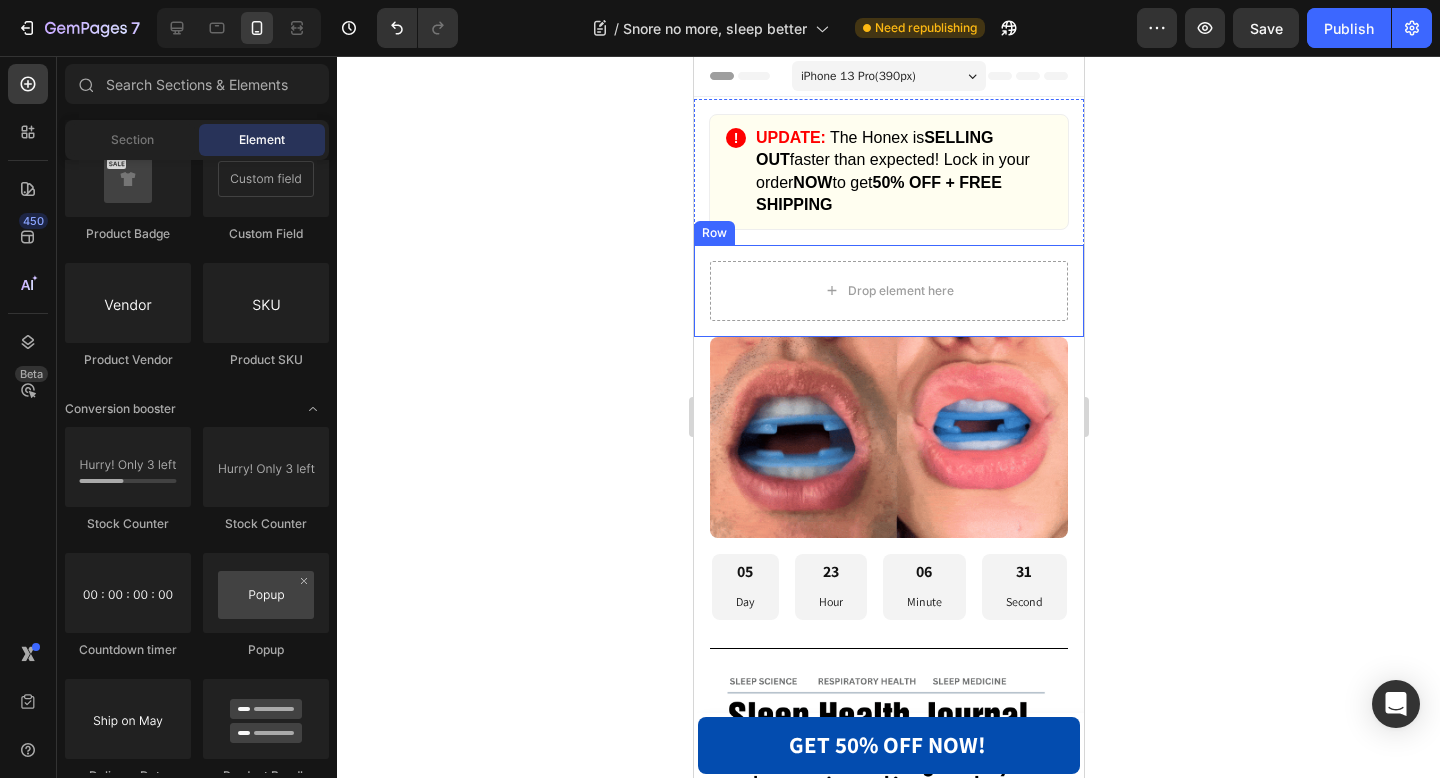 click 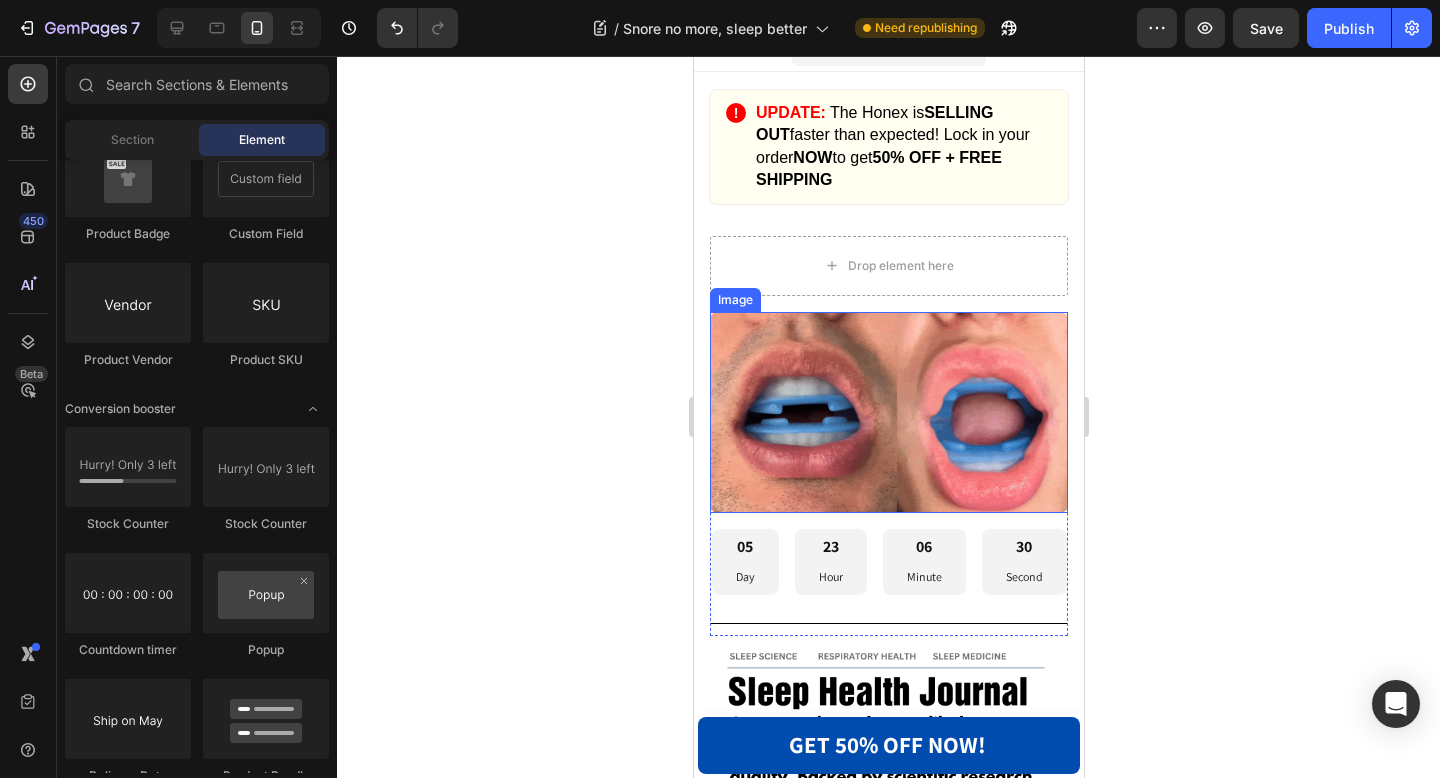 scroll, scrollTop: 0, scrollLeft: 0, axis: both 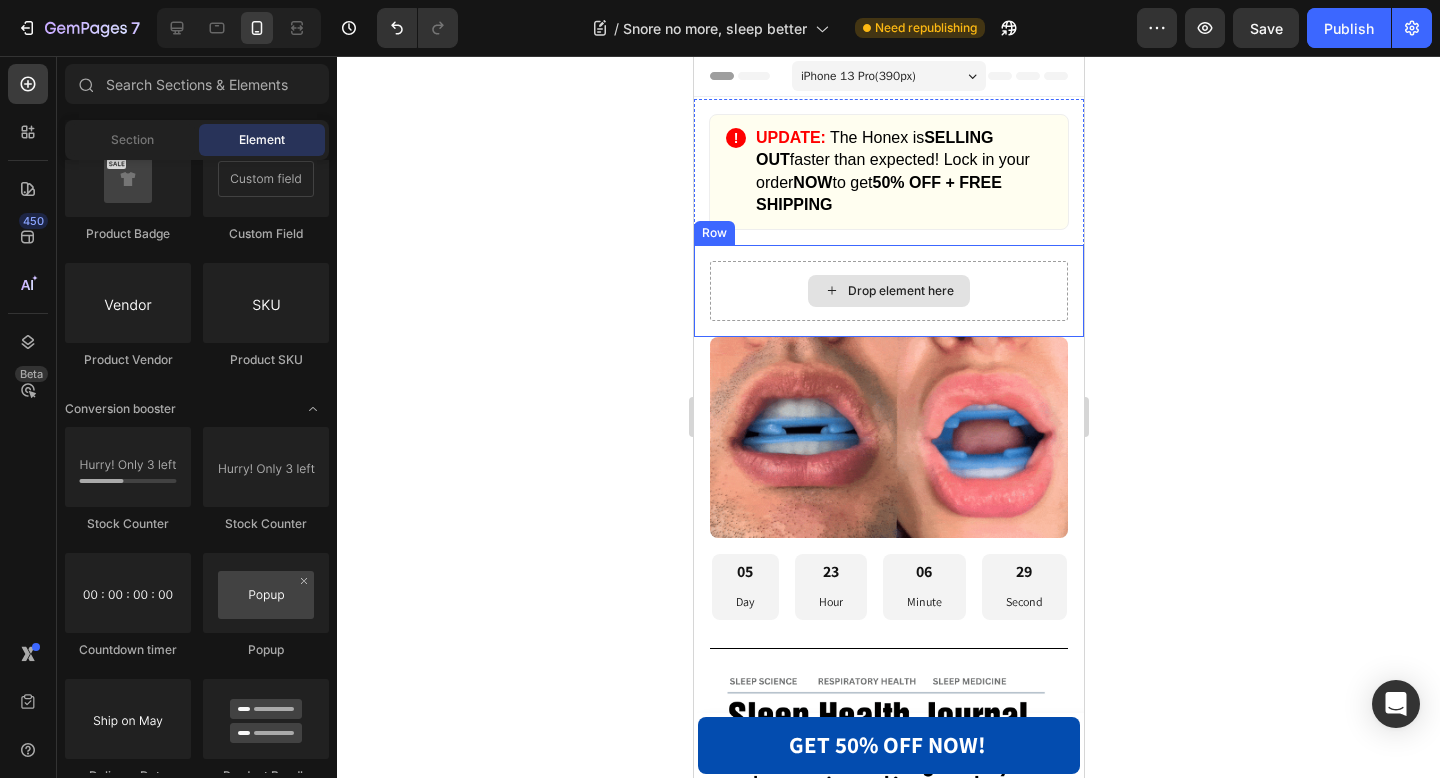 click on "Drop element here" at bounding box center [888, 291] 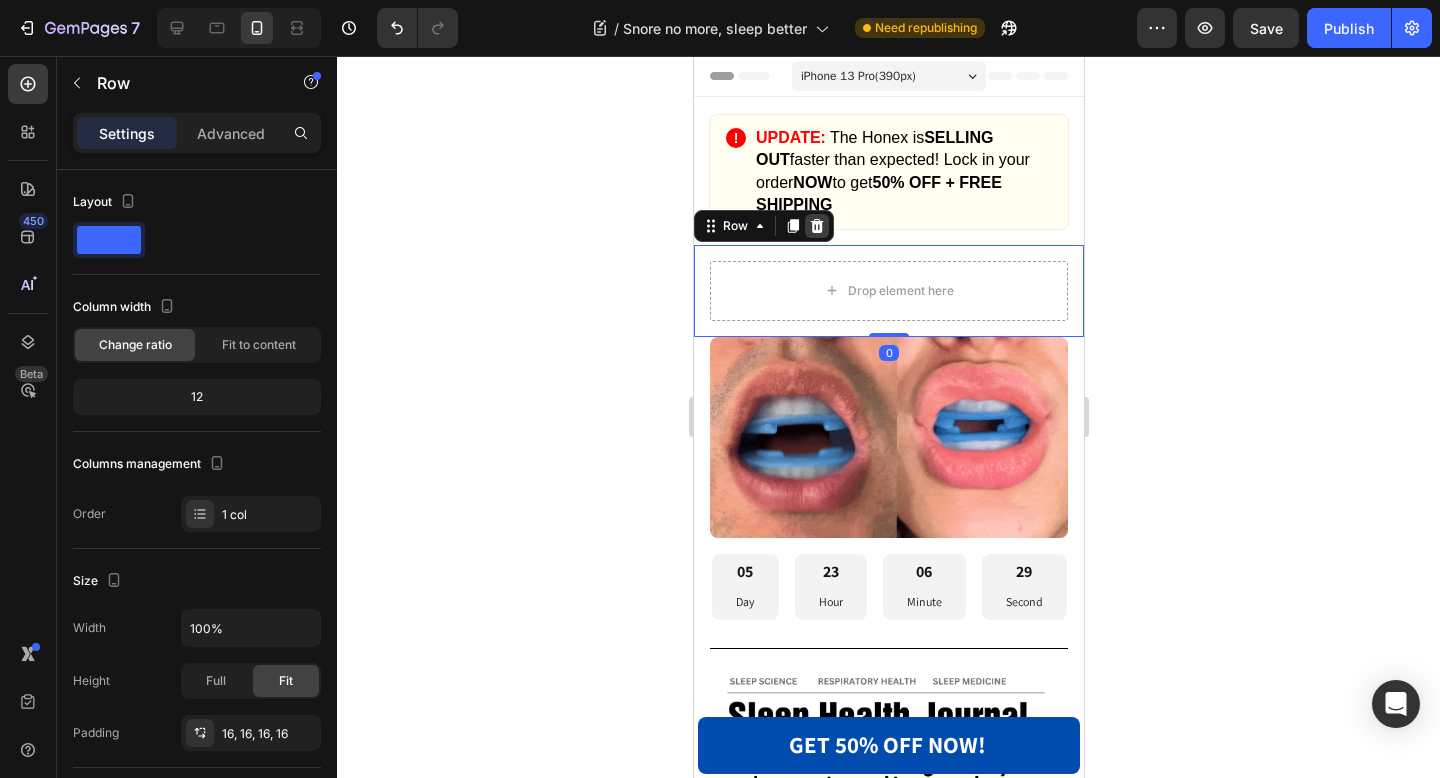 click 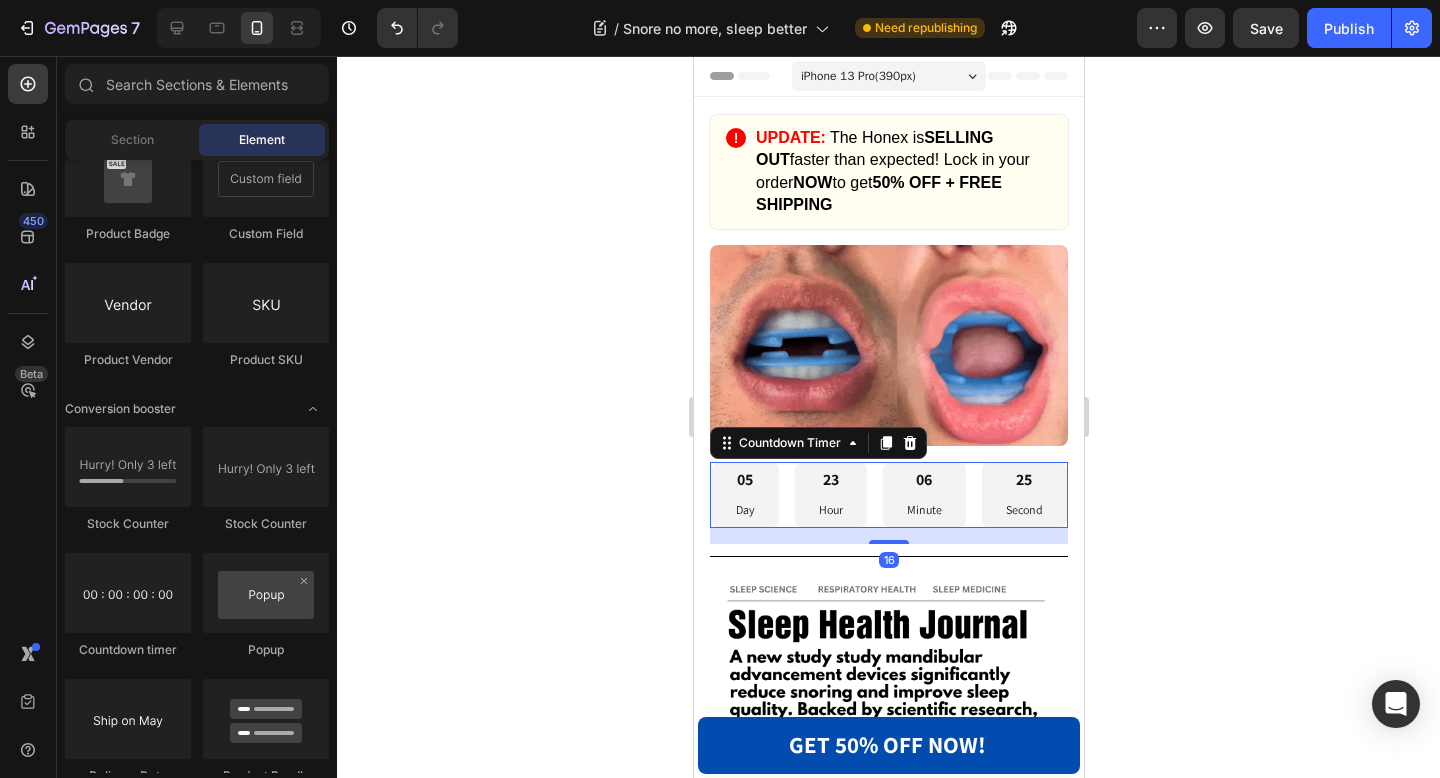 click on "05" at bounding box center [744, 480] 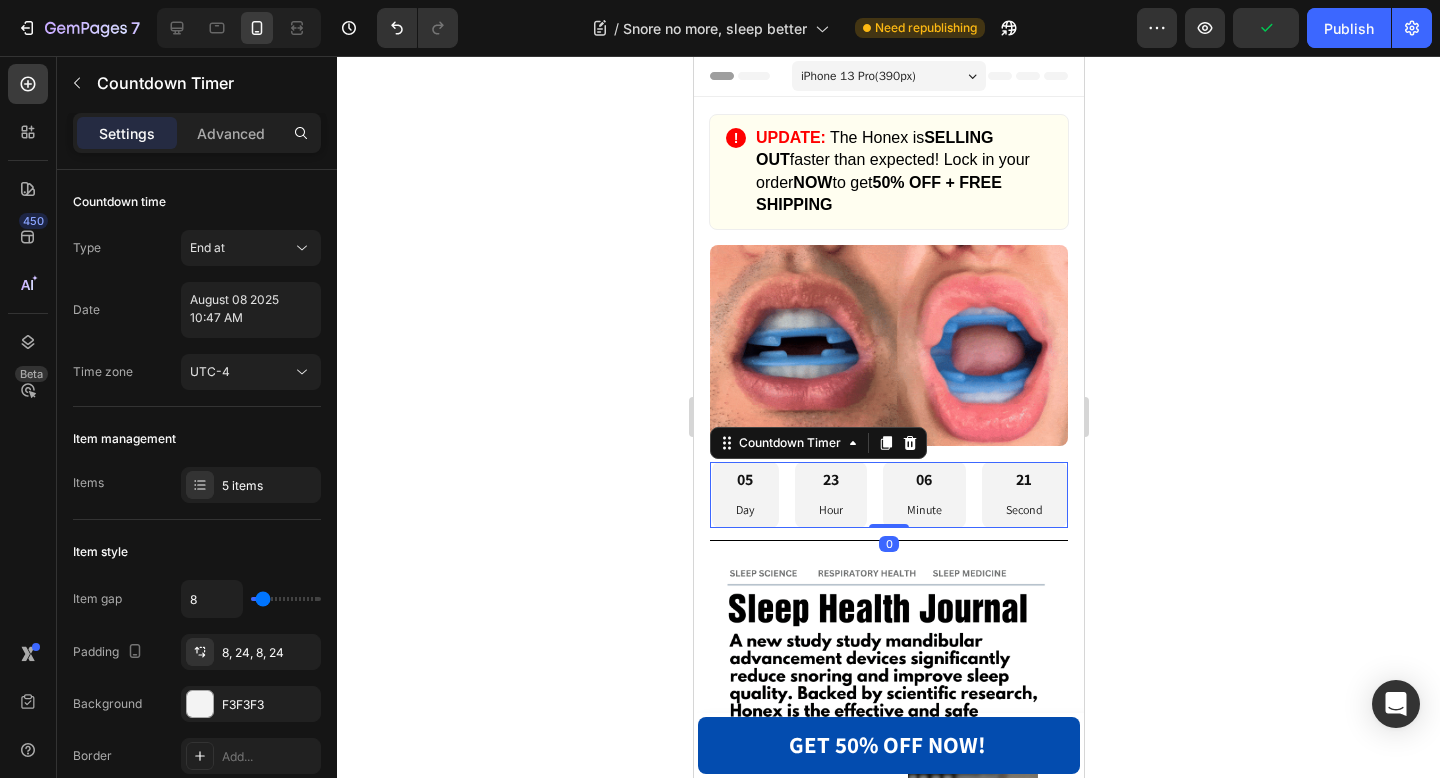 drag, startPoint x: 875, startPoint y: 540, endPoint x: 874, endPoint y: 521, distance: 19.026299 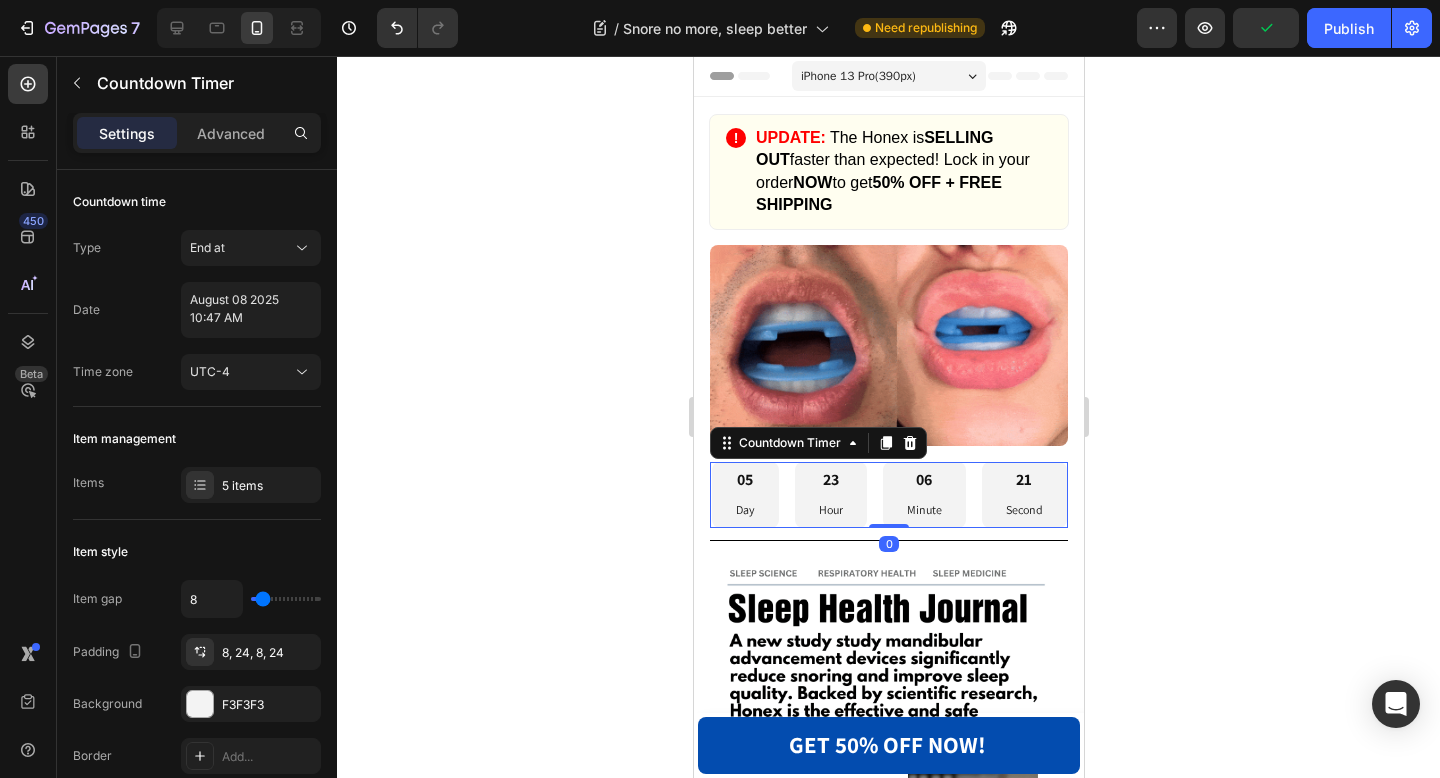 click on "05 Day 23 Hour 06 Minute 21 Second Countdown Timer 0" at bounding box center (888, 495) 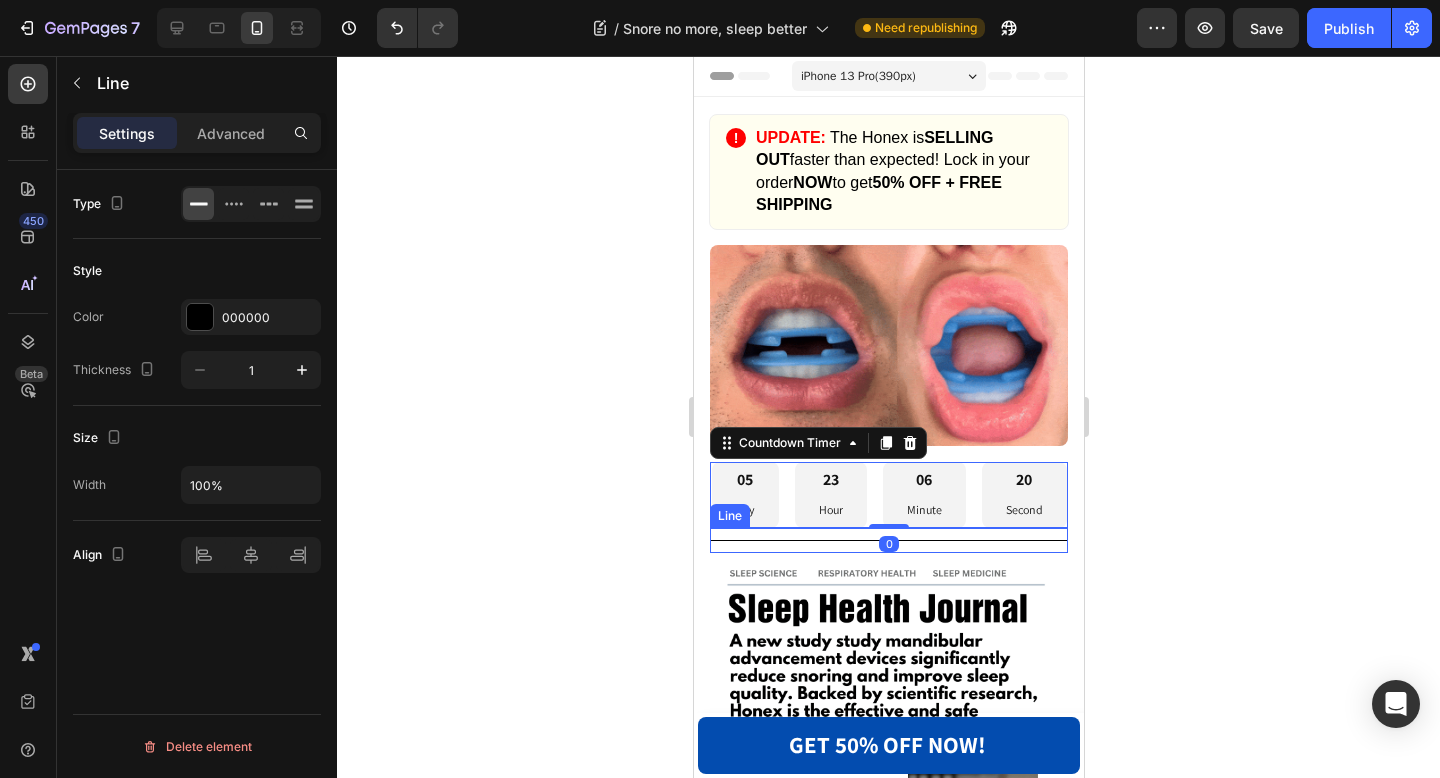click on "Title Line" at bounding box center (888, 540) 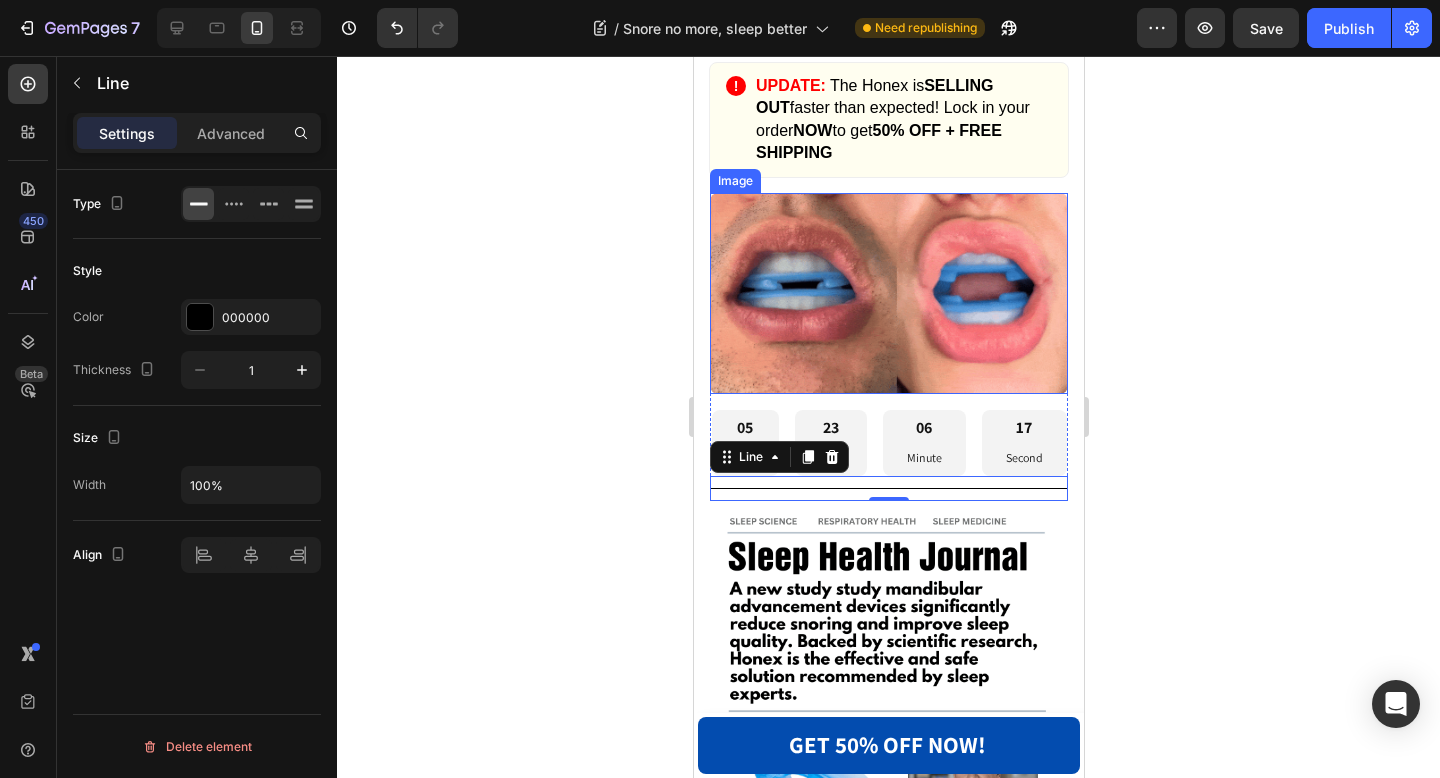 scroll, scrollTop: 0, scrollLeft: 0, axis: both 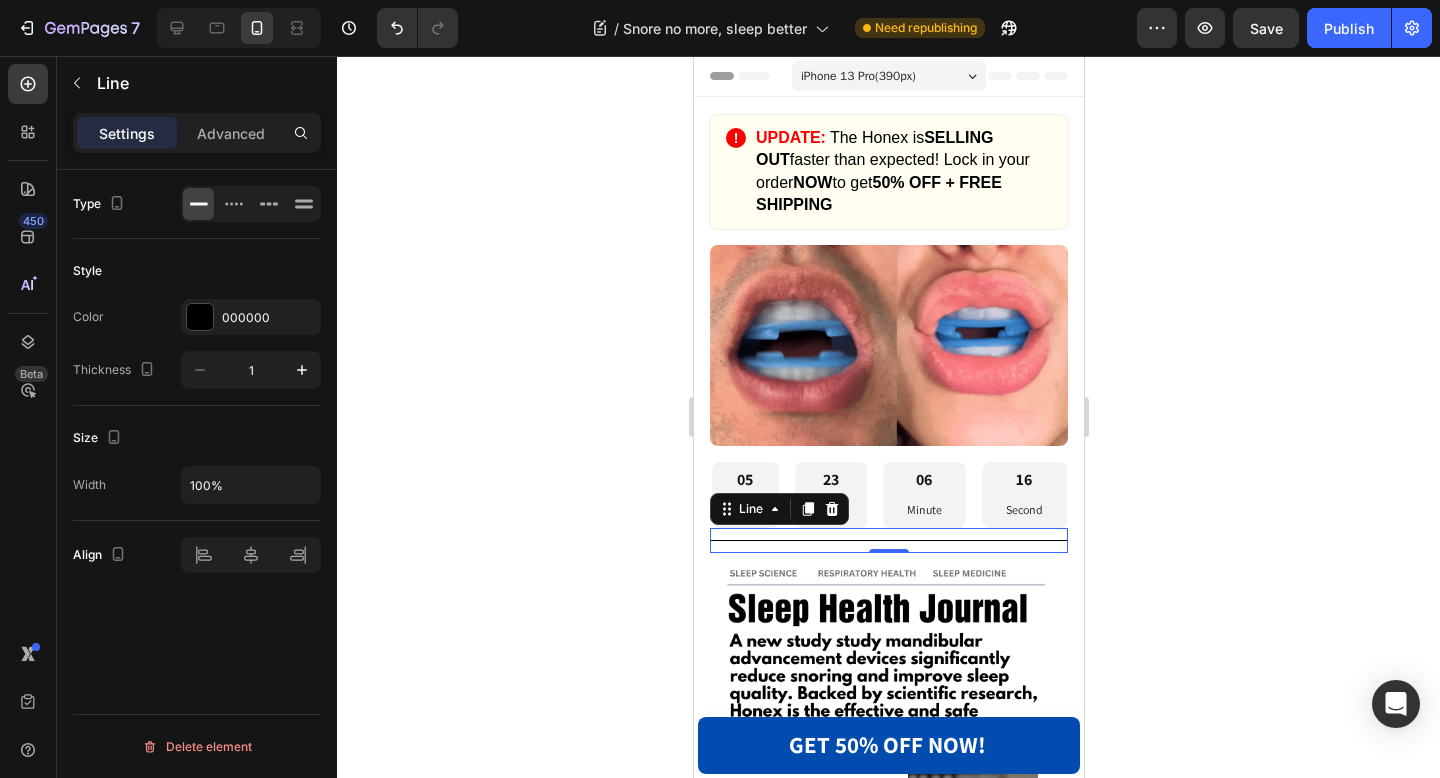 click 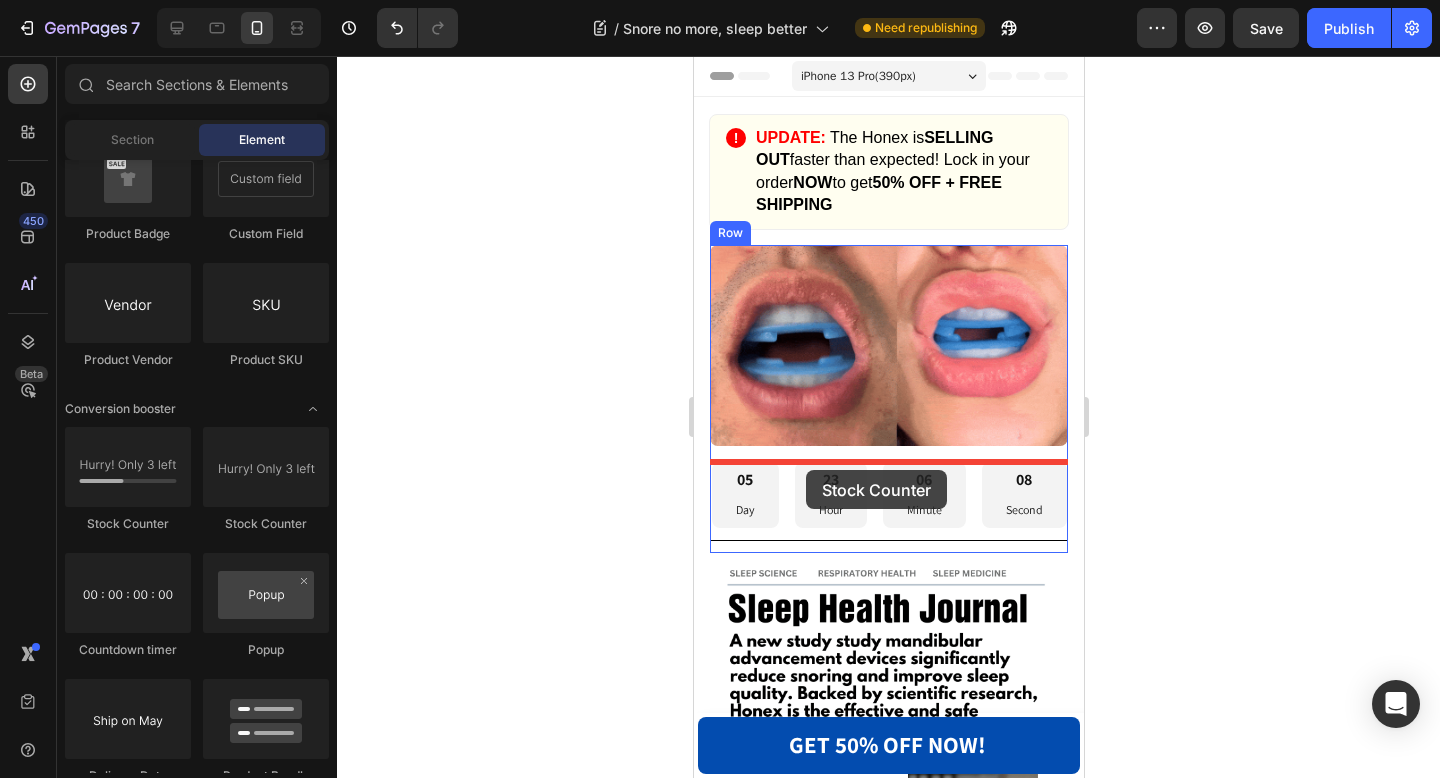drag, startPoint x: 947, startPoint y: 528, endPoint x: 804, endPoint y: 470, distance: 154.31462 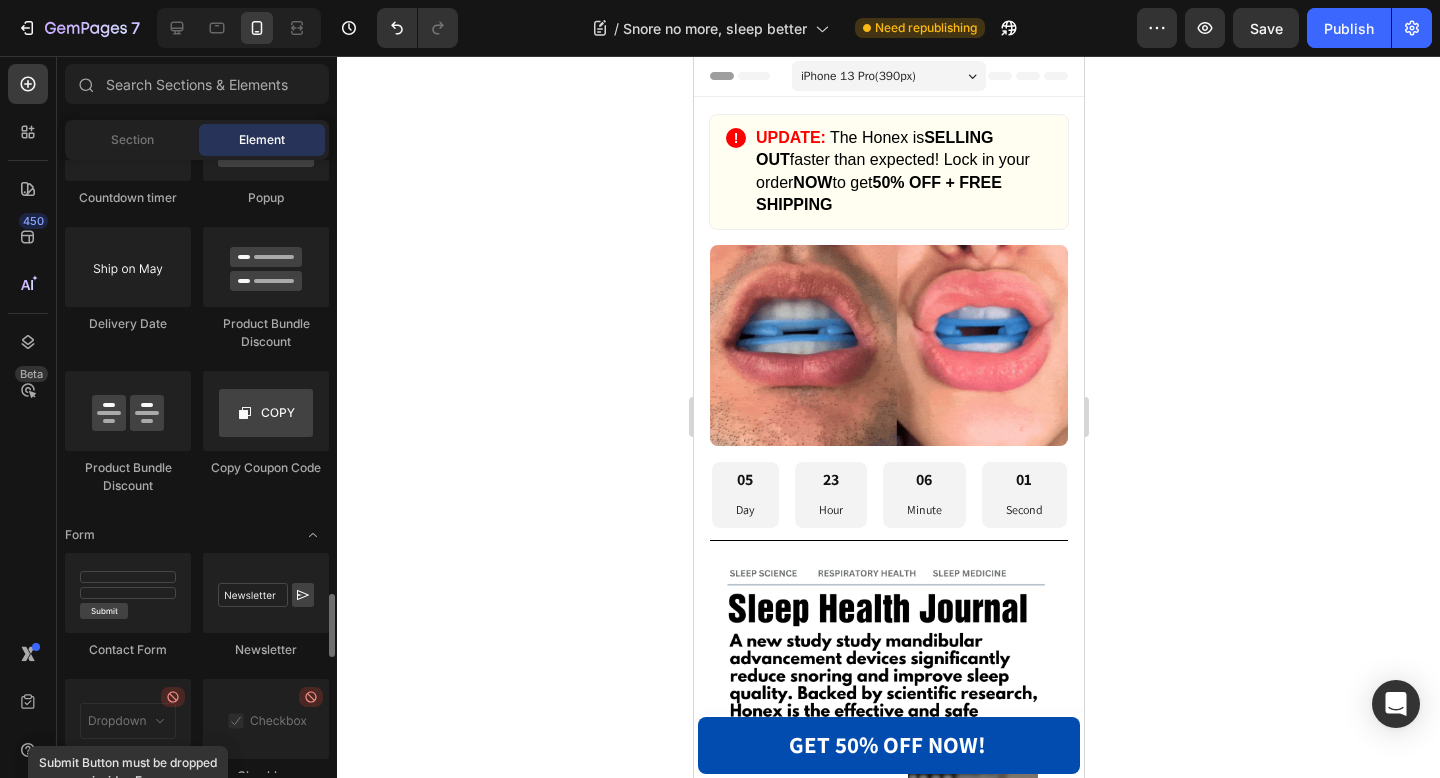 scroll, scrollTop: 4201, scrollLeft: 0, axis: vertical 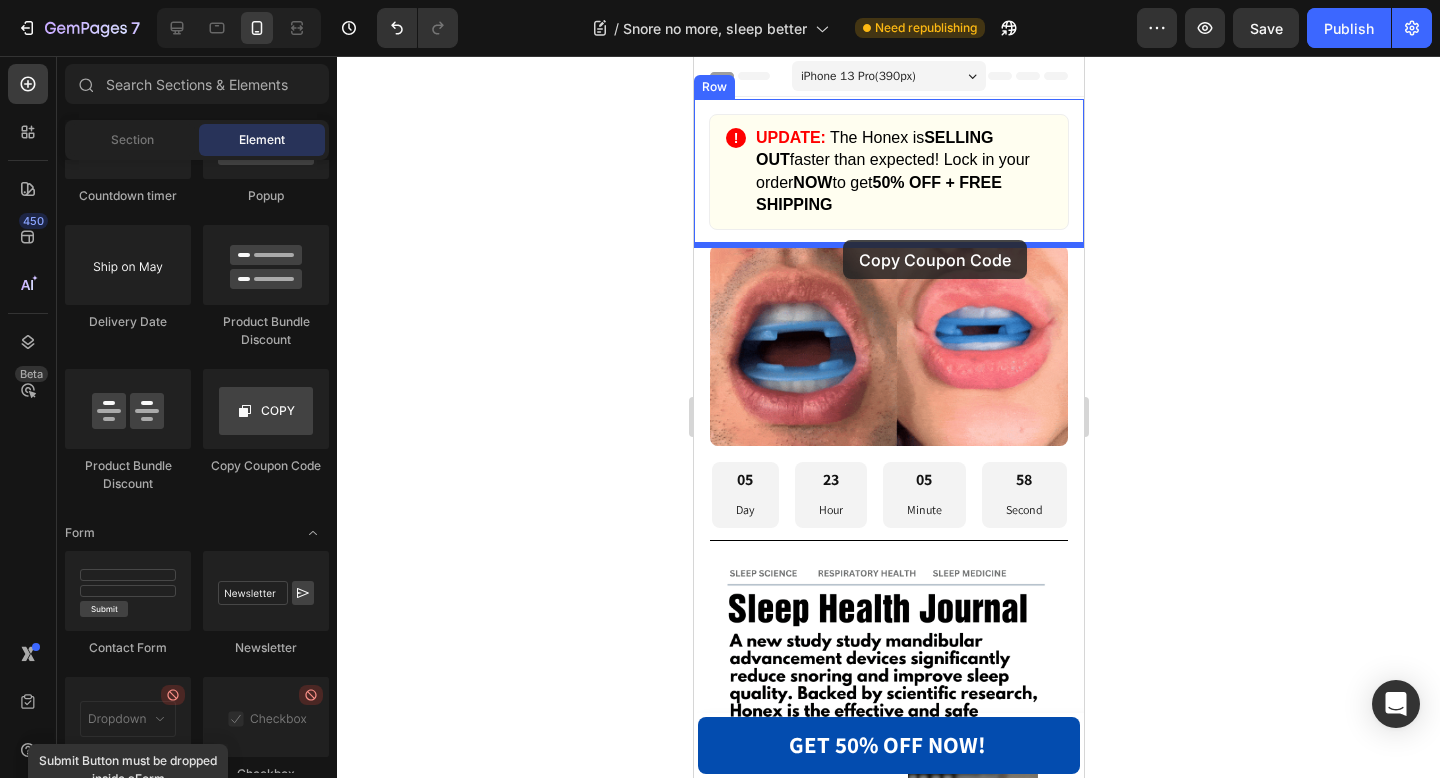 drag, startPoint x: 936, startPoint y: 477, endPoint x: 842, endPoint y: 240, distance: 254.96078 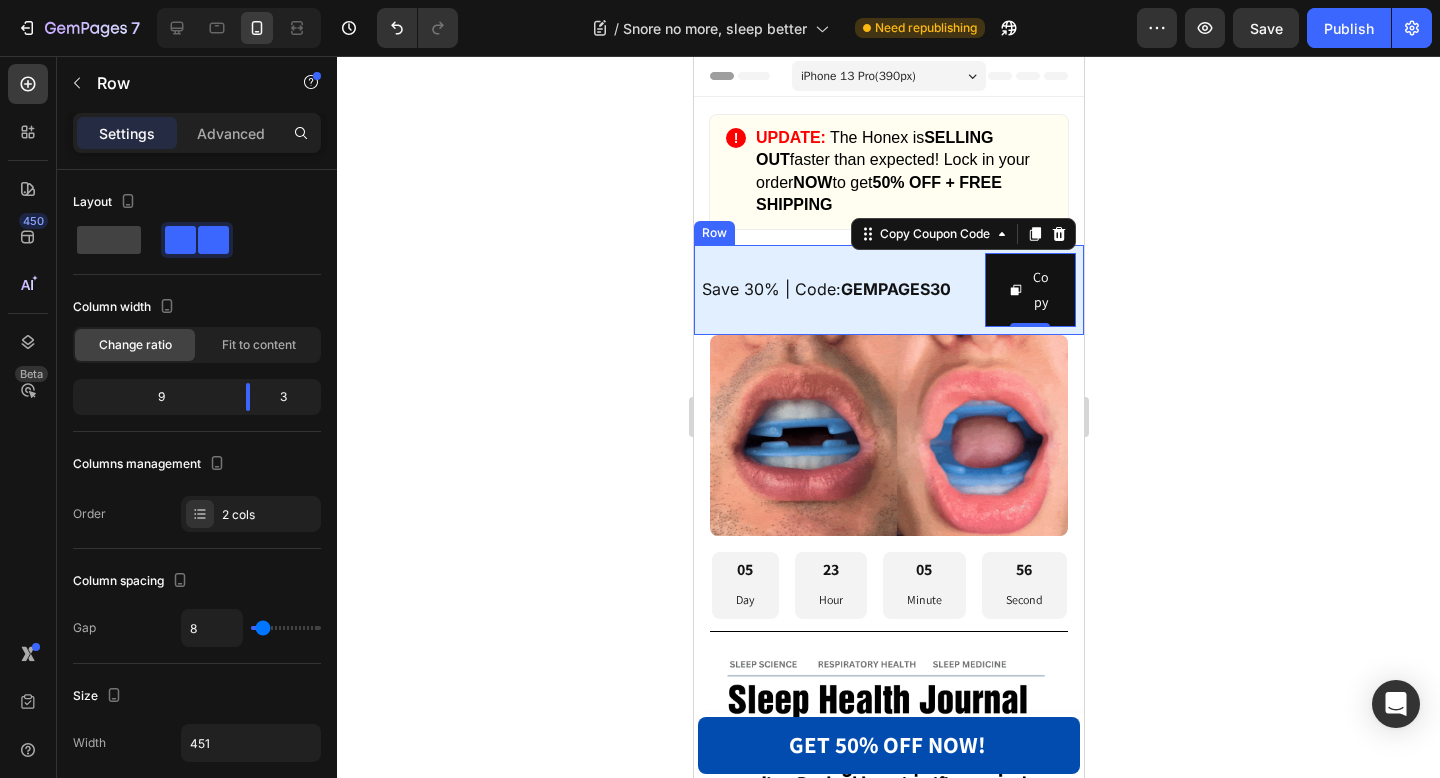 click on "Save 30% | Code:  GEMPAGES30 Text Block" at bounding box center (838, 290) 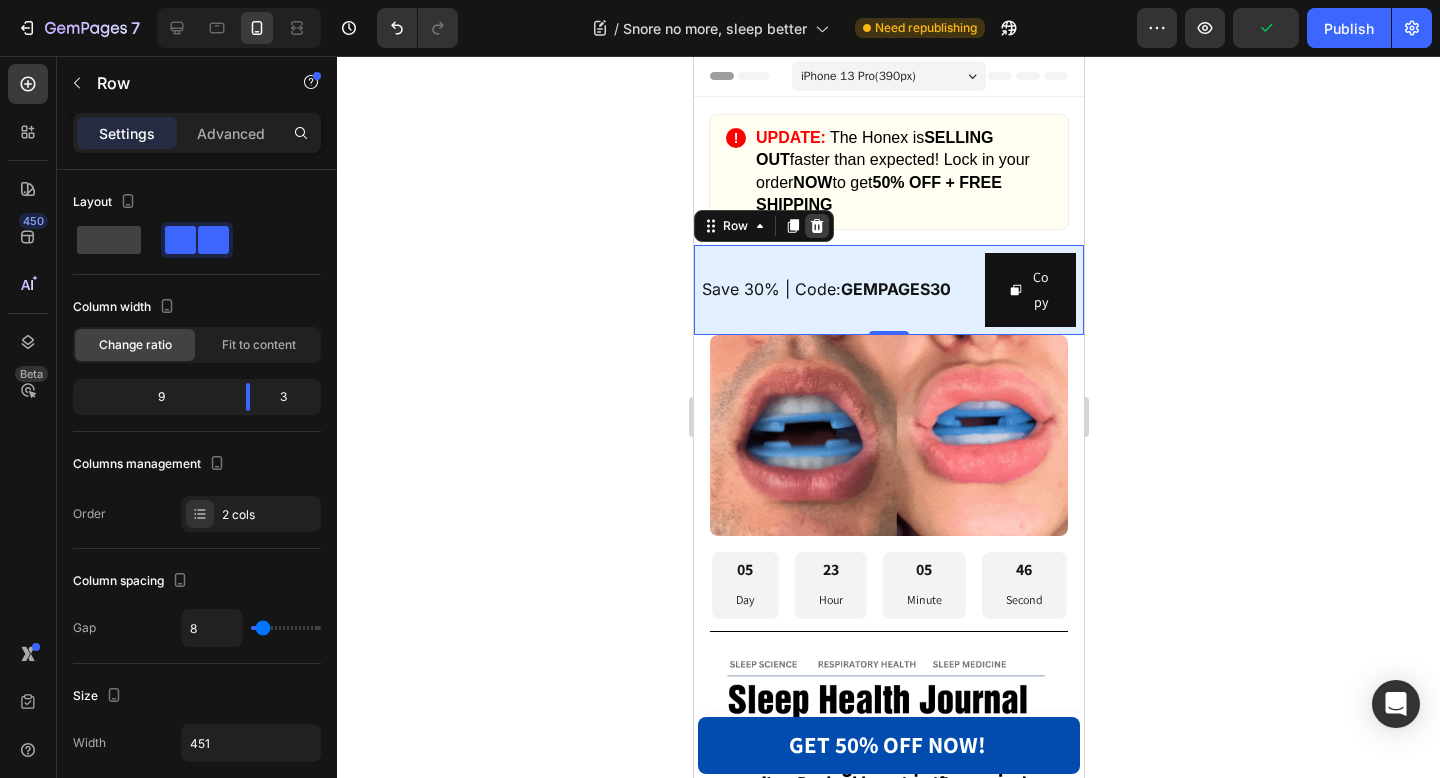 click 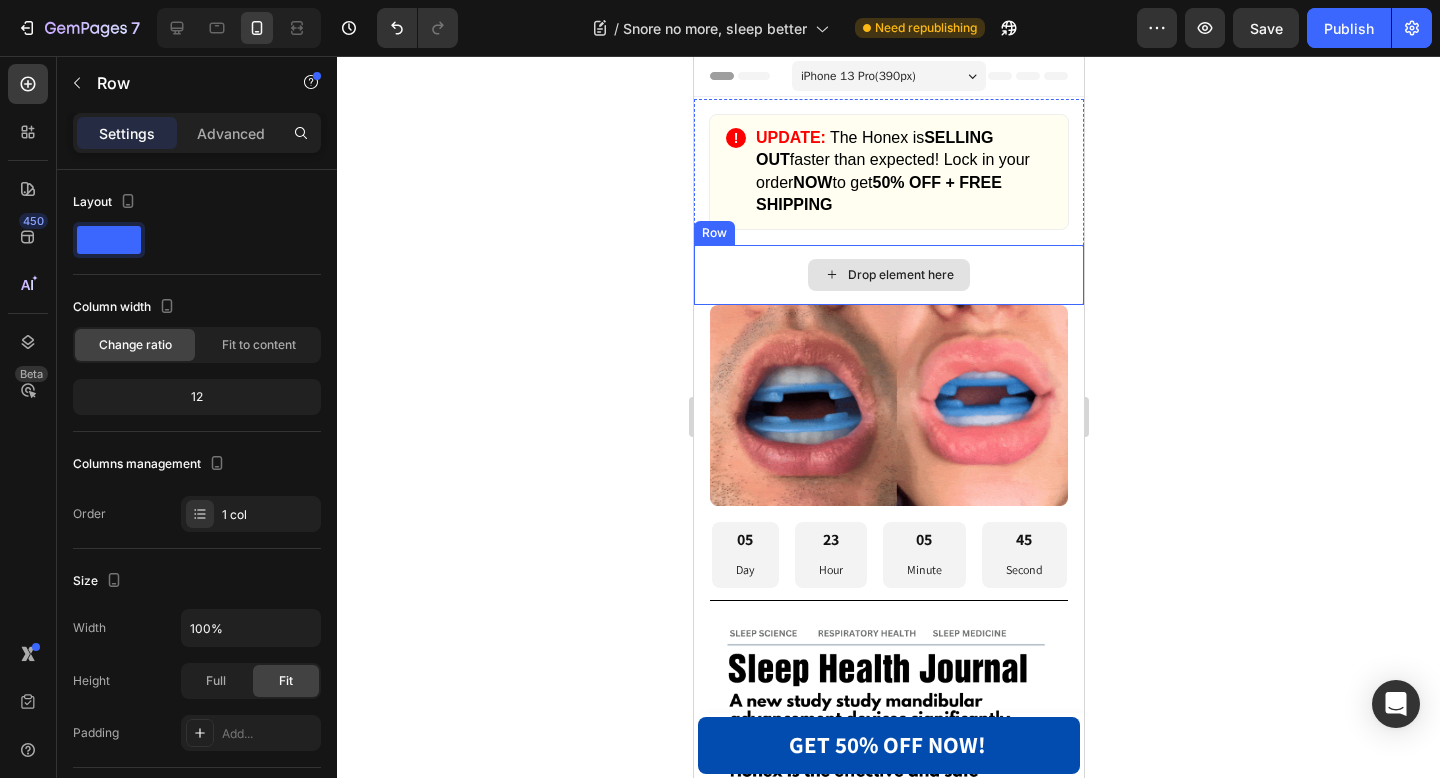 click on "Drop element here" at bounding box center [888, 275] 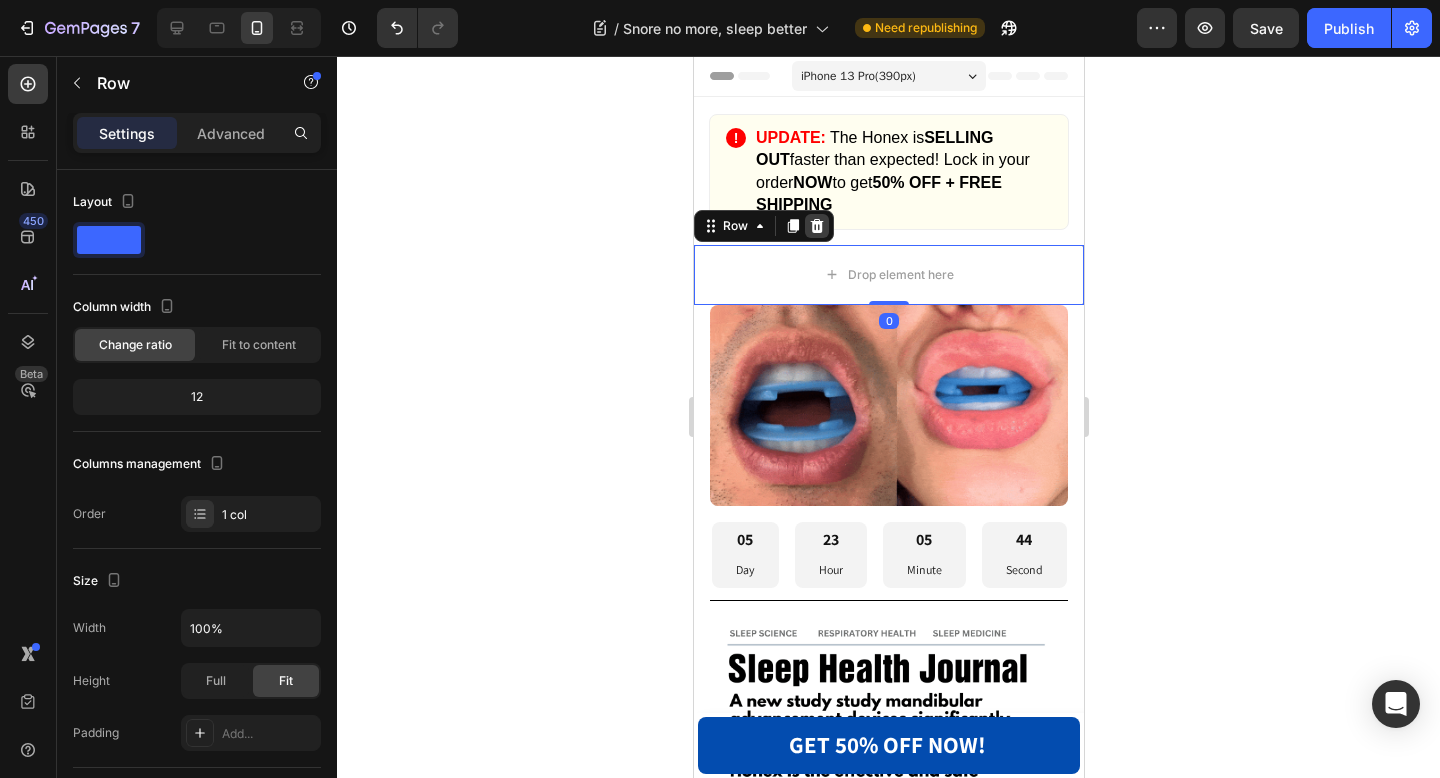 click 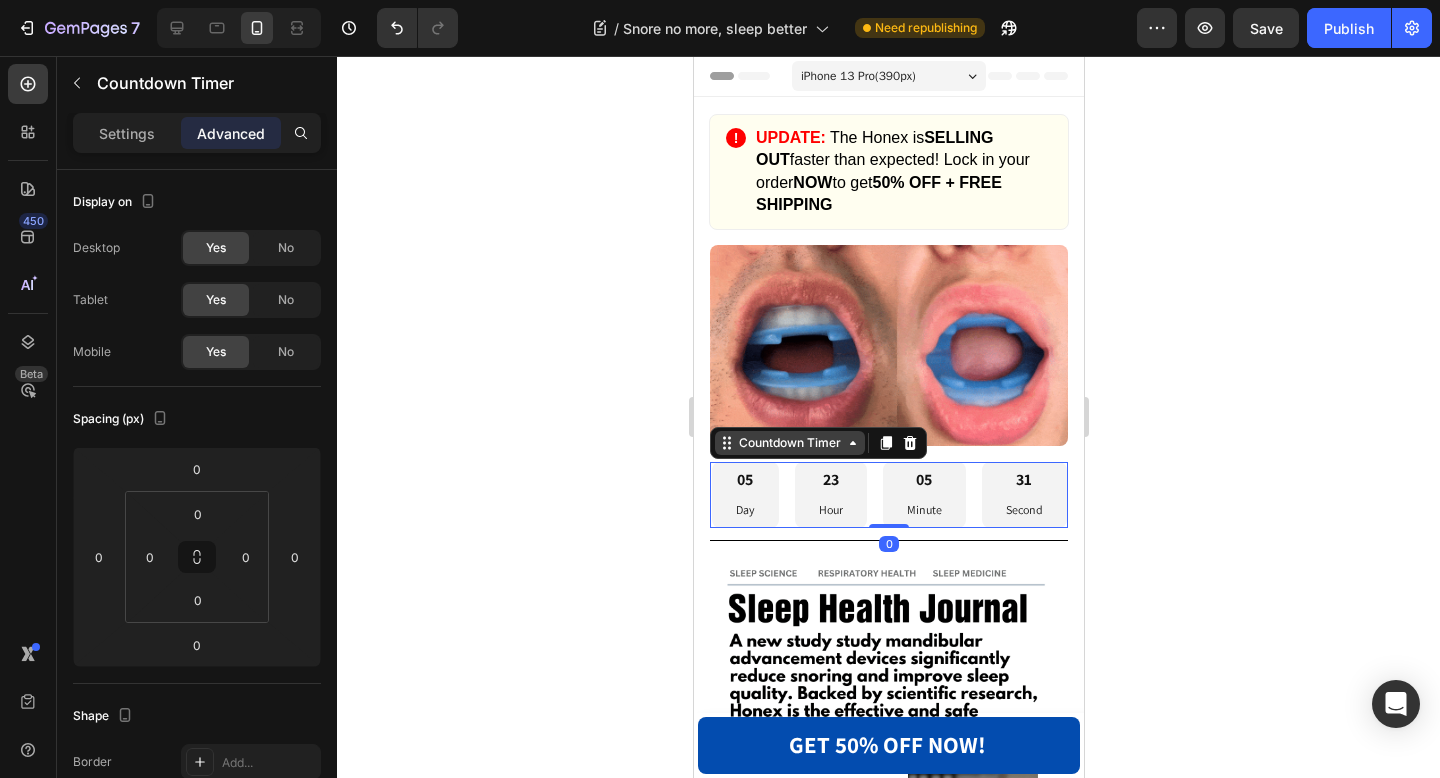 click on "Countdown Timer" at bounding box center [817, 443] 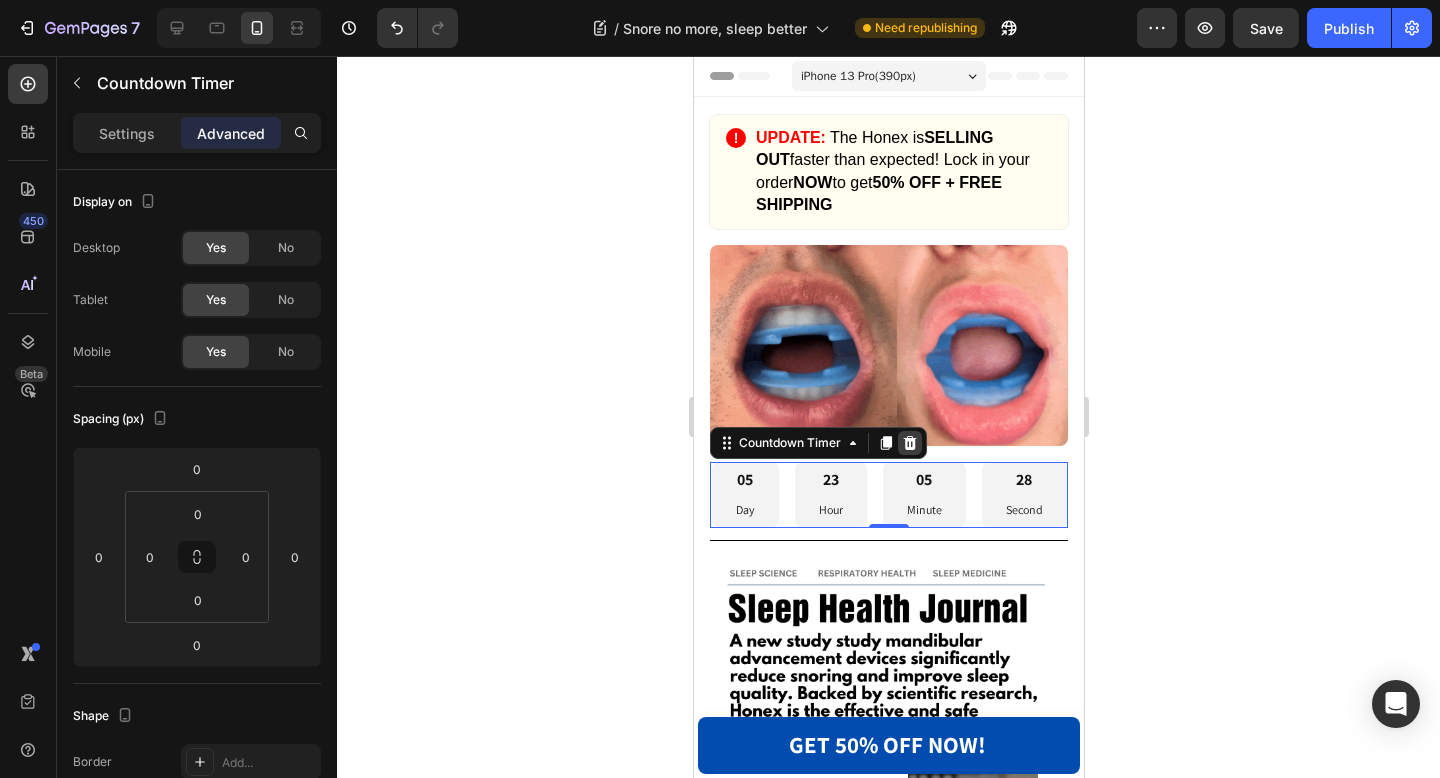 click 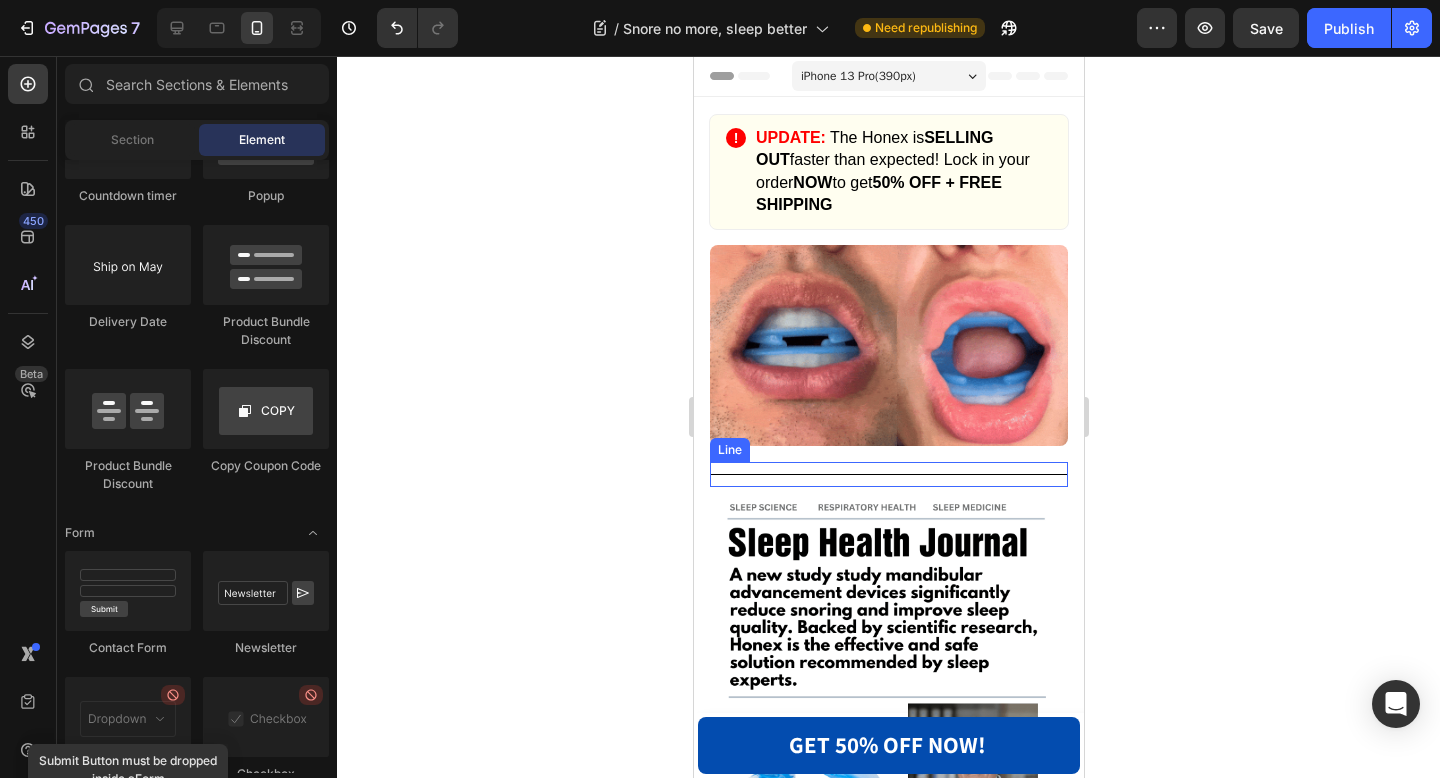 click on "Title Line" at bounding box center [888, 474] 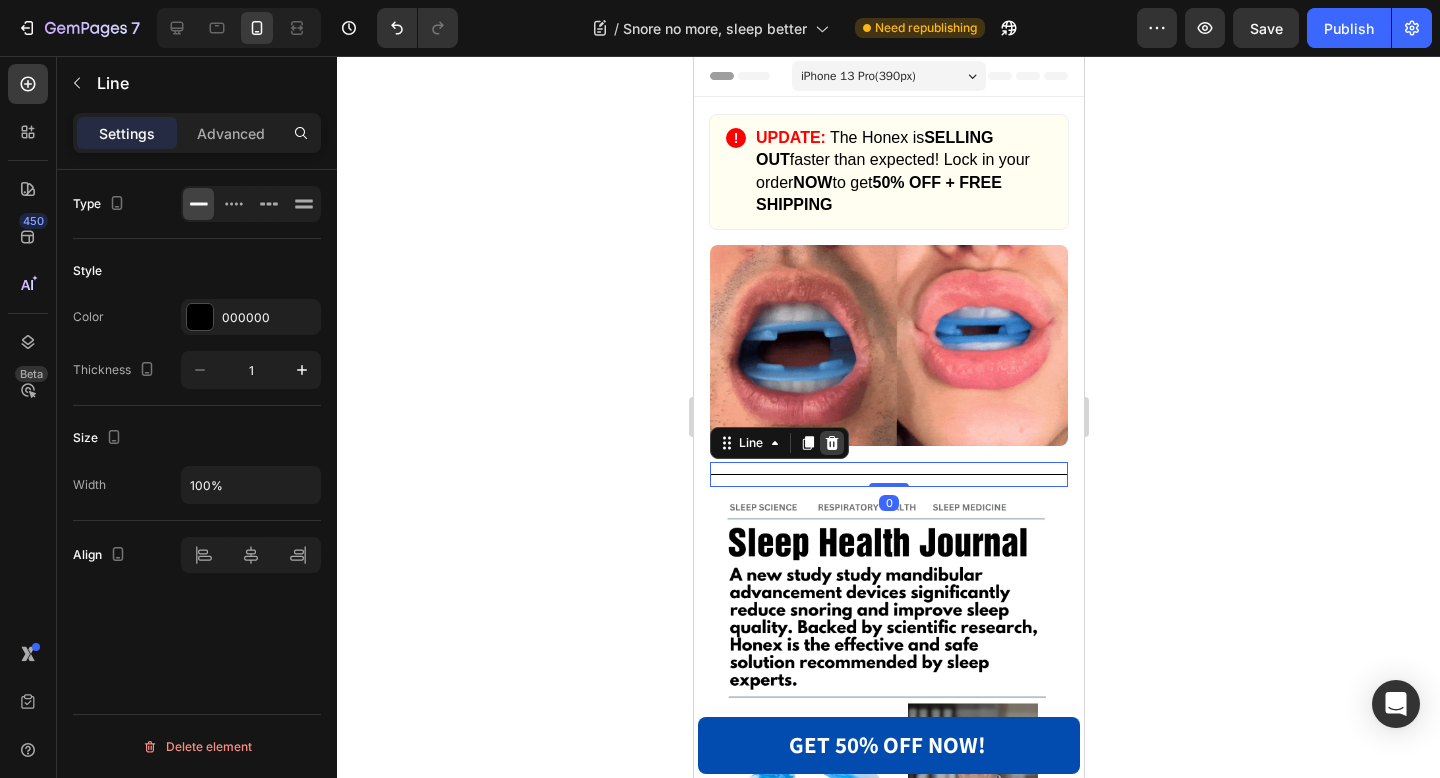 click 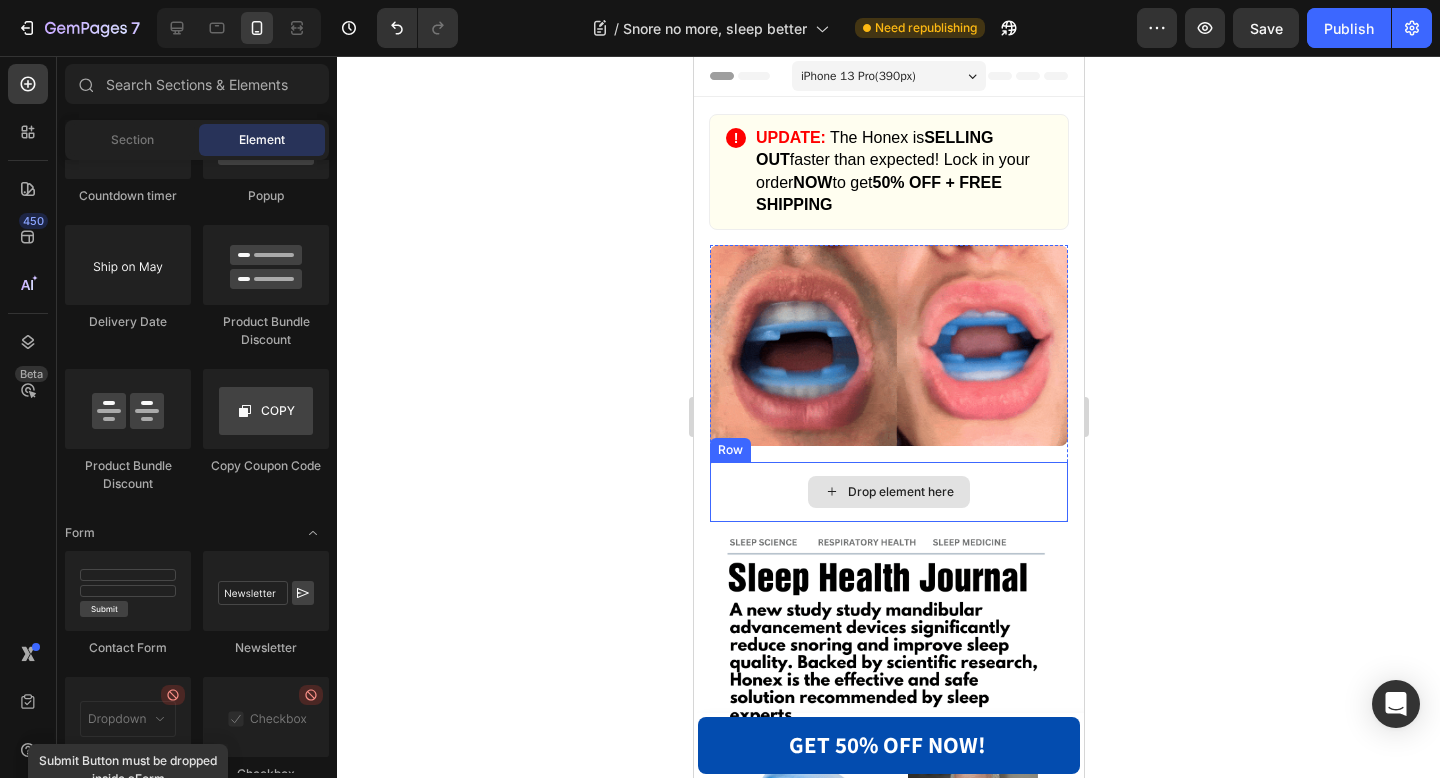 click on "Drop element here" at bounding box center [888, 492] 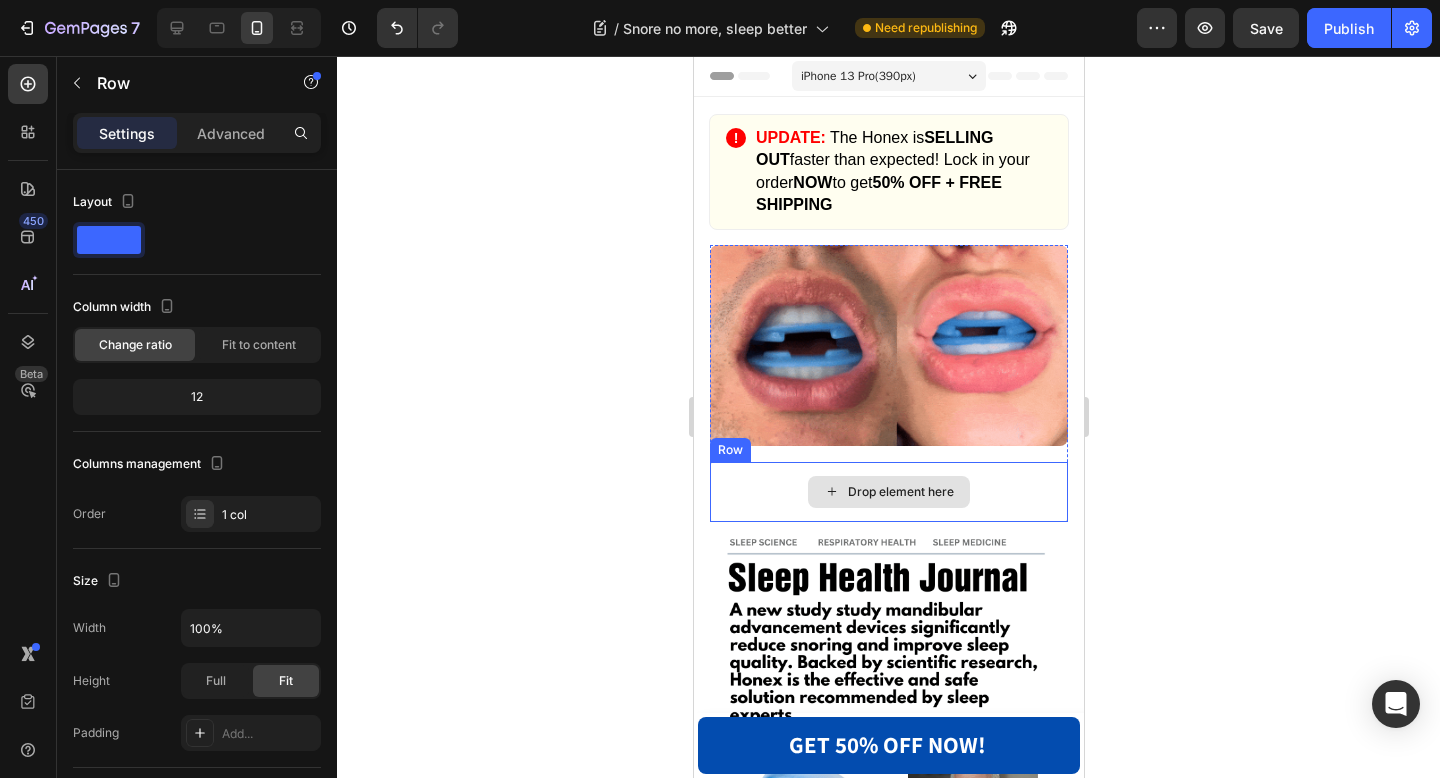 click on "Drop element here" at bounding box center (888, 492) 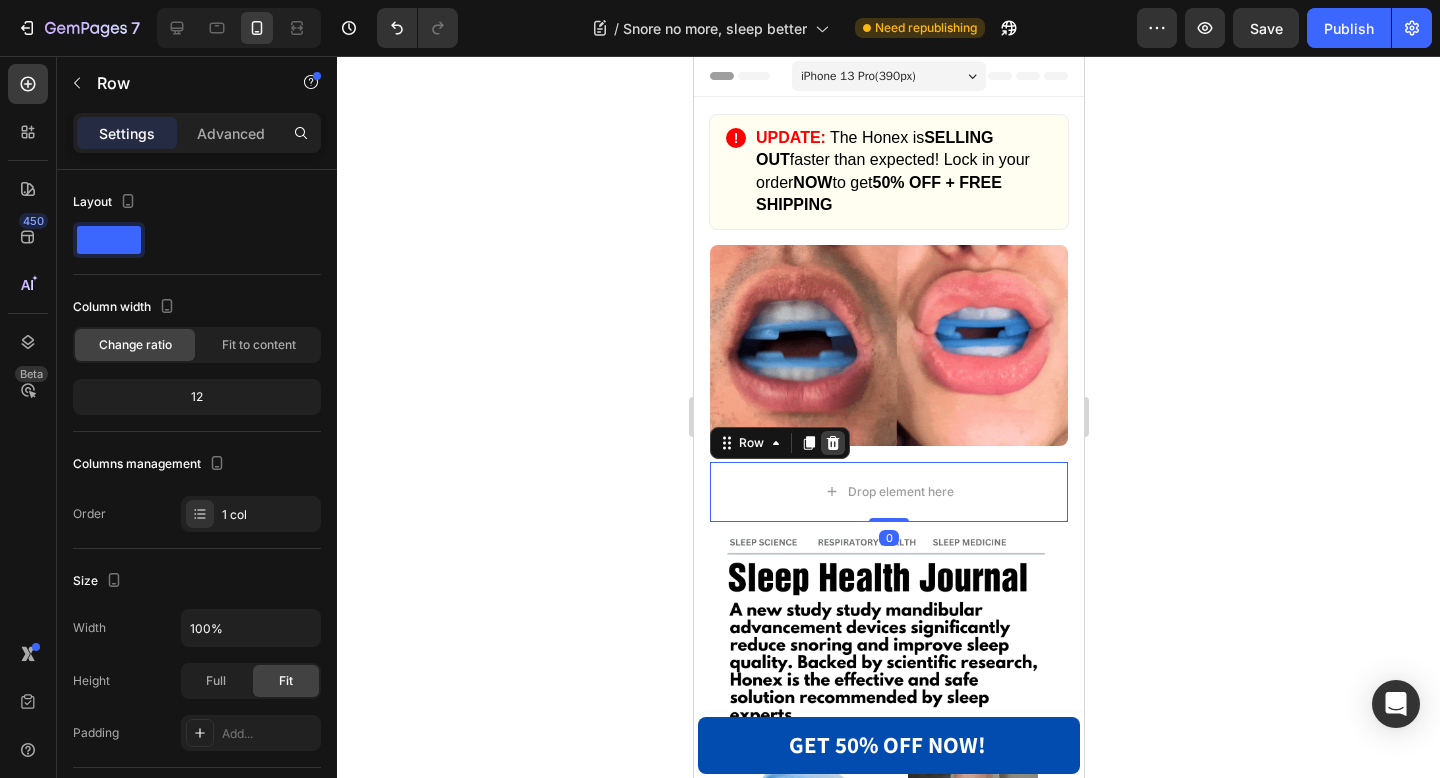 click 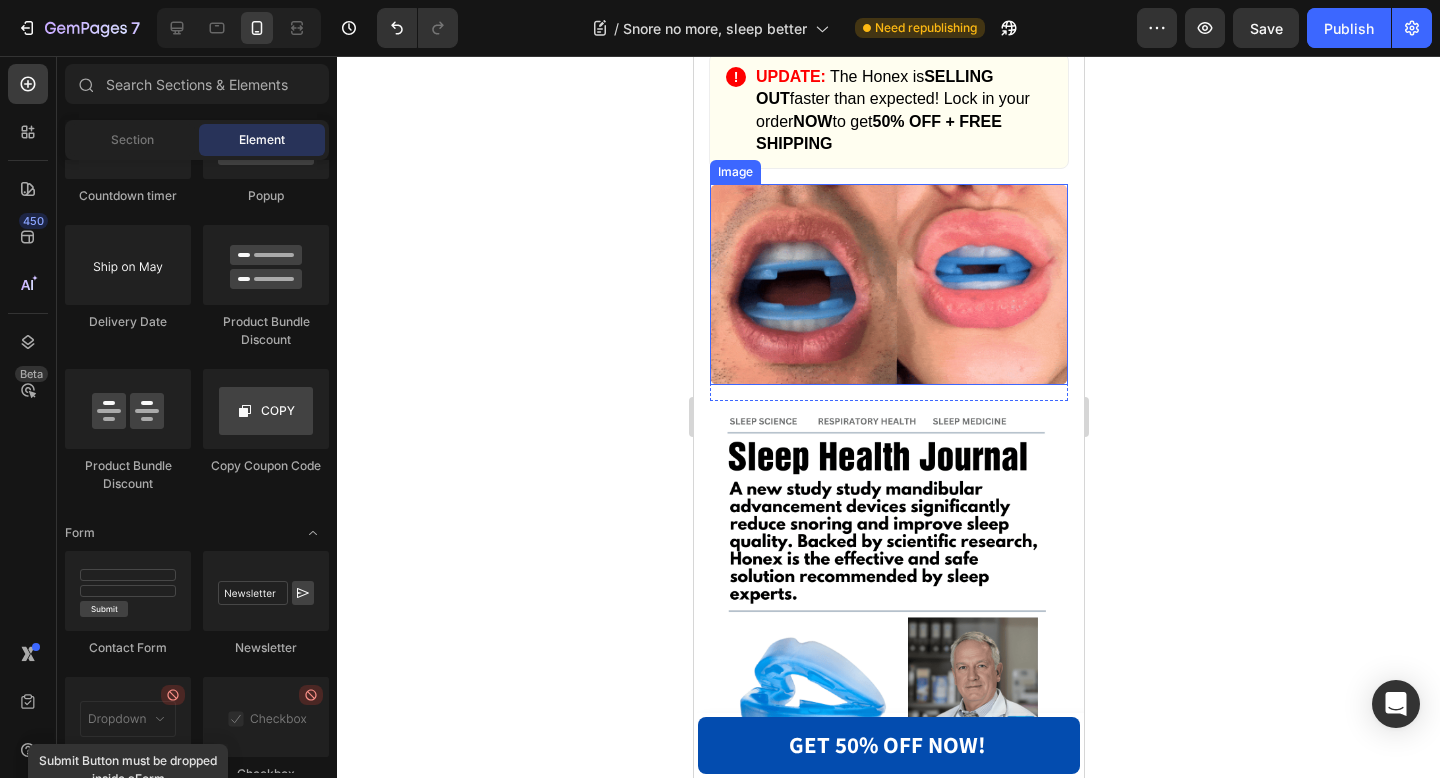 scroll, scrollTop: 0, scrollLeft: 0, axis: both 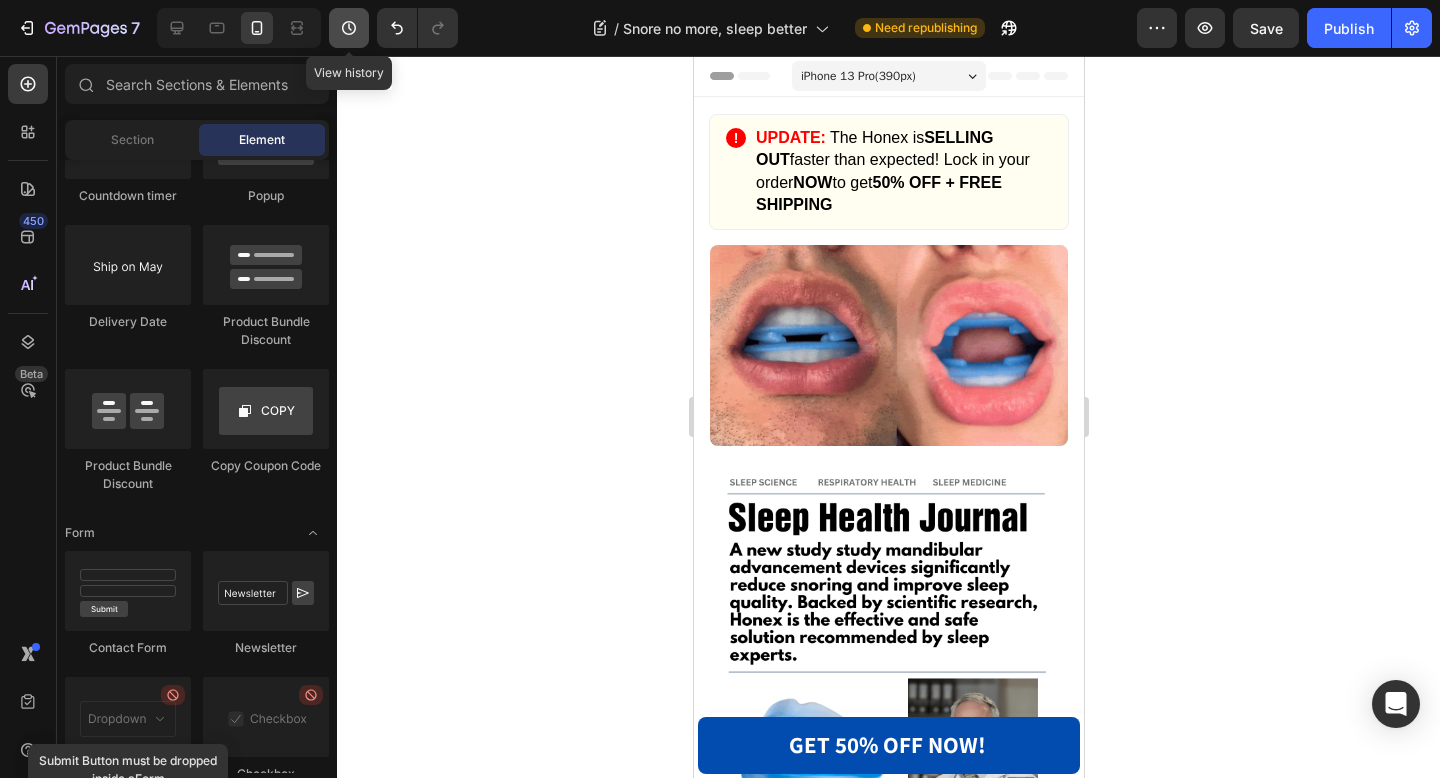 click 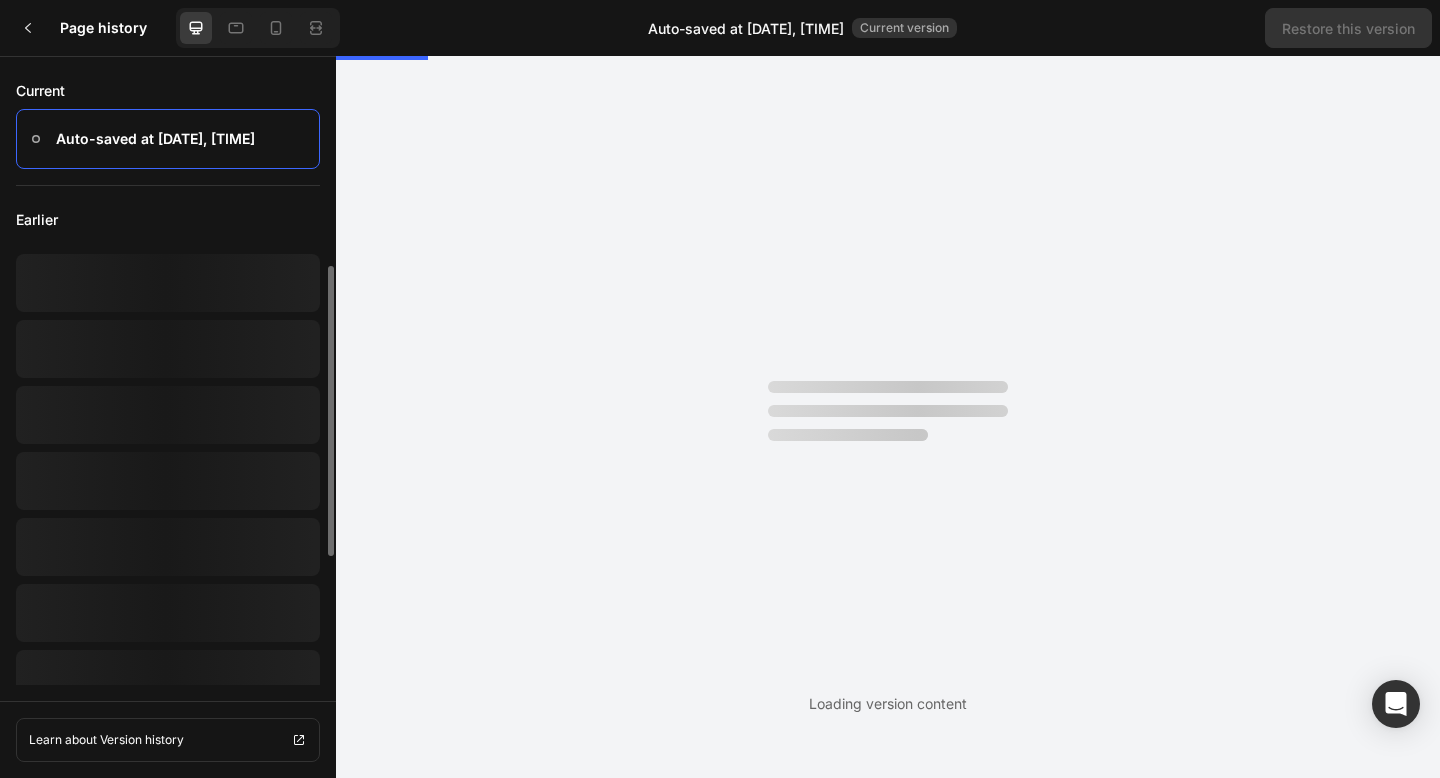 scroll, scrollTop: 0, scrollLeft: 0, axis: both 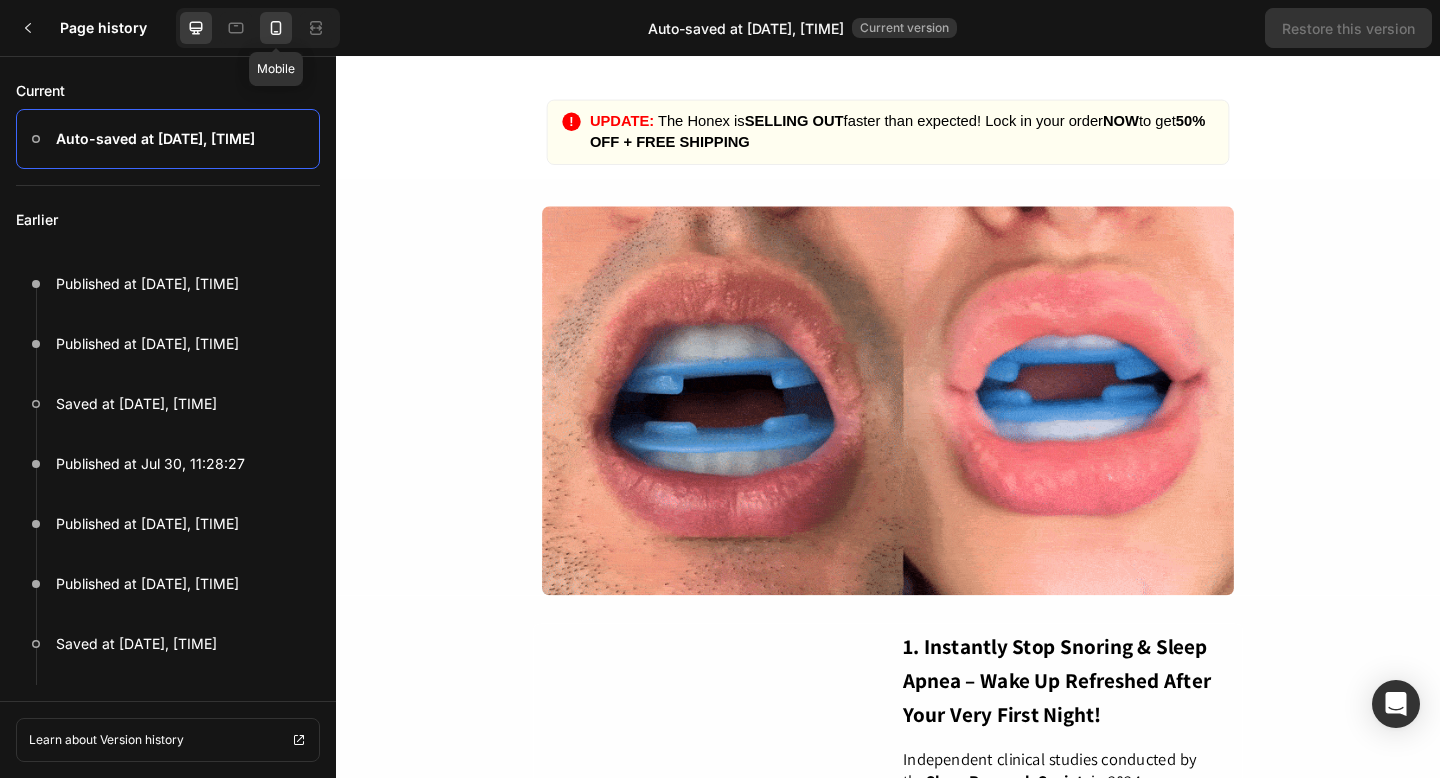click 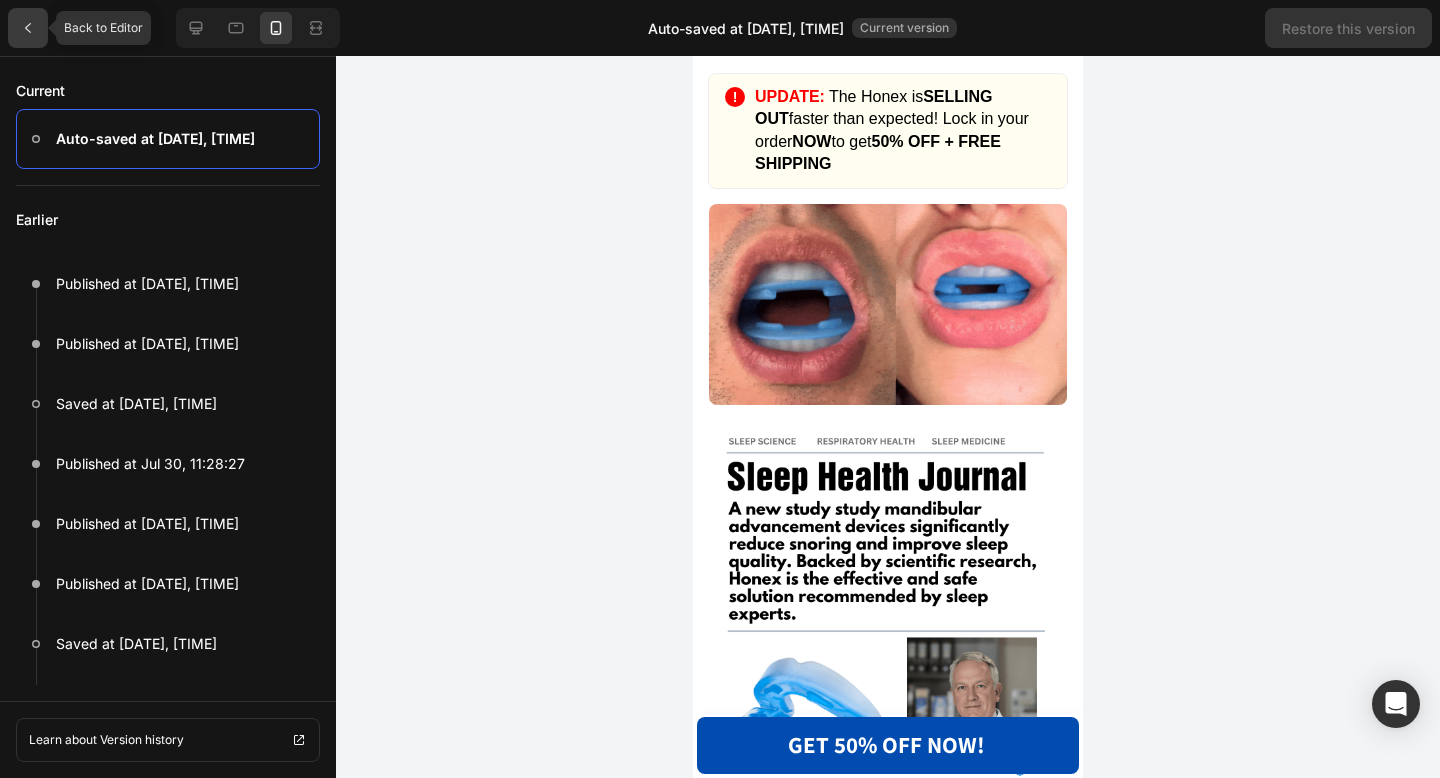 click at bounding box center [28, 28] 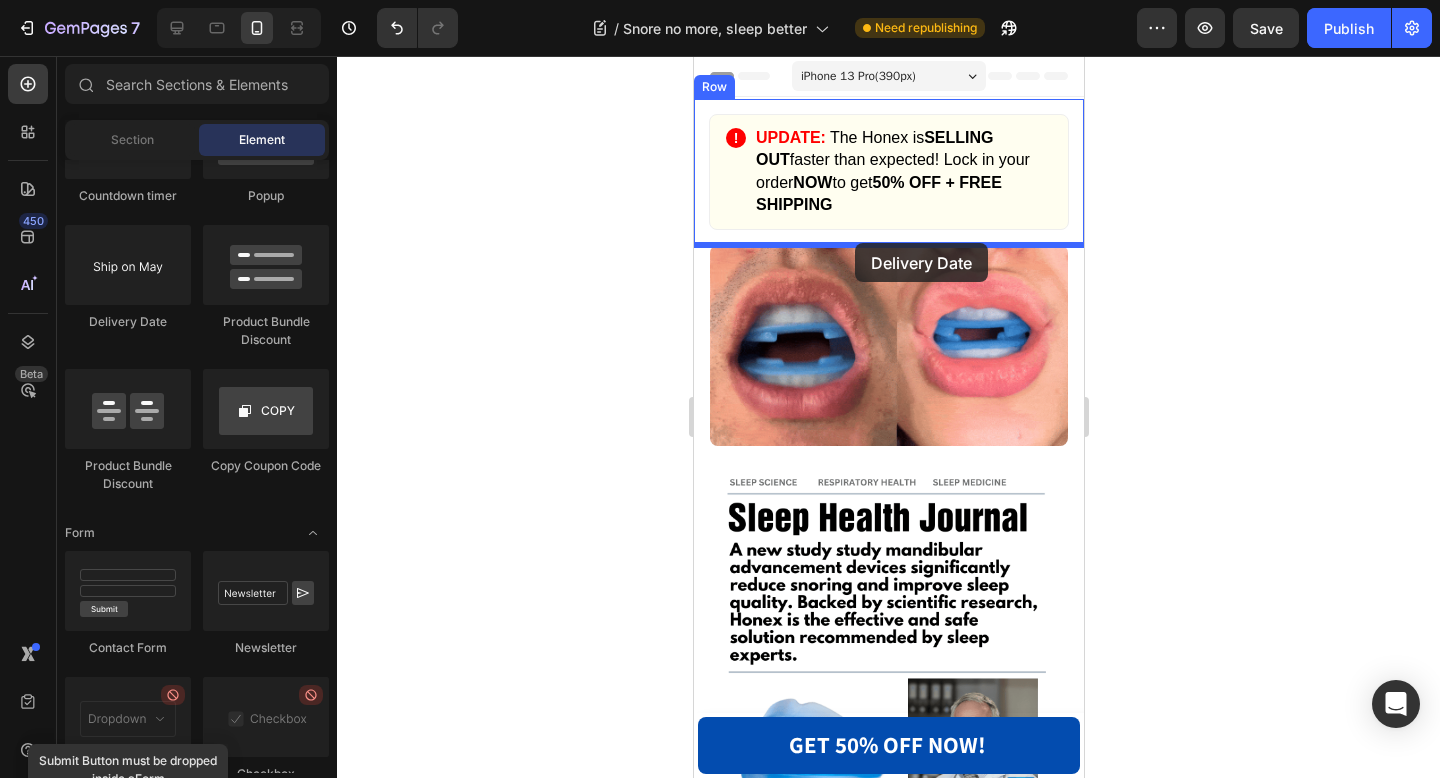 drag, startPoint x: 838, startPoint y: 344, endPoint x: 854, endPoint y: 241, distance: 104.23531 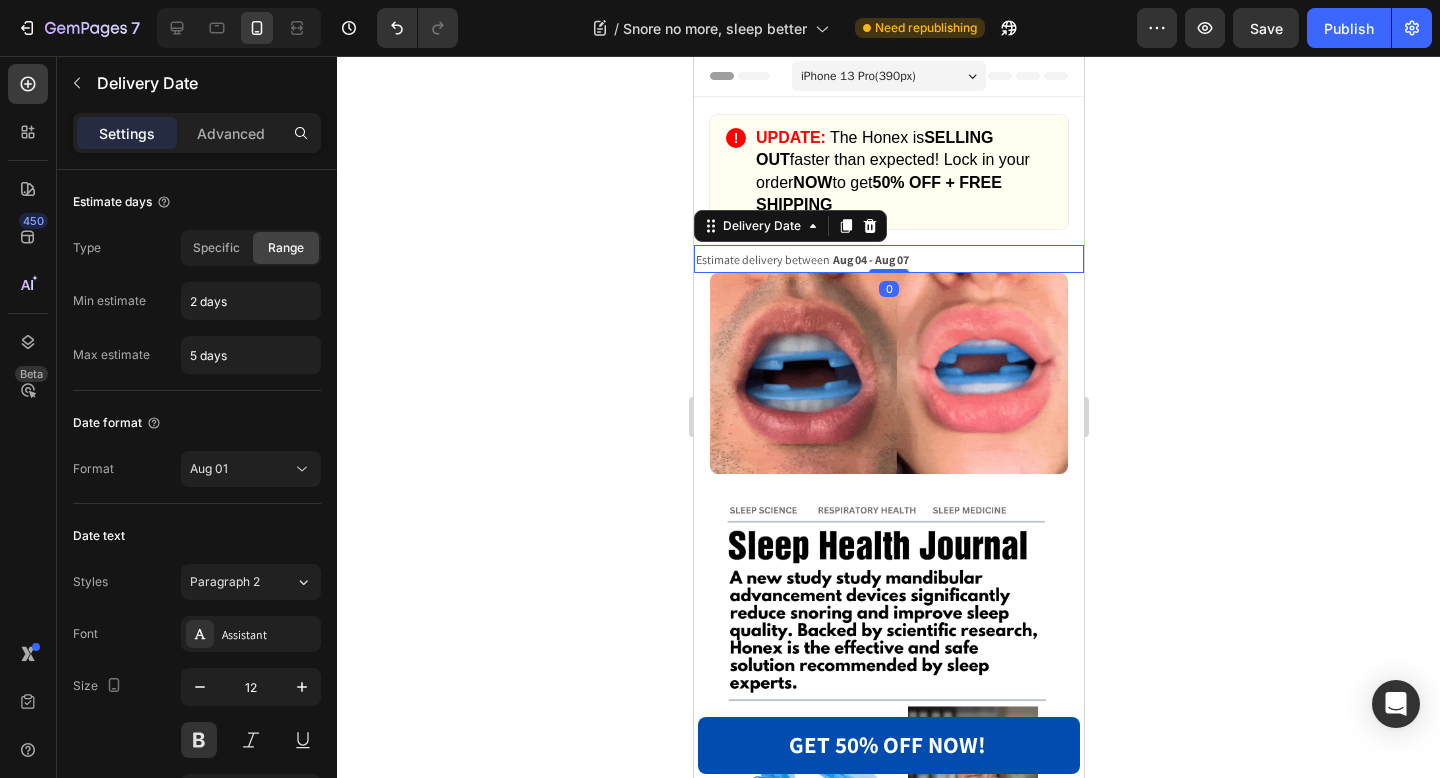 click on "Estimate delivery between" at bounding box center (762, 259) 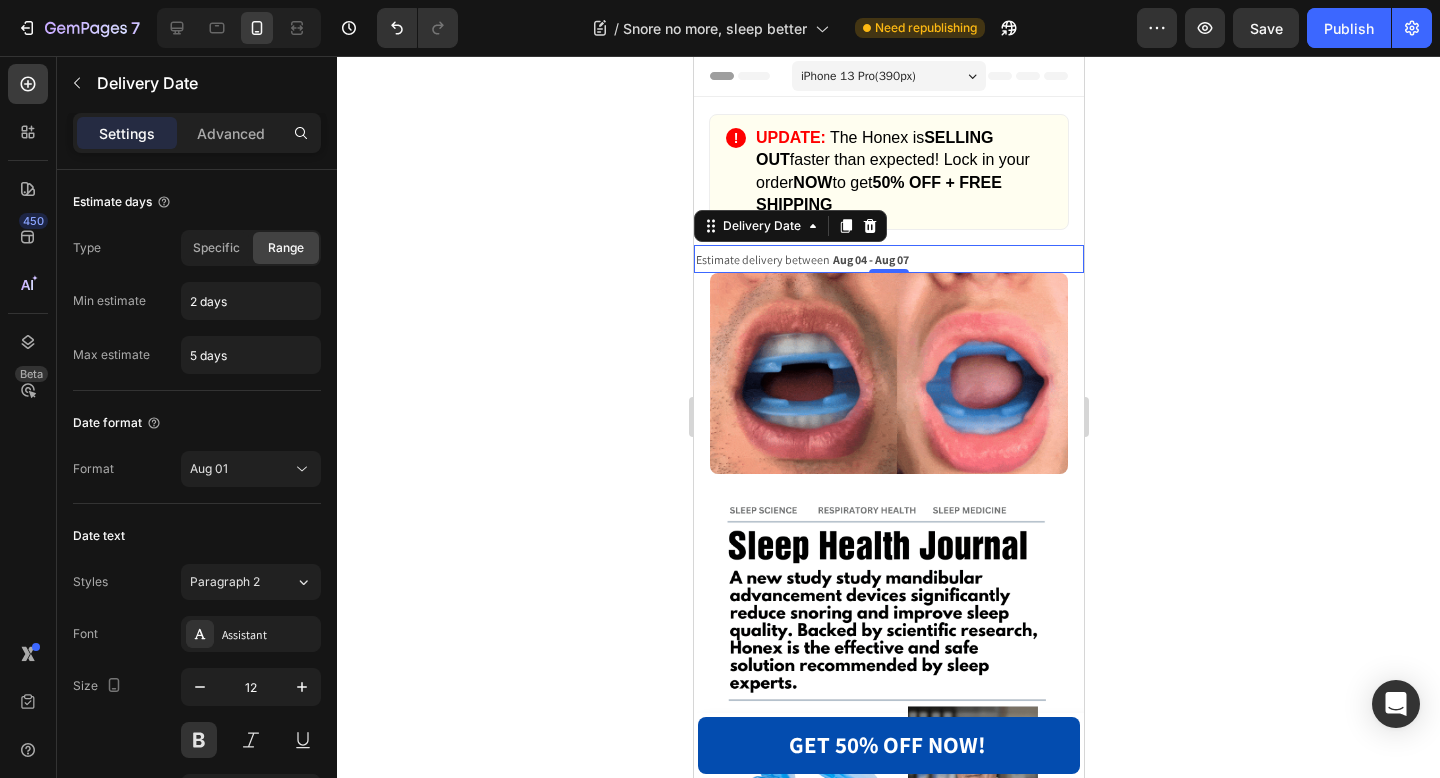 click on "Estimate delivery between" at bounding box center (762, 259) 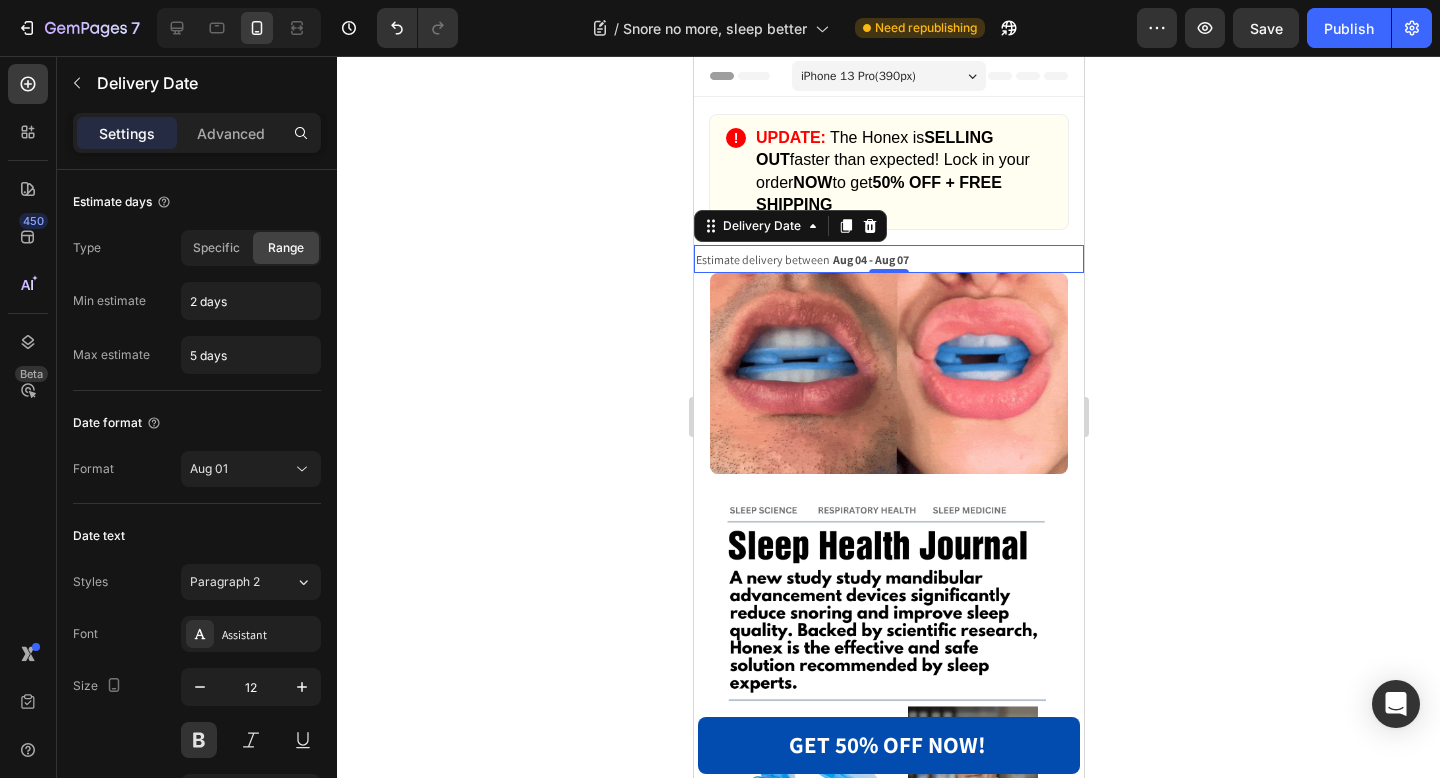 click on "Estimate delivery between" at bounding box center [762, 259] 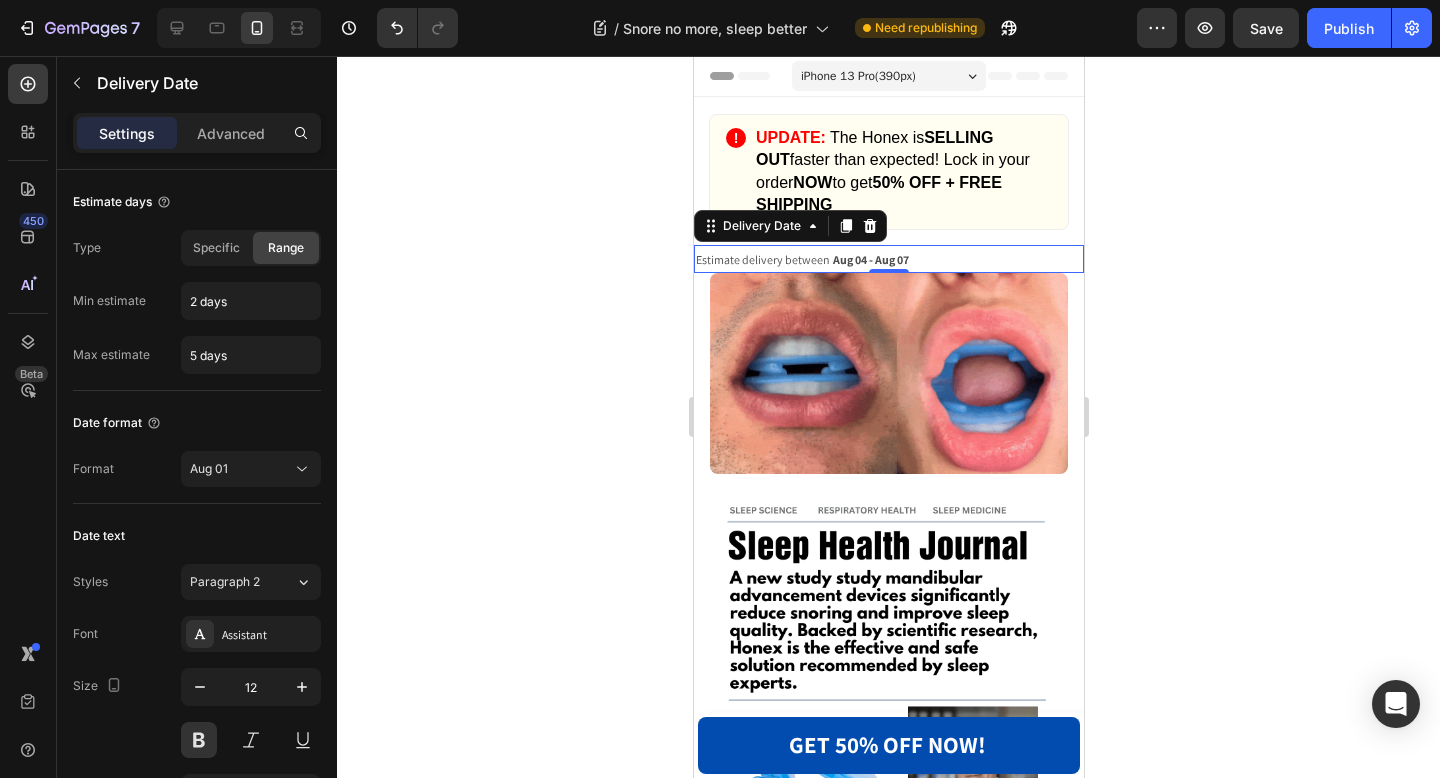 click on "Estimate delivery between" at bounding box center (762, 259) 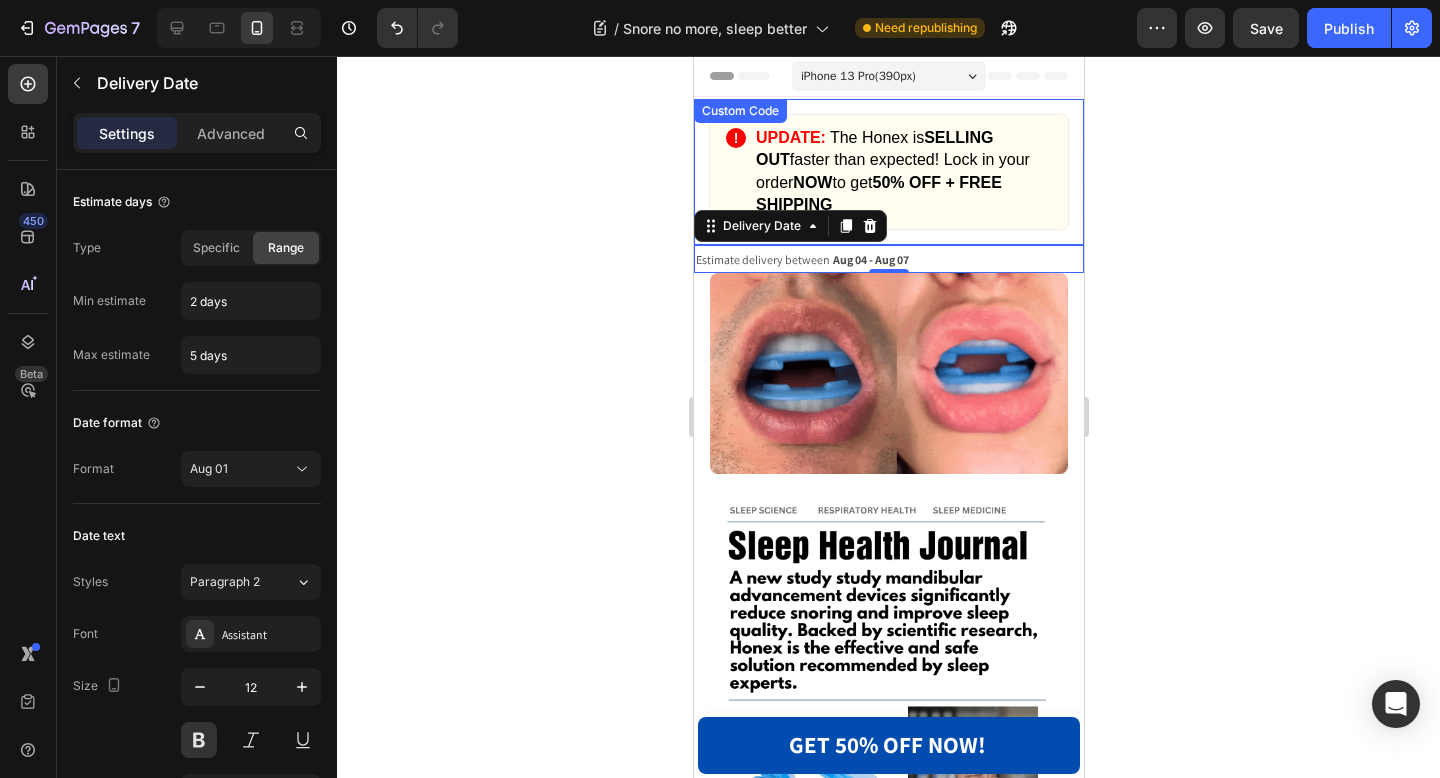 click 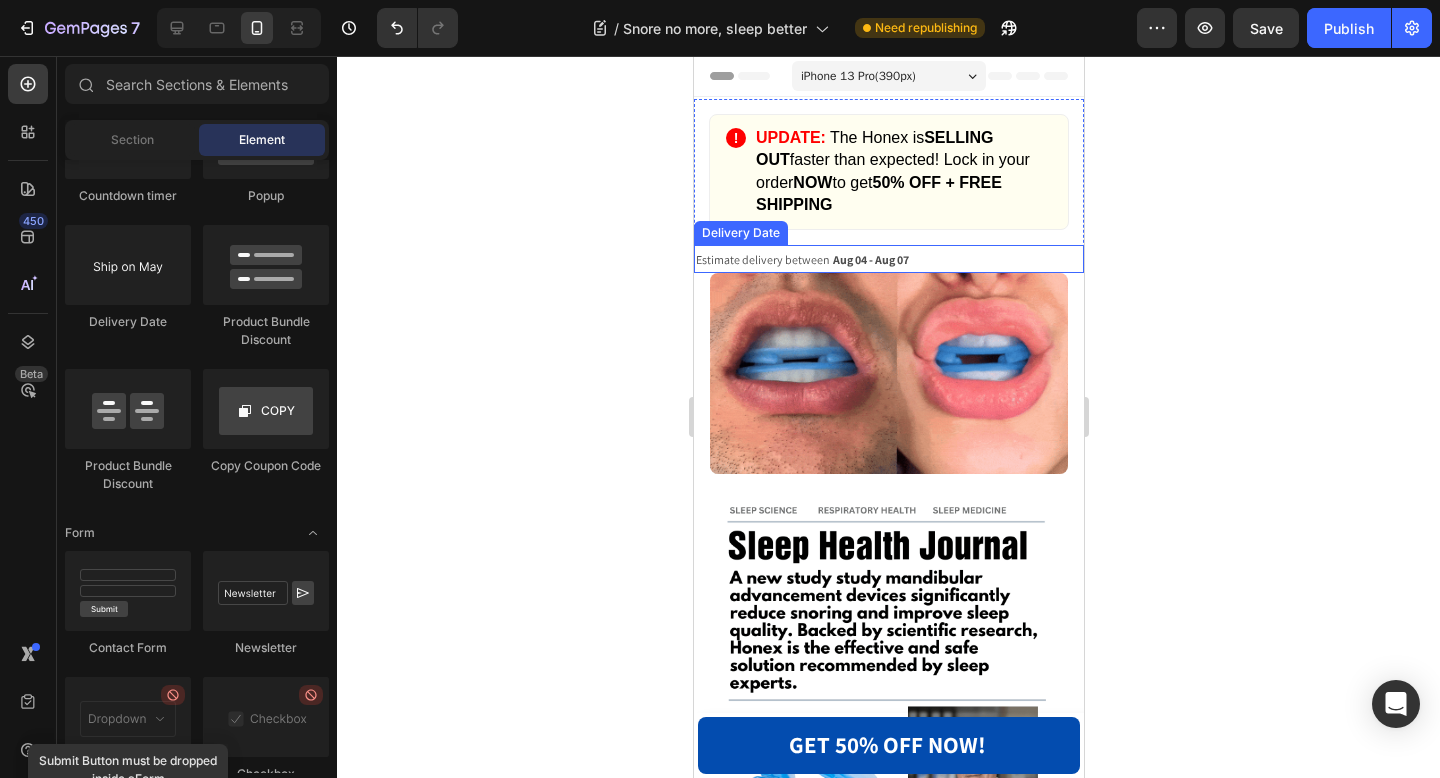 click on "Estimate delivery between" at bounding box center (762, 259) 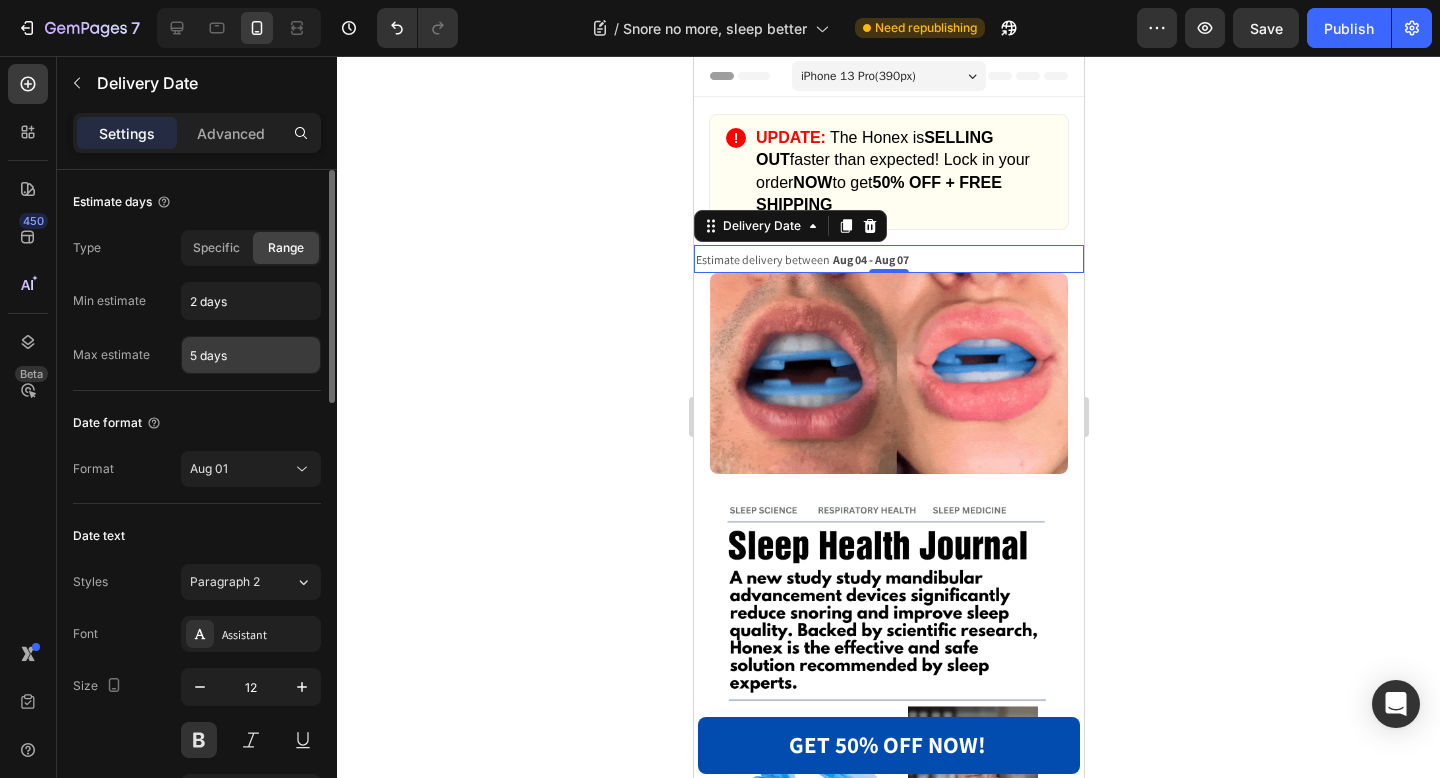 click on "5 days" at bounding box center [251, 355] 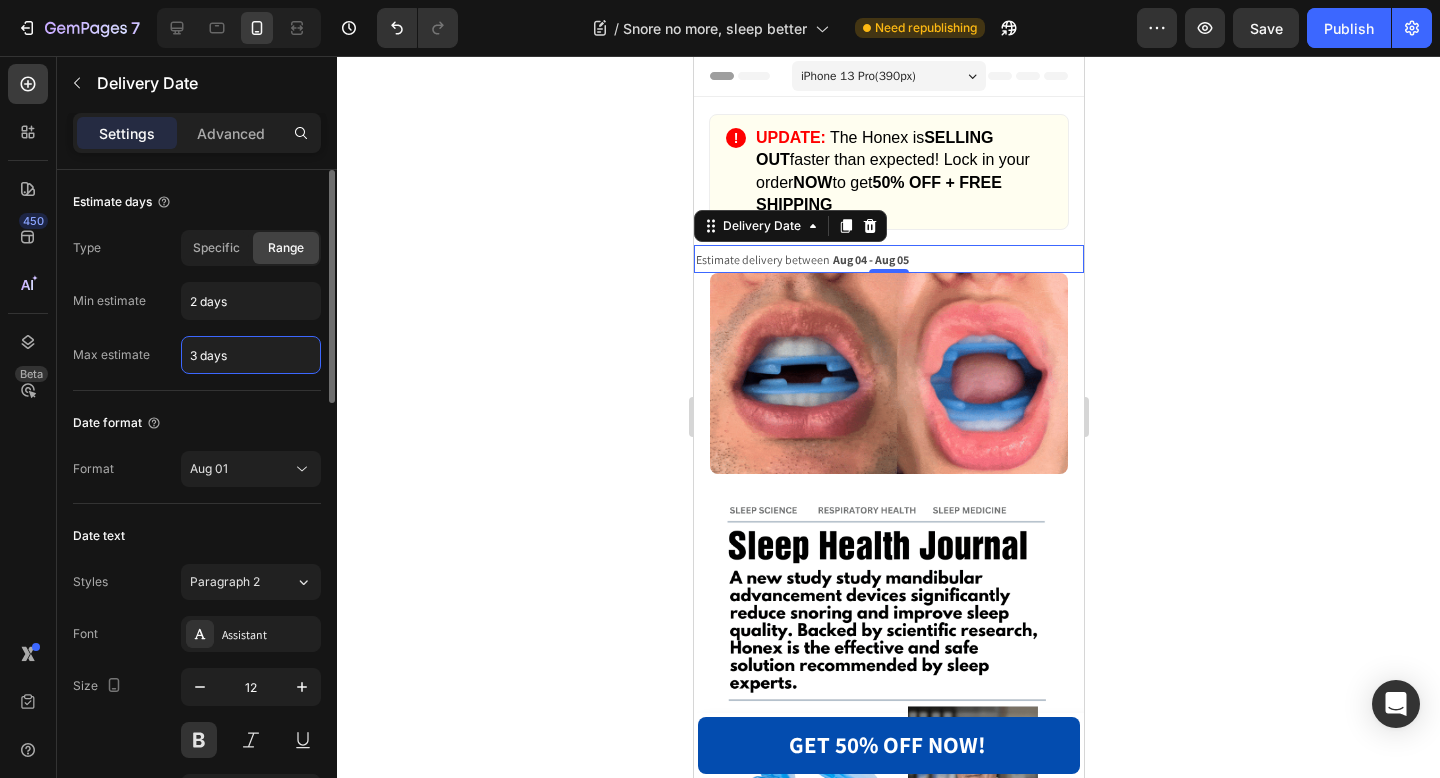 type on "3 days" 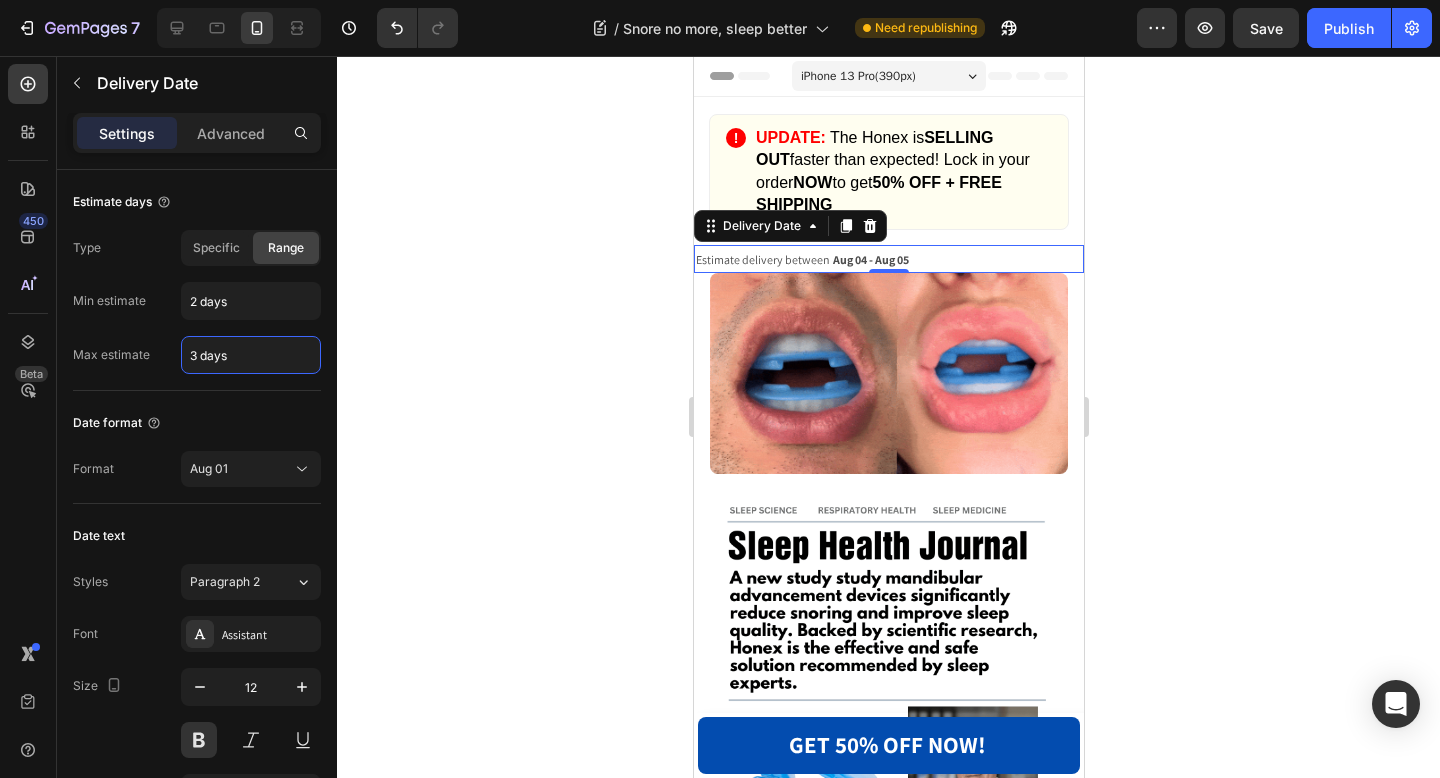 click 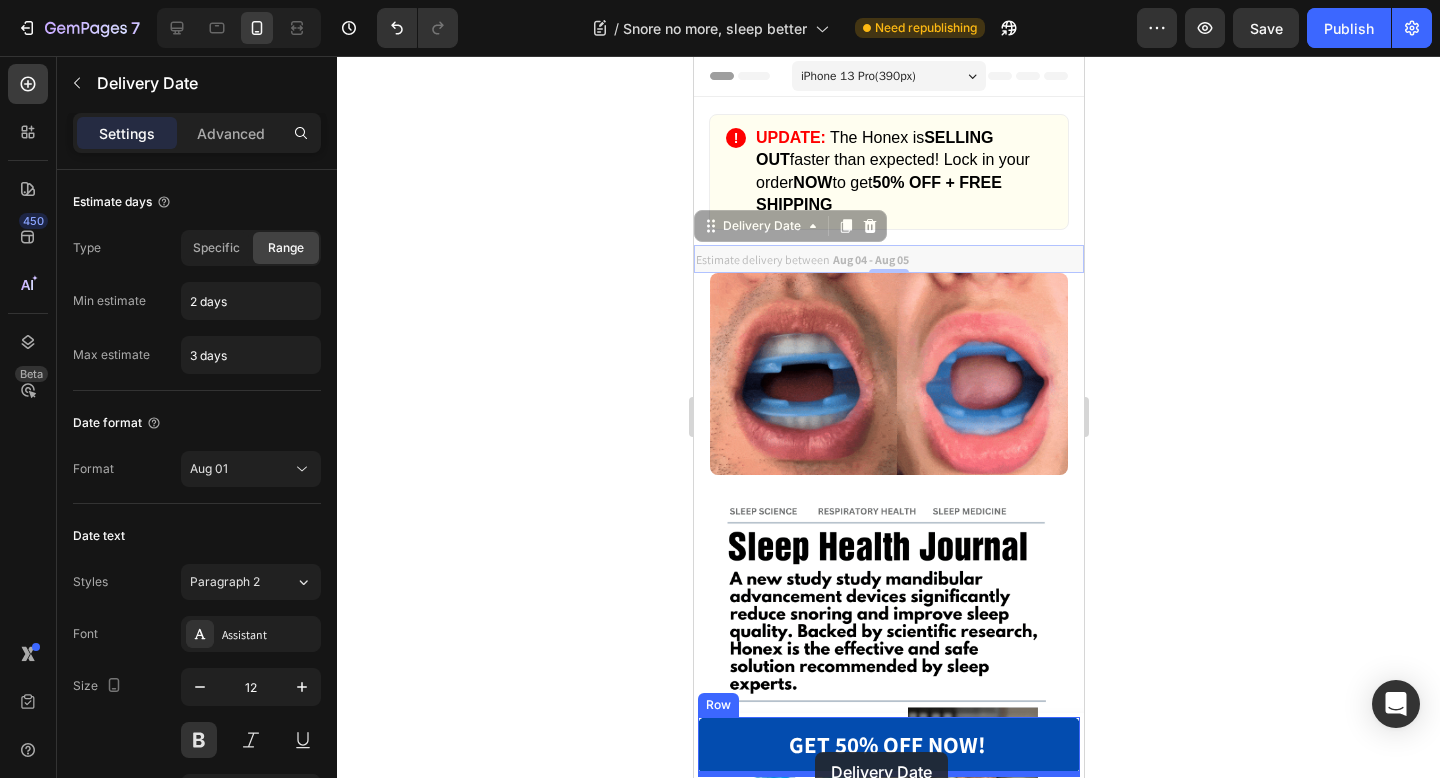 drag, startPoint x: 732, startPoint y: 236, endPoint x: 815, endPoint y: 755, distance: 525.5949 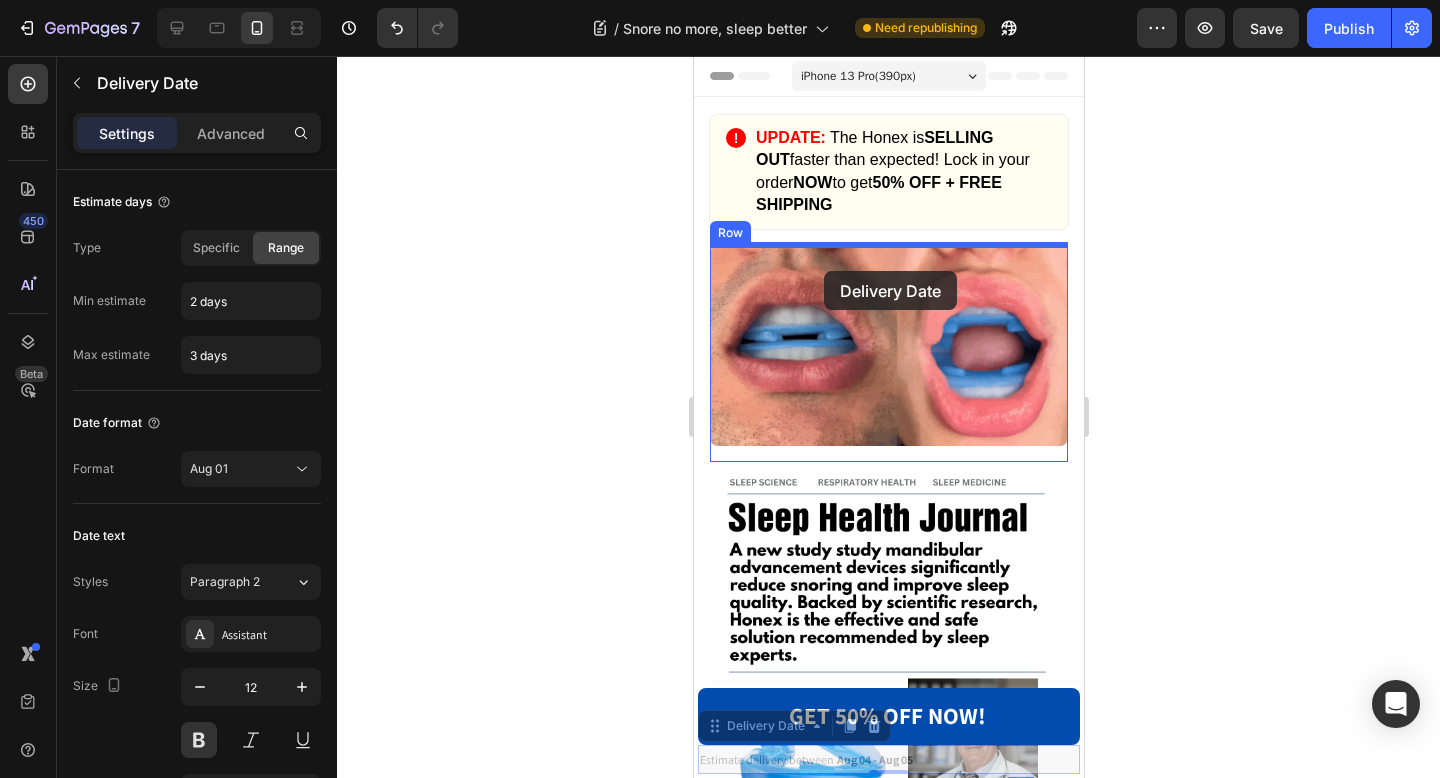 drag, startPoint x: 758, startPoint y: 732, endPoint x: 823, endPoint y: 271, distance: 465.55988 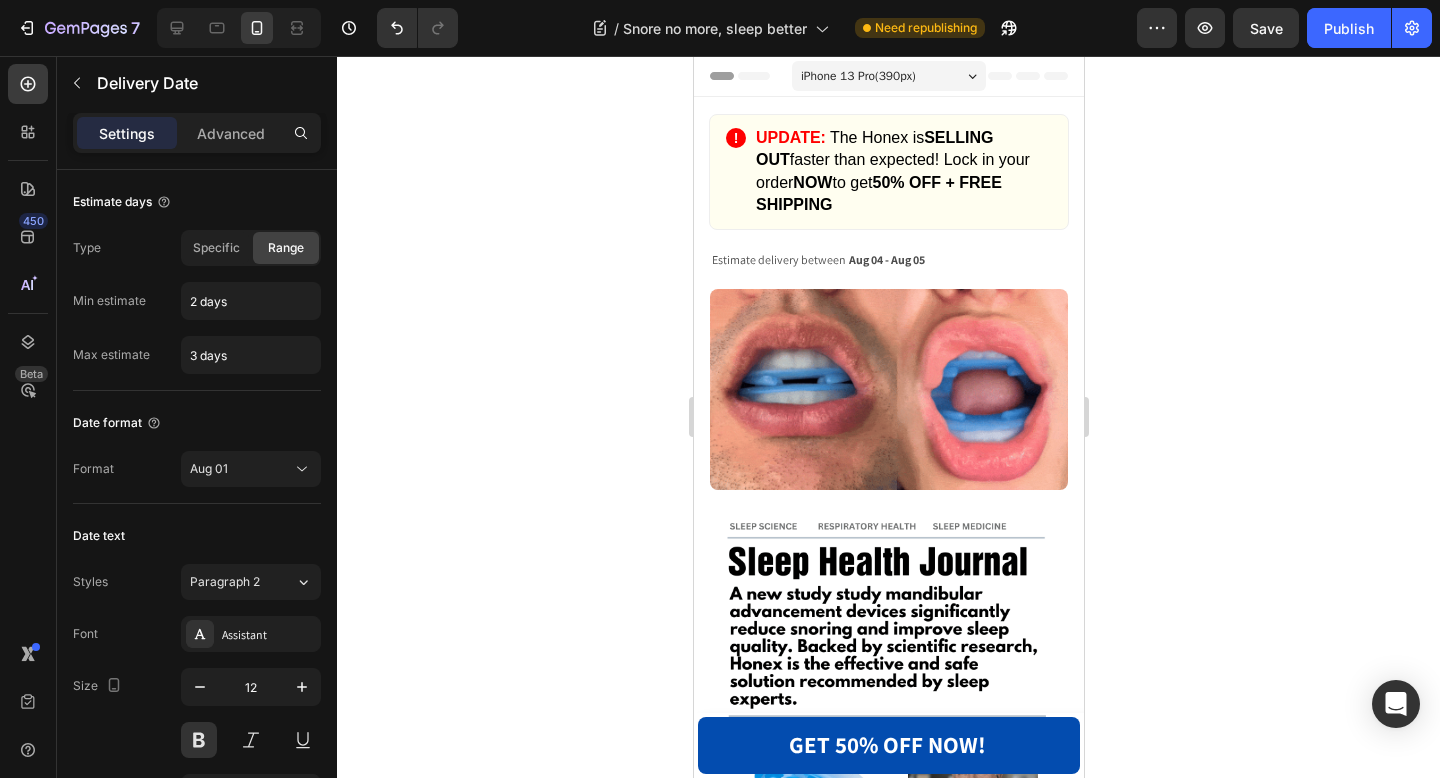 click 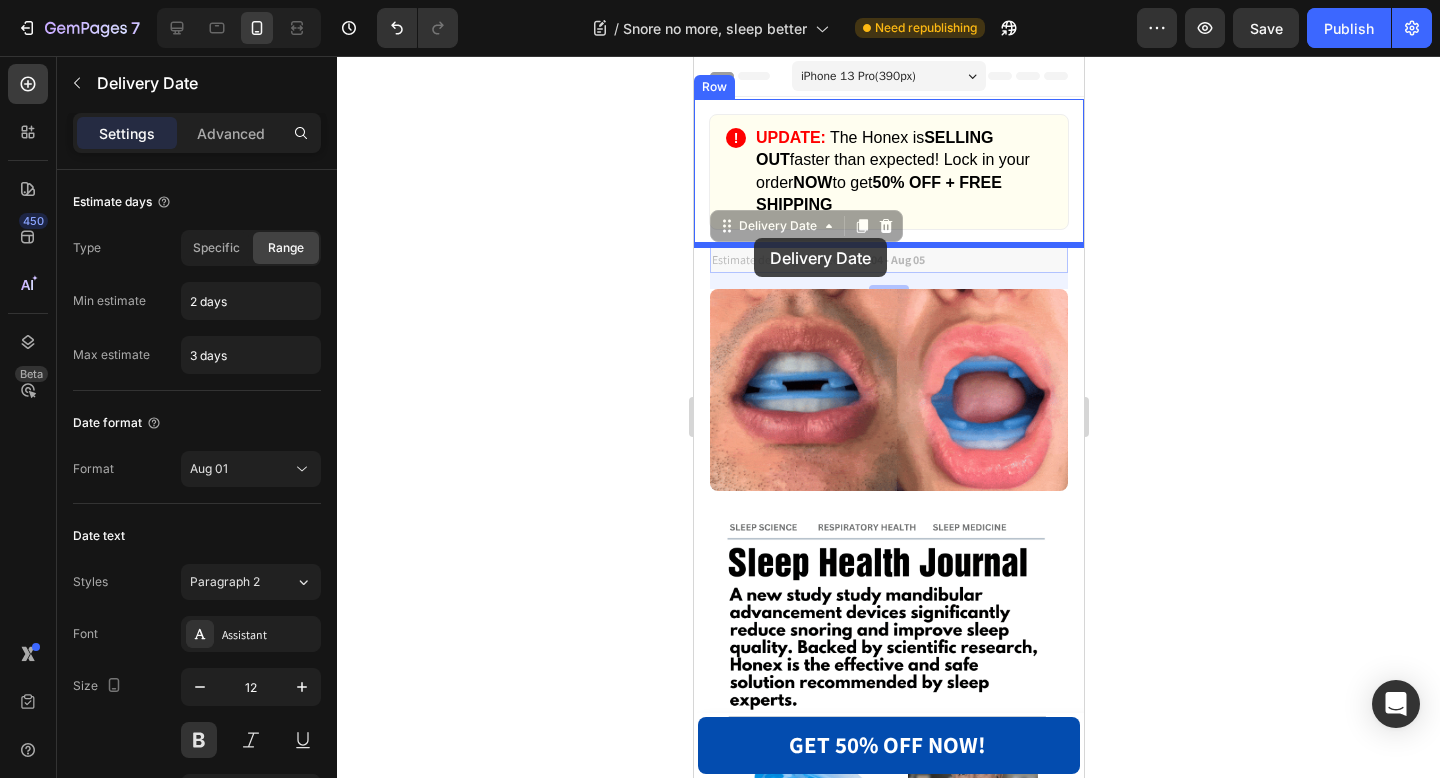 drag, startPoint x: 736, startPoint y: 234, endPoint x: 753, endPoint y: 238, distance: 17.464249 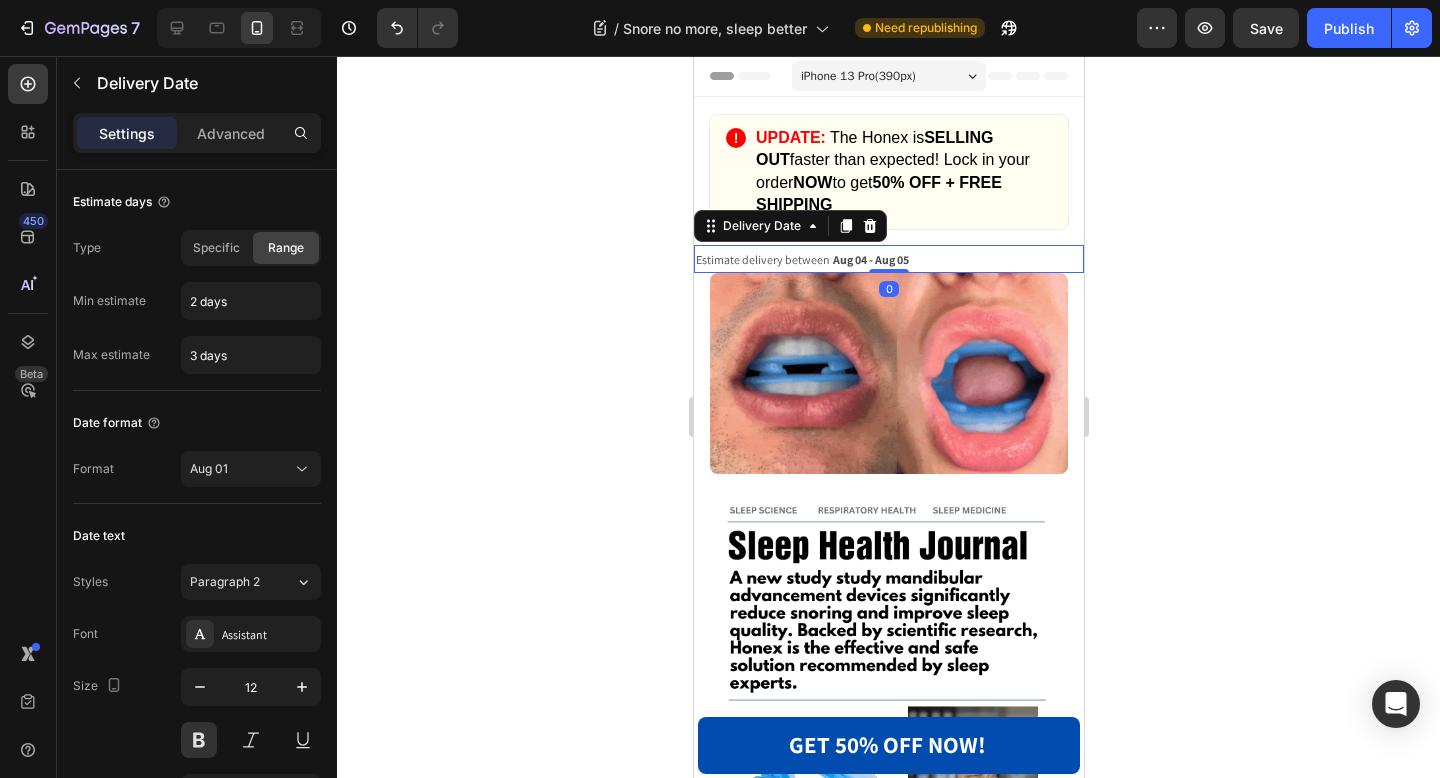 click 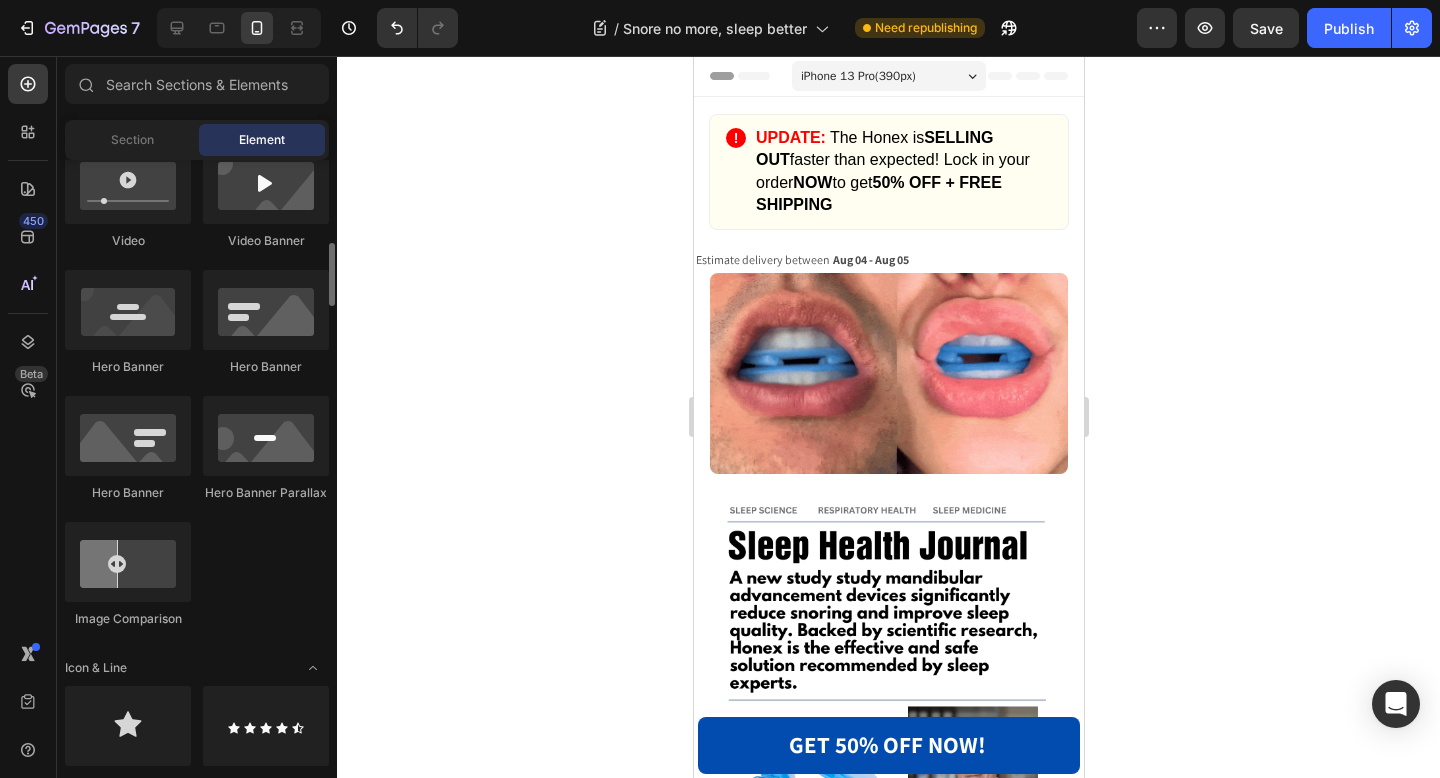 scroll, scrollTop: 0, scrollLeft: 0, axis: both 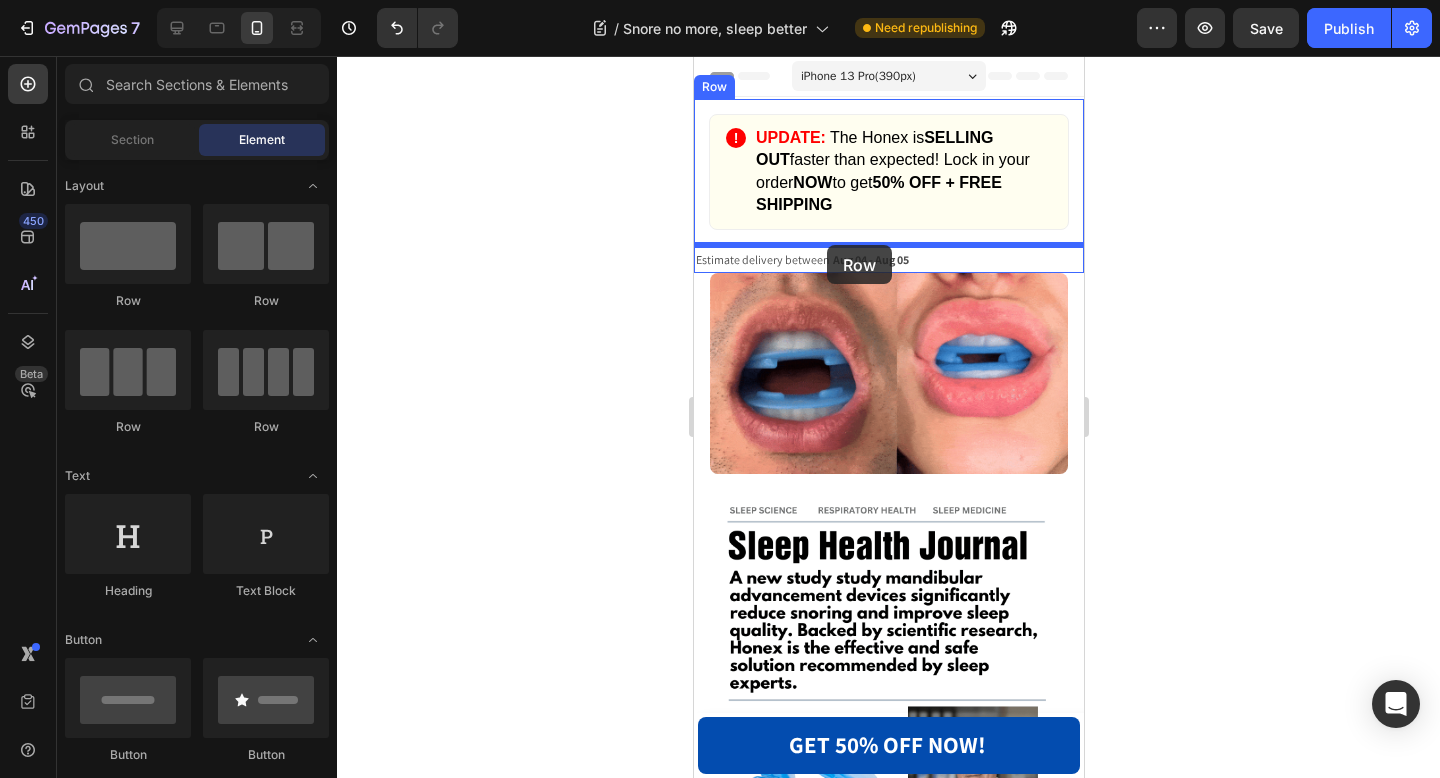 drag, startPoint x: 810, startPoint y: 304, endPoint x: 826, endPoint y: 246, distance: 60.166435 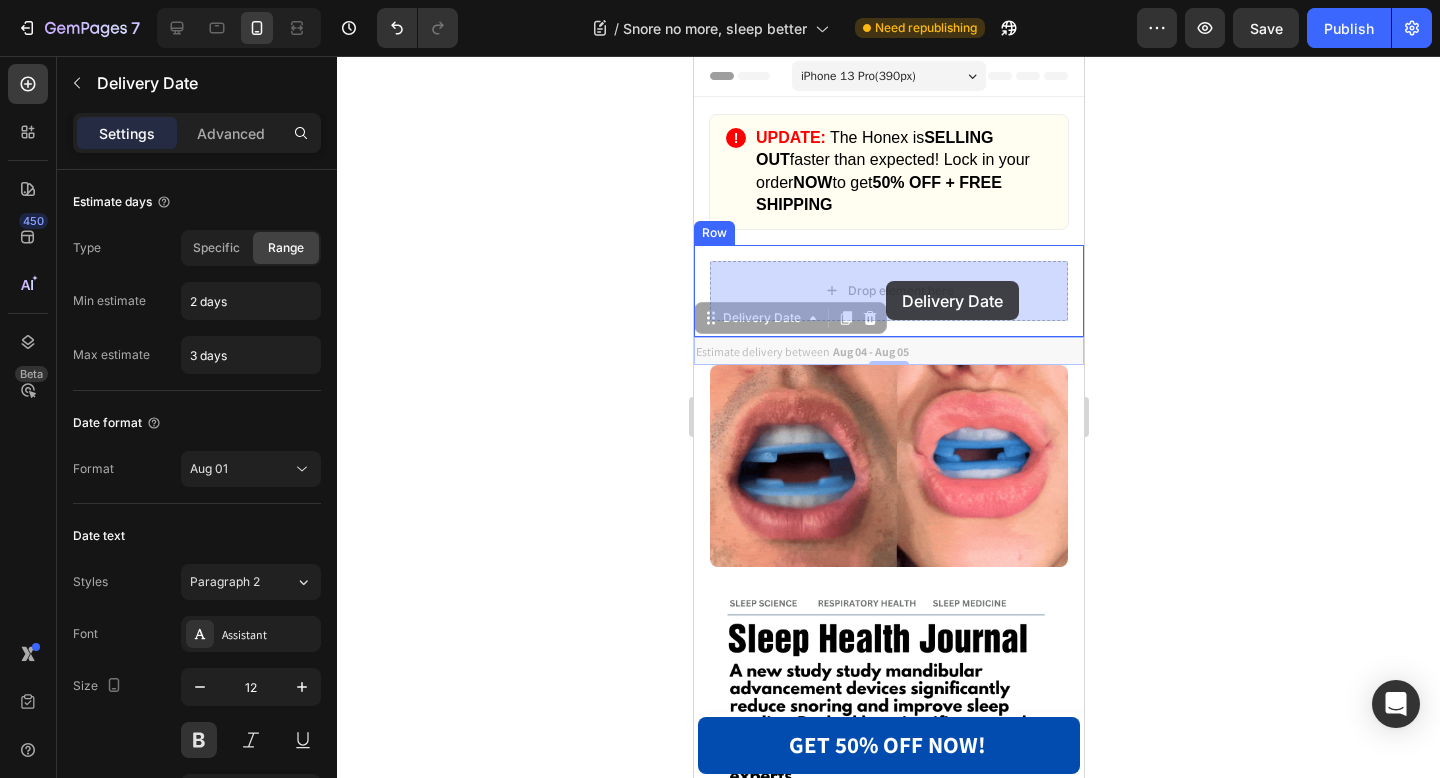 drag, startPoint x: 736, startPoint y: 354, endPoint x: 885, endPoint y: 282, distance: 165.48413 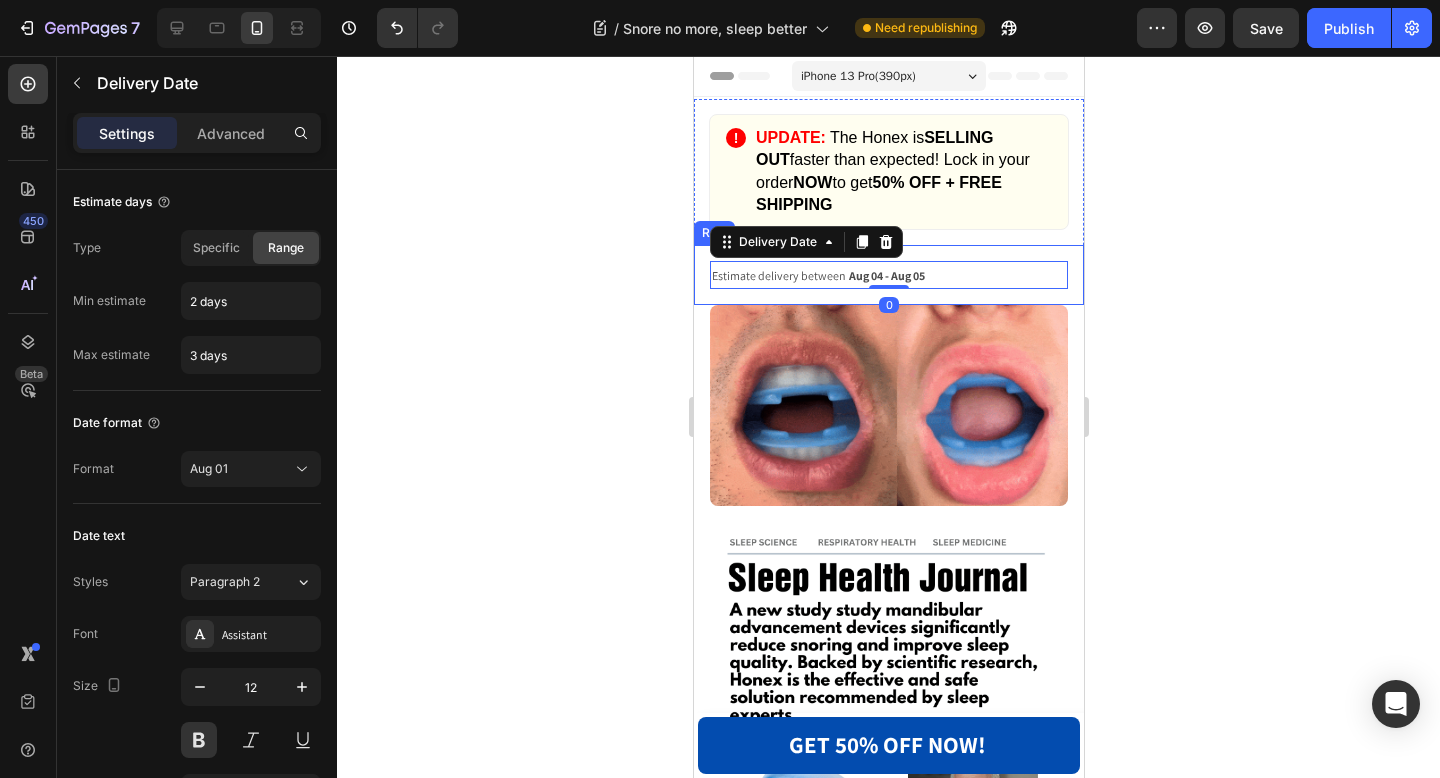 click 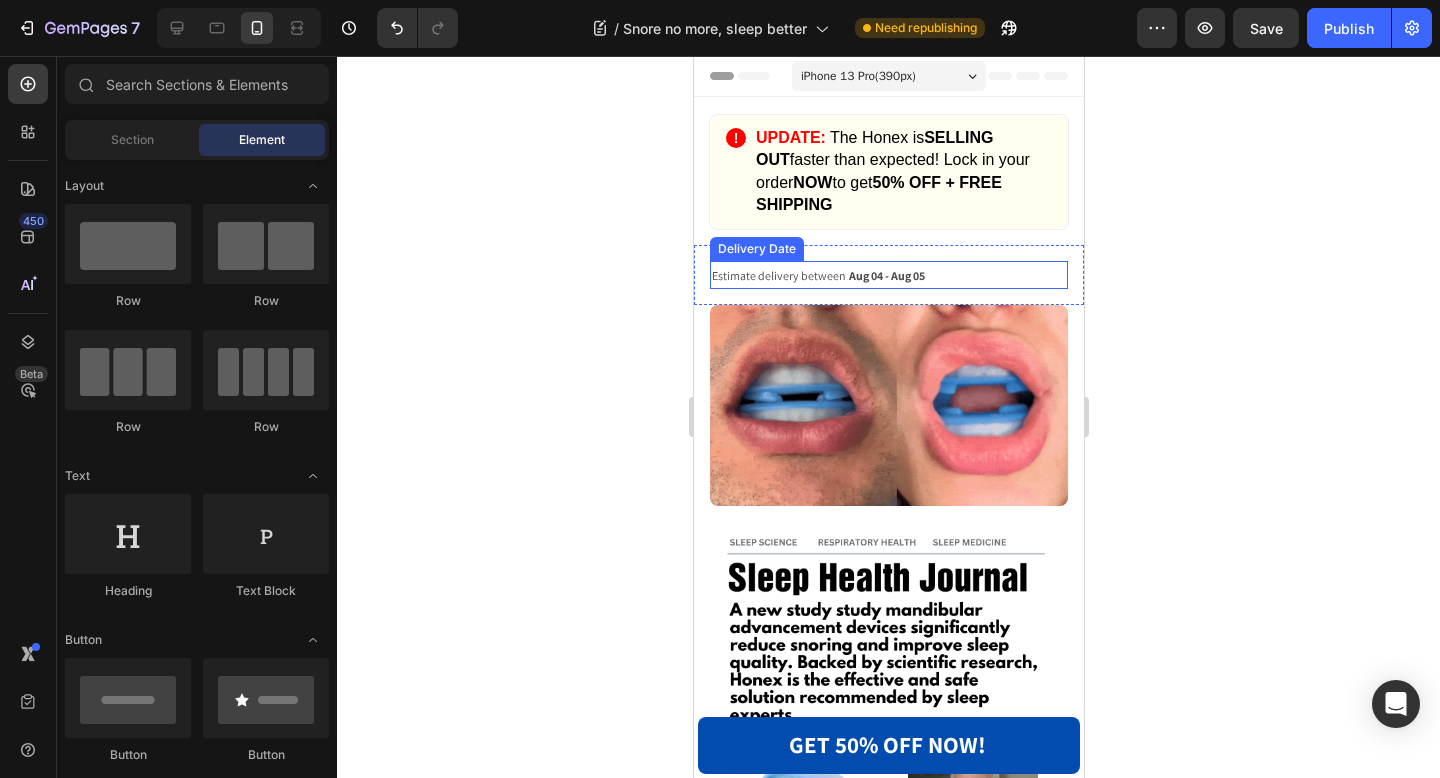 click on "Estimate delivery between" at bounding box center [778, 275] 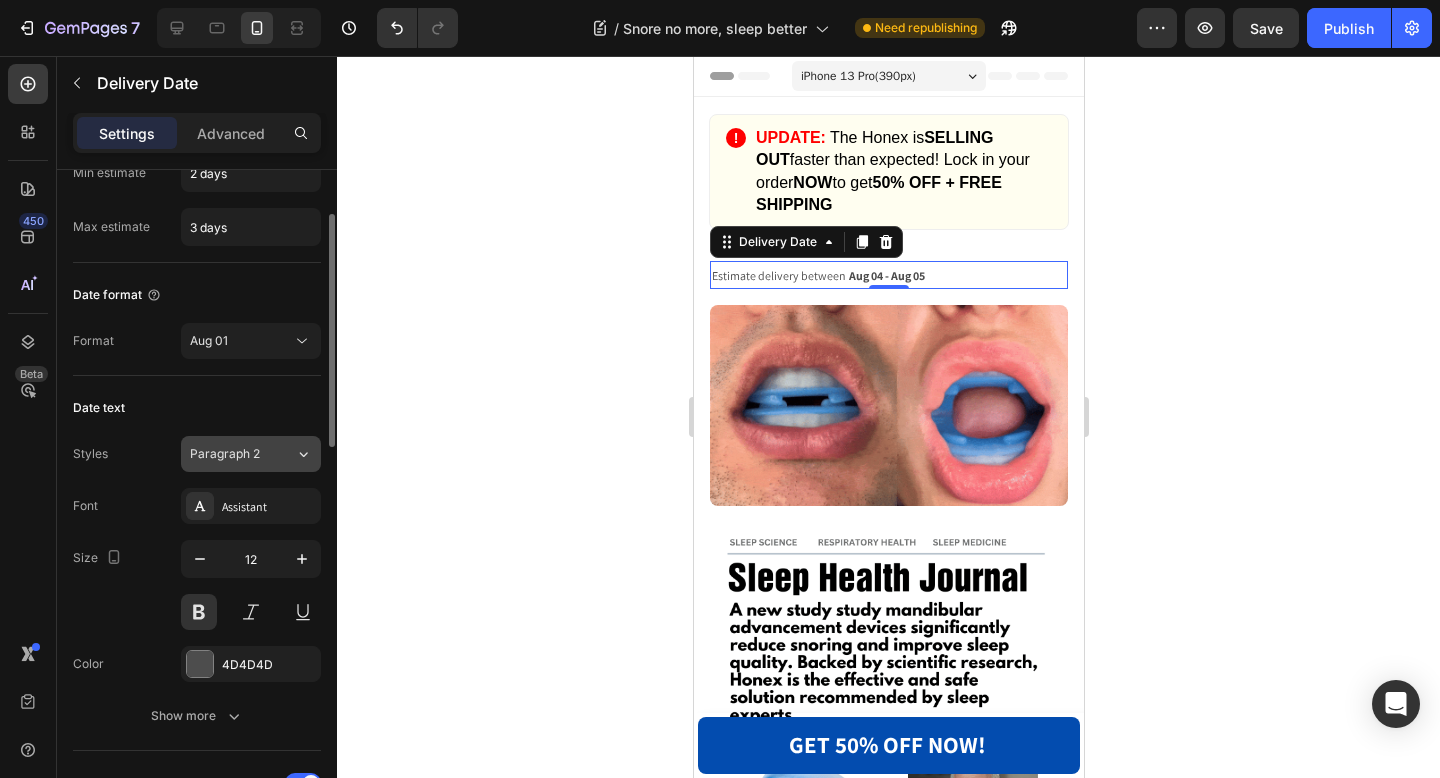 scroll, scrollTop: 129, scrollLeft: 0, axis: vertical 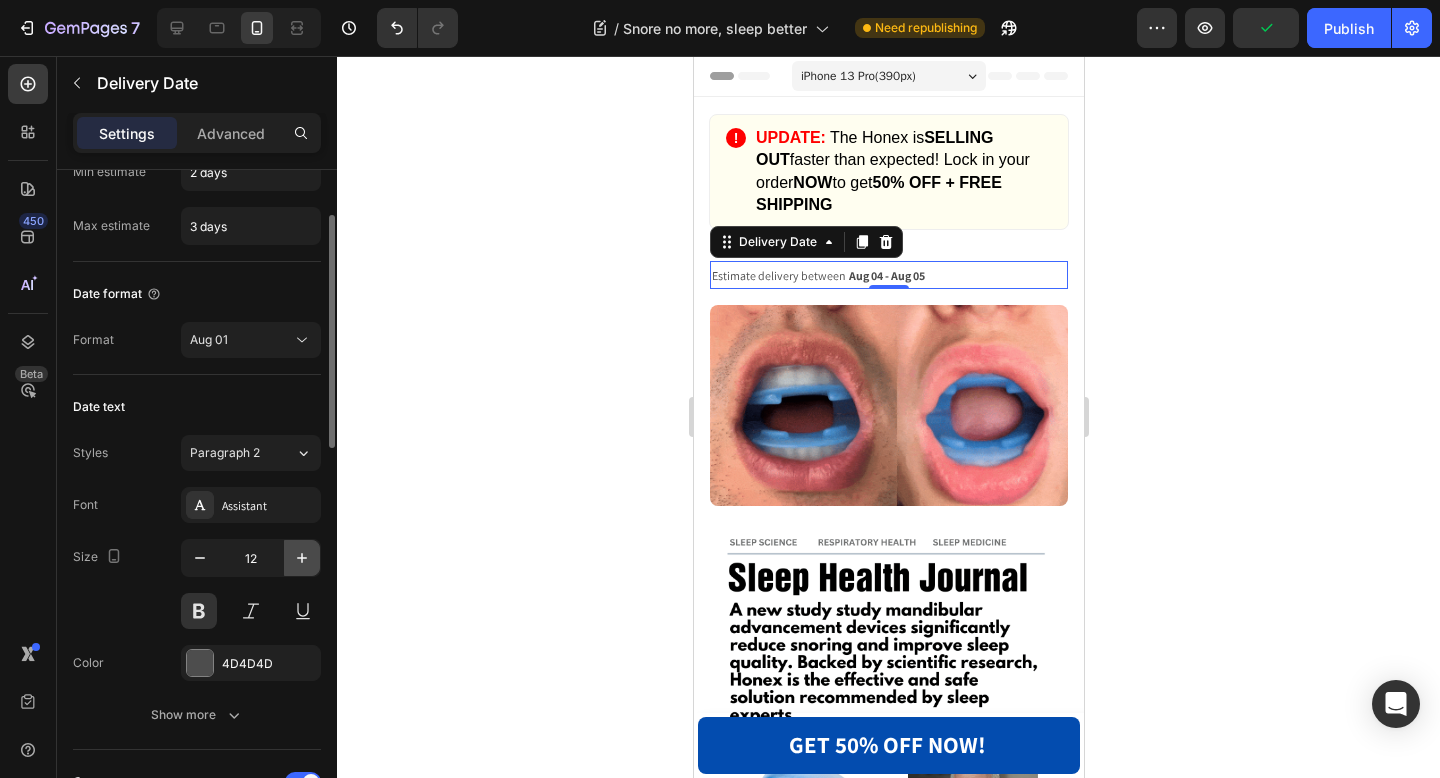 click 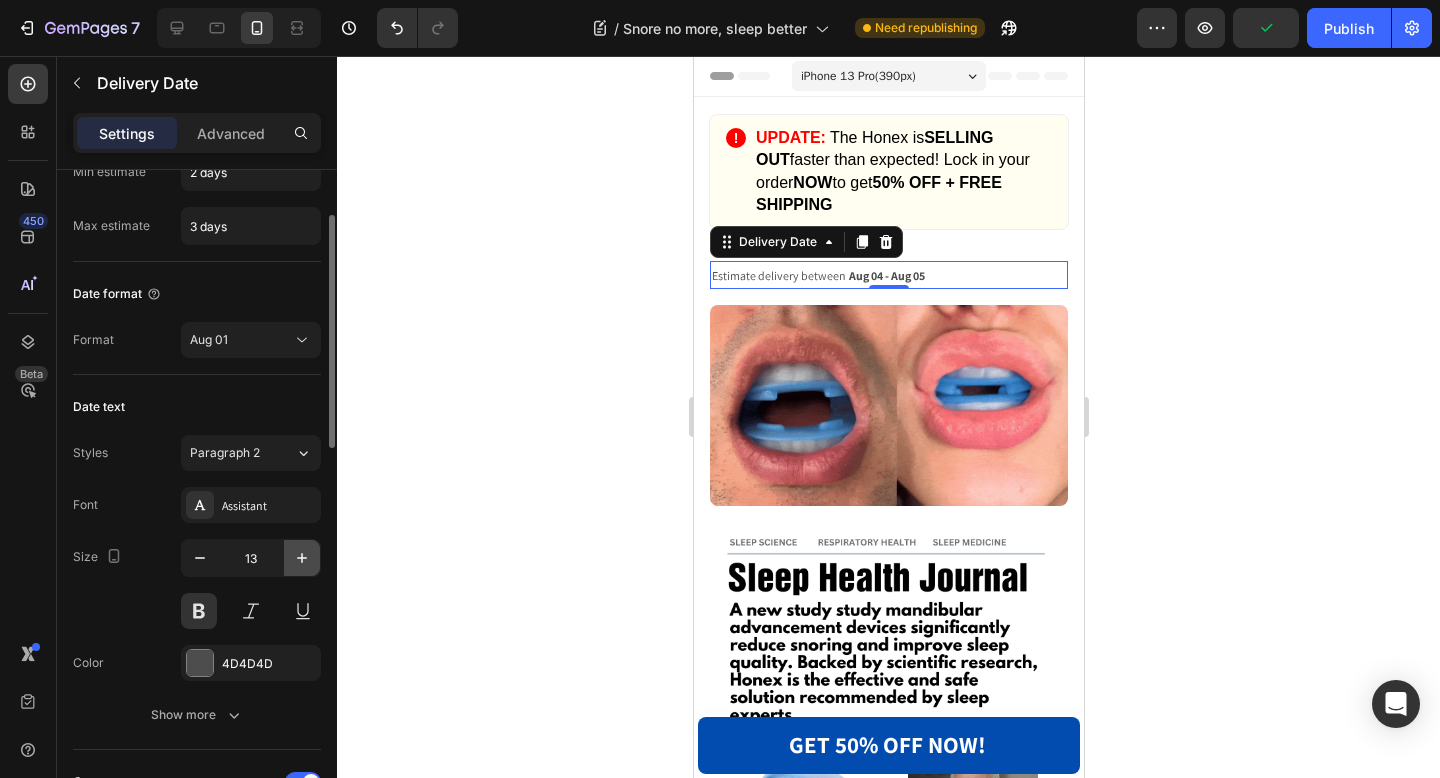 click 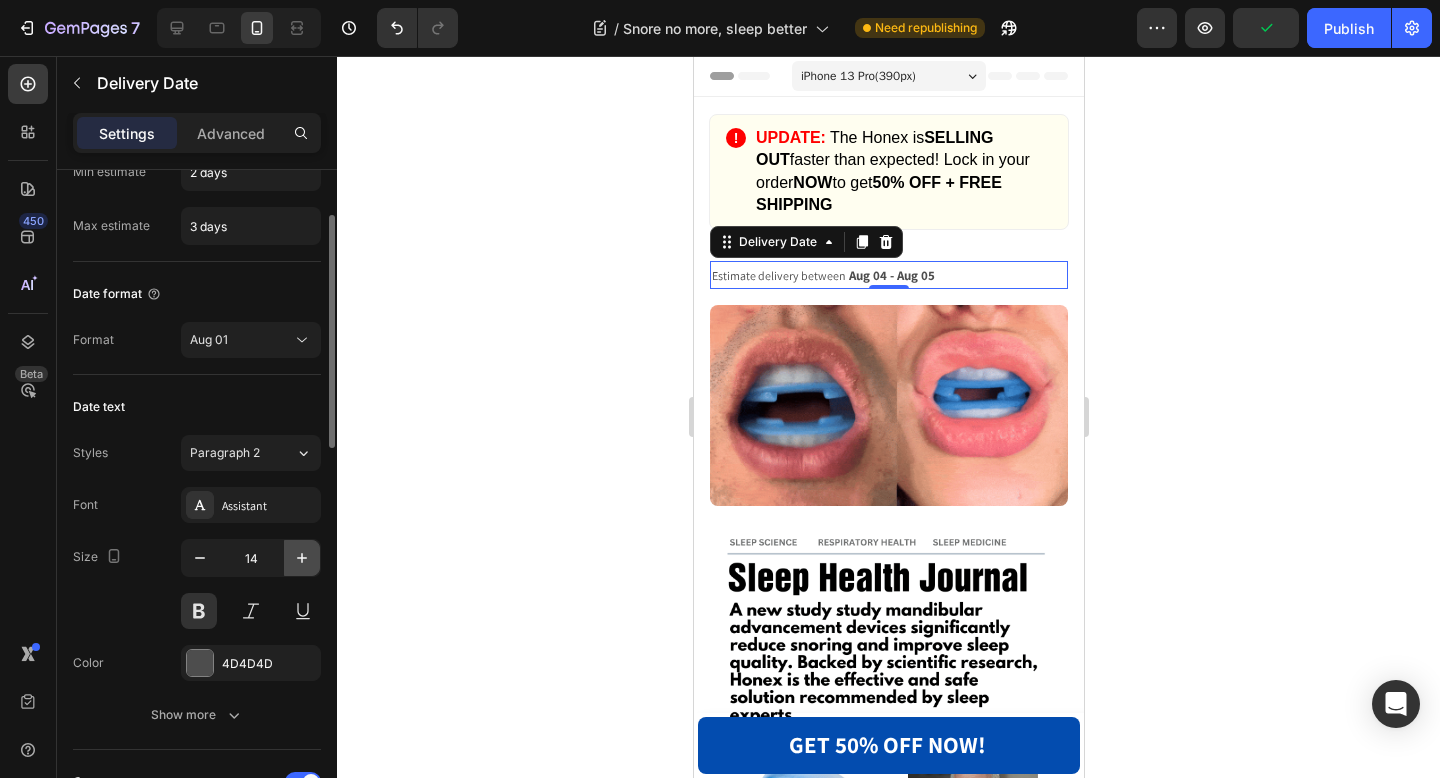 click 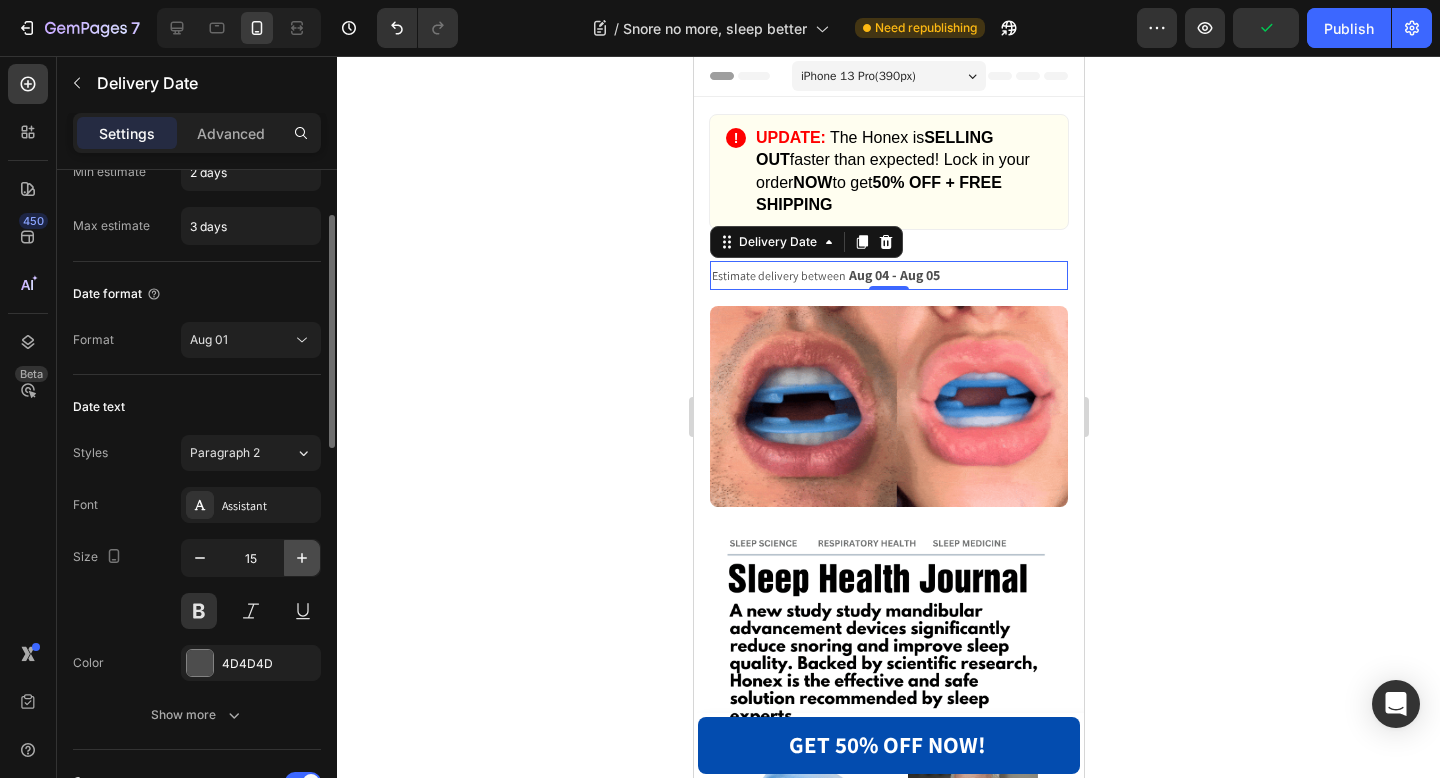 click 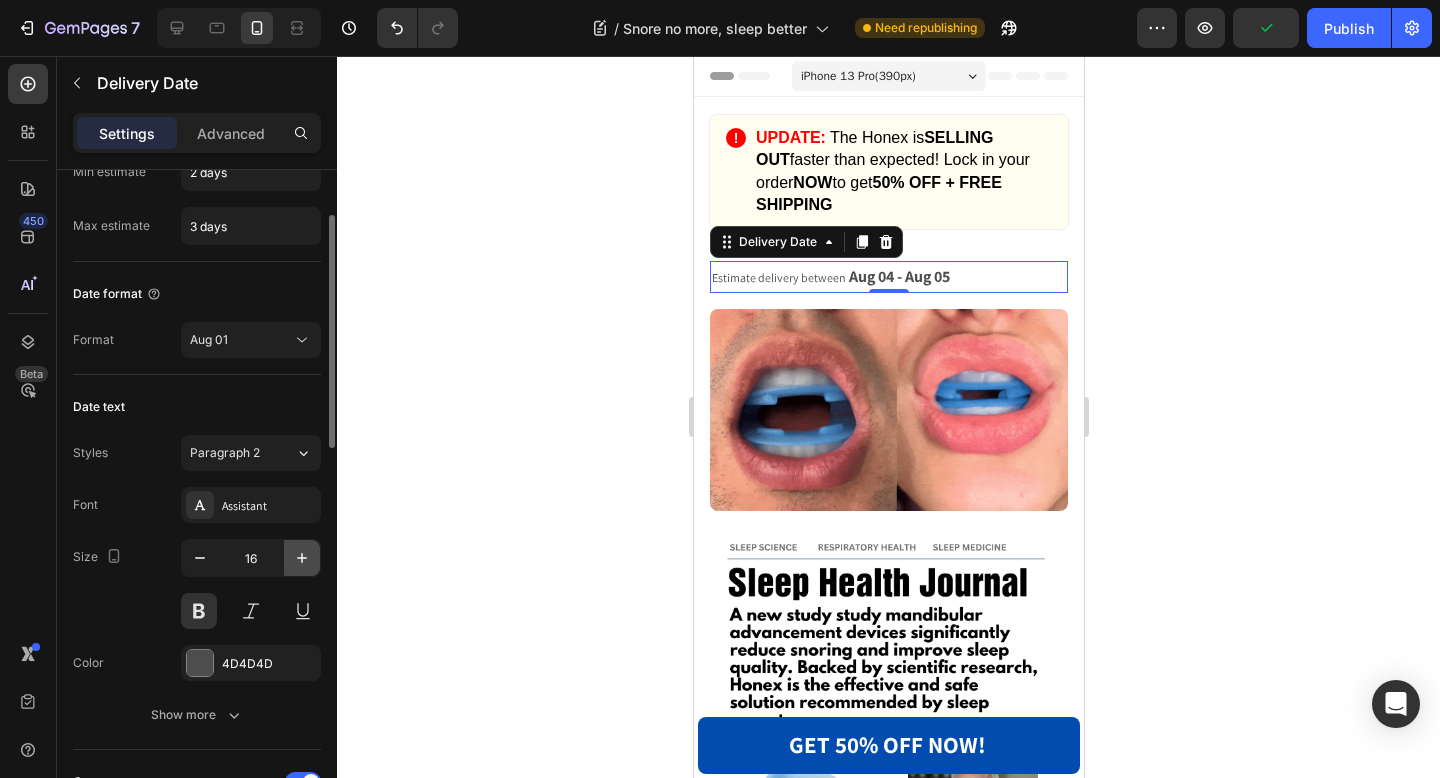 click 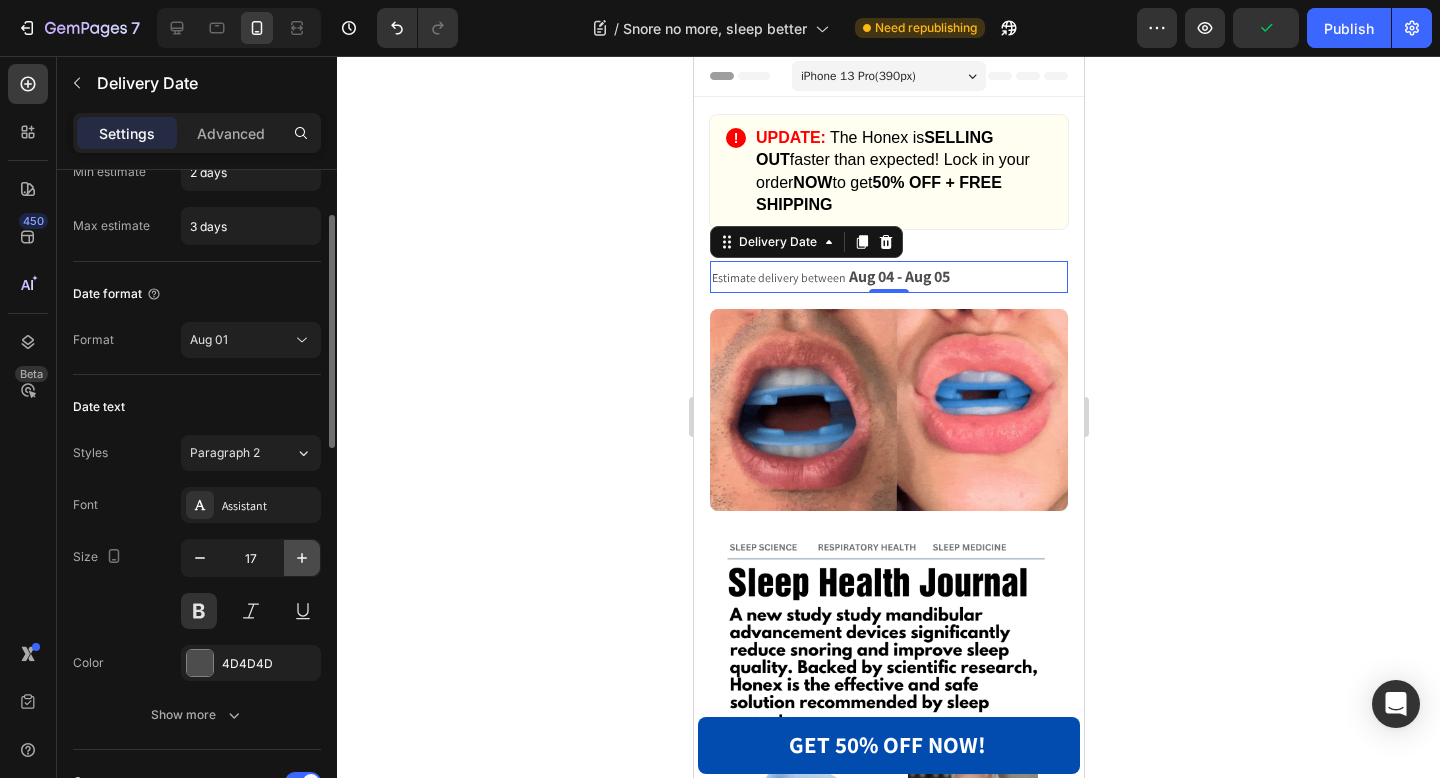 click 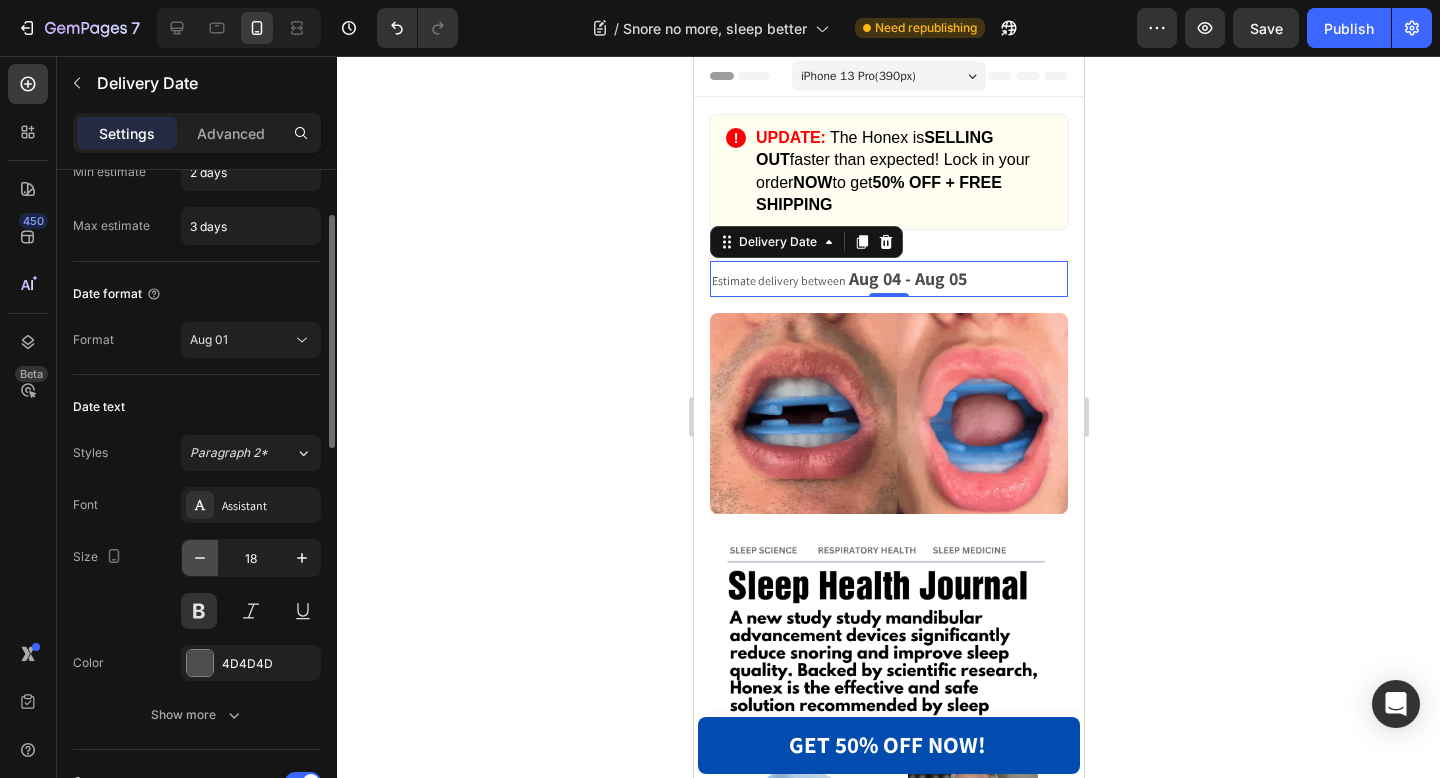 click 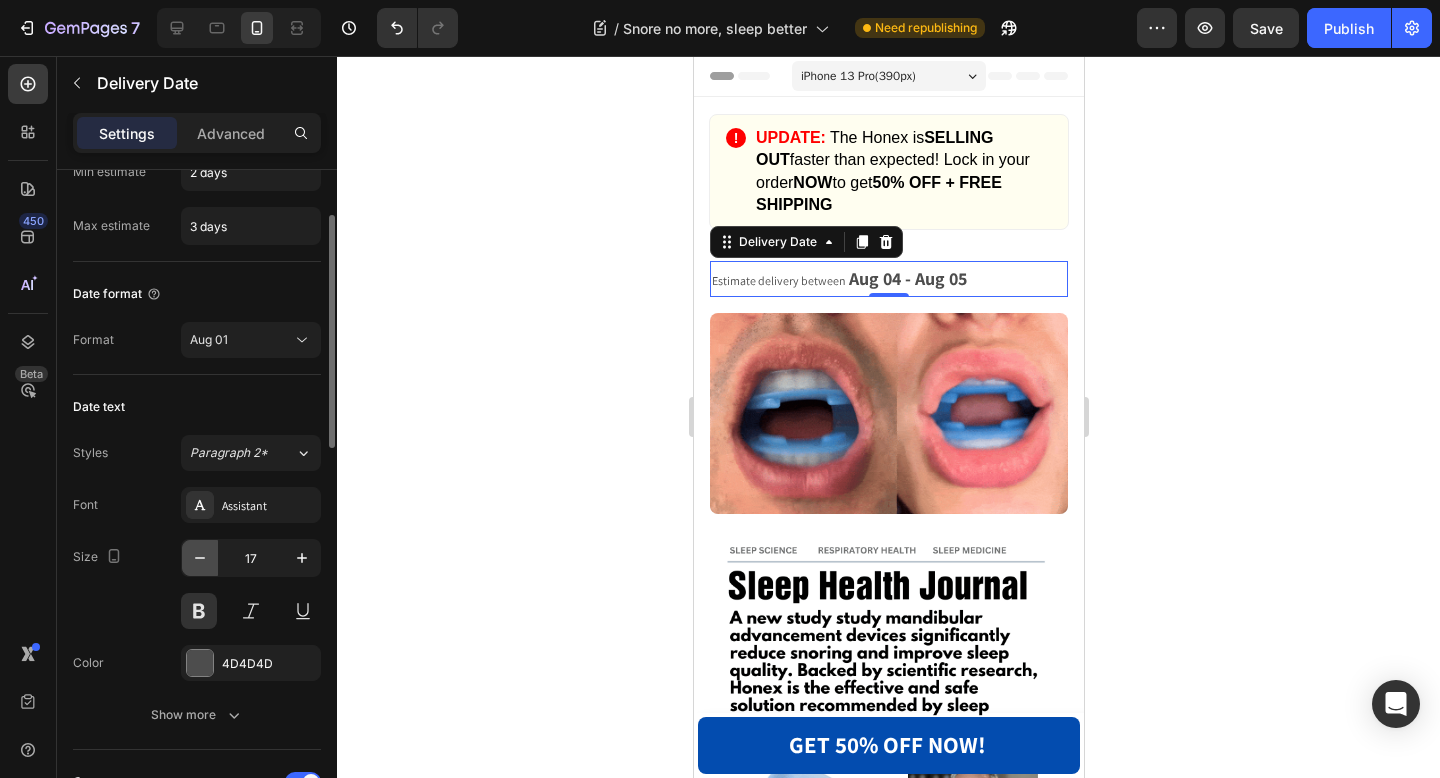 click 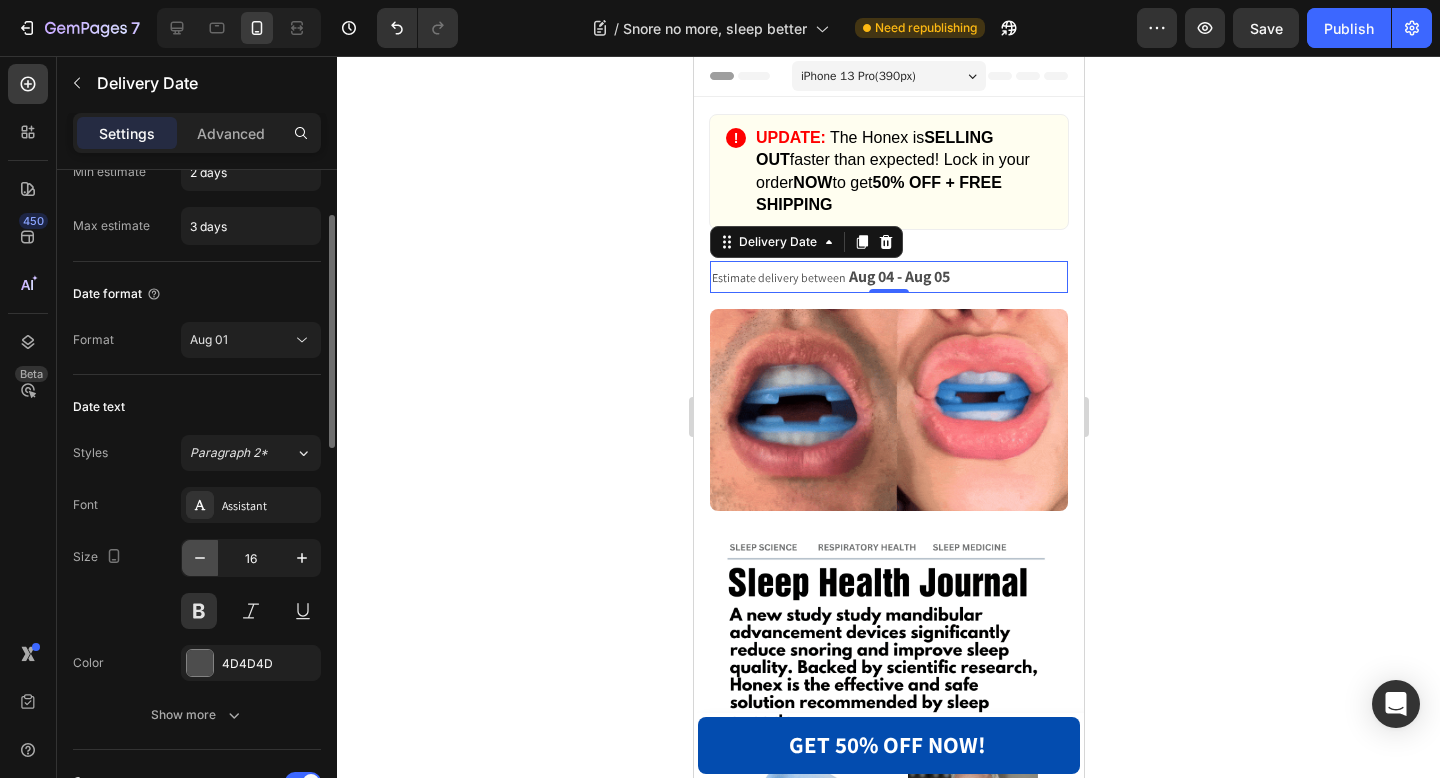 click 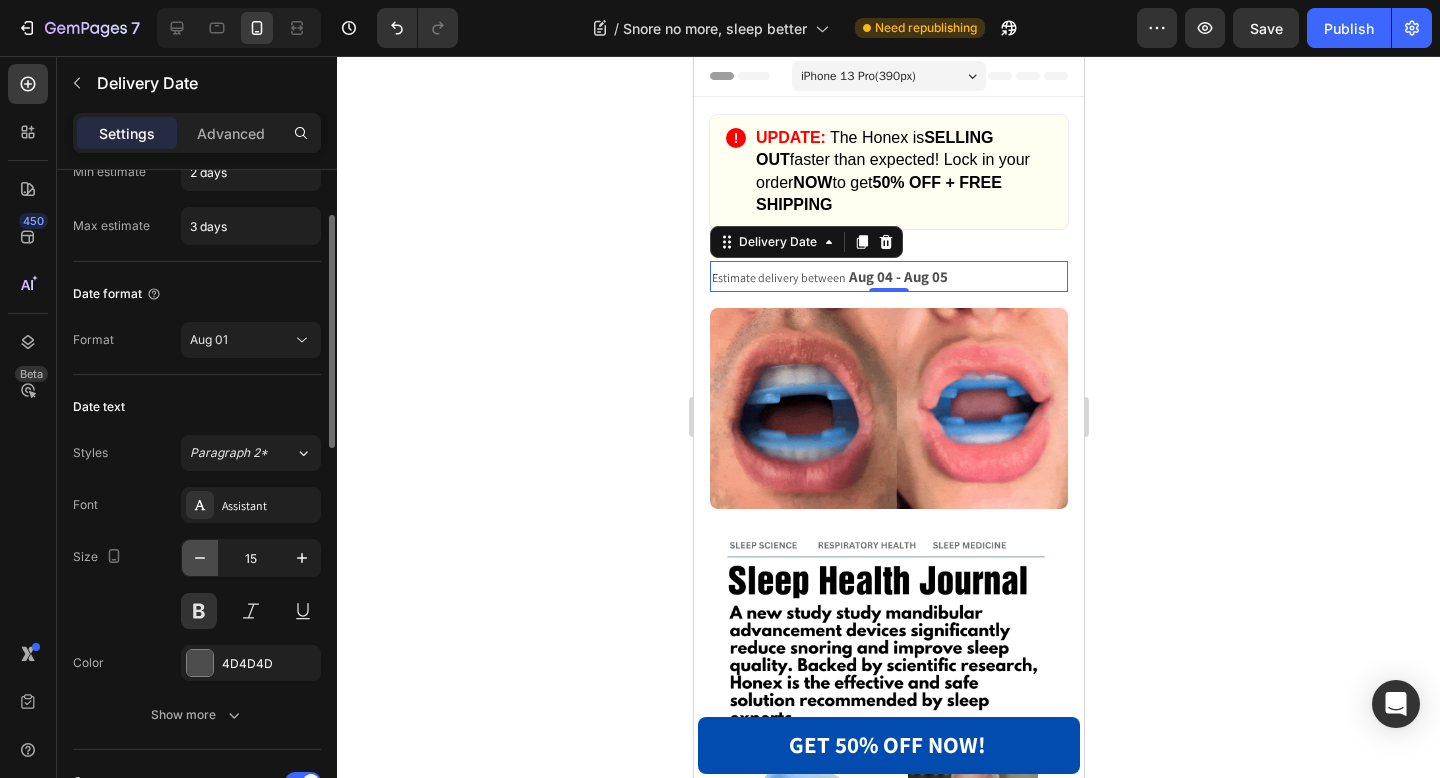 click 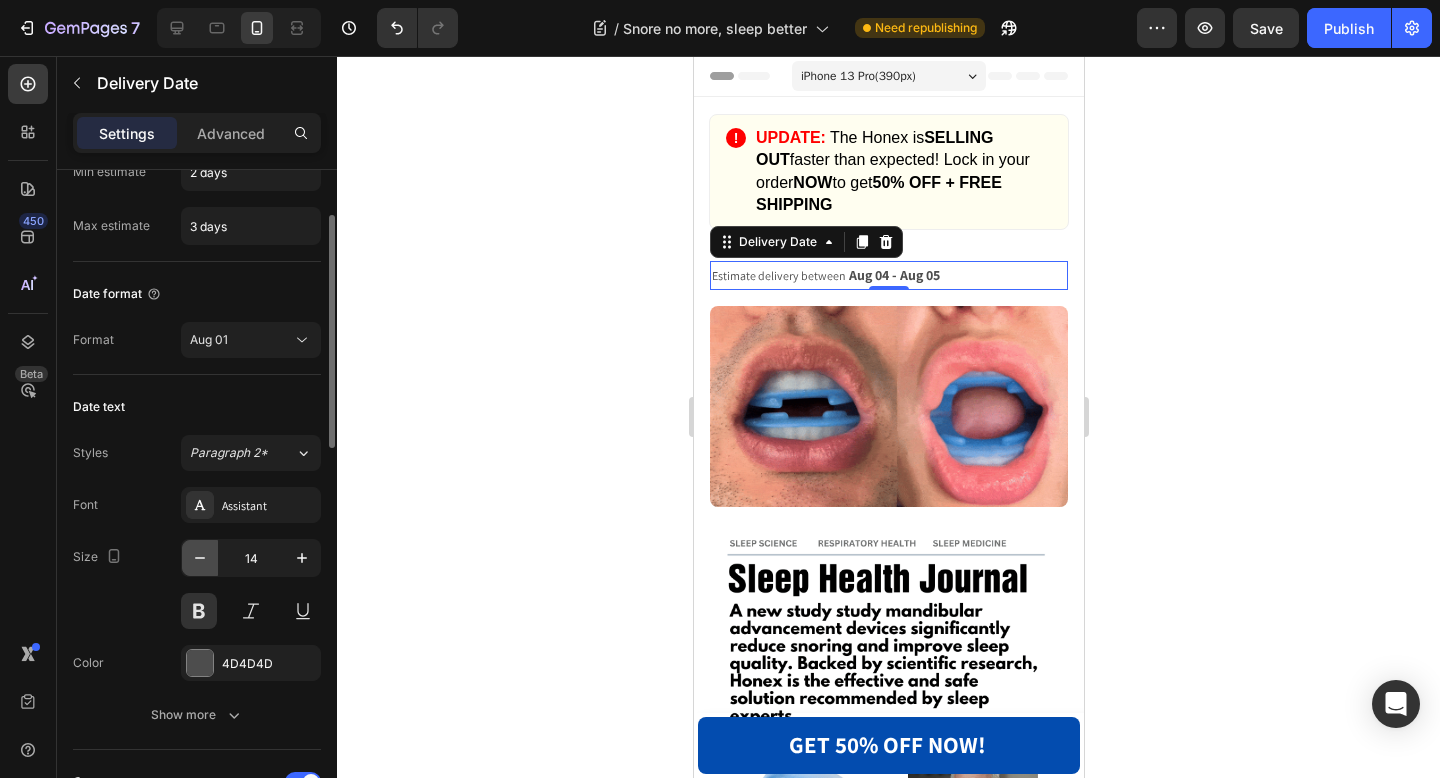 click 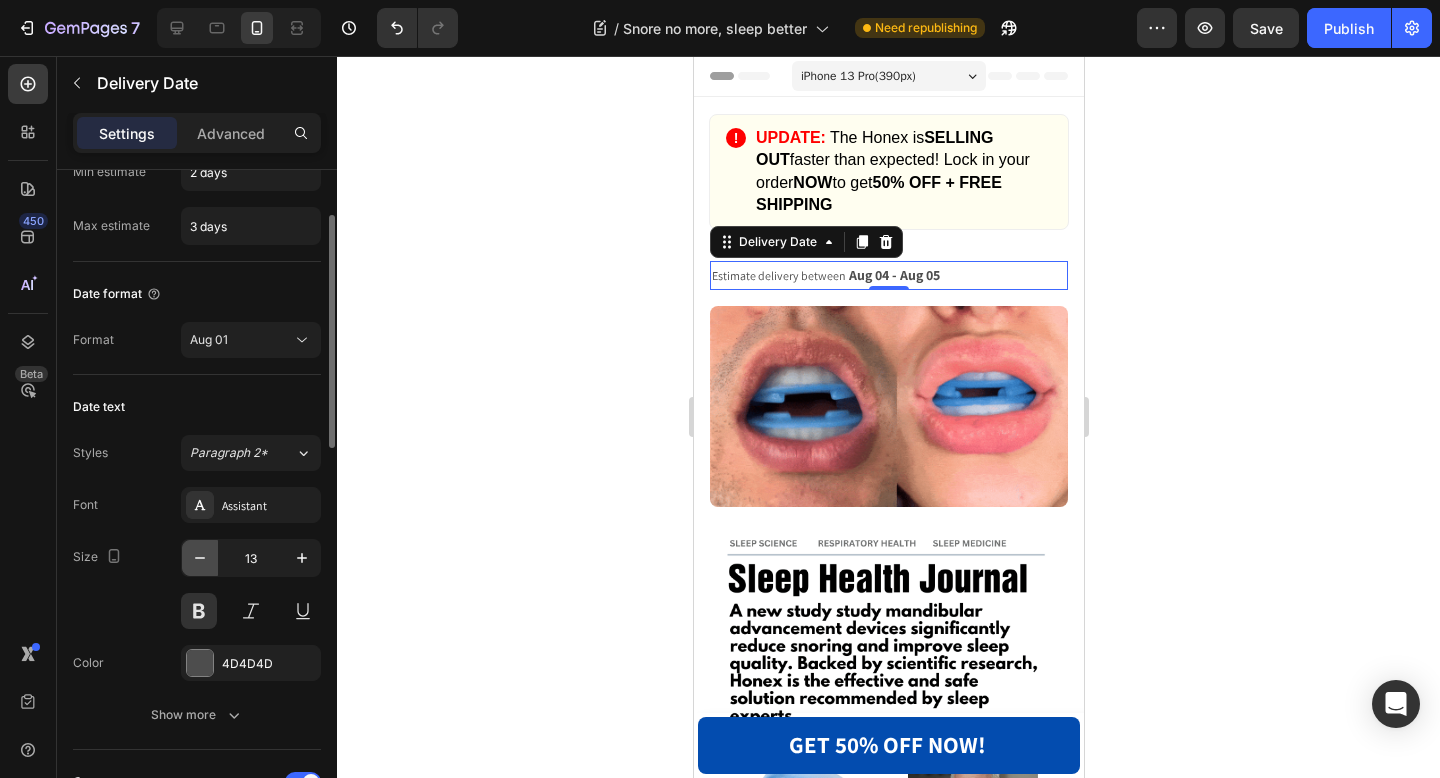 click 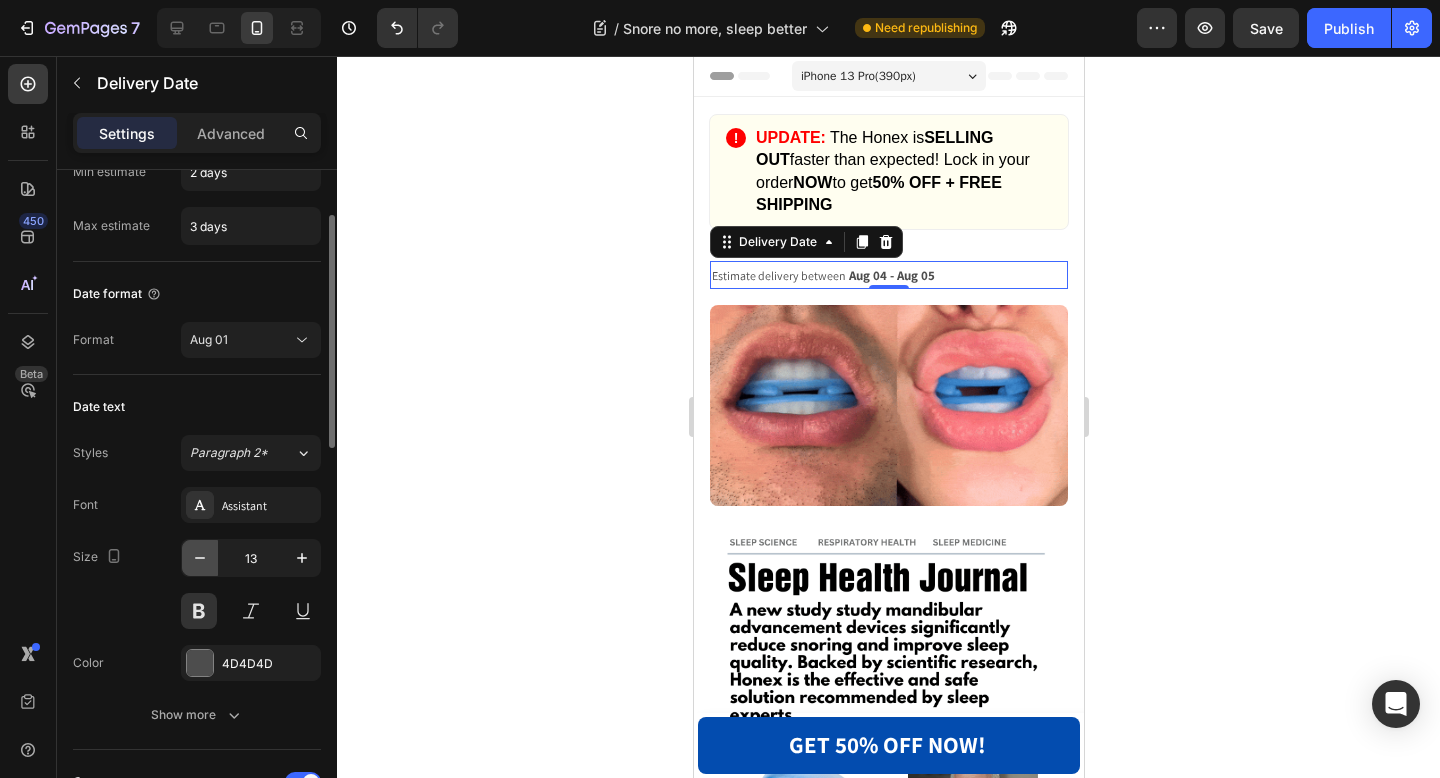 type on "12" 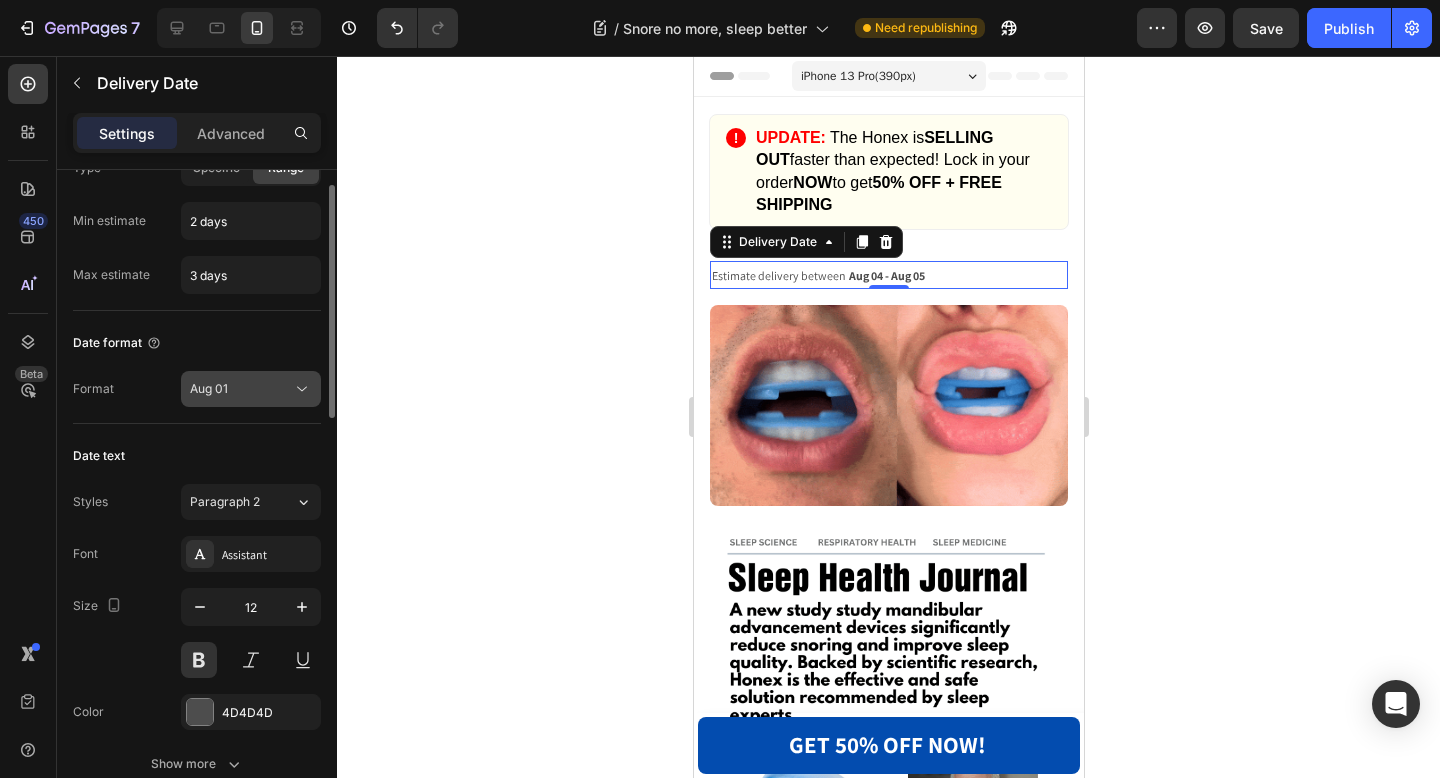scroll, scrollTop: 69, scrollLeft: 0, axis: vertical 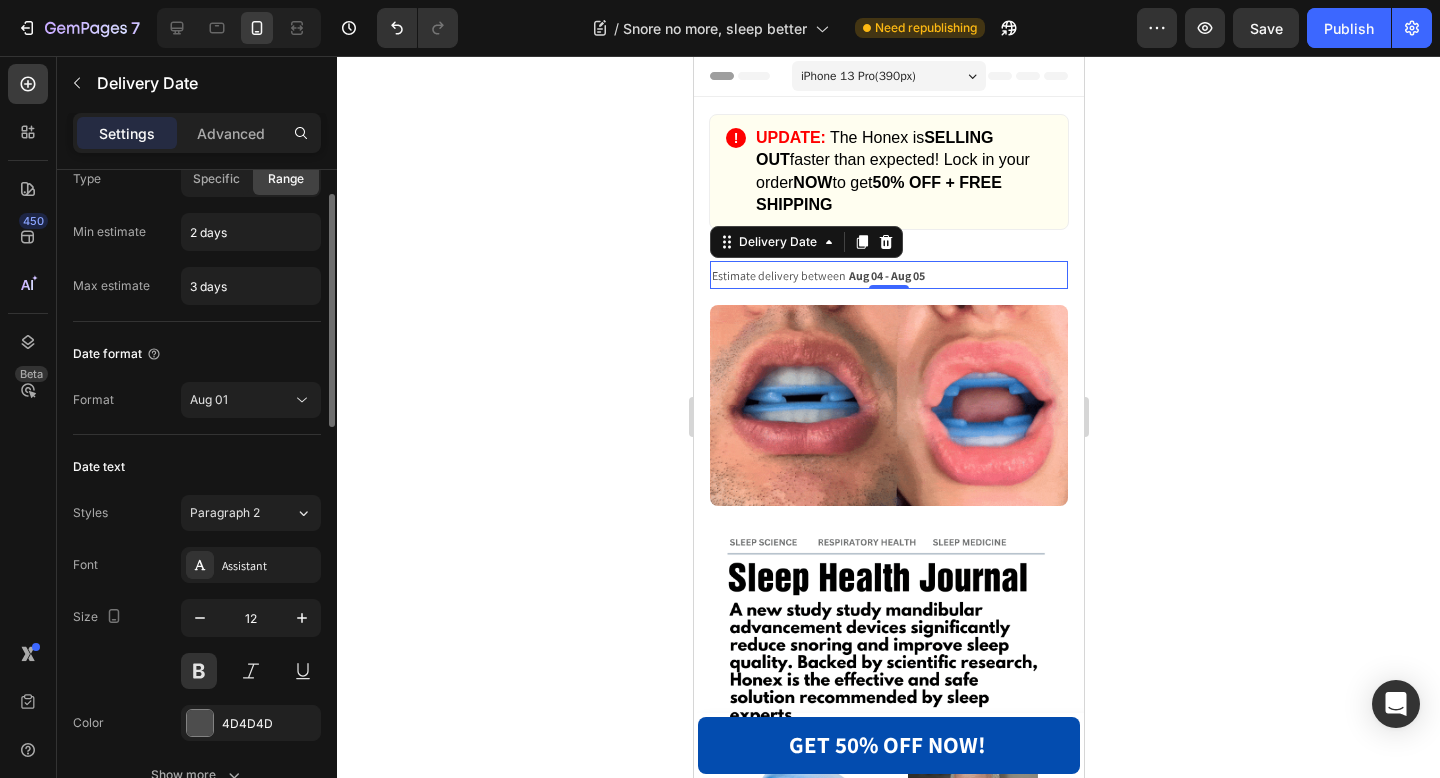click on "Estimate delivery between" at bounding box center (778, 275) 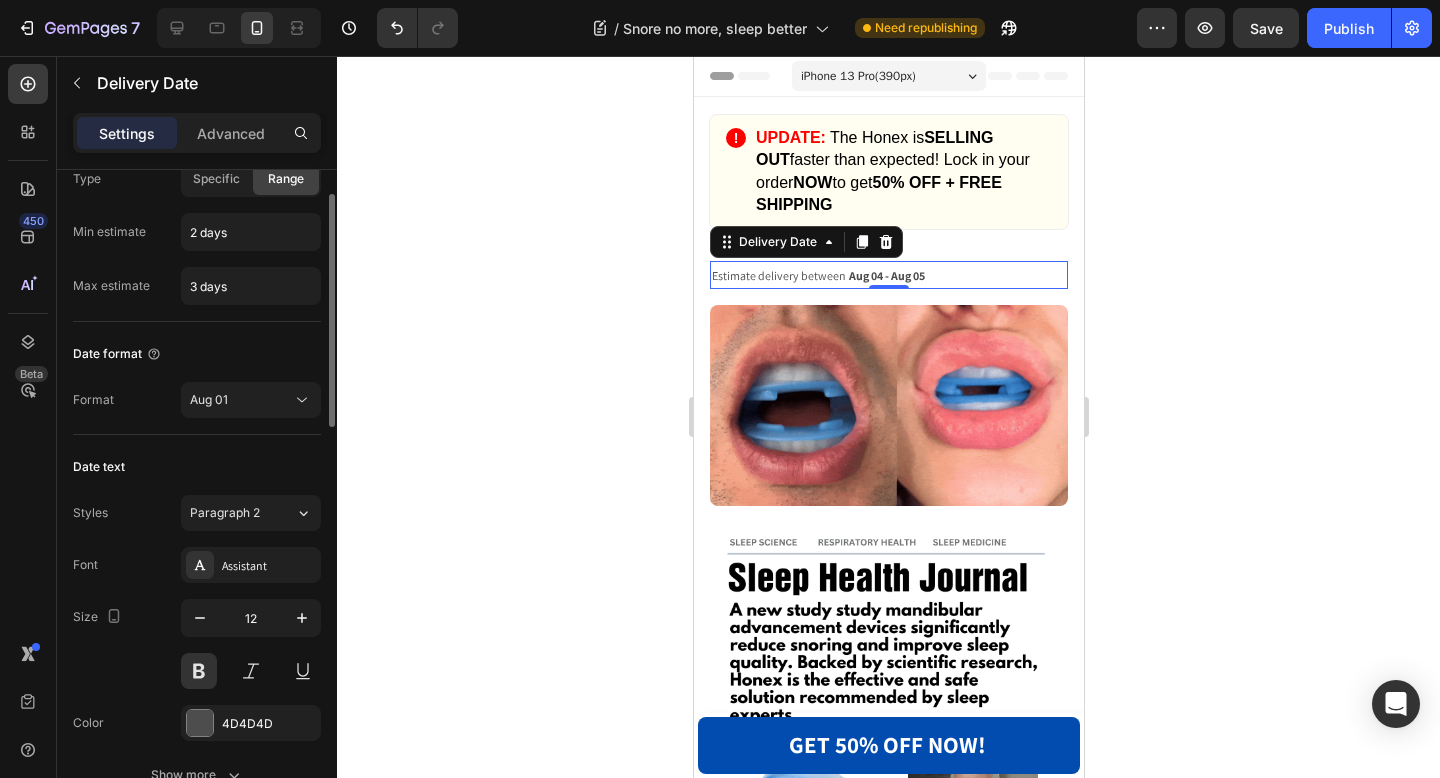 click on "Estimate delivery between" at bounding box center [778, 275] 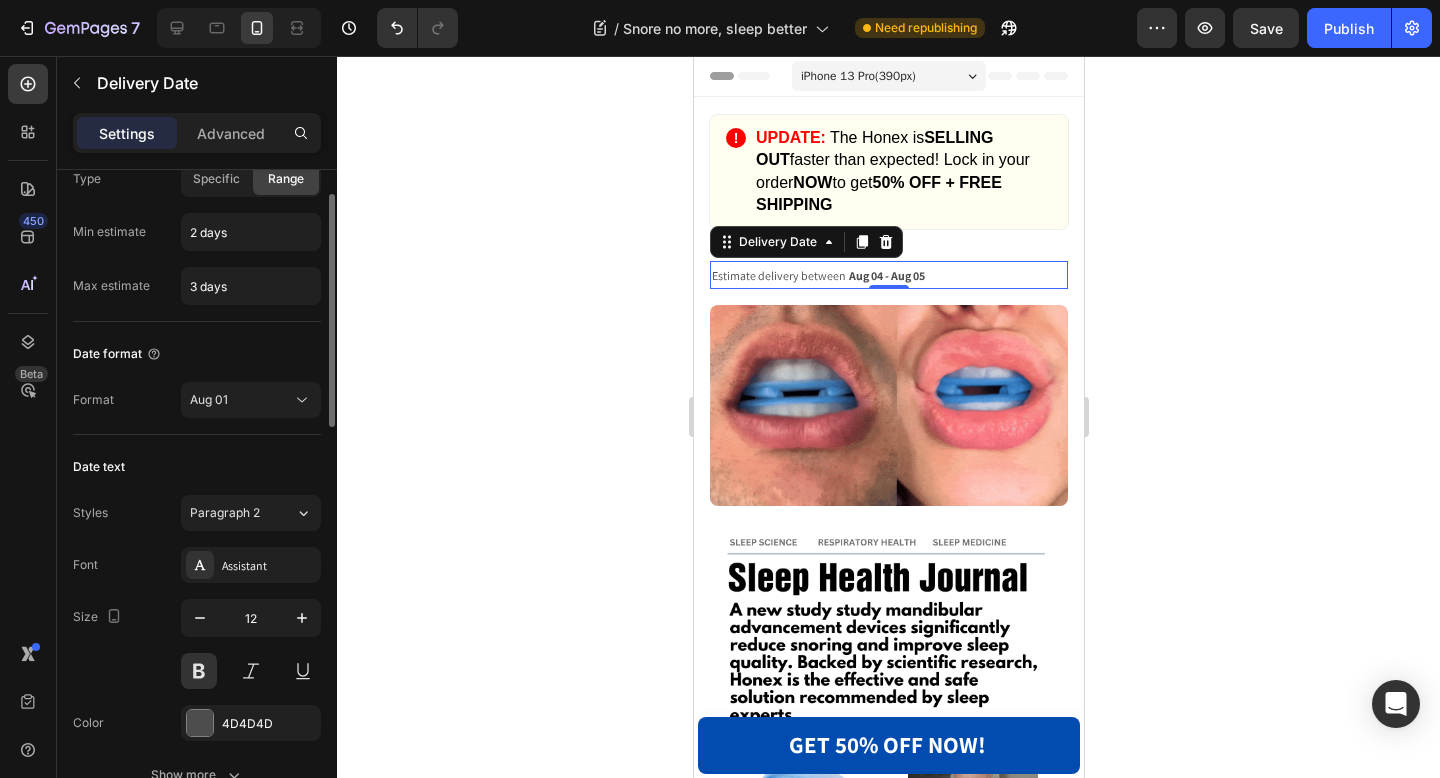 click on "Estimate delivery between" at bounding box center (778, 275) 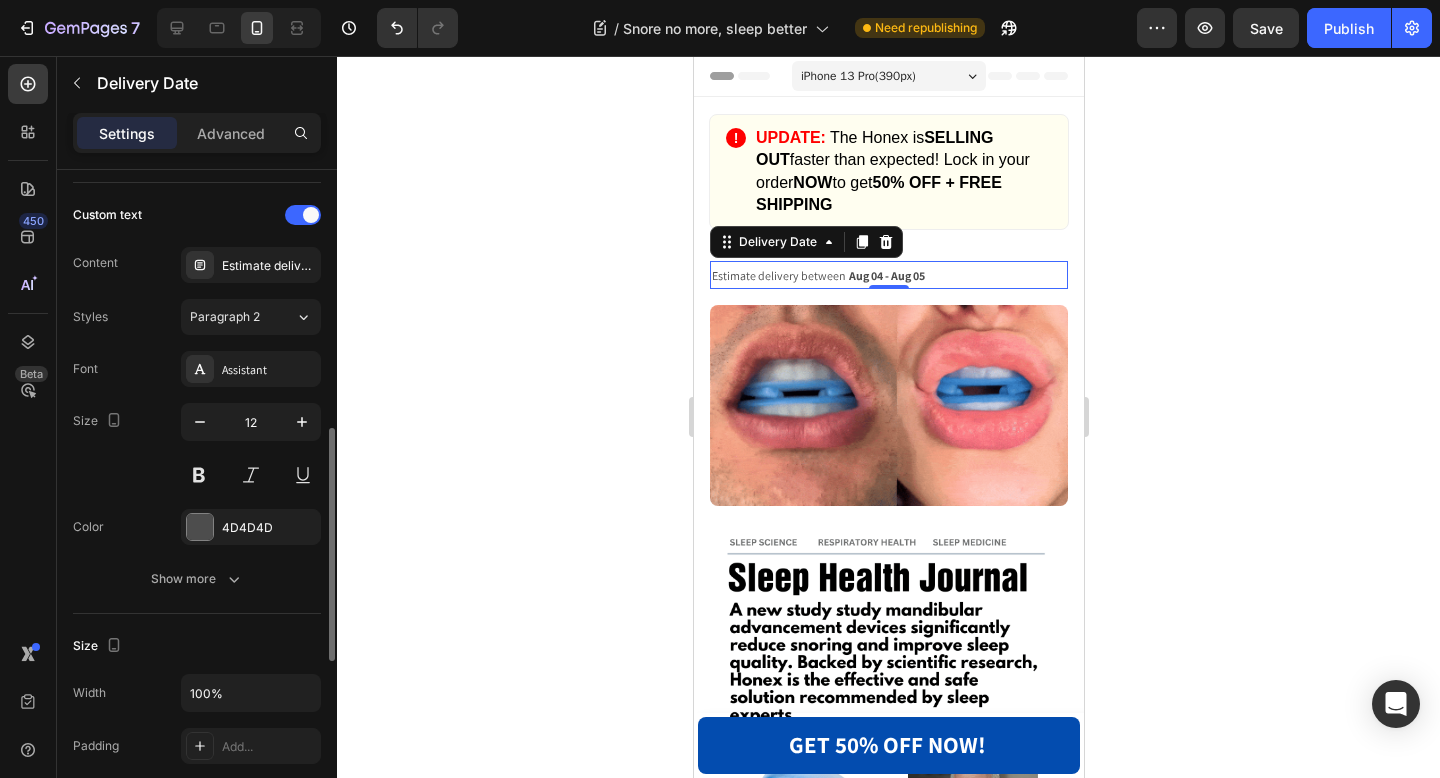 scroll, scrollTop: 667, scrollLeft: 0, axis: vertical 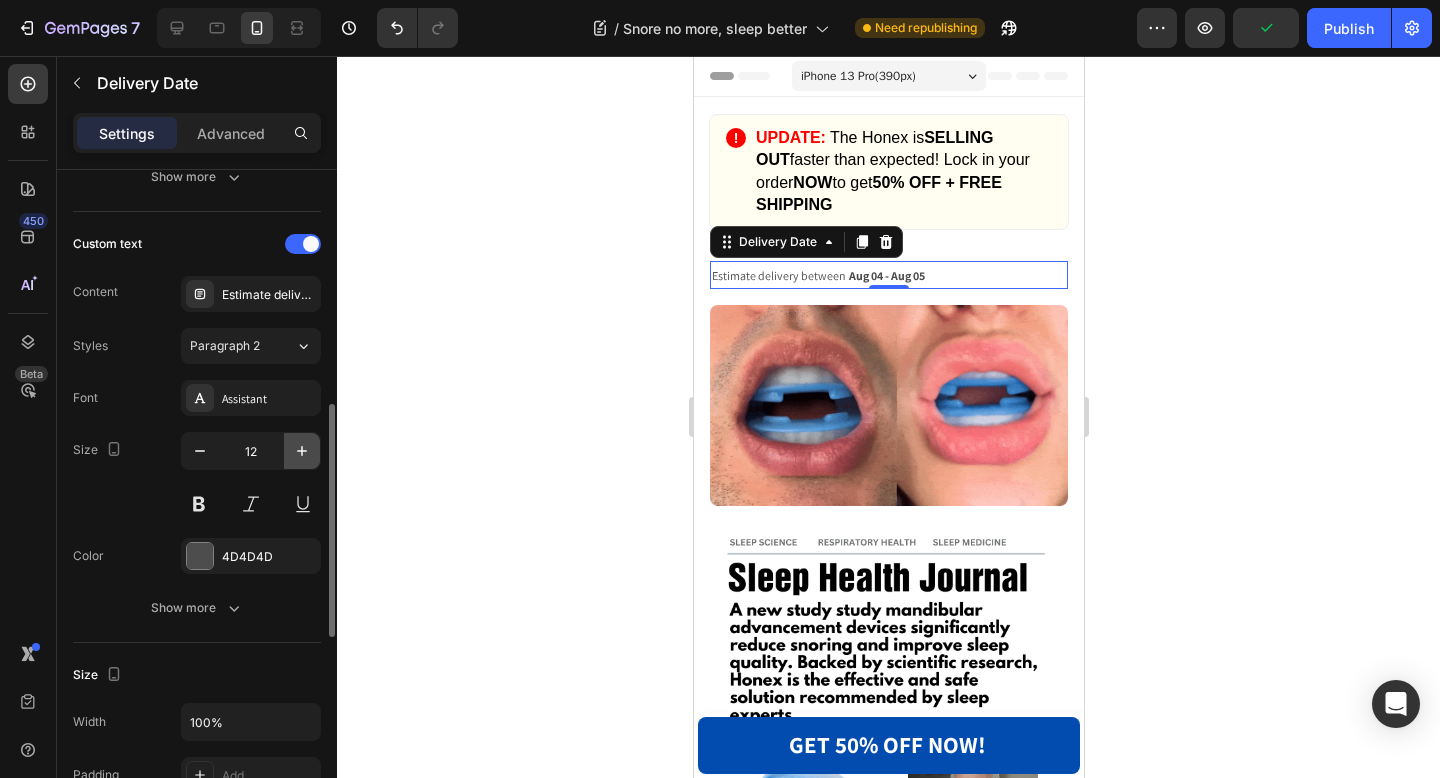 click 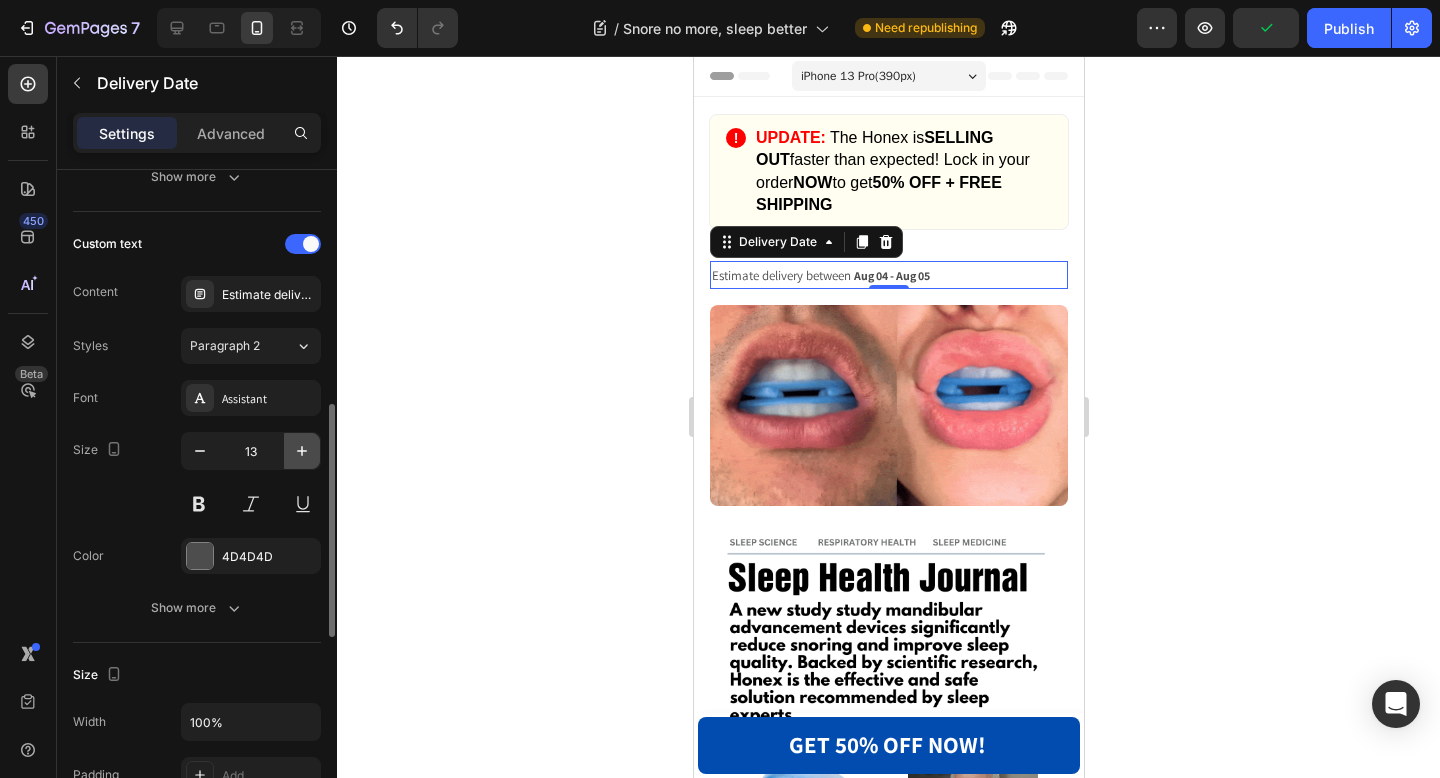 click 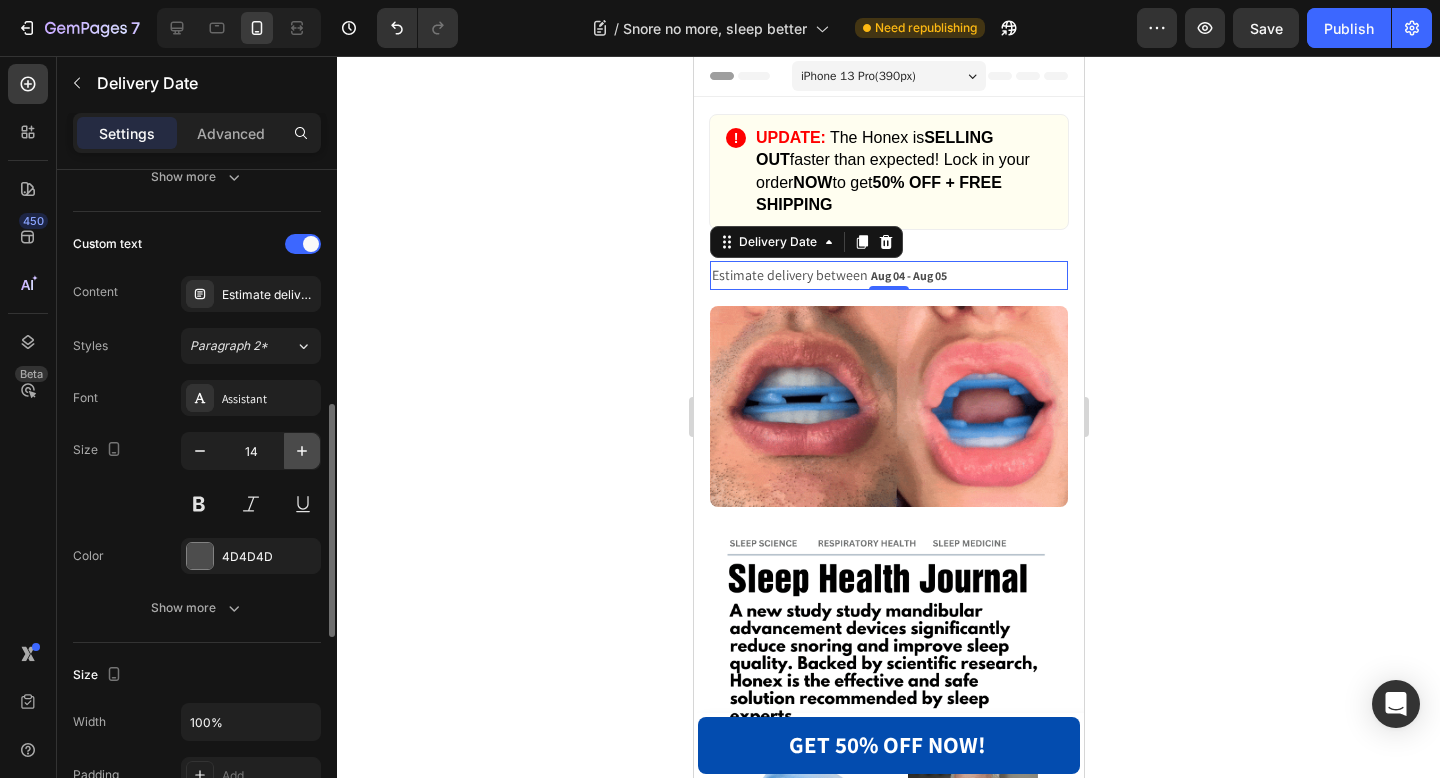 click 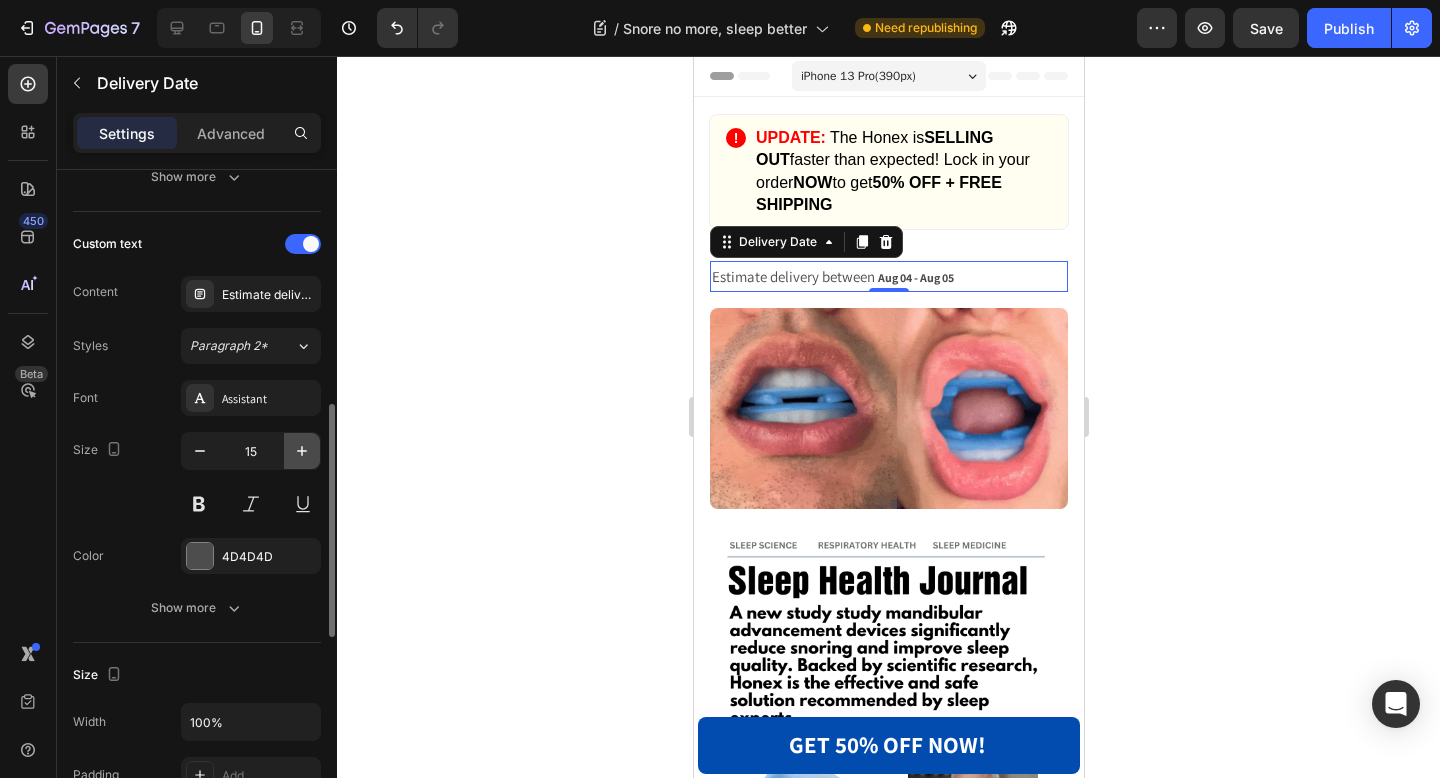 click 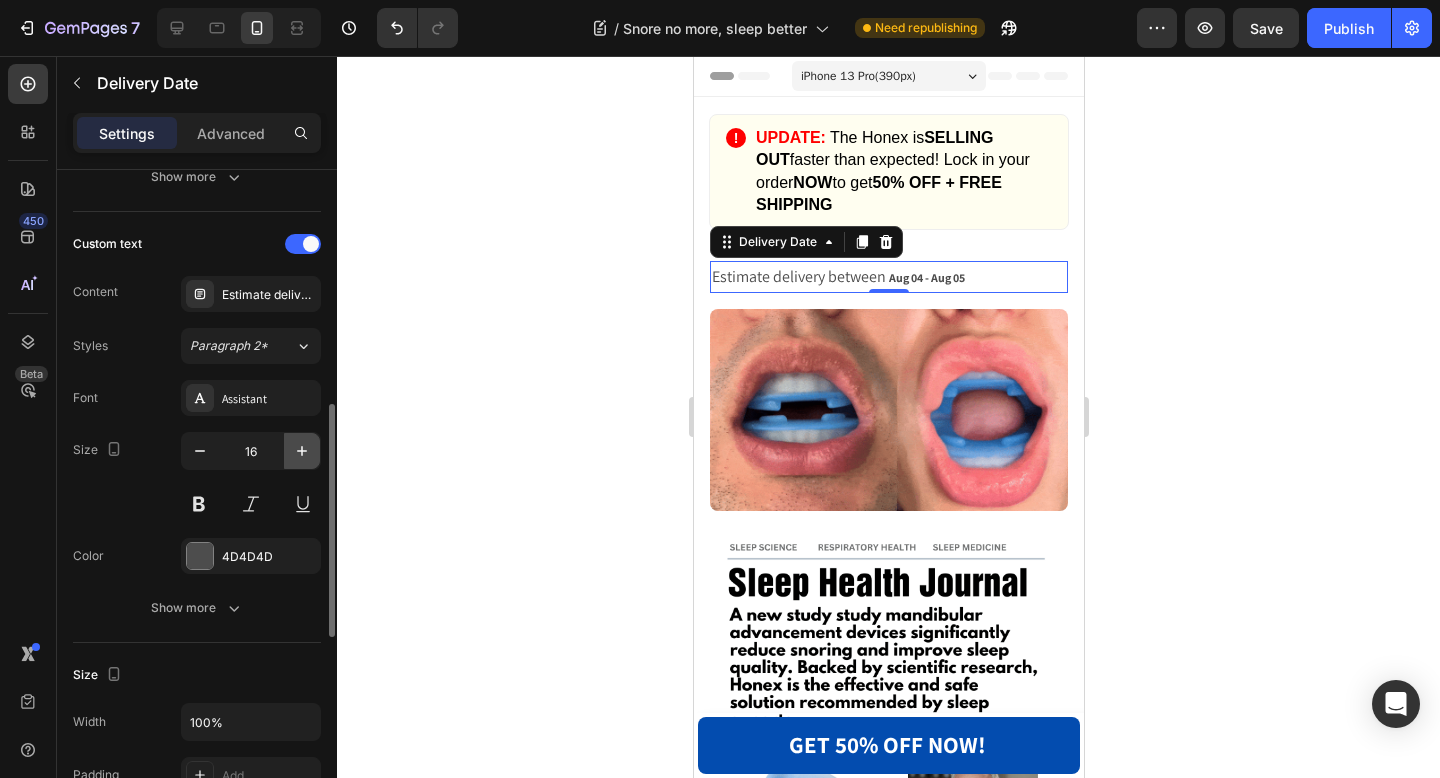 click 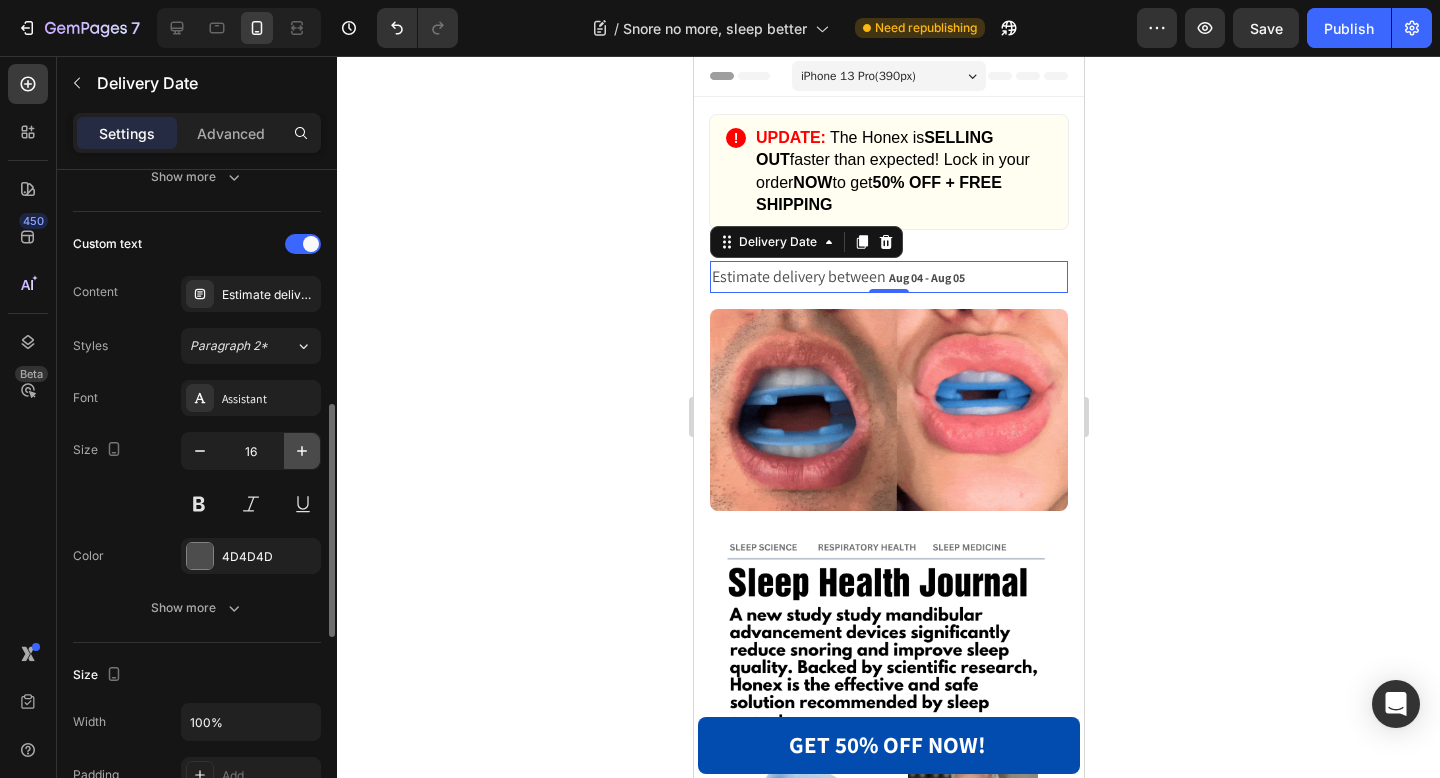 type on "17" 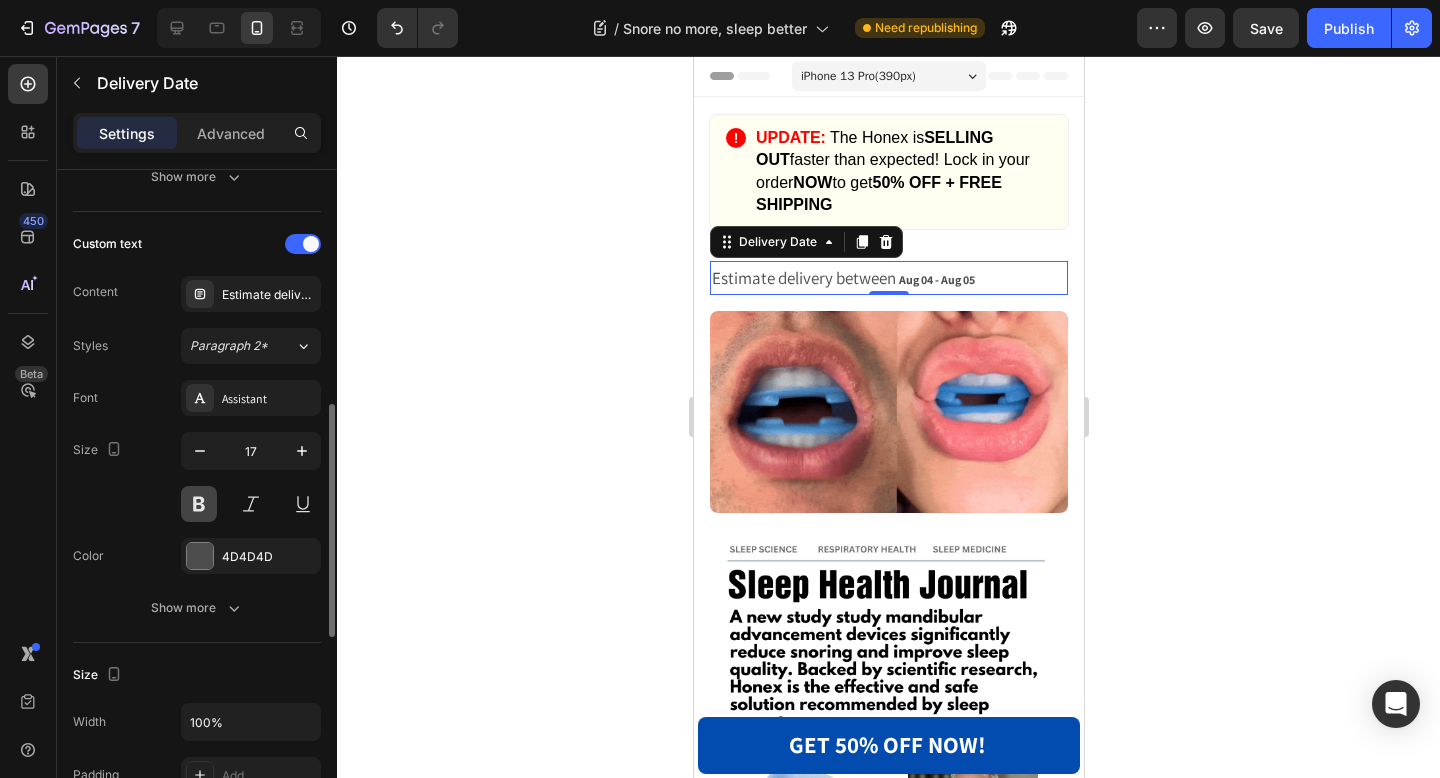click at bounding box center [199, 504] 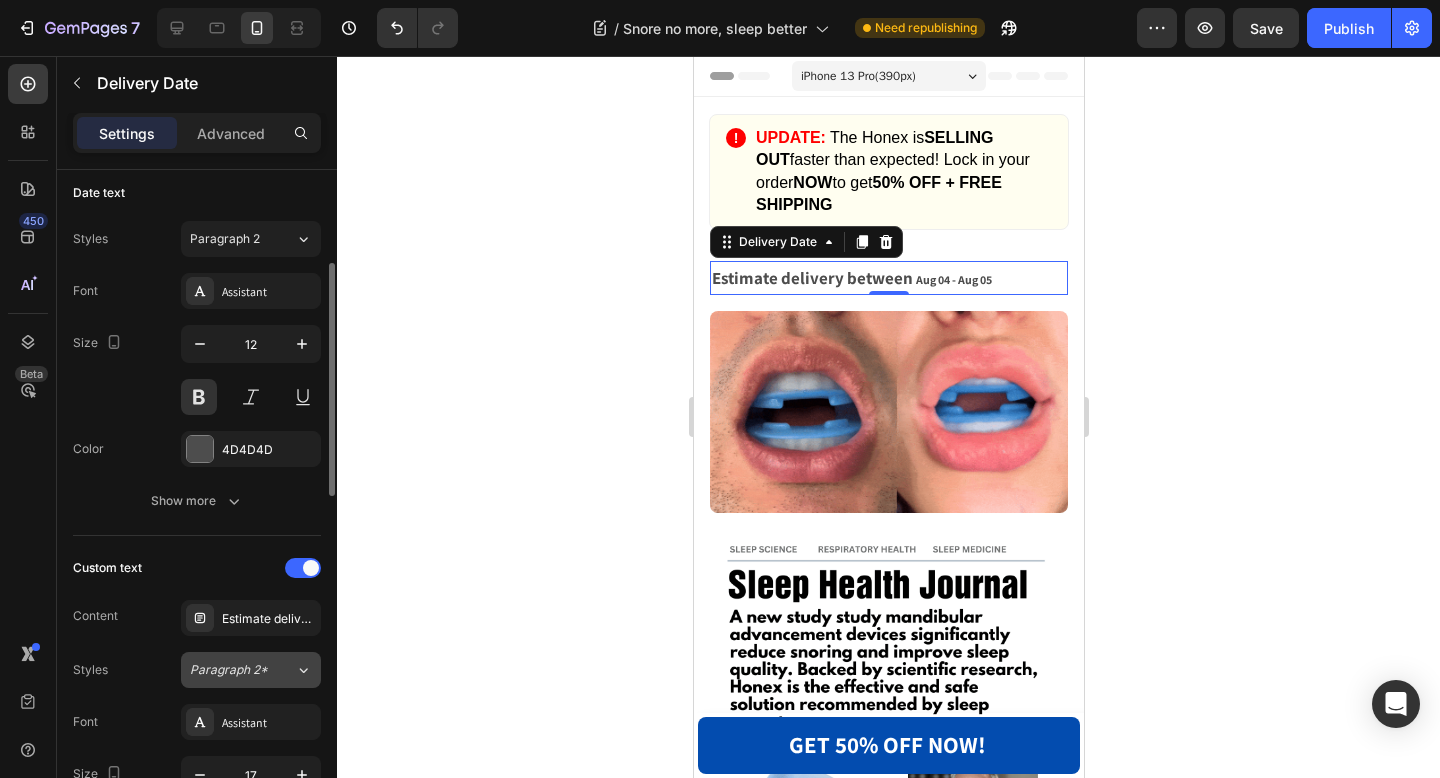scroll, scrollTop: 265, scrollLeft: 0, axis: vertical 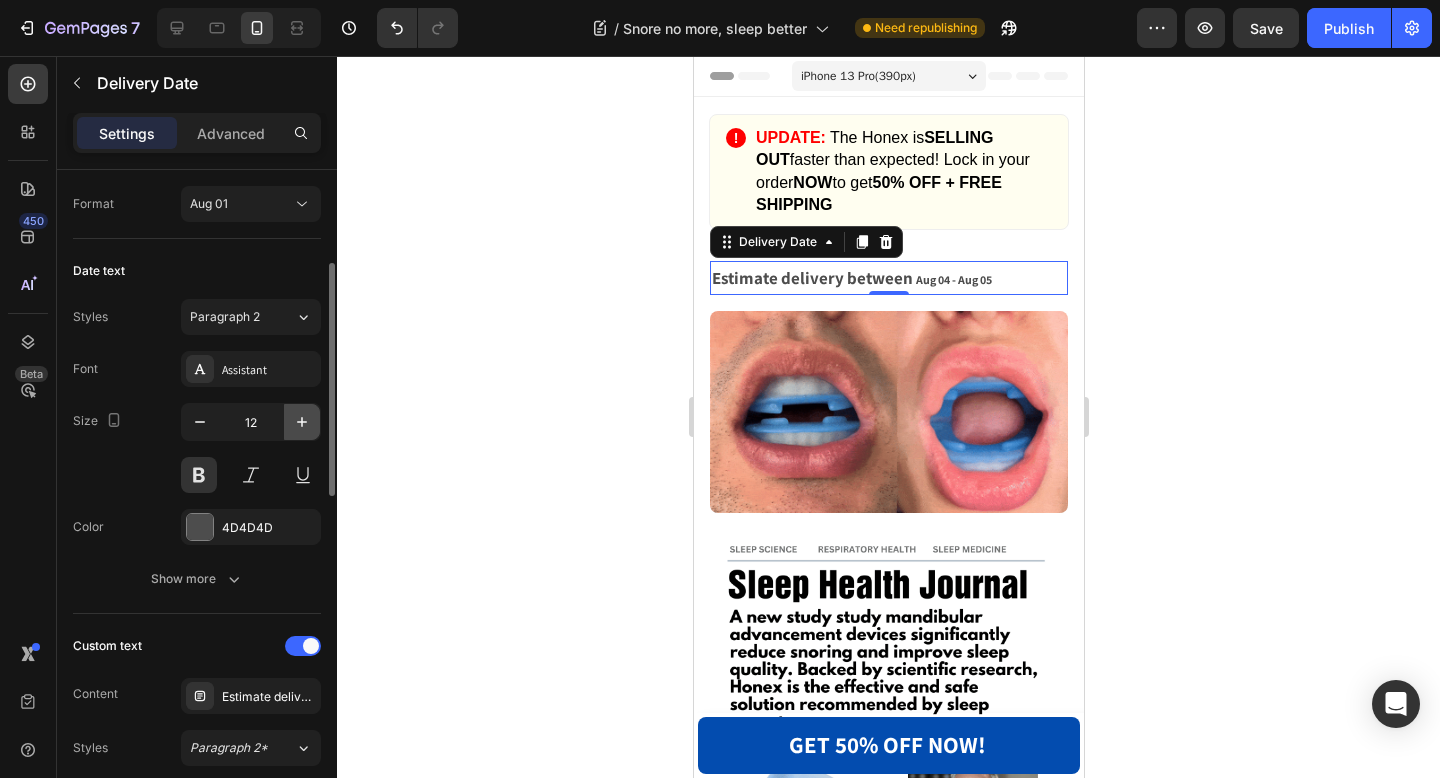 click 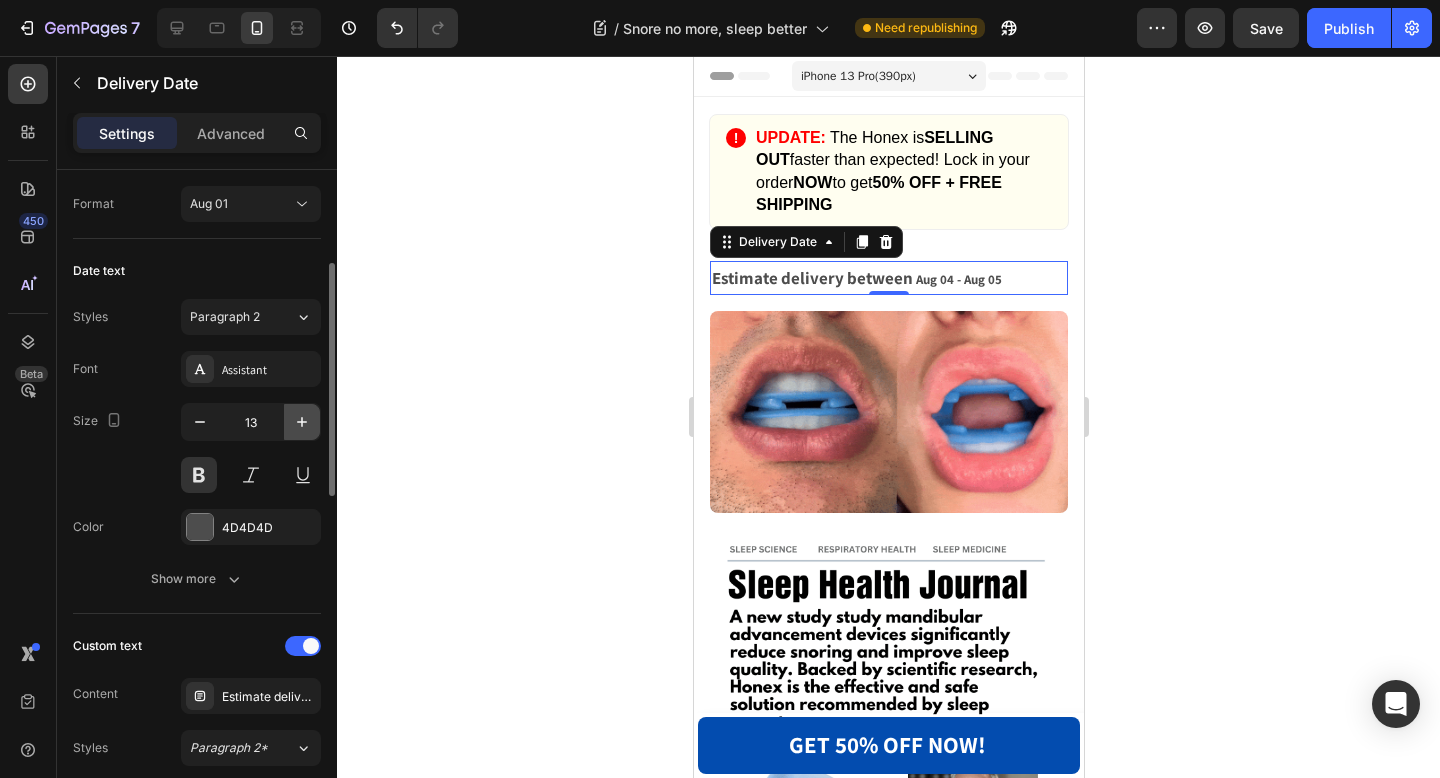 click 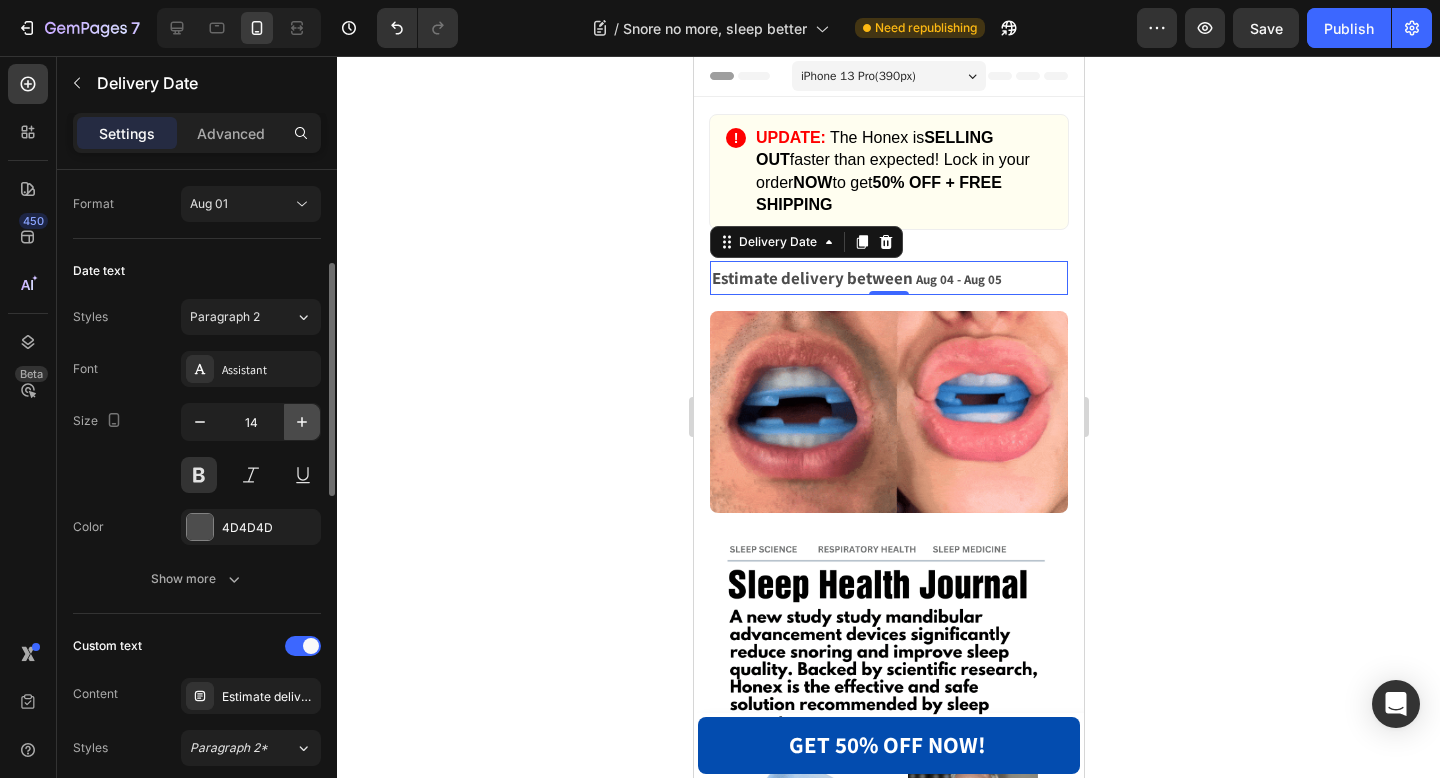 click 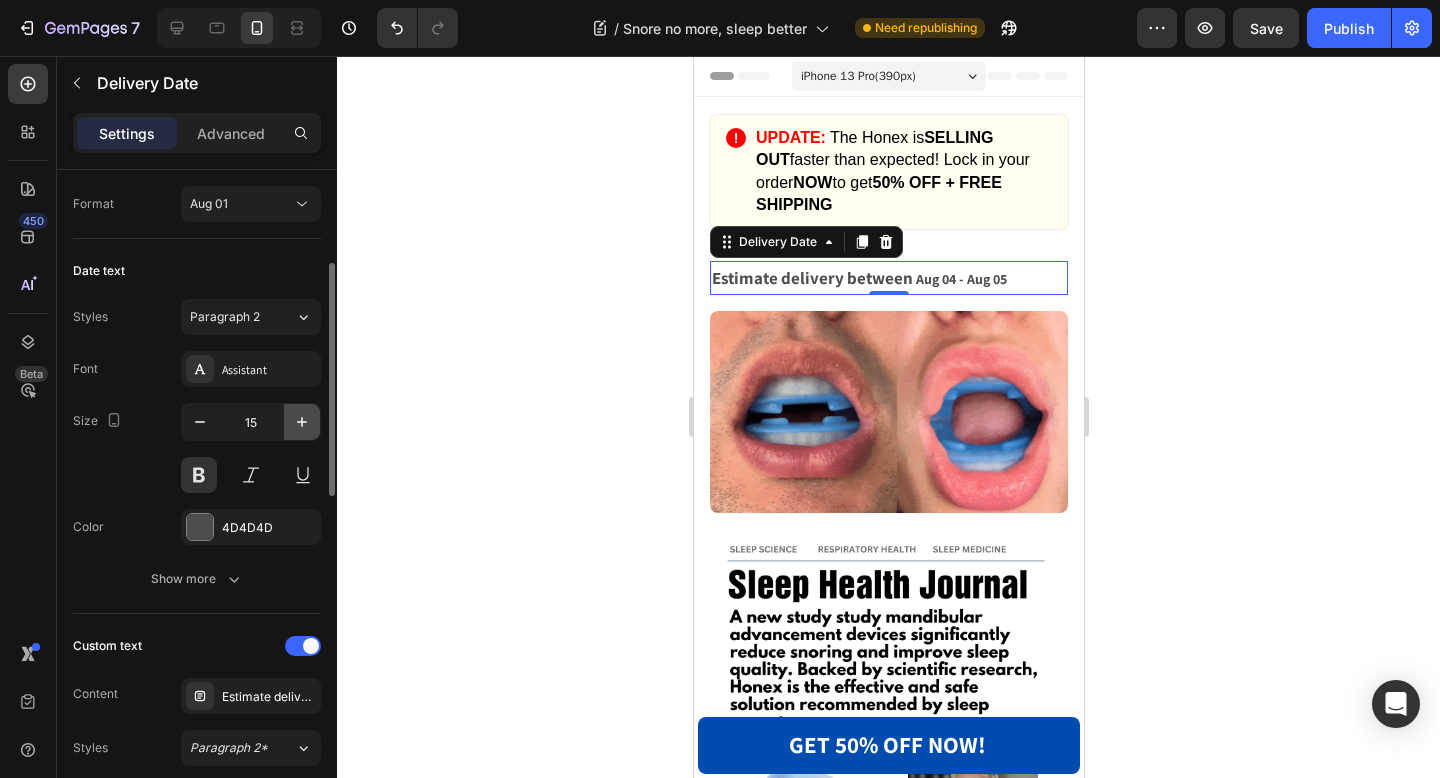 click 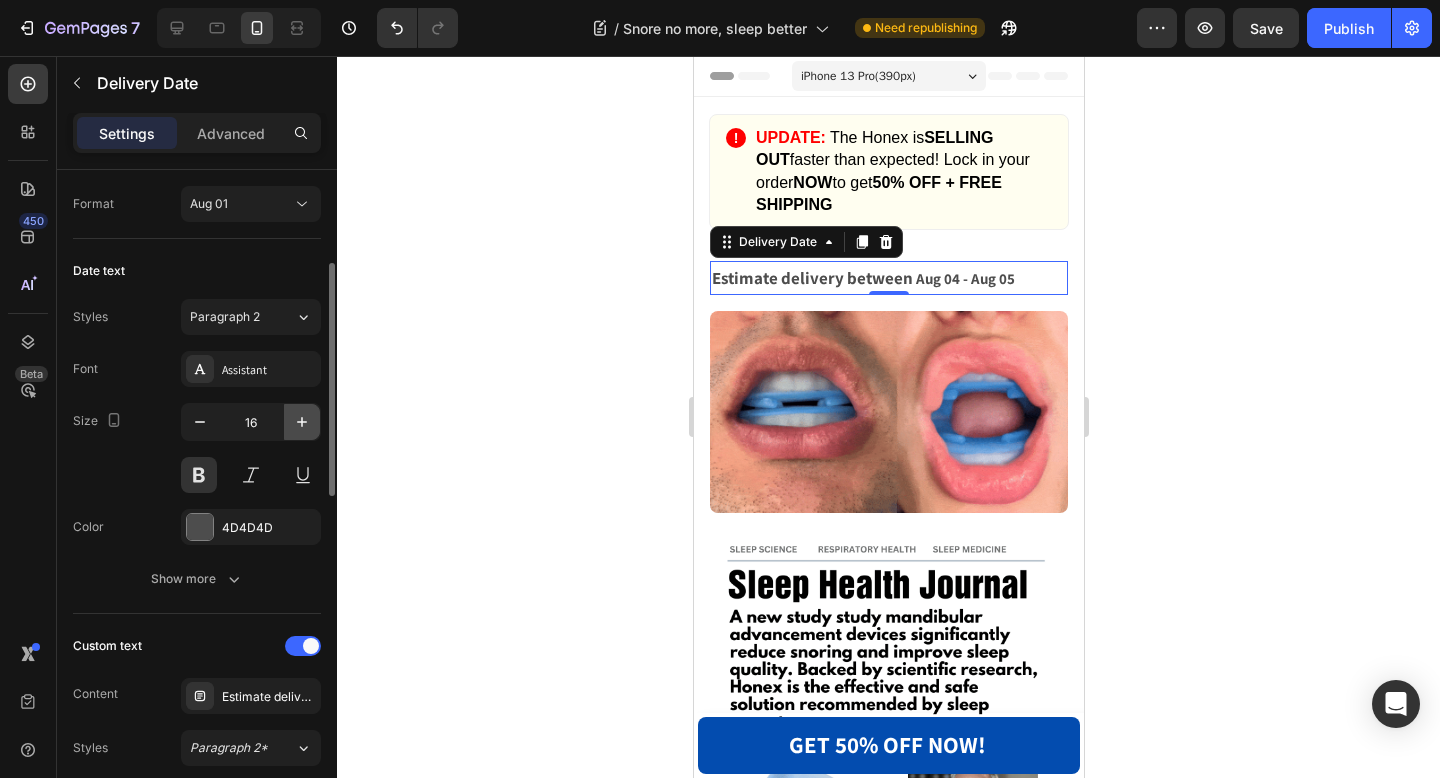 click 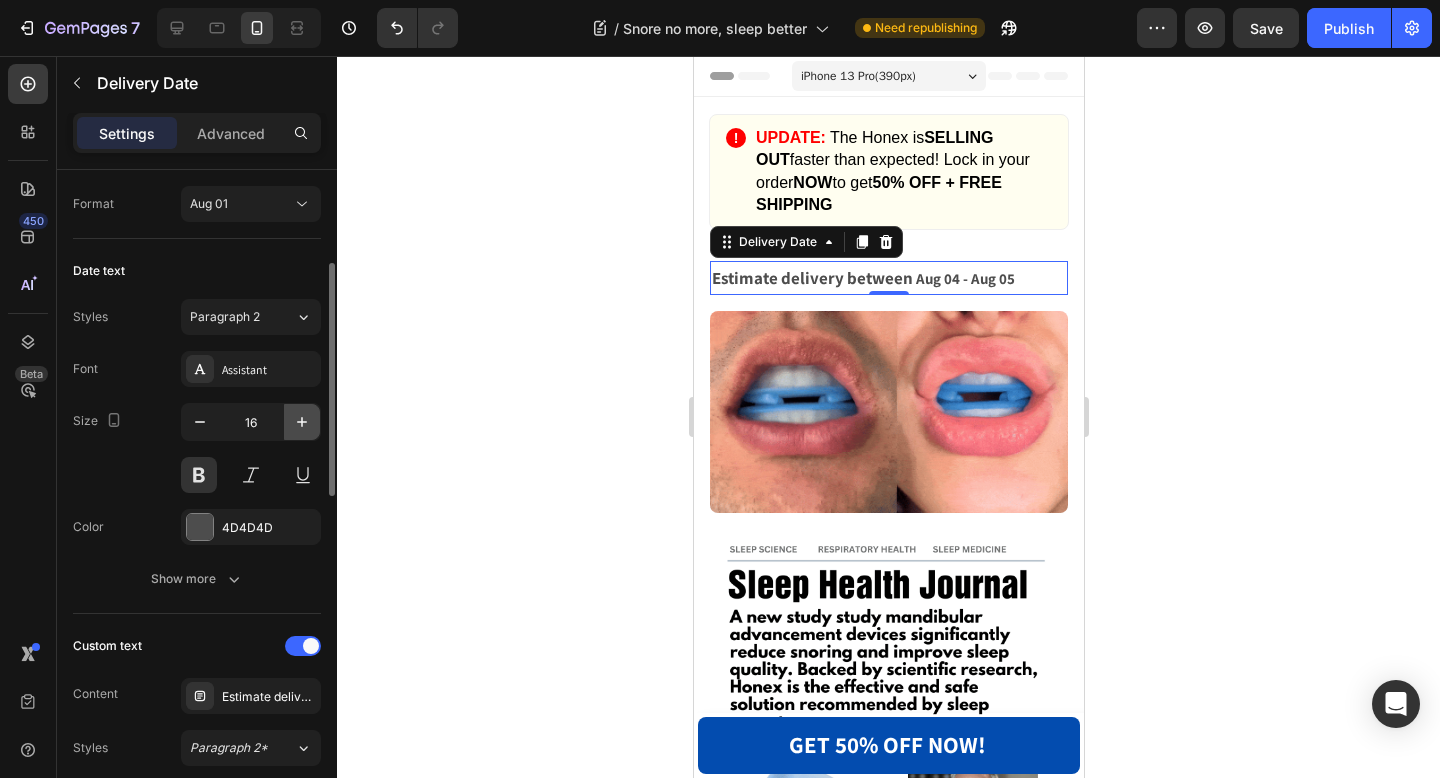 type on "17" 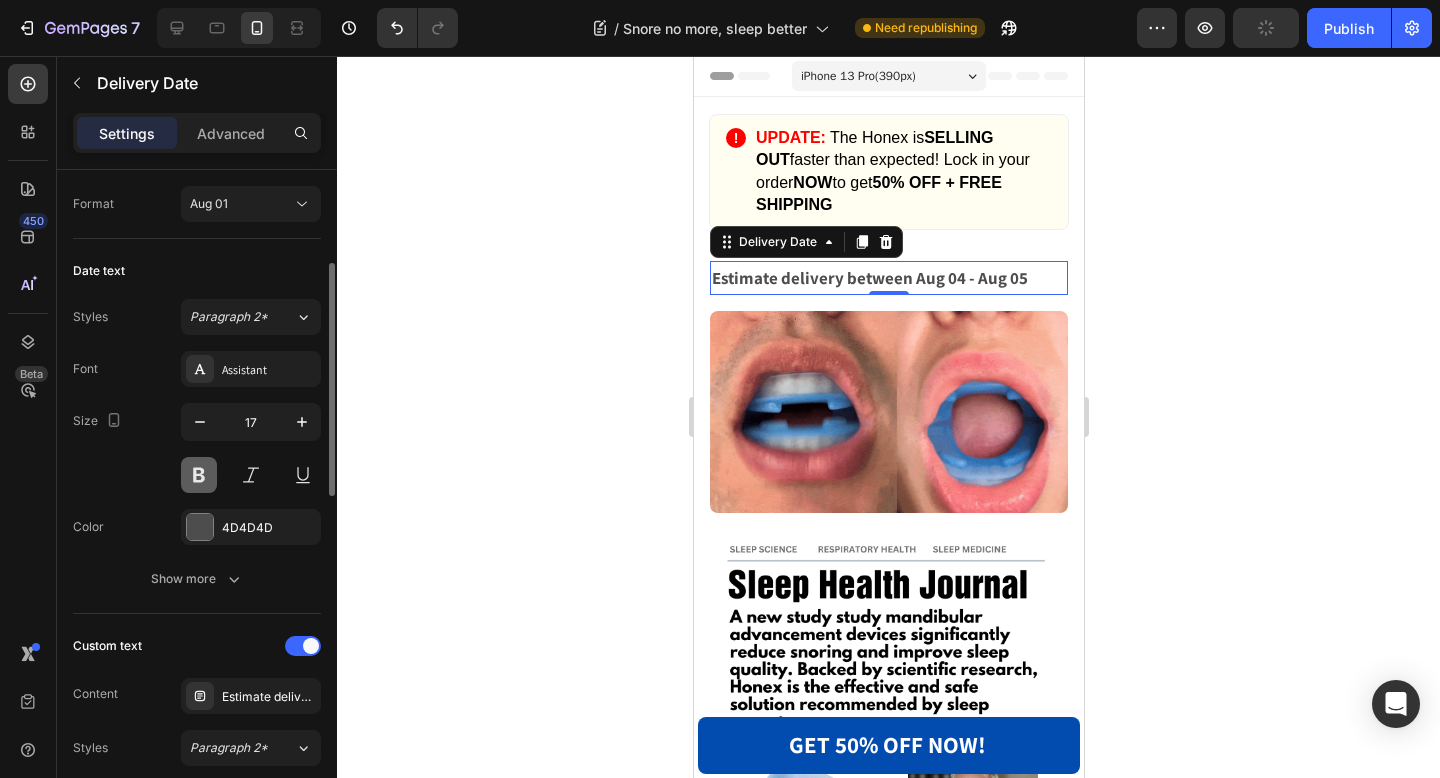 click at bounding box center (199, 475) 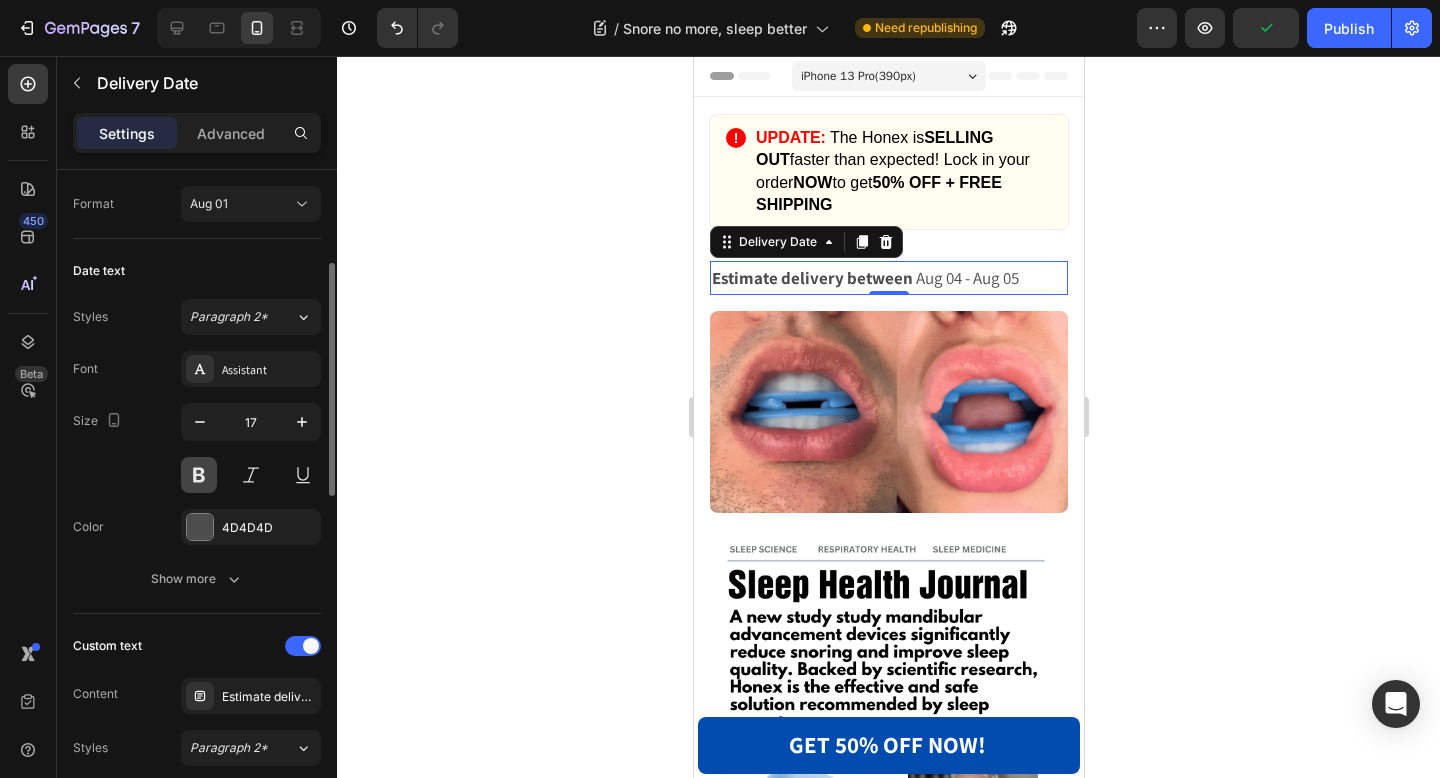 click at bounding box center (199, 475) 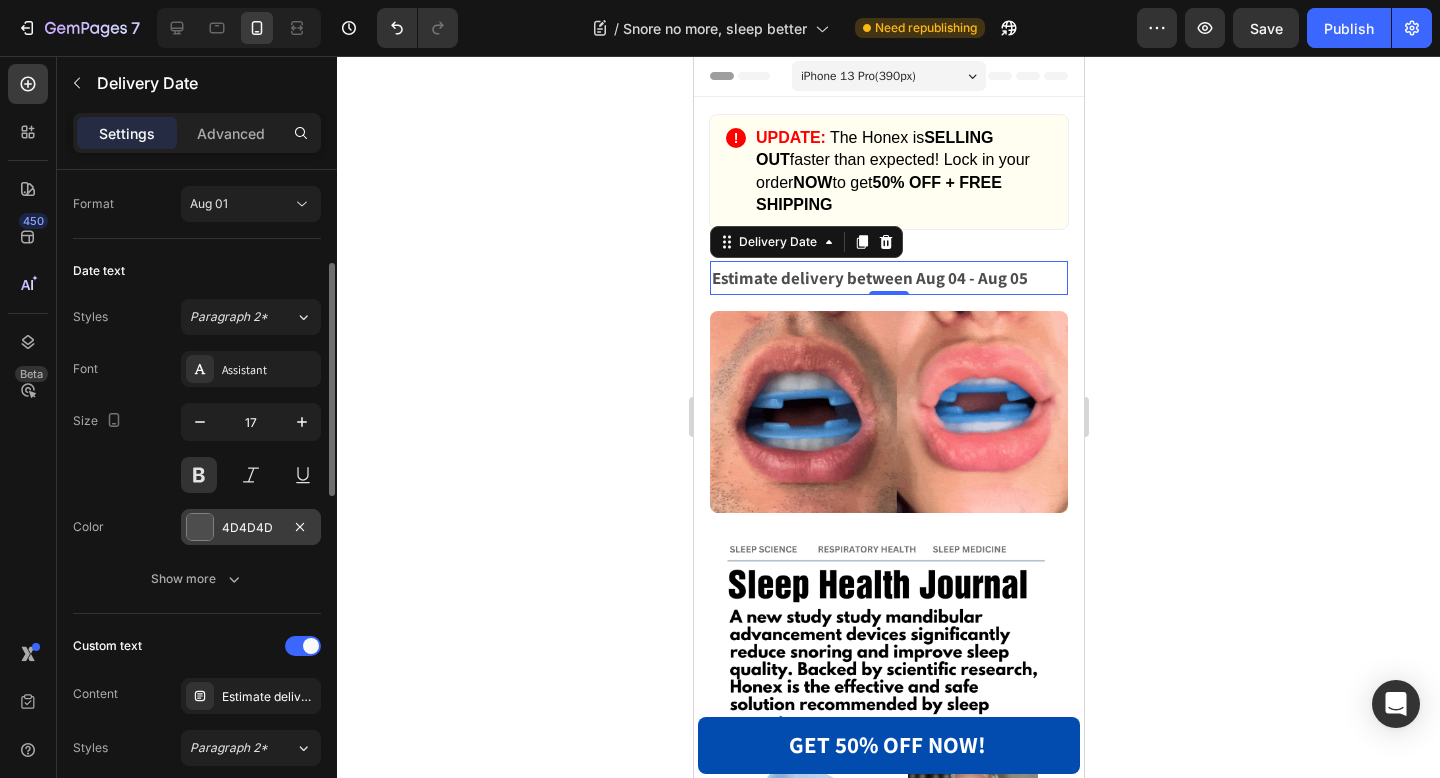 click at bounding box center (200, 527) 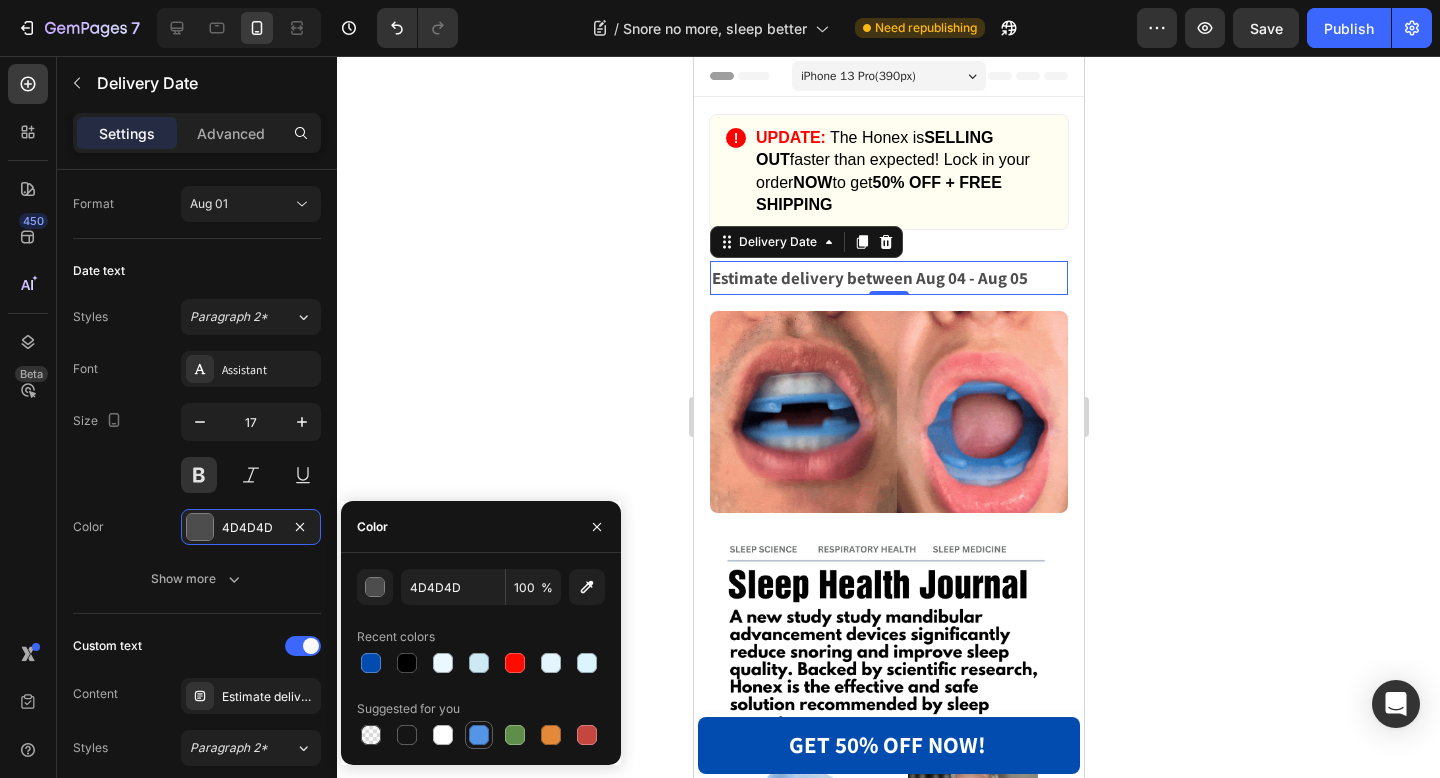 click at bounding box center [479, 735] 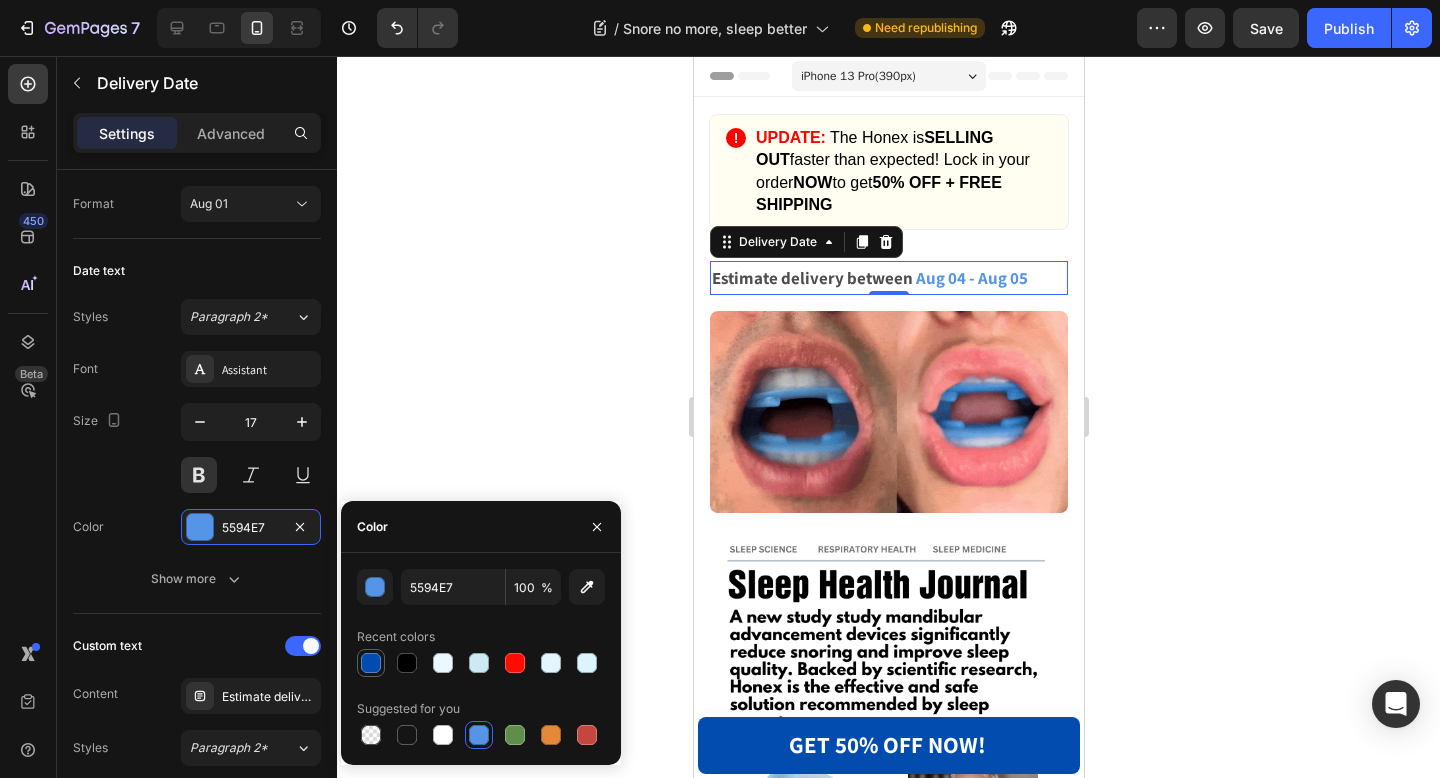 click at bounding box center (371, 663) 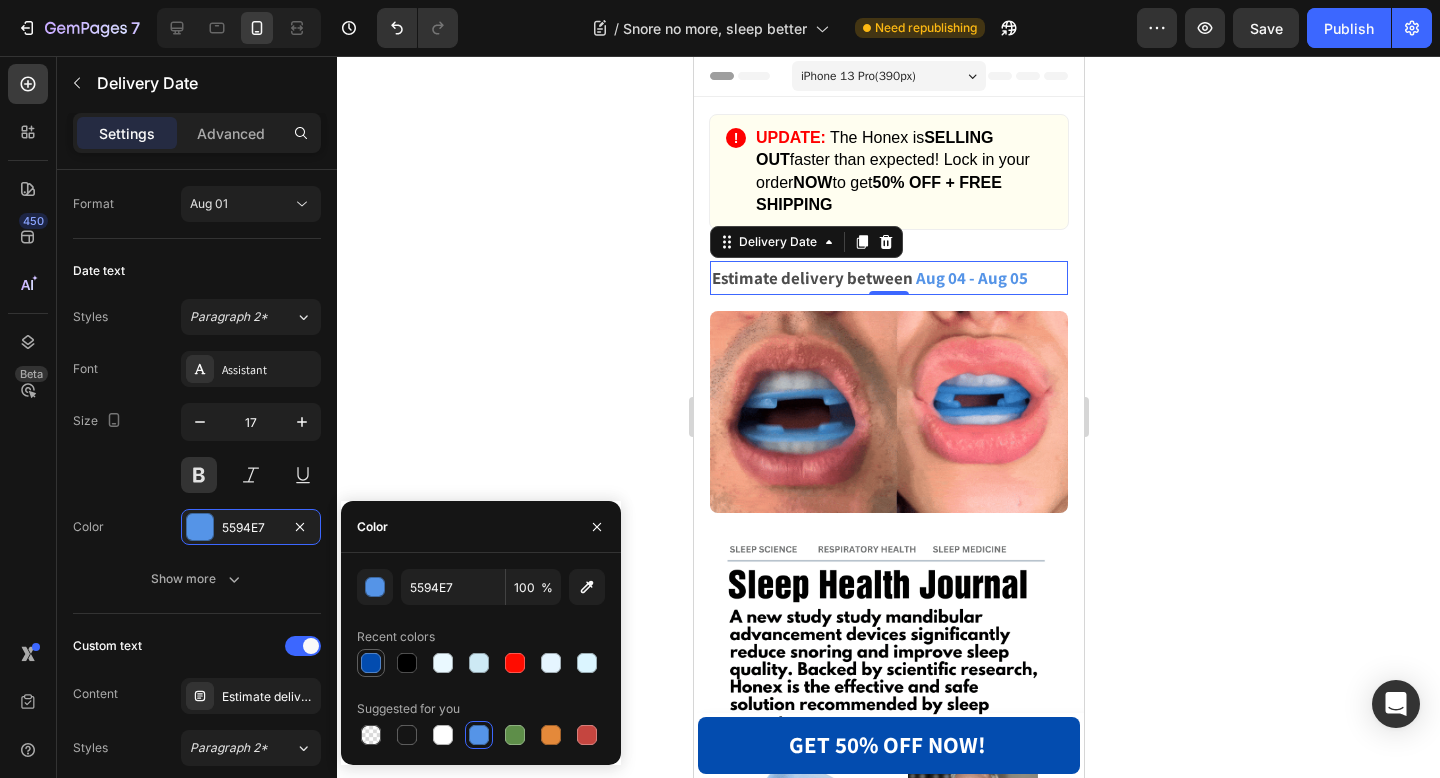 type on "034CAF" 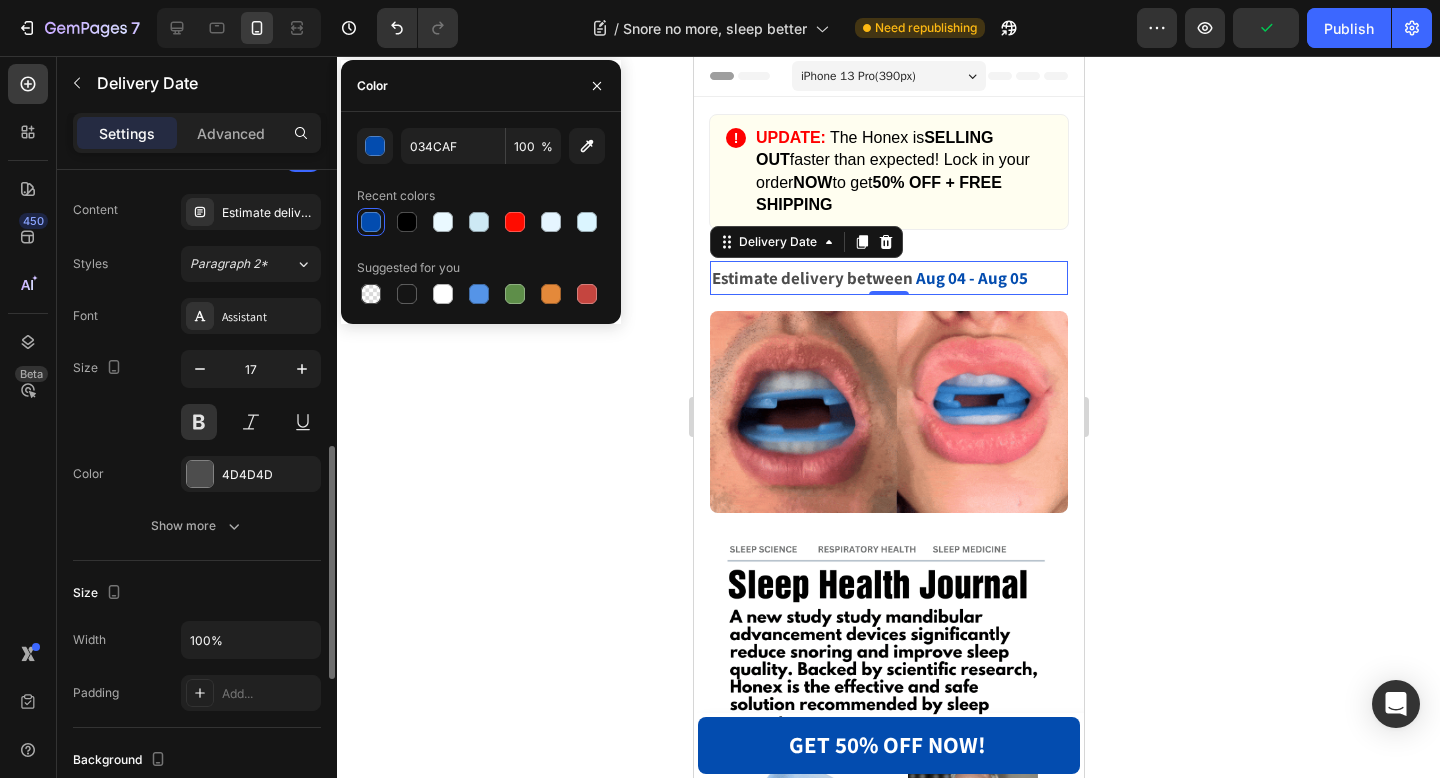 scroll, scrollTop: 759, scrollLeft: 0, axis: vertical 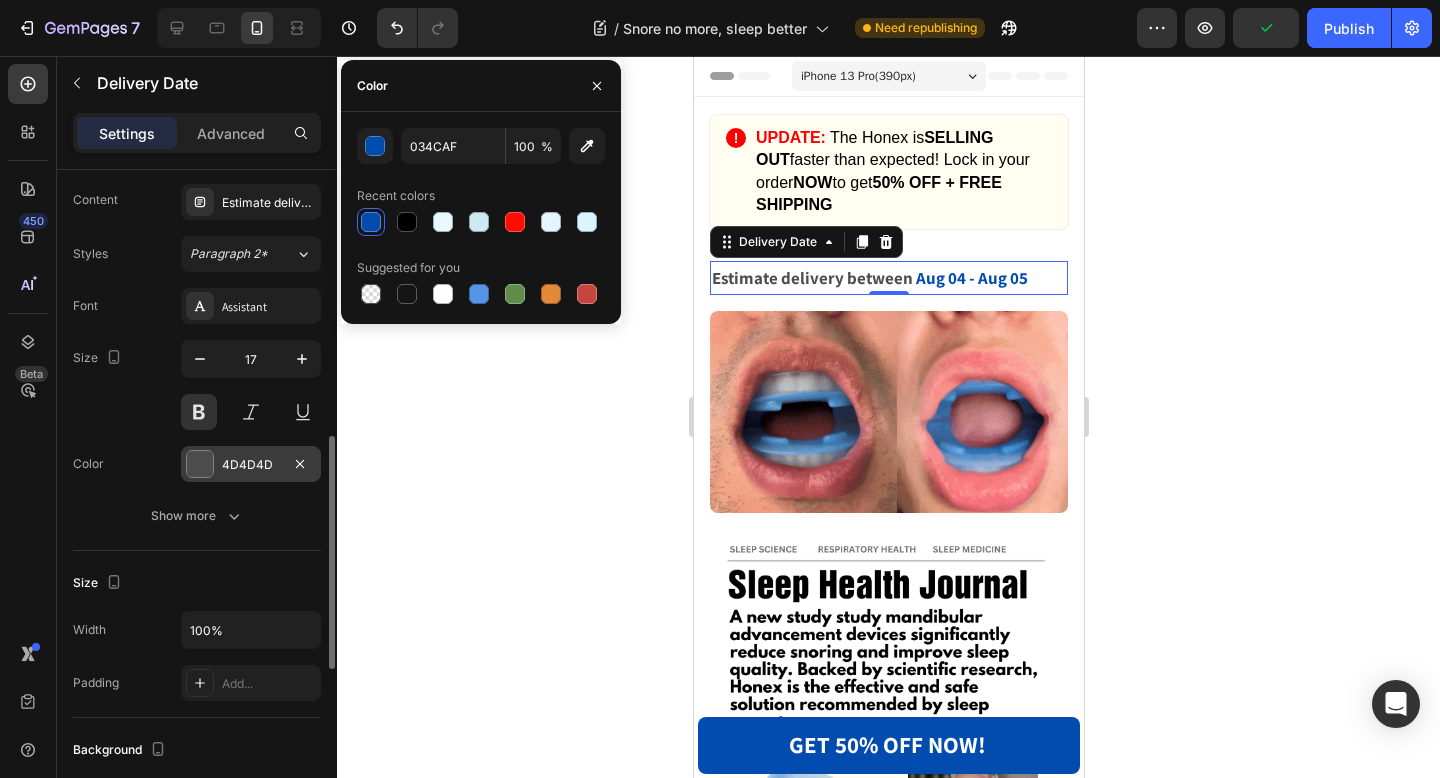 click at bounding box center [200, 464] 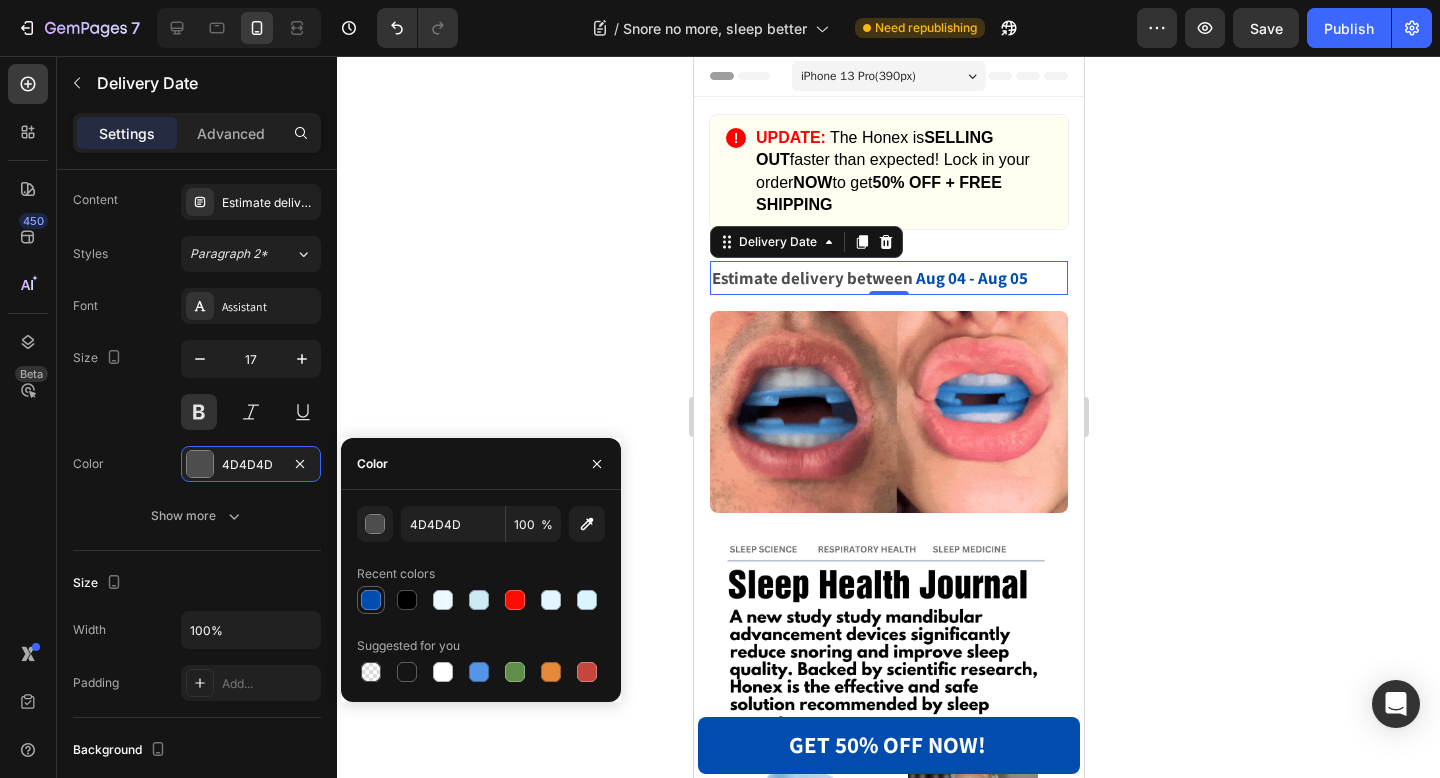 click at bounding box center (371, 600) 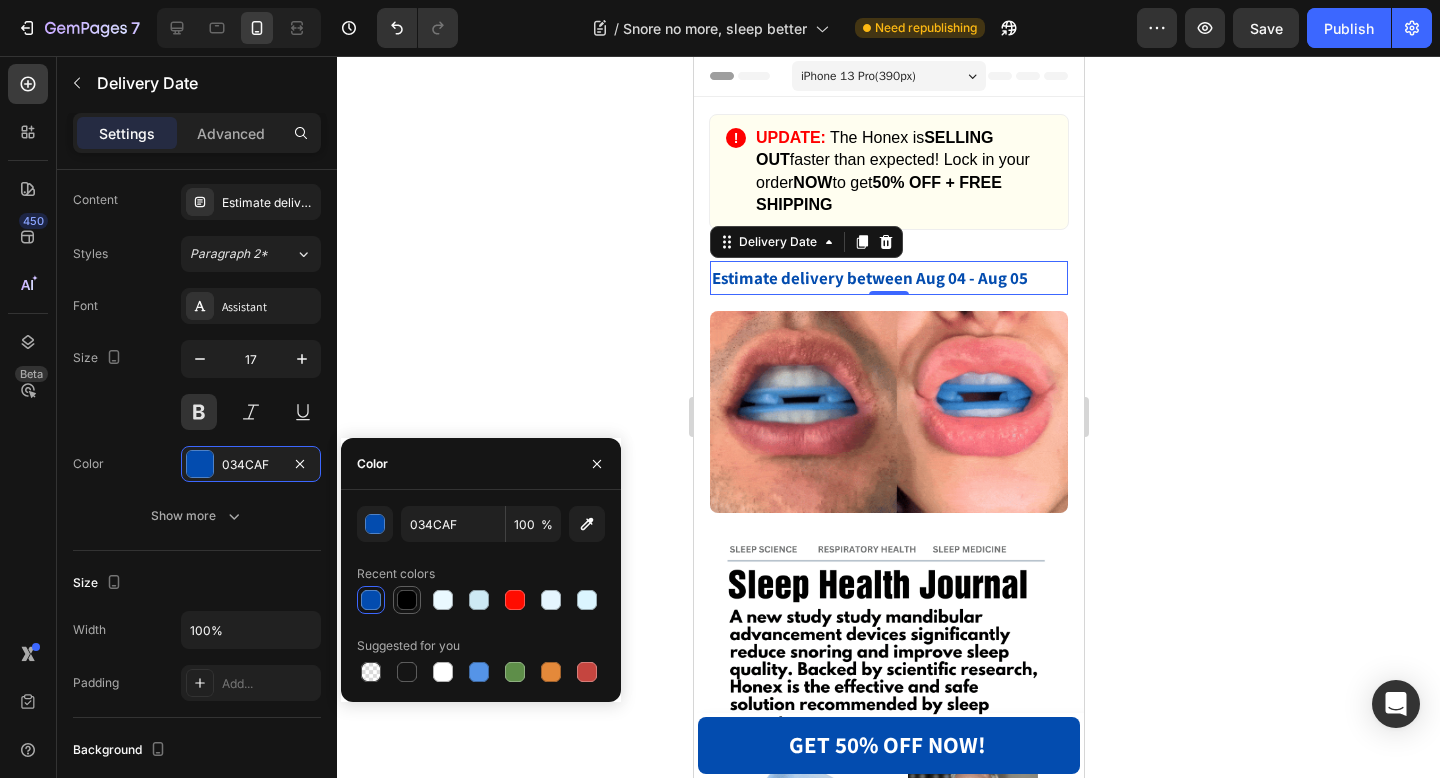 click at bounding box center (407, 600) 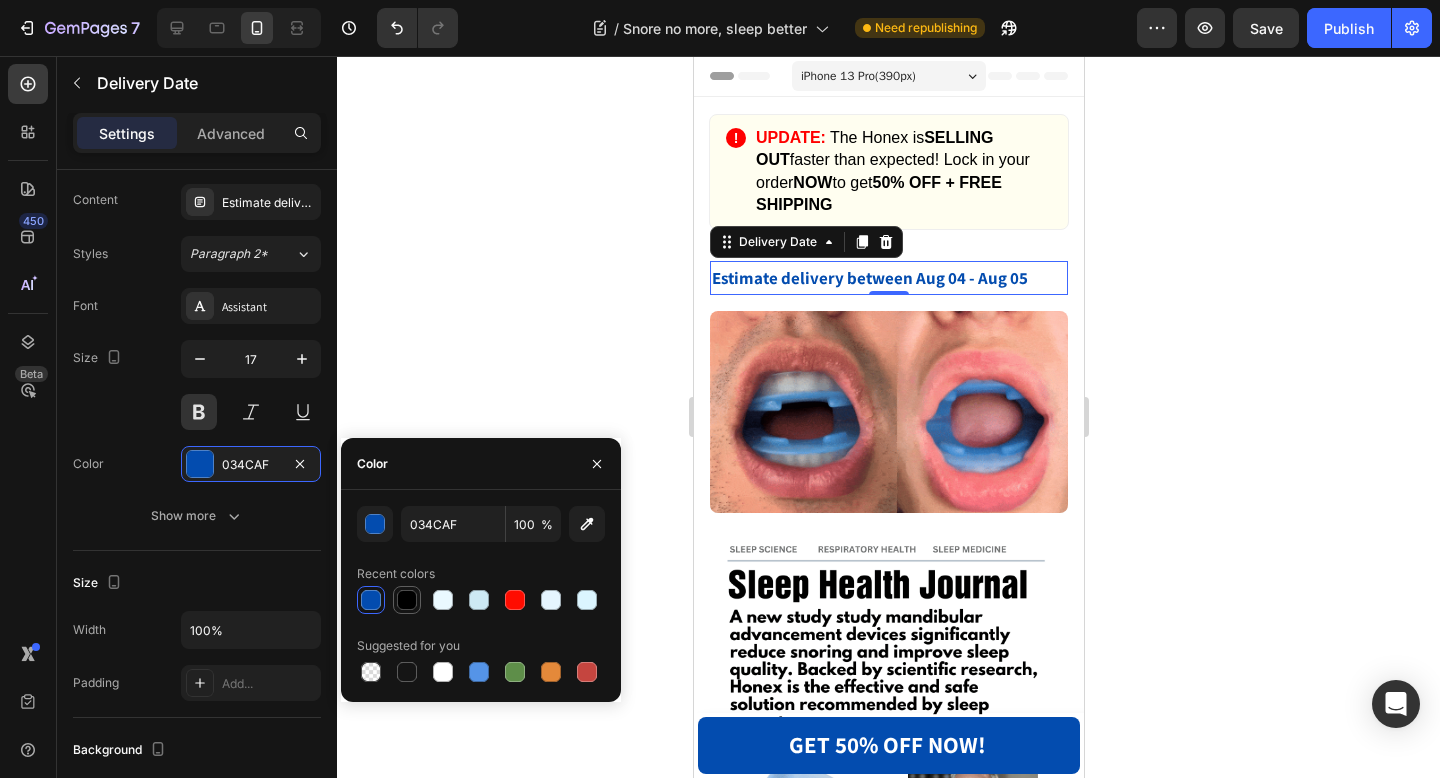 type on "000000" 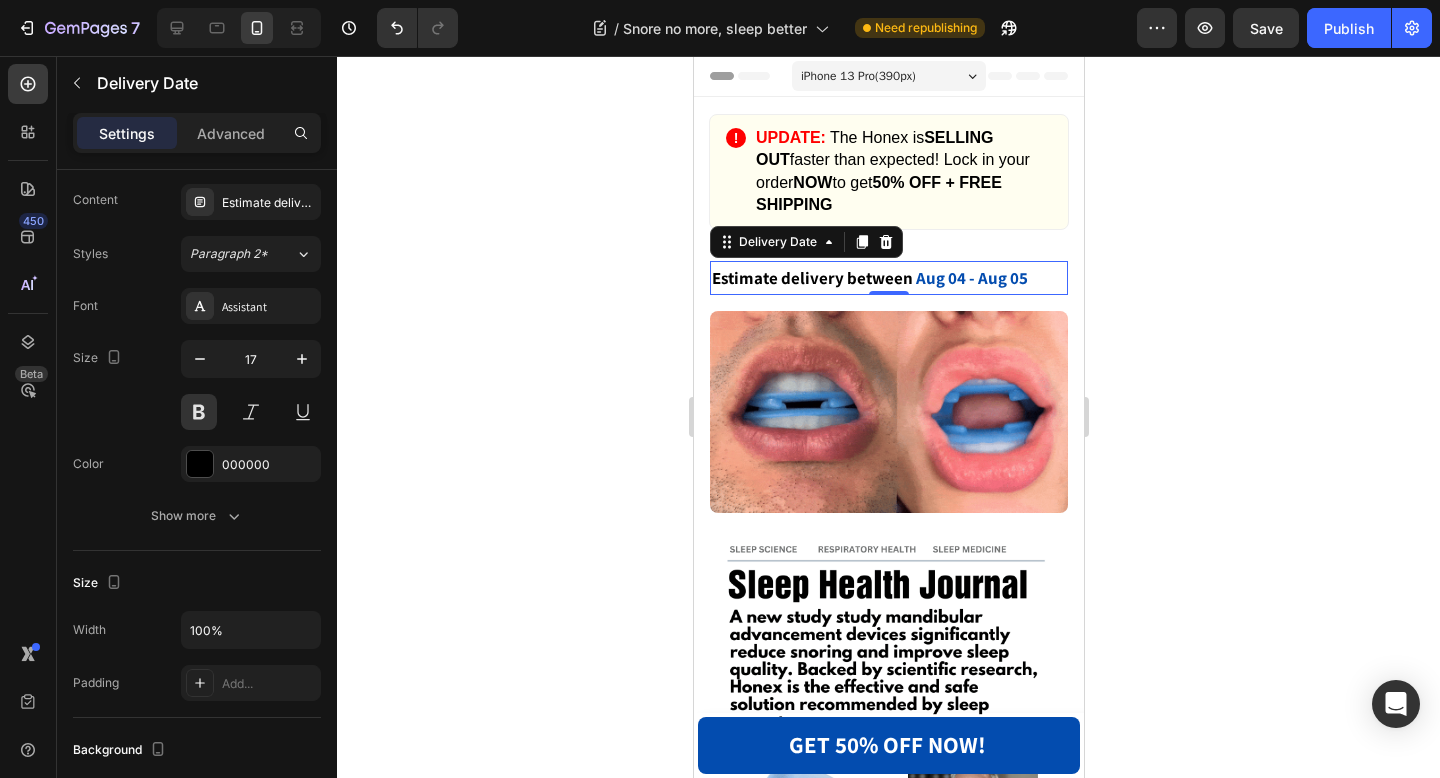 click 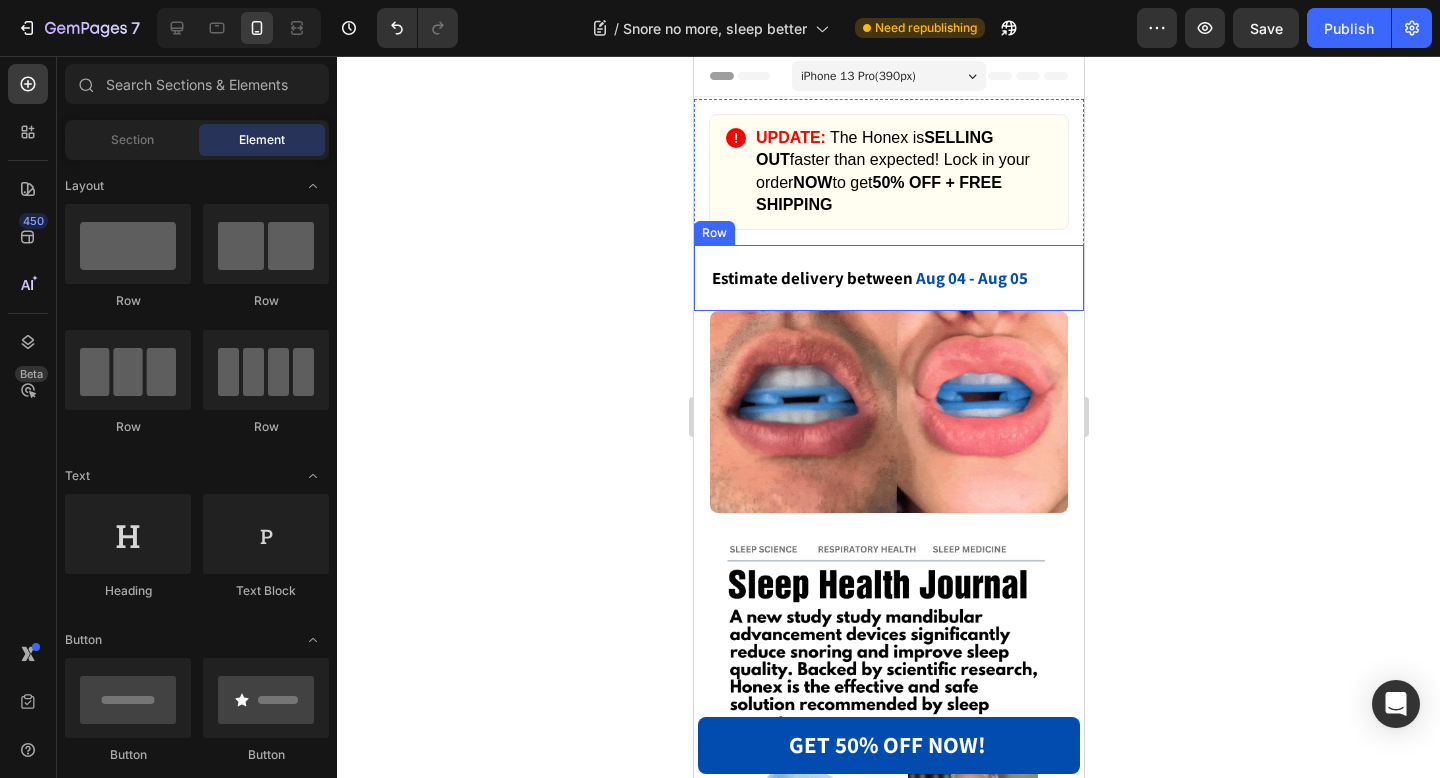 click on "Estimate delivery between Aug 04 - Aug 05 Delivery Date Row" at bounding box center [888, 278] 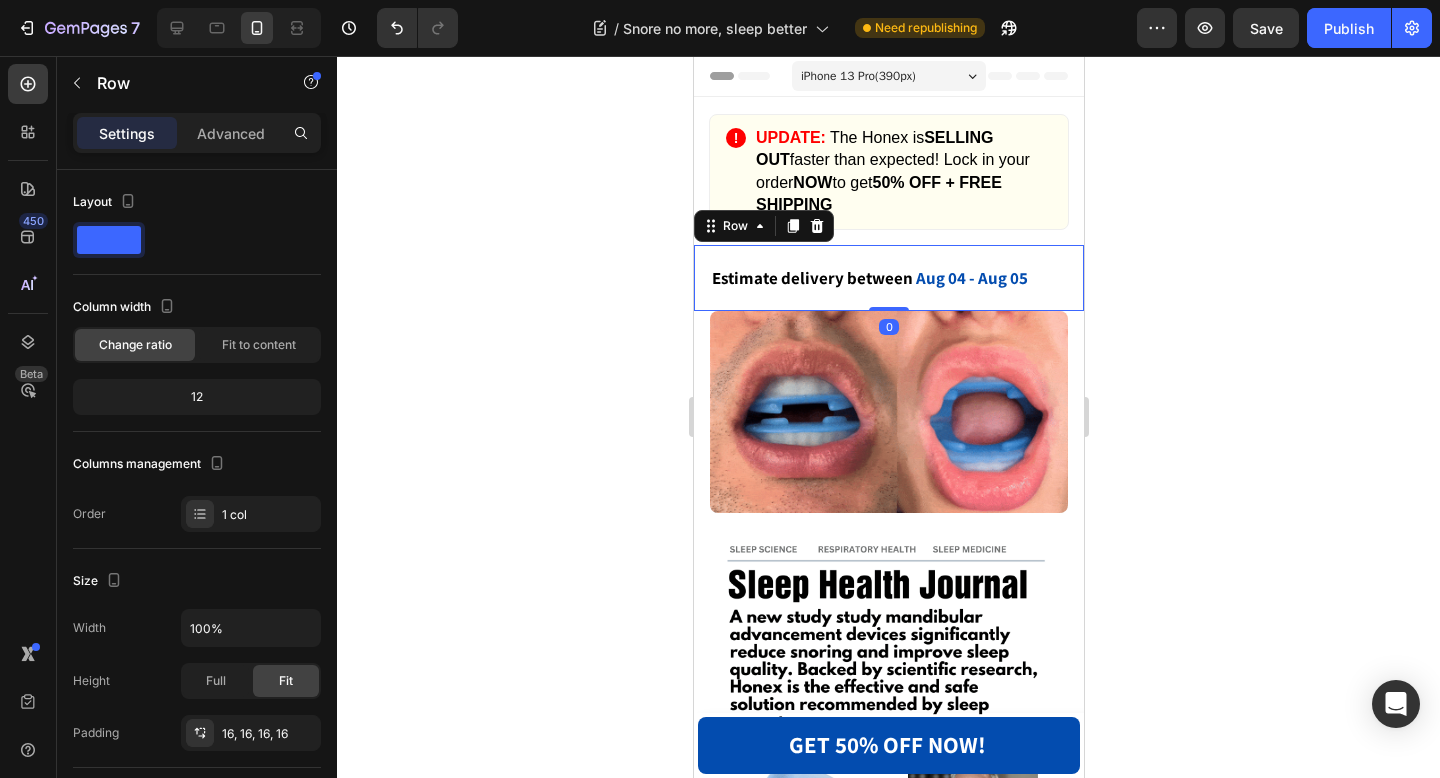 click 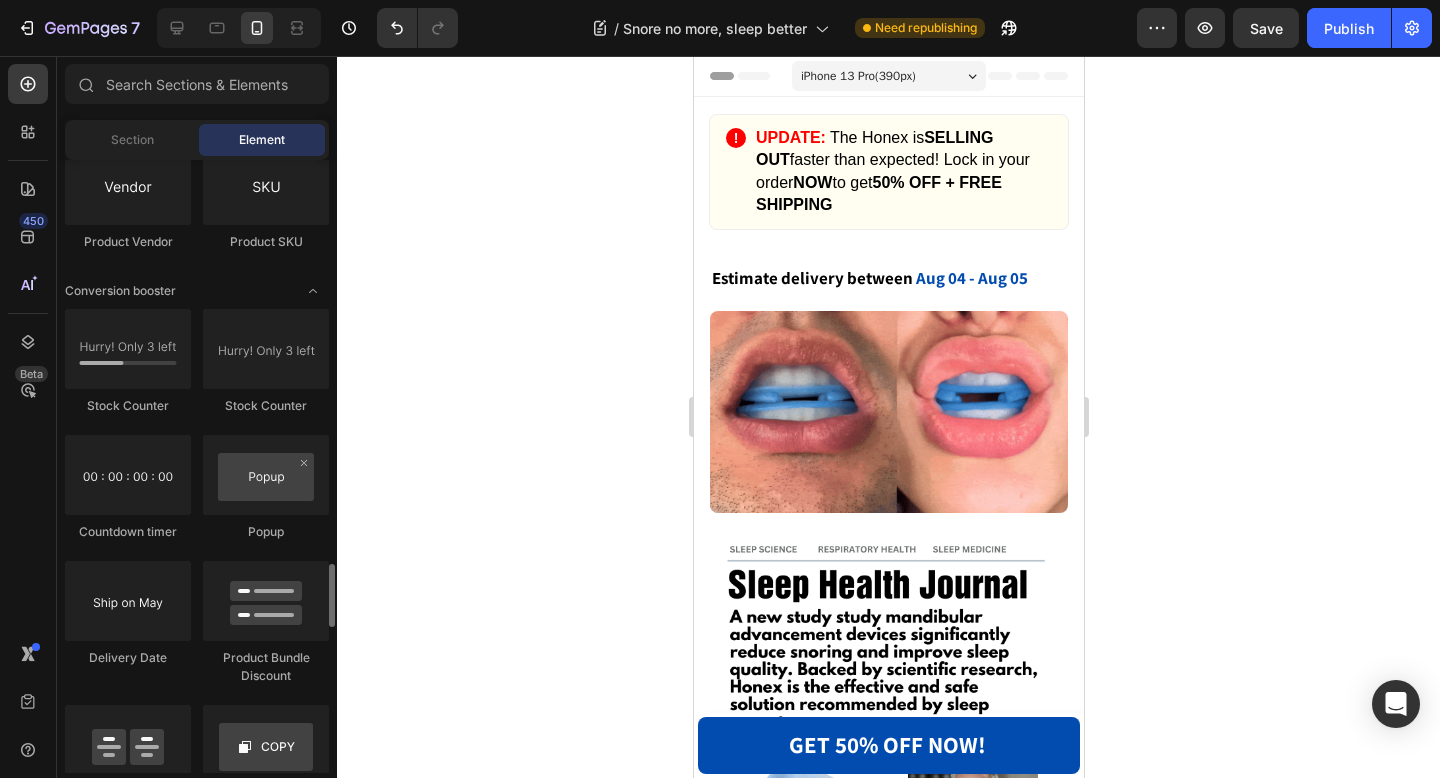 scroll, scrollTop: 3872, scrollLeft: 0, axis: vertical 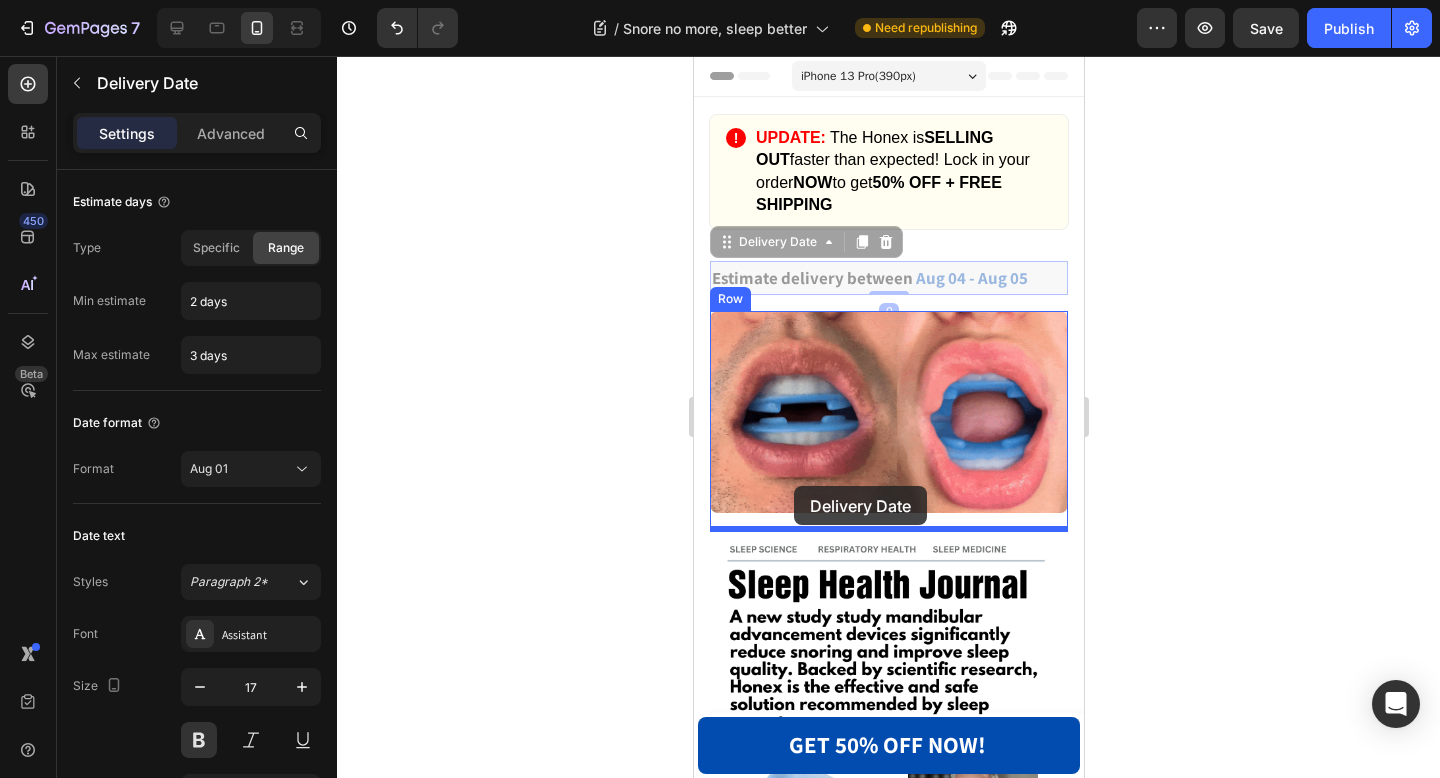 drag, startPoint x: 747, startPoint y: 274, endPoint x: 793, endPoint y: 486, distance: 216.93317 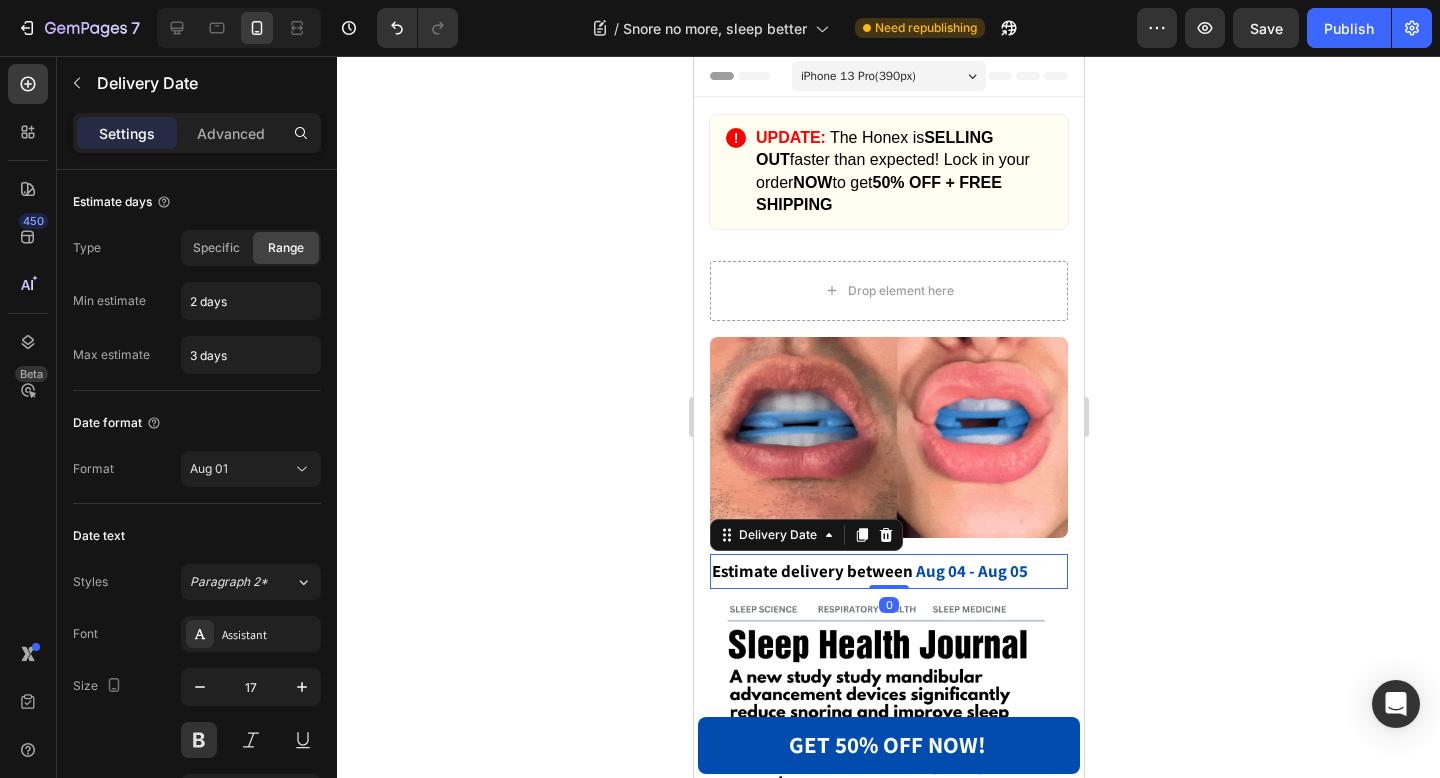click 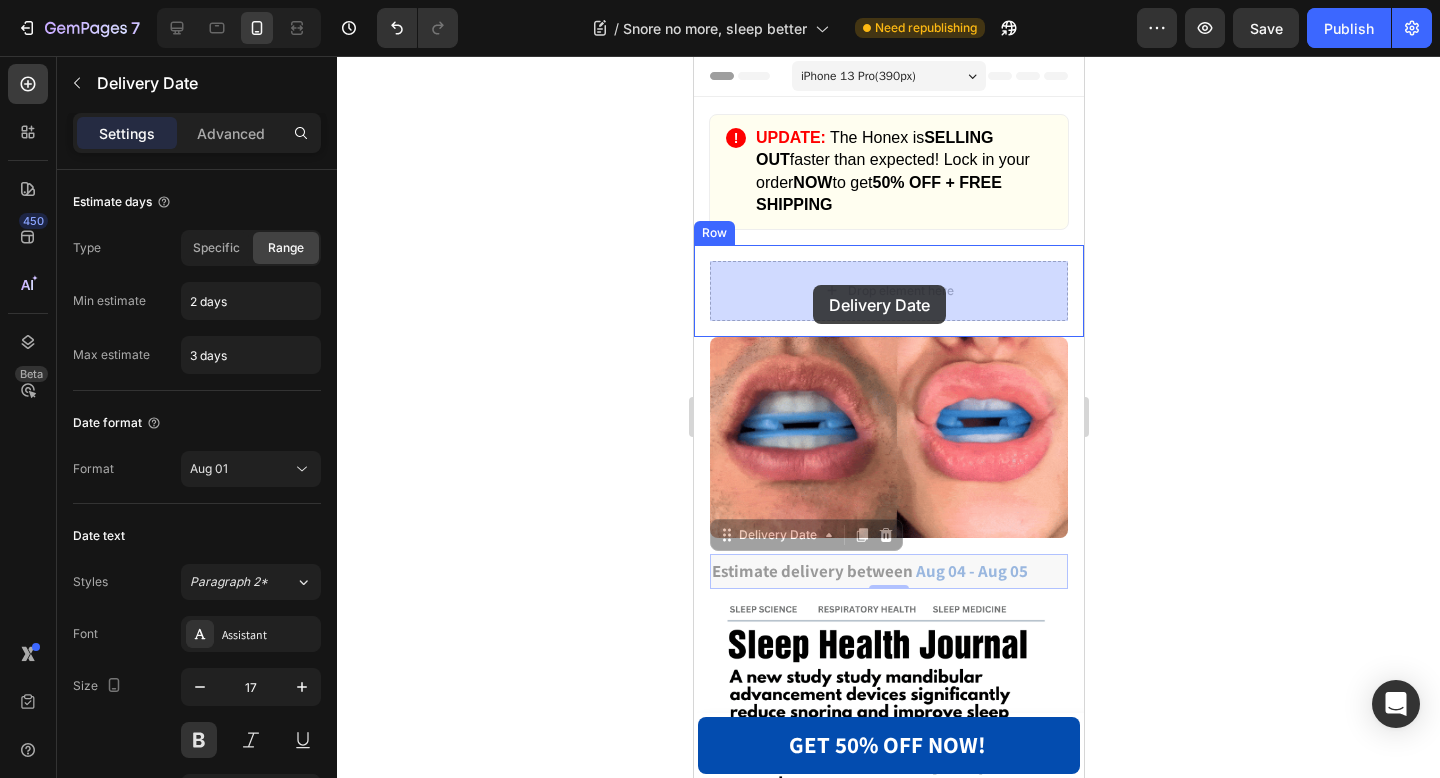 drag, startPoint x: 797, startPoint y: 571, endPoint x: 812, endPoint y: 288, distance: 283.39725 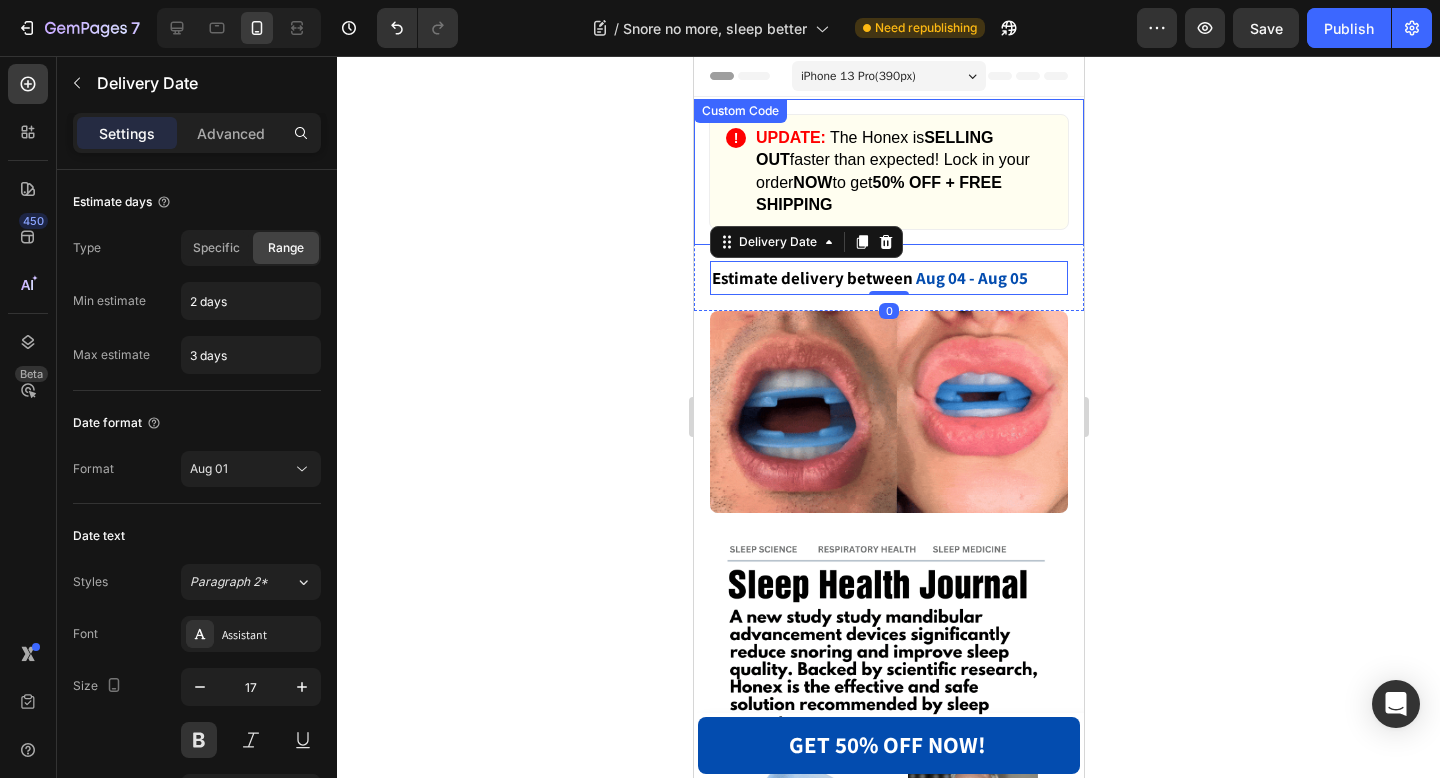 click 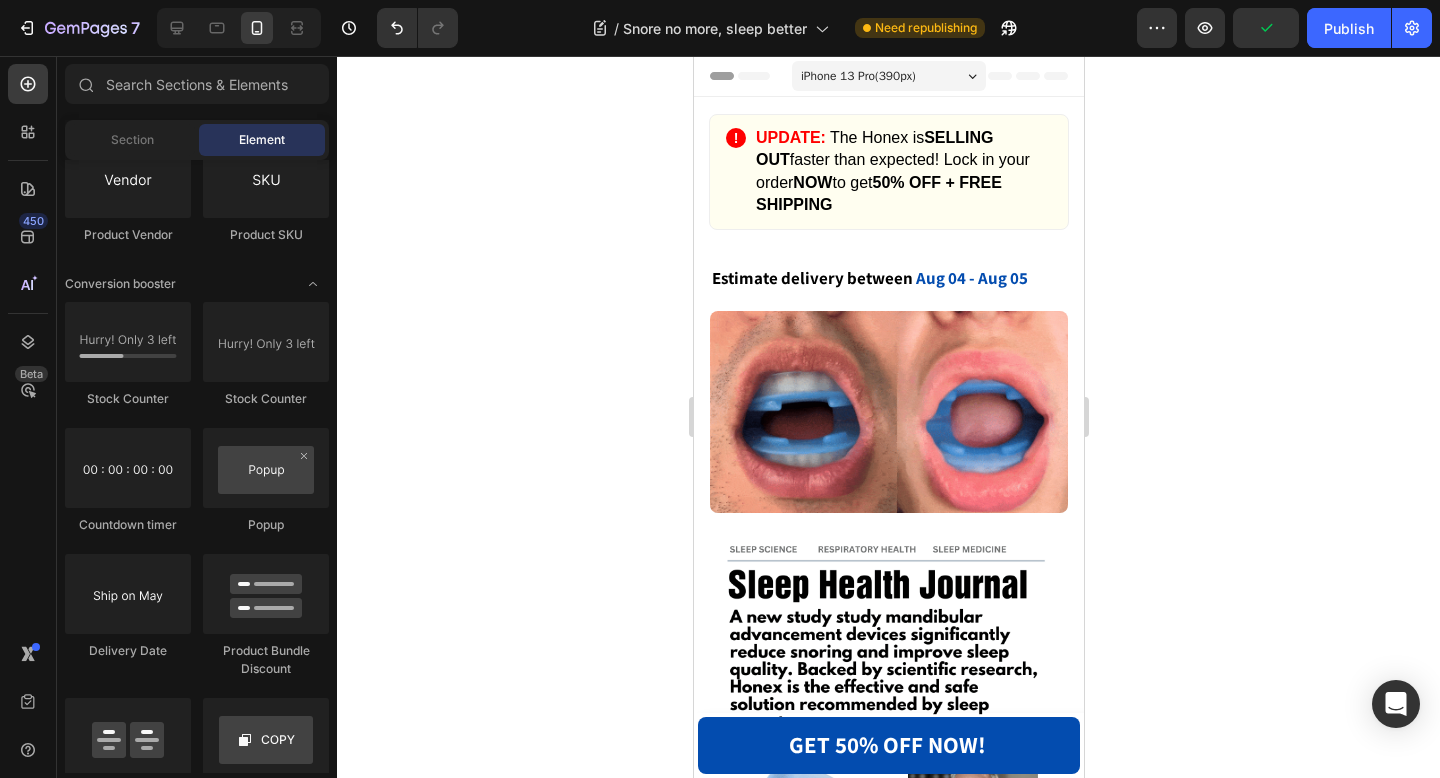 click on "Image Row Section 3" at bounding box center (888, 421) 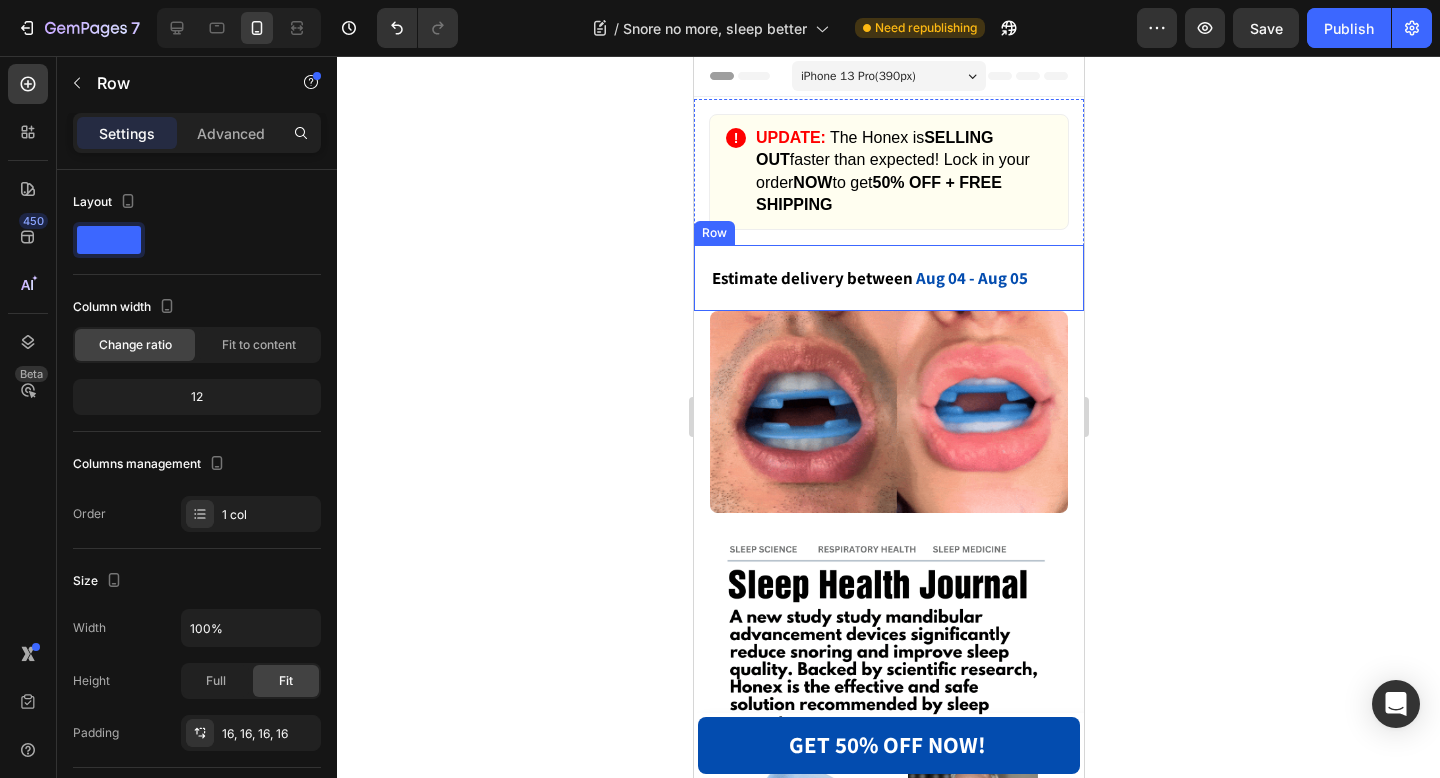 click on "Estimate delivery between Aug 04 - Aug 05 Delivery Date Row" at bounding box center (888, 278) 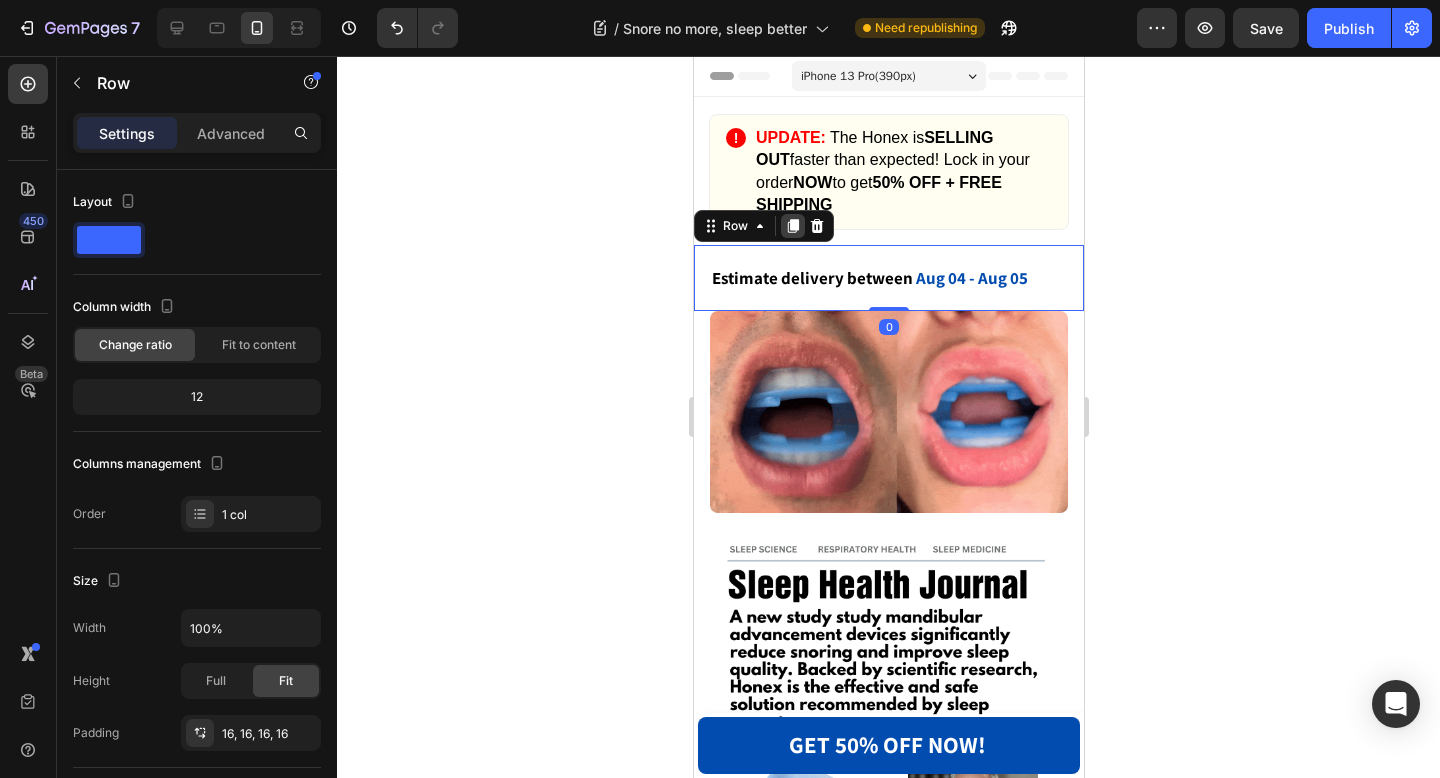 click 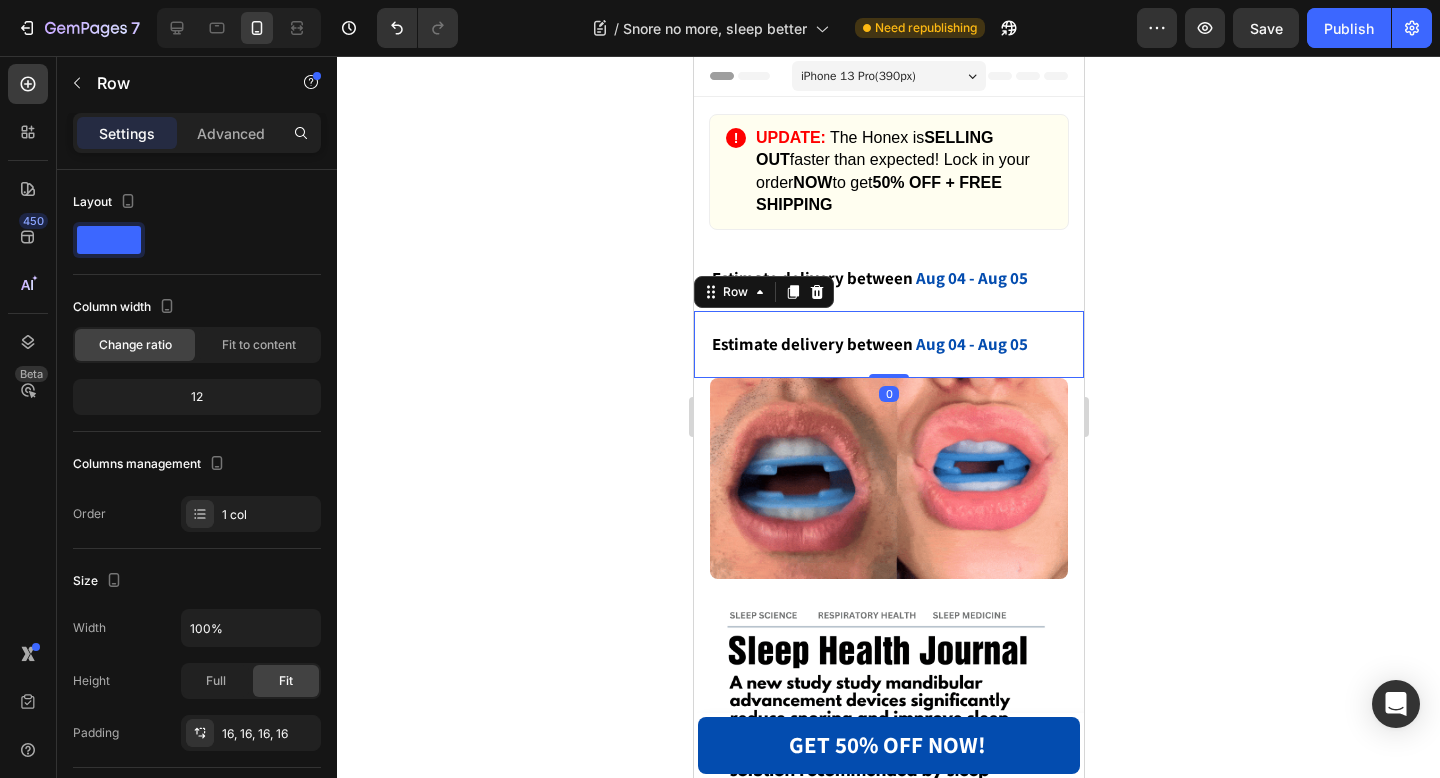 scroll, scrollTop: 503, scrollLeft: 0, axis: vertical 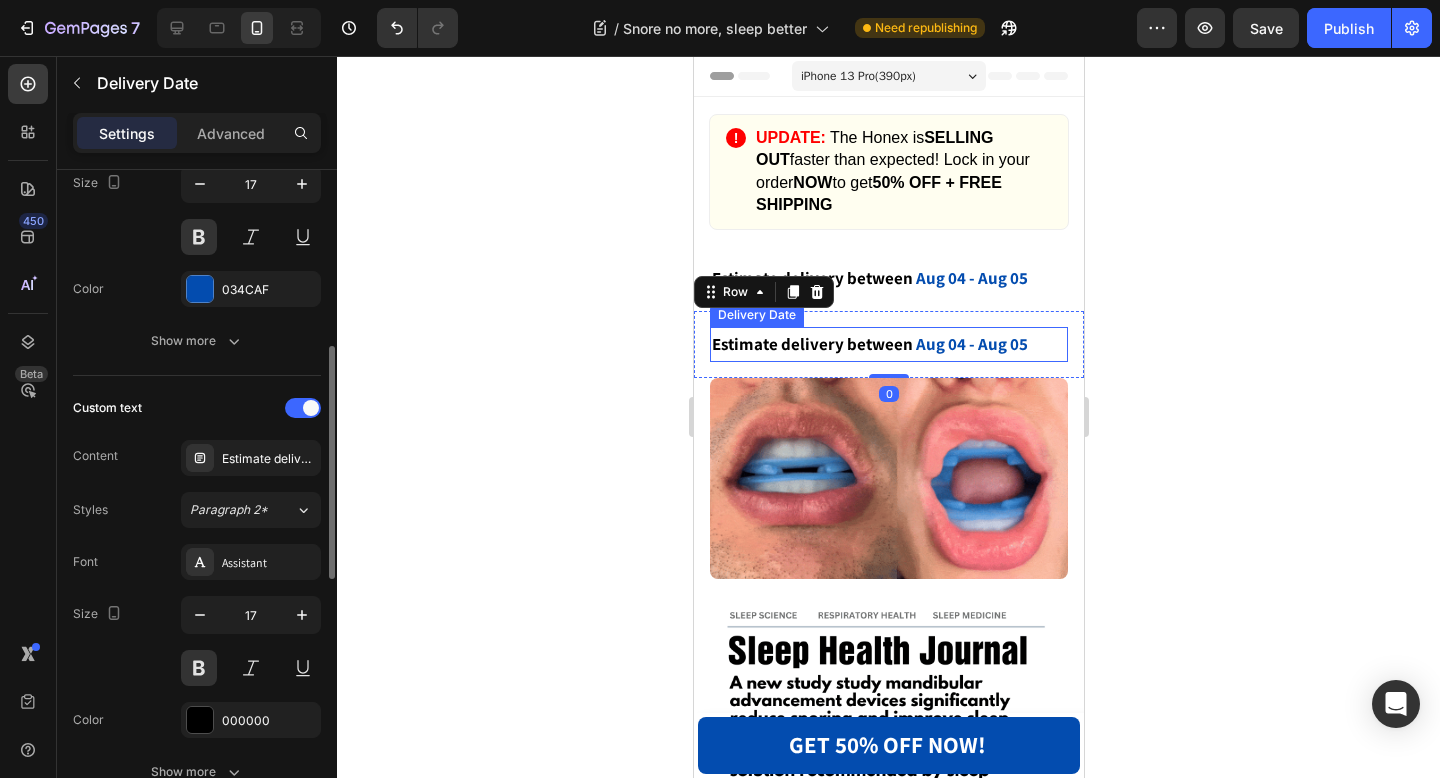 click on "Estimate delivery between Aug 04 - Aug 05" at bounding box center (888, 344) 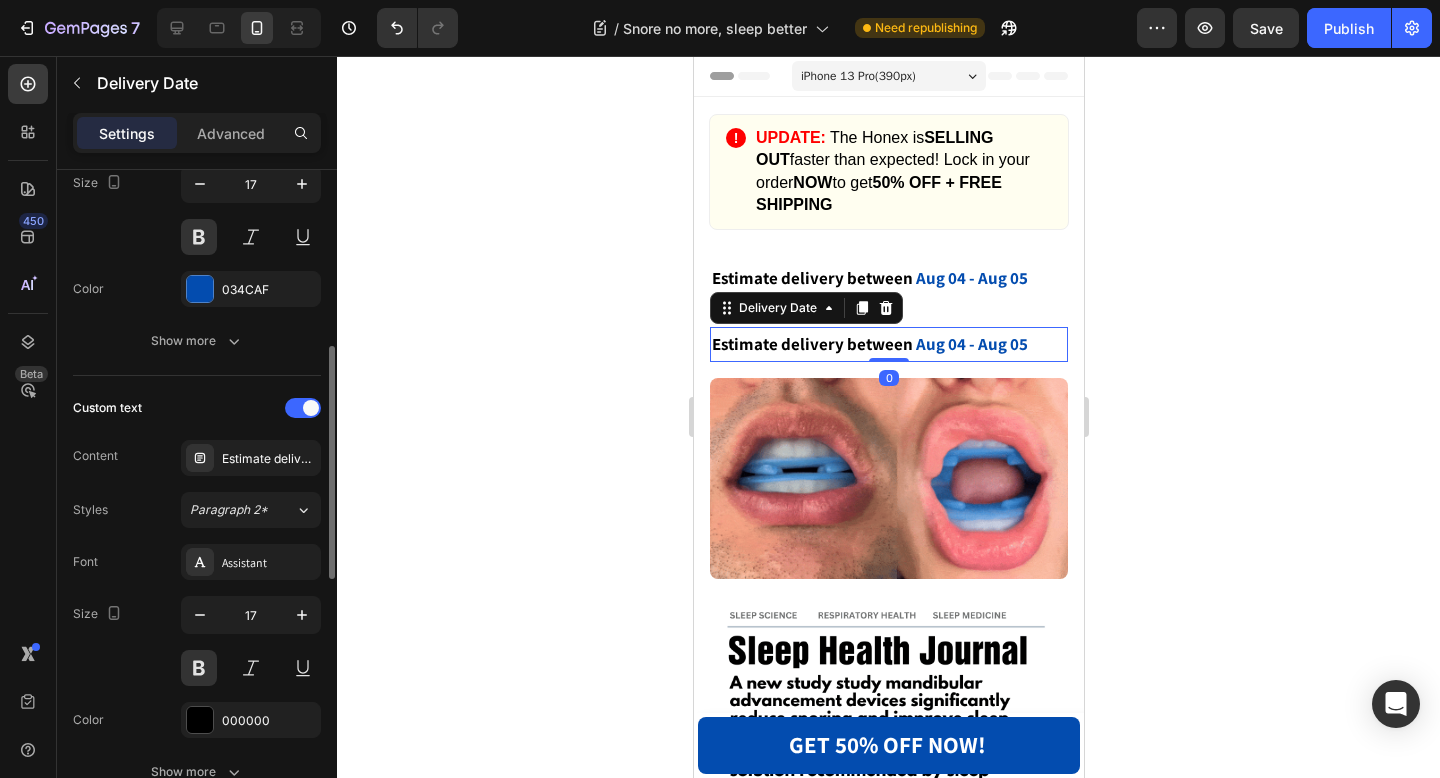 scroll, scrollTop: 0, scrollLeft: 0, axis: both 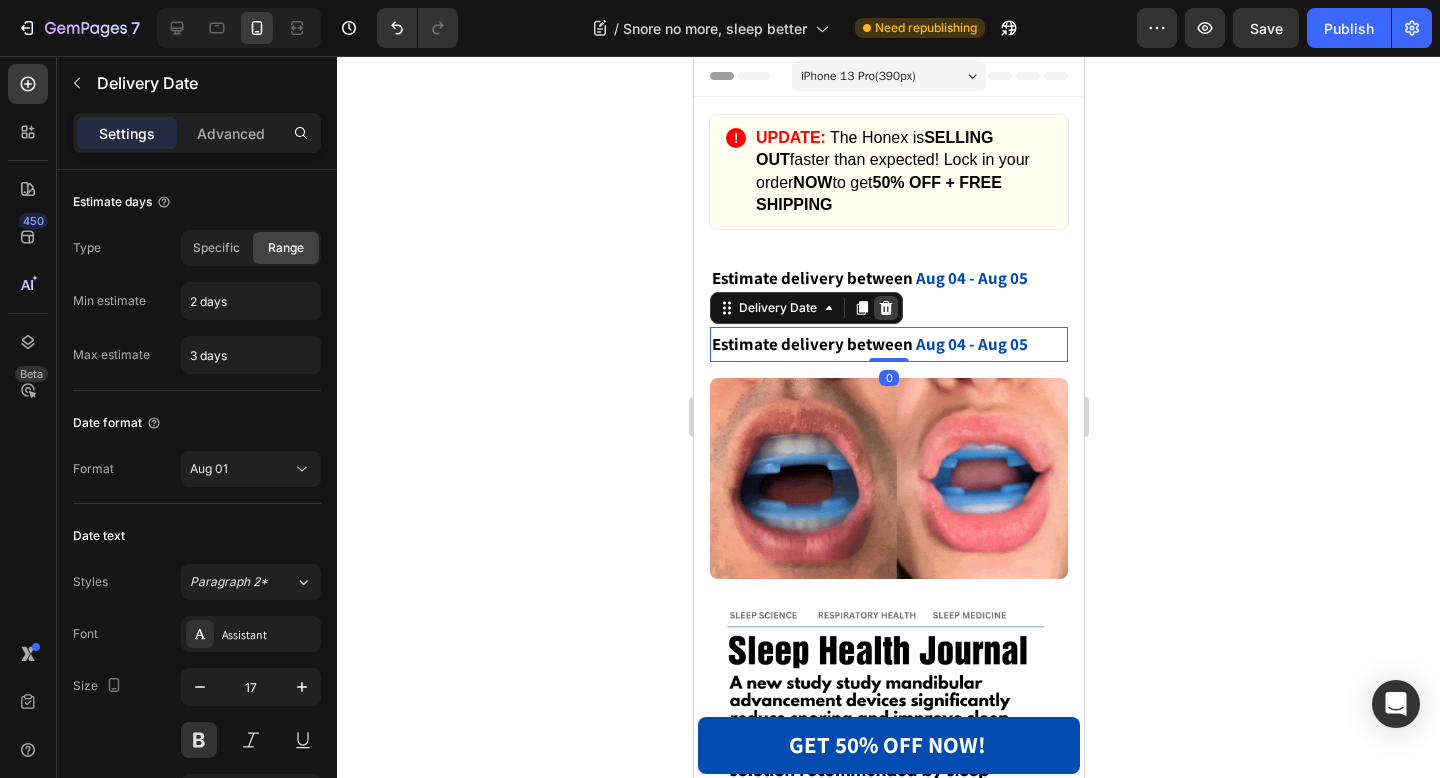 click 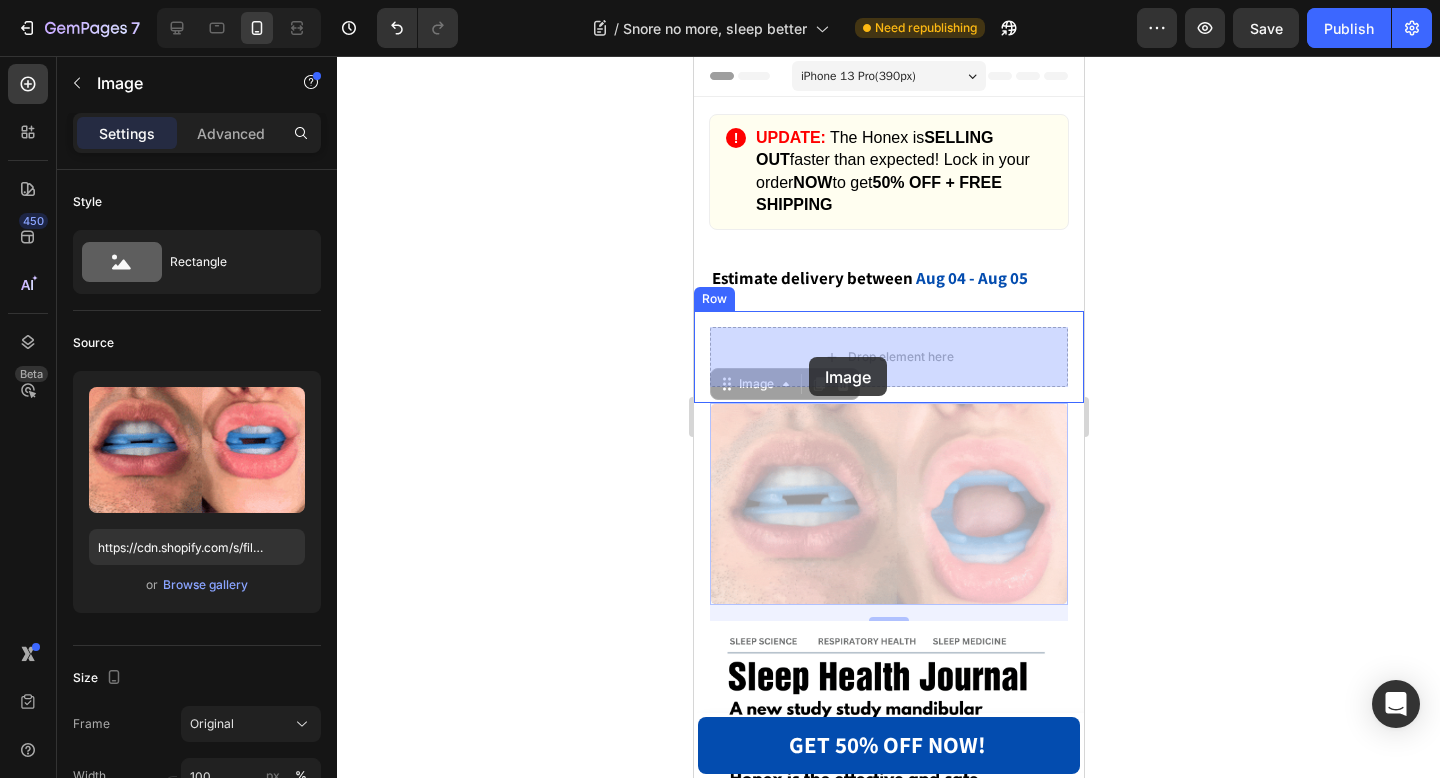drag, startPoint x: 746, startPoint y: 389, endPoint x: 808, endPoint y: 355, distance: 70.71068 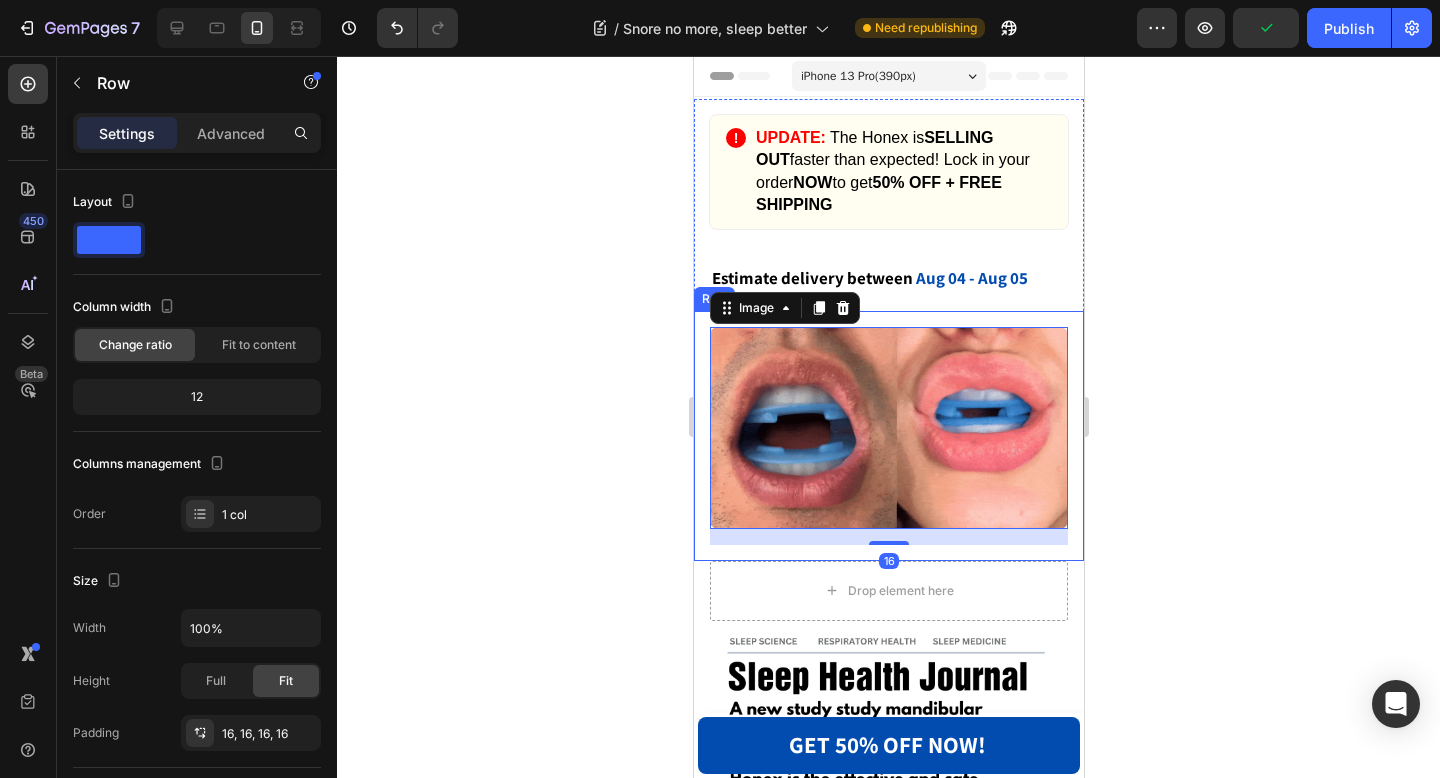click on "Image   16 Row" at bounding box center [888, 435] 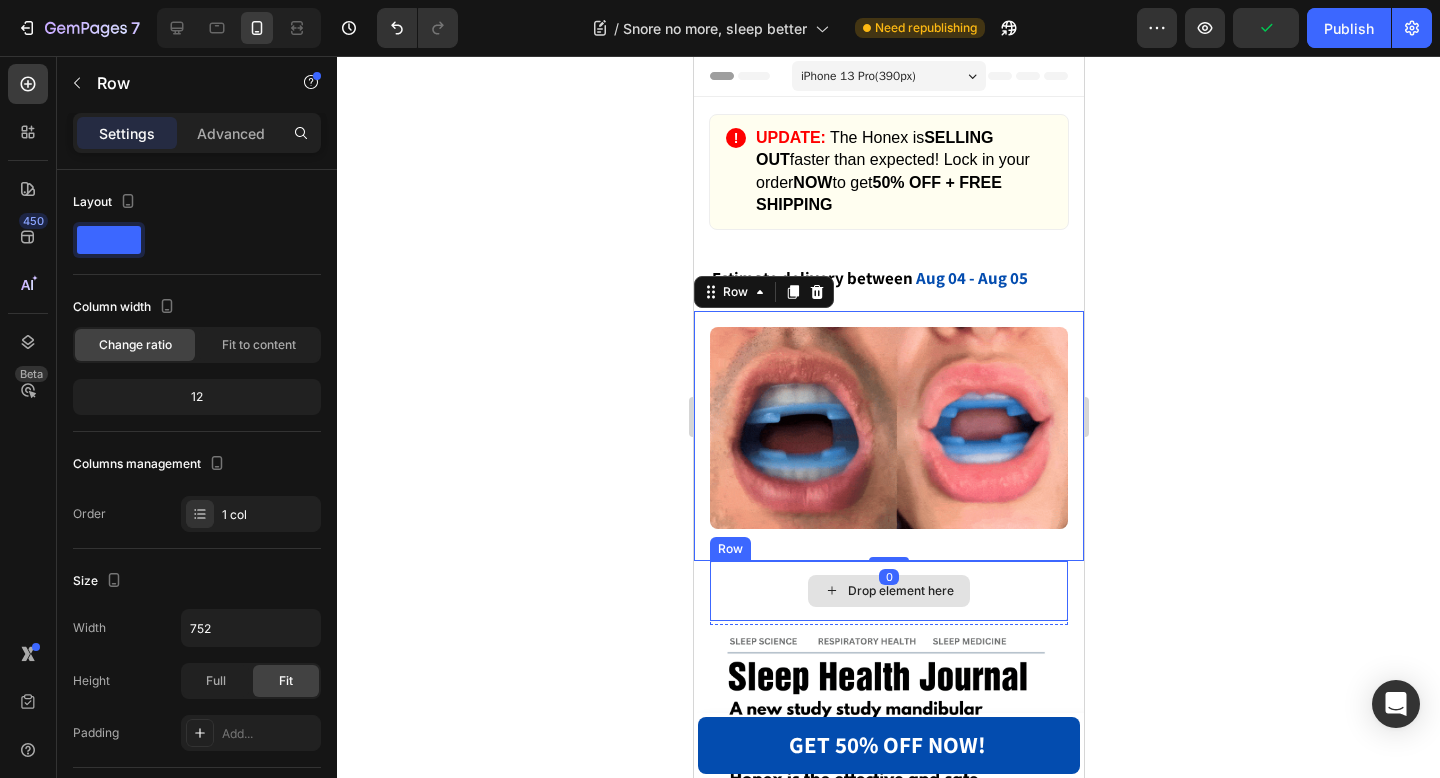 click on "Drop element here" at bounding box center (888, 591) 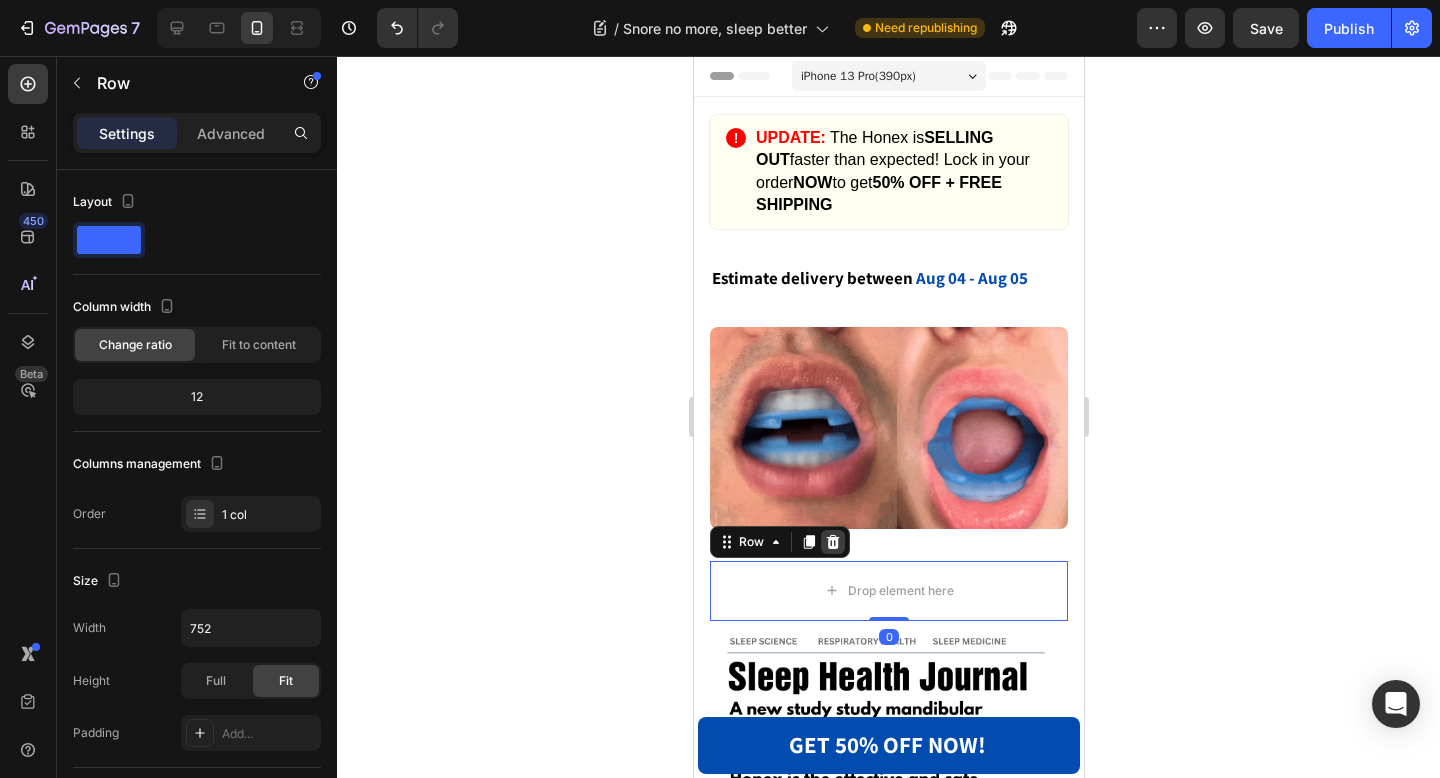 click 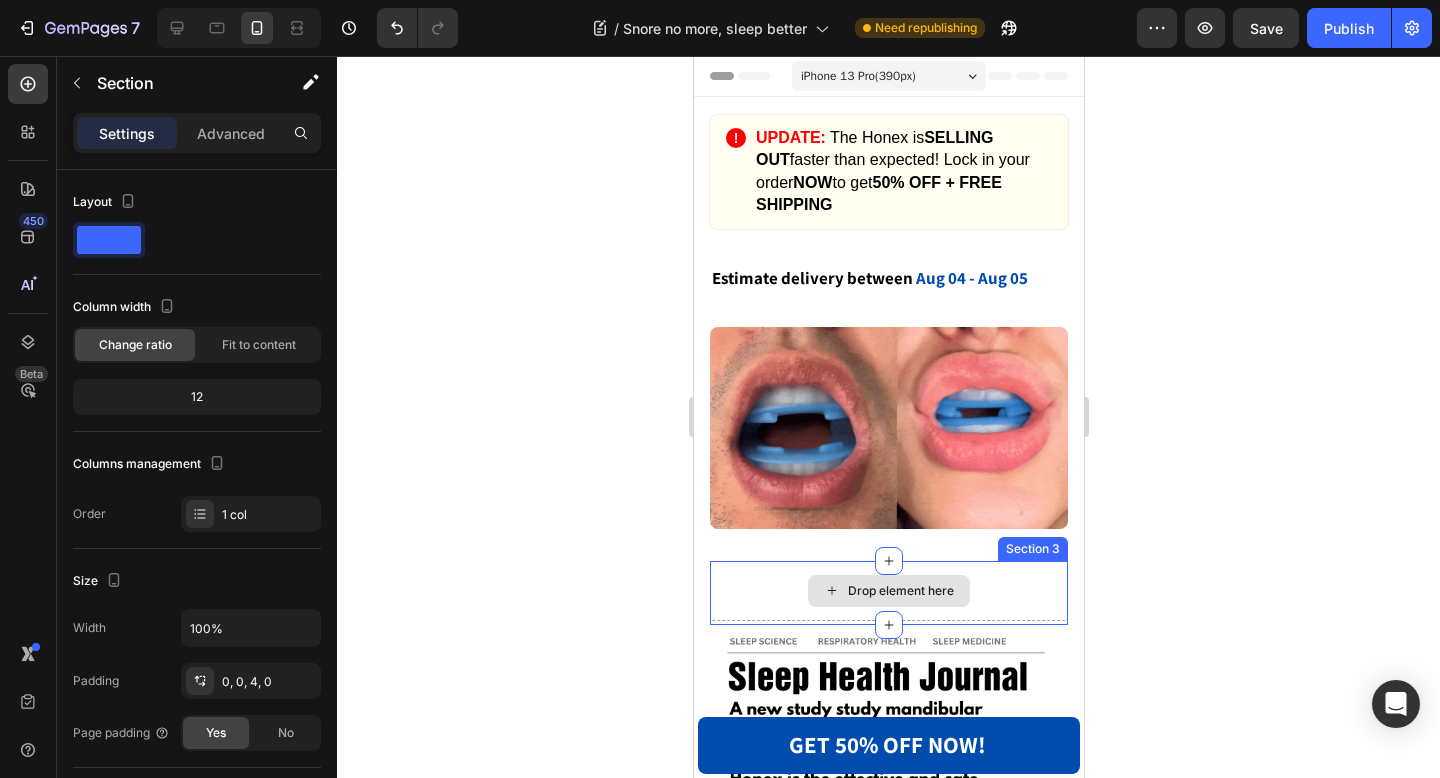 click on "Drop element here" at bounding box center (888, 591) 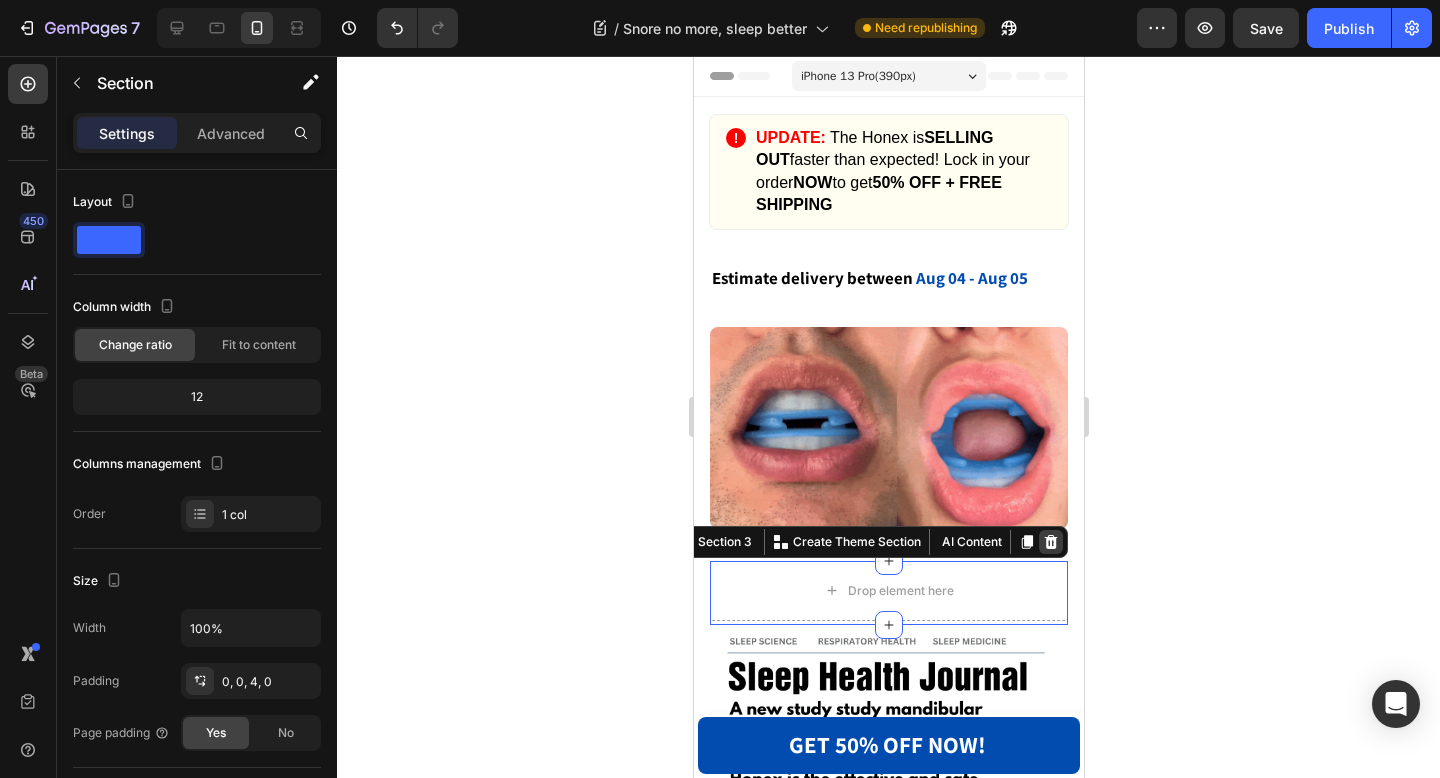 click 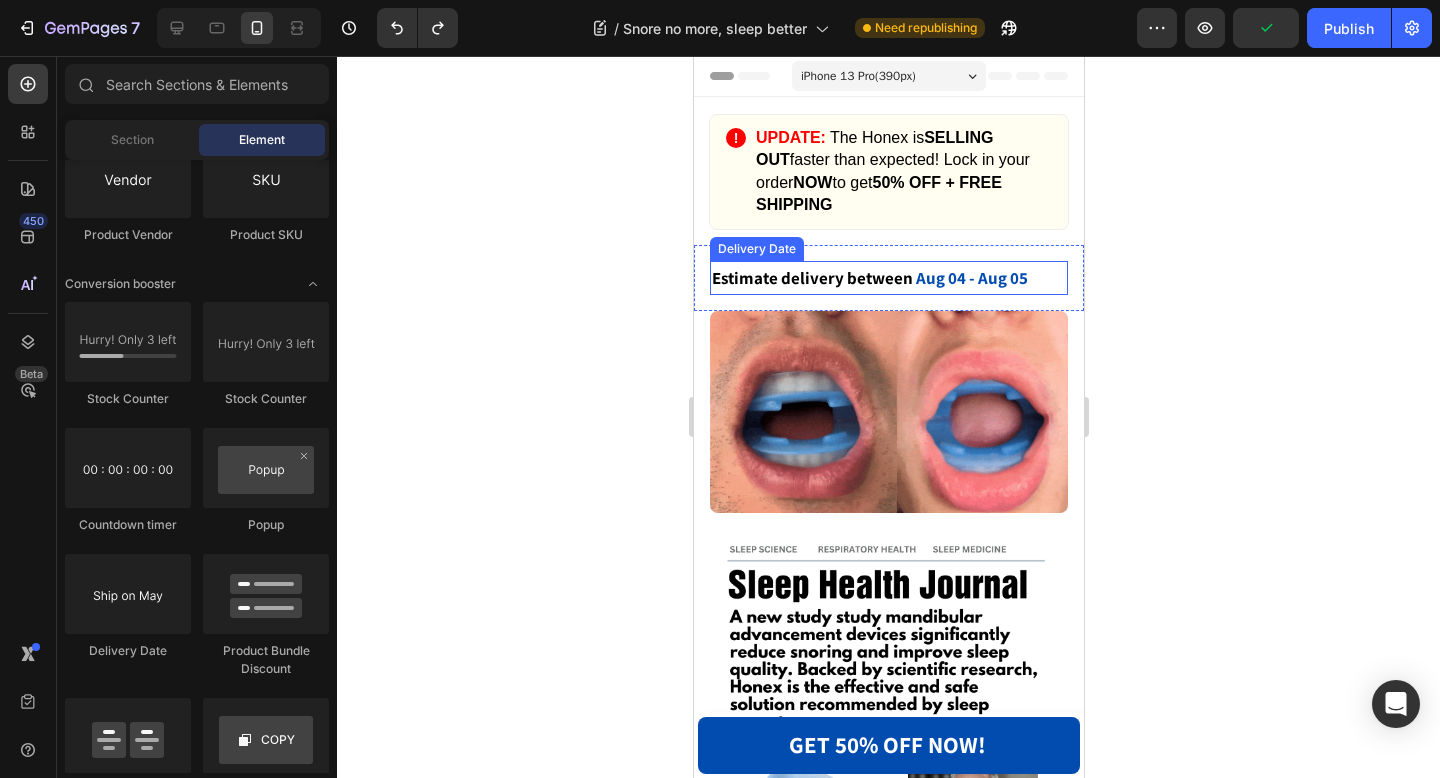click on "Estimate delivery between" at bounding box center (811, 278) 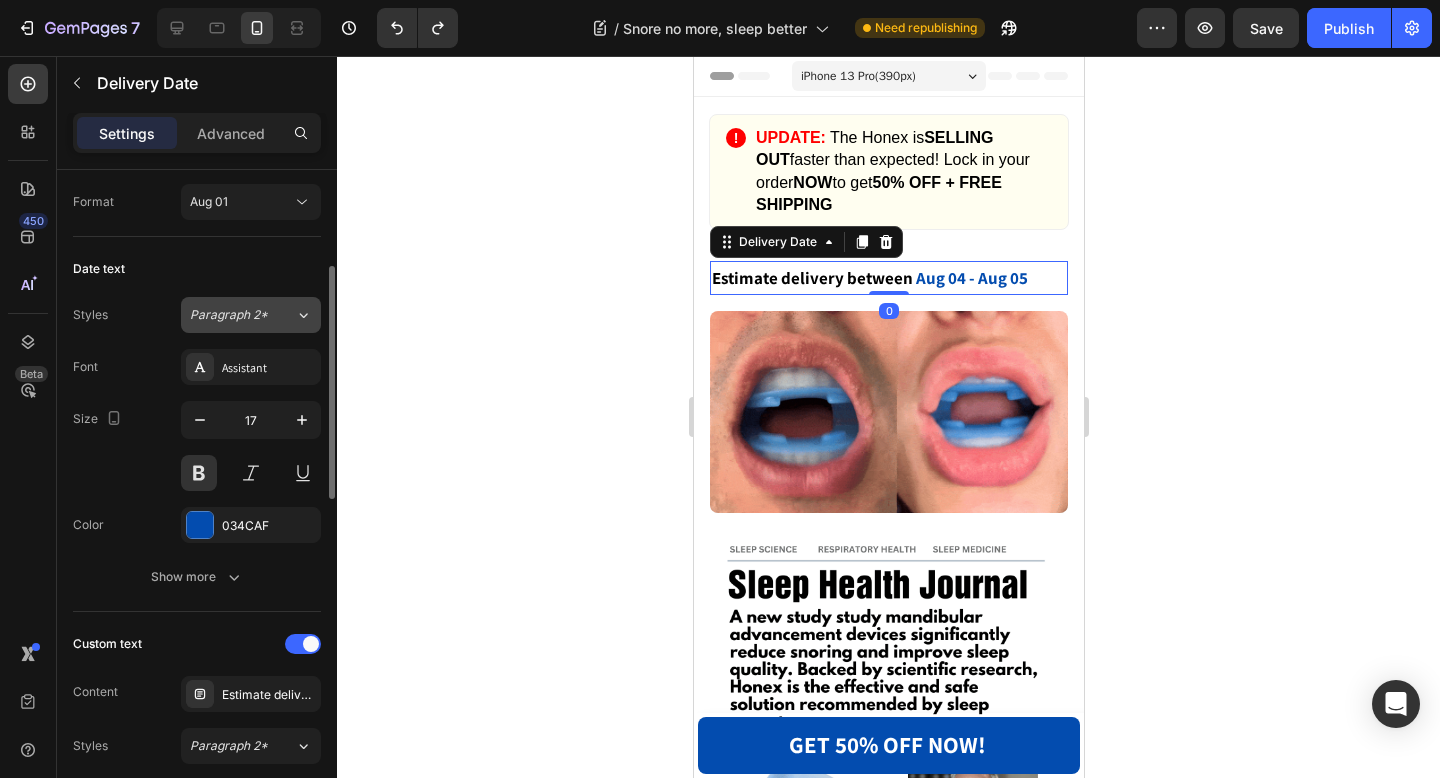 scroll, scrollTop: 269, scrollLeft: 0, axis: vertical 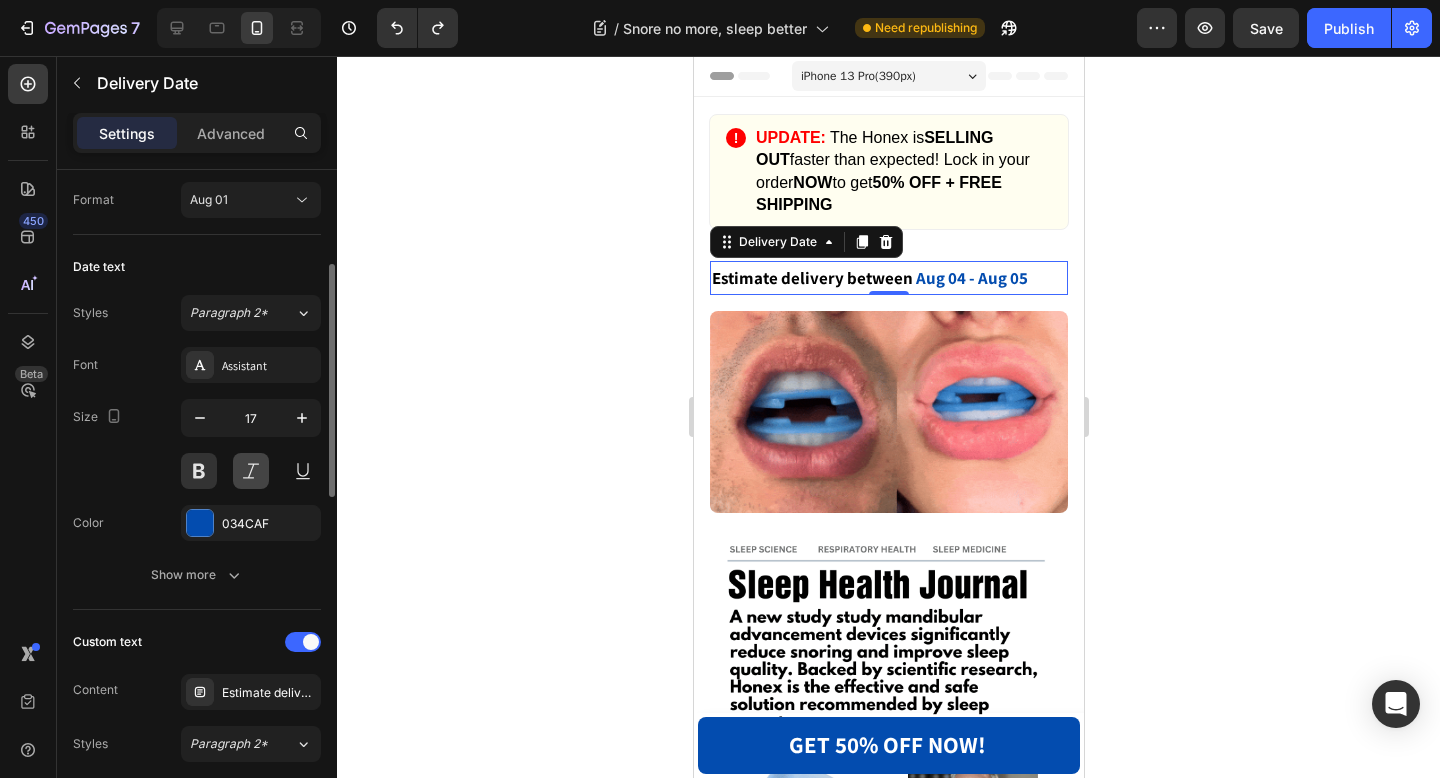 click at bounding box center [251, 471] 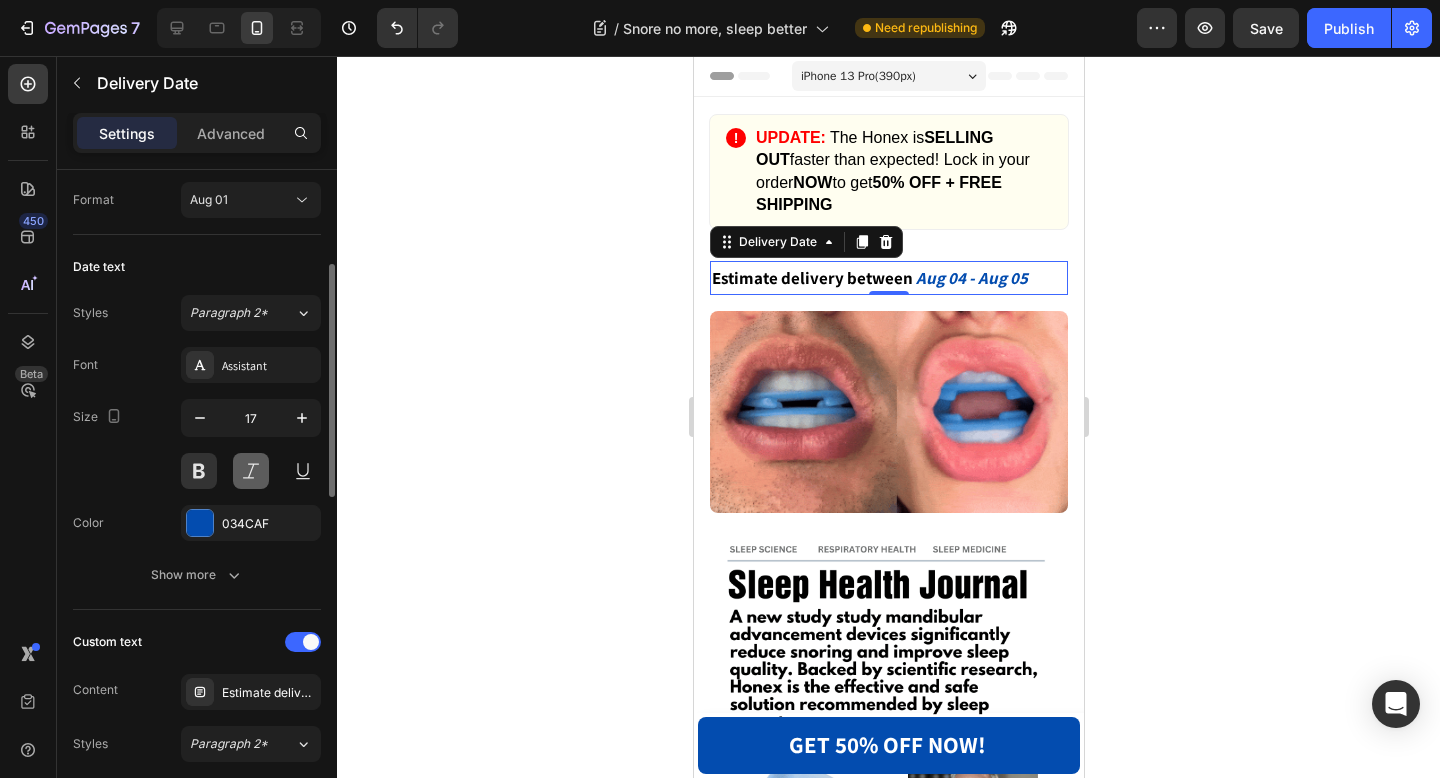 click at bounding box center [251, 471] 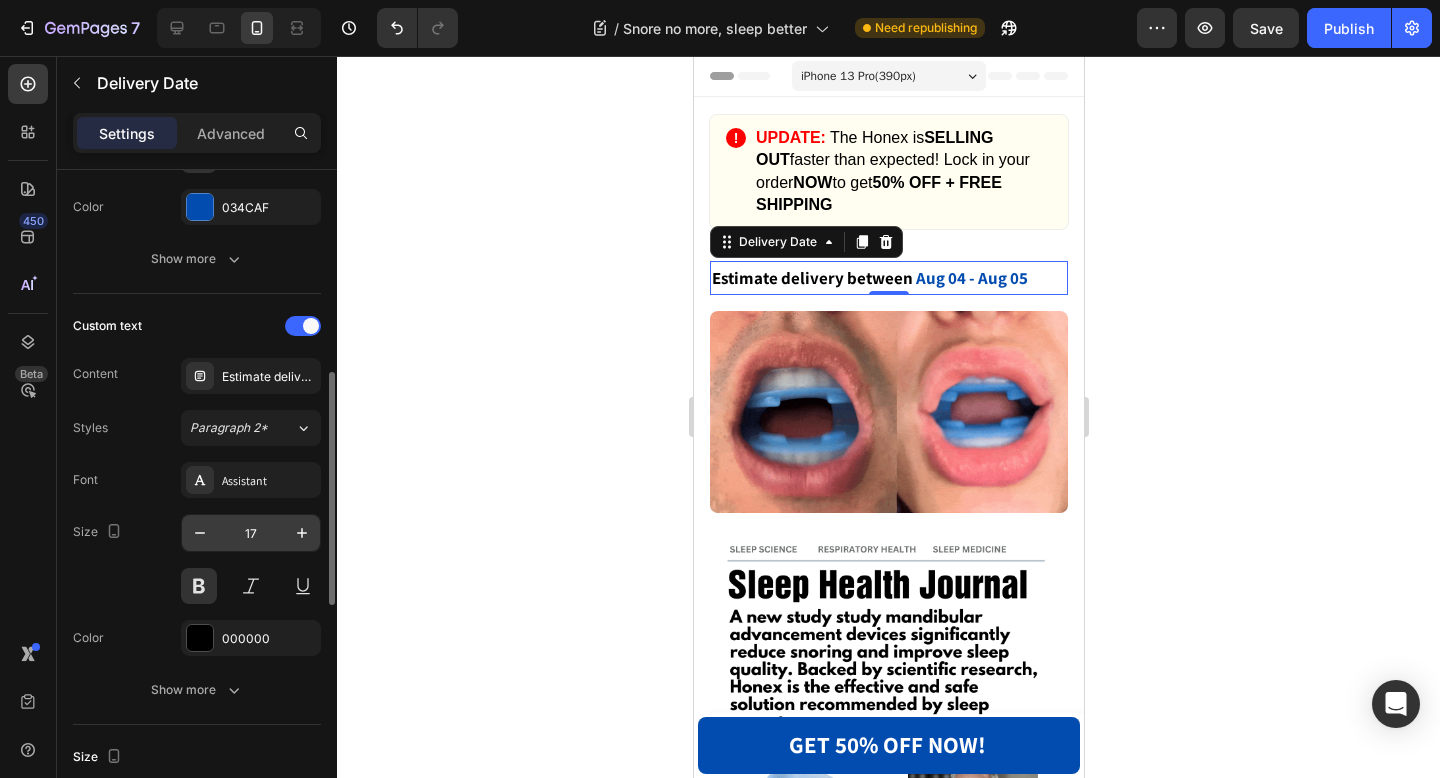 scroll, scrollTop: 583, scrollLeft: 0, axis: vertical 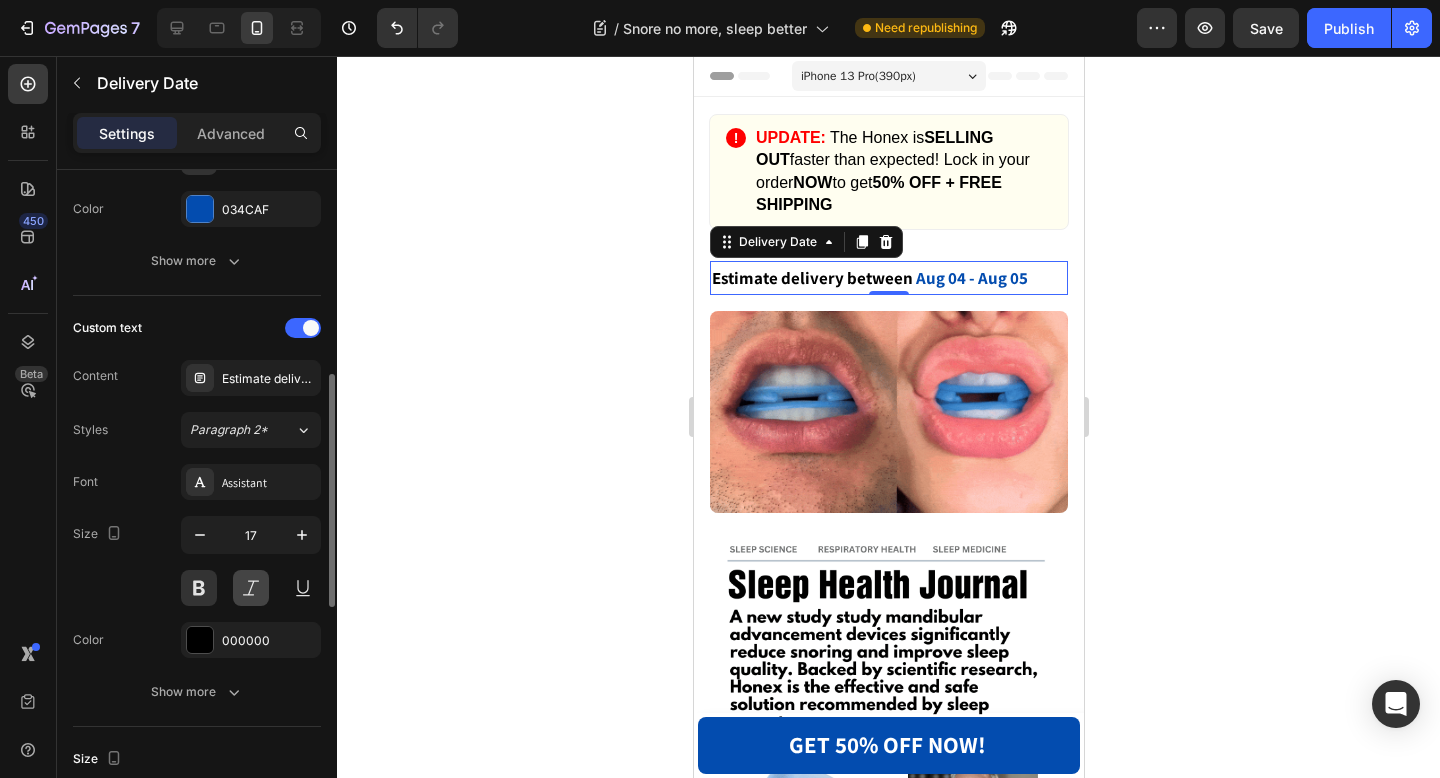 click at bounding box center [251, 588] 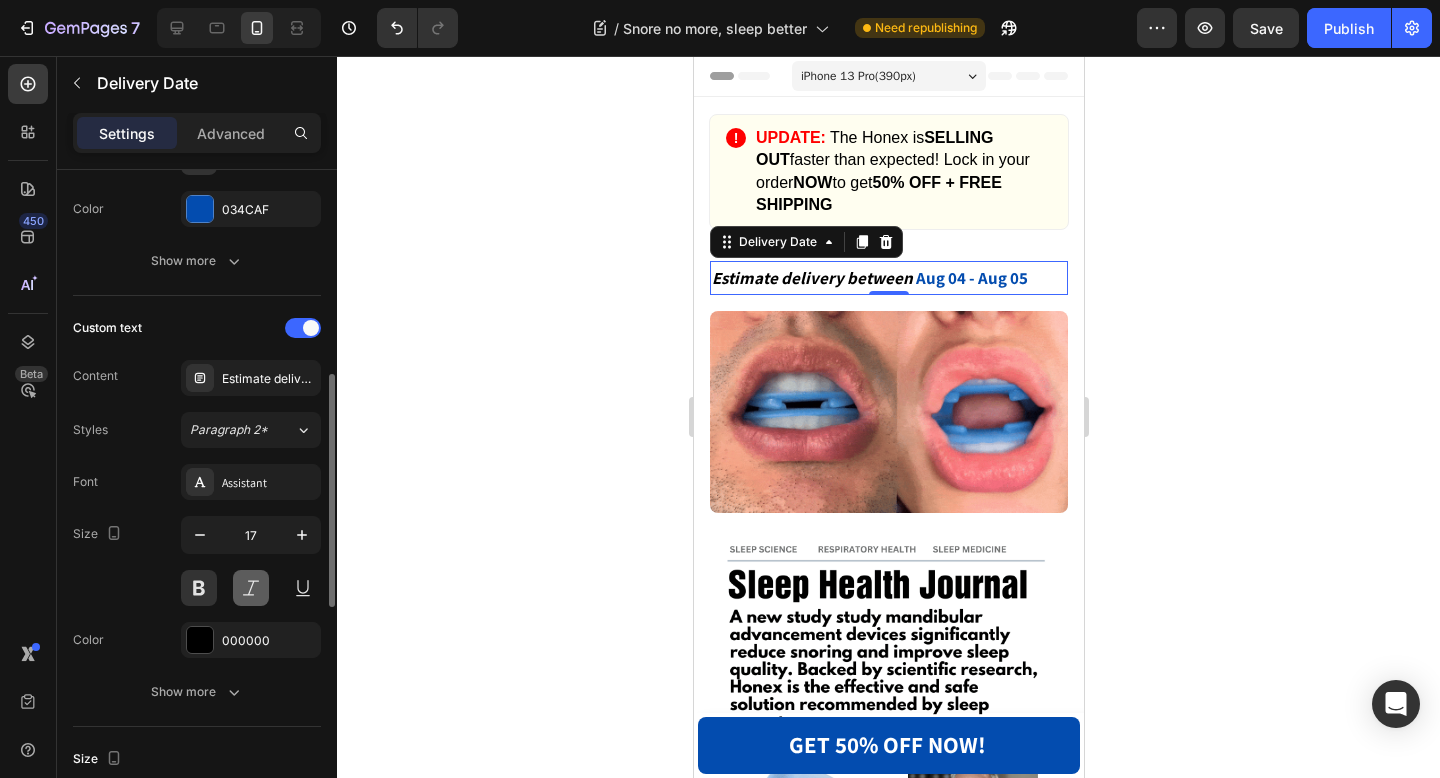 click at bounding box center (251, 588) 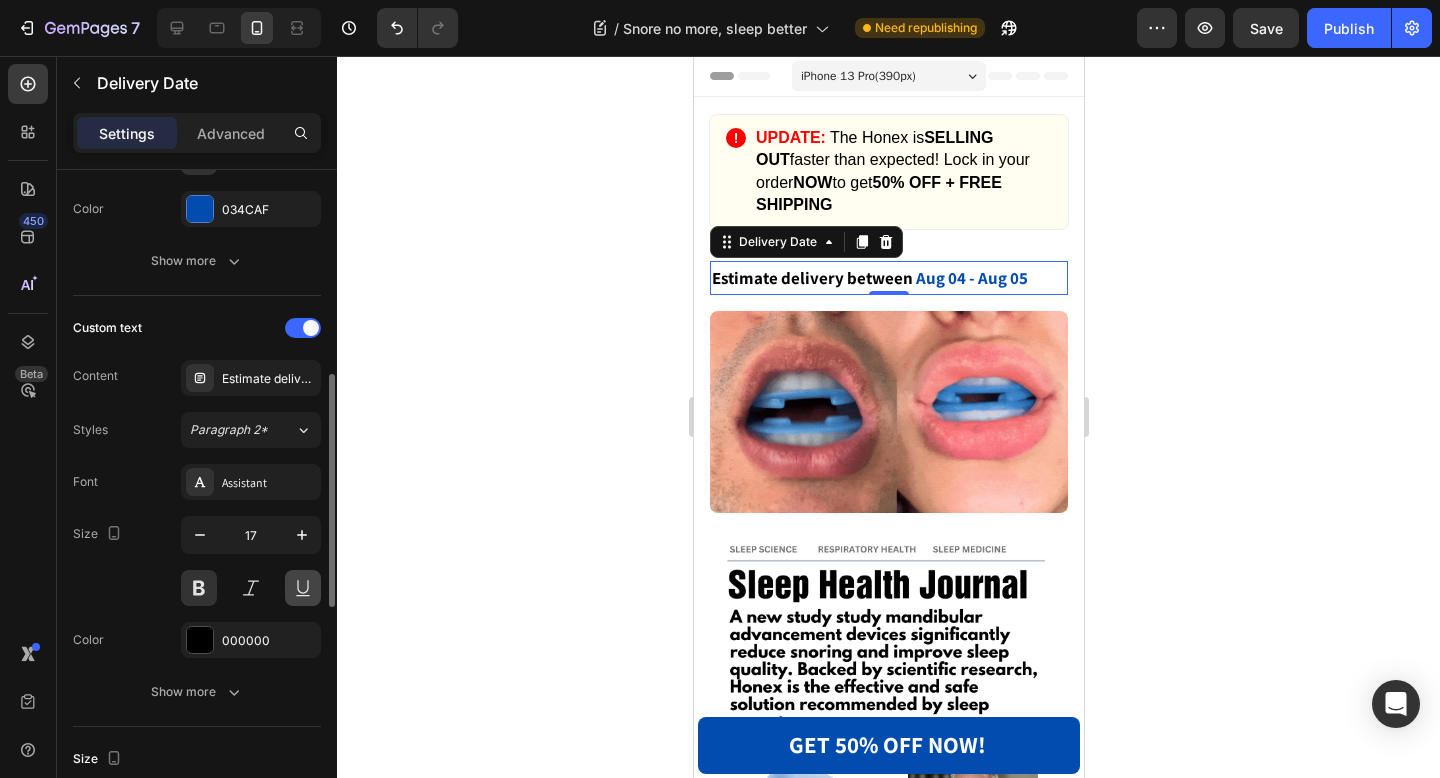 click at bounding box center (303, 588) 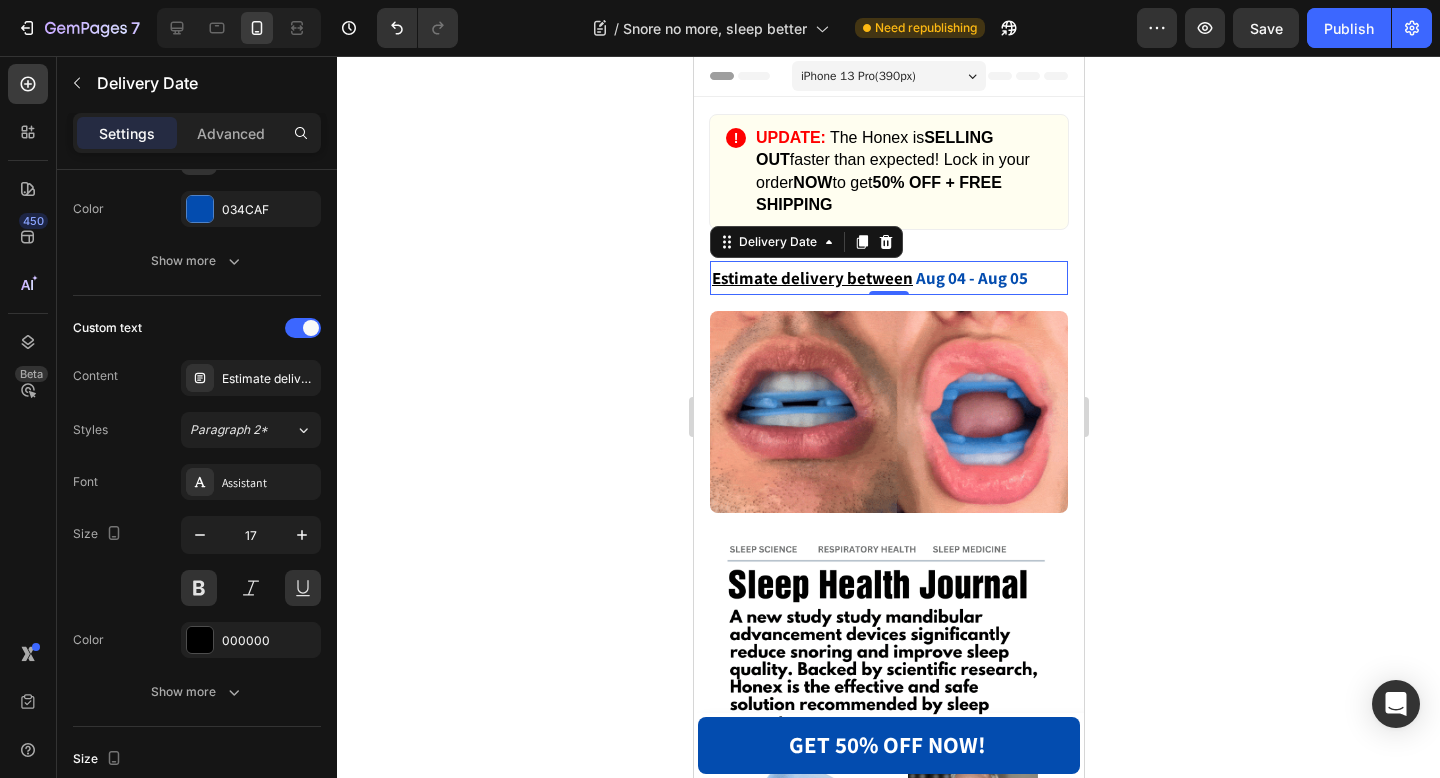 click 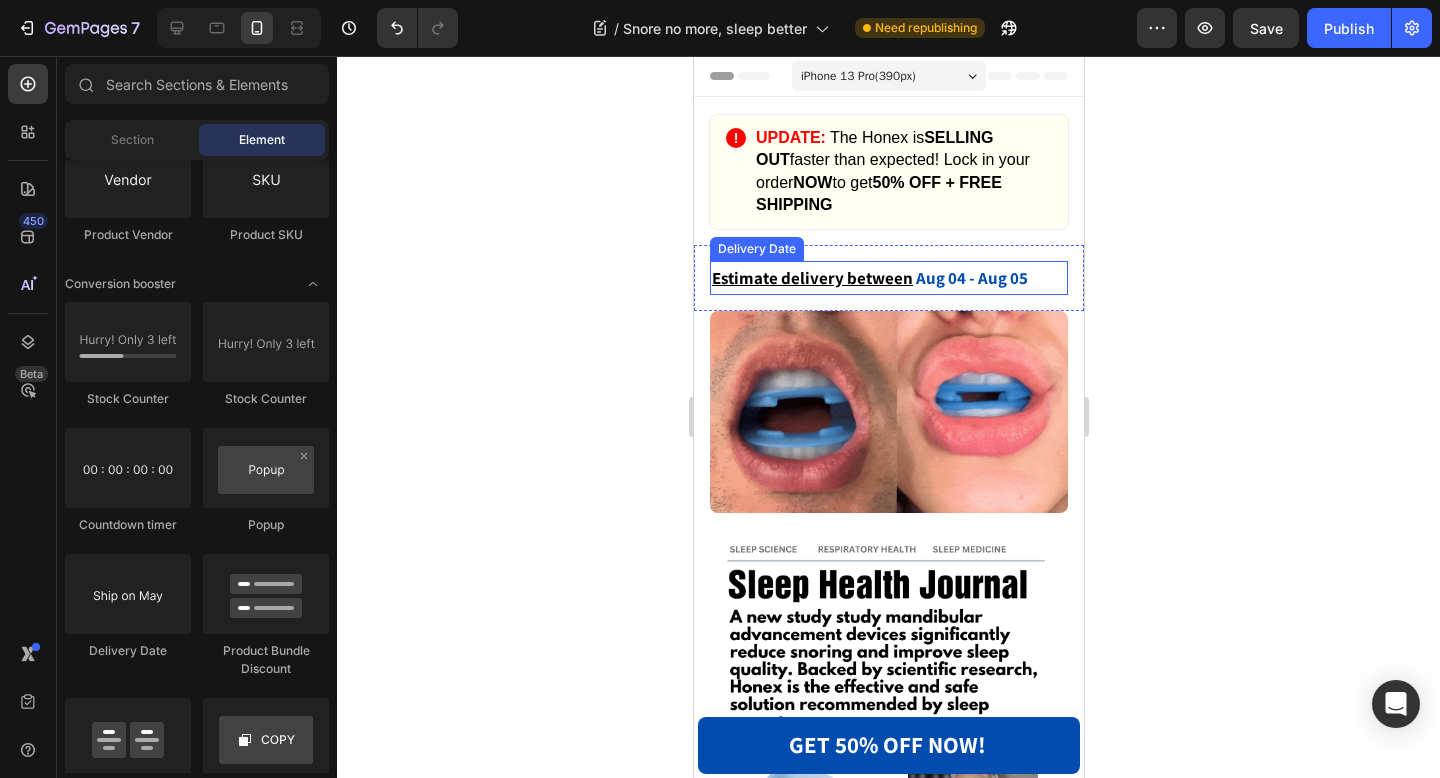 click on "Estimate delivery between" at bounding box center (811, 278) 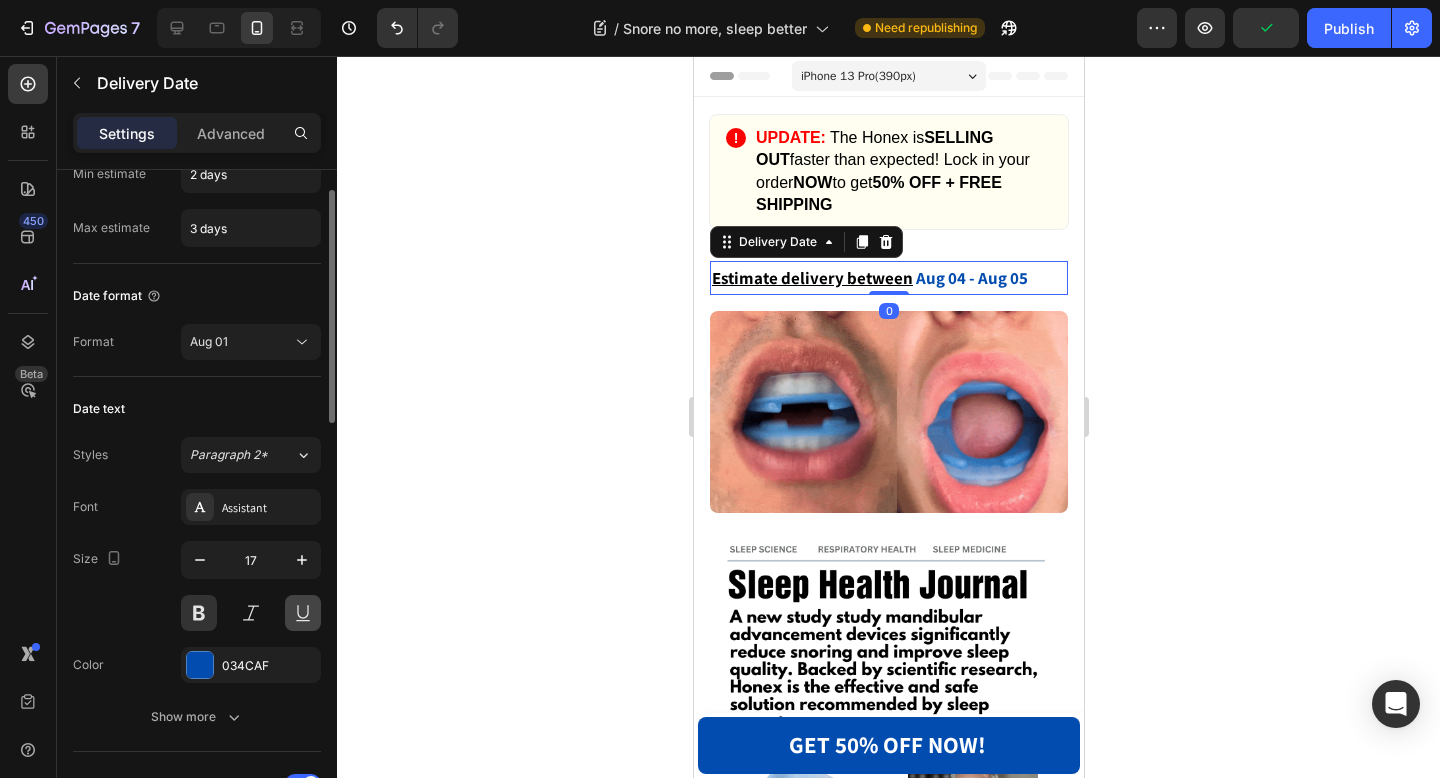scroll, scrollTop: 130, scrollLeft: 0, axis: vertical 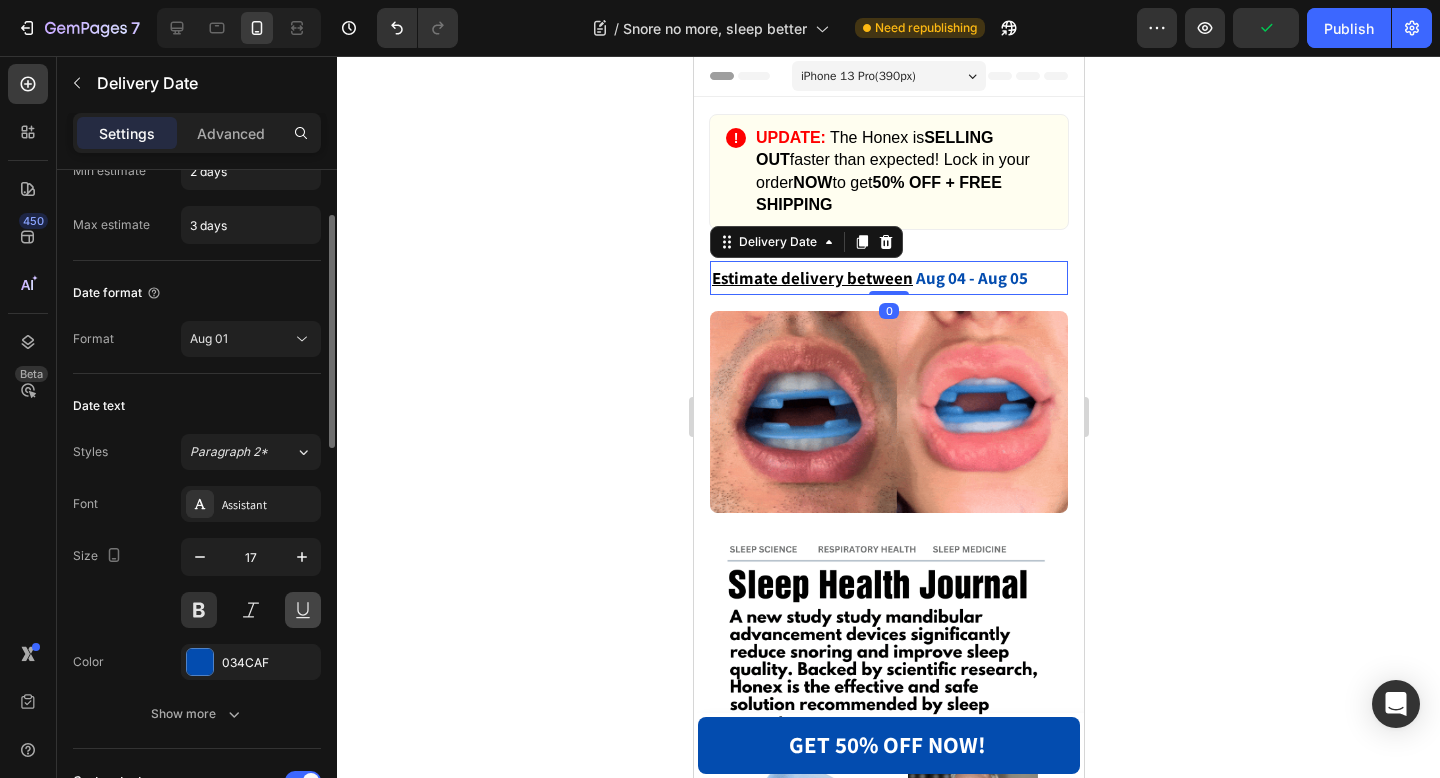 click at bounding box center [303, 610] 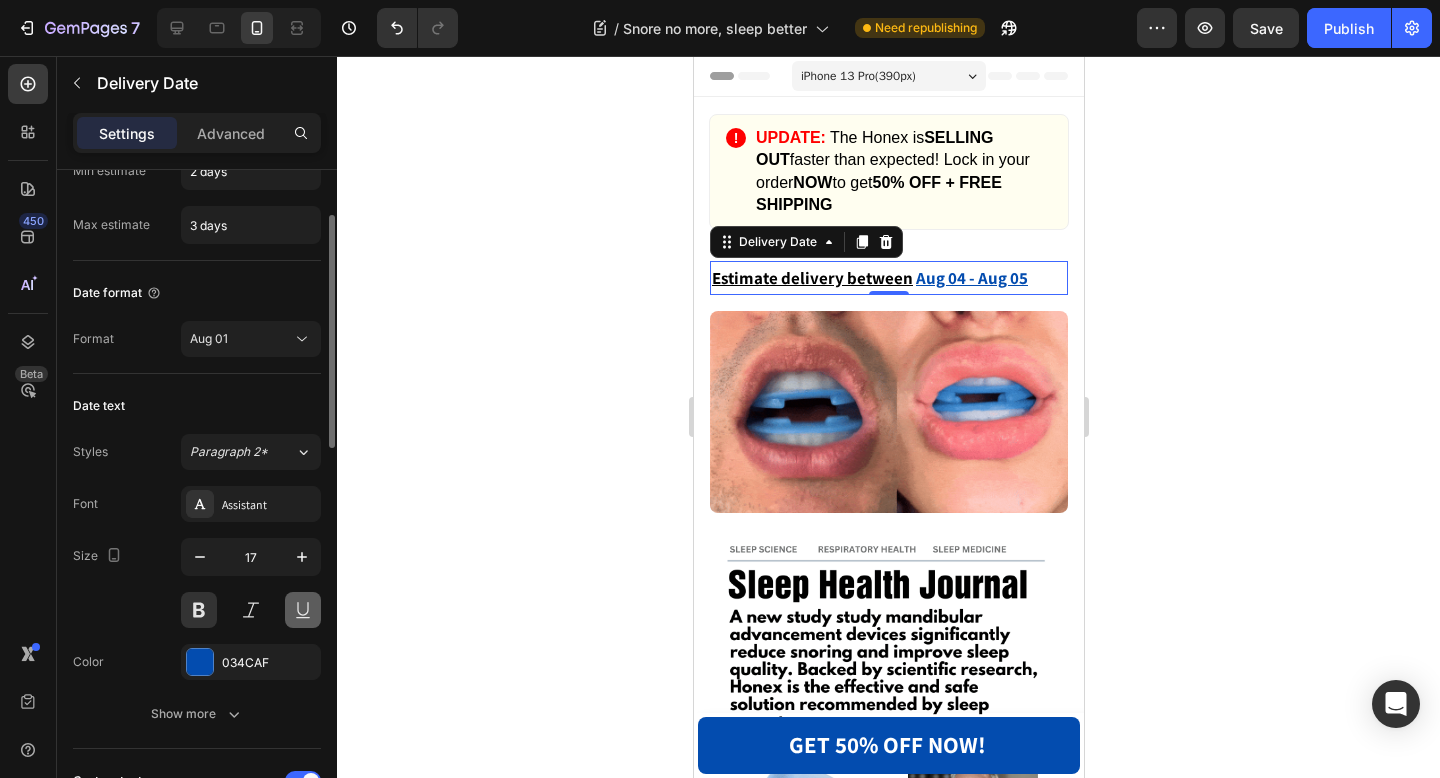 click at bounding box center [303, 610] 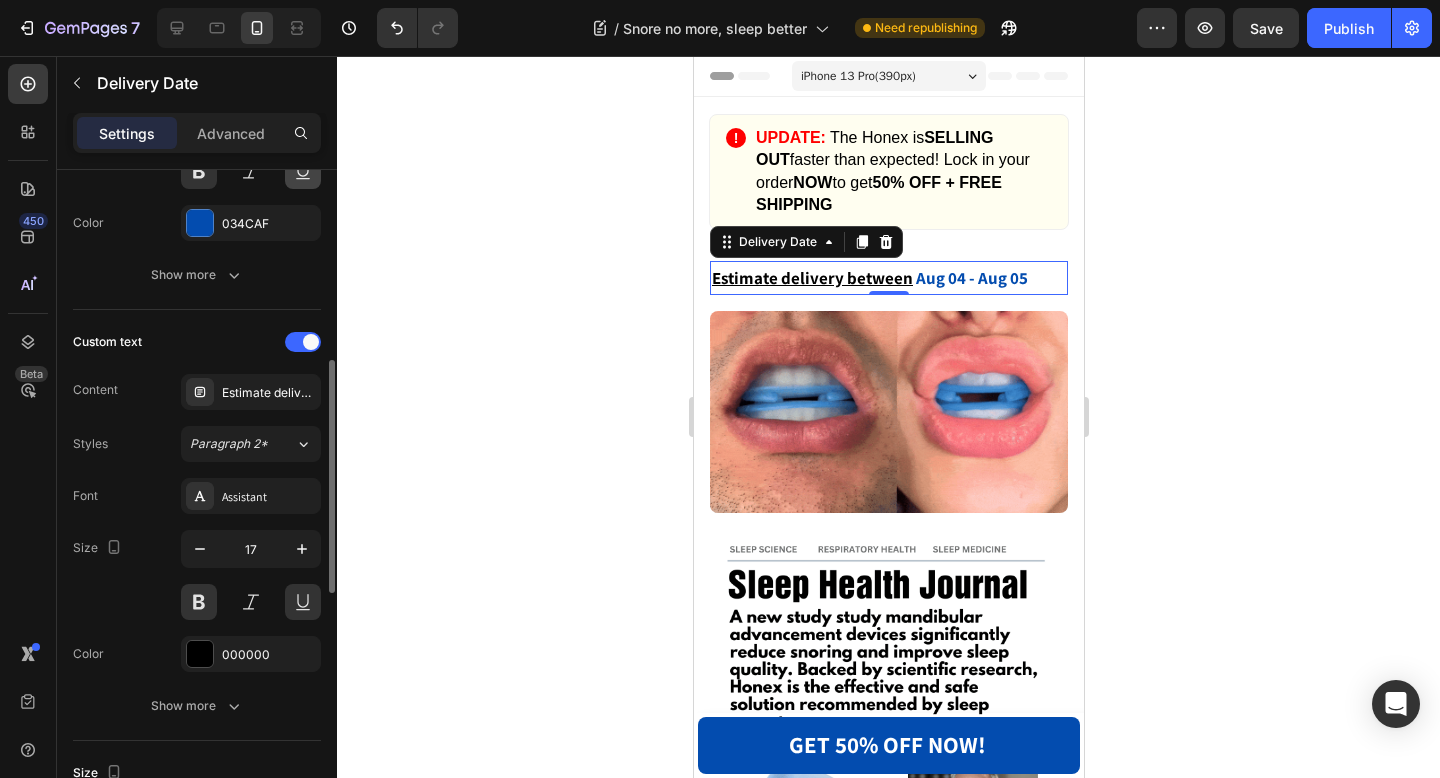 scroll, scrollTop: 580, scrollLeft: 0, axis: vertical 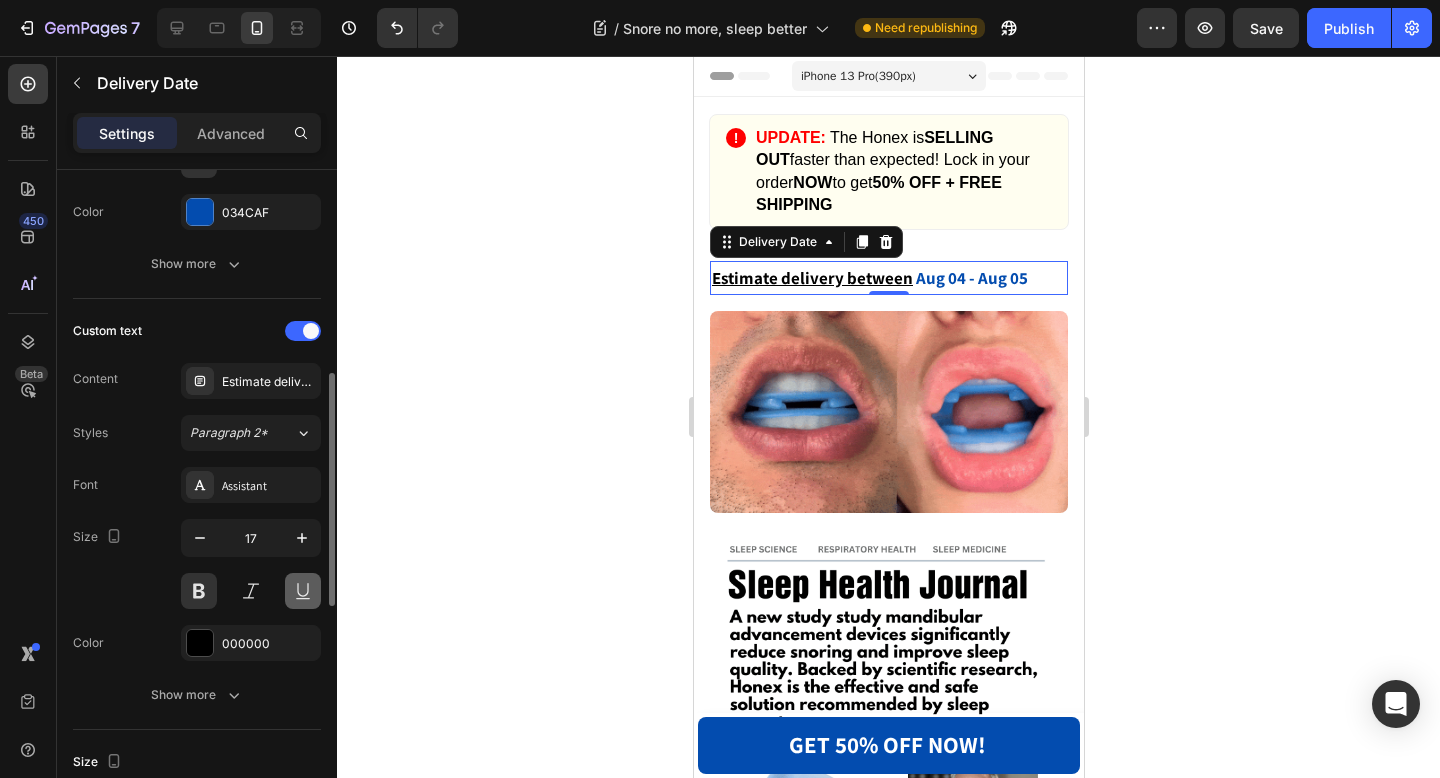 click at bounding box center [303, 591] 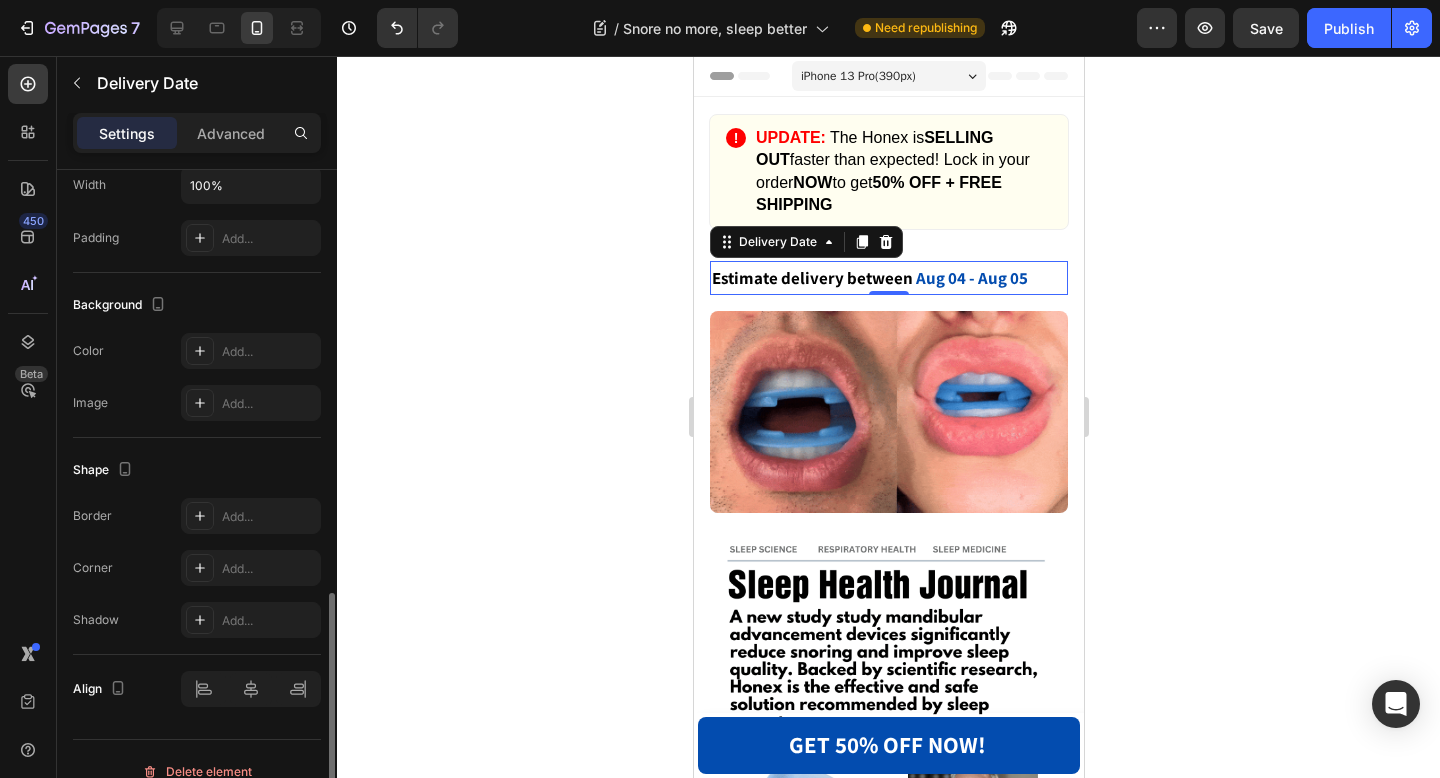 scroll, scrollTop: 1229, scrollLeft: 0, axis: vertical 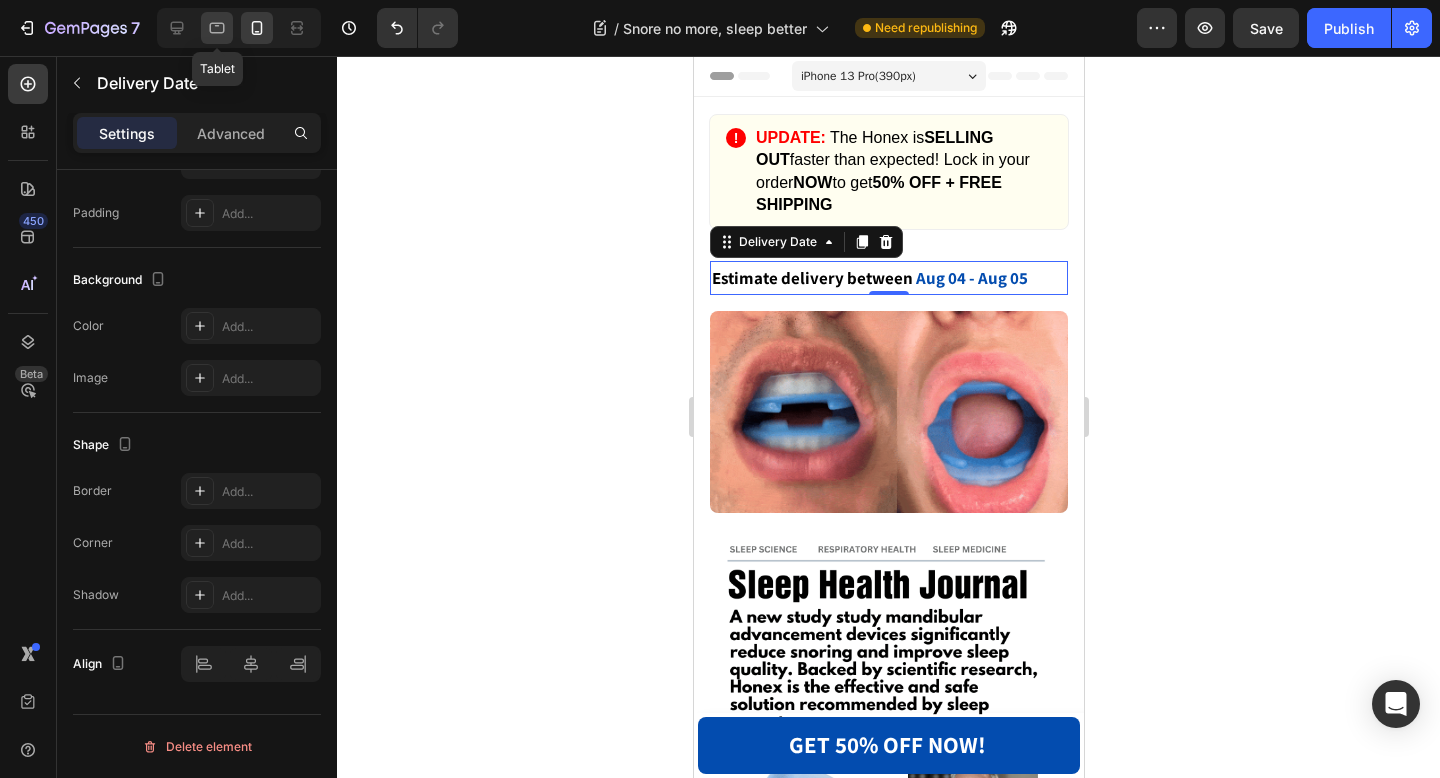 click 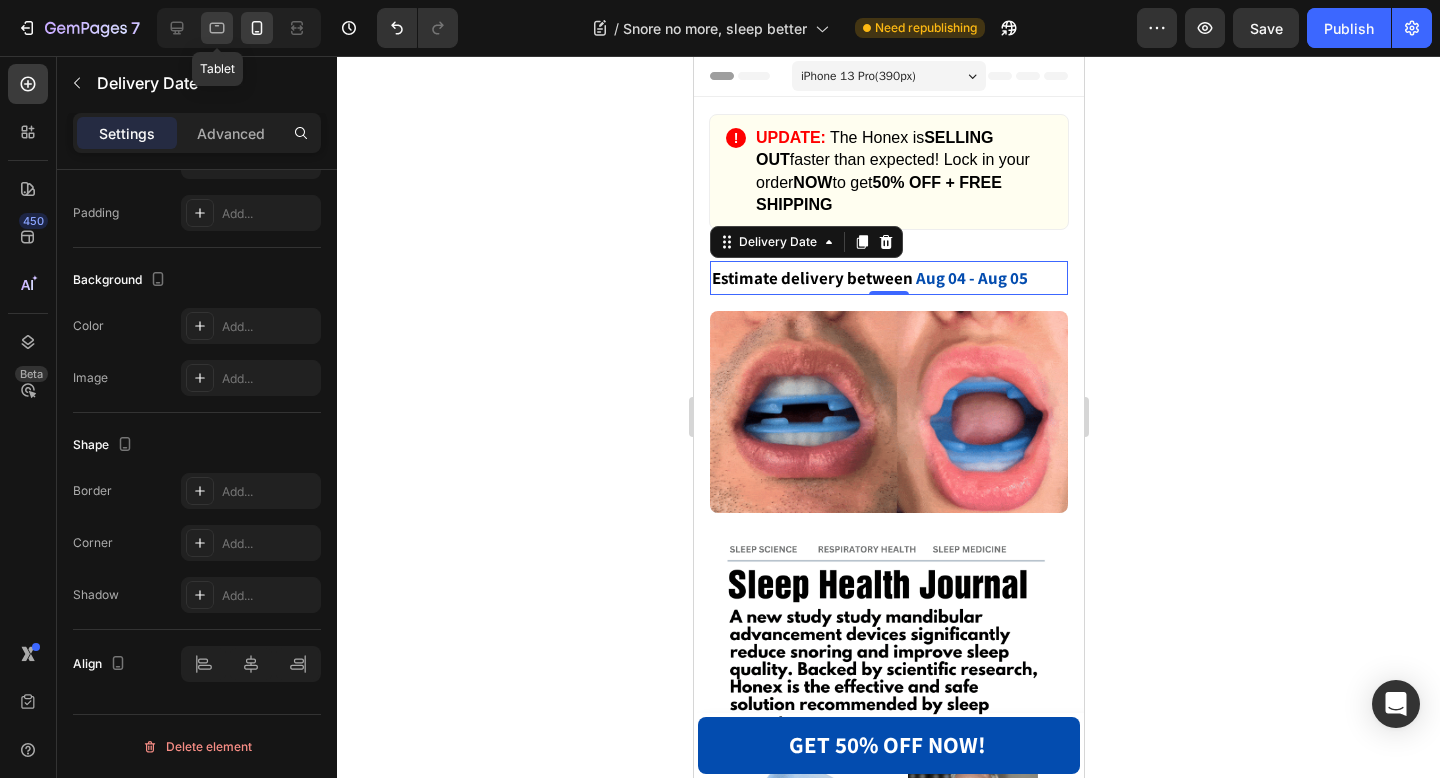 type on "14" 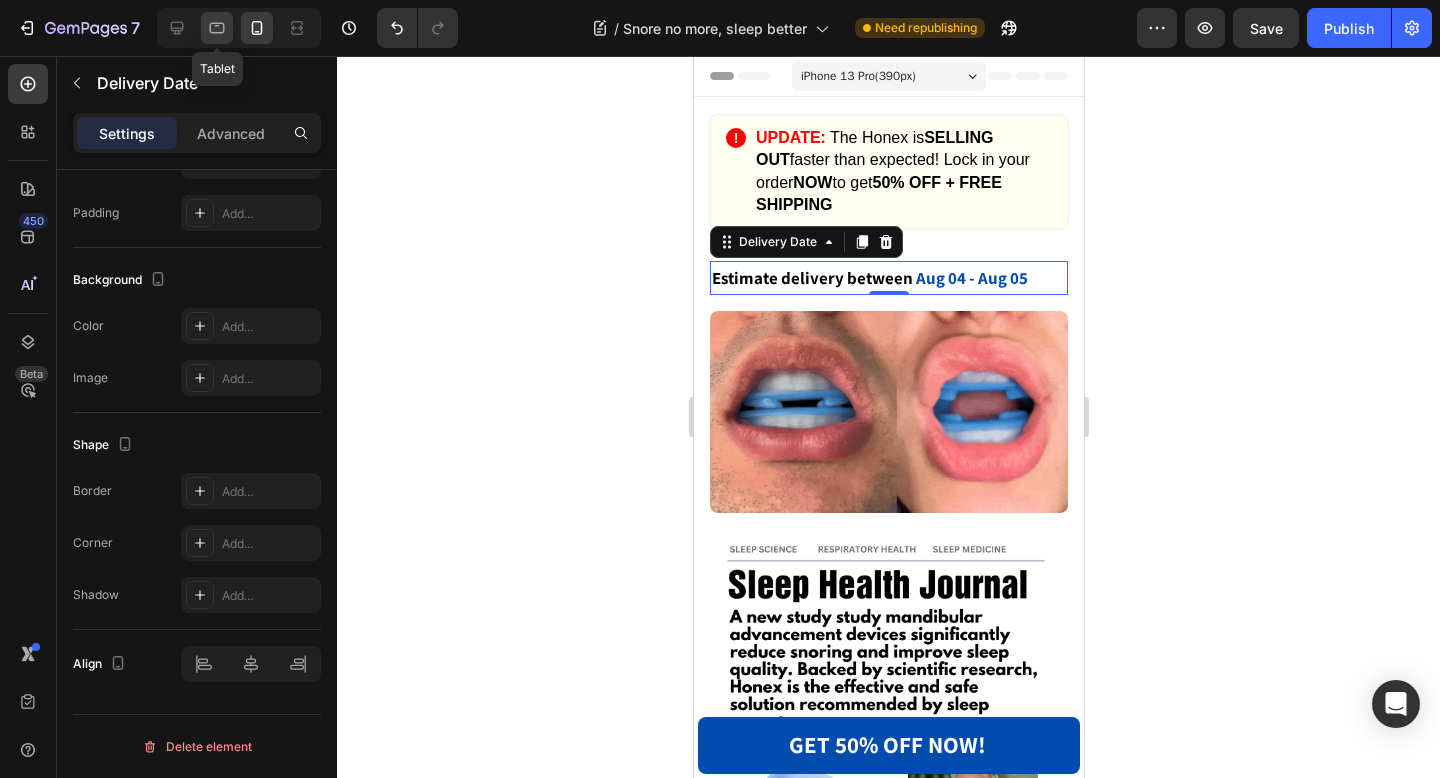 type on "14" 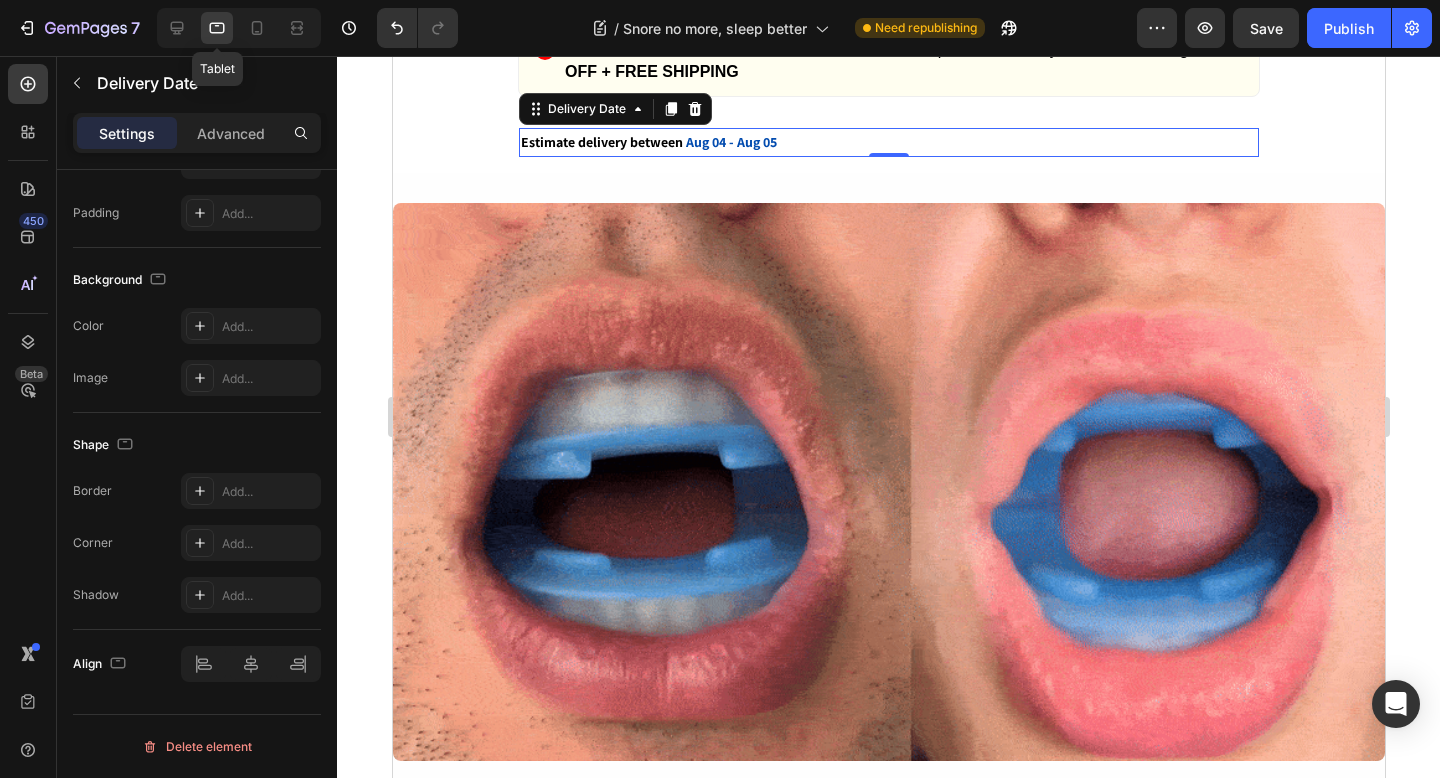 scroll, scrollTop: 120, scrollLeft: 0, axis: vertical 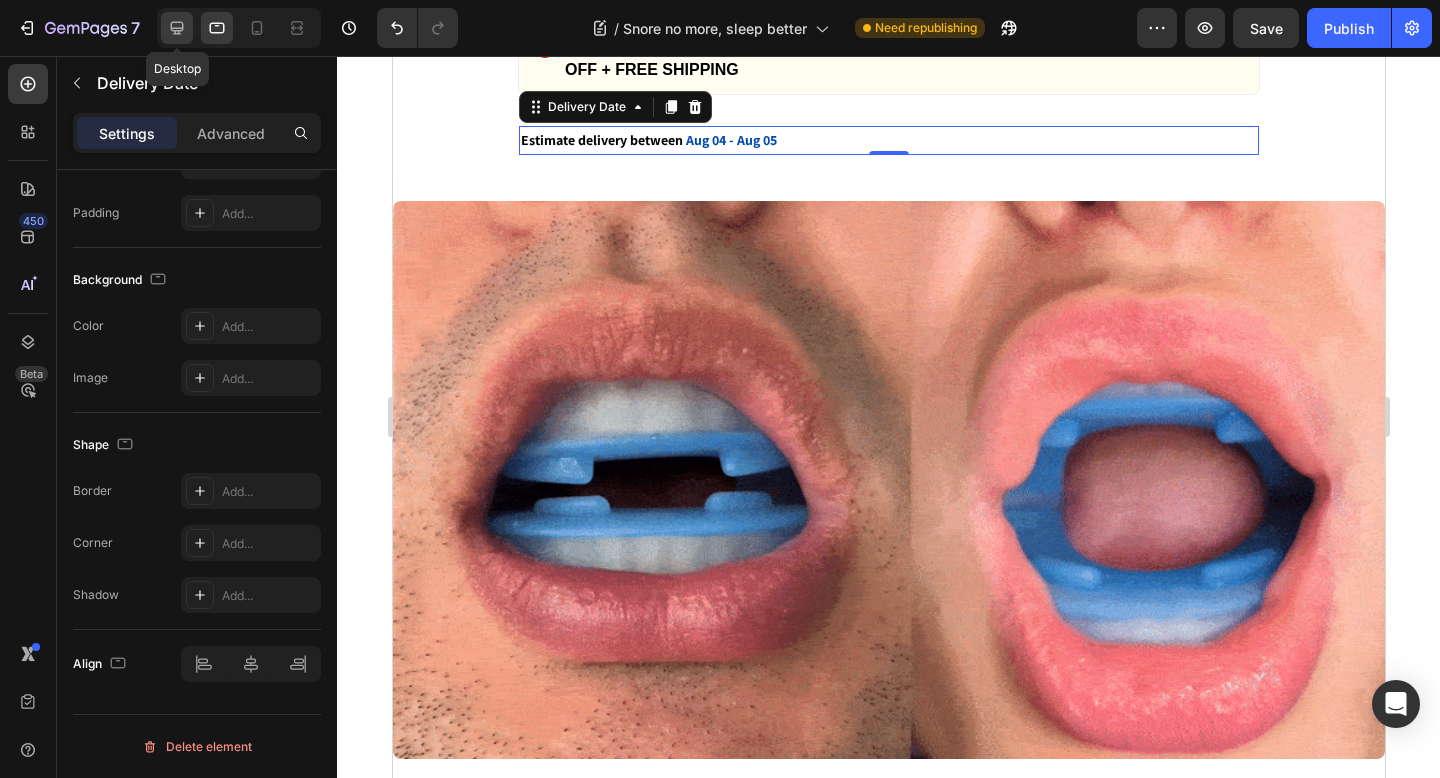 click 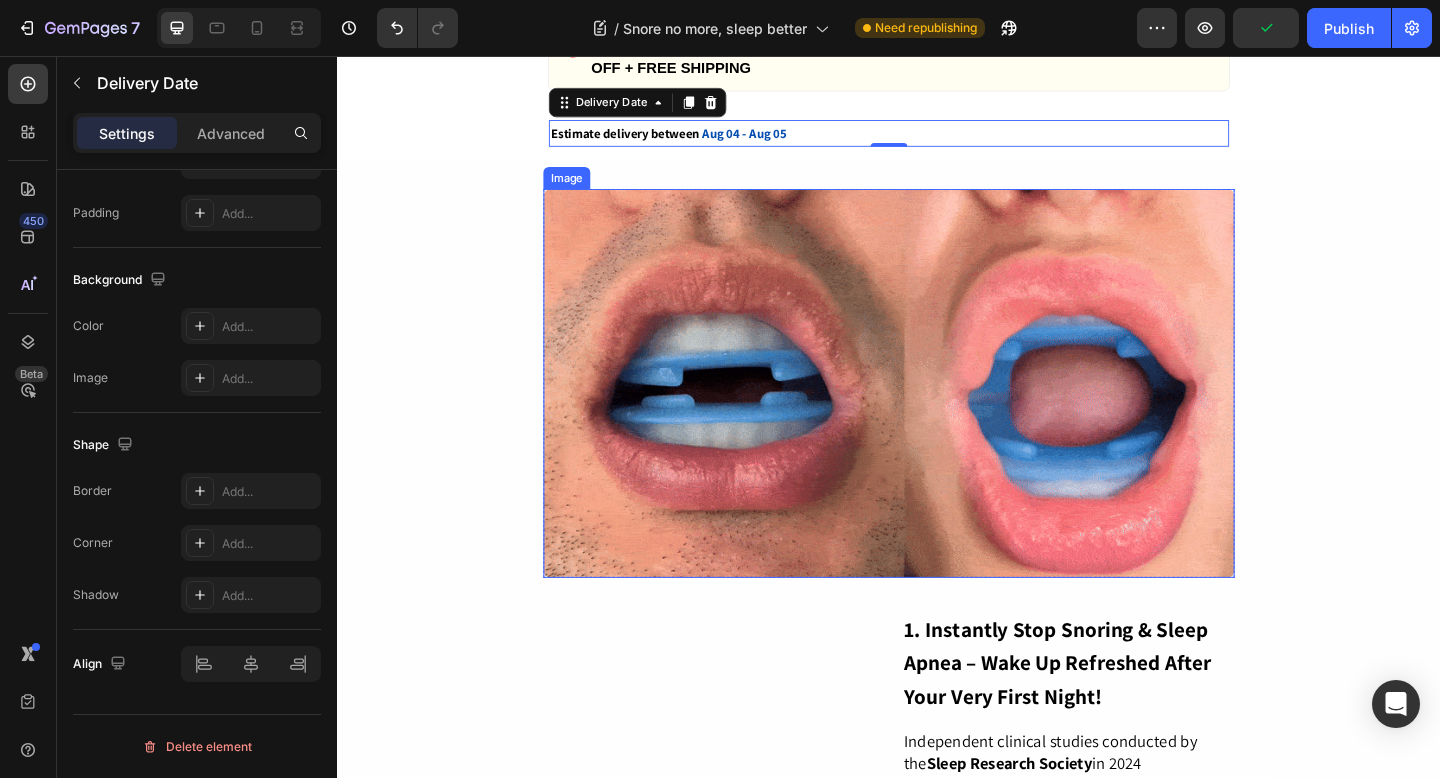 scroll, scrollTop: 0, scrollLeft: 0, axis: both 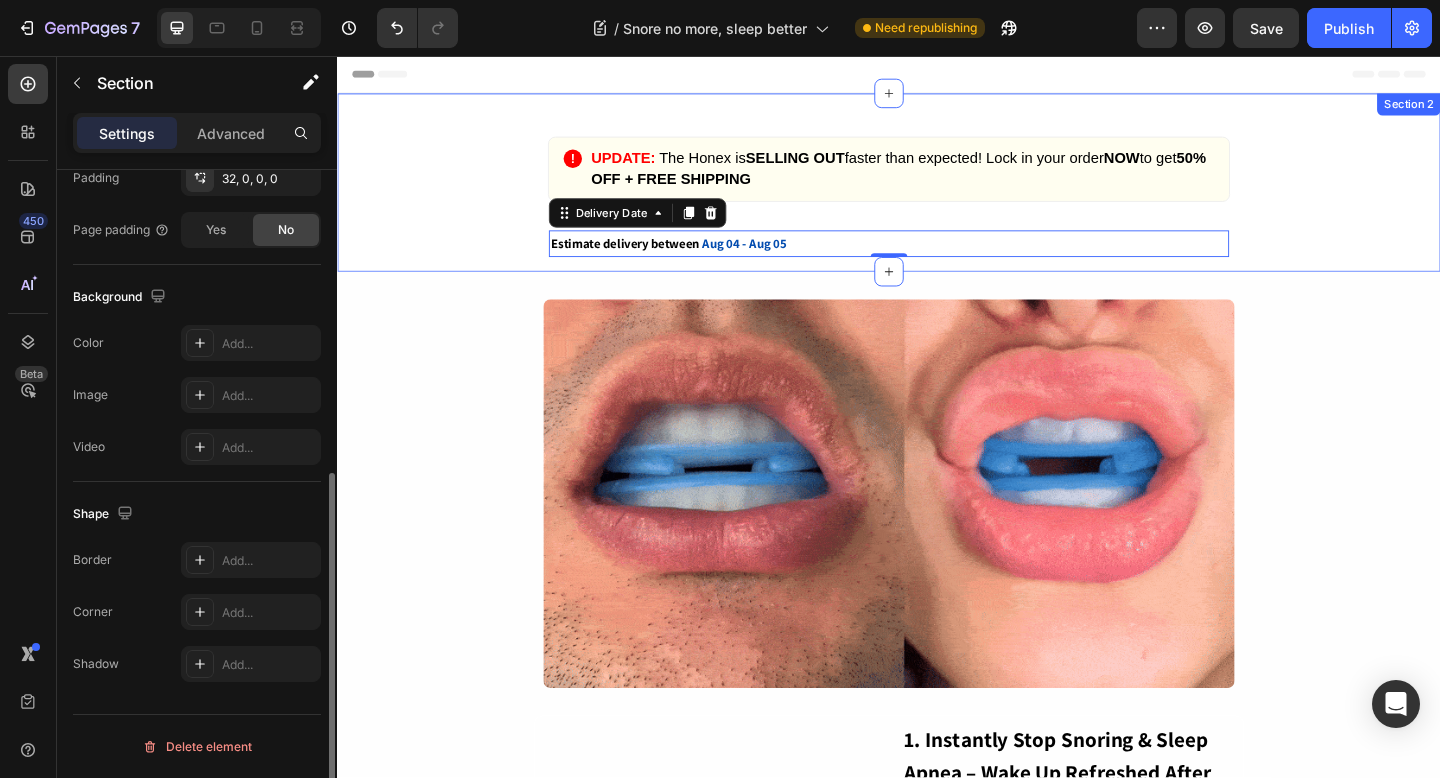 click on "UPDATE: The Honex is SELLING OUT faster than expected! Lock in your order NOW to get 50% OFF + FREE SHIPPING Custom Code Estimate delivery between Aug 04 - Aug 05 Delivery Date 0 Row Row Section 2" at bounding box center [937, 194] 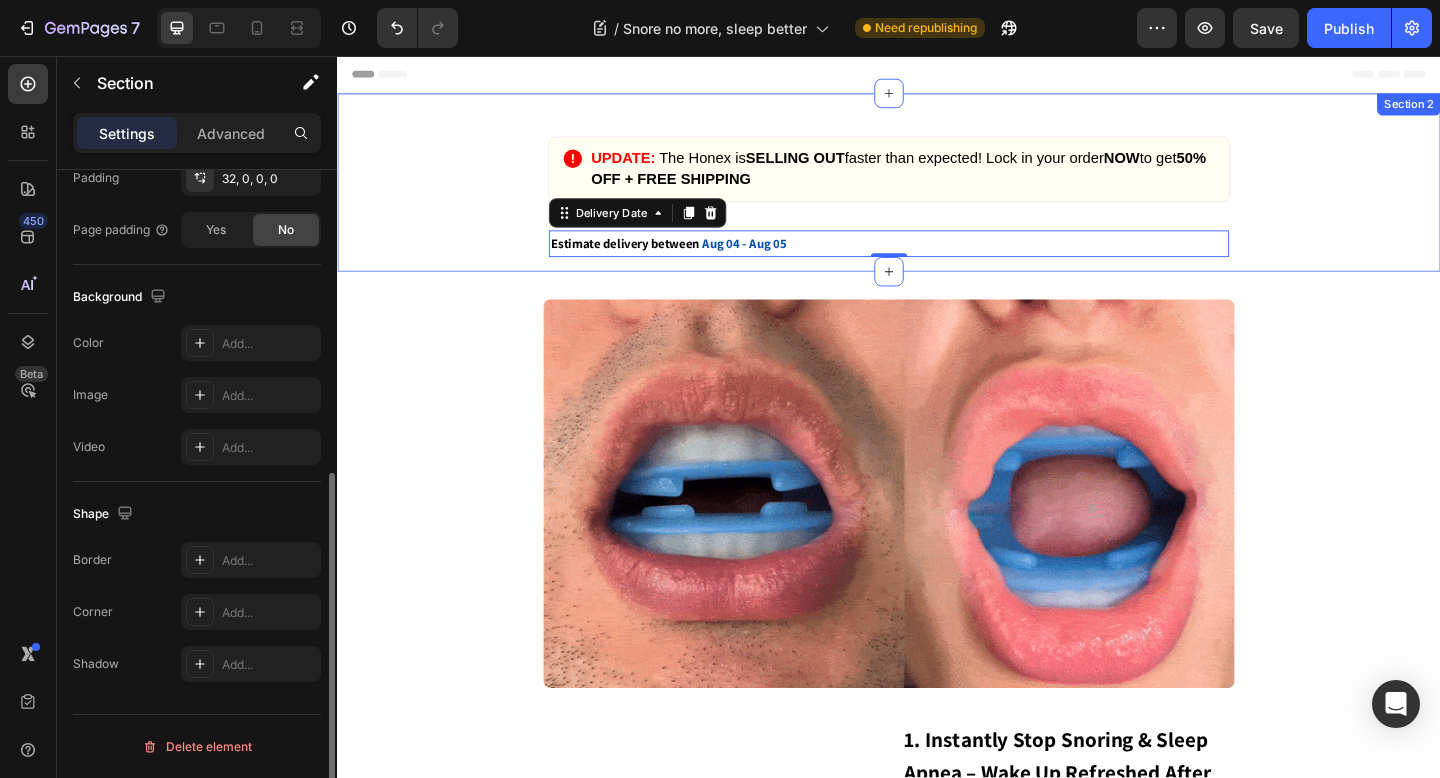 scroll, scrollTop: 0, scrollLeft: 0, axis: both 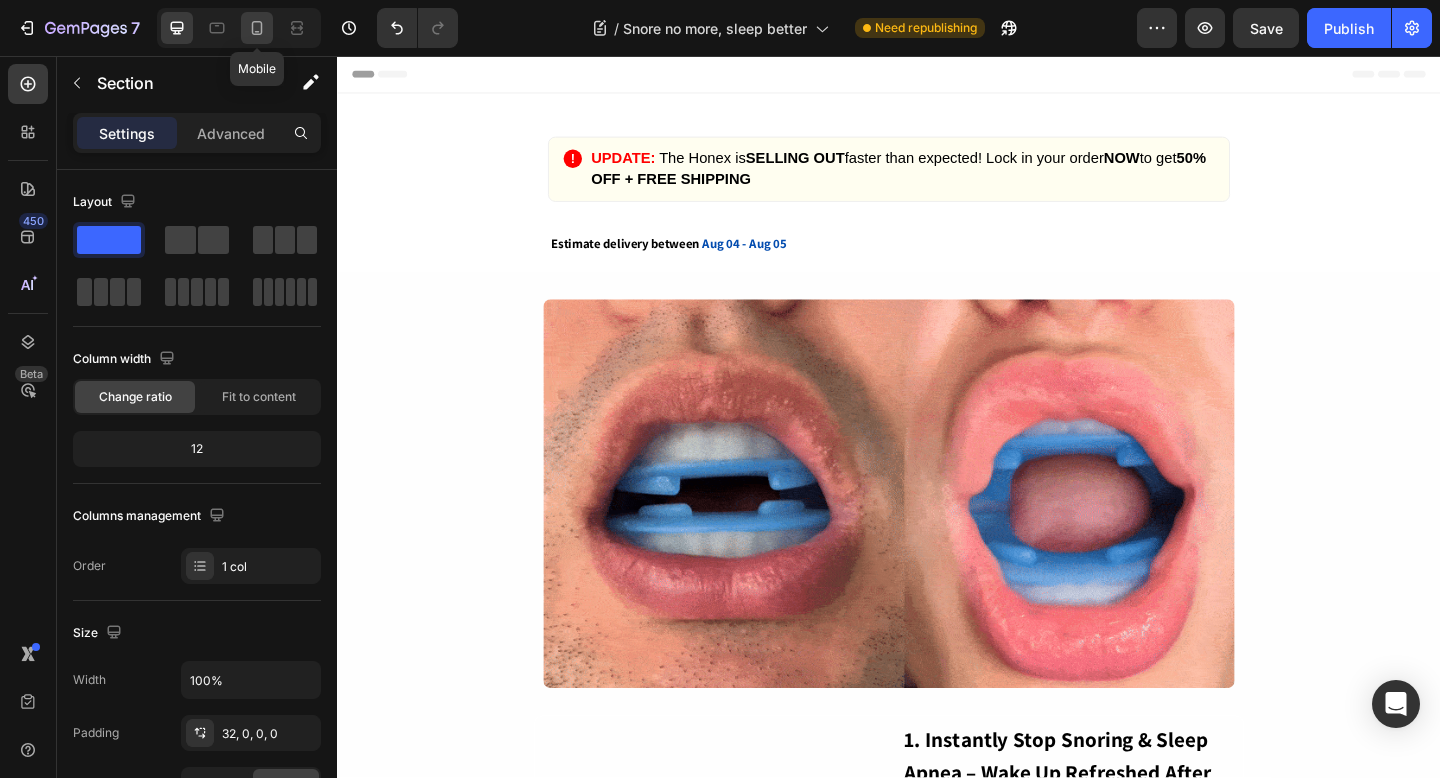 click 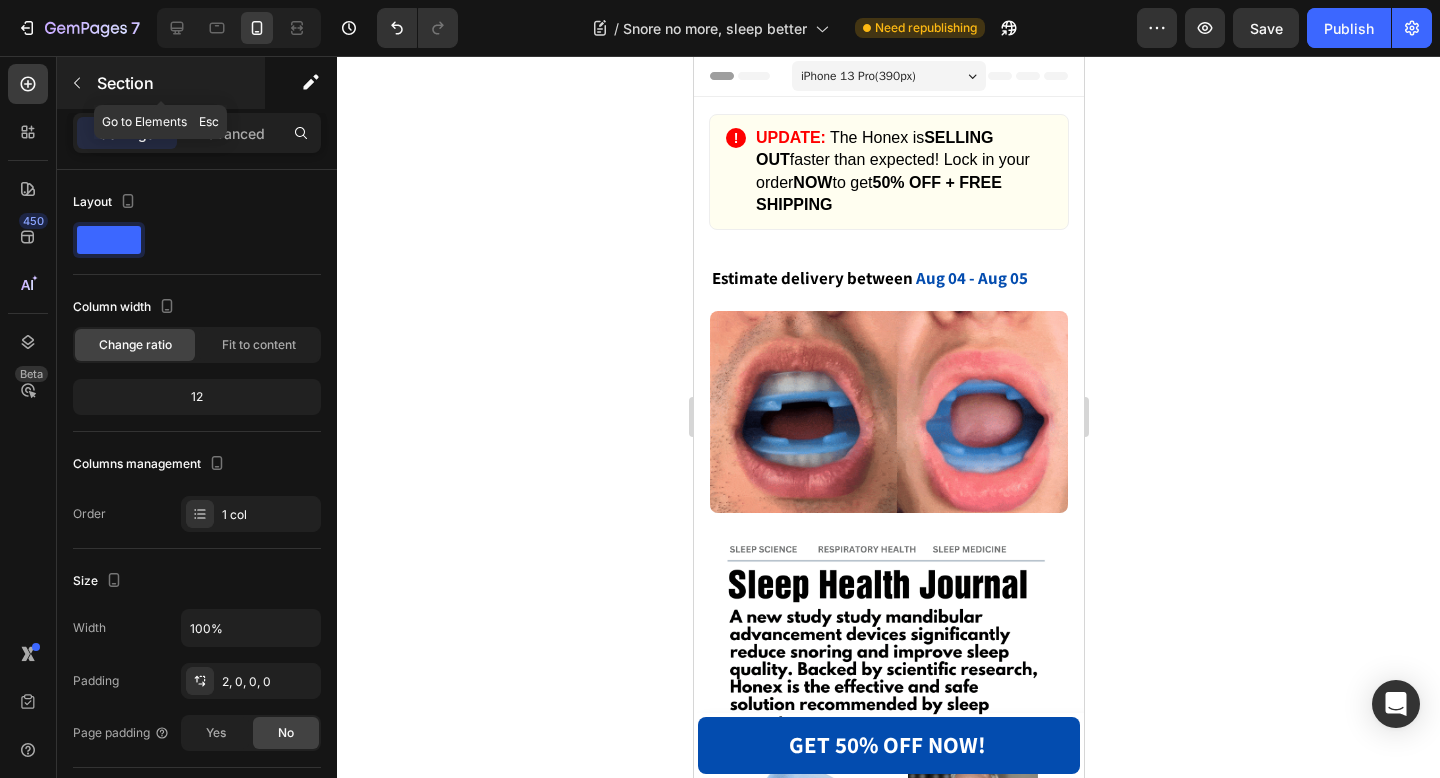 click at bounding box center [77, 83] 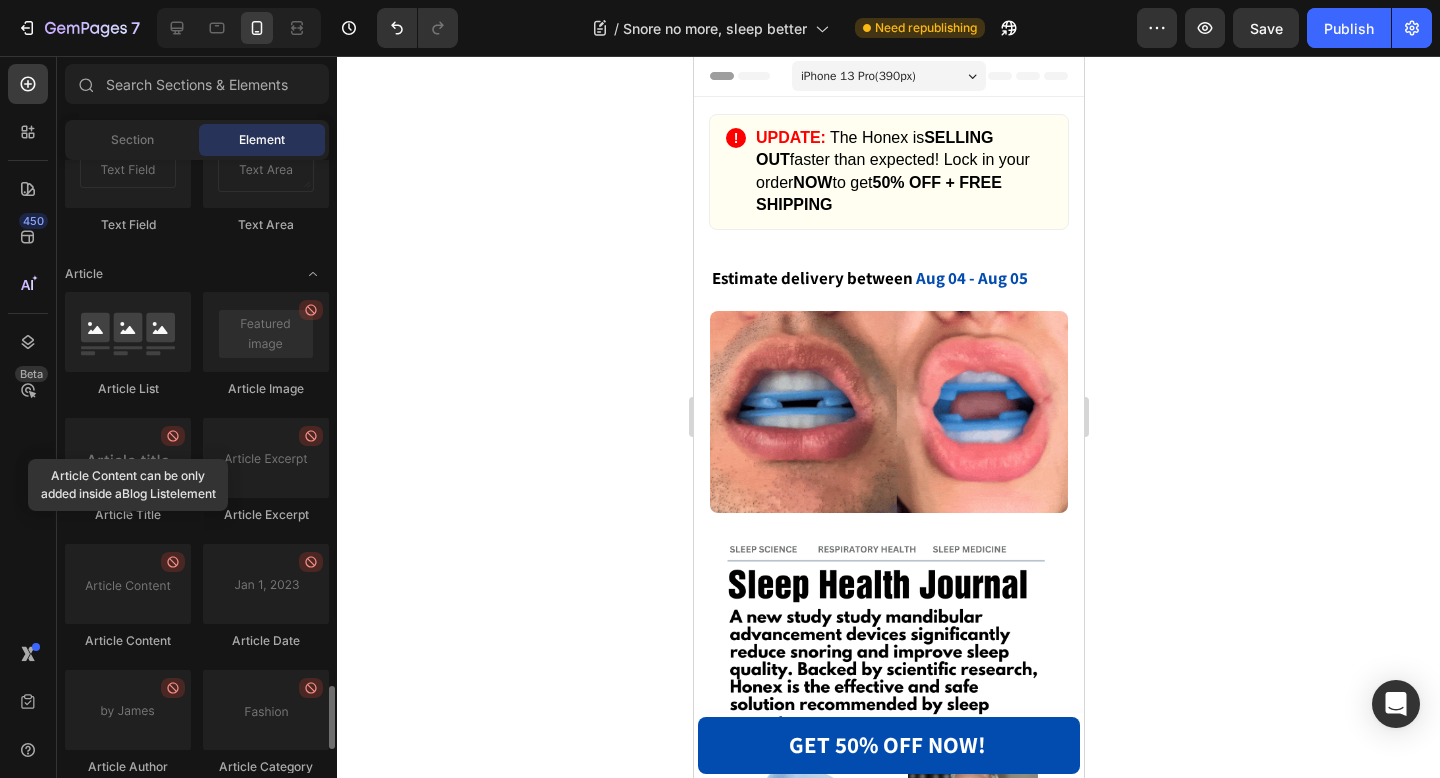 scroll, scrollTop: 4998, scrollLeft: 0, axis: vertical 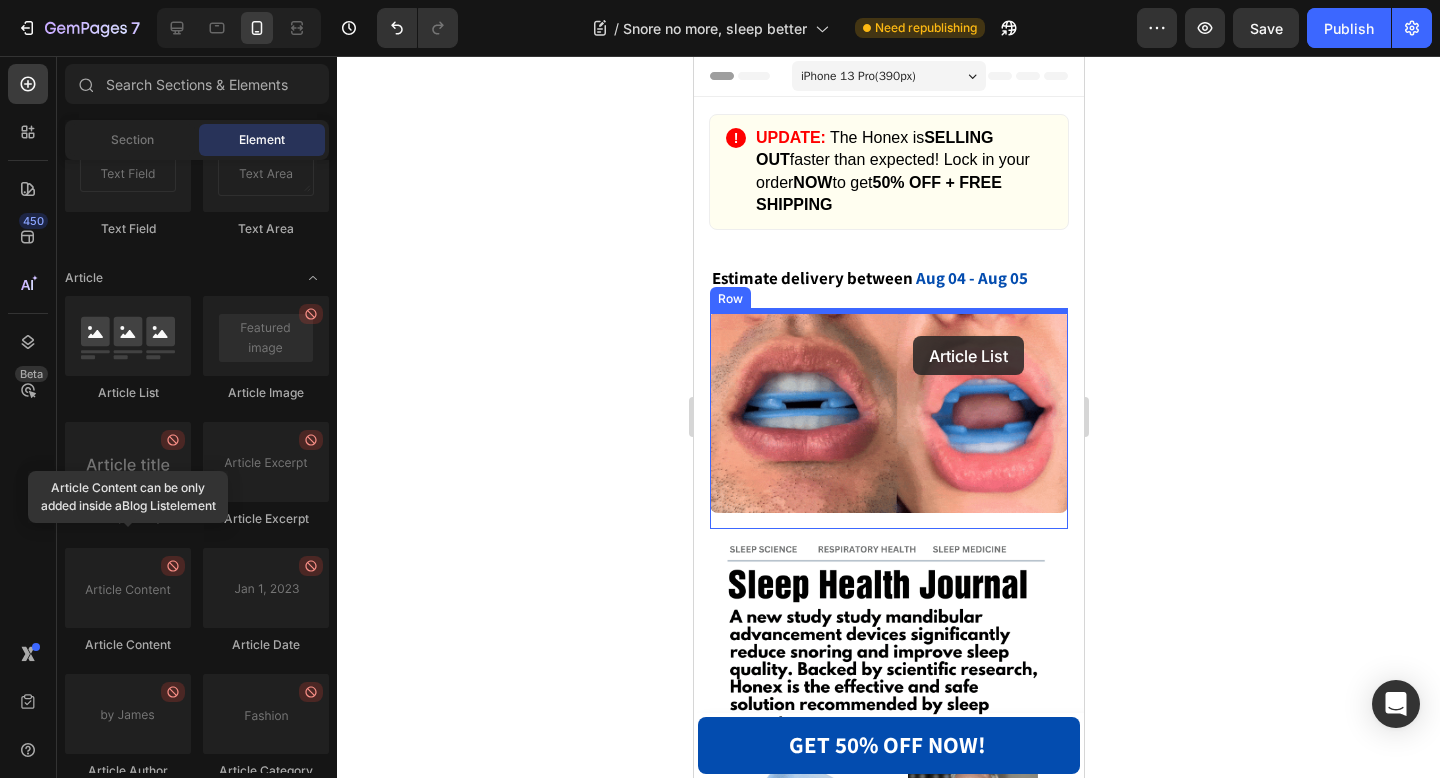drag, startPoint x: 808, startPoint y: 404, endPoint x: 904, endPoint y: 332, distance: 120 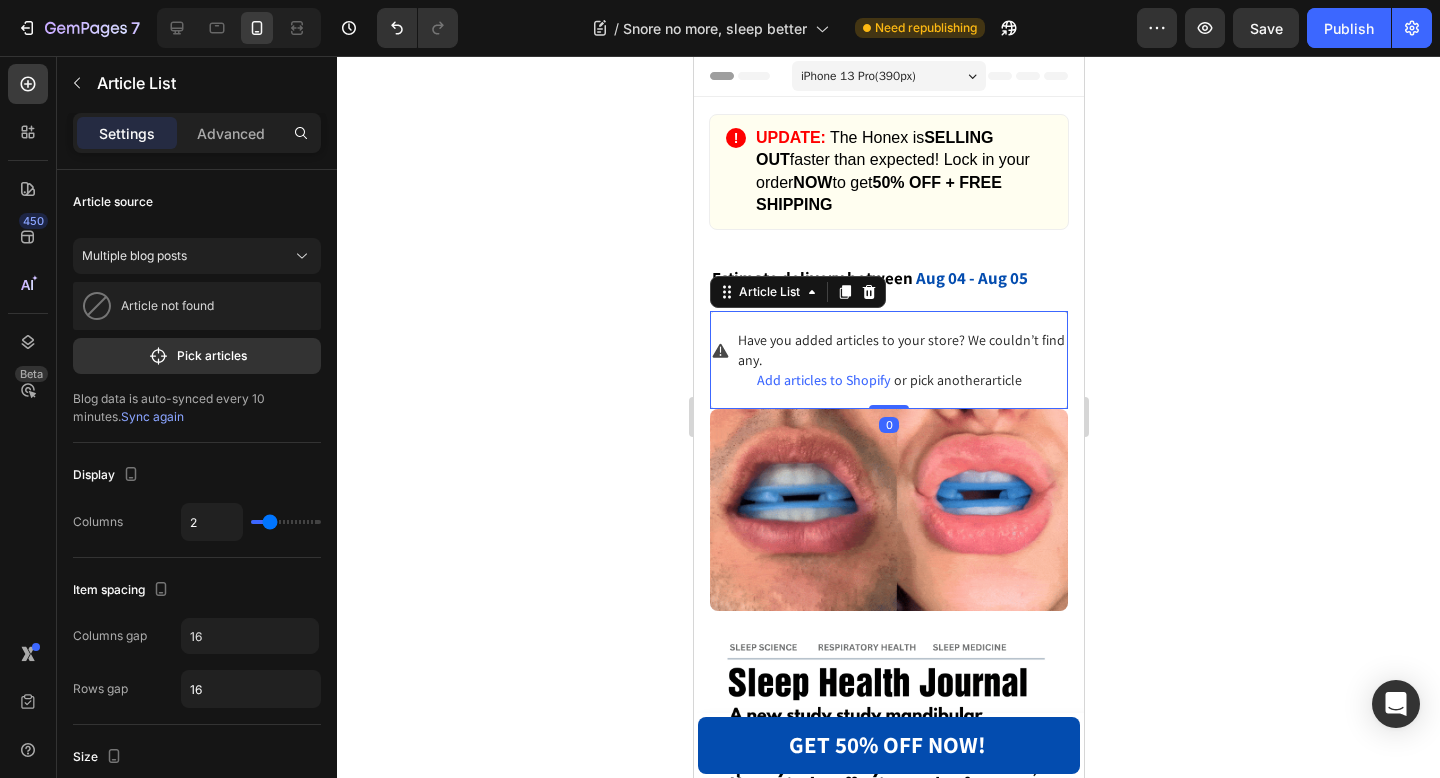 click on "Have you added articles to your store? We couldn’t find any." at bounding box center [901, 350] 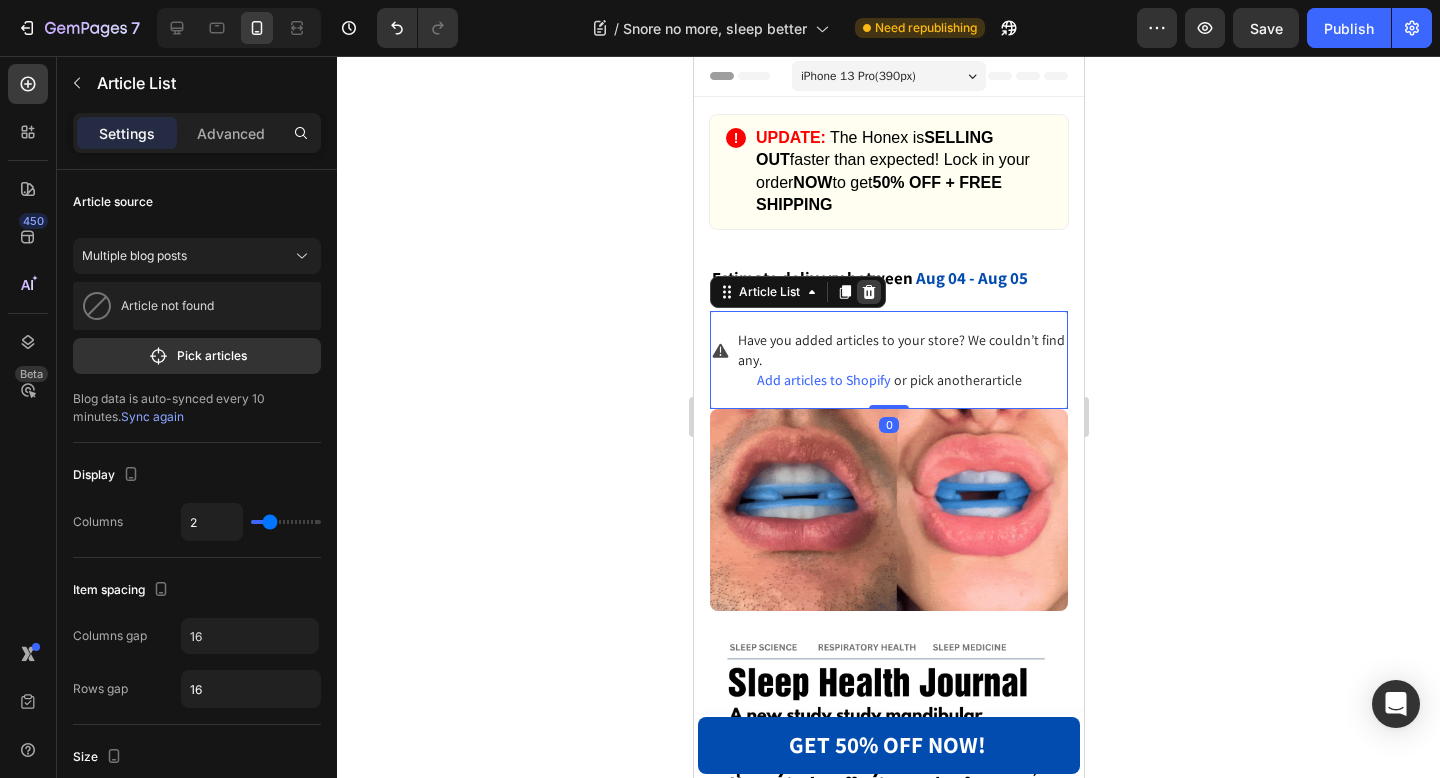 click 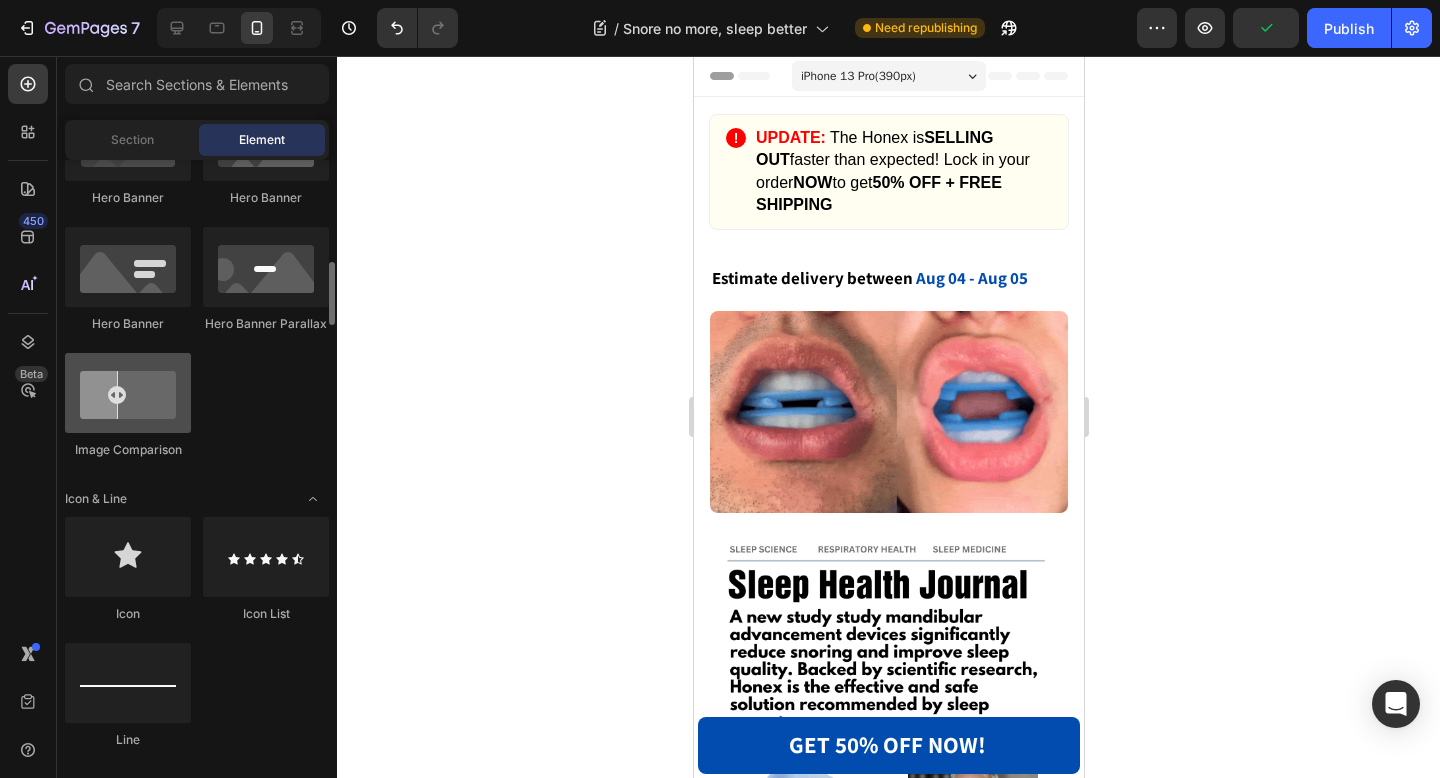 scroll, scrollTop: 971, scrollLeft: 0, axis: vertical 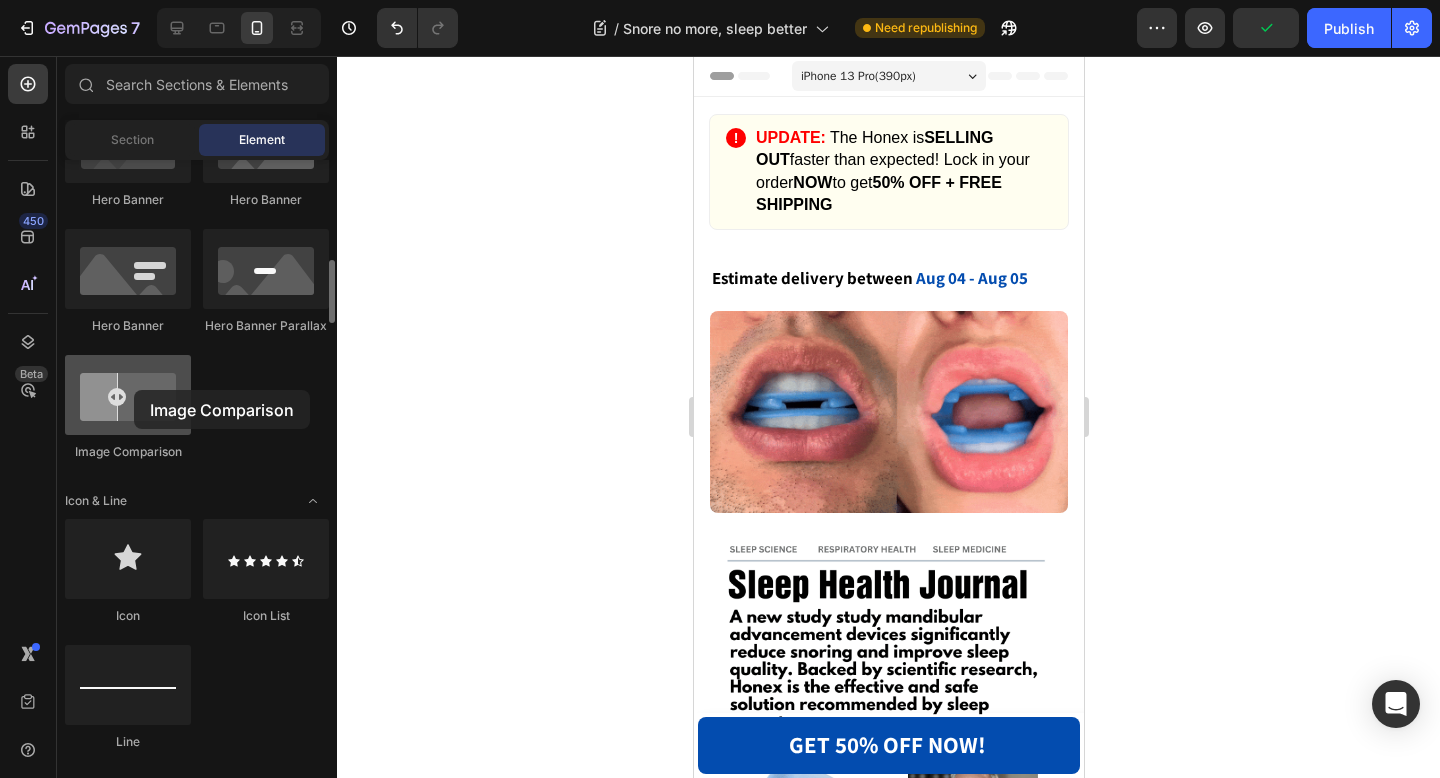 click at bounding box center [128, 395] 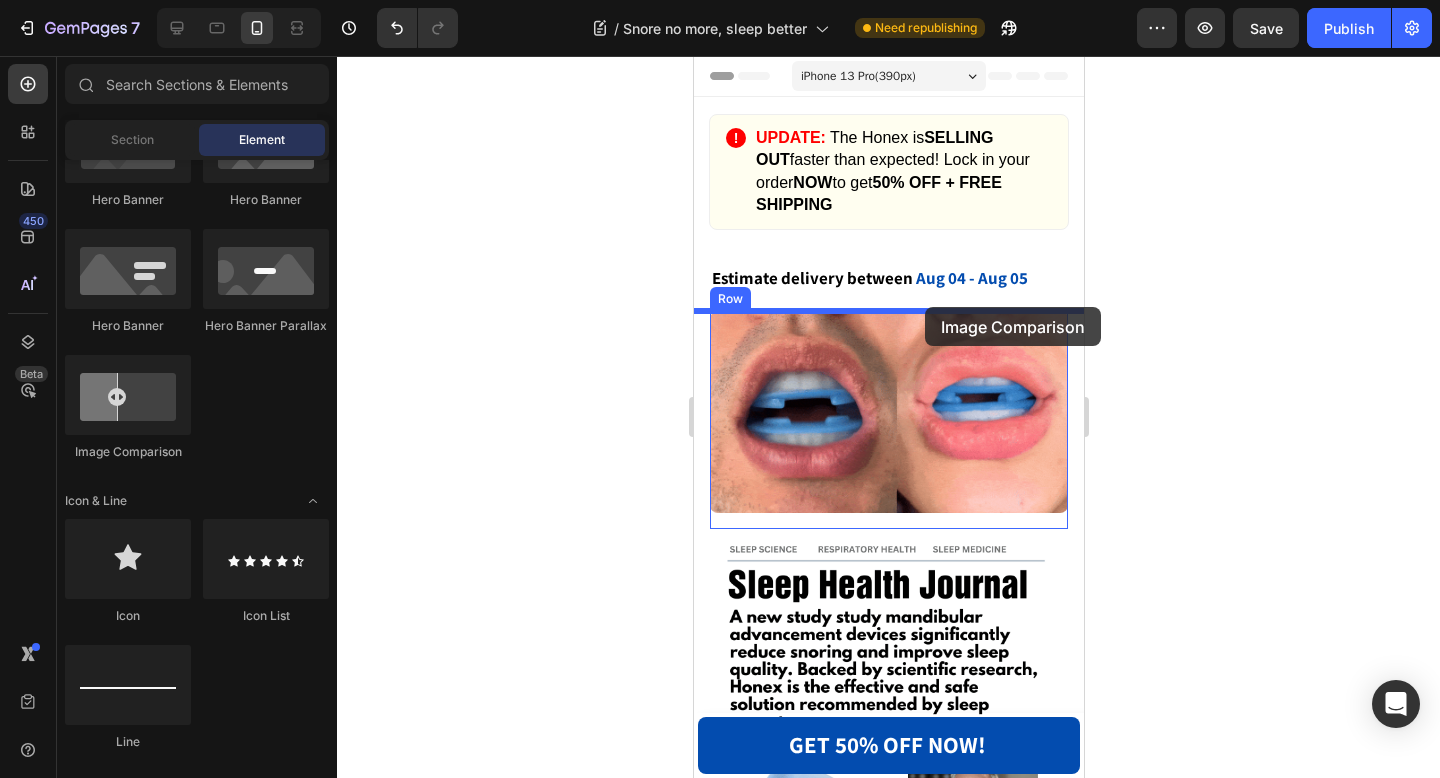 drag, startPoint x: 824, startPoint y: 456, endPoint x: 923, endPoint y: 307, distance: 178.89102 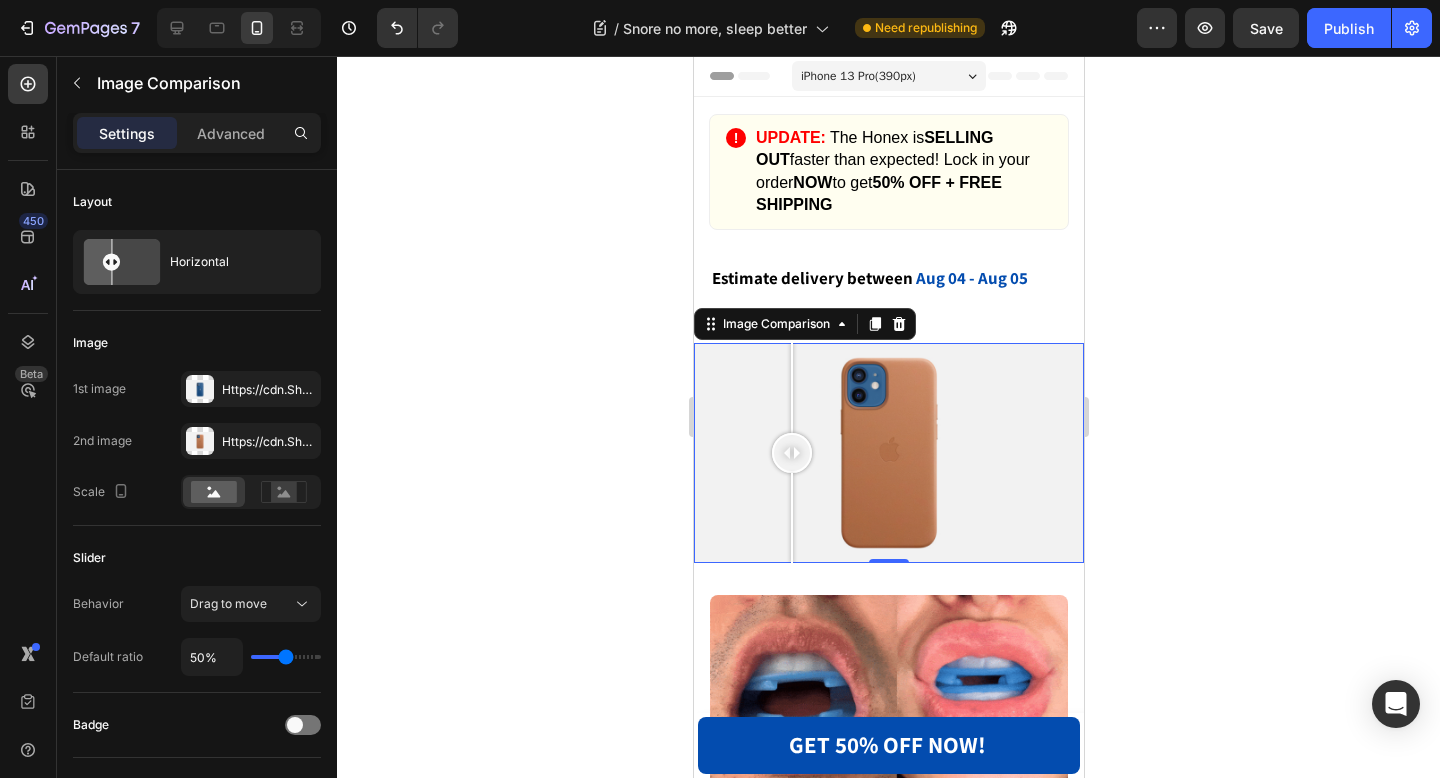 drag, startPoint x: 882, startPoint y: 449, endPoint x: 784, endPoint y: 437, distance: 98.731964 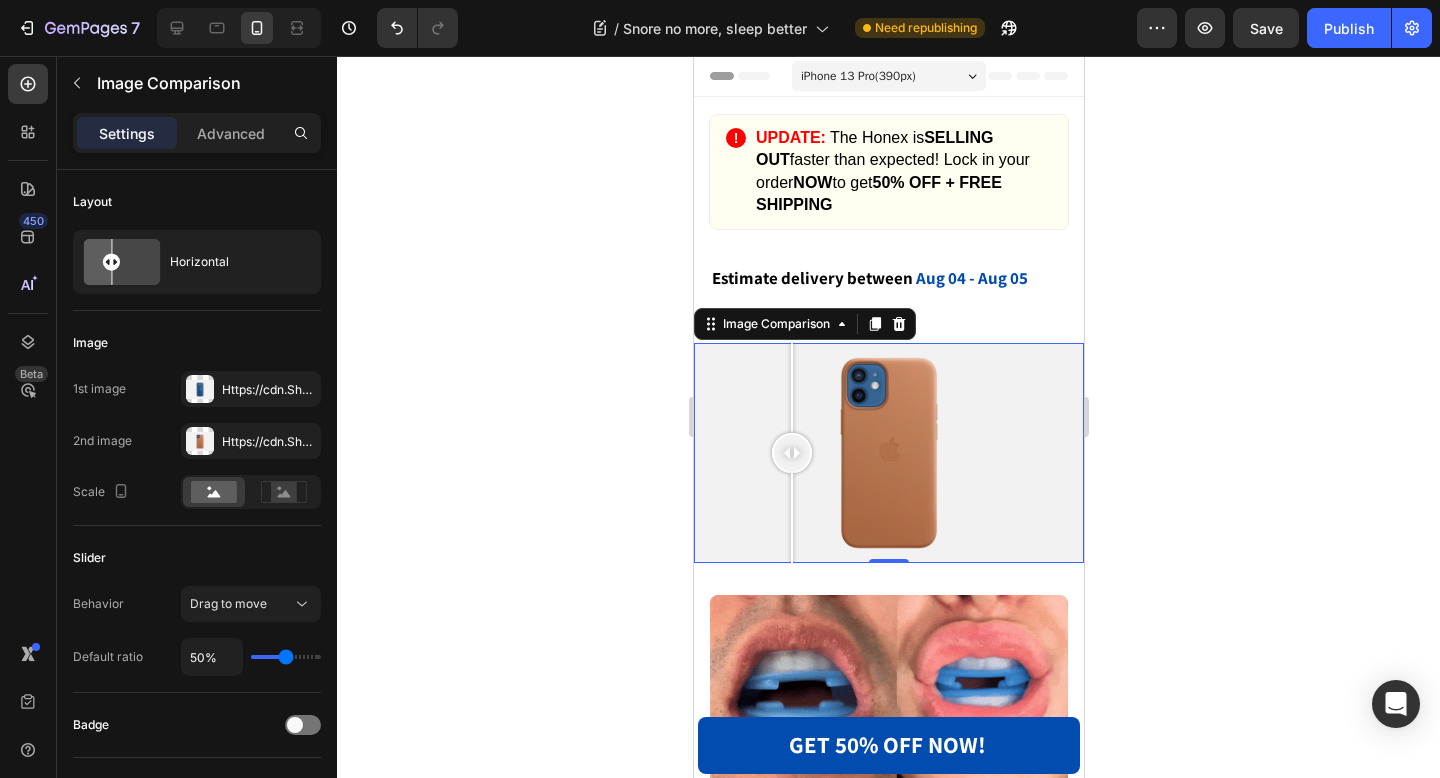 click at bounding box center [791, 453] 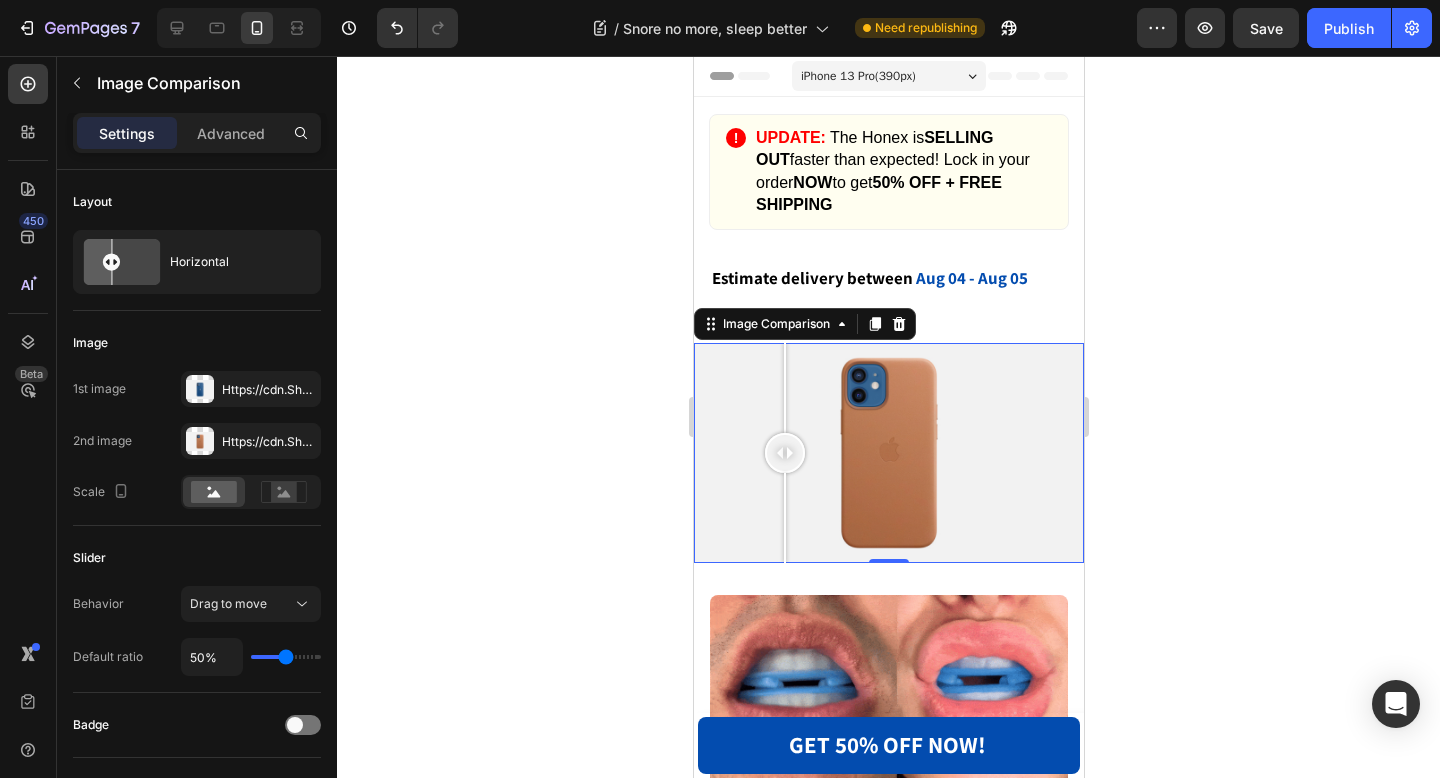 drag, startPoint x: 784, startPoint y: 437, endPoint x: 1002, endPoint y: 451, distance: 218.44908 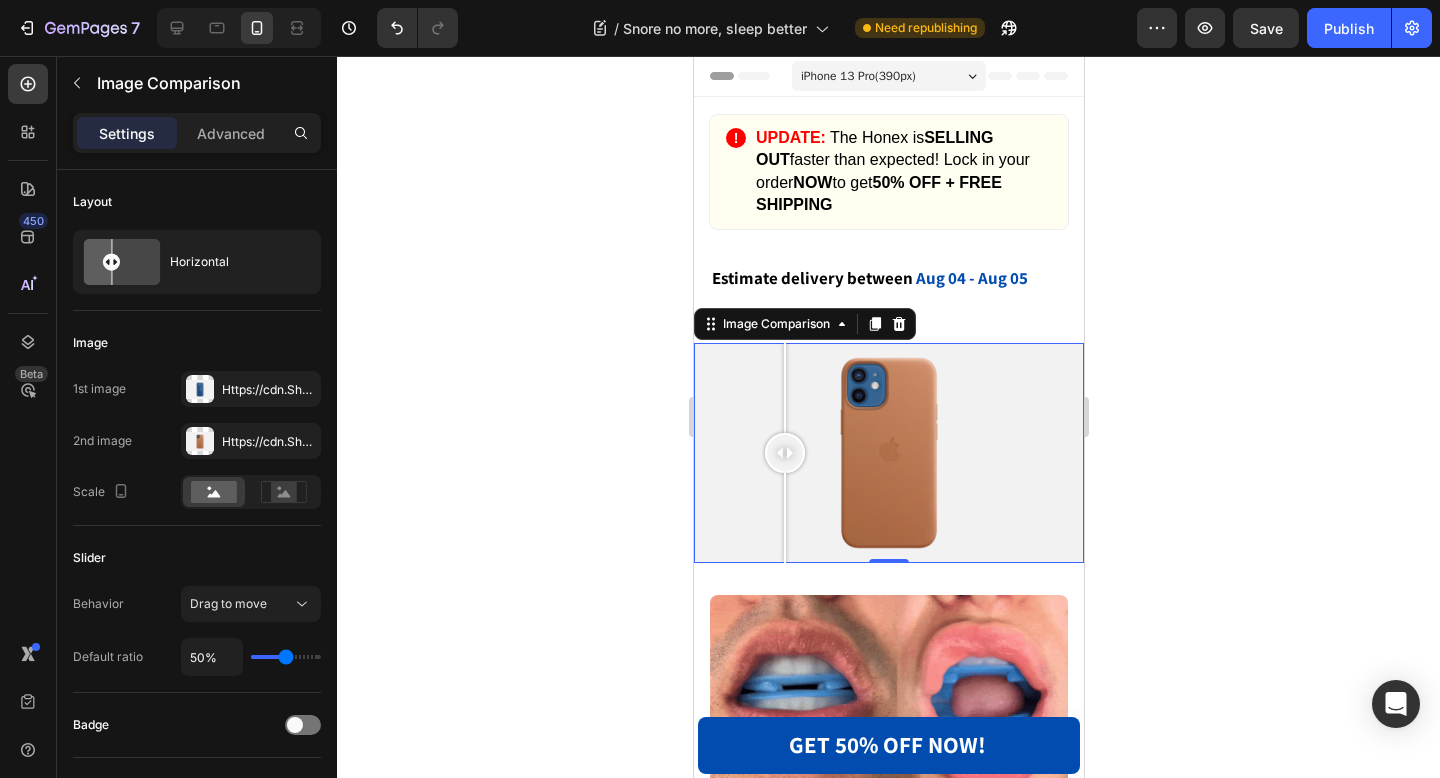 click at bounding box center [784, 453] 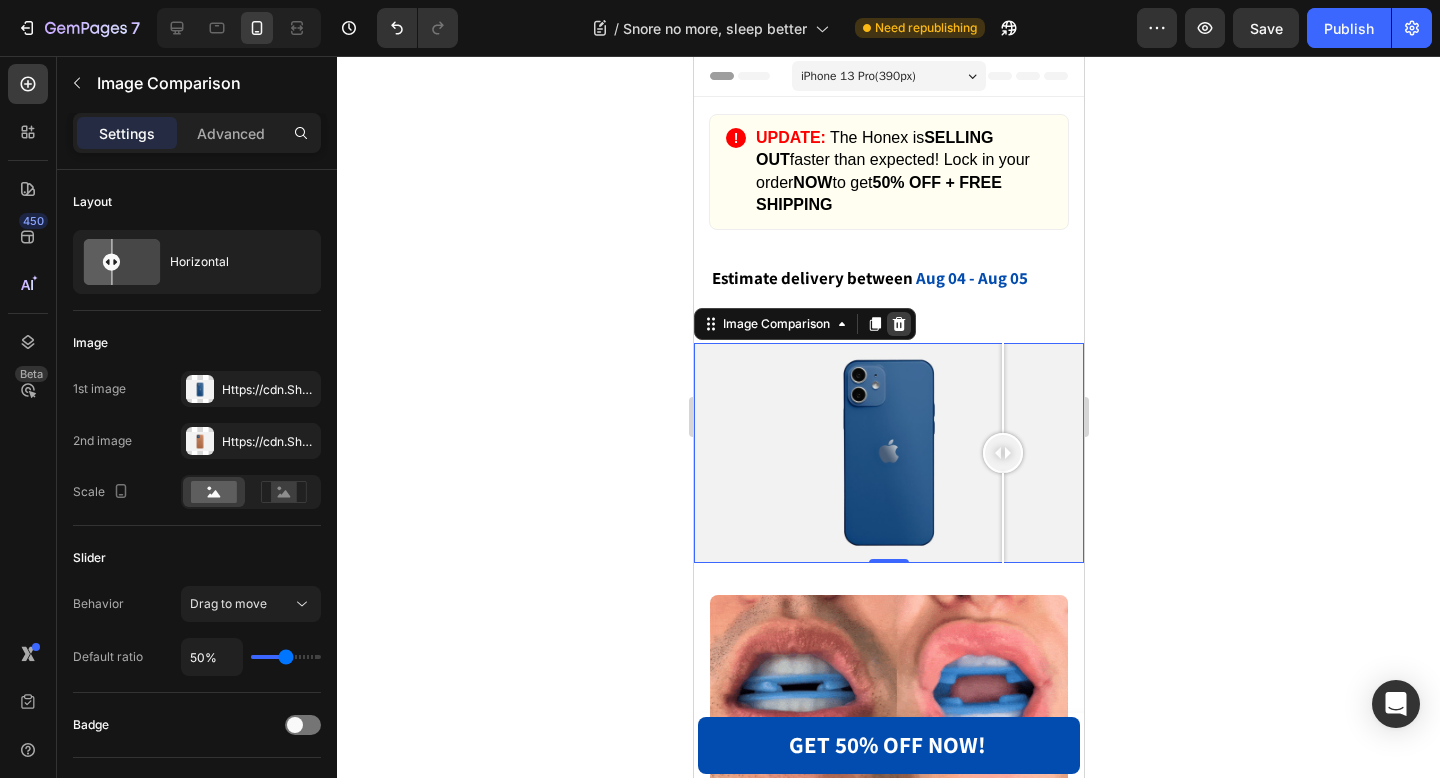 click 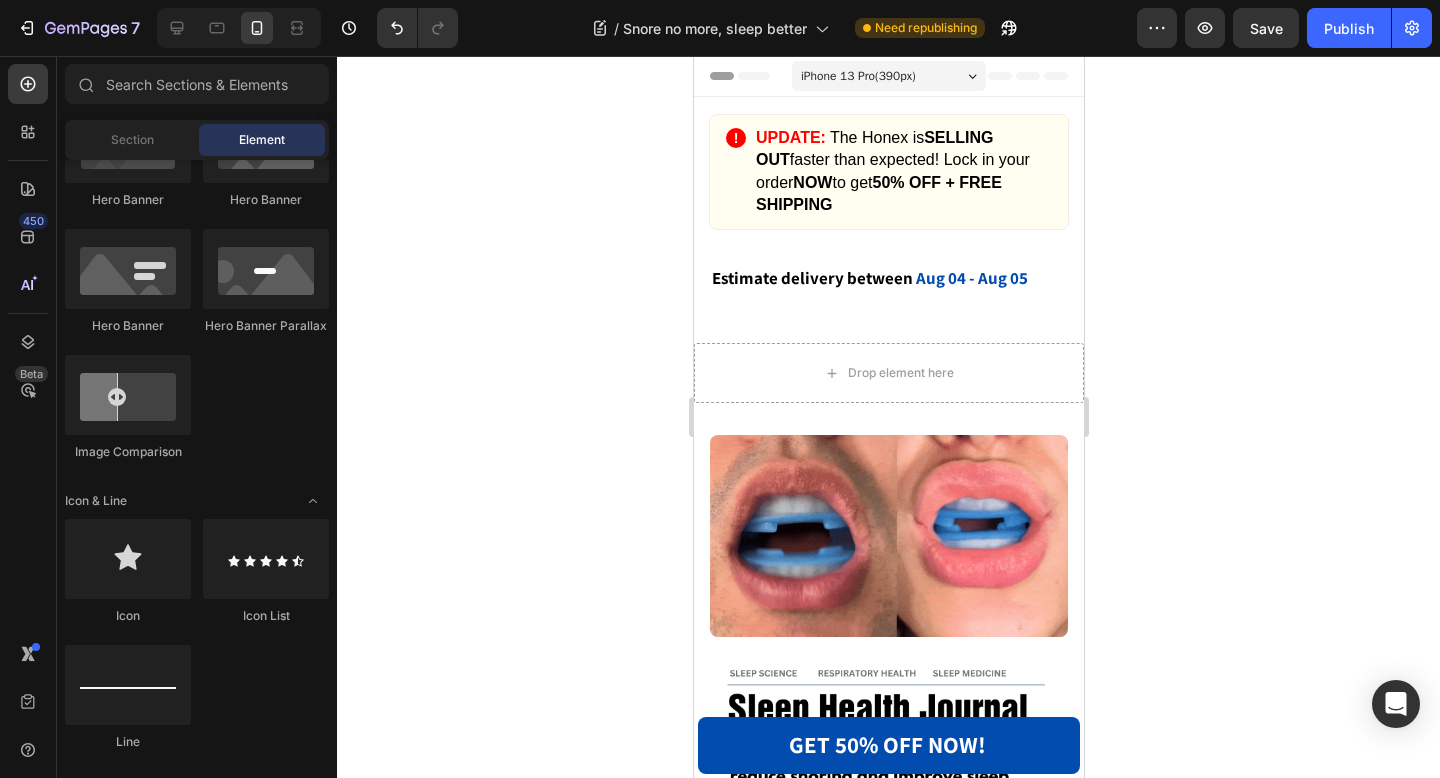 scroll, scrollTop: 843, scrollLeft: 0, axis: vertical 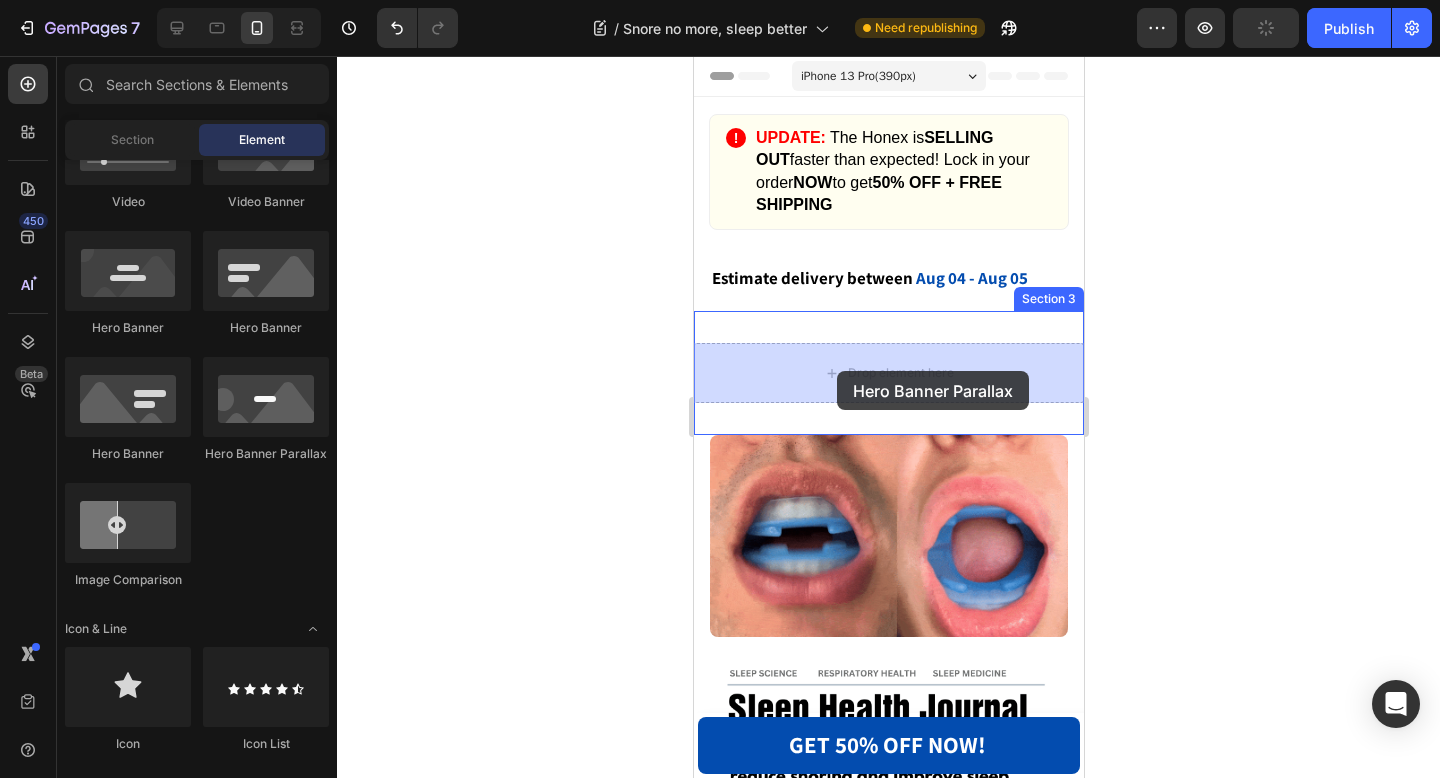 drag, startPoint x: 946, startPoint y: 469, endPoint x: 836, endPoint y: 370, distance: 147.98987 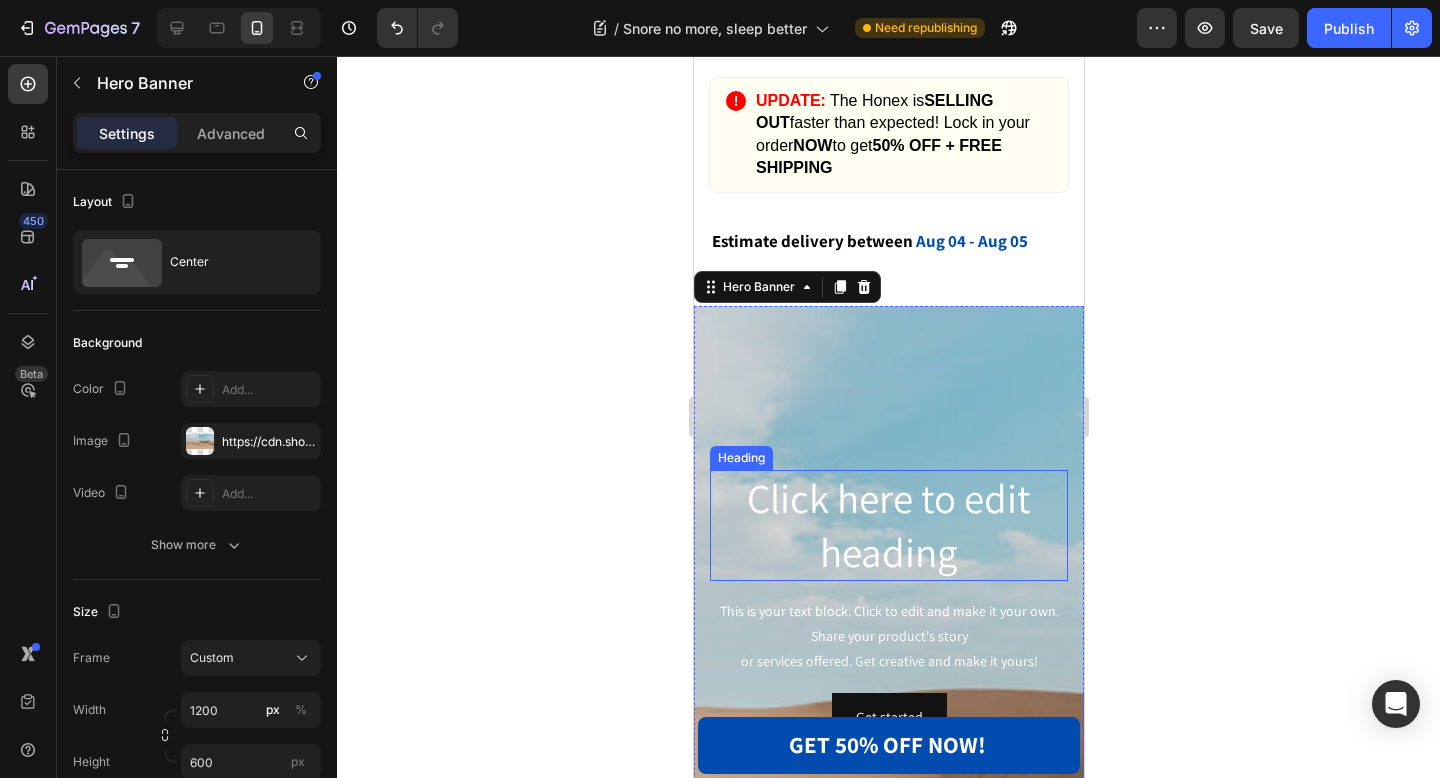 scroll, scrollTop: 91, scrollLeft: 0, axis: vertical 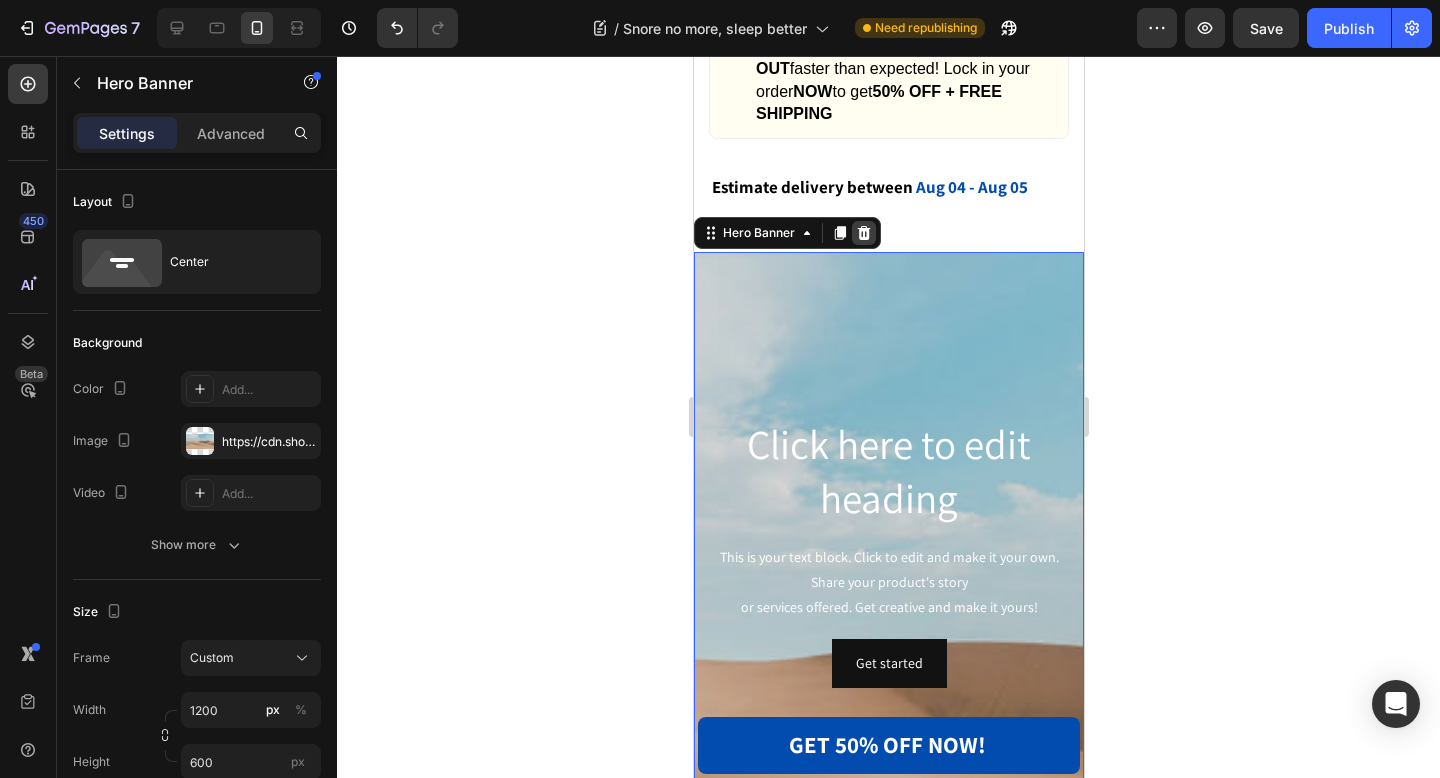 click 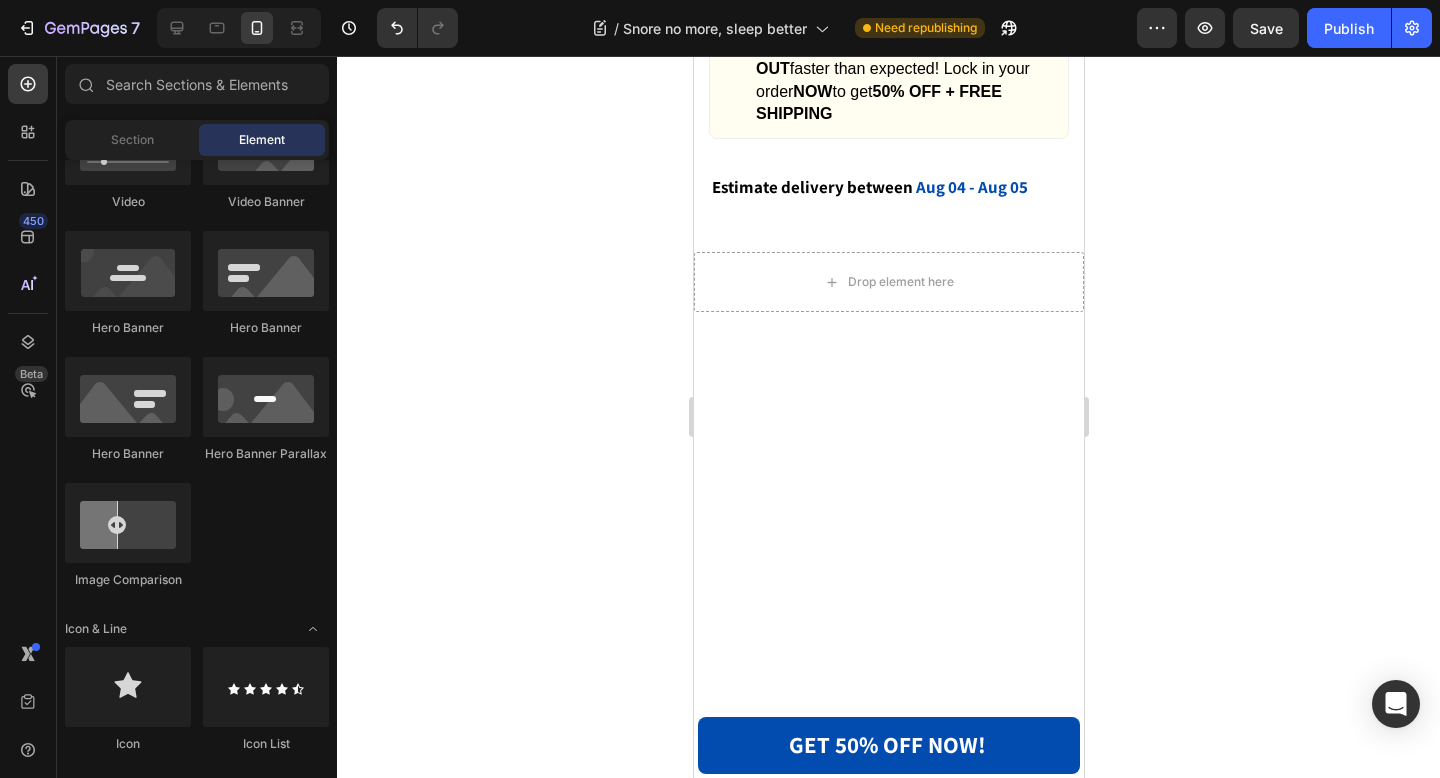 click at bounding box center [888, 452] 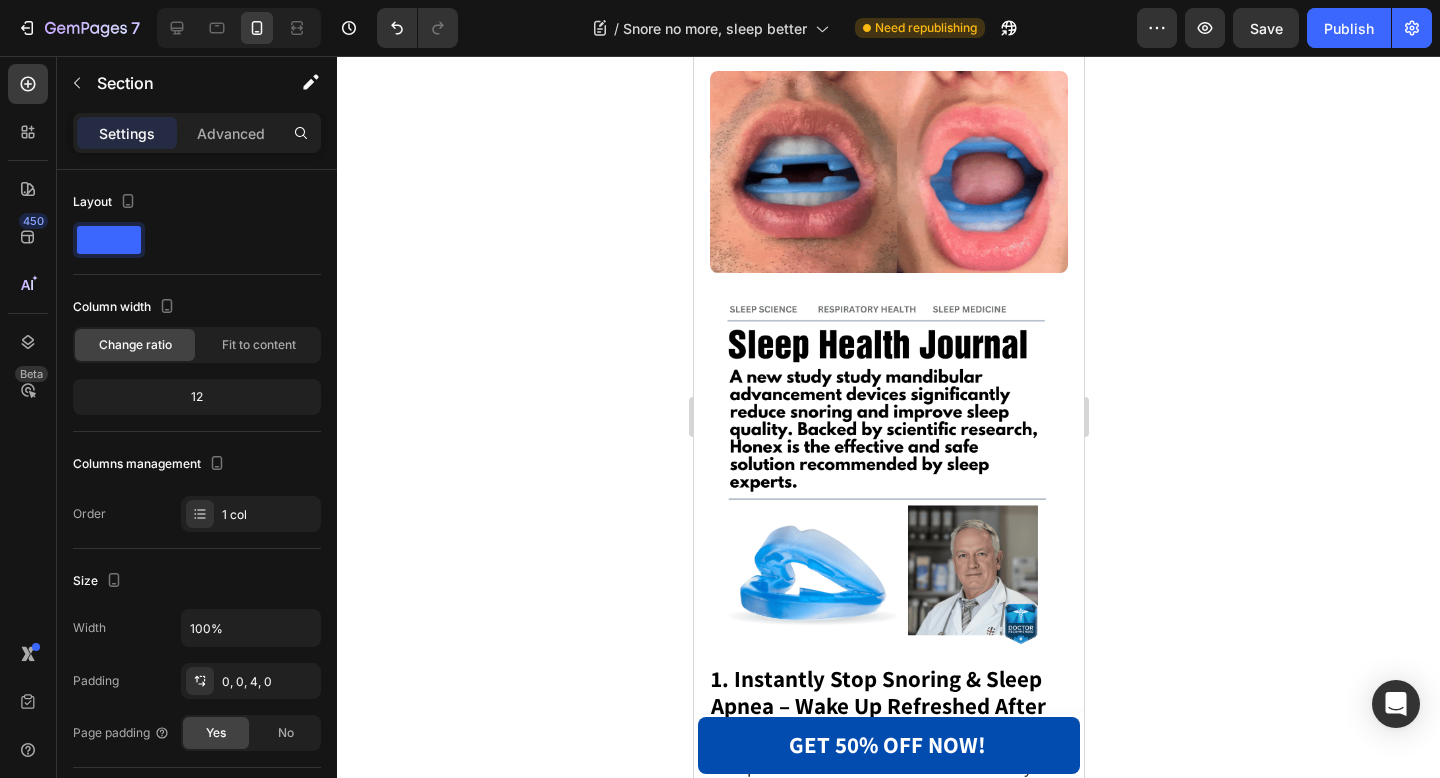 scroll, scrollTop: 0, scrollLeft: 0, axis: both 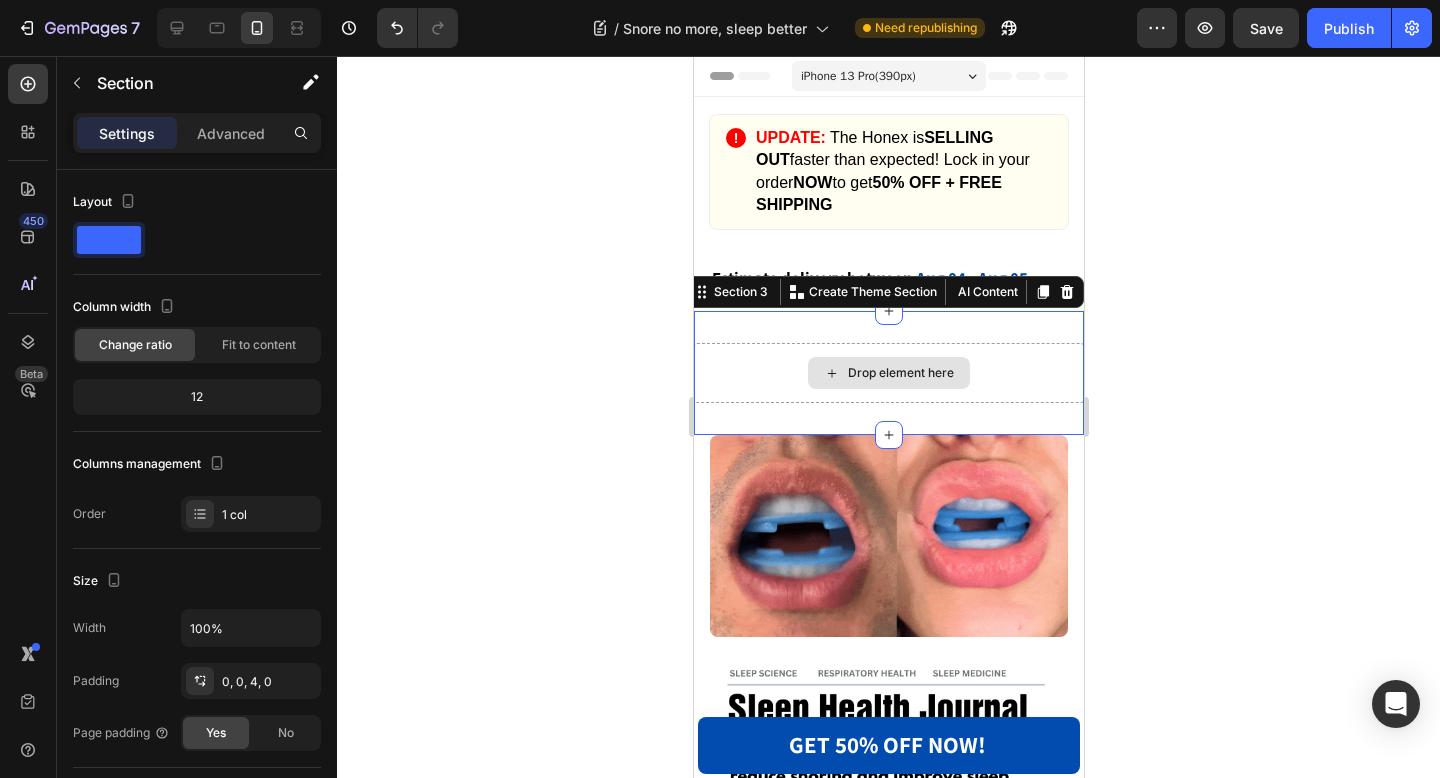 click on "Drop element here" at bounding box center [888, 373] 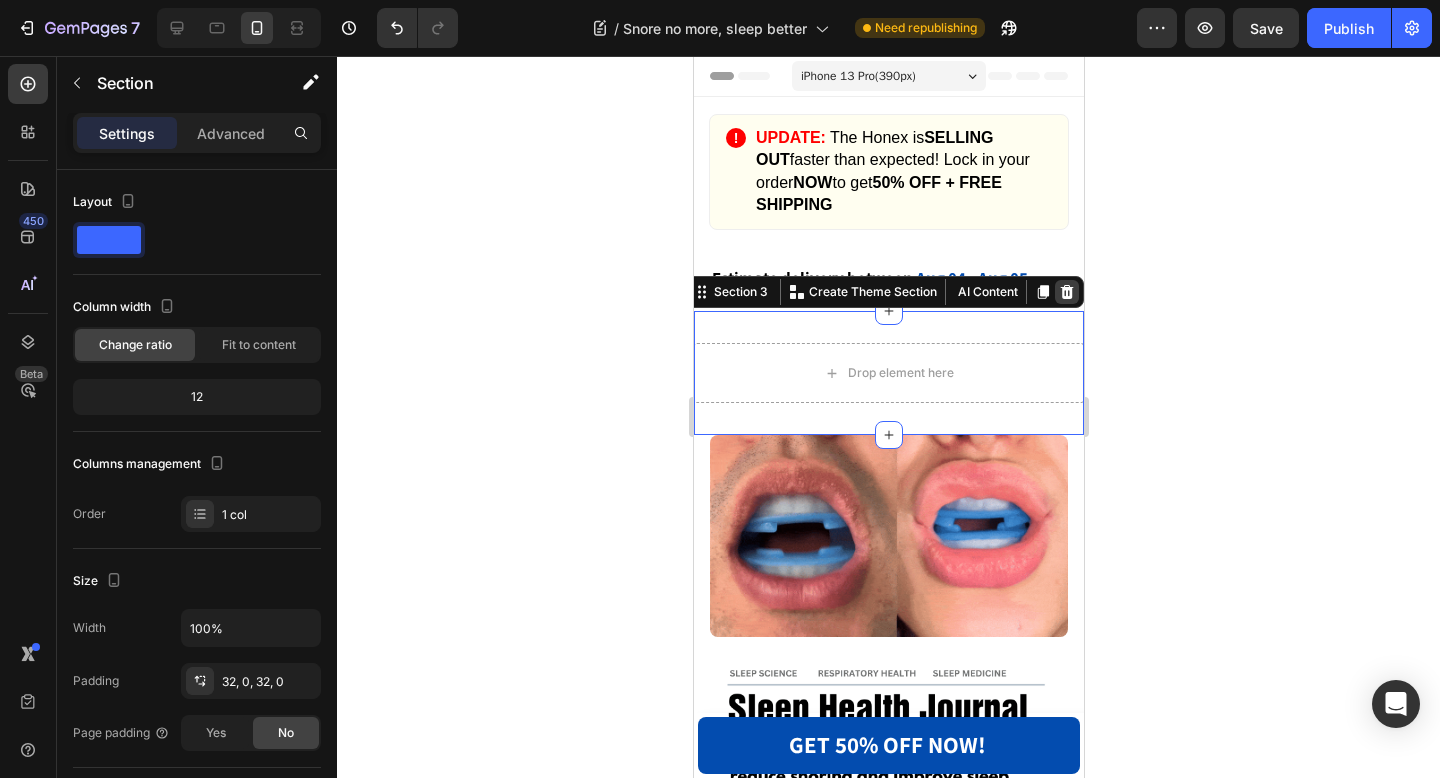 click 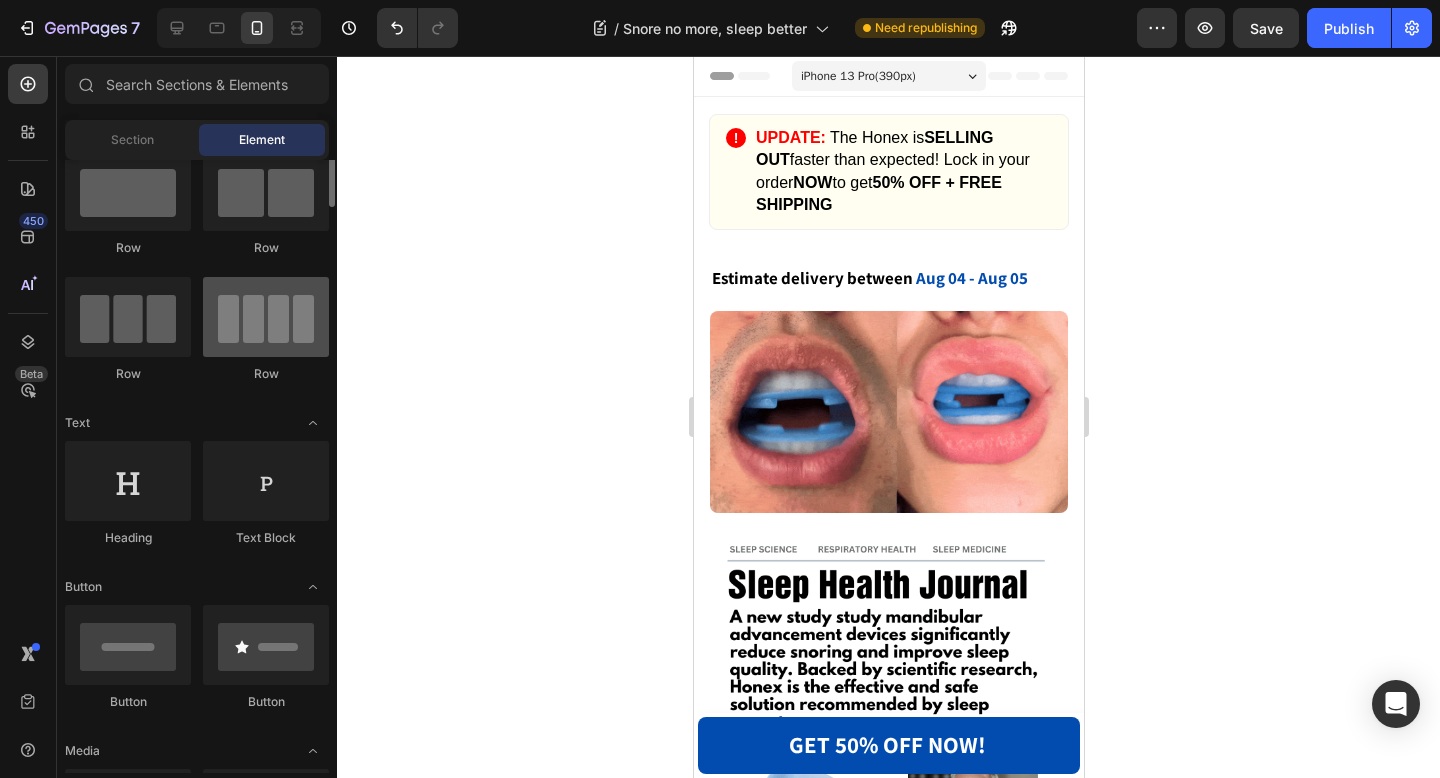 scroll, scrollTop: 0, scrollLeft: 0, axis: both 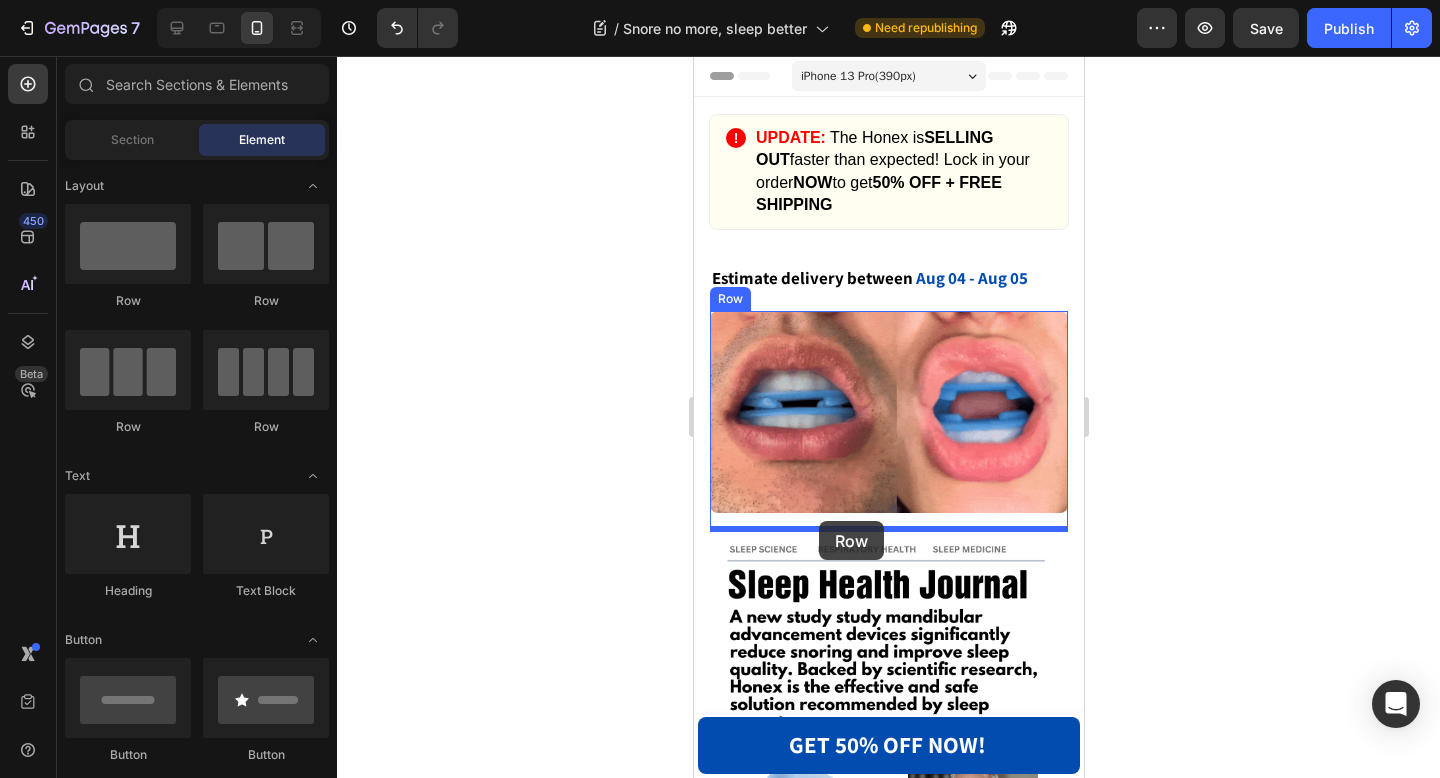 drag, startPoint x: 937, startPoint y: 434, endPoint x: 818, endPoint y: 521, distance: 147.411 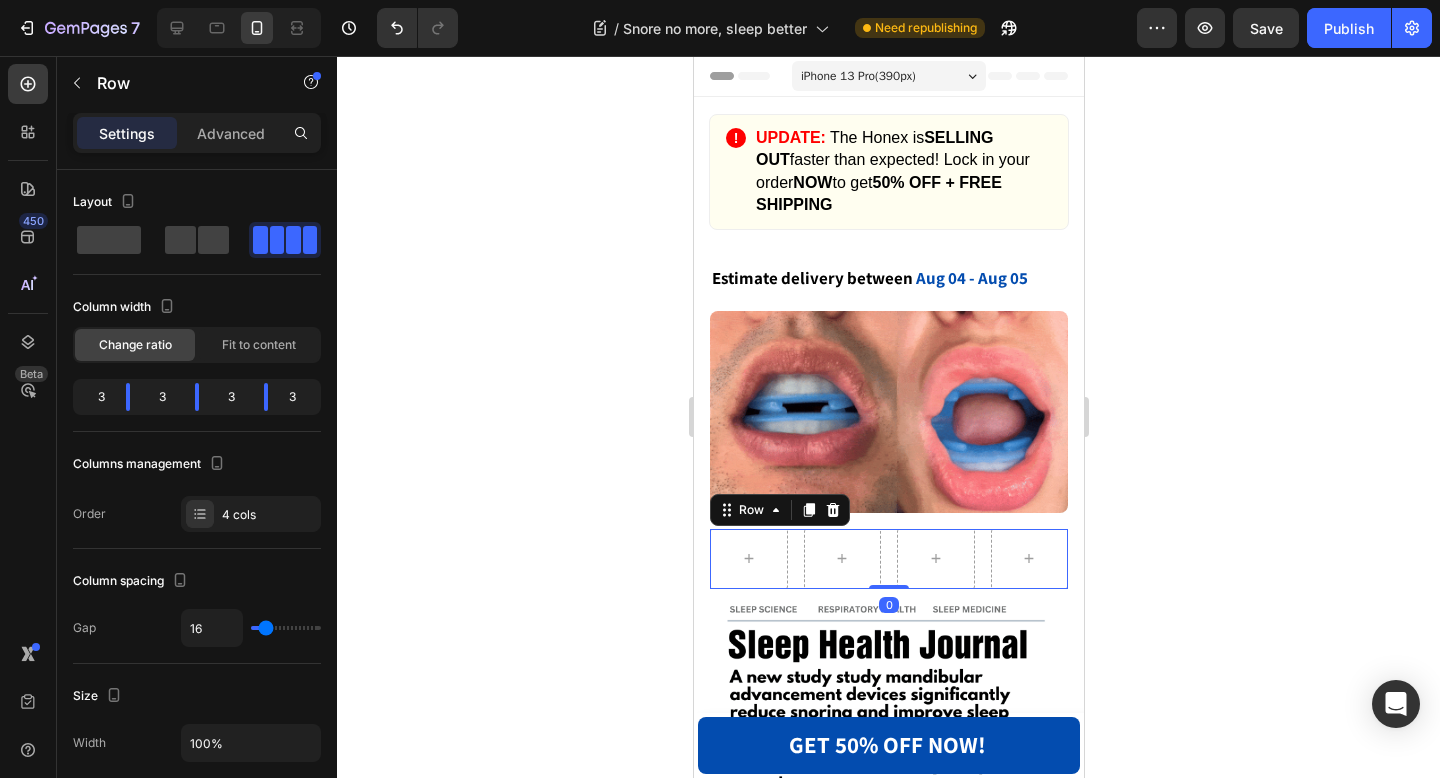click 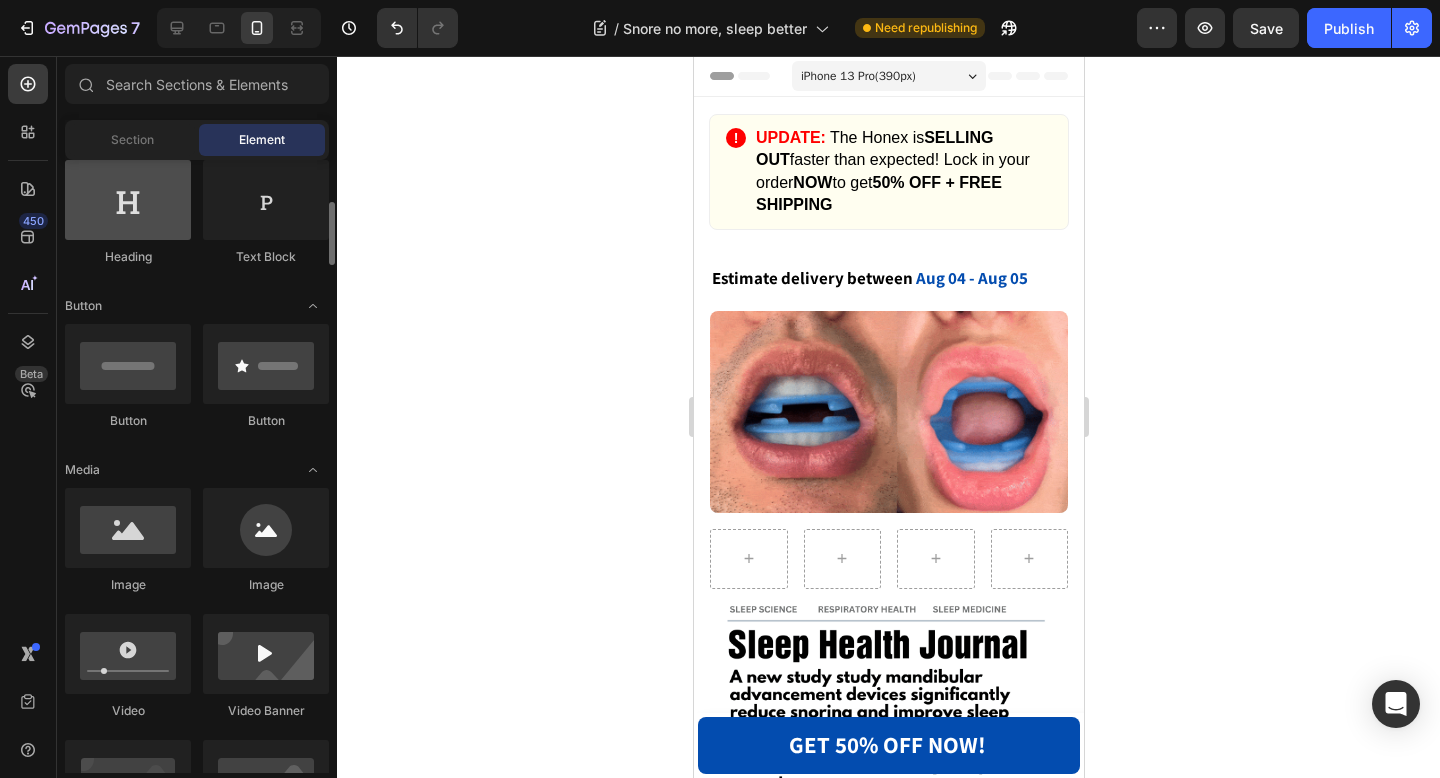 scroll, scrollTop: 341, scrollLeft: 0, axis: vertical 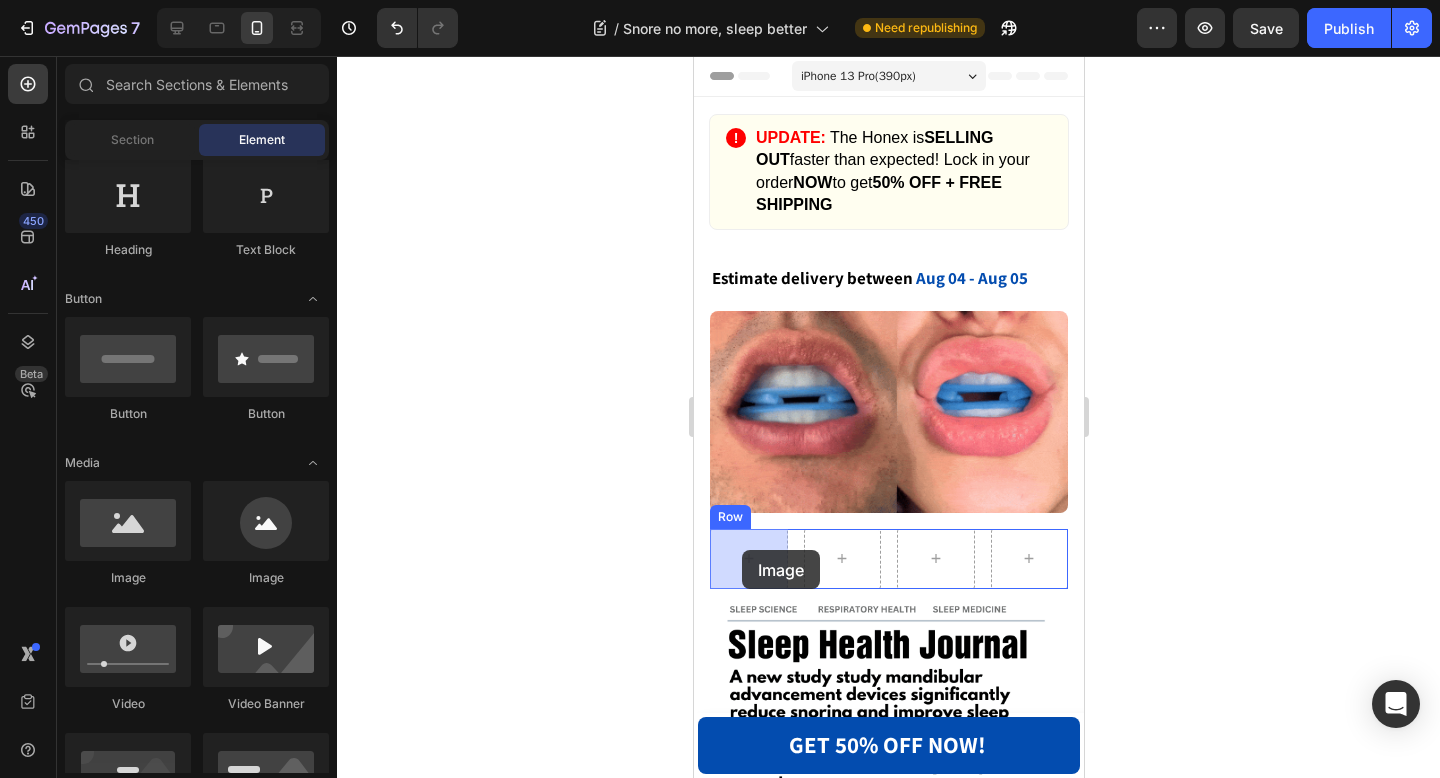 drag, startPoint x: 844, startPoint y: 607, endPoint x: 741, endPoint y: 551, distance: 117.239075 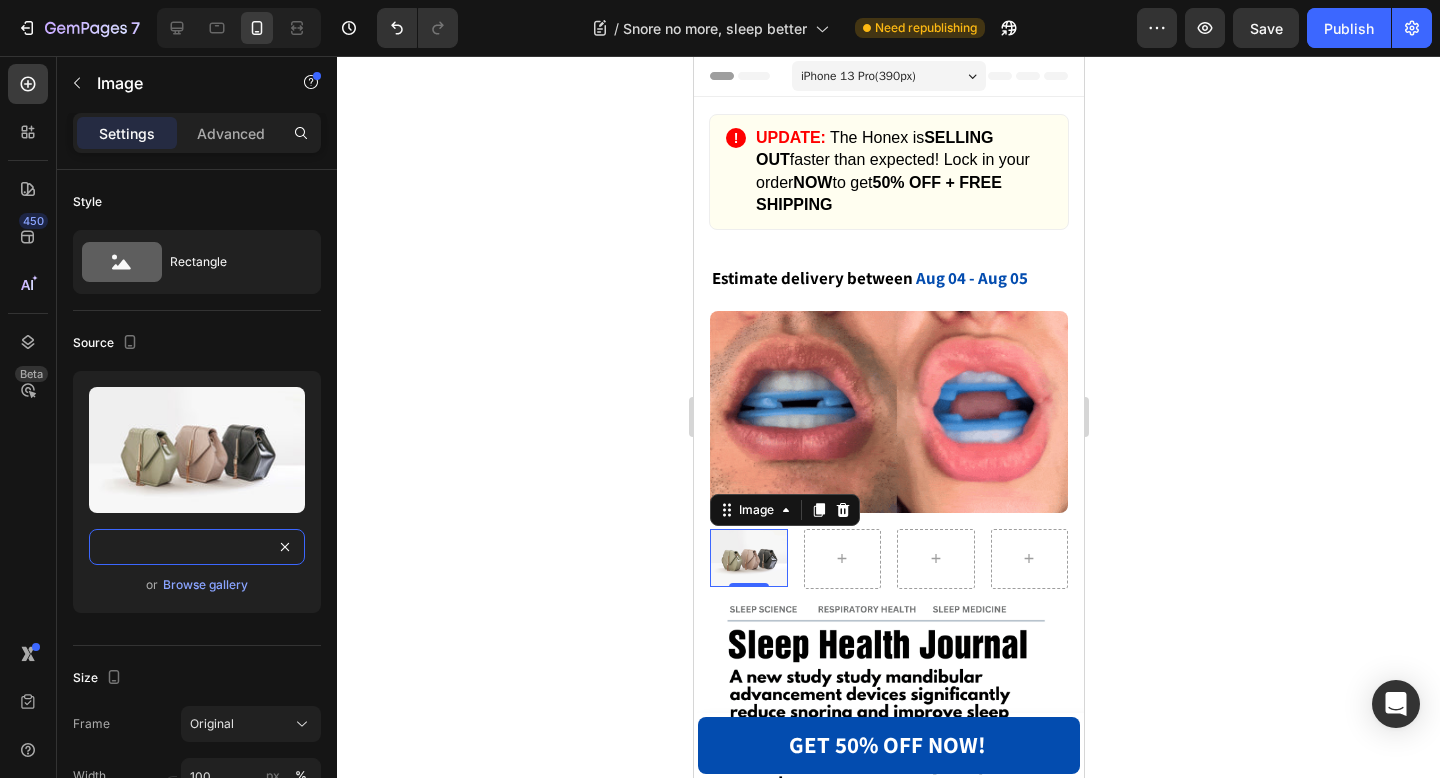 drag, startPoint x: 97, startPoint y: 547, endPoint x: 476, endPoint y: 544, distance: 379.01187 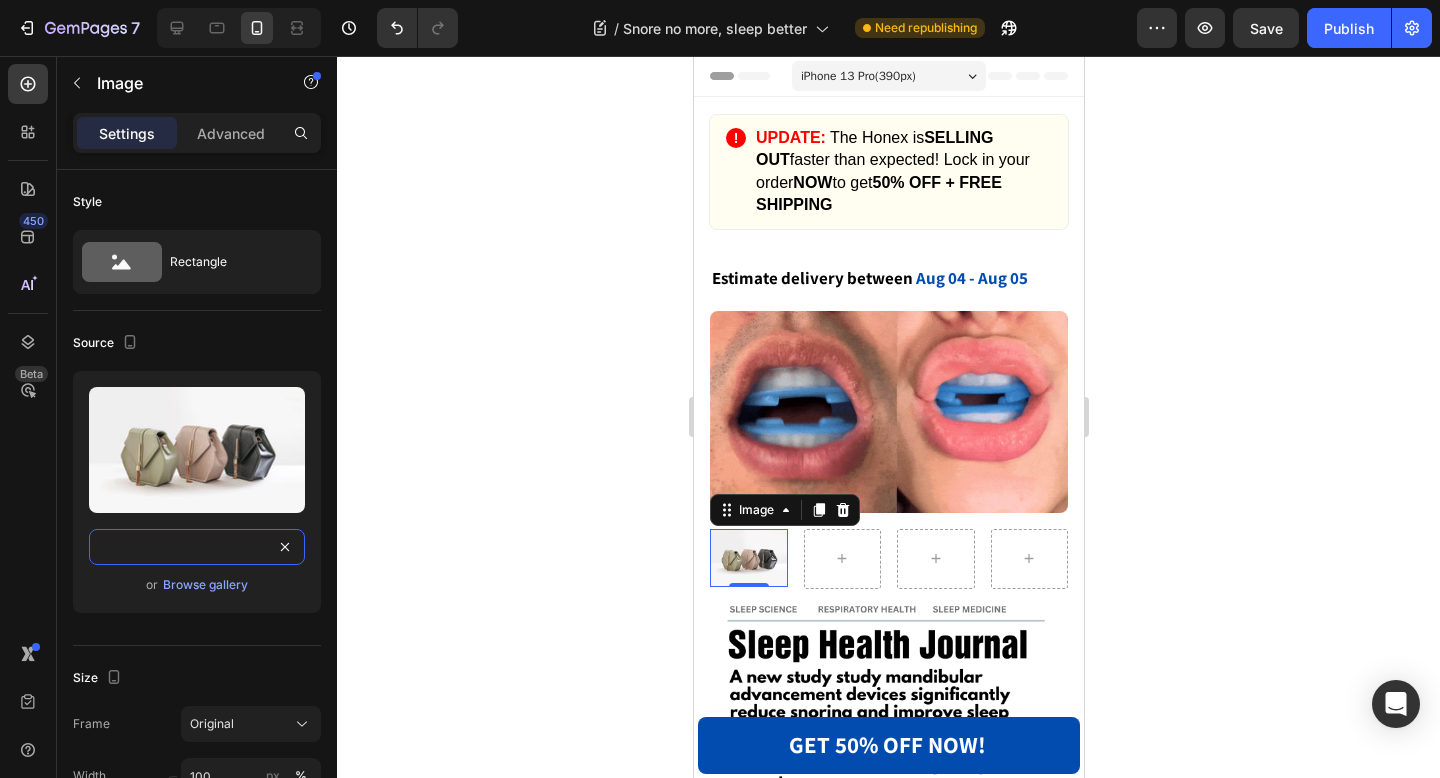 click on "7  Version history  /  Snore no more, sleep better Need republishing Preview  Save   Publish  450 Beta Sections(18) Elements(83) Section Element Hero Section Product Detail Brands Trusted Badges Guarantee Product Breakdown How to use Testimonials Compare Bundle FAQs Social Proof Brand Story Product List Collection Blog List Contact Sticky Add to Cart Custom Footer Browse Library 450 Layout
Row
Row
Row
Row Text
Heading
Text Block Button
Button
Button Media
Image
Image
Video" 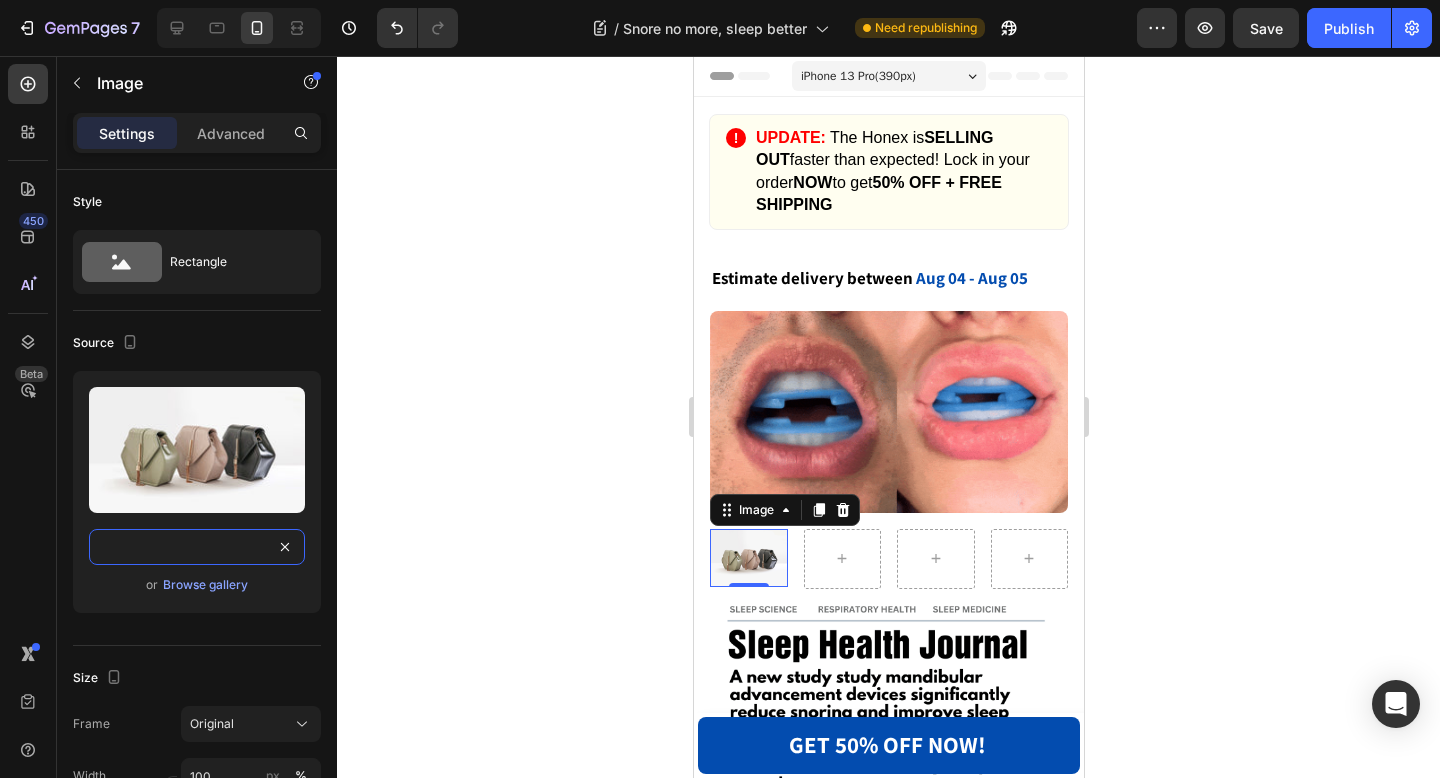 paste on "0651/3301/9321/files/06231-ezgif.com-optimize.gif?v=1753645356" 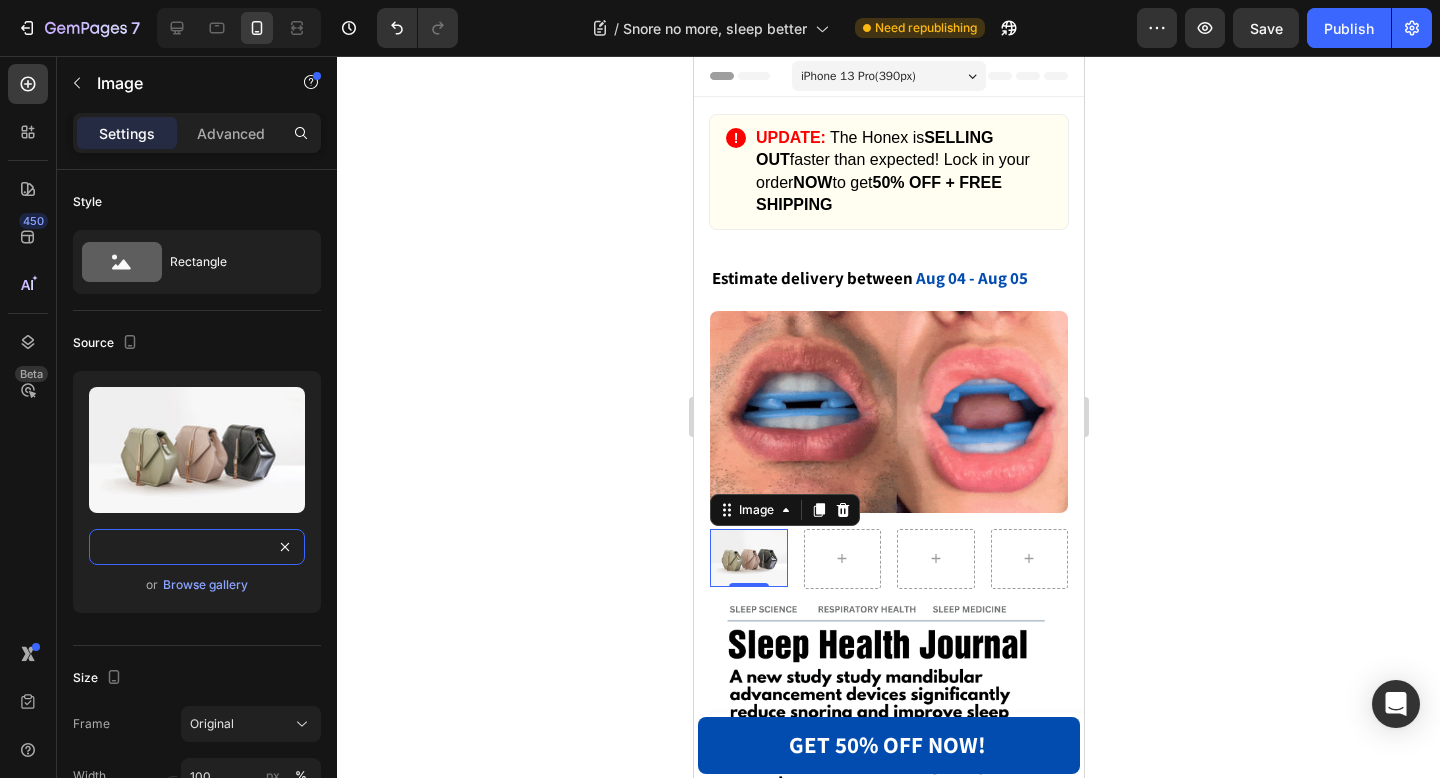scroll, scrollTop: 0, scrollLeft: 401, axis: horizontal 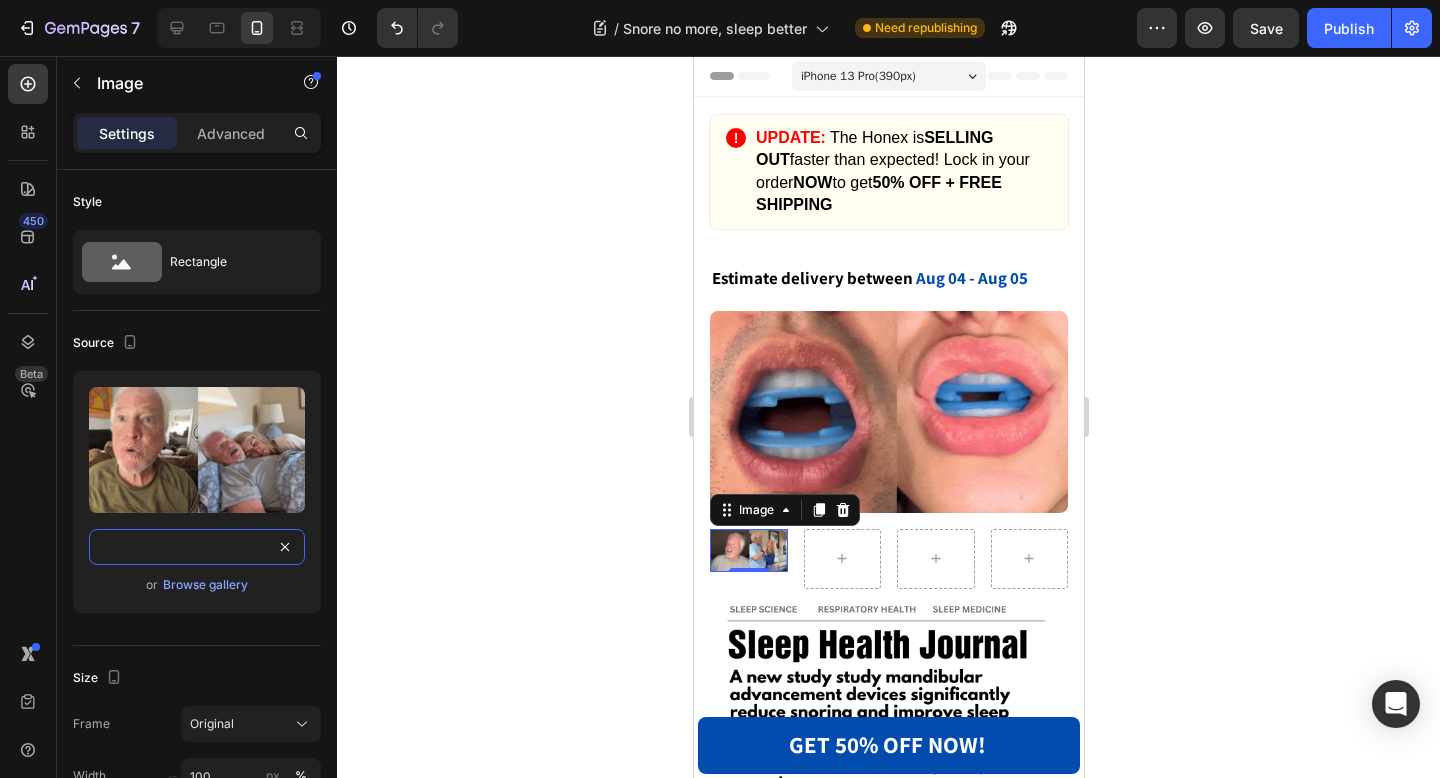 type on "https://cdn.shopify.com/s/files/1/0651/3301/9321/files/06231-ezgif.com-optimize.gif?v=1753645356" 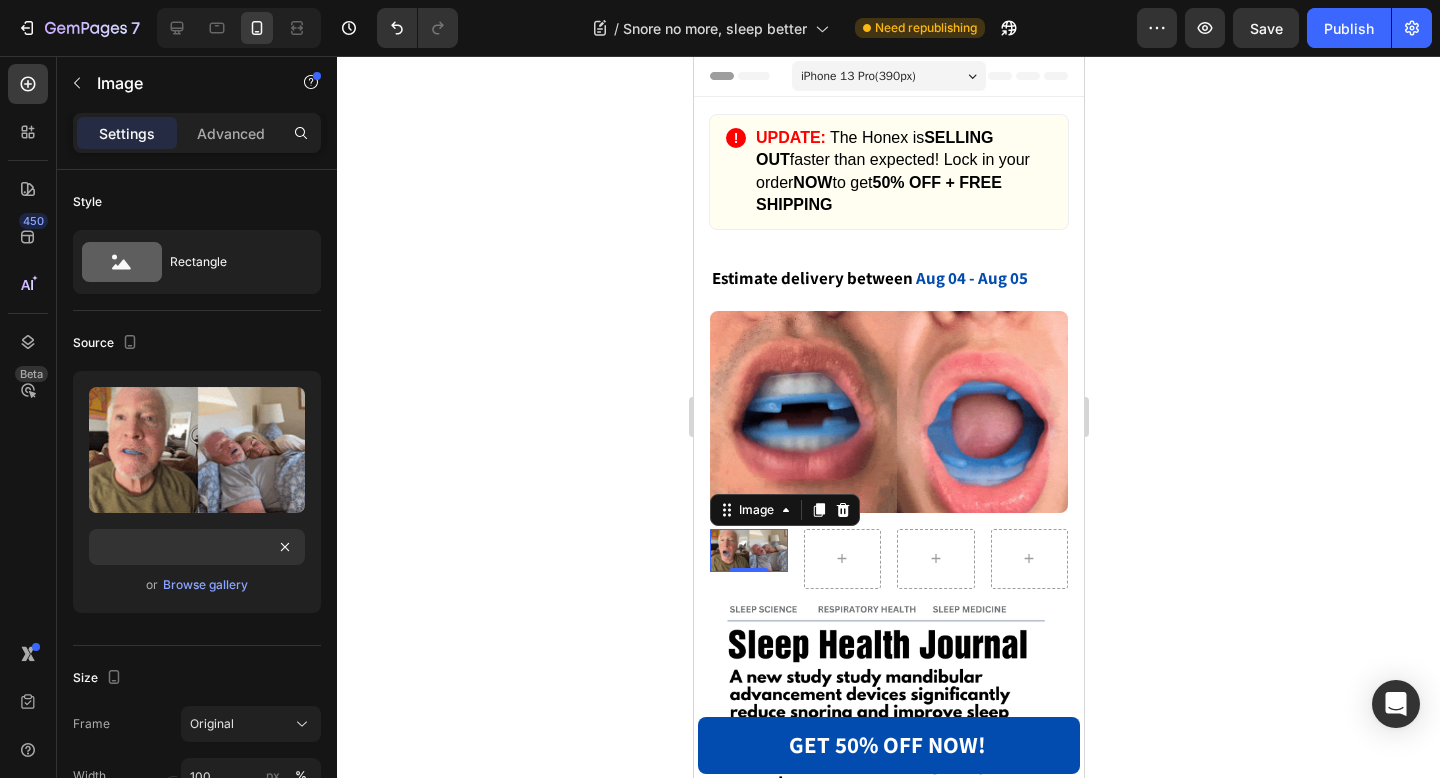 scroll, scrollTop: 0, scrollLeft: 0, axis: both 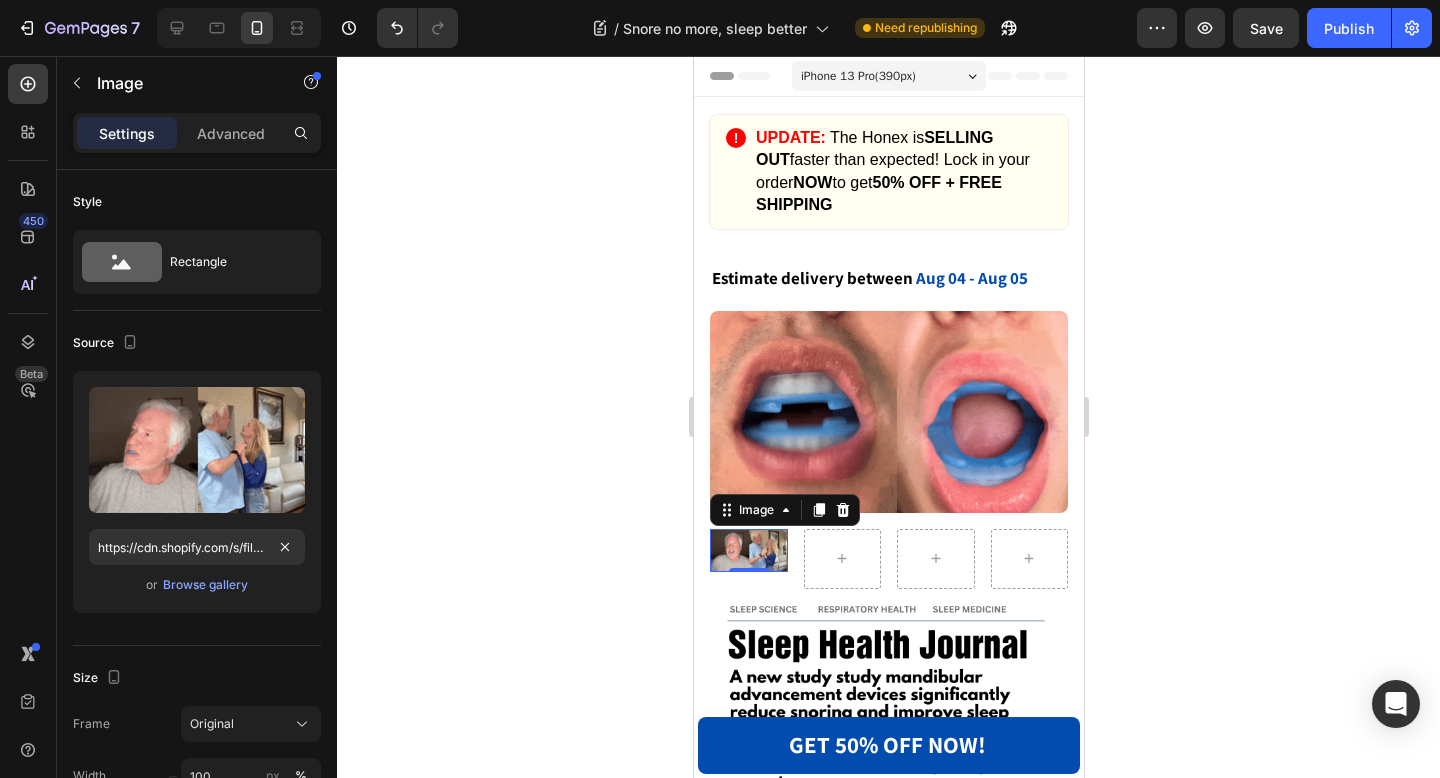 click 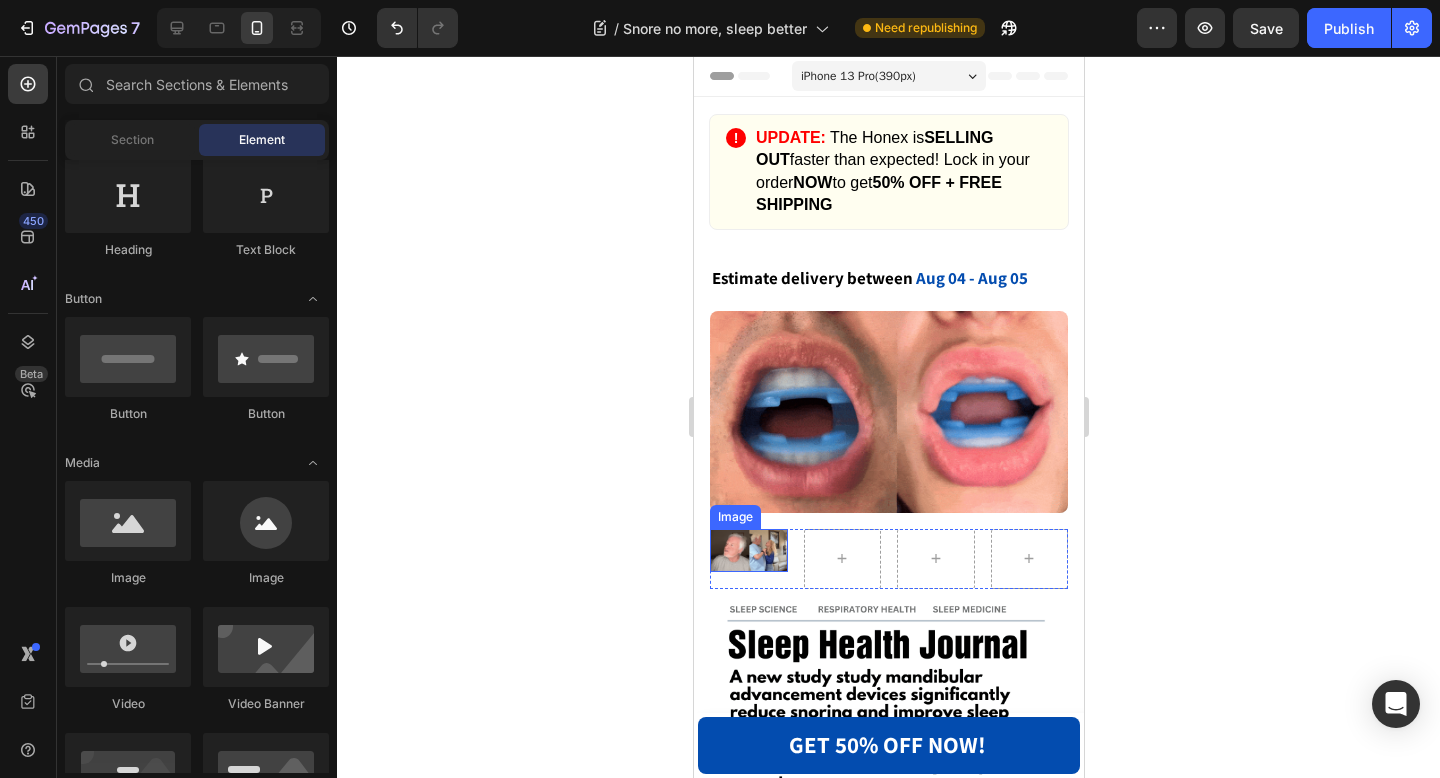 click at bounding box center (748, 551) 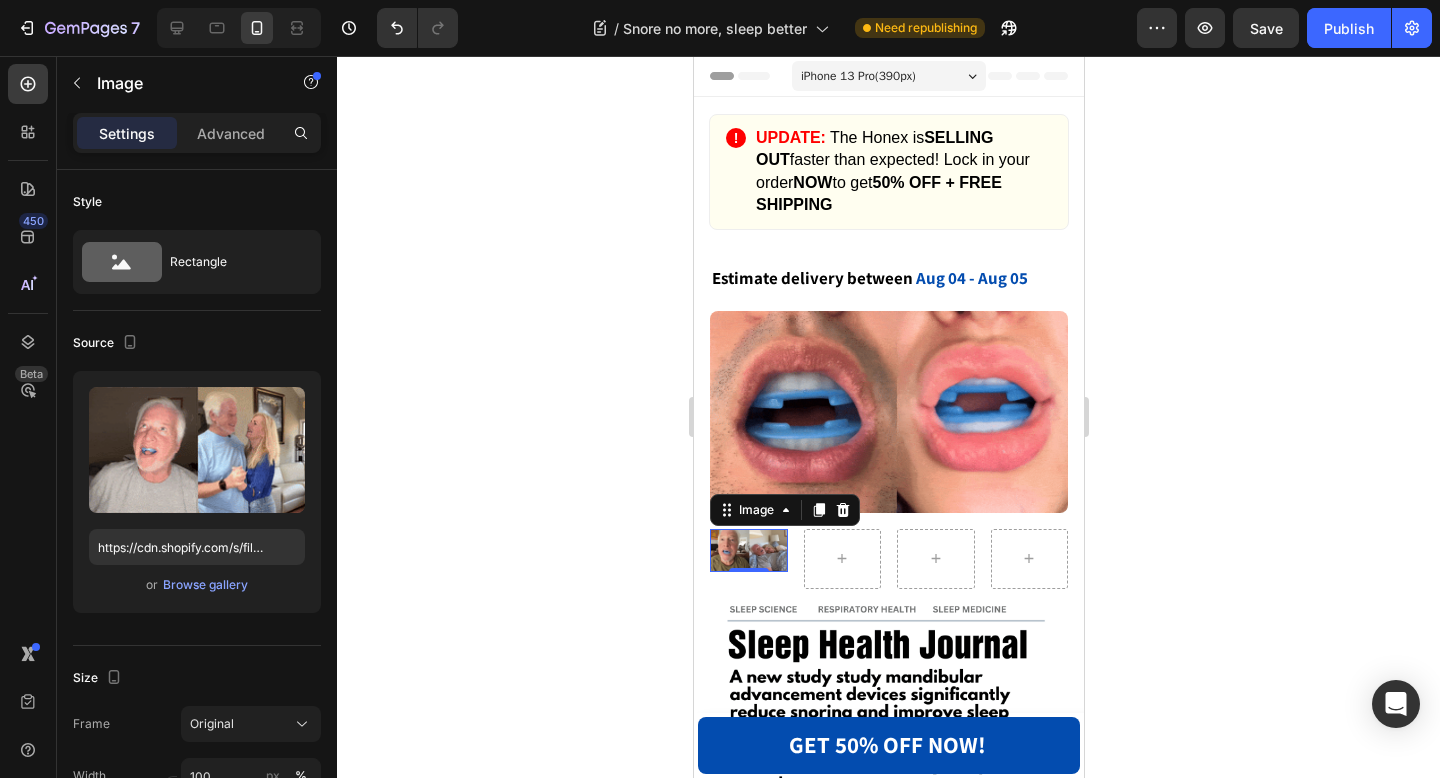 click 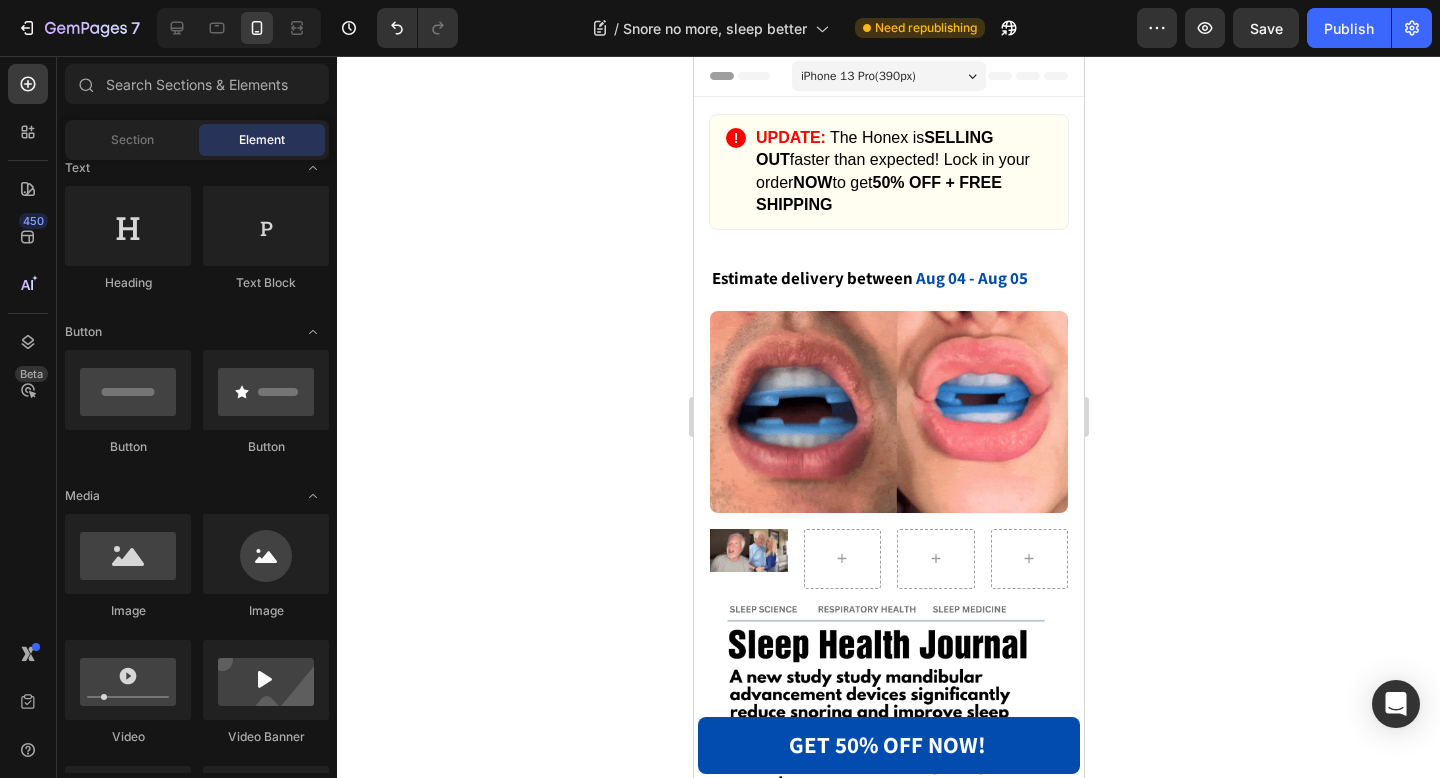 scroll, scrollTop: 425, scrollLeft: 0, axis: vertical 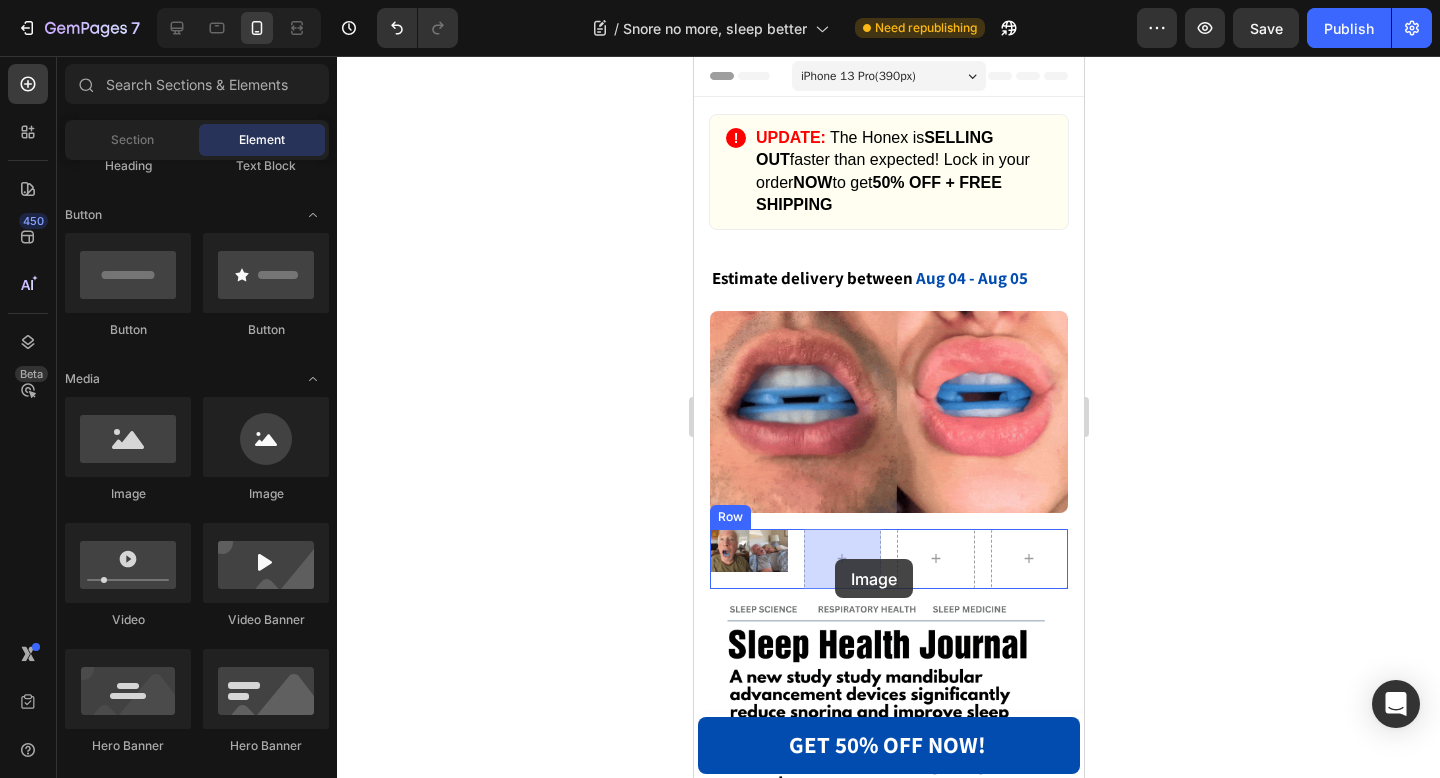 drag, startPoint x: 820, startPoint y: 498, endPoint x: 834, endPoint y: 560, distance: 63.560993 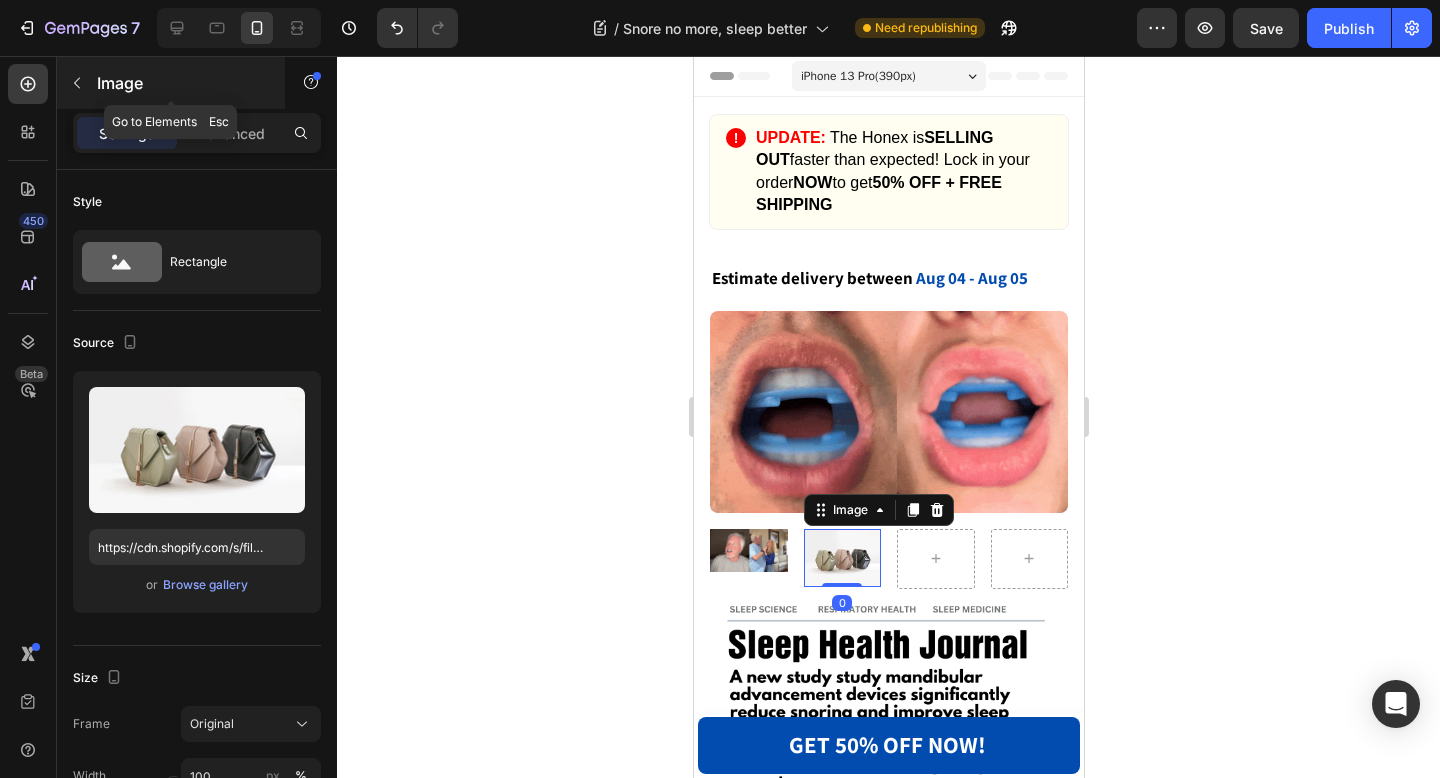 click 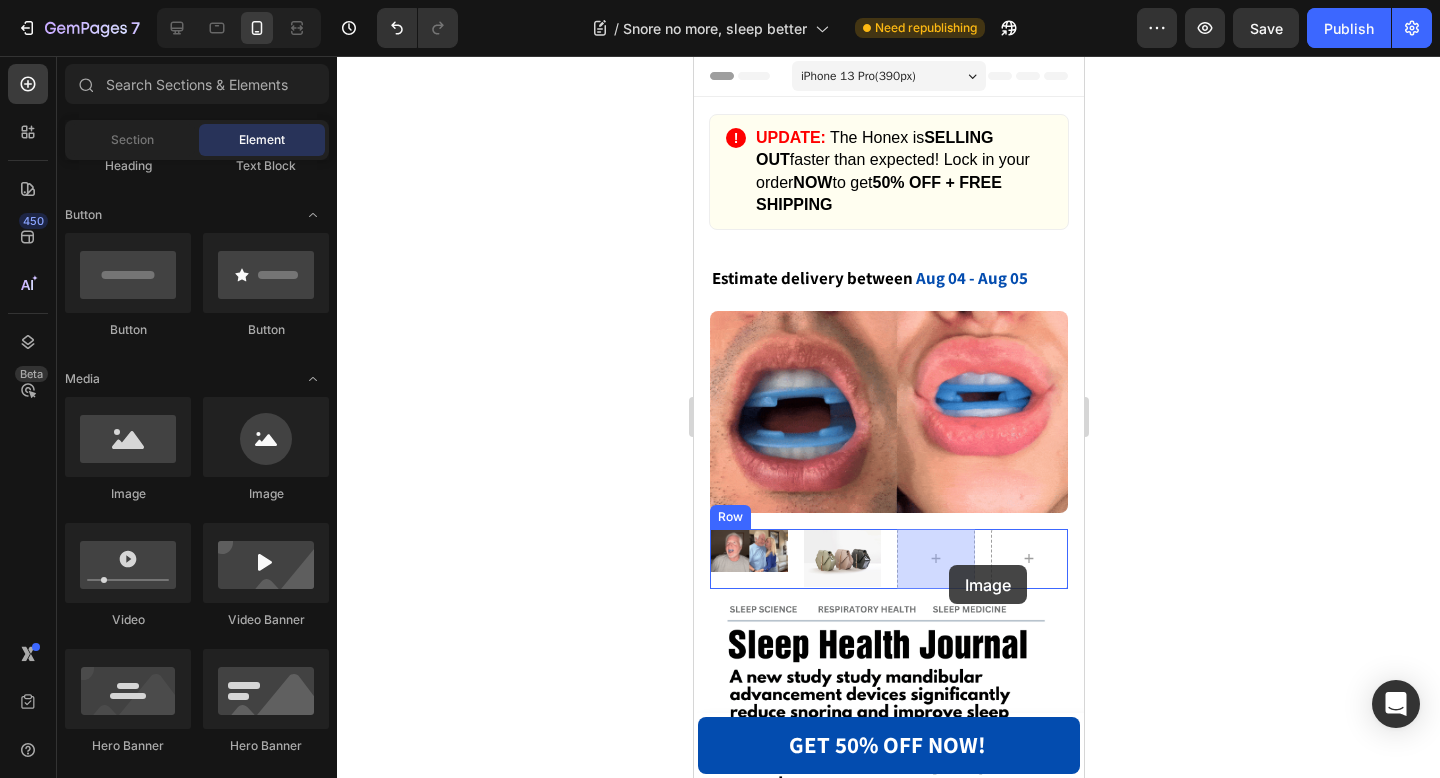 drag, startPoint x: 824, startPoint y: 489, endPoint x: 948, endPoint y: 565, distance: 145.43727 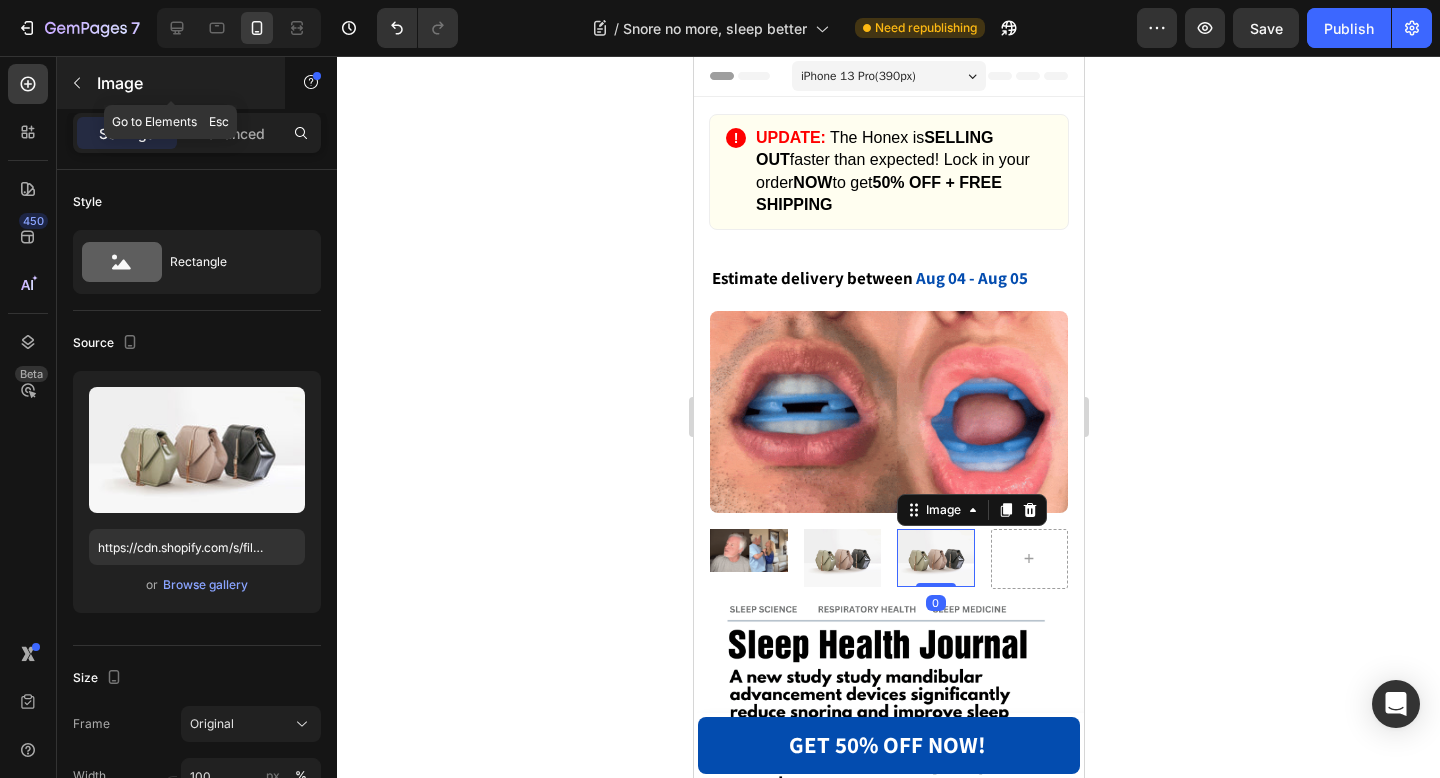 click 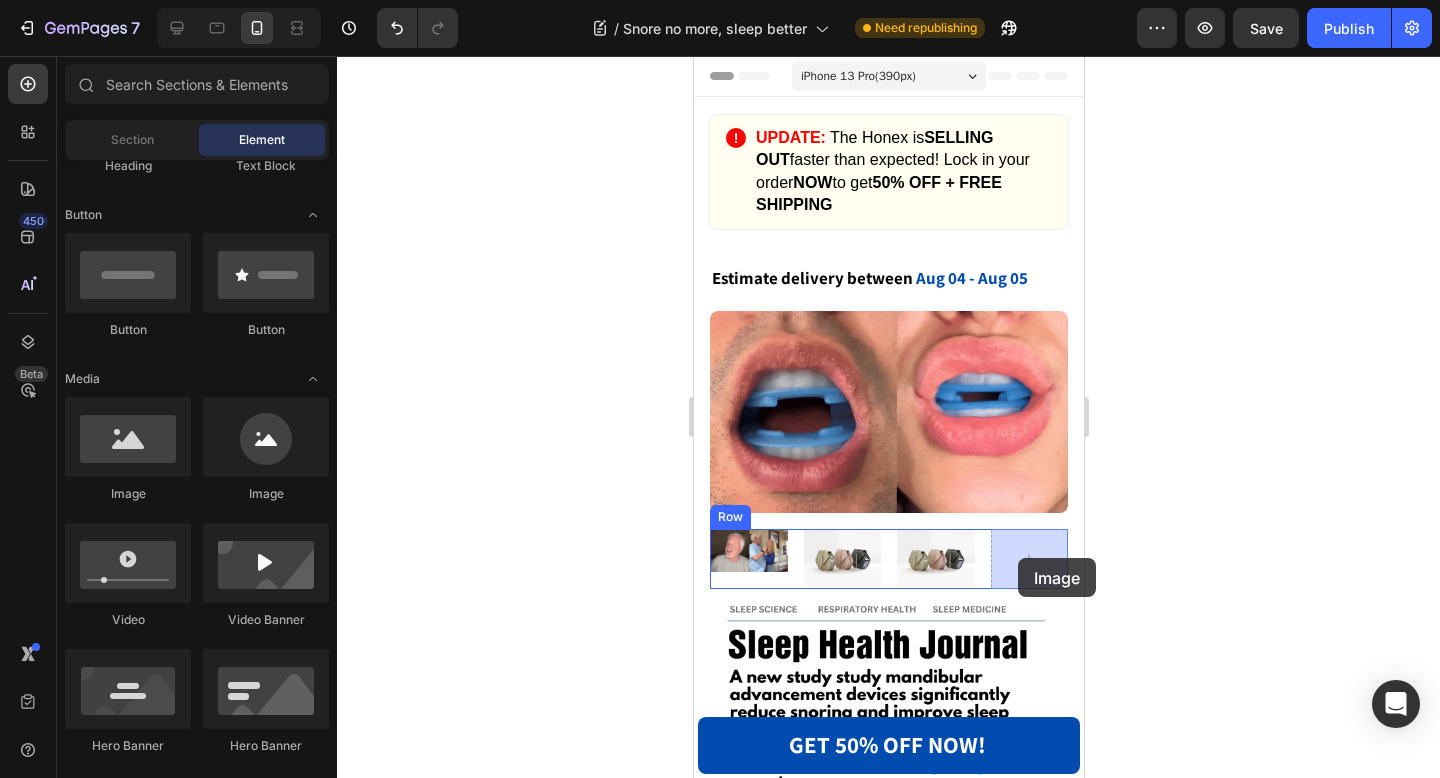 drag, startPoint x: 944, startPoint y: 489, endPoint x: 1021, endPoint y: 565, distance: 108.18965 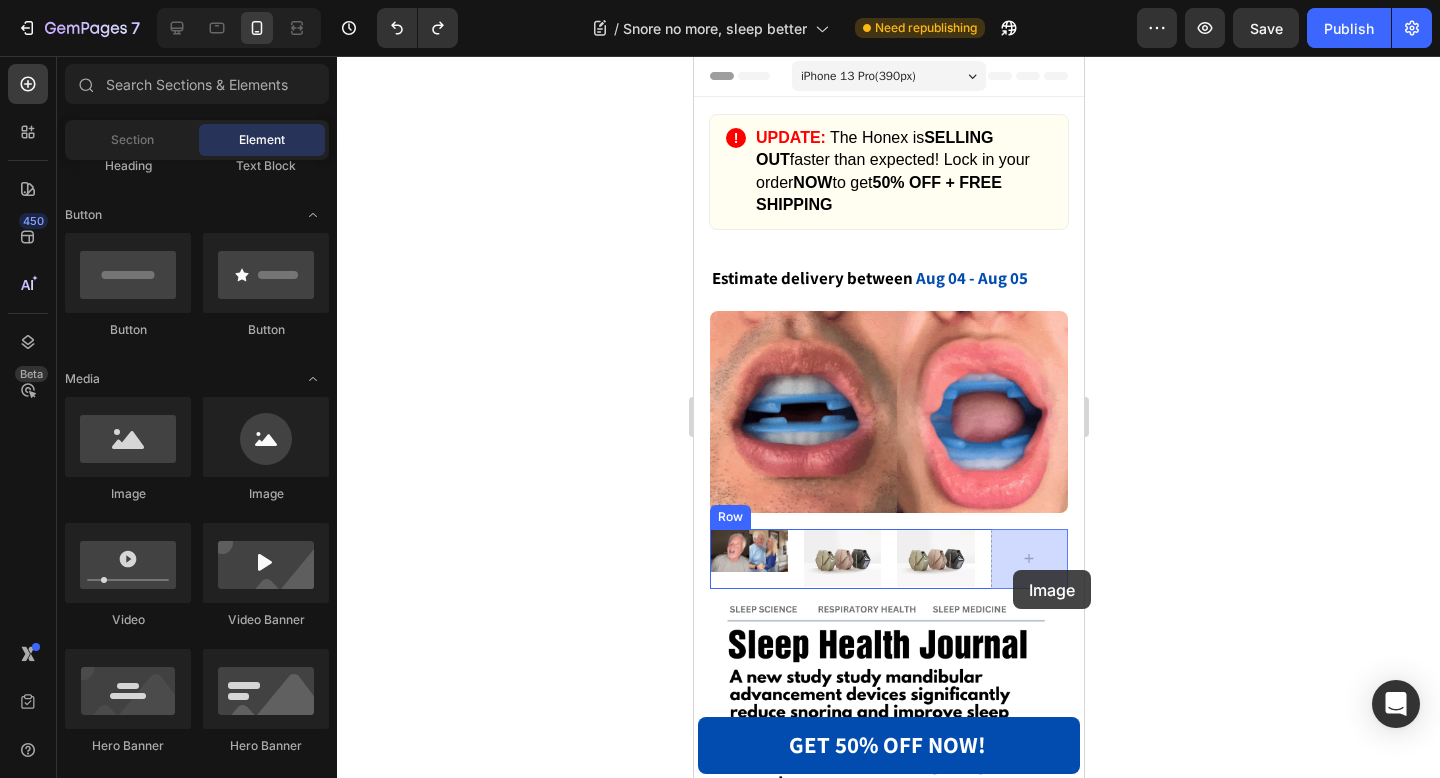 drag, startPoint x: 813, startPoint y: 497, endPoint x: 1012, endPoint y: 570, distance: 211.96698 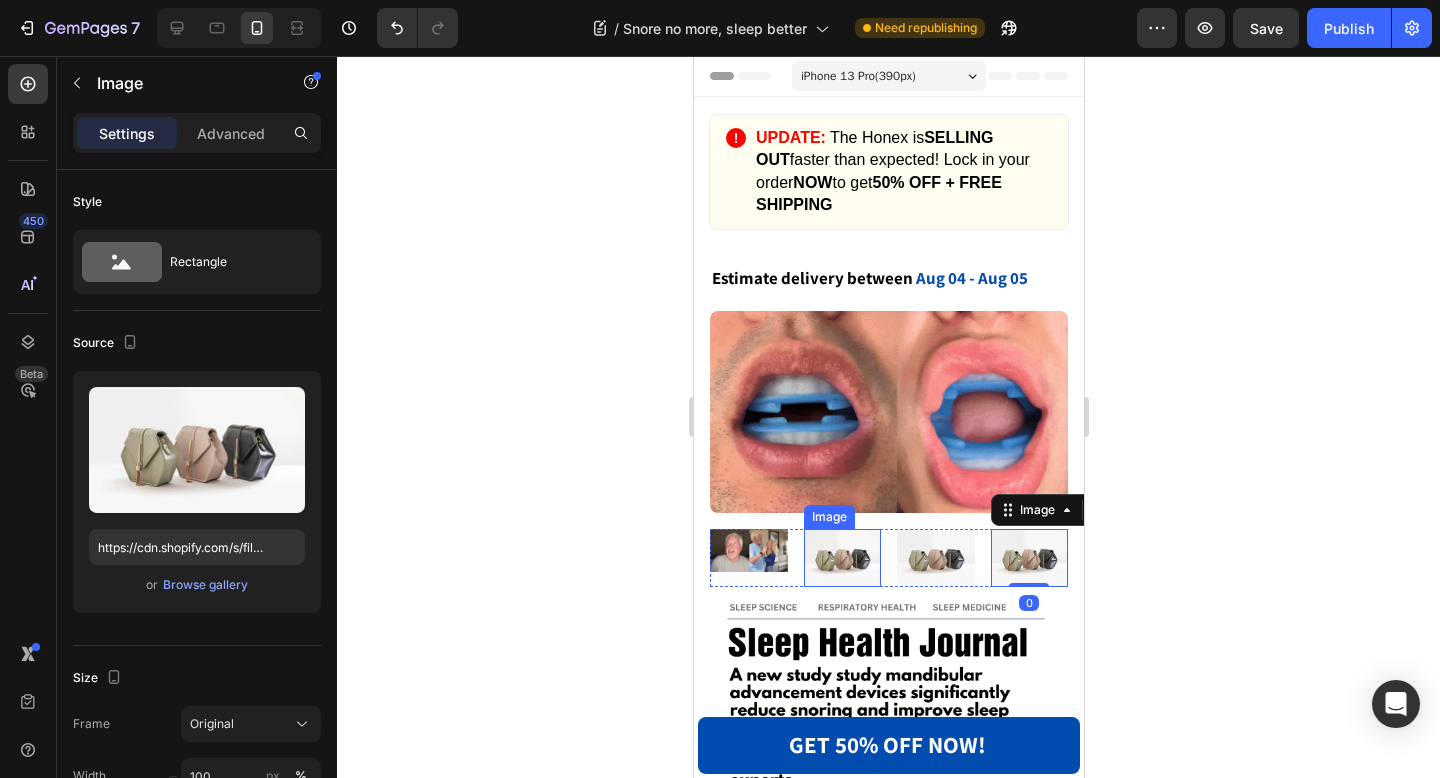 click at bounding box center [842, 558] 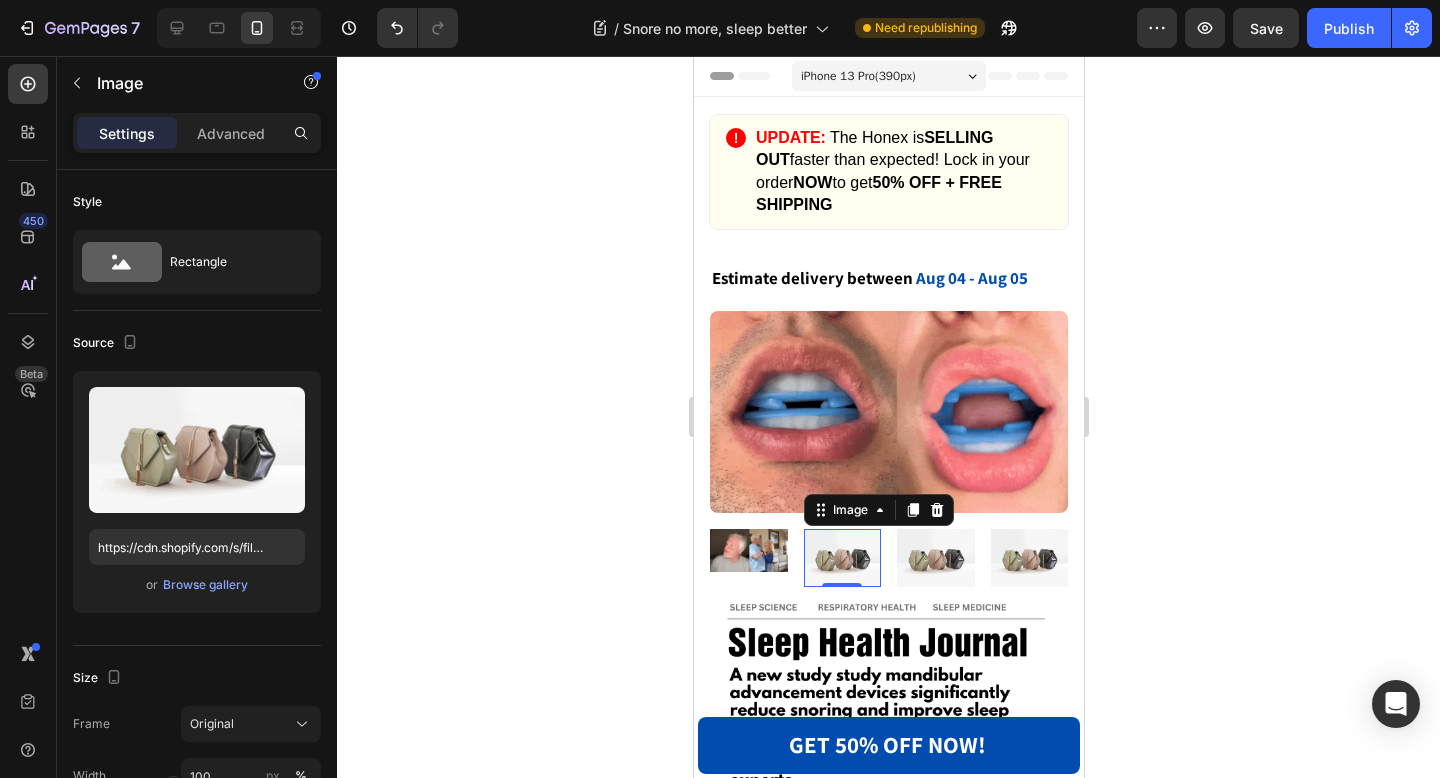 click at bounding box center [842, 558] 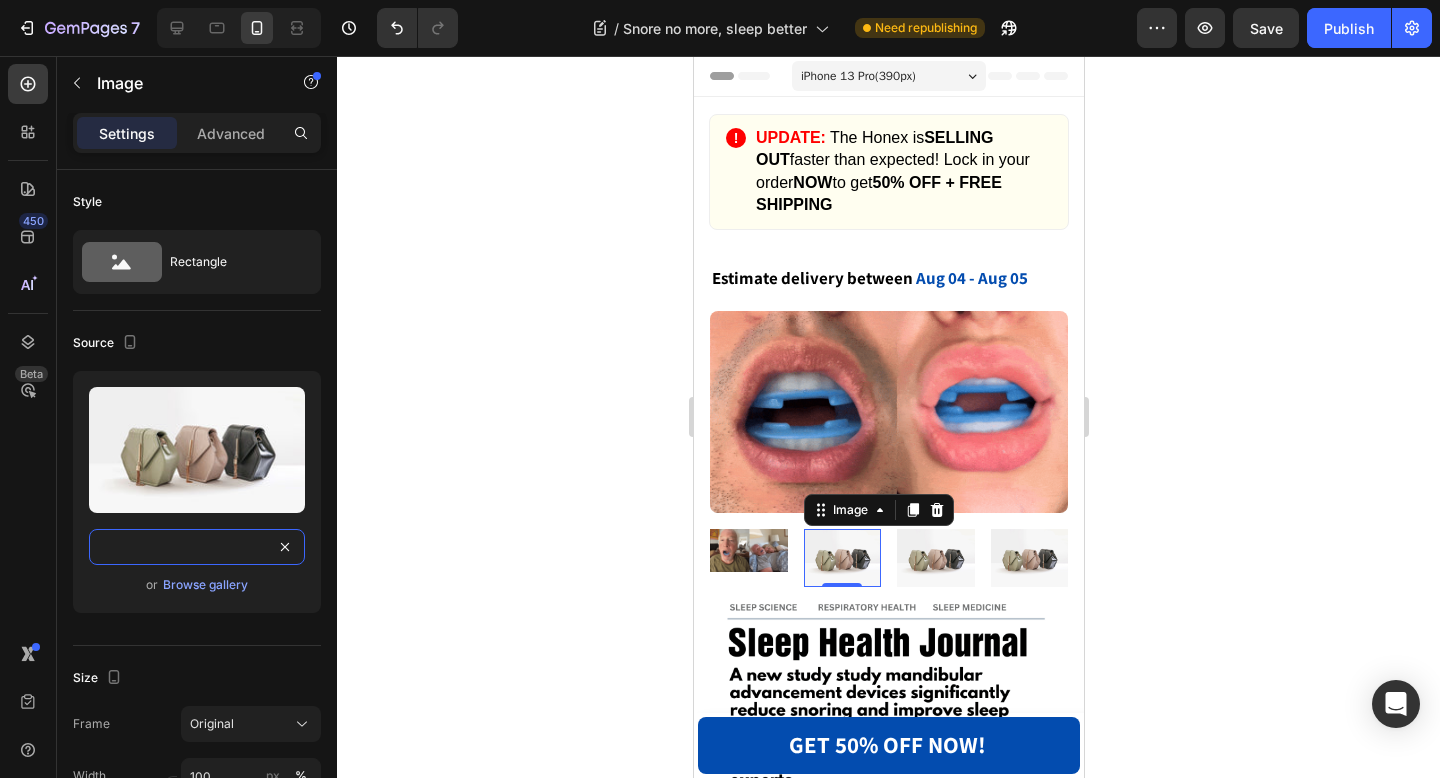 drag, startPoint x: 97, startPoint y: 548, endPoint x: 437, endPoint y: 547, distance: 340.00146 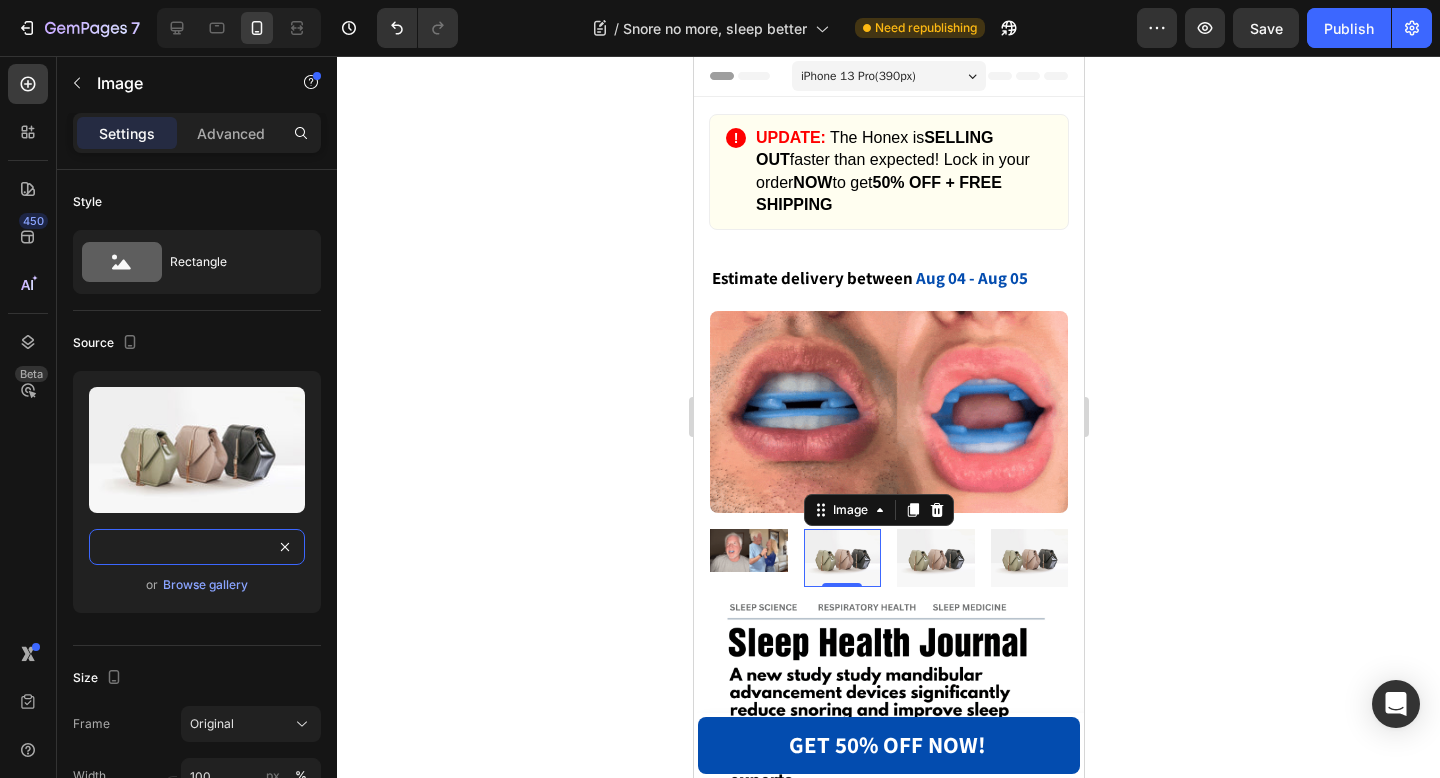 click on "7  Version history  /  Snore no more, sleep better Need republishing Preview  Save   Publish  450 Beta Sections(18) Elements(83) Section Element Hero Section Product Detail Brands Trusted Badges Guarantee Product Breakdown How to use Testimonials Compare Bundle FAQs Social Proof Brand Story Product List Collection Blog List Contact Sticky Add to Cart Custom Footer Browse Library 450 Layout
Row
Row
Row
Row Text
Heading
Text Block Button
Button
Button Media
Image
Image
Video" 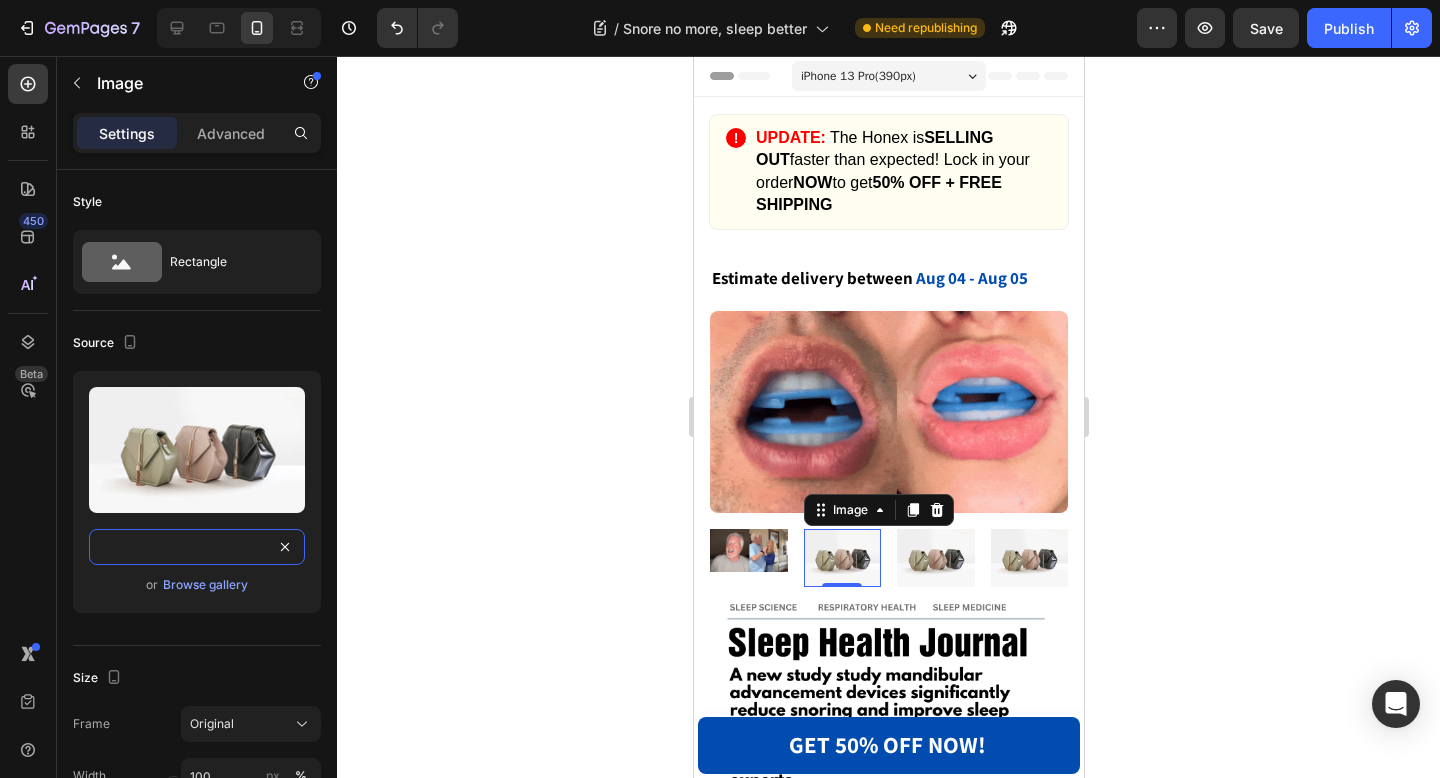 paste on "0651/3301/9321/files/06232-ezgif.com-optimize.gif?v=1753646122" 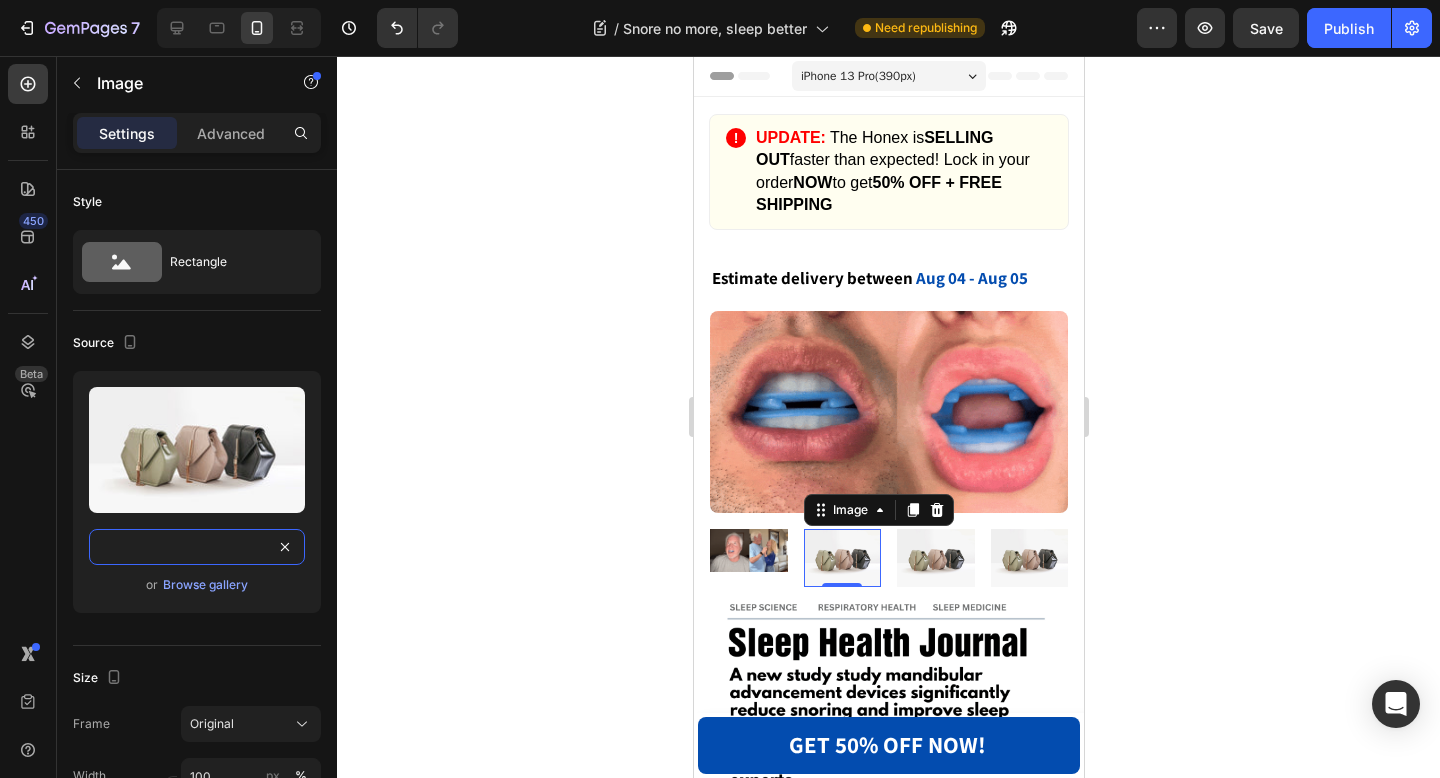 scroll, scrollTop: 0, scrollLeft: 401, axis: horizontal 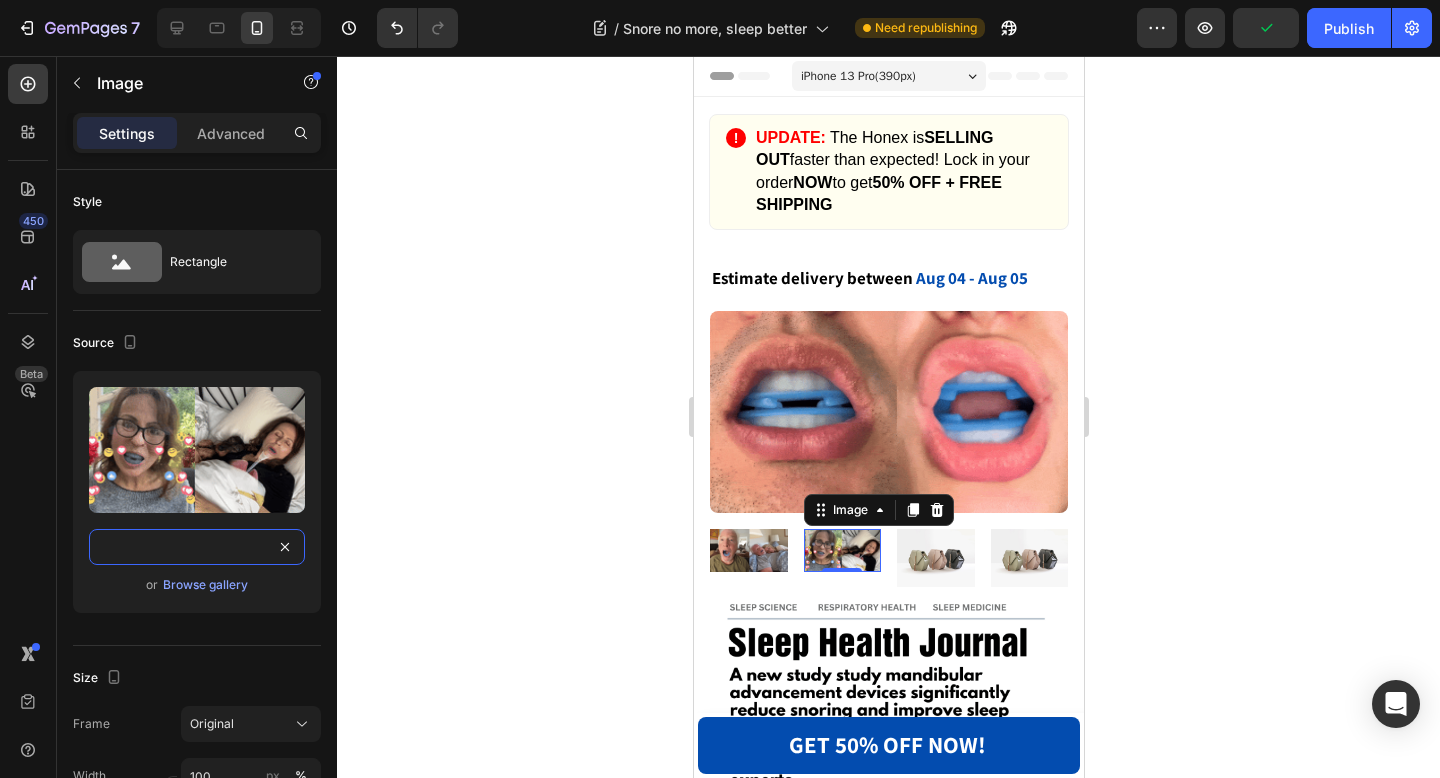 type on "https://cdn.shopify.com/s/files/1/0651/3301/9321/files/06232-ezgif.com-optimize.gif?v=1753646122" 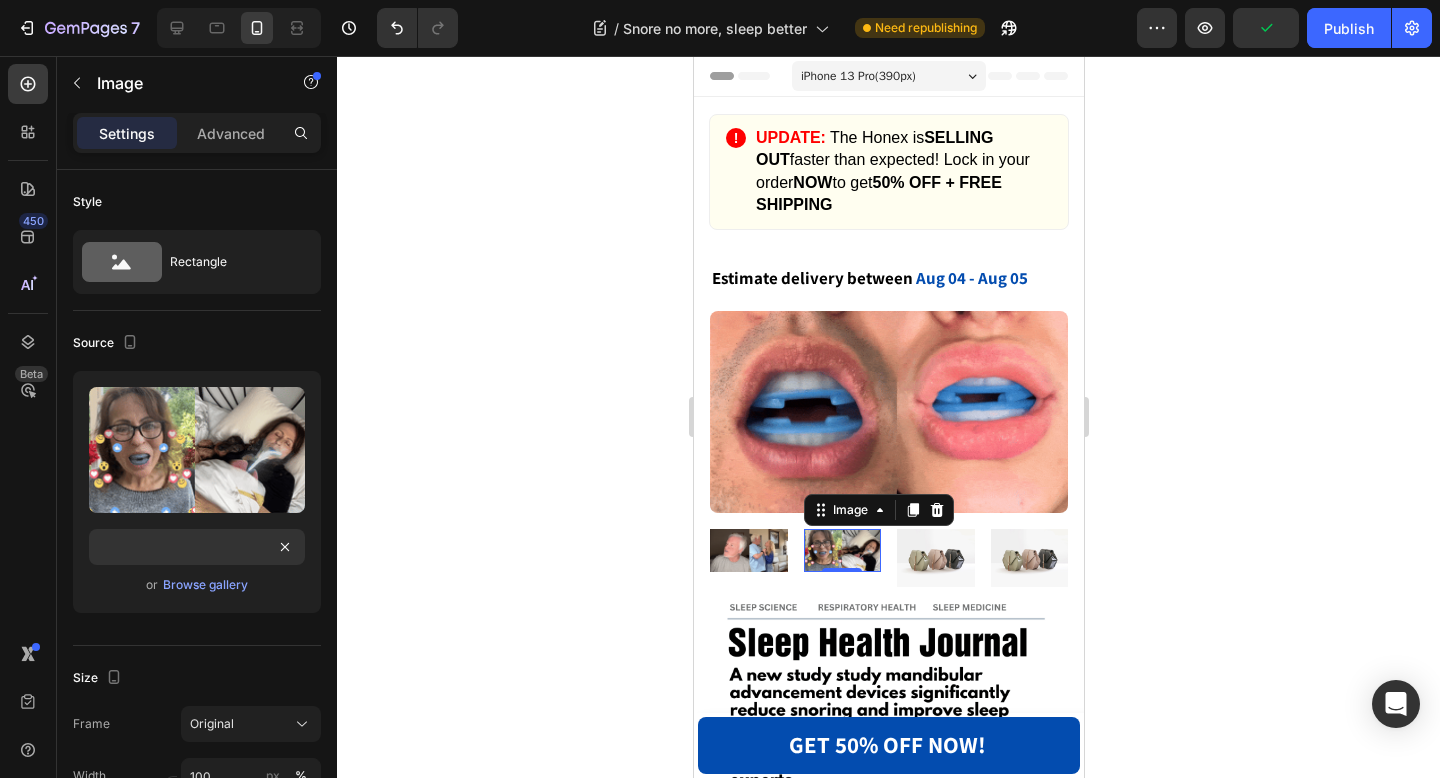 scroll, scrollTop: 0, scrollLeft: 0, axis: both 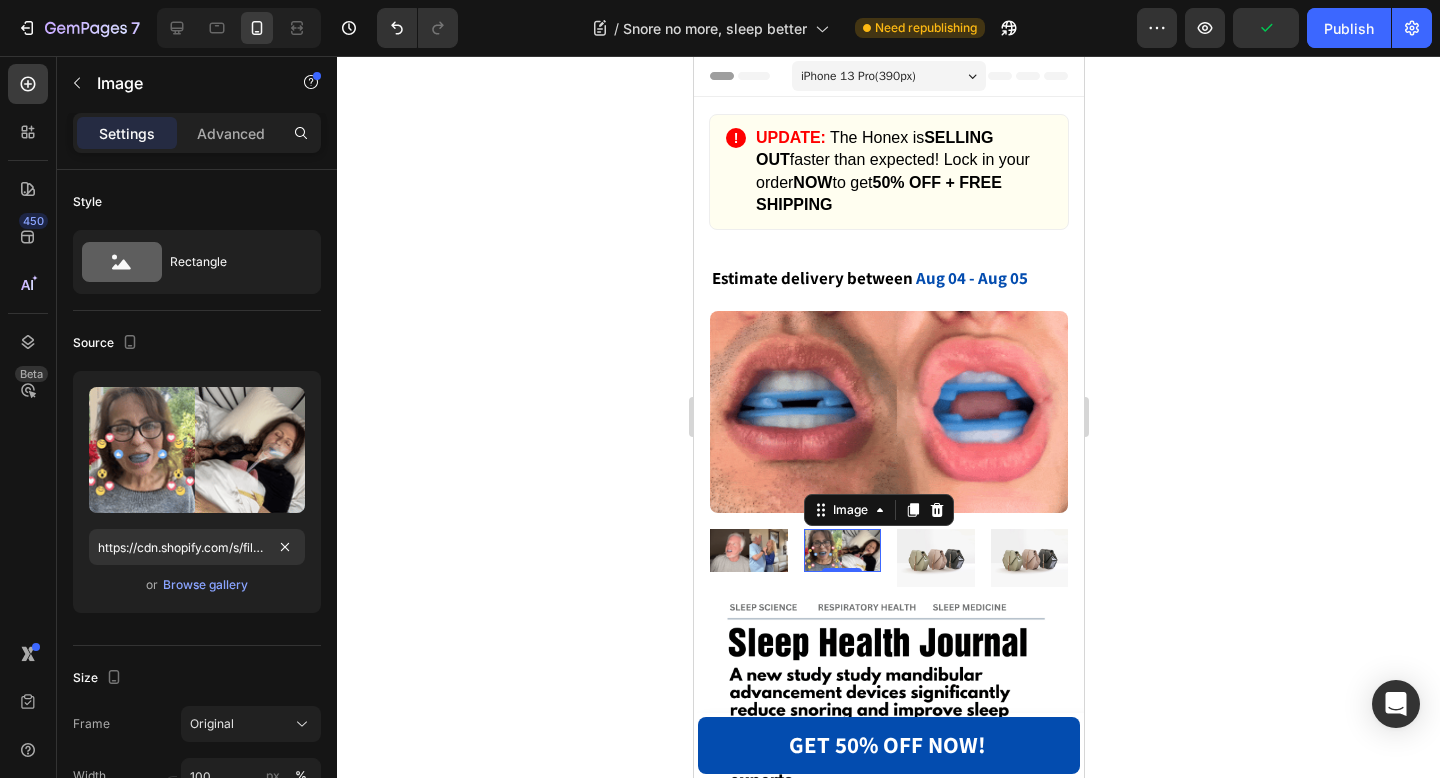 click 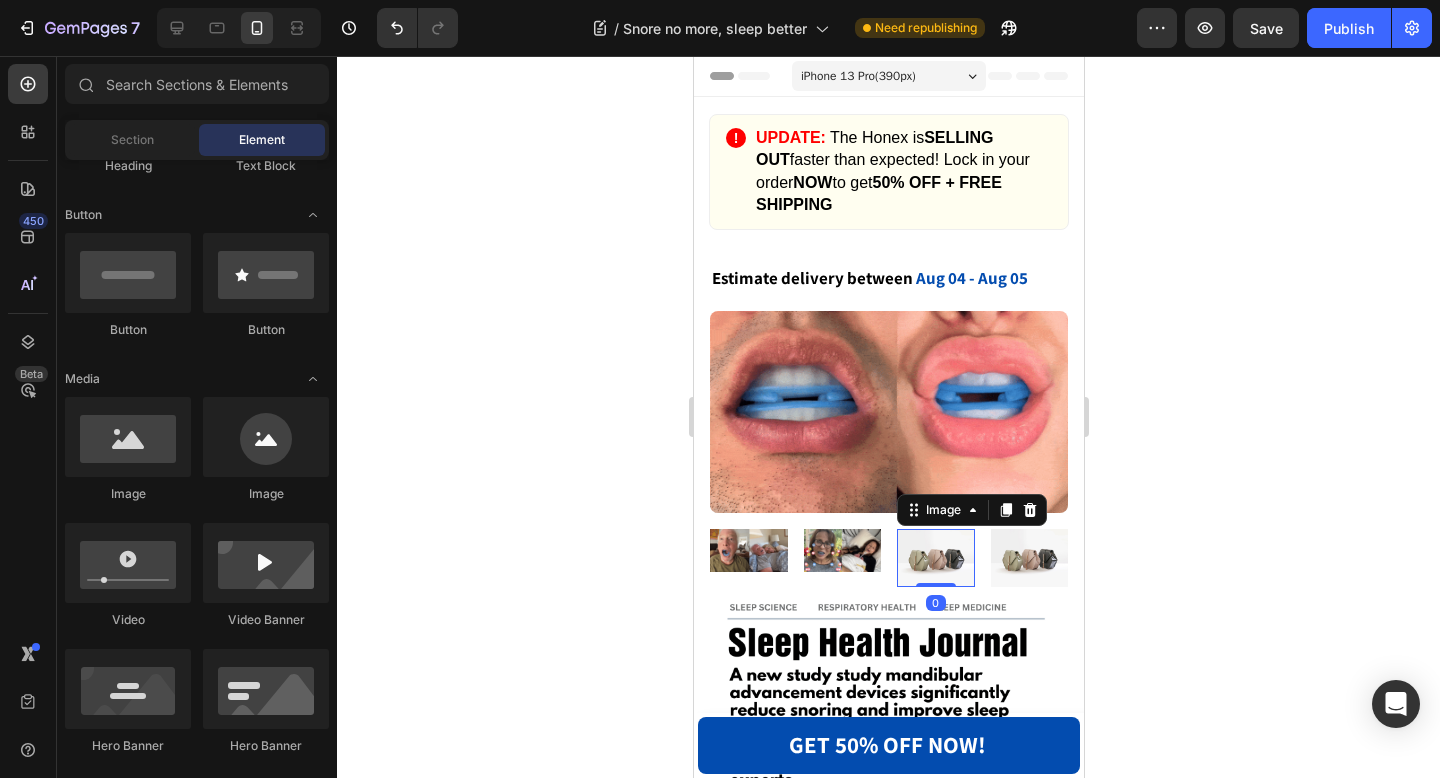 click at bounding box center (935, 558) 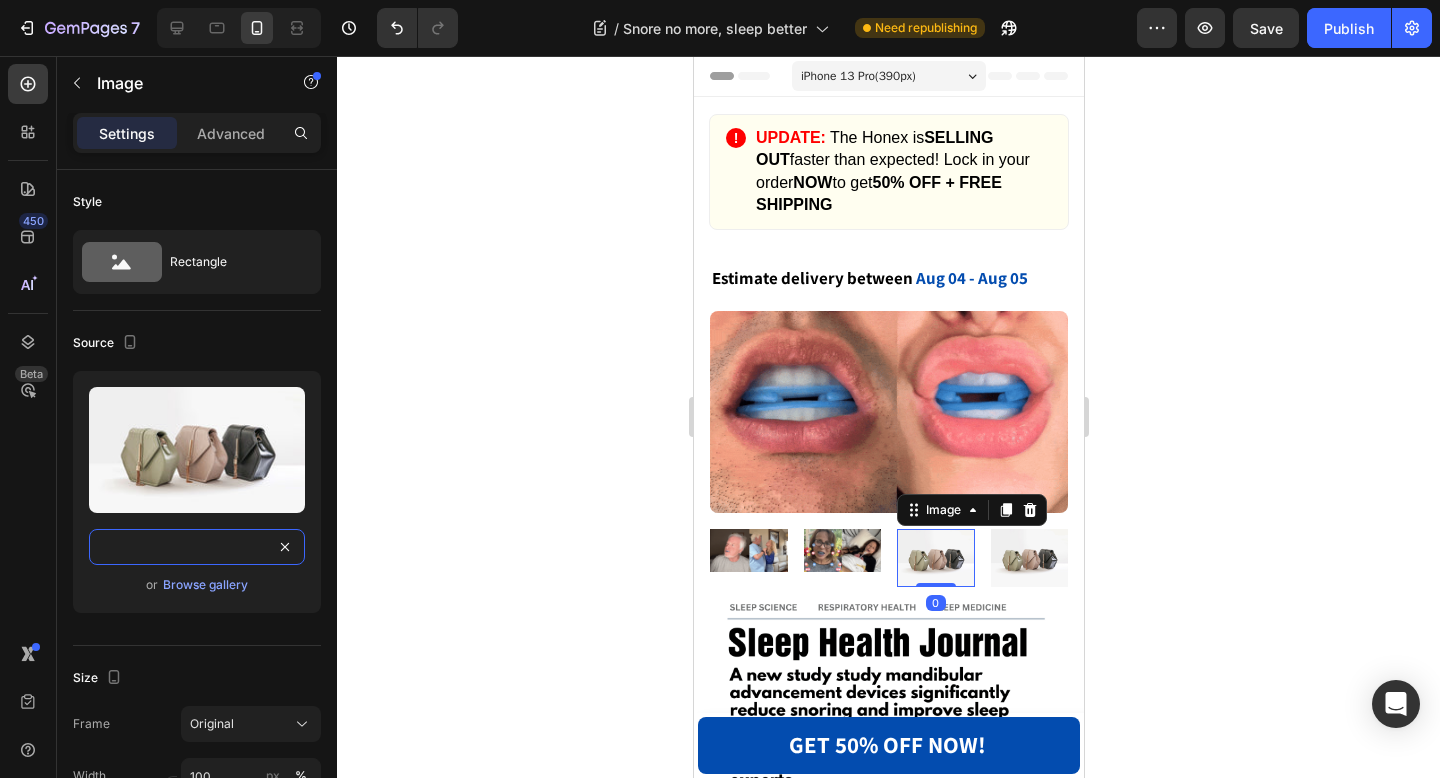 drag, startPoint x: 95, startPoint y: 548, endPoint x: 464, endPoint y: 548, distance: 369 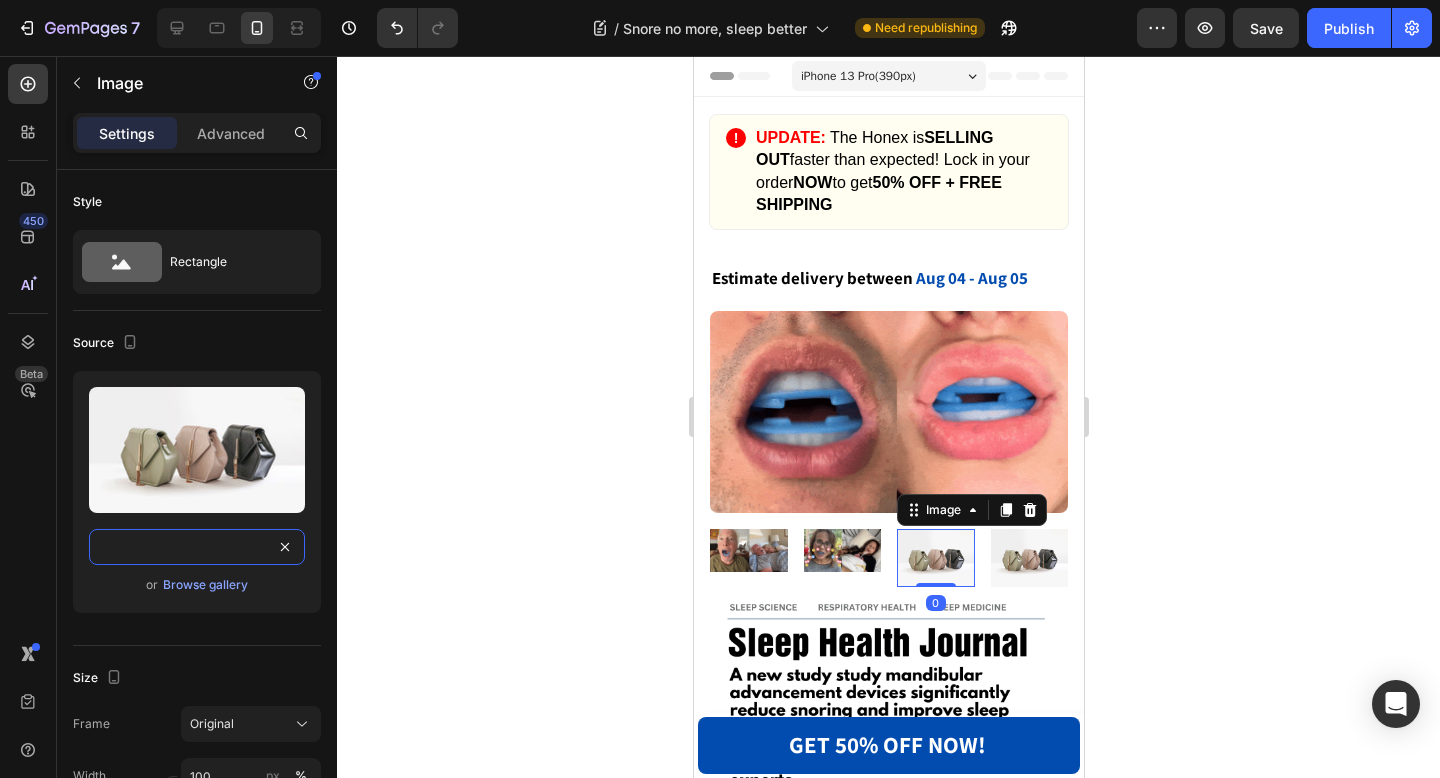 click on "7  Version history  /  Snore no more, sleep better Need republishing Preview  Save   Publish  450 Beta Sections(18) Elements(83) Section Element Hero Section Product Detail Brands Trusted Badges Guarantee Product Breakdown How to use Testimonials Compare Bundle FAQs Social Proof Brand Story Product List Collection Blog List Contact Sticky Add to Cart Custom Footer Browse Library 450 Layout
Row
Row
Row
Row Text
Heading
Text Block Button
Button
Button Media
Image
Image
Video" 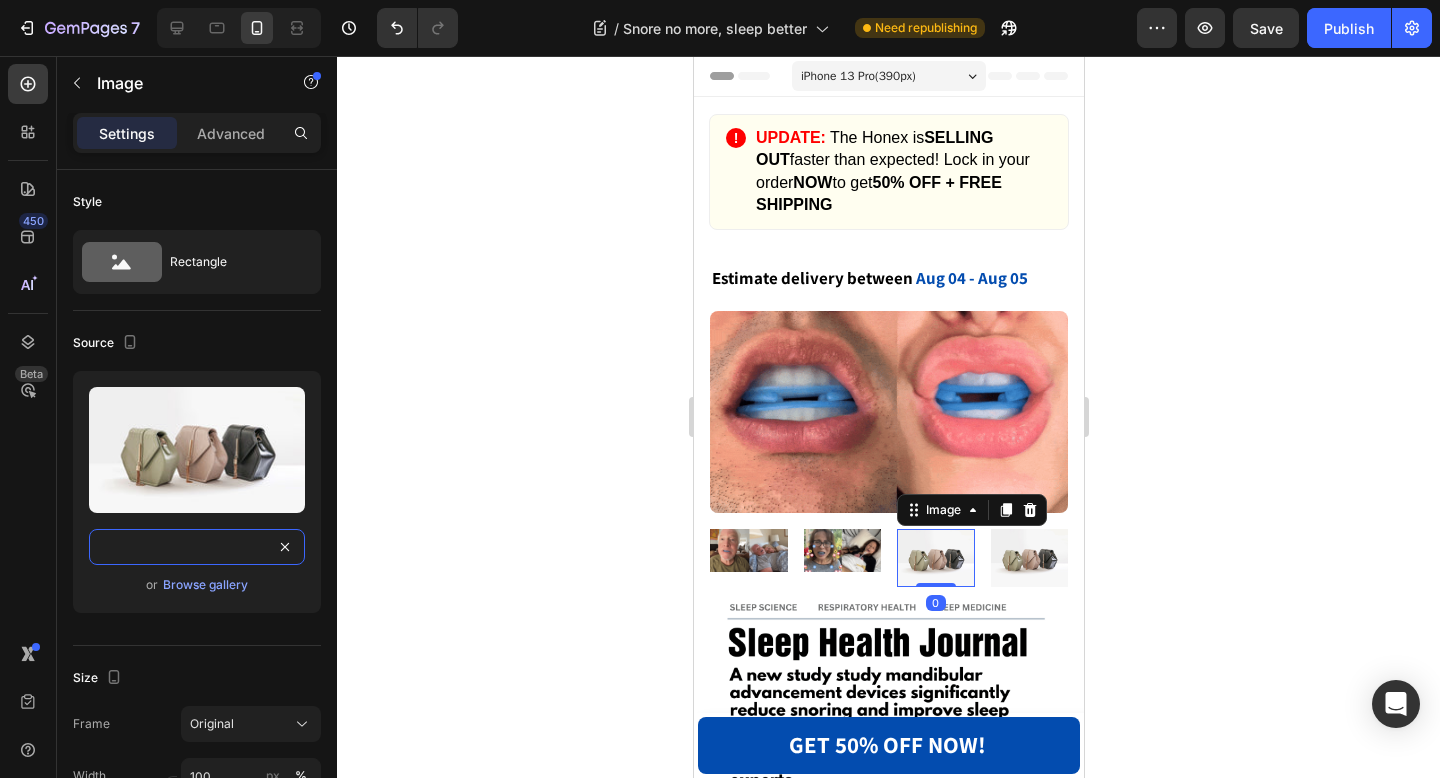 paste on "0651/3301/9321/files/06233-ezgif.com-optimize.gif?v=1753646710" 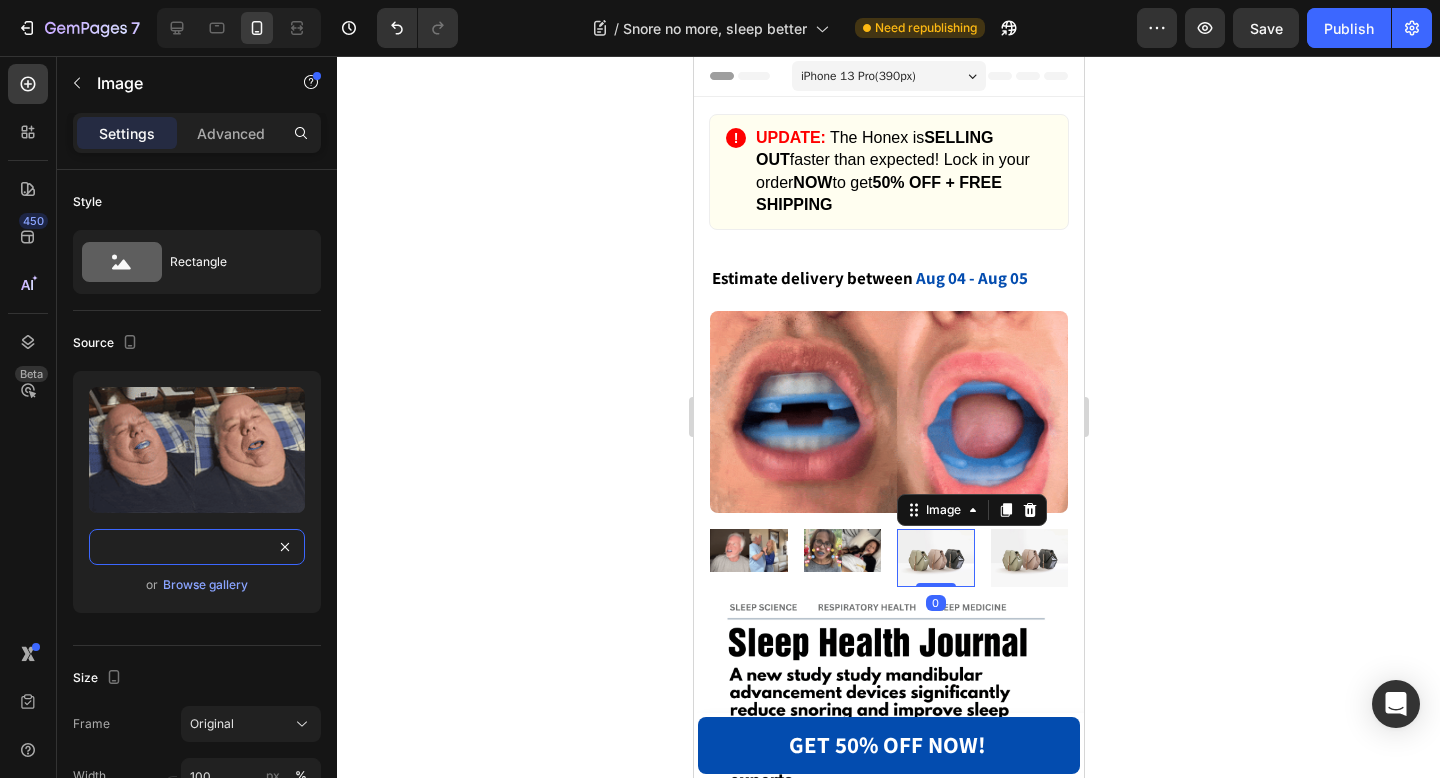 scroll, scrollTop: 0, scrollLeft: 401, axis: horizontal 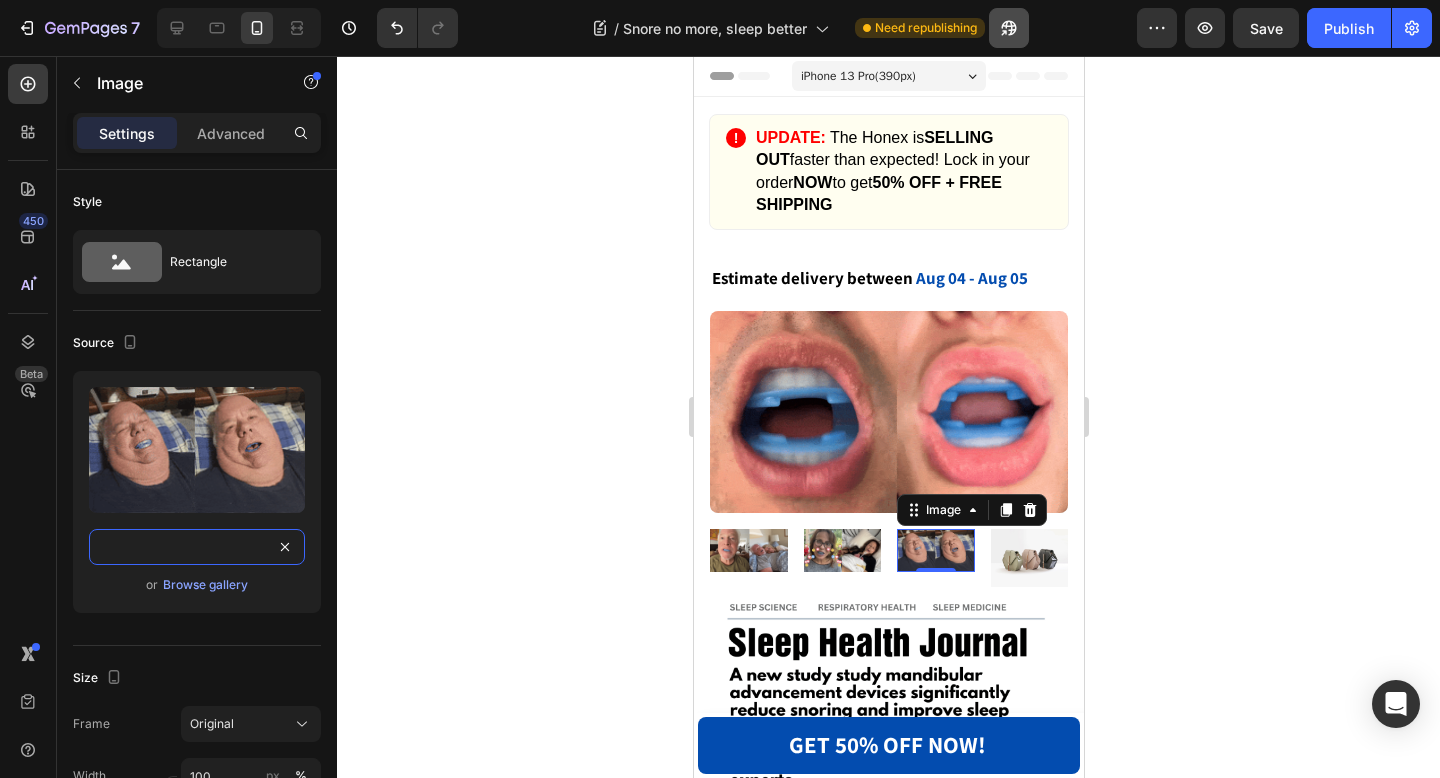 type on "https://cdn.shopify.com/s/files/1/0651/3301/9321/files/06233-ezgif.com-optimize.gif?v=1753646710" 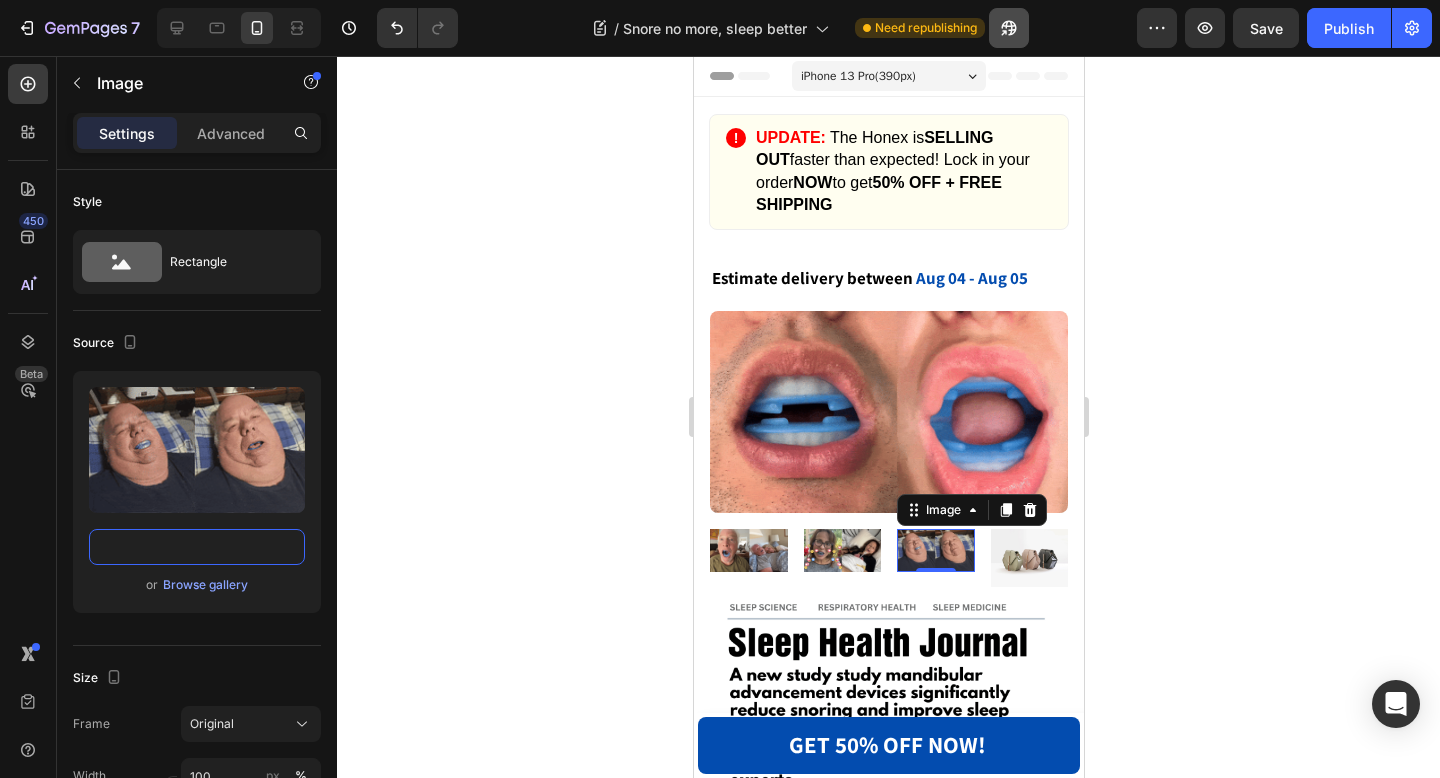 scroll, scrollTop: 0, scrollLeft: 0, axis: both 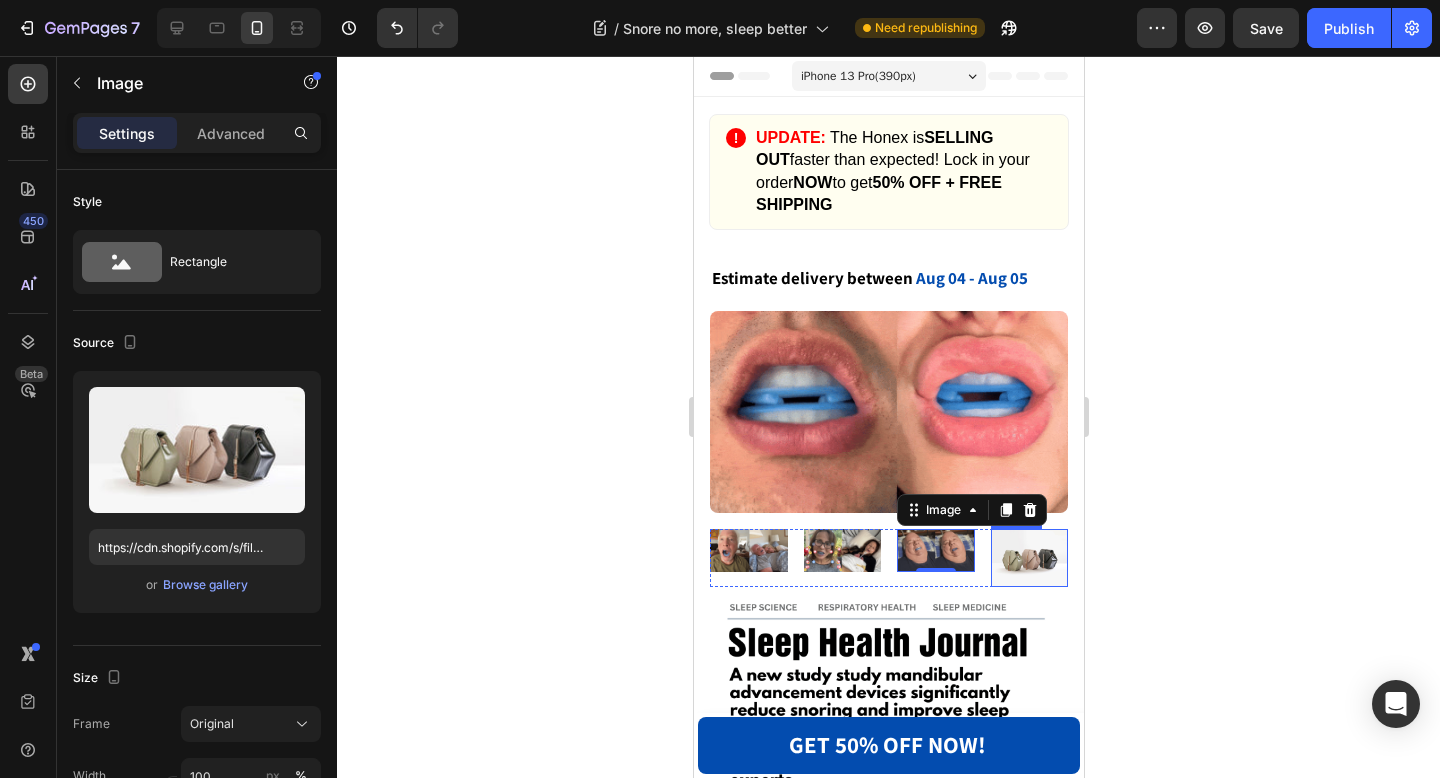 click at bounding box center (1029, 558) 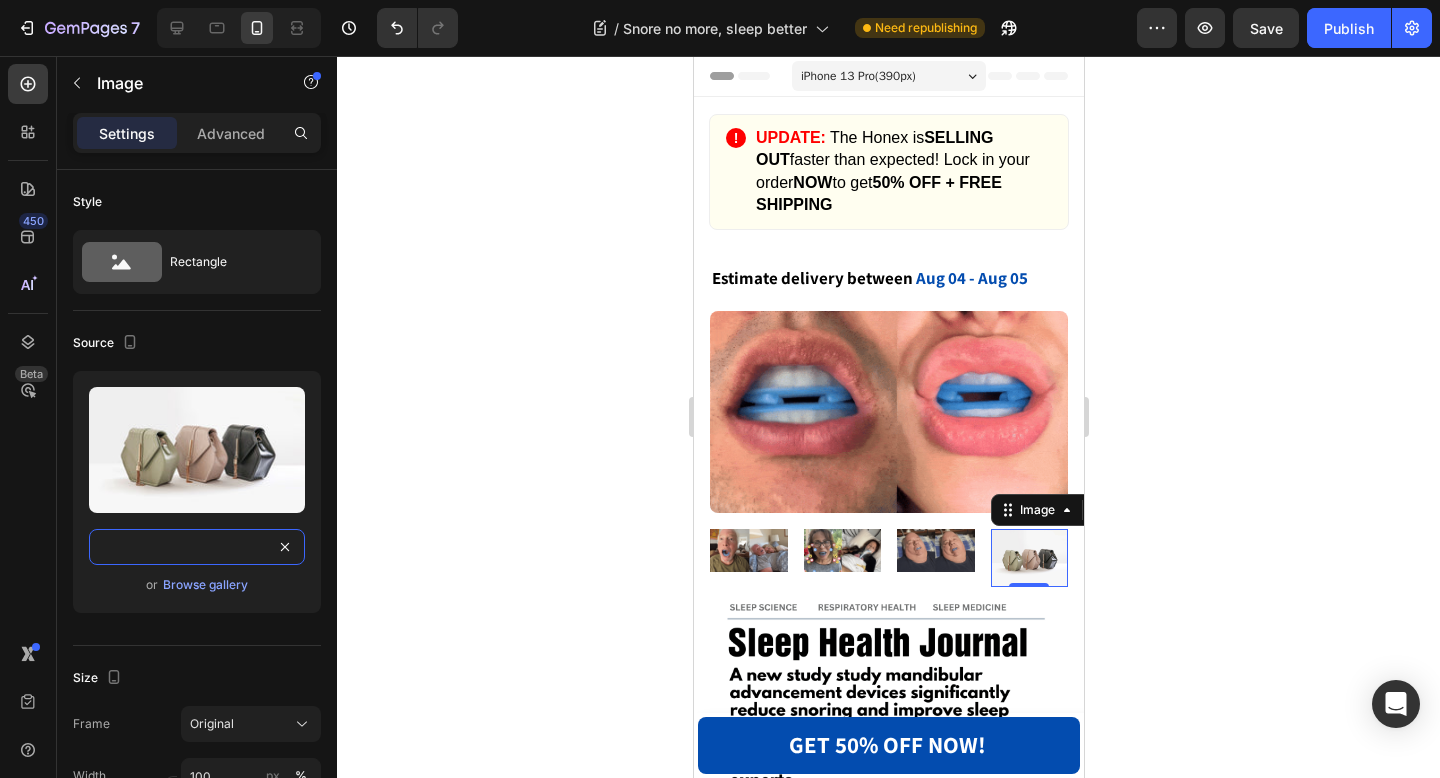drag, startPoint x: 97, startPoint y: 550, endPoint x: 473, endPoint y: 553, distance: 376.01196 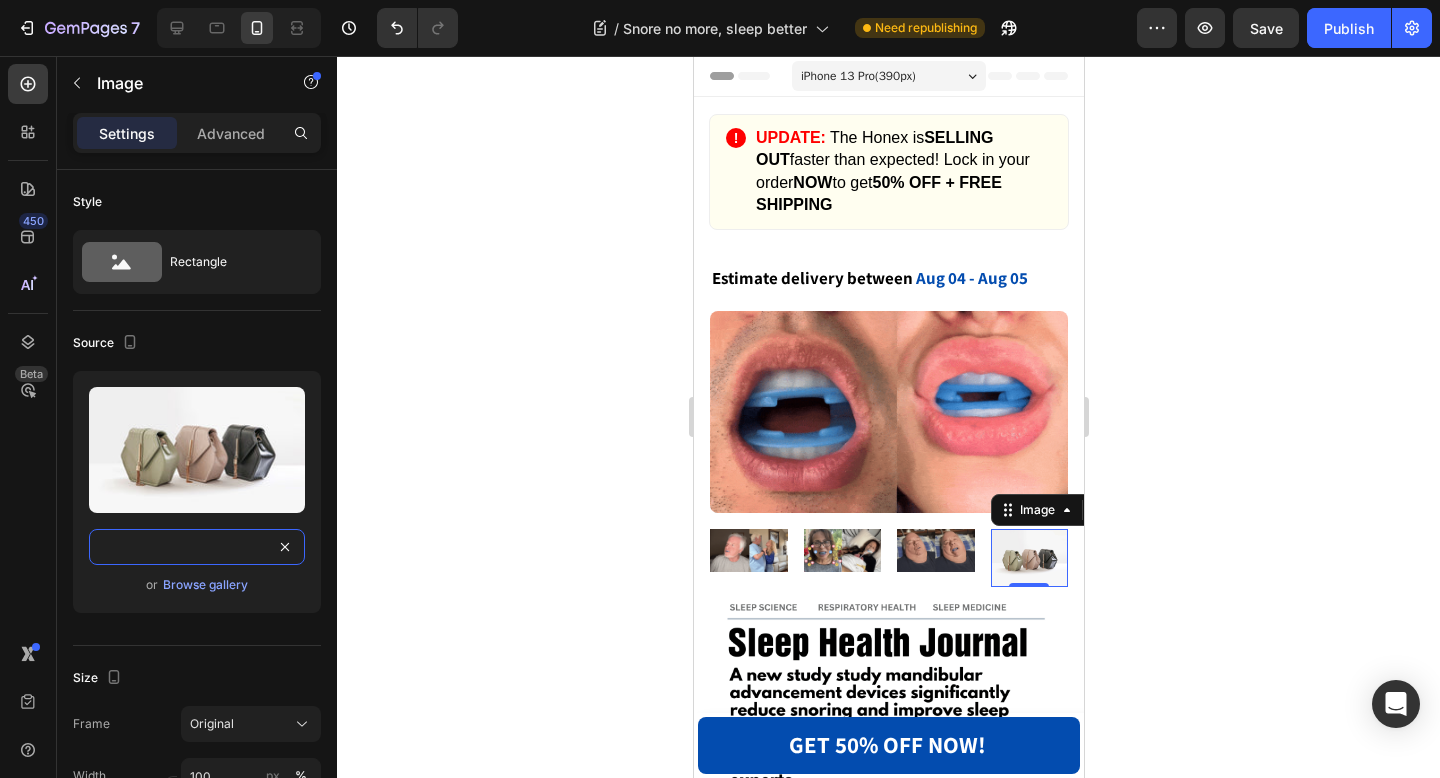 click on "7  Version history  /  Snore no more, sleep better Need republishing Preview  Save   Publish  450 Beta Sections(18) Elements(83) Section Element Hero Section Product Detail Brands Trusted Badges Guarantee Product Breakdown How to use Testimonials Compare Bundle FAQs Social Proof Brand Story Product List Collection Blog List Contact Sticky Add to Cart Custom Footer Browse Library 450 Layout
Row
Row
Row
Row Text
Heading
Text Block Button
Button
Button Media
Image
Image
Video" 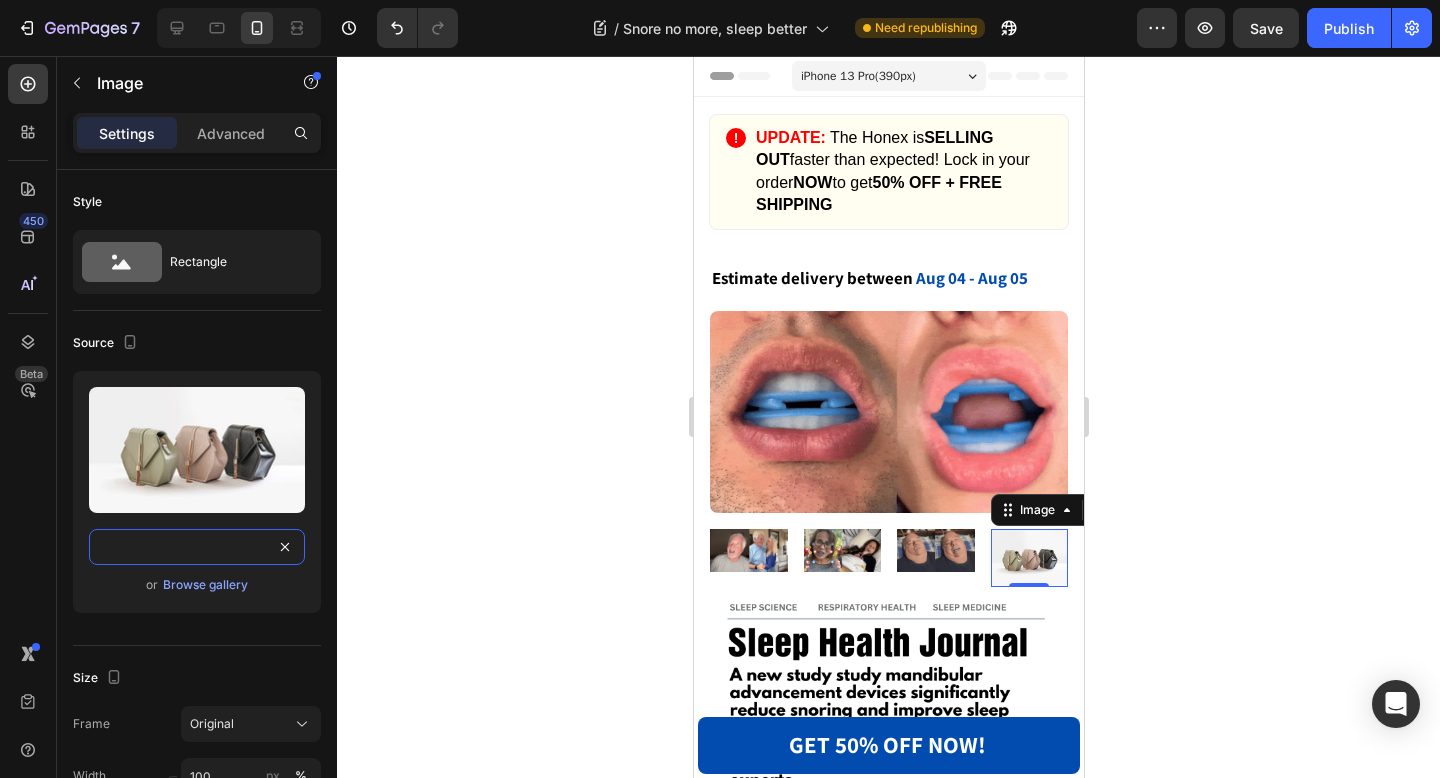 paste on "https://cdn.shopify.com/s/files/1/0651/3301/9321/files/06234-ezgif.com-optimize.gif?v=1753647696" 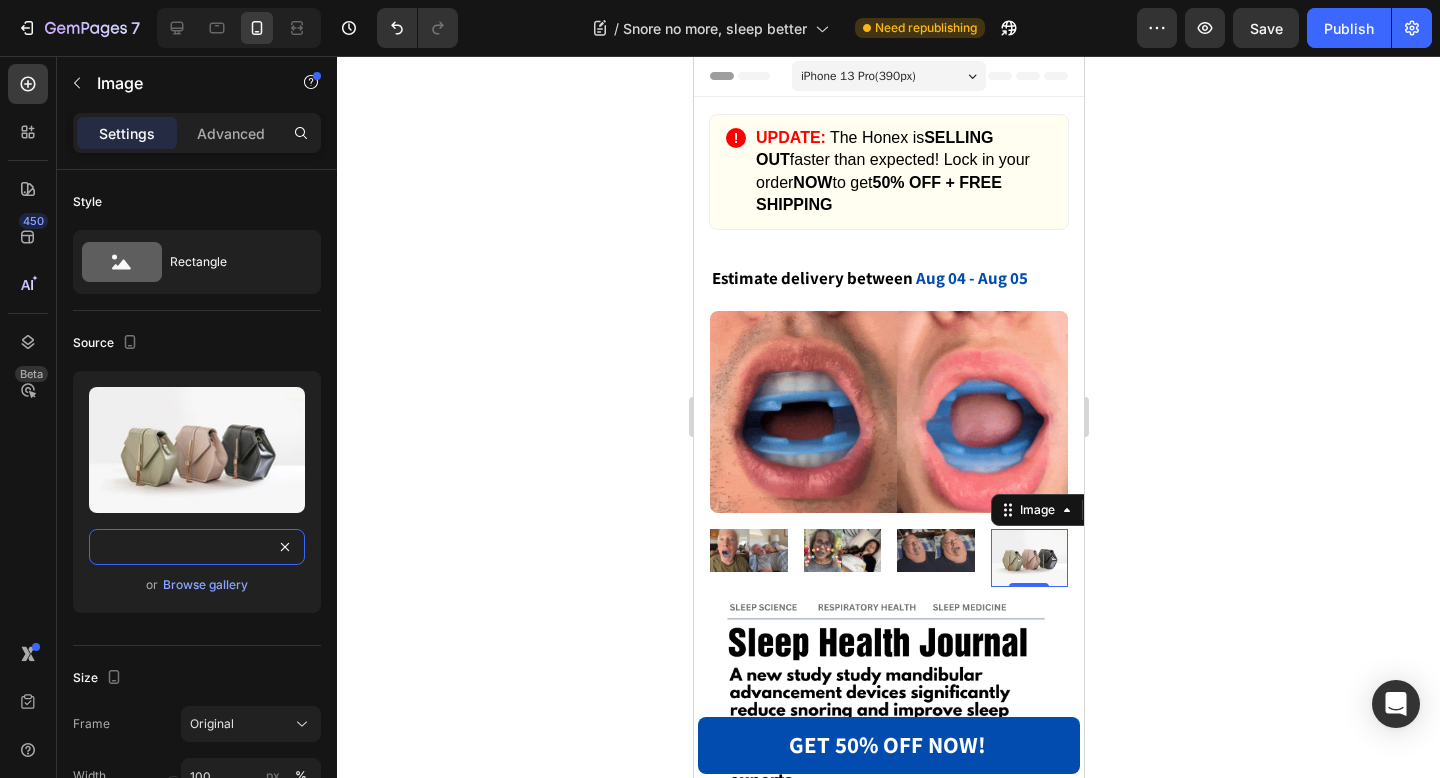 scroll, scrollTop: 0, scrollLeft: 404, axis: horizontal 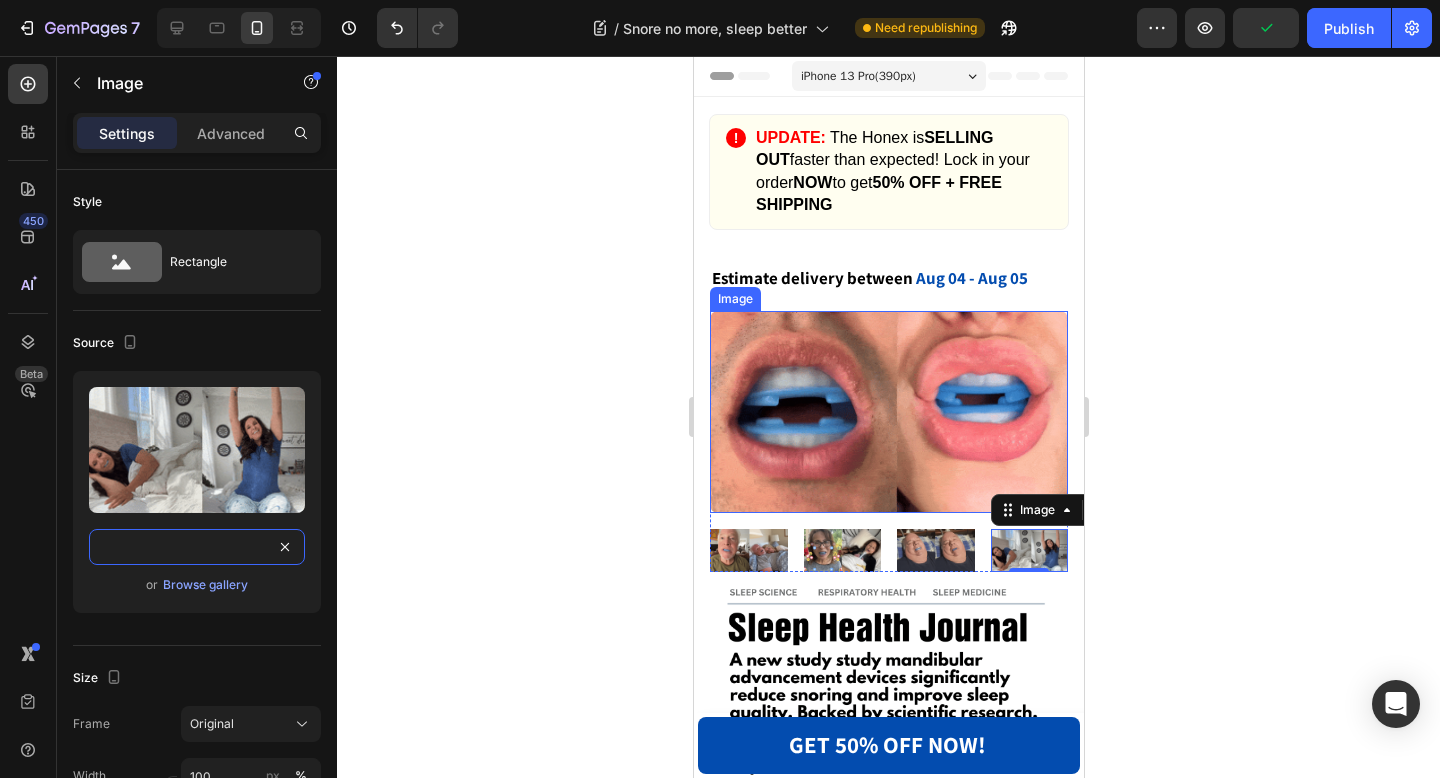 type on "https://cdn.shopify.com/s/files/1/0651/3301/9321/files/06234-ezgif.com-optimize.gif?v=1753647696" 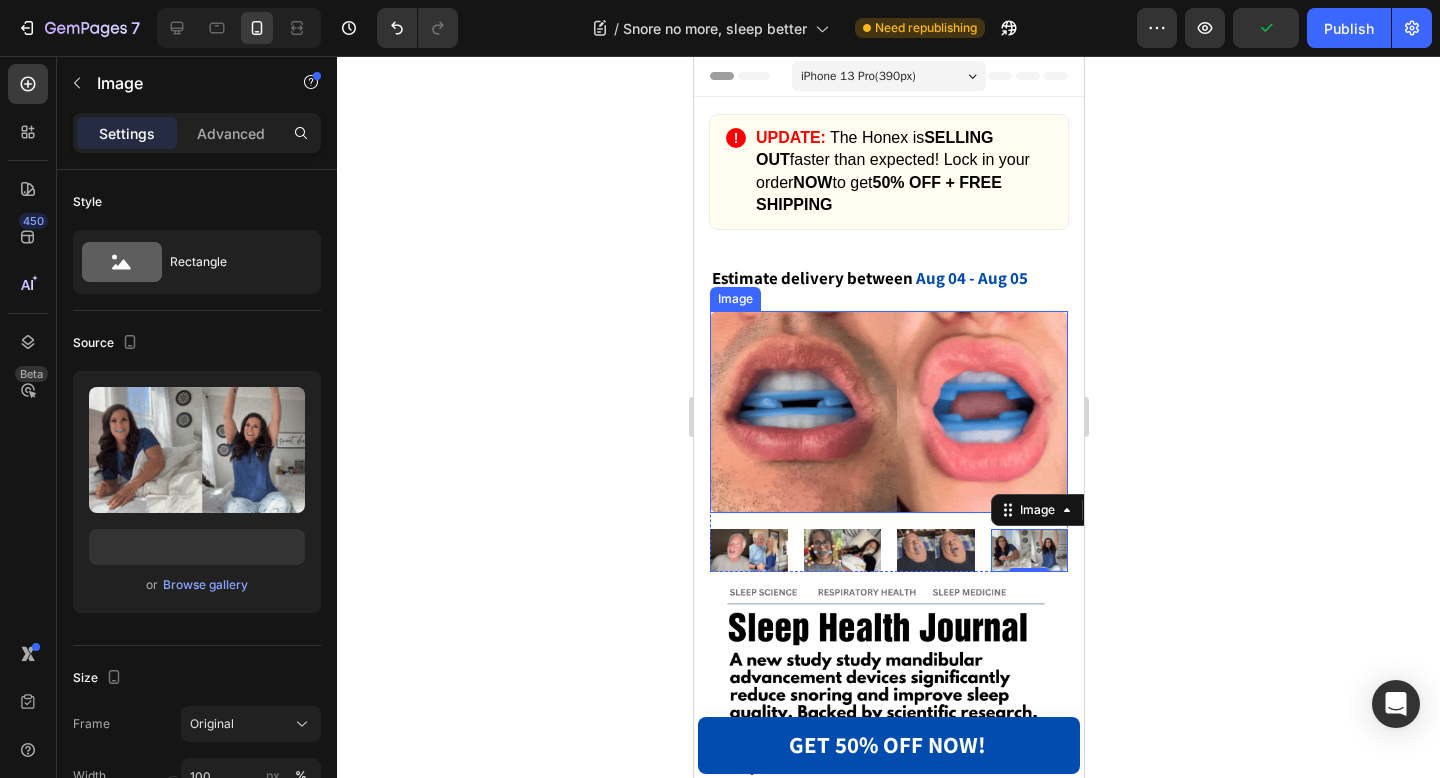 scroll, scrollTop: 0, scrollLeft: 0, axis: both 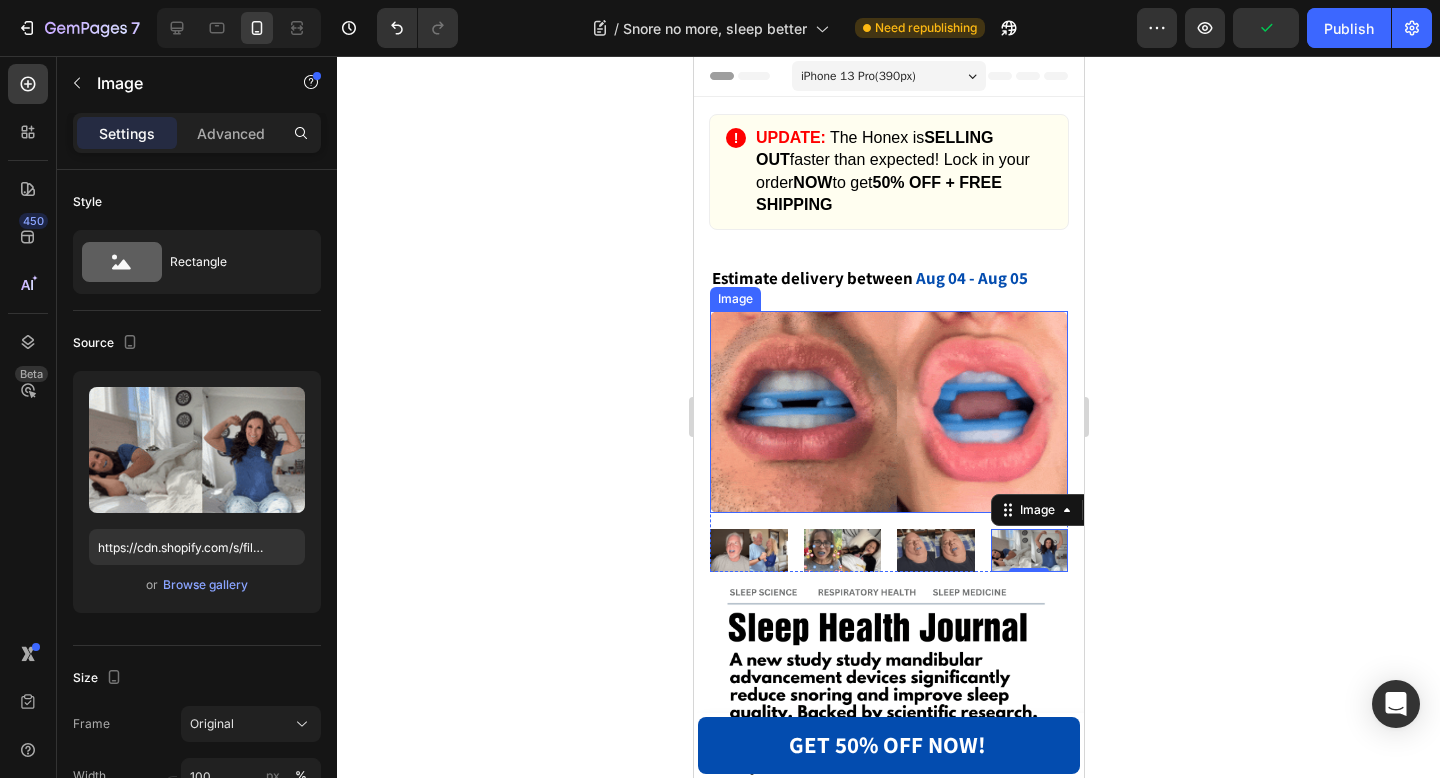 click 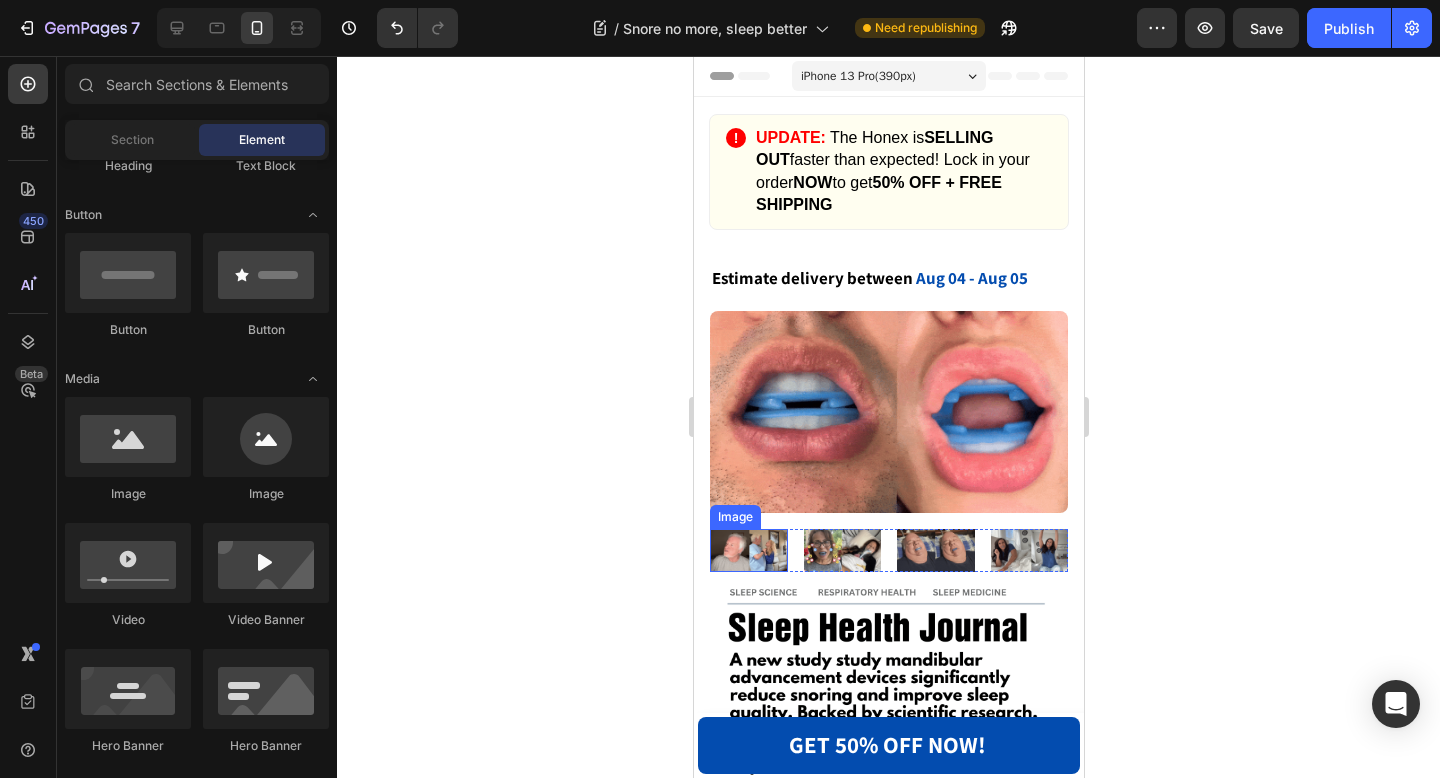 click on "Image" at bounding box center (734, 517) 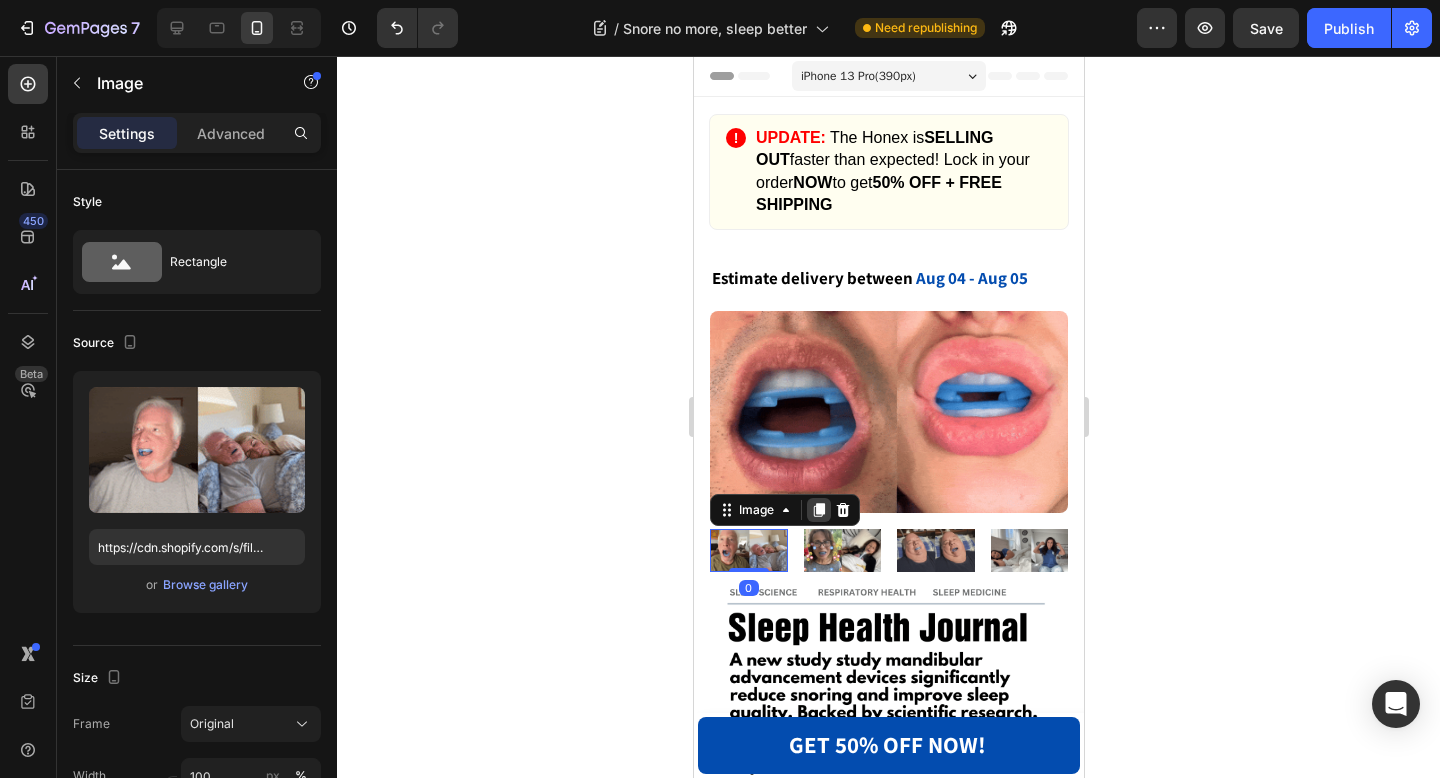click 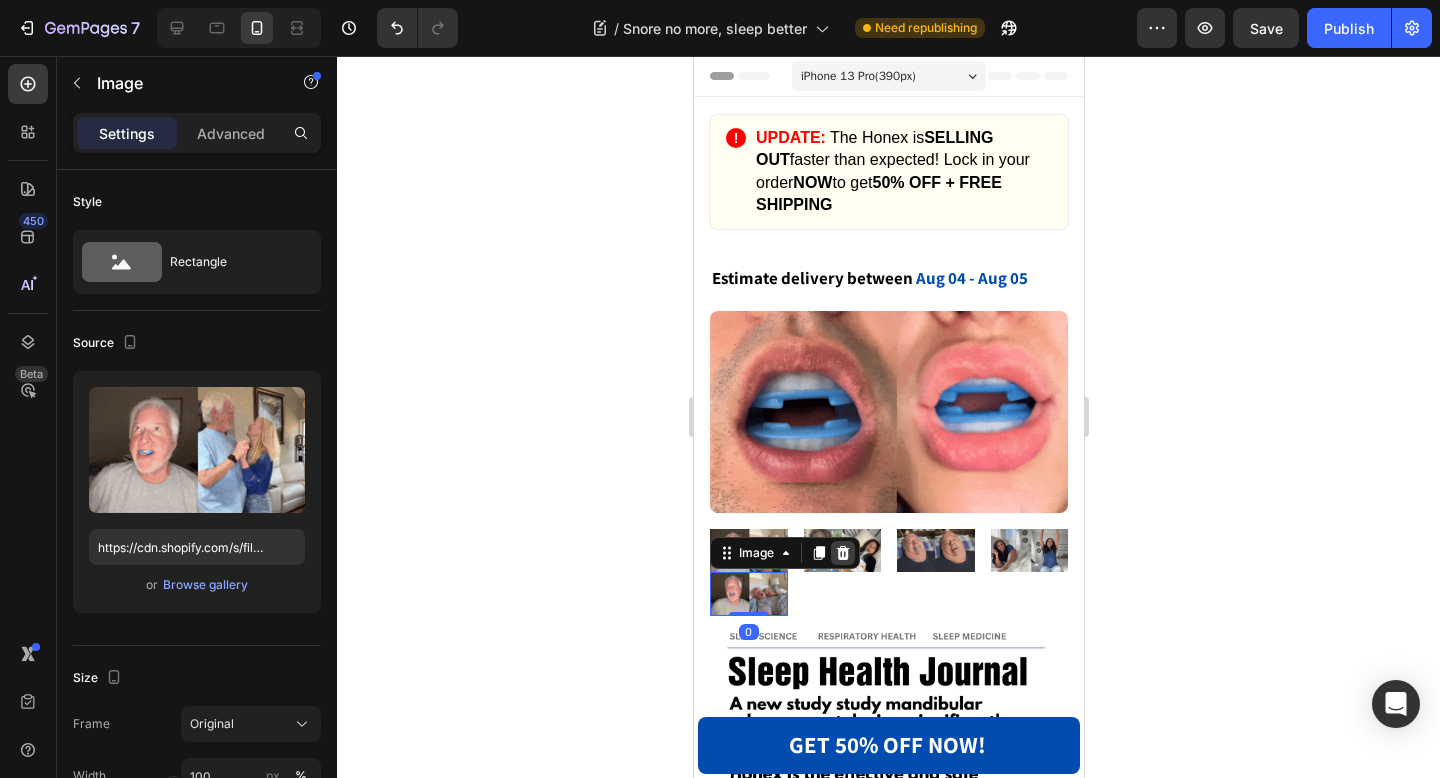 click 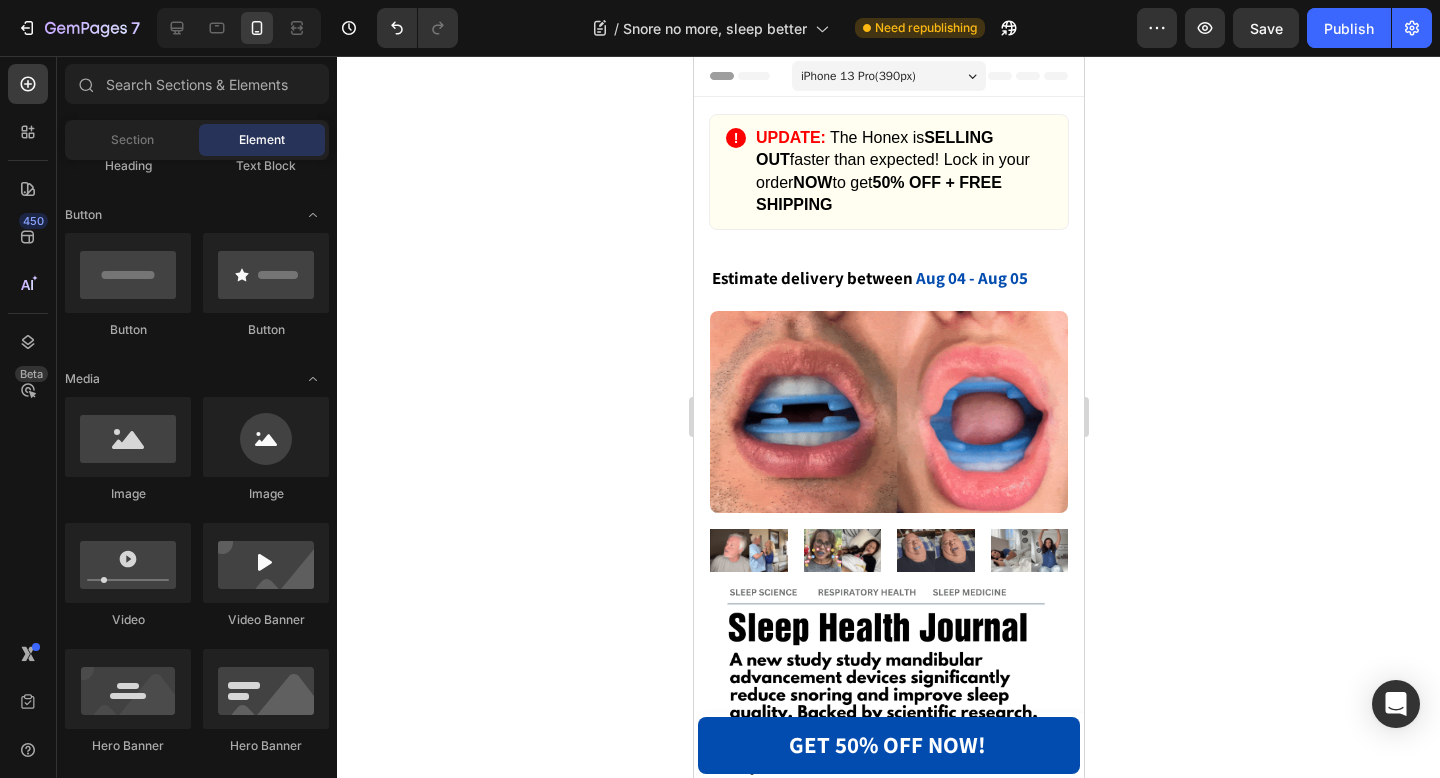 scroll, scrollTop: 0, scrollLeft: 0, axis: both 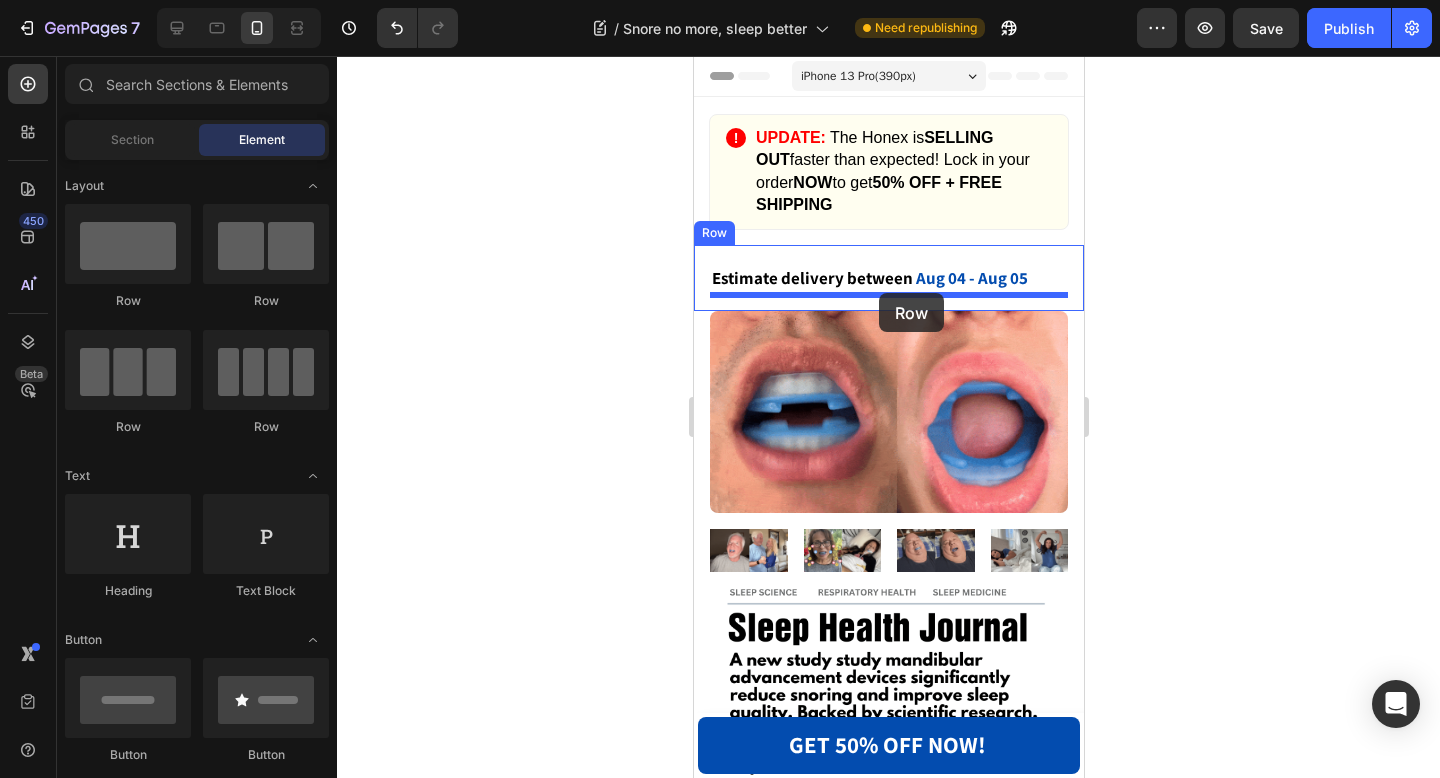 drag, startPoint x: 962, startPoint y: 440, endPoint x: 878, endPoint y: 293, distance: 169.30742 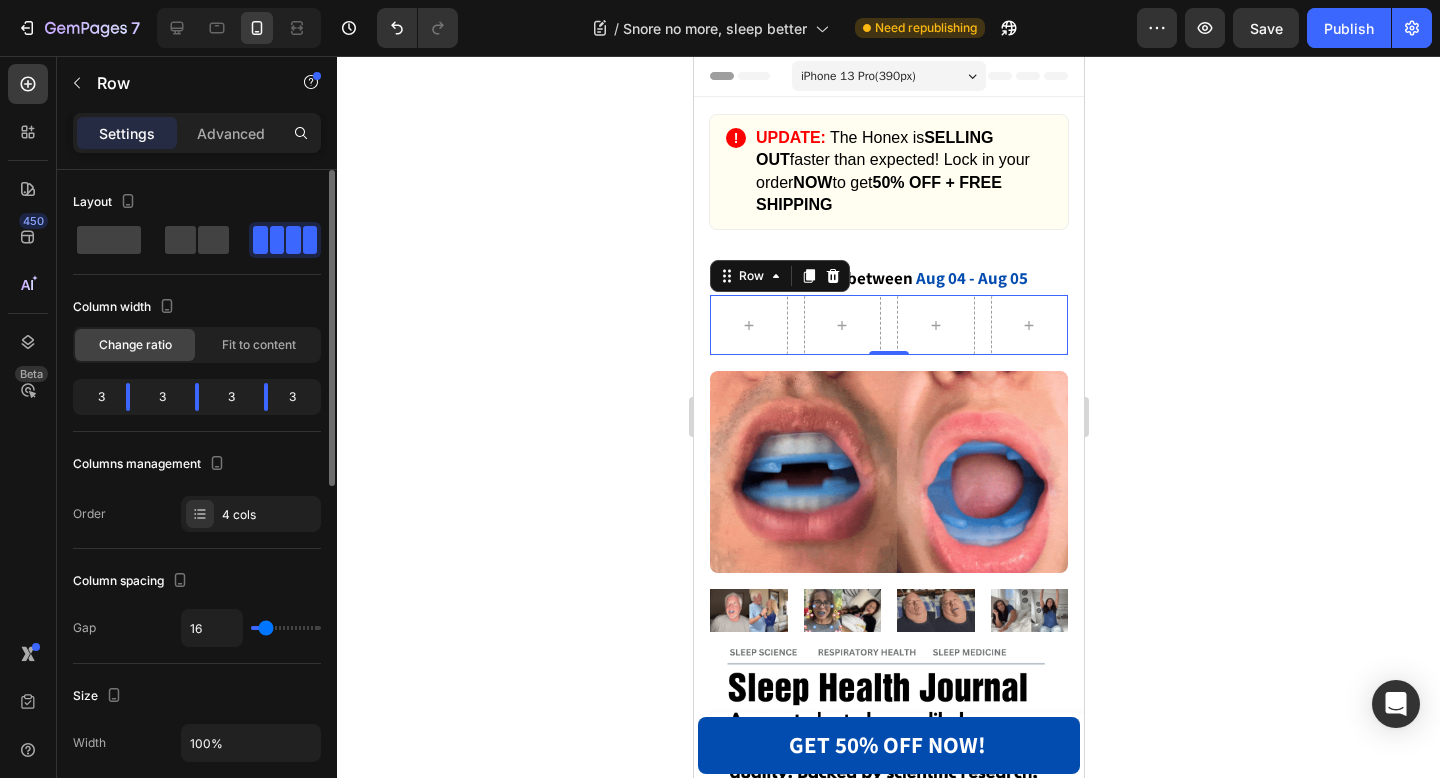 type on "18" 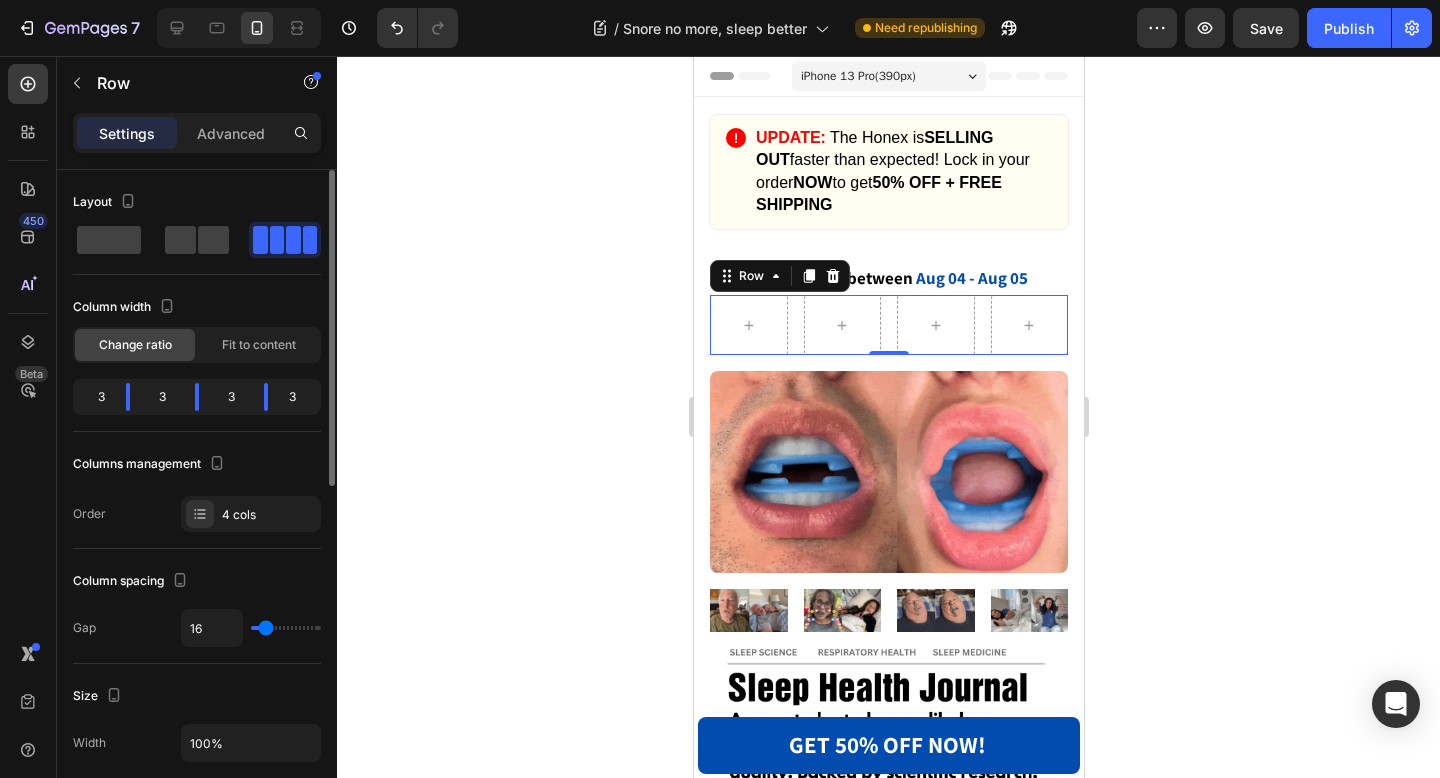 type on "18" 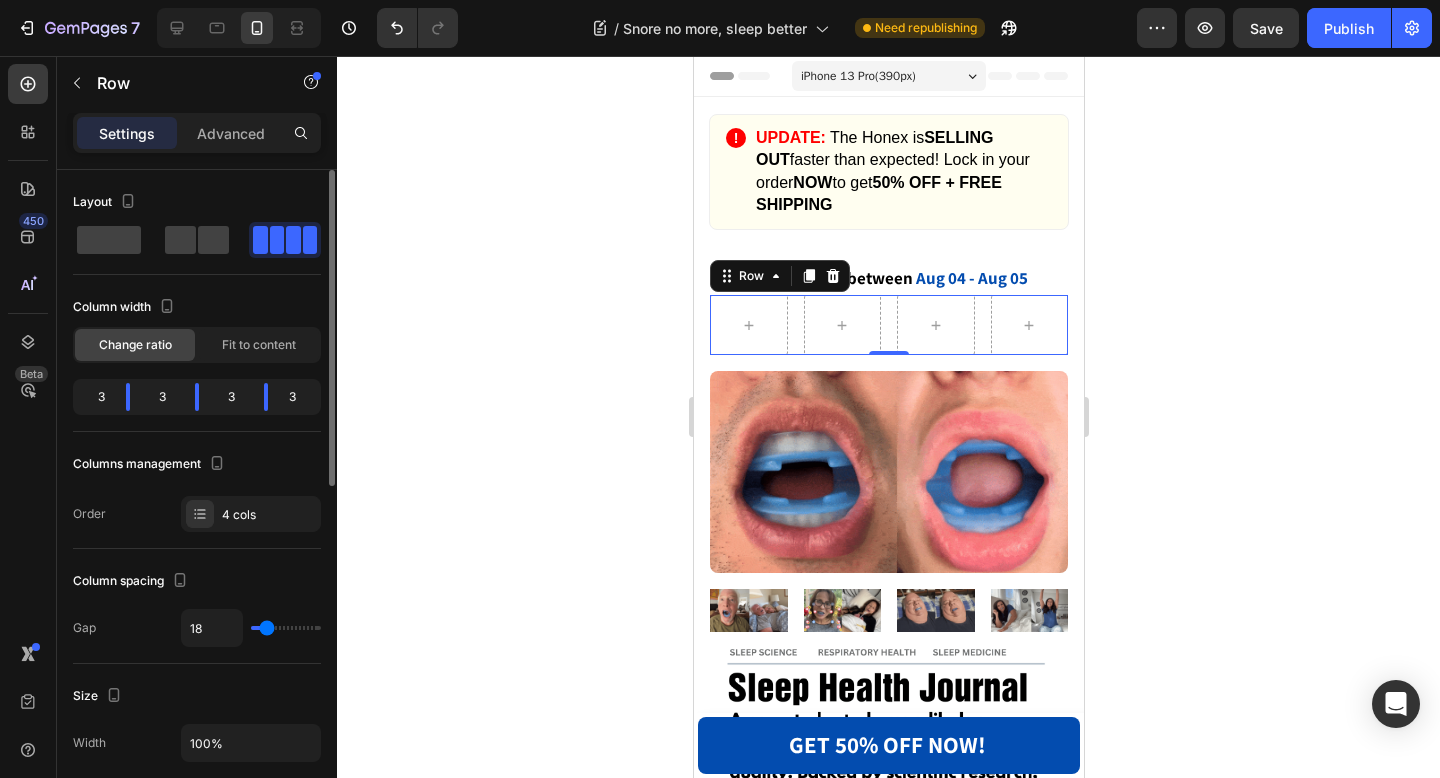 type on "22" 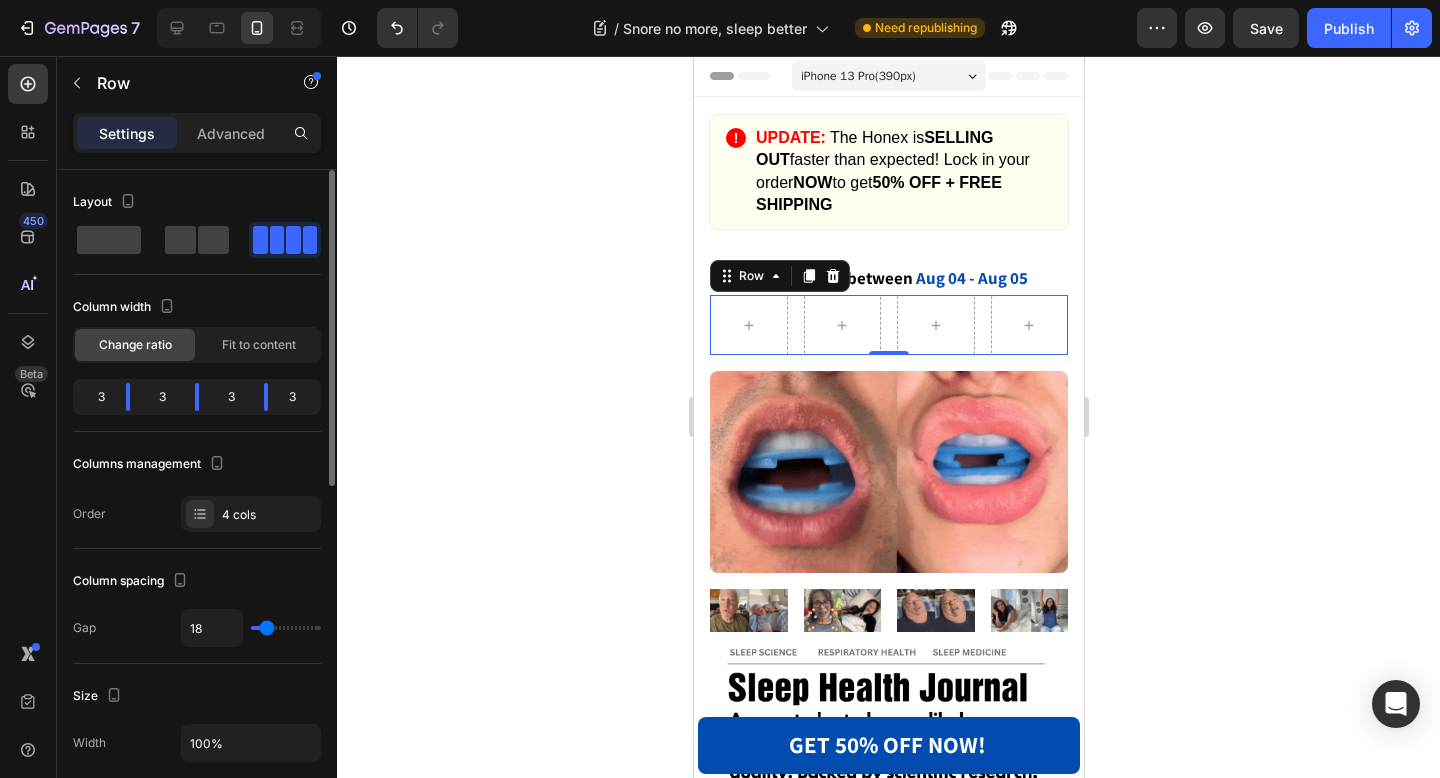 type on "22" 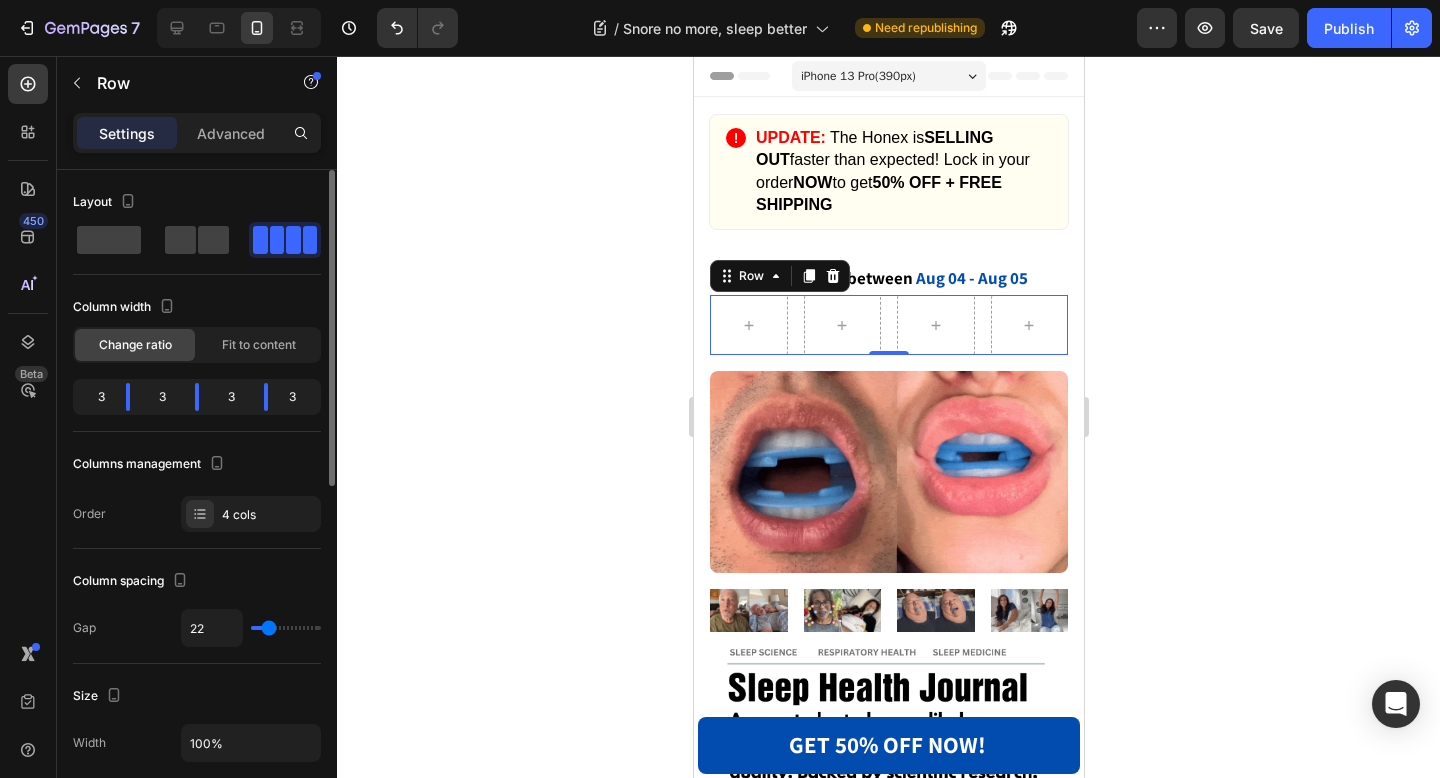type on "25" 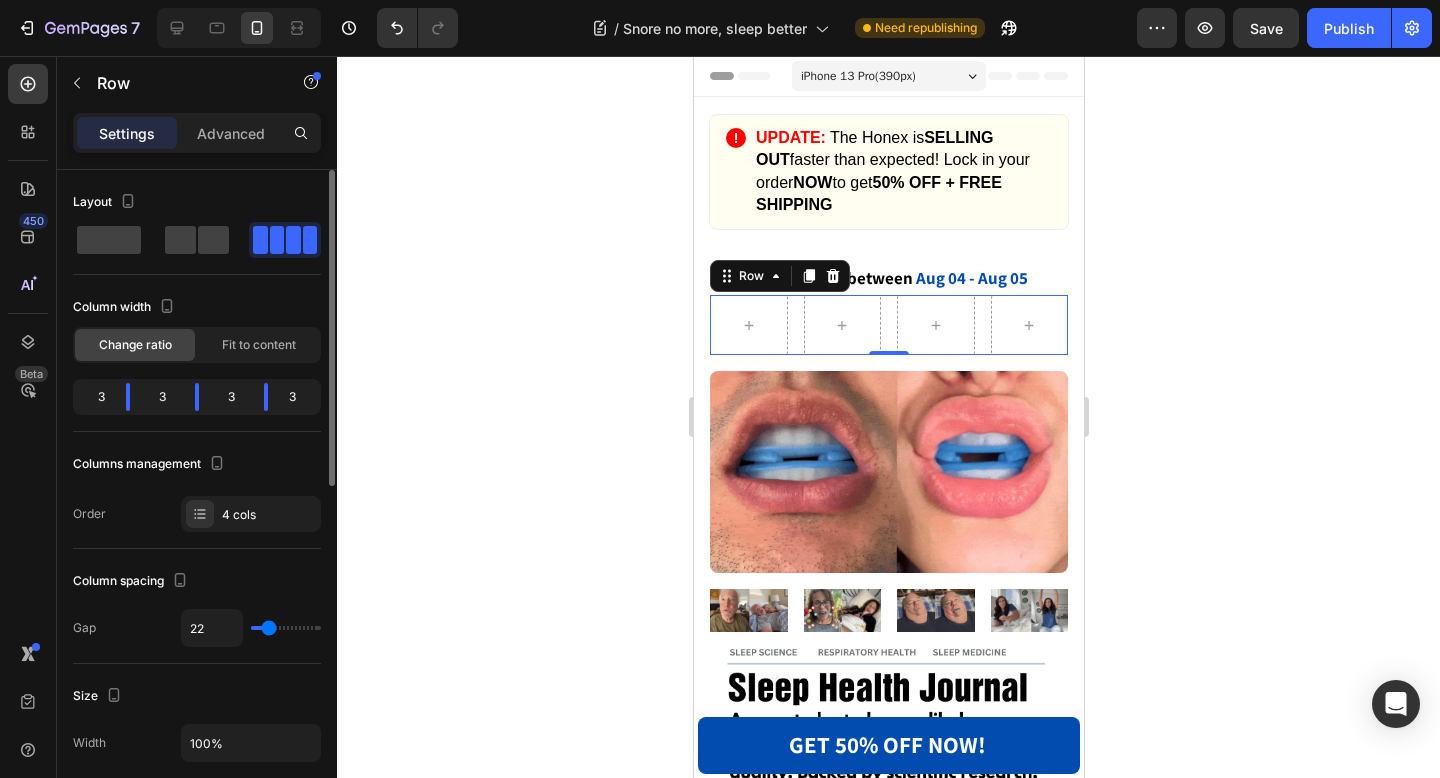 type on "25" 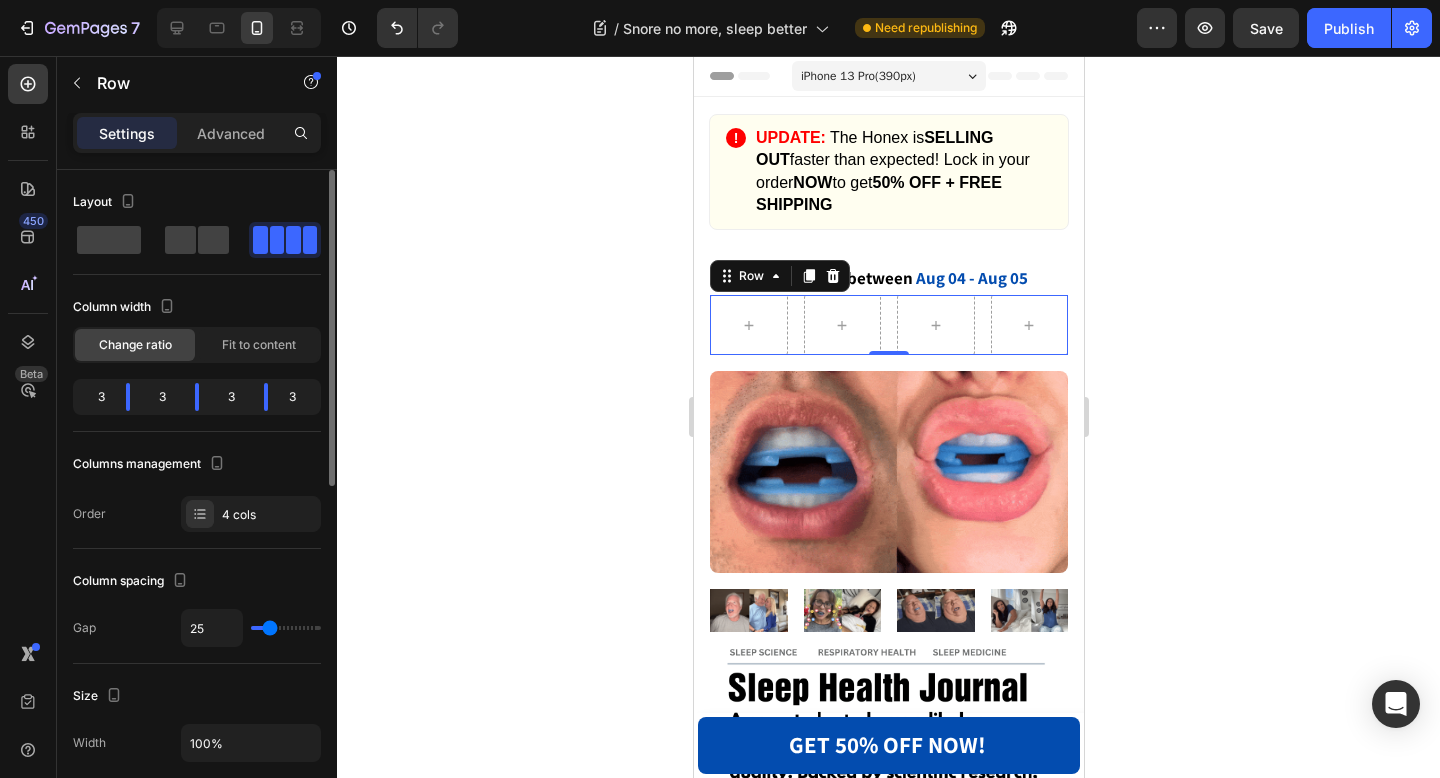 type on "27" 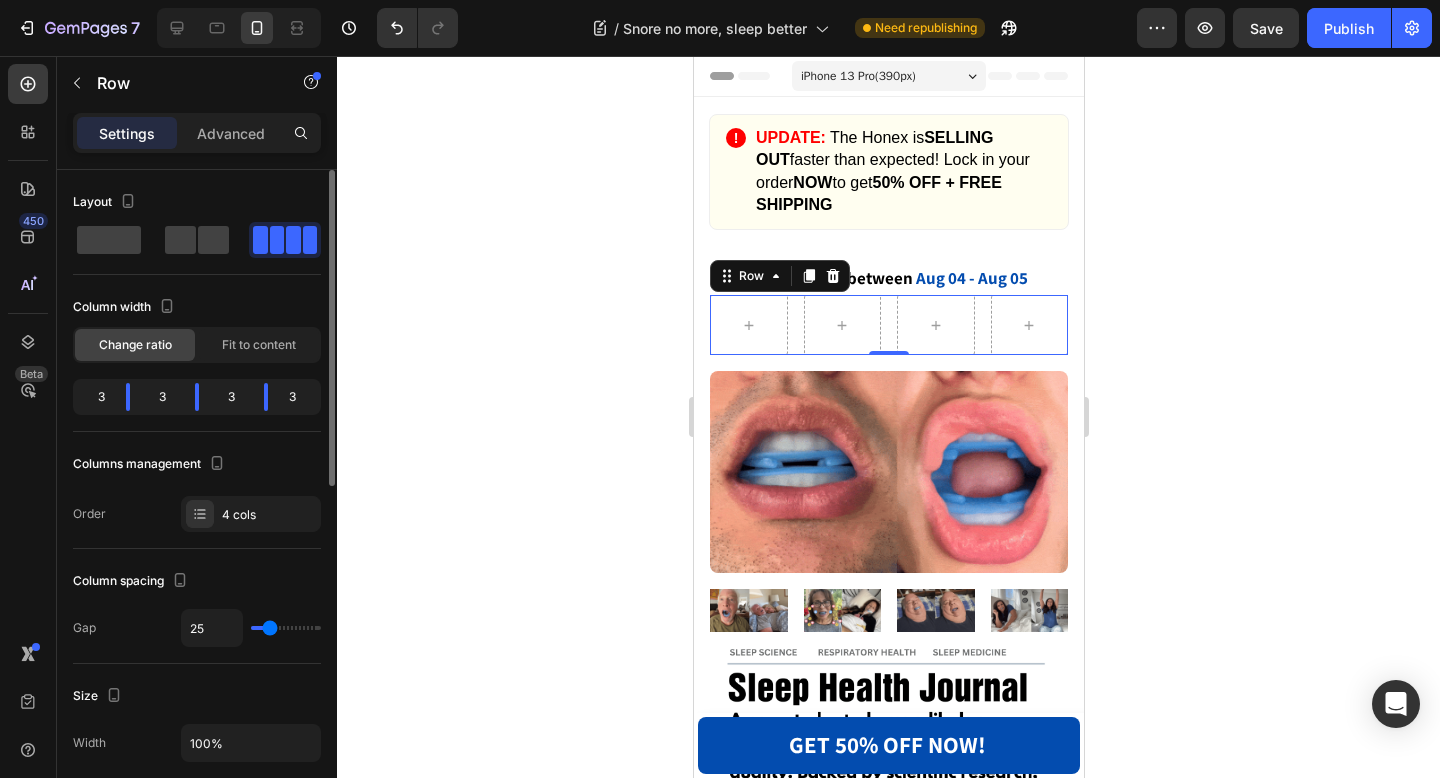 type on "27" 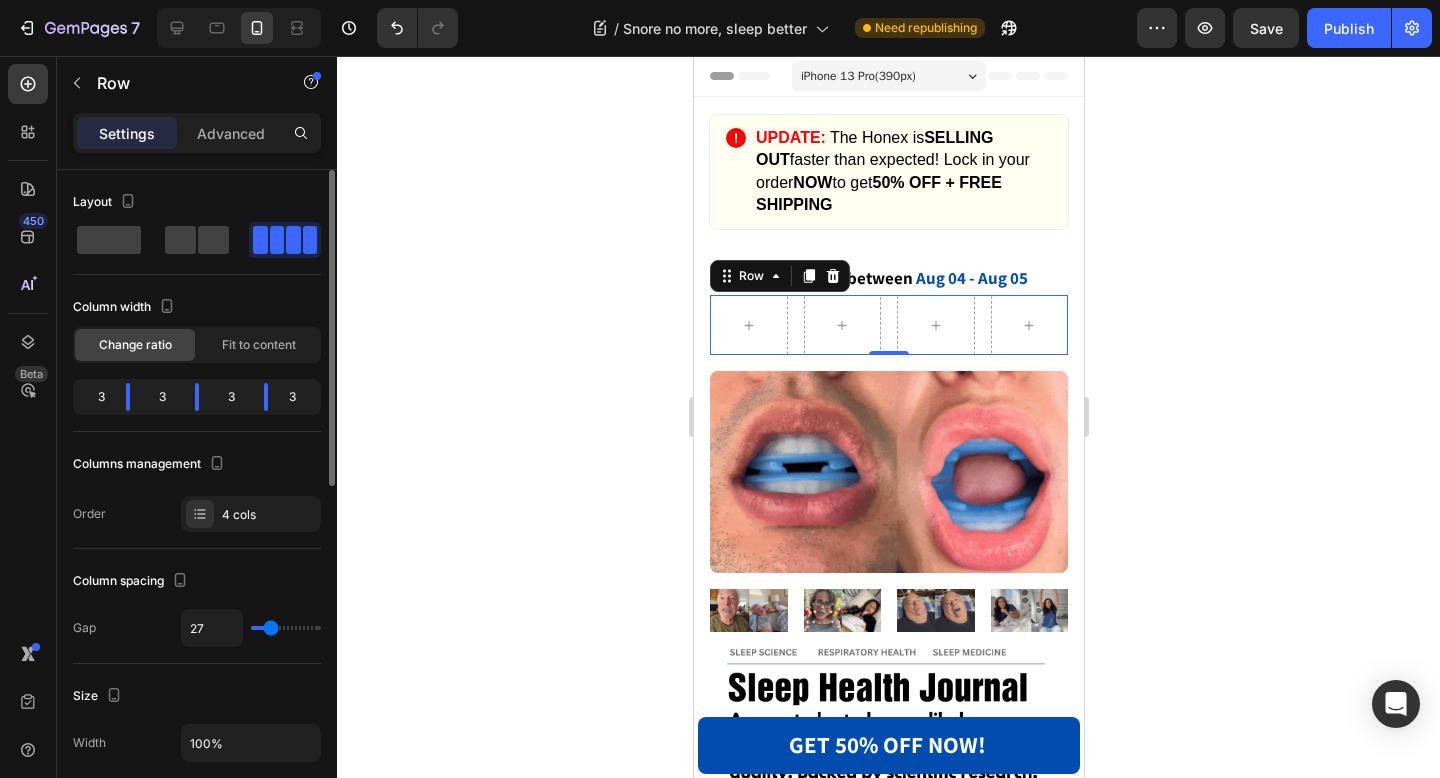 type on "30" 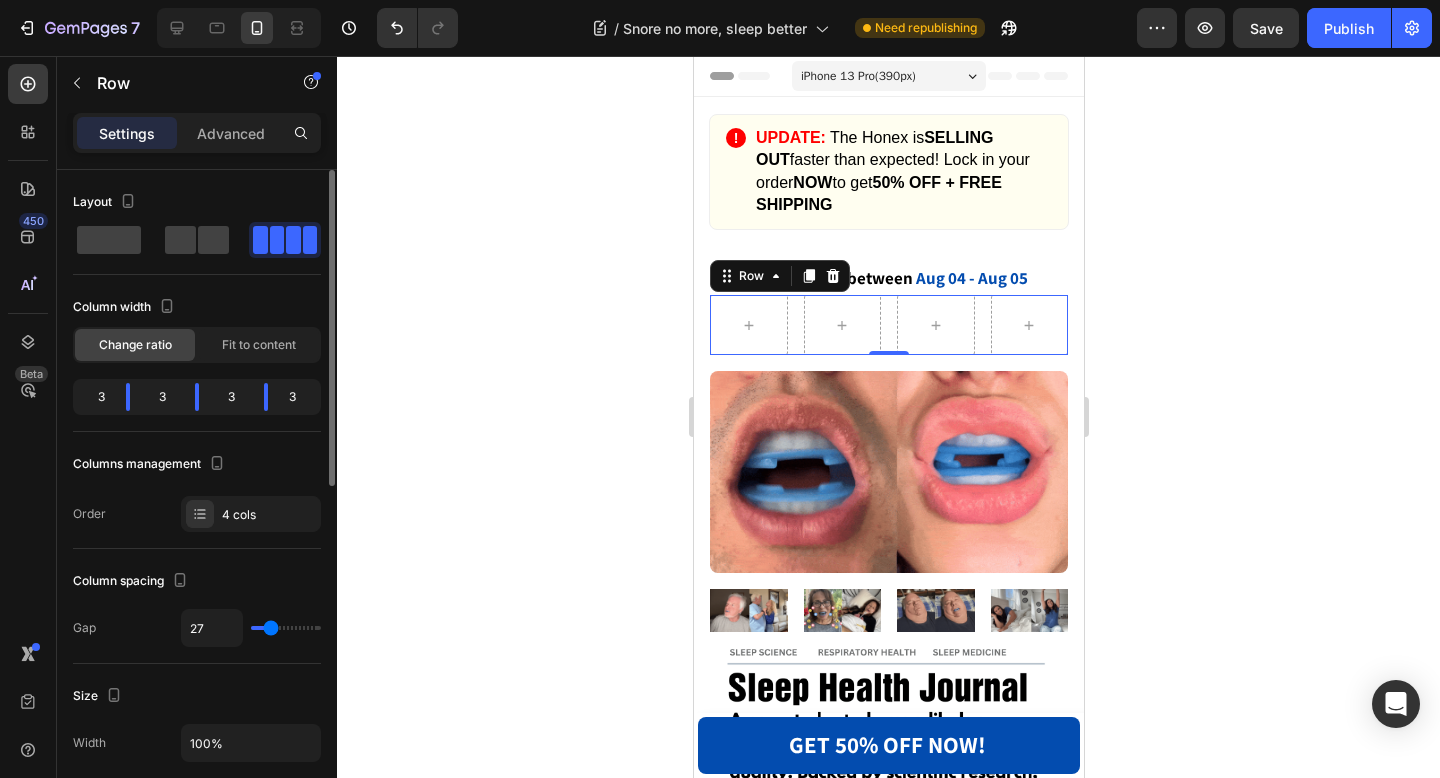 type on "30" 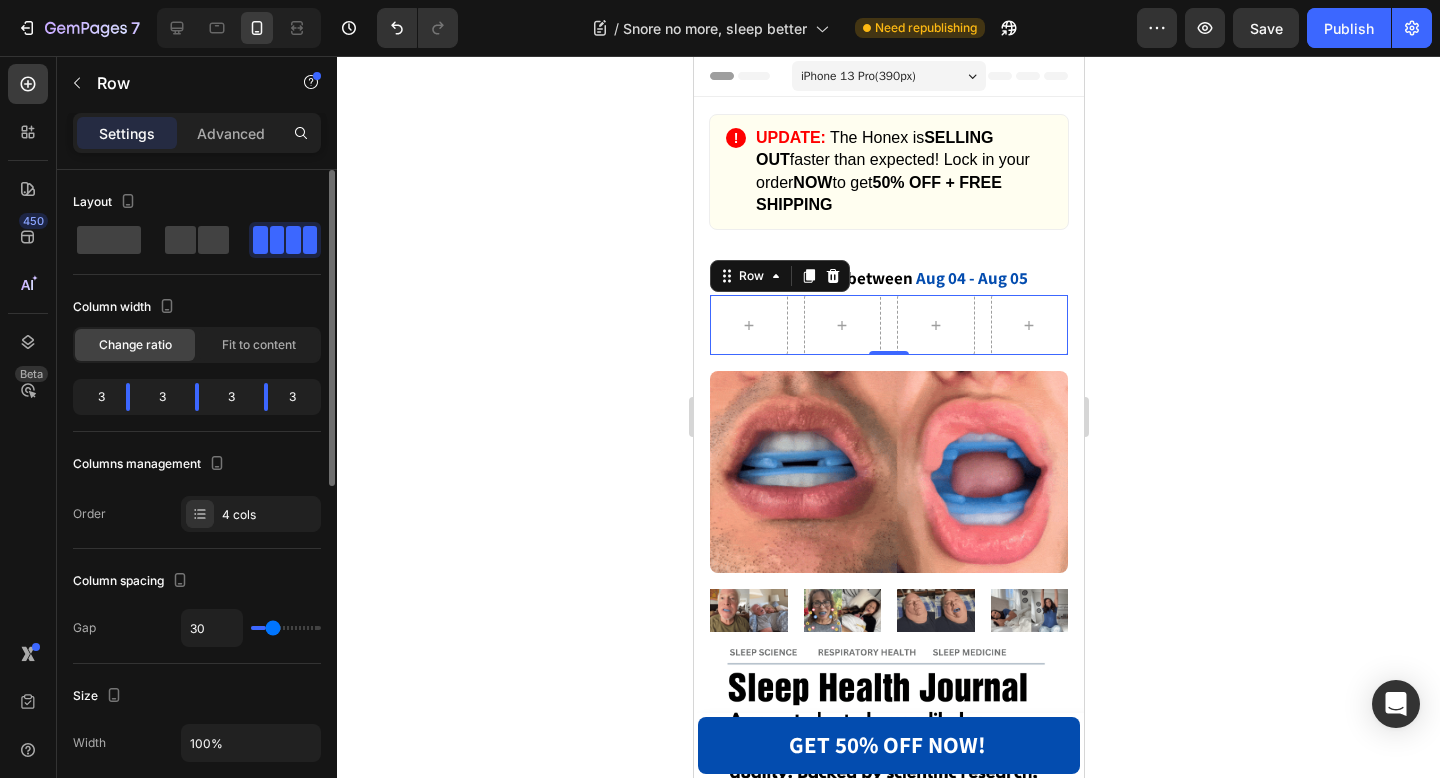type on "34" 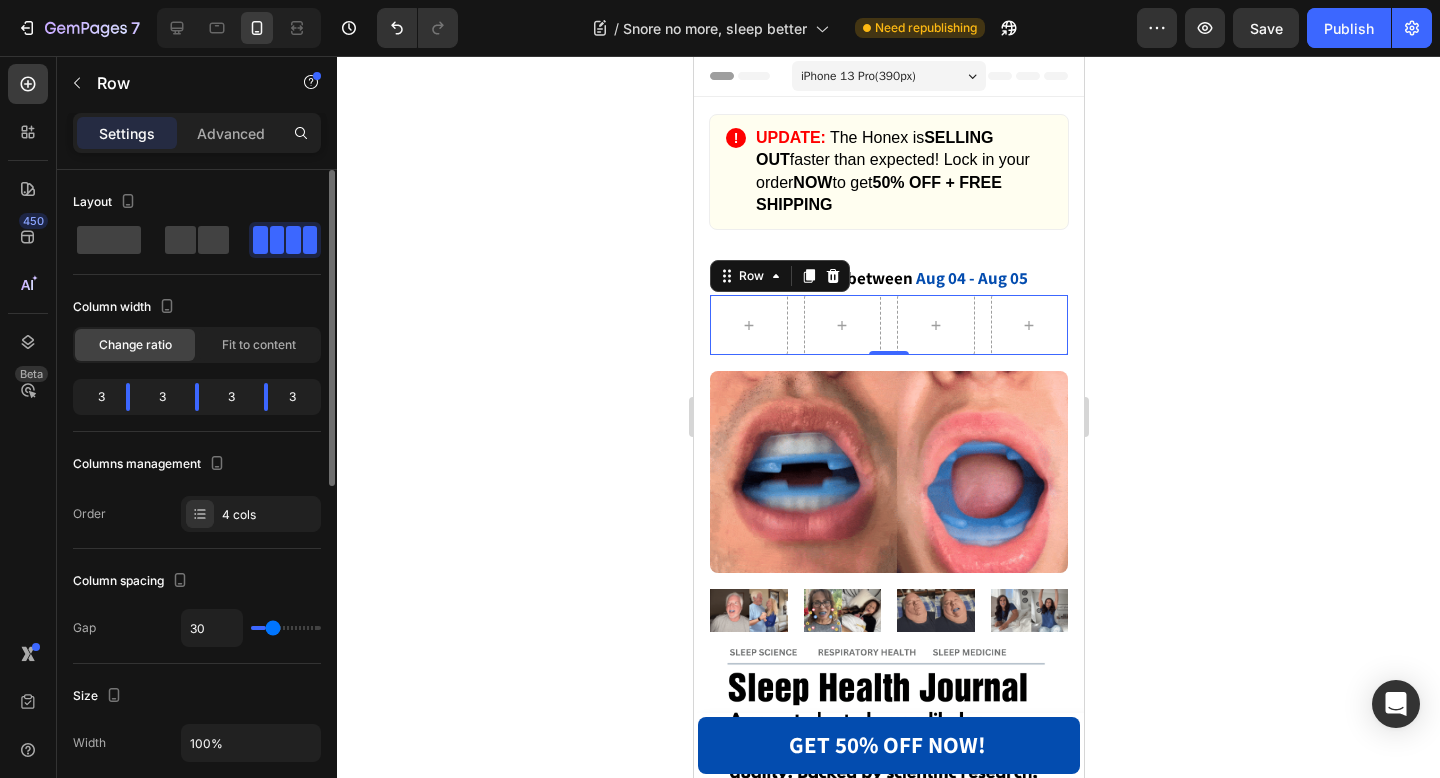 type on "34" 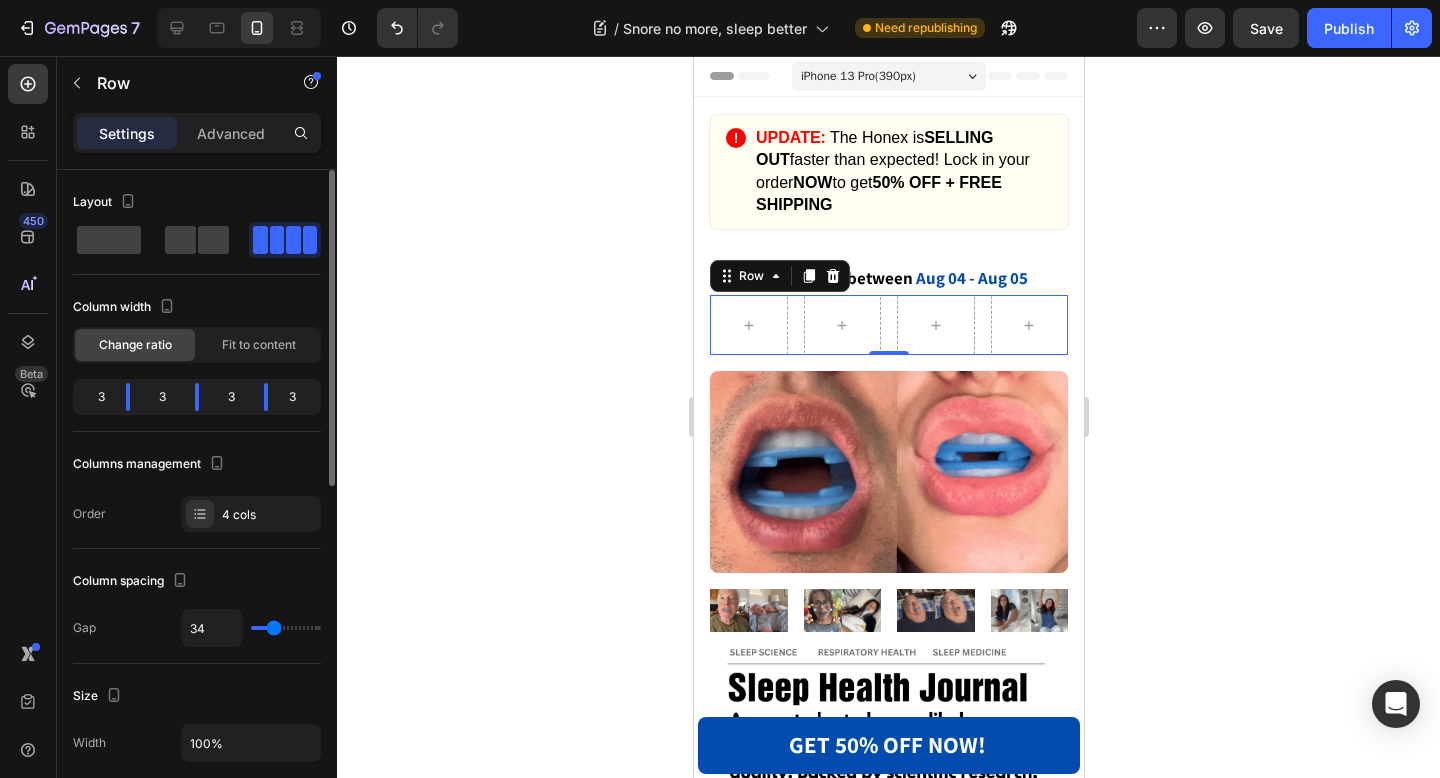 type on "37" 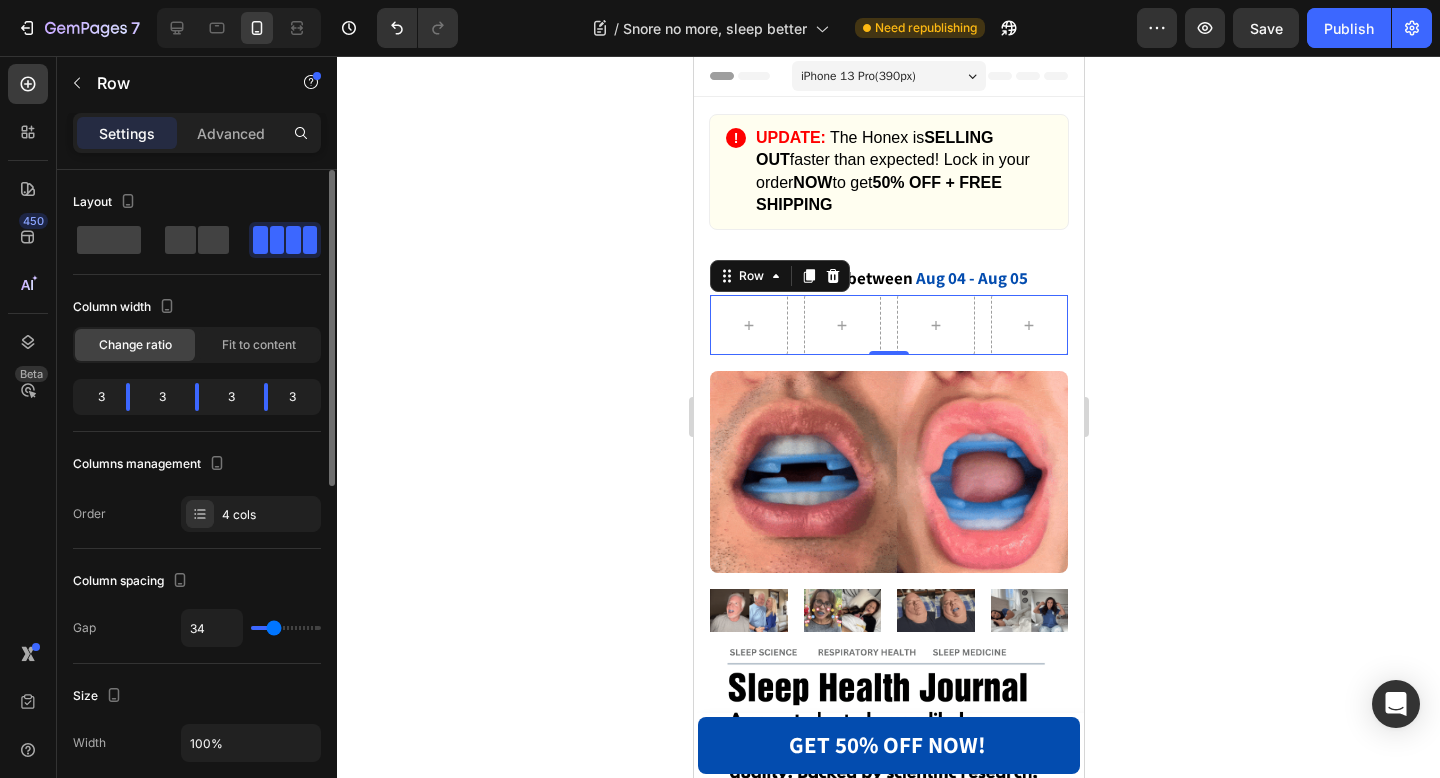type on "37" 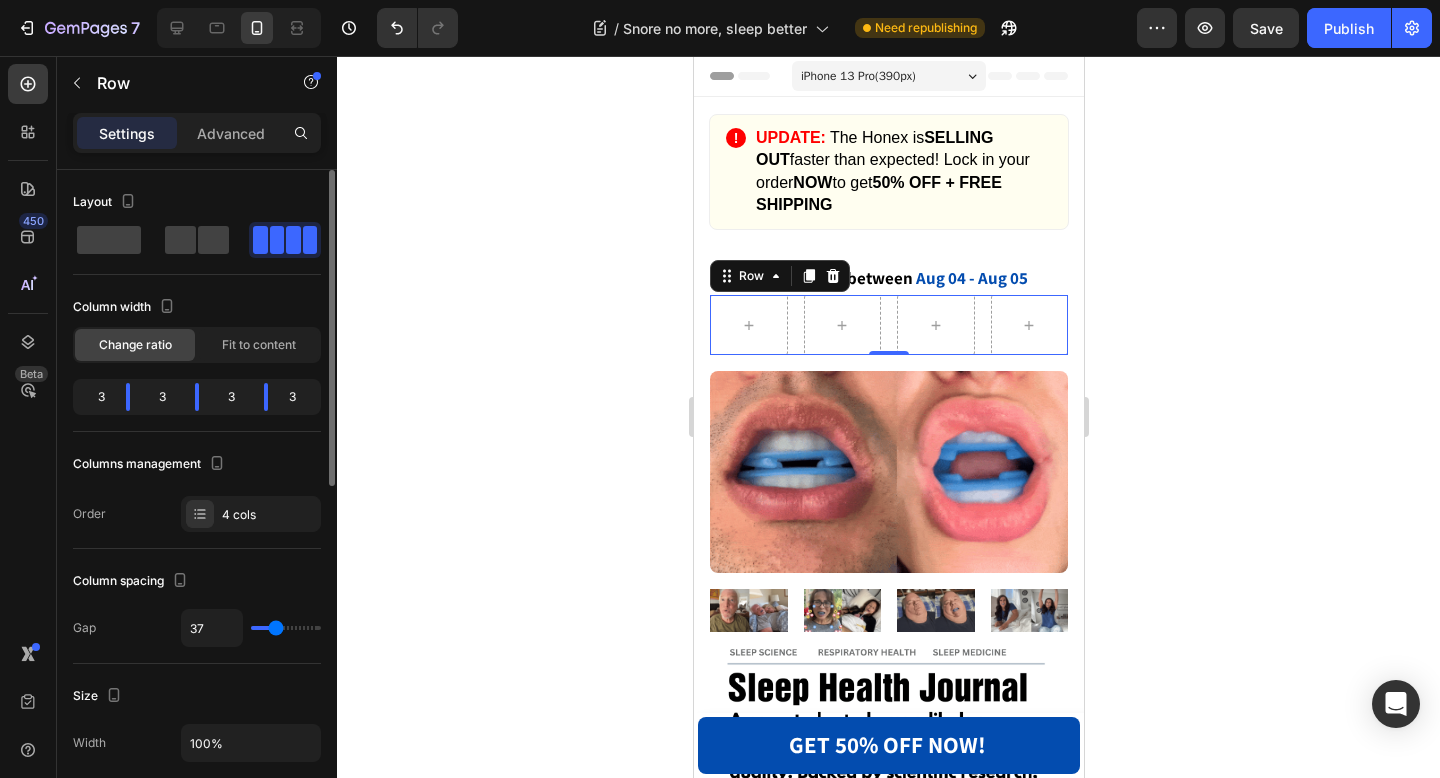 type on "39" 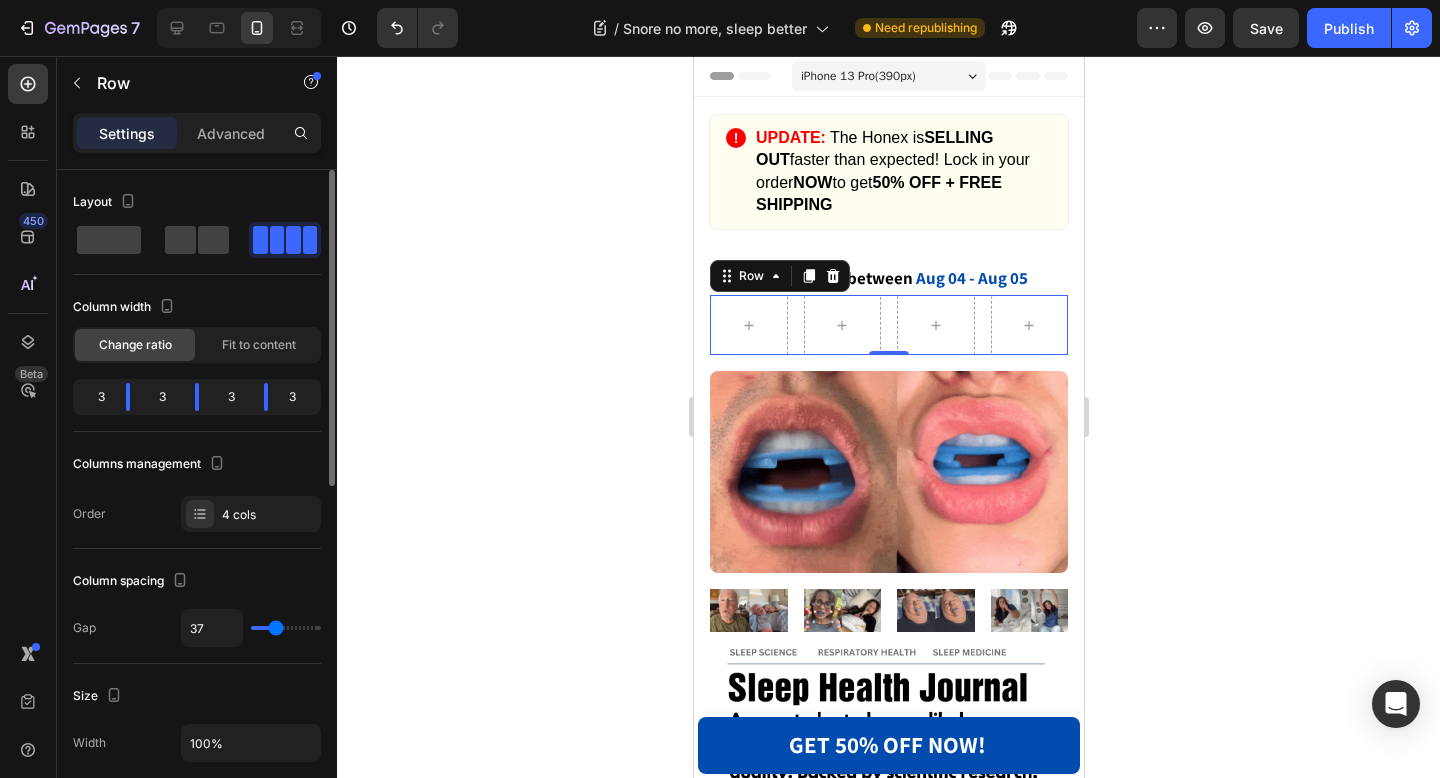 type on "39" 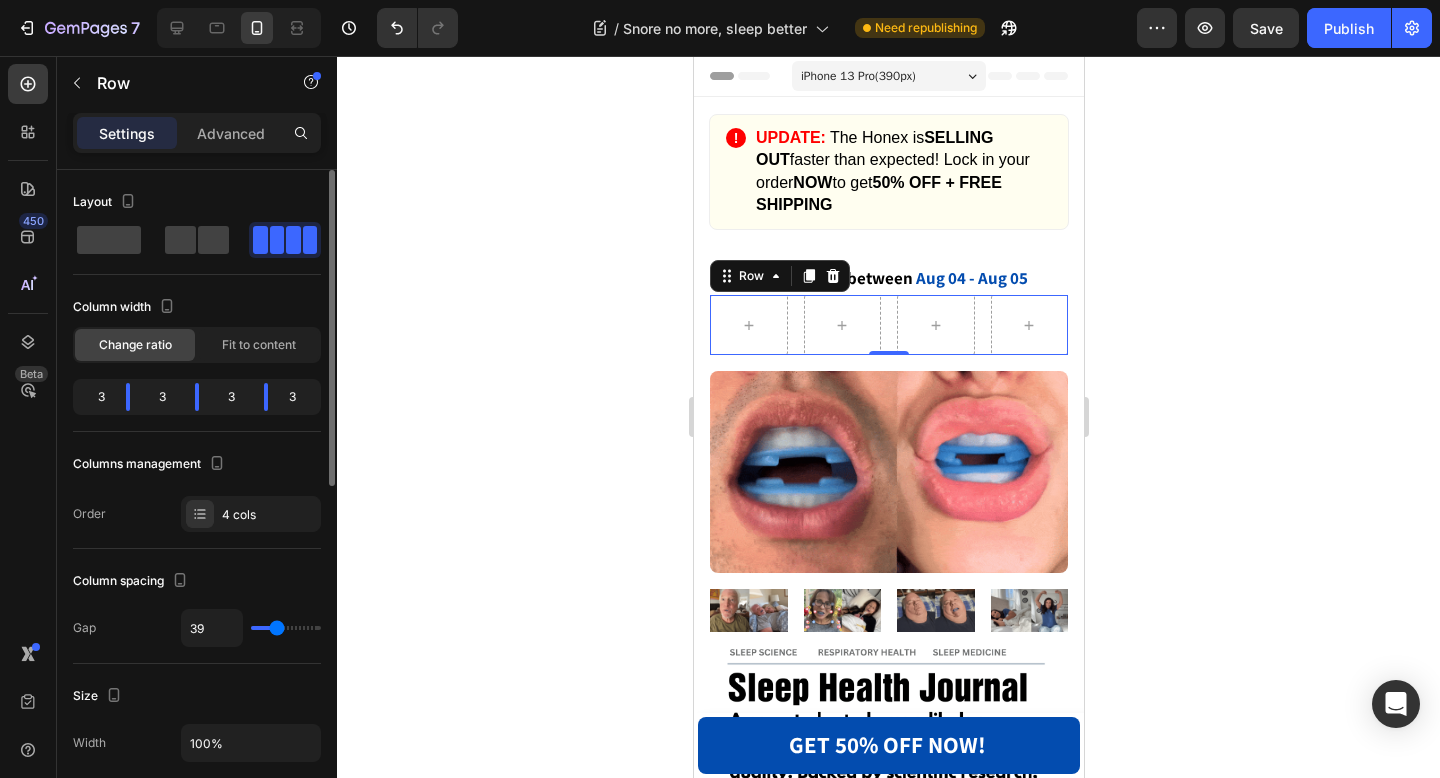 type on "41" 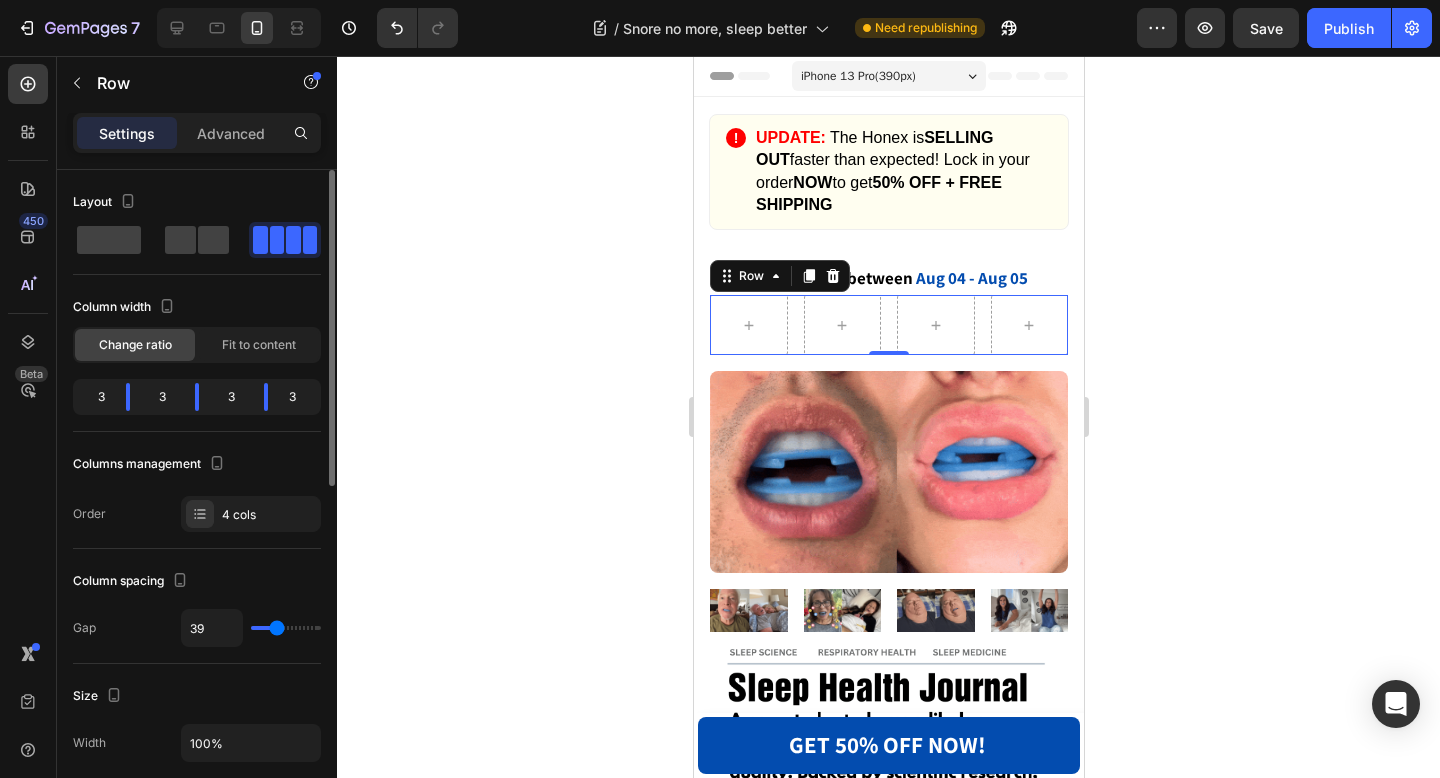 type on "41" 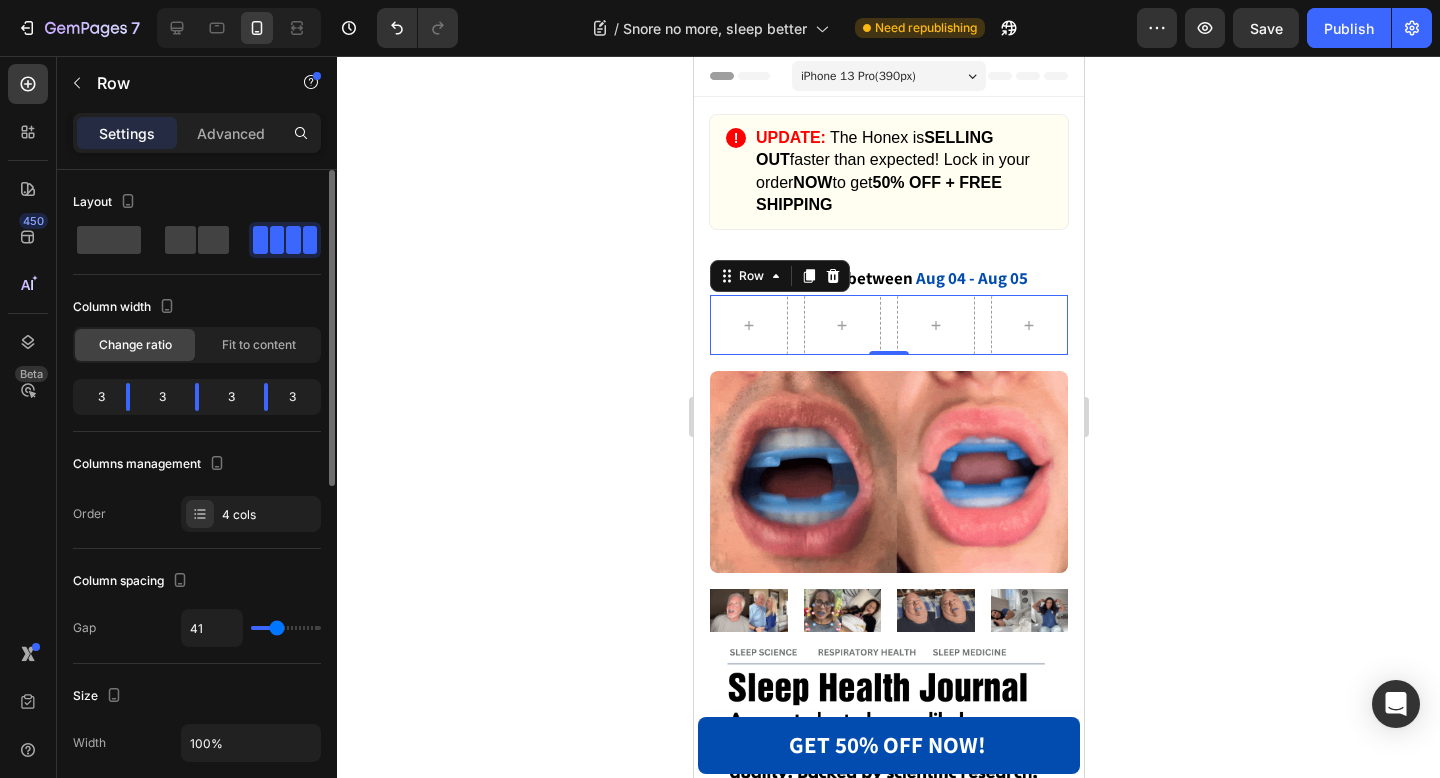 type on "43" 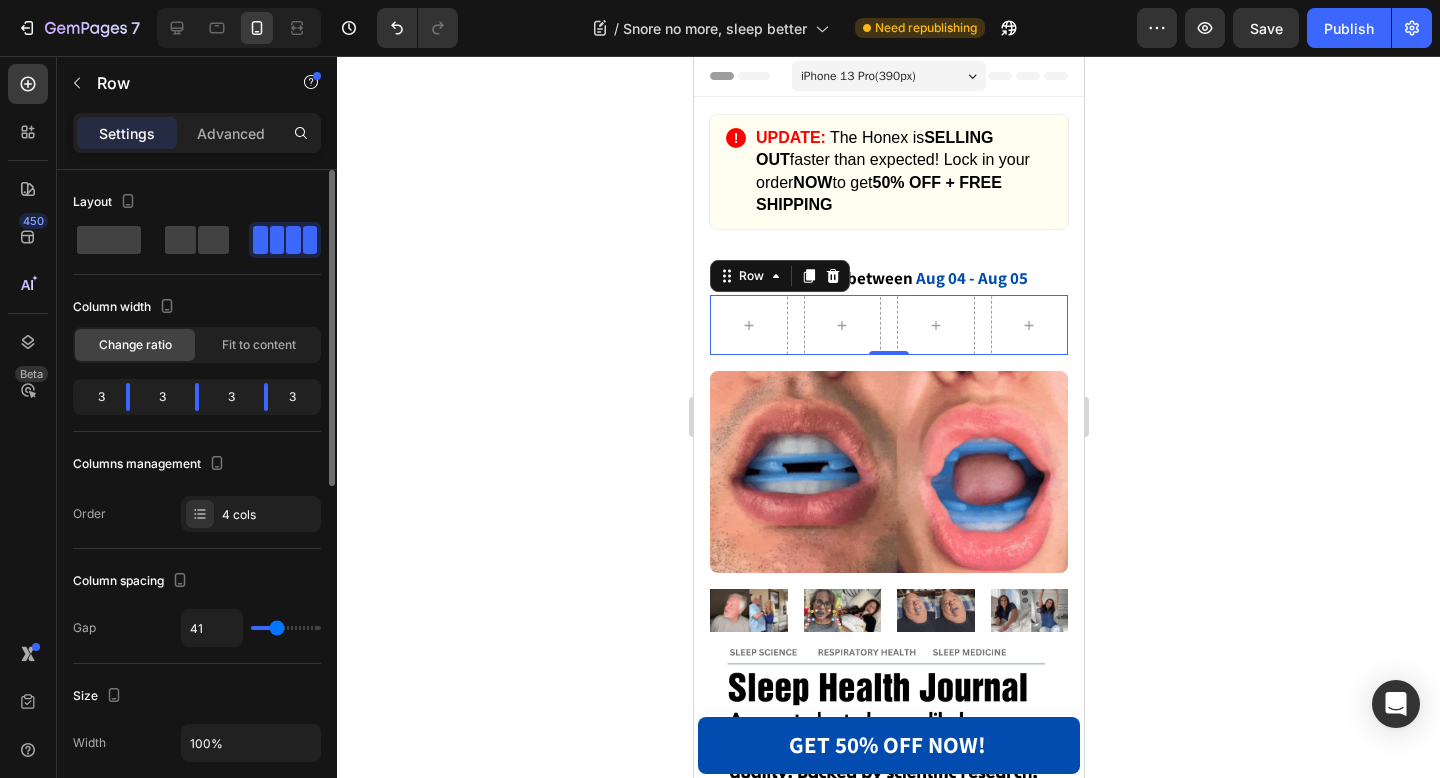 type on "43" 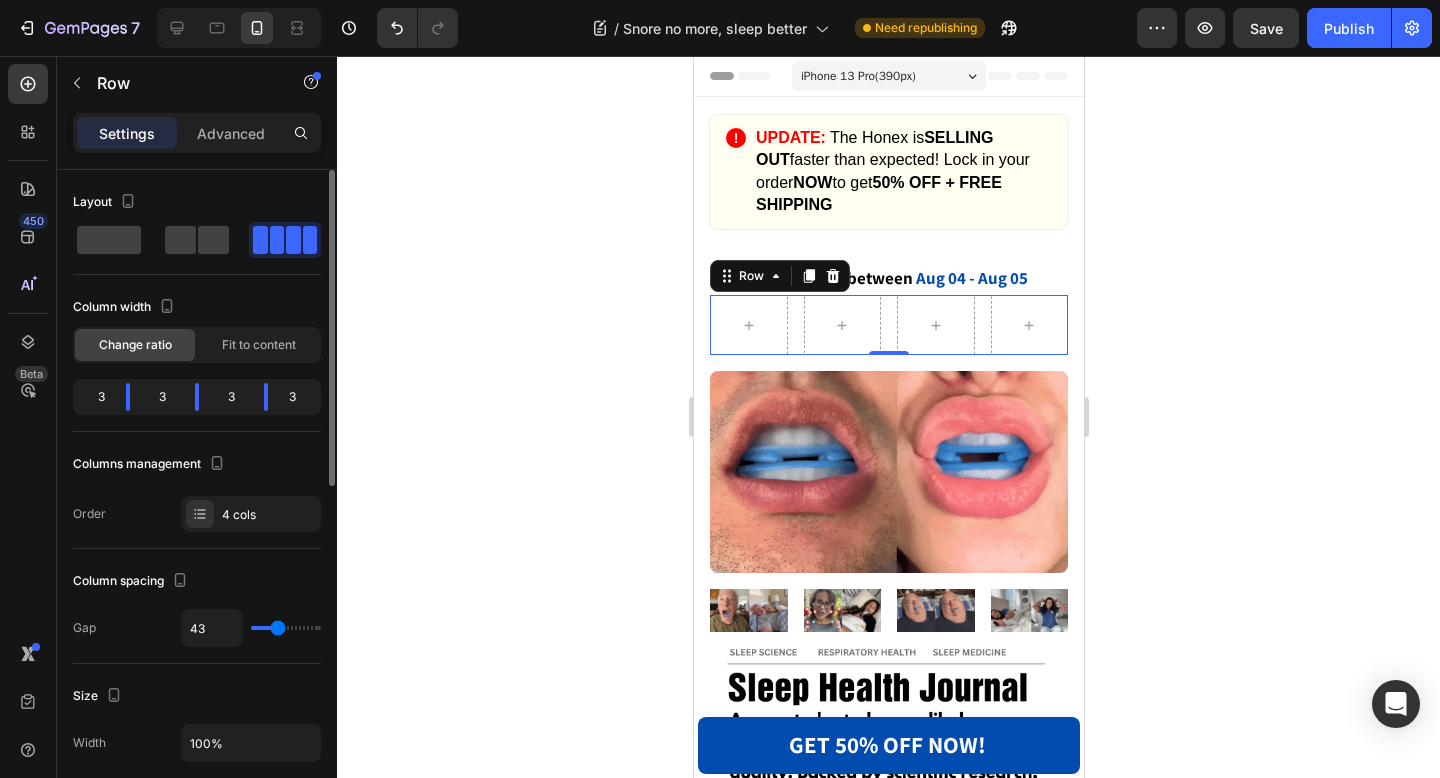 type on "44" 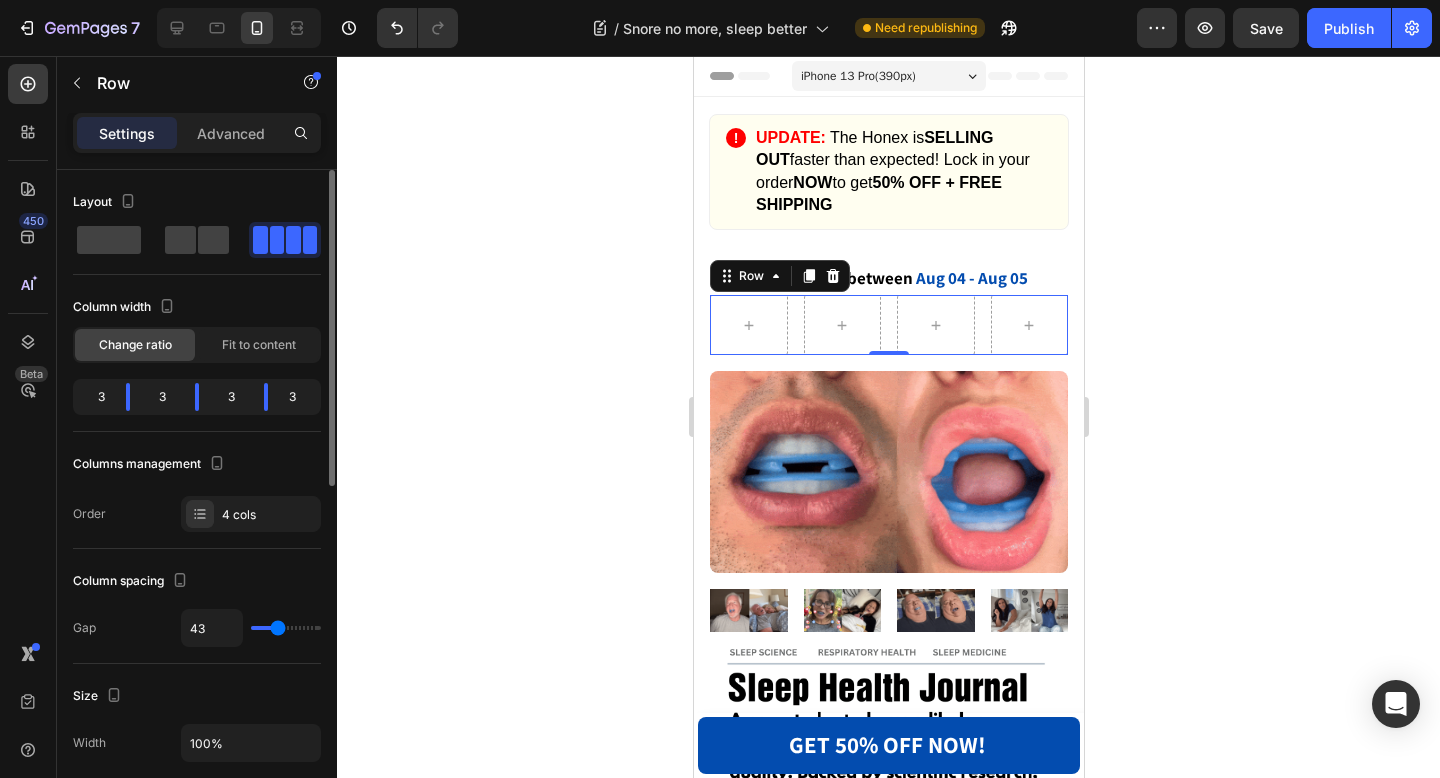 type on "44" 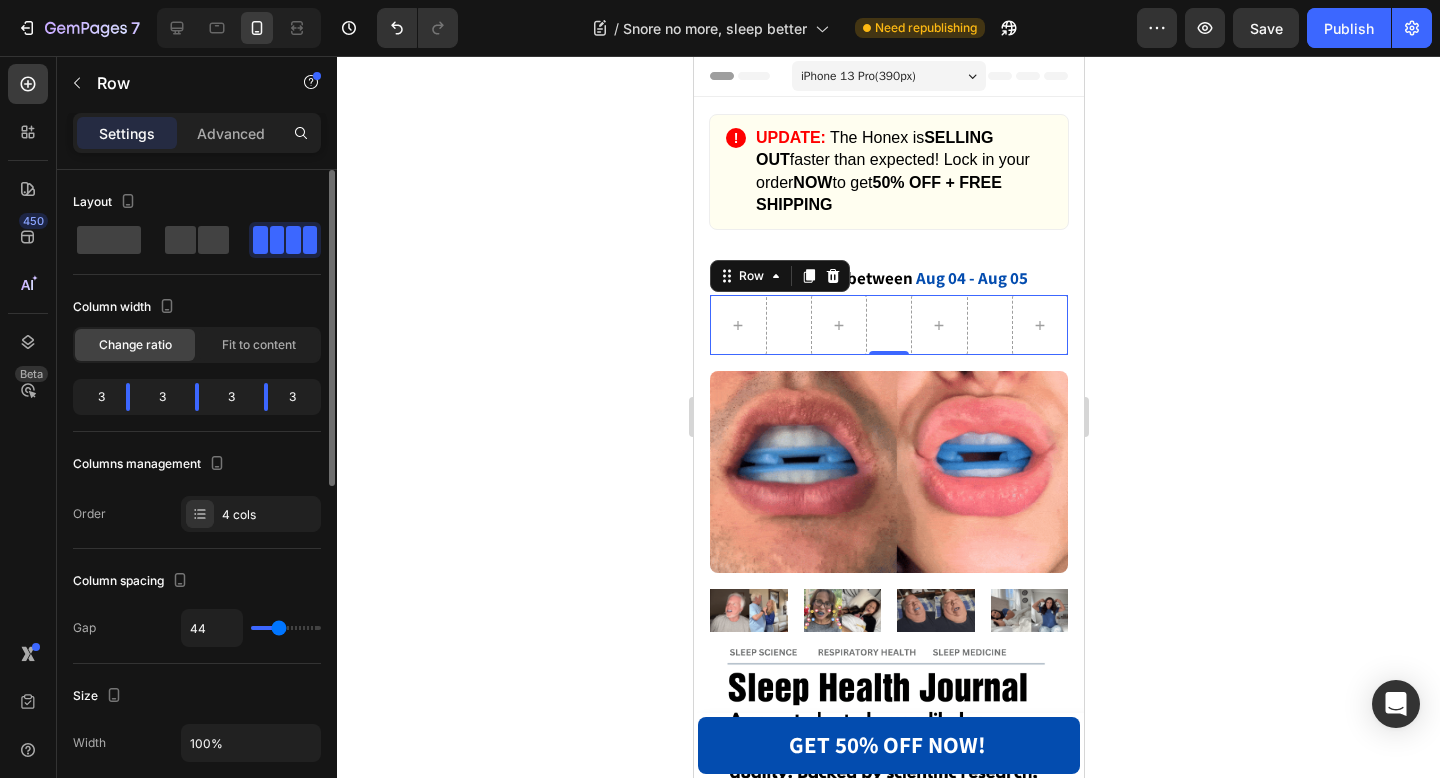 type on "46" 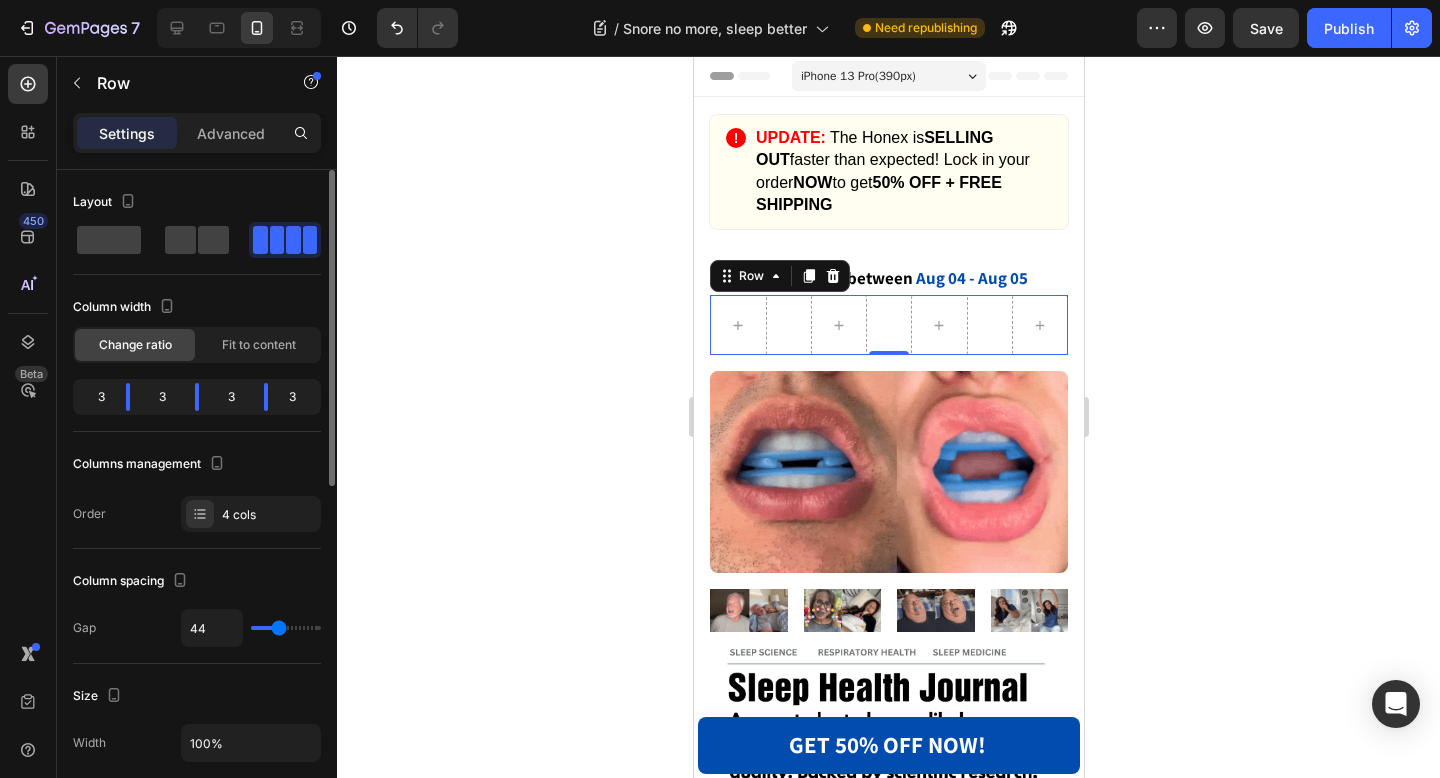 type on "46" 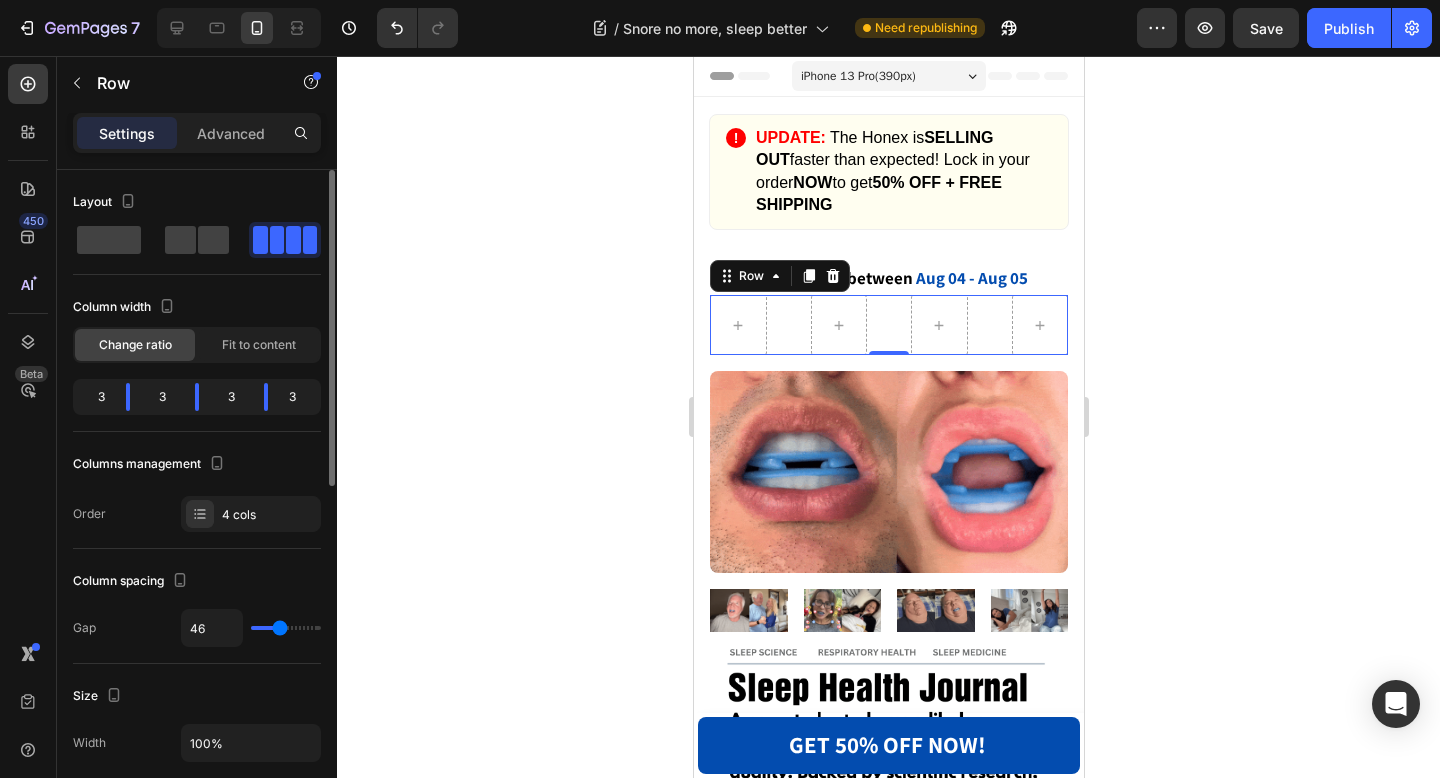 type on "48" 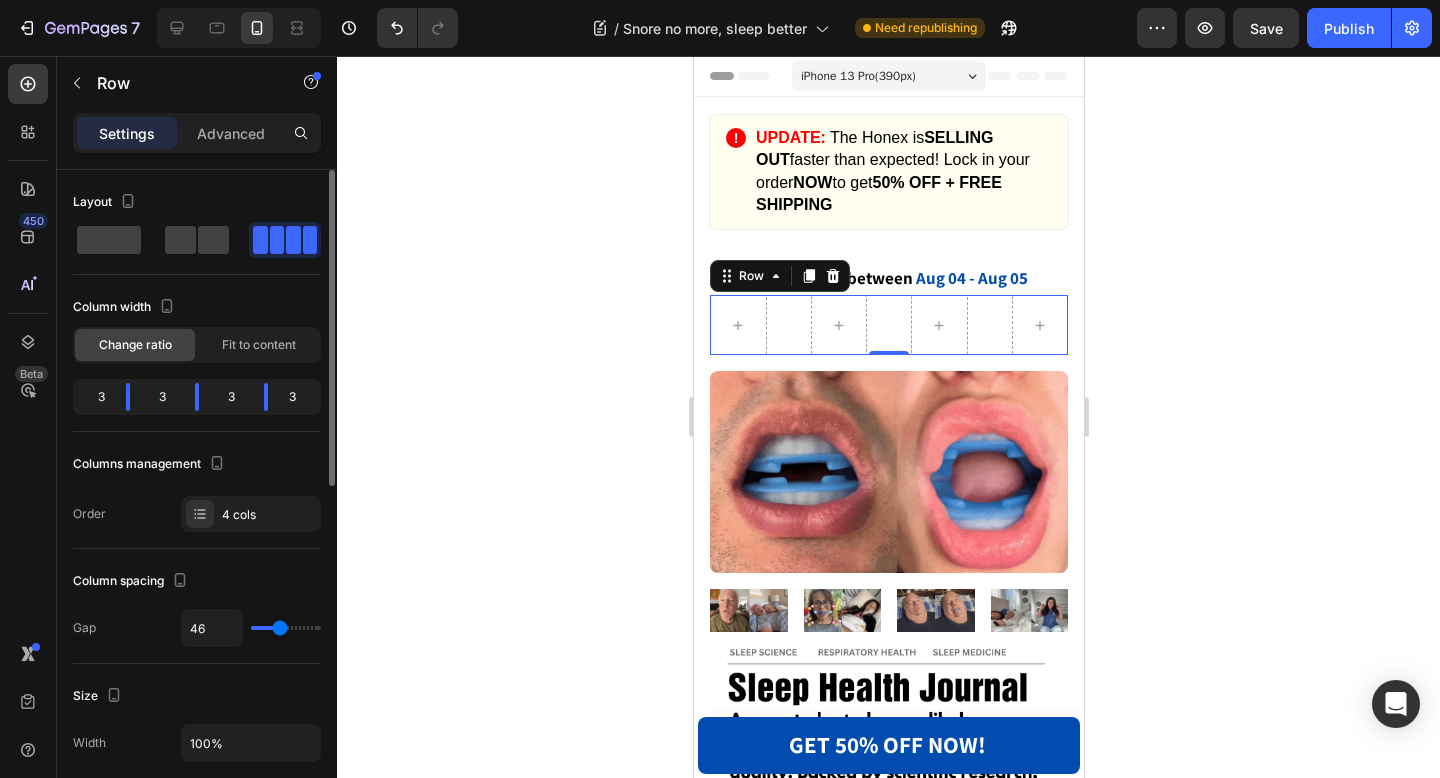 type on "48" 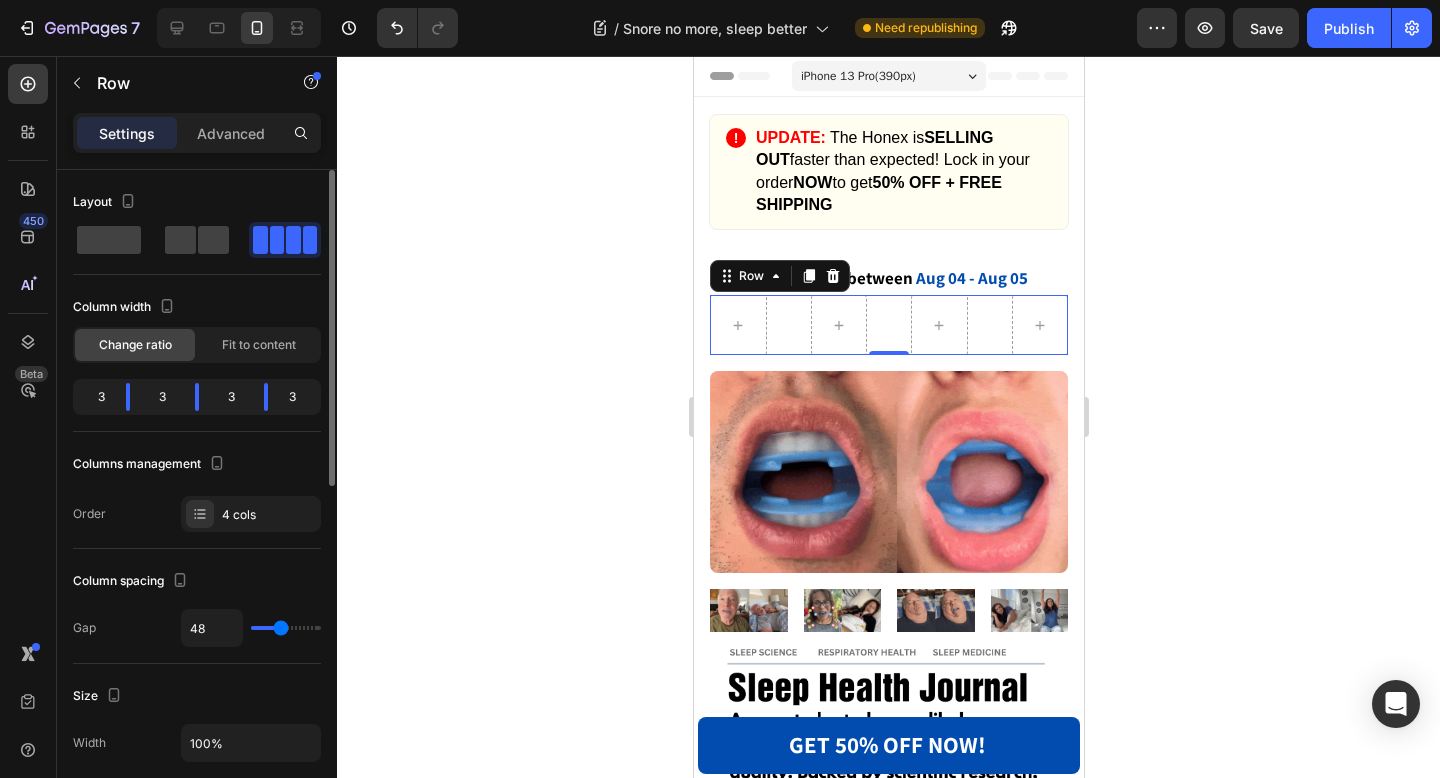 type on "50" 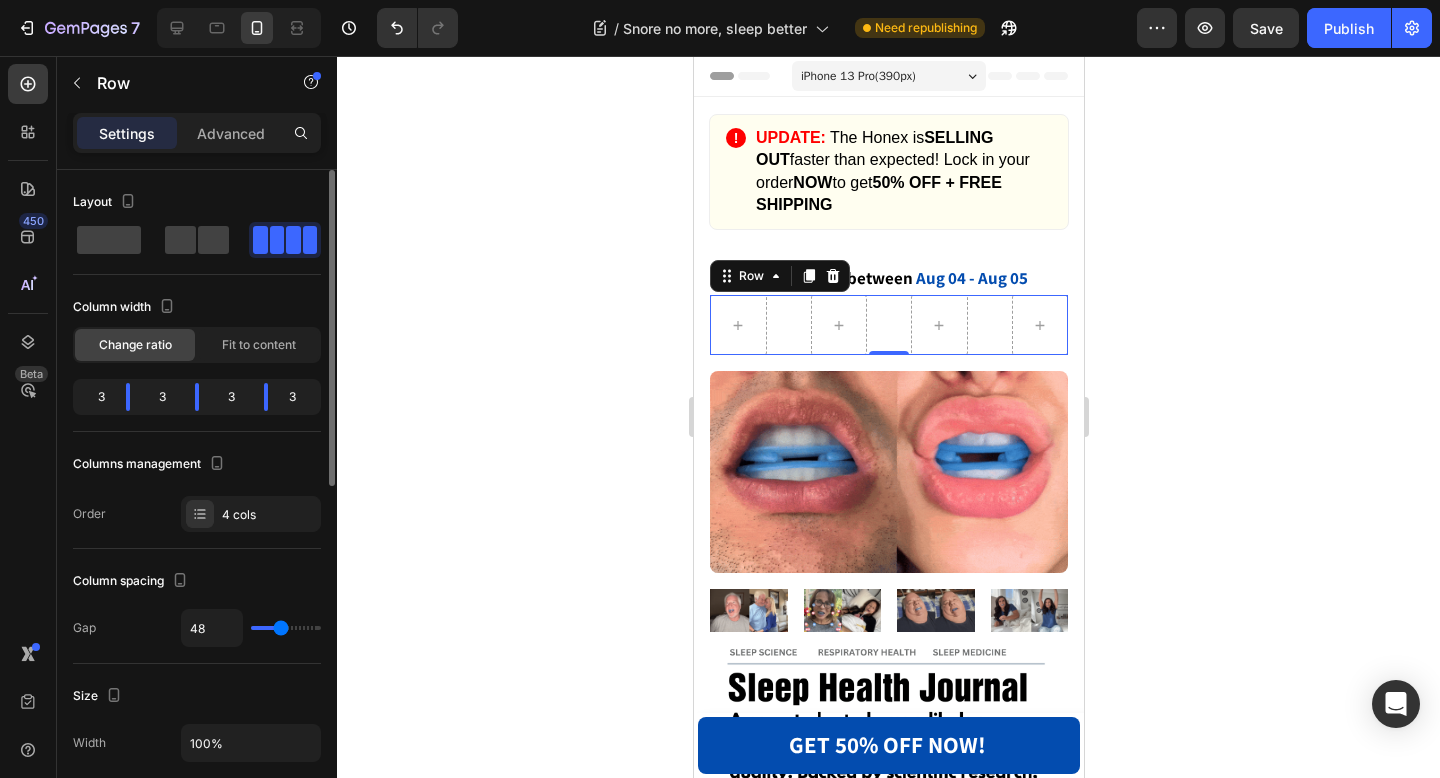 type on "50" 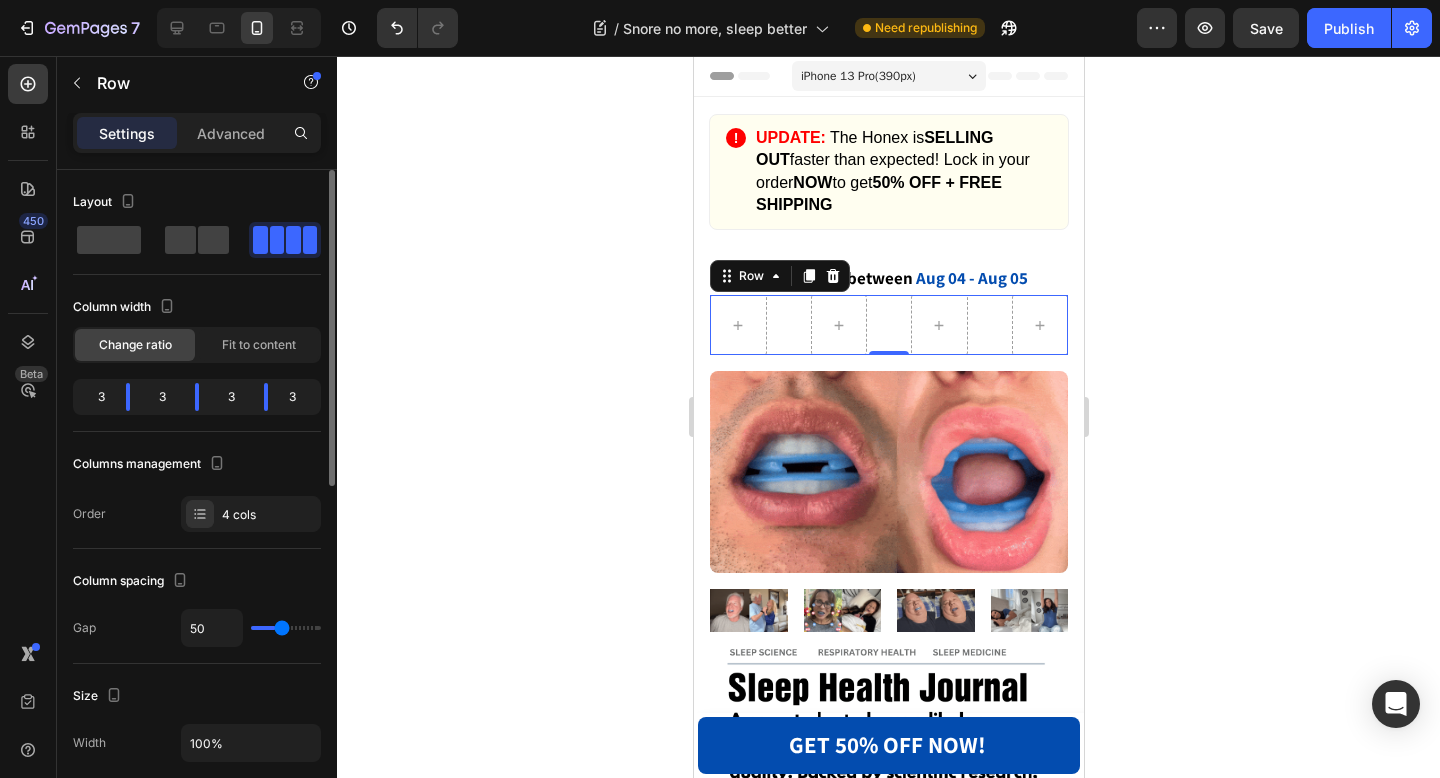 type on "51" 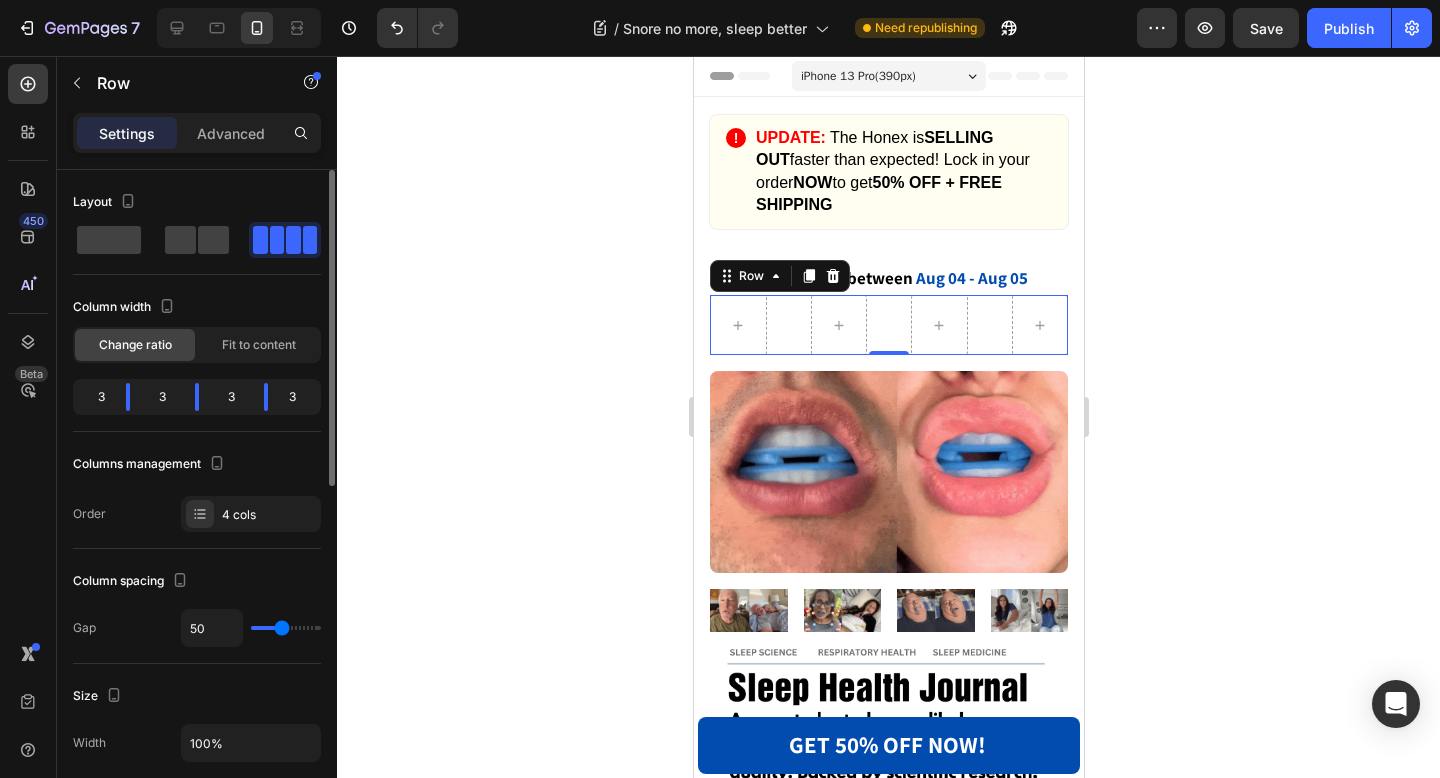 type on "51" 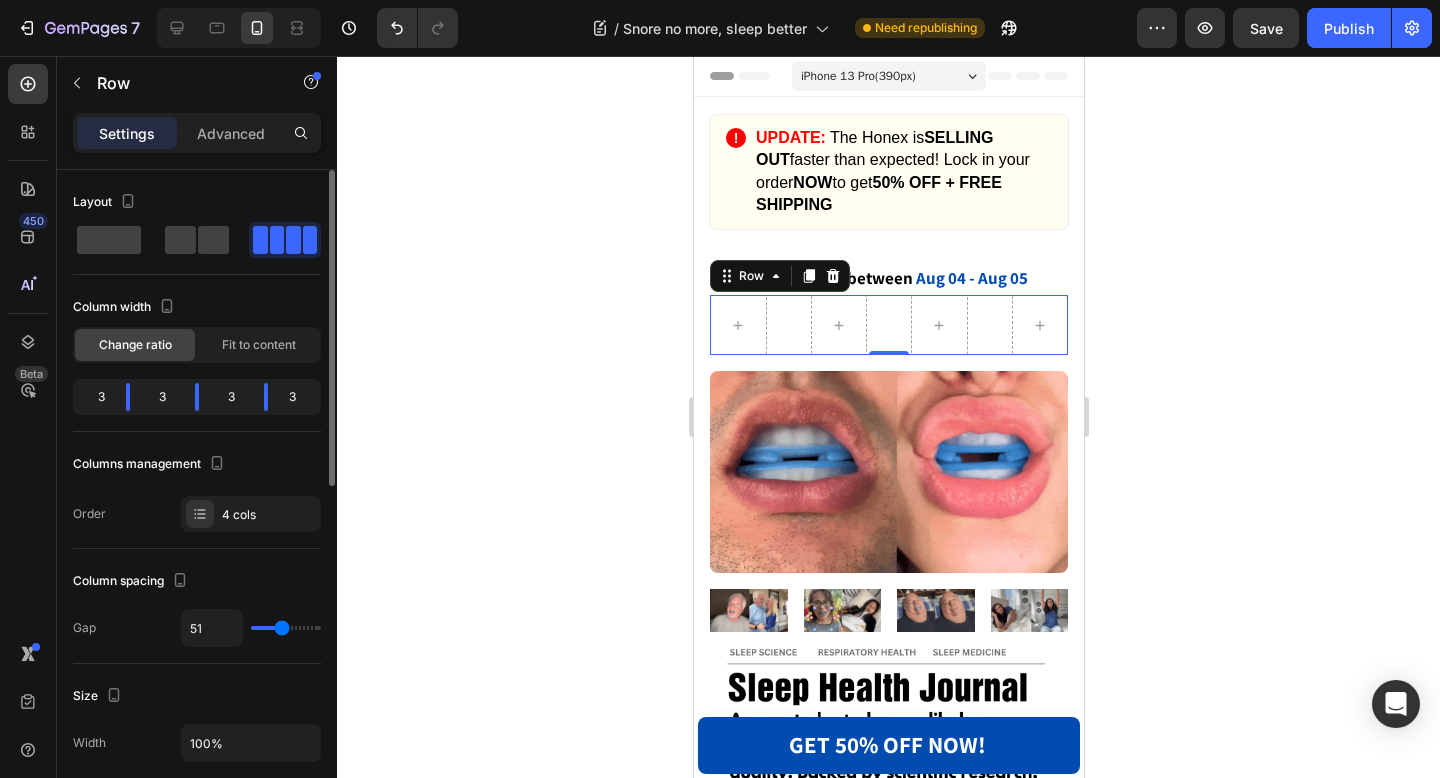 type on "52" 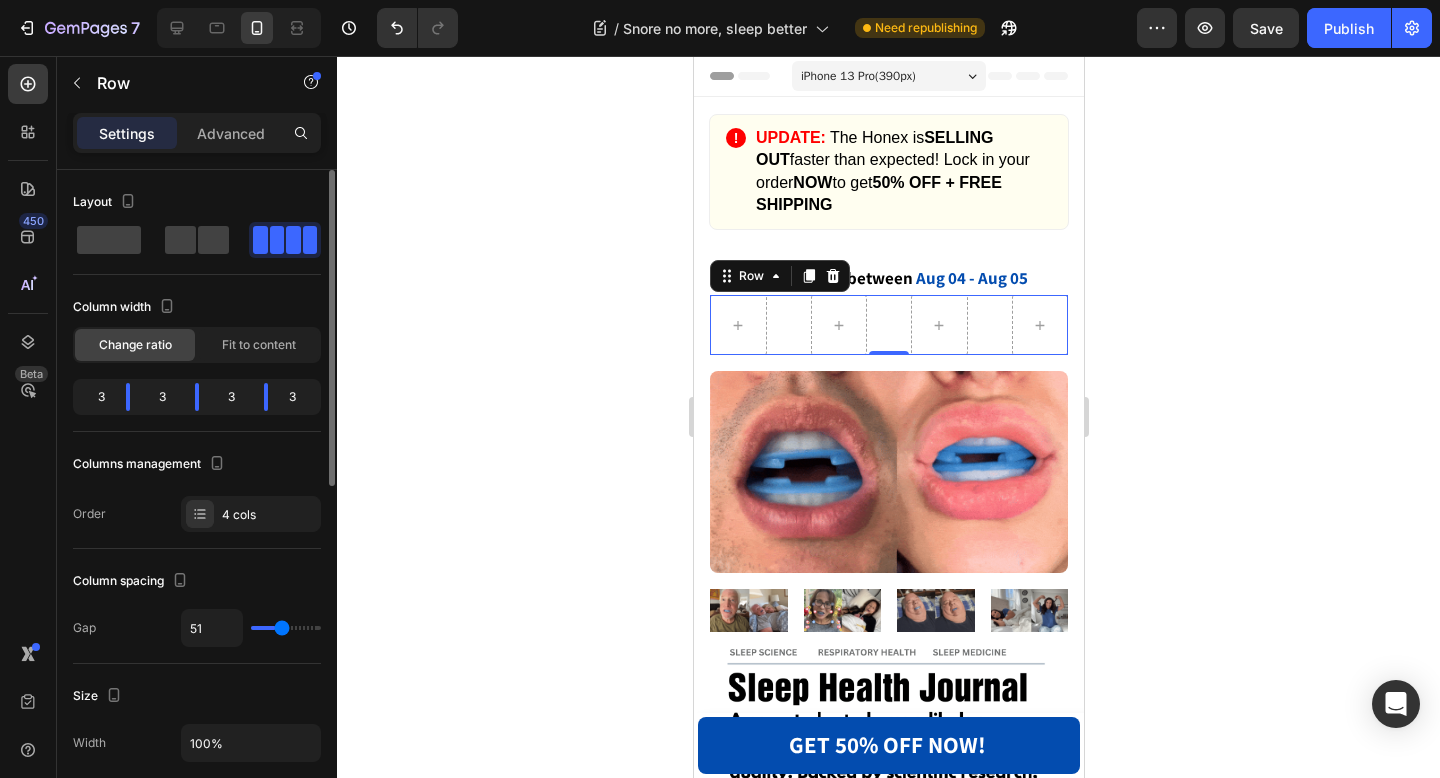 type on "52" 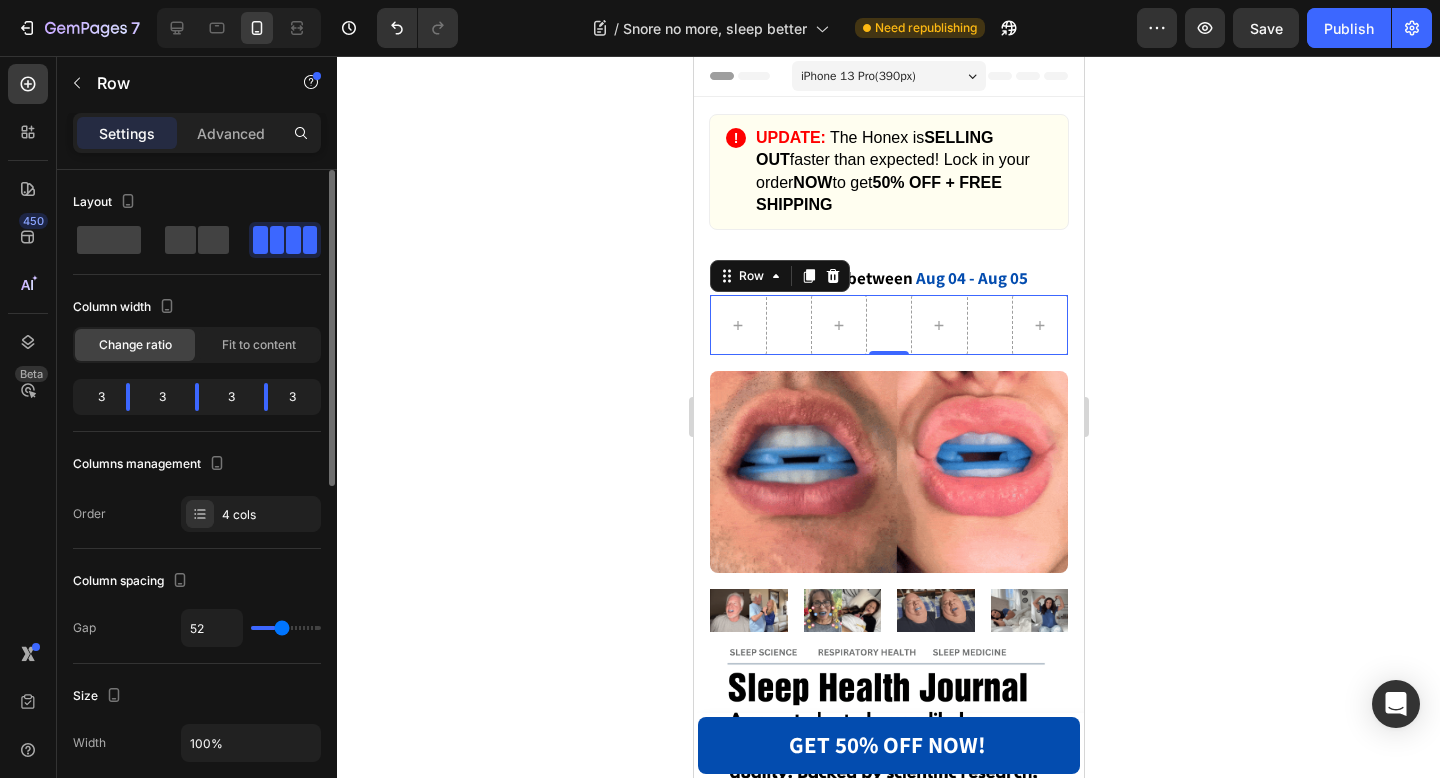 type on "53" 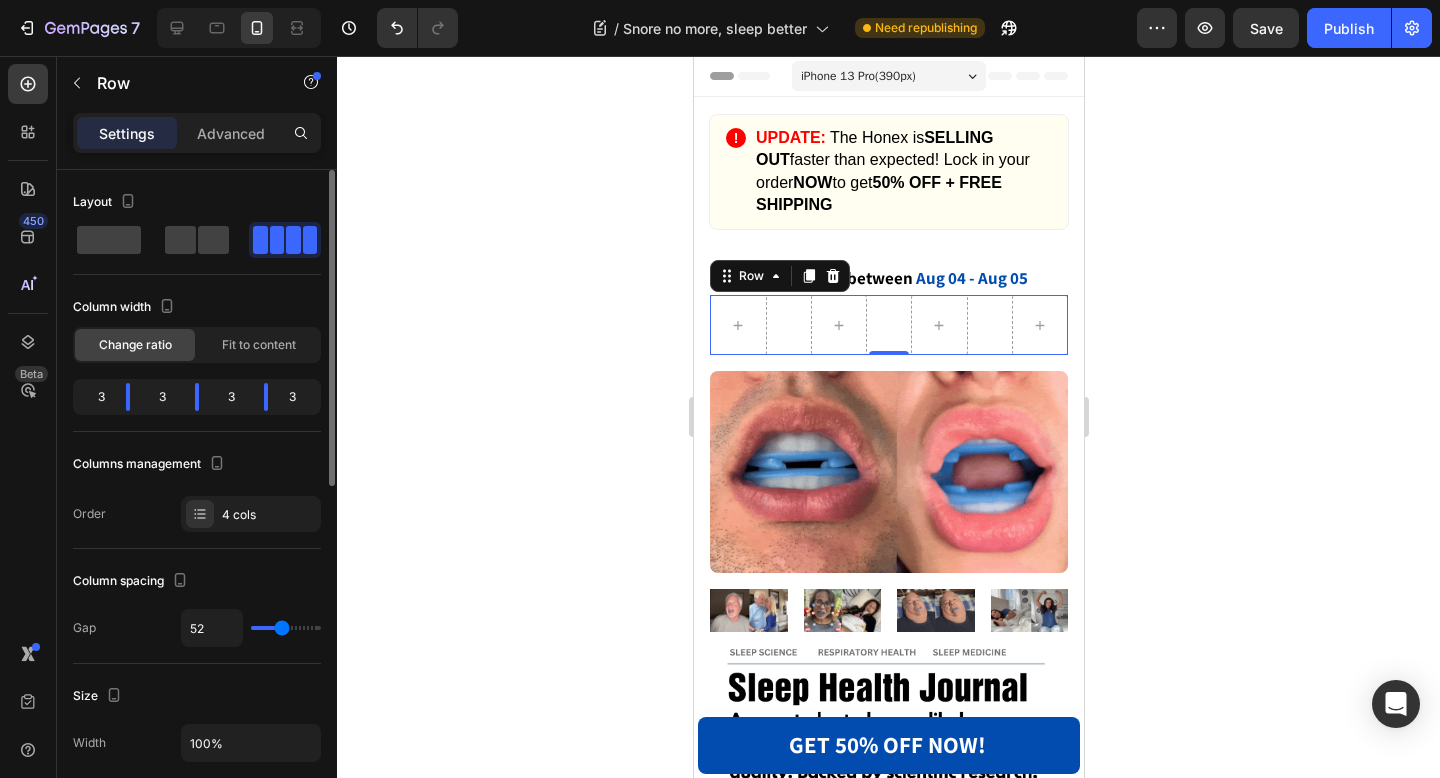 type on "53" 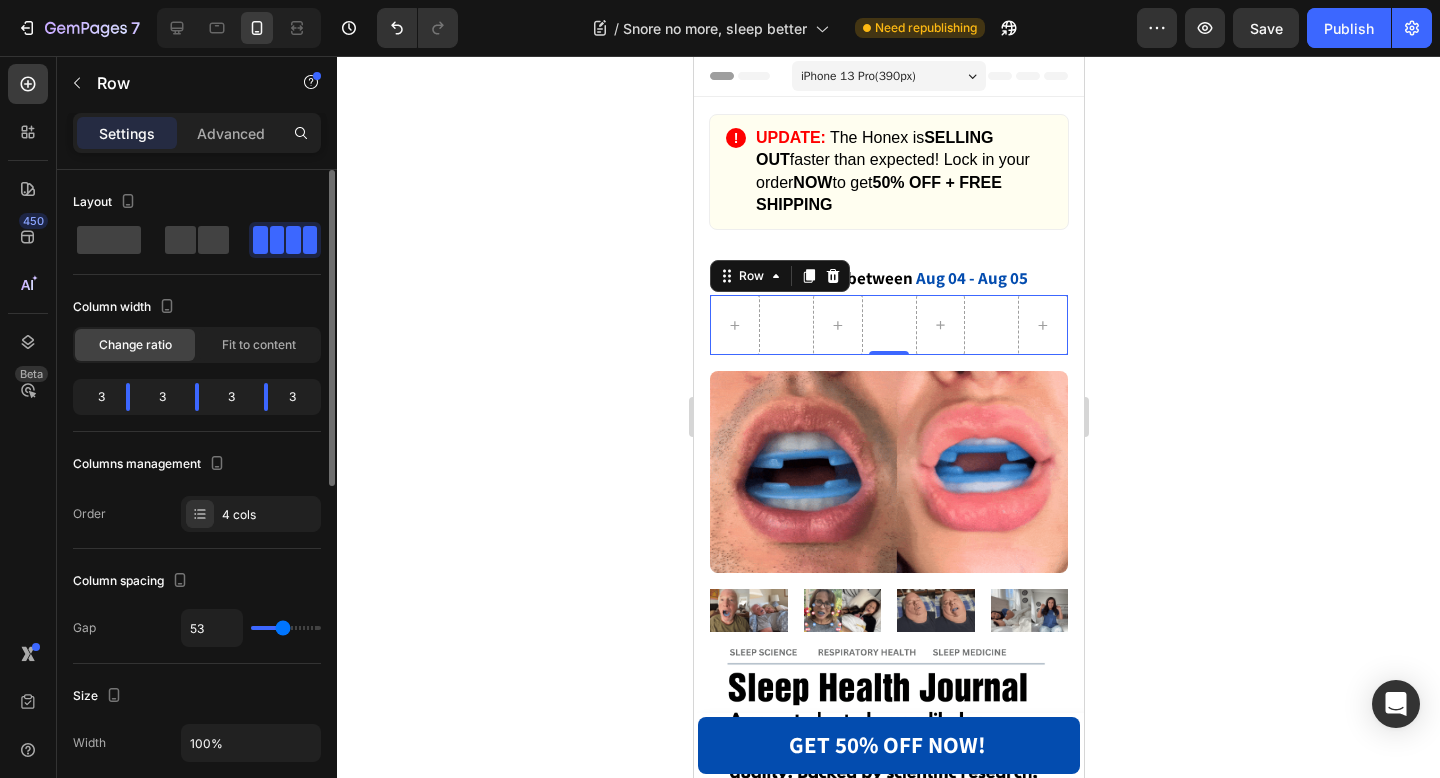 type on "54" 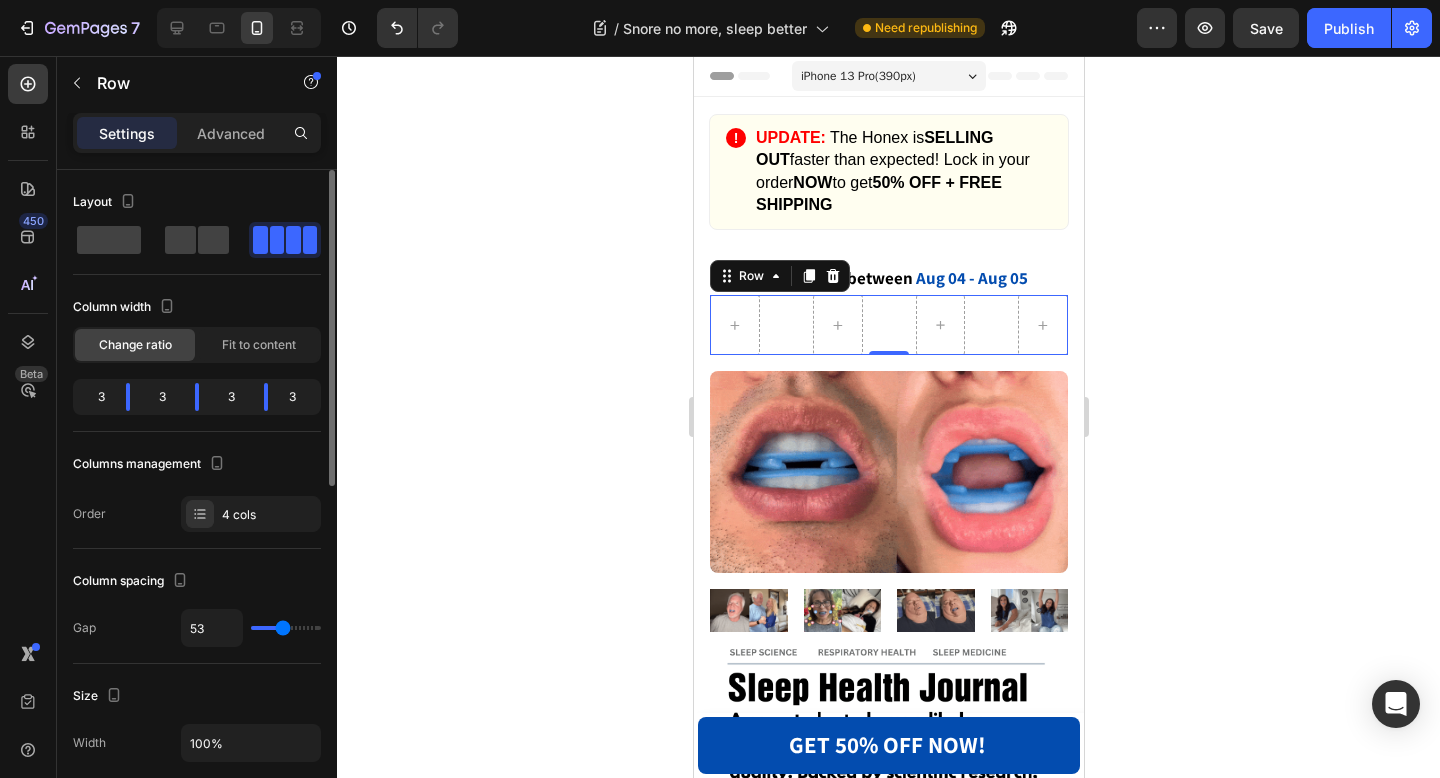 type on "54" 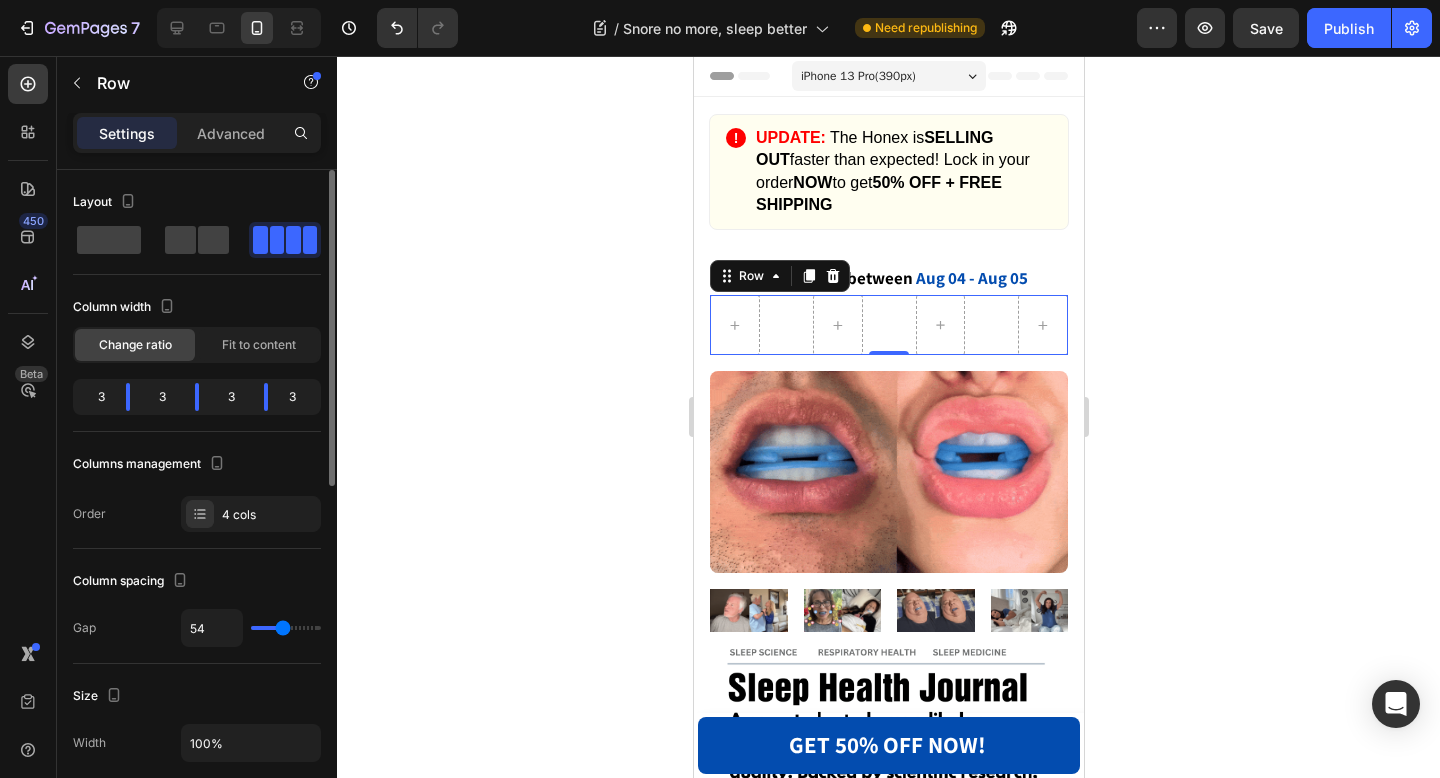 type on "53" 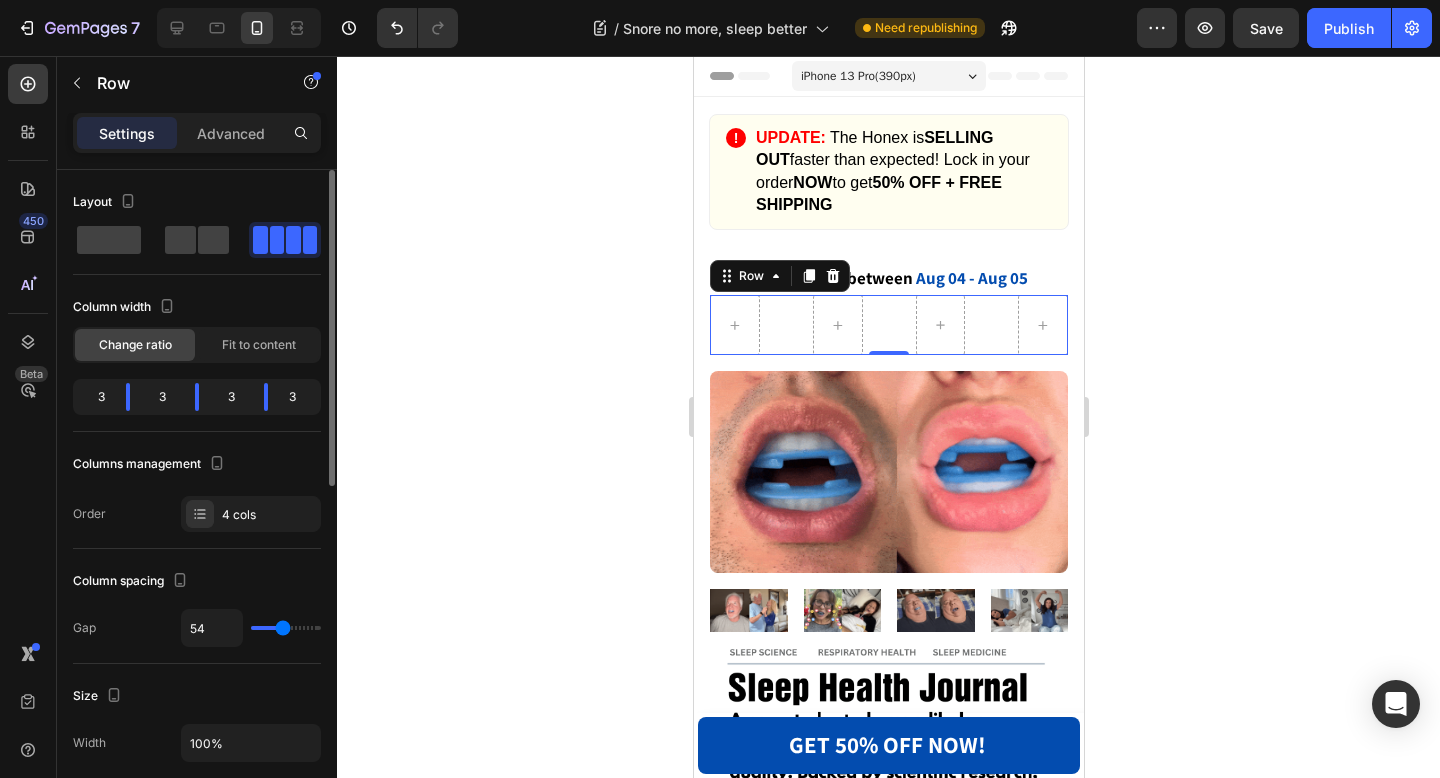 type on "53" 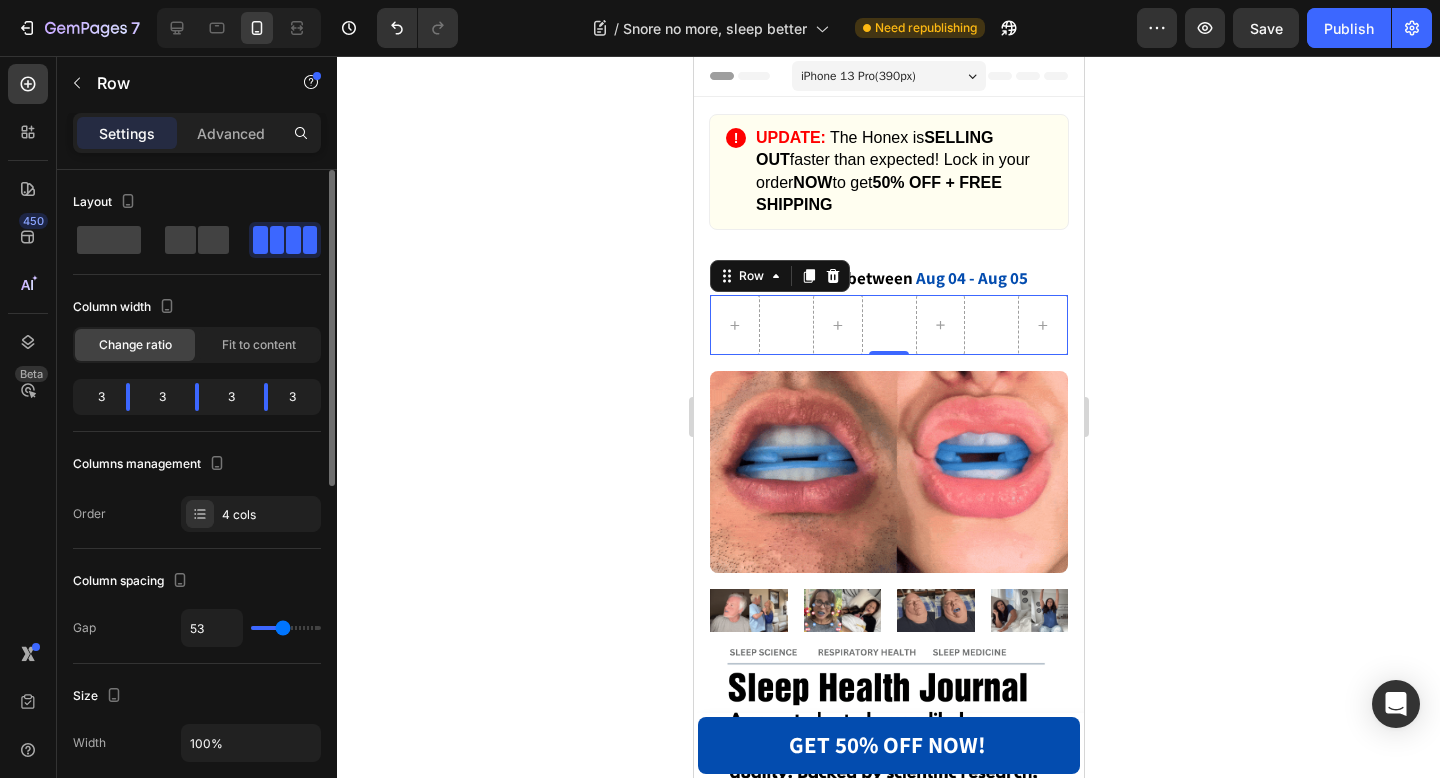 type on "52" 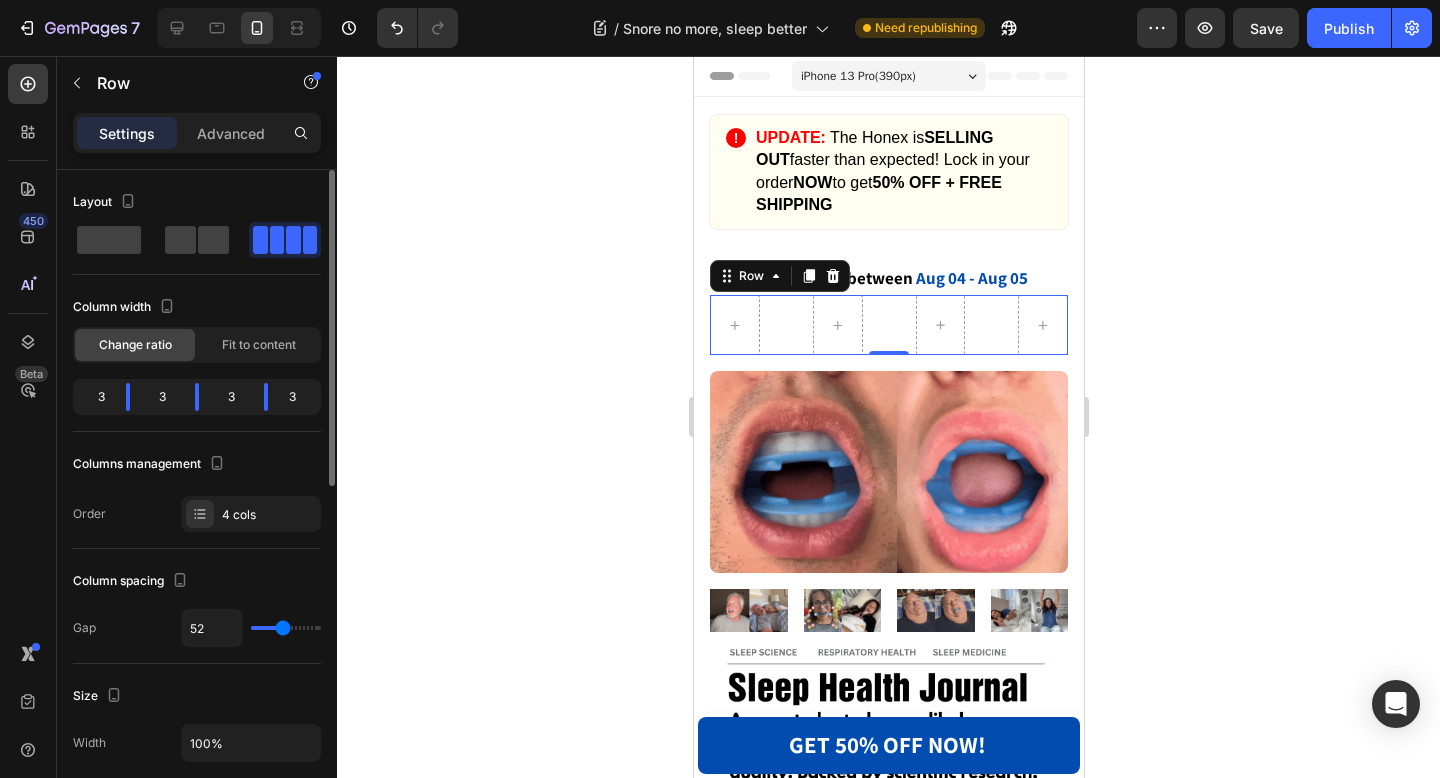 type on "52" 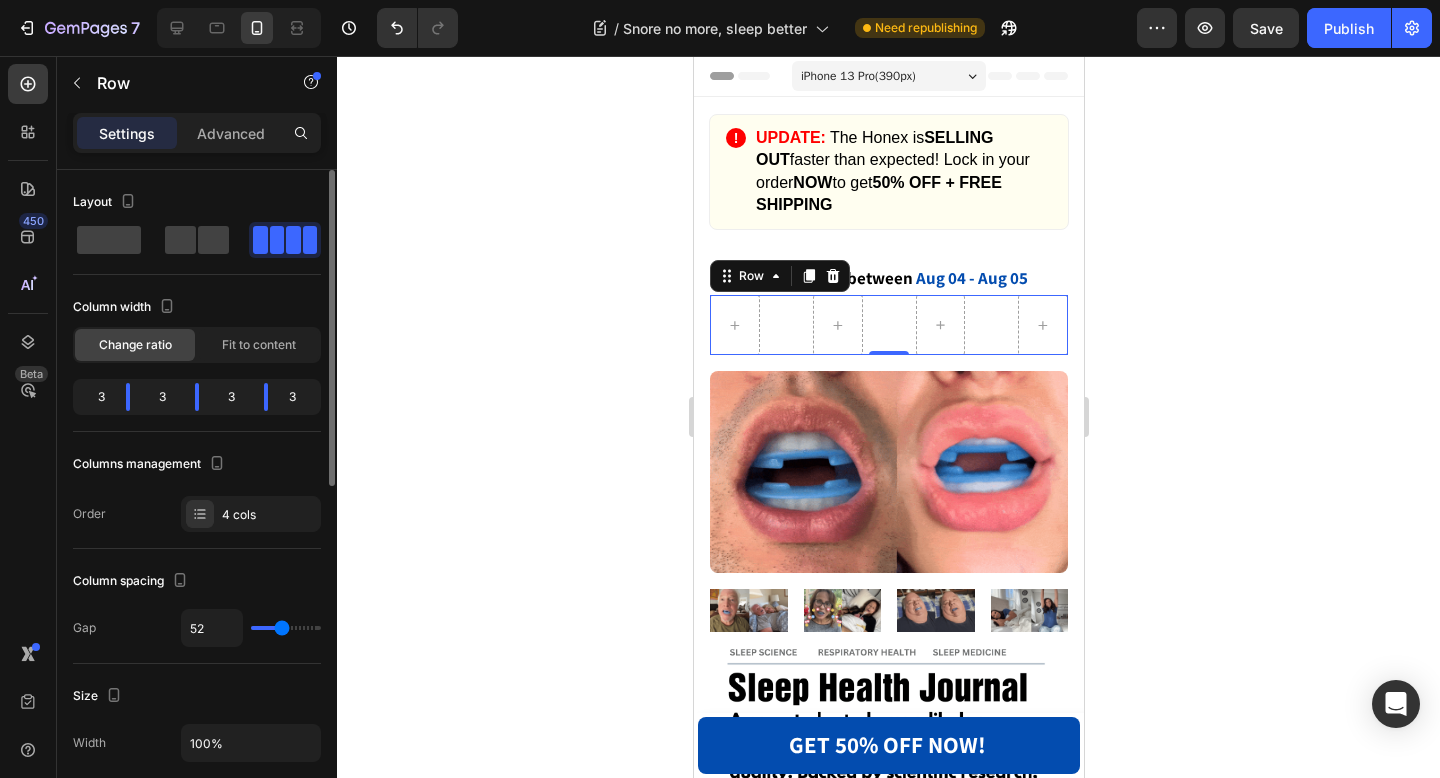 type on "51" 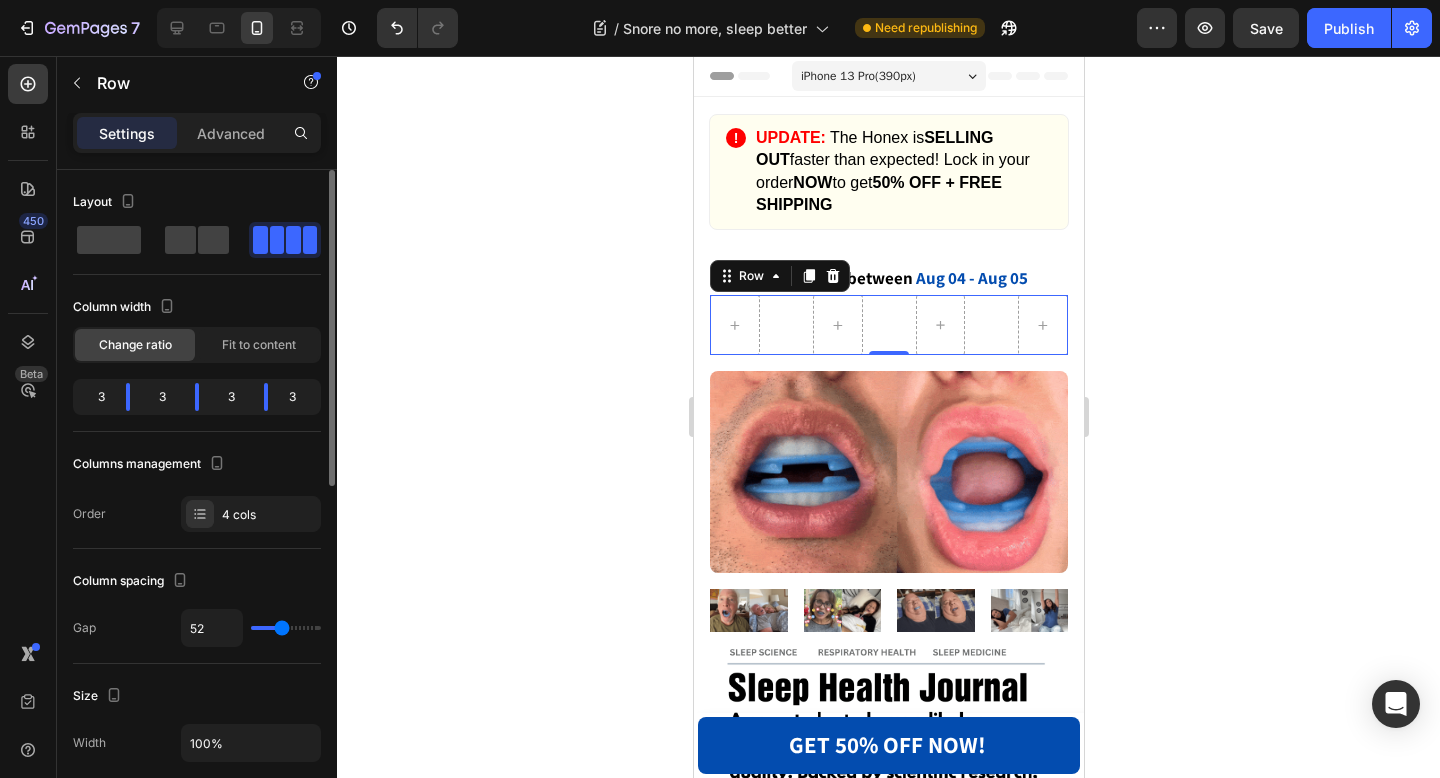type on "51" 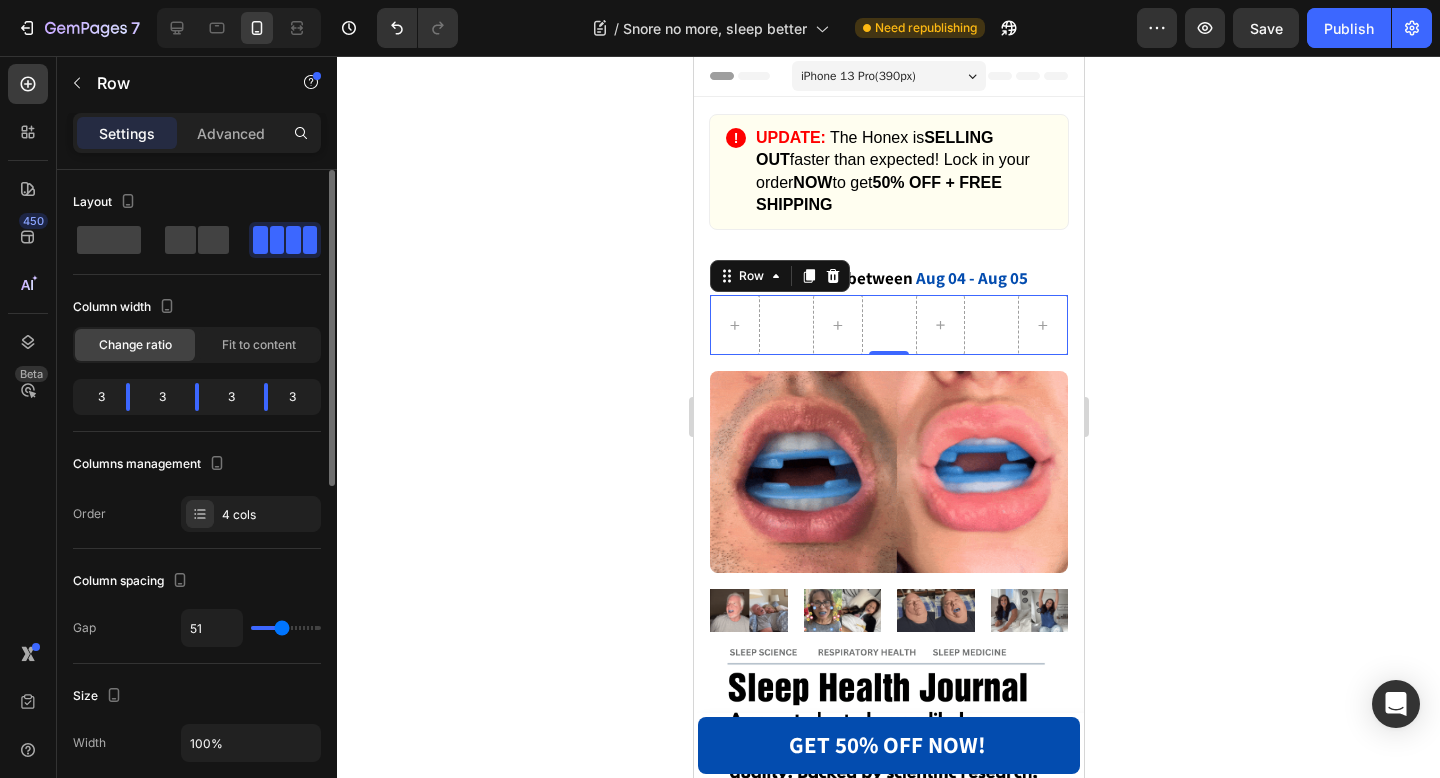 type on "49" 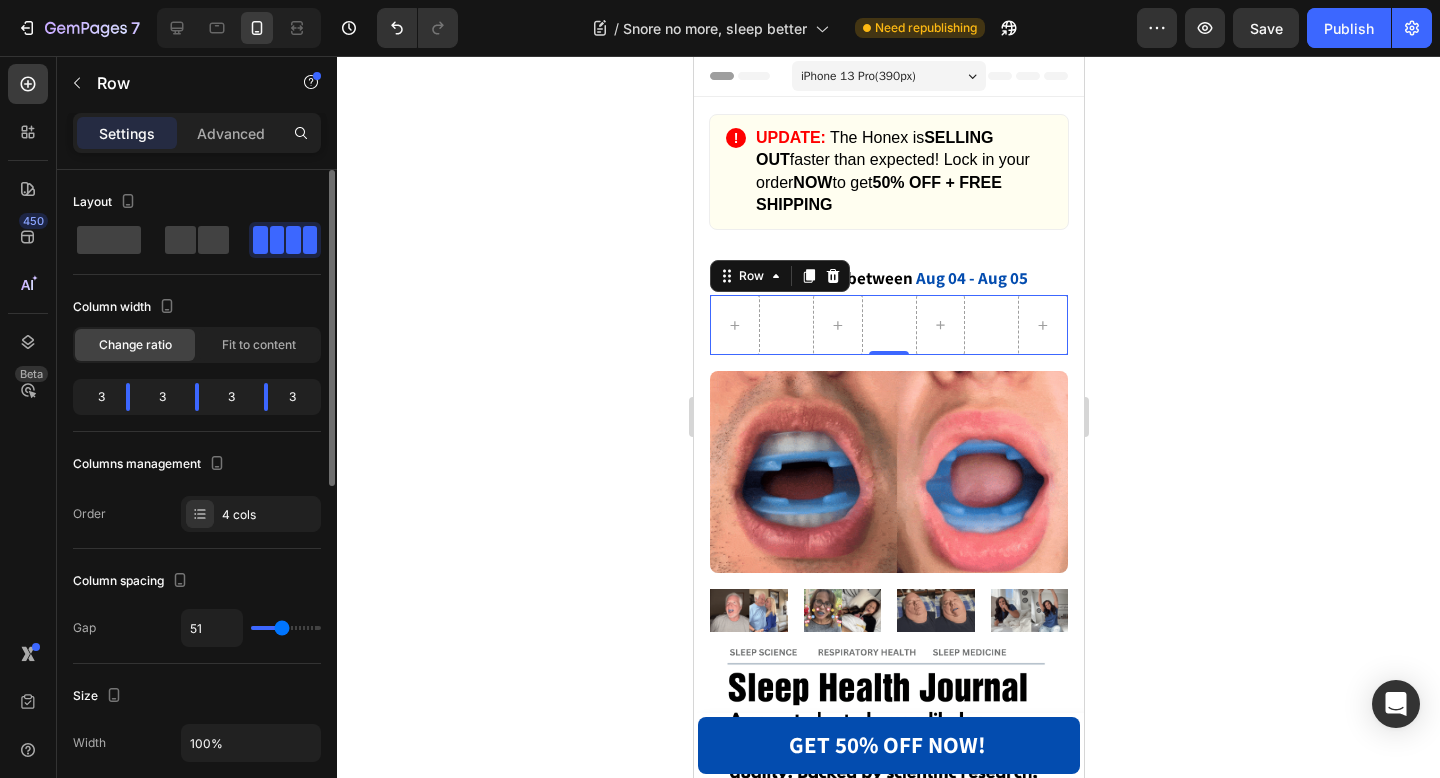 type on "49" 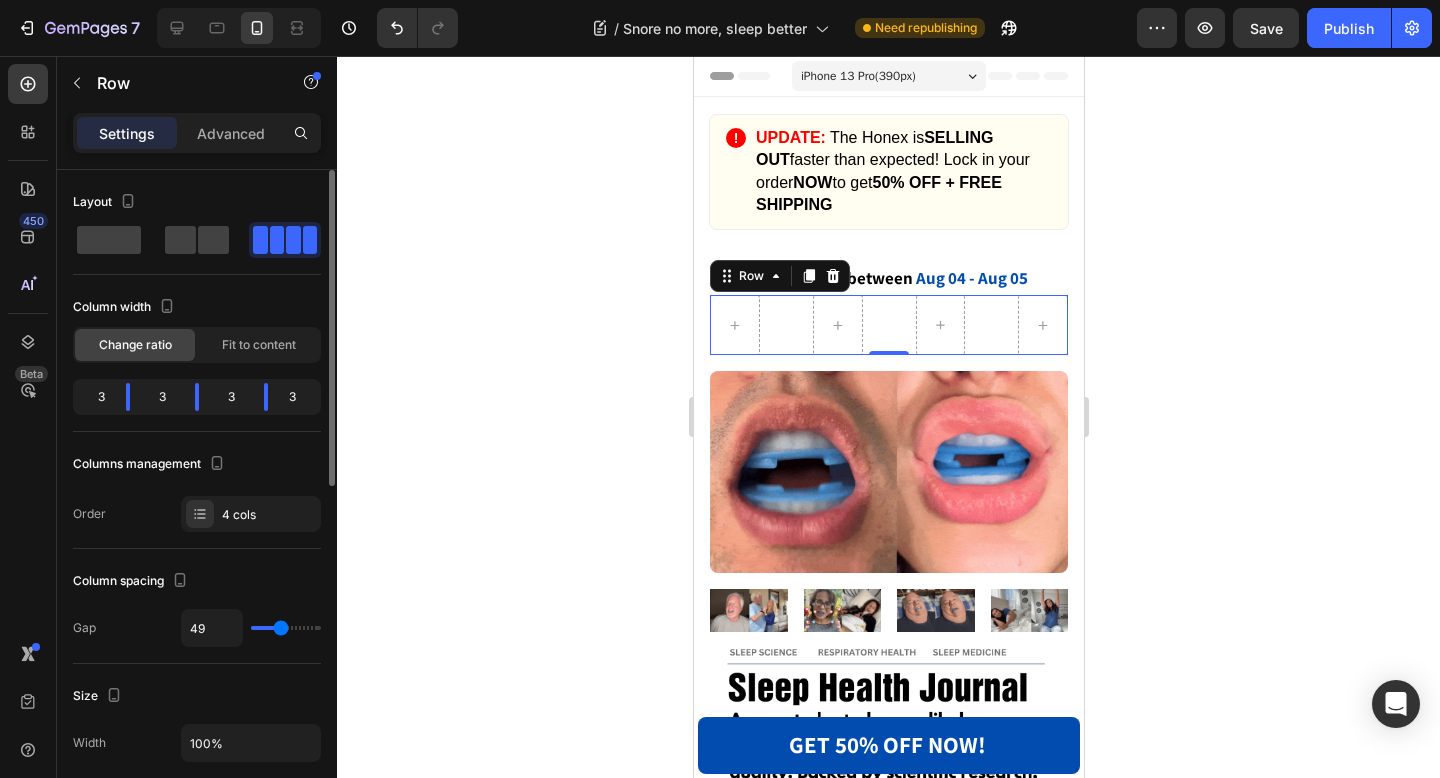 type on "48" 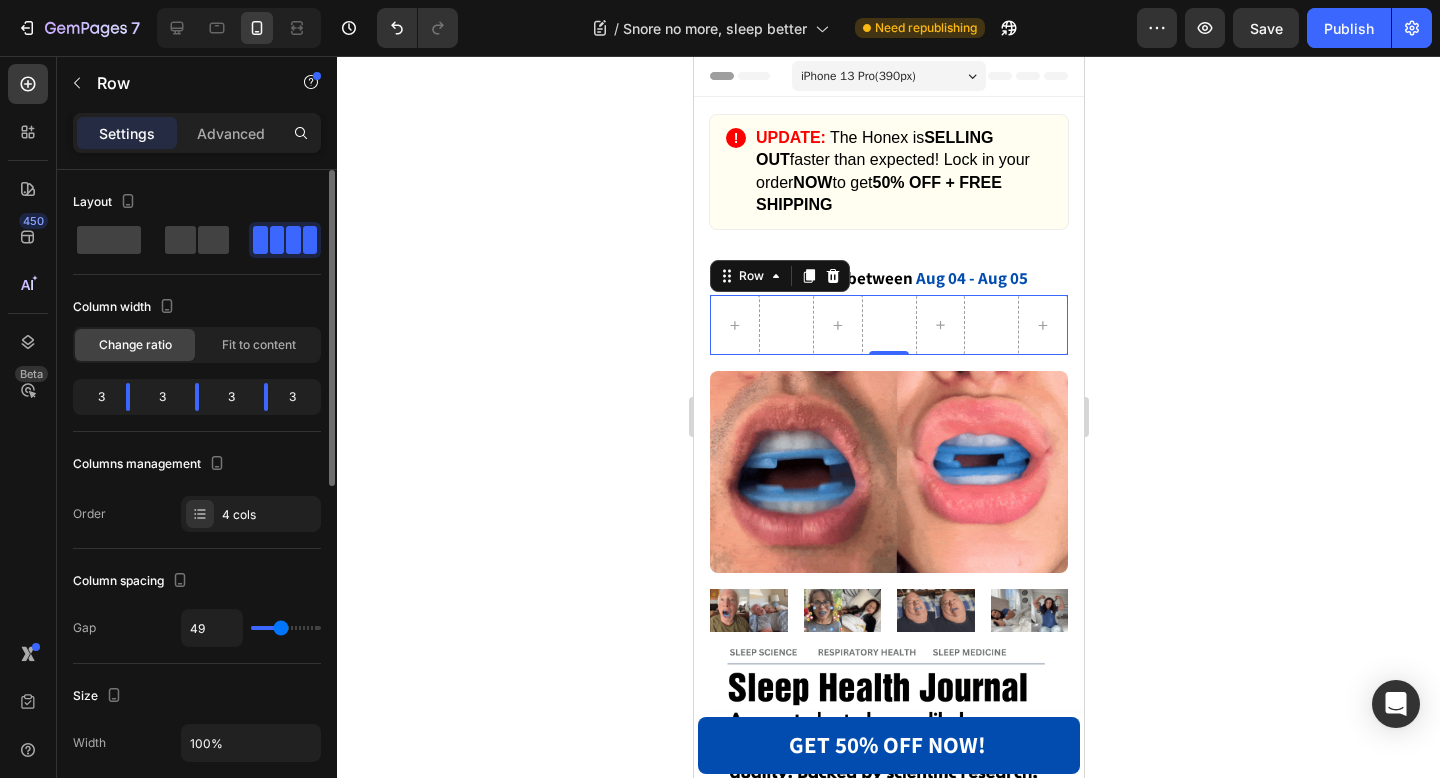 type on "48" 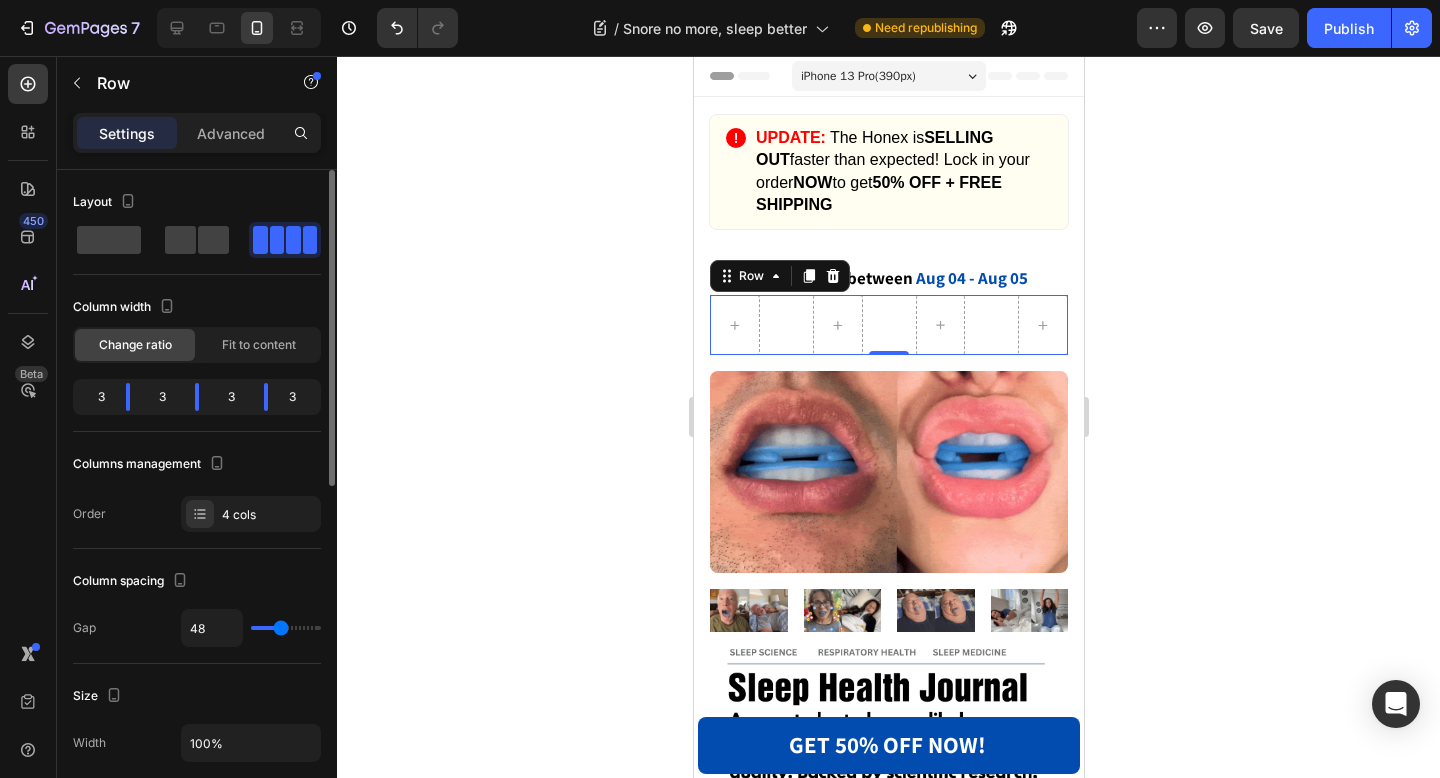 type on "47" 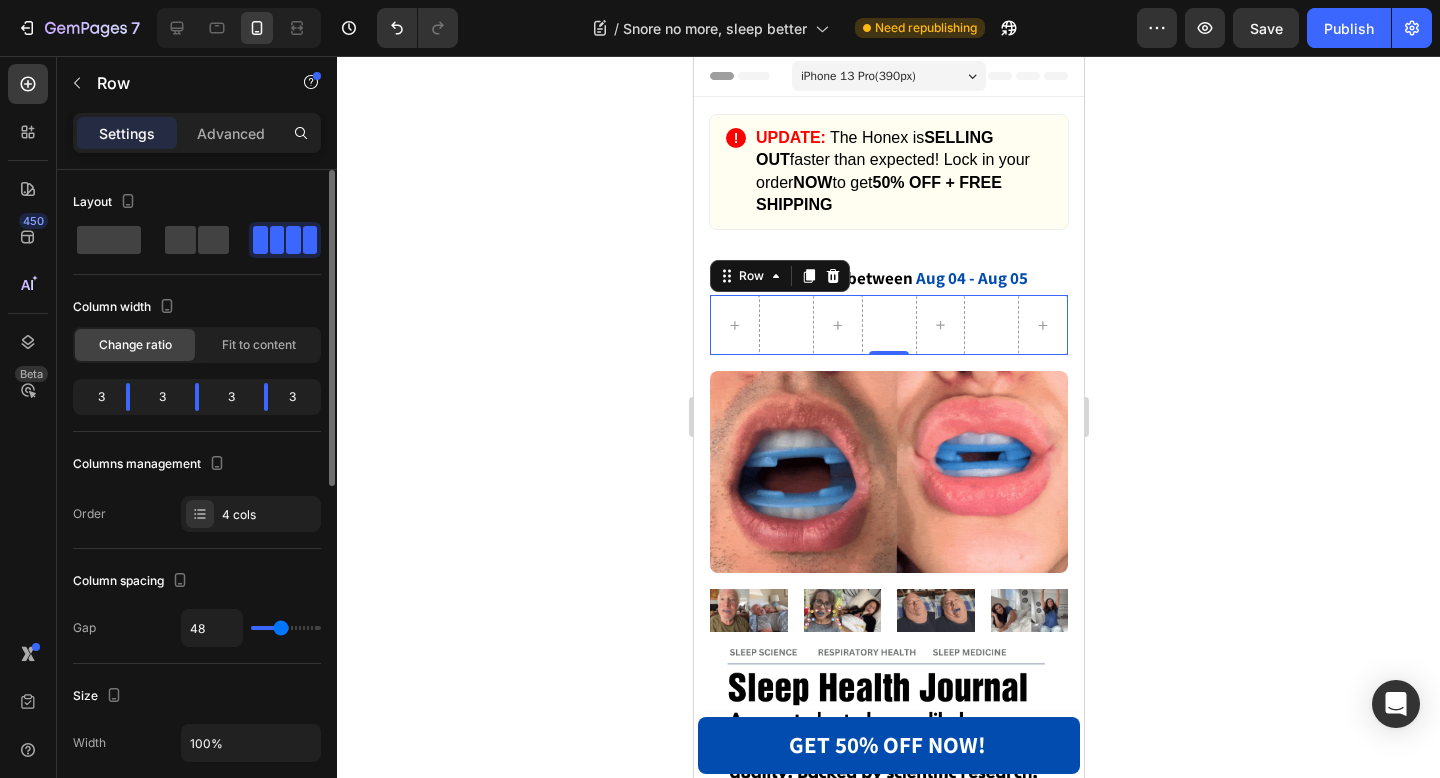 type on "47" 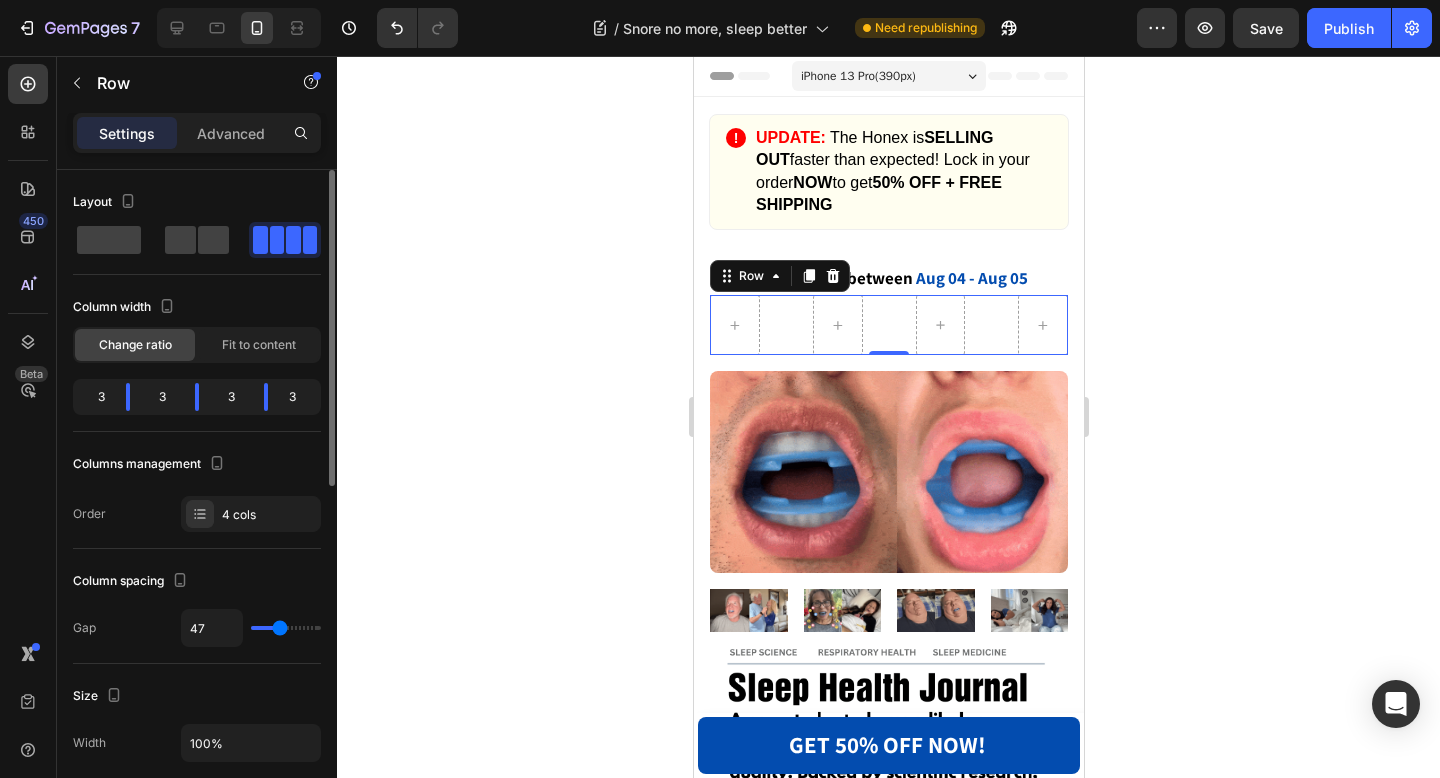 type on "46" 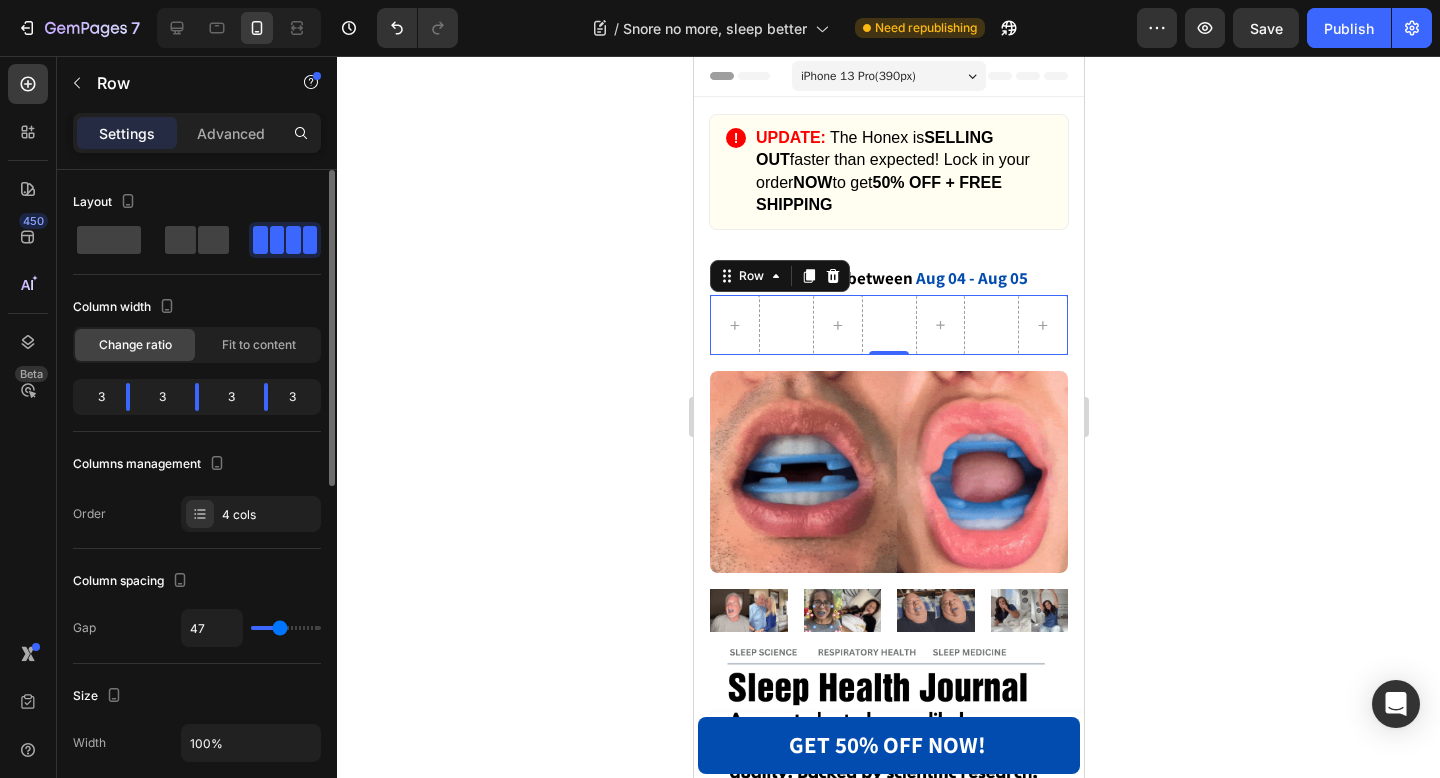 type on "46" 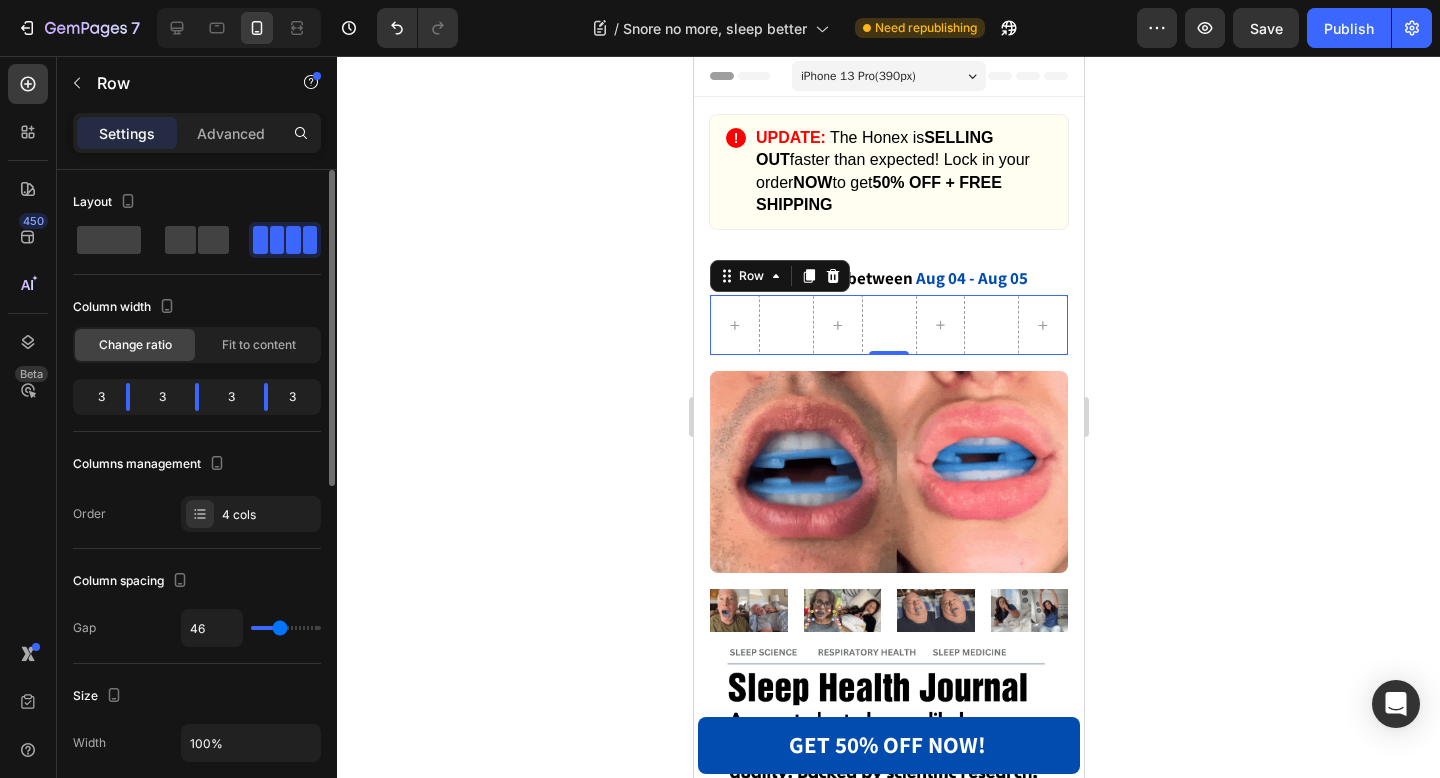 type on "45" 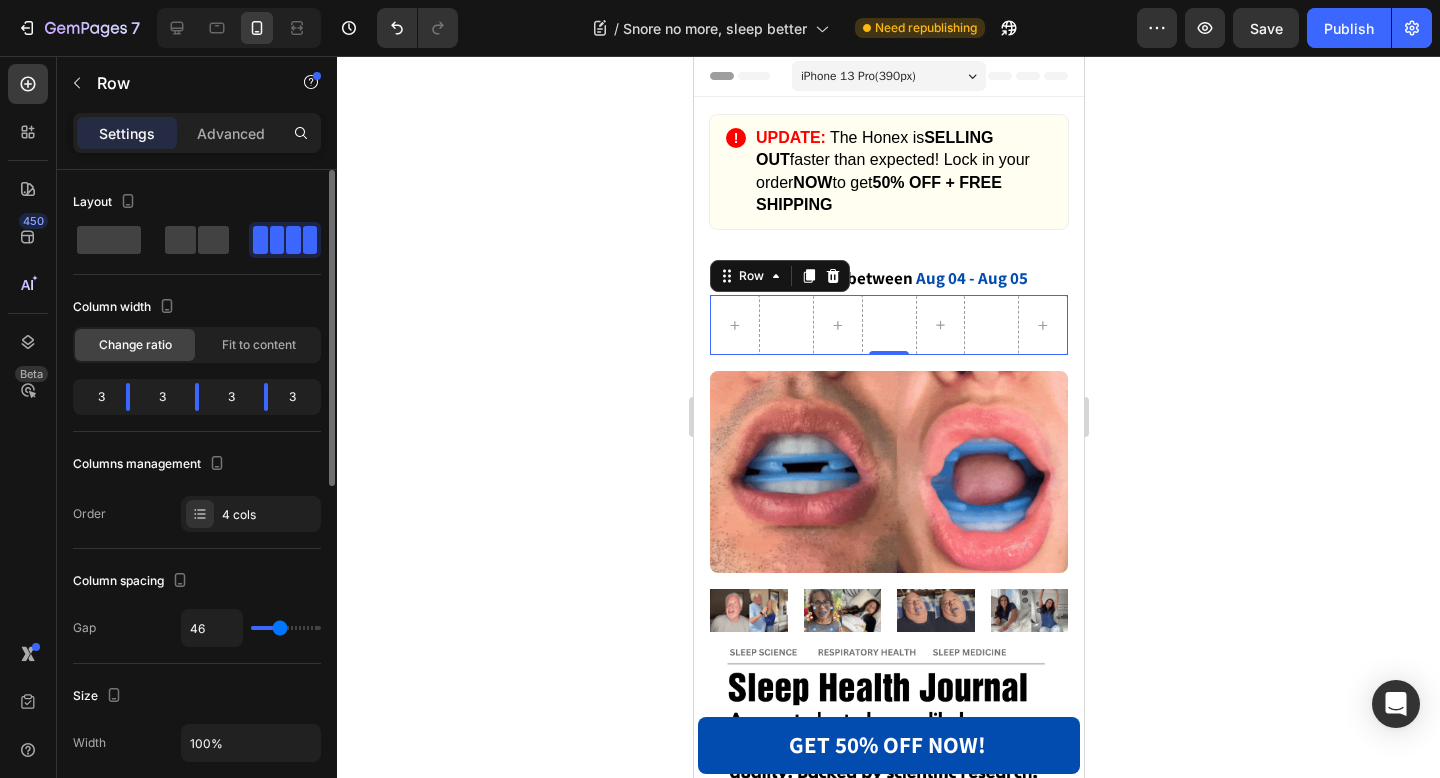 type on "45" 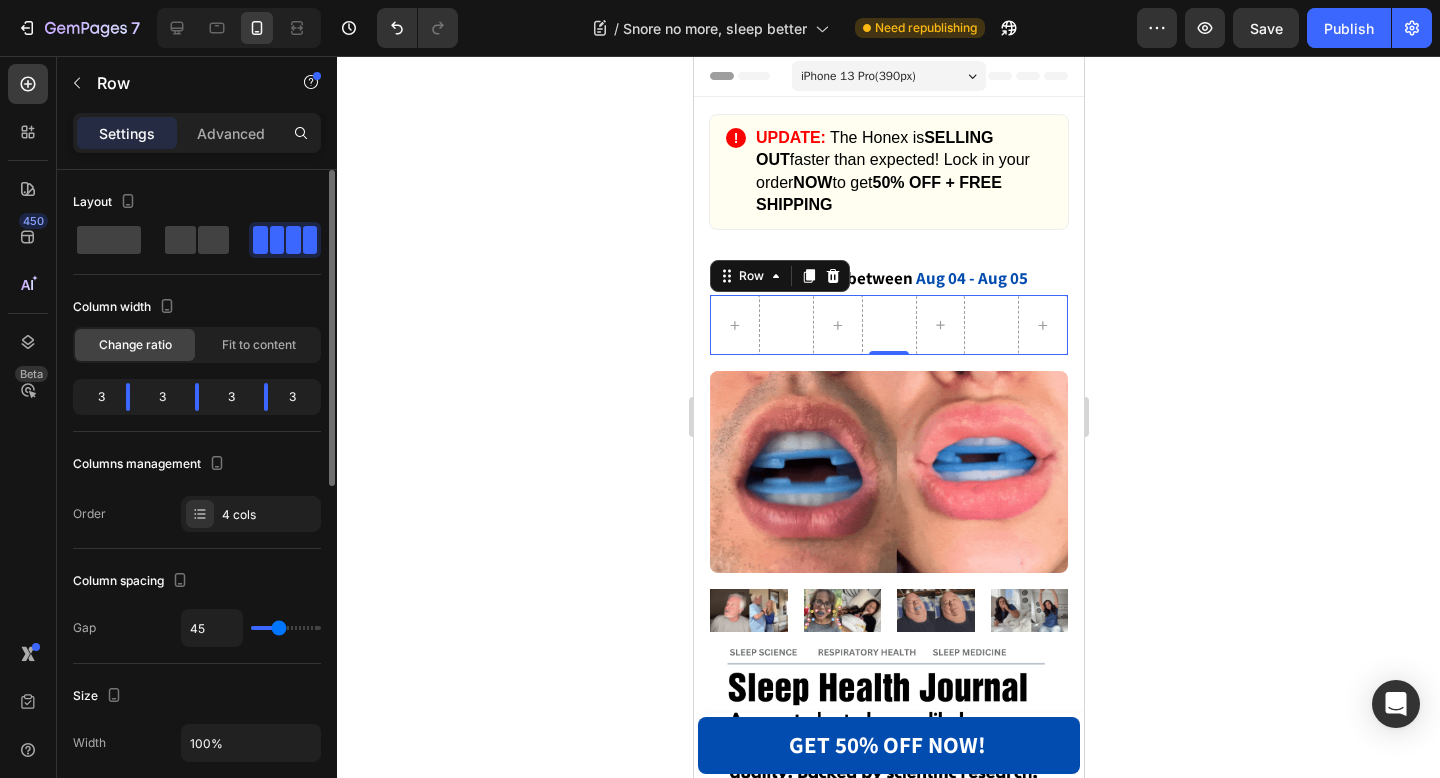 type on "44" 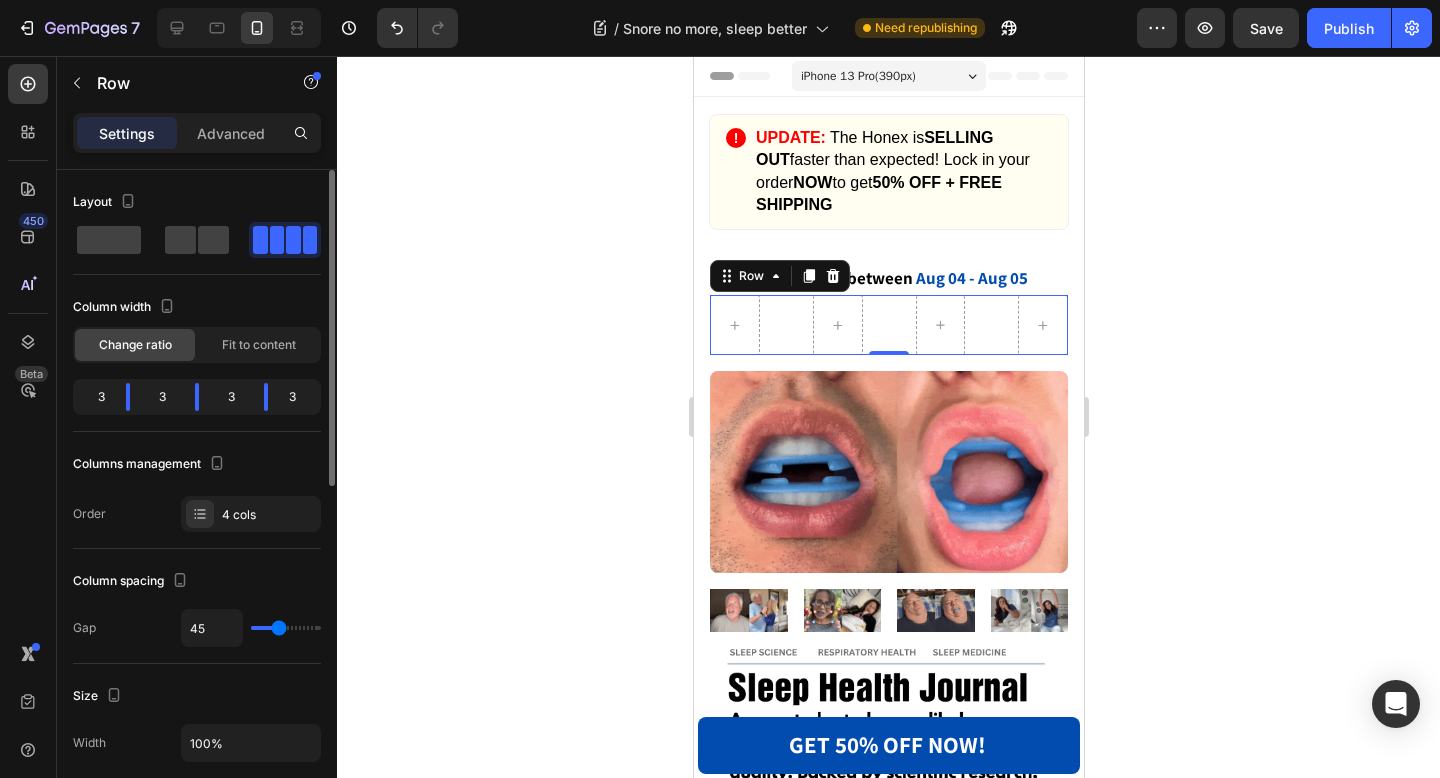 type on "44" 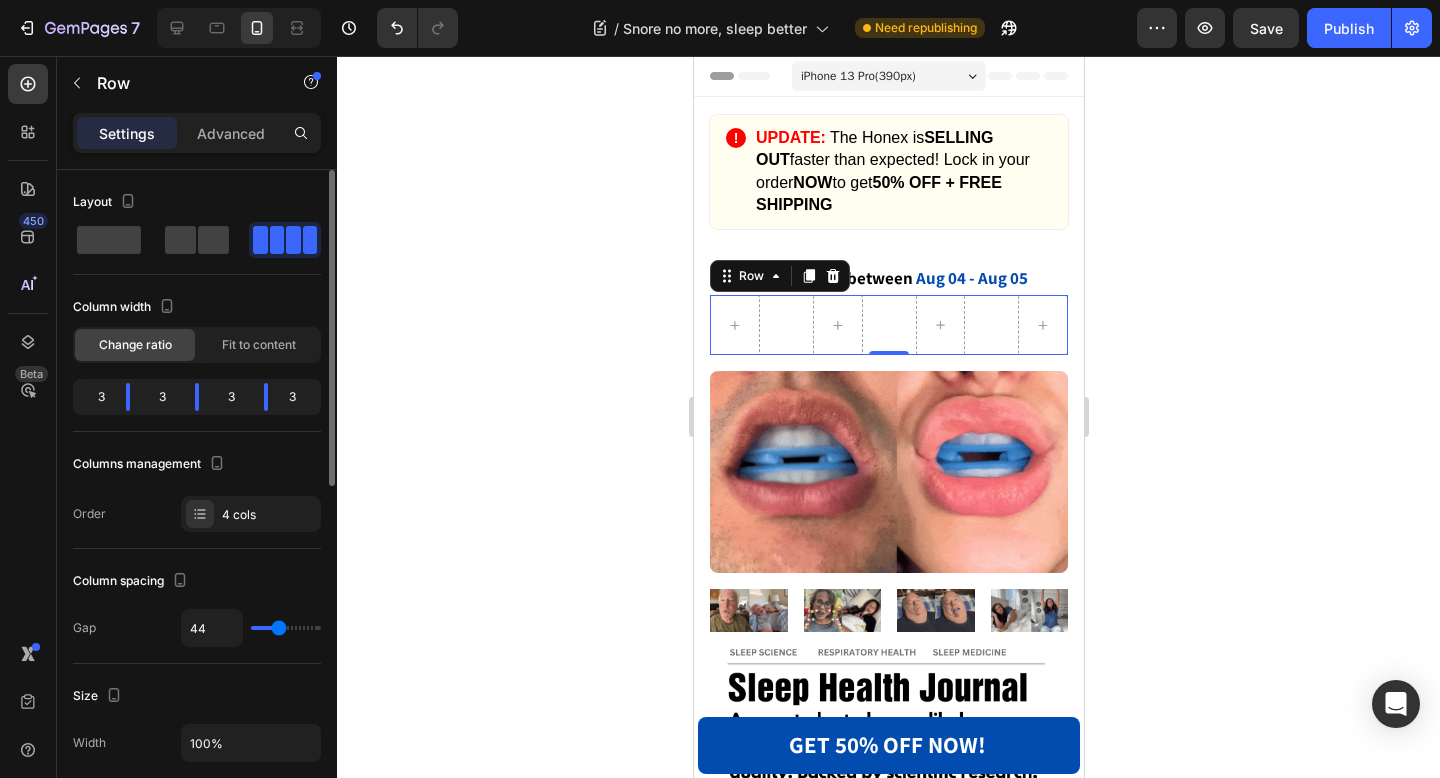 type on "43" 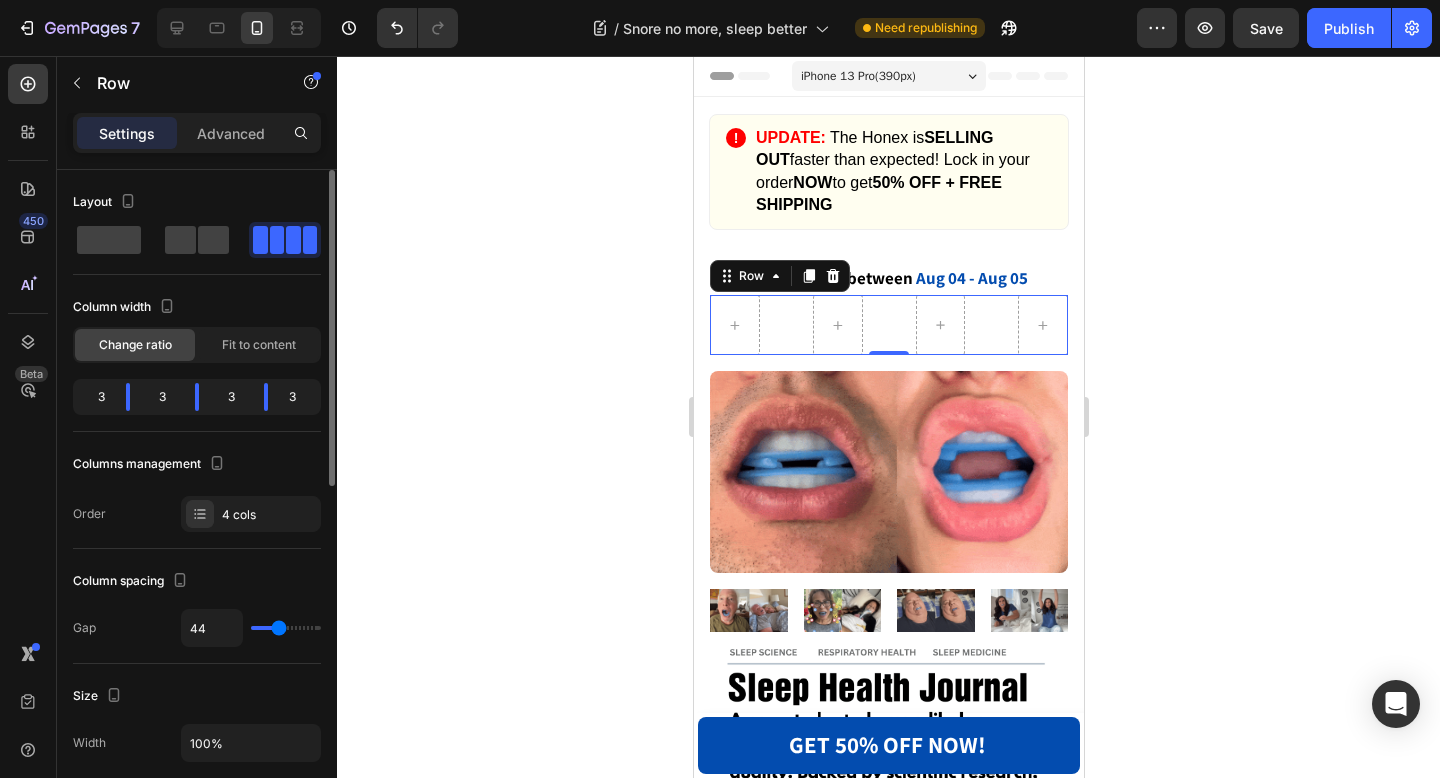 type on "43" 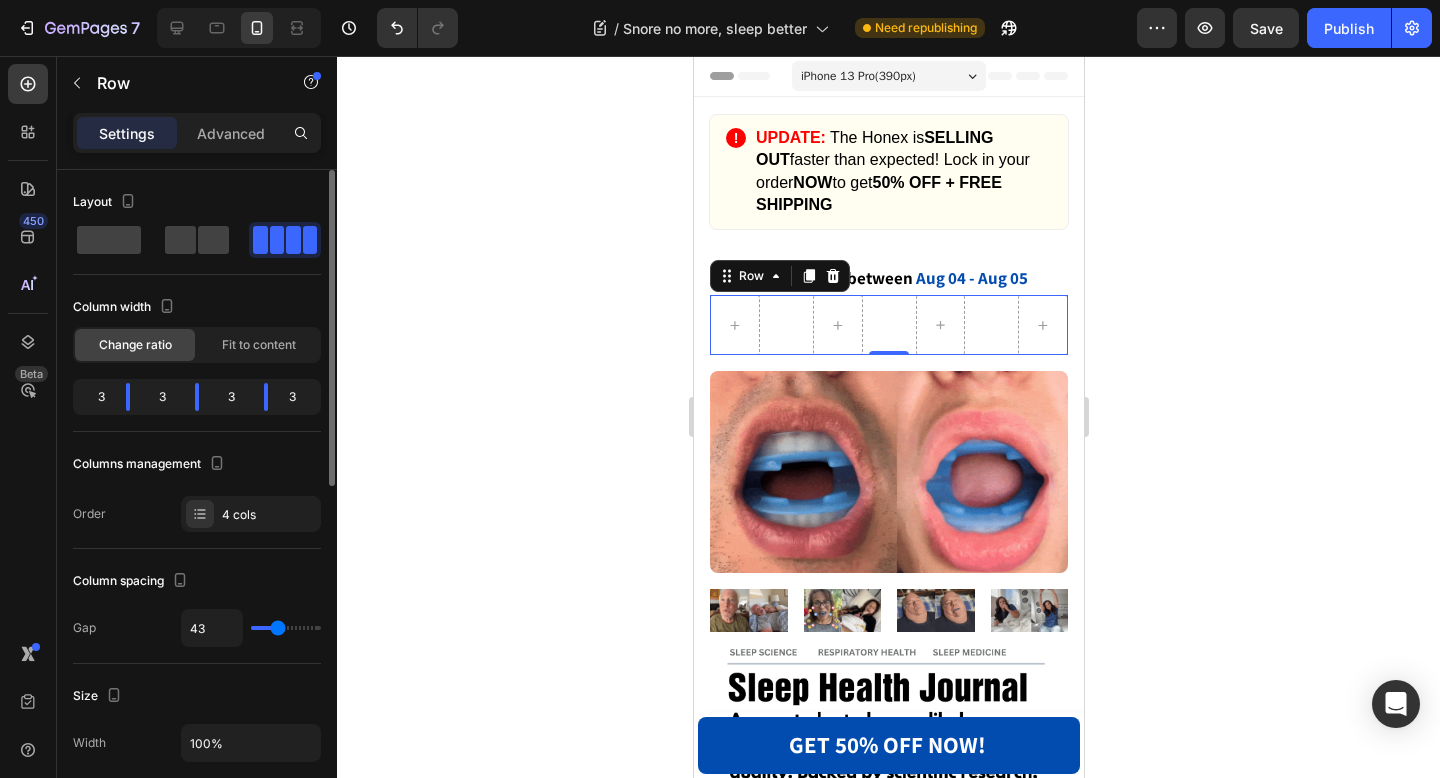 type on "42" 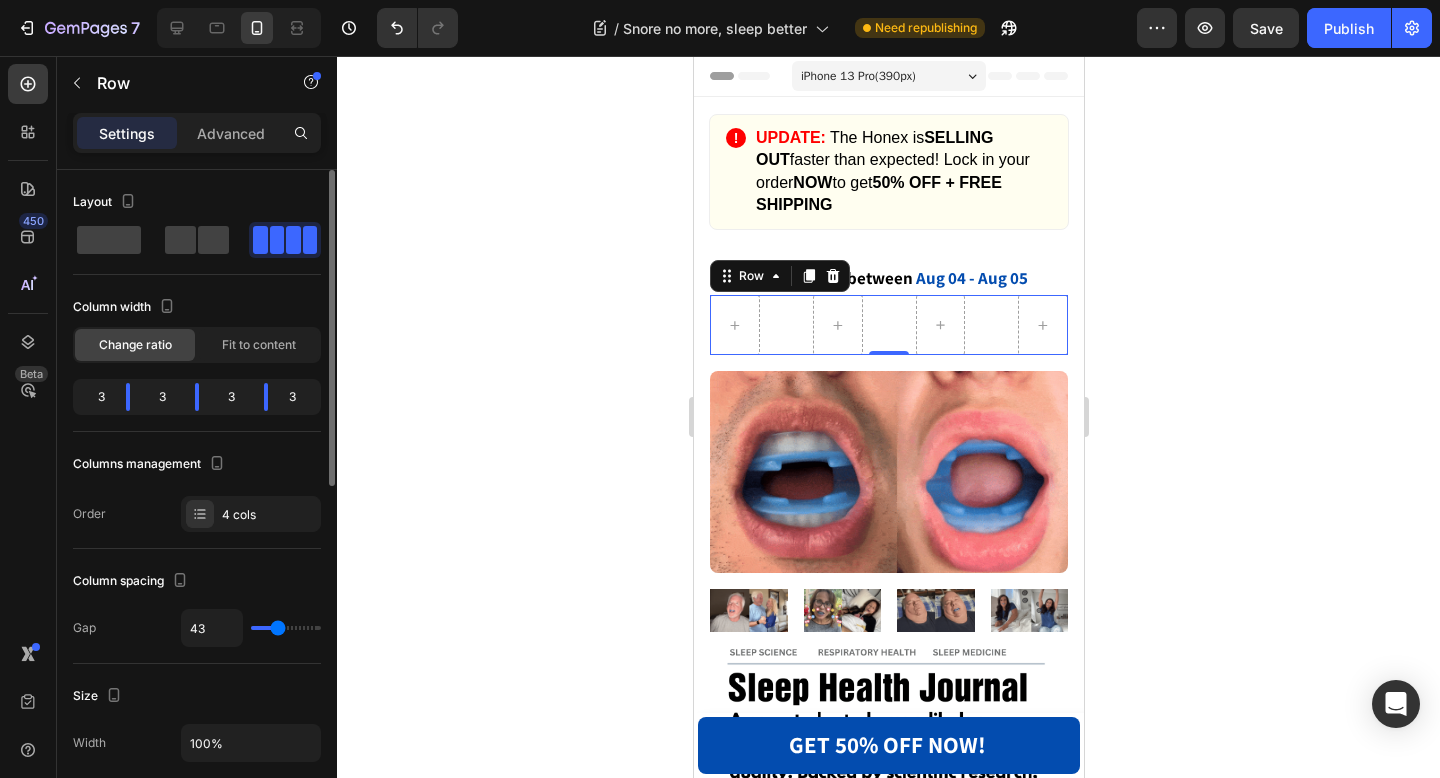 type on "42" 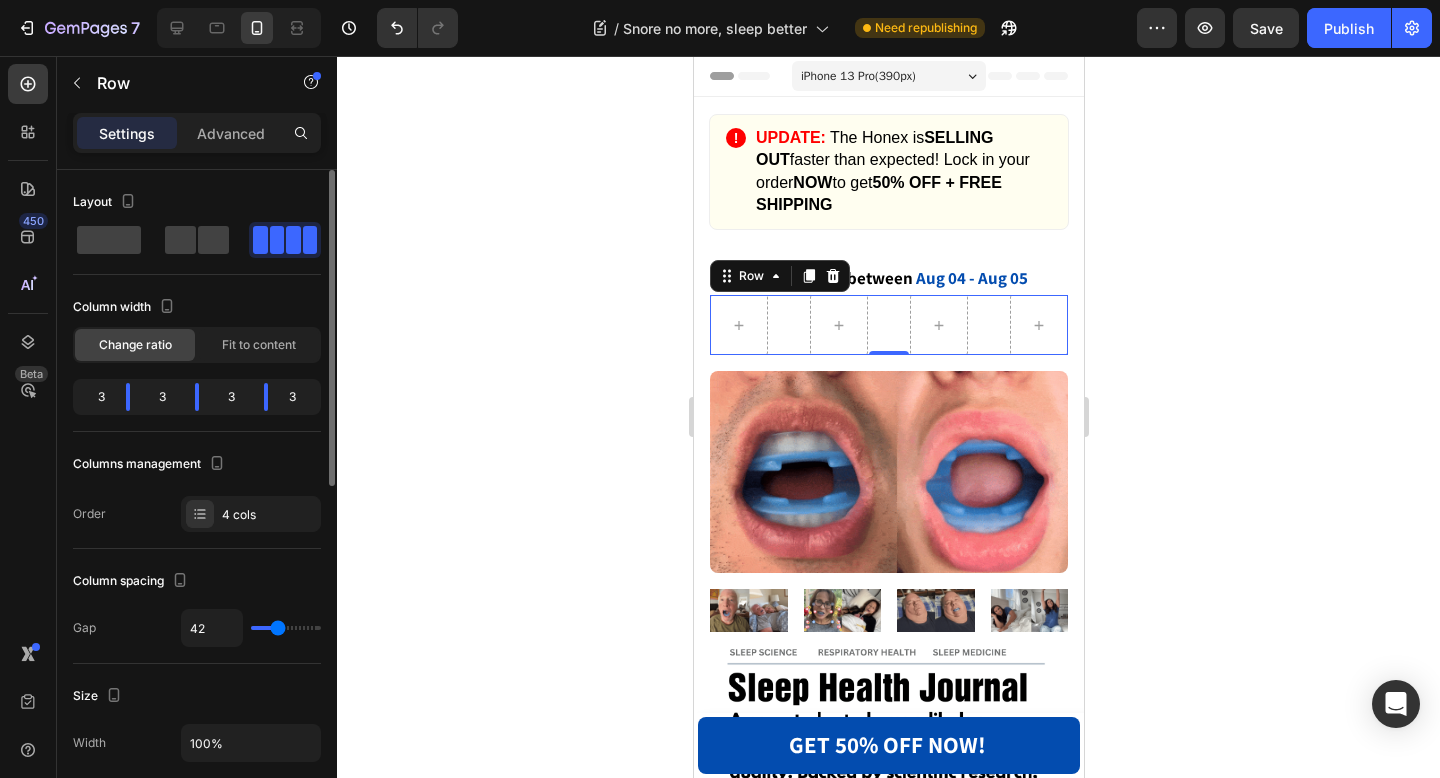 type on "41" 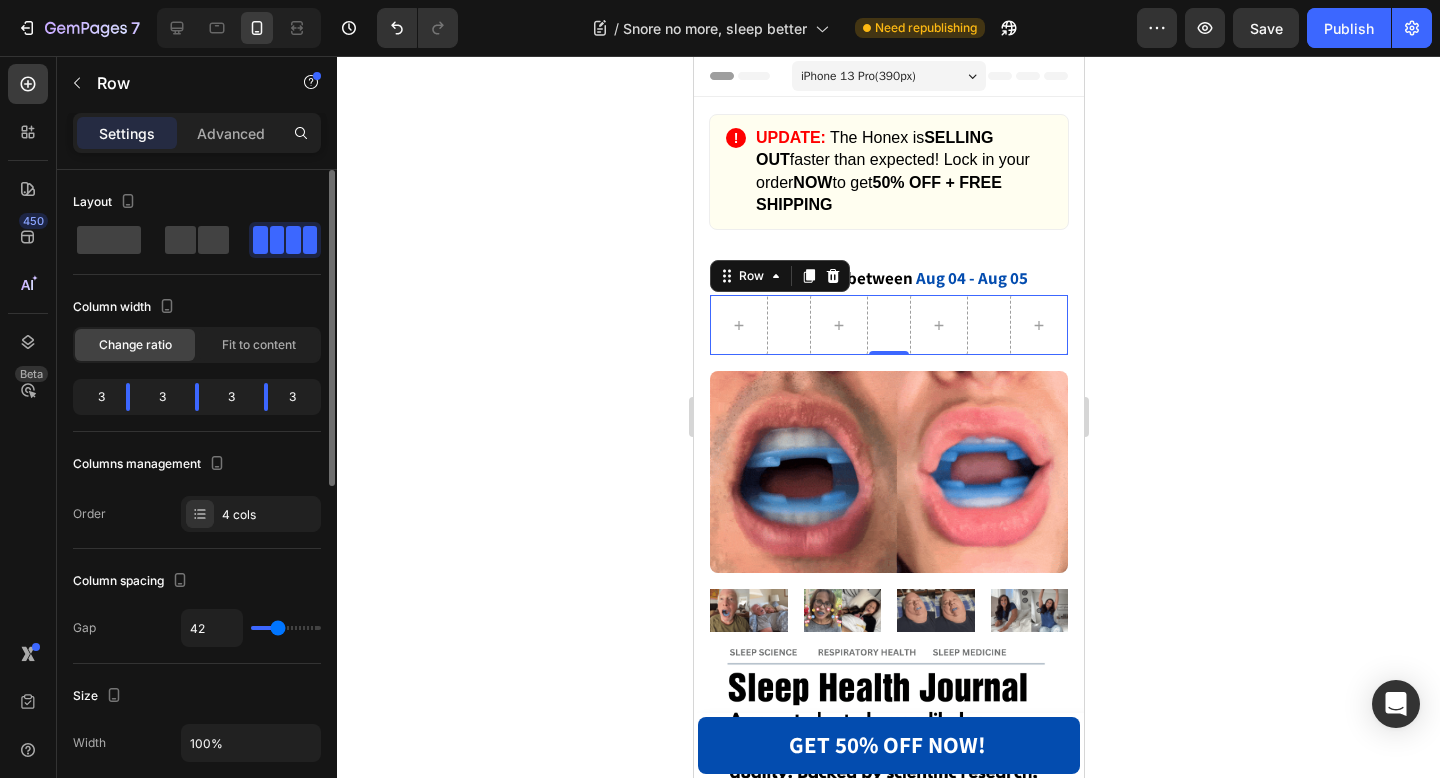 type on "41" 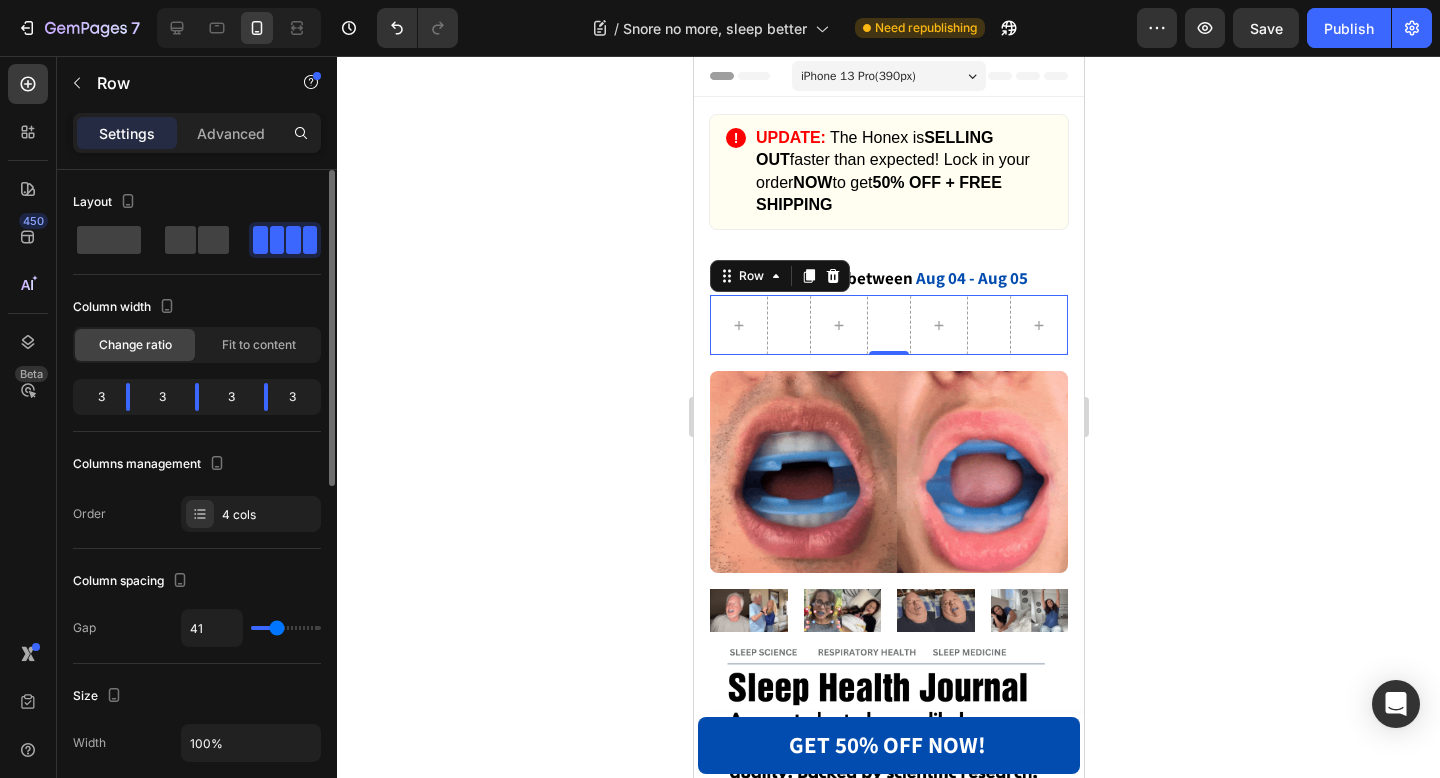 type on "40" 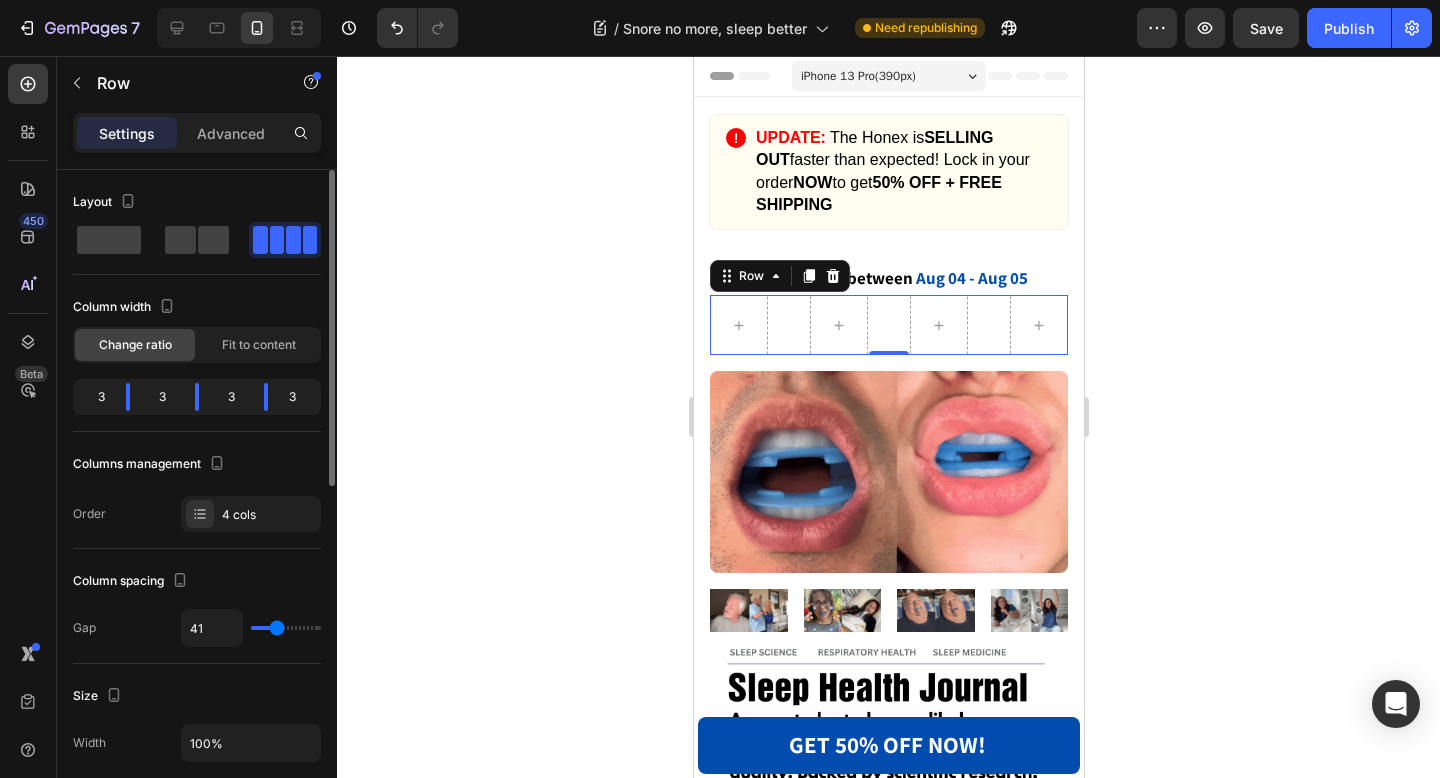 type on "40" 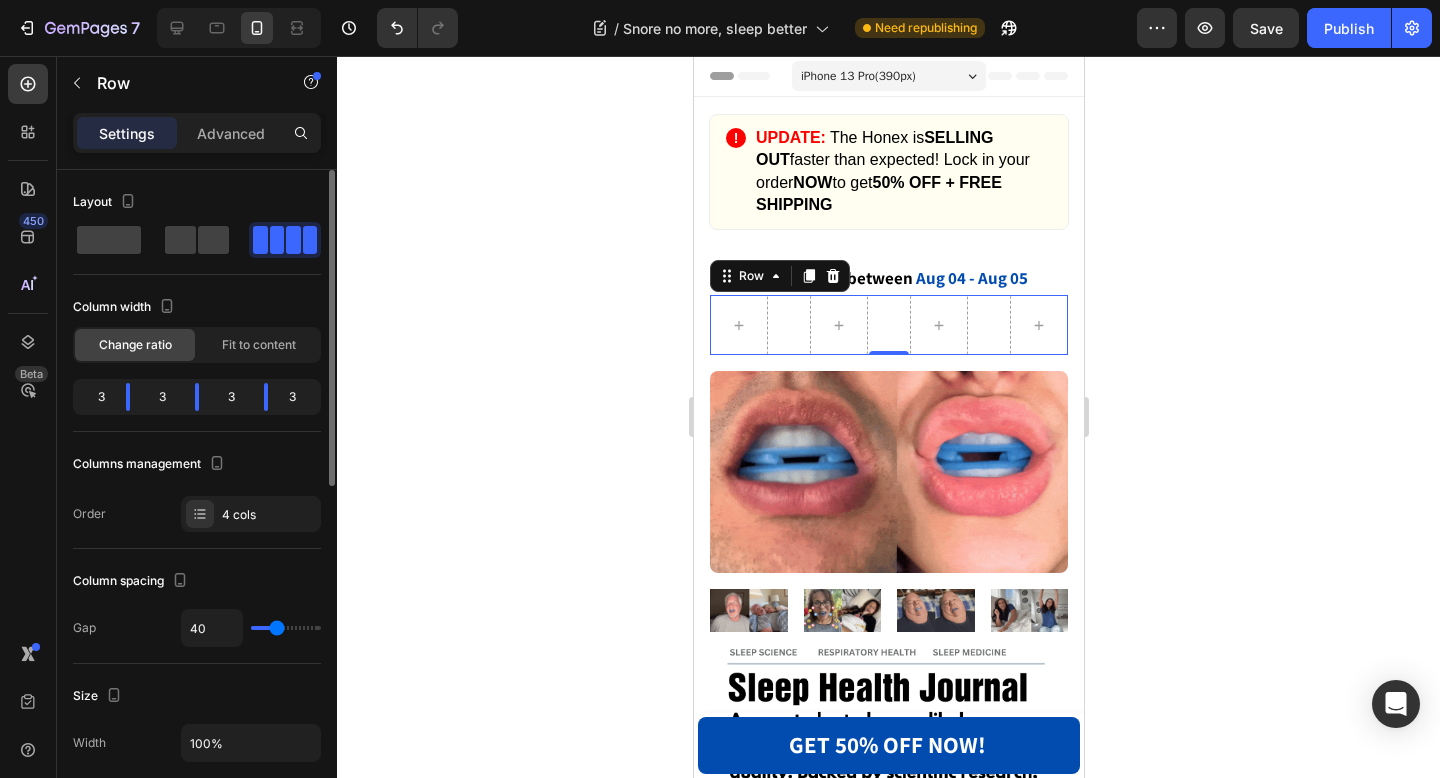 type on "38" 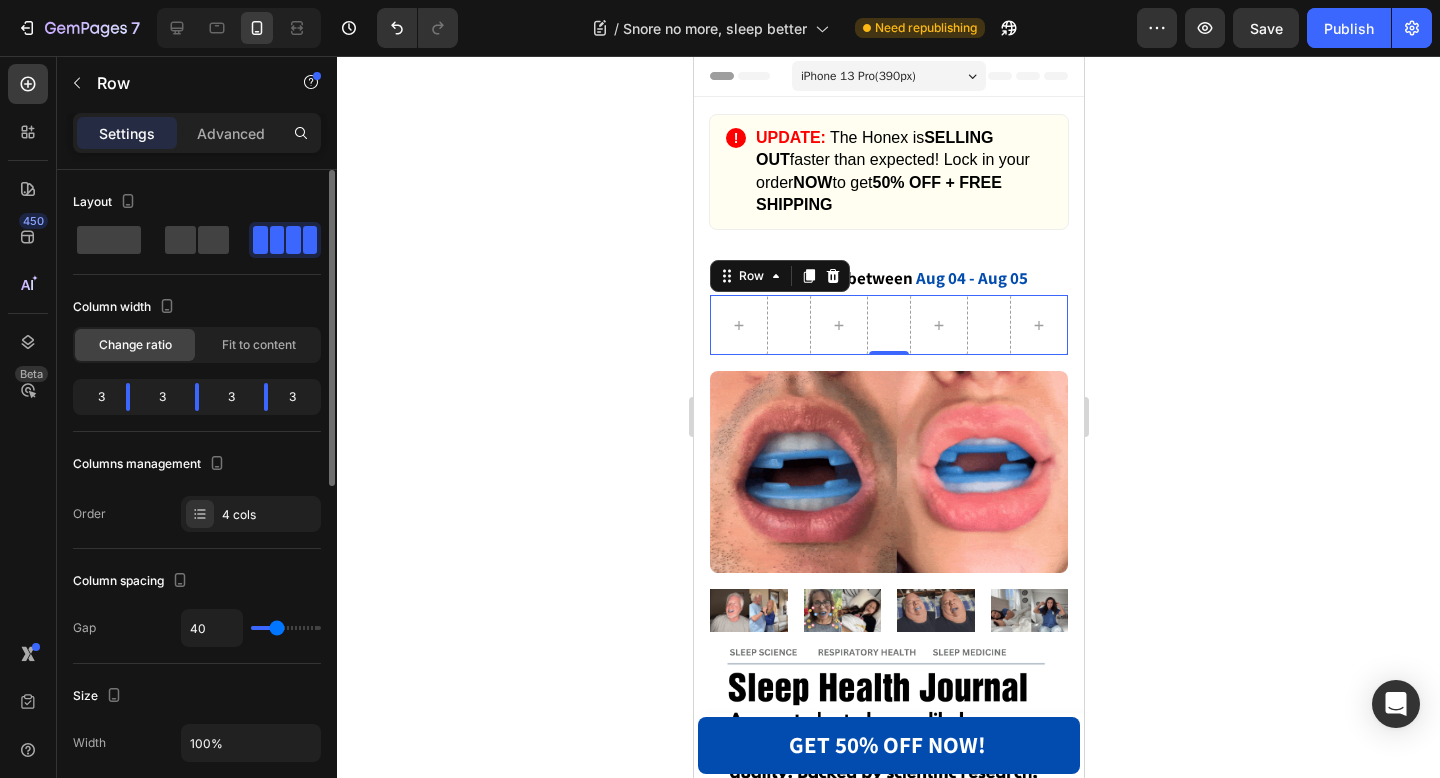 type on "38" 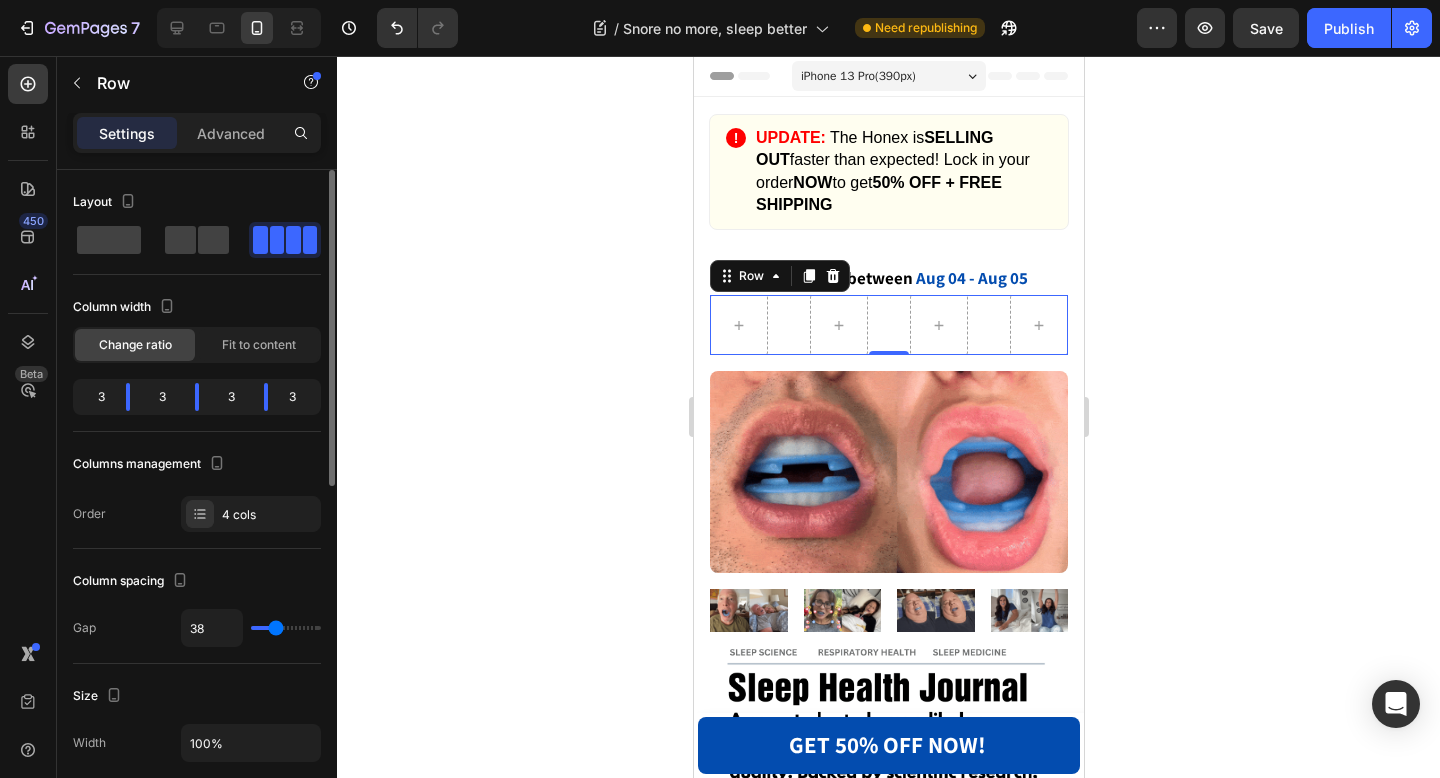 type on "37" 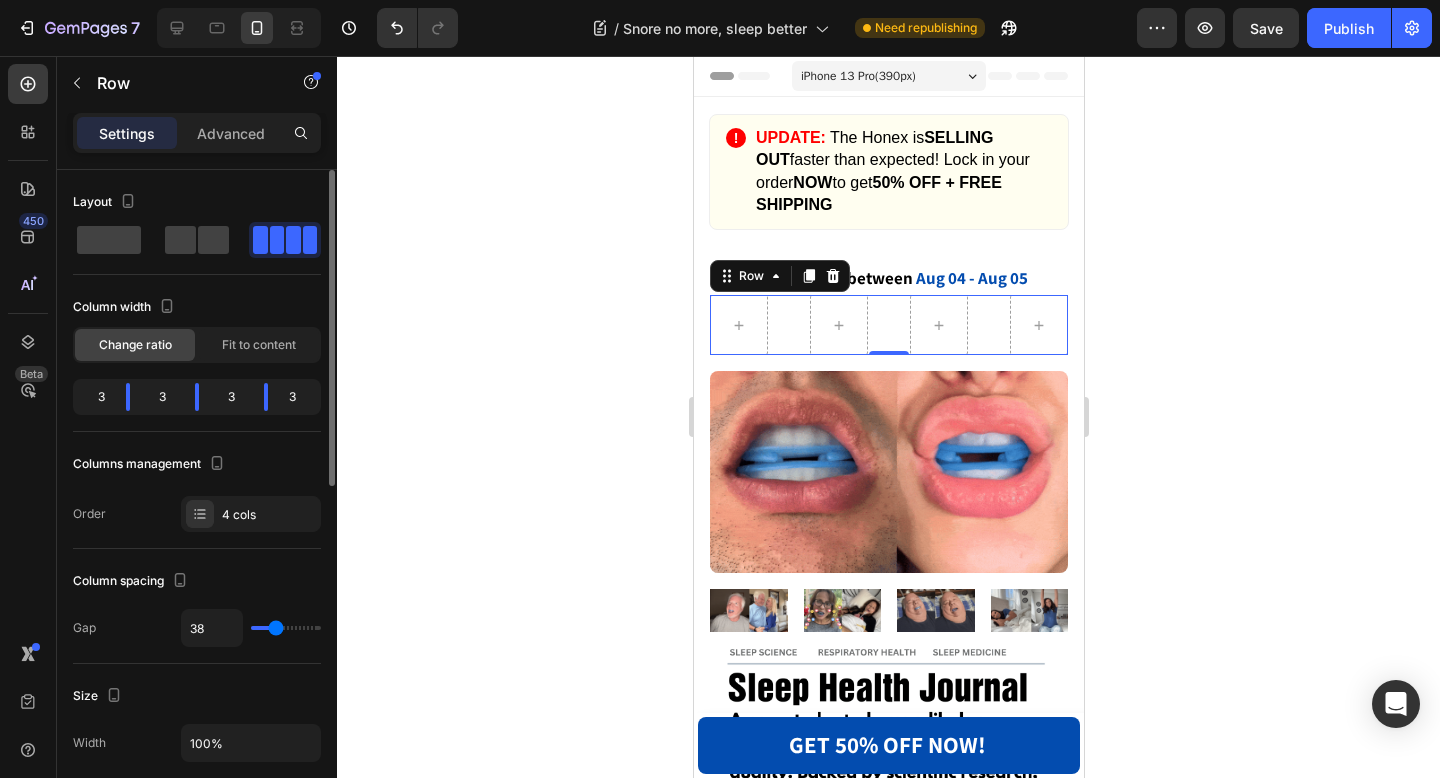 type on "37" 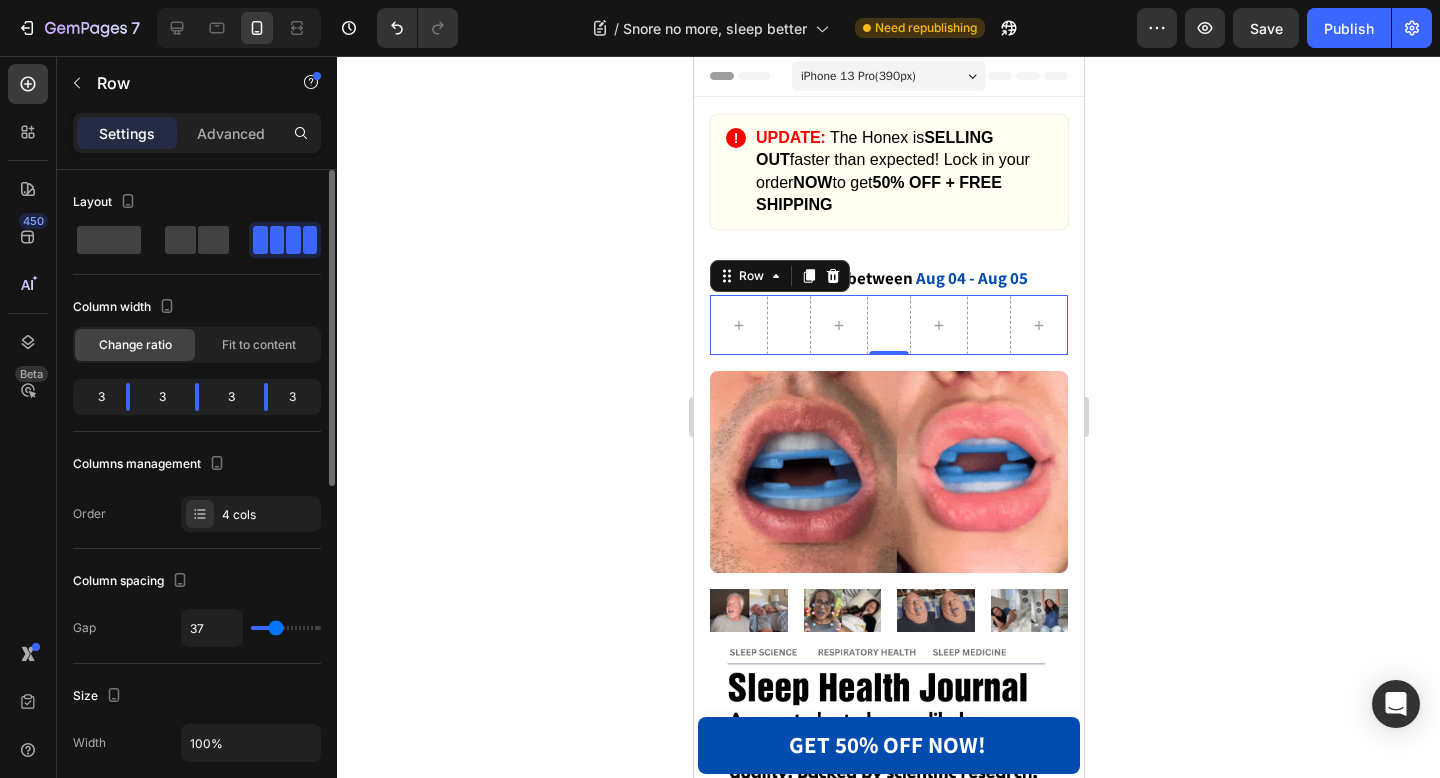 type on "35" 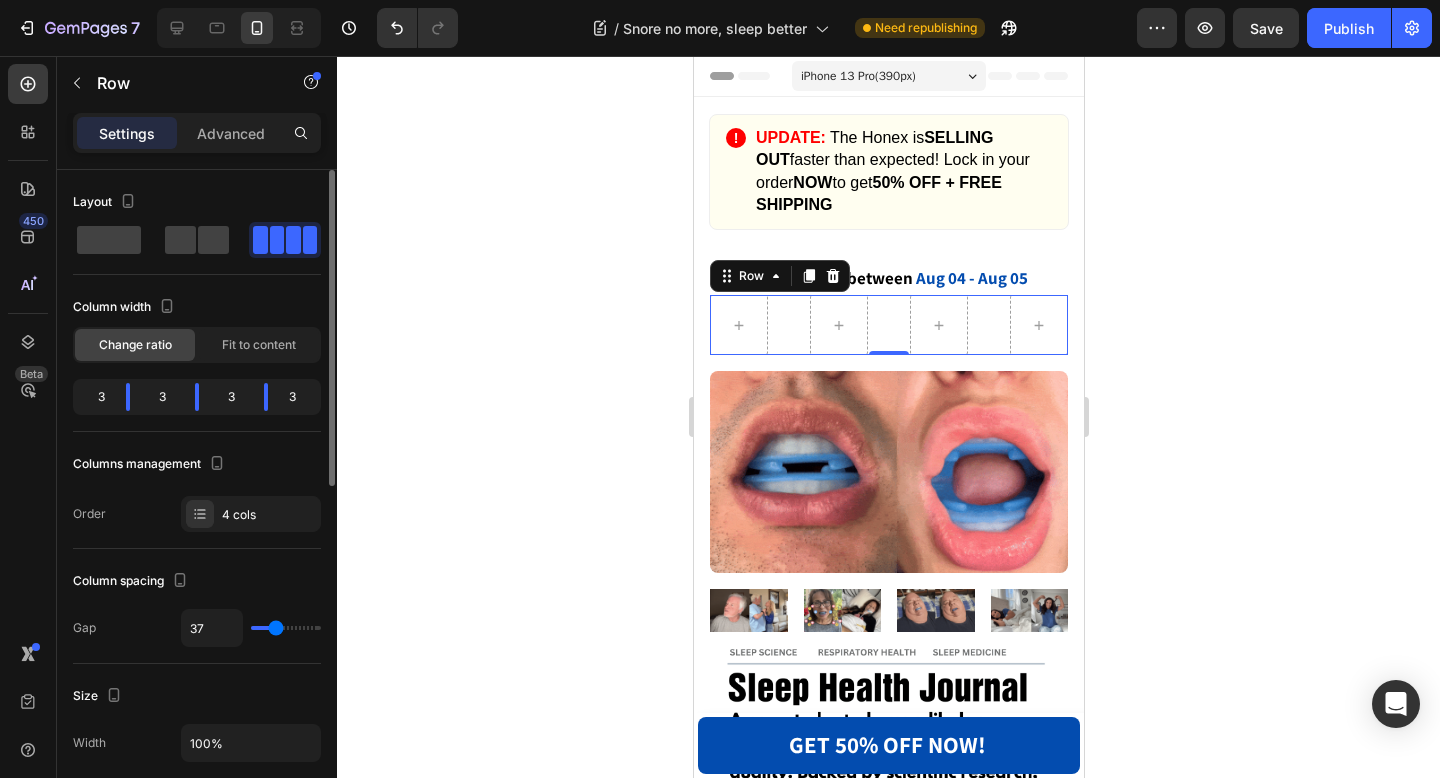 type on "35" 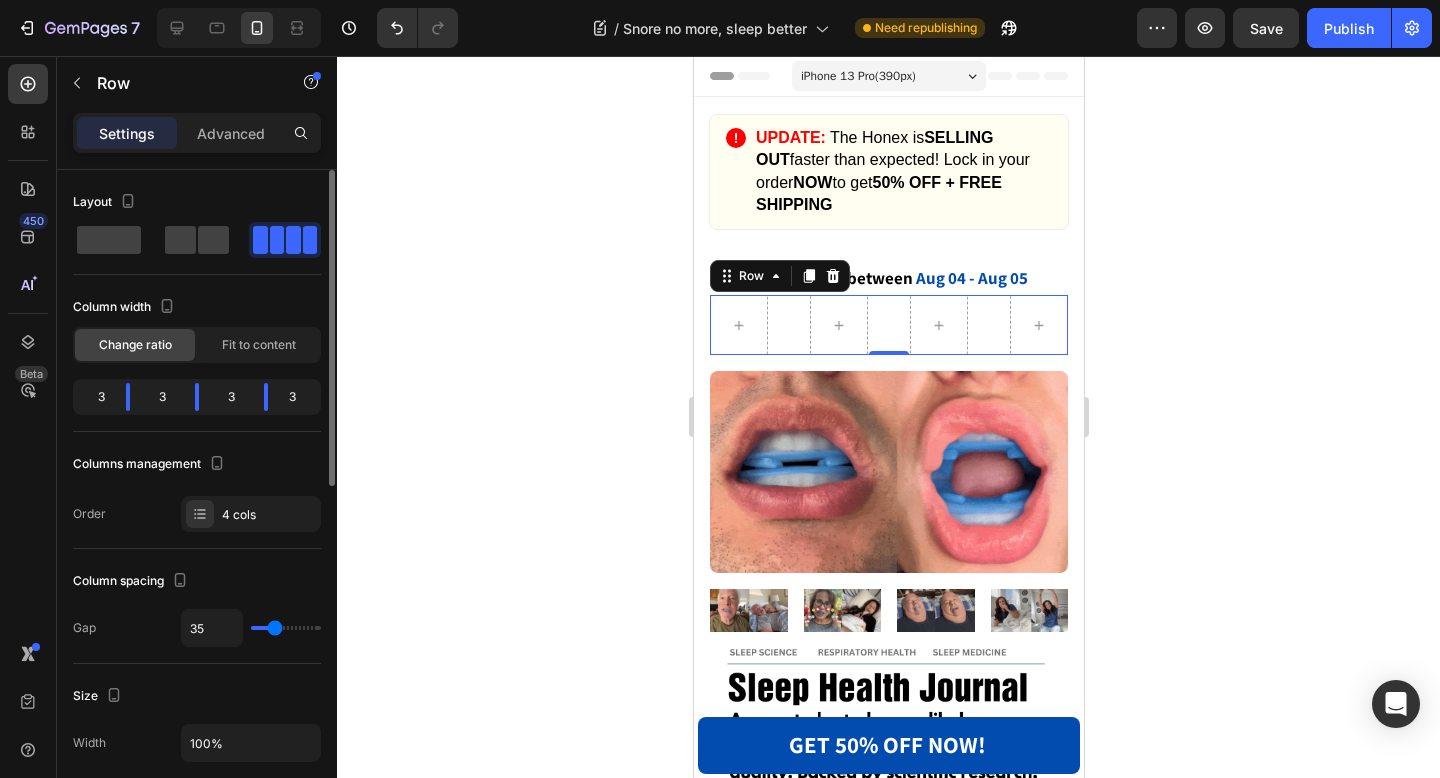 type on "32" 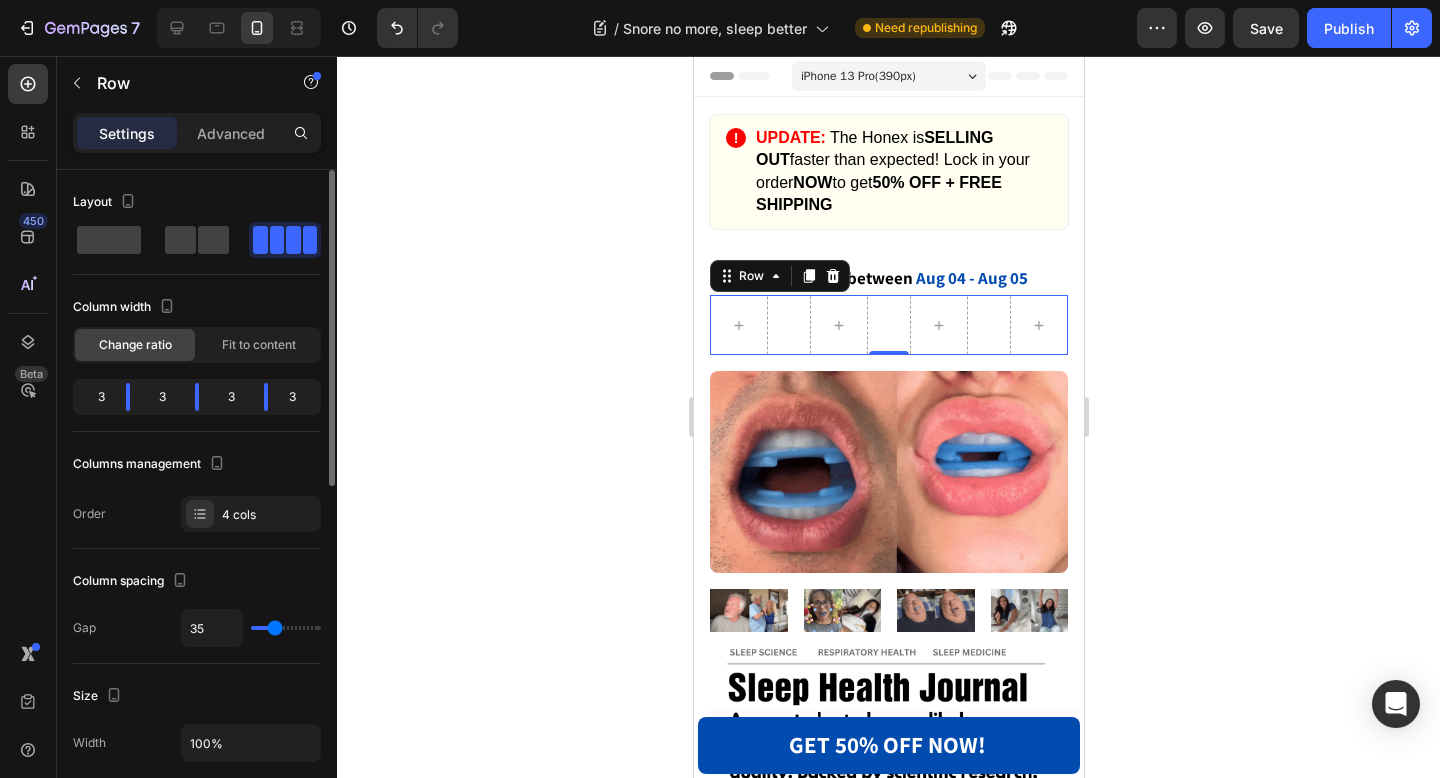 type on "32" 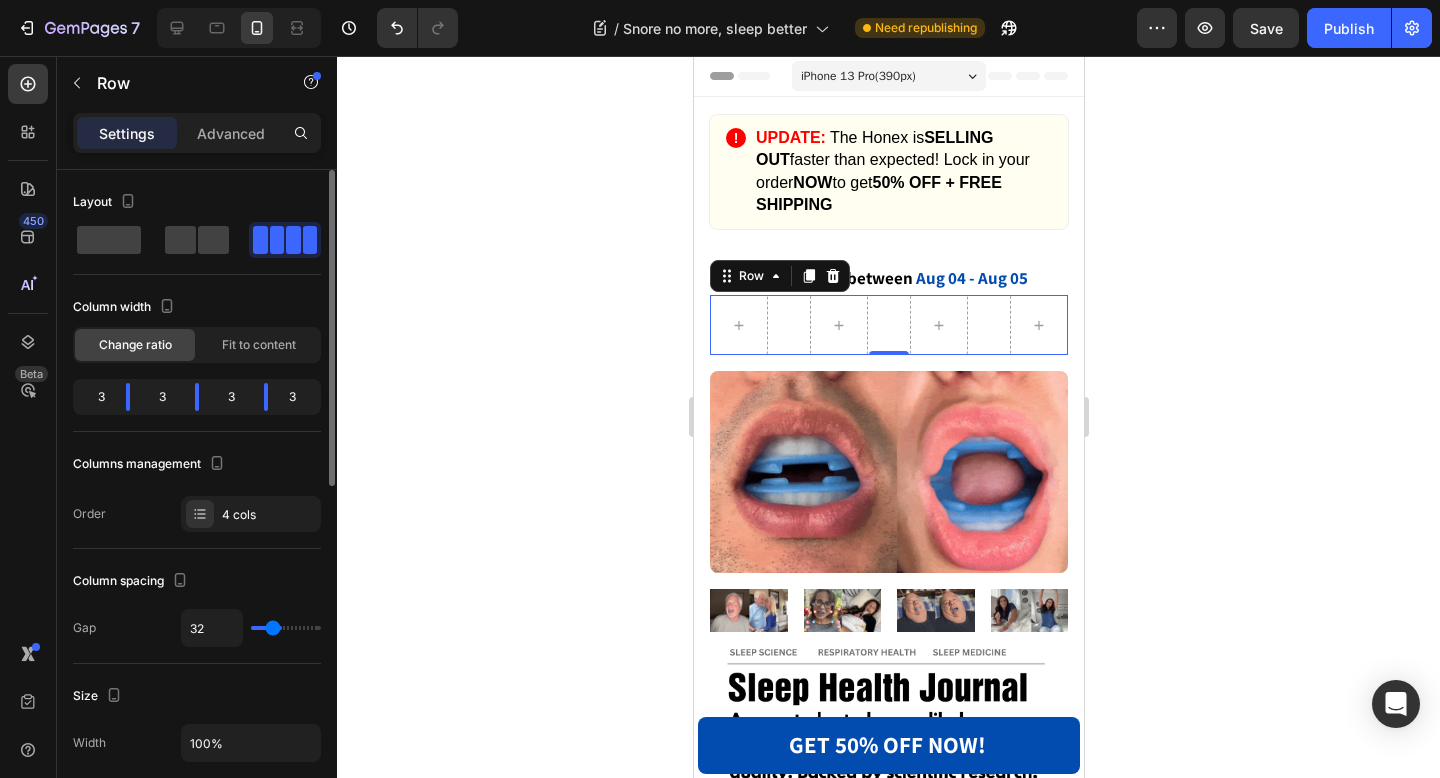 type on "30" 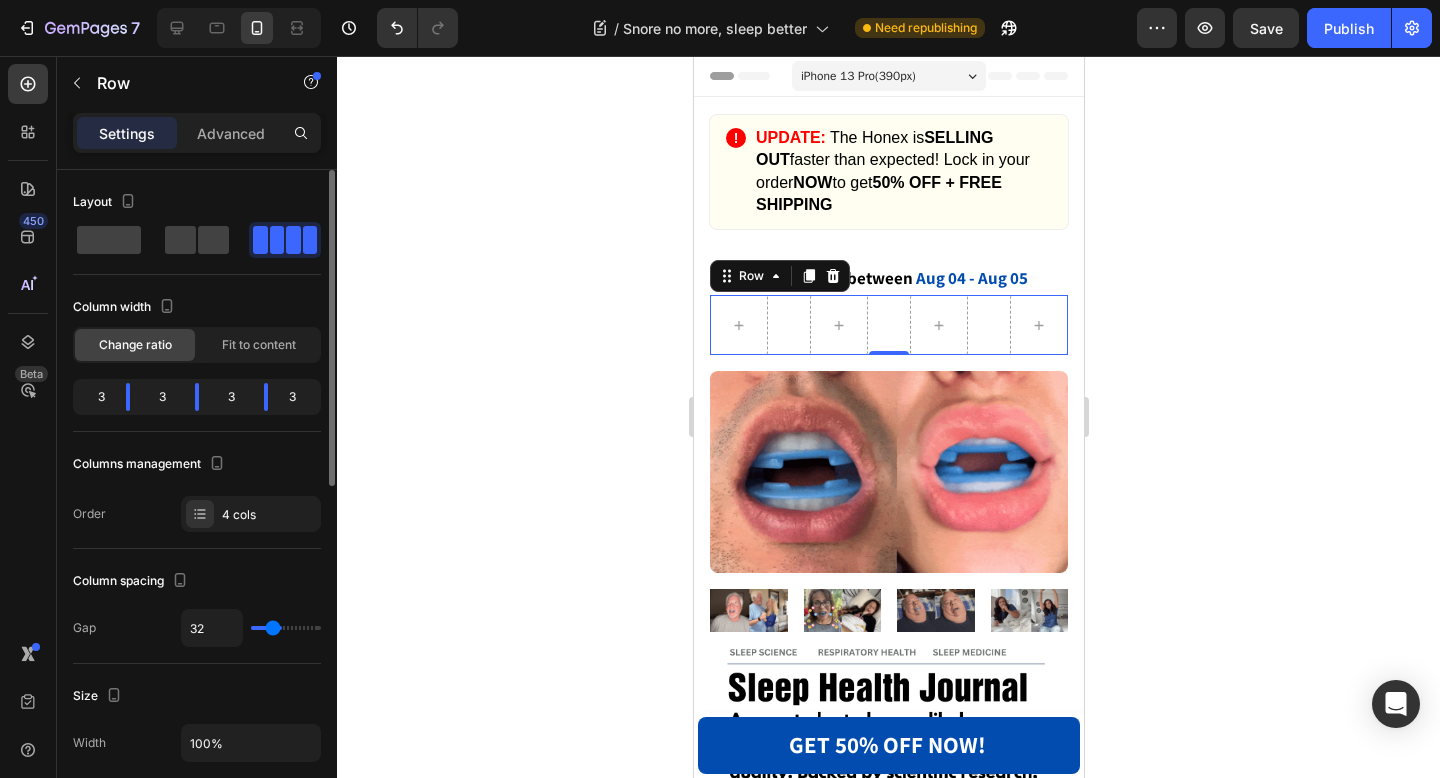 type on "30" 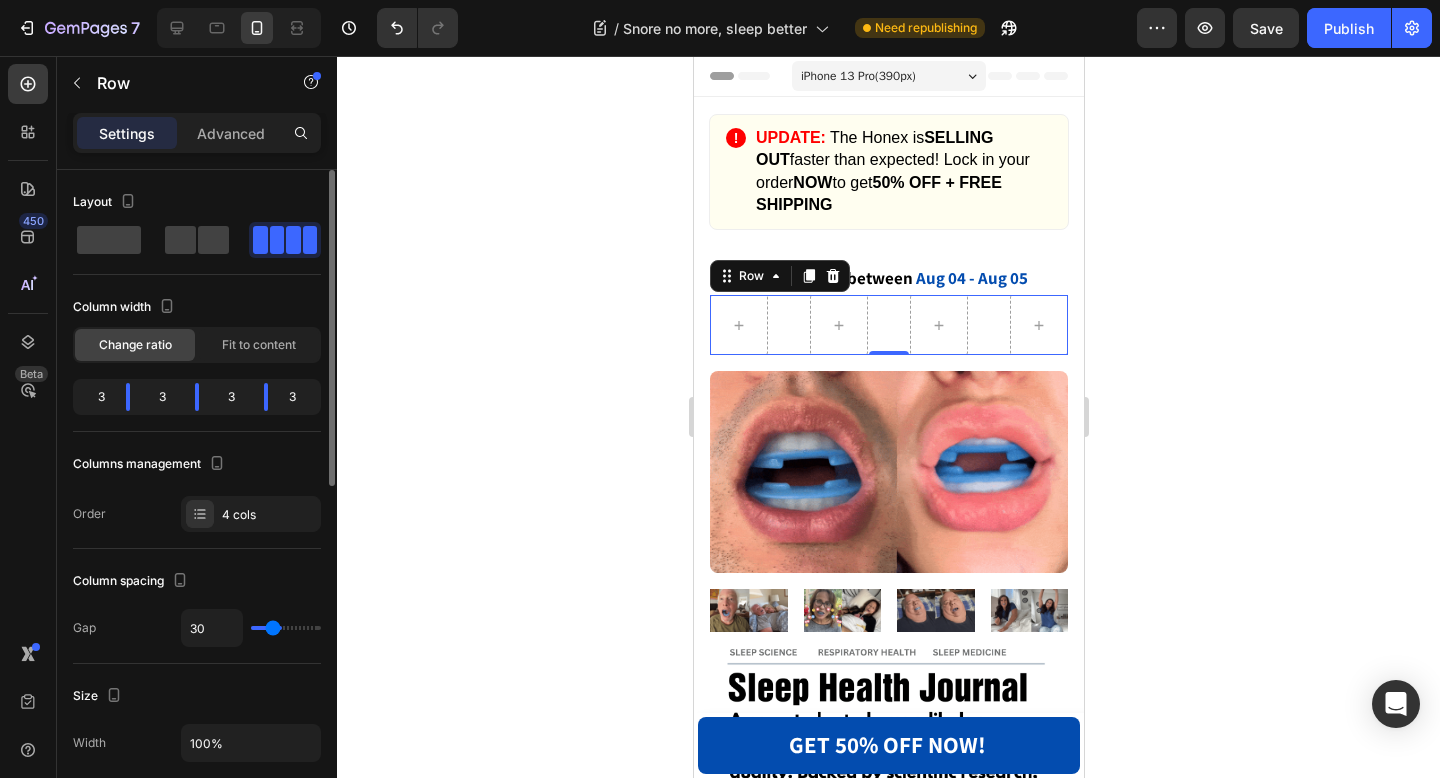 type on "27" 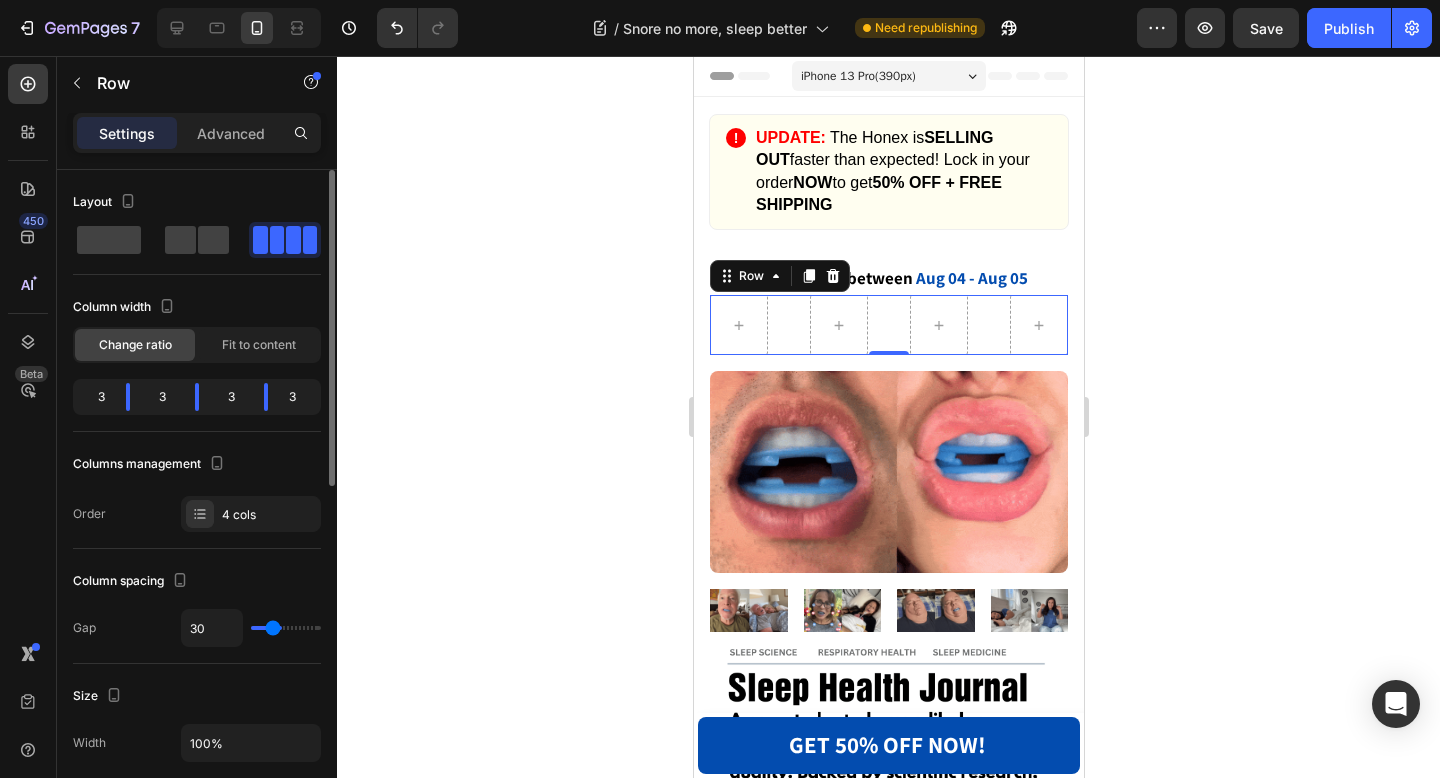 type on "27" 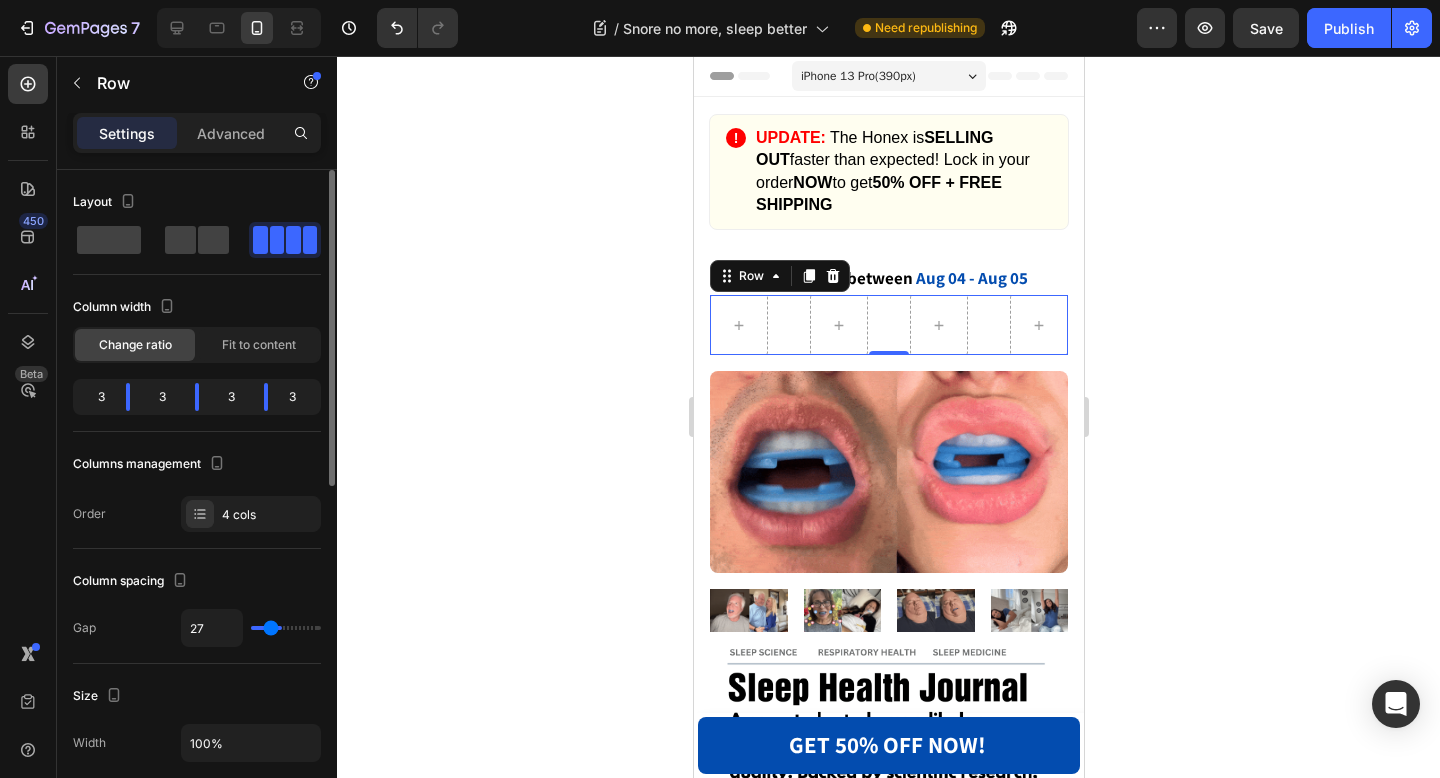 type on "24" 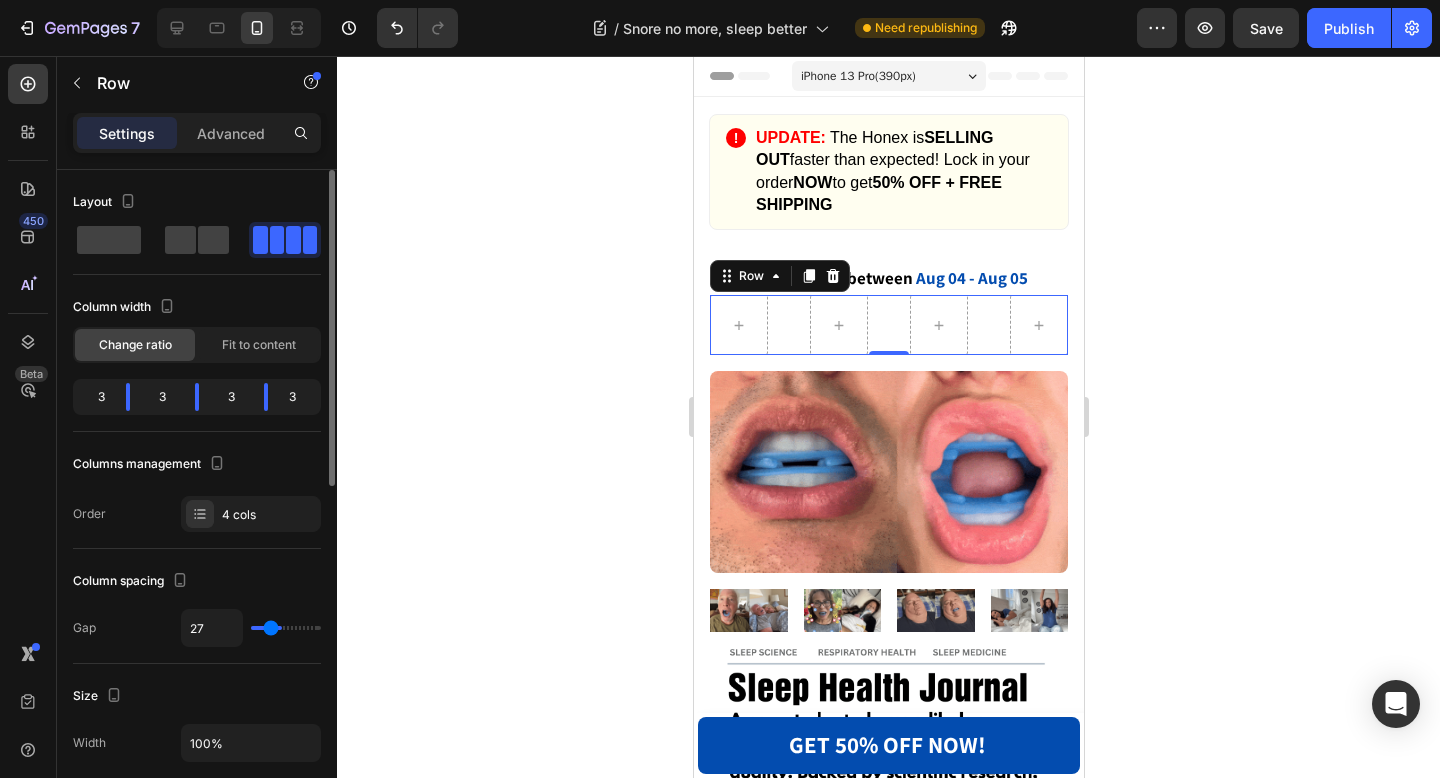 type on "24" 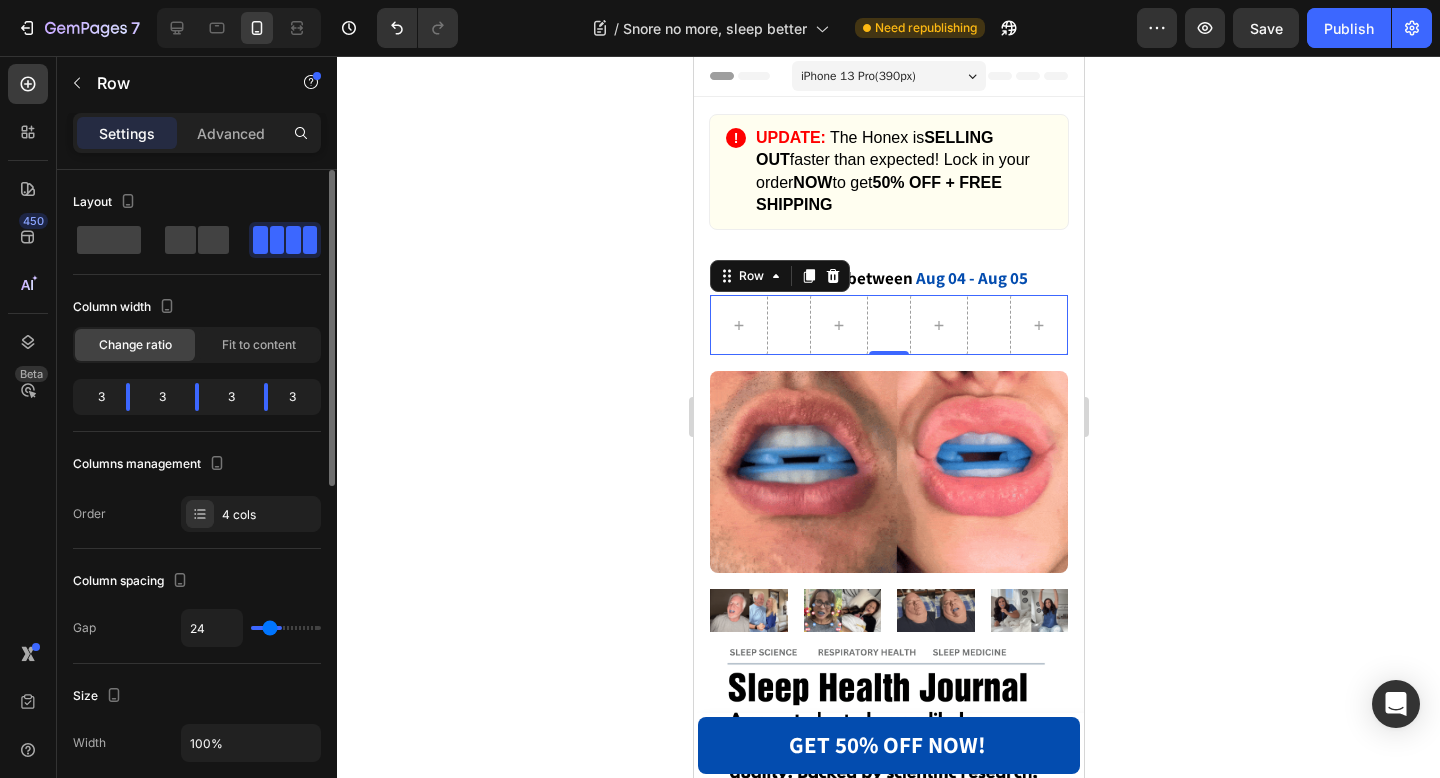 type on "22" 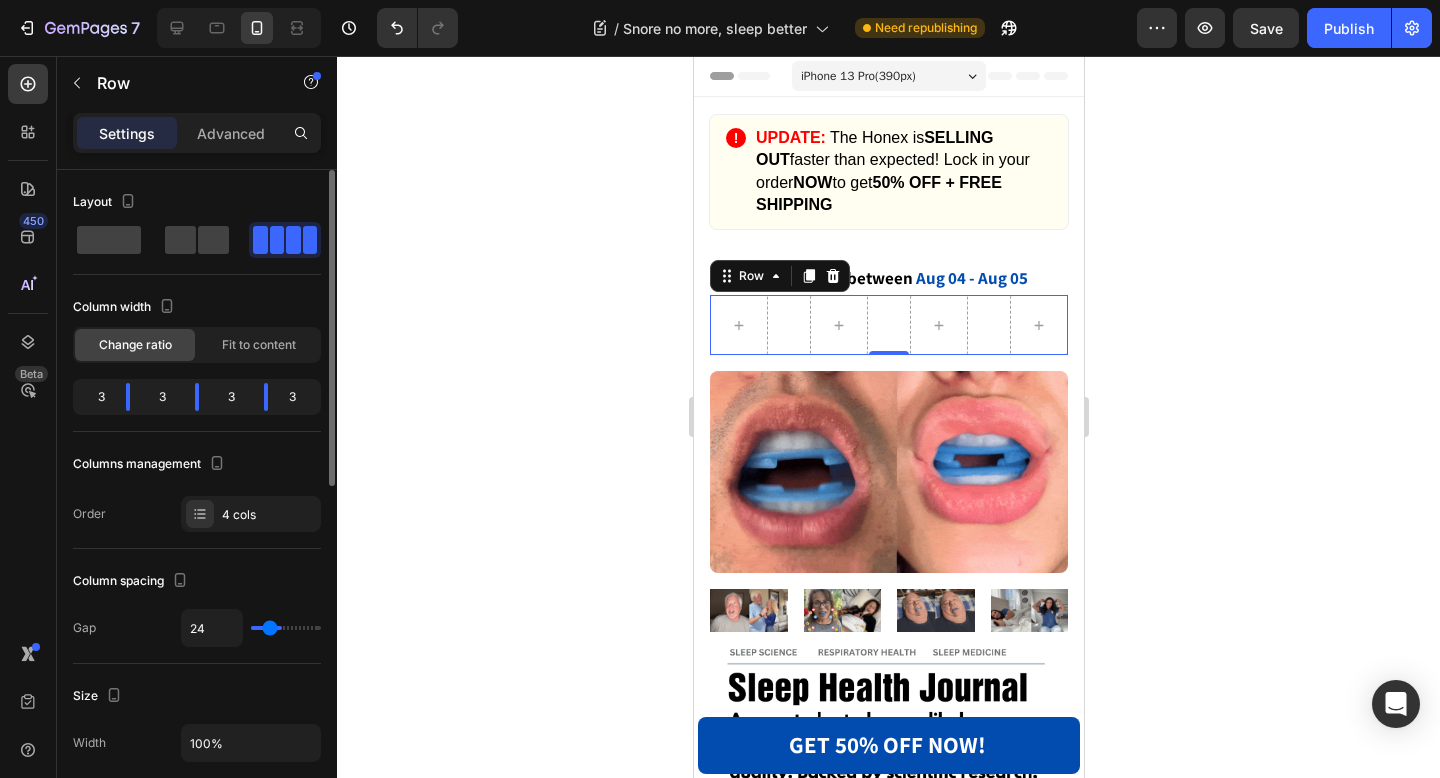 type on "22" 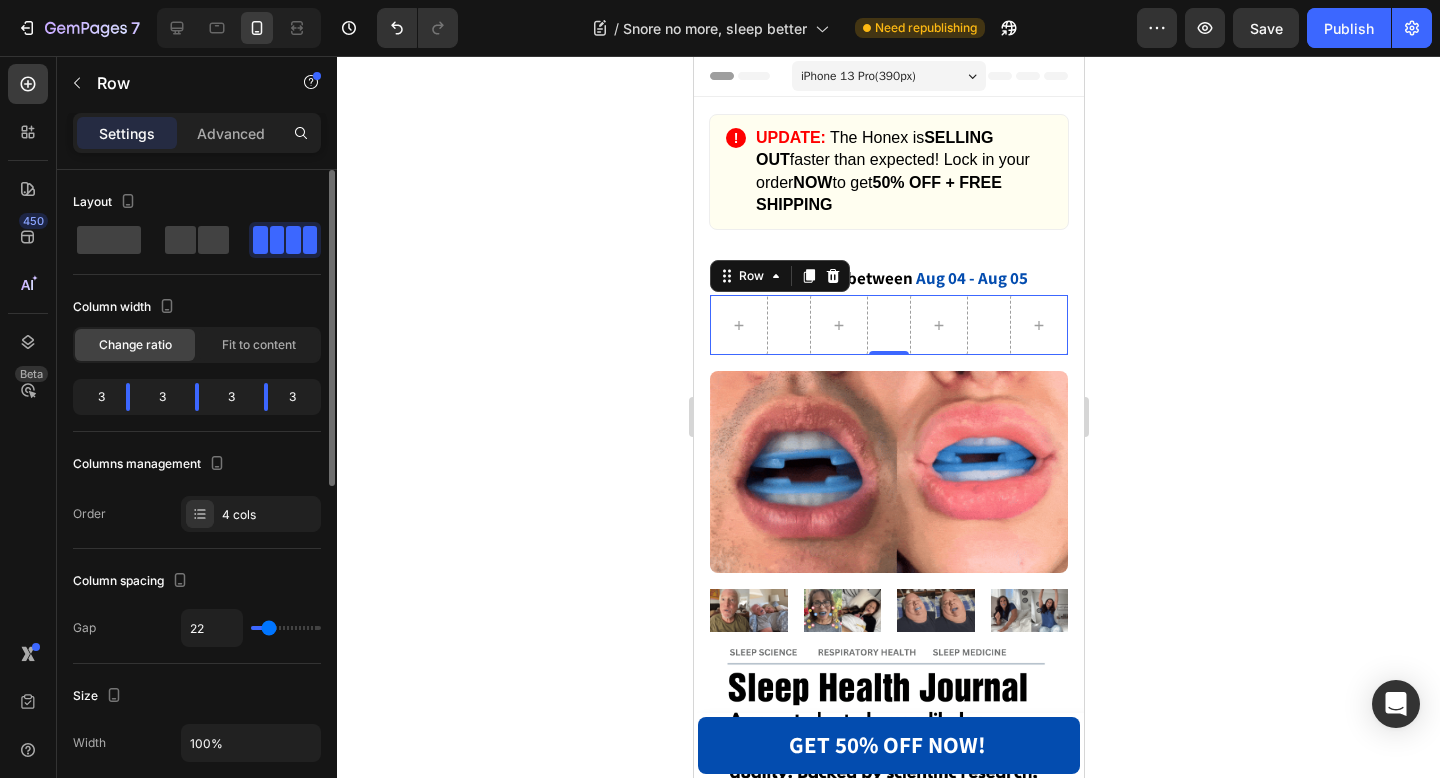 type on "19" 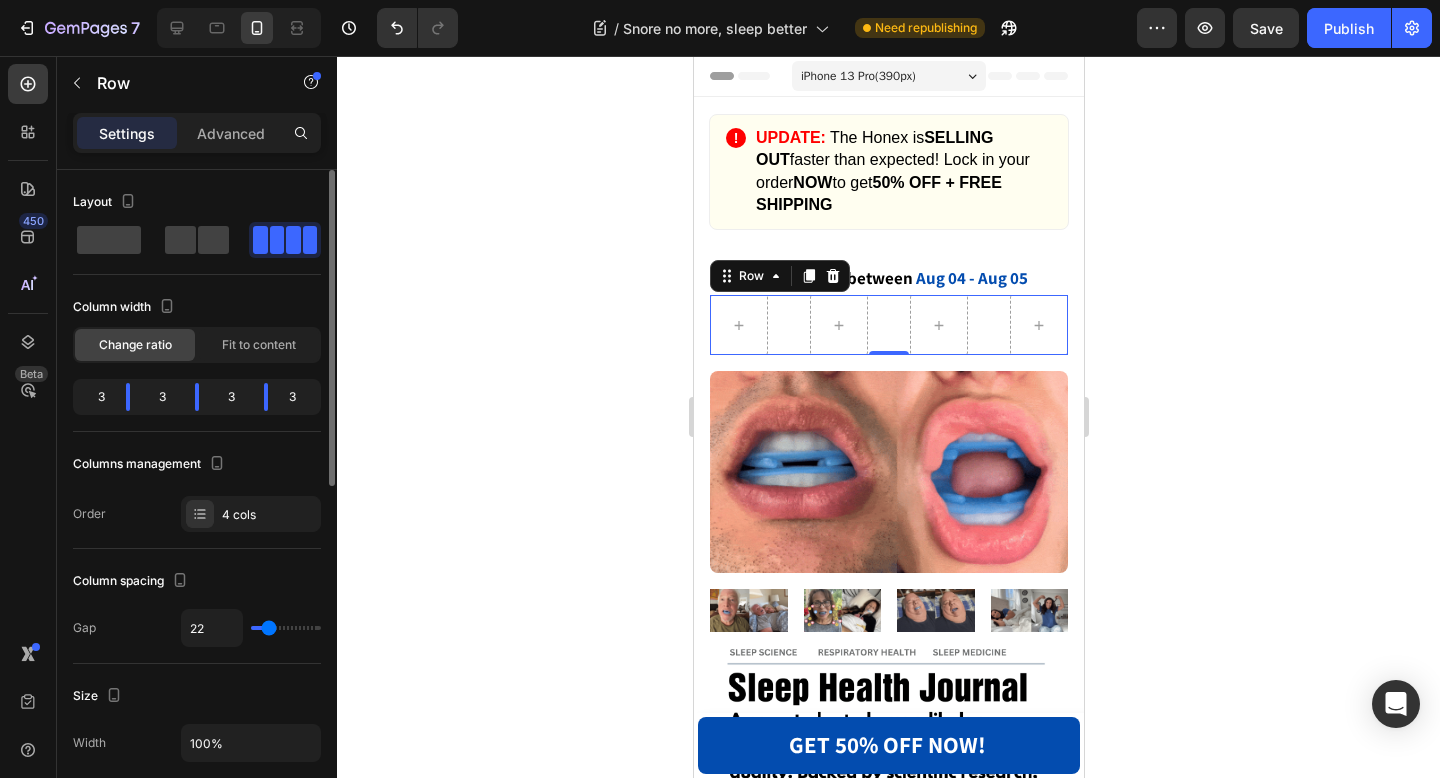 type on "19" 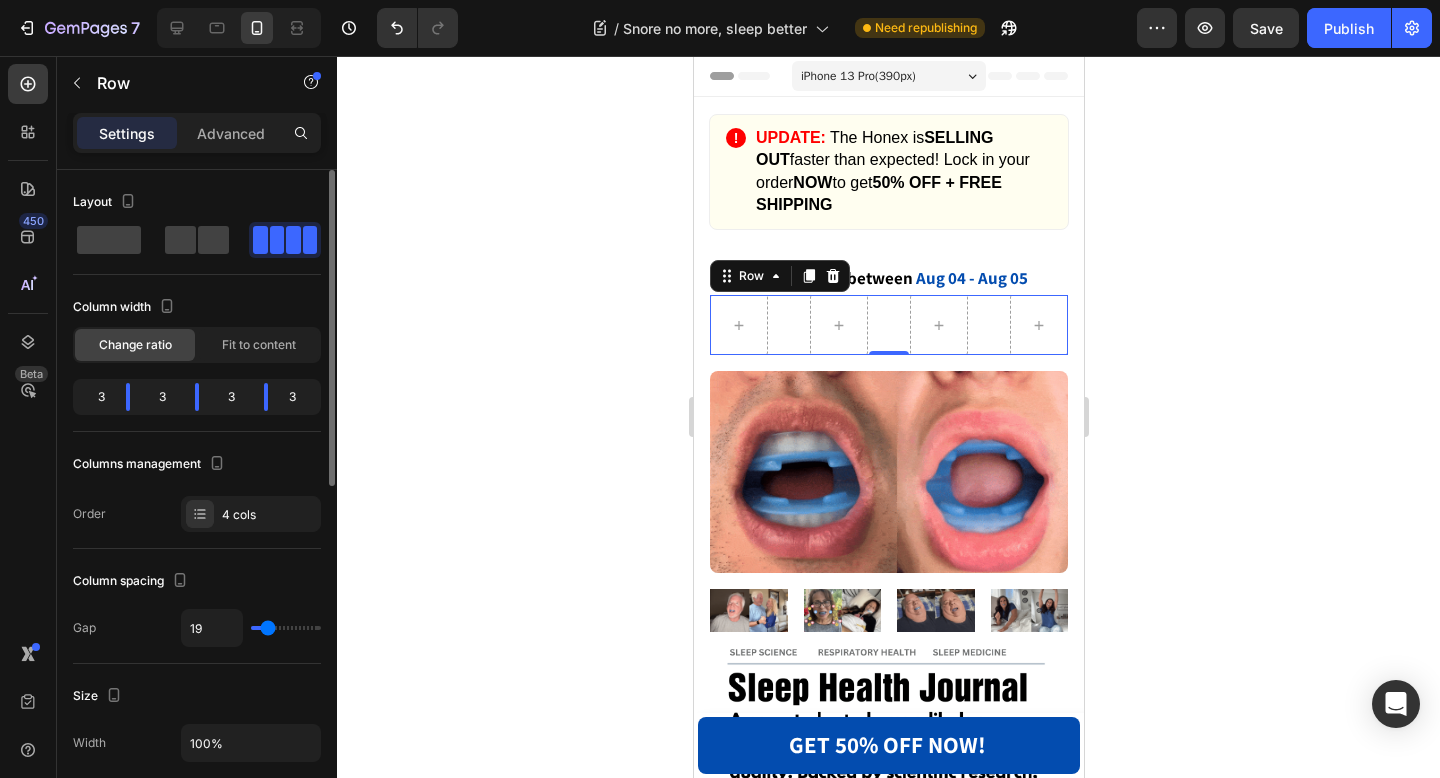 type on "18" 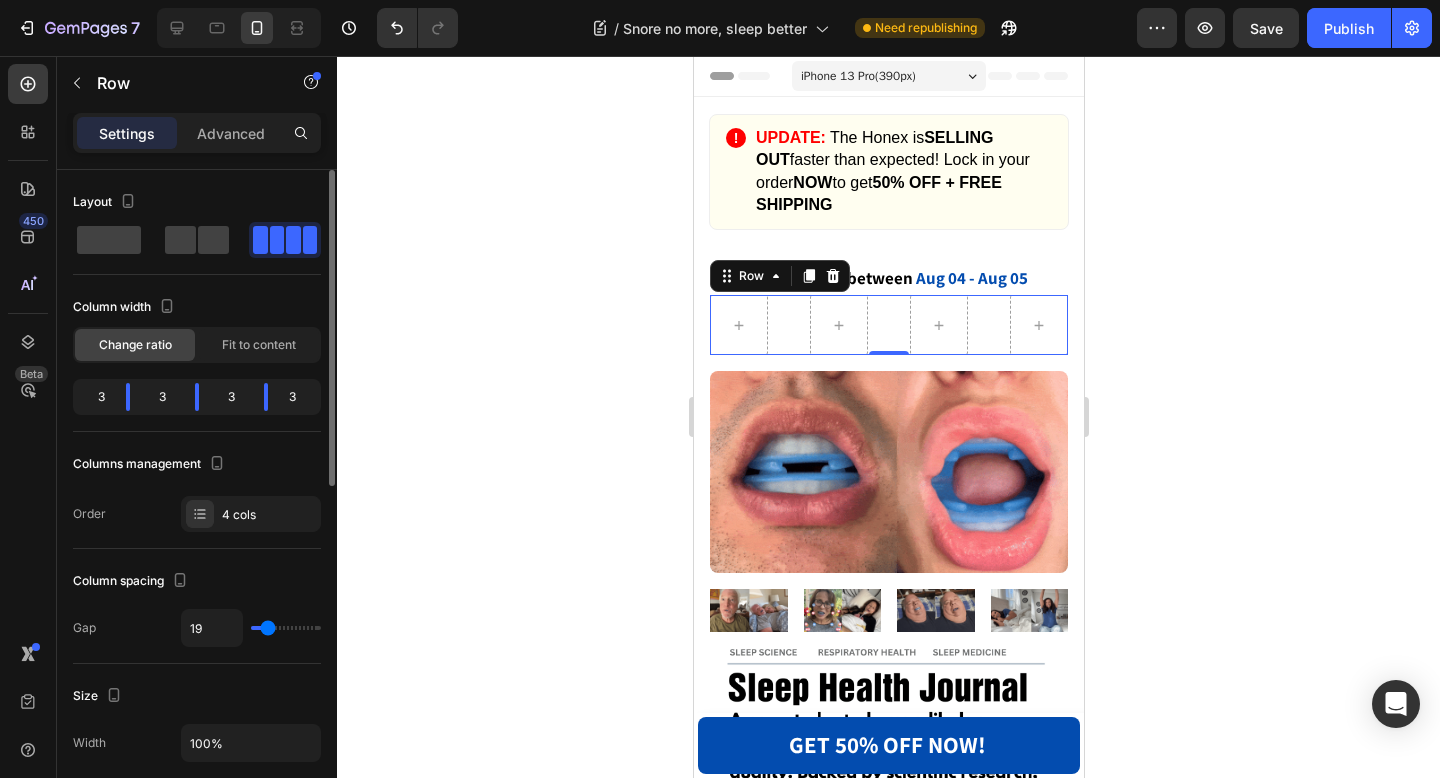 type on "18" 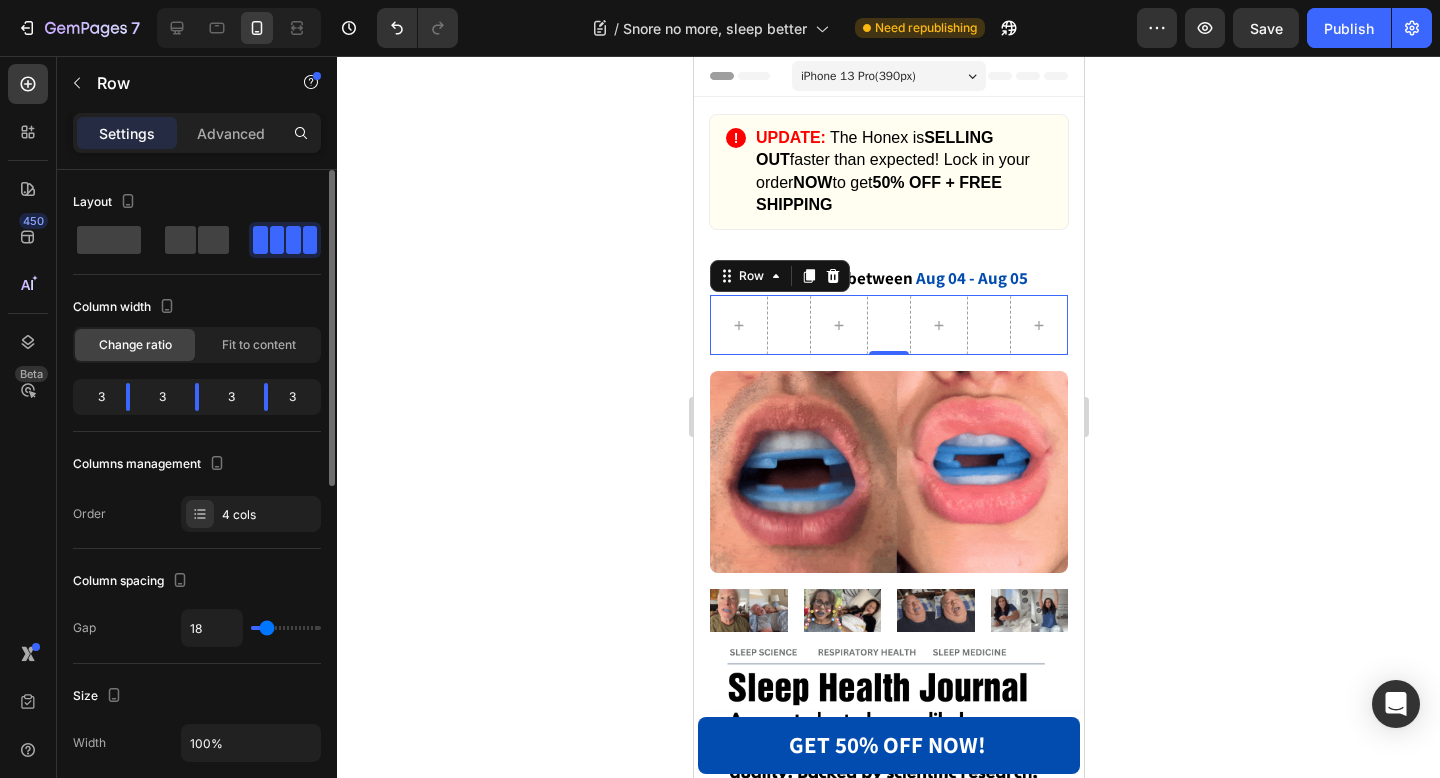 type on "16" 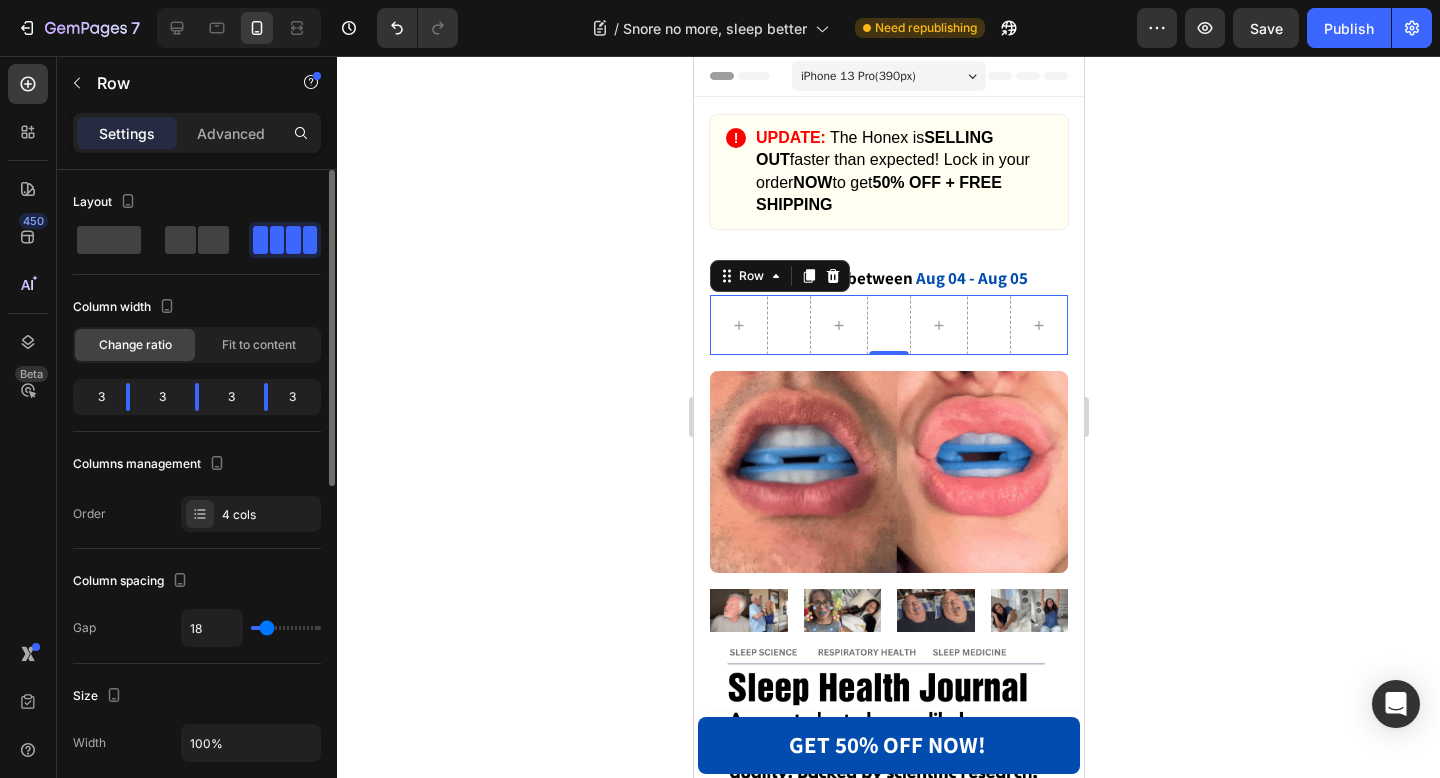 type on "16" 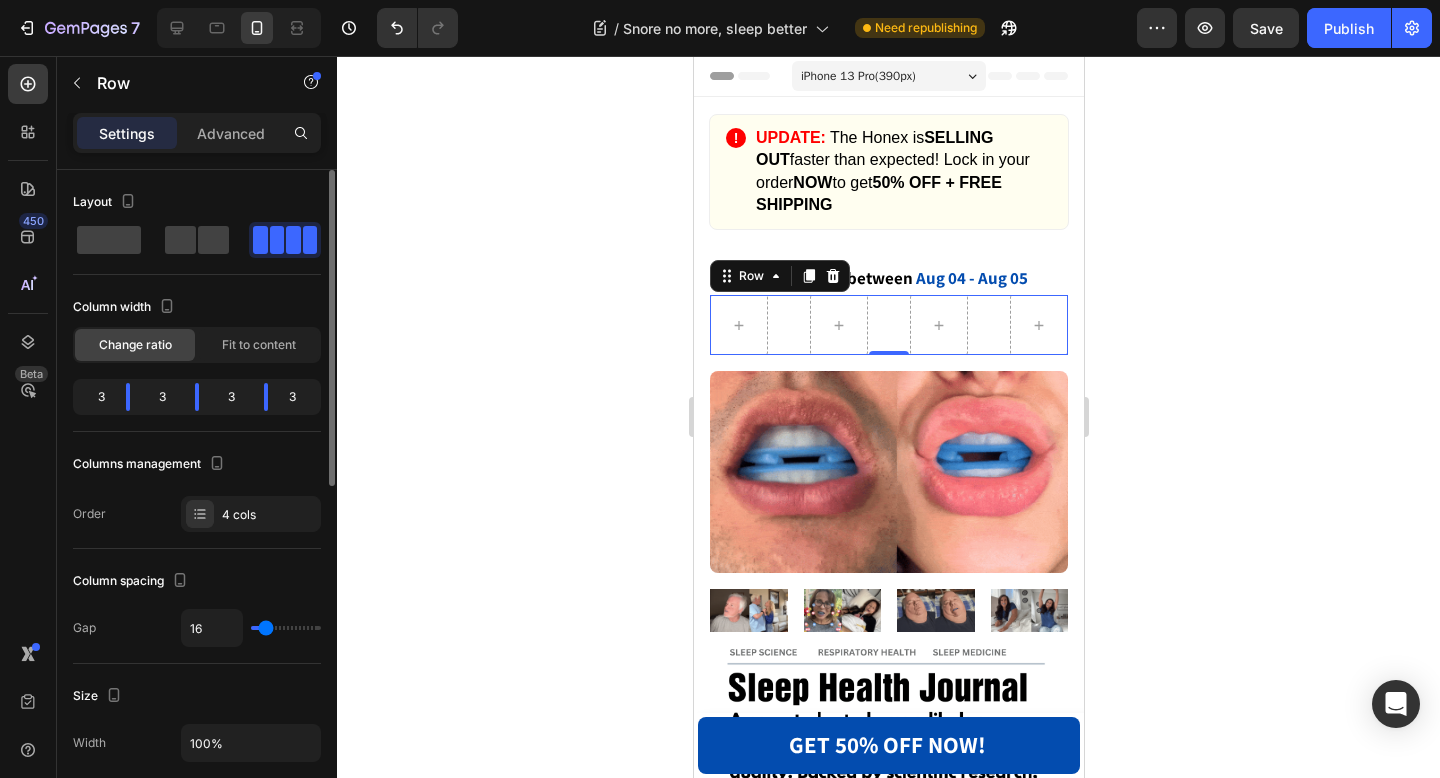 type on "14" 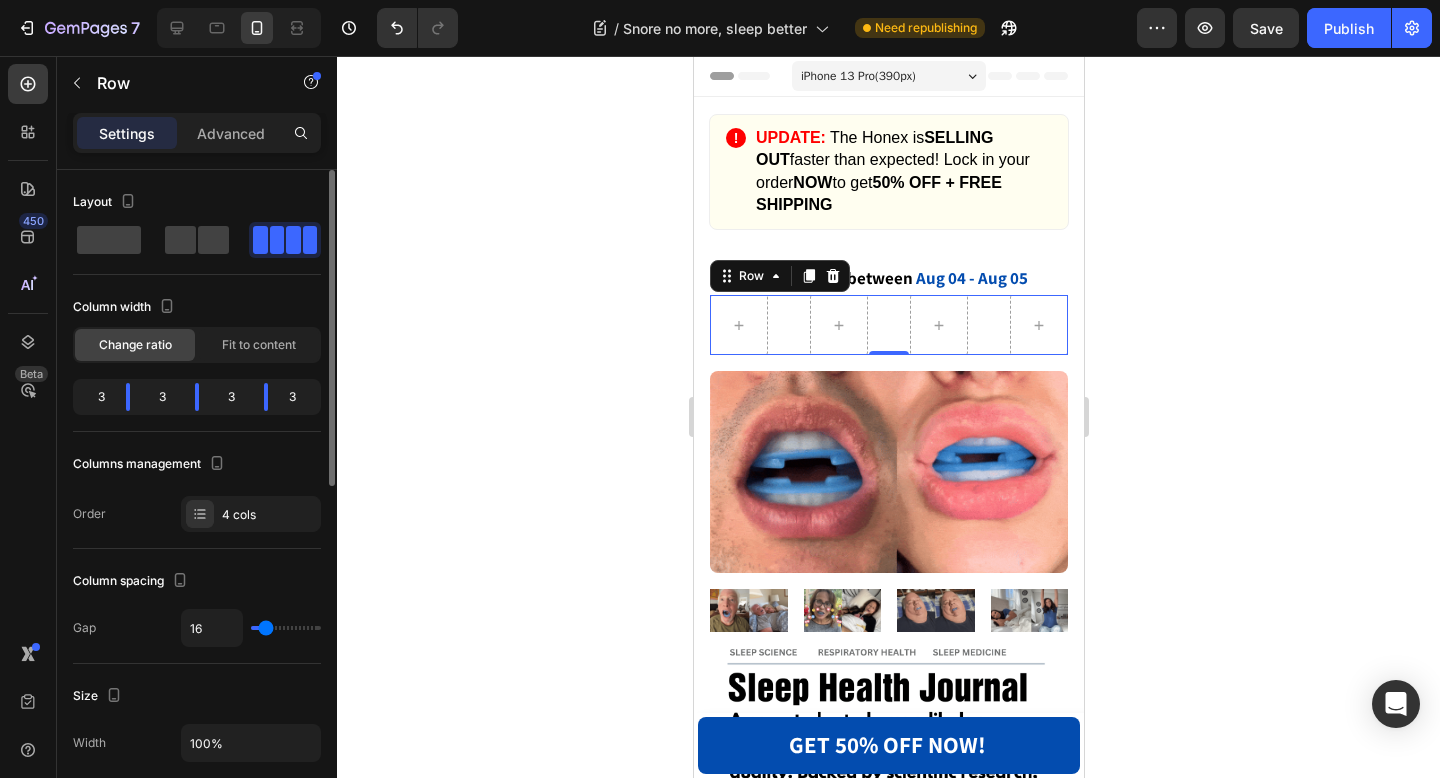 type on "14" 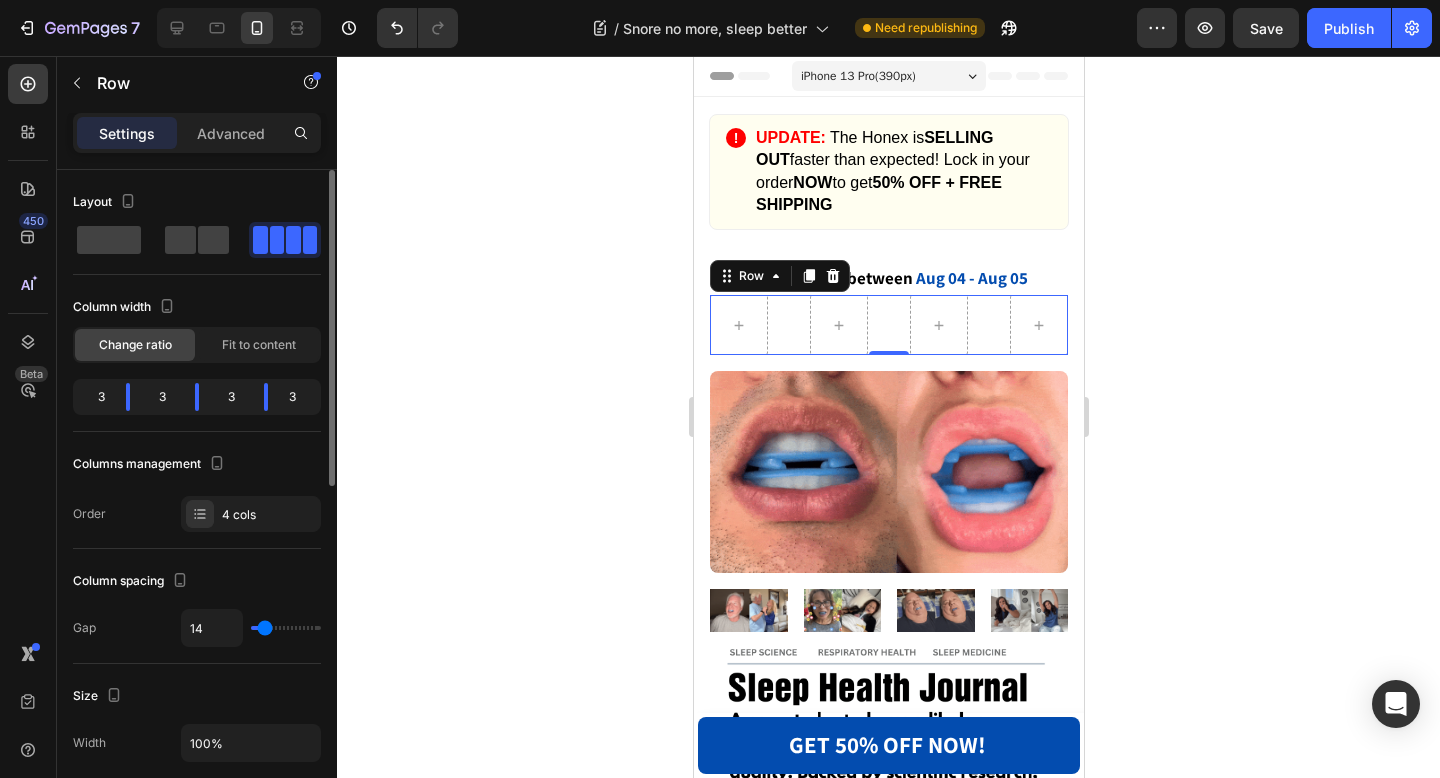 type on "12" 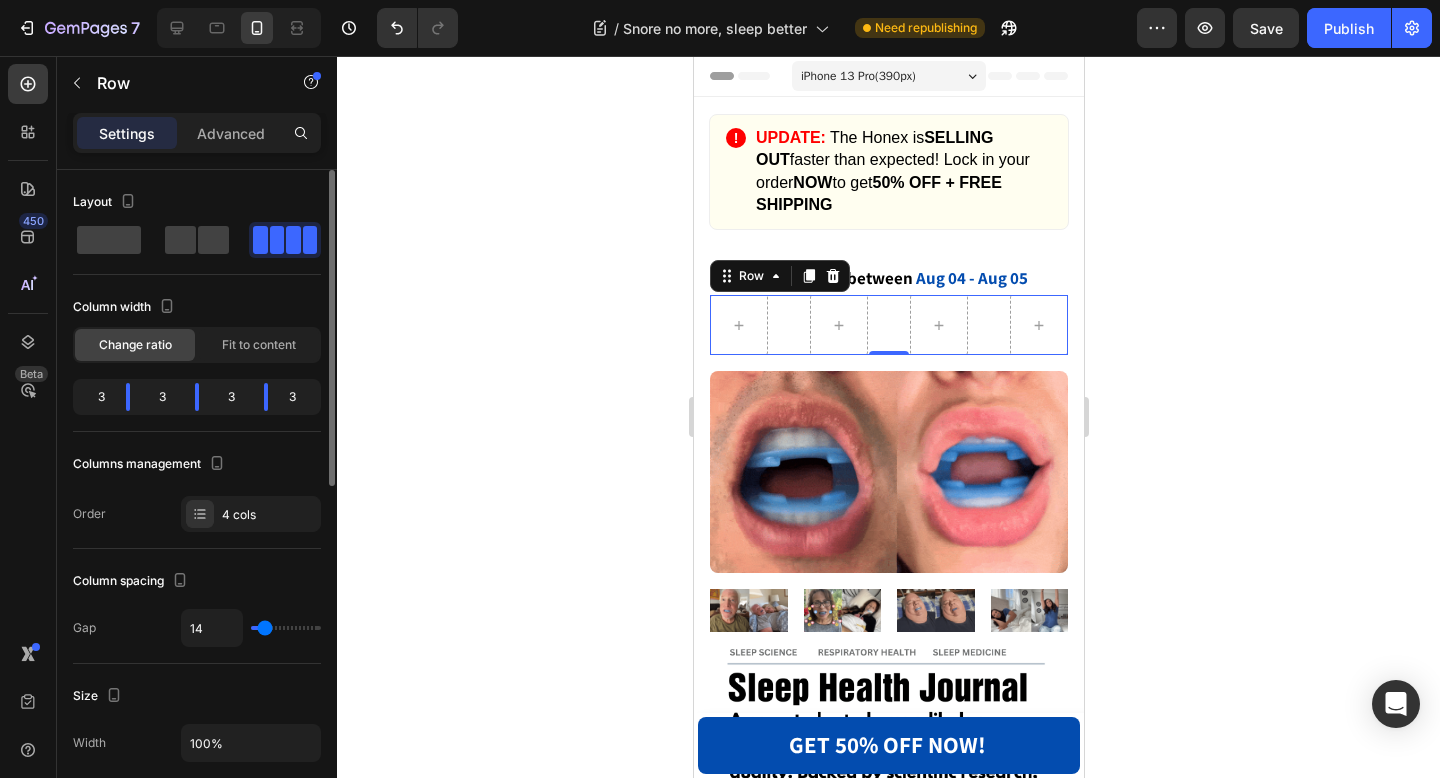 type on "12" 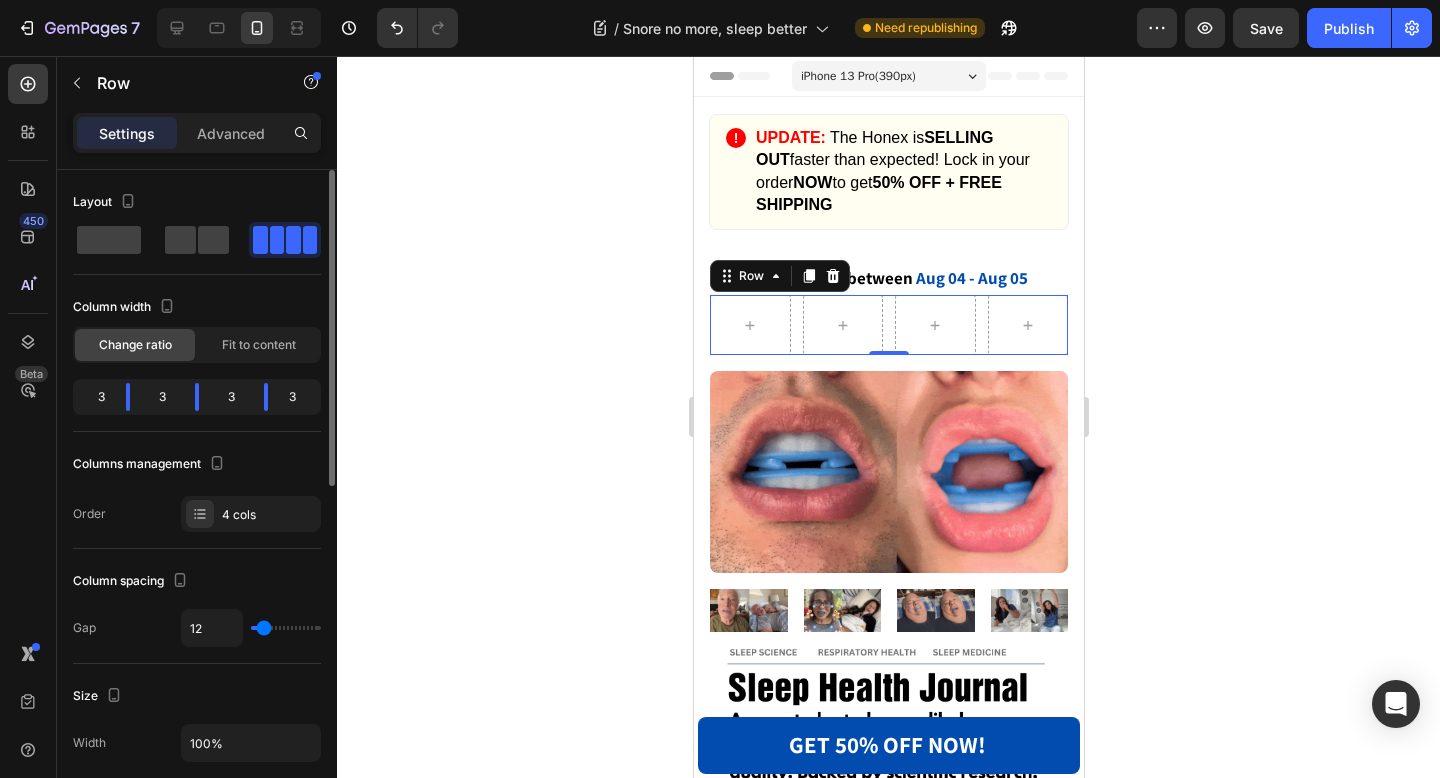 type on "10" 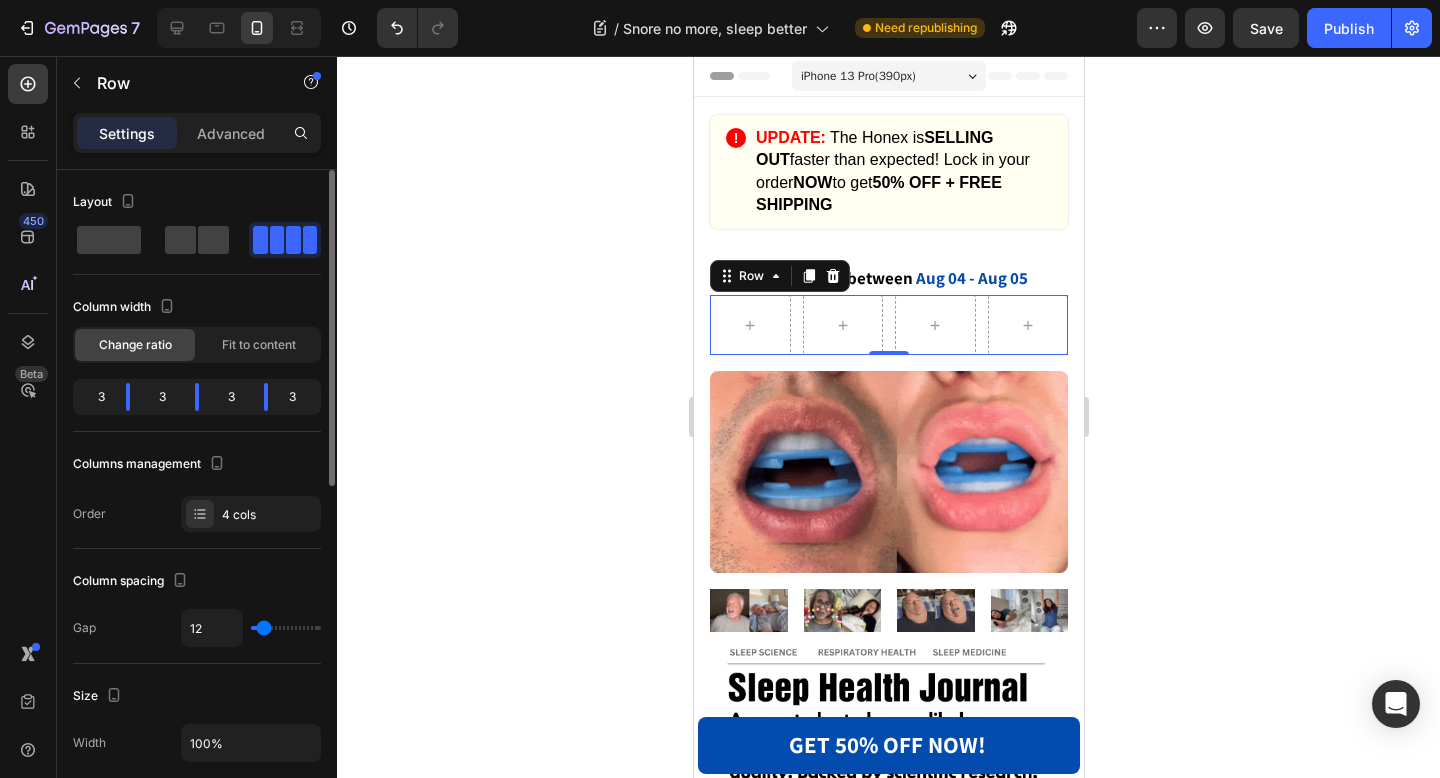 type on "10" 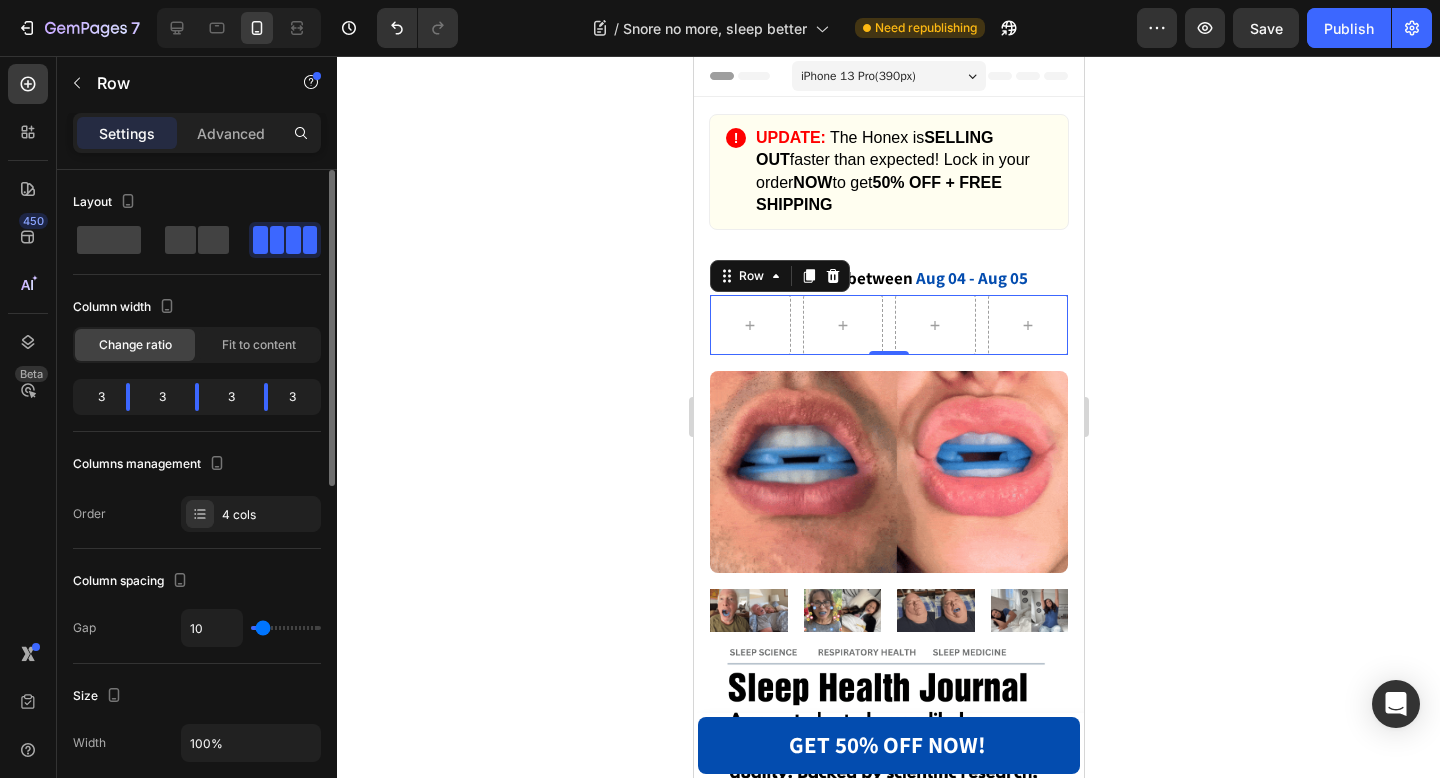 type on "8" 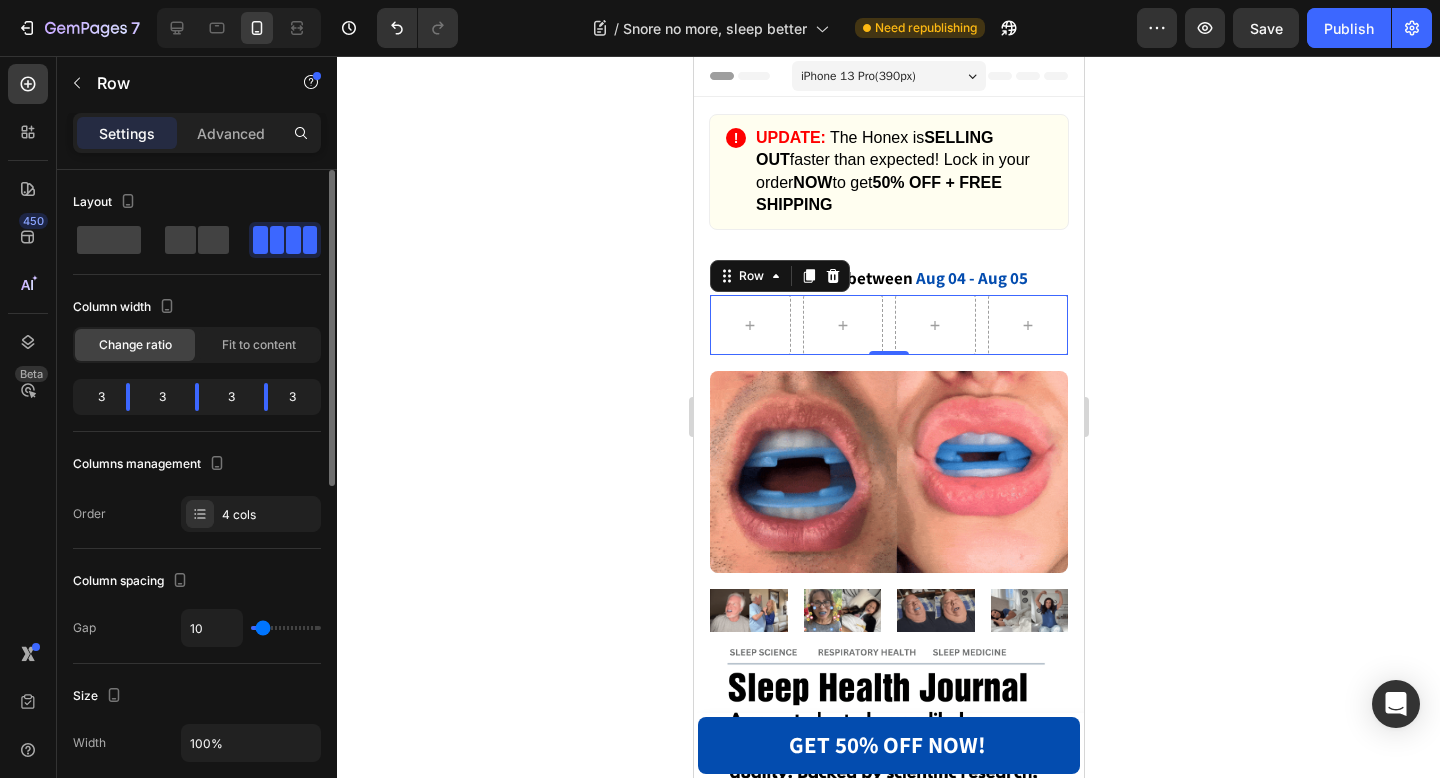 type on "8" 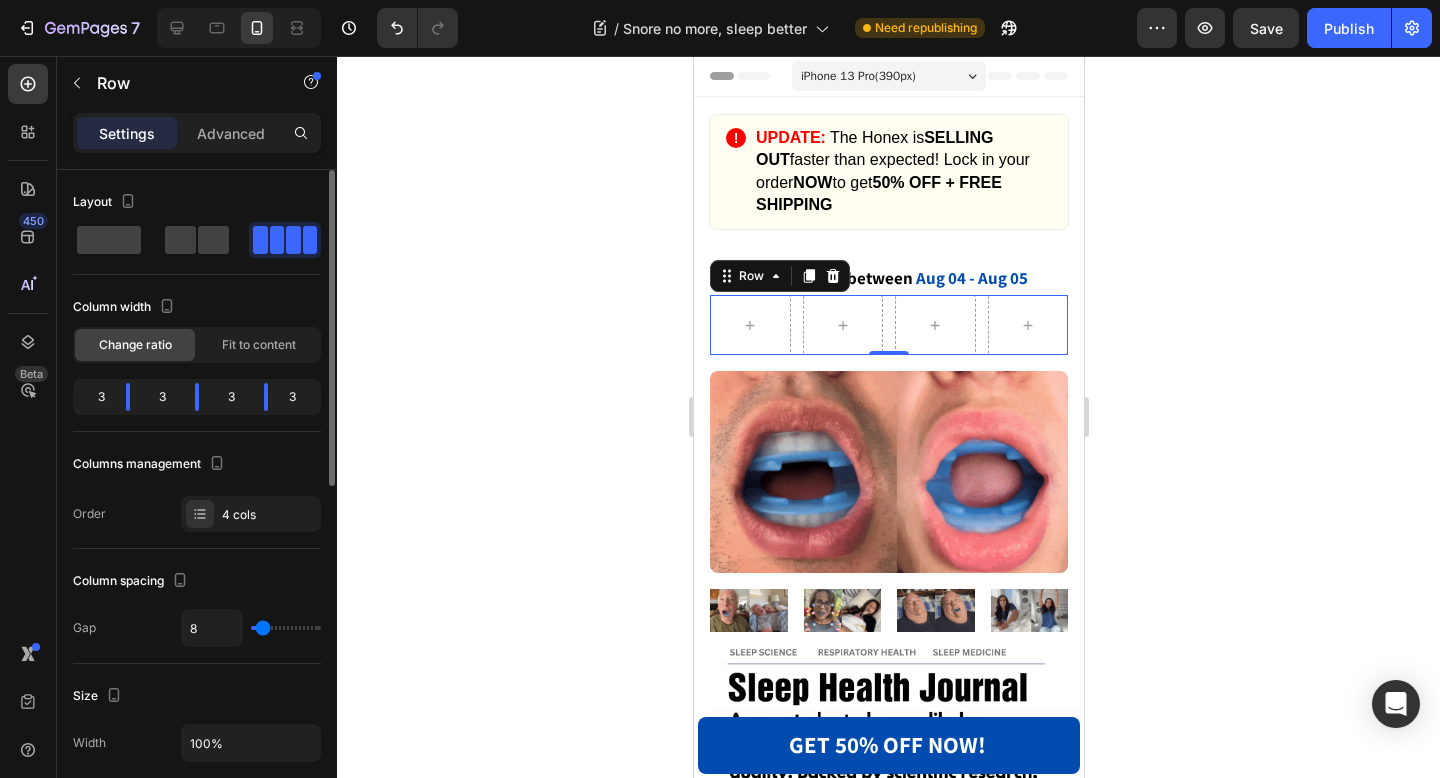 type on "7" 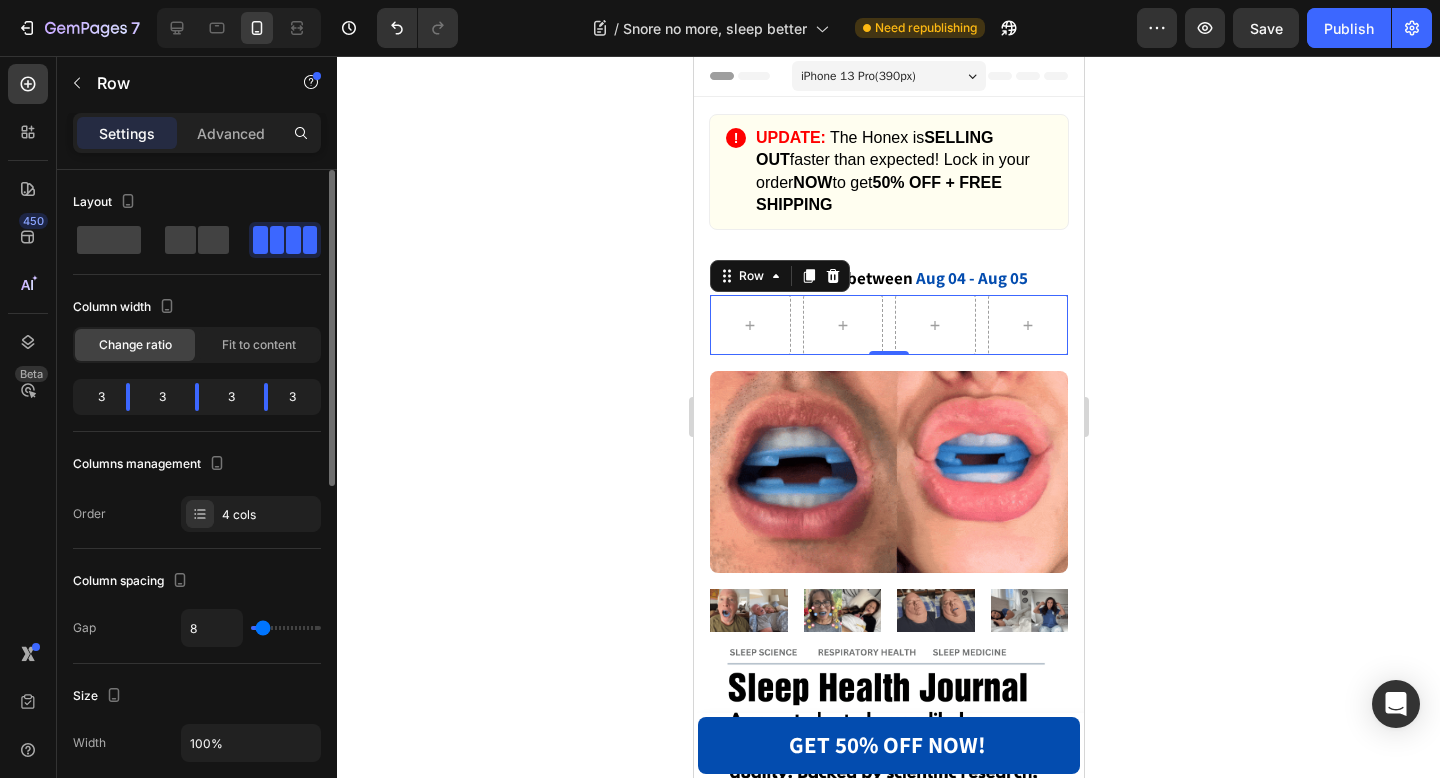 type on "7" 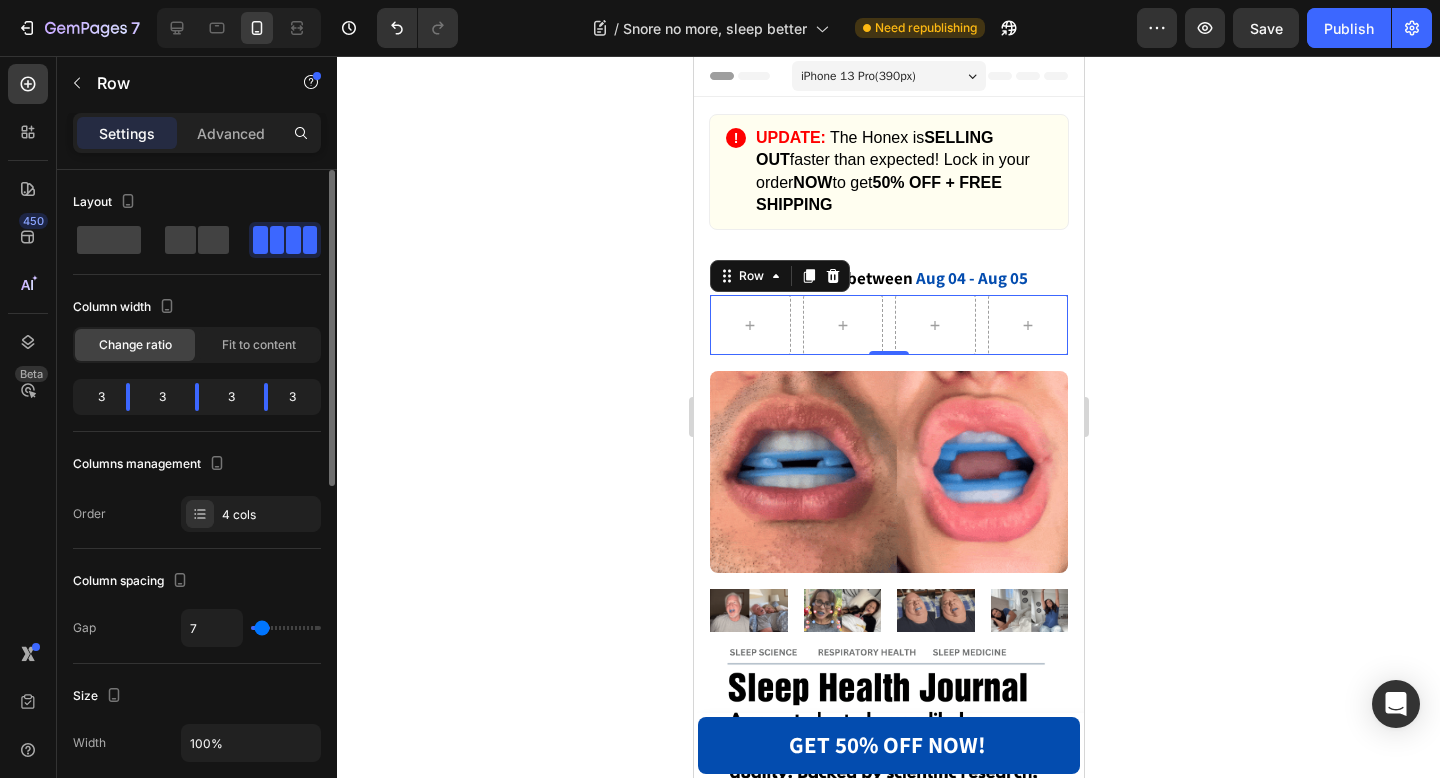 type on "6" 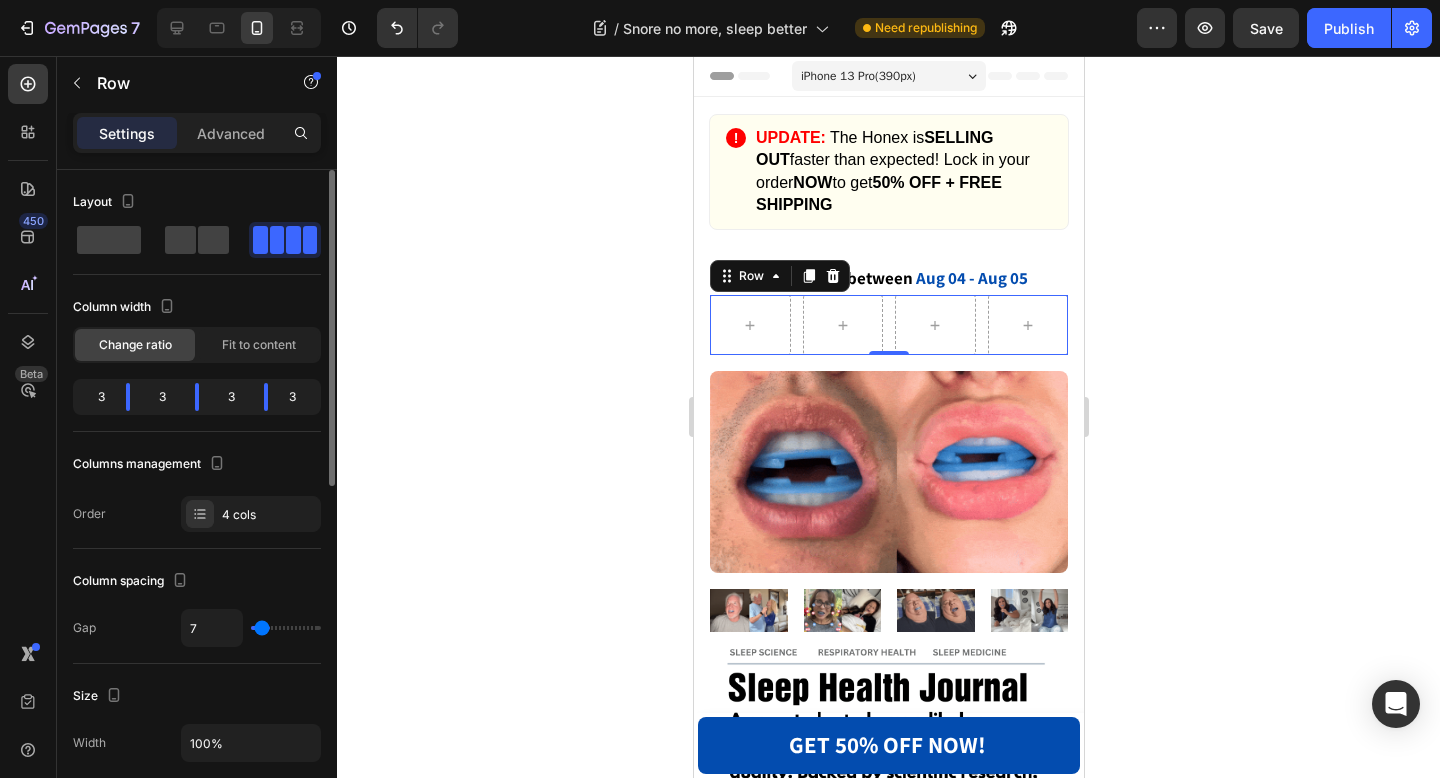 type on "6" 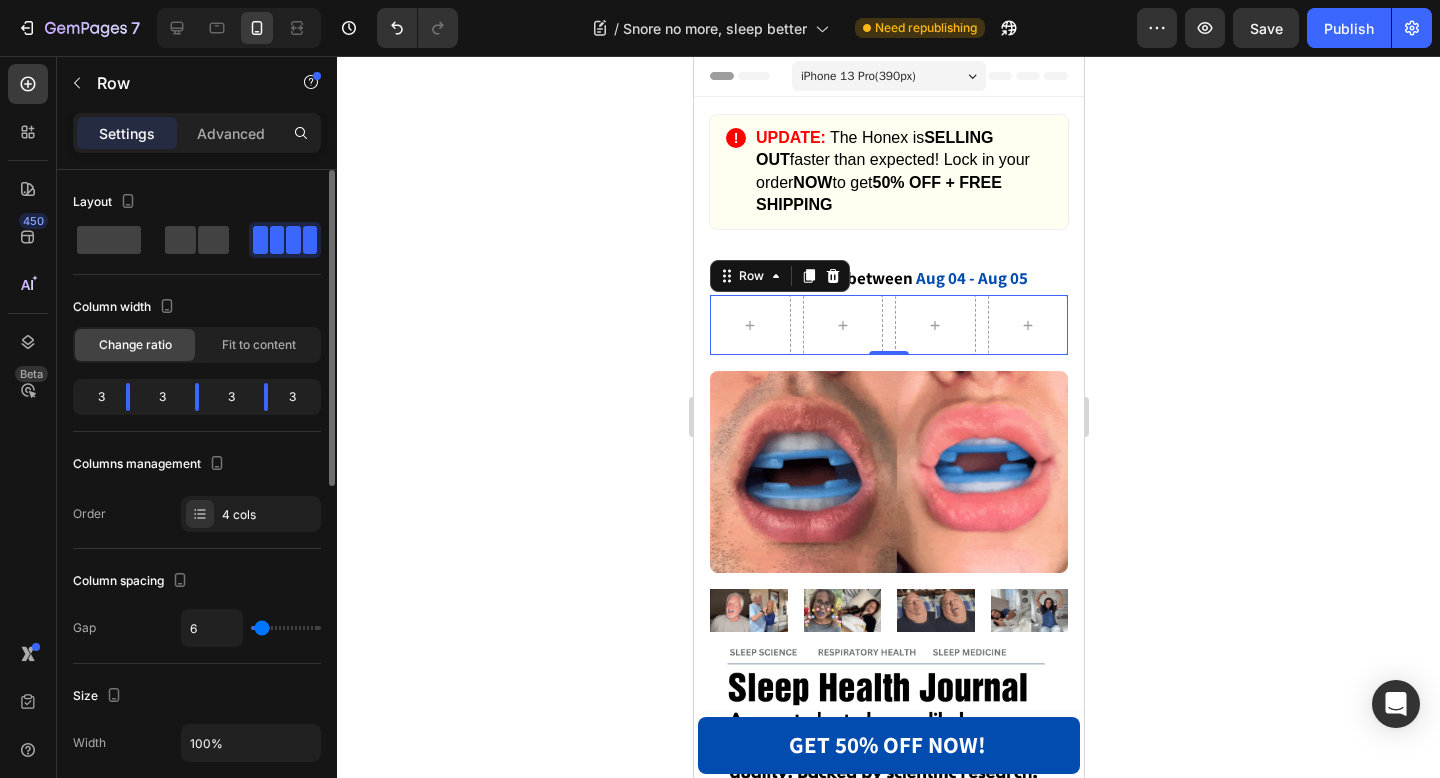 type on "5" 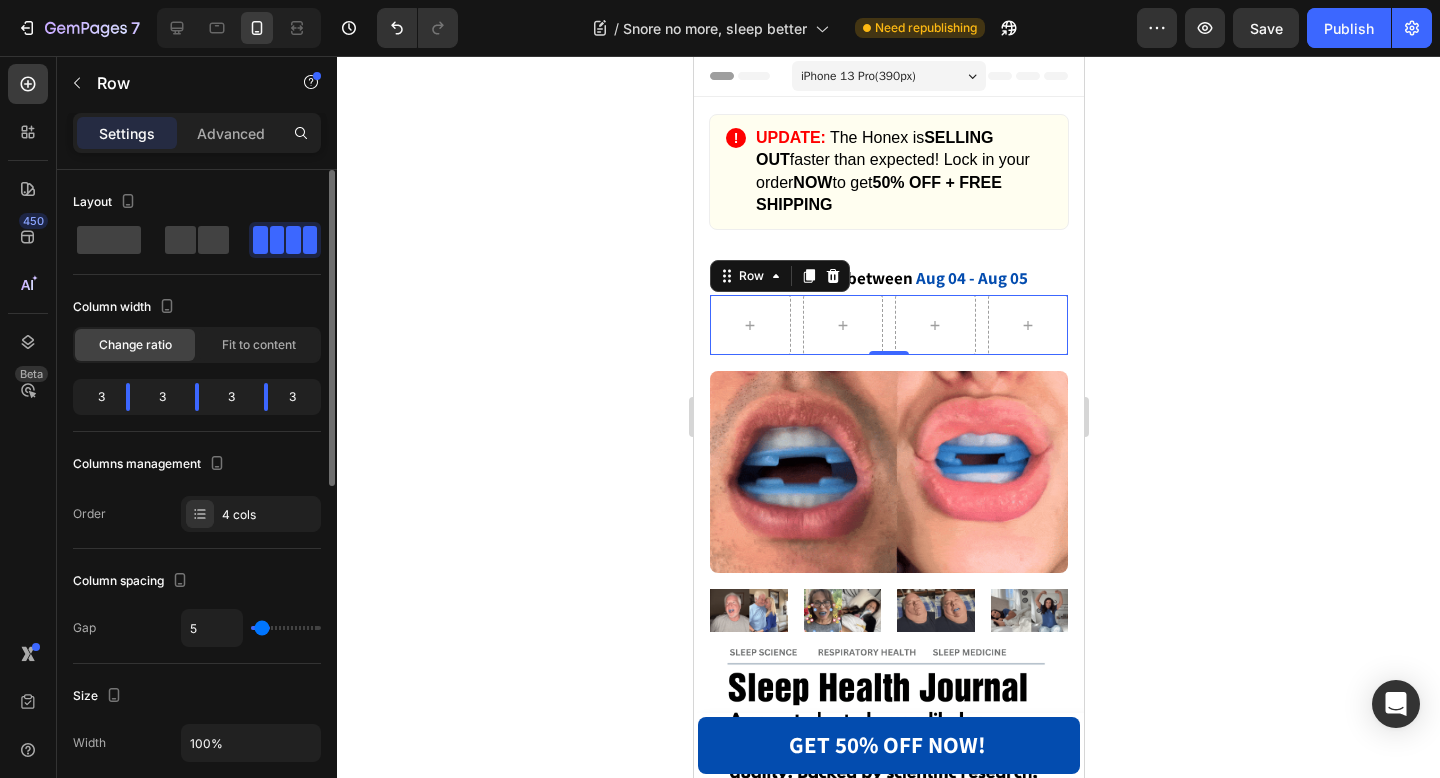 type on "5" 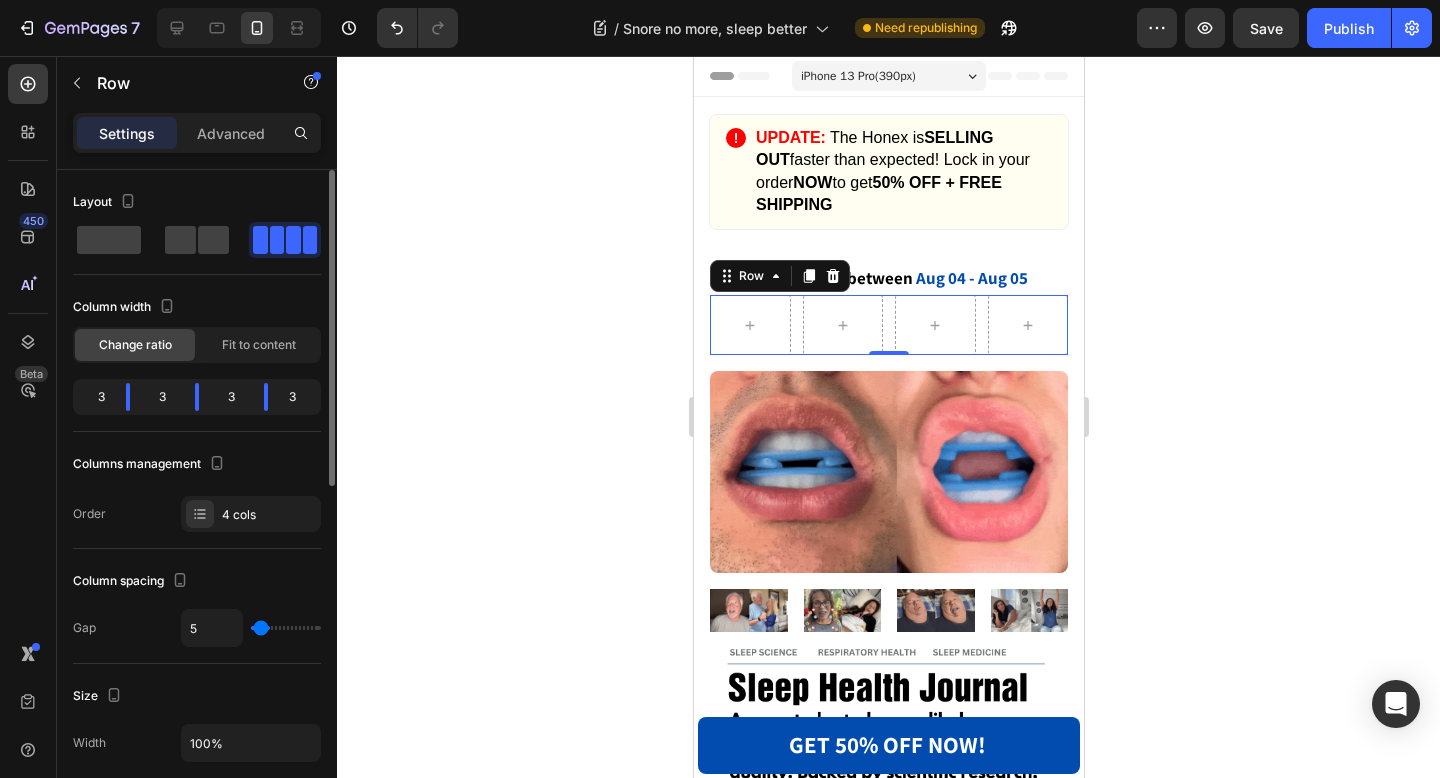 type on "4" 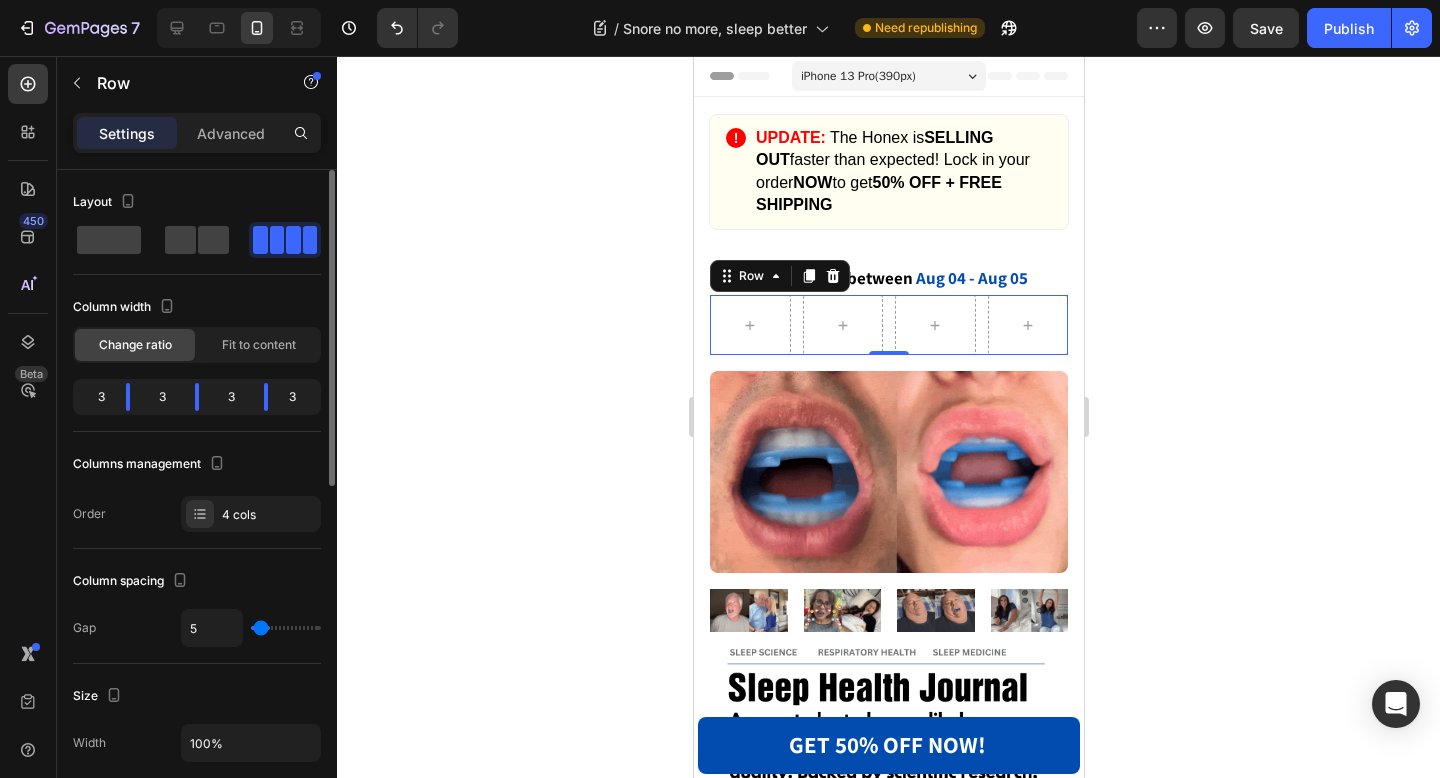type on "4" 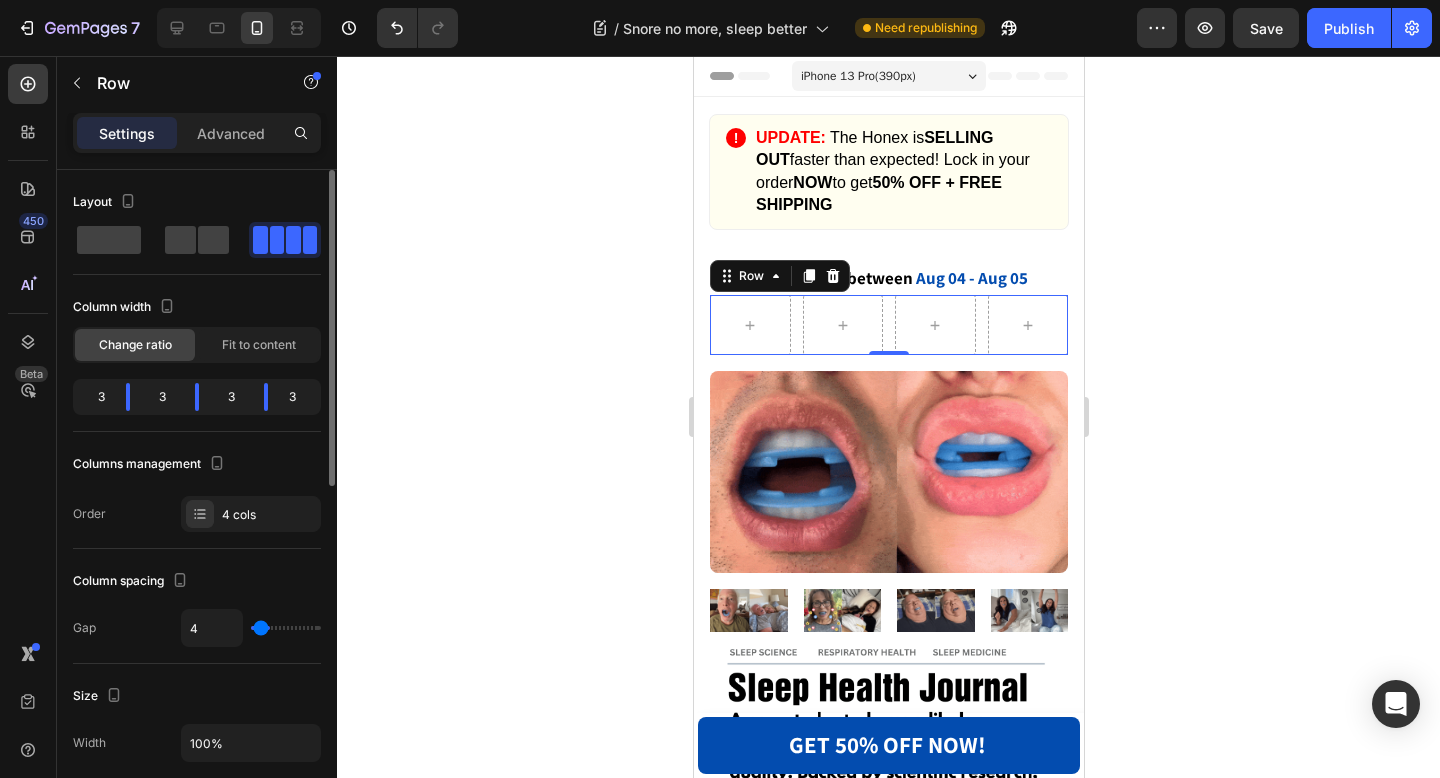 type on "3" 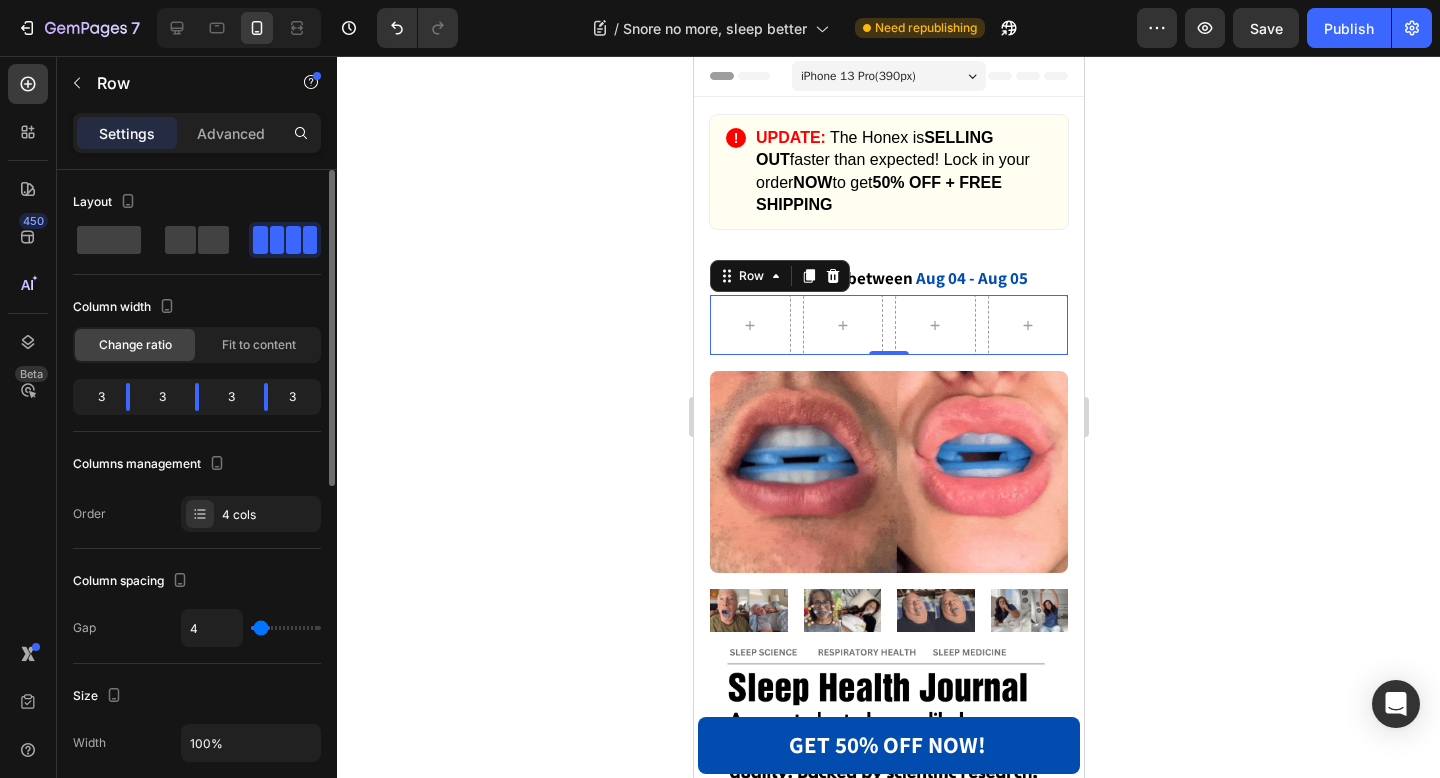 type on "3" 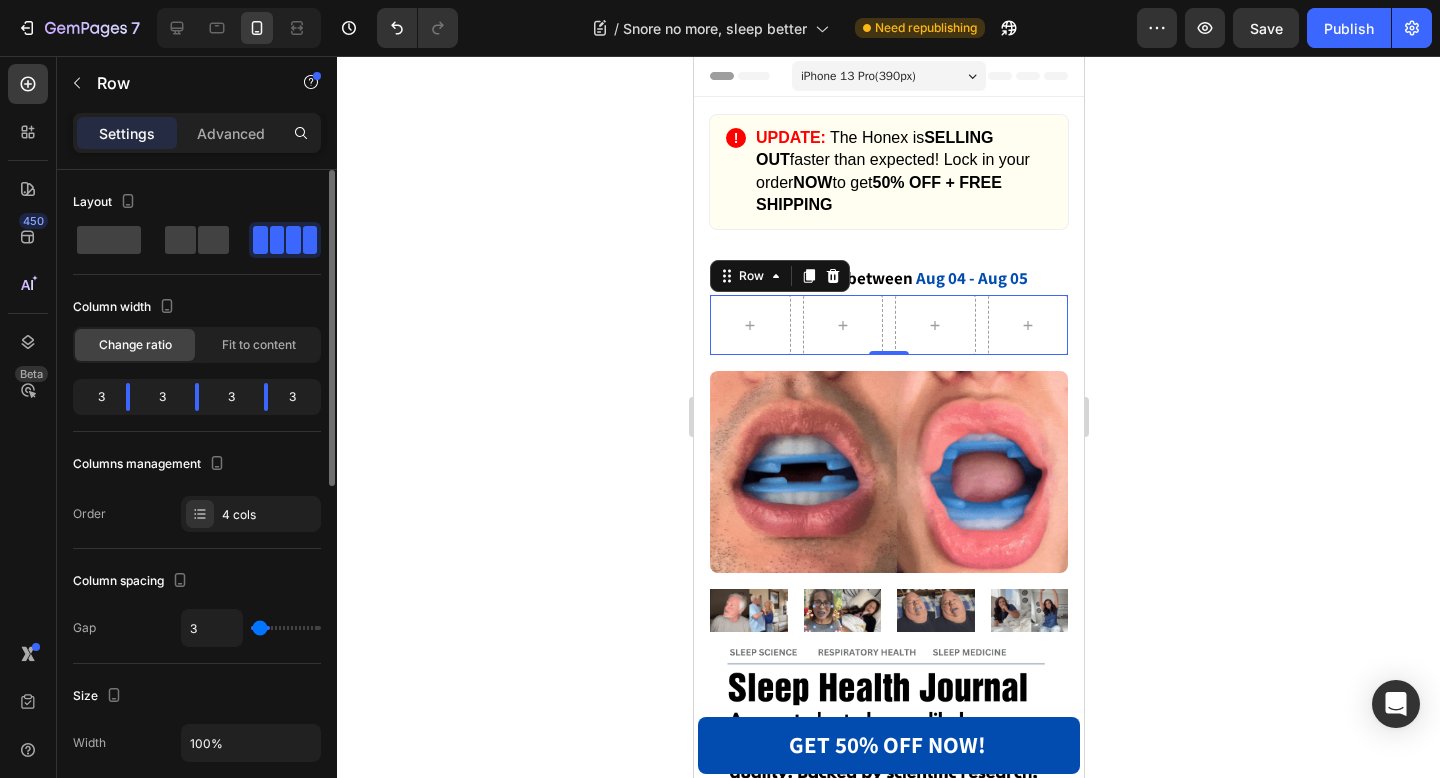 type on "2" 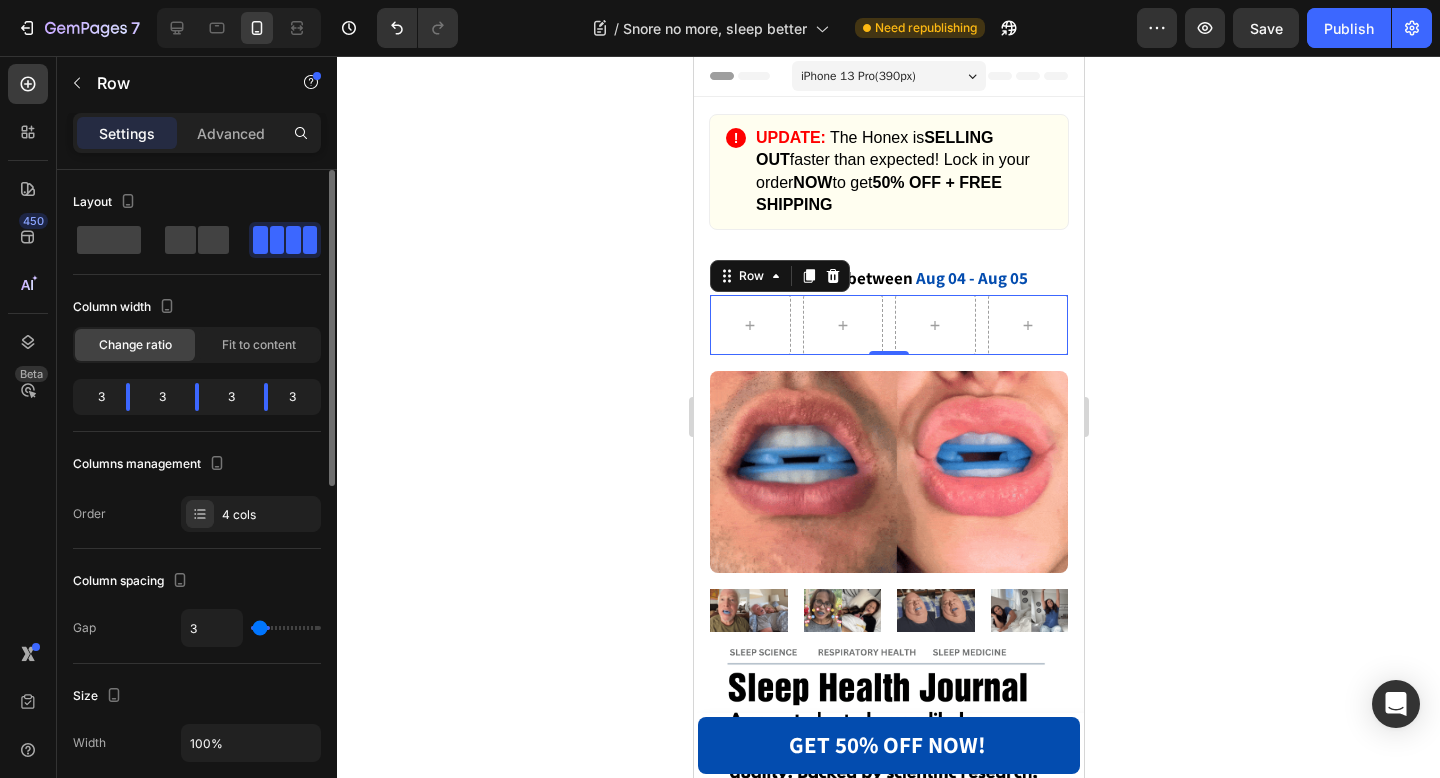type on "2" 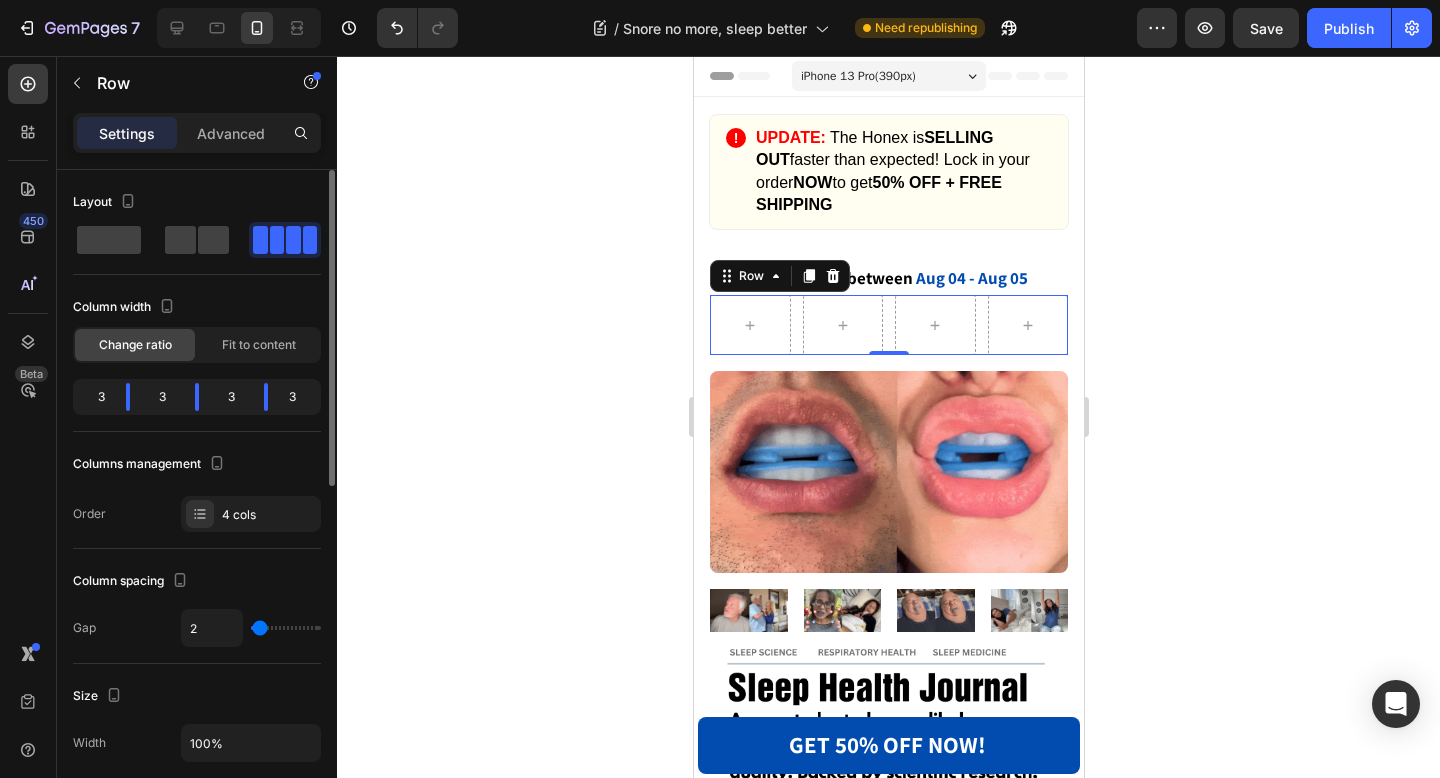 type on "1" 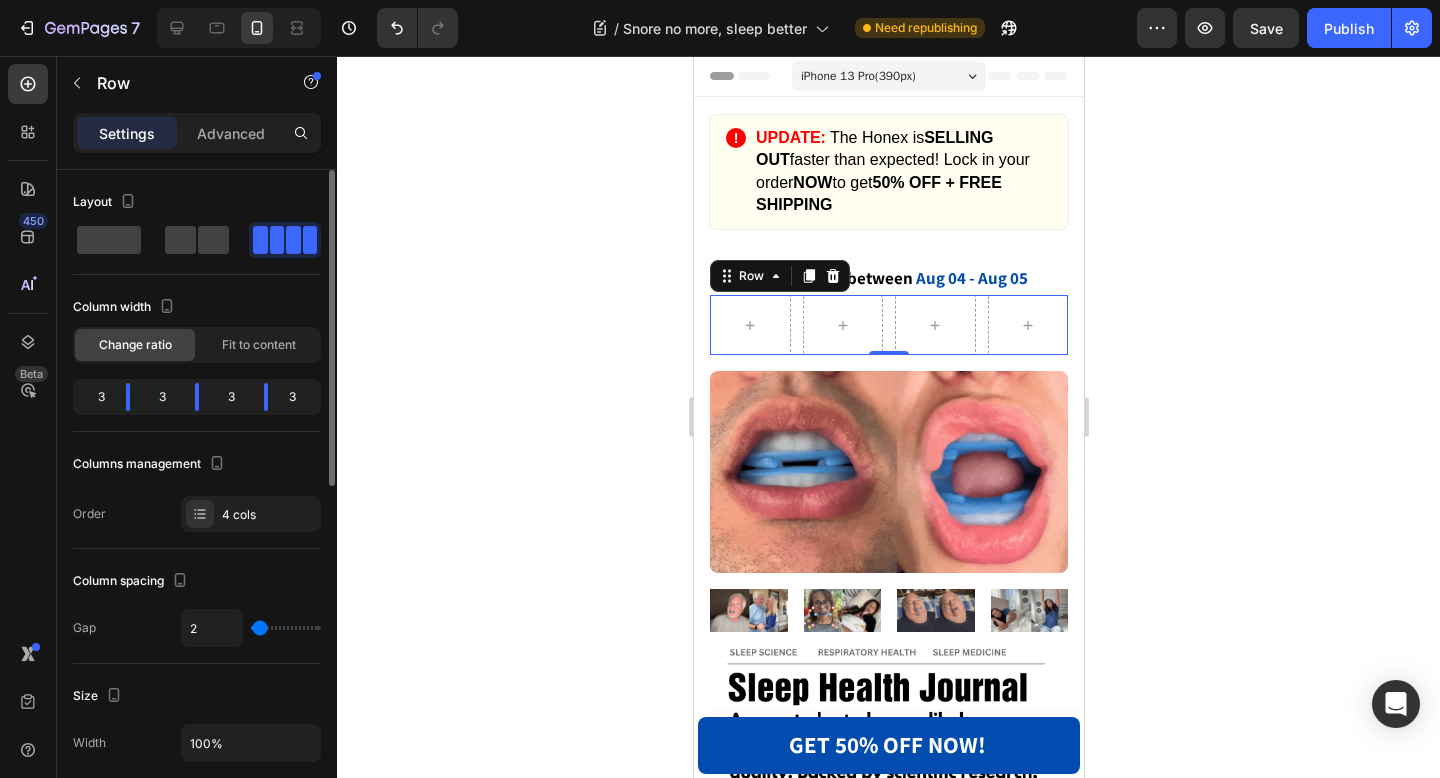type on "1" 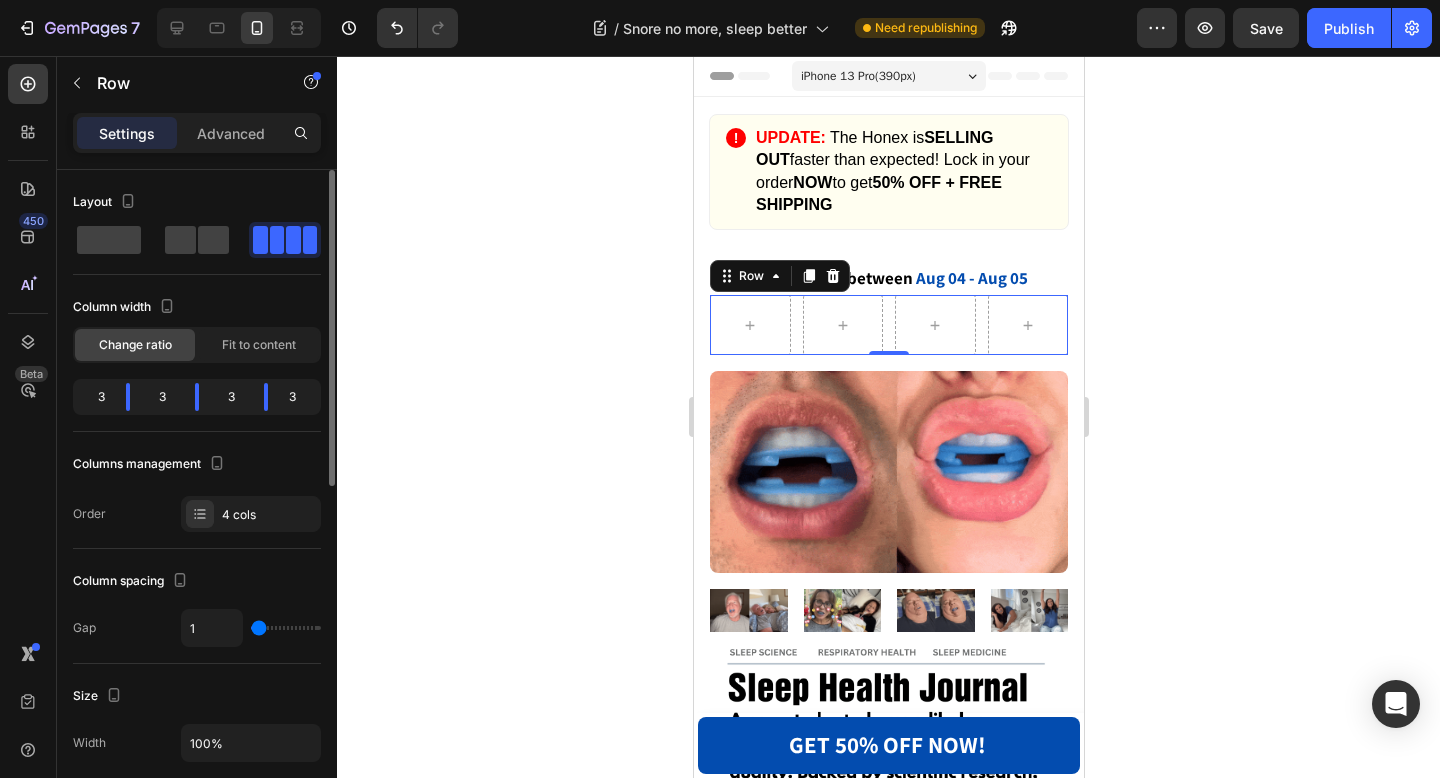 type on "0" 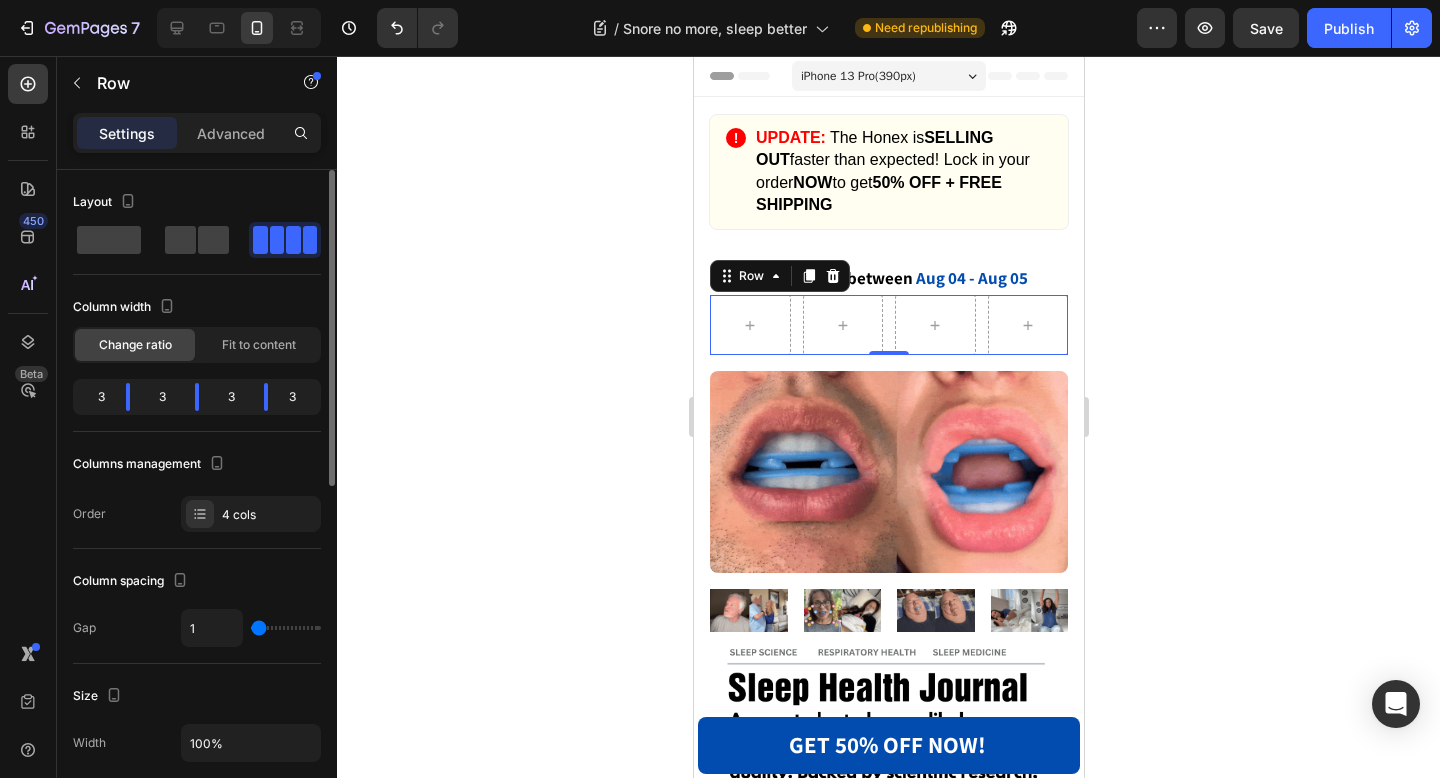 type on "0" 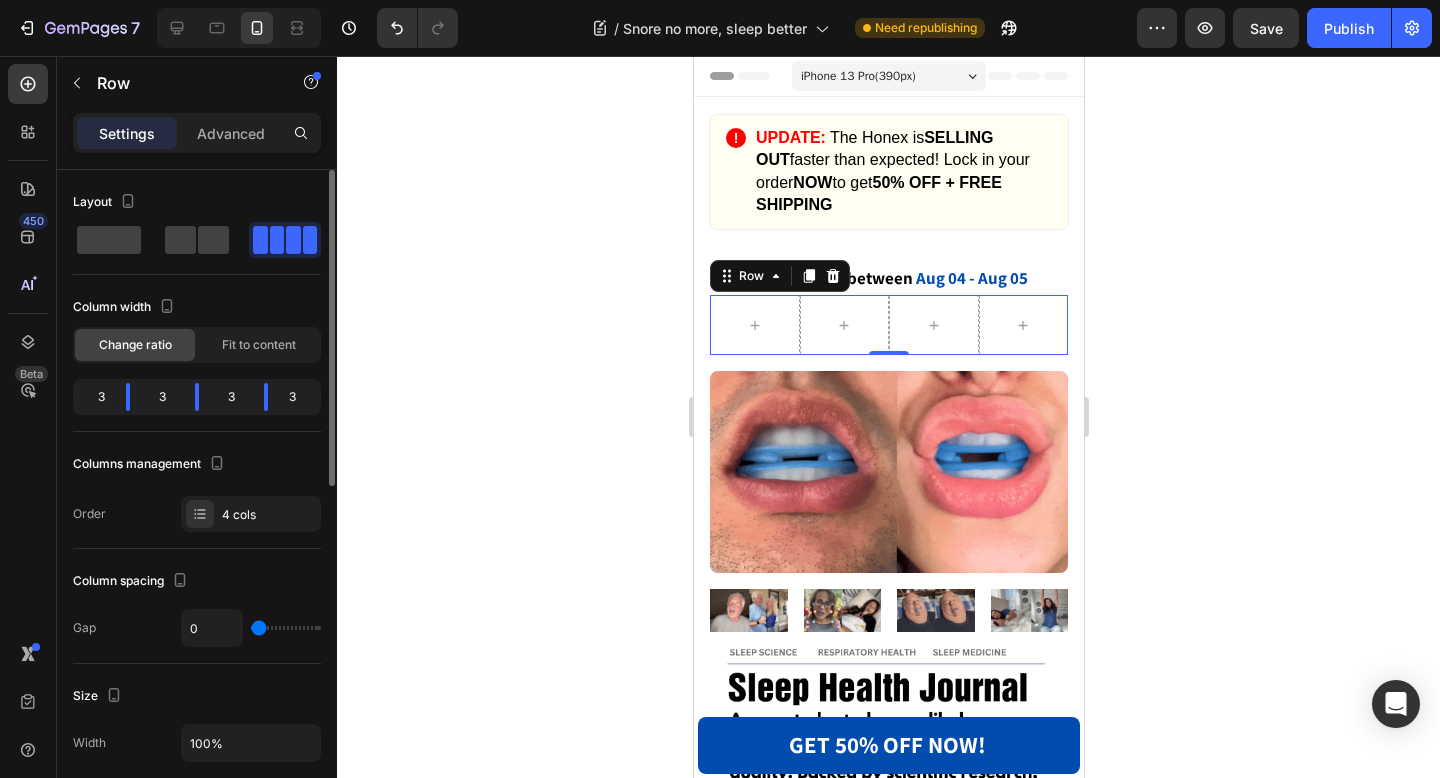 type on "2" 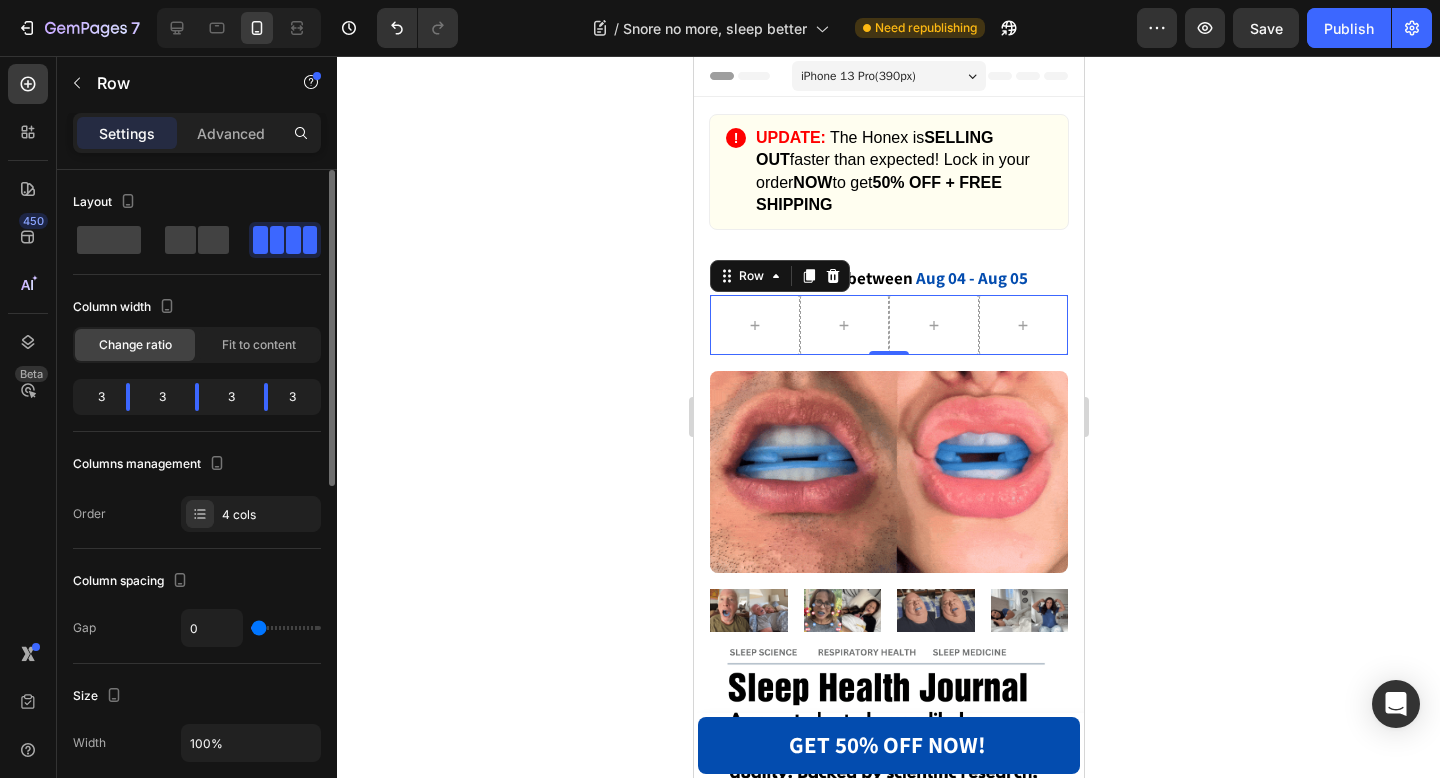 type on "2" 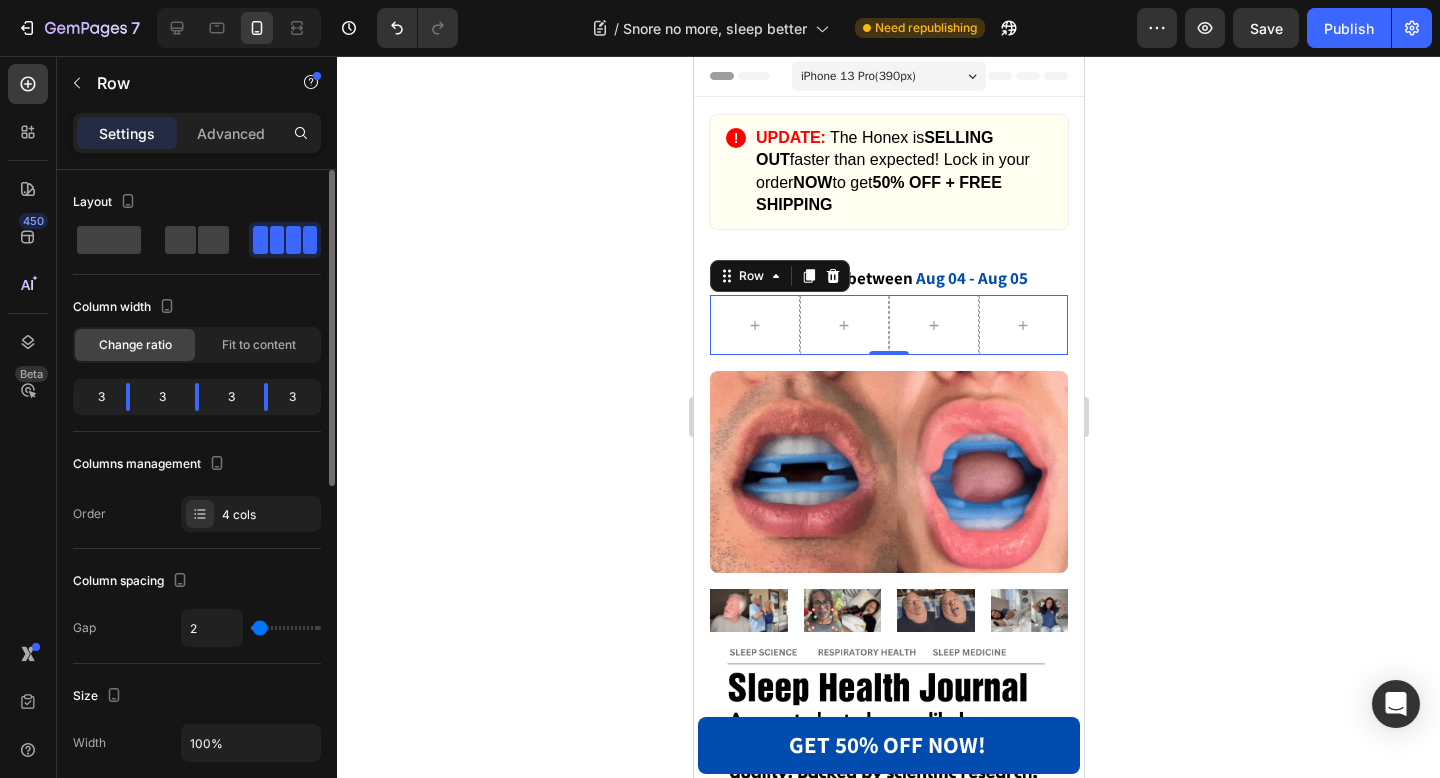 type on "6" 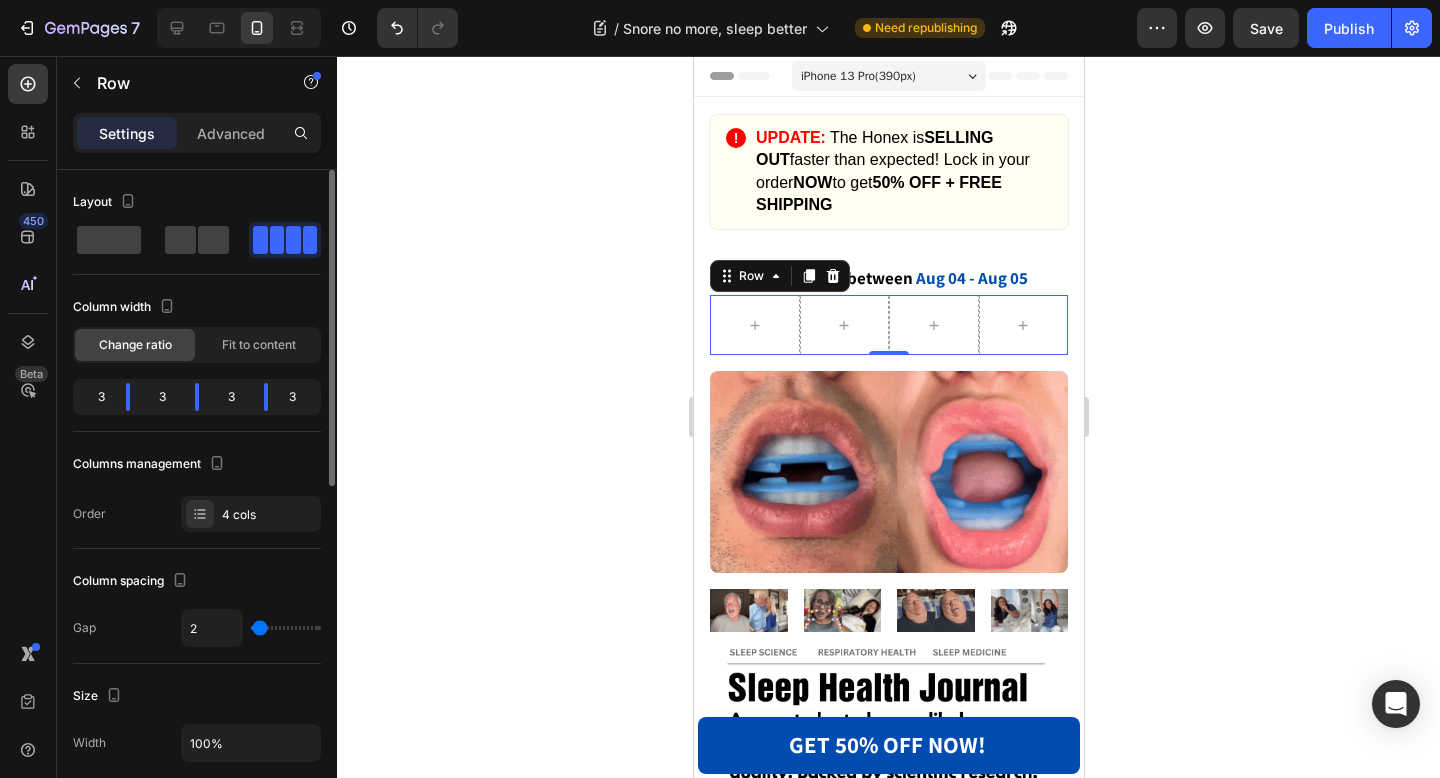 type on "6" 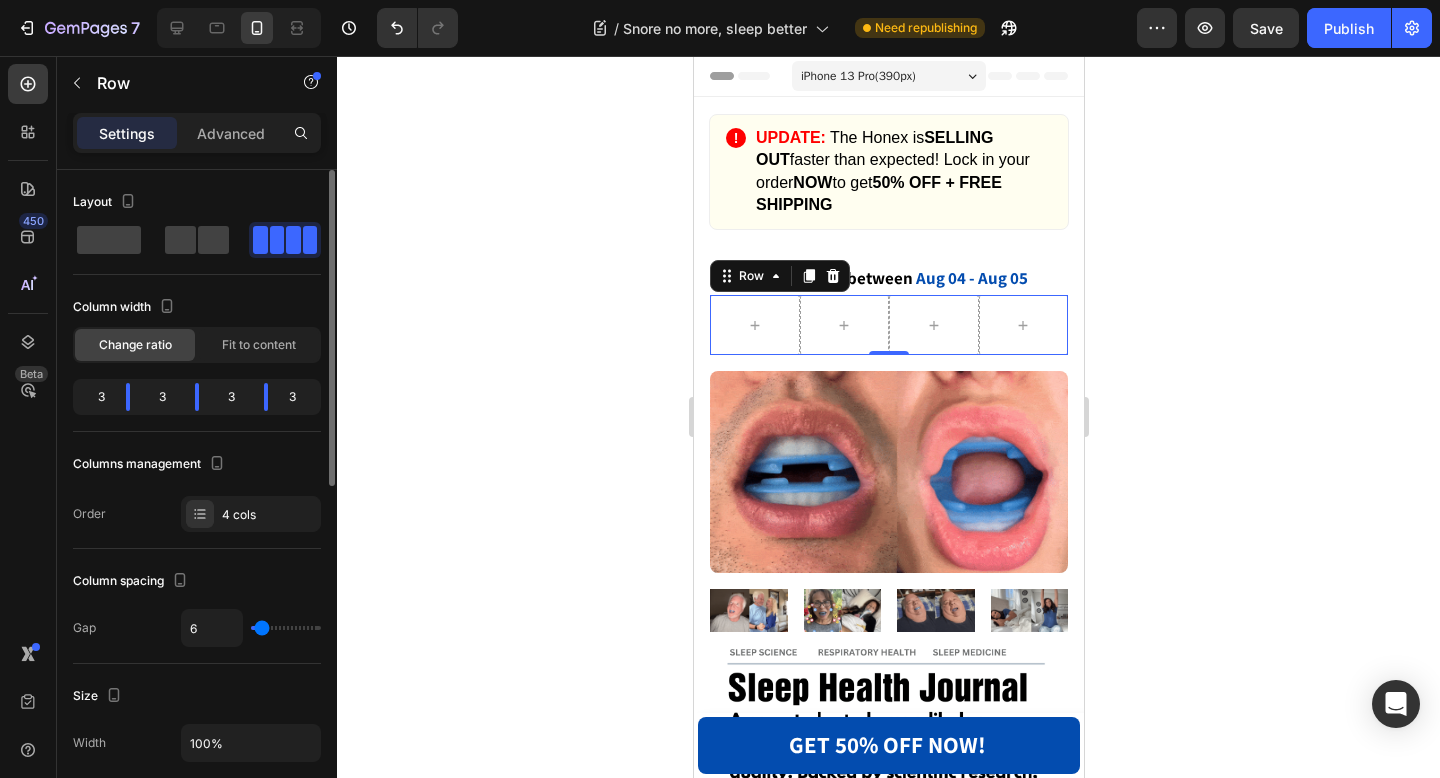 type on "8" 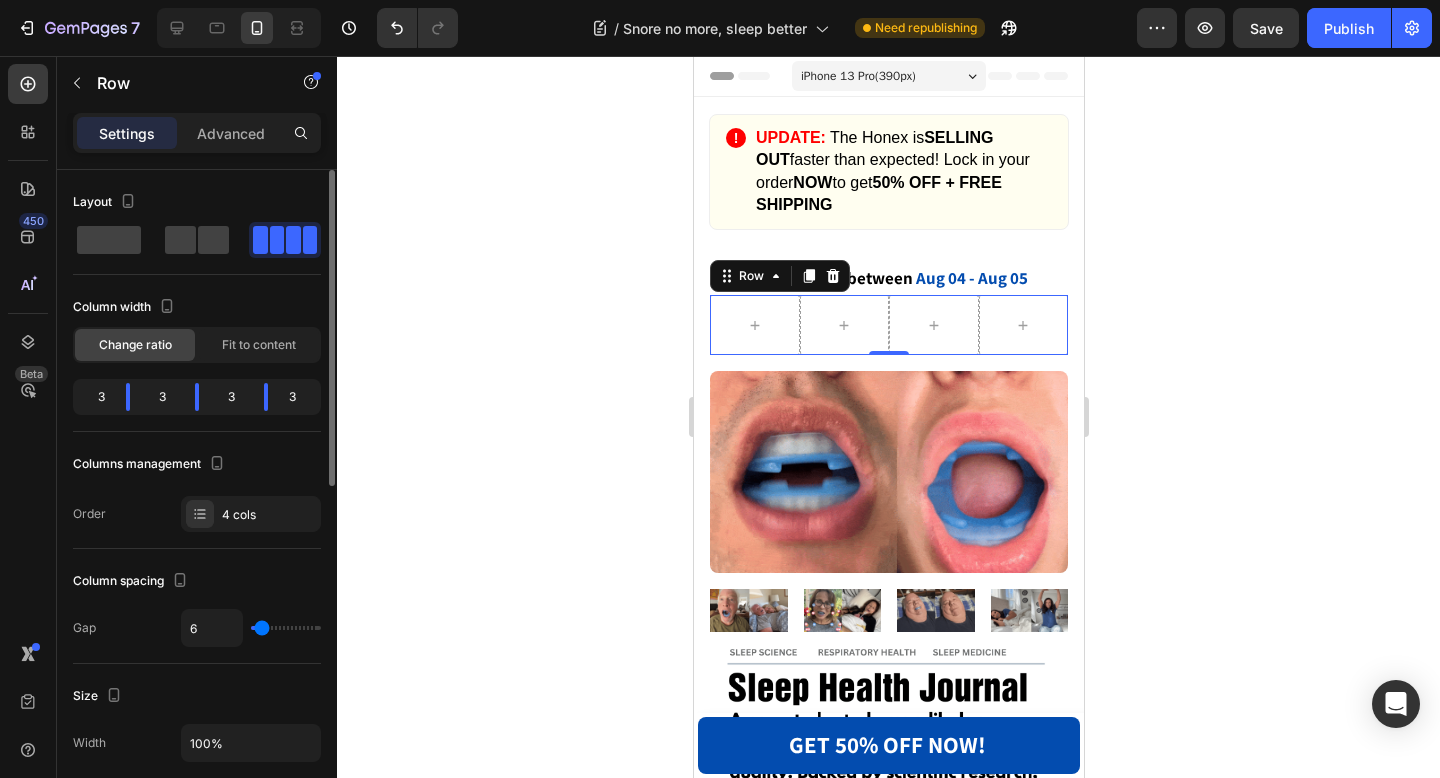type on "8" 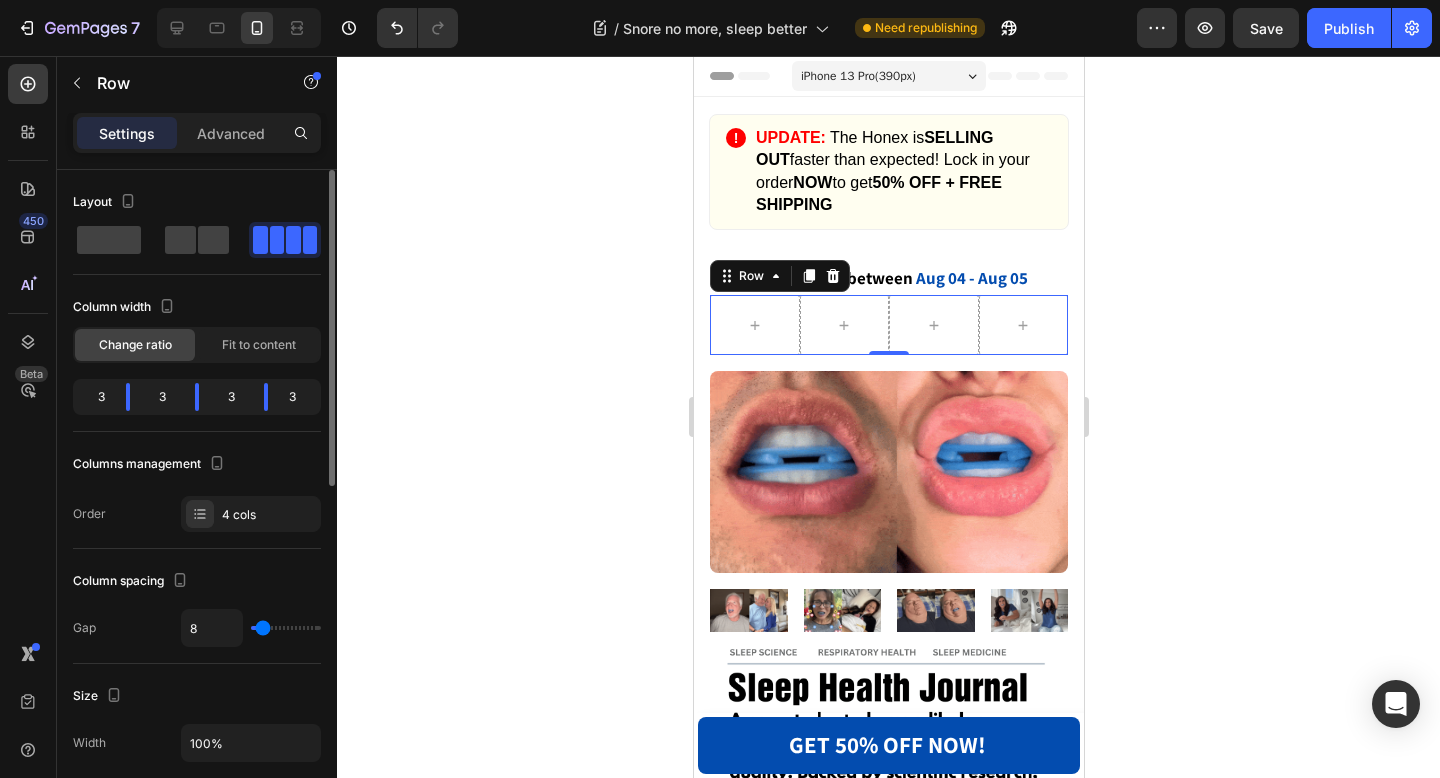 type on "9" 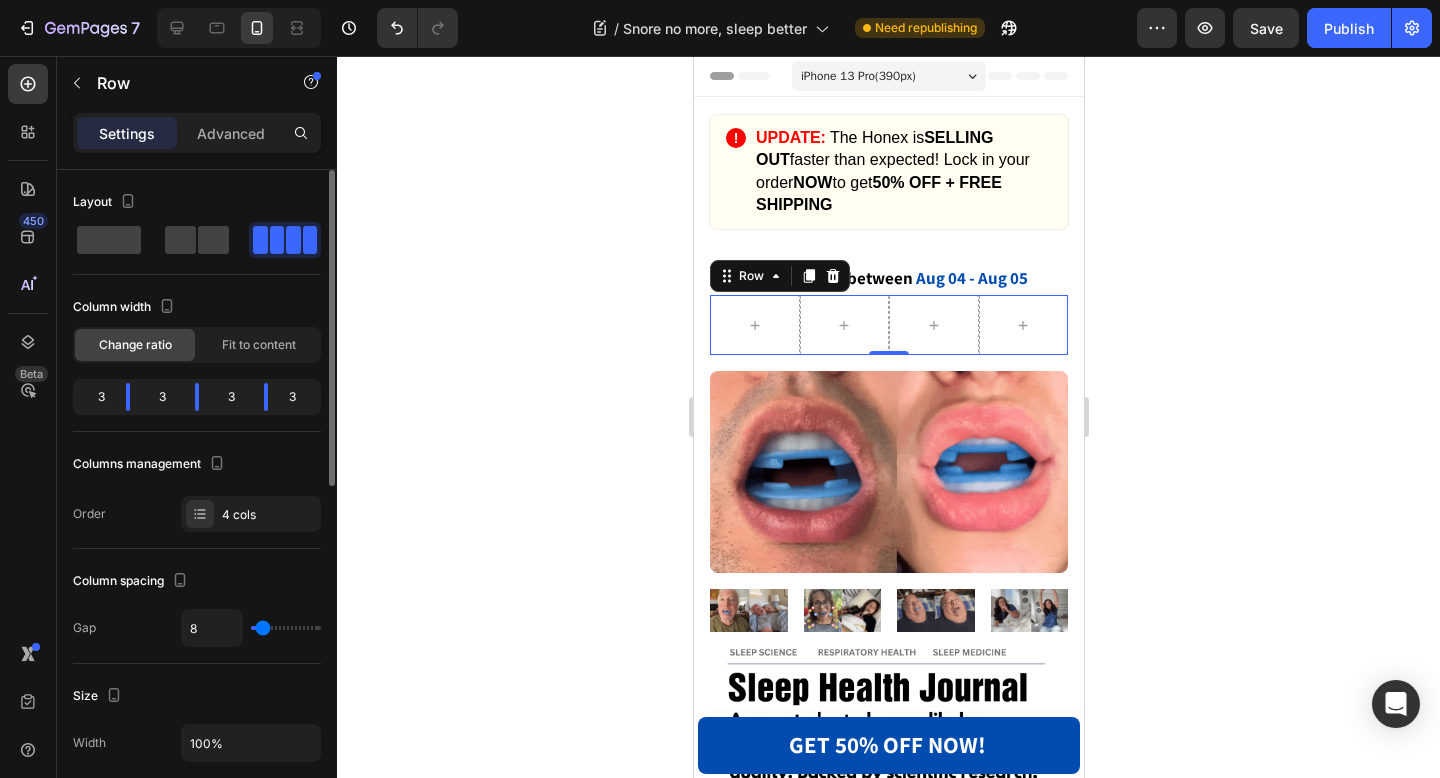 type on "9" 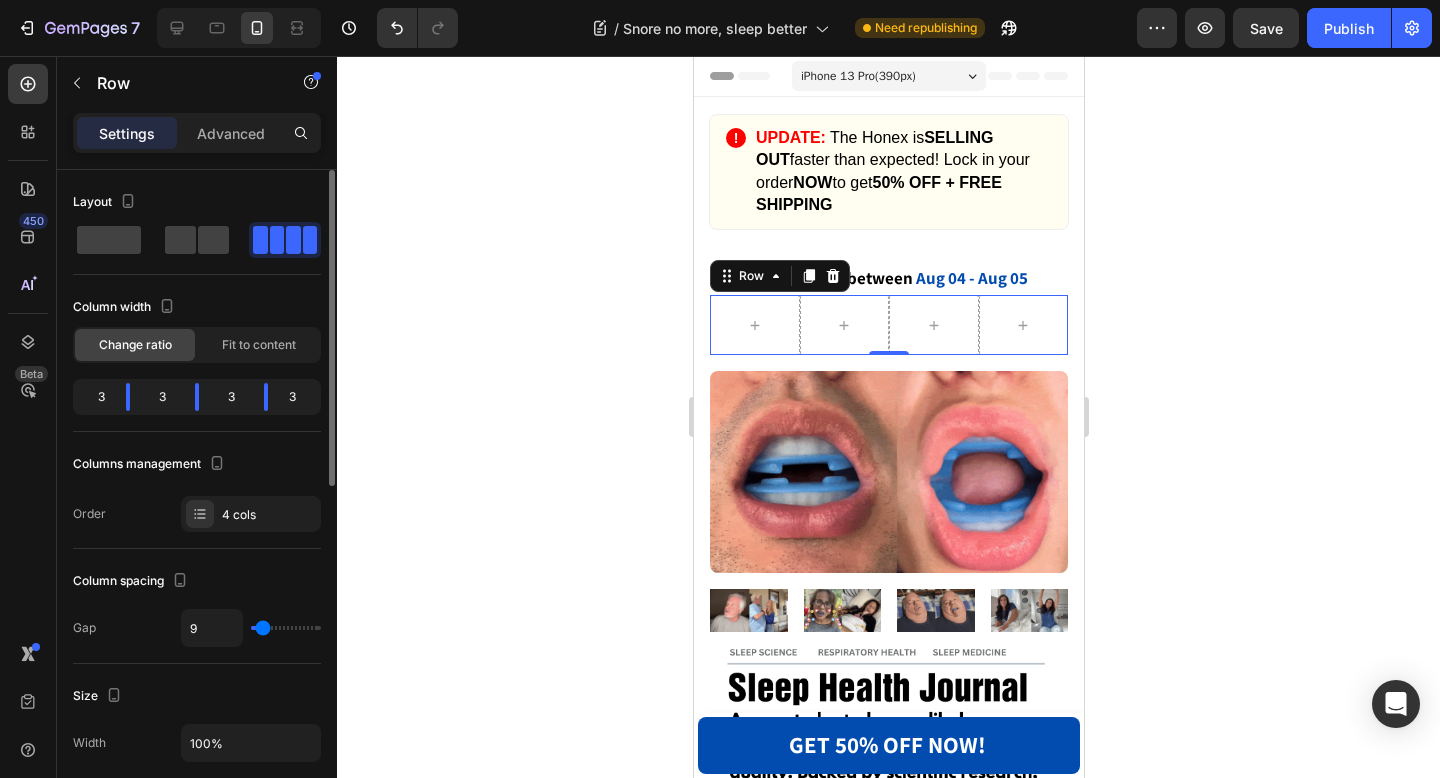 type on "10" 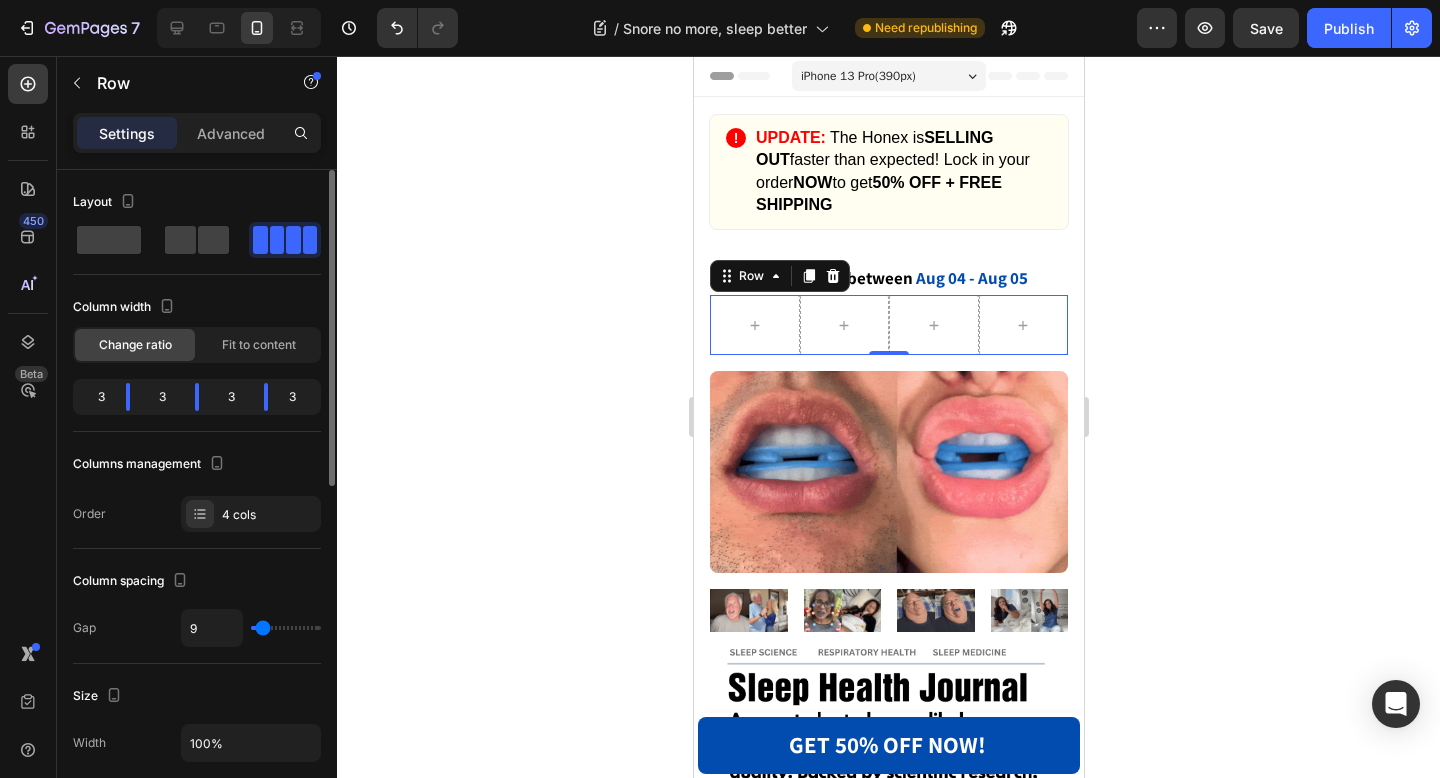 type on "10" 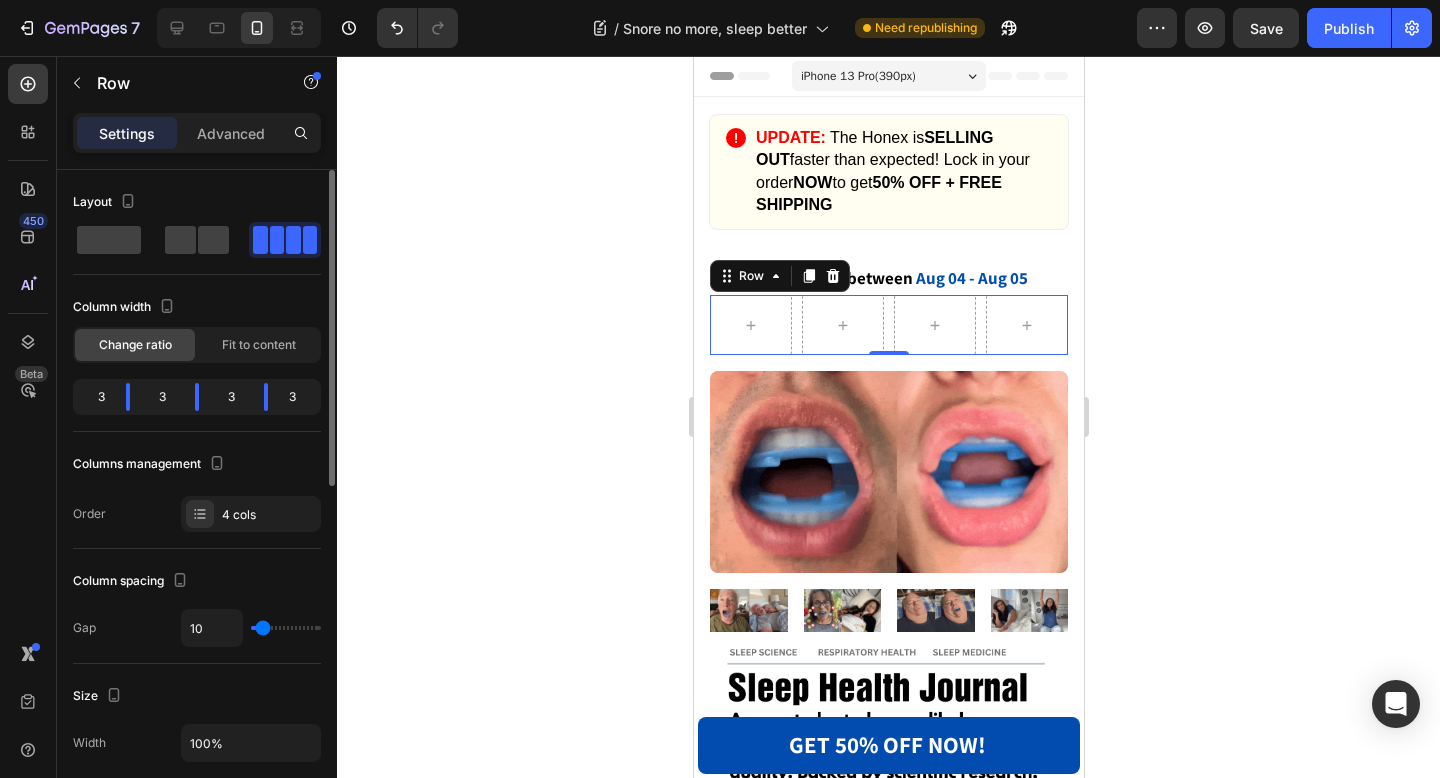 type on "11" 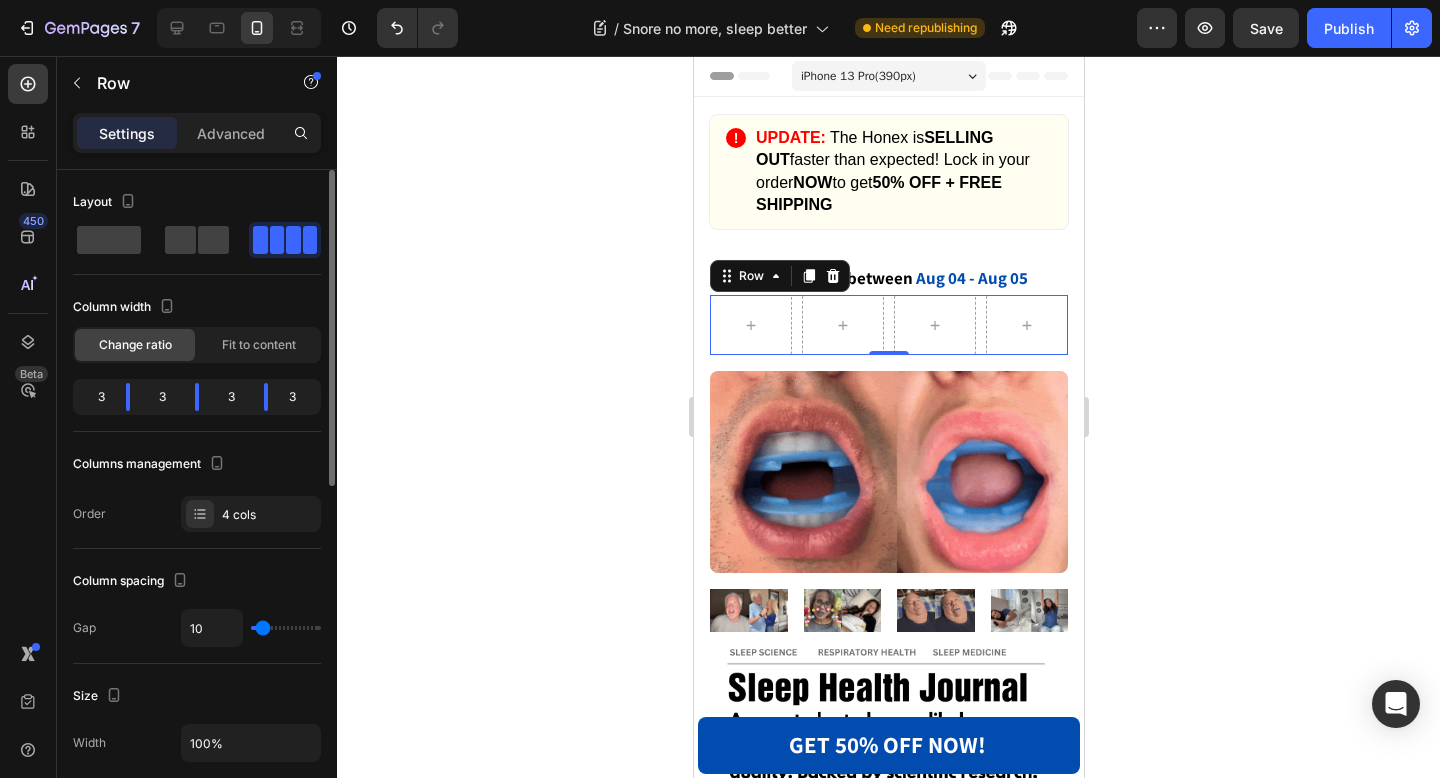 type on "11" 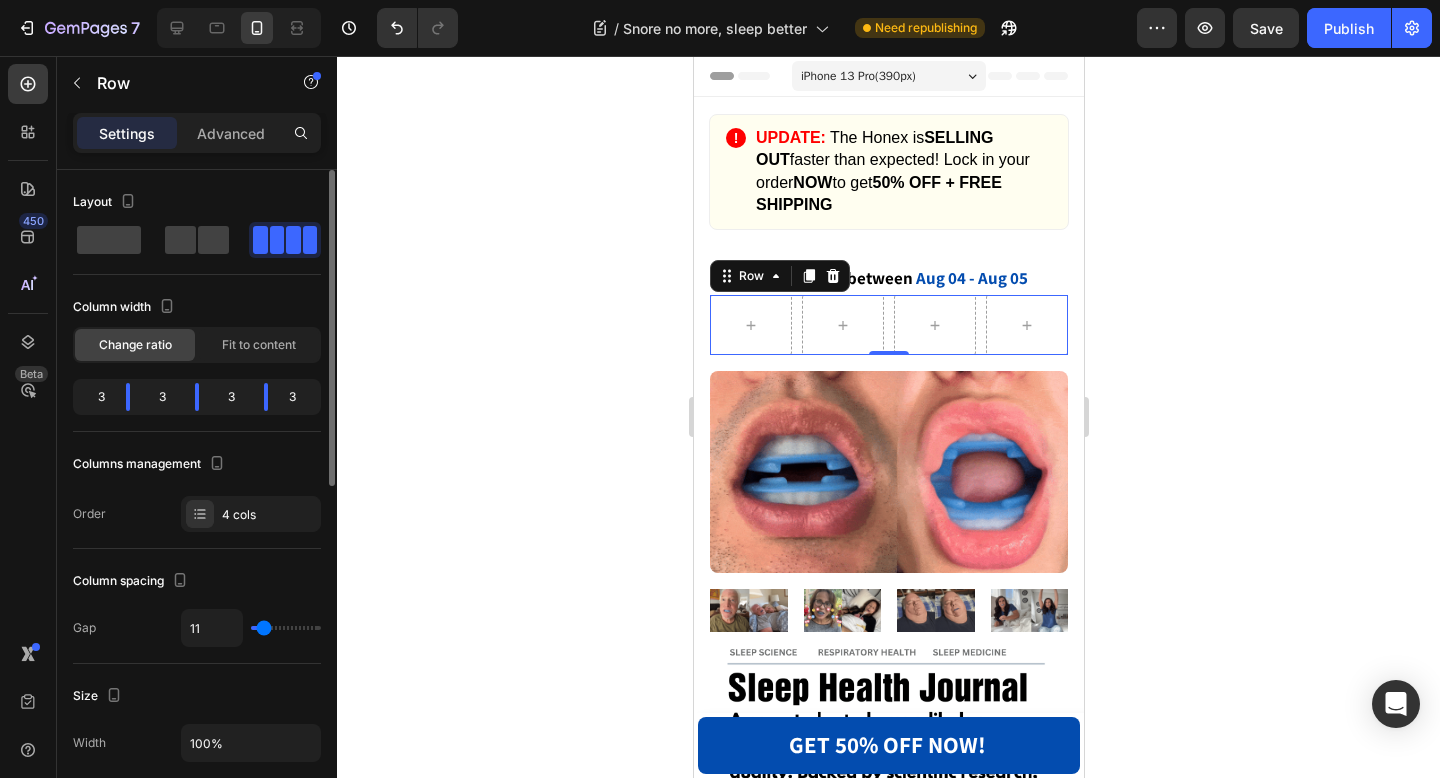 type on "12" 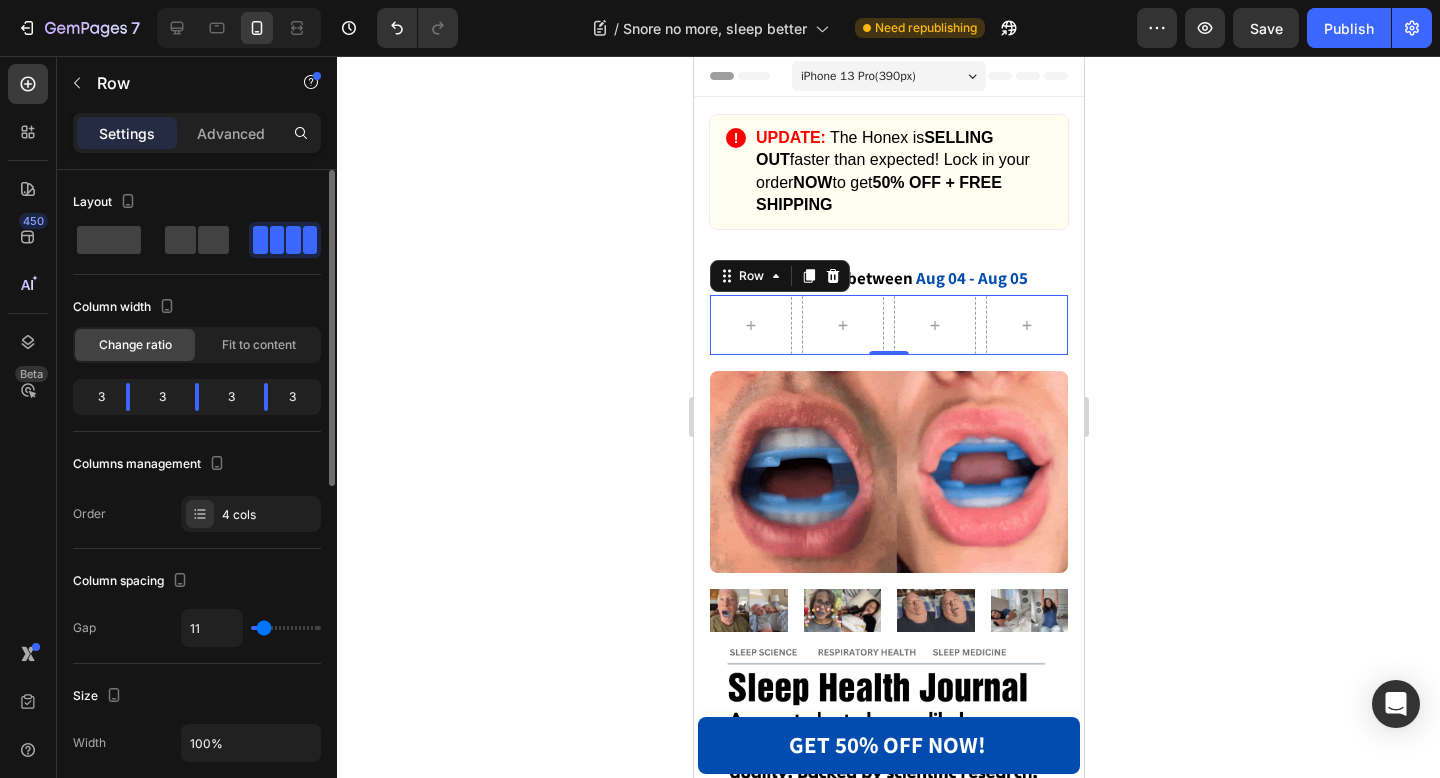 type on "12" 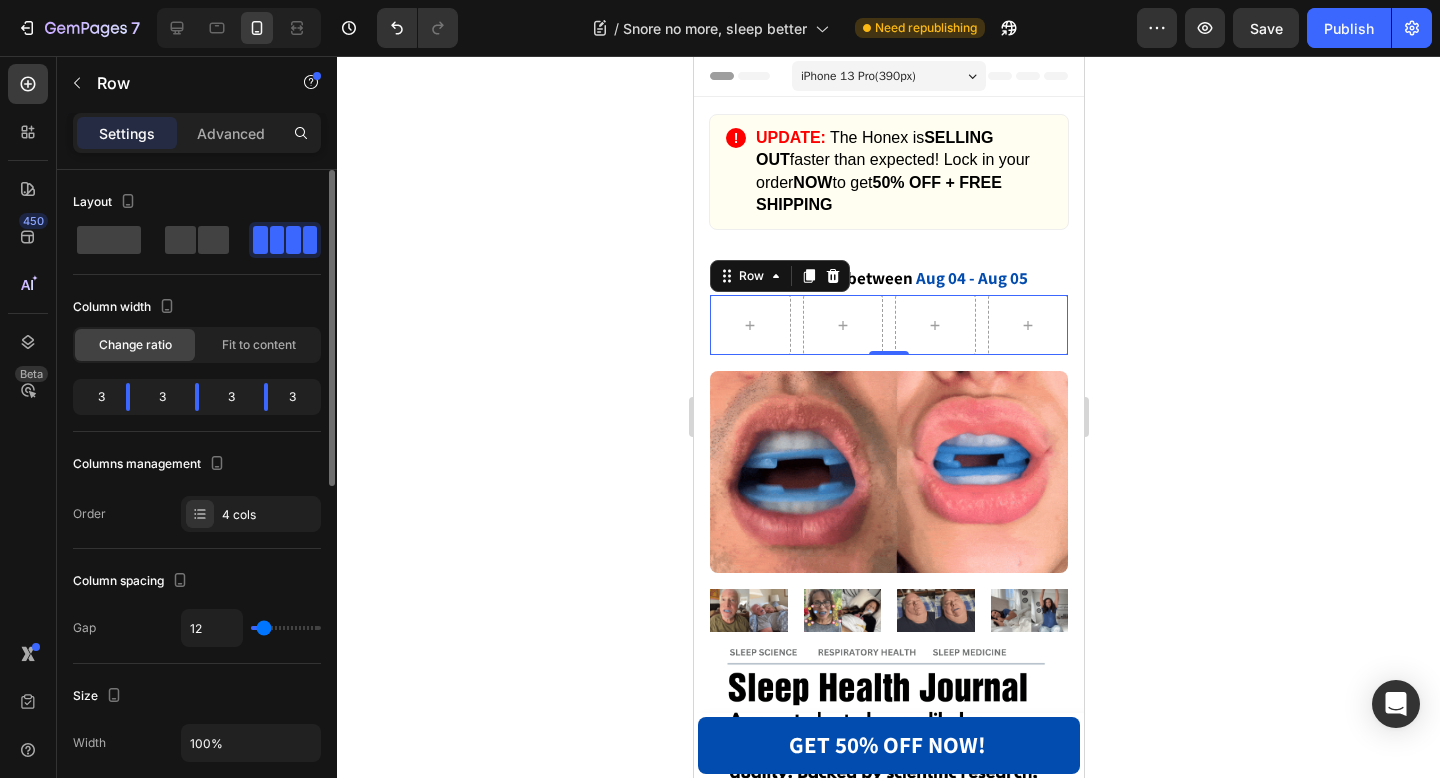 type on "11" 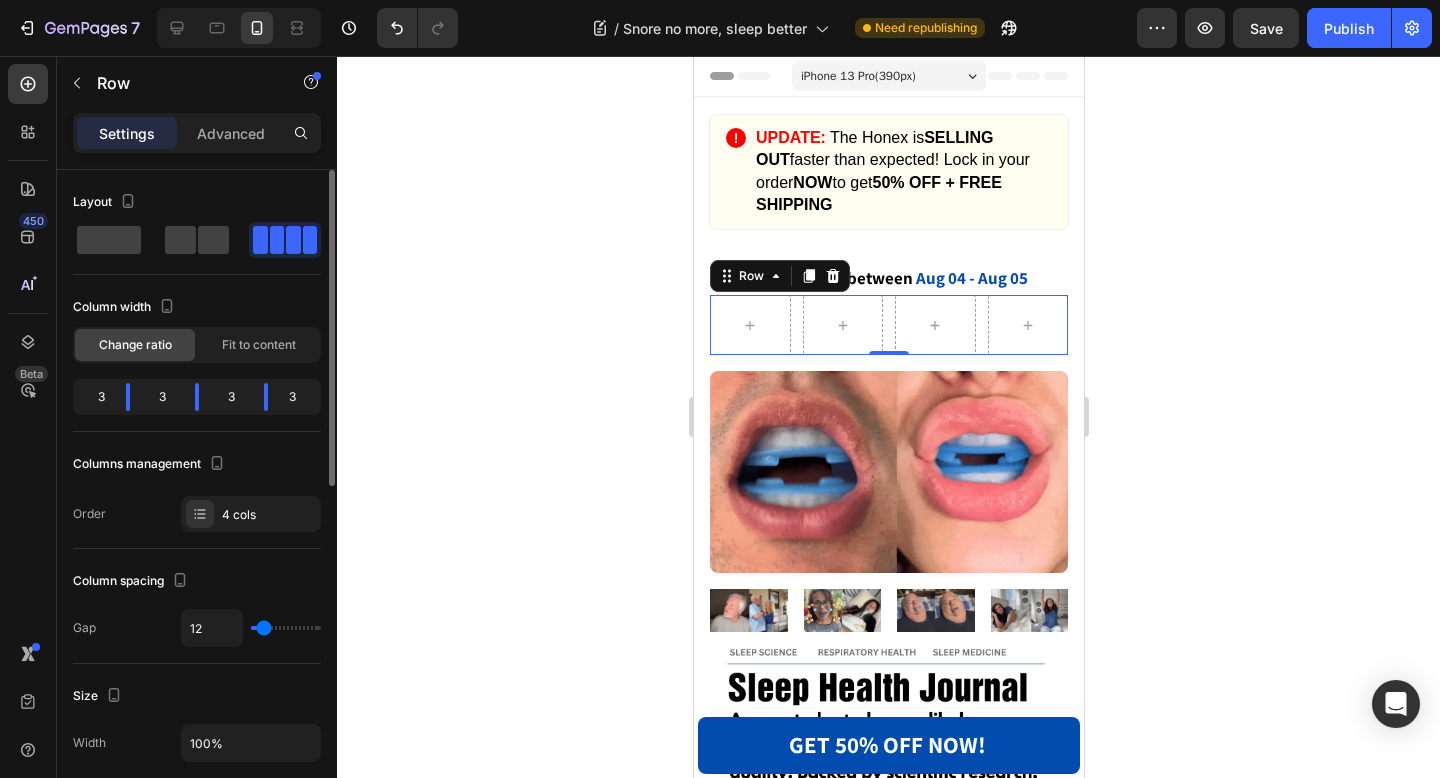 type on "11" 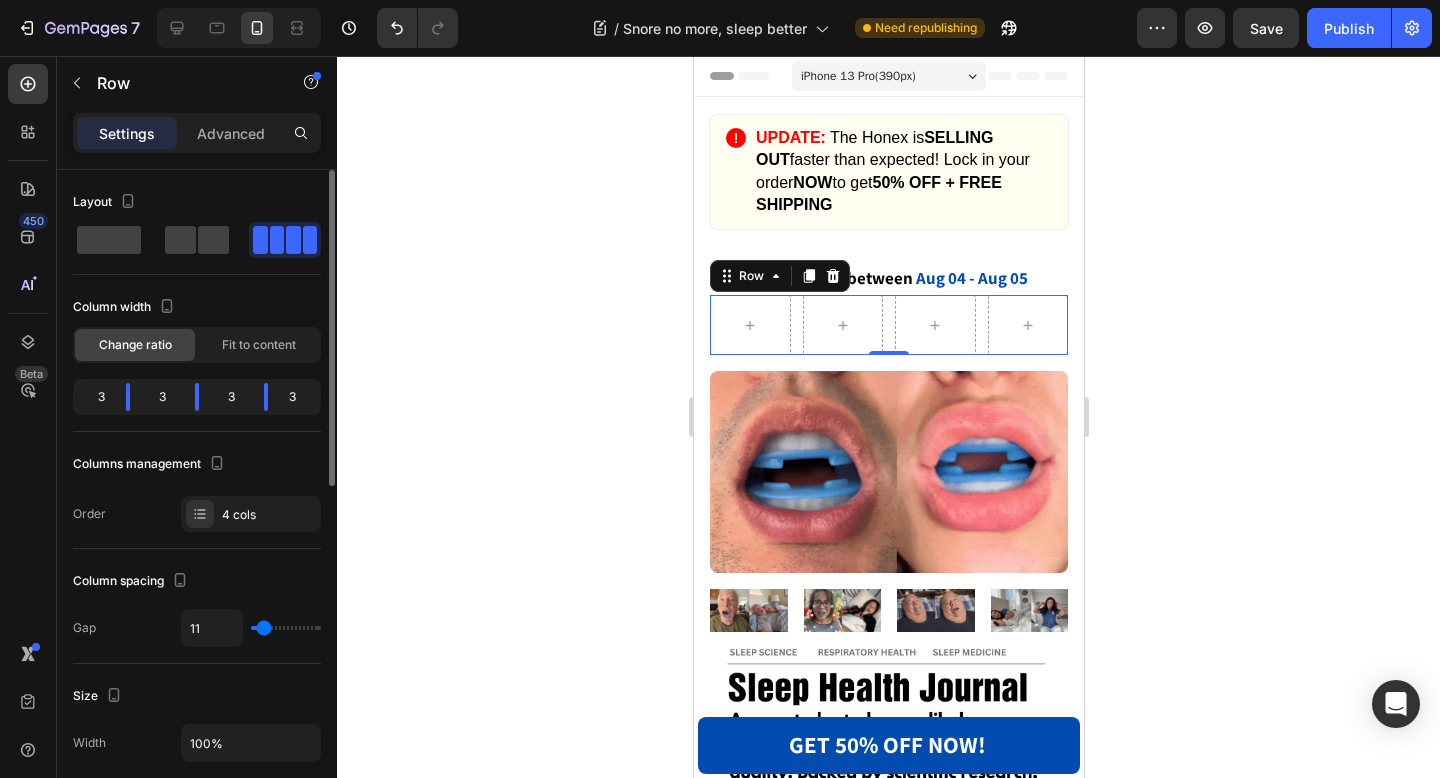 type on "10" 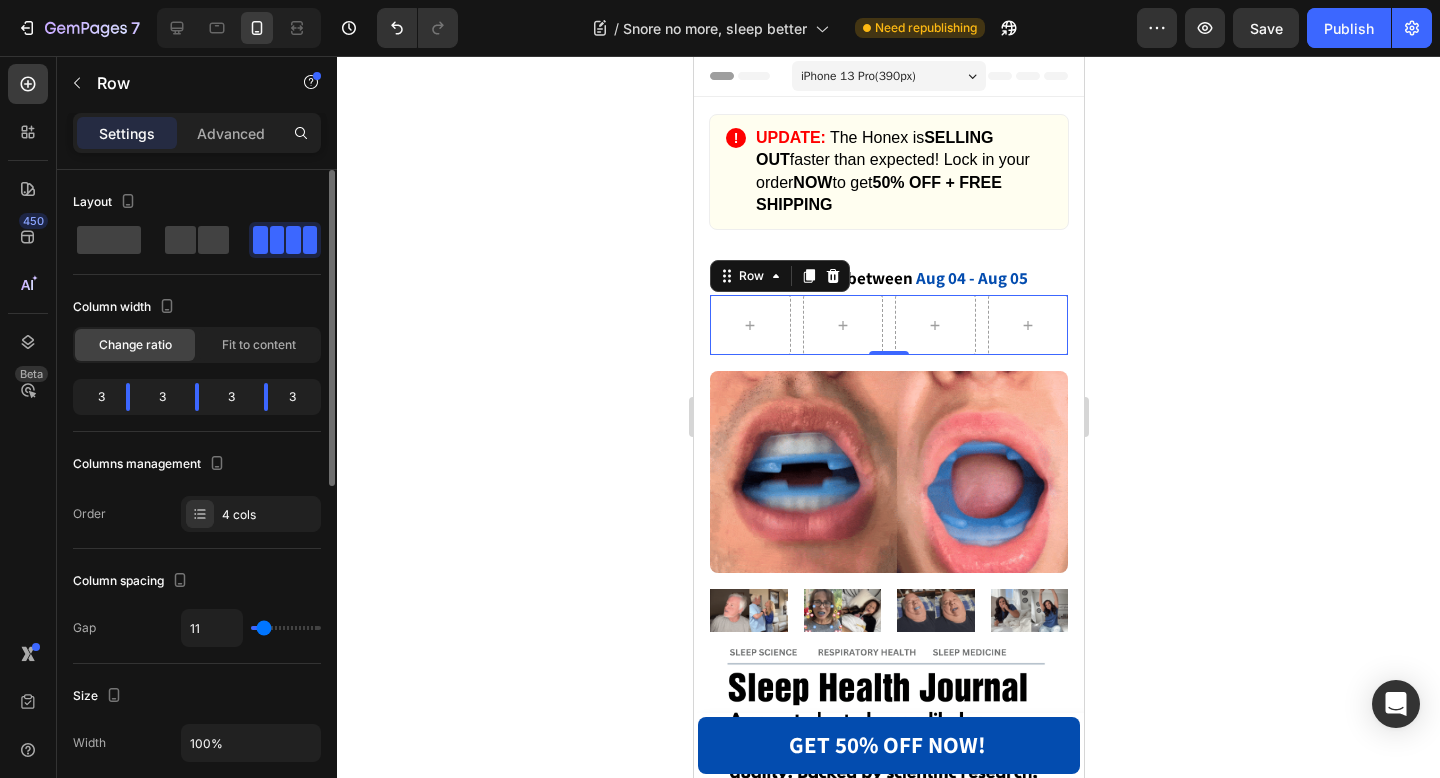 type on "10" 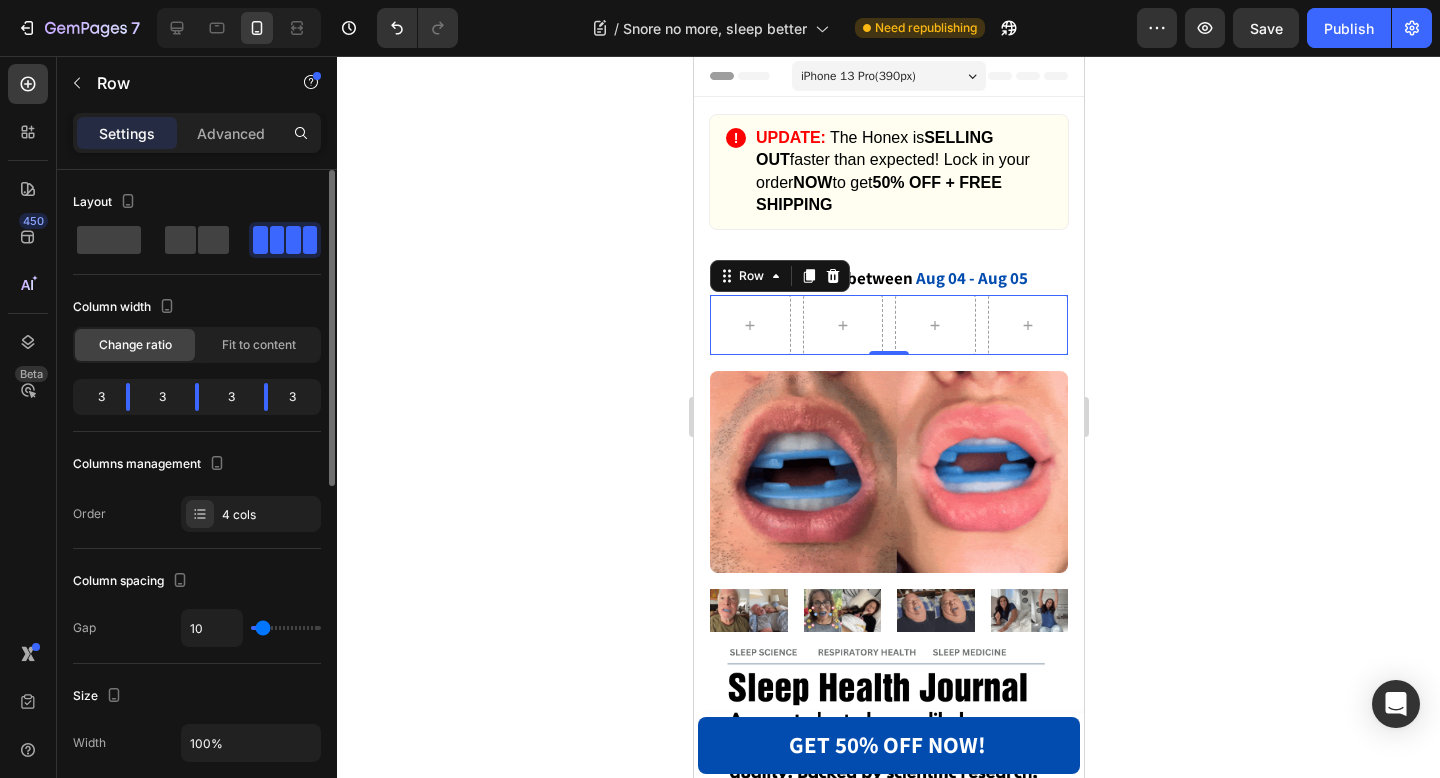 type on "9" 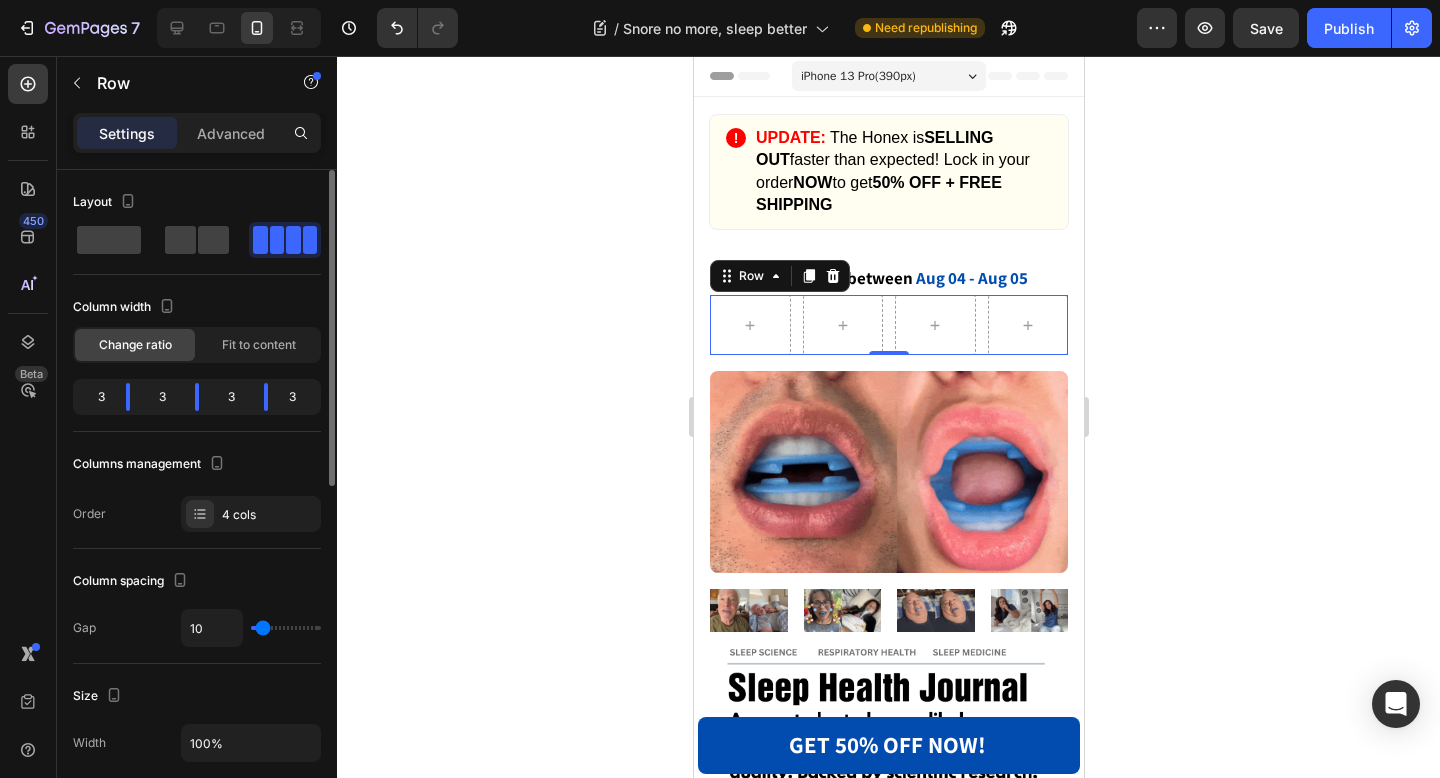 type on "9" 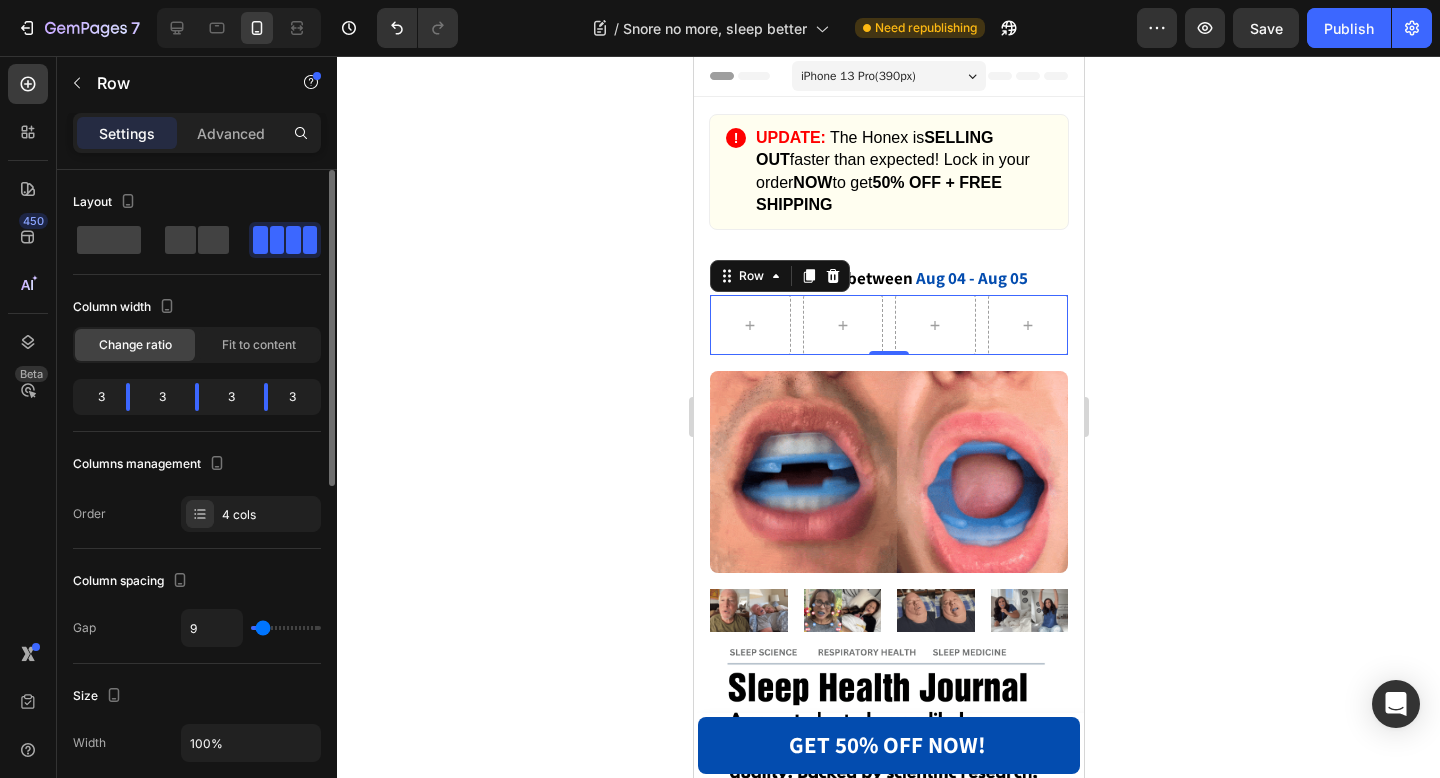 type on "8" 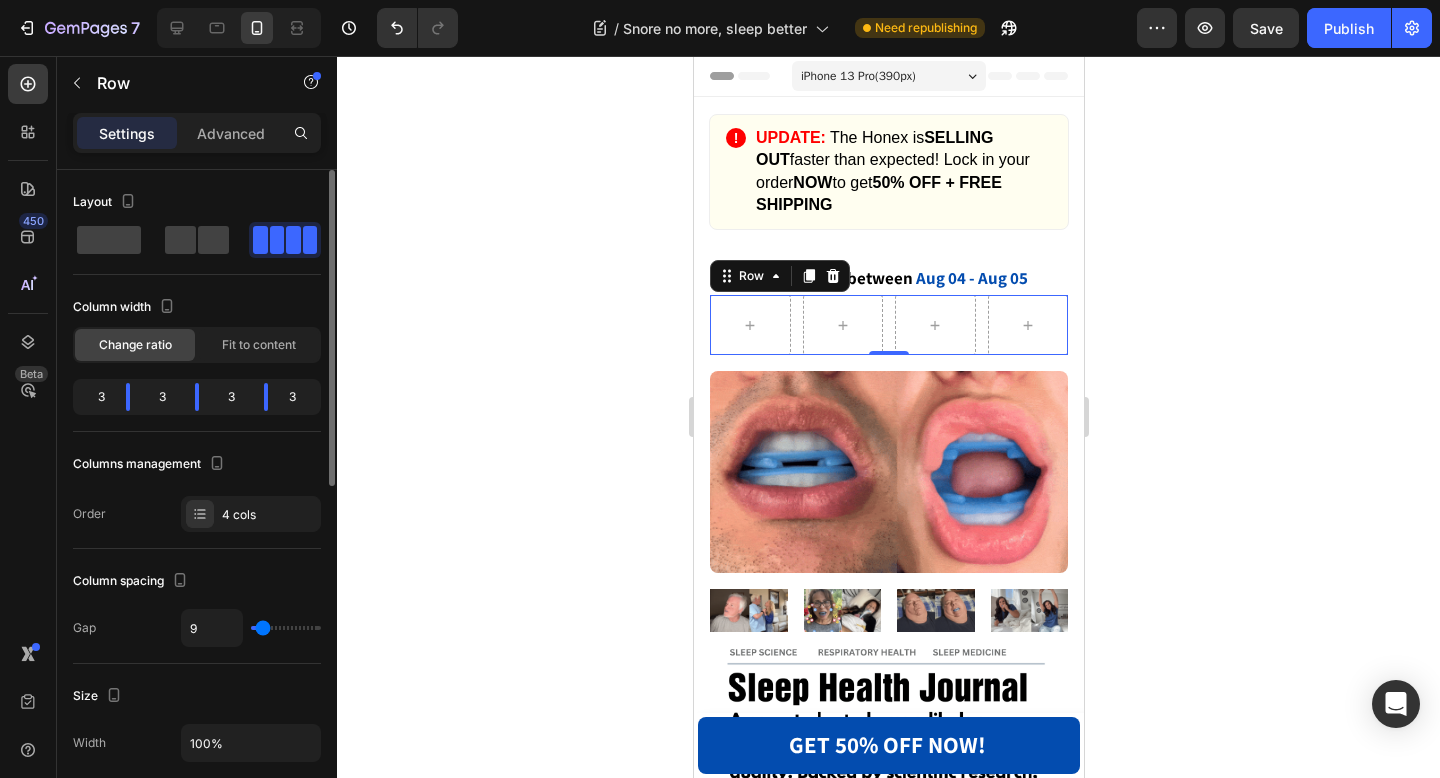 type on "8" 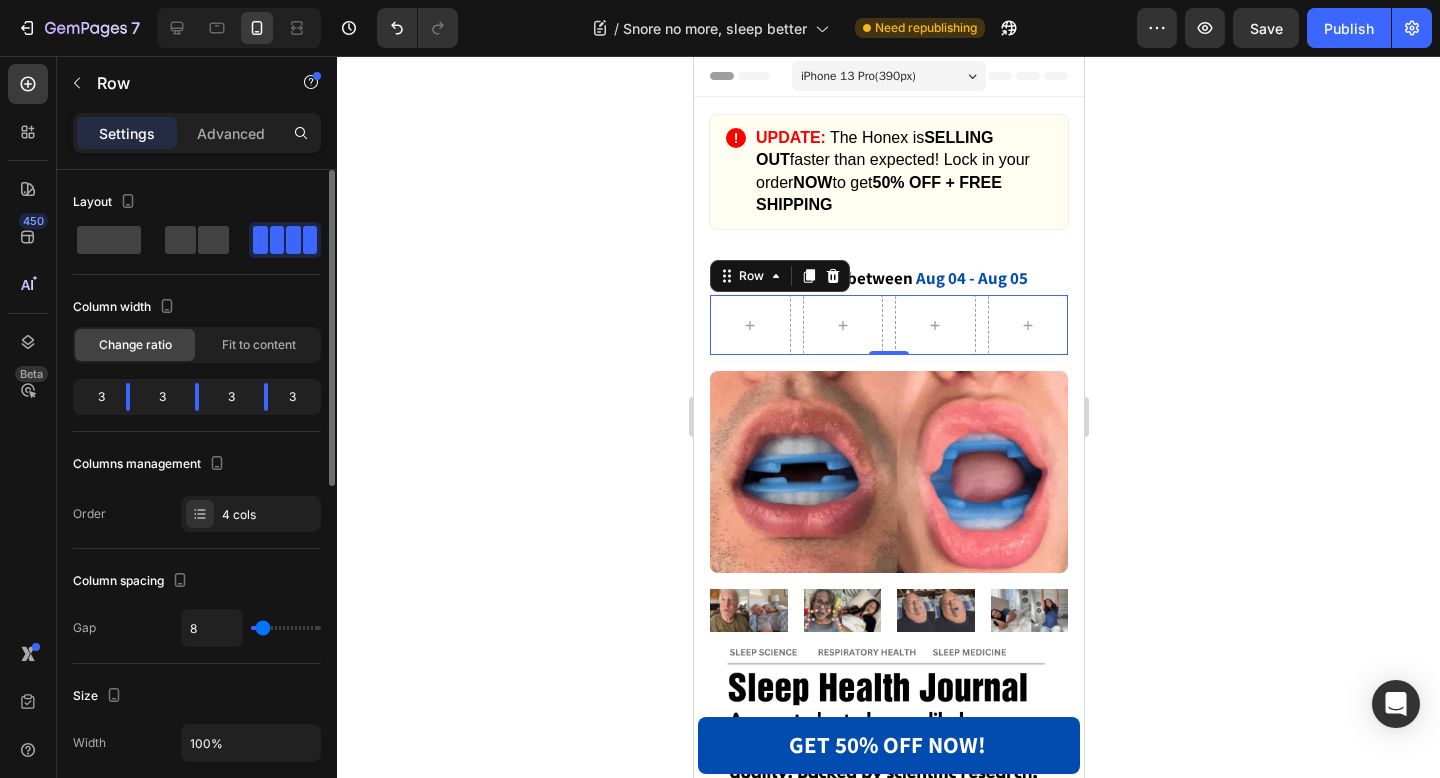 type on "7" 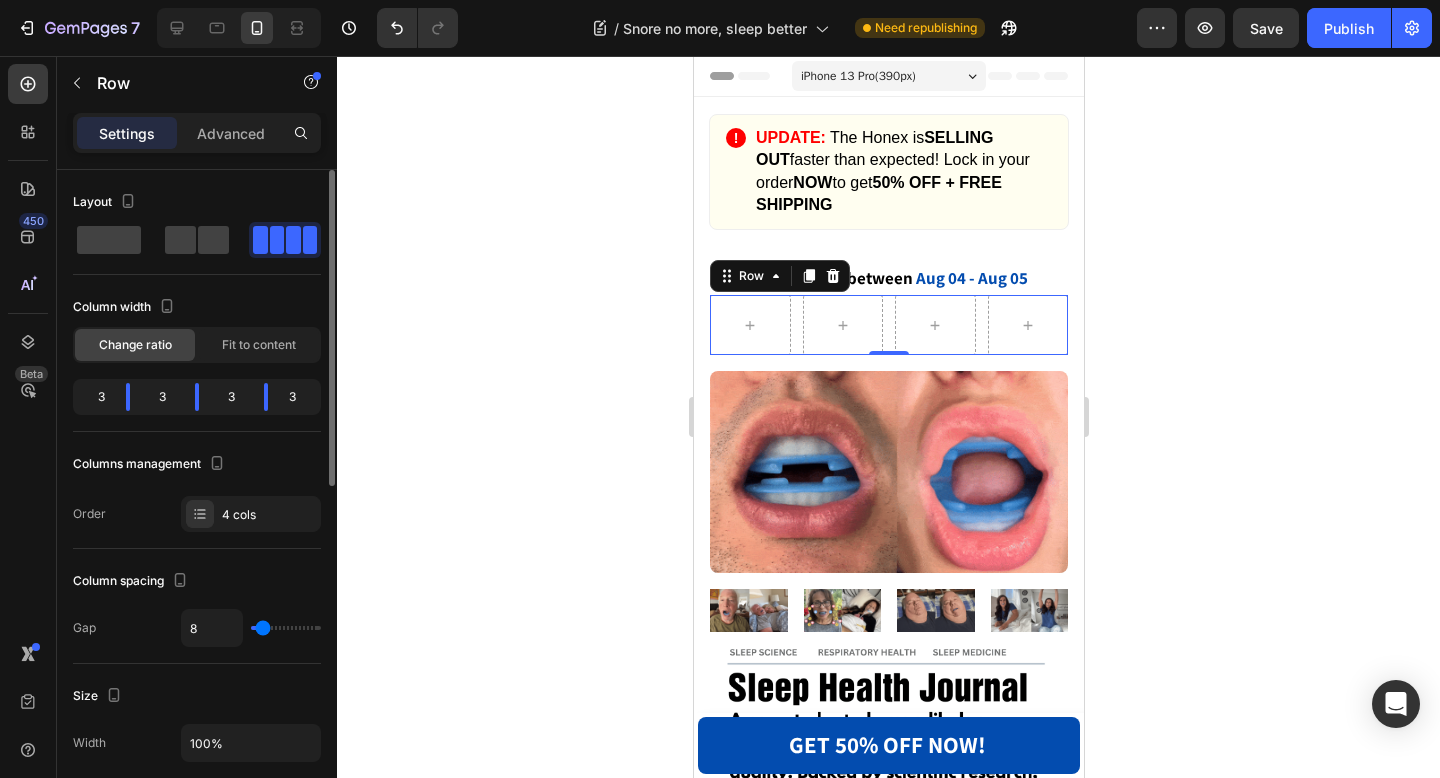 type on "7" 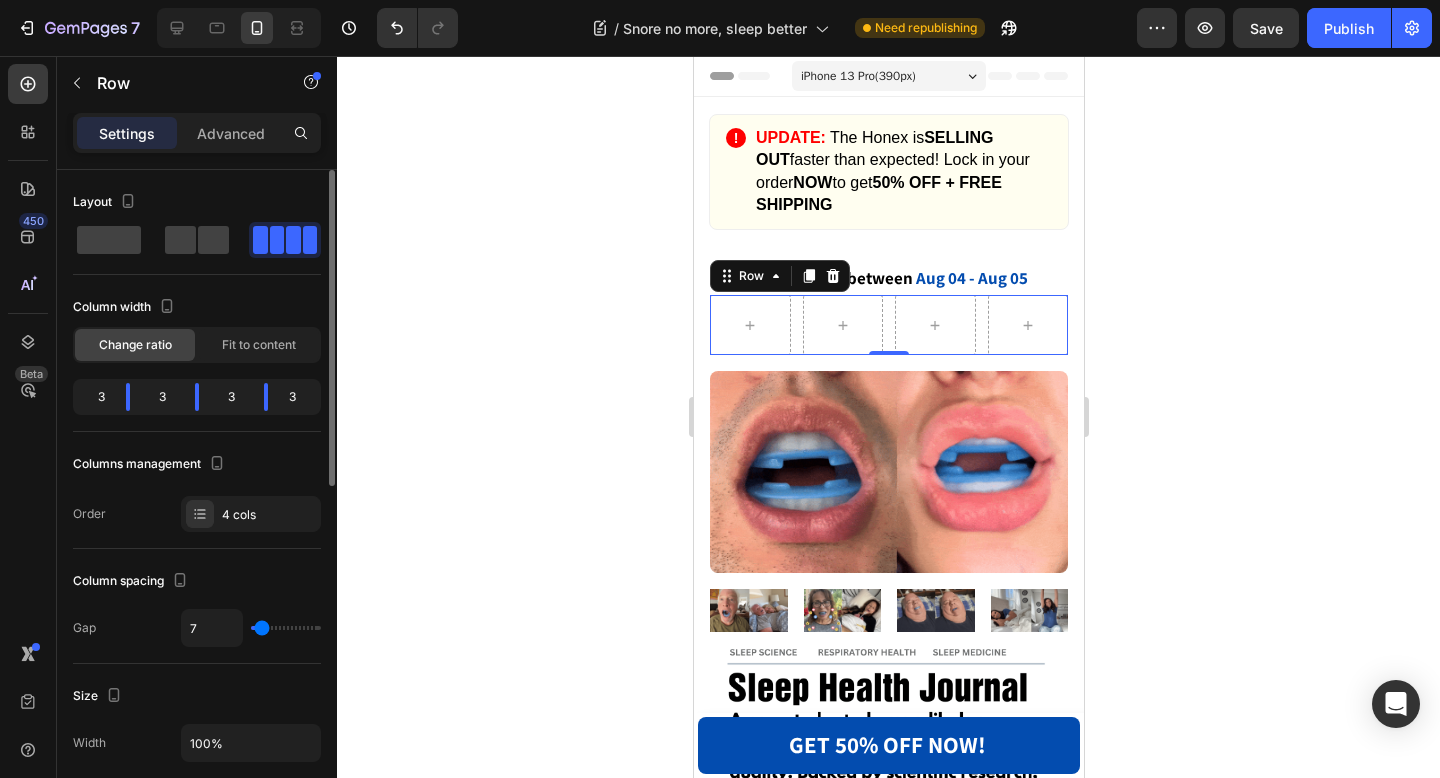 type on "6" 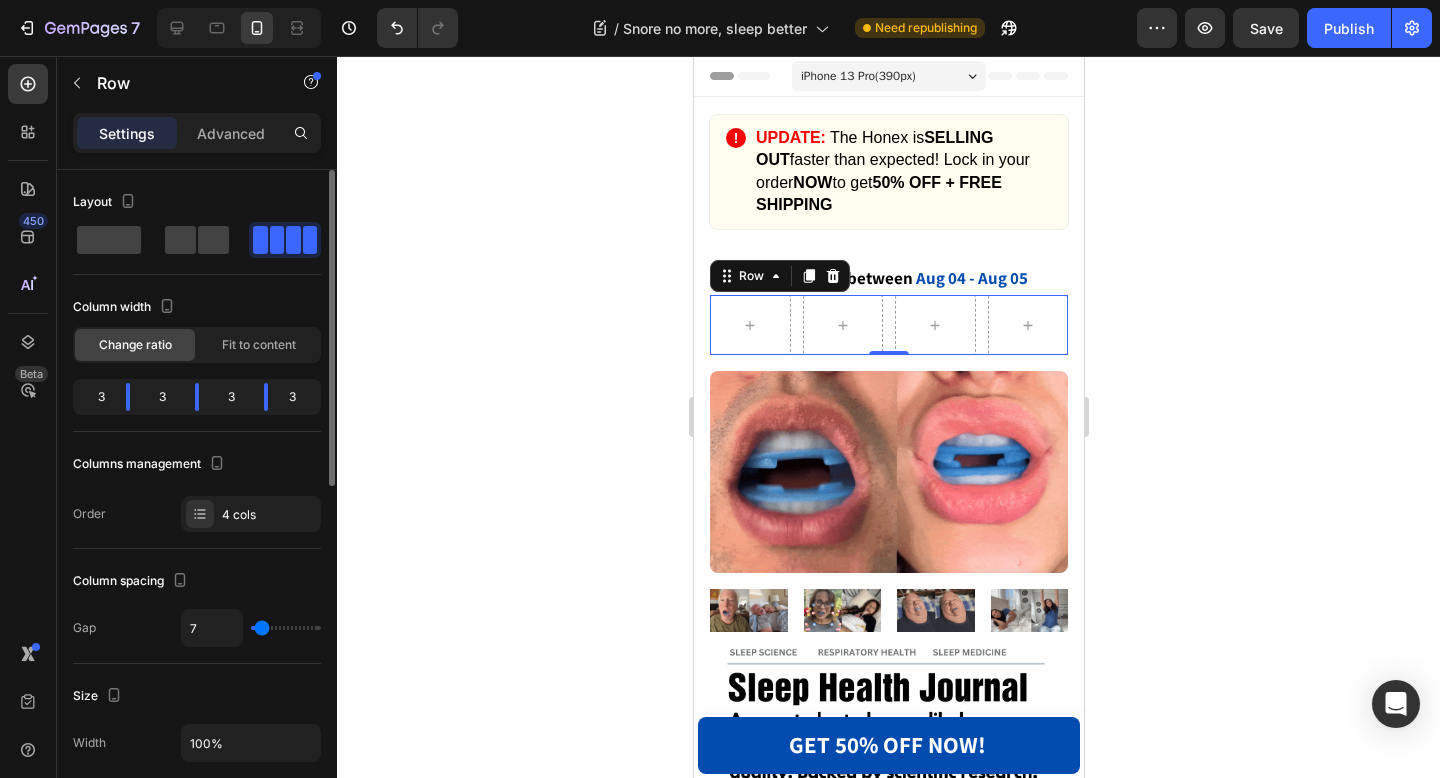 type on "6" 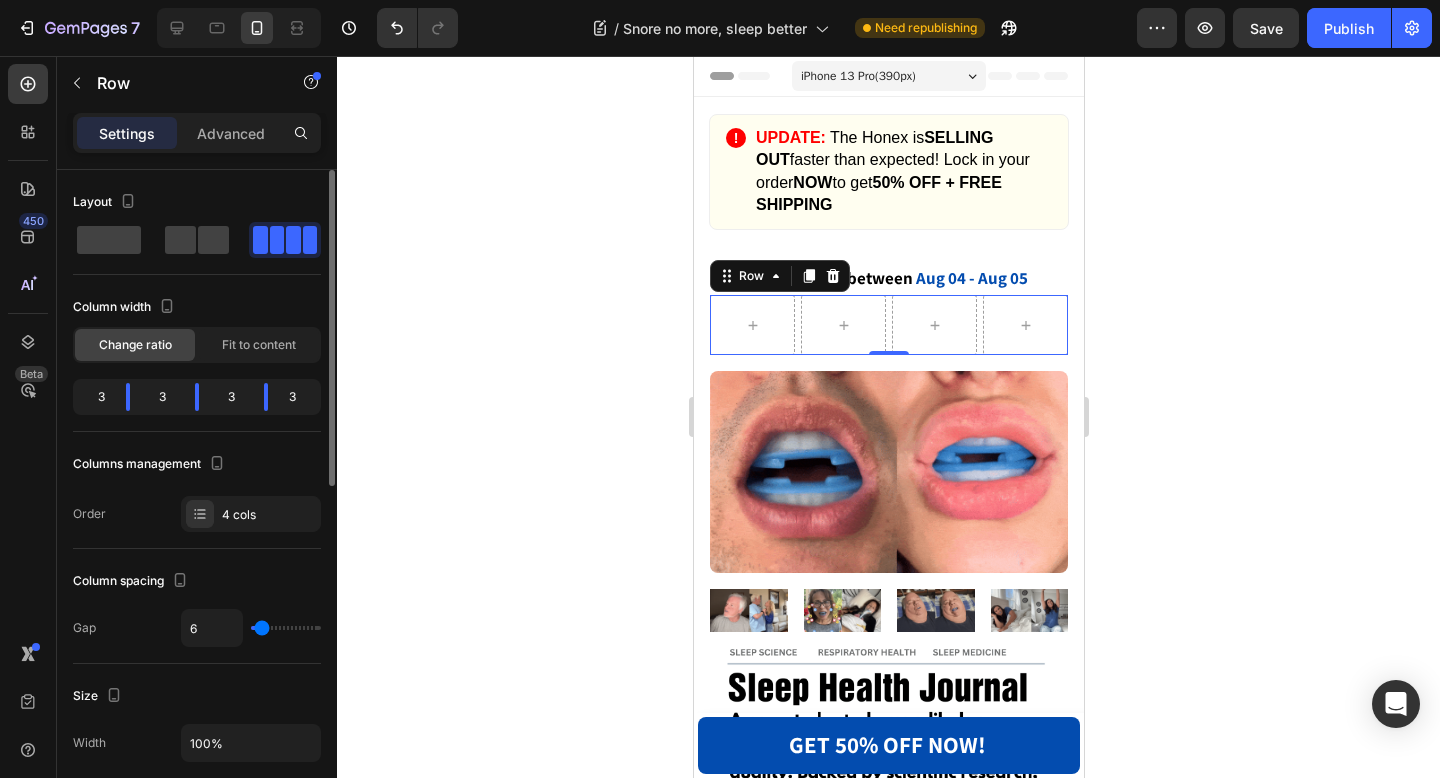 type on "5" 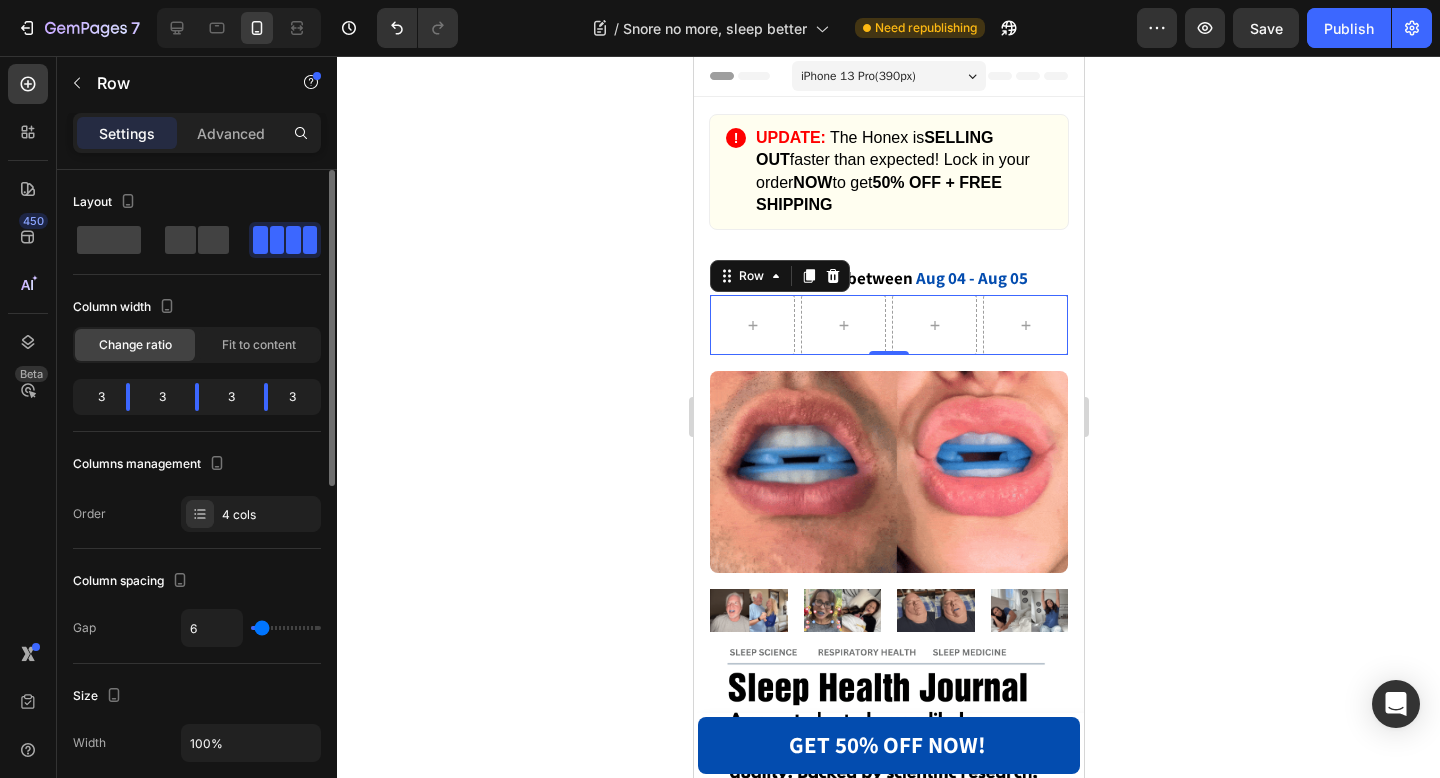 type on "5" 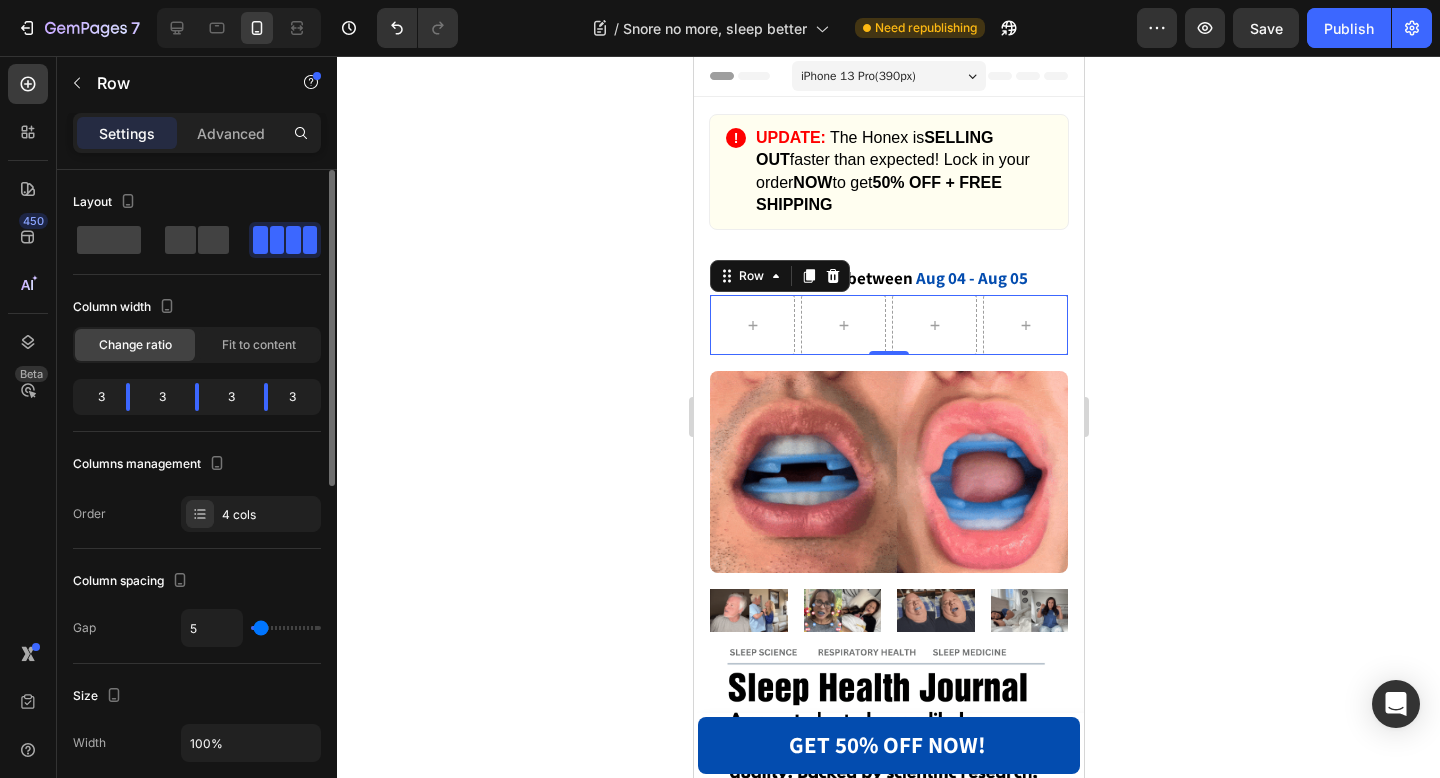 type on "4" 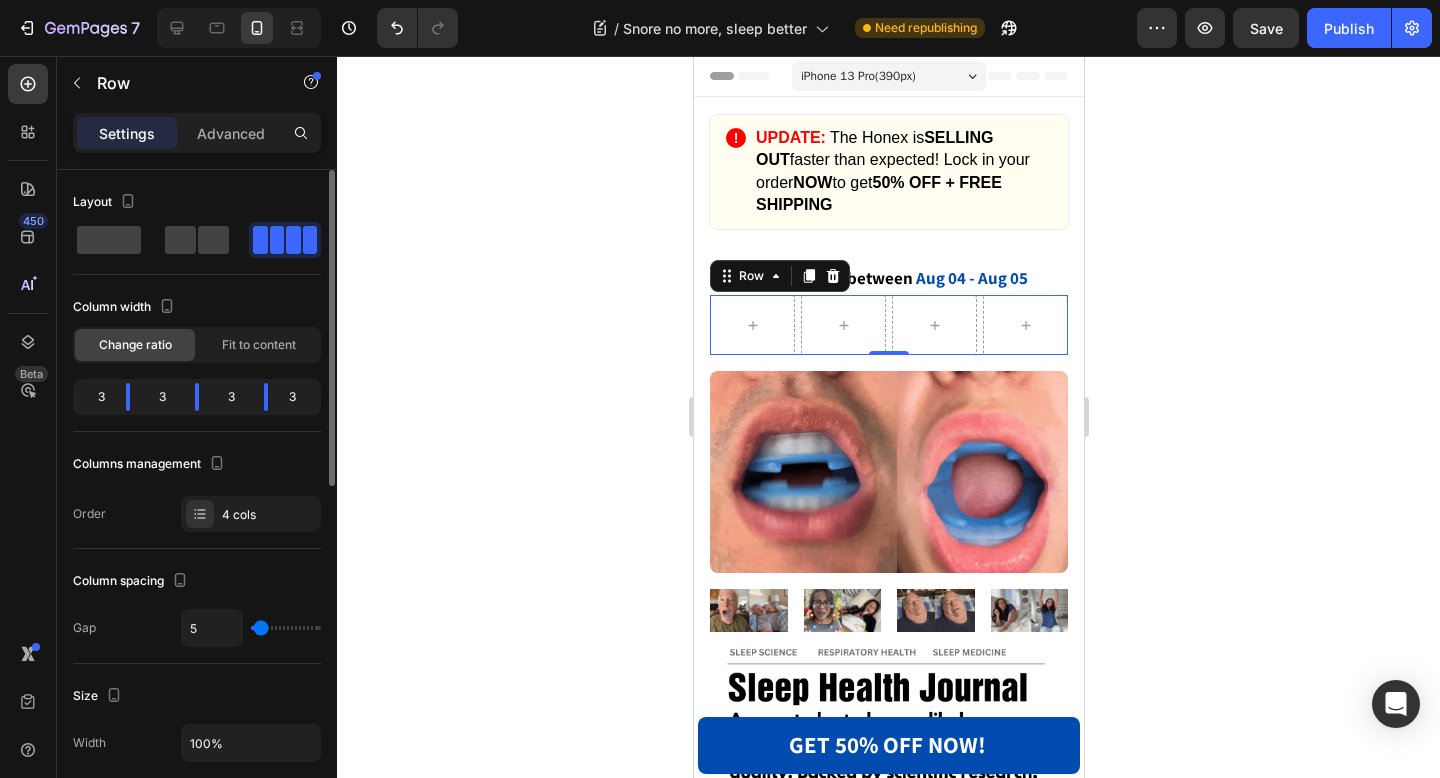 type on "4" 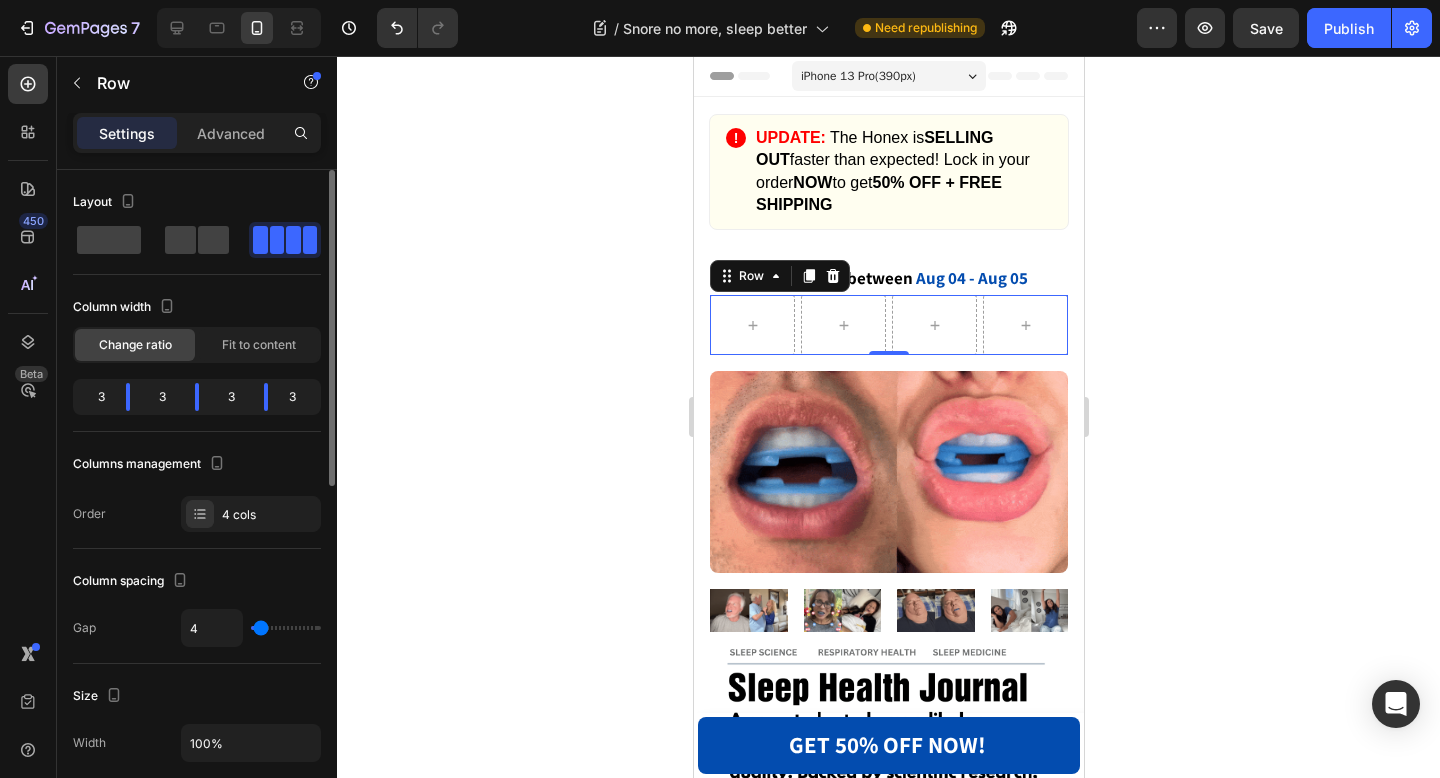 type on "3" 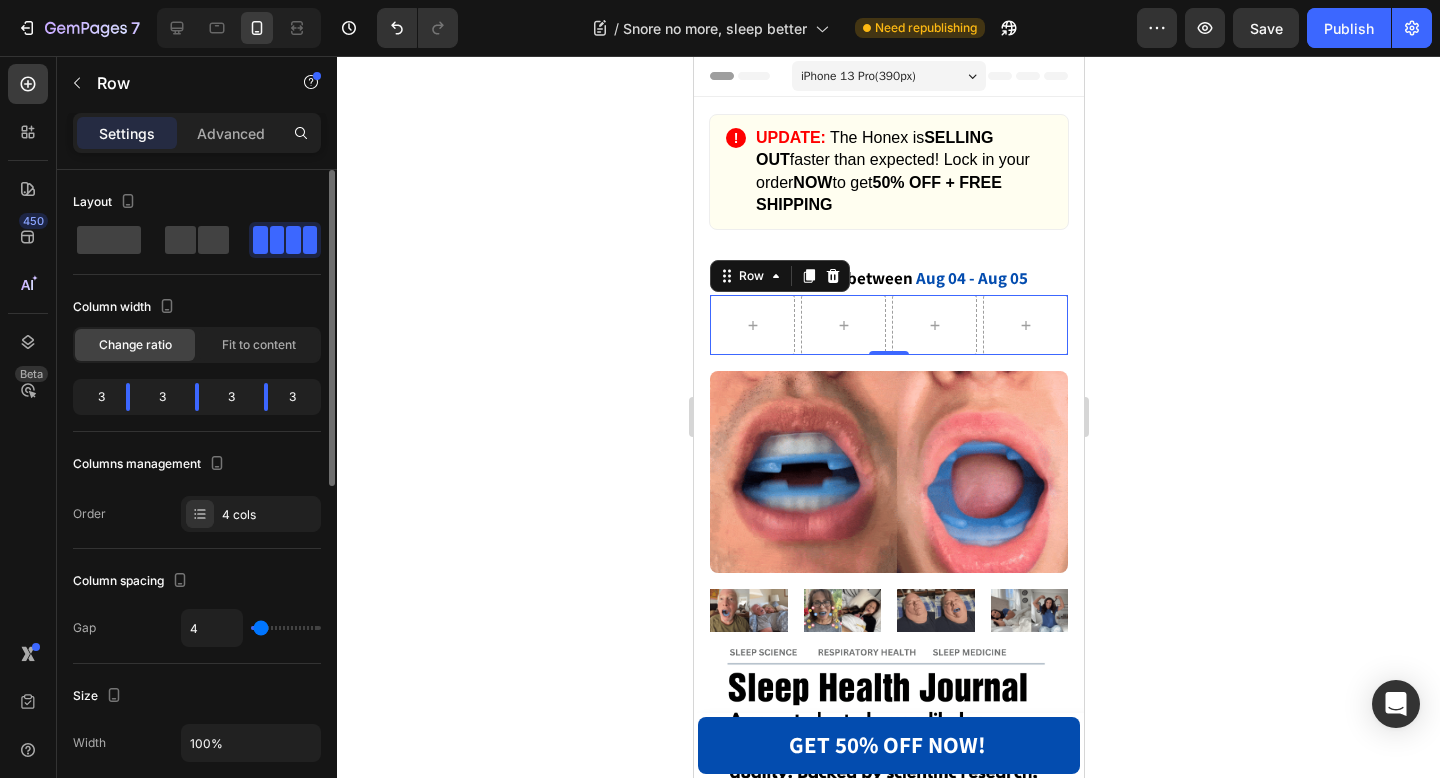 type on "3" 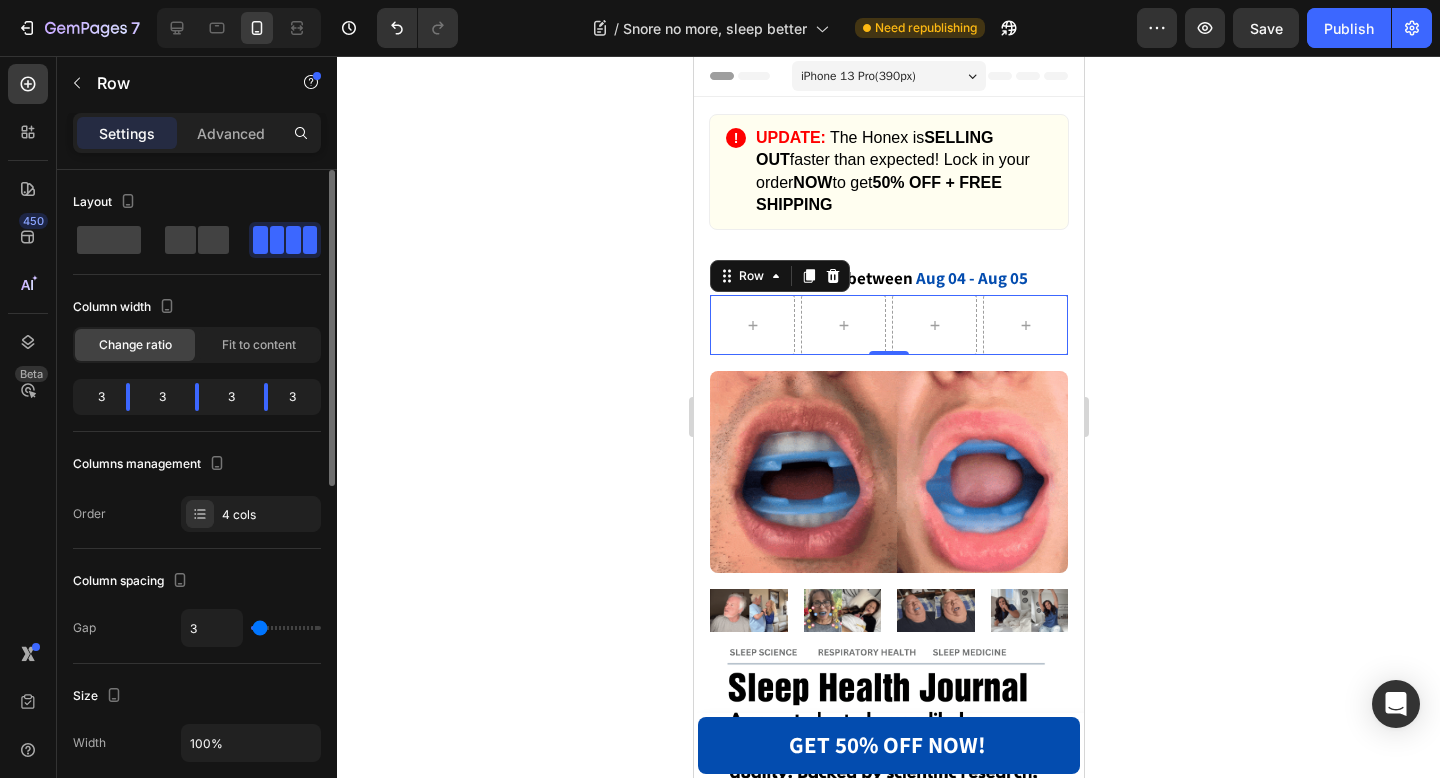 type on "2" 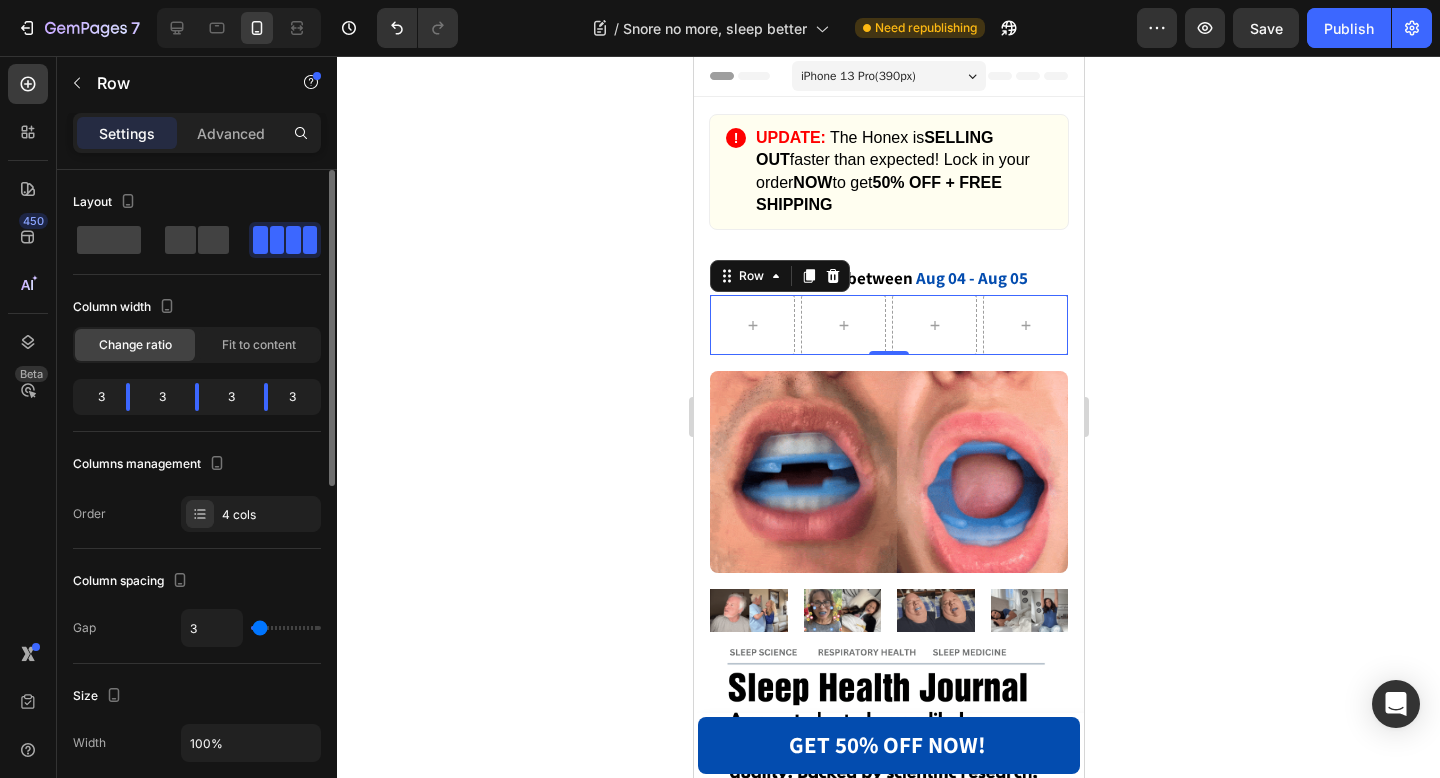 type on "2" 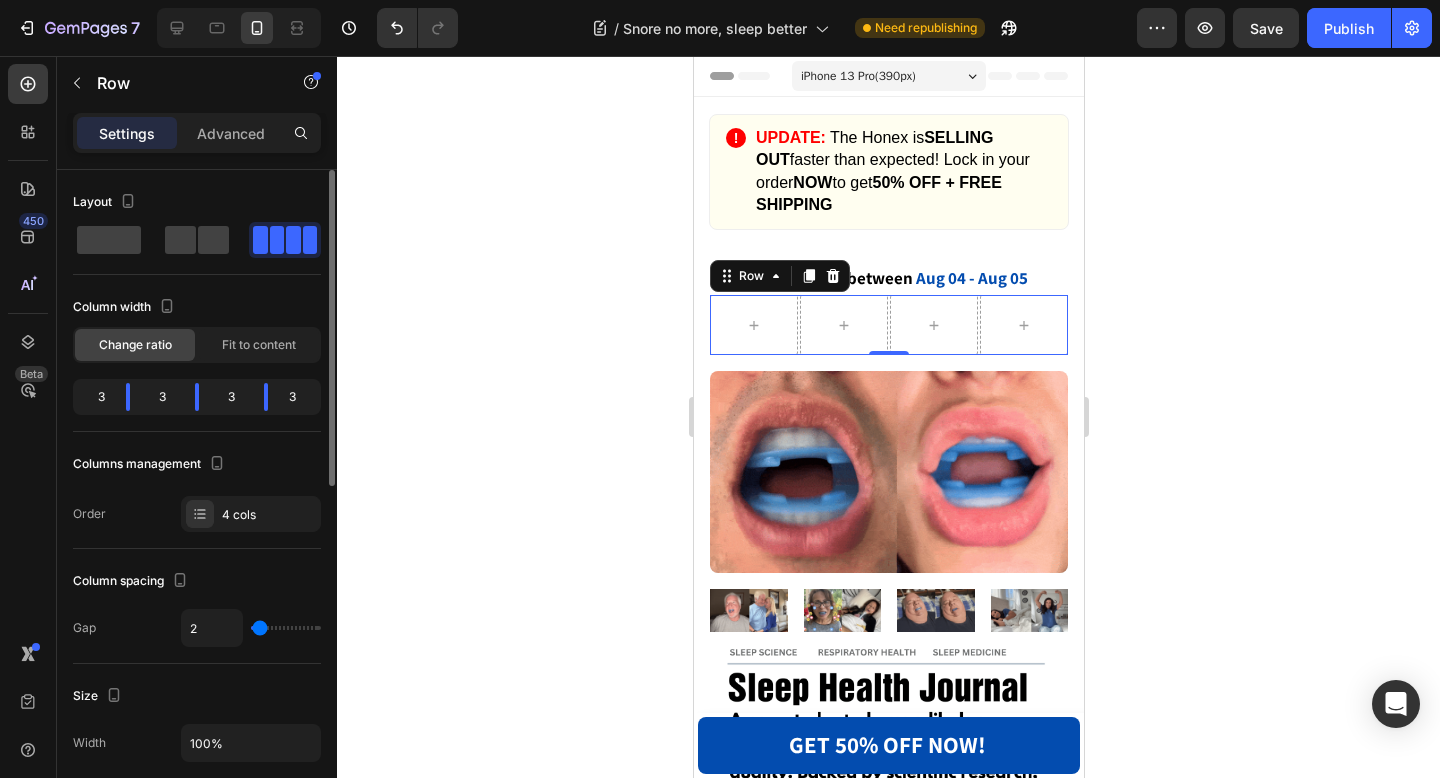 type on "3" 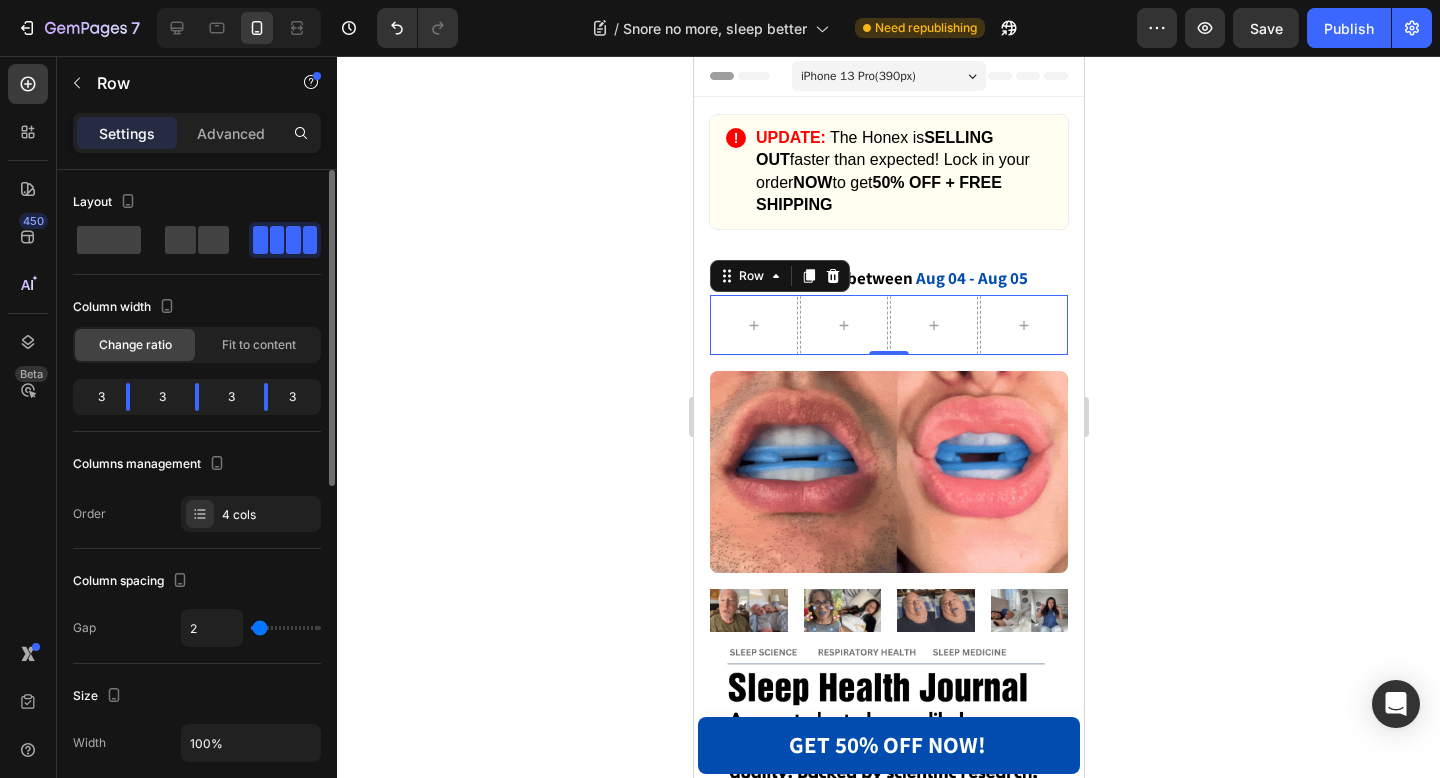 type on "3" 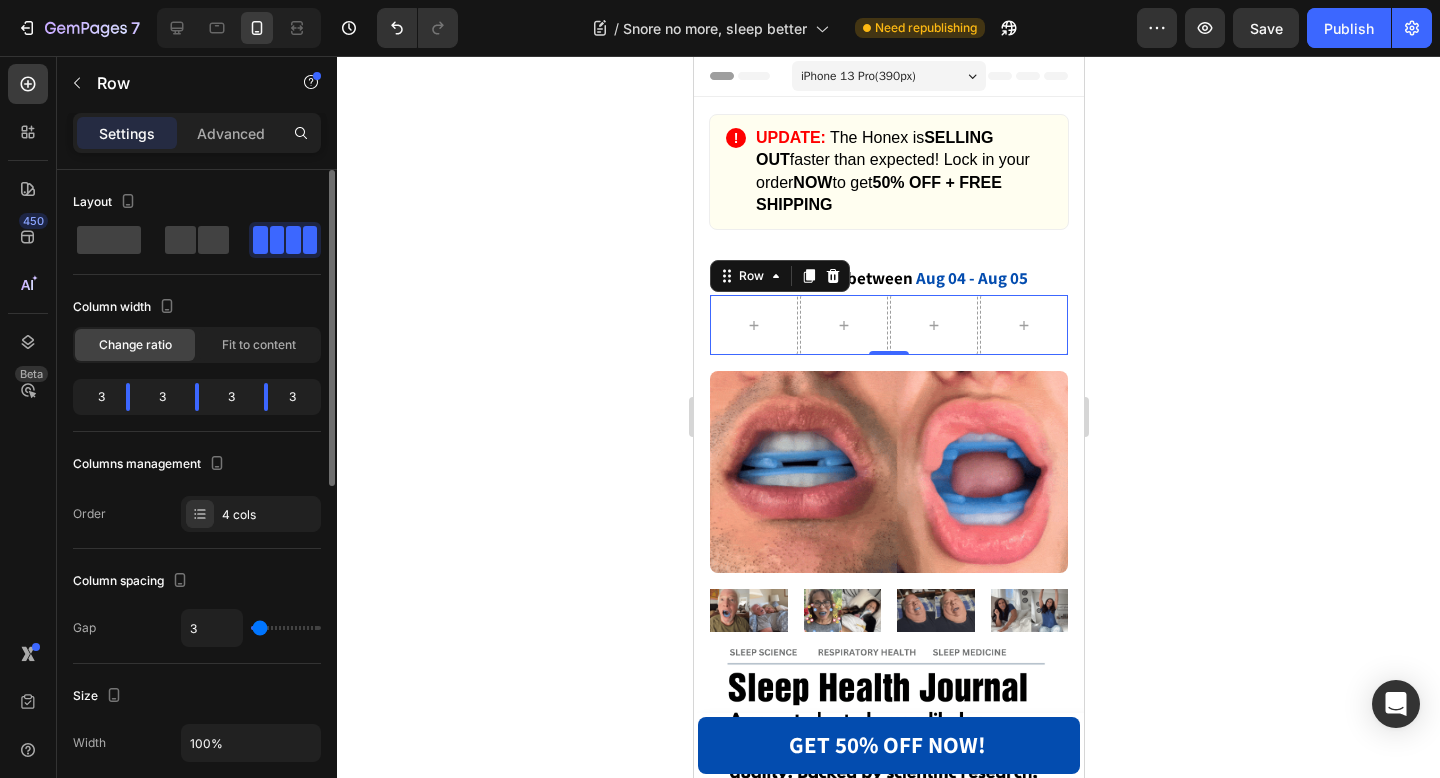type on "4" 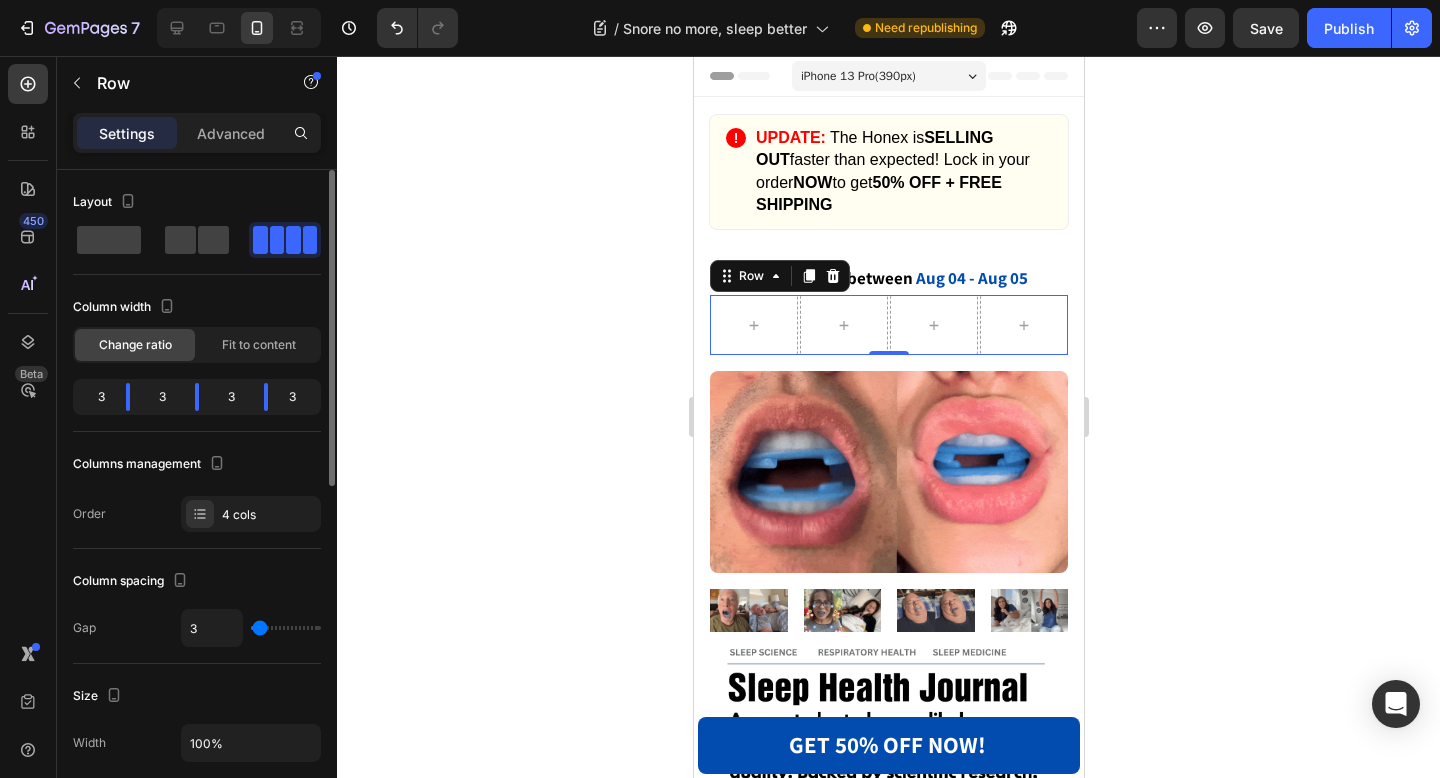 type on "4" 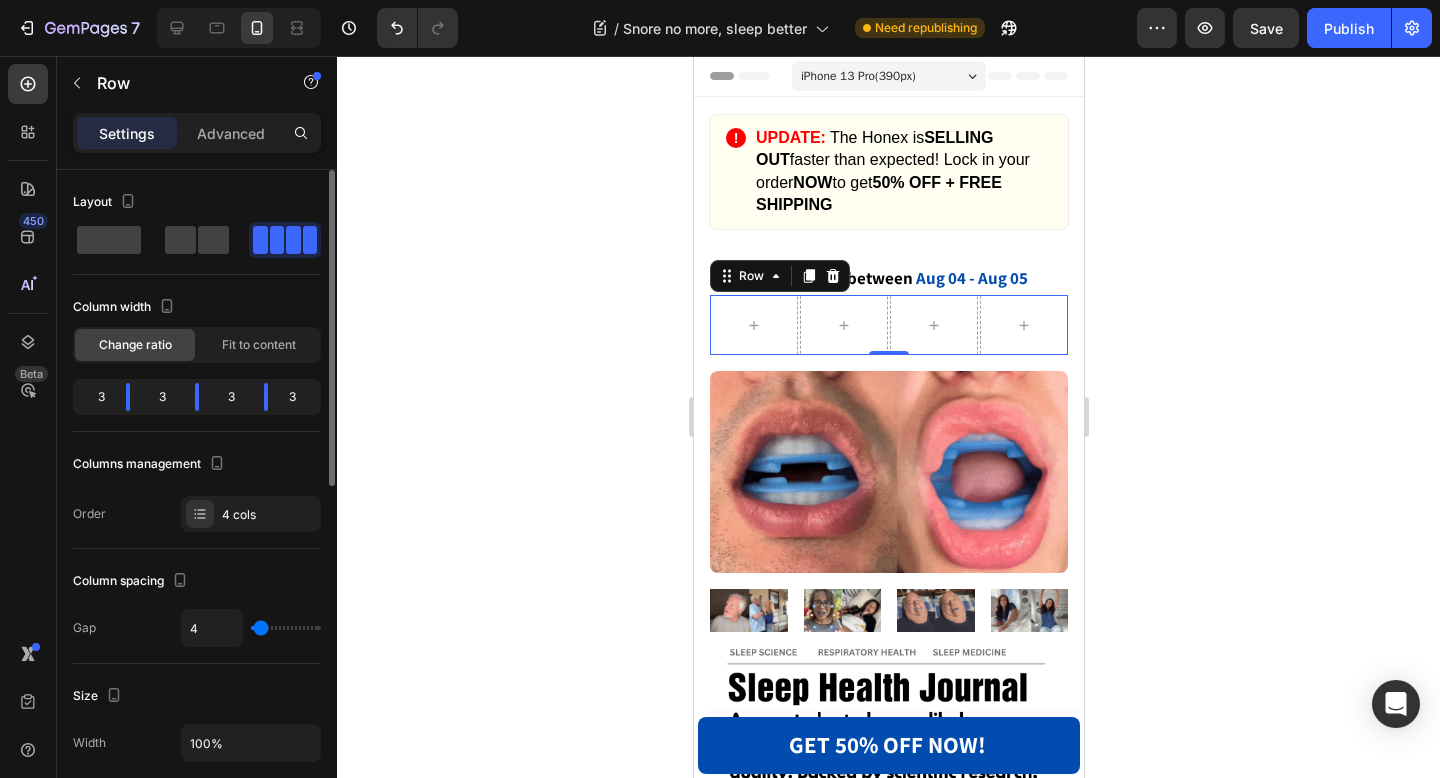 type on "5" 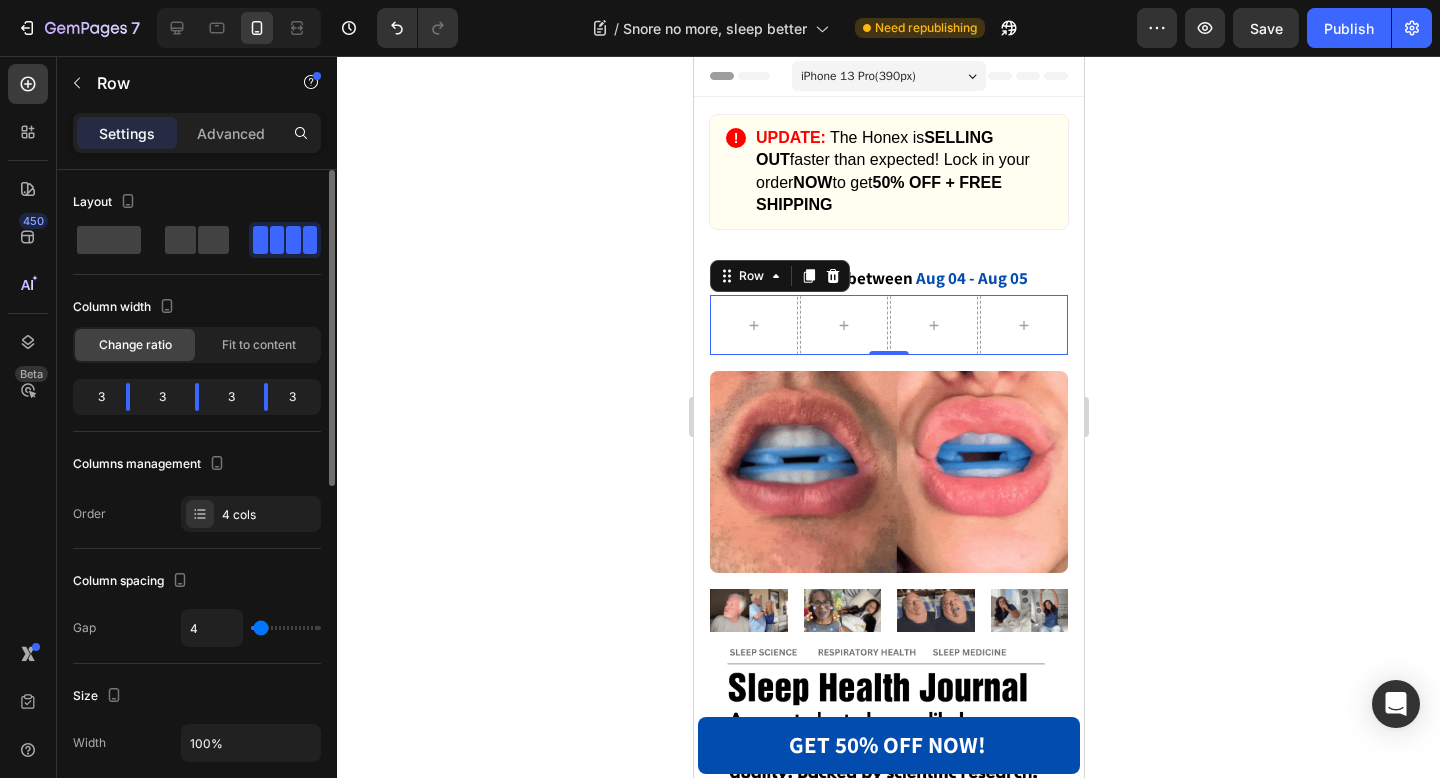 type on "5" 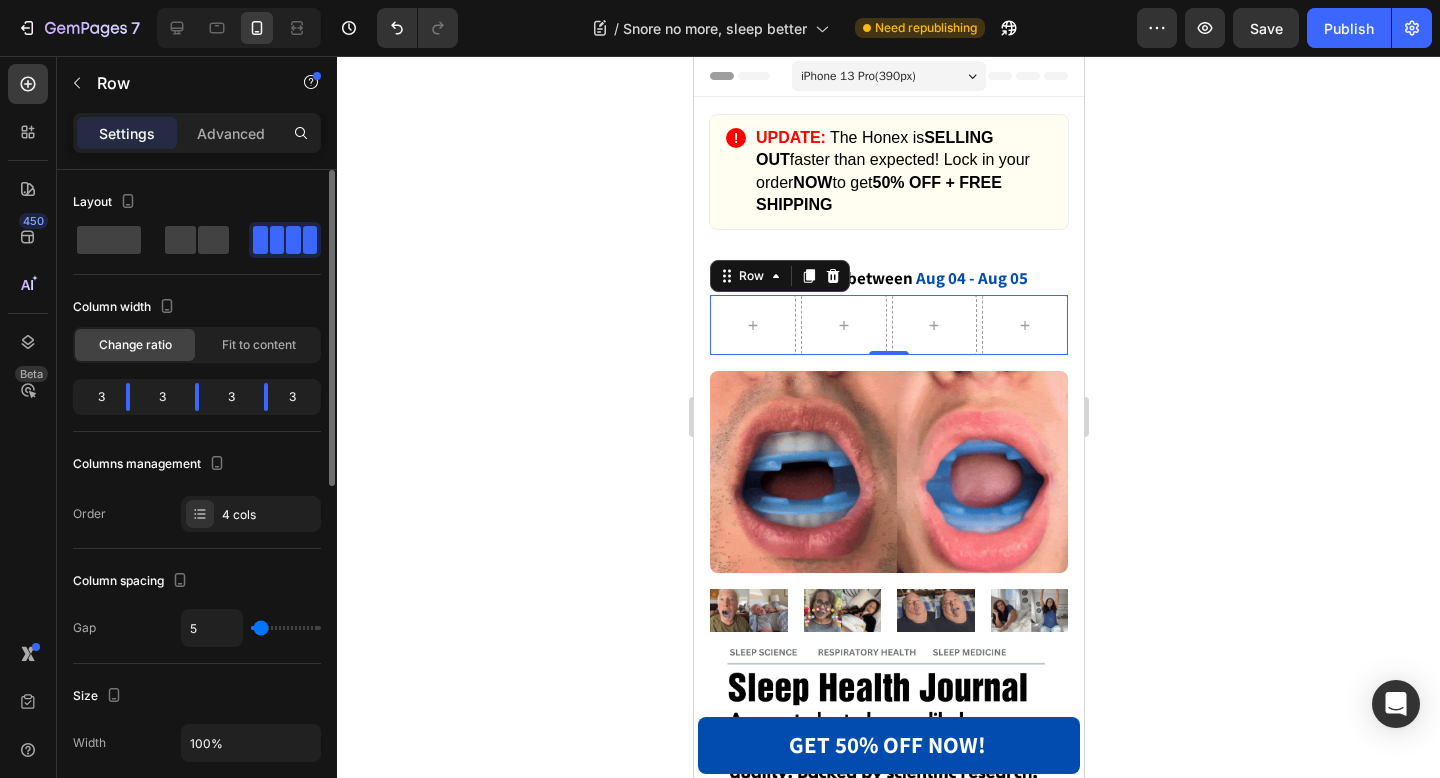 type on "6" 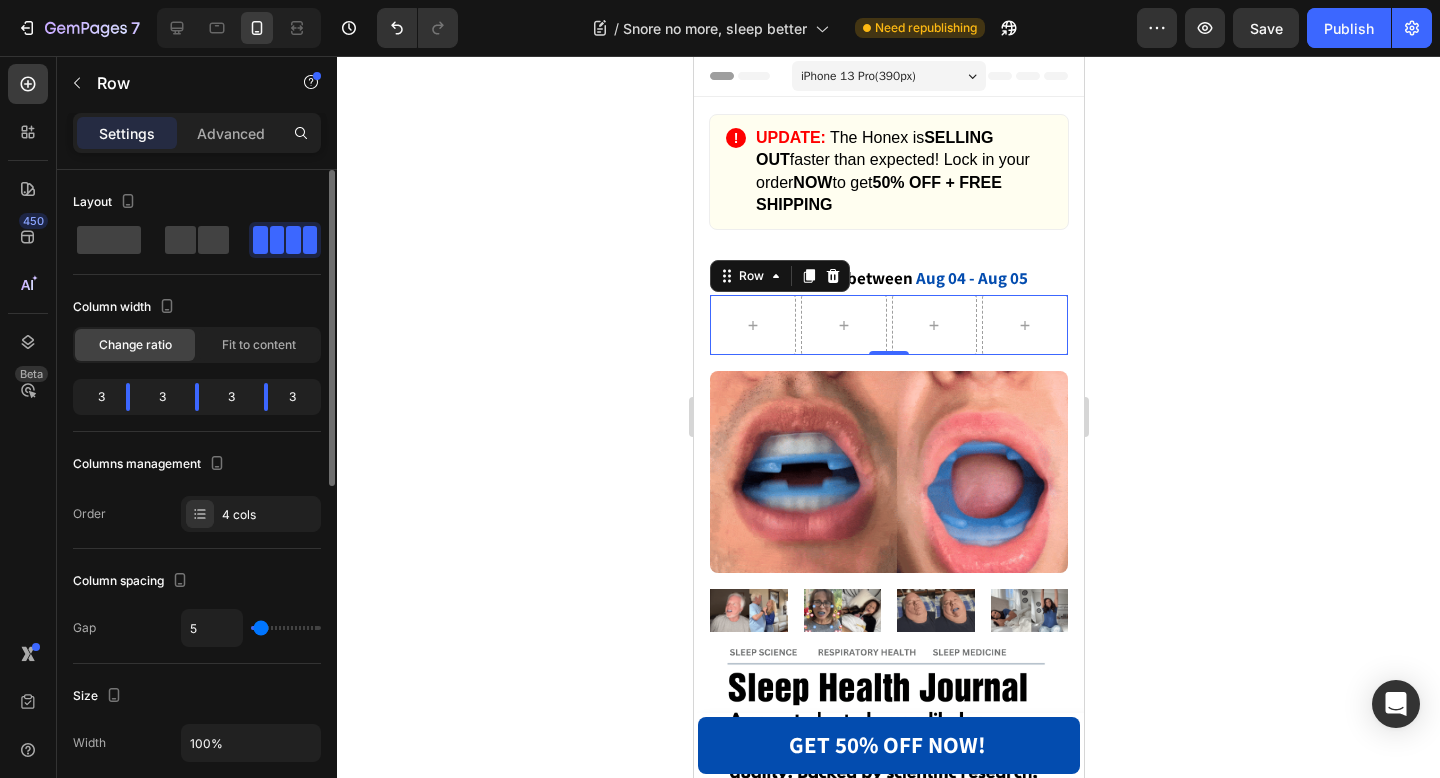 type on "6" 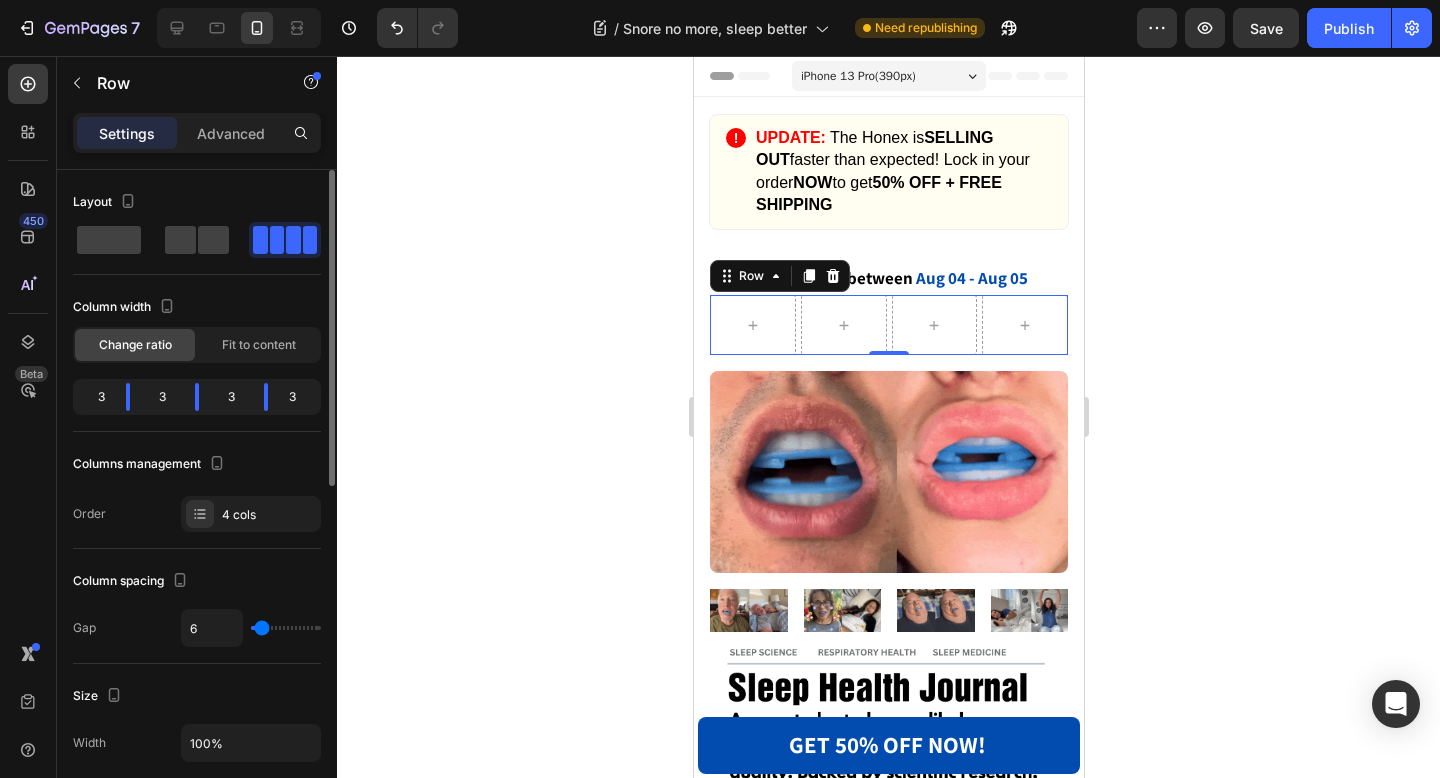 type on "7" 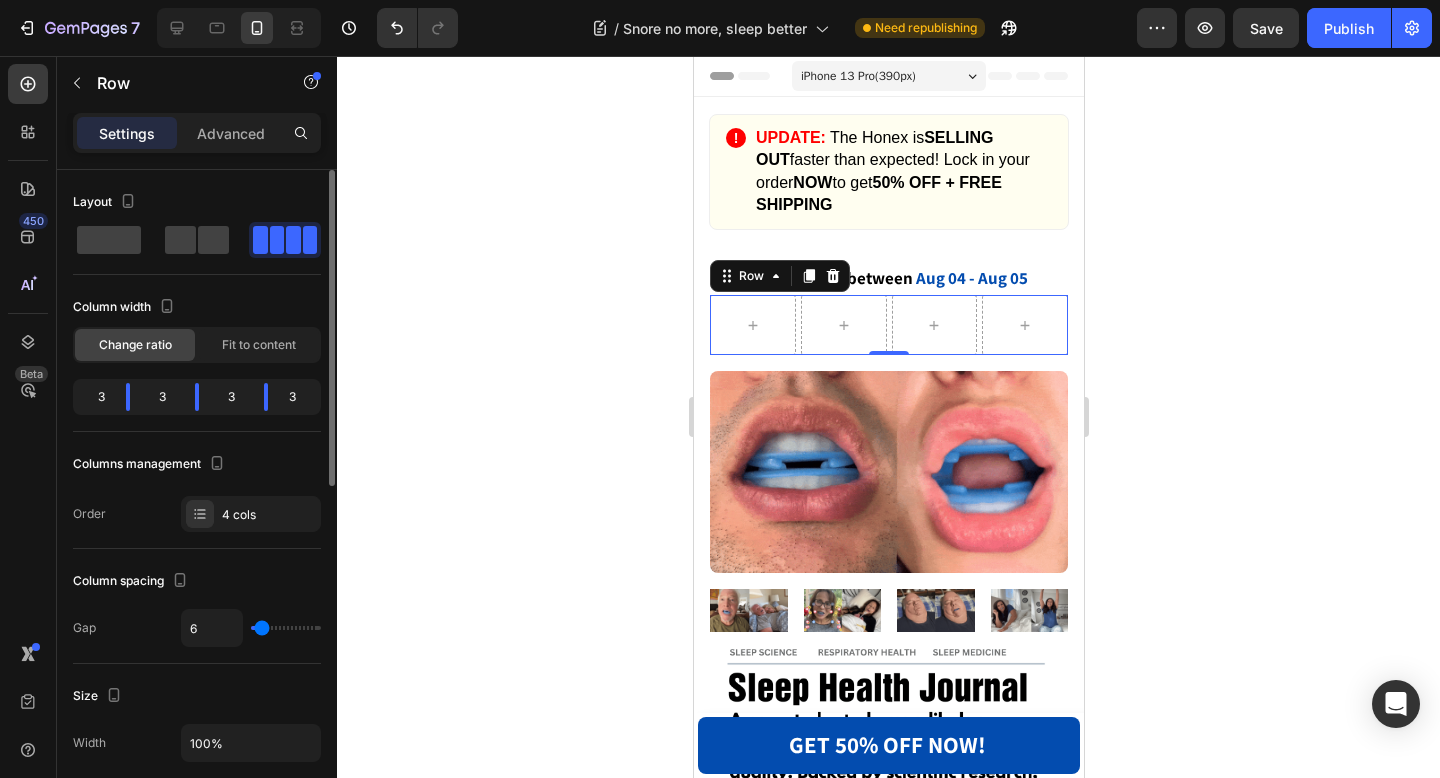 type on "7" 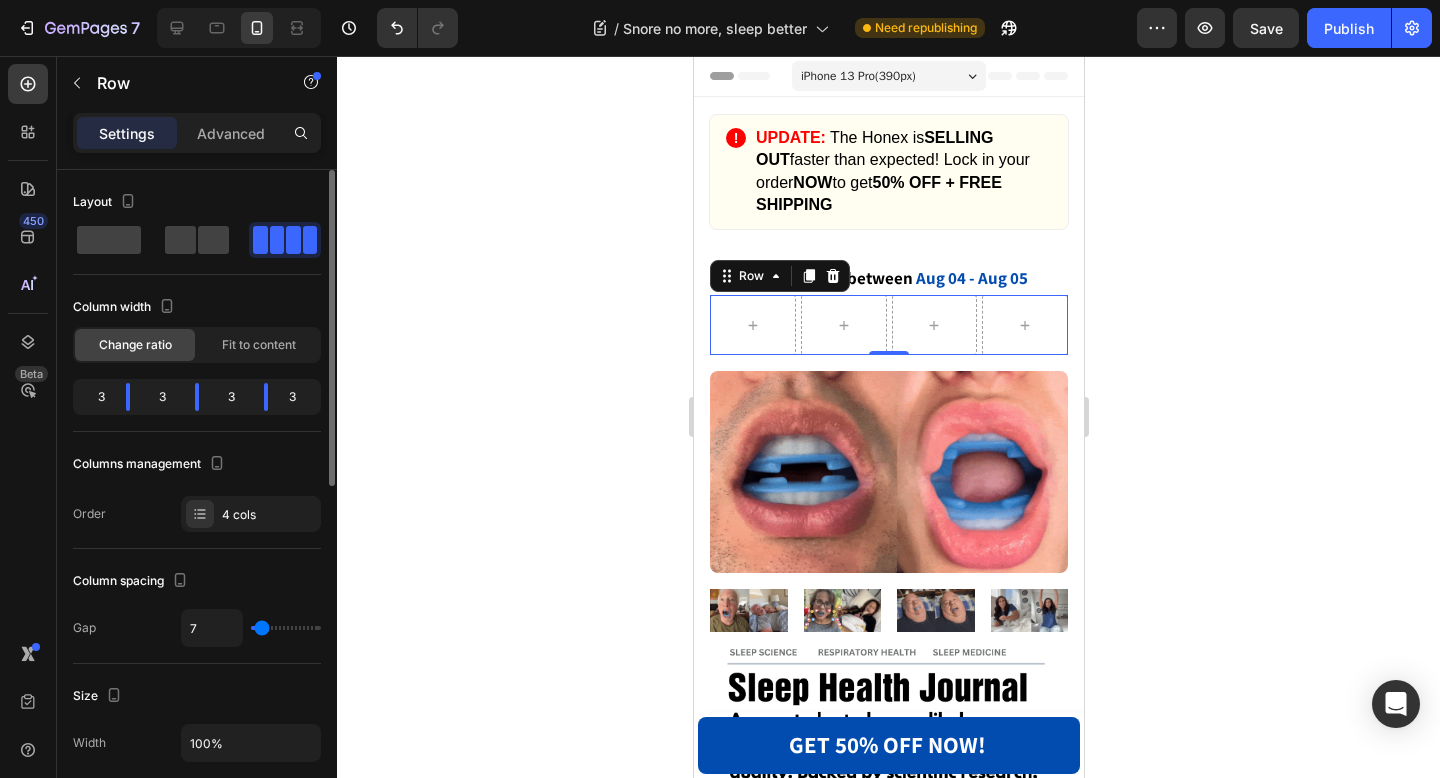 type on "8" 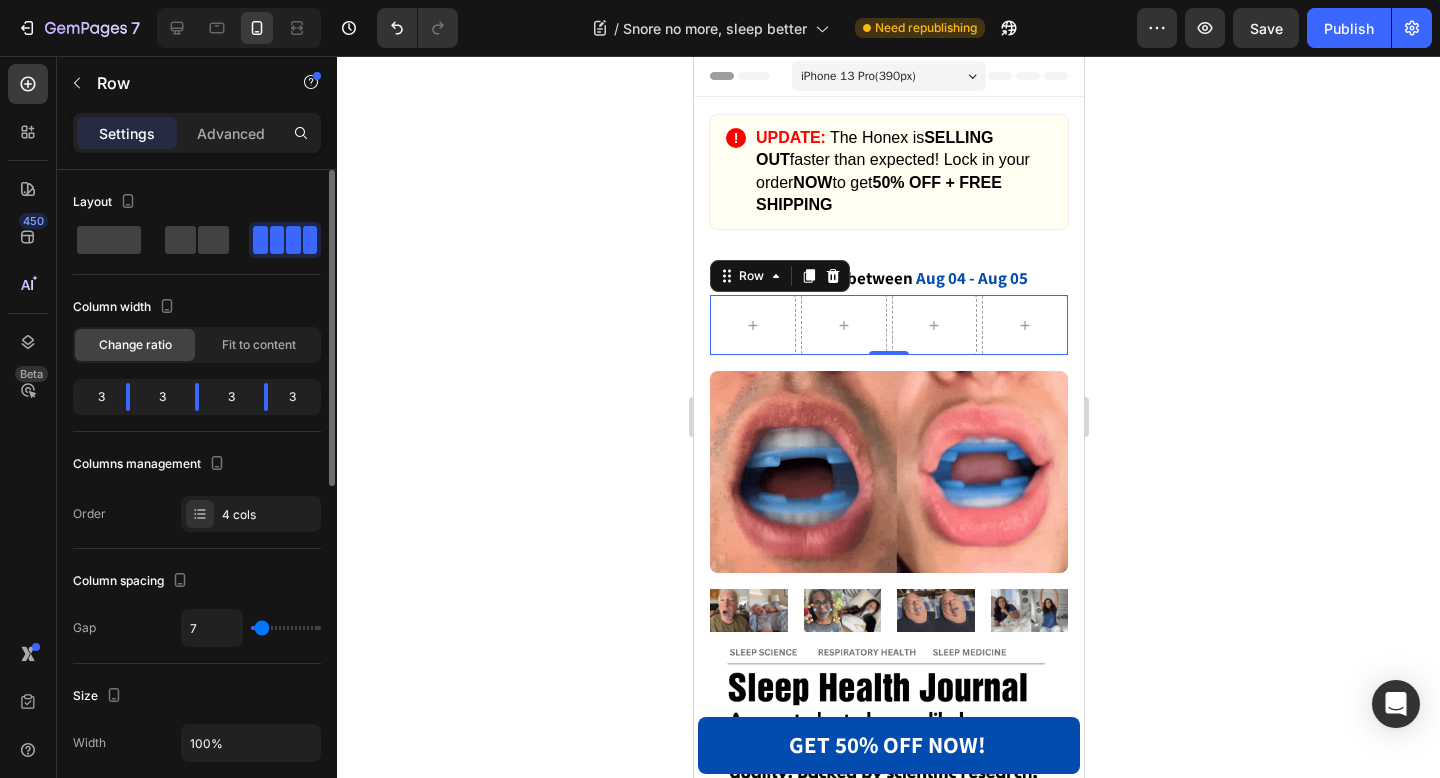 type on "8" 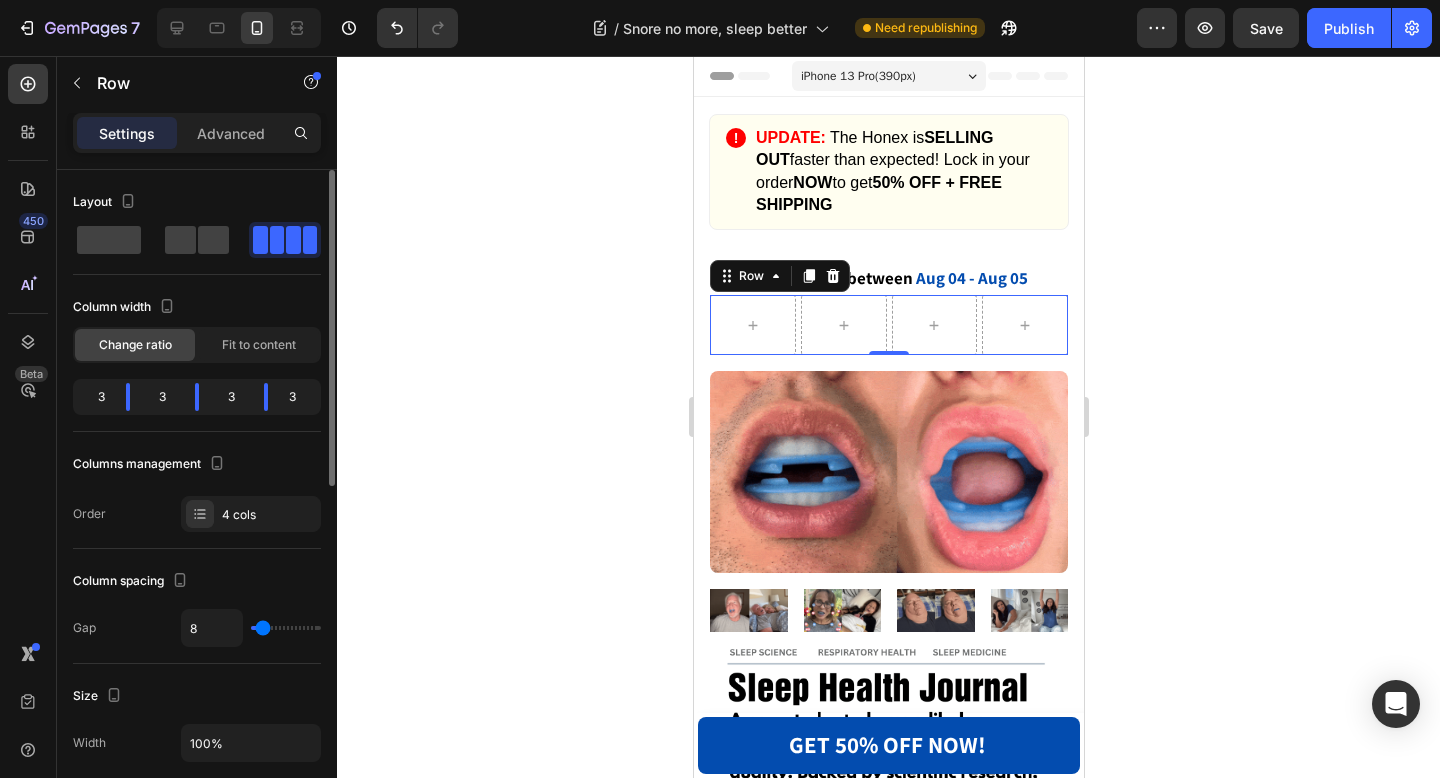 type on "9" 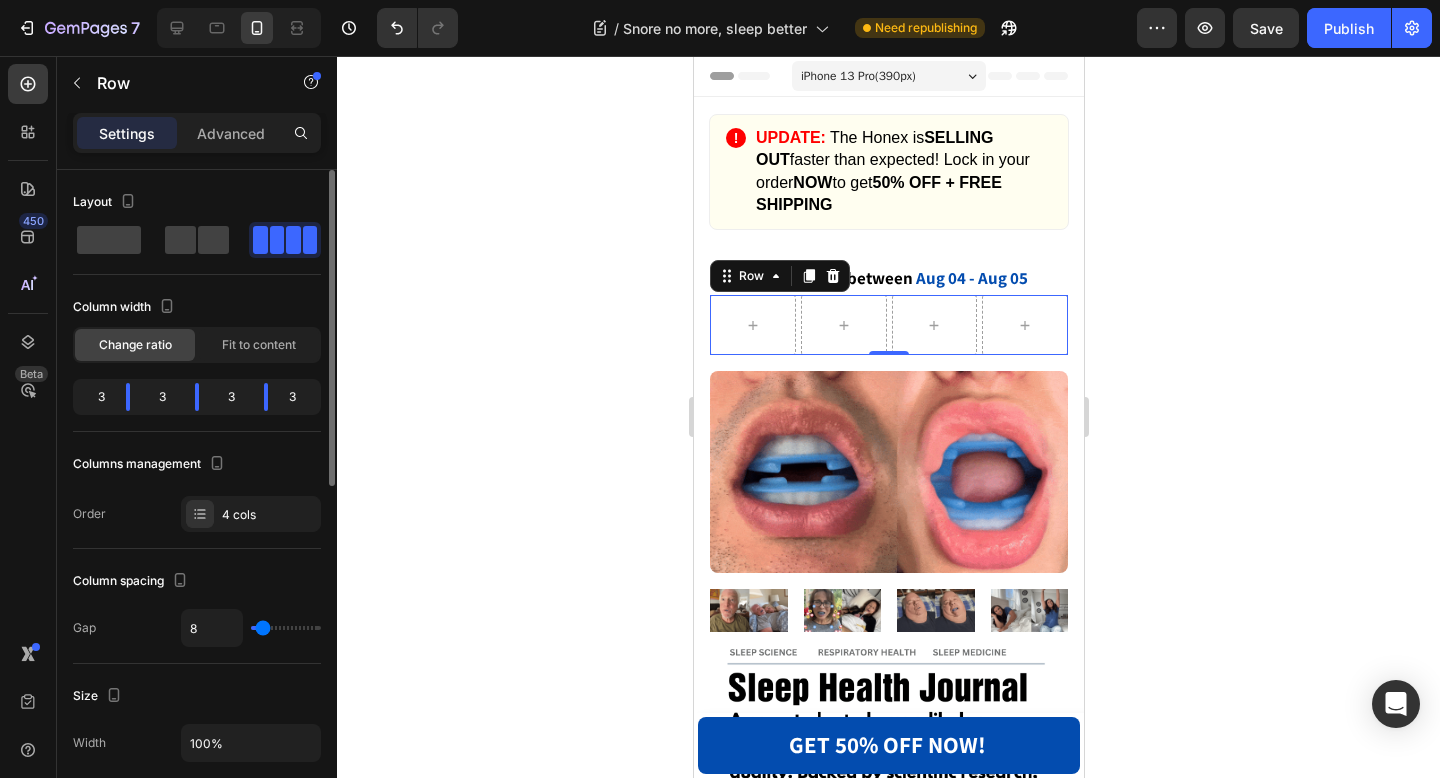 type on "9" 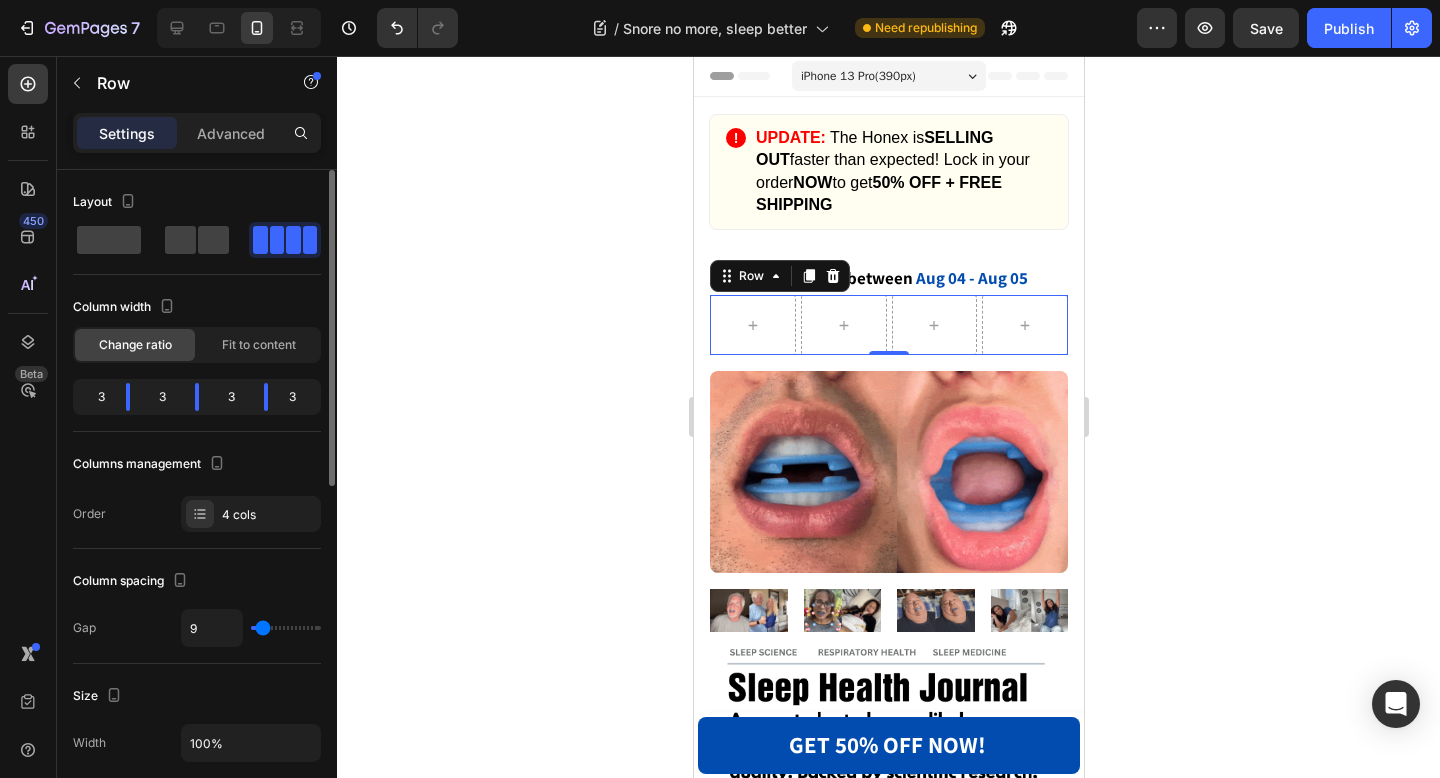 type on "10" 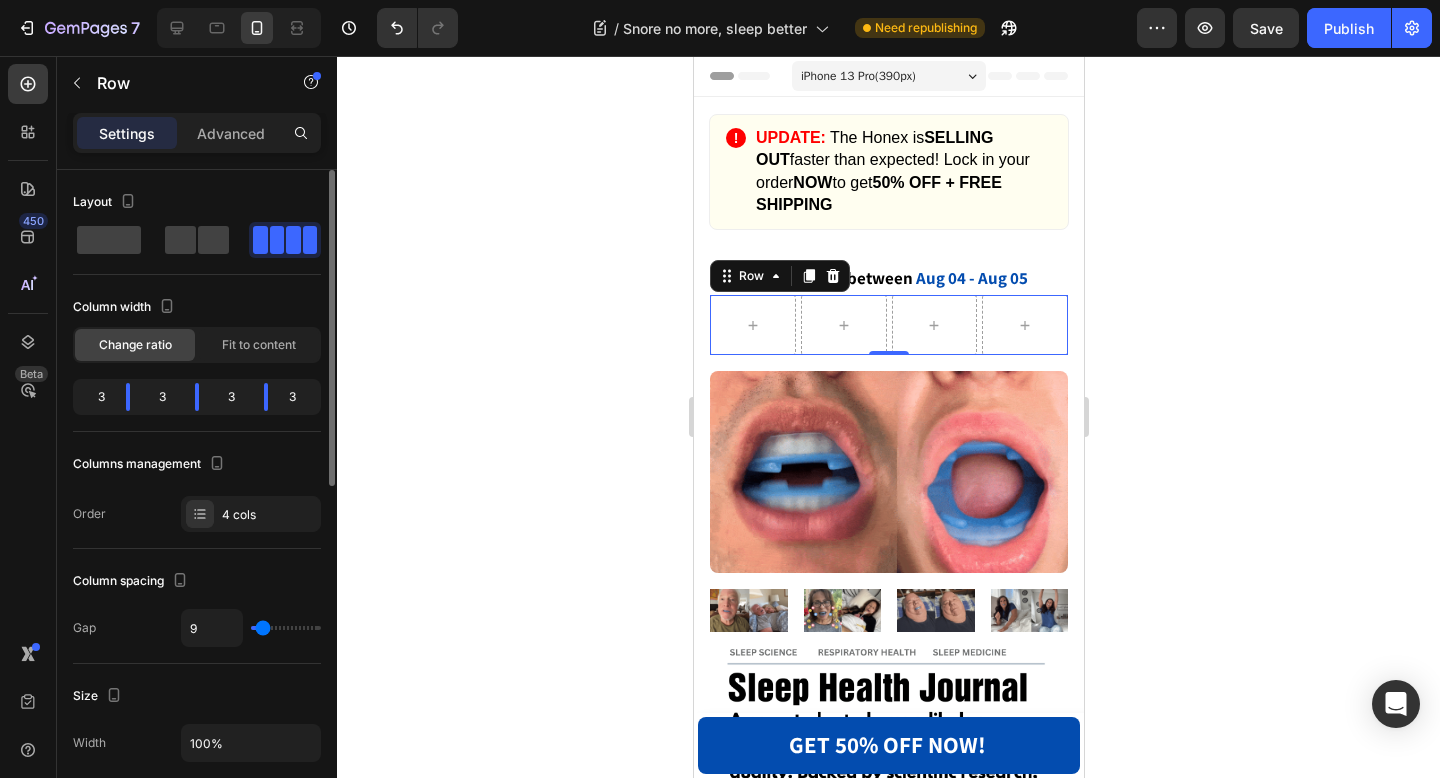 type on "10" 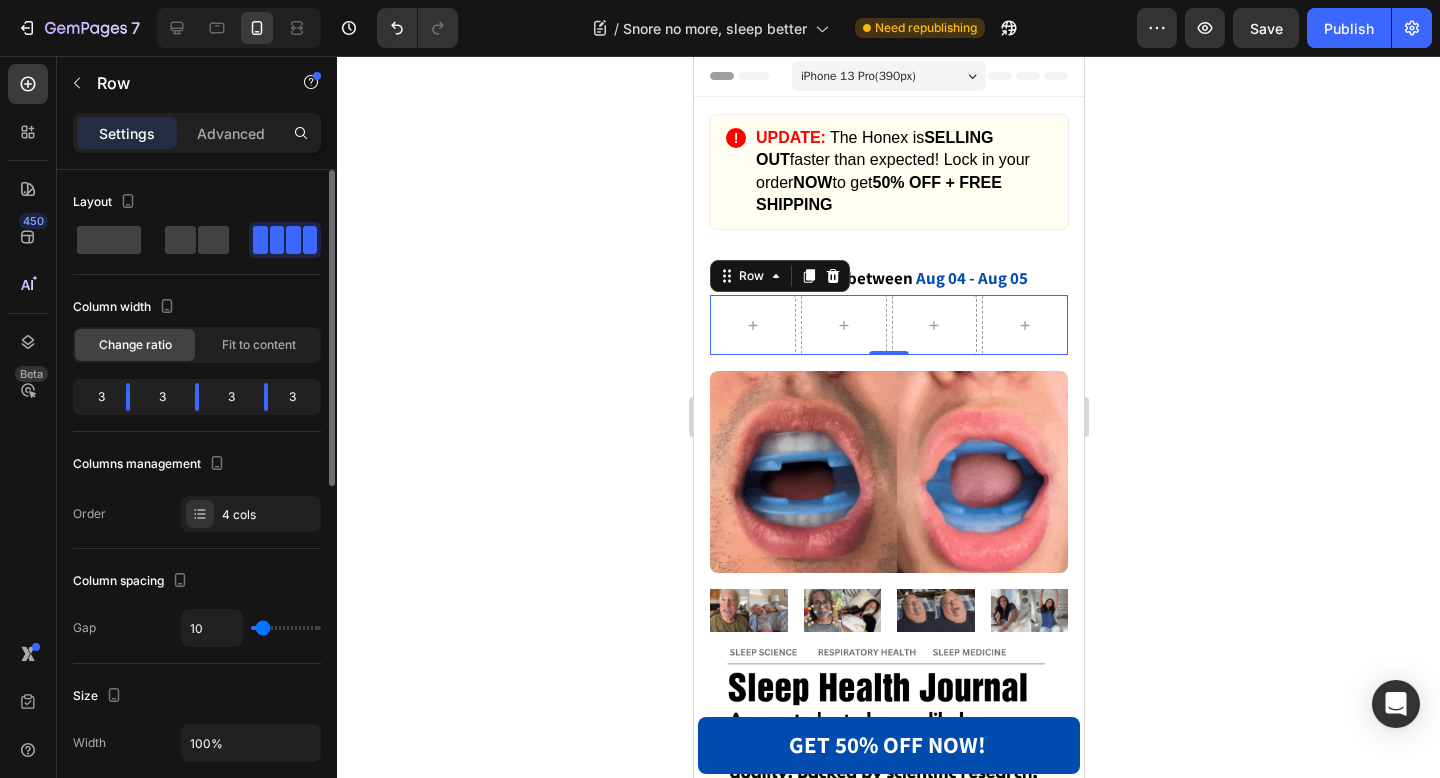 type on "11" 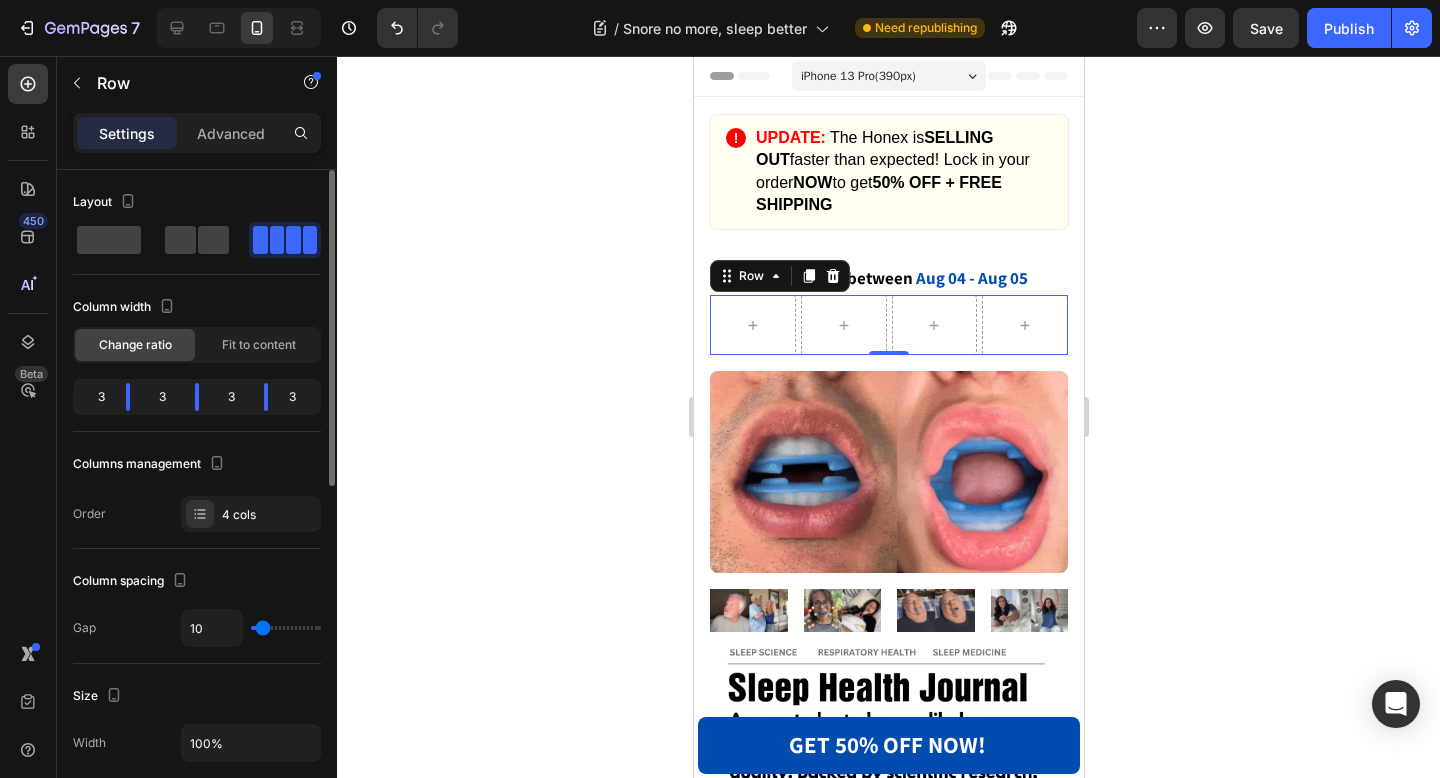 type on "11" 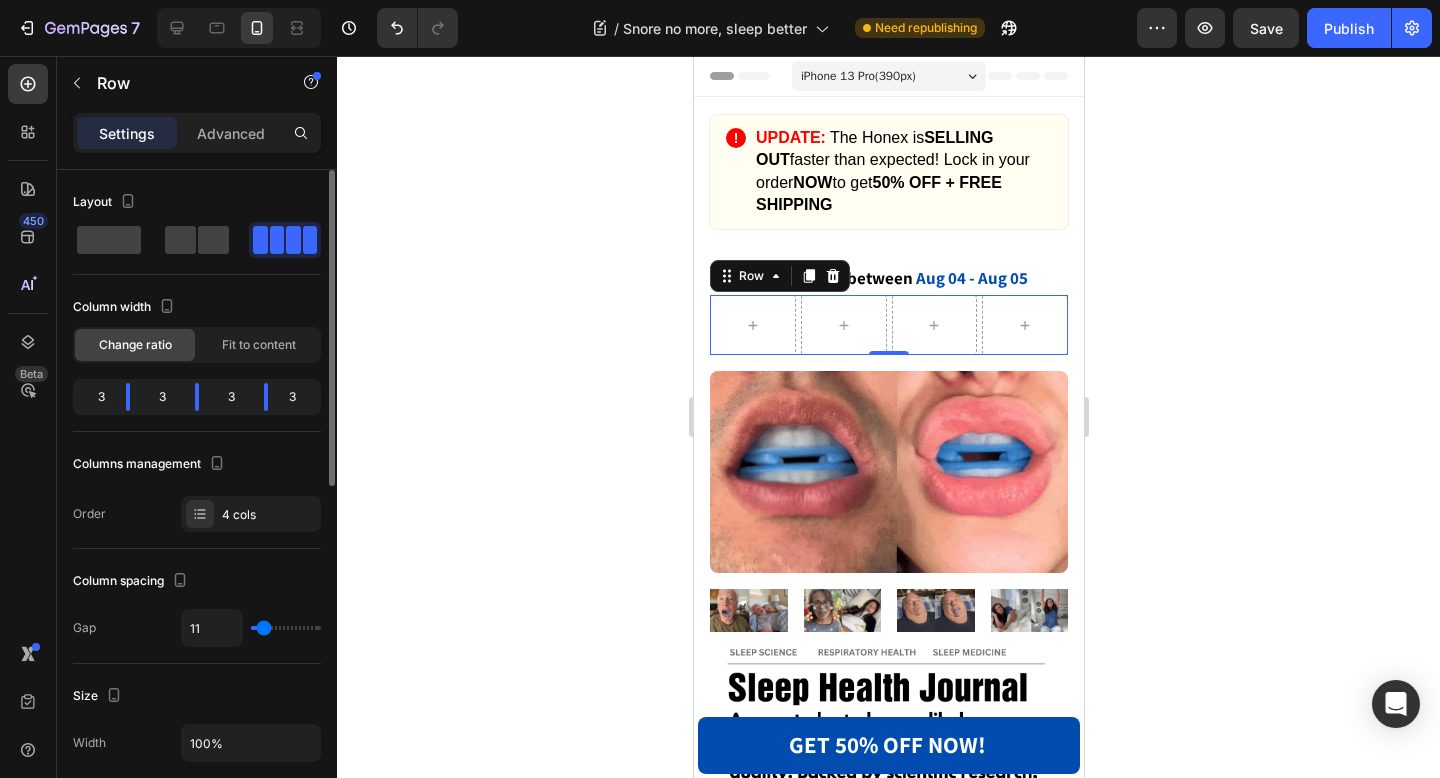 type on "12" 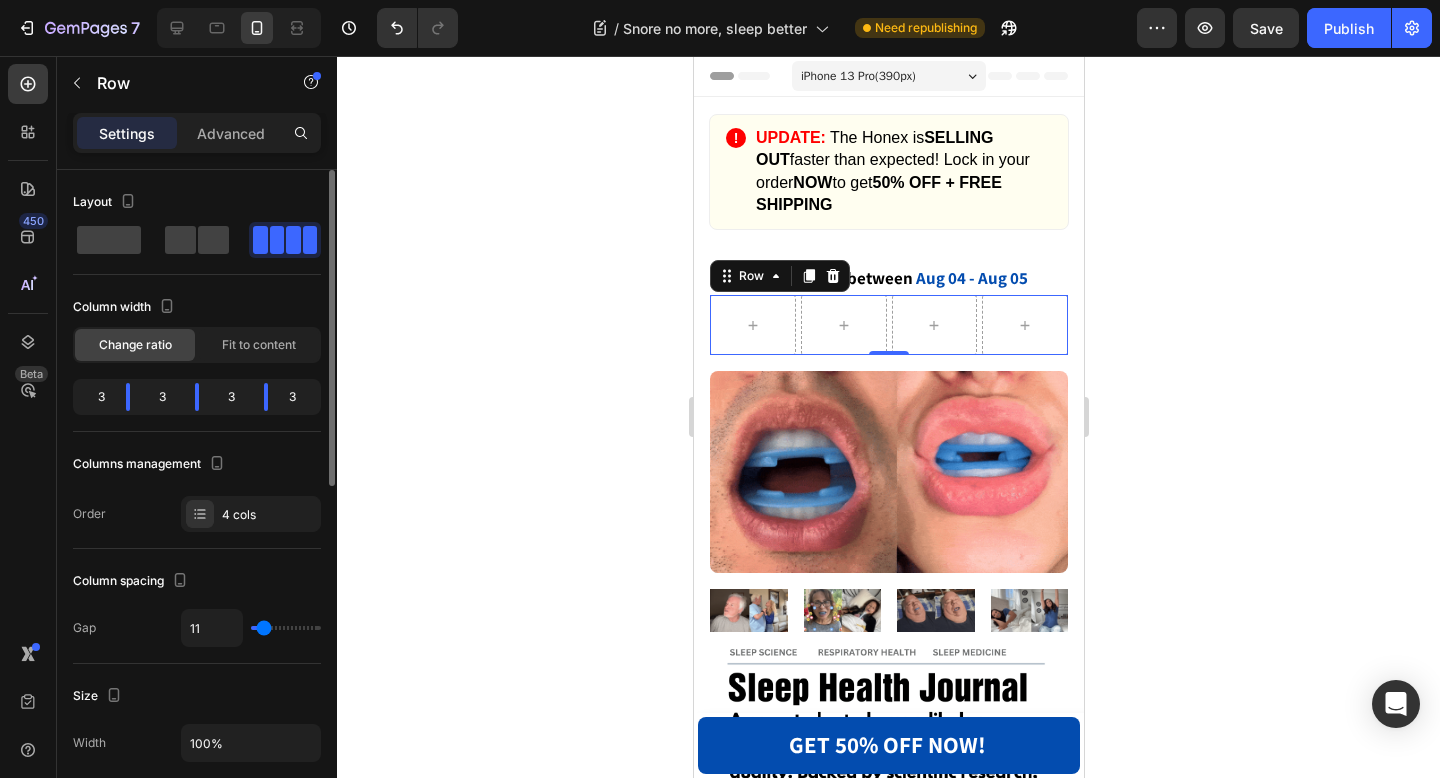 type on "12" 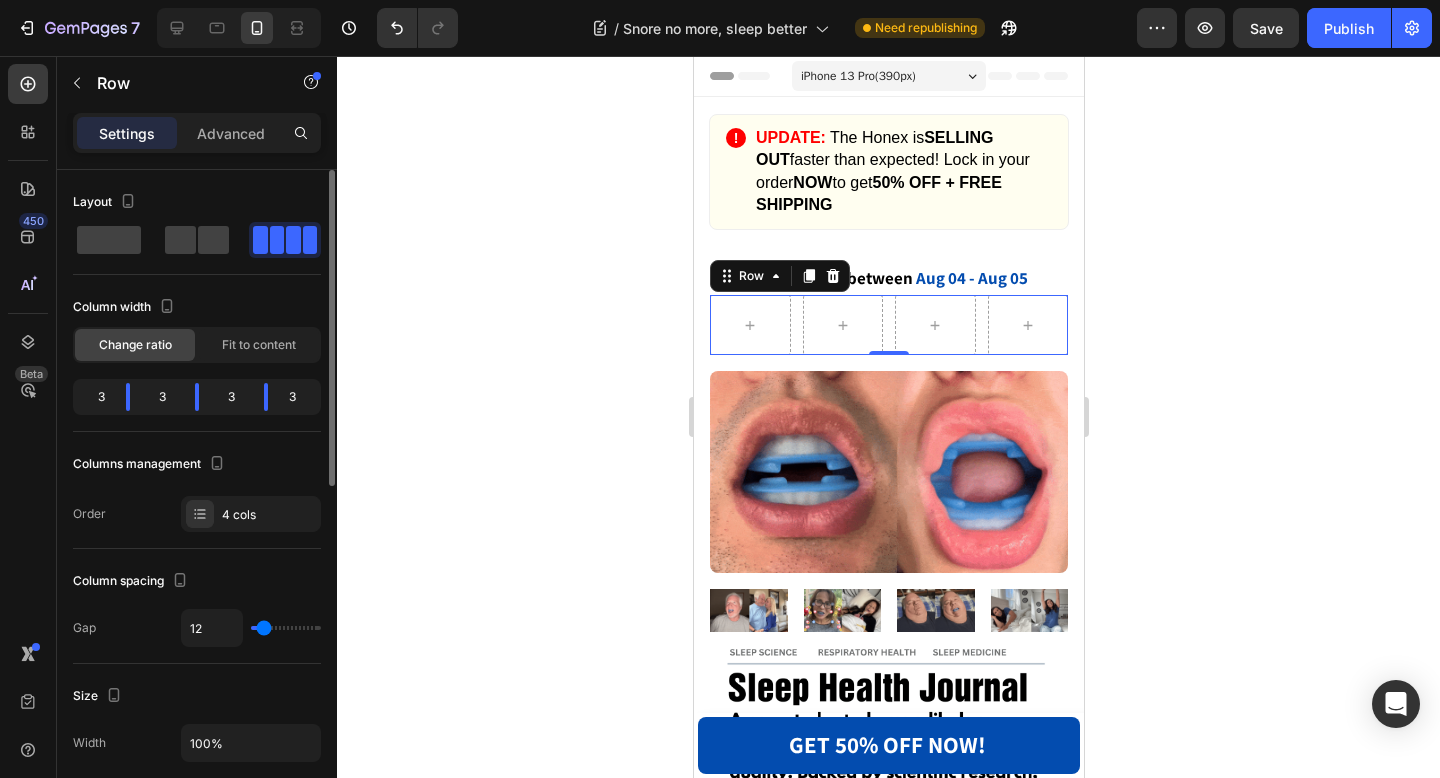 type on "13" 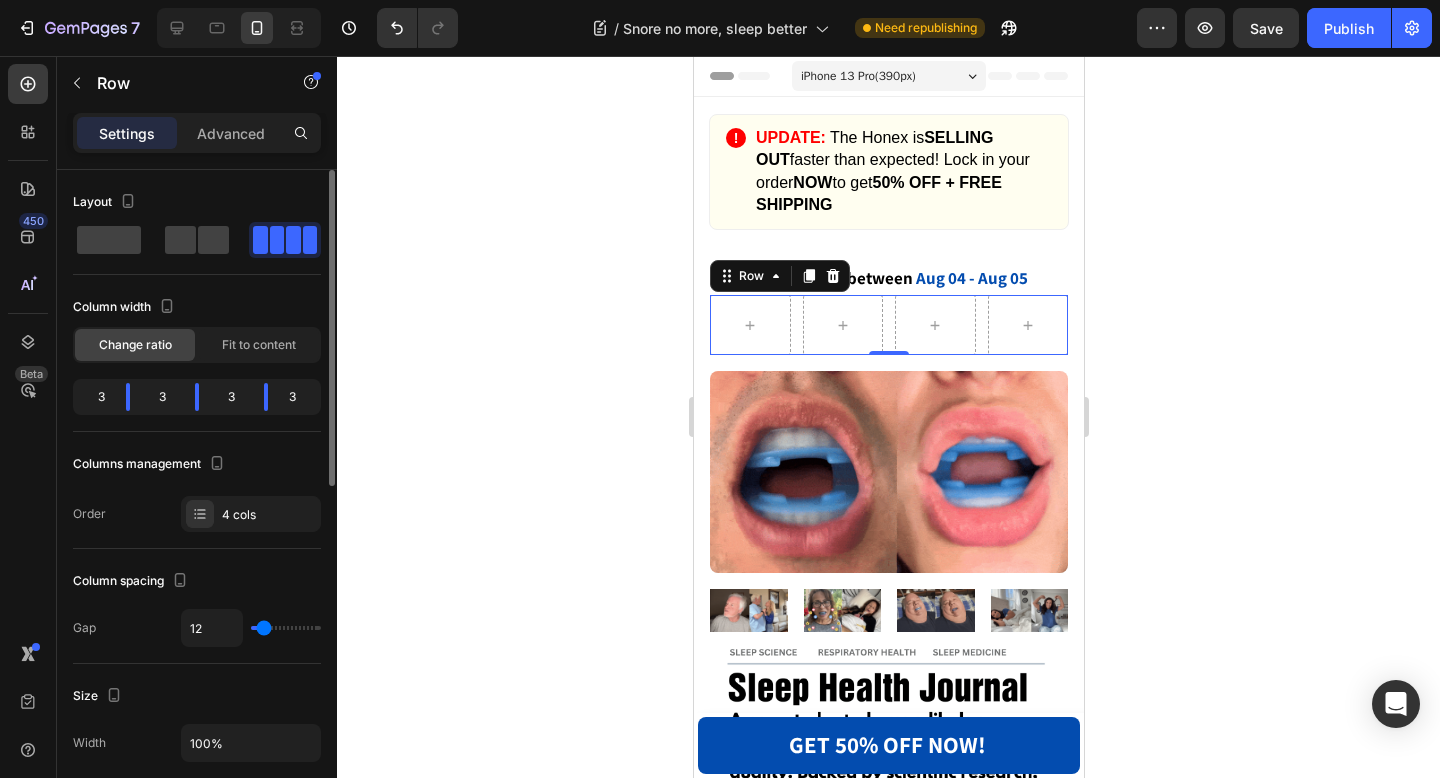 type on "13" 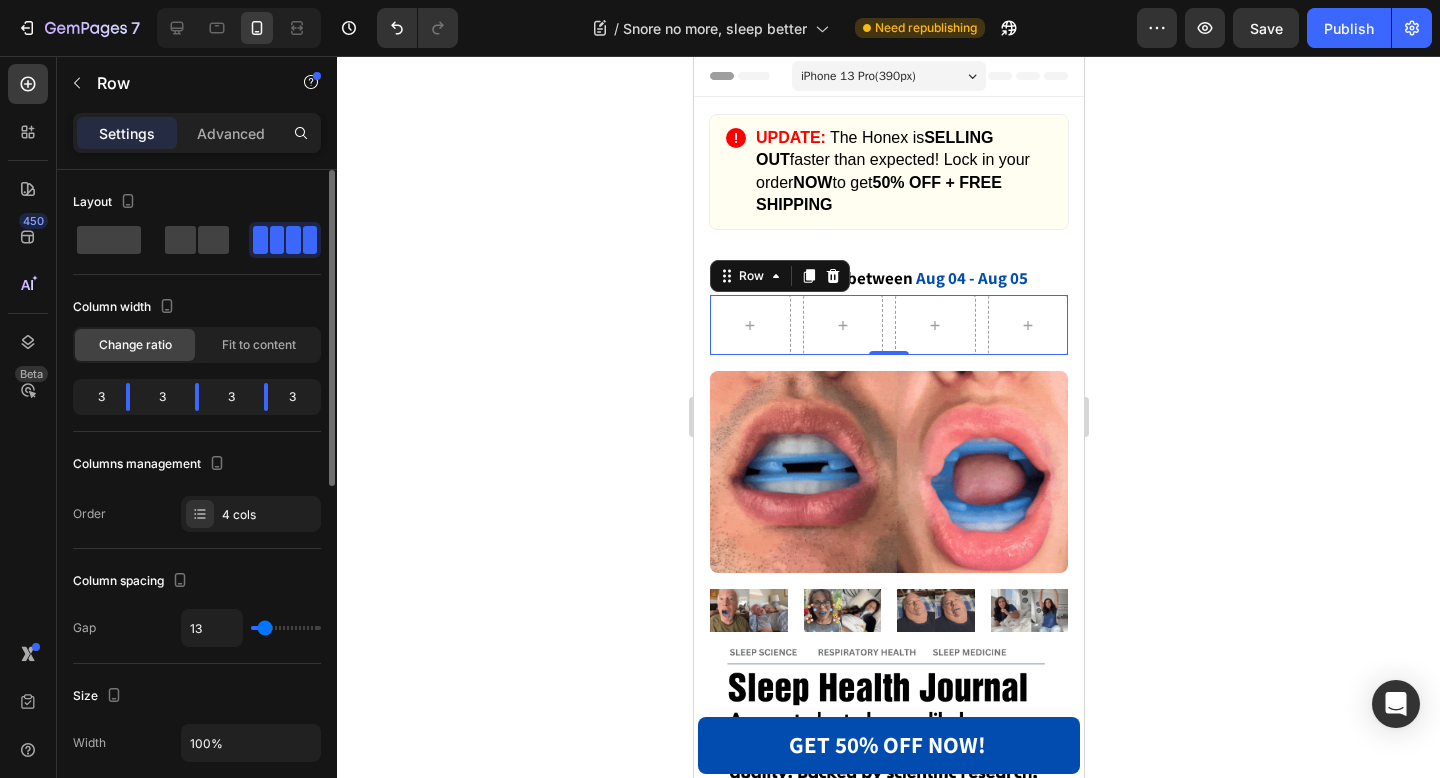 type on "14" 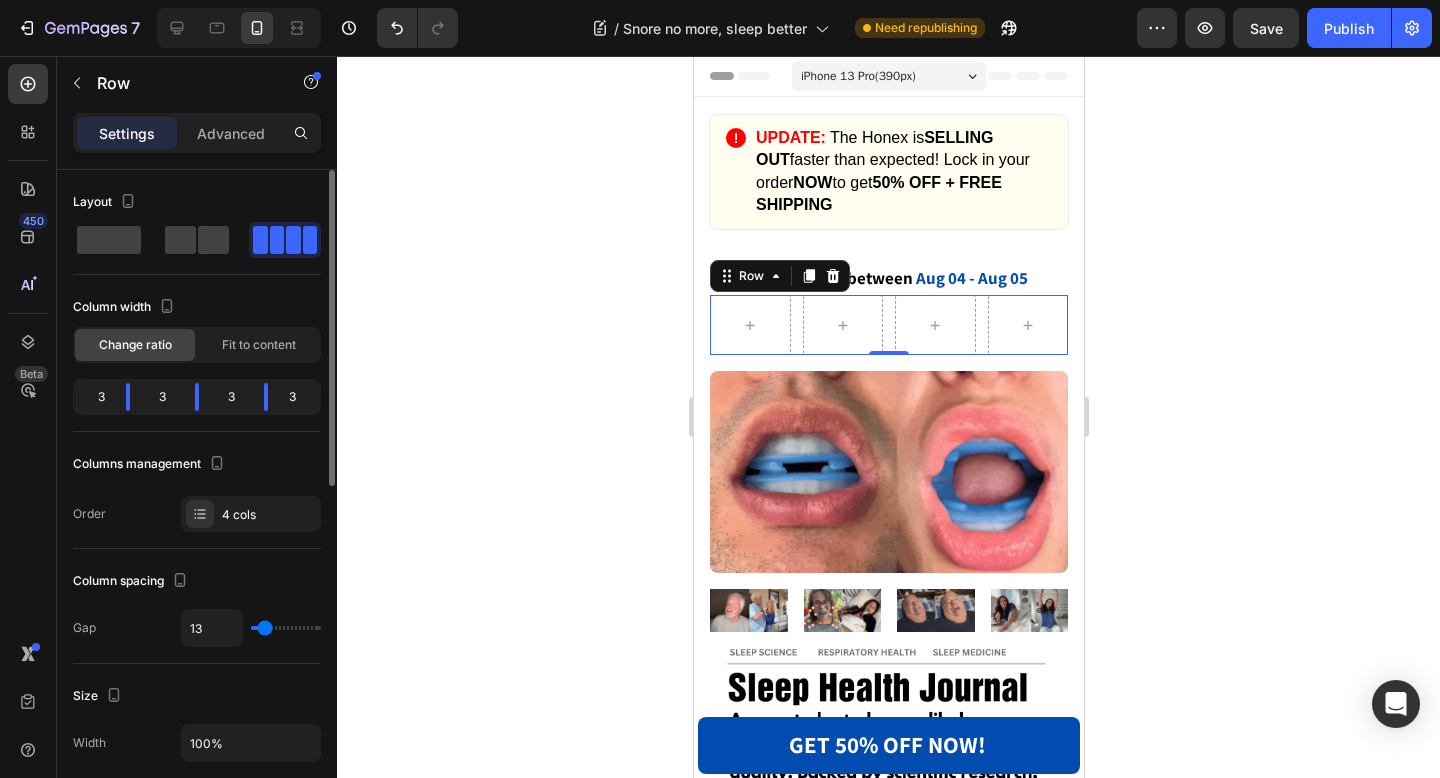 type on "14" 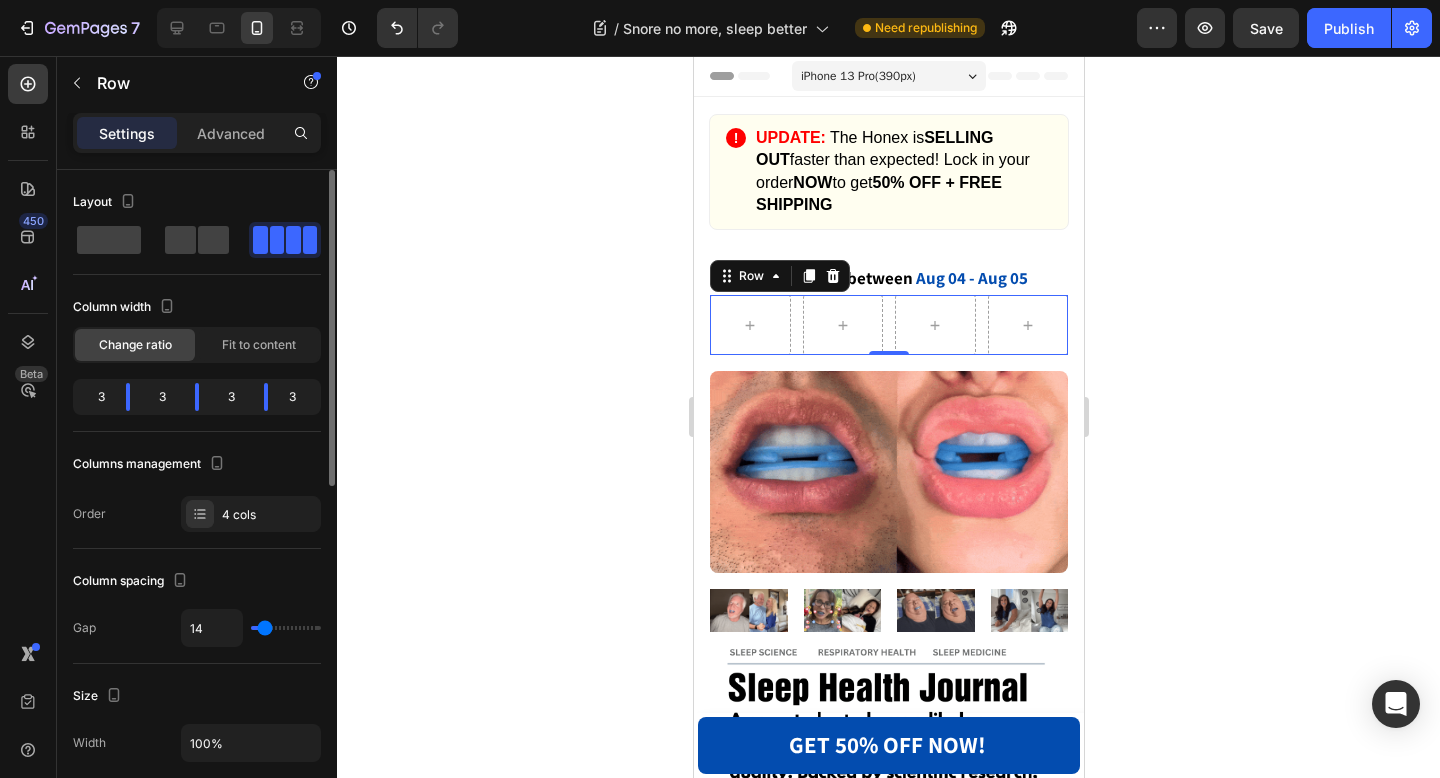 type on "15" 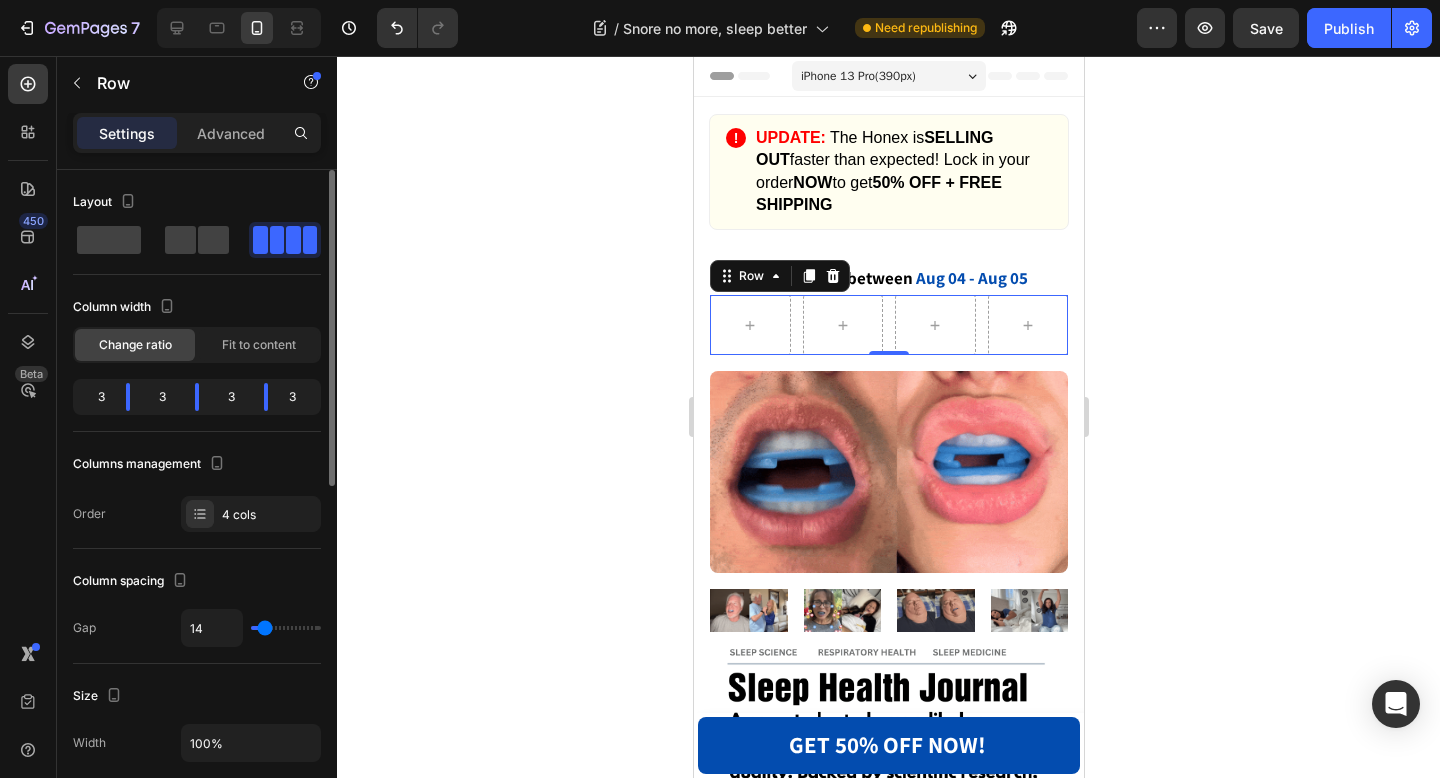 type on "15" 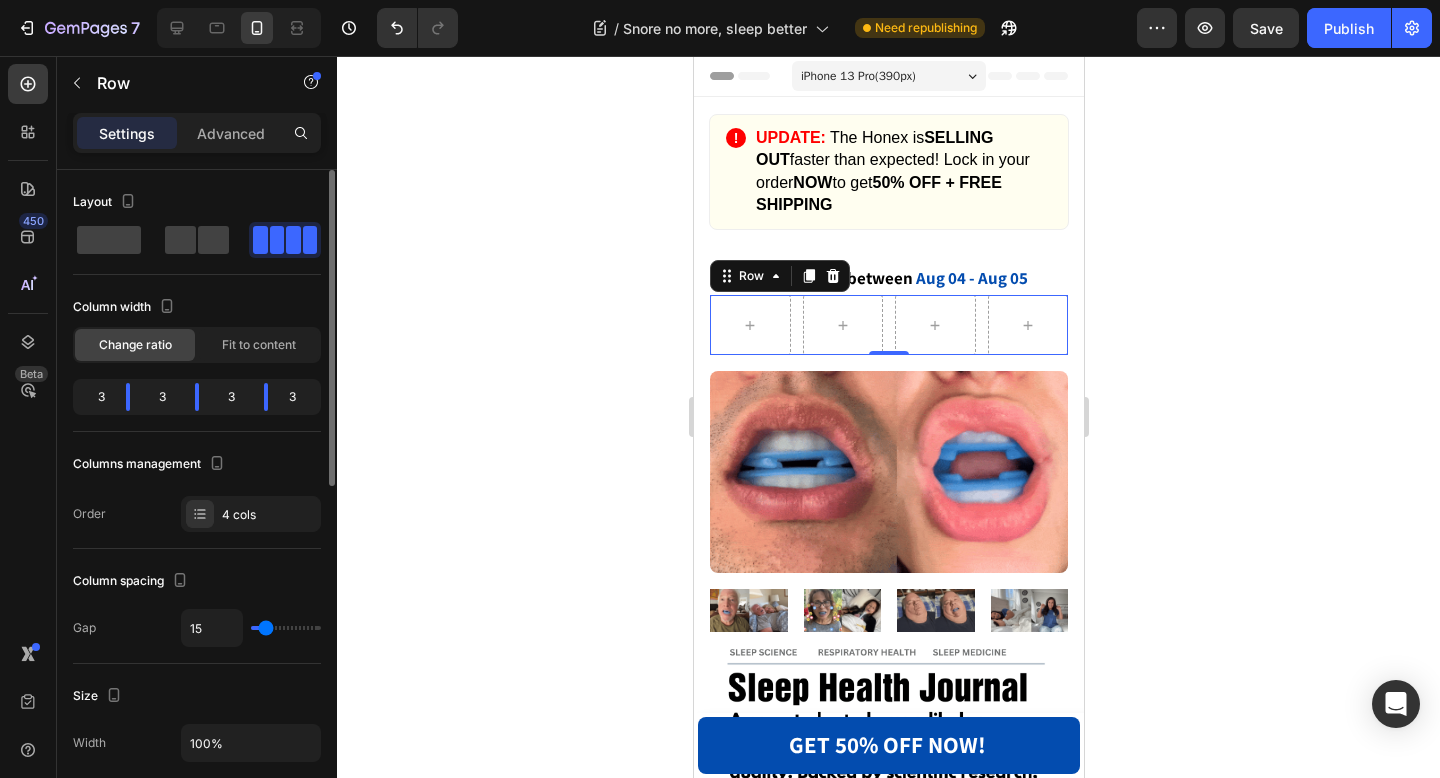 type on "16" 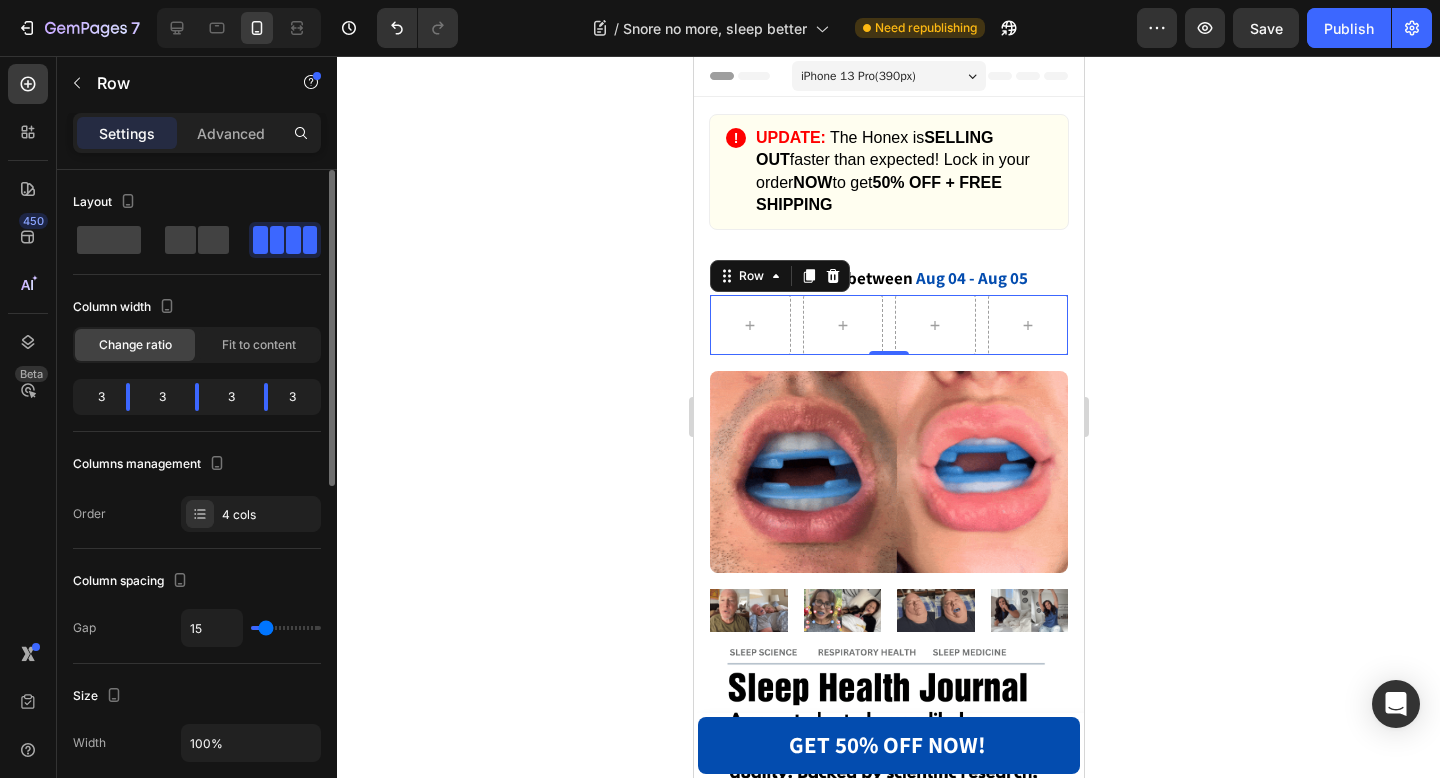 type on "16" 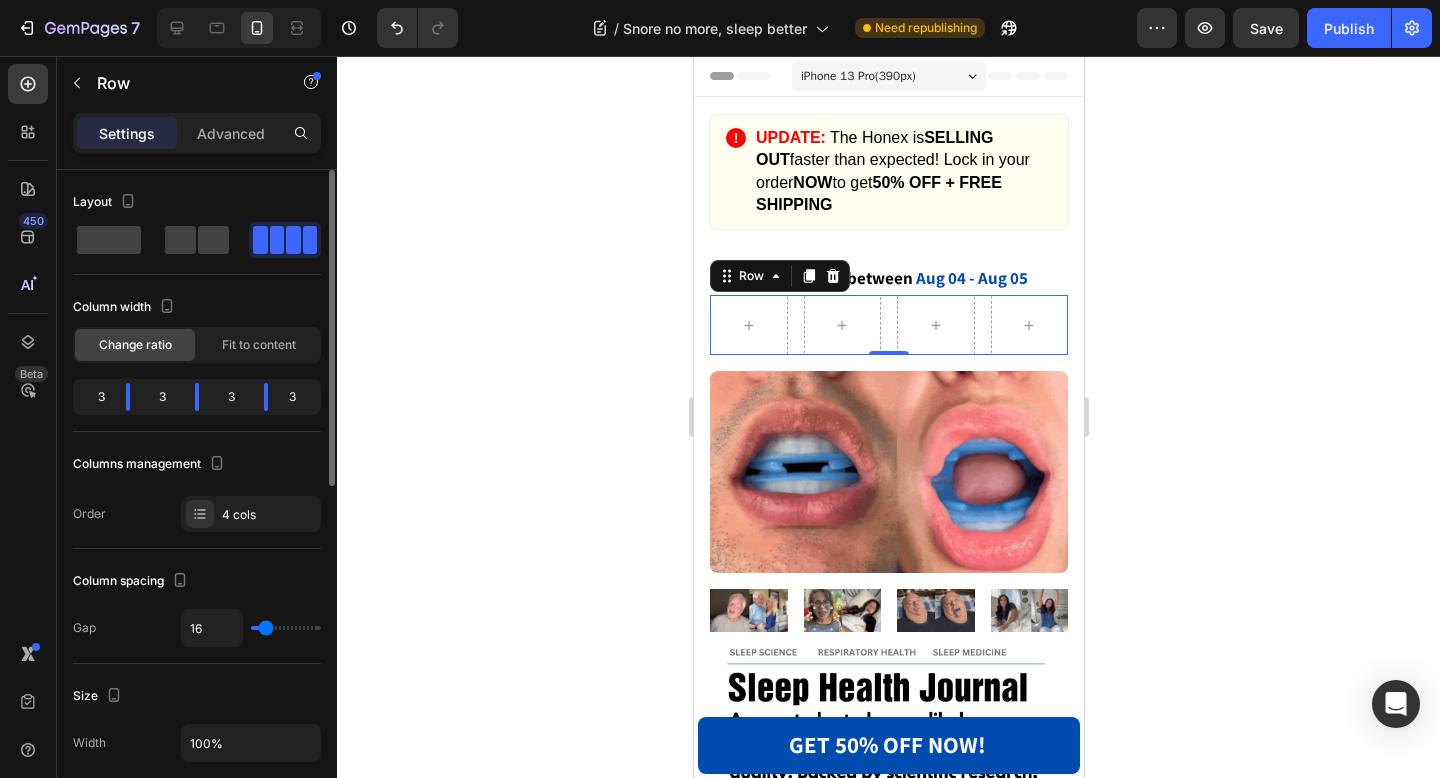 type on "17" 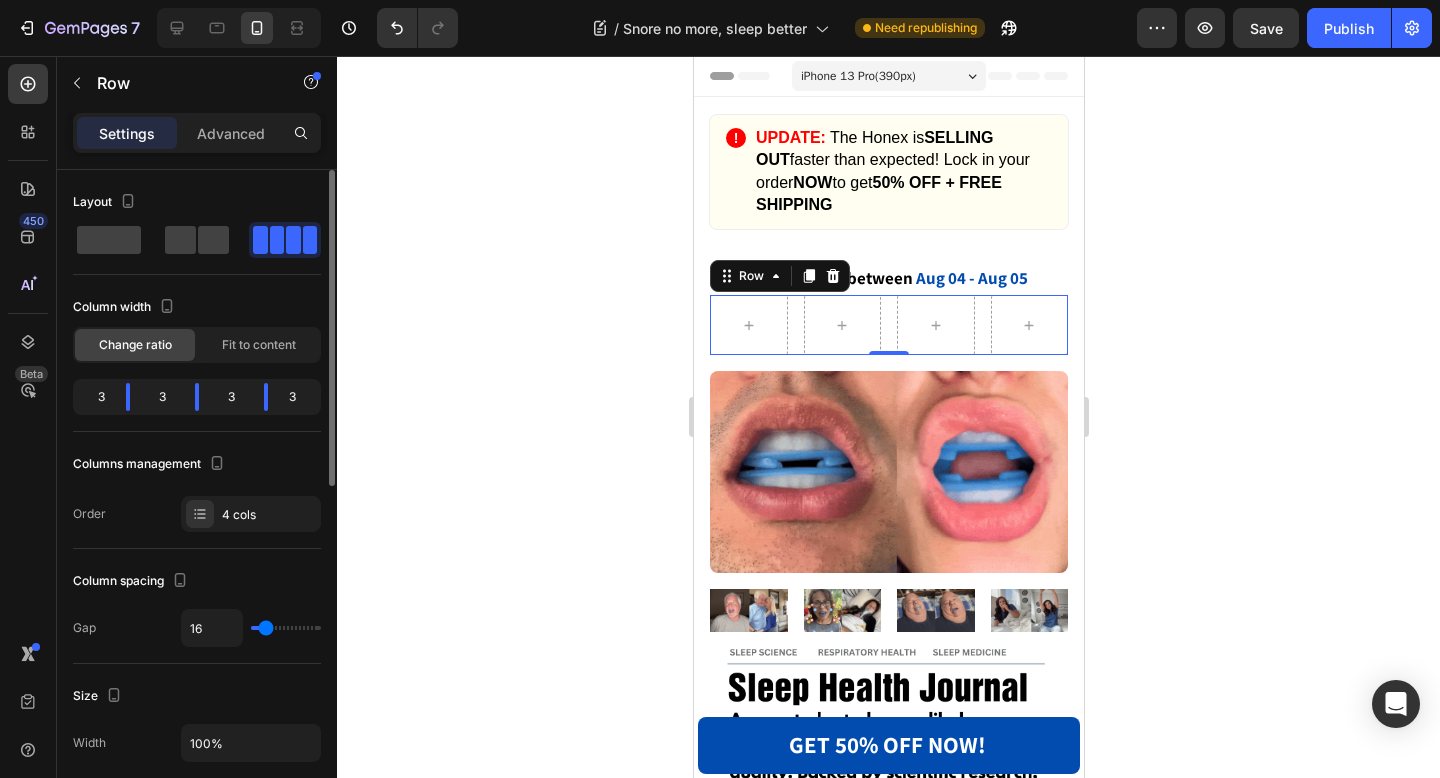 type on "17" 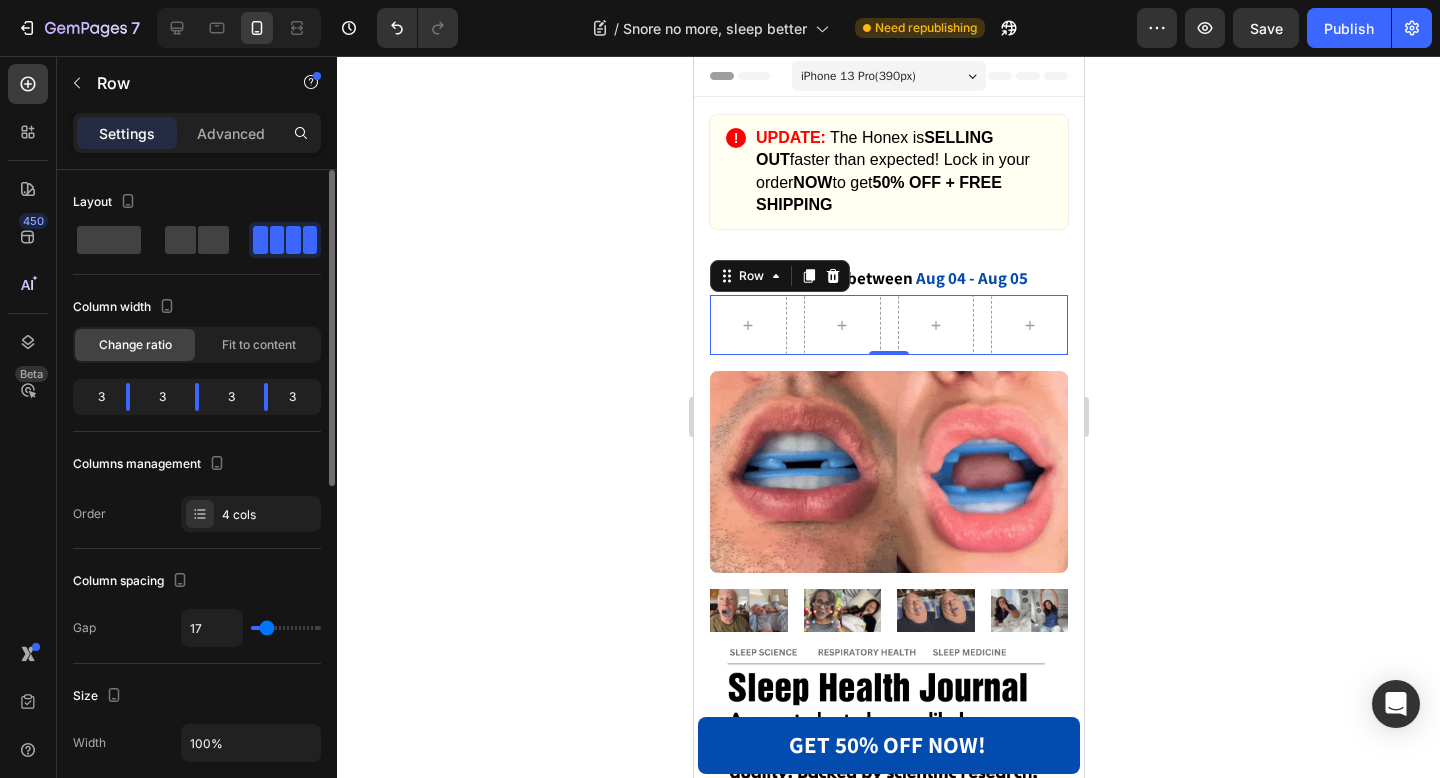 type on "16" 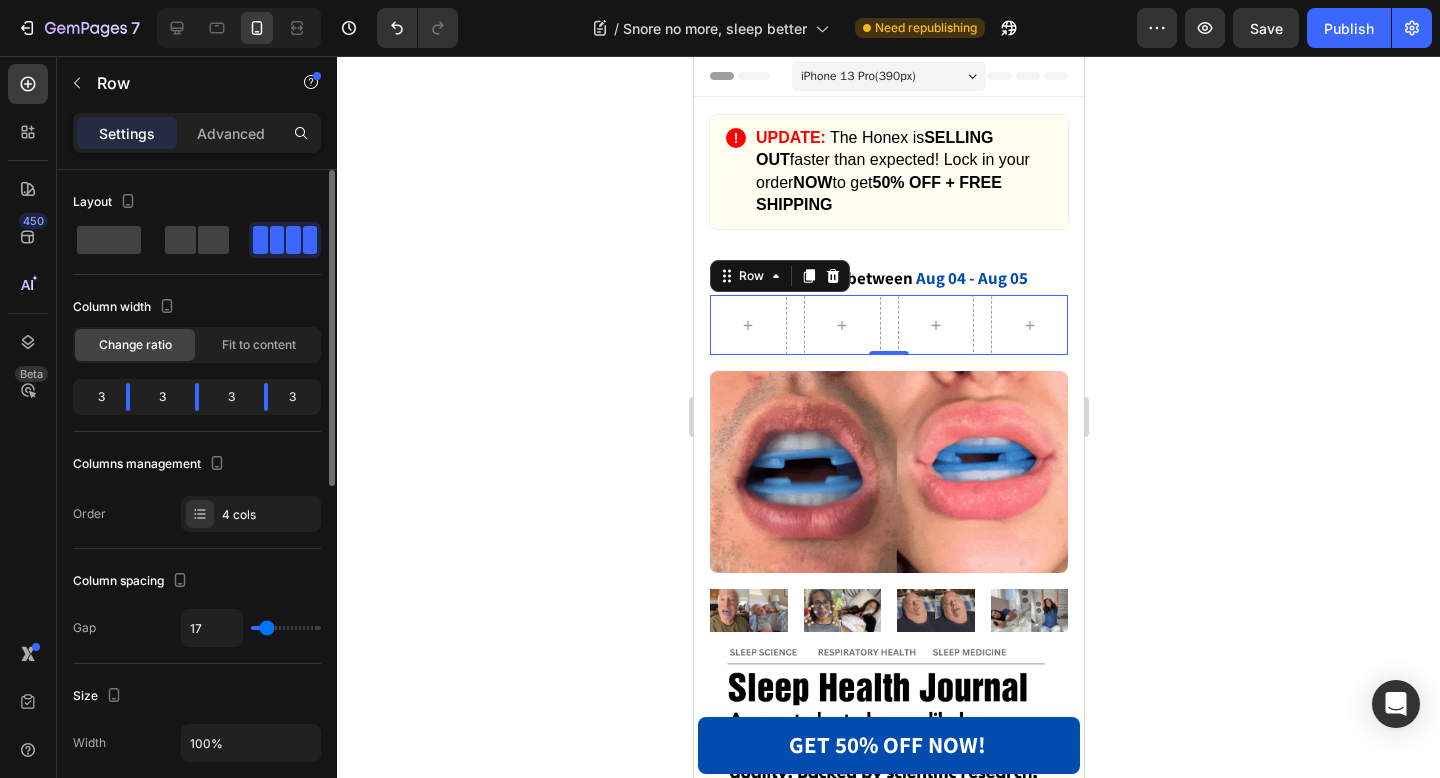 type on "16" 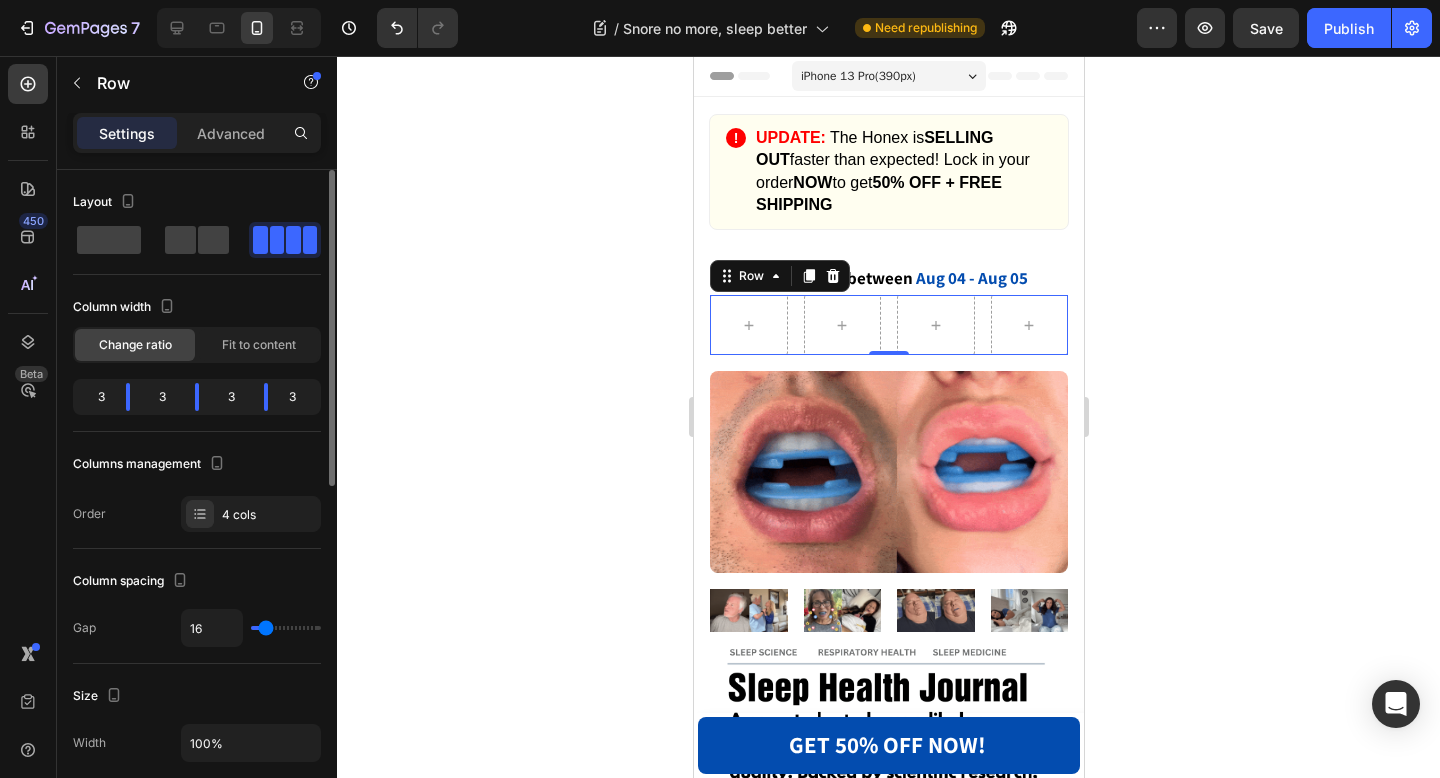 type on "15" 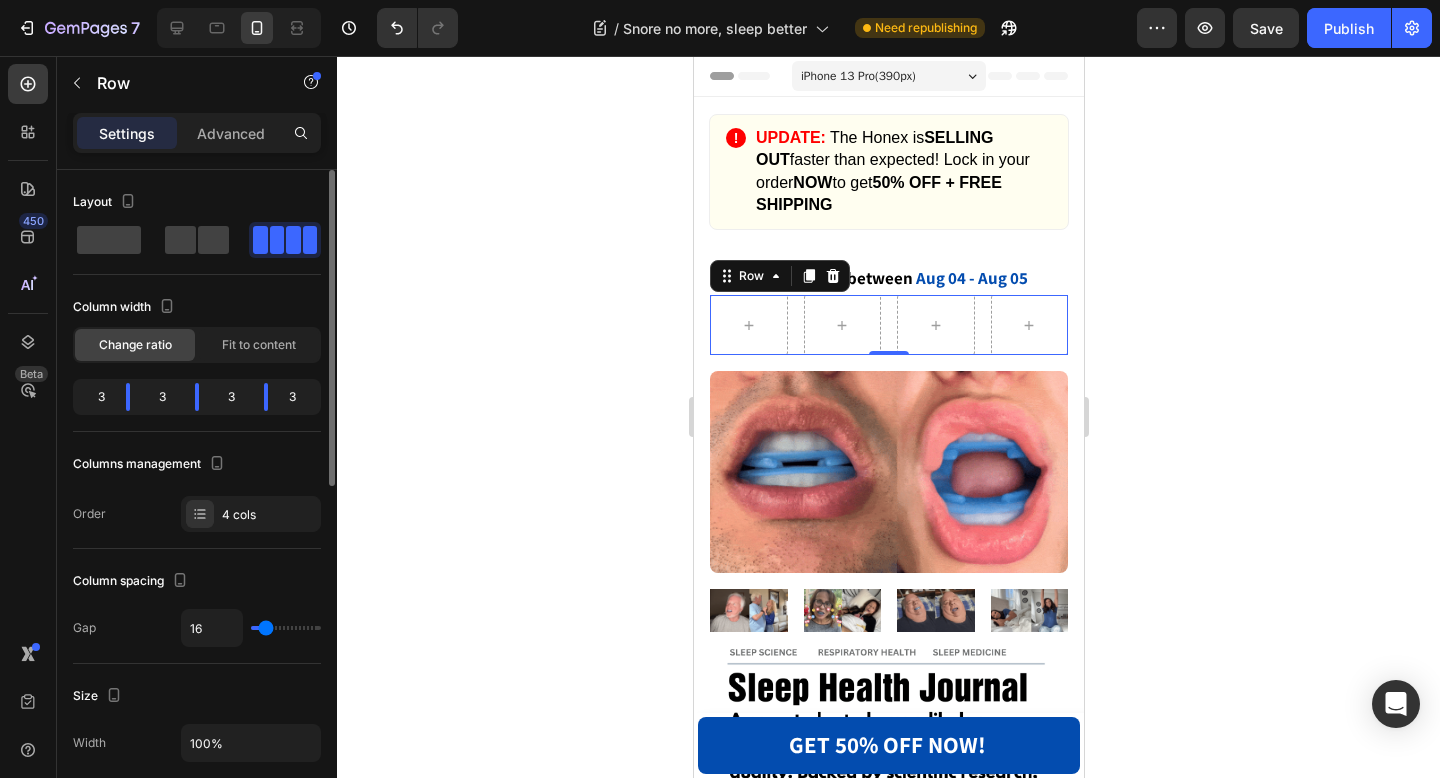 type on "15" 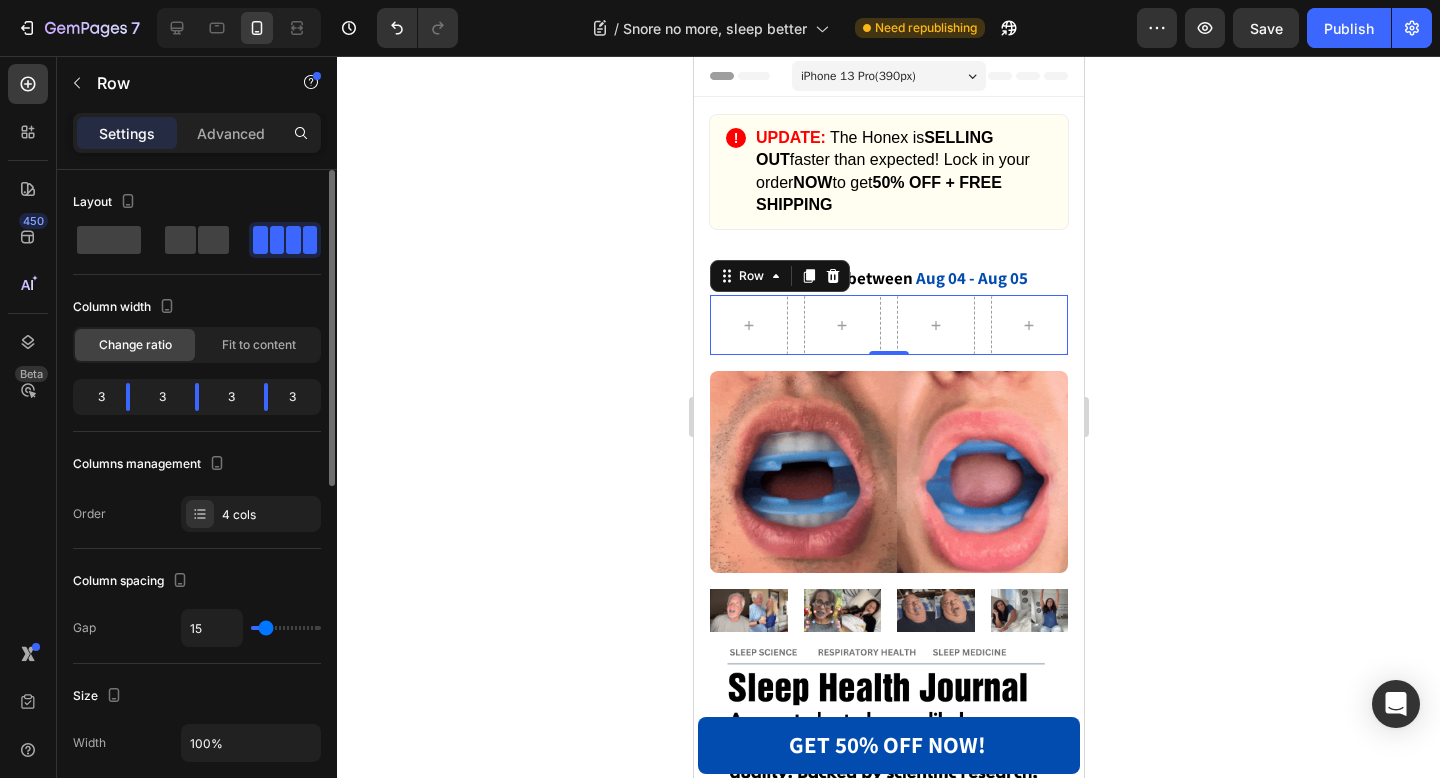 type on "14" 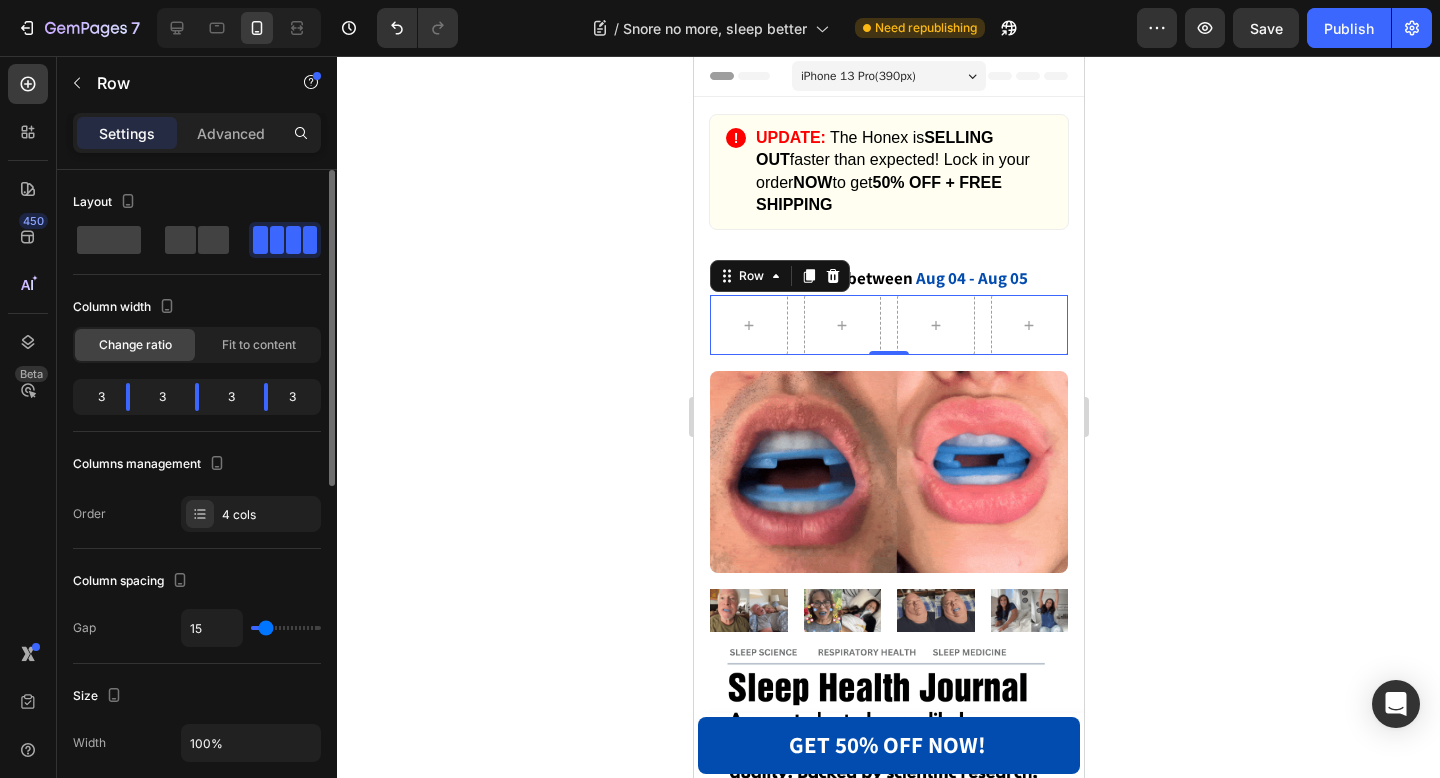 type on "14" 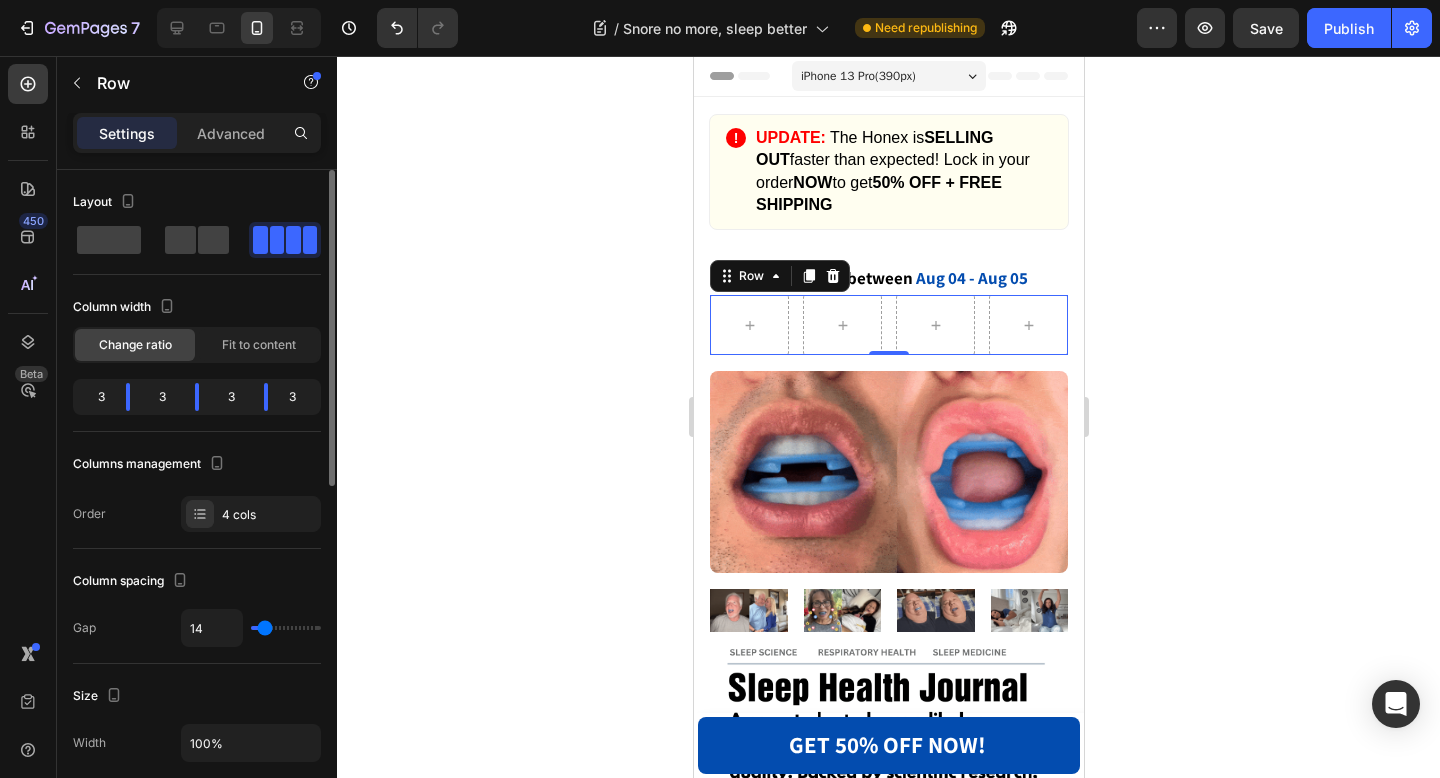 type on "13" 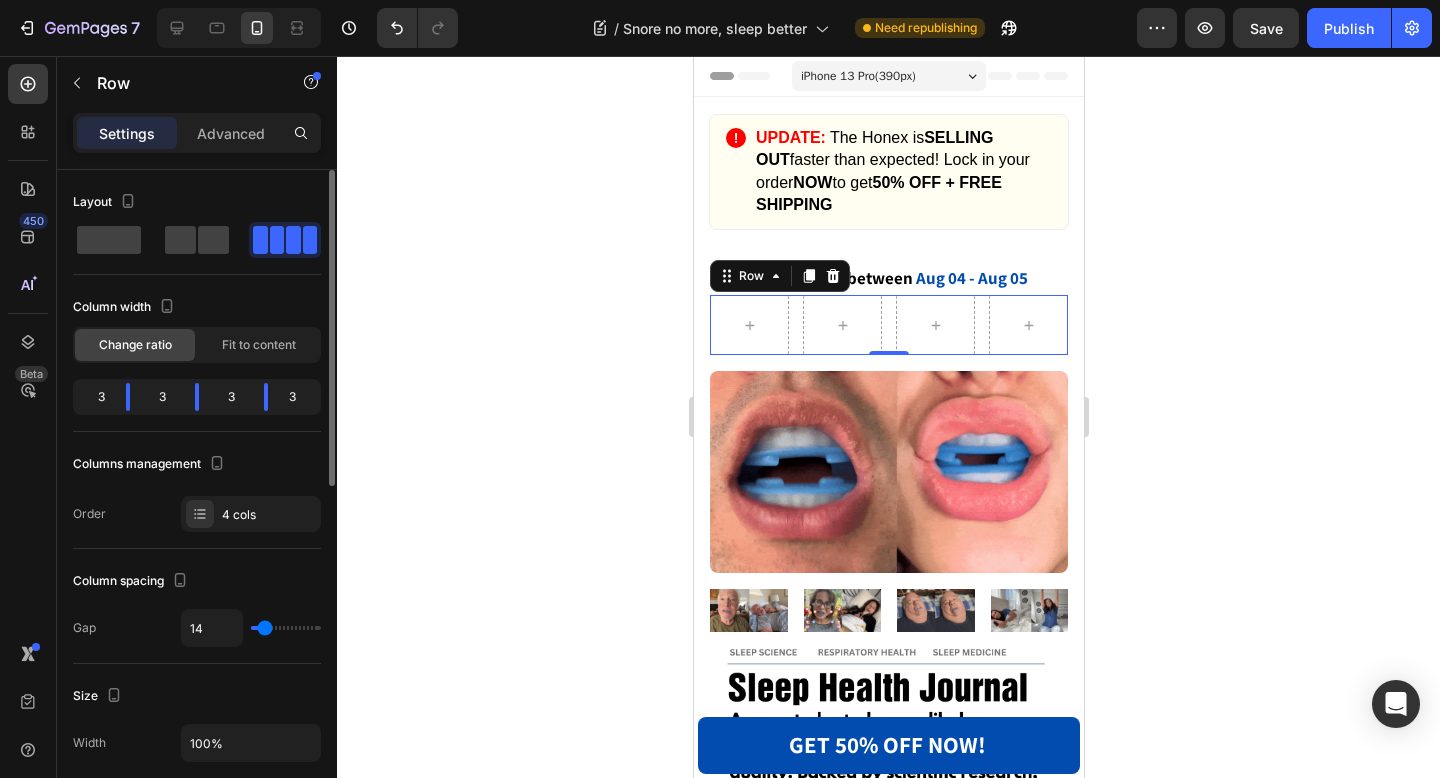 type on "13" 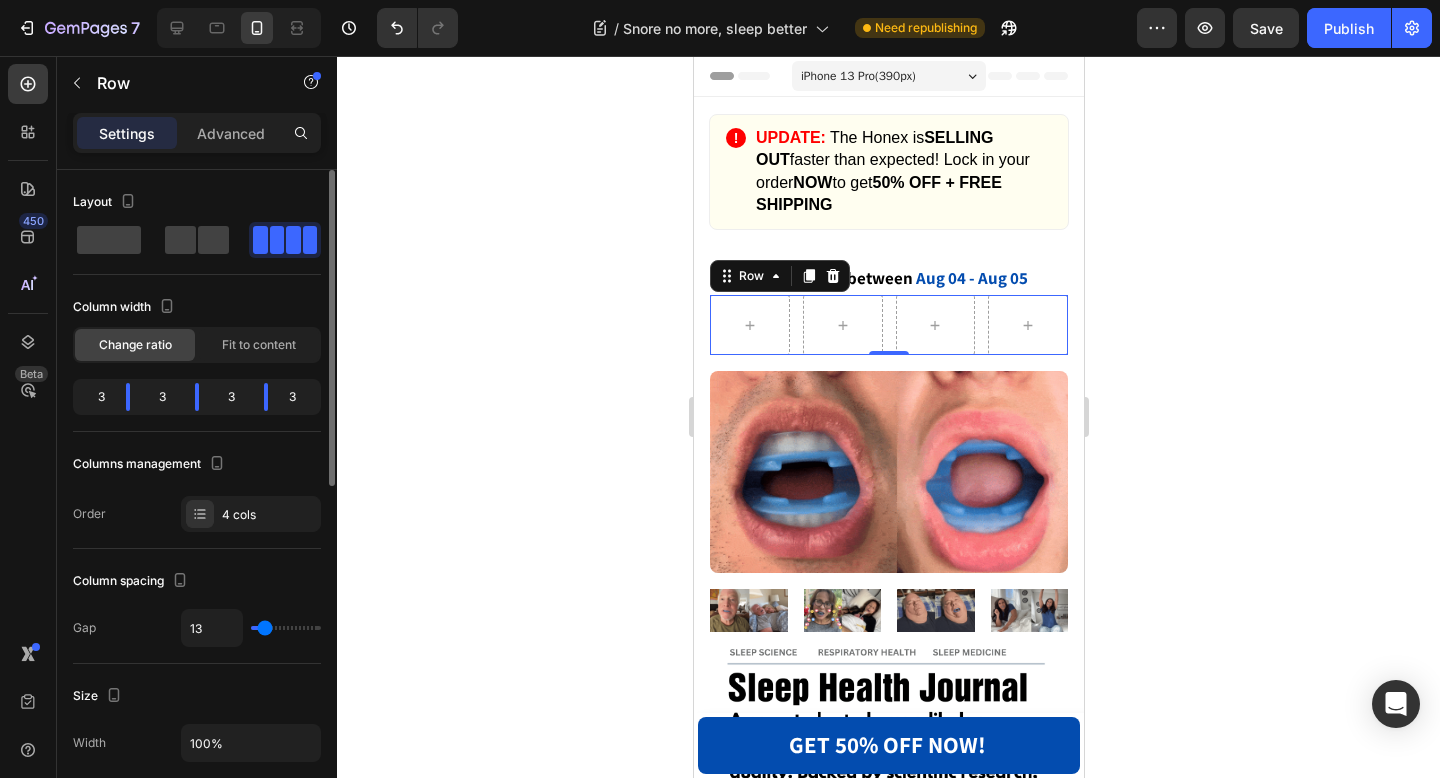 type on "12" 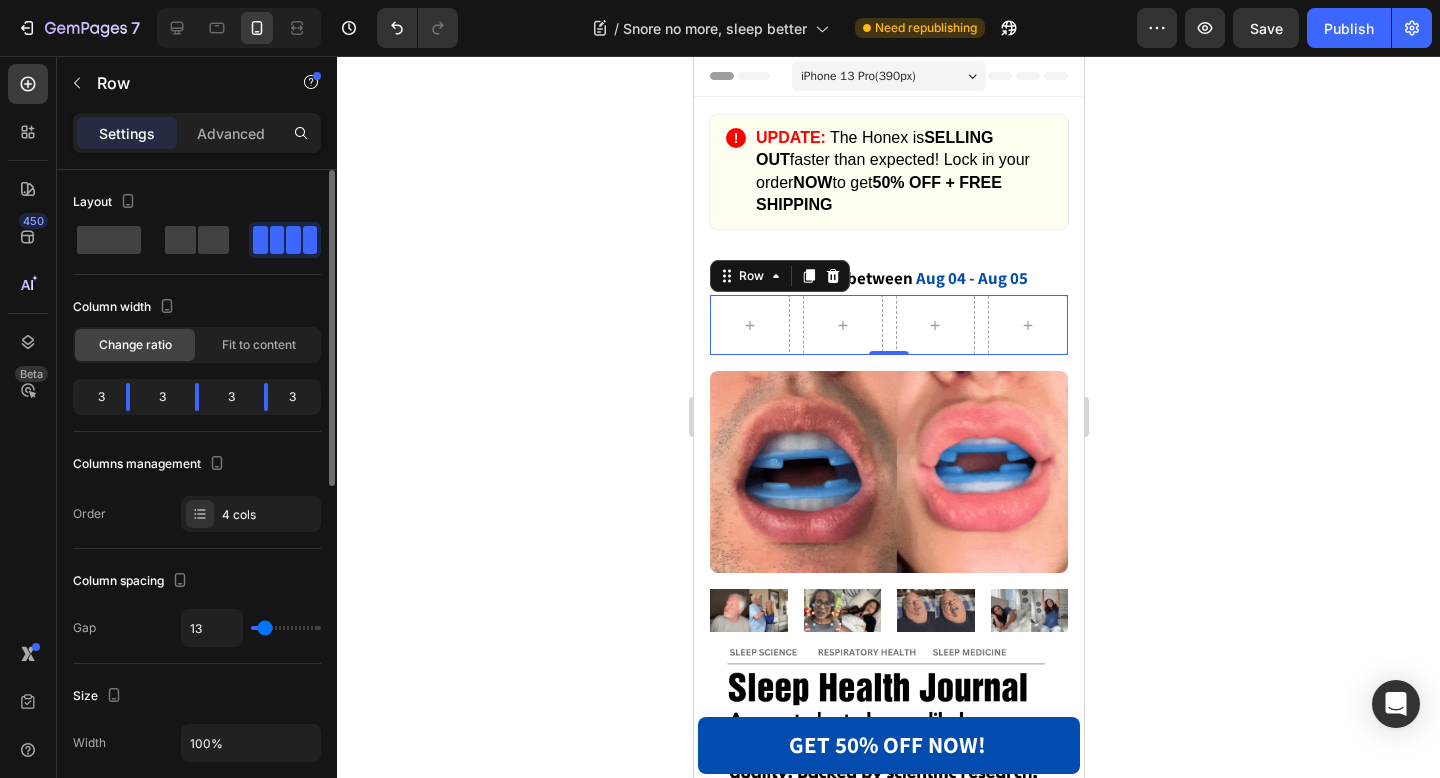 type on "12" 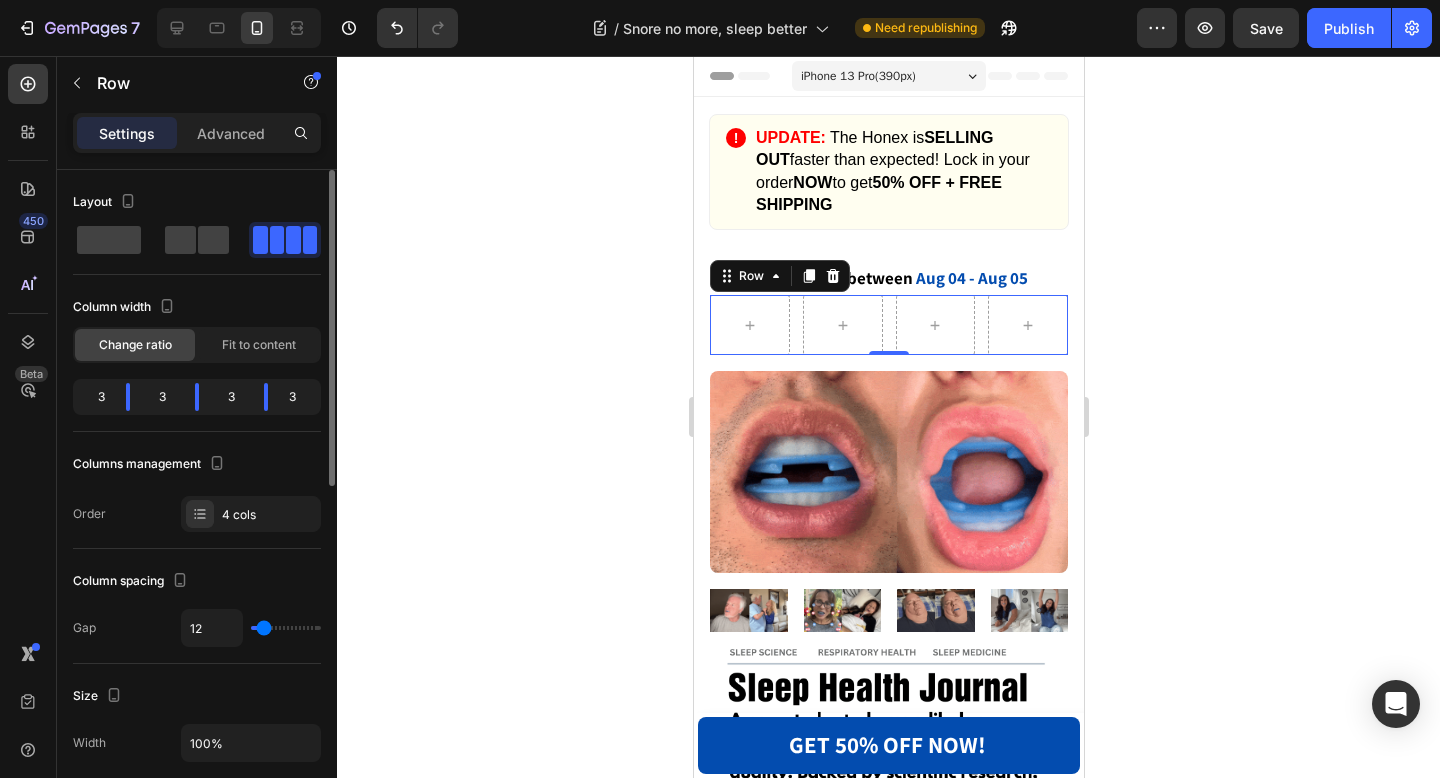 type on "11" 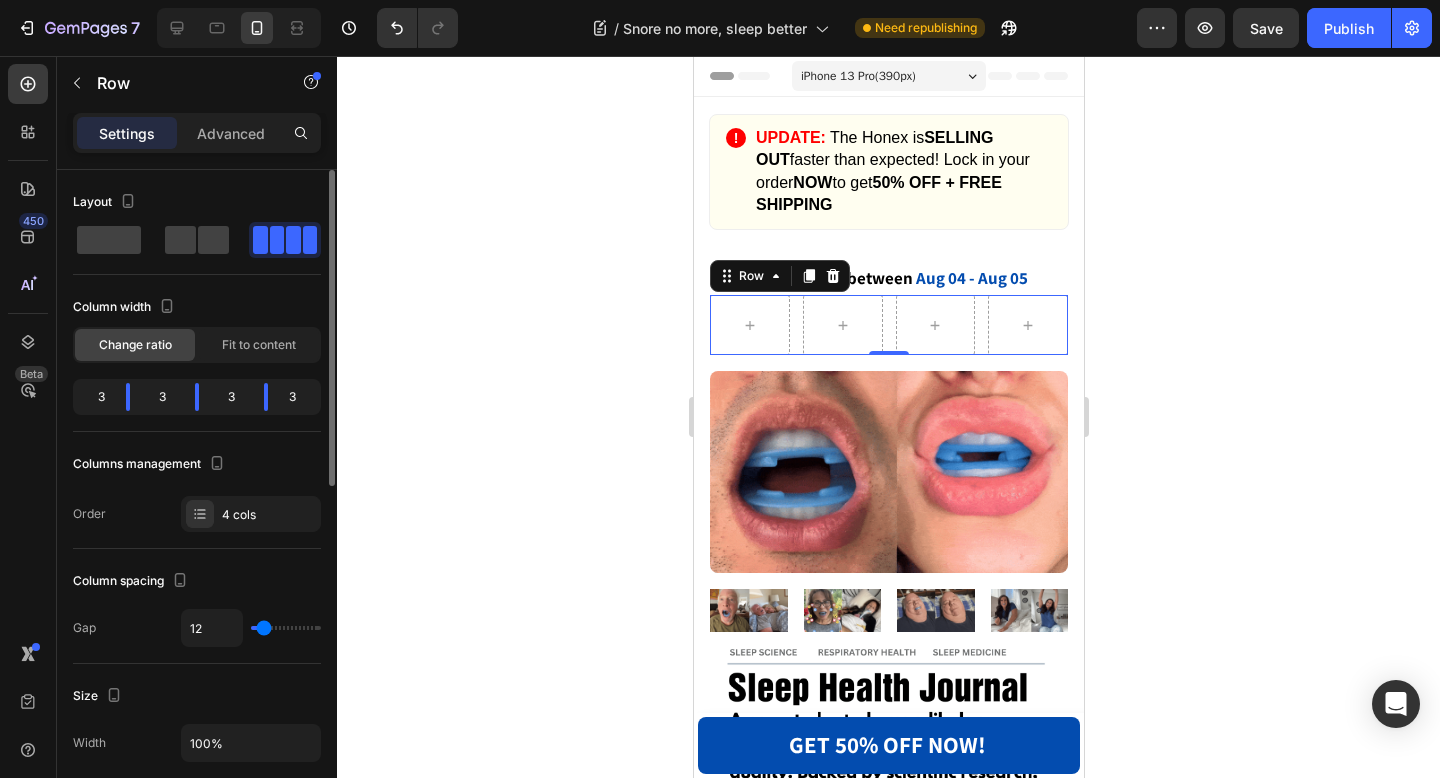 type on "11" 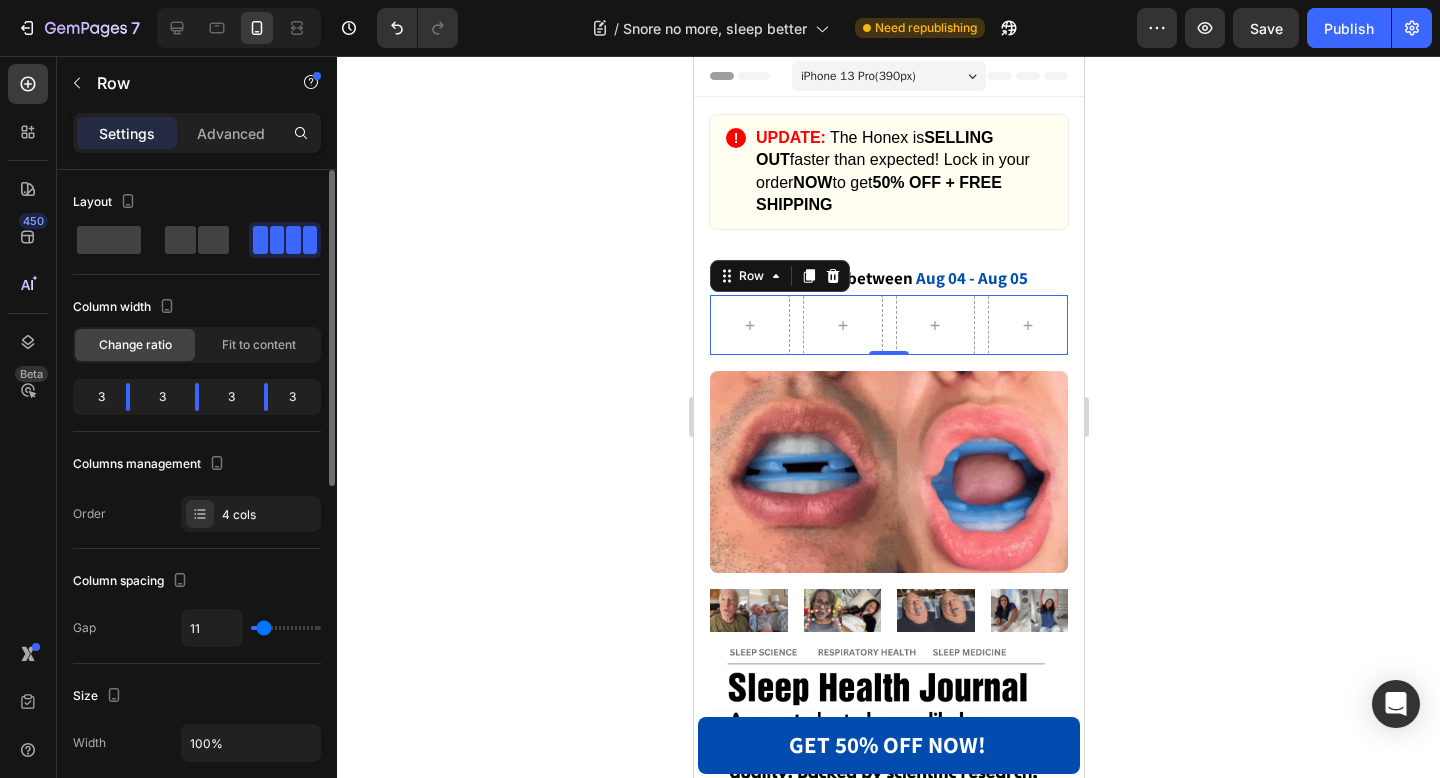 type on "10" 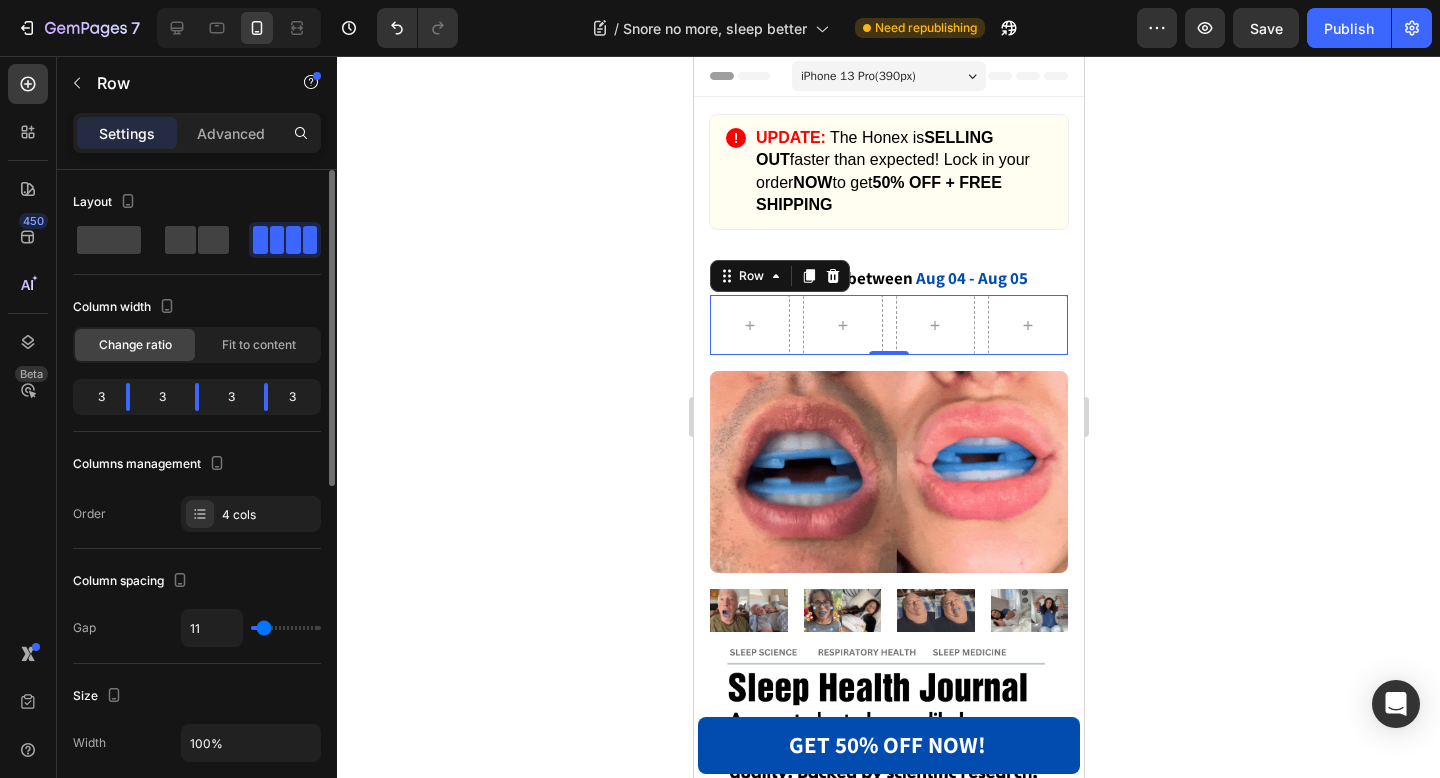 type on "10" 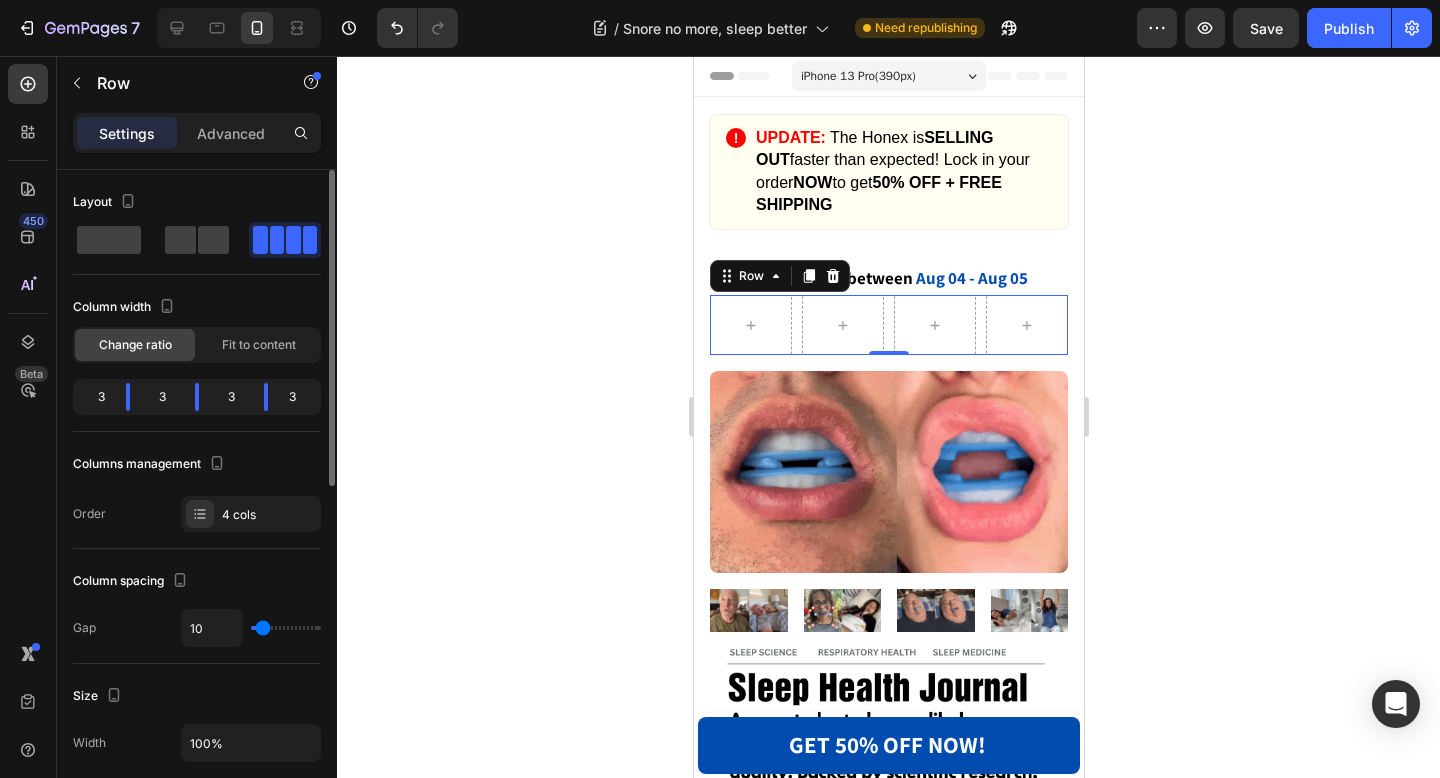 type on "9" 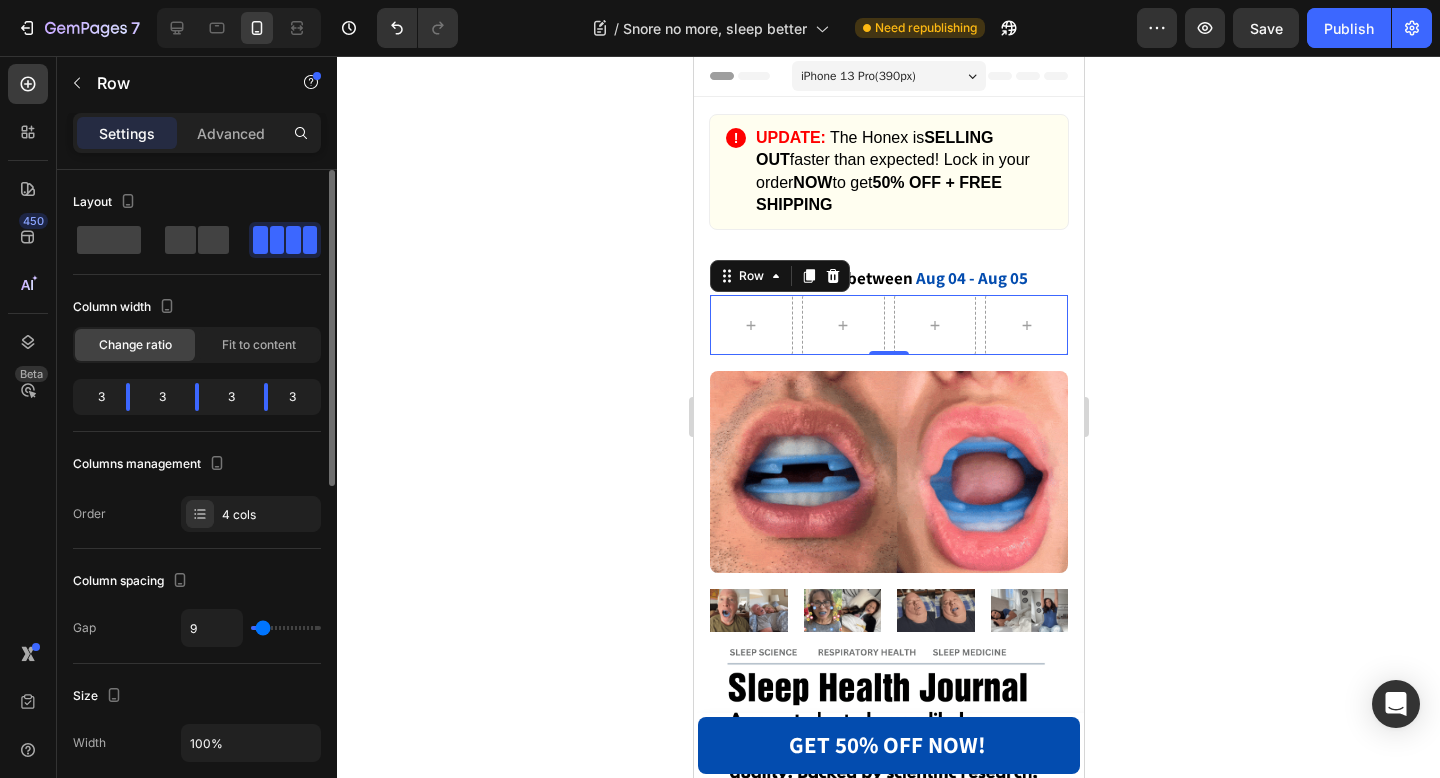 type on "9" 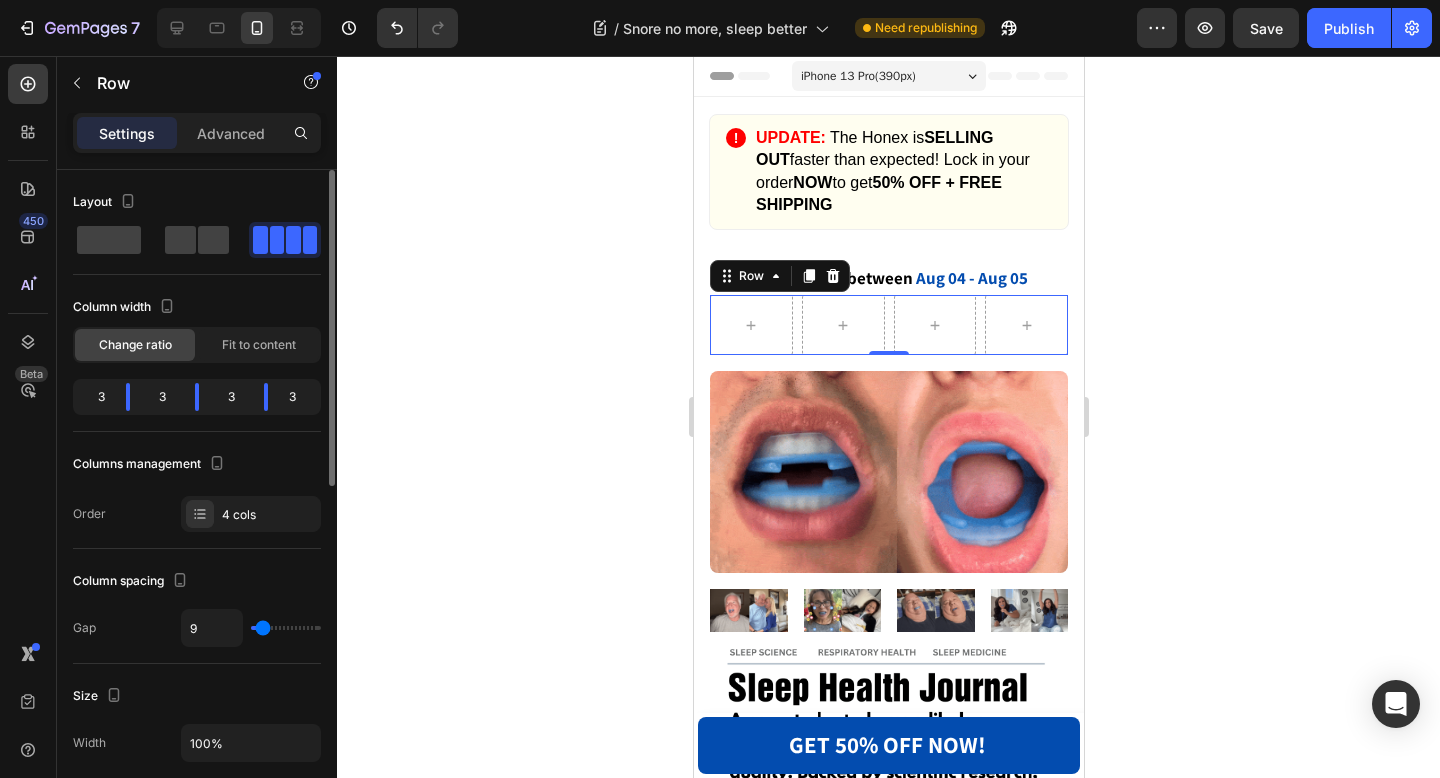 click at bounding box center (286, 628) 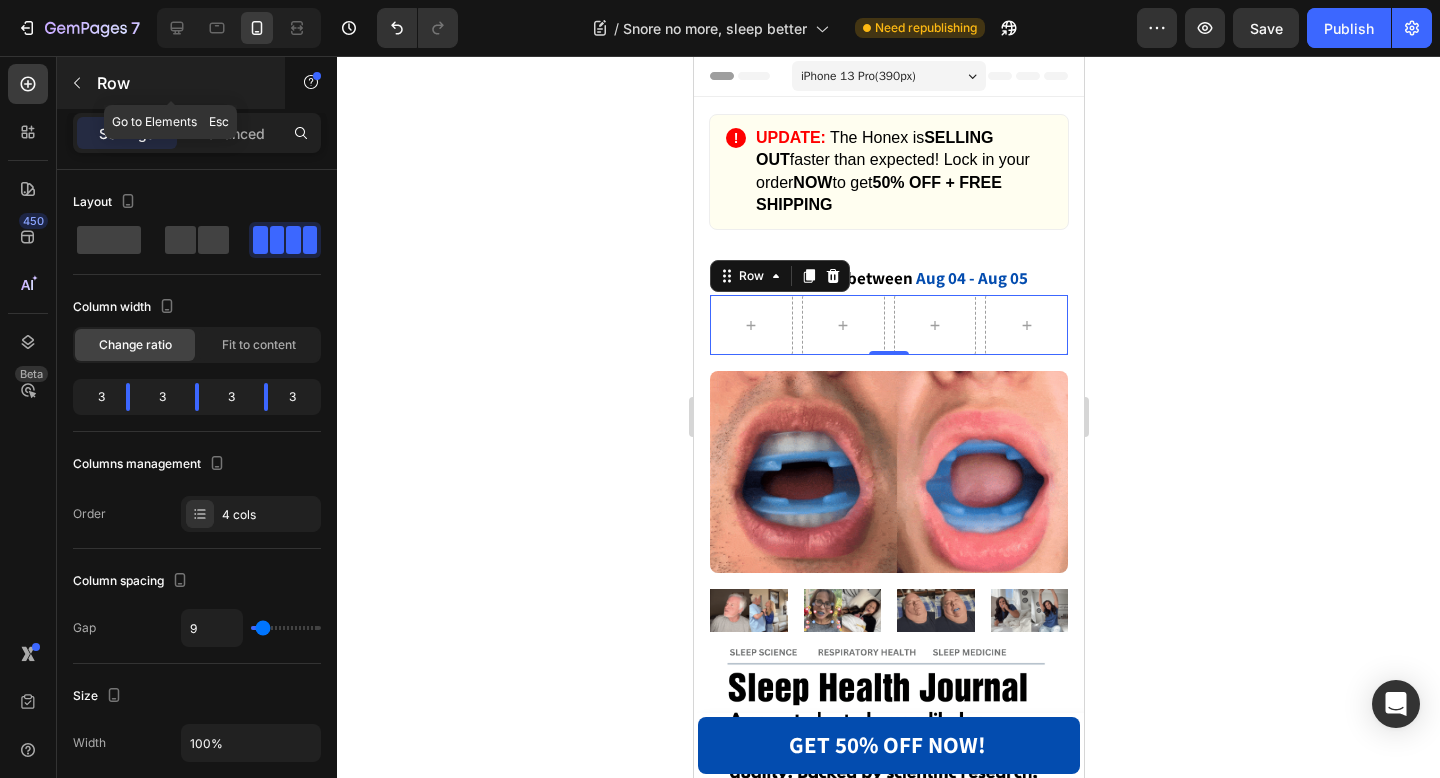 click 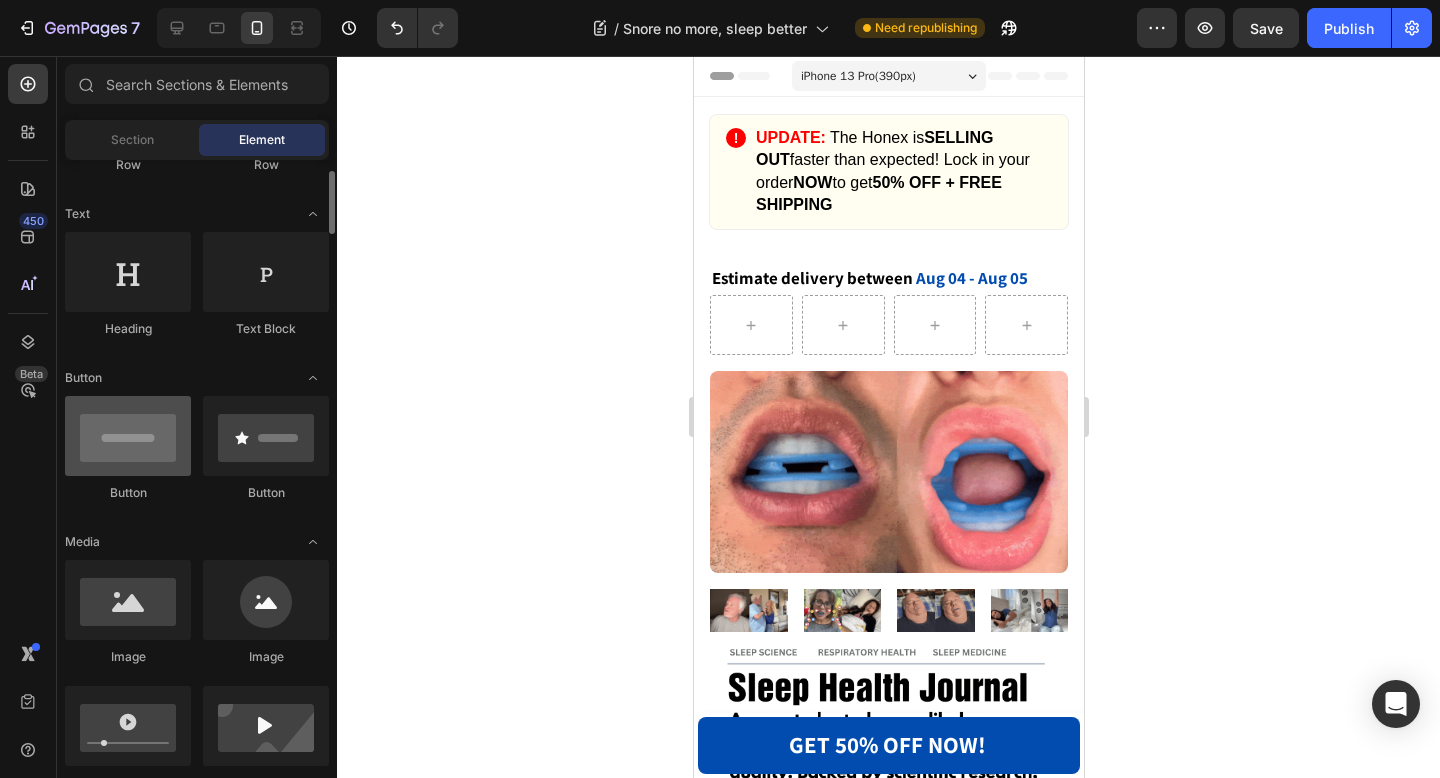 scroll, scrollTop: 301, scrollLeft: 0, axis: vertical 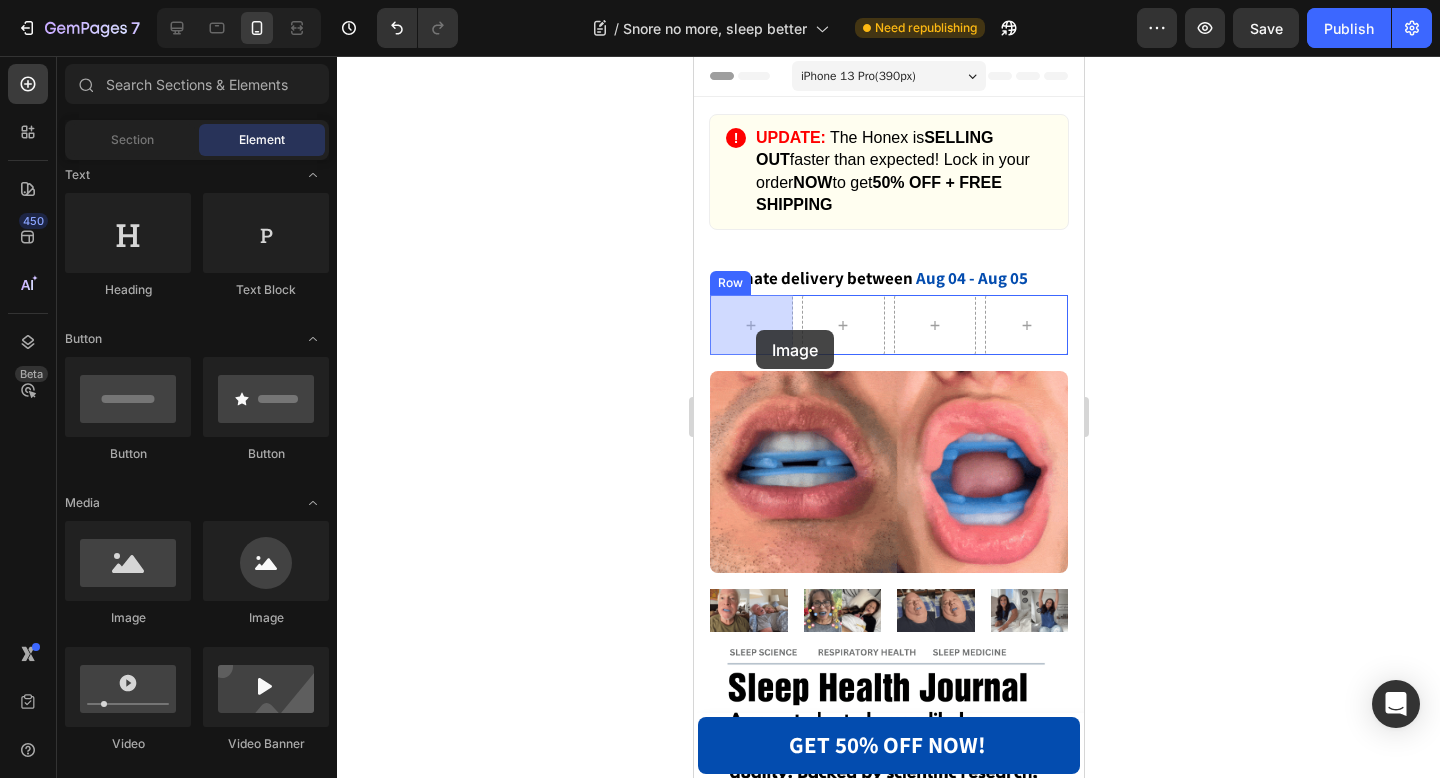 drag, startPoint x: 825, startPoint y: 628, endPoint x: 755, endPoint y: 330, distance: 306.11108 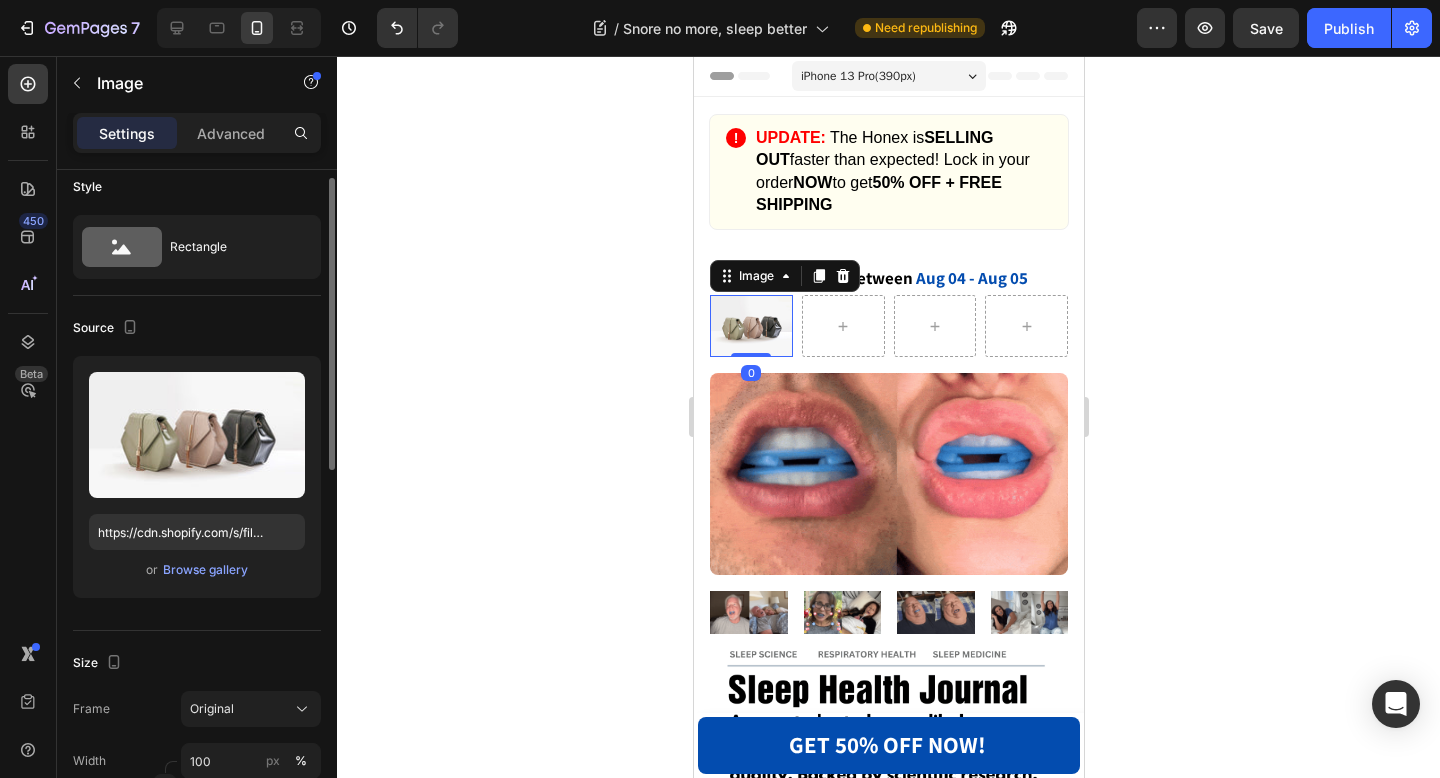 scroll, scrollTop: 15, scrollLeft: 0, axis: vertical 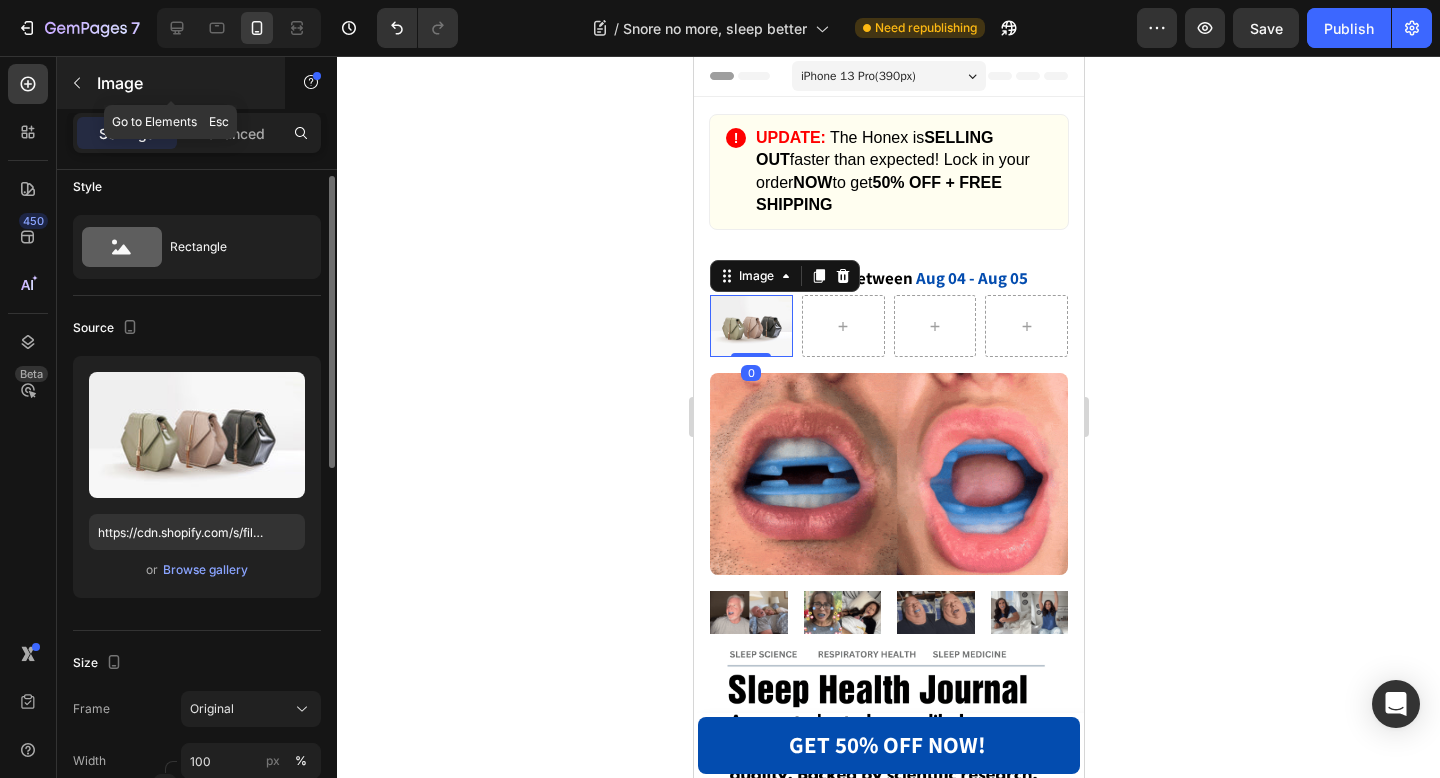 click 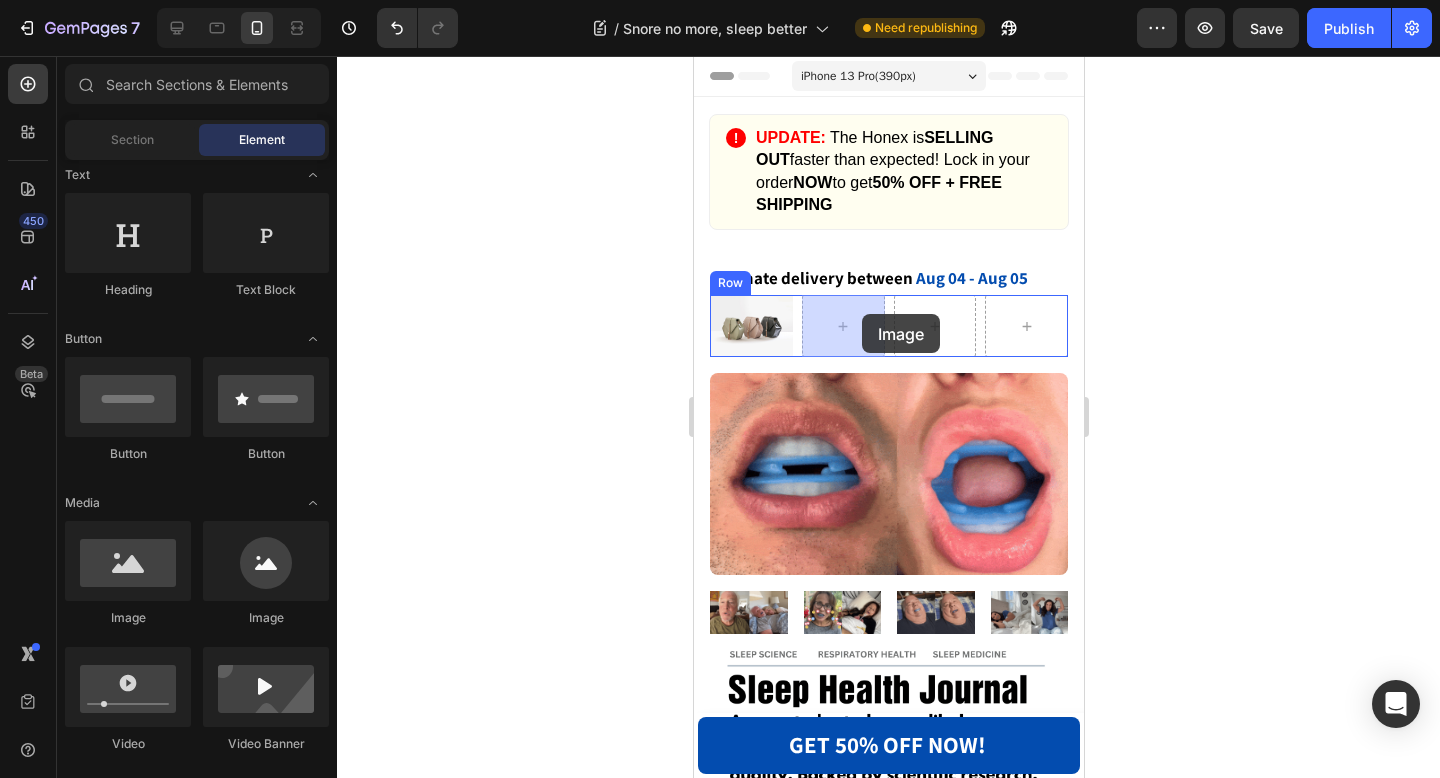 drag, startPoint x: 817, startPoint y: 655, endPoint x: 848, endPoint y: 322, distance: 334.43982 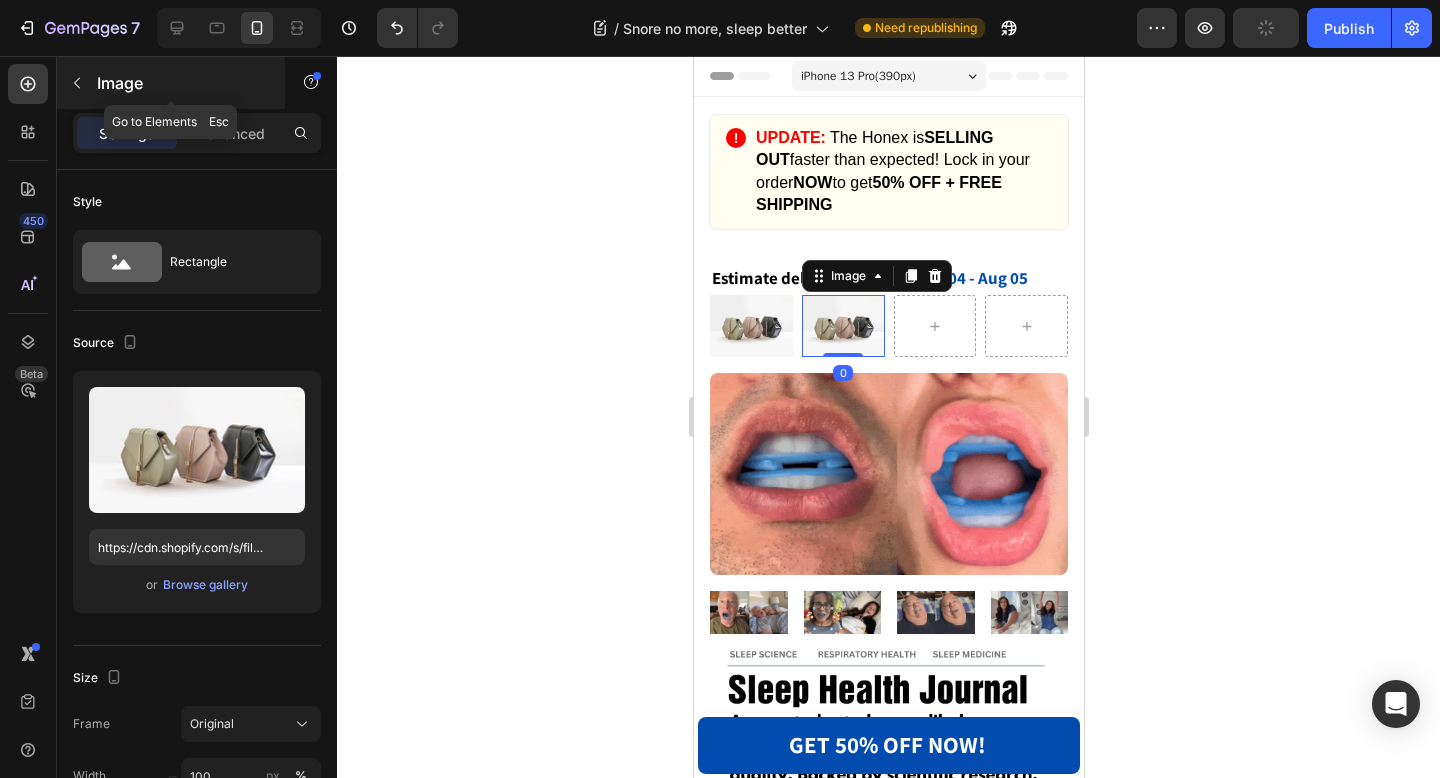 click at bounding box center (77, 83) 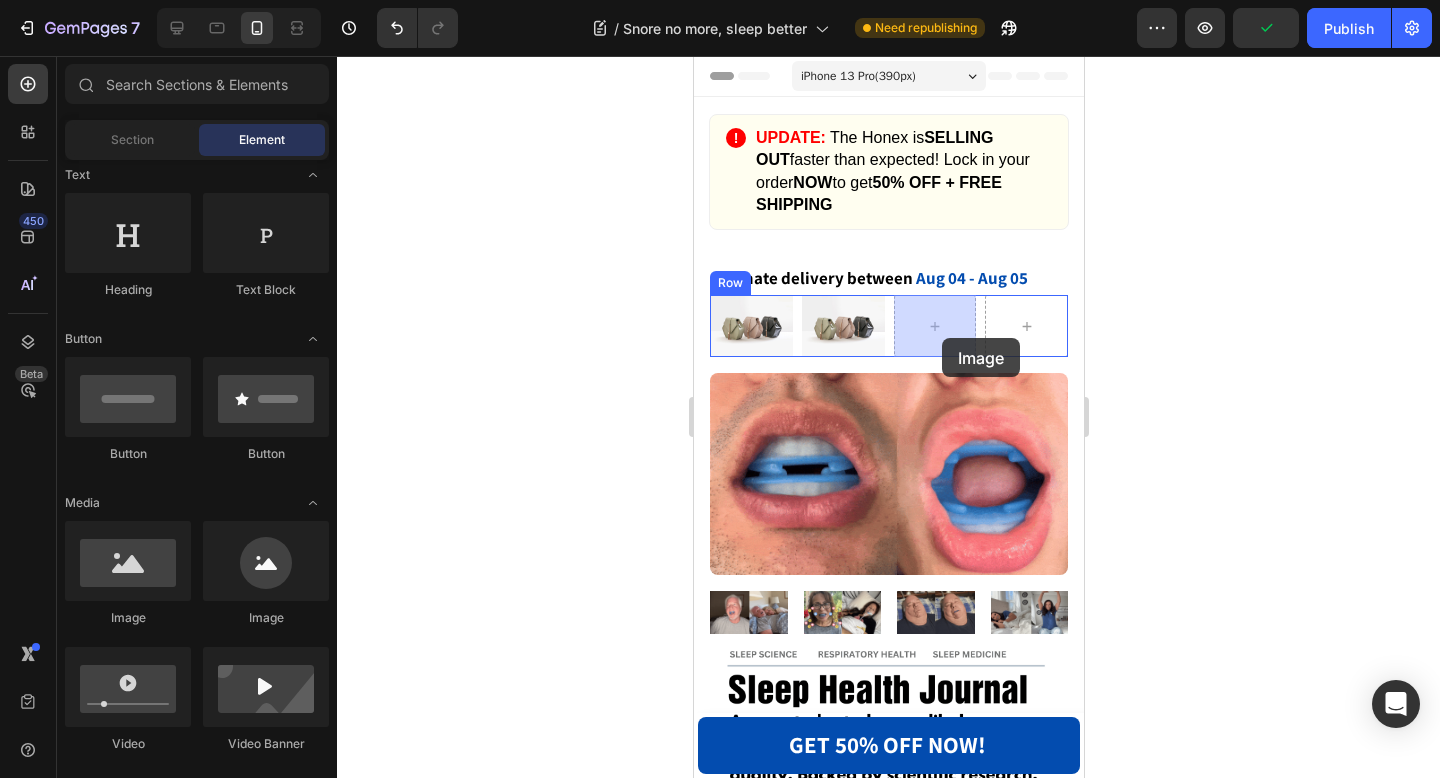 drag, startPoint x: 828, startPoint y: 632, endPoint x: 940, endPoint y: 337, distance: 315.54556 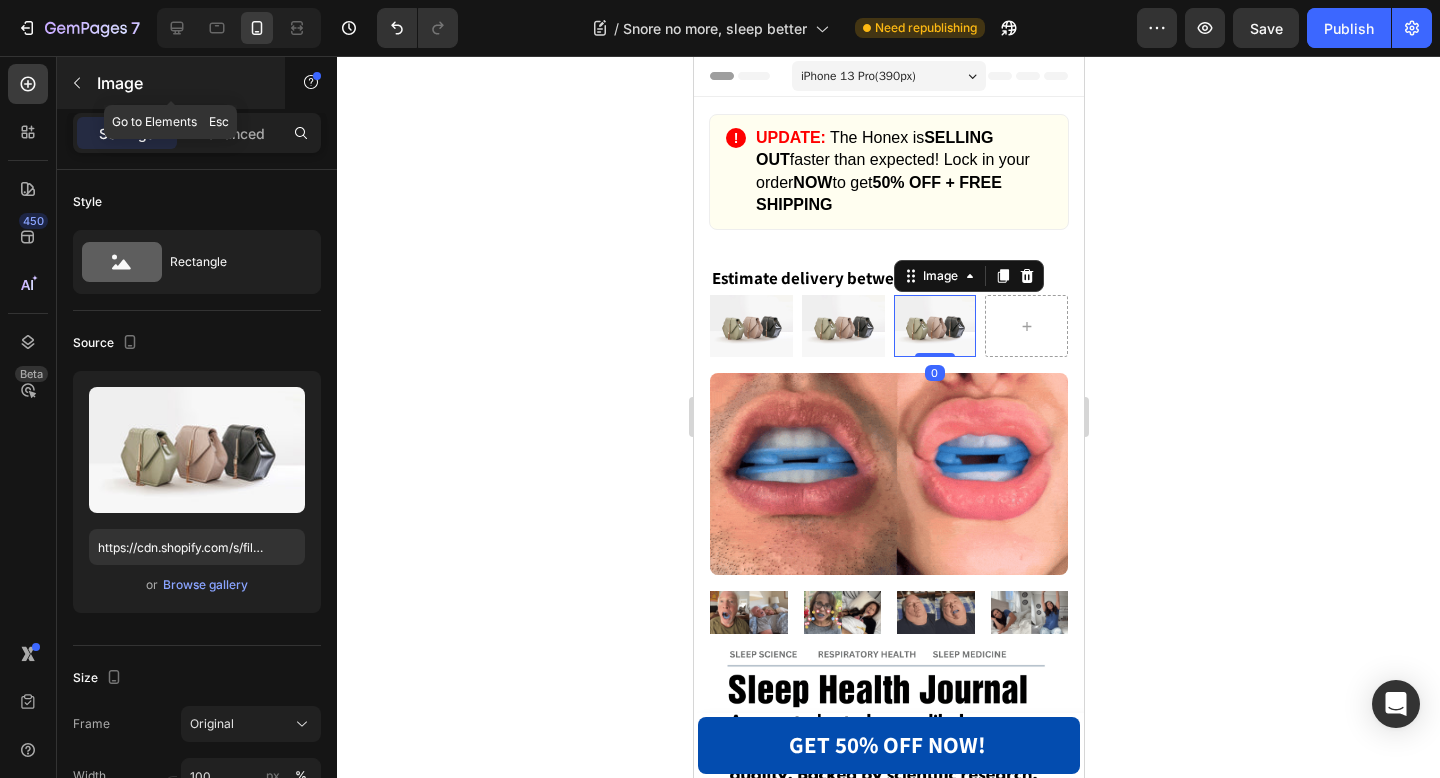 click 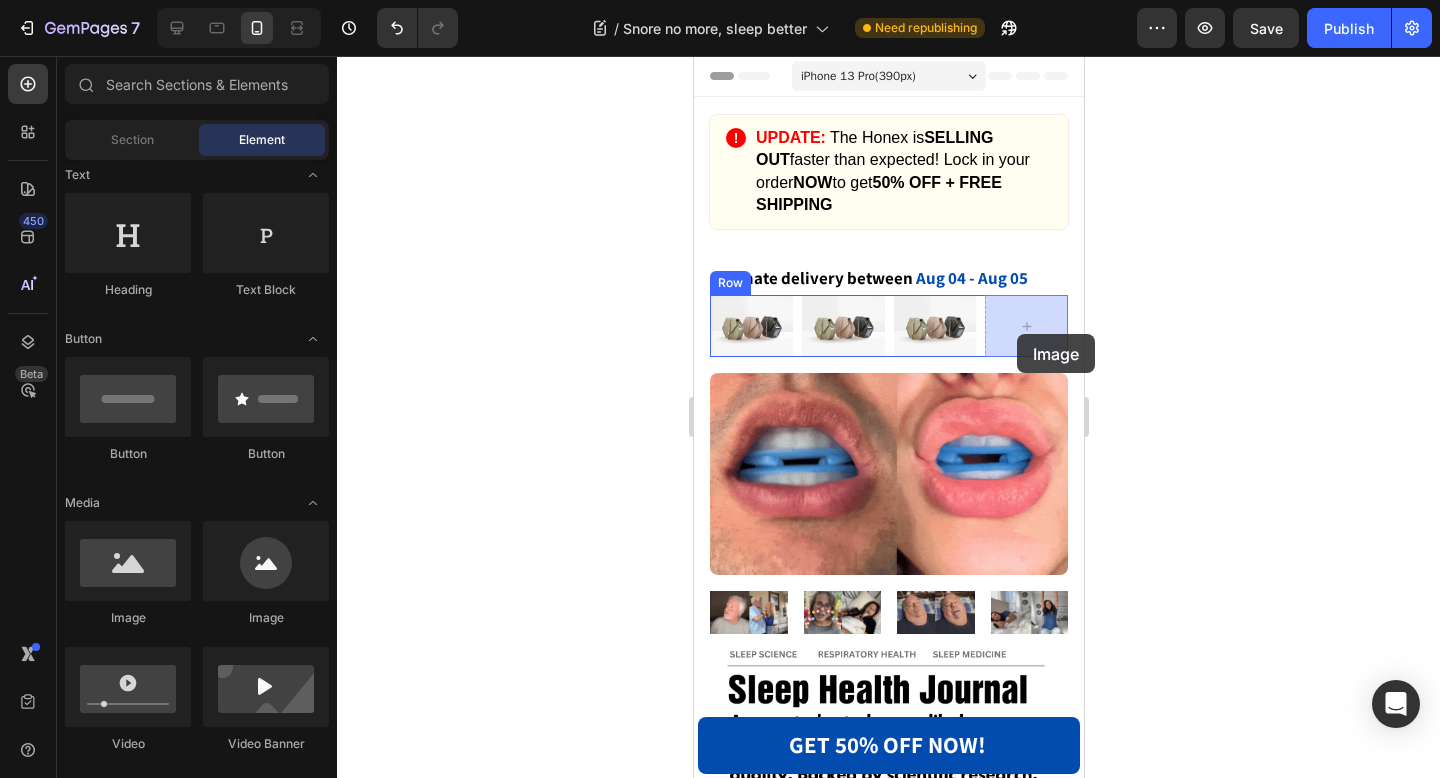 drag, startPoint x: 820, startPoint y: 637, endPoint x: 1017, endPoint y: 334, distance: 361.41113 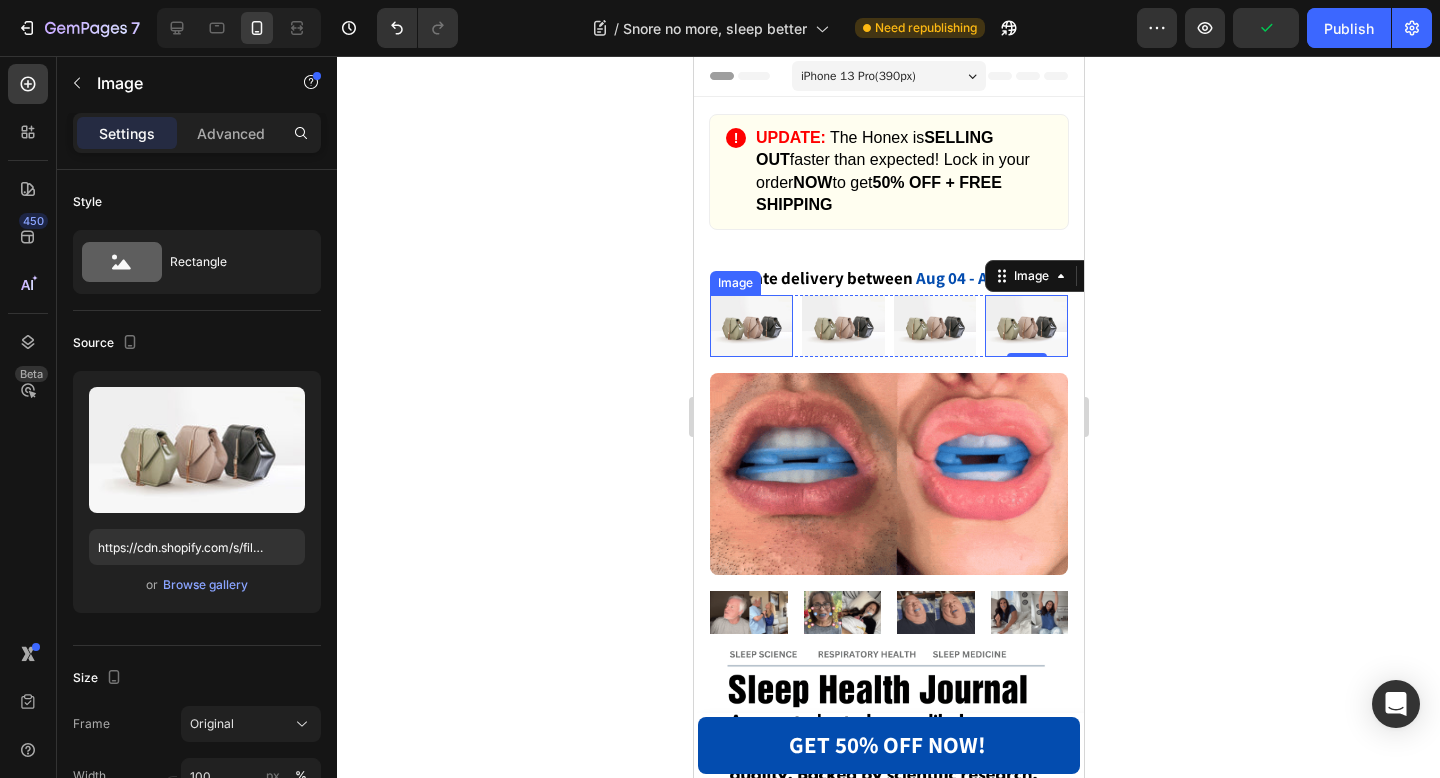 scroll, scrollTop: 15, scrollLeft: 0, axis: vertical 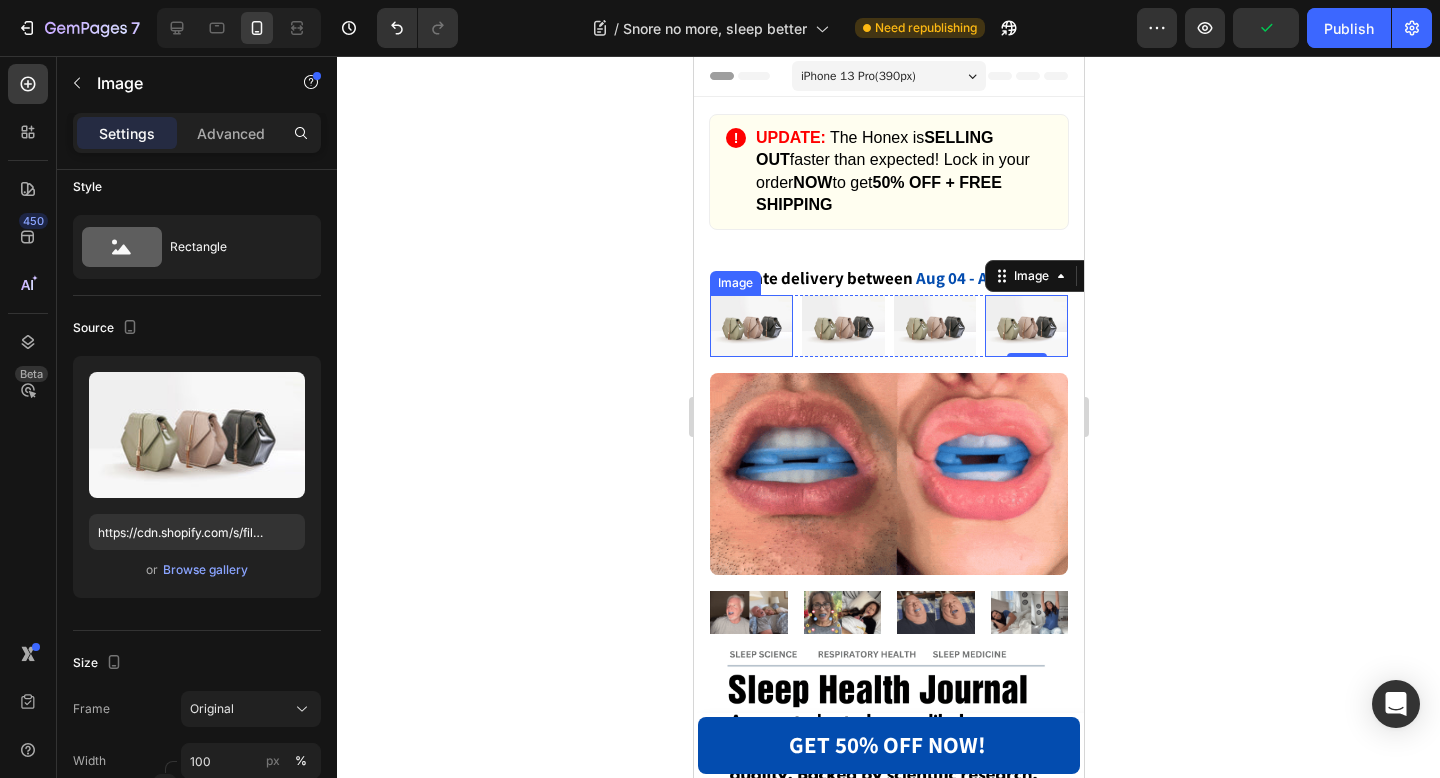 click at bounding box center (750, 326) 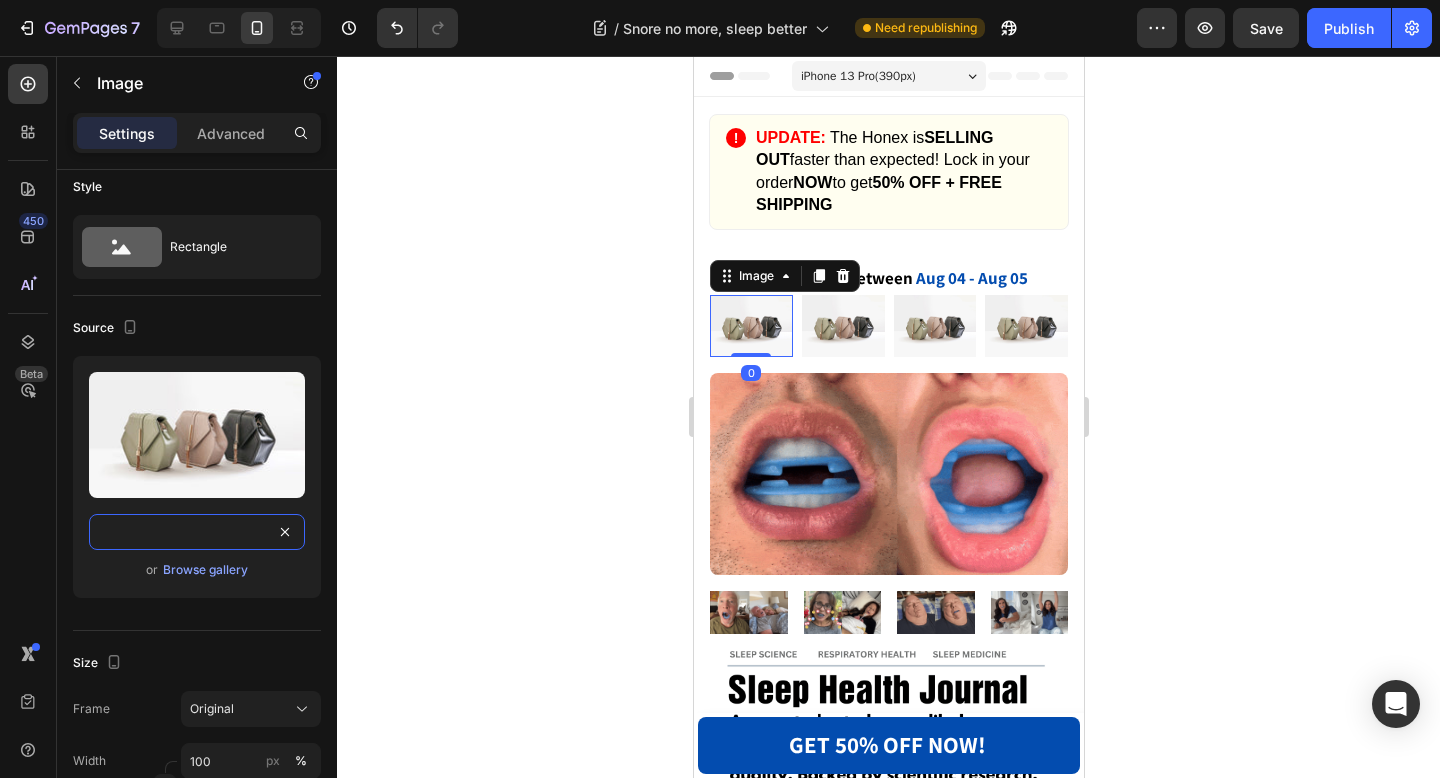 drag, startPoint x: 96, startPoint y: 533, endPoint x: 460, endPoint y: 533, distance: 364 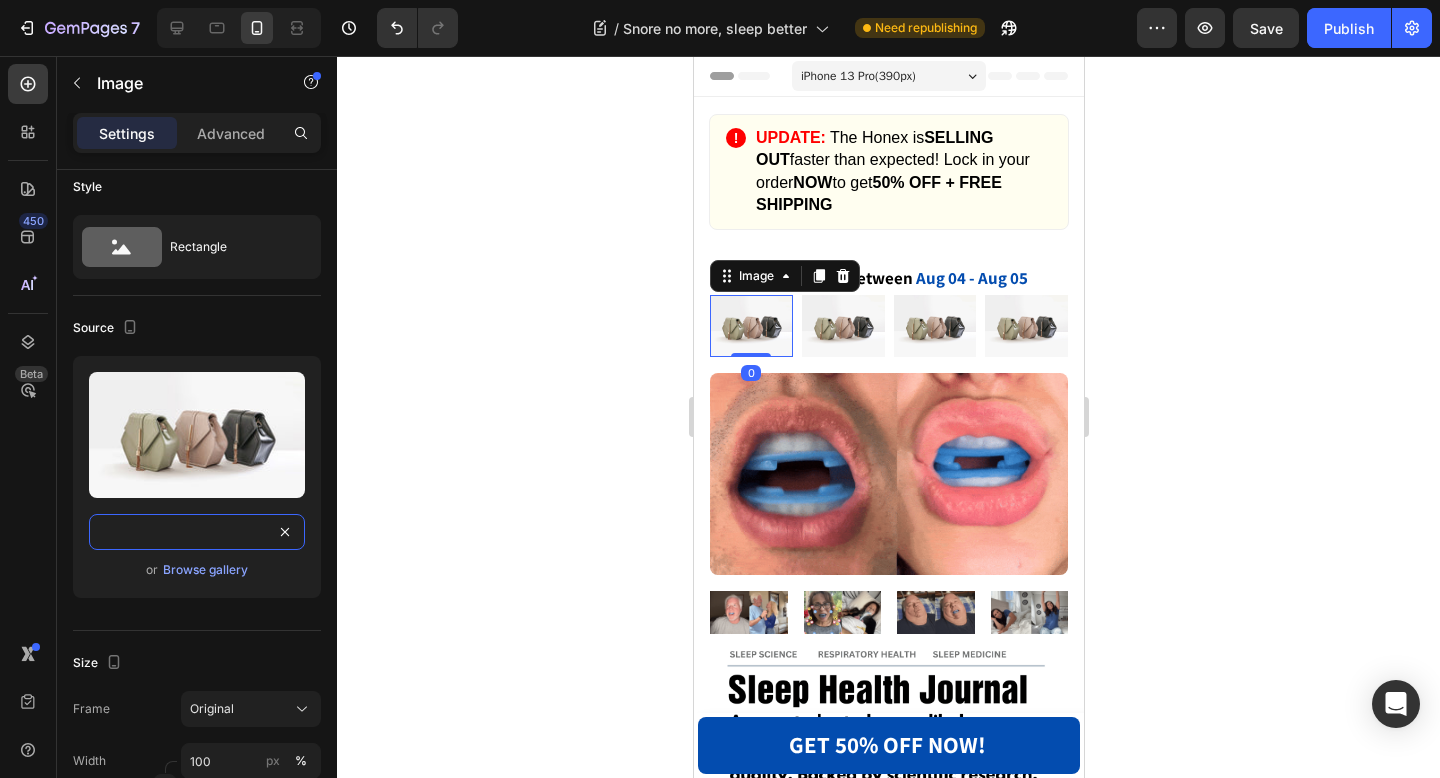 click on "7  Version history  /  Snore no more, sleep better Need republishing Preview  Save   Publish  450 Beta Sections(18) Elements(83) Section Element Hero Section Product Detail Brands Trusted Badges Guarantee Product Breakdown How to use Testimonials Compare Bundle FAQs Social Proof Brand Story Product List Collection Blog List Contact Sticky Add to Cart Custom Footer Browse Library 450 Layout
Row
Row
Row
Row Text
Heading
Text Block Button
Button
Button Media
Image
Image
Video" 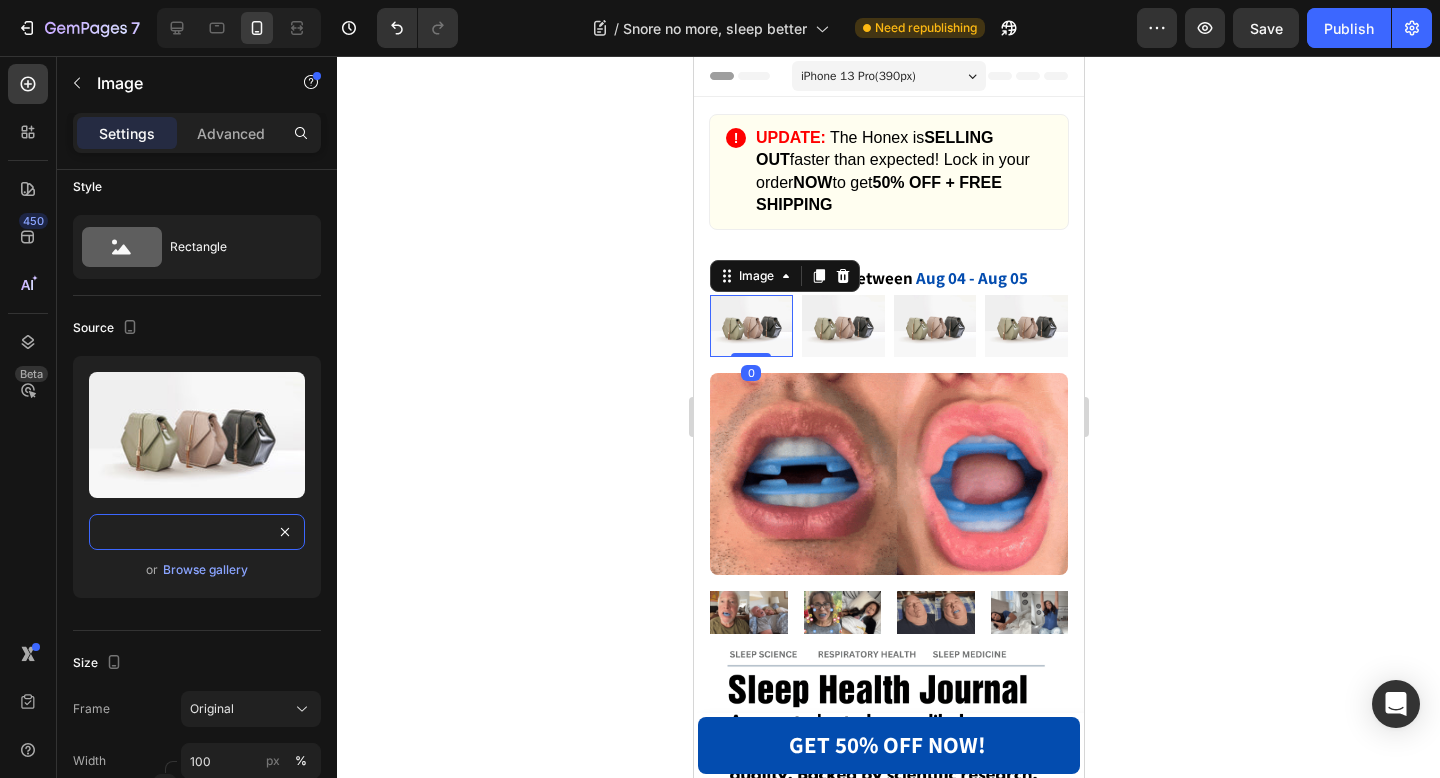 paste on "0651/3301/9321/files/06236-ezgif.com-optimize.gif?v=1753648611" 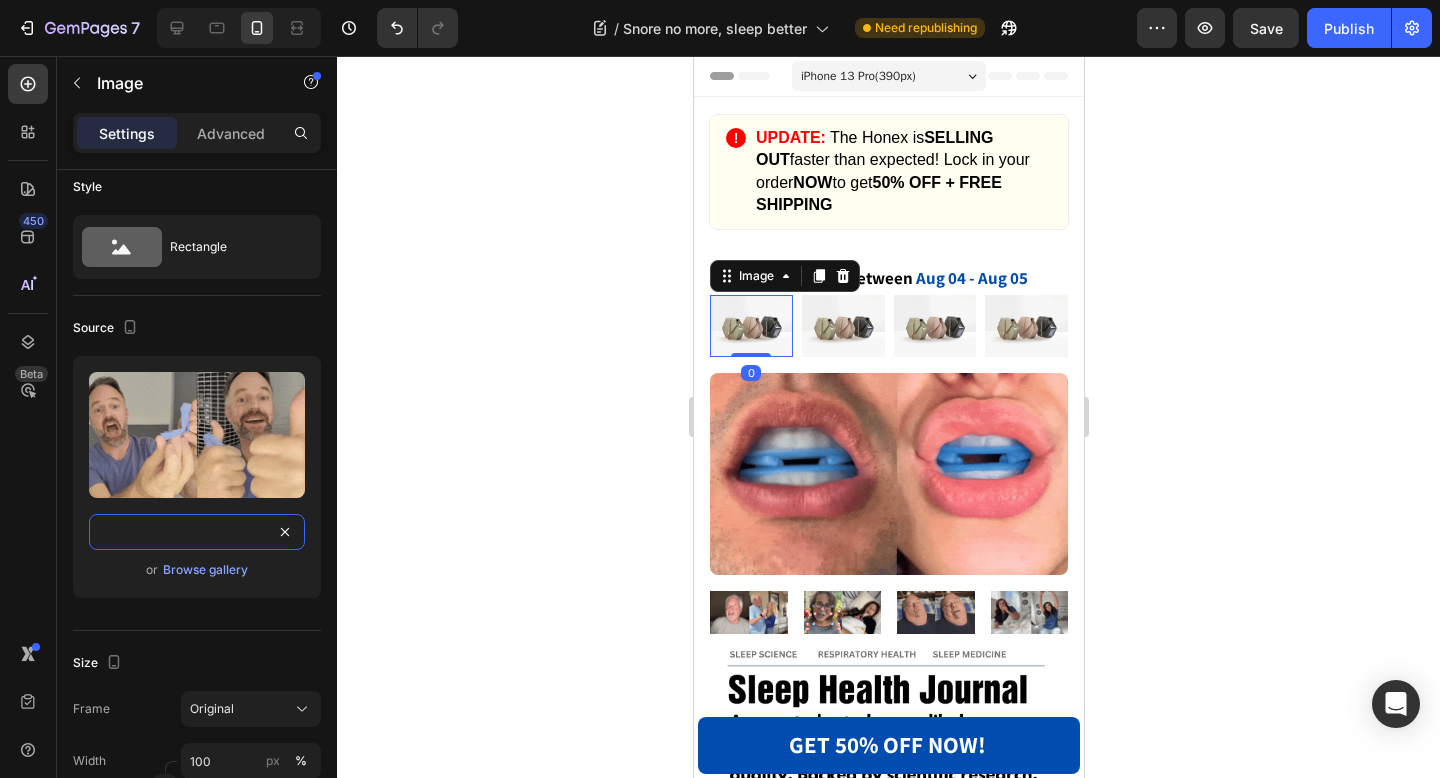 scroll, scrollTop: 0, scrollLeft: 399, axis: horizontal 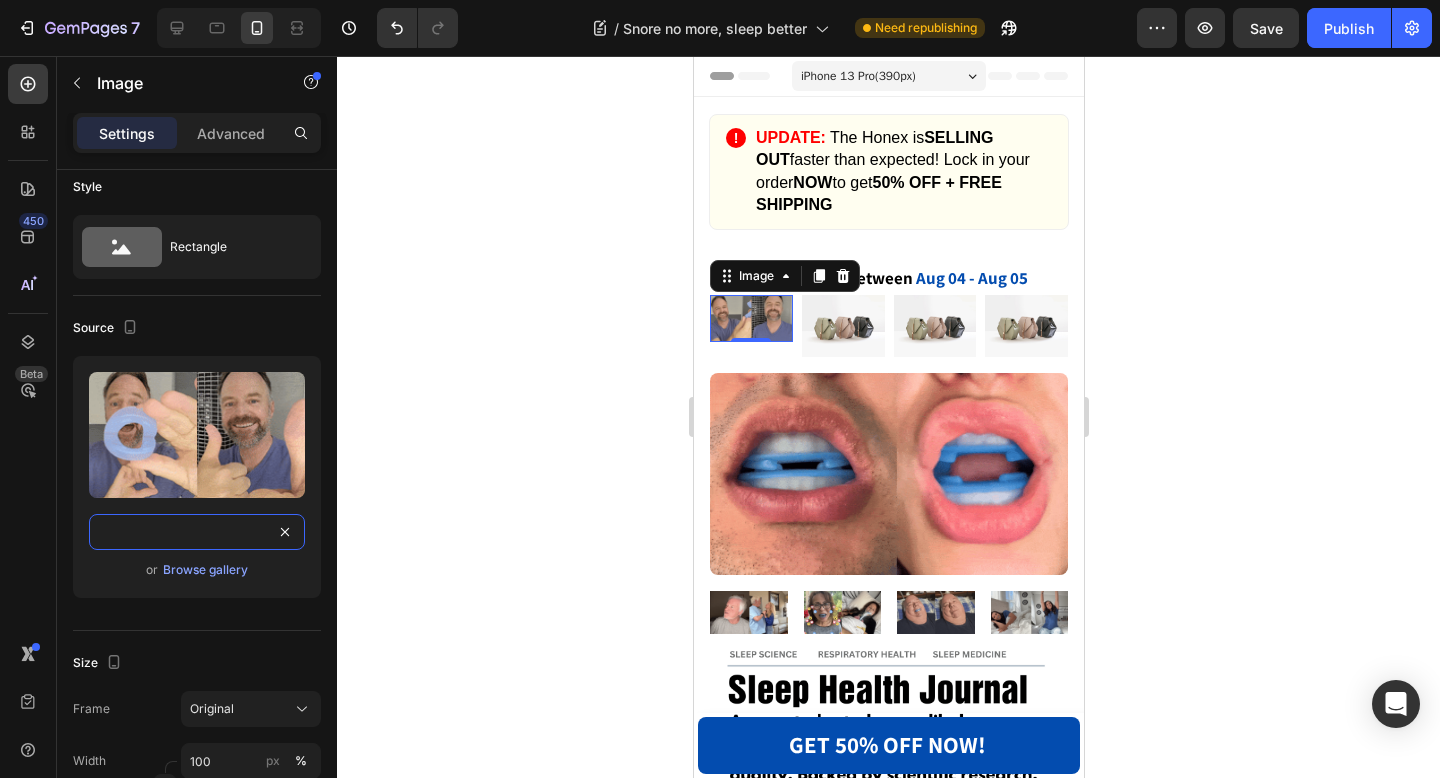 type 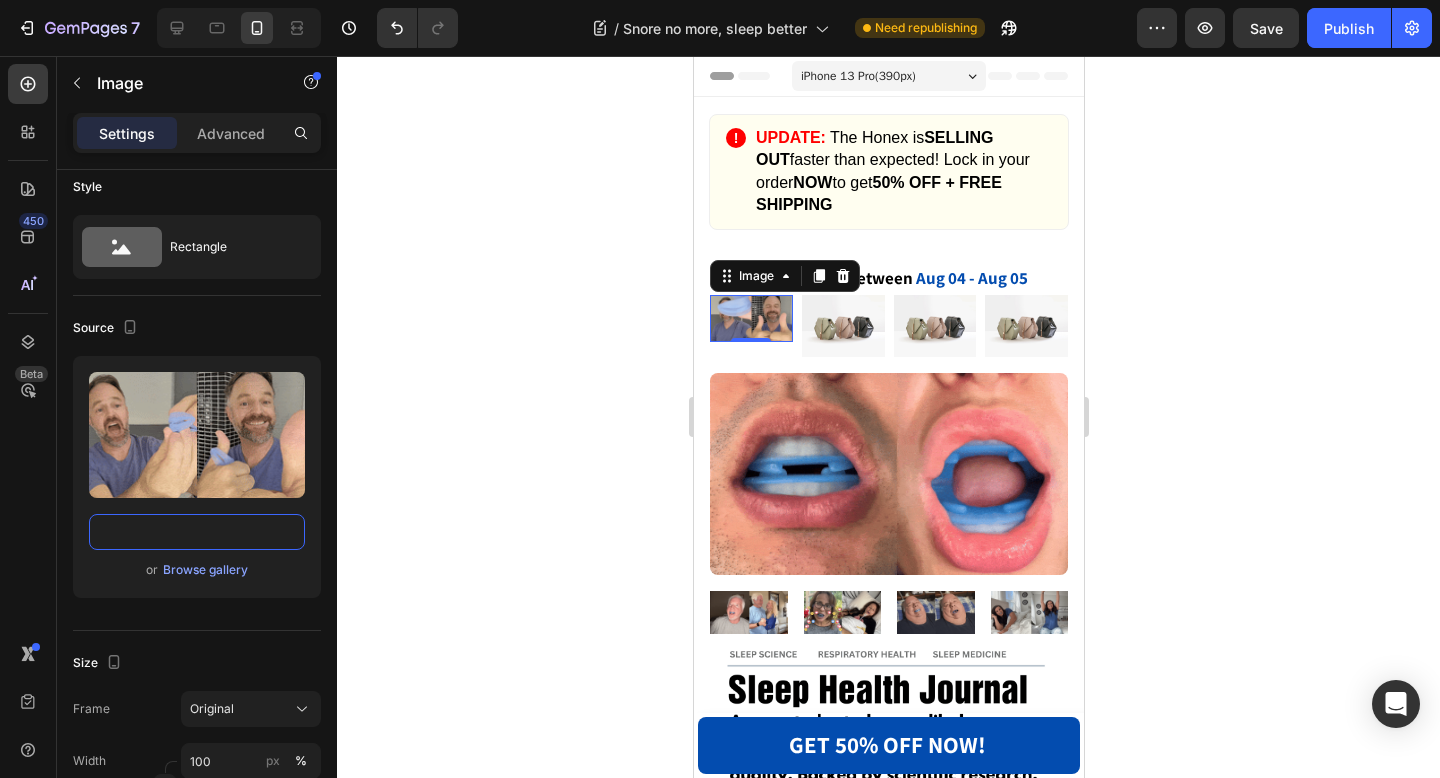 scroll, scrollTop: 0, scrollLeft: 0, axis: both 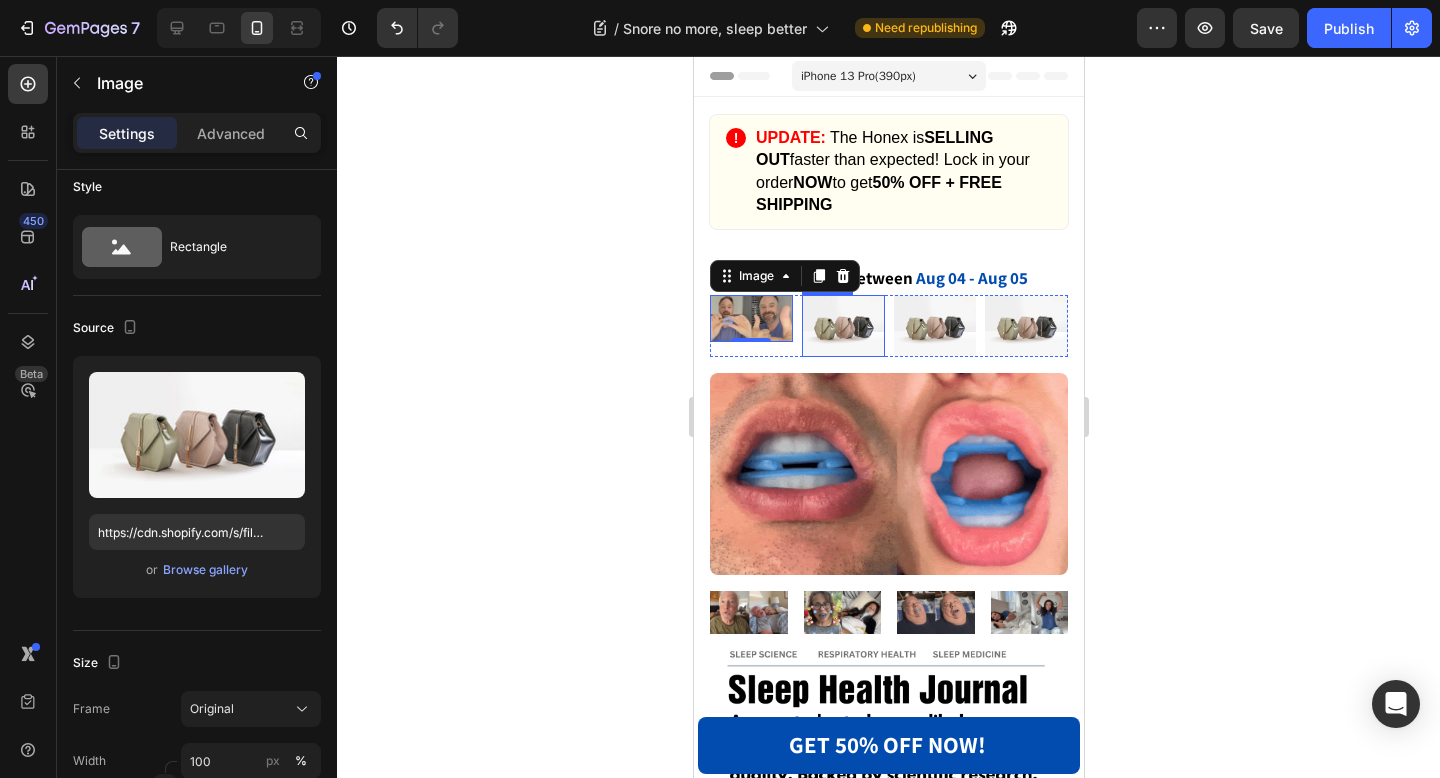 click at bounding box center (842, 326) 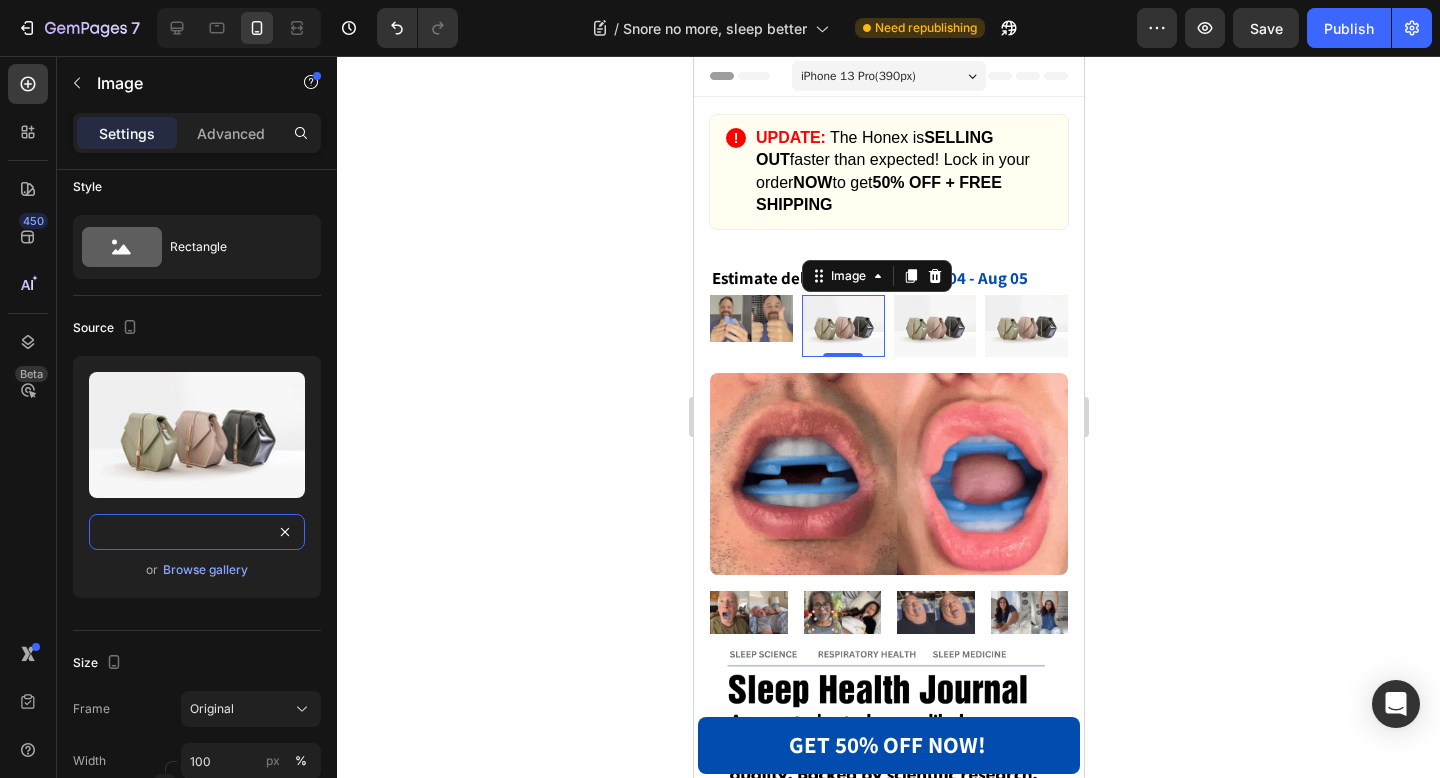 drag, startPoint x: 97, startPoint y: 534, endPoint x: 399, endPoint y: 534, distance: 302 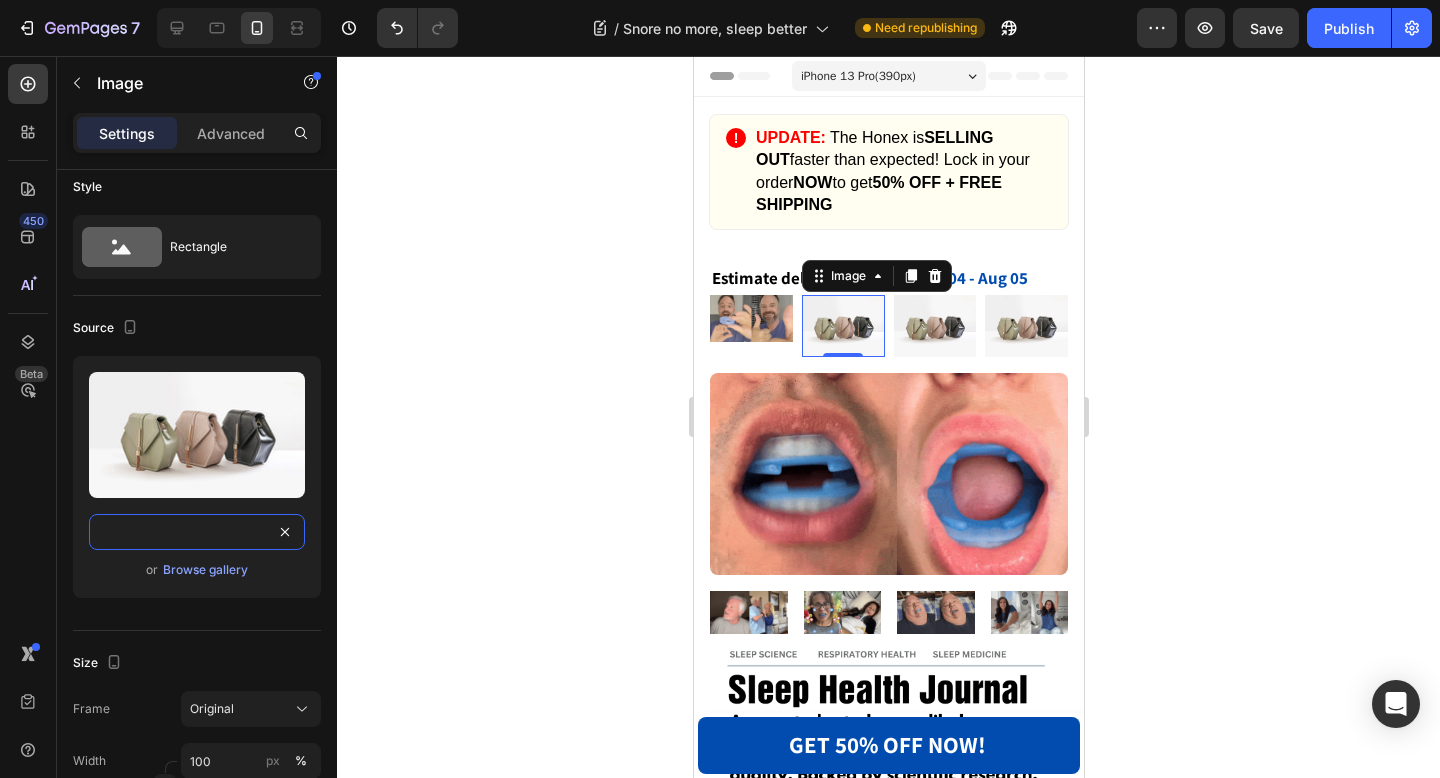 click on "7  Version history  /  Snore no more, sleep better Need republishing Preview  Save   Publish  450 Beta Sections(18) Elements(83) Section Element Hero Section Product Detail Brands Trusted Badges Guarantee Product Breakdown How to use Testimonials Compare Bundle FAQs Social Proof Brand Story Product List Collection Blog List Contact Sticky Add to Cart Custom Footer Browse Library 450 Layout
Row
Row
Row
Row Text
Heading
Text Block Button
Button
Button Media
Image
Image
Video" 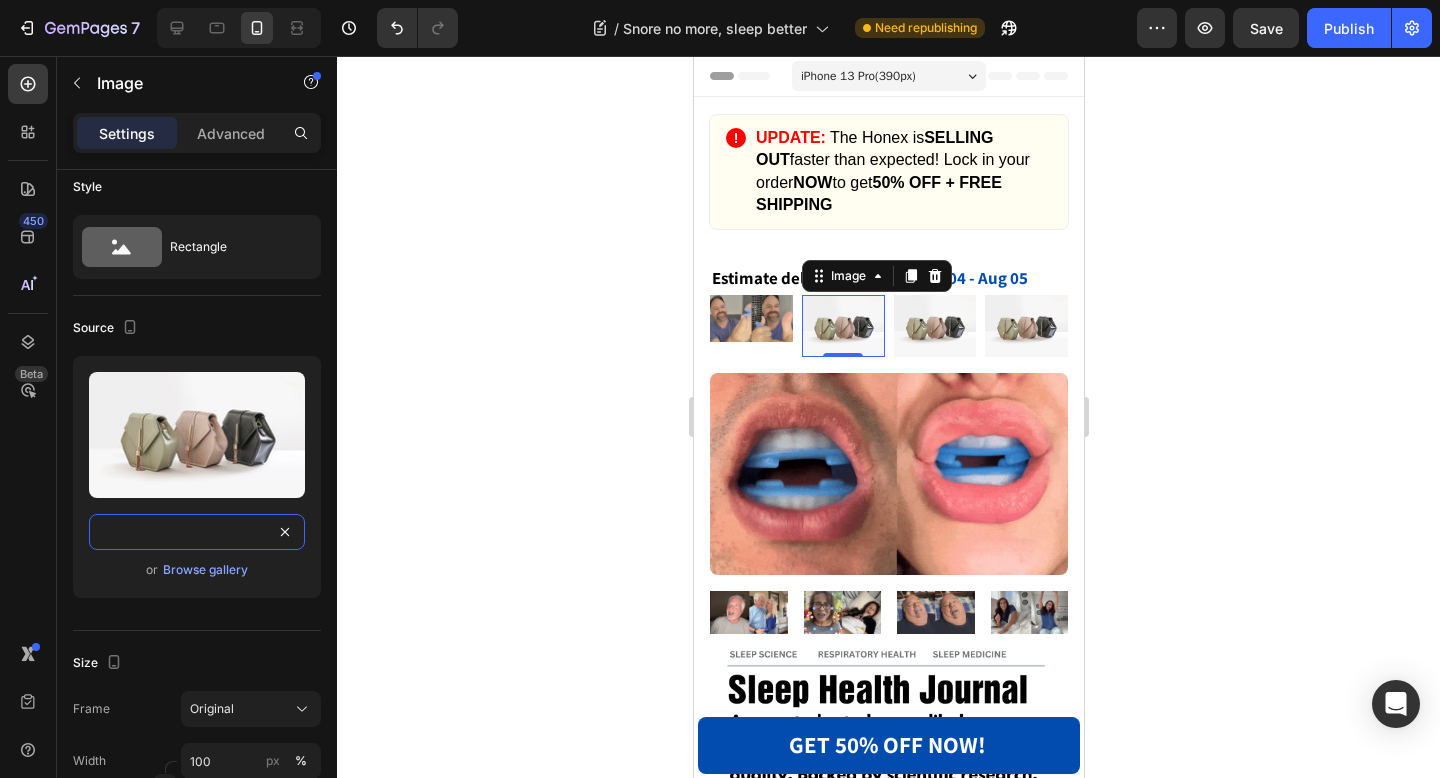 paste on "0651/3301/9321/files/06237-ezgif.com-optimize.gif?v=1753649922" 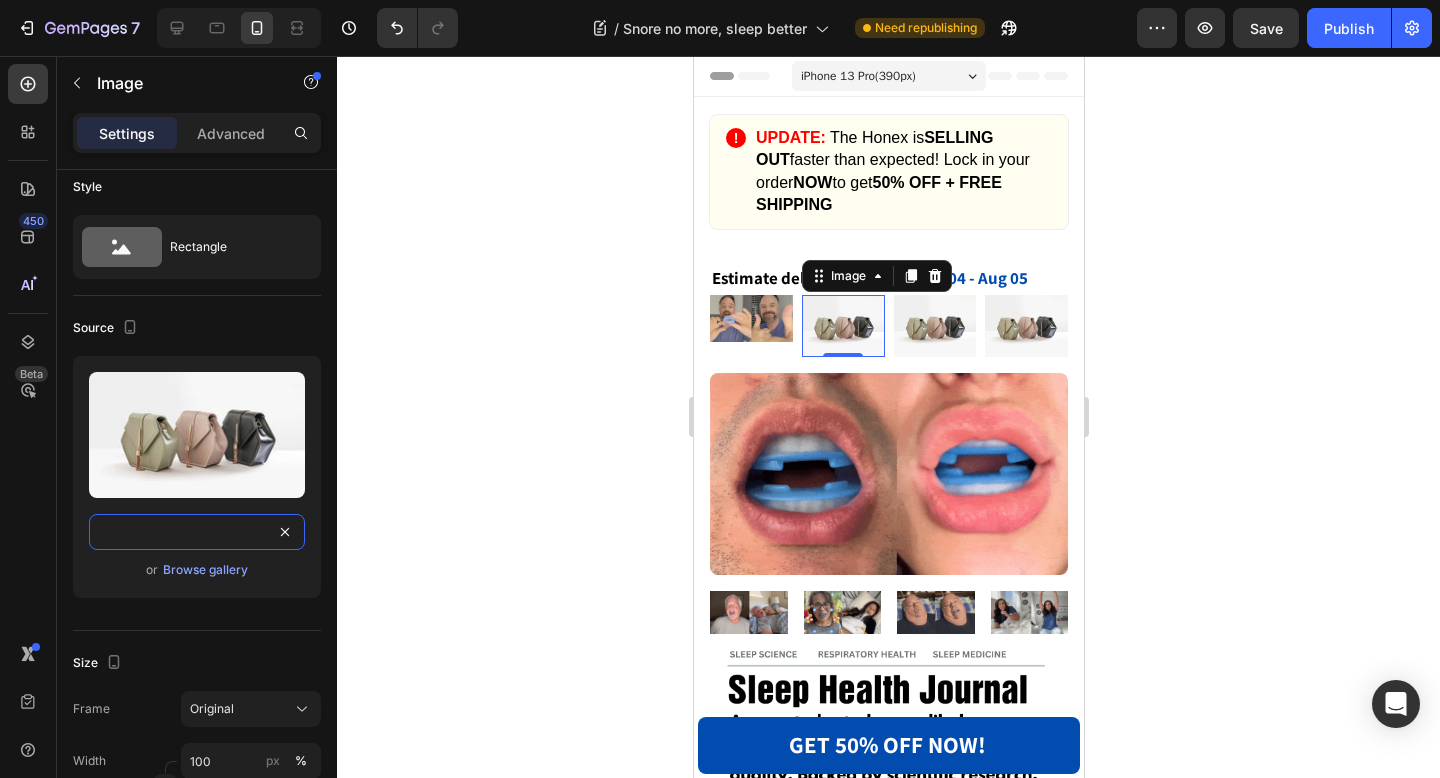 scroll, scrollTop: 0, scrollLeft: 403, axis: horizontal 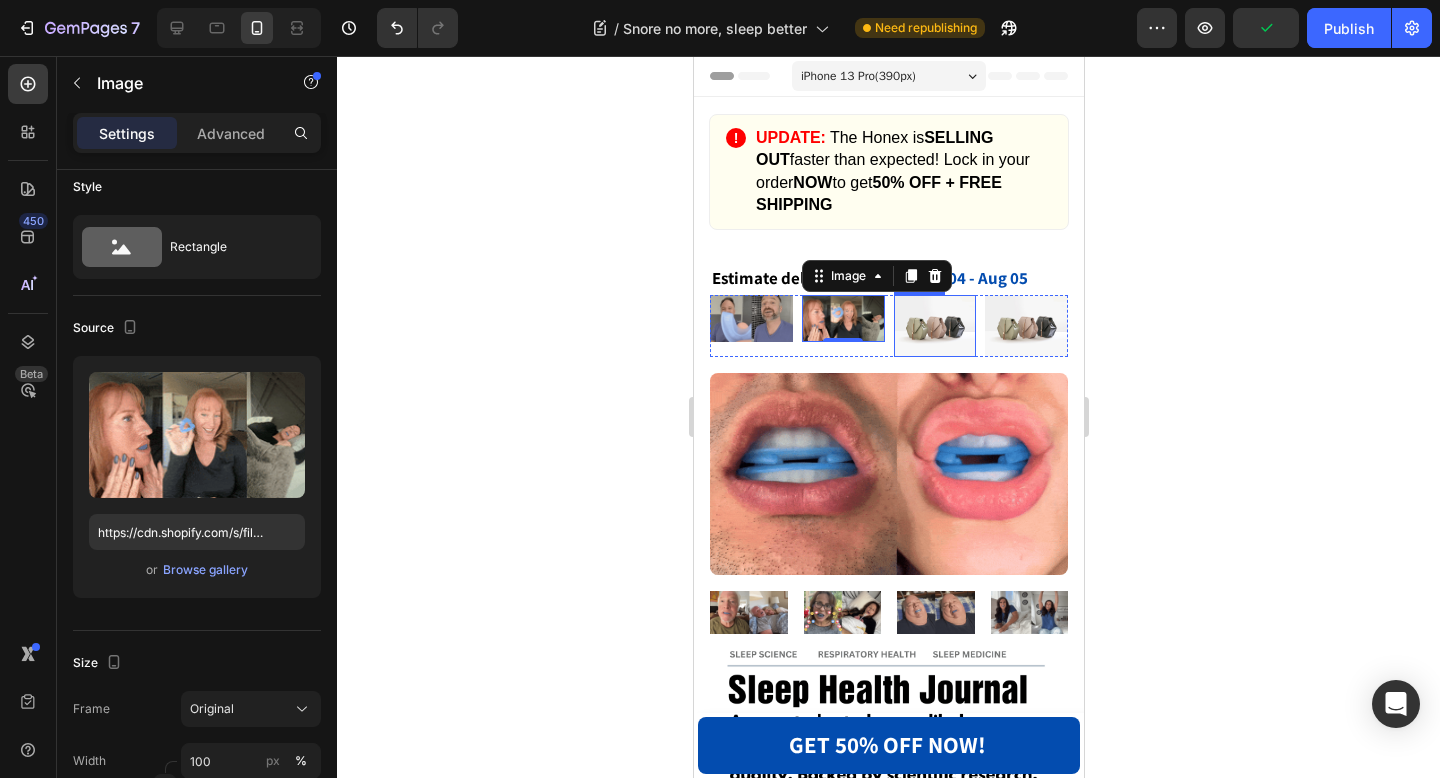 click at bounding box center [934, 326] 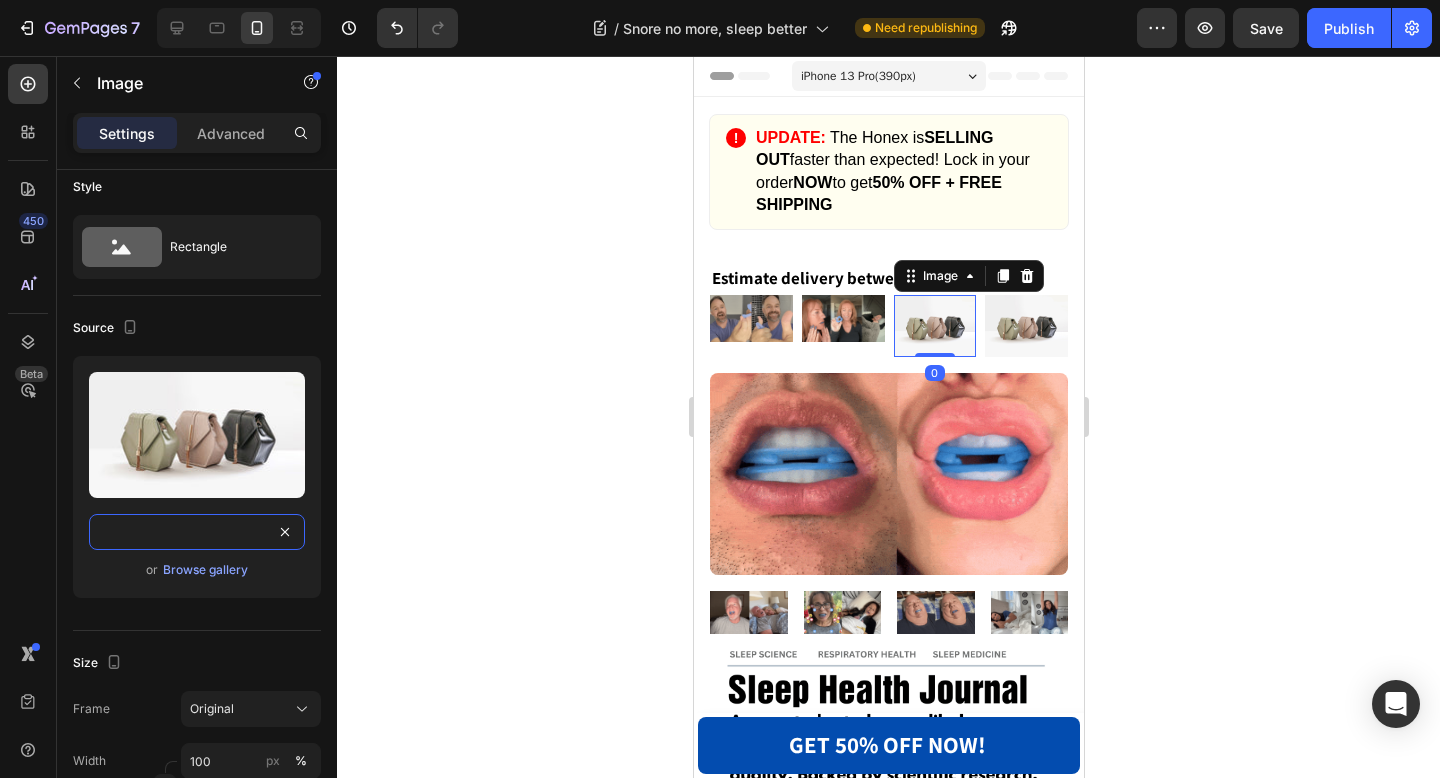 drag, startPoint x: 96, startPoint y: 535, endPoint x: 487, endPoint y: 534, distance: 391.00128 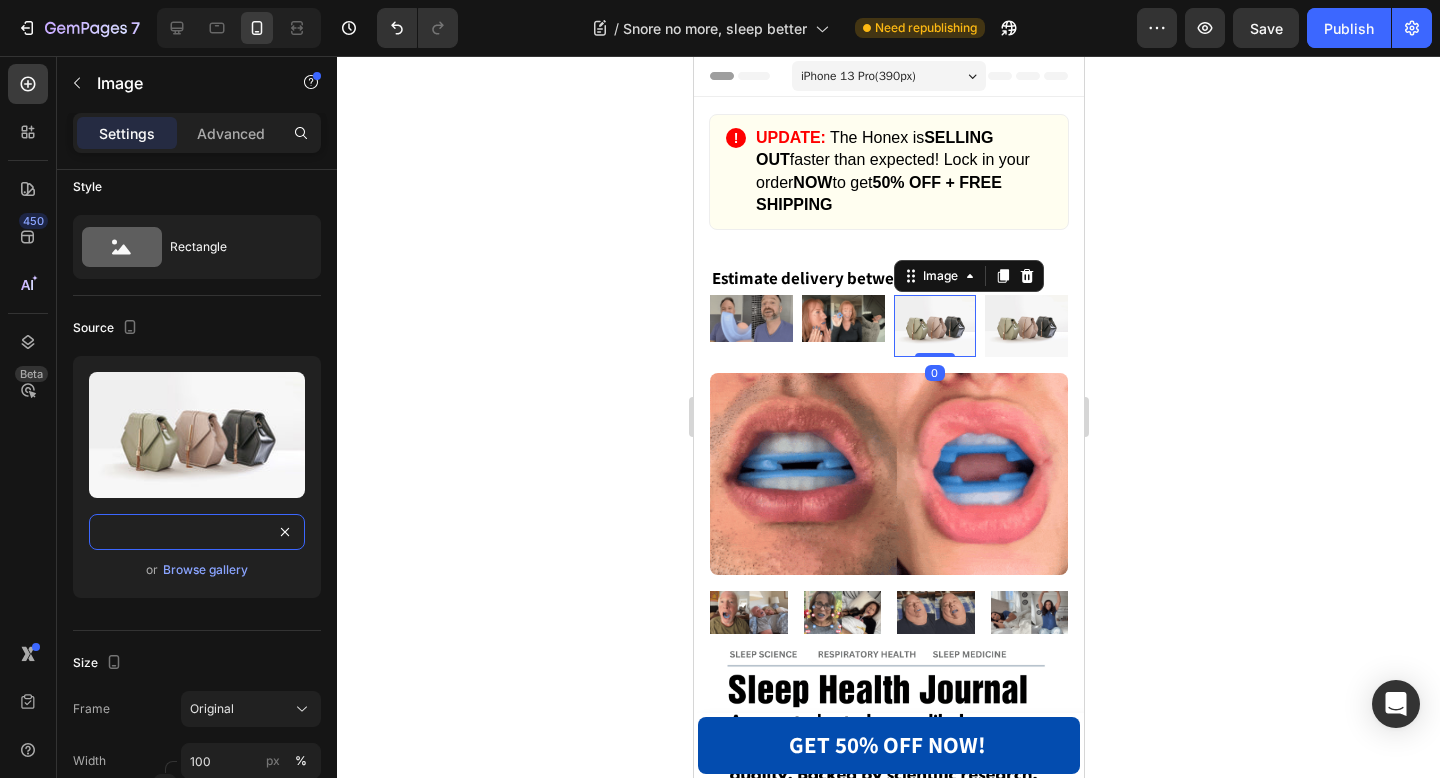 click on "7  Version history  /  Snore no more, sleep better Need republishing Preview  Save   Publish  450 Beta Sections(18) Elements(83) Section Element Hero Section Product Detail Brands Trusted Badges Guarantee Product Breakdown How to use Testimonials Compare Bundle FAQs Social Proof Brand Story Product List Collection Blog List Contact Sticky Add to Cart Custom Footer Browse Library 450 Layout
Row
Row
Row
Row Text
Heading
Text Block Button
Button
Button Media
Image
Image
Video" 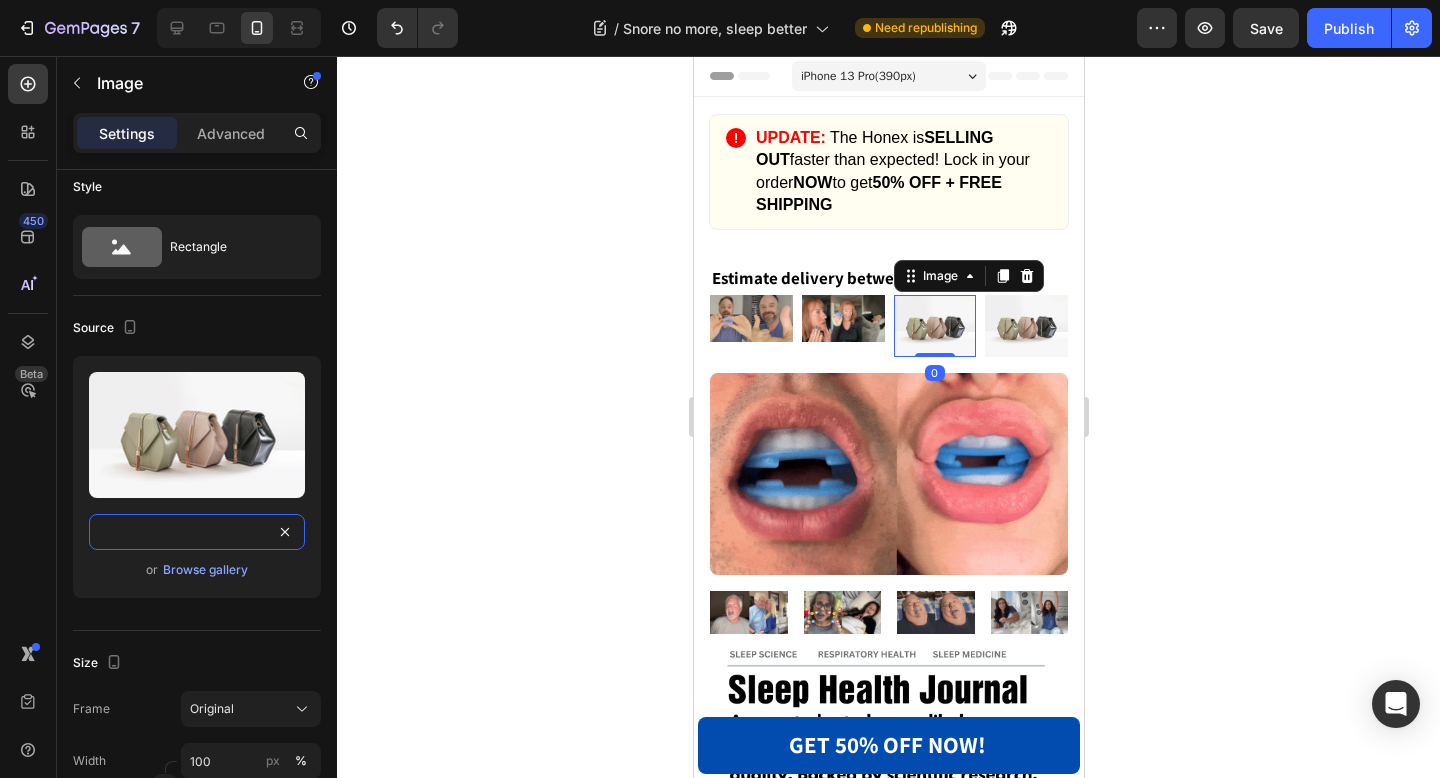 paste on "0651/3301/9321/files/06238-ezgif.com-optimize.gif?v=1753651190" 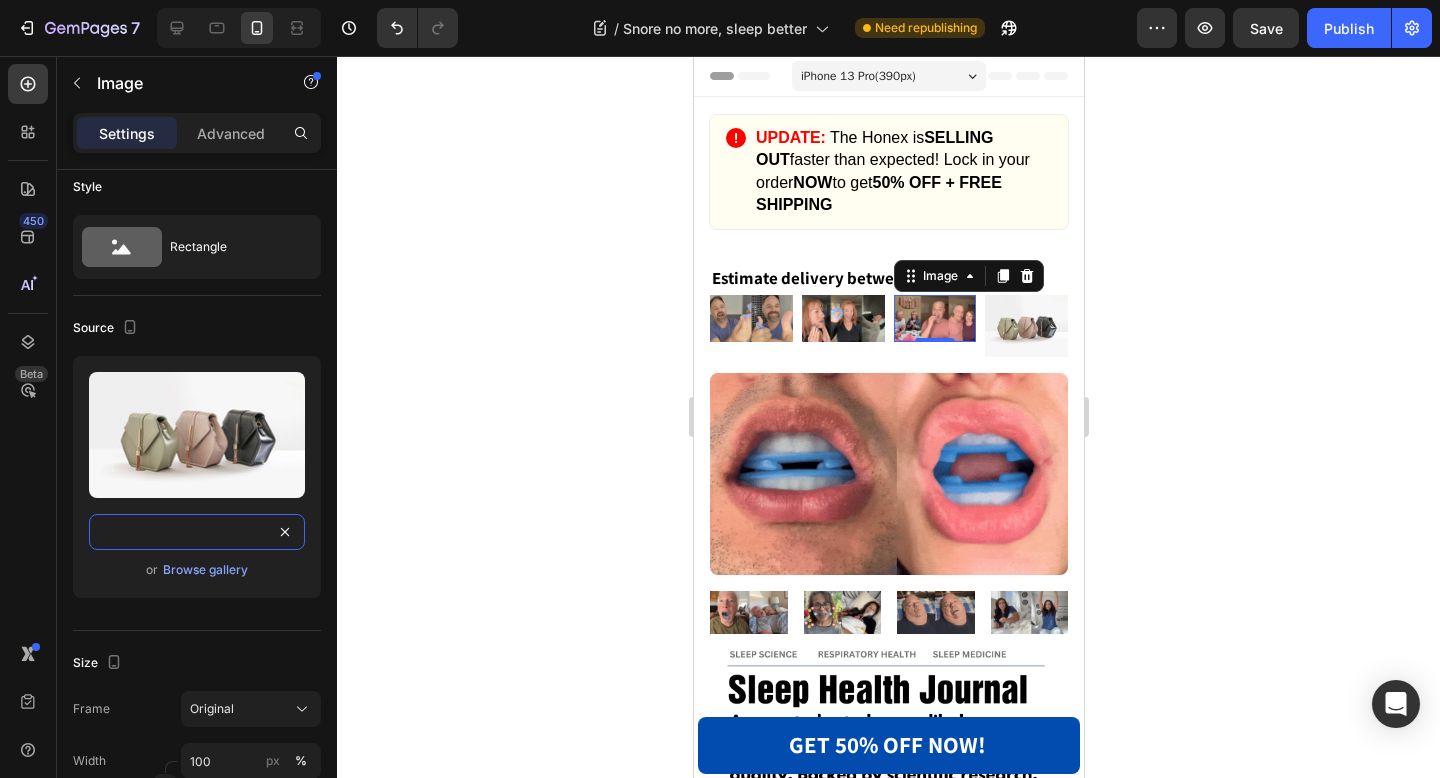 scroll, scrollTop: 0, scrollLeft: 399, axis: horizontal 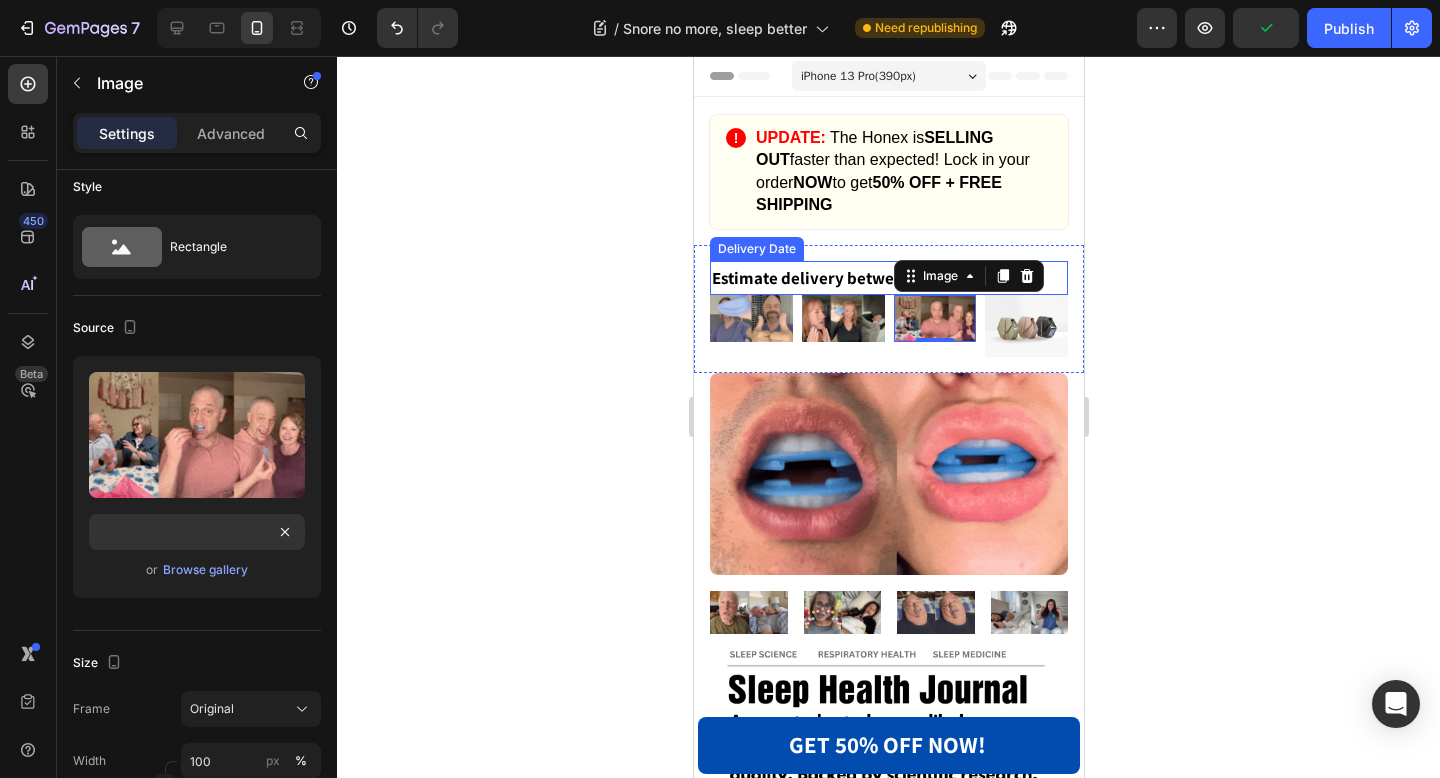 click on "Estimate delivery between" at bounding box center (811, 278) 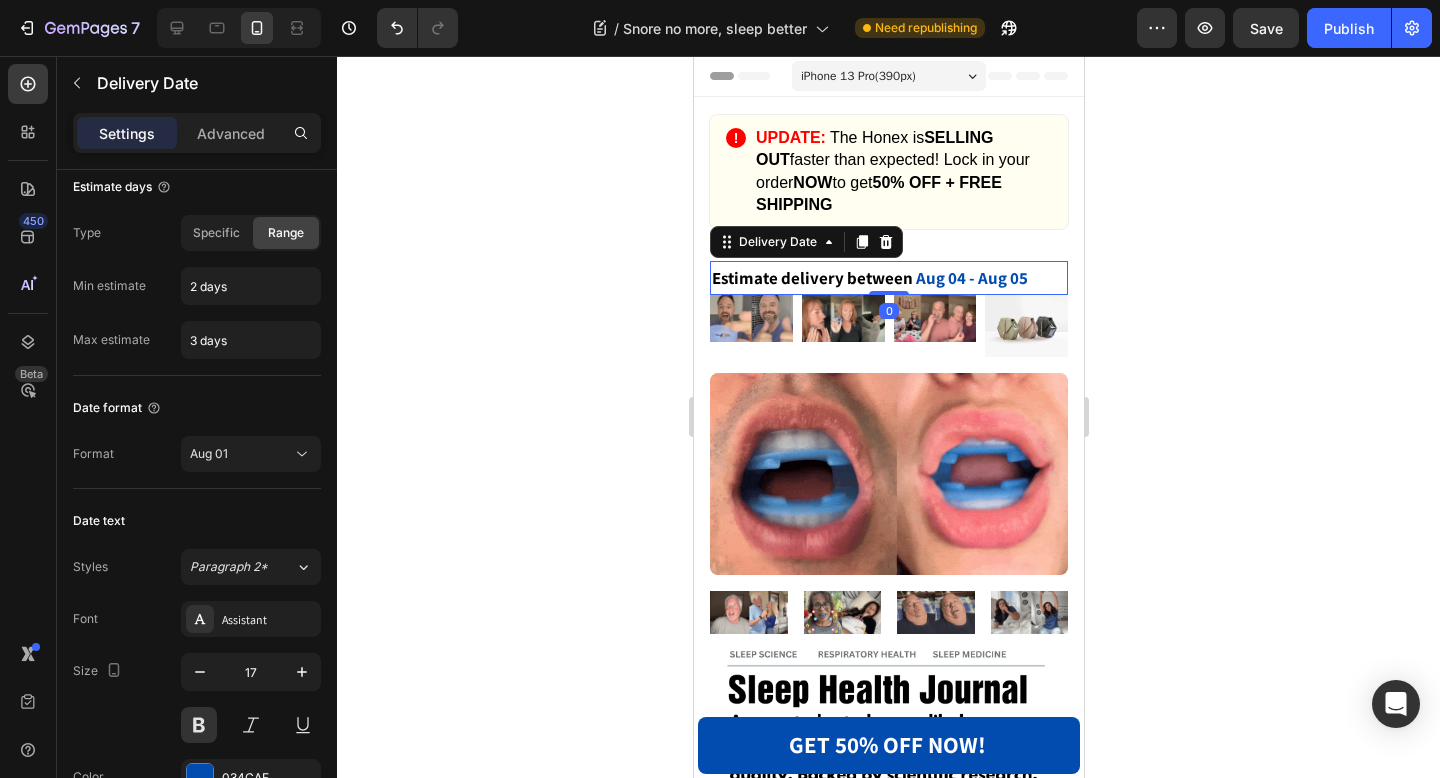 scroll, scrollTop: 0, scrollLeft: 0, axis: both 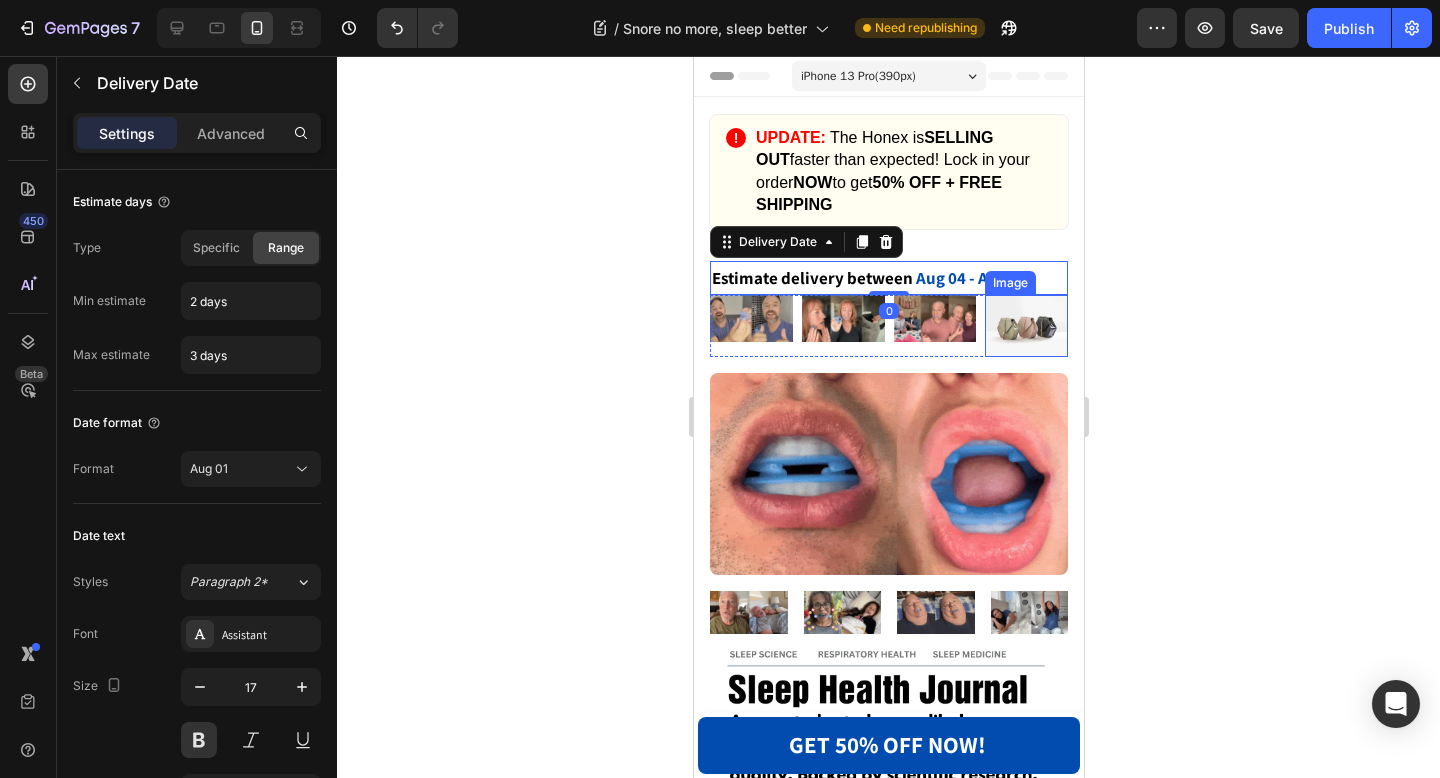 click at bounding box center [1025, 326] 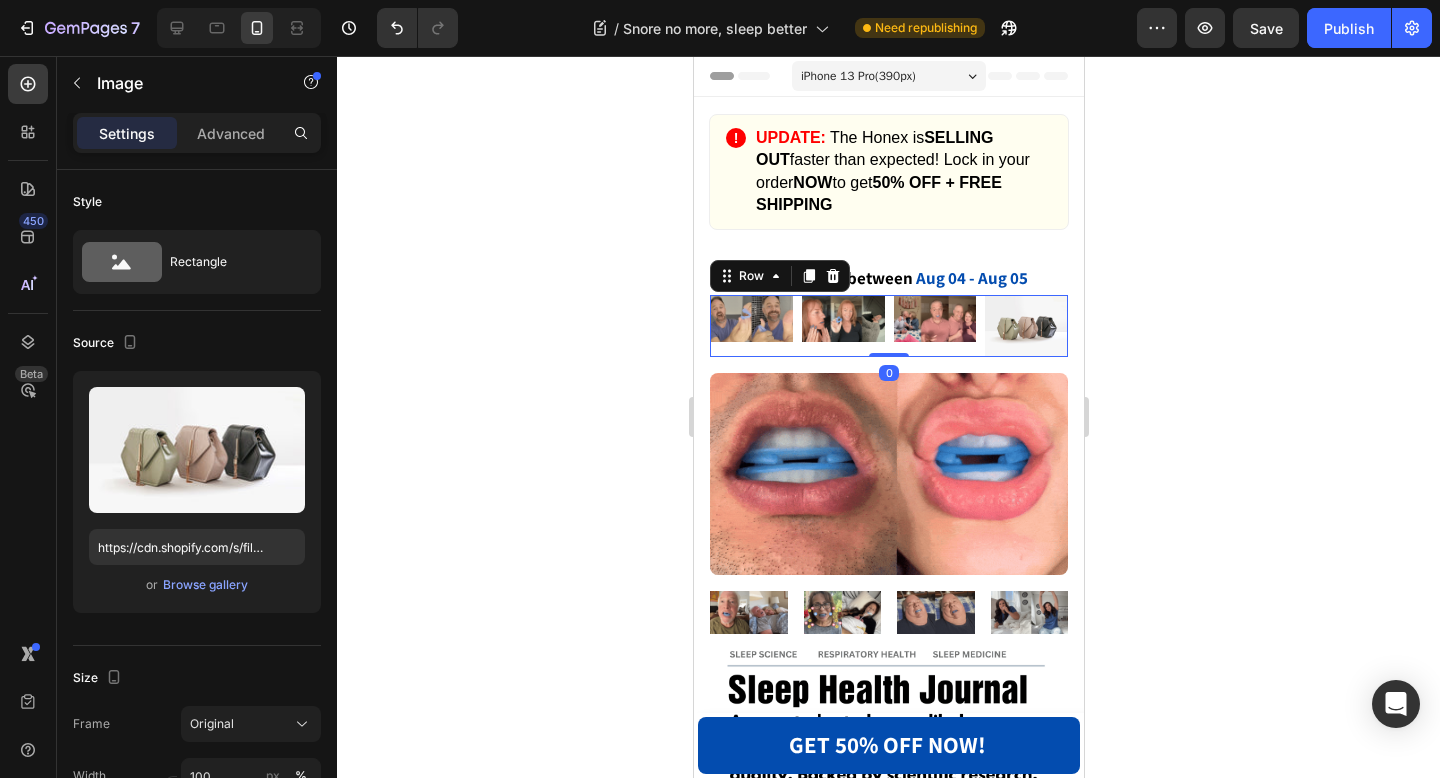 click on "Image" at bounding box center [750, 326] 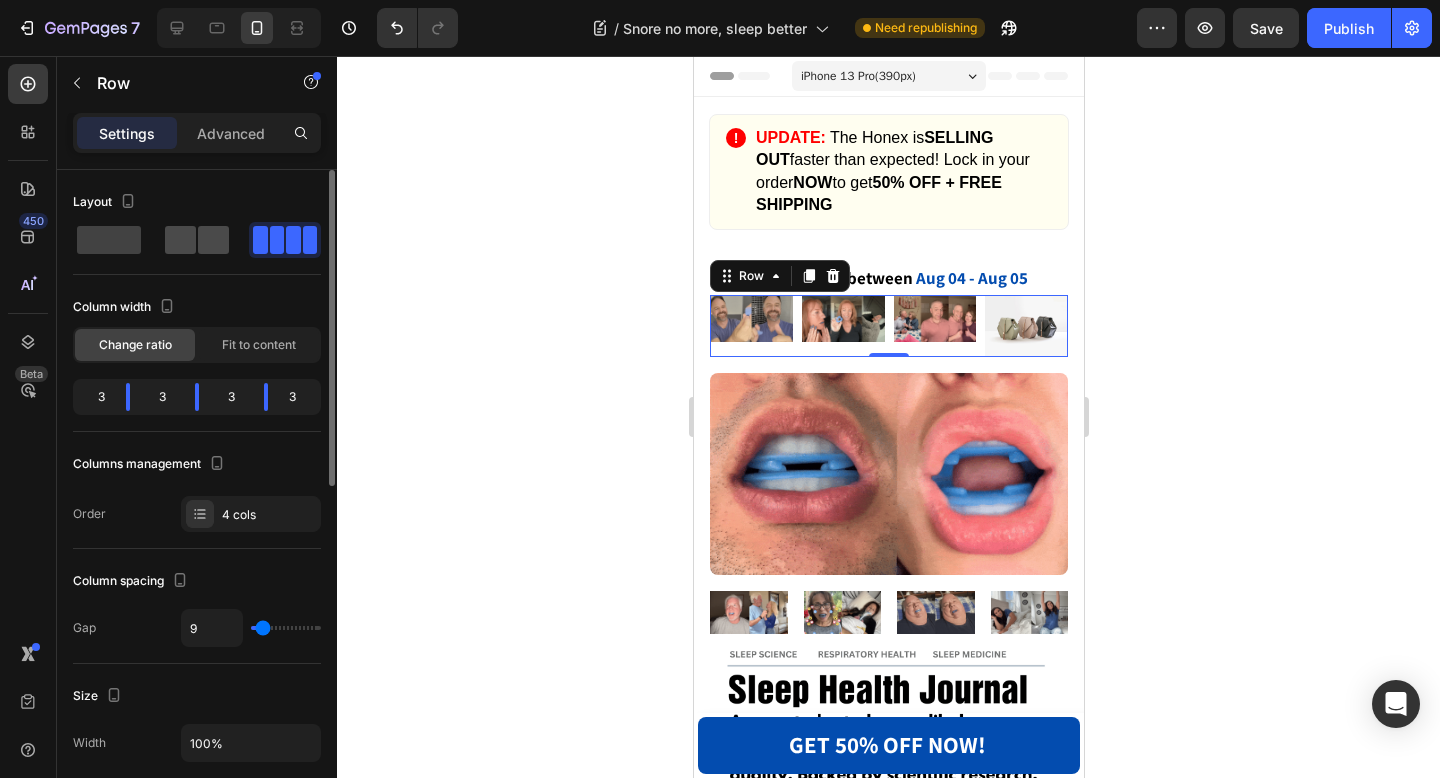 click 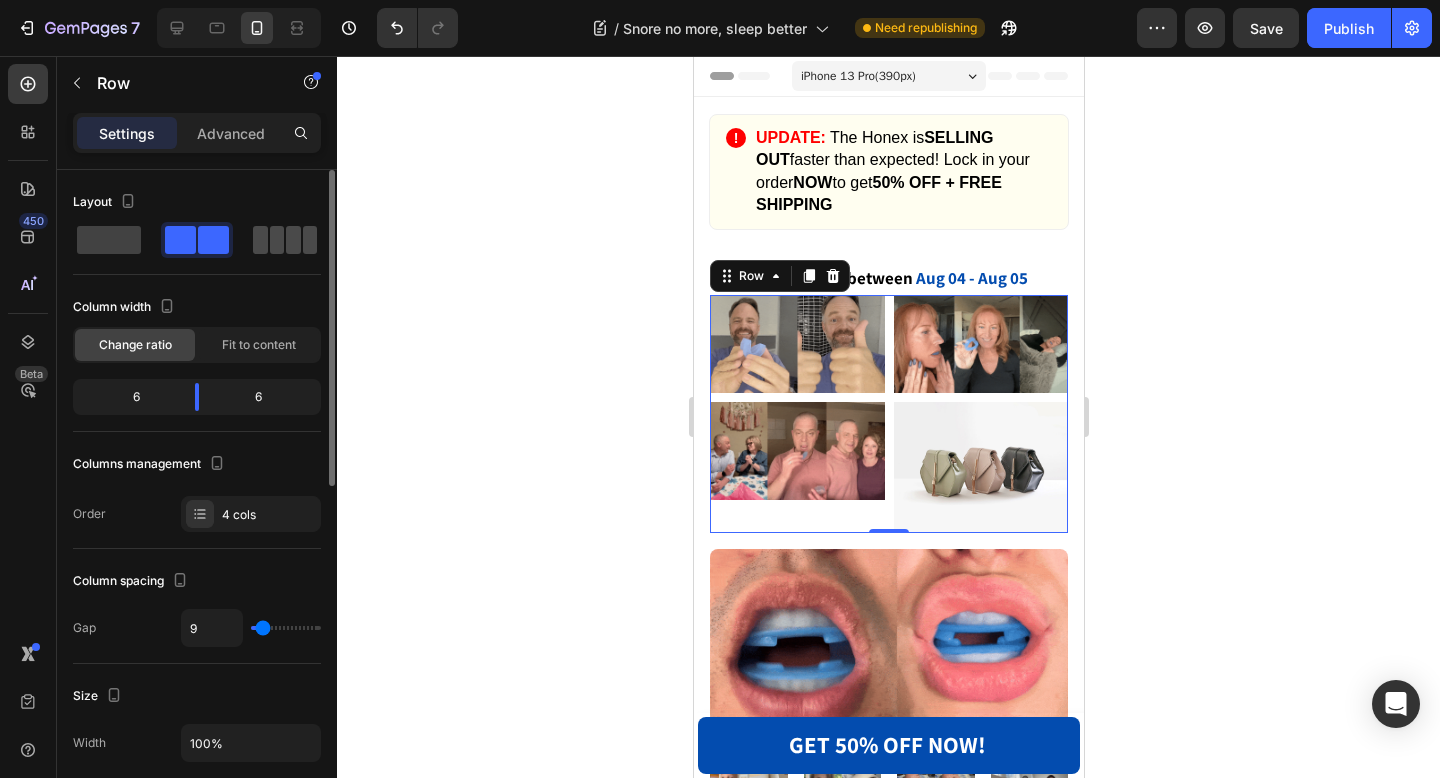 click 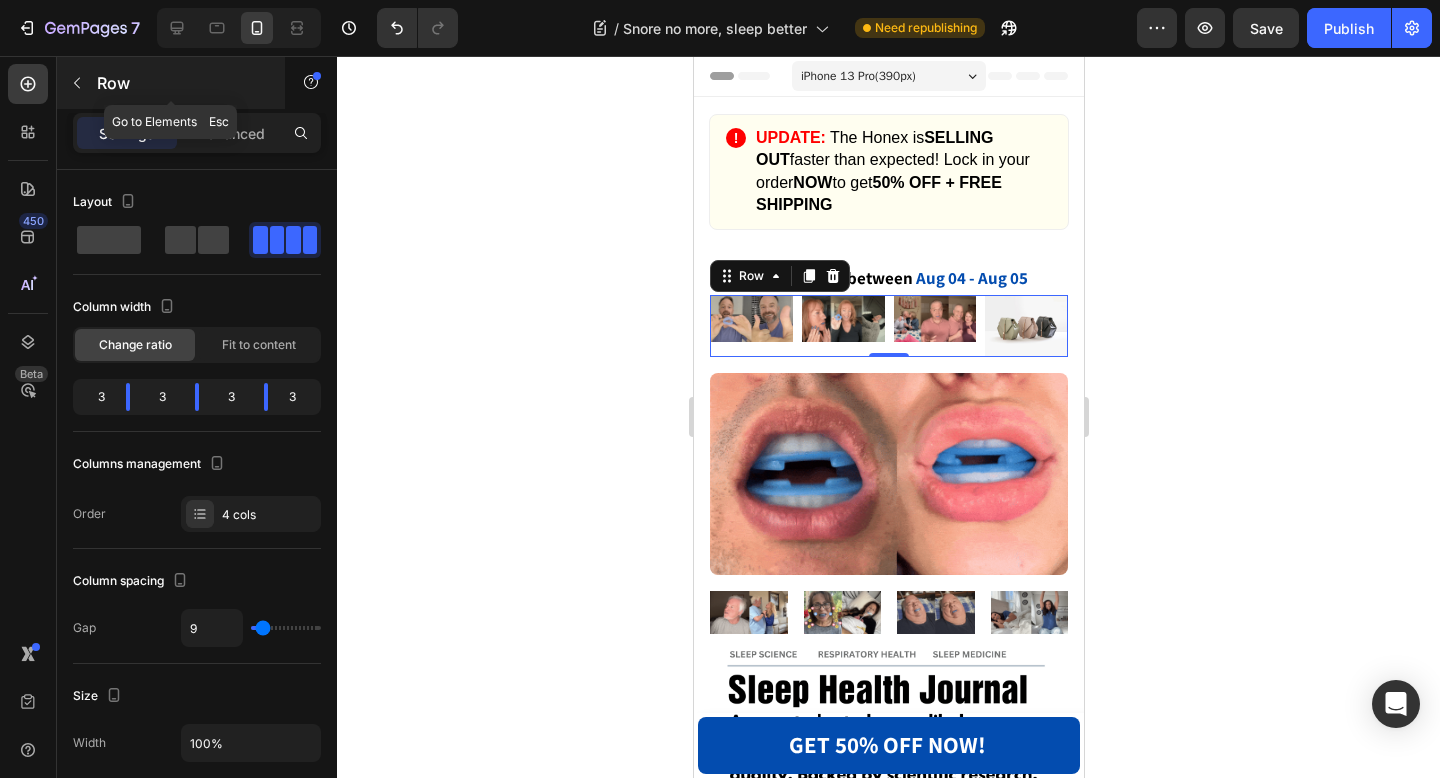 click 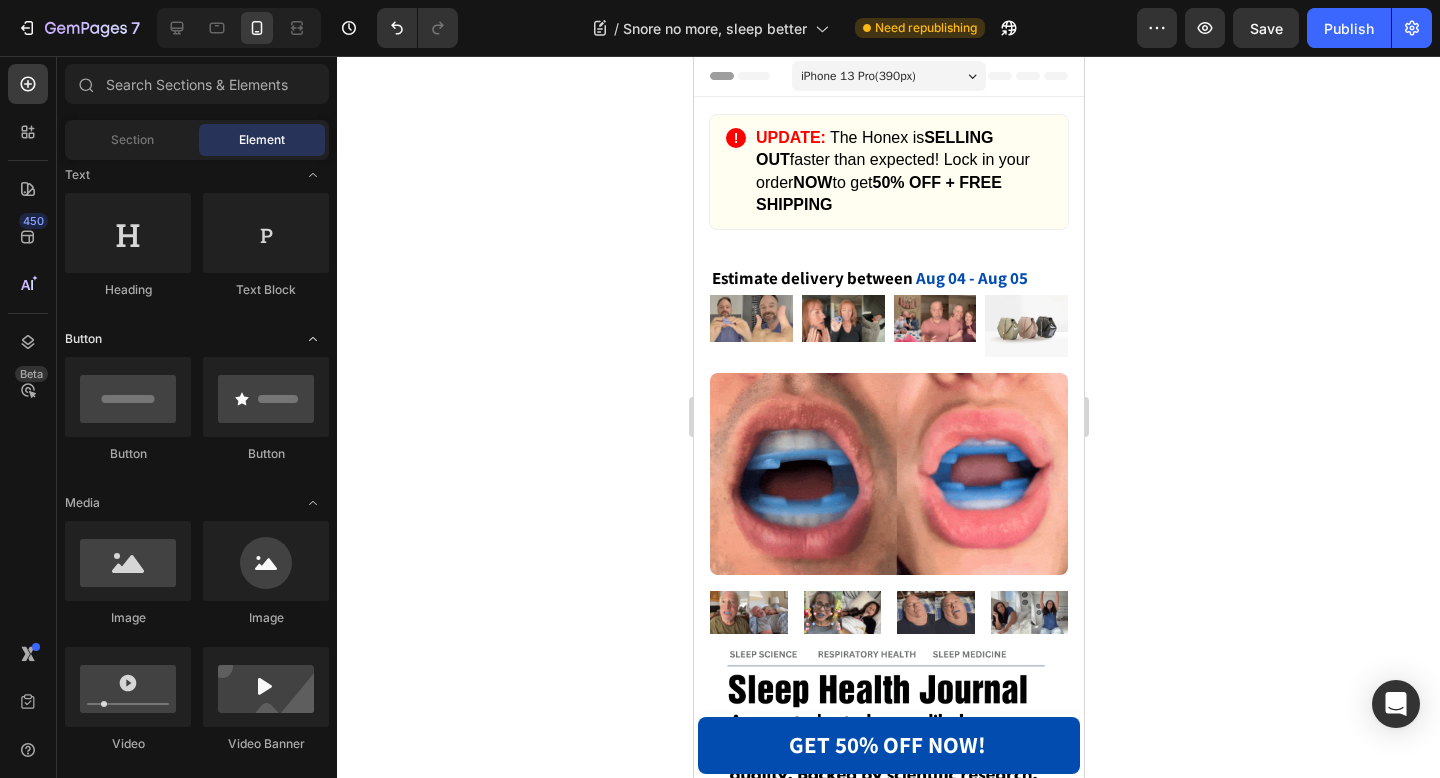 scroll, scrollTop: 0, scrollLeft: 0, axis: both 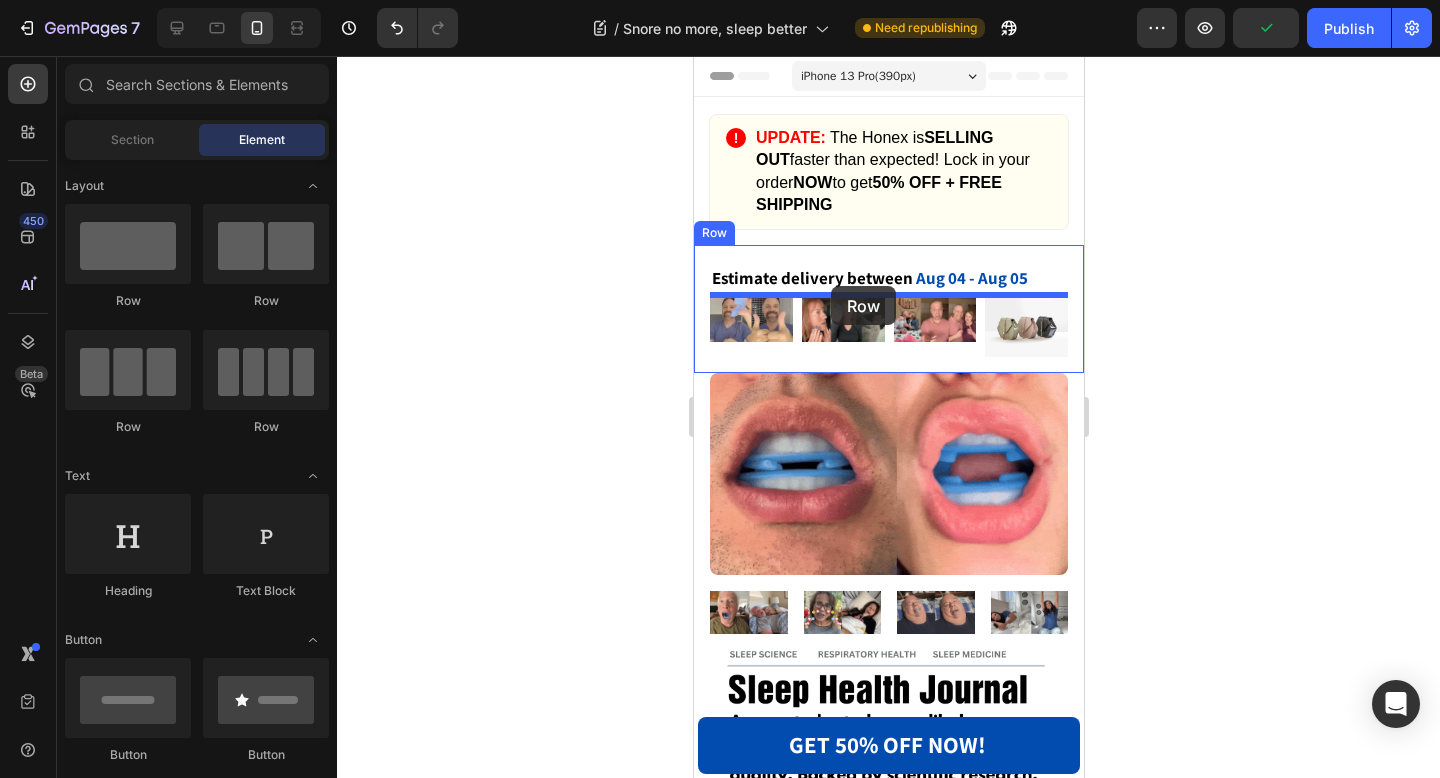 drag, startPoint x: 842, startPoint y: 427, endPoint x: 830, endPoint y: 288, distance: 139.51703 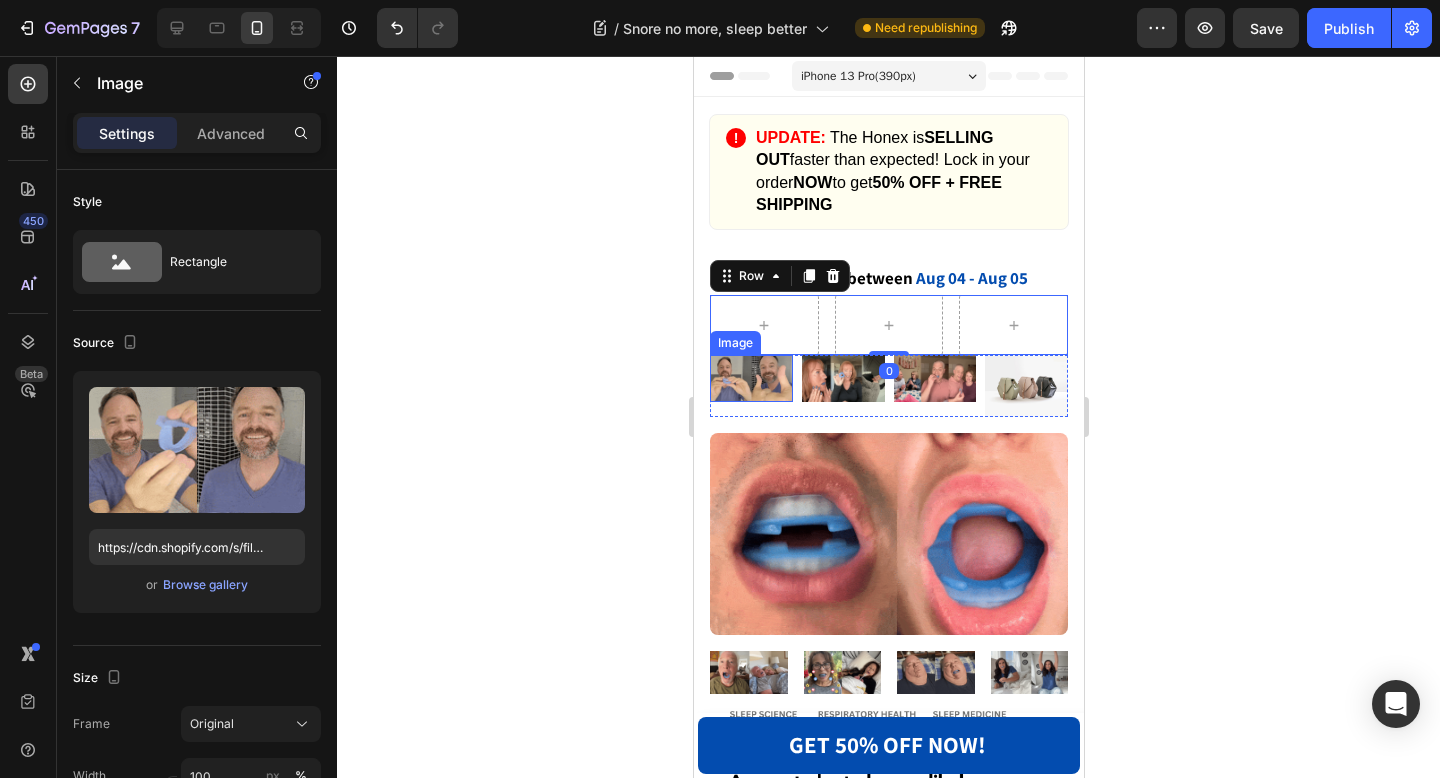 click at bounding box center (750, 378) 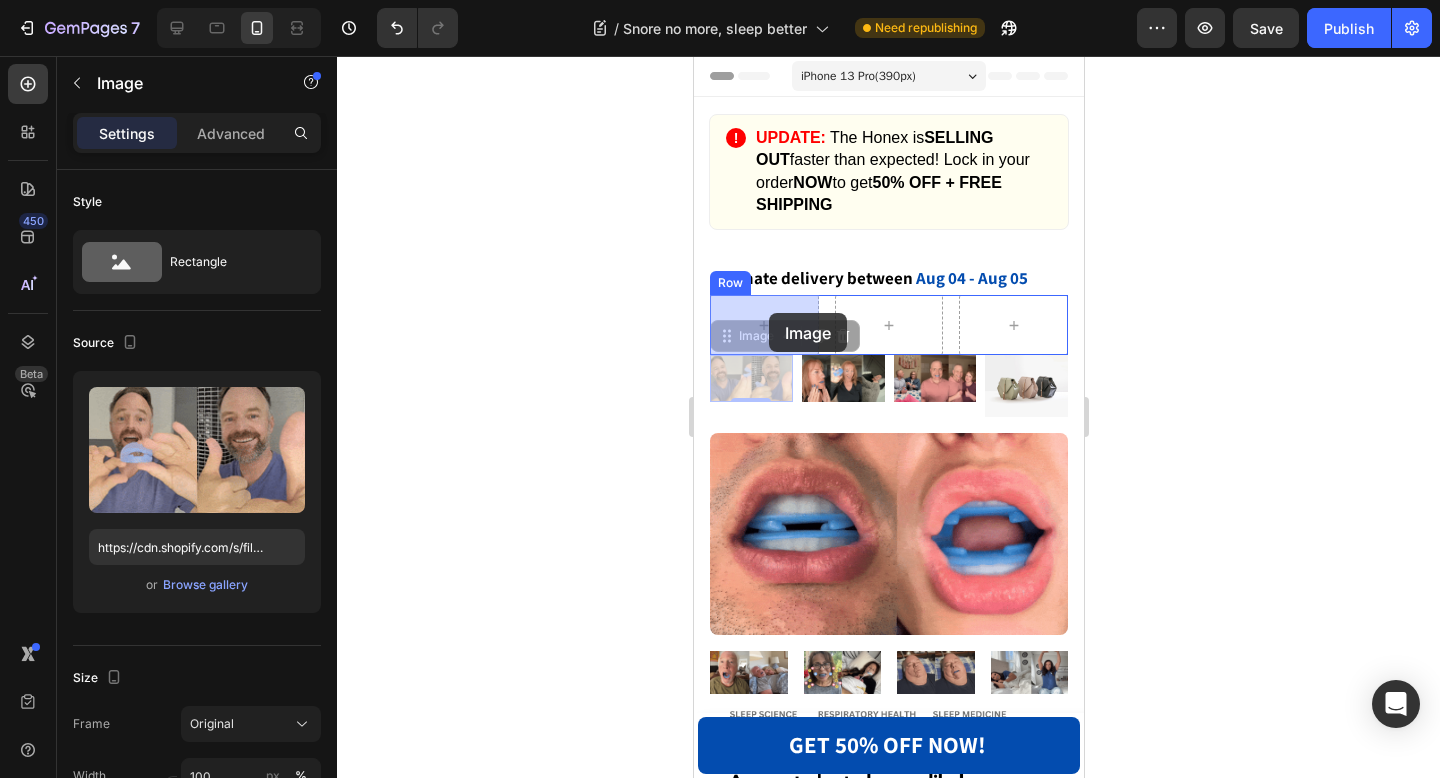 drag, startPoint x: 749, startPoint y: 341, endPoint x: 768, endPoint y: 313, distance: 33.83785 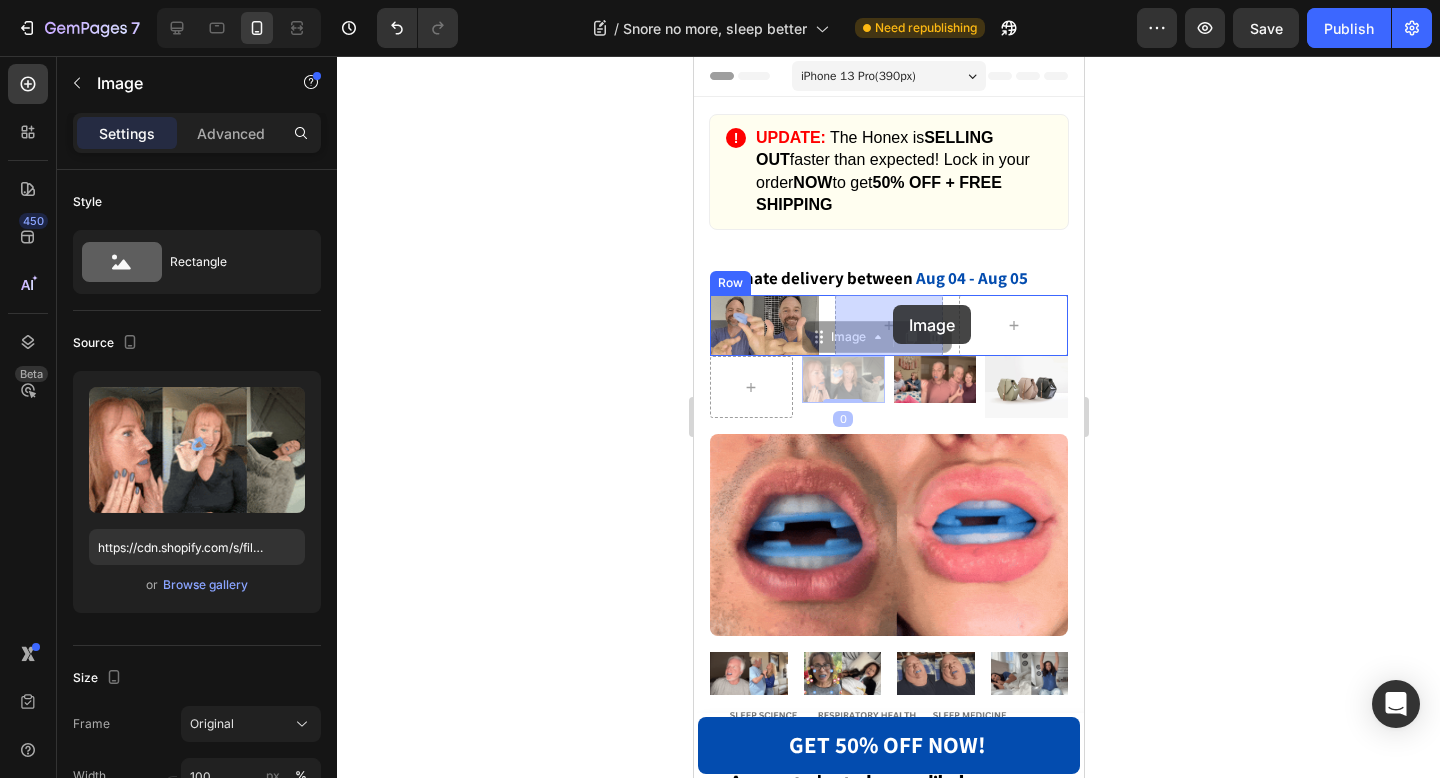 drag, startPoint x: 825, startPoint y: 345, endPoint x: 892, endPoint y: 305, distance: 78.03204 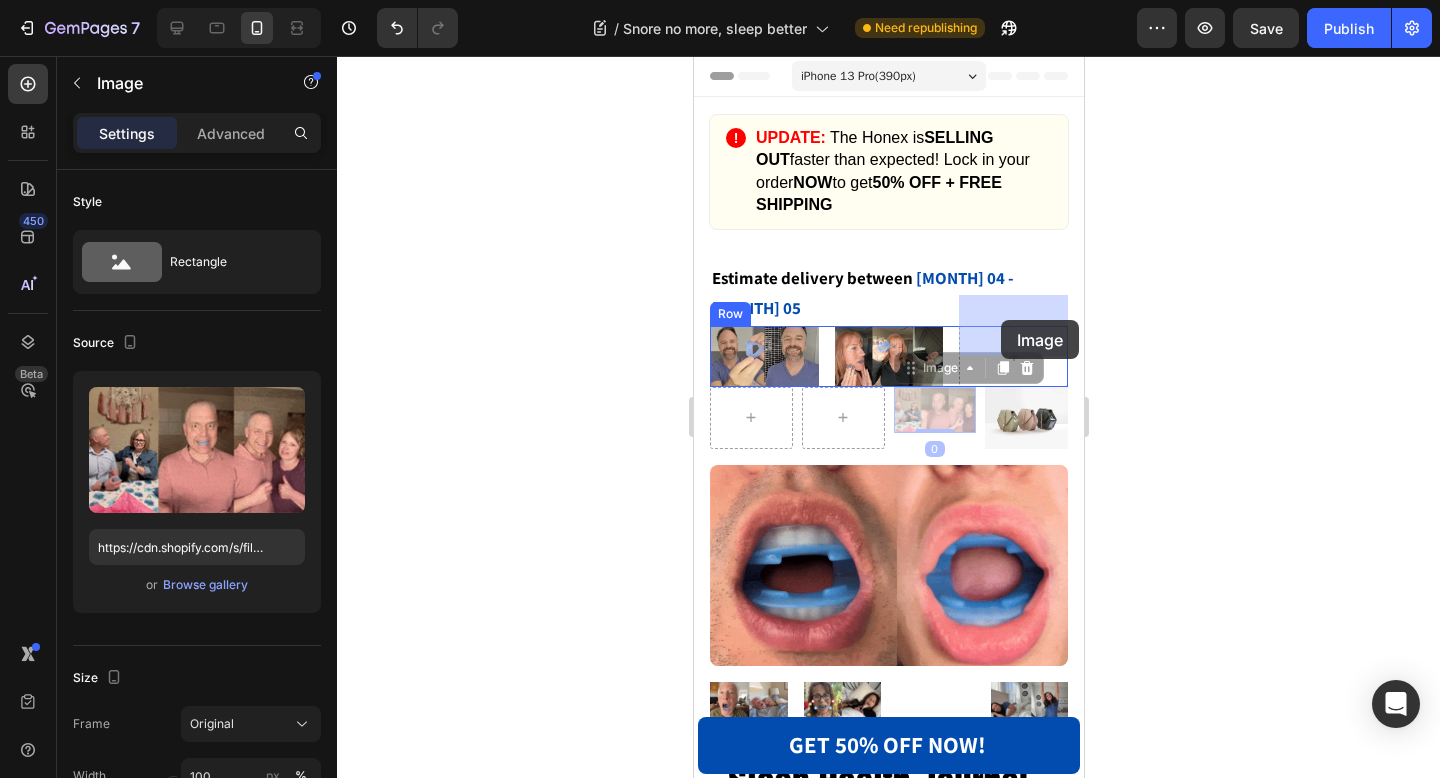 scroll, scrollTop: 0, scrollLeft: 0, axis: both 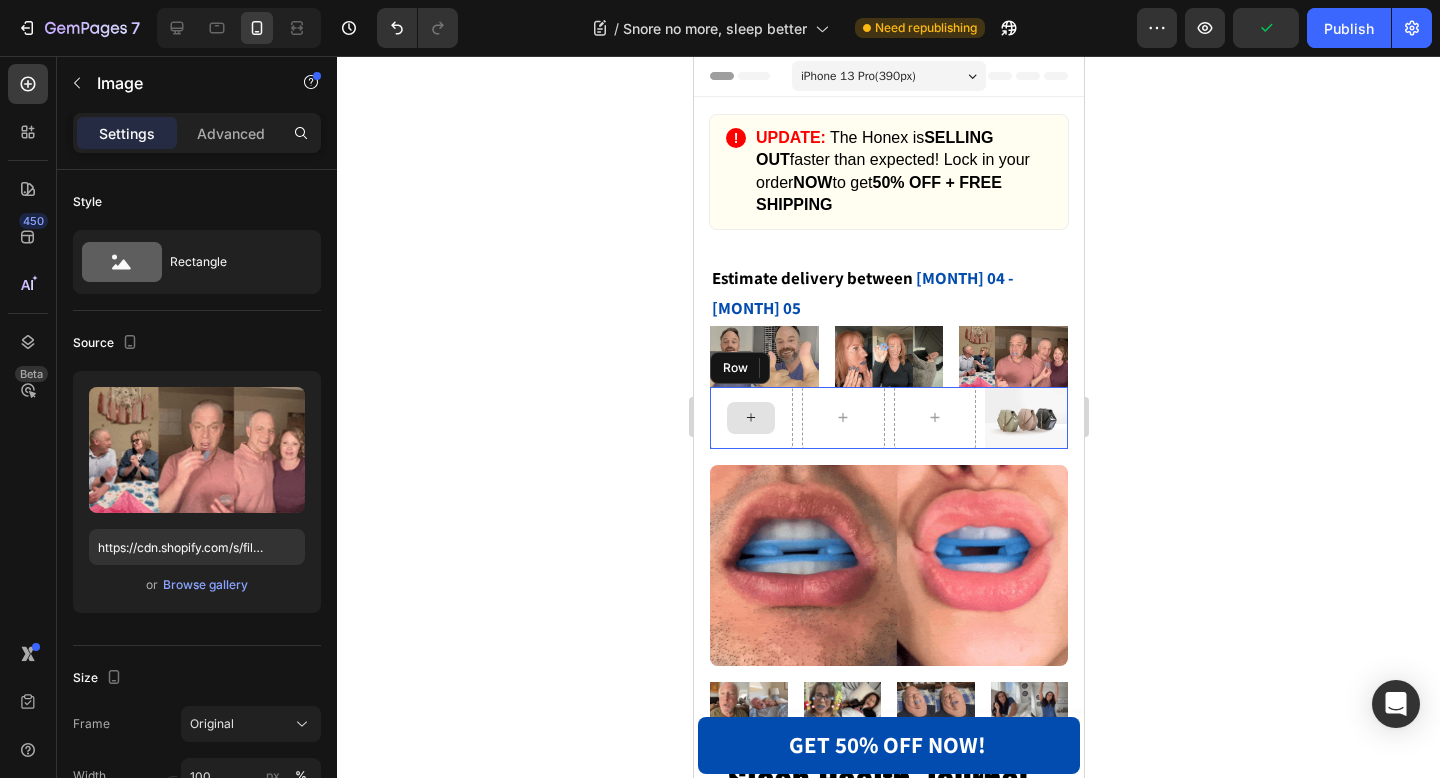 click at bounding box center (750, 418) 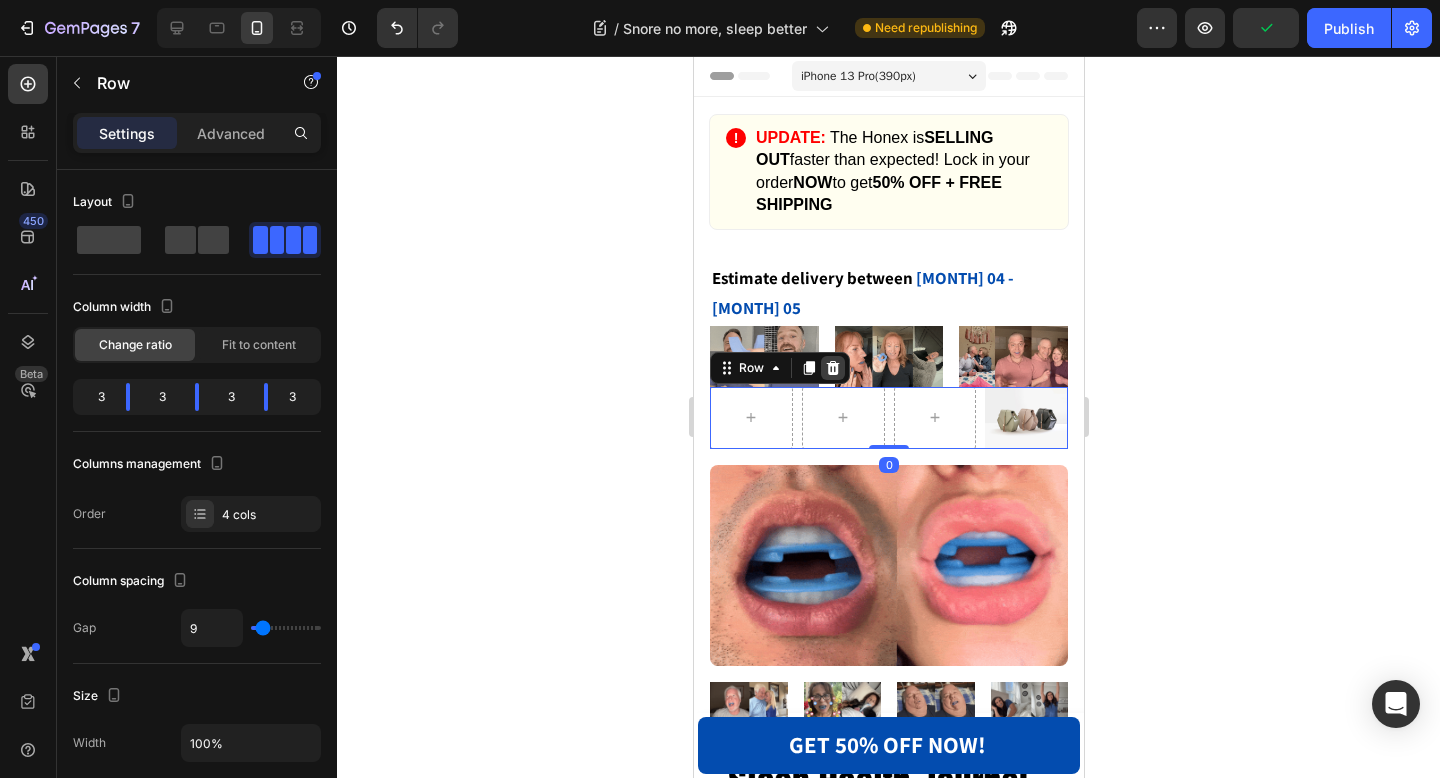 click 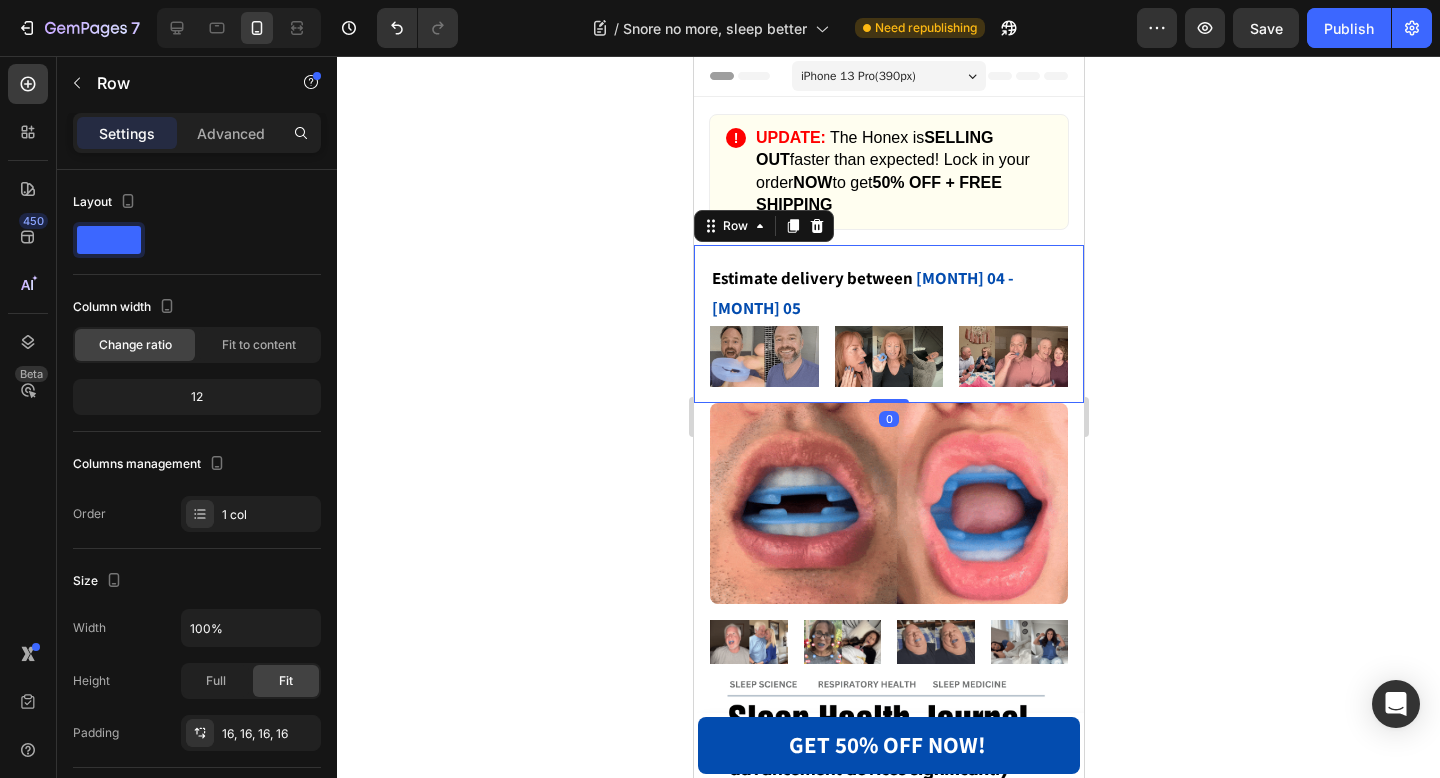 click on "Estimate delivery between
Aug 04 - Aug 05
Delivery Date Image Image Image Row Row   0" at bounding box center [888, 324] 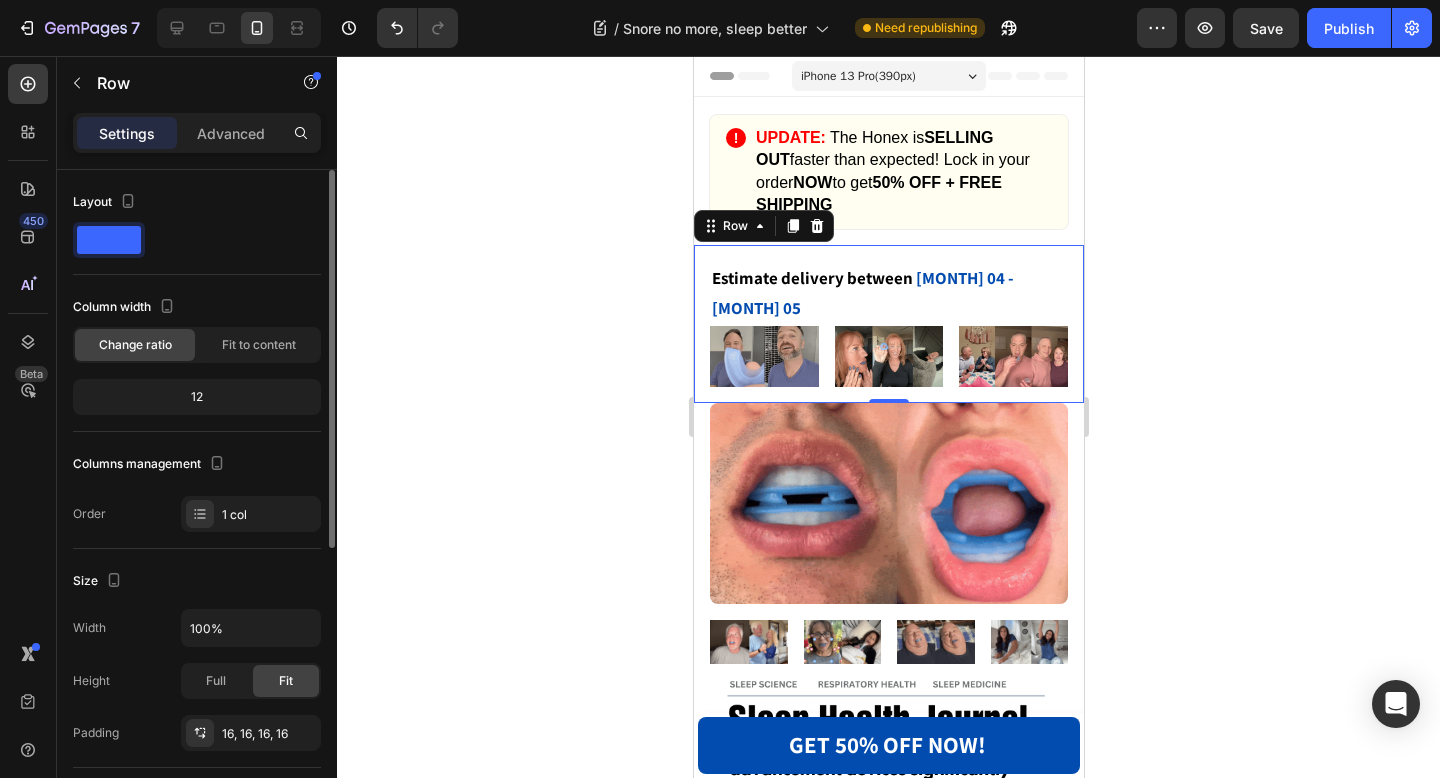 click on "12" 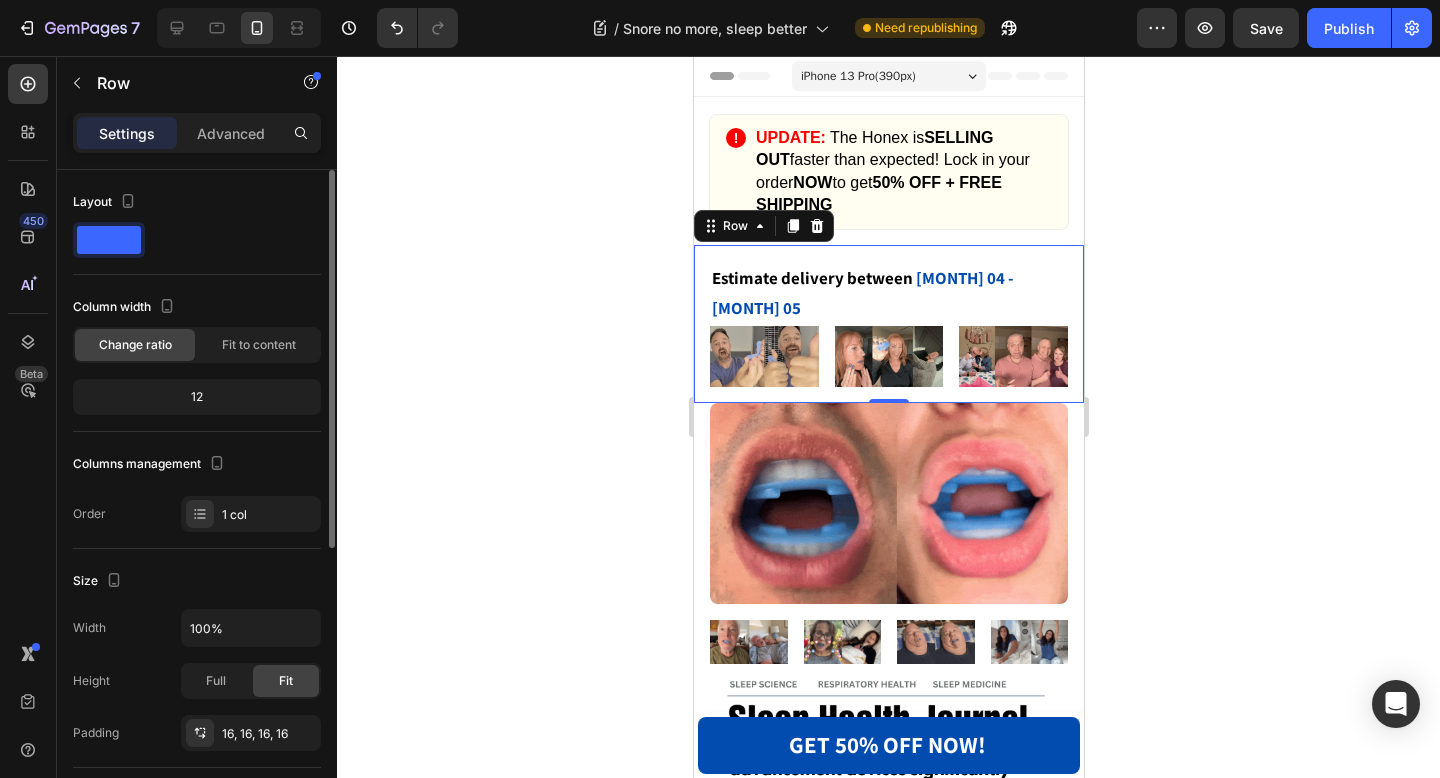 drag, startPoint x: 197, startPoint y: 398, endPoint x: 239, endPoint y: 398, distance: 42 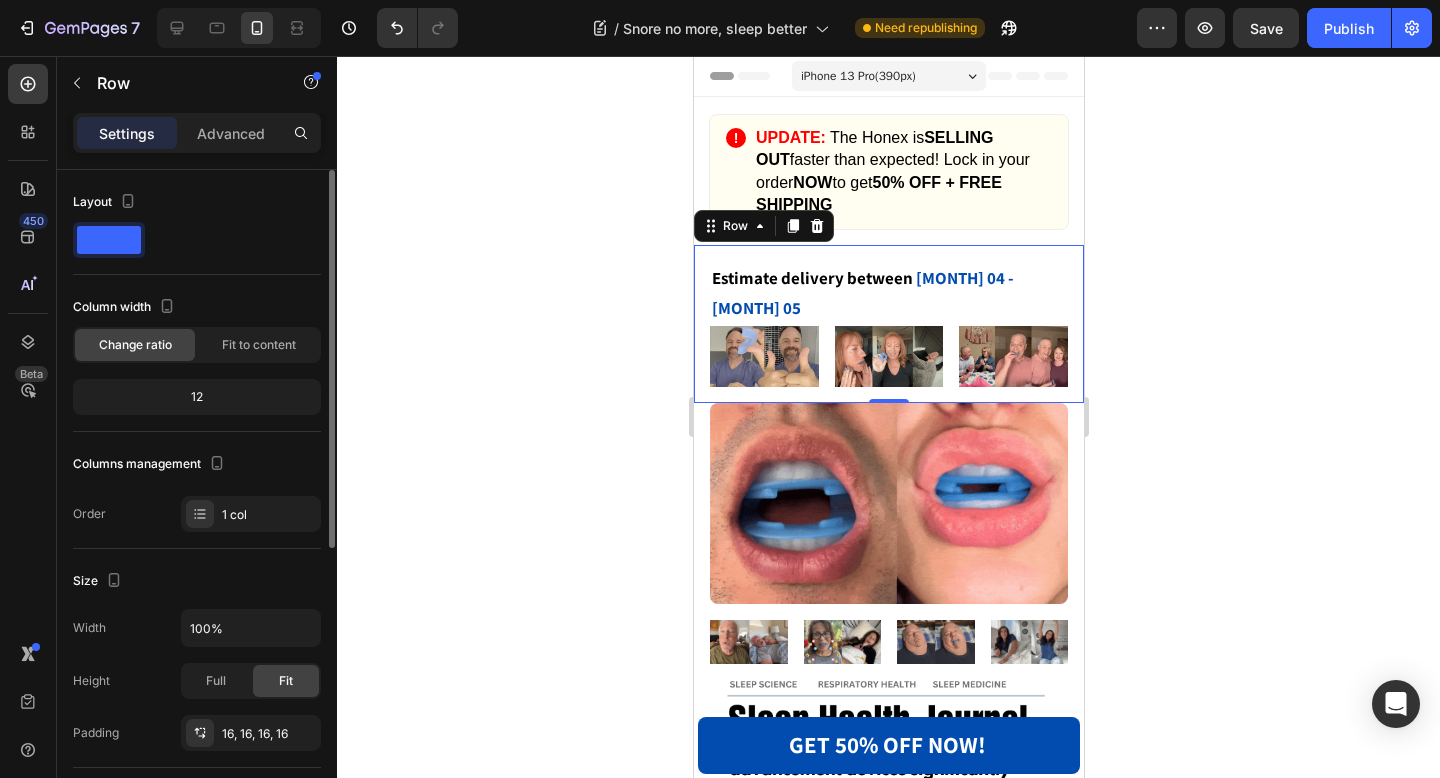 click on "12" 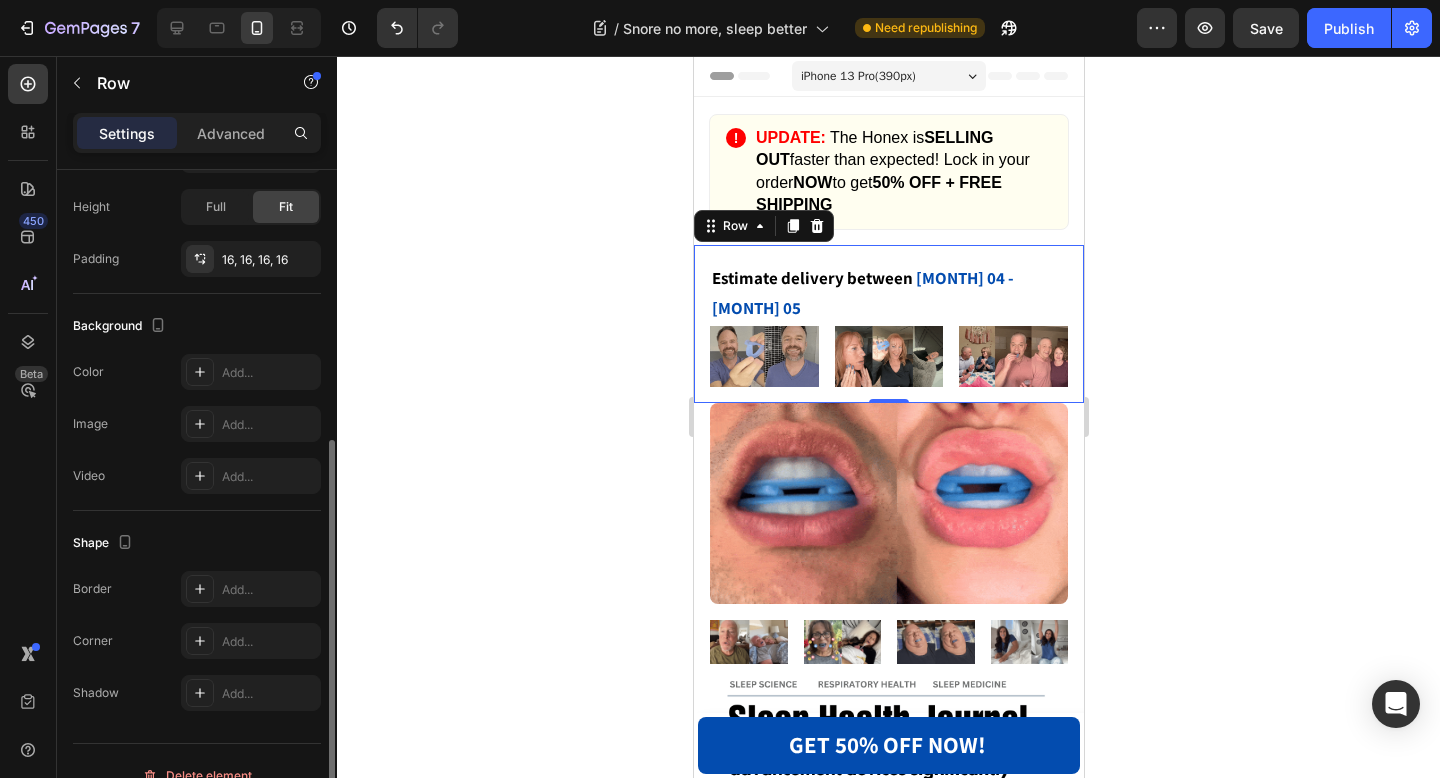 scroll, scrollTop: 0, scrollLeft: 0, axis: both 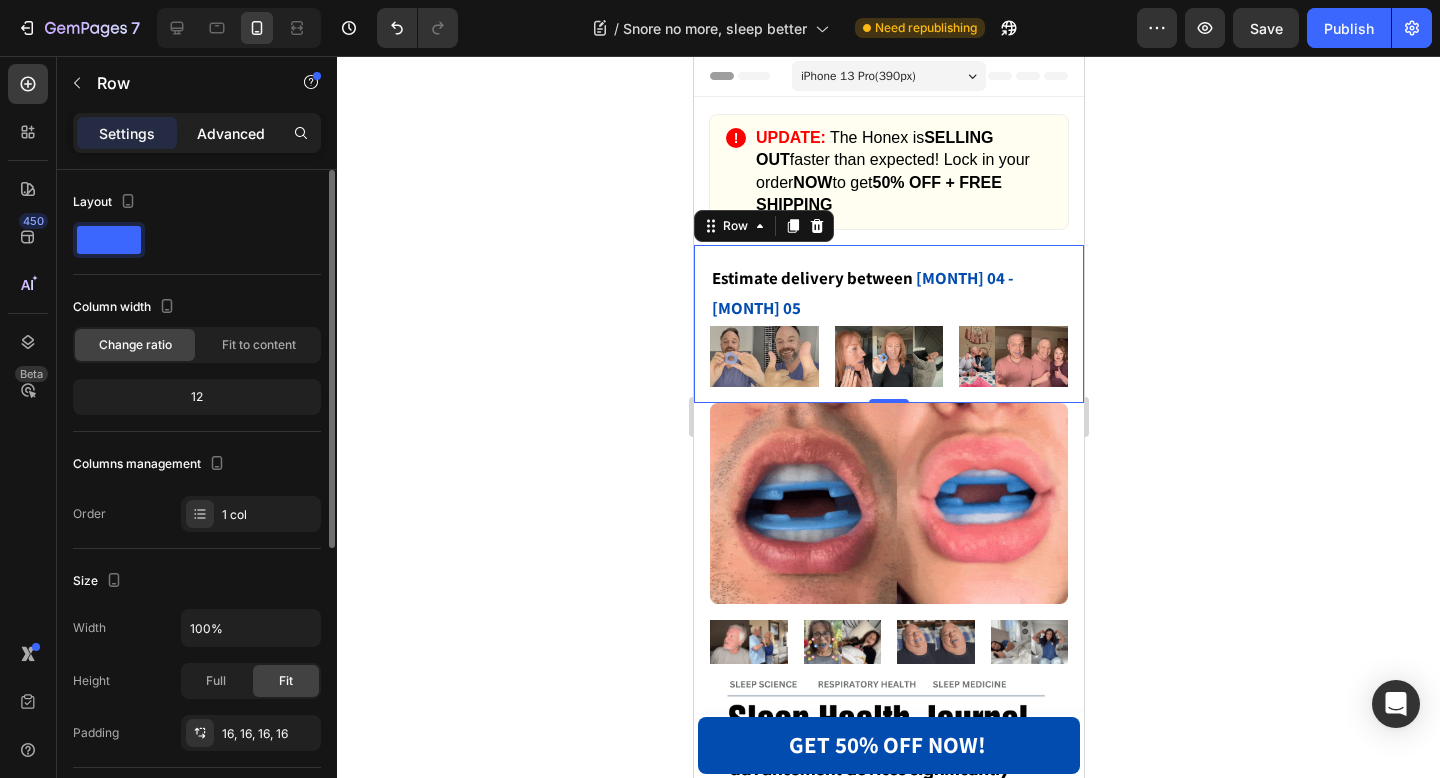click on "Advanced" at bounding box center (231, 133) 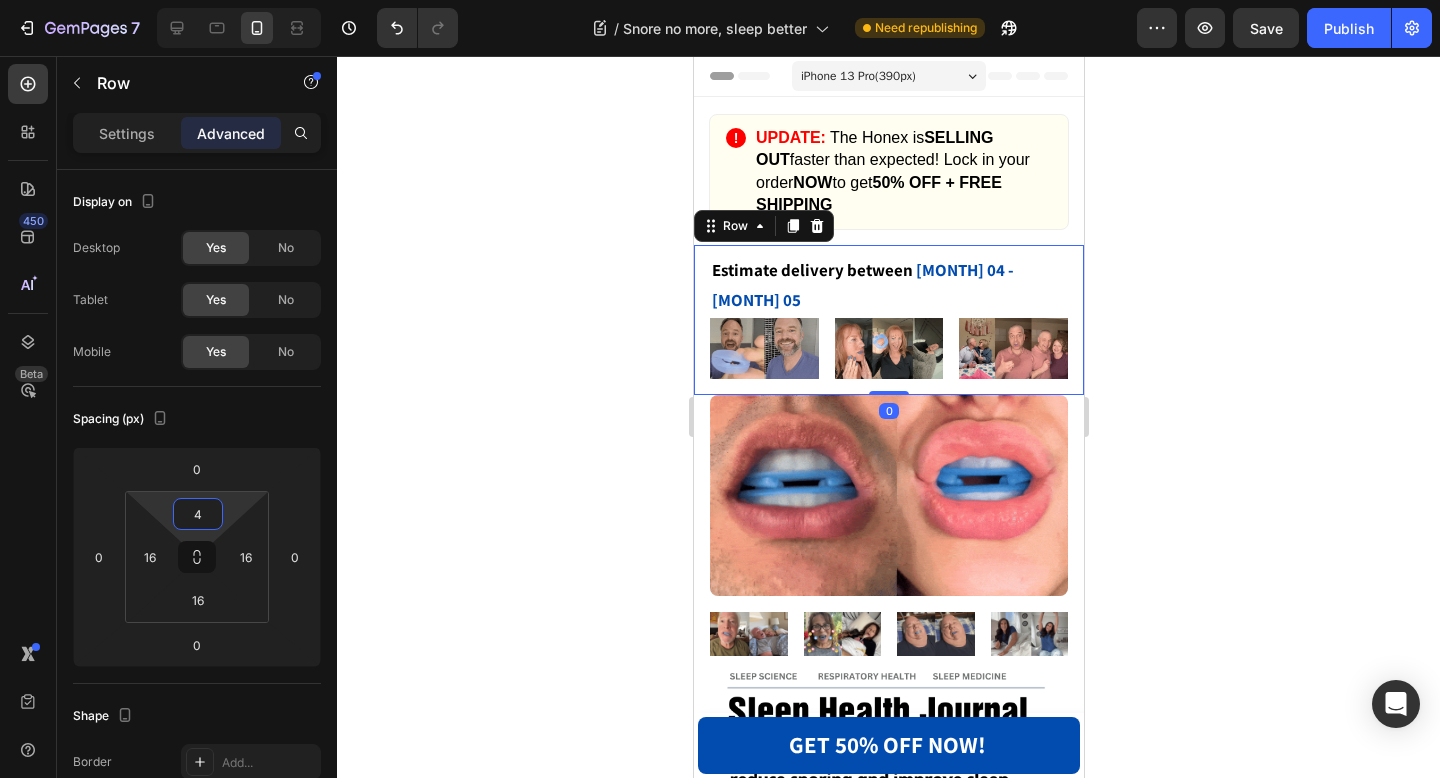 type on "0" 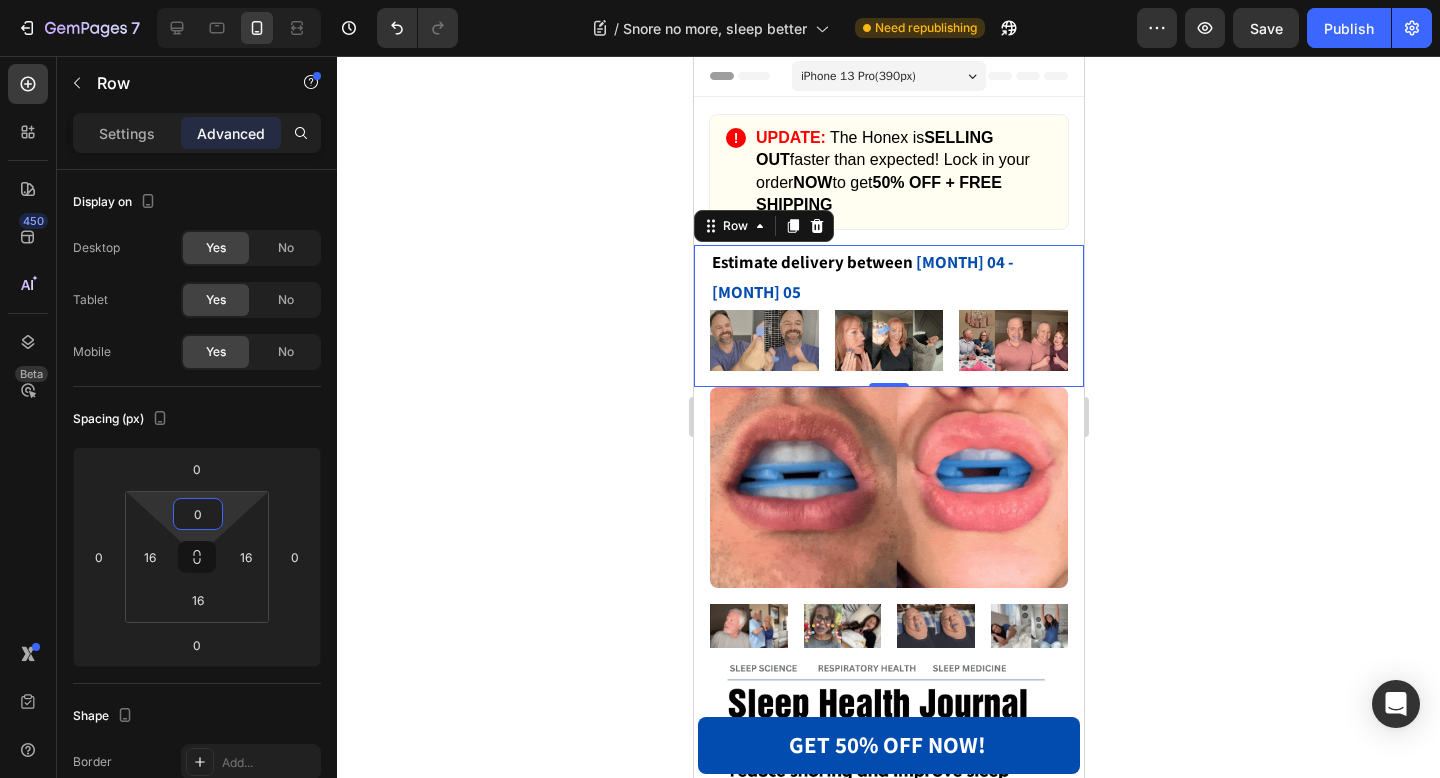 drag, startPoint x: 205, startPoint y: 530, endPoint x: 200, endPoint y: 555, distance: 25.495098 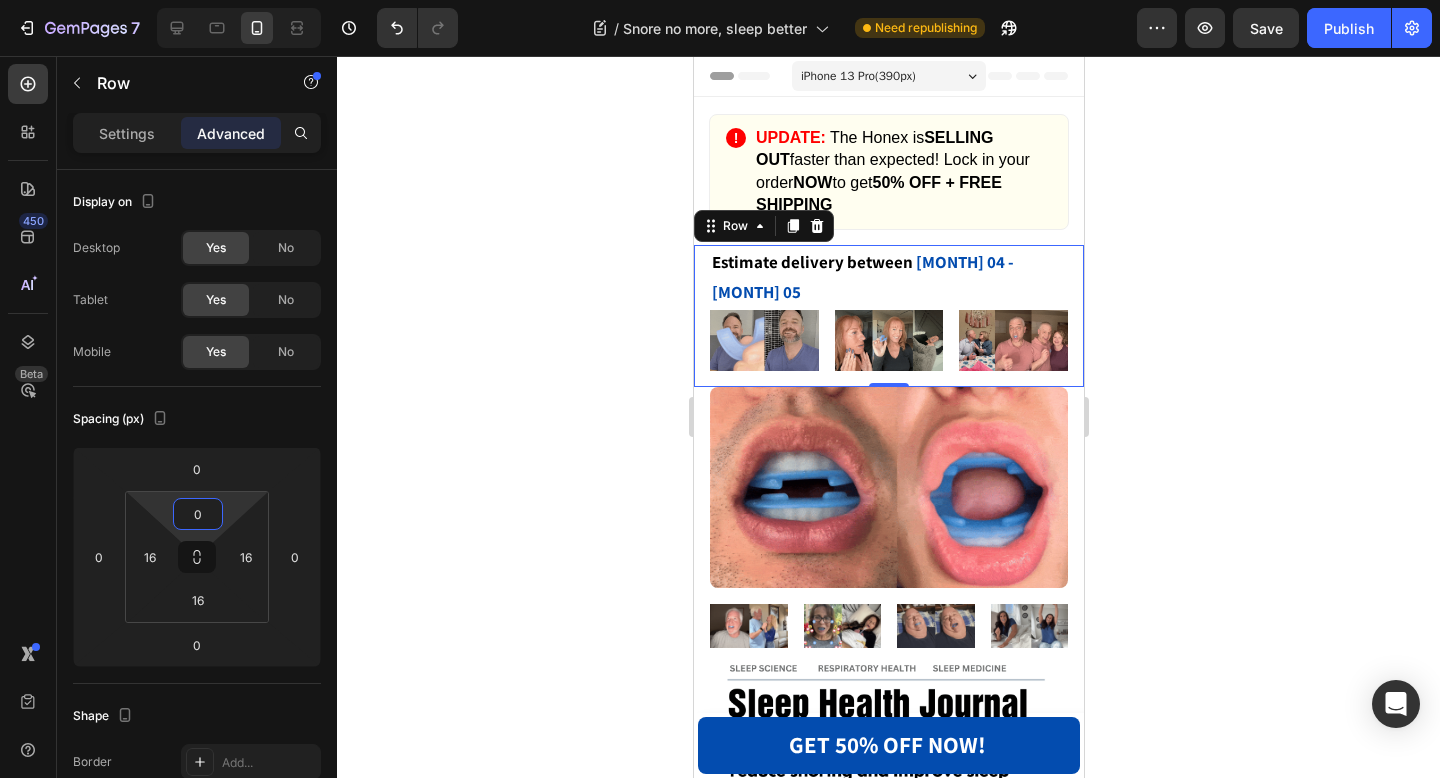 click on "7  Version history  /  Snore no more, sleep better Need republishing Preview  Save   Publish  450 Beta Sections(18) Elements(83) Section Element Hero Section Product Detail Brands Trusted Badges Guarantee Product Breakdown How to use Testimonials Compare Bundle FAQs Social Proof Brand Story Product List Collection Blog List Contact Sticky Add to Cart Custom Footer Browse Library 450 Layout
Row
Row
Row
Row Text
Heading
Text Block Button
Button
Button Media
Image
Image" at bounding box center [720, 0] 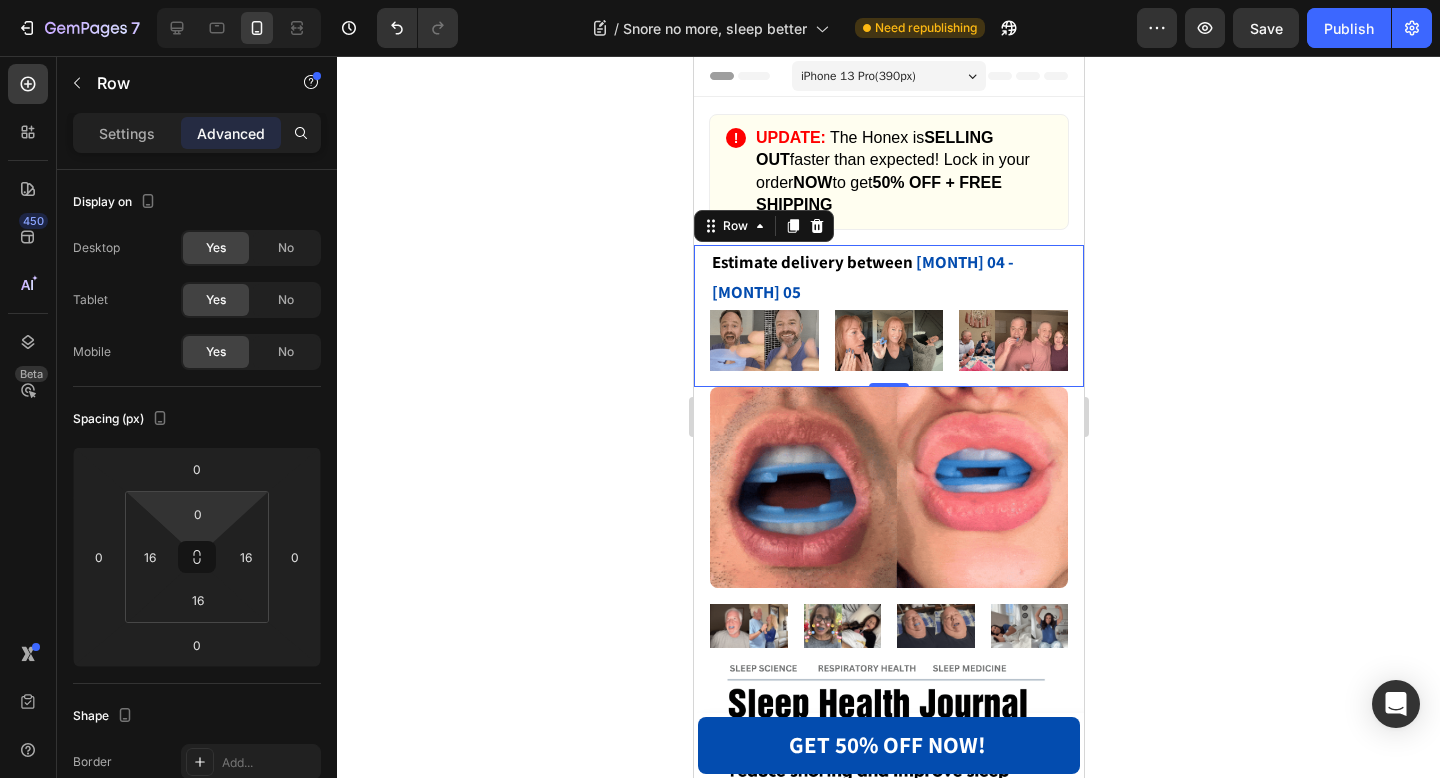 click 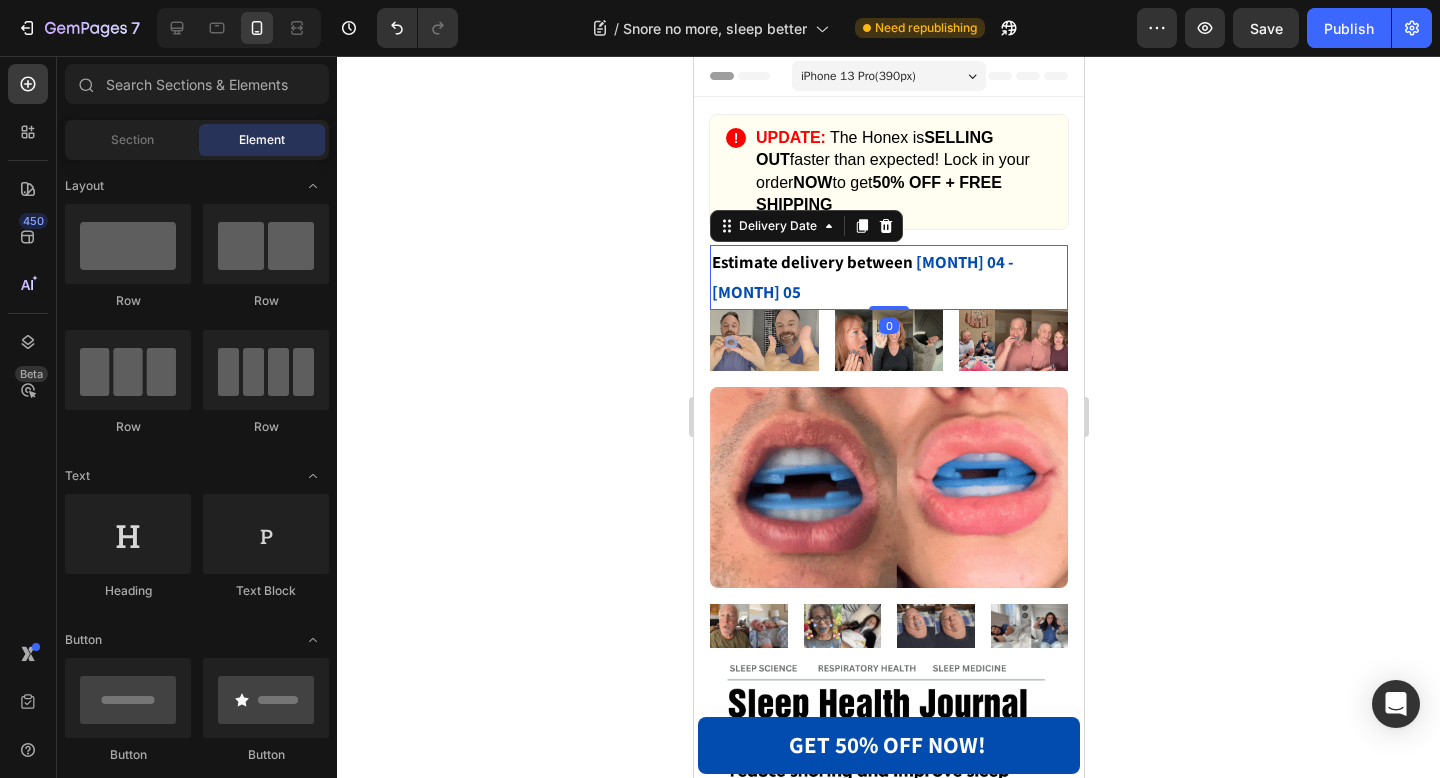 click on "Estimate delivery between" at bounding box center (811, 262) 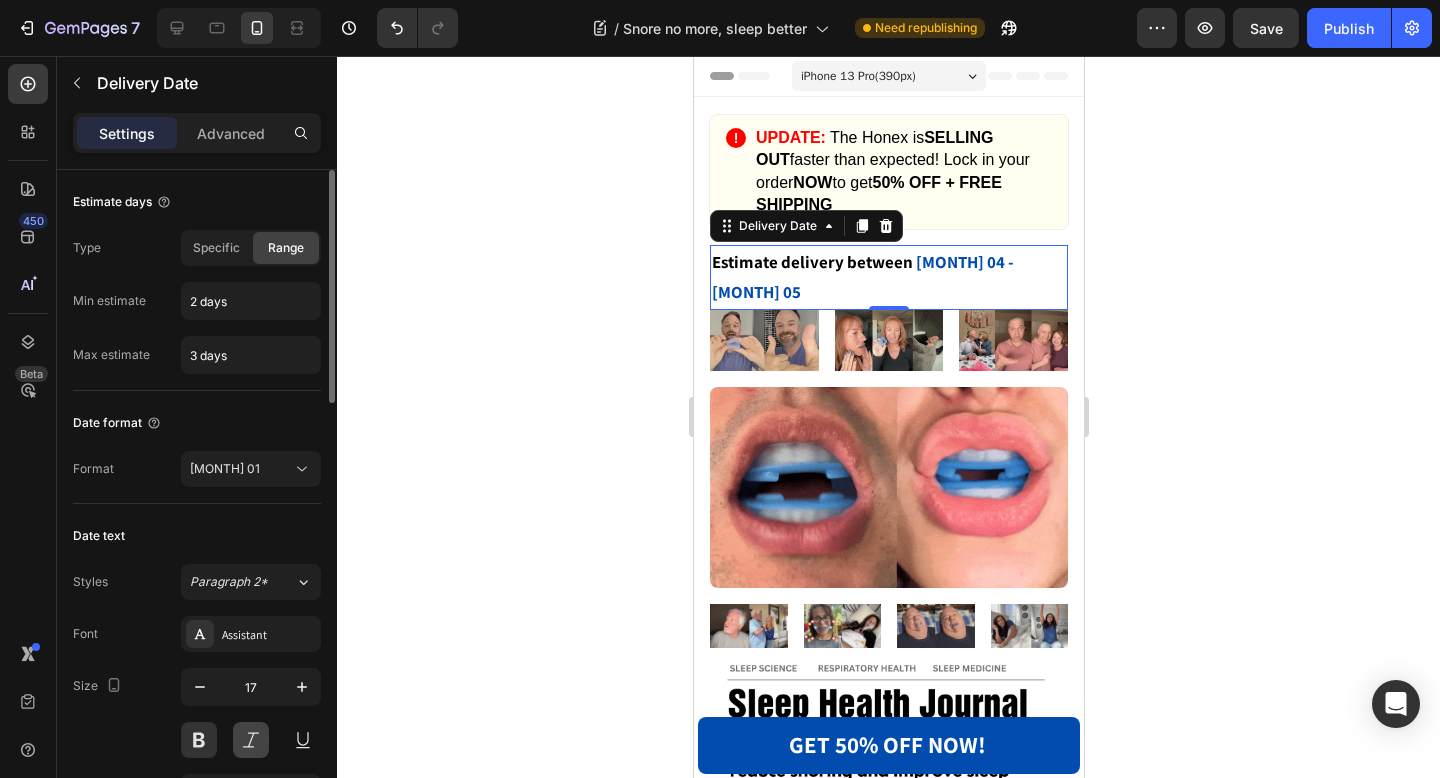 click at bounding box center (251, 740) 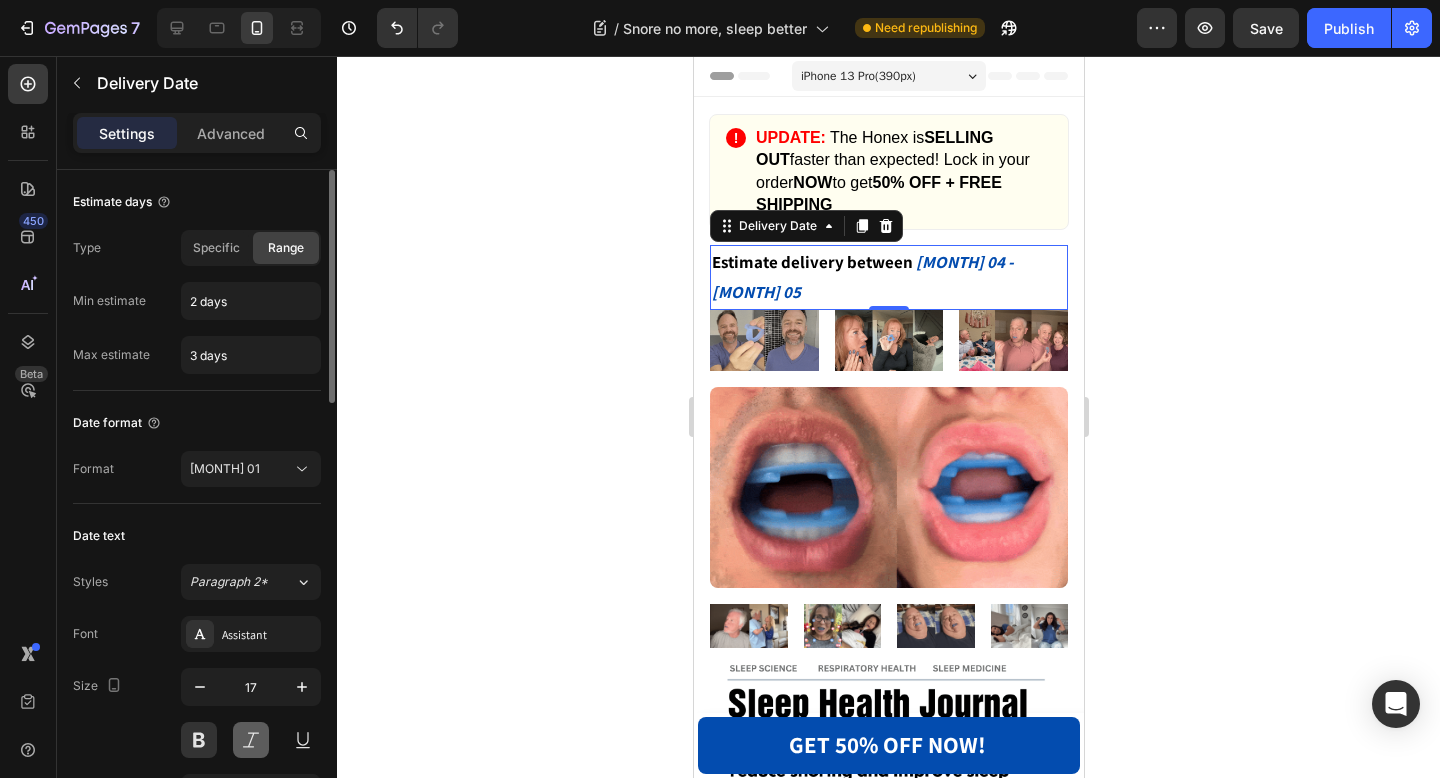 click at bounding box center [251, 740] 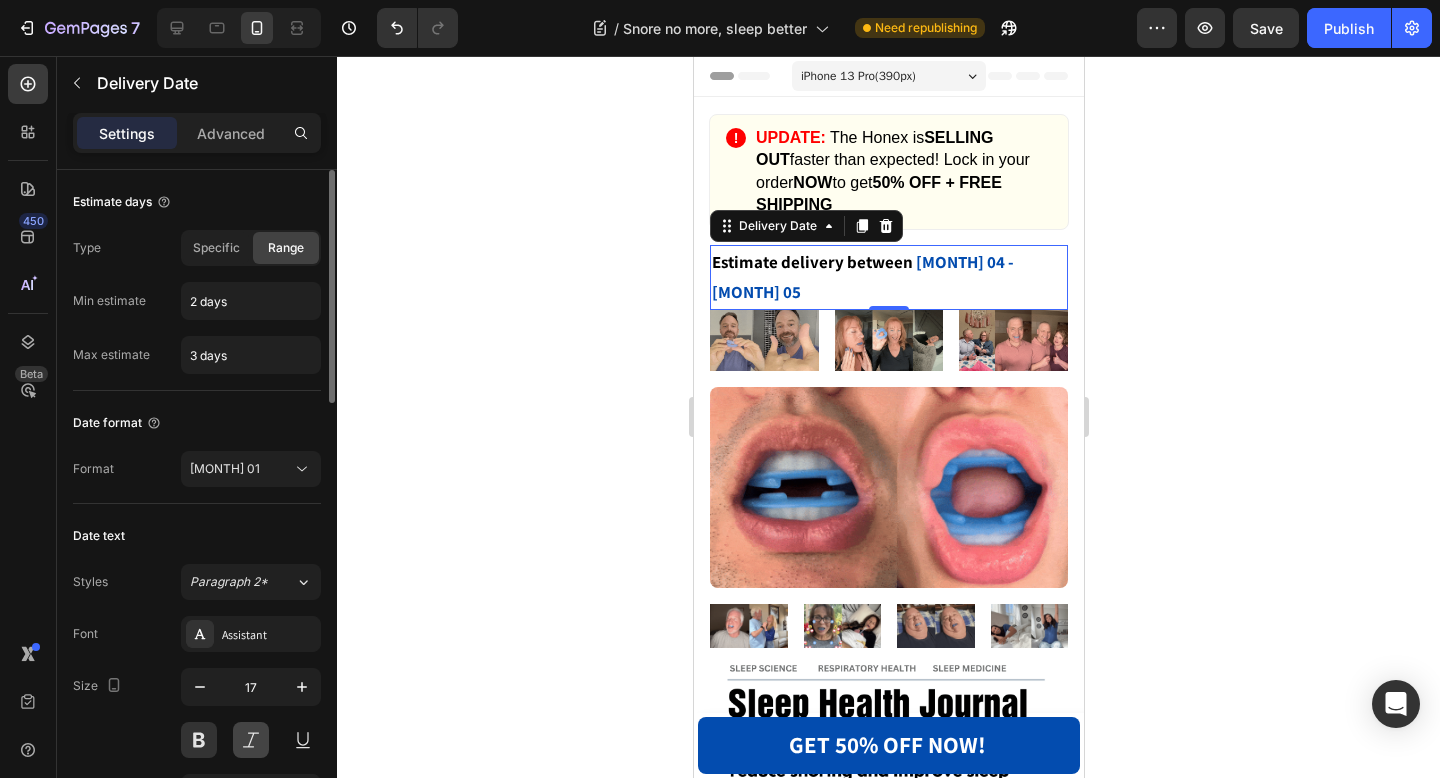 click at bounding box center (251, 740) 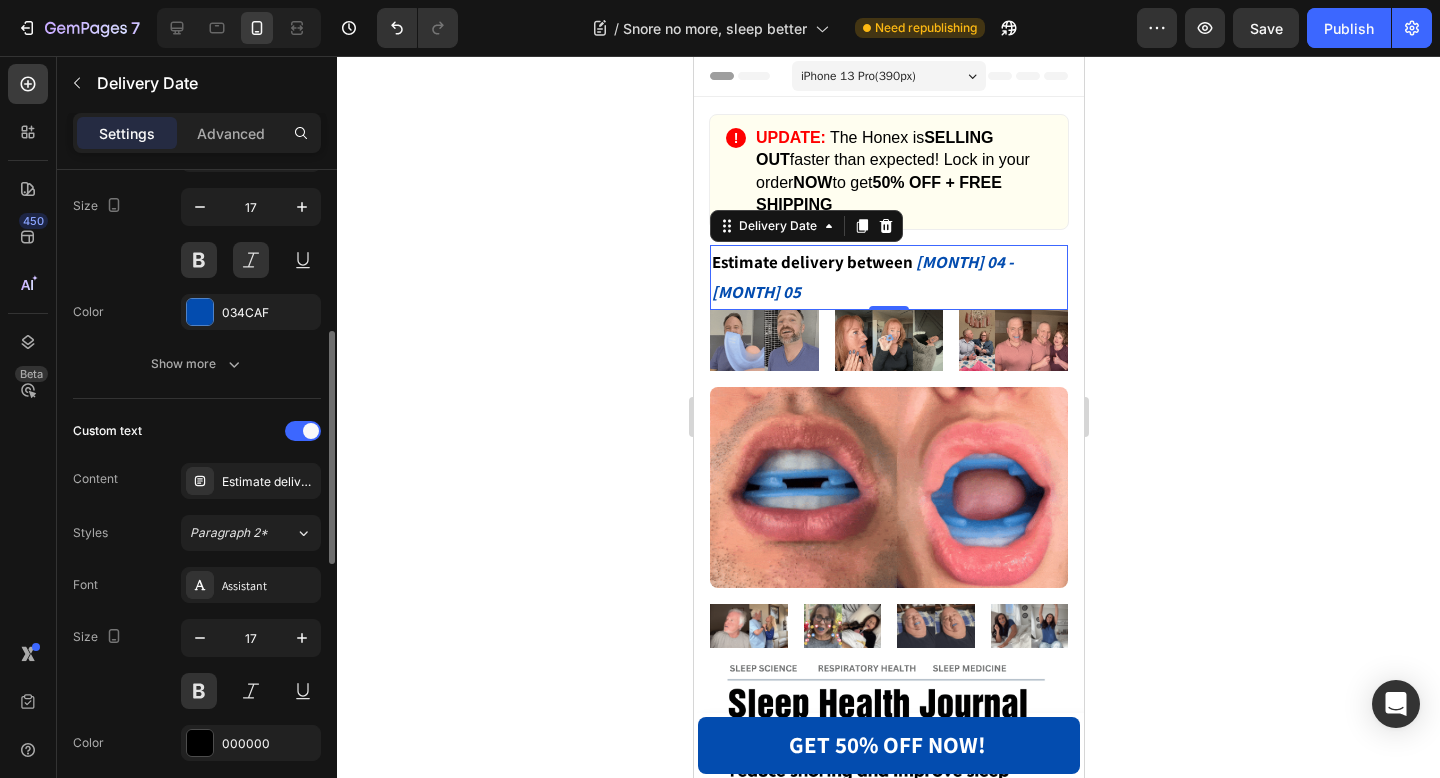 scroll, scrollTop: 494, scrollLeft: 0, axis: vertical 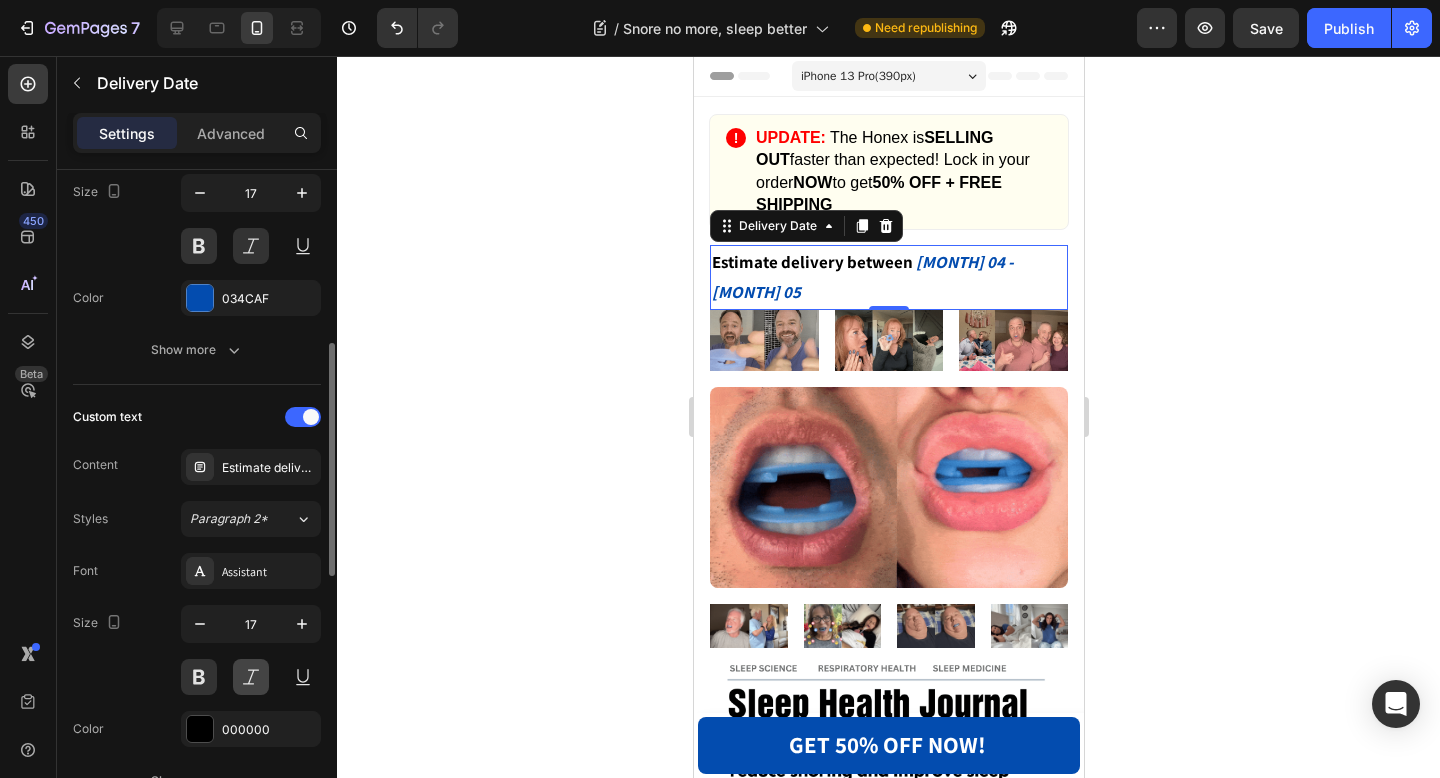 click at bounding box center (251, 677) 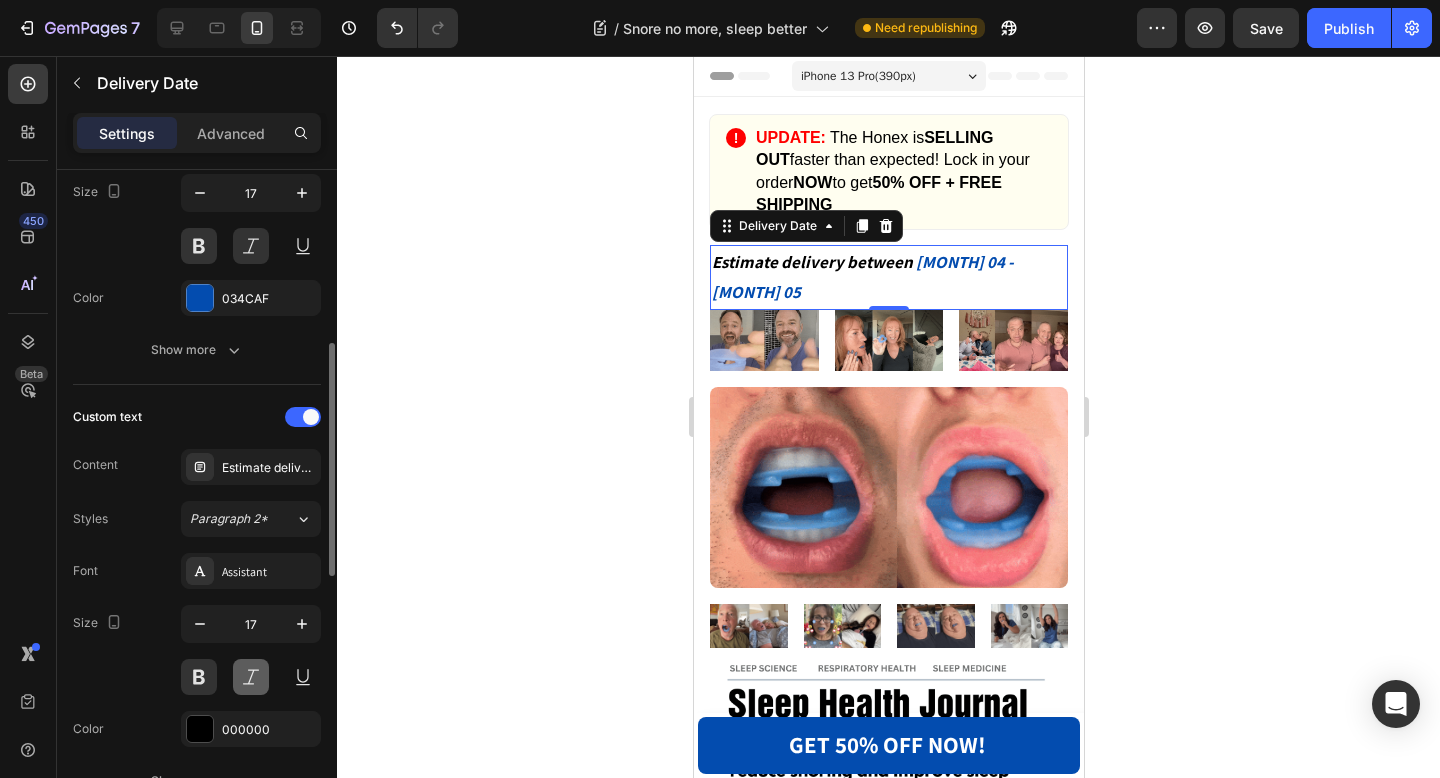 click at bounding box center [251, 677] 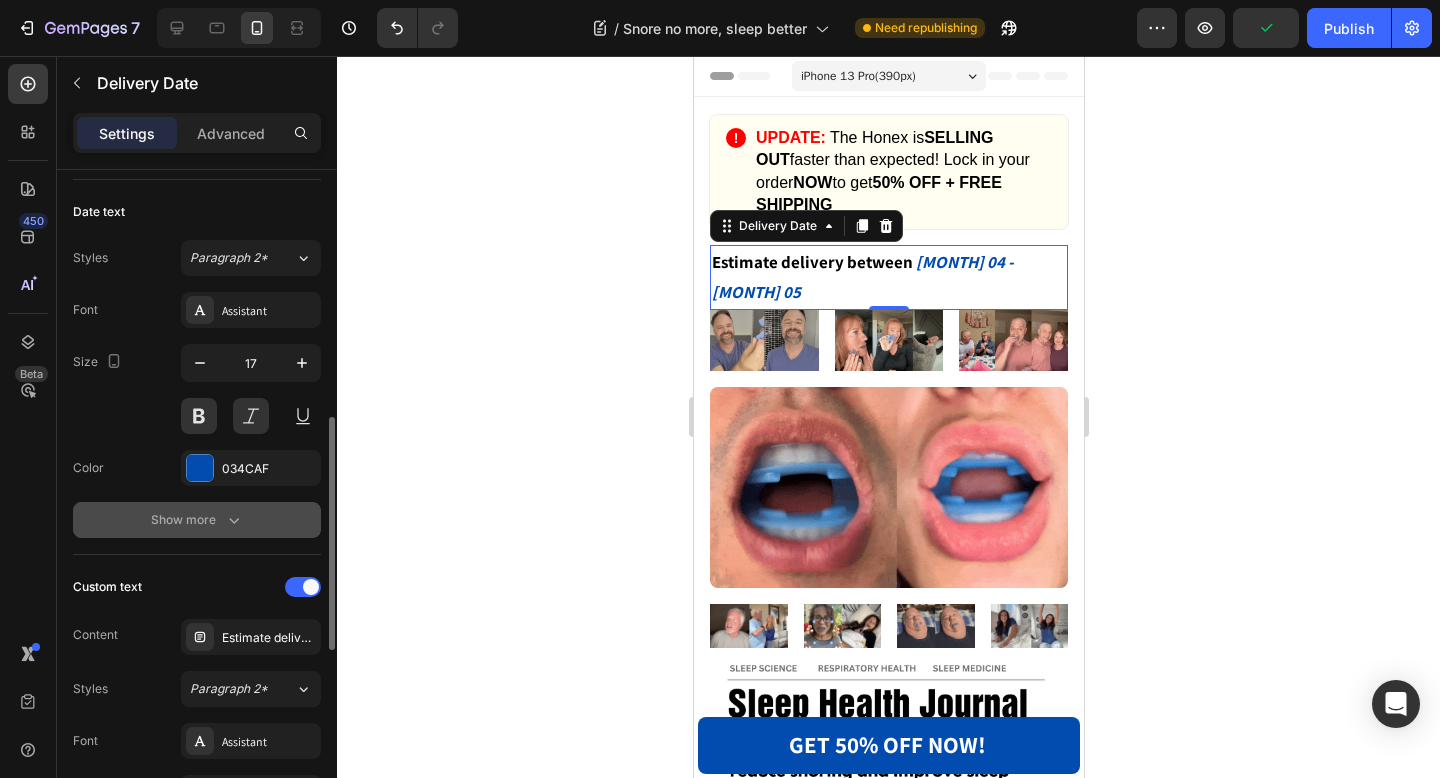 scroll, scrollTop: 292, scrollLeft: 0, axis: vertical 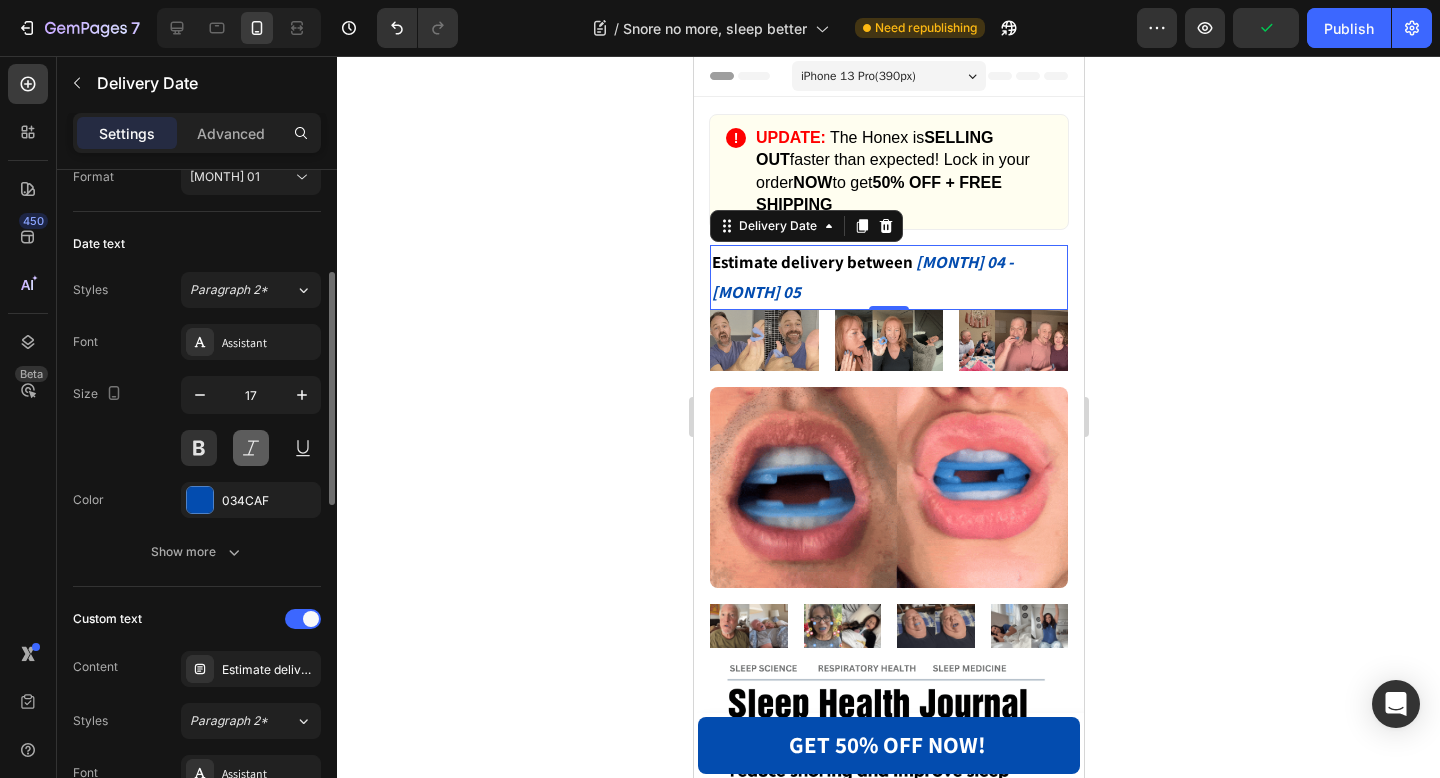click at bounding box center [251, 448] 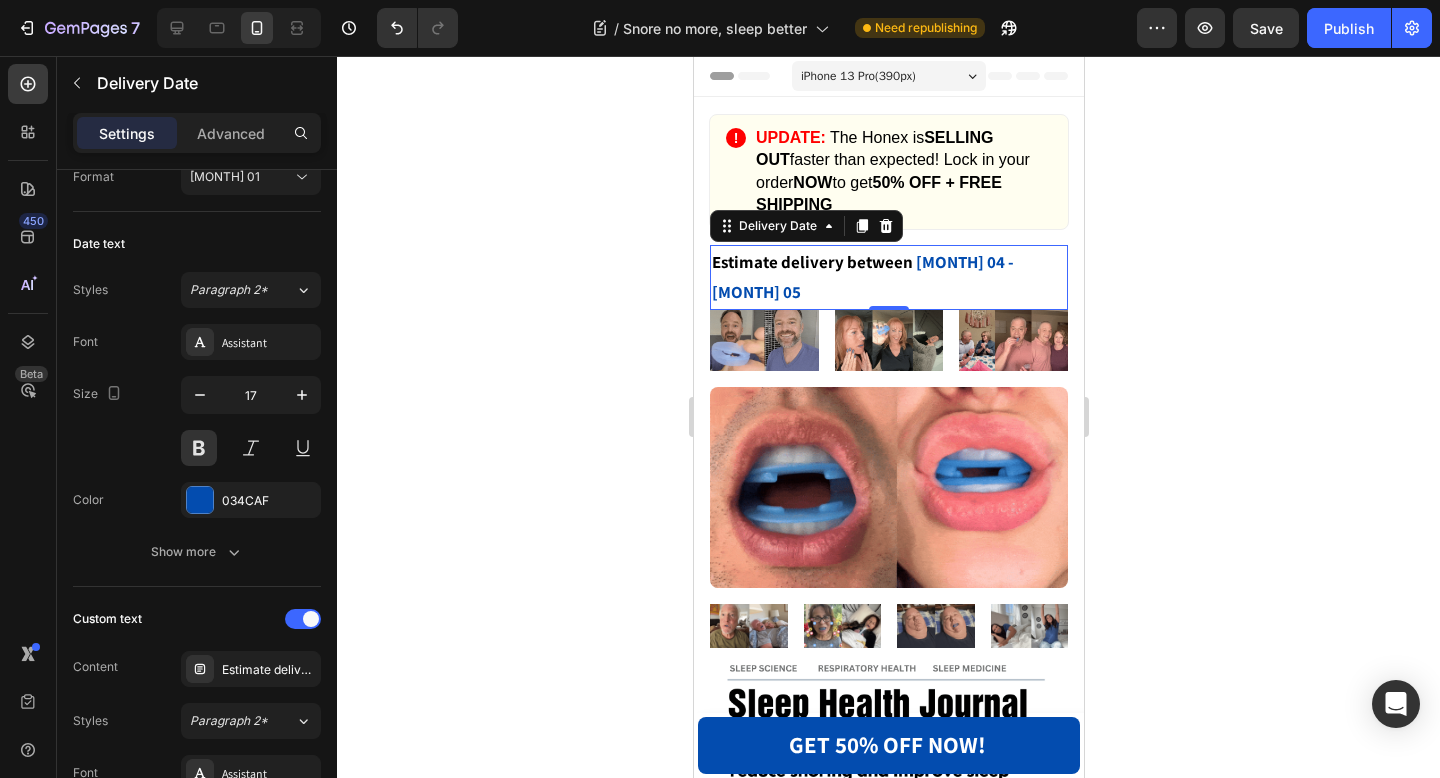 click 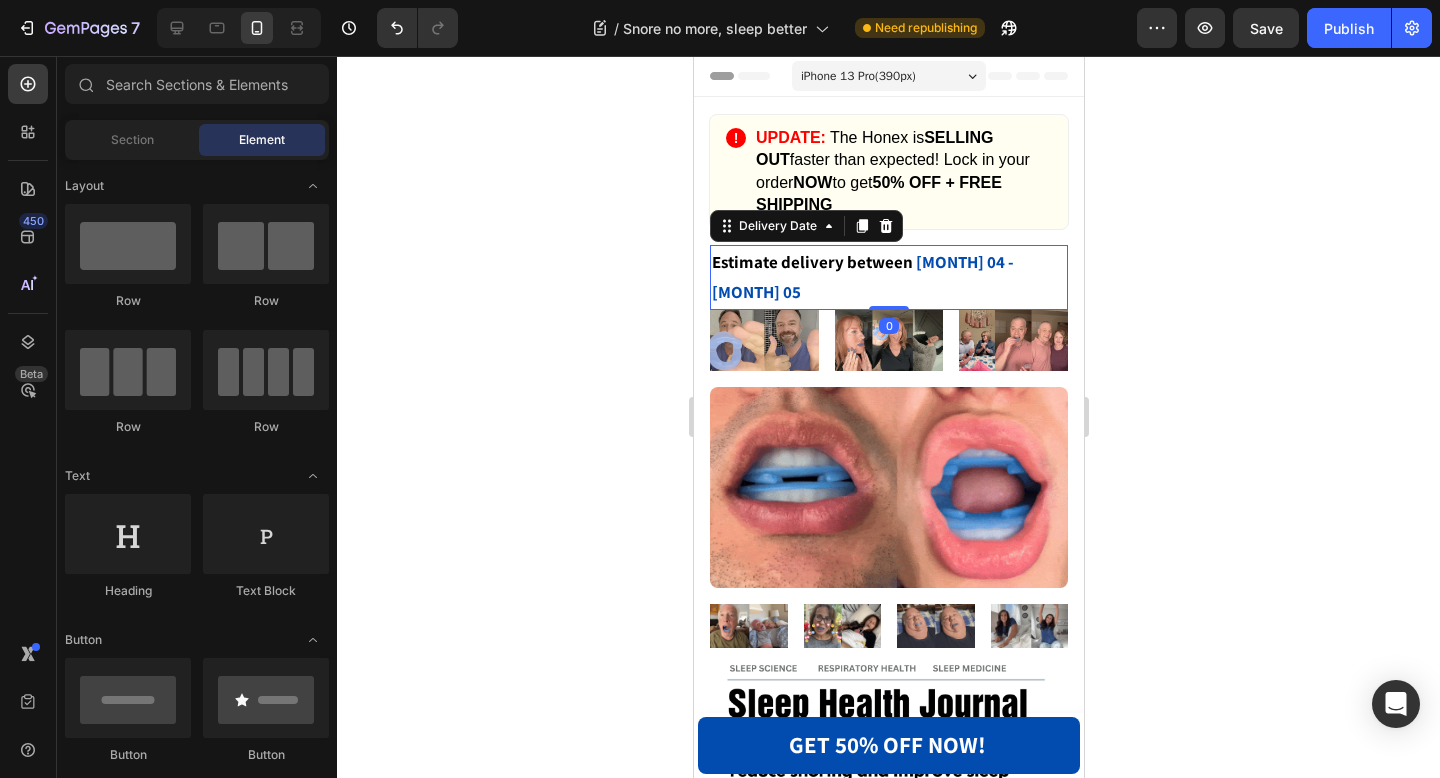 click on "Estimate delivery between" at bounding box center [811, 262] 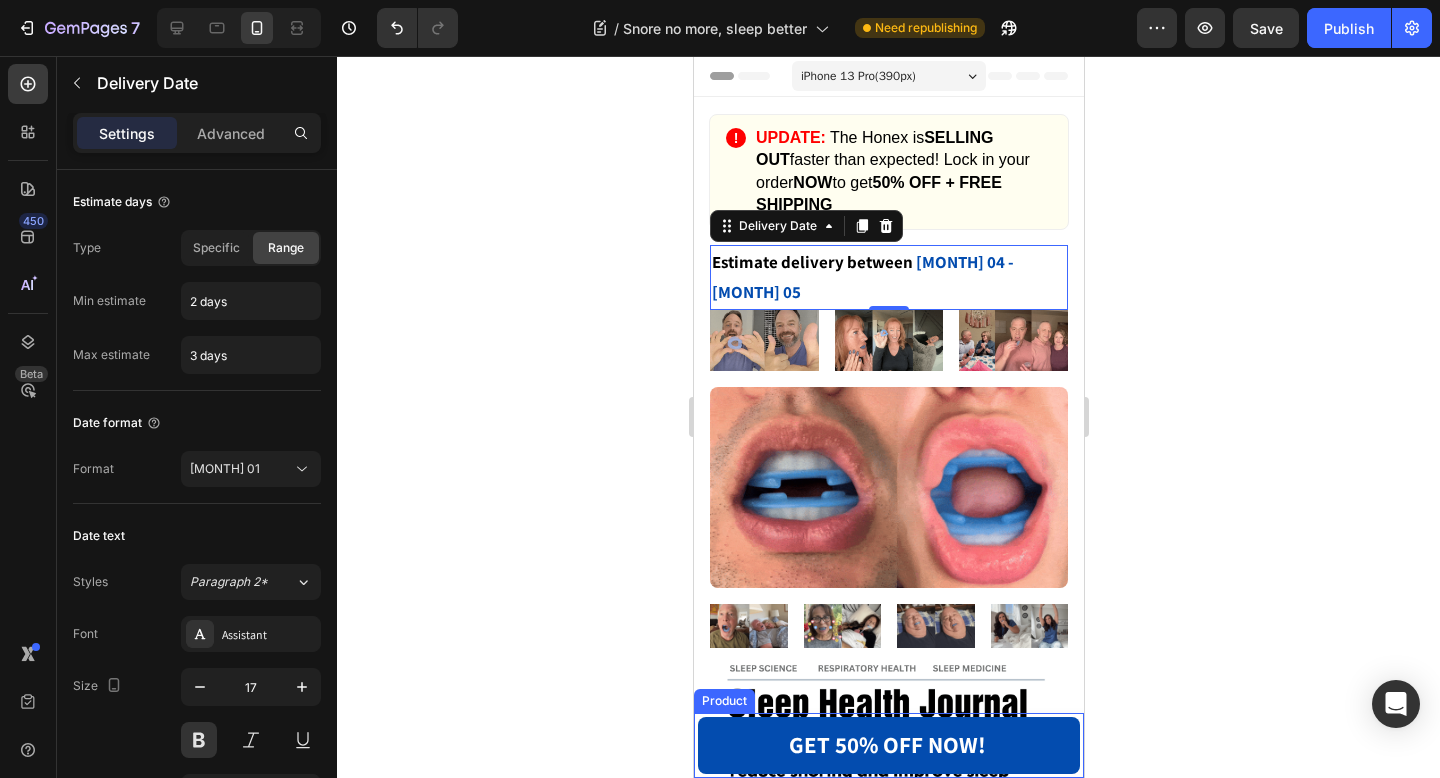 click on "Product Images The Quiet Anti-Snoring Mouthpiece Universal Size Product Title $39.95 Product Price Product Price Row Setup options like colors, sizes with product variant.       Add new variant   or   sync data Product Variants & Swatches
1
Product Quantity GET 50% OFF NOW! Add to Cart Row Product" at bounding box center [888, 745] 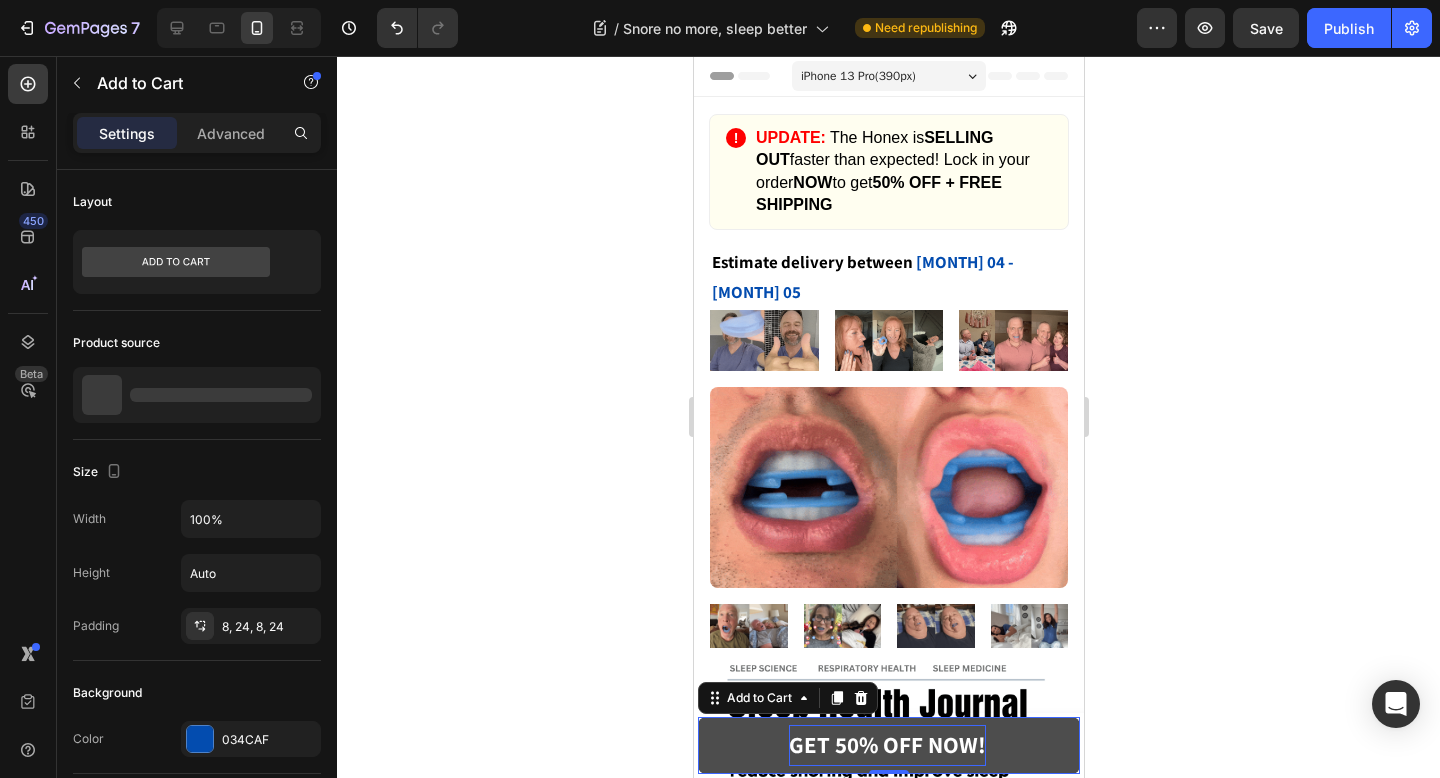 click on "GET 50% OFF NOW!" at bounding box center [886, 745] 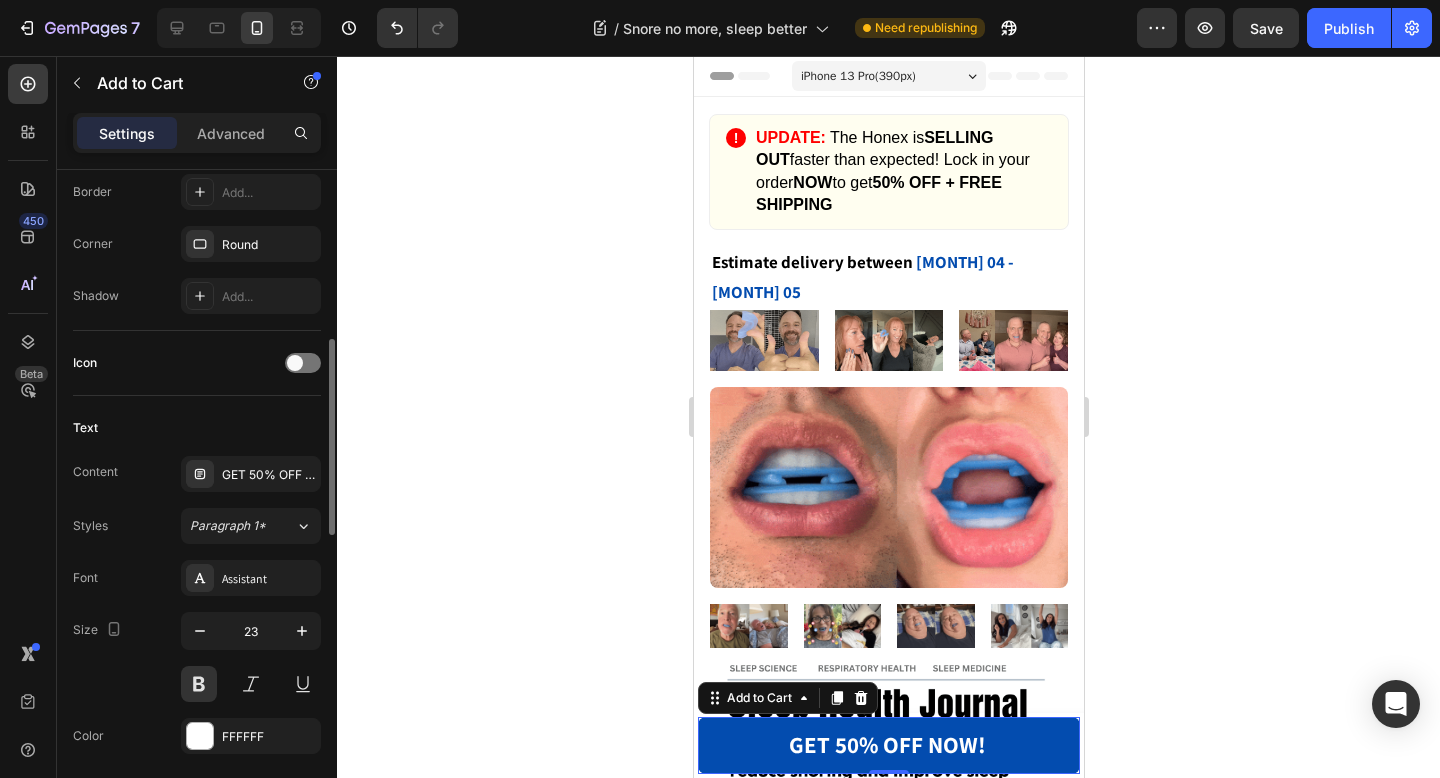 scroll, scrollTop: 696, scrollLeft: 0, axis: vertical 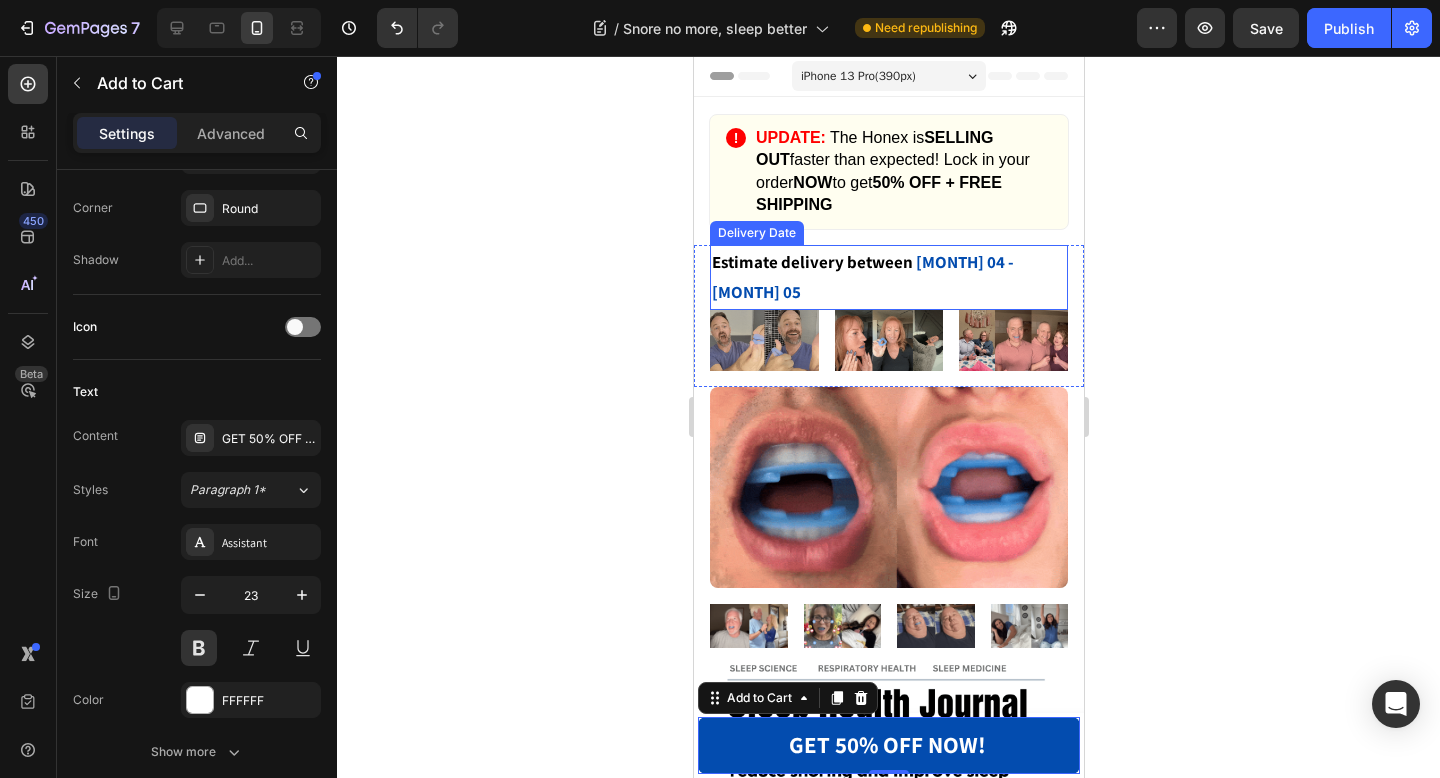 click 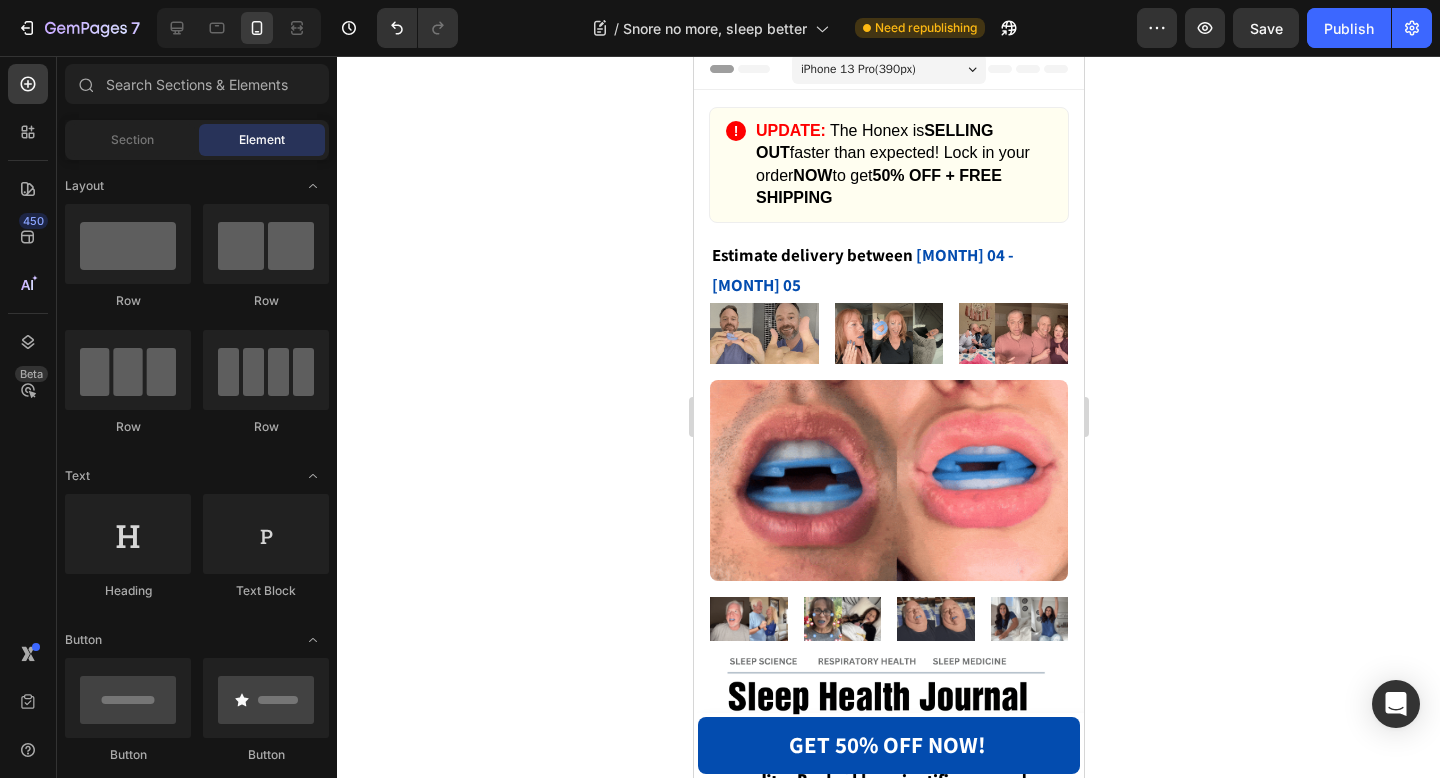 scroll, scrollTop: 0, scrollLeft: 0, axis: both 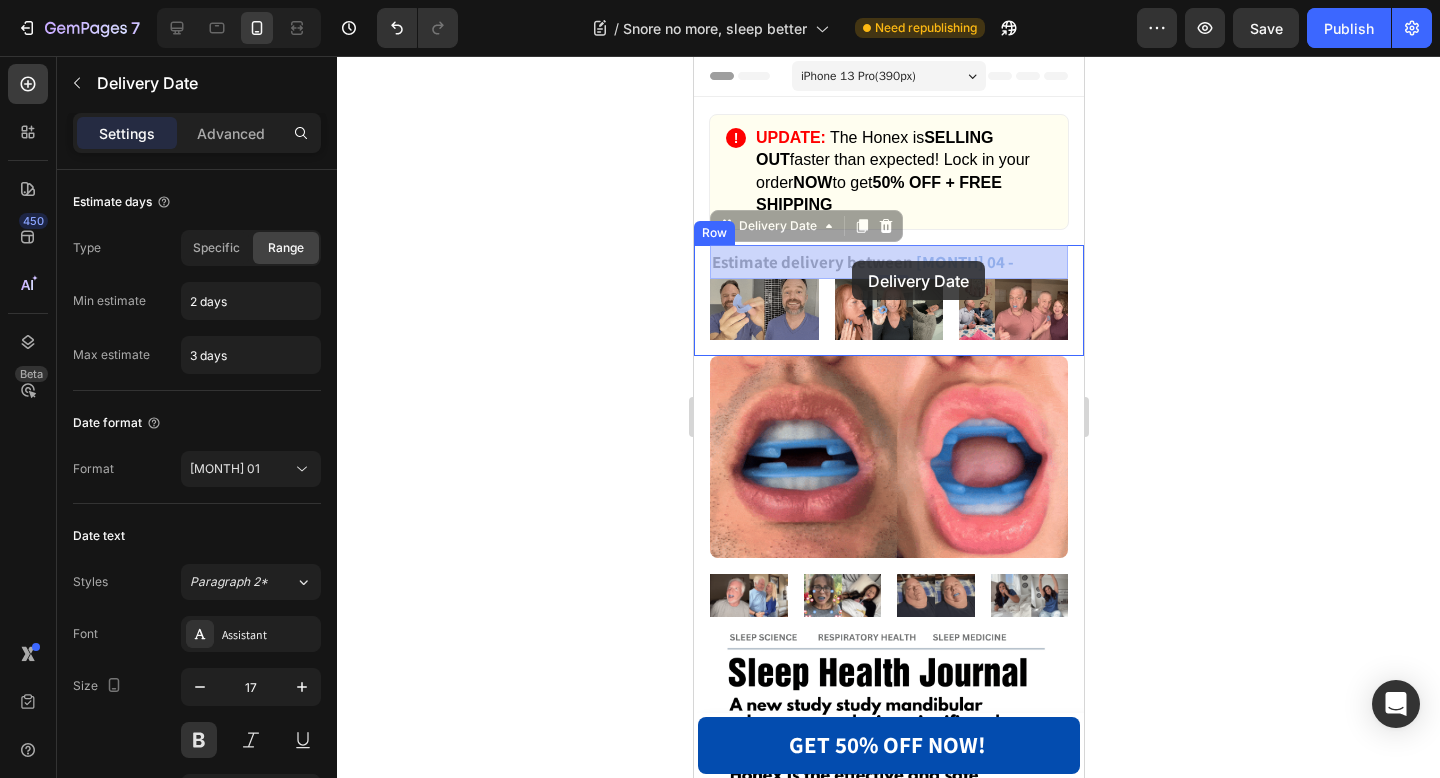 drag, startPoint x: 772, startPoint y: 258, endPoint x: 851, endPoint y: 261, distance: 79.05694 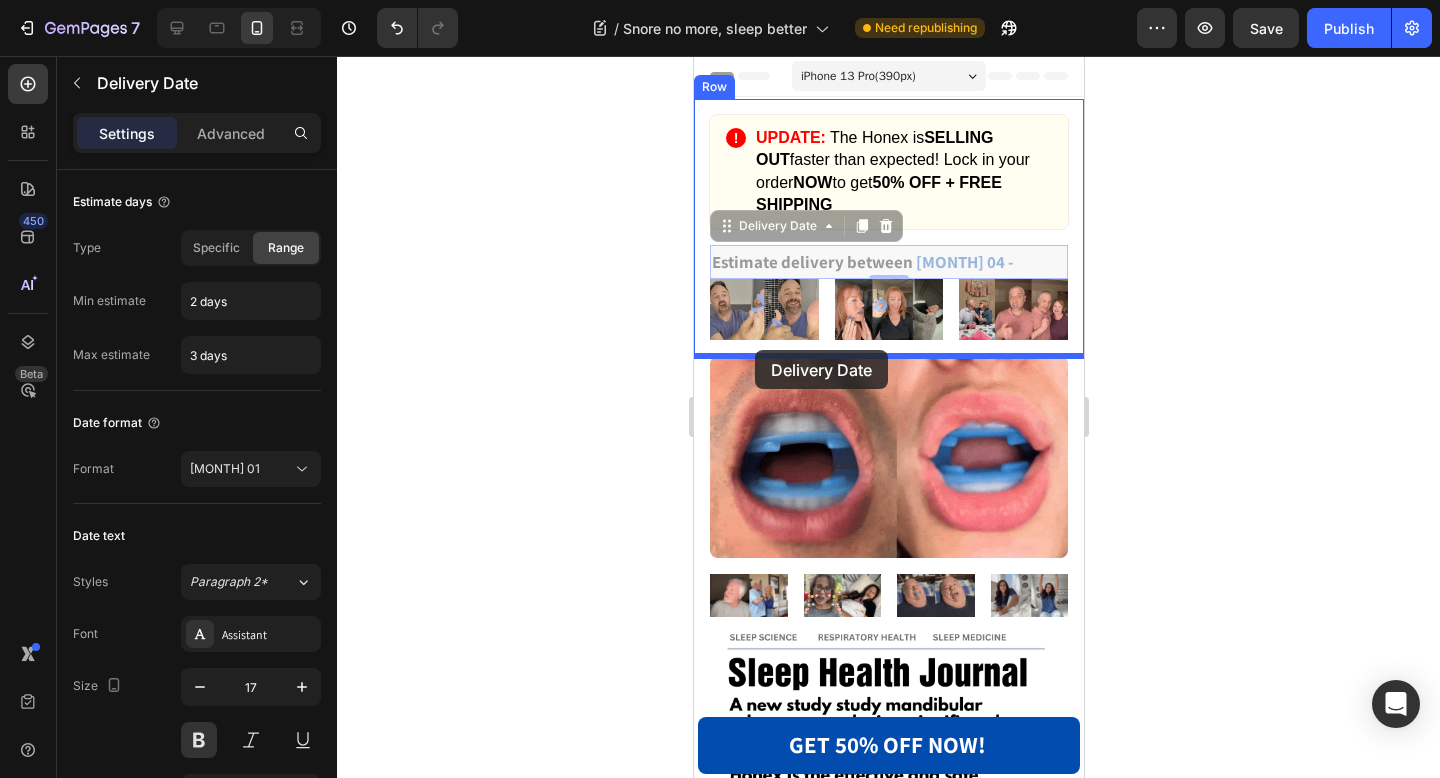 drag, startPoint x: 725, startPoint y: 226, endPoint x: 754, endPoint y: 350, distance: 127.345985 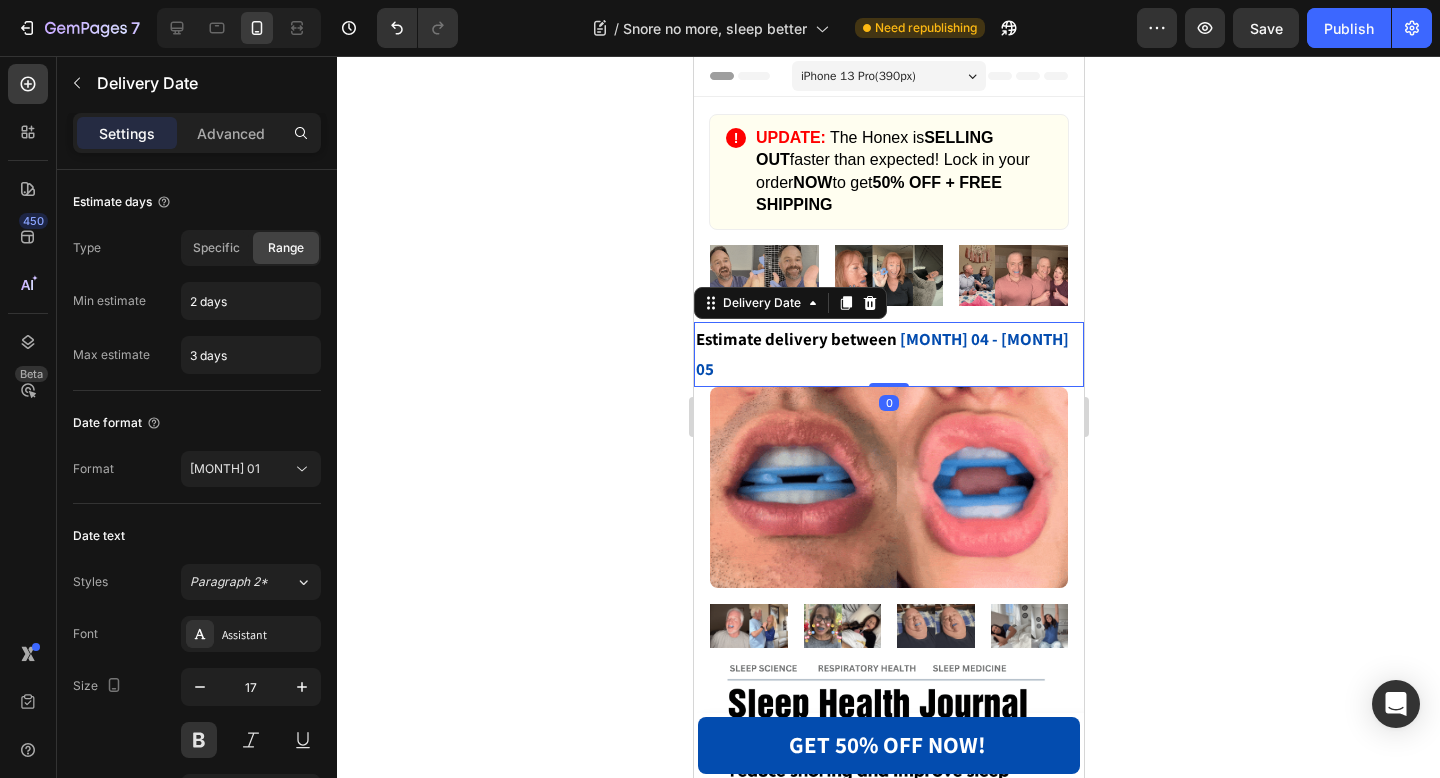 click 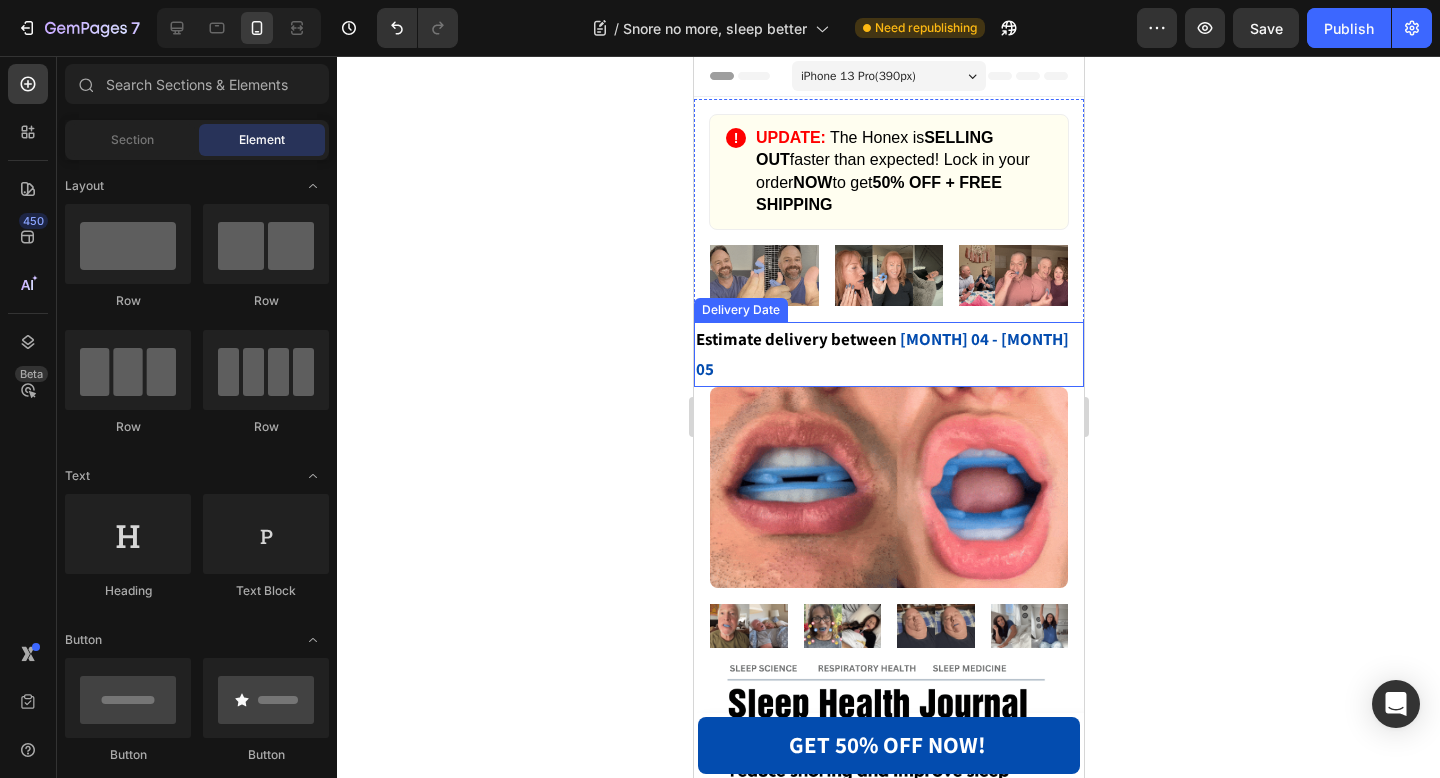 click on "Aug 04 - Aug 05" at bounding box center (881, 354) 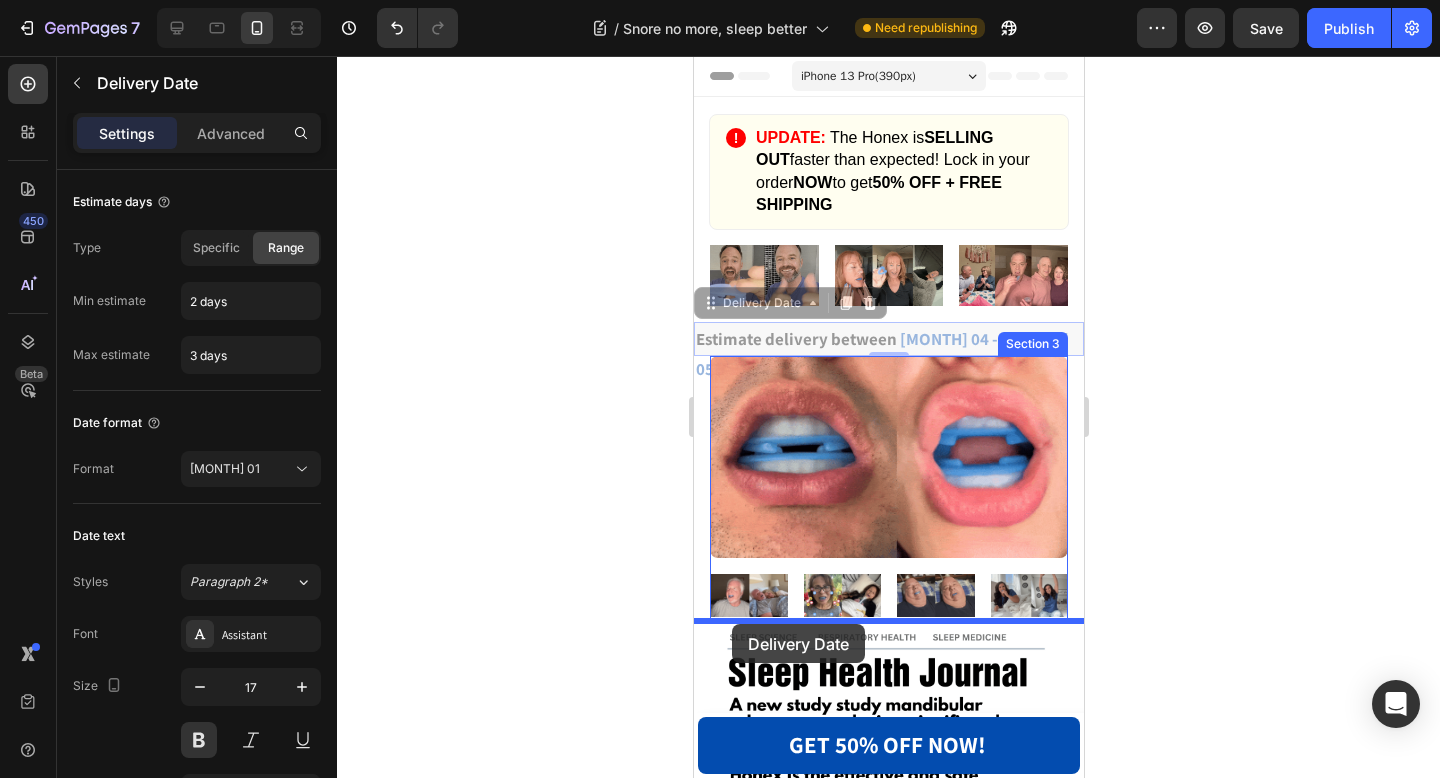drag, startPoint x: 708, startPoint y: 304, endPoint x: 731, endPoint y: 624, distance: 320.8255 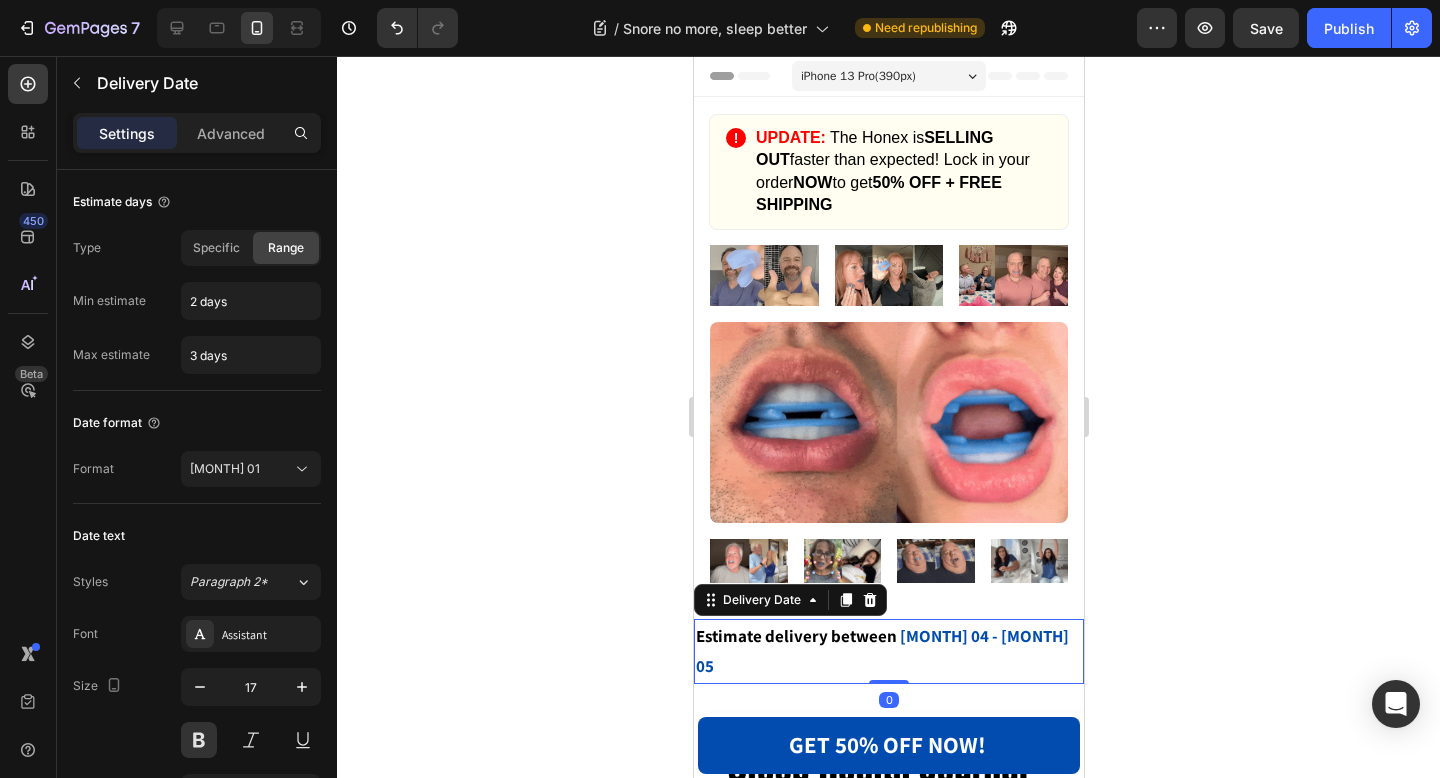 click 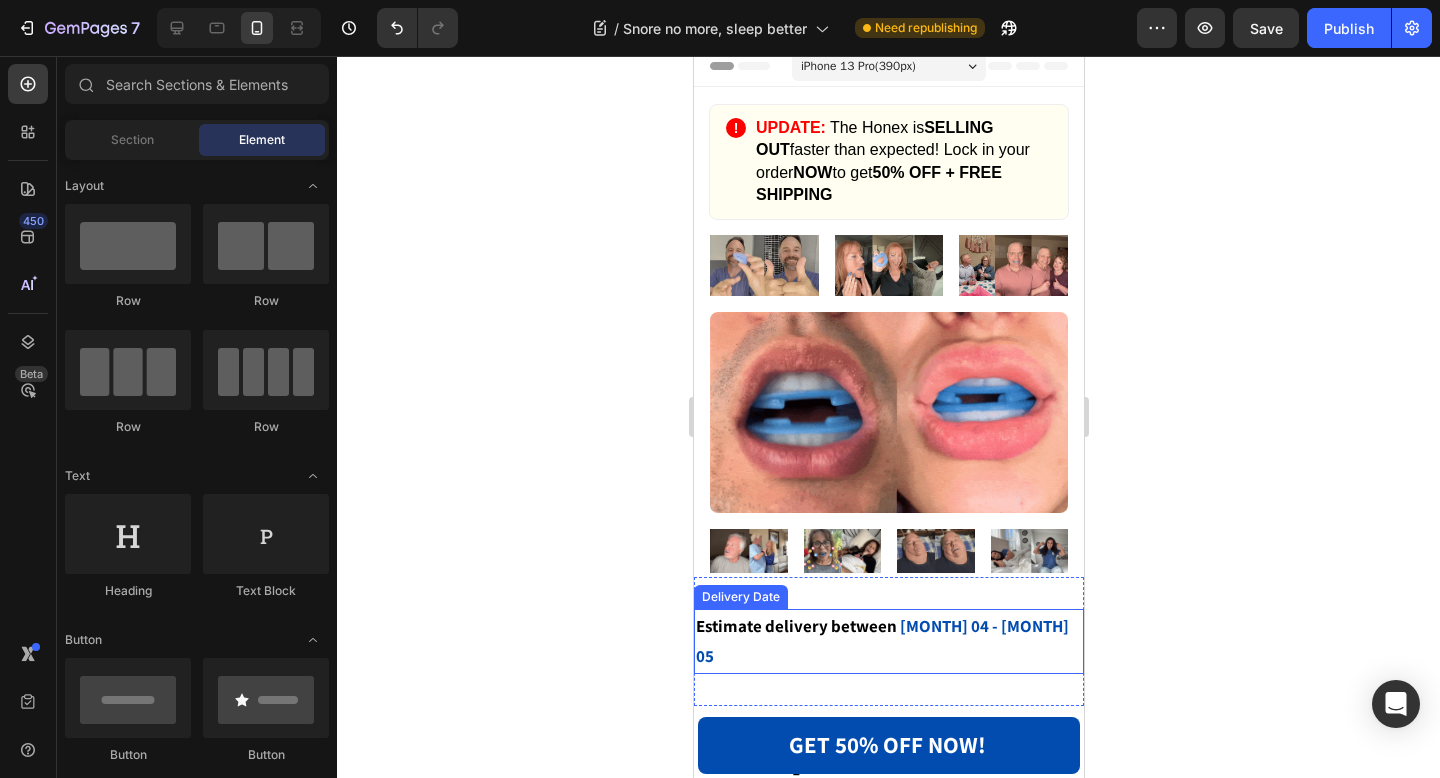 scroll, scrollTop: 0, scrollLeft: 0, axis: both 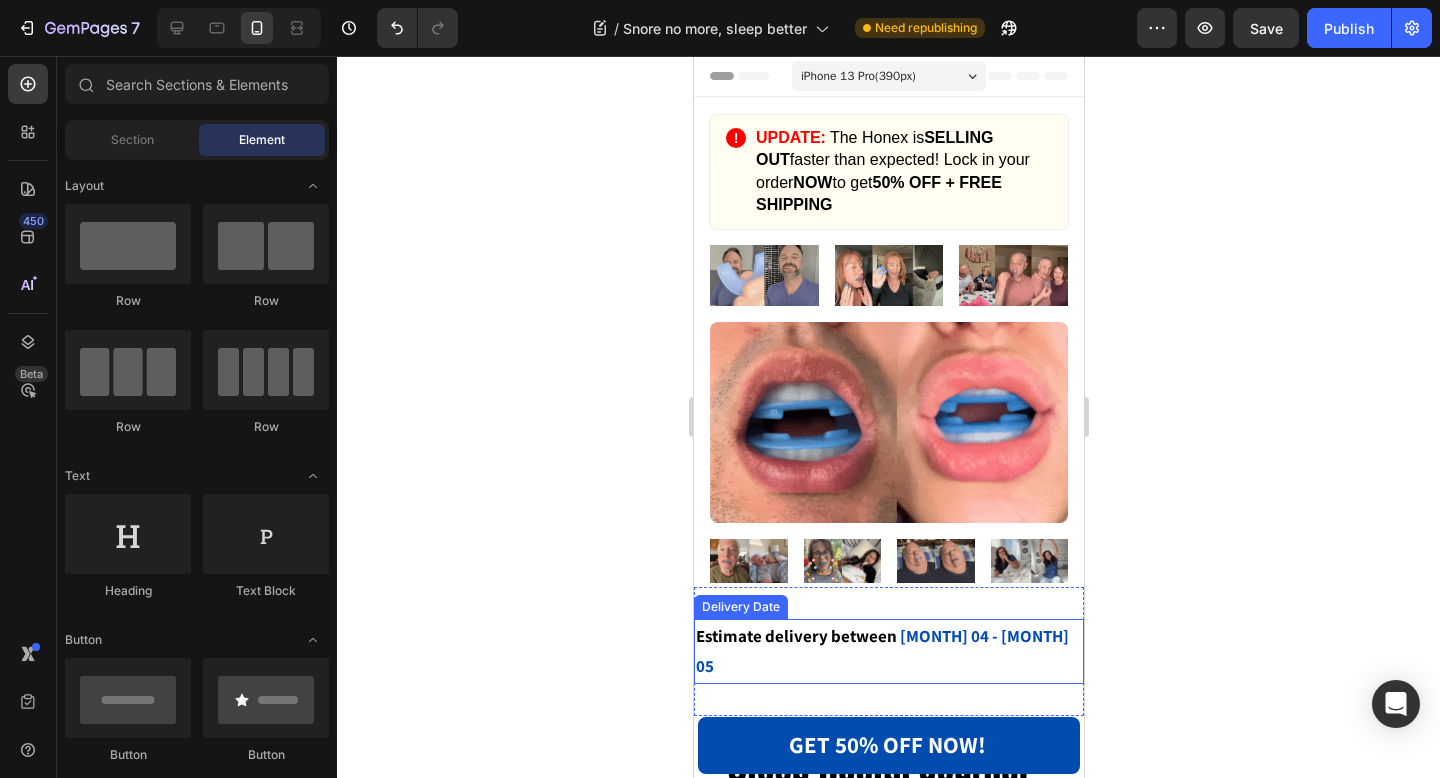 click on "Estimate delivery between" at bounding box center (795, 636) 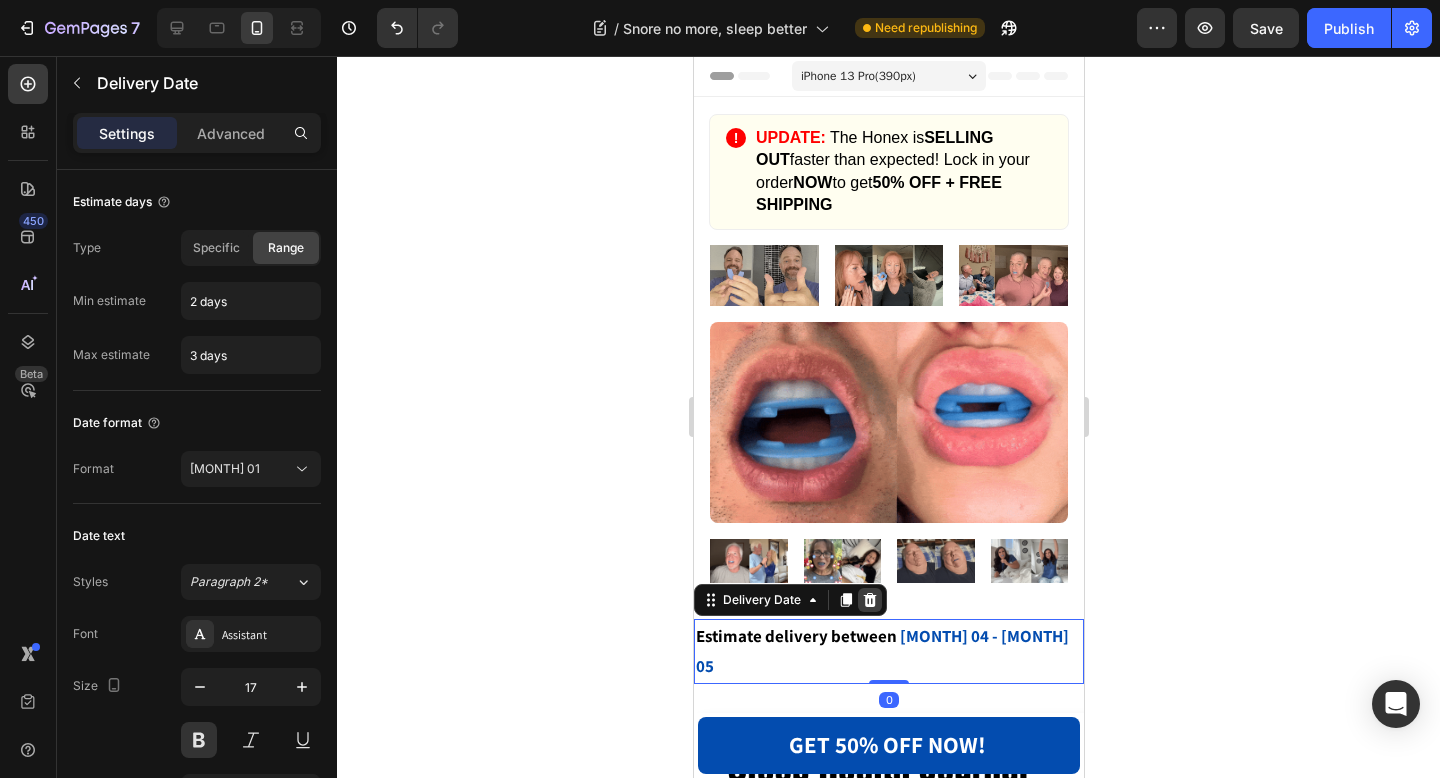 click 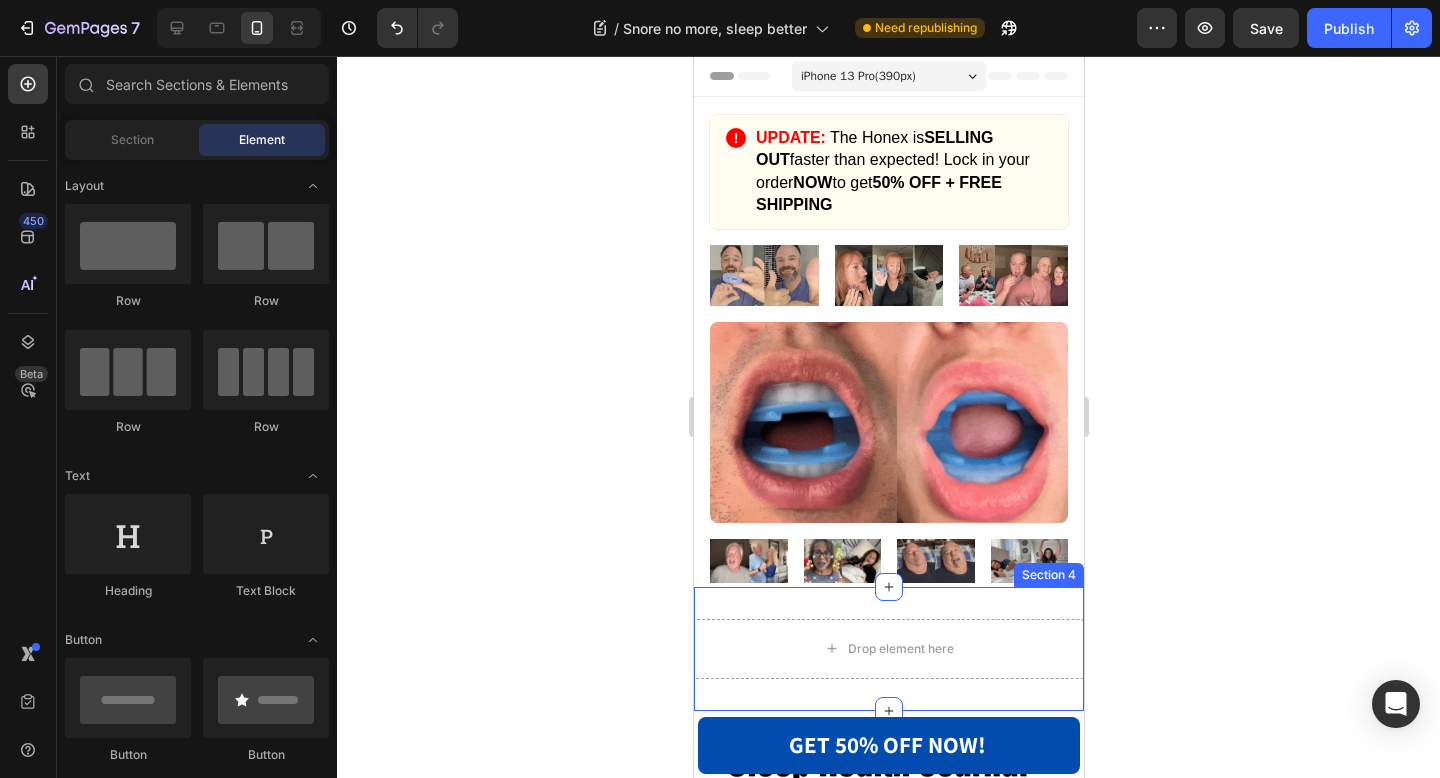 click on "Drop element here Section 4" at bounding box center [888, 649] 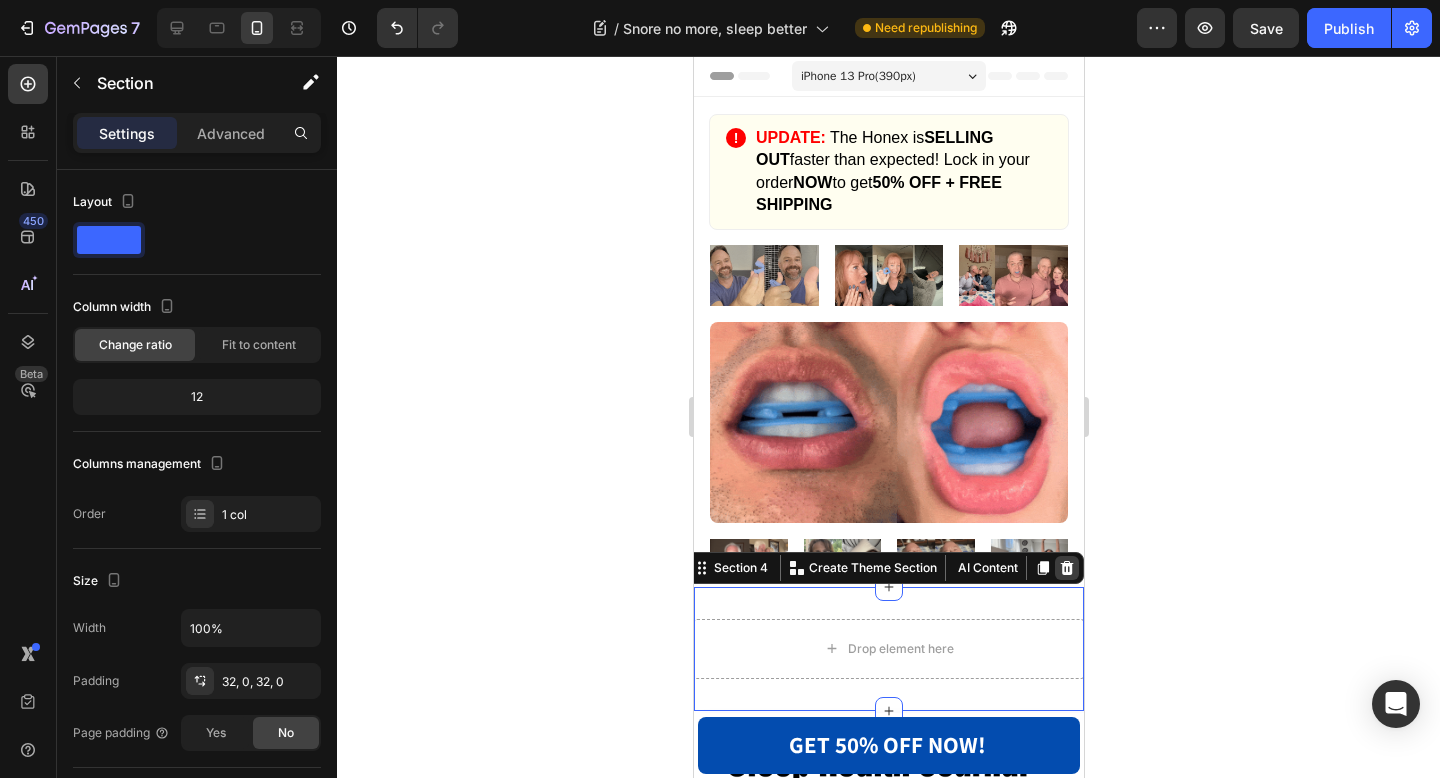 click 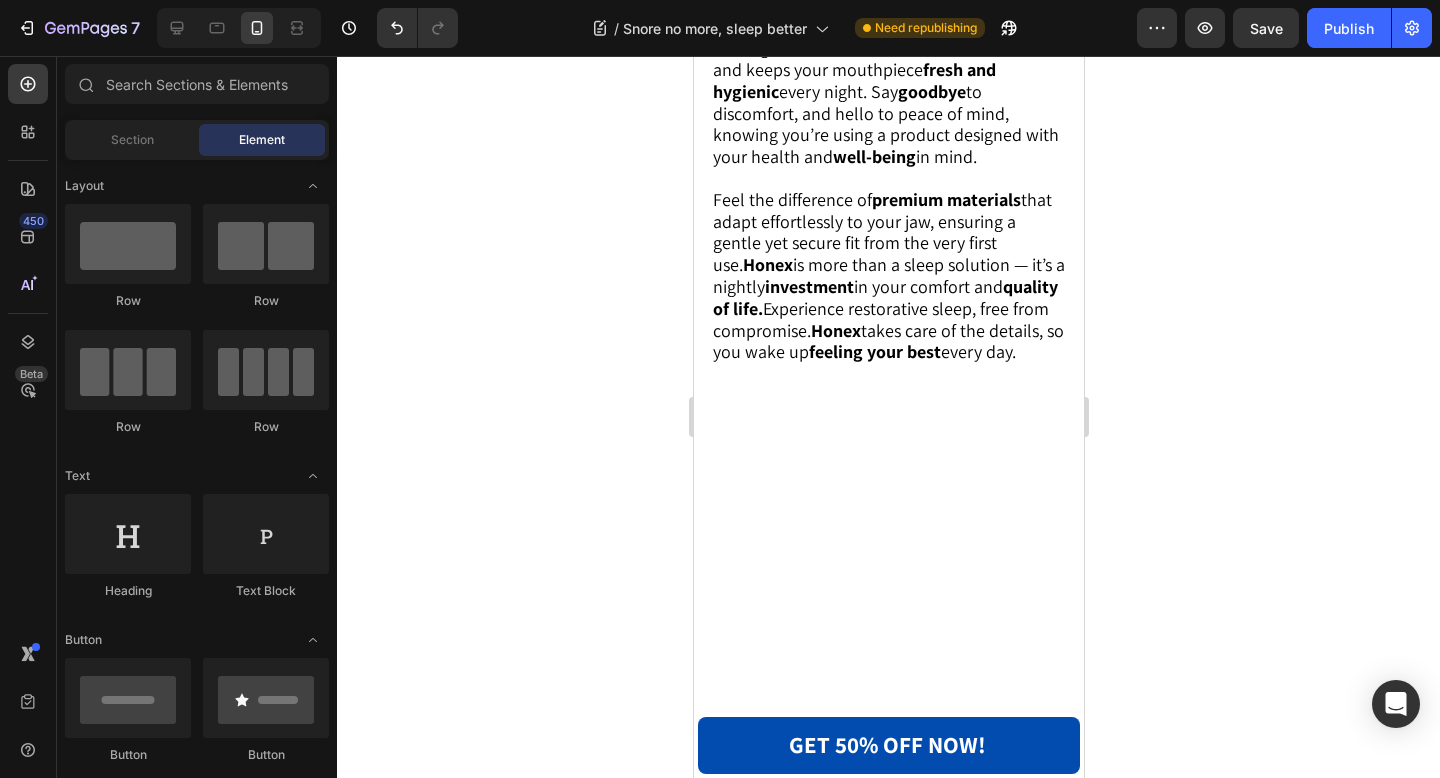 scroll, scrollTop: 0, scrollLeft: 0, axis: both 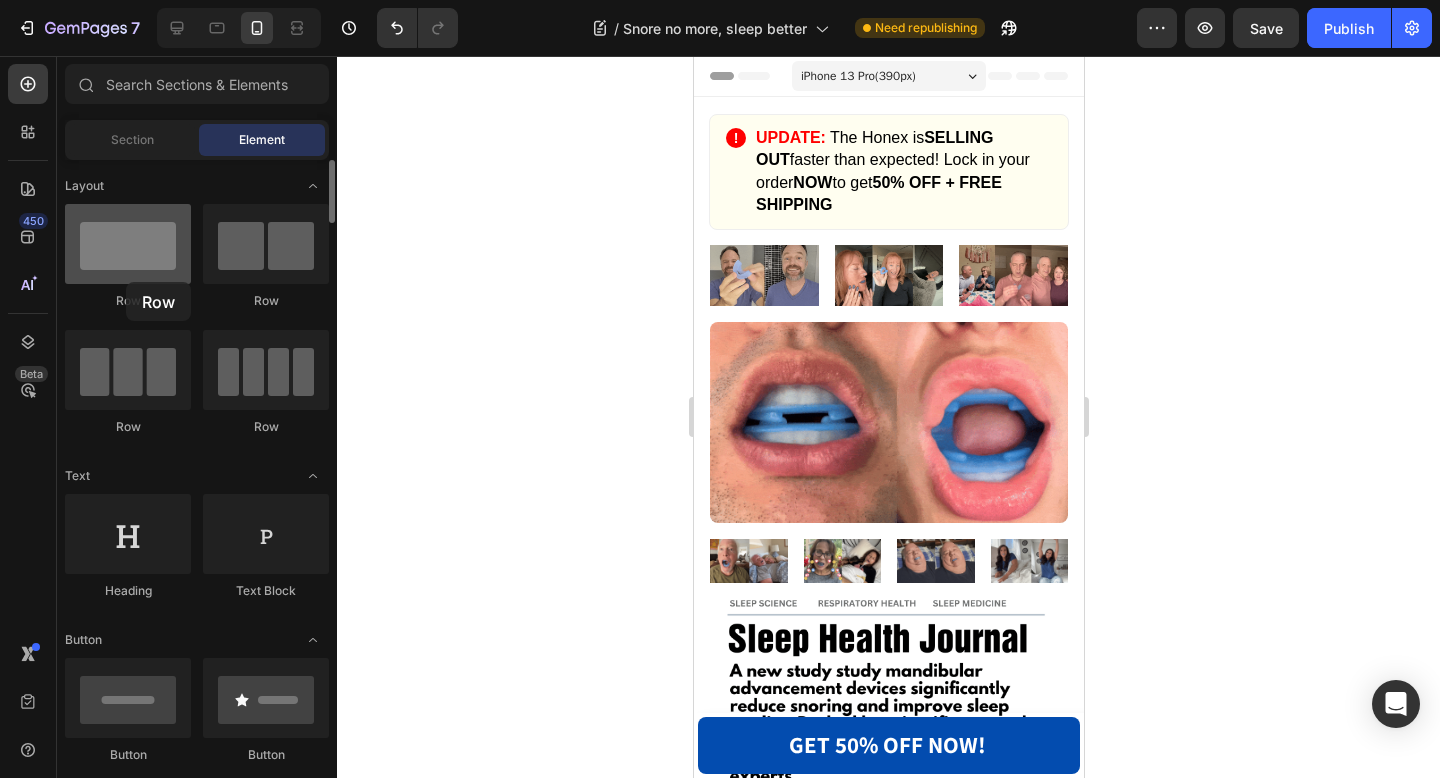 click at bounding box center (128, 244) 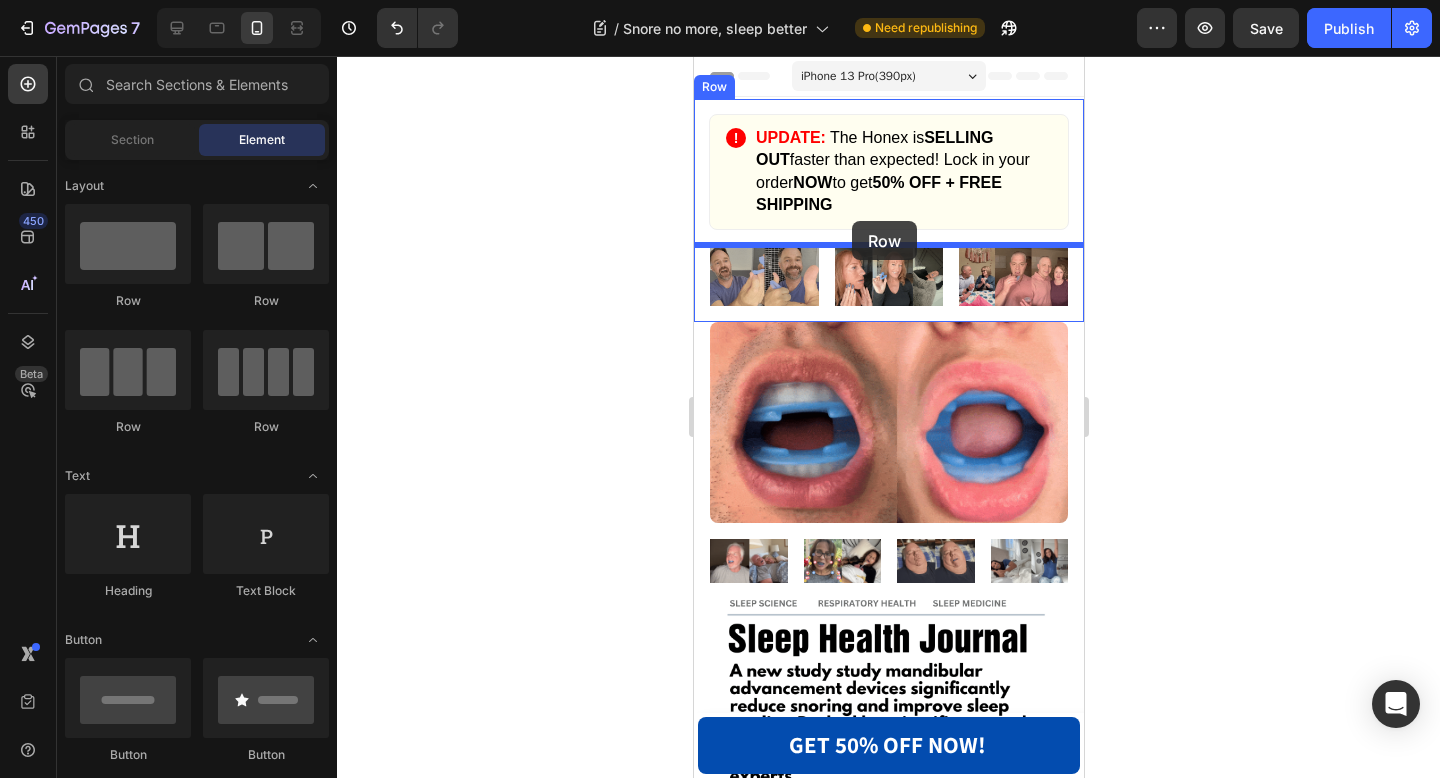 drag, startPoint x: 823, startPoint y: 334, endPoint x: 851, endPoint y: 221, distance: 116.41735 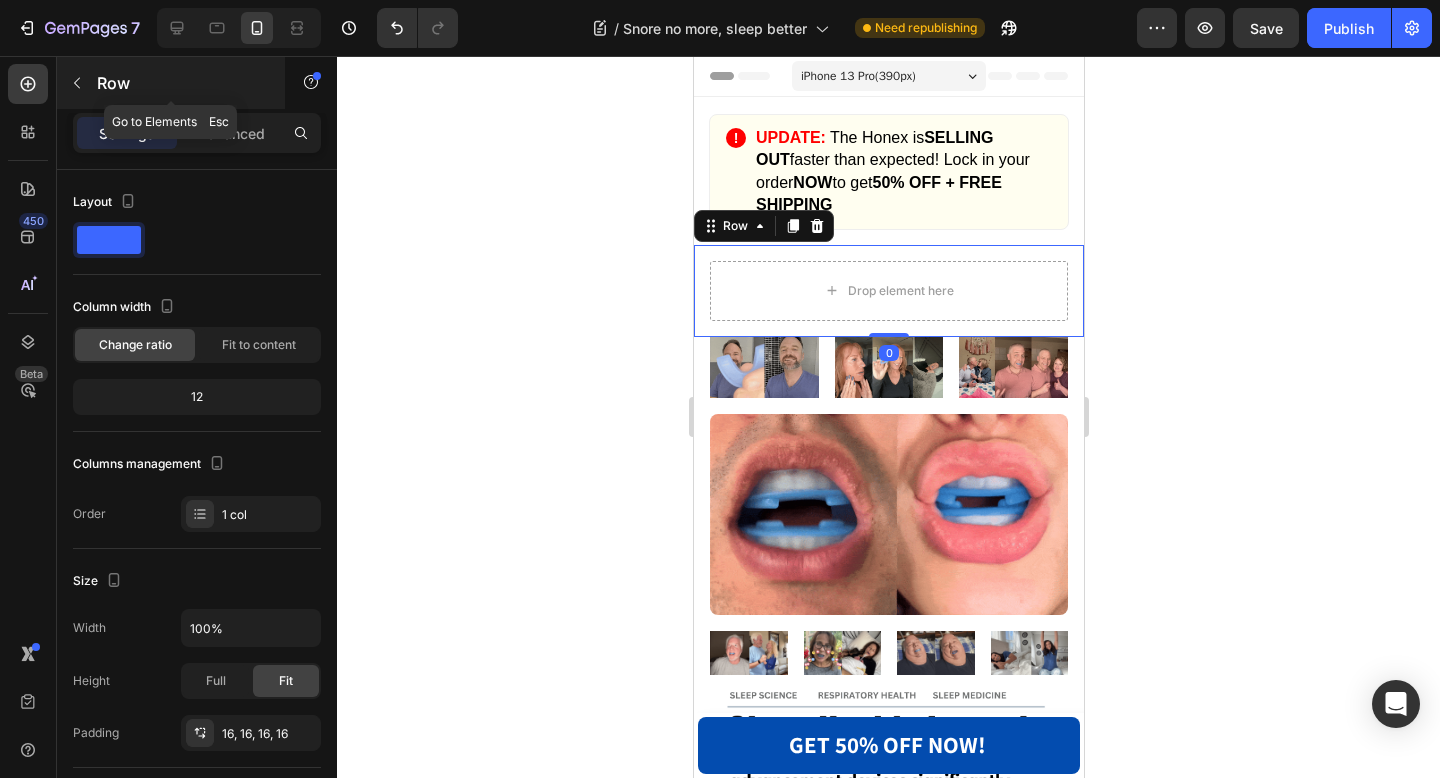 click 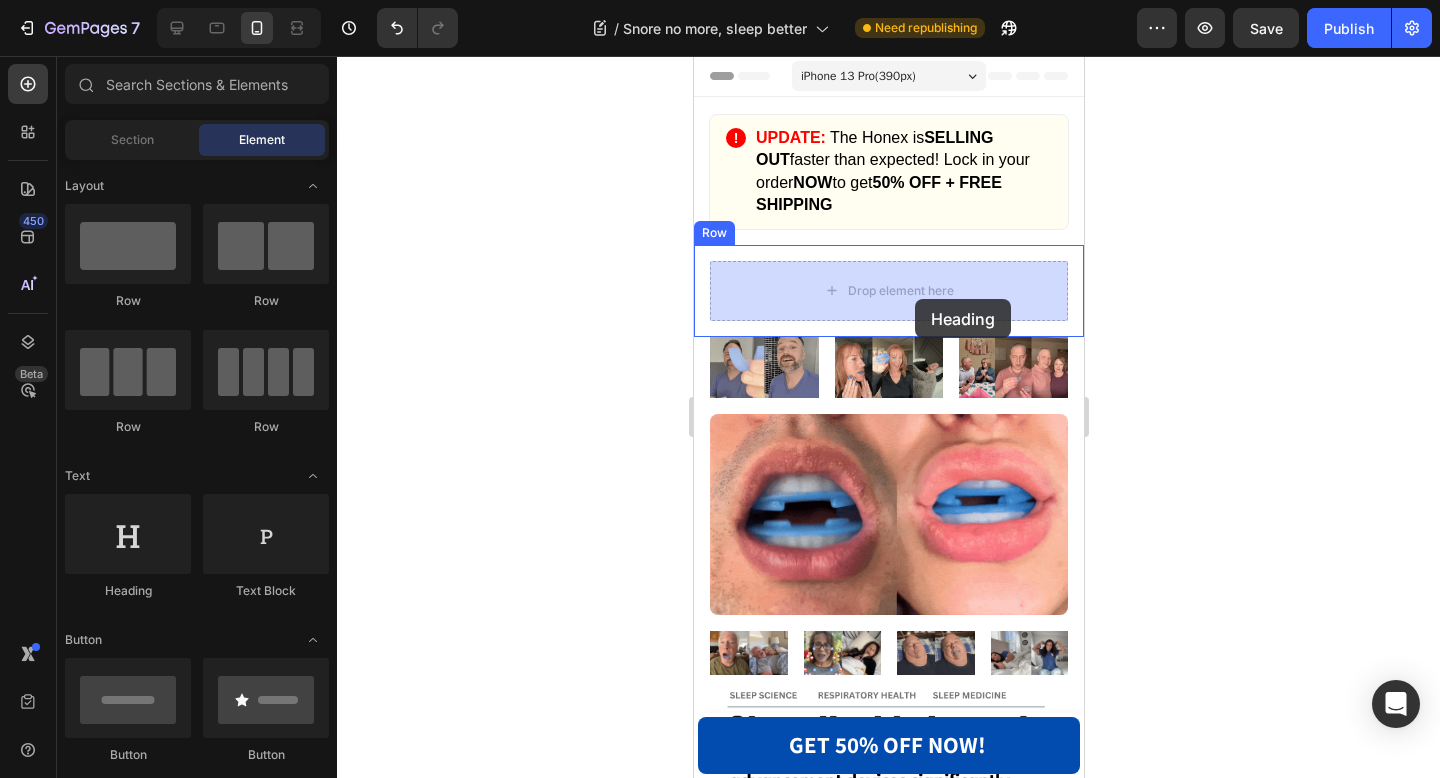 drag, startPoint x: 838, startPoint y: 584, endPoint x: 914, endPoint y: 298, distance: 295.92566 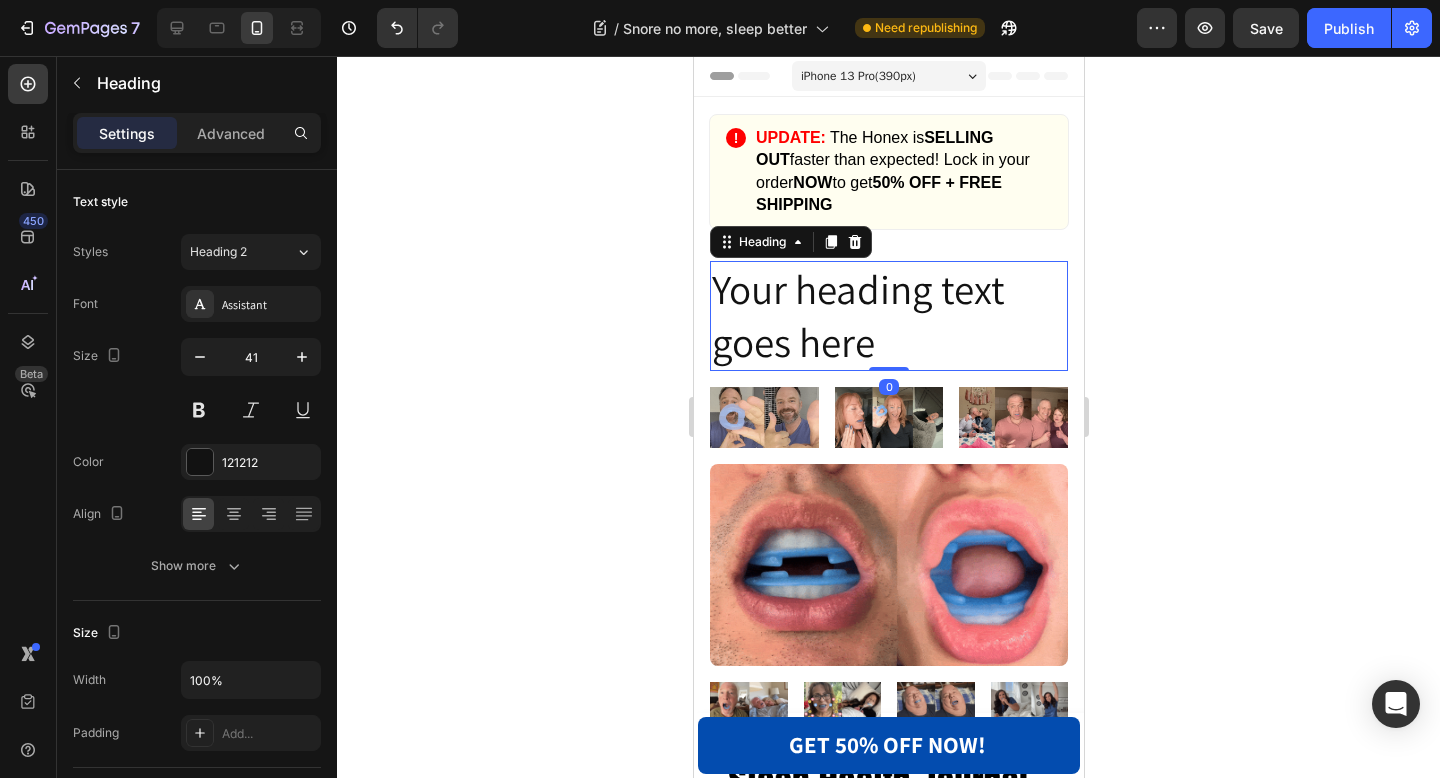 click on "Your heading text goes here" at bounding box center (888, 316) 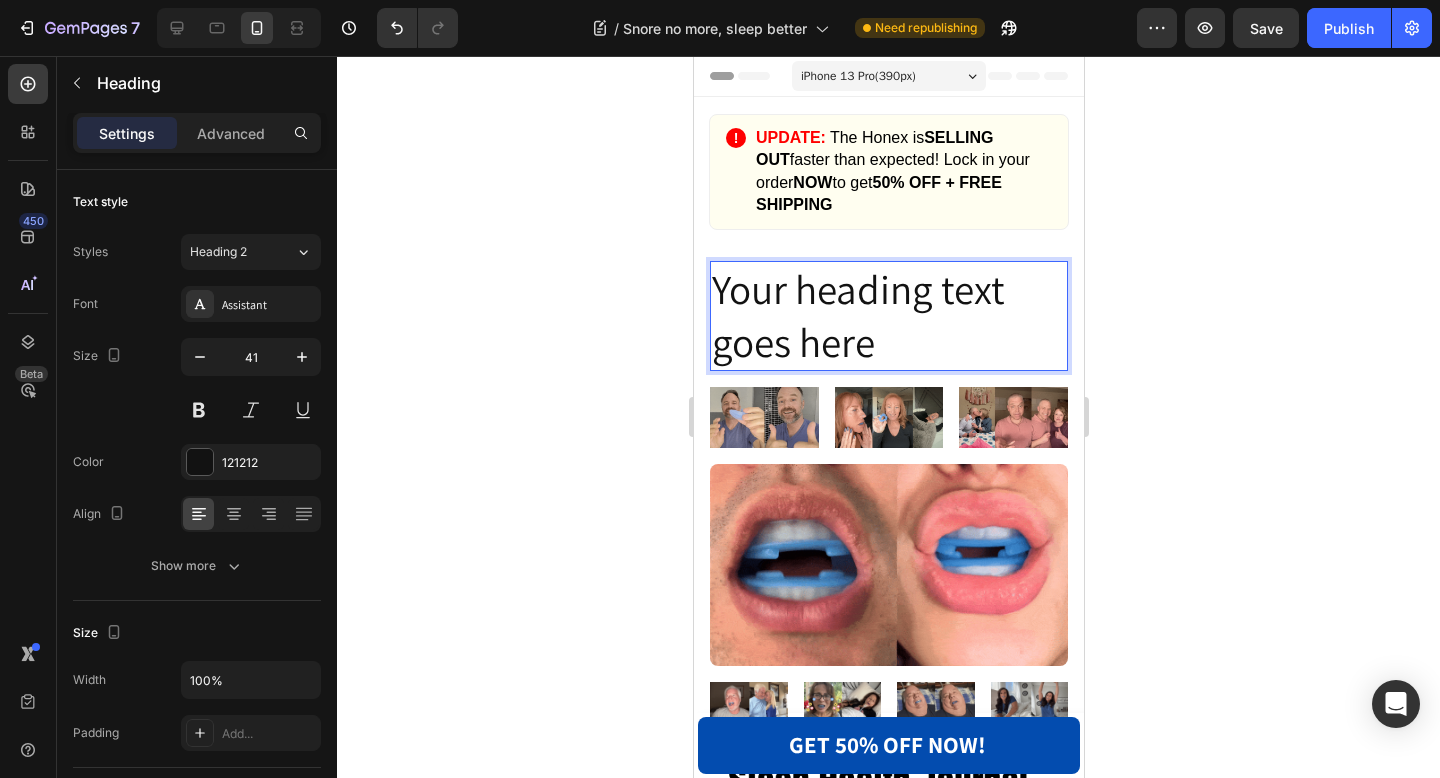 click on "Your heading text goes here" at bounding box center (888, 316) 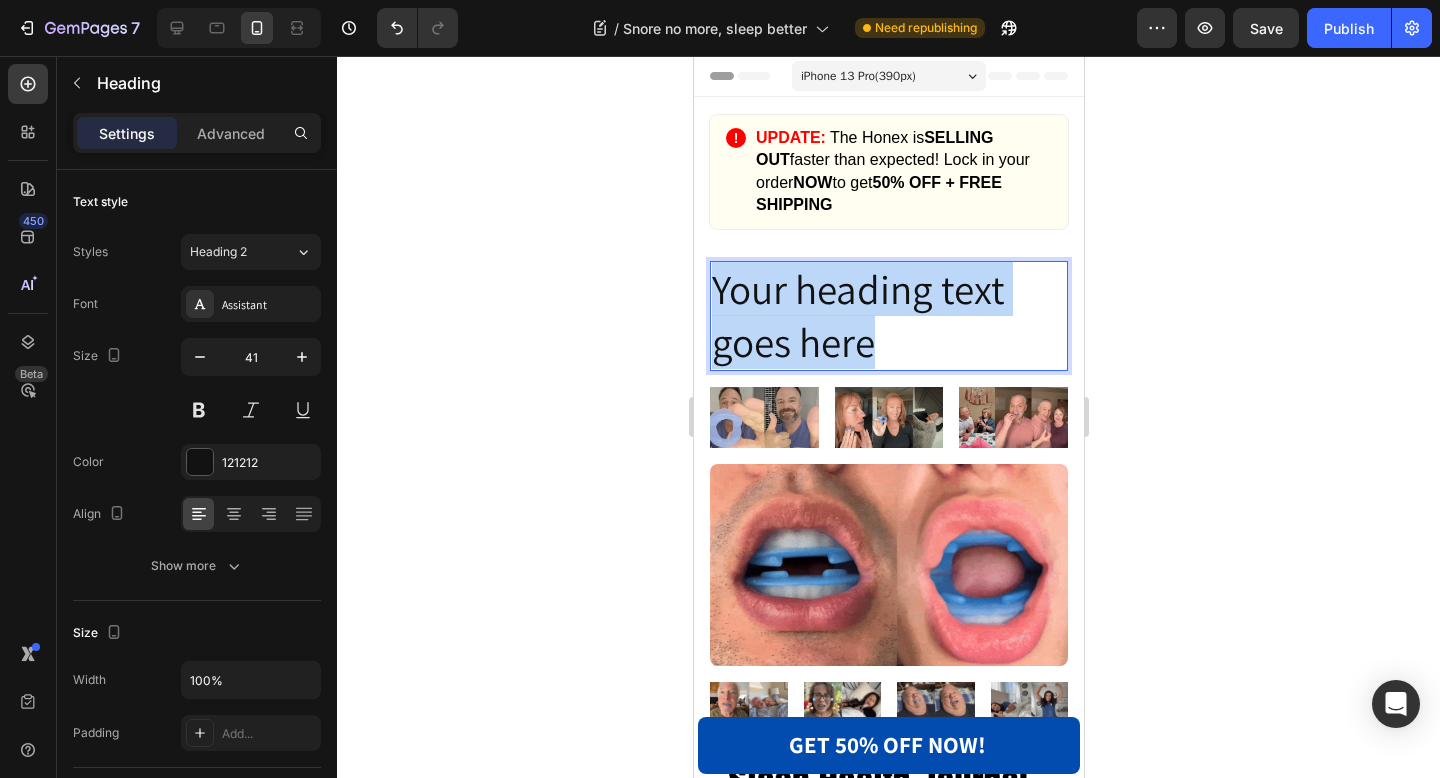 click on "Your heading text goes here" at bounding box center (888, 316) 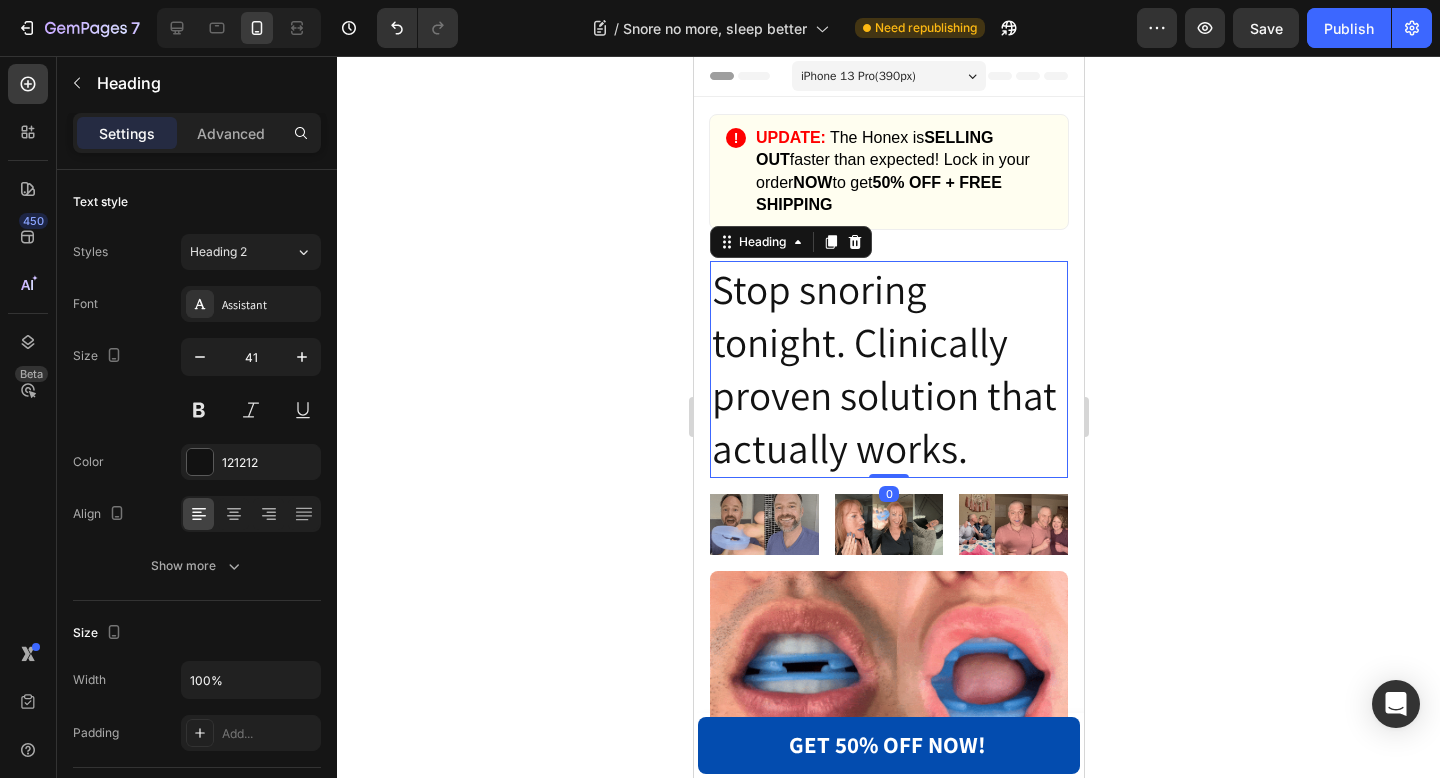 click 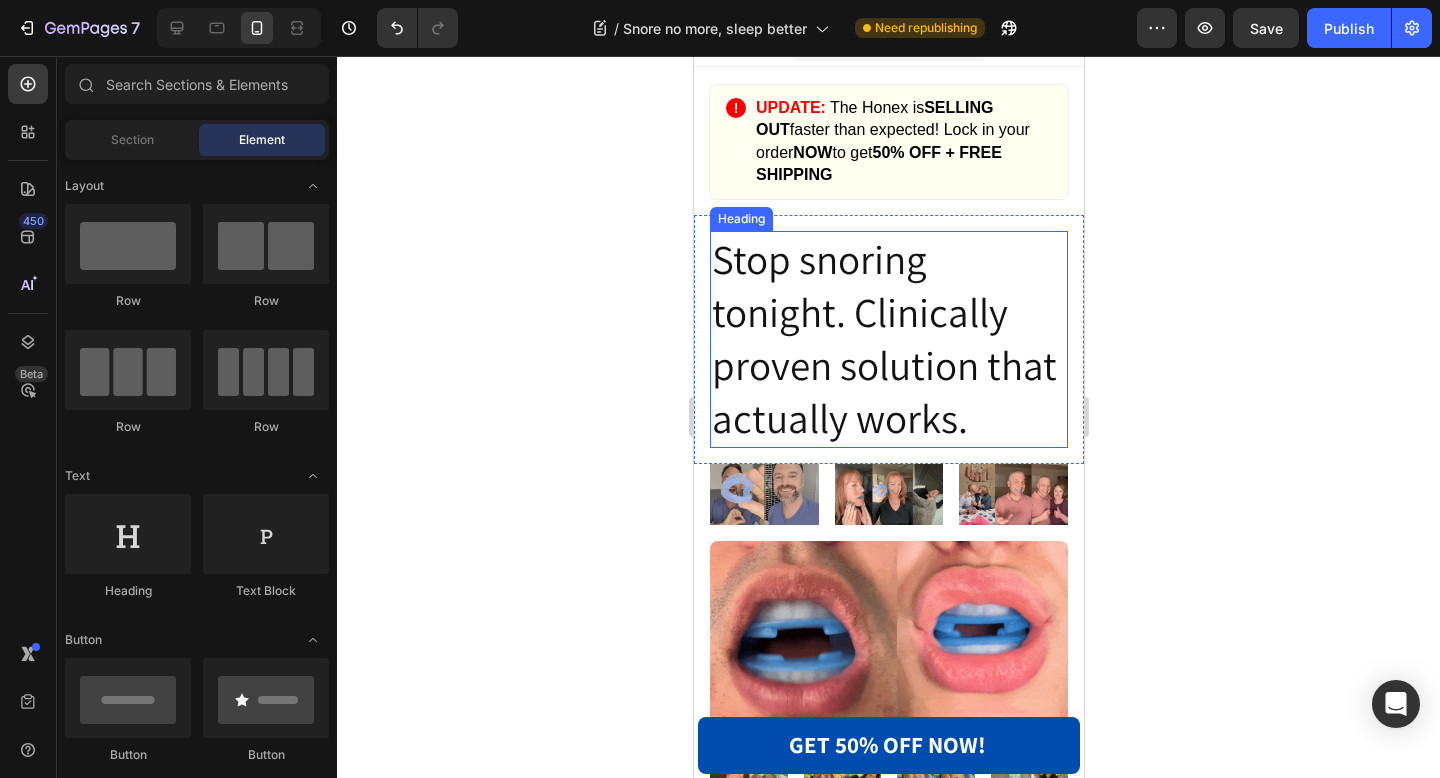 scroll, scrollTop: 0, scrollLeft: 0, axis: both 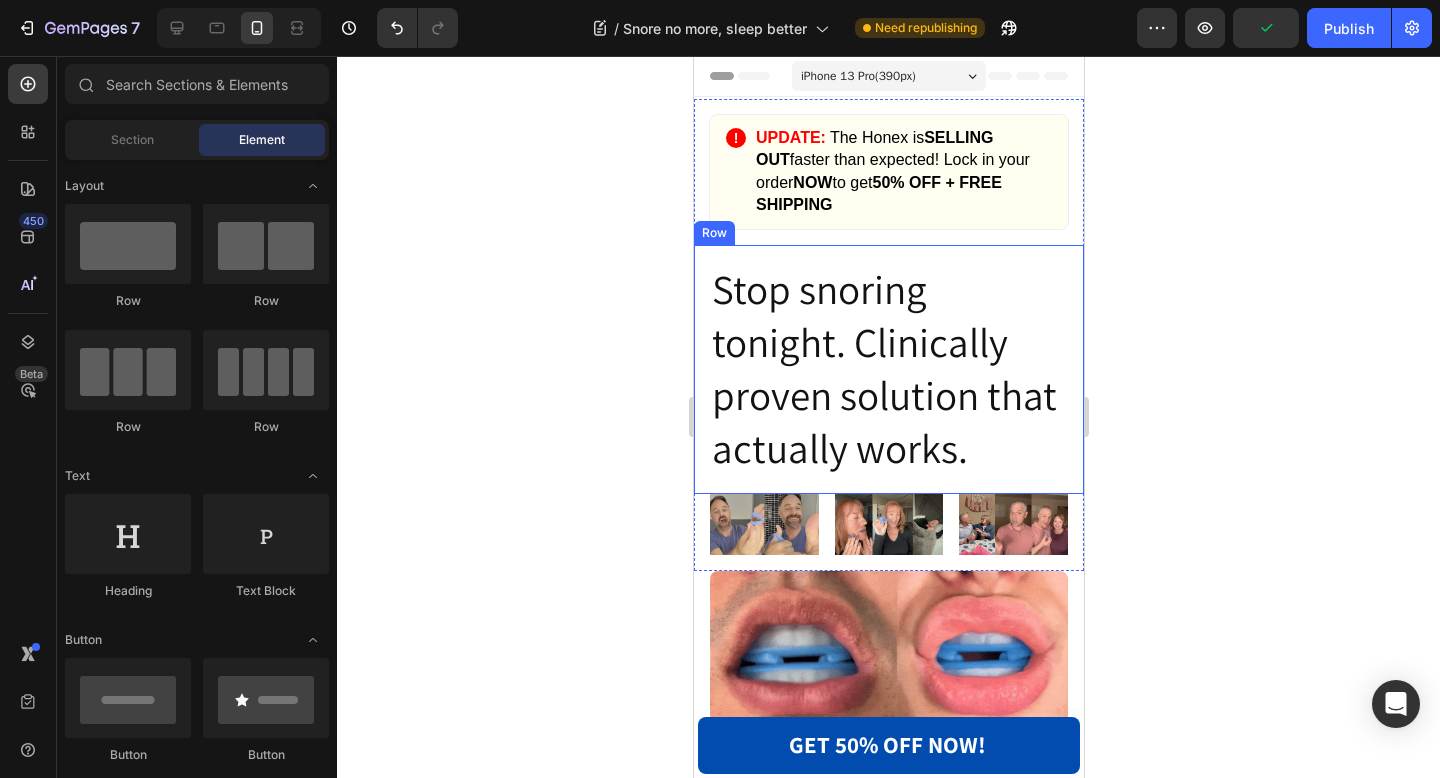 click on "Stop snoring tonight. Clinically proven solution that actually works. Heading Row" at bounding box center (888, 369) 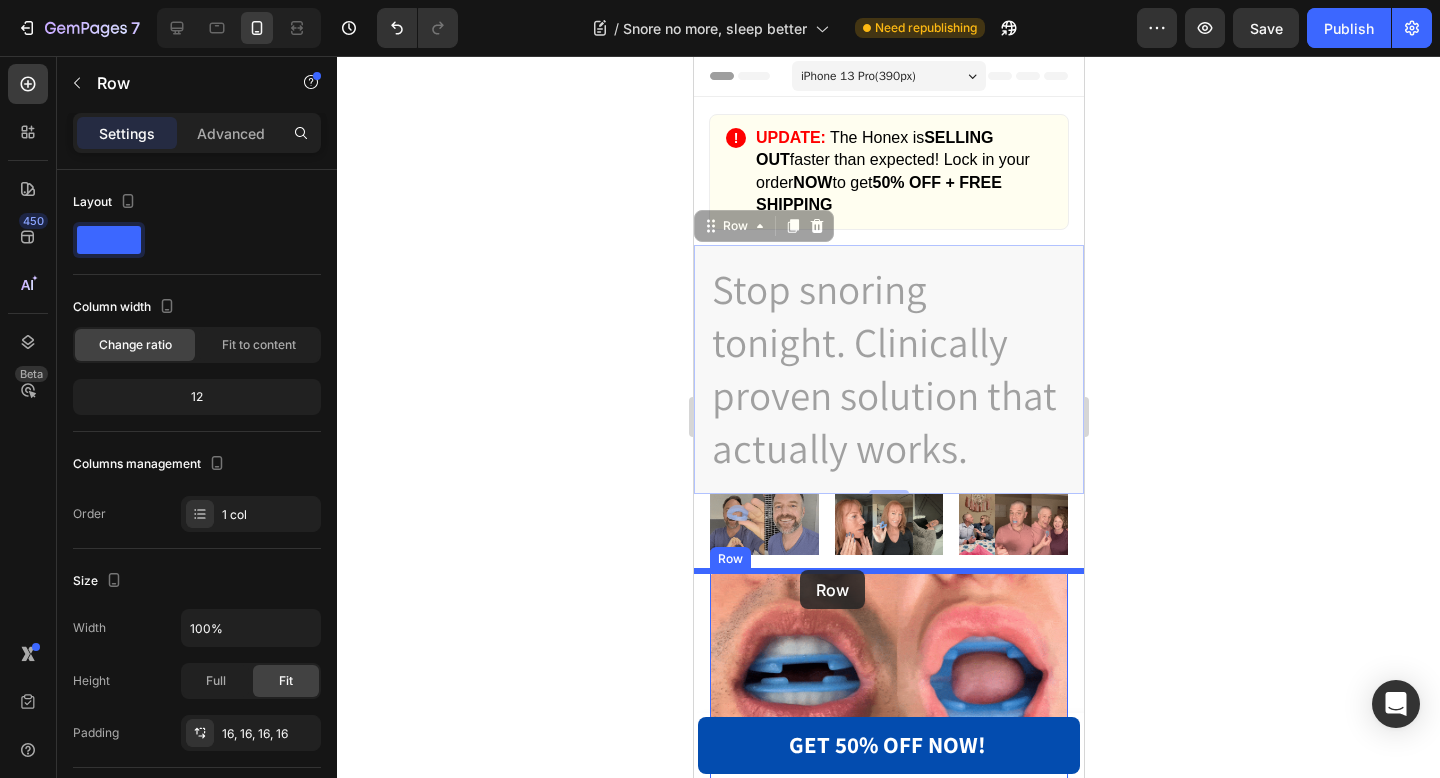 drag, startPoint x: 722, startPoint y: 229, endPoint x: 798, endPoint y: 572, distance: 351.31894 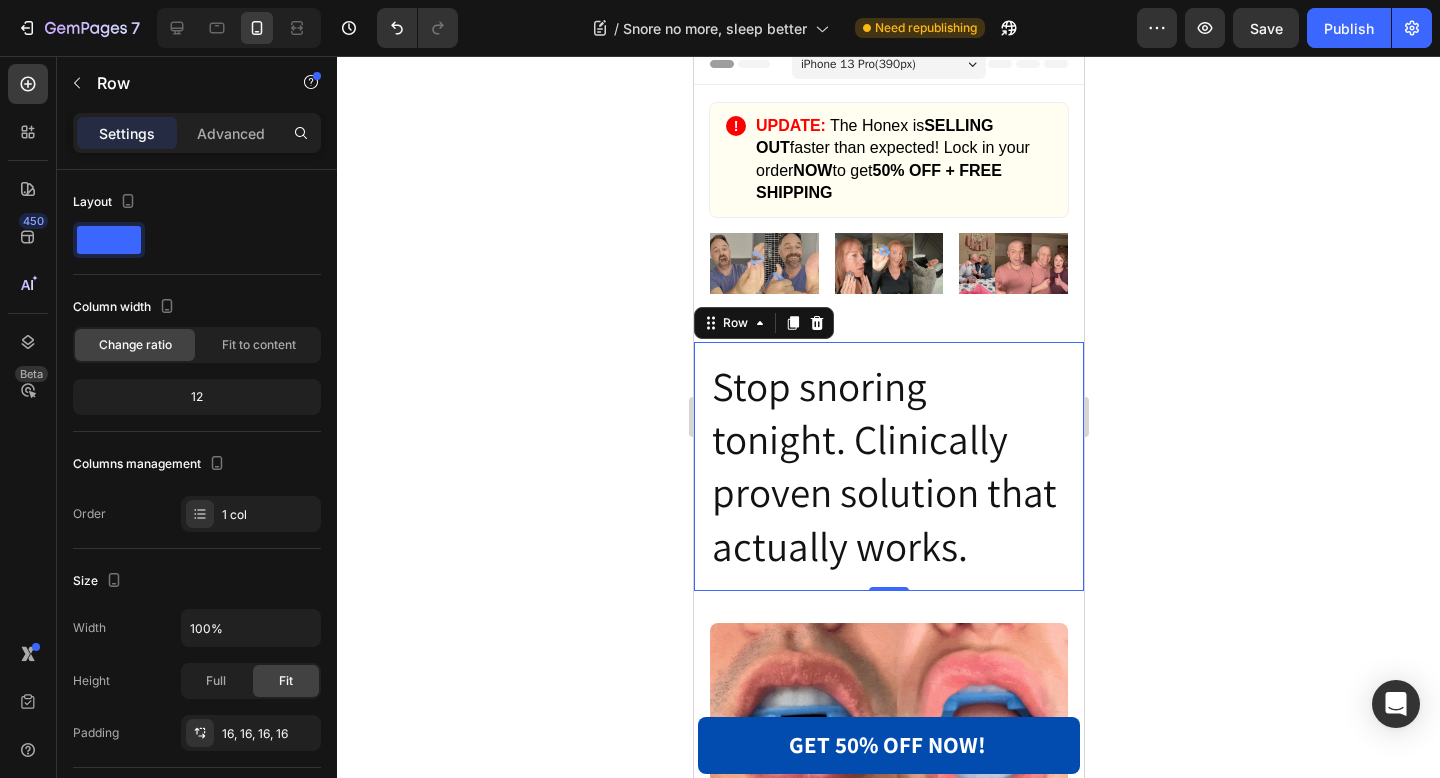 scroll, scrollTop: 0, scrollLeft: 0, axis: both 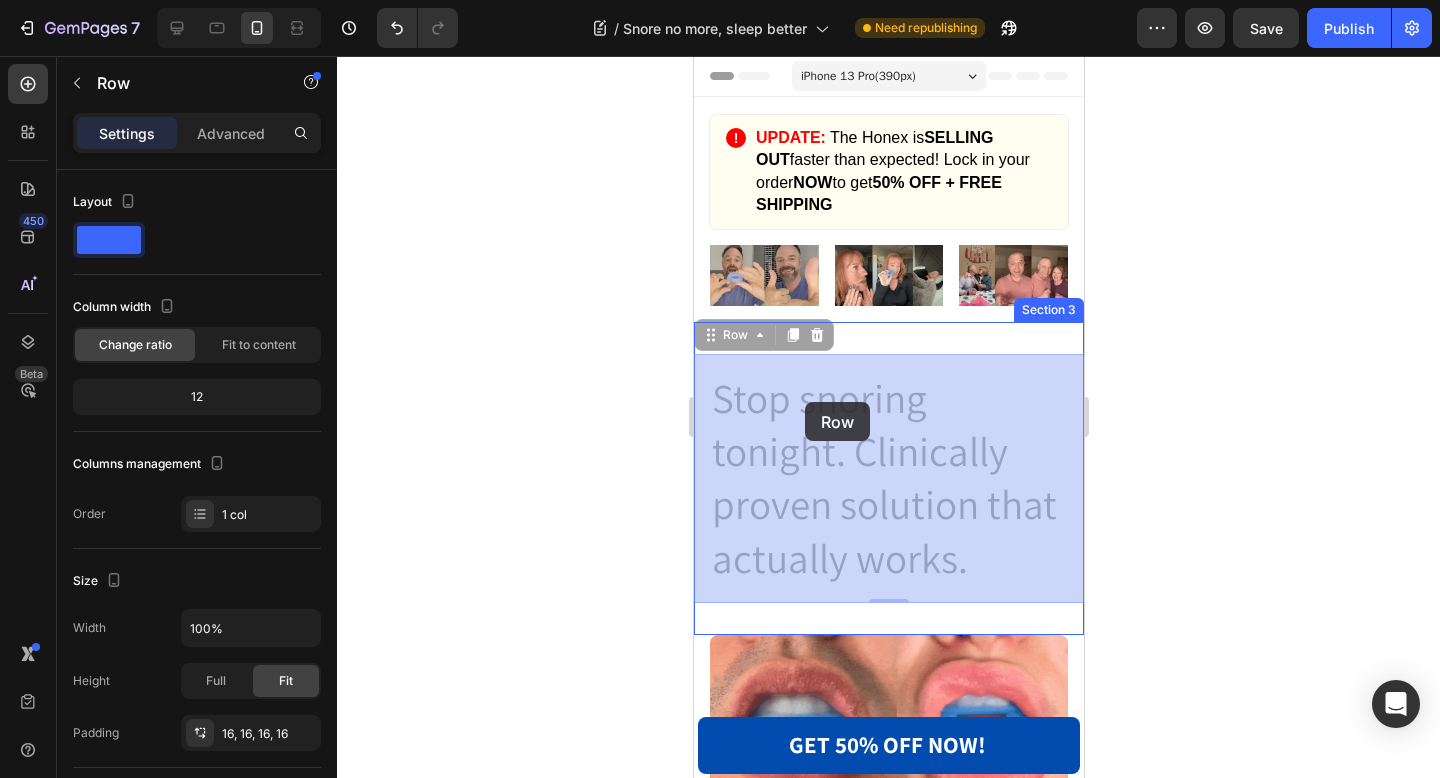 drag, startPoint x: 716, startPoint y: 334, endPoint x: 804, endPoint y: 405, distance: 113.07078 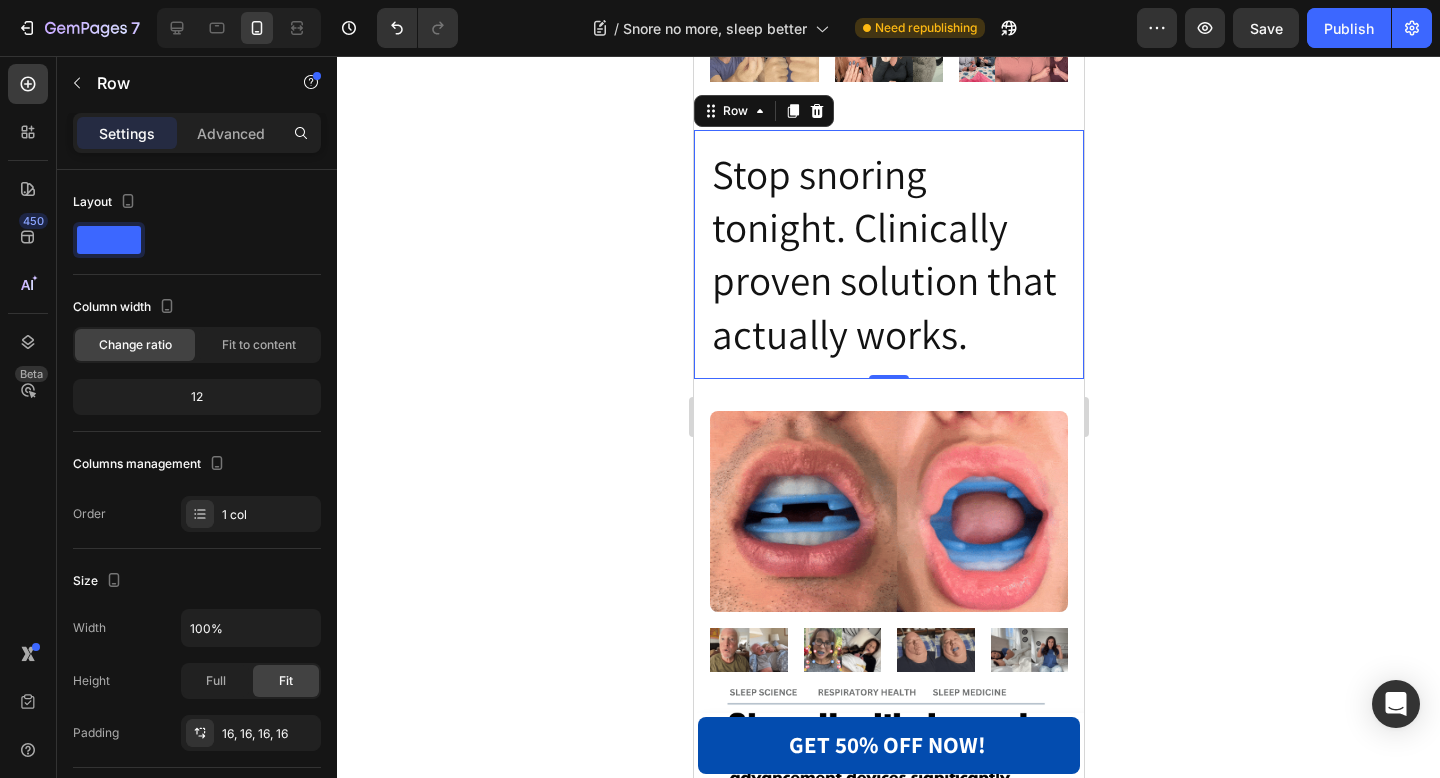 scroll, scrollTop: 230, scrollLeft: 0, axis: vertical 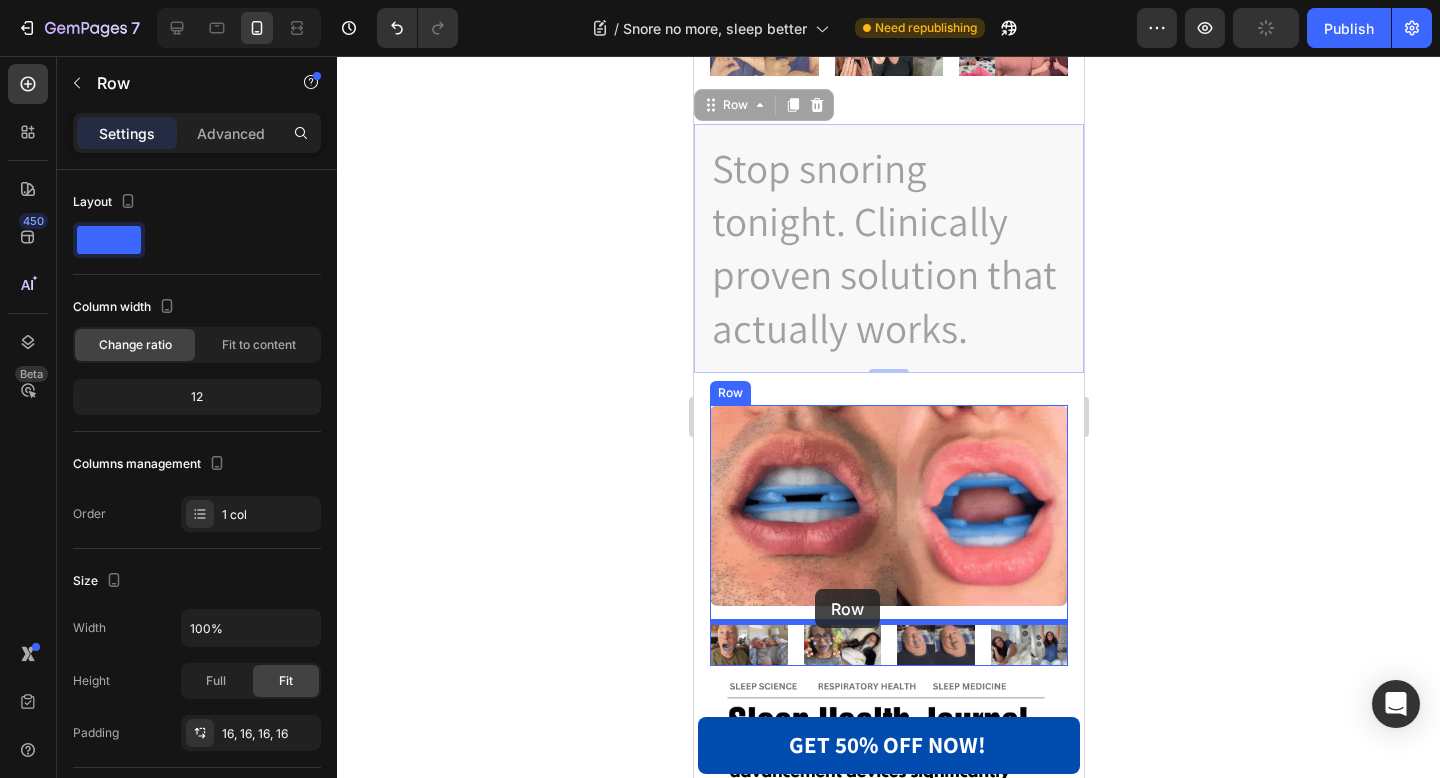 drag, startPoint x: 732, startPoint y: 105, endPoint x: 814, endPoint y: 588, distance: 489.91122 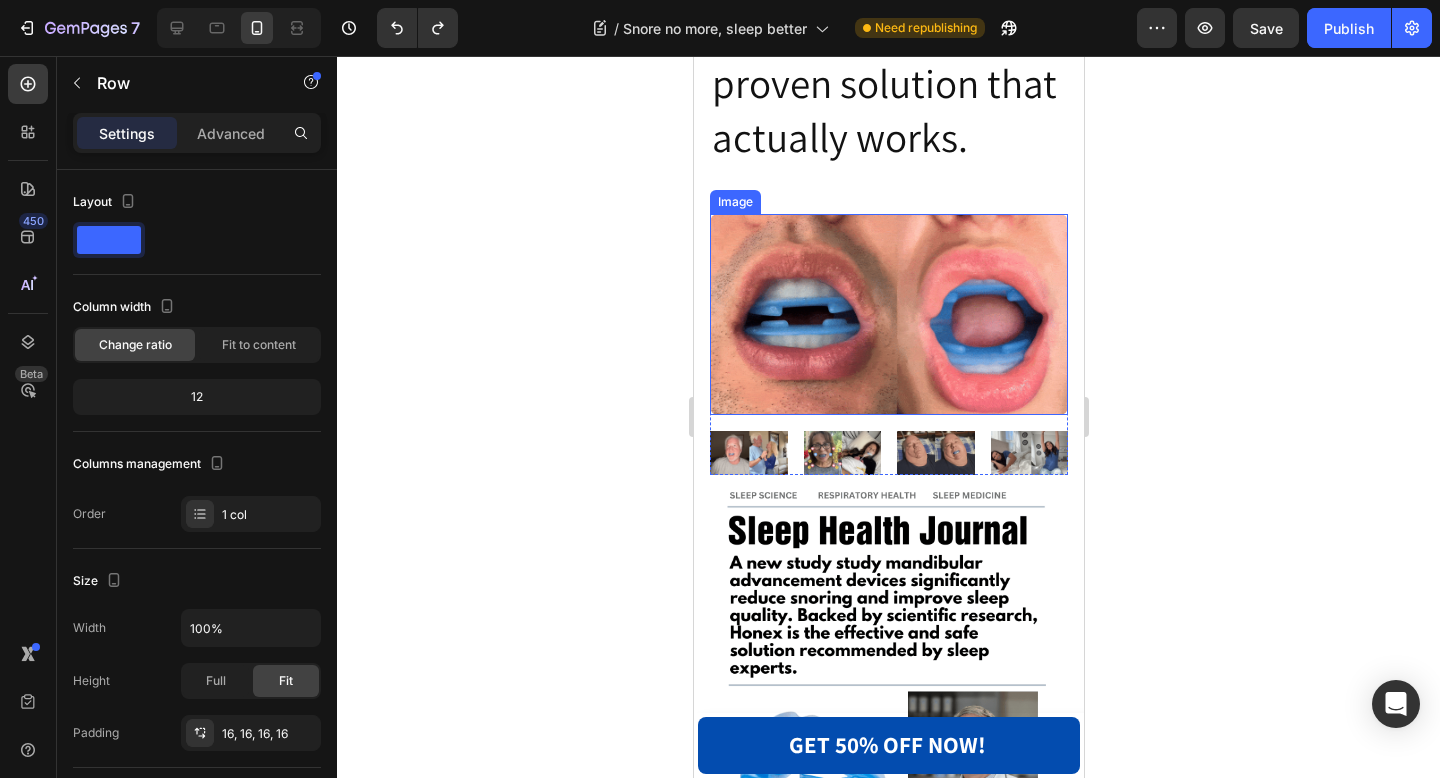 scroll, scrollTop: 0, scrollLeft: 0, axis: both 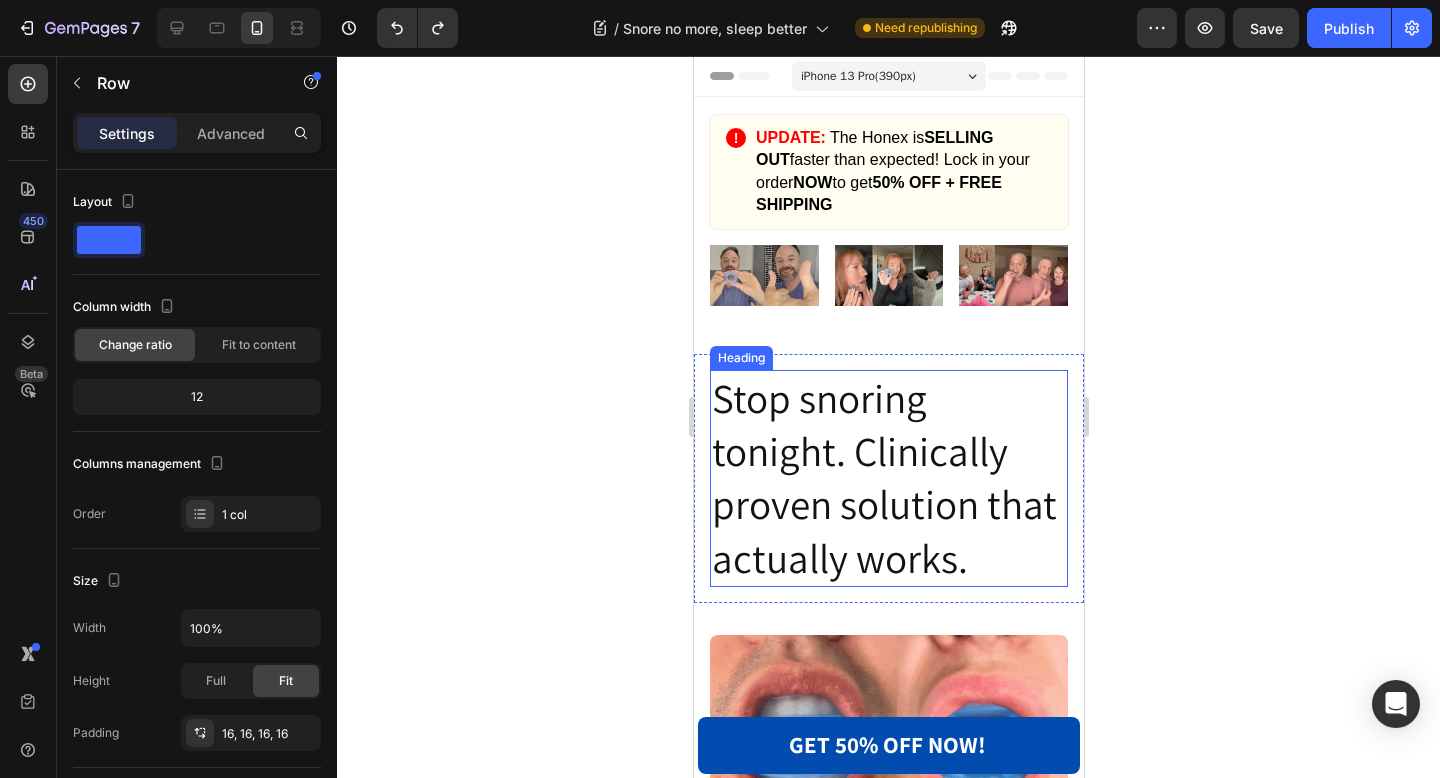 click on "Stop snoring tonight. Clinically proven solution that actually works." at bounding box center (888, 478) 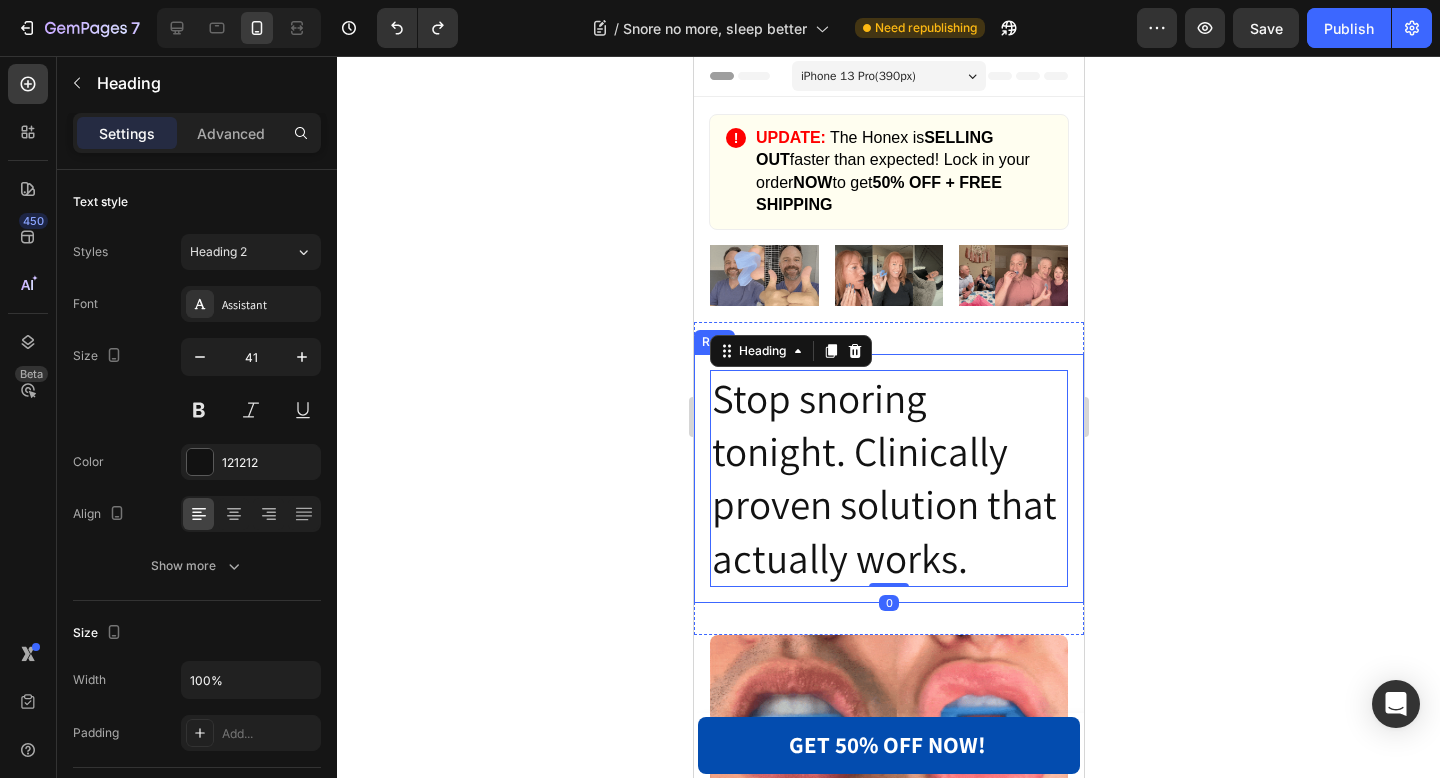 click on "Stop snoring tonight. Clinically proven solution that actually works. Heading   0 Row" at bounding box center (888, 478) 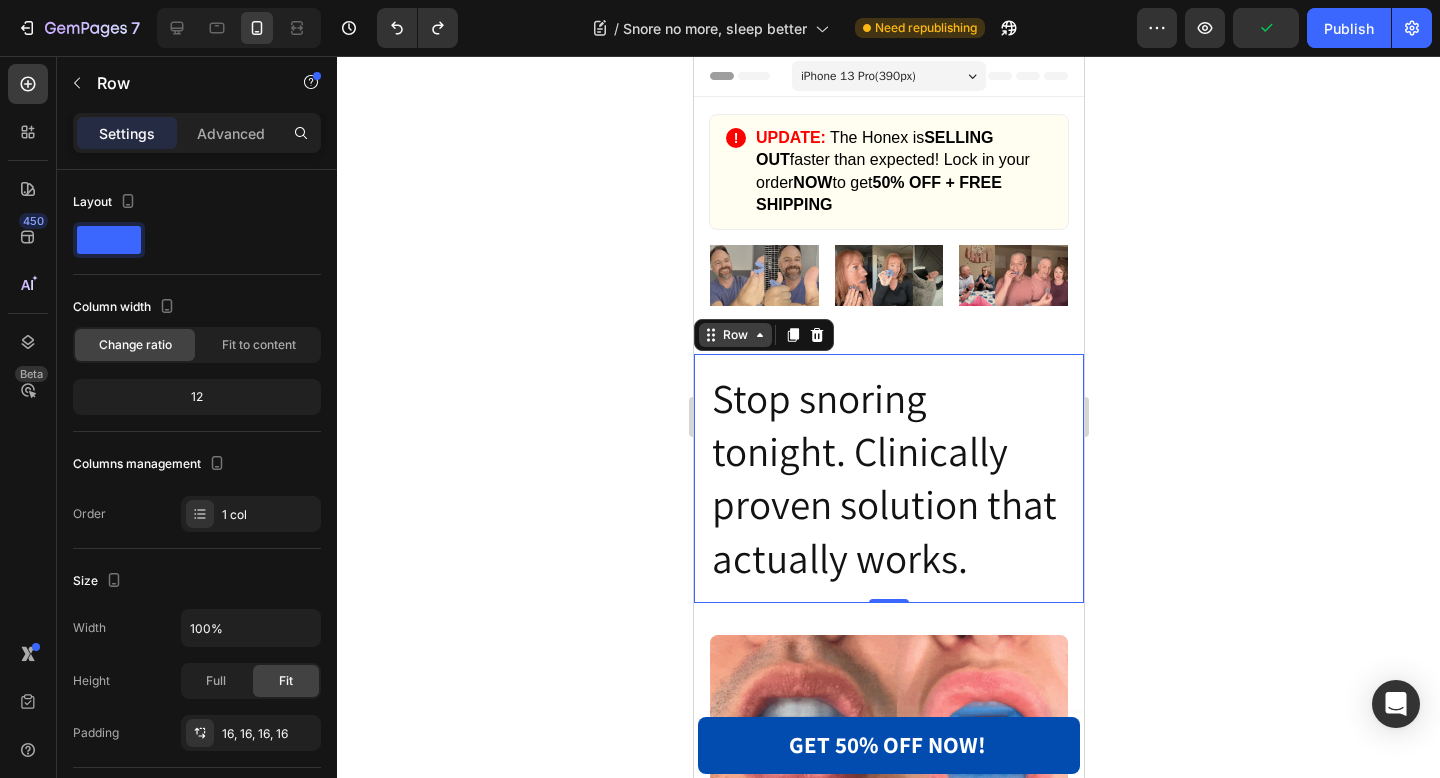 click 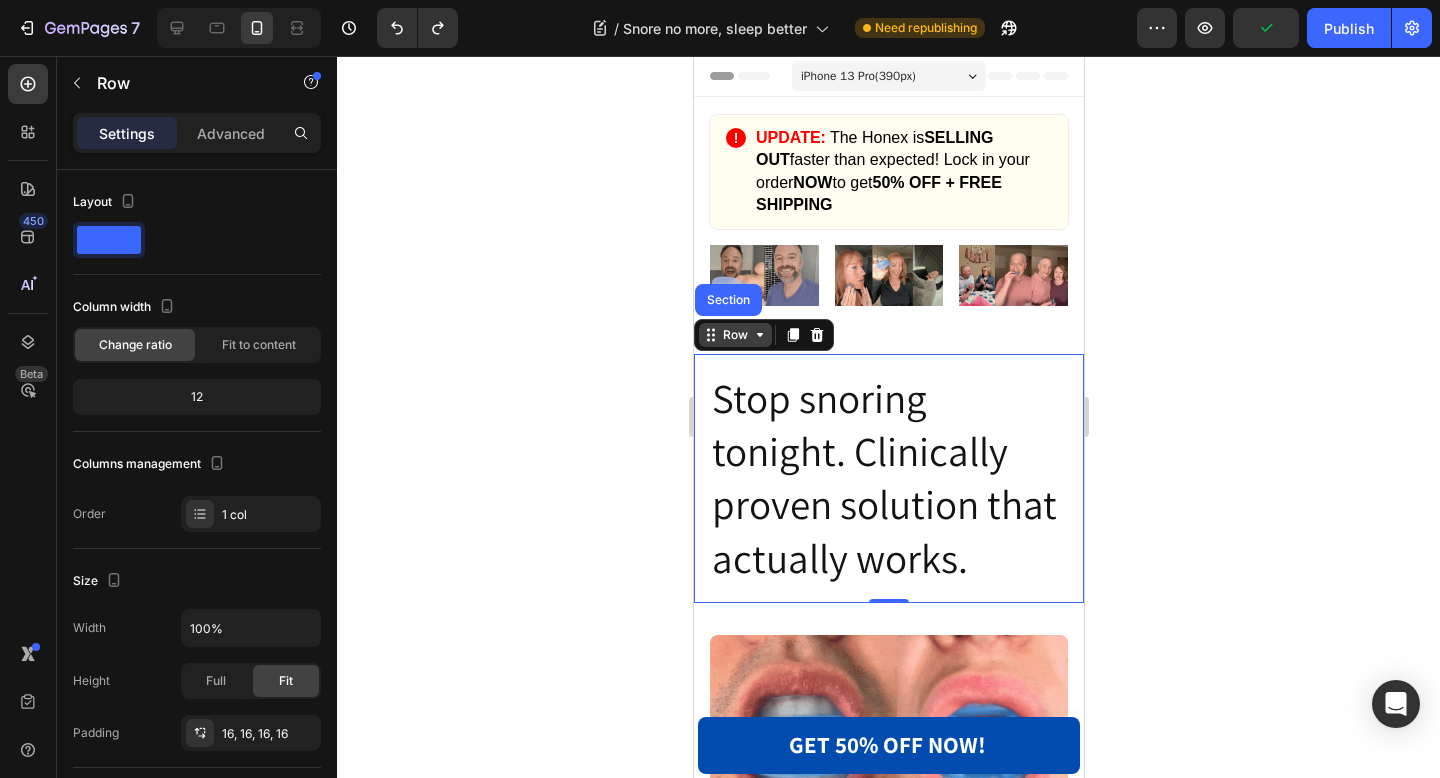 click on "Row" at bounding box center [734, 335] 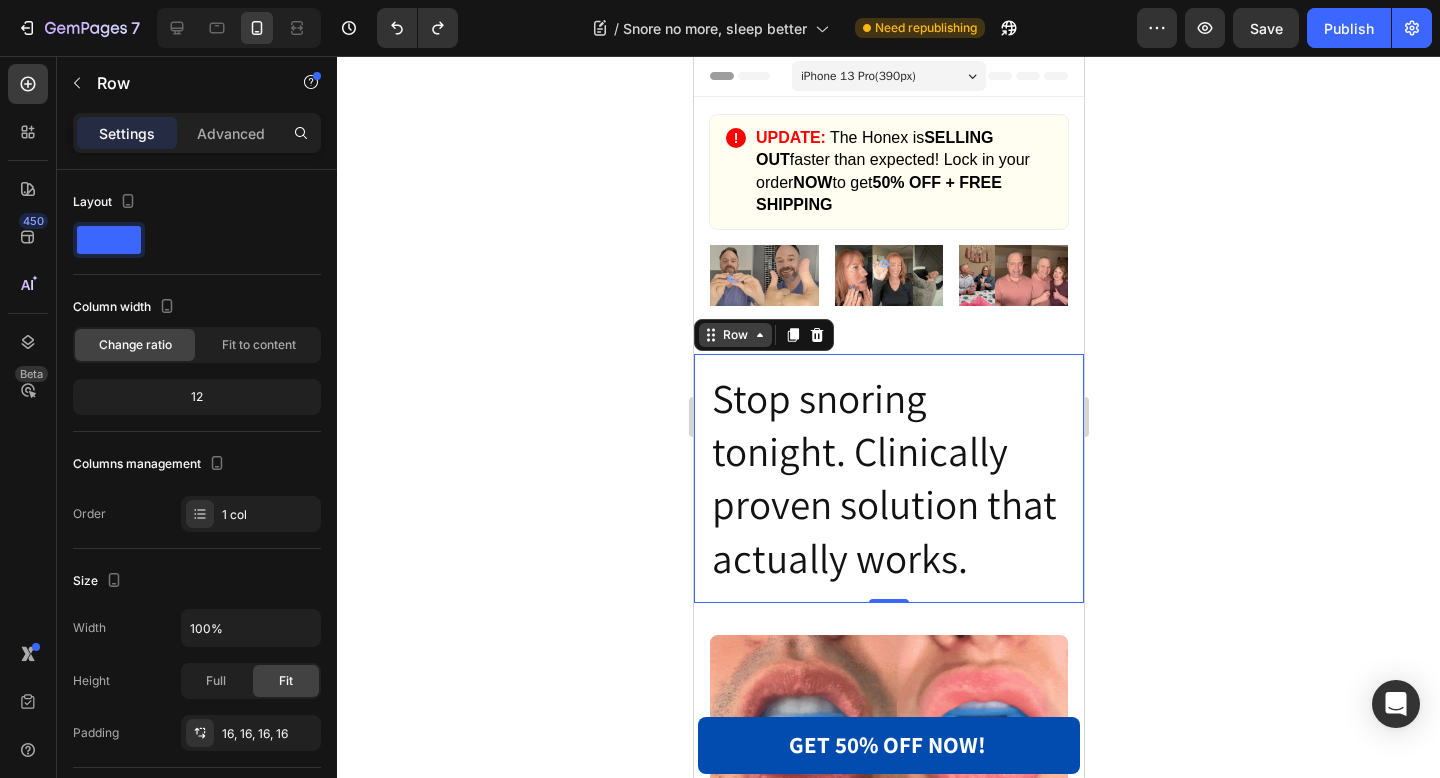 click on "Row" at bounding box center (734, 335) 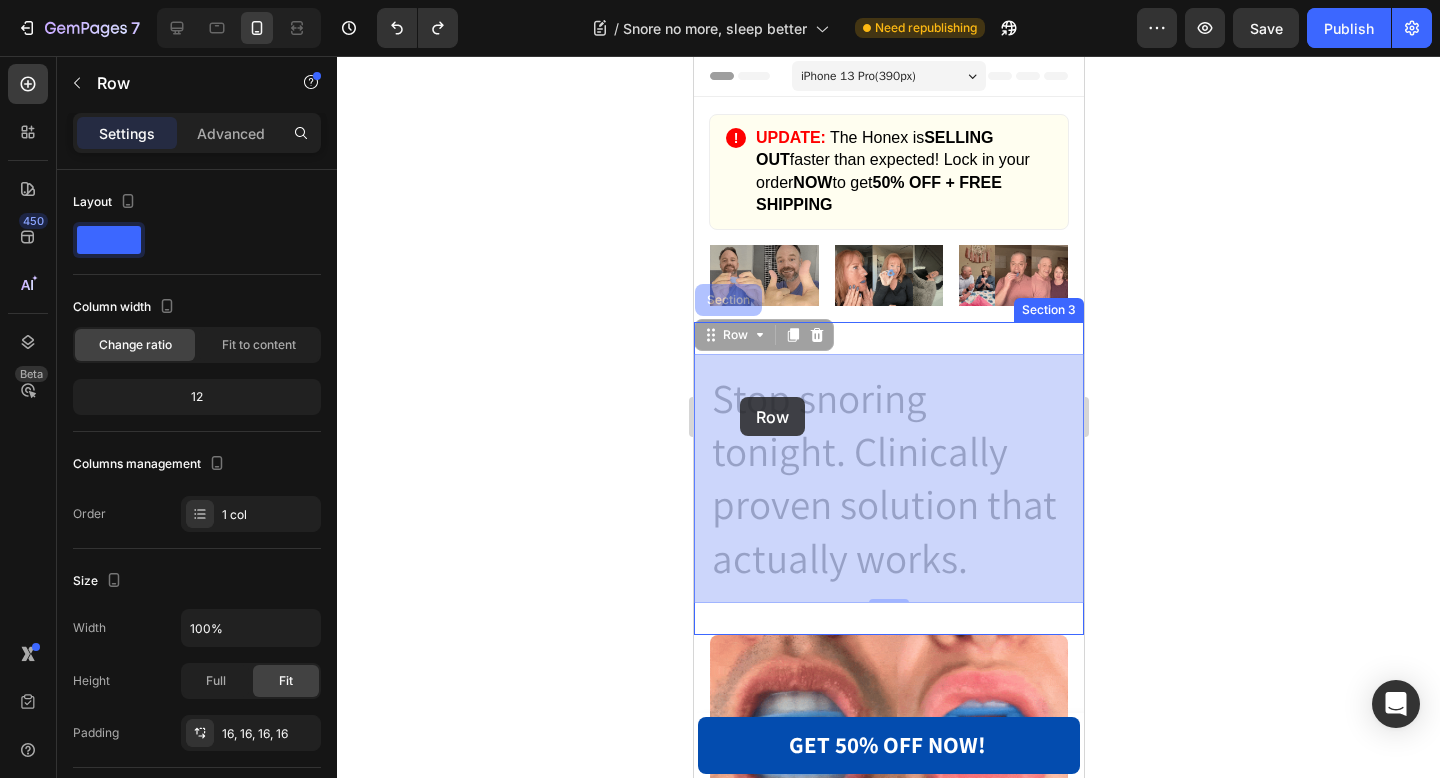 drag, startPoint x: 710, startPoint y: 338, endPoint x: 740, endPoint y: 401, distance: 69.77822 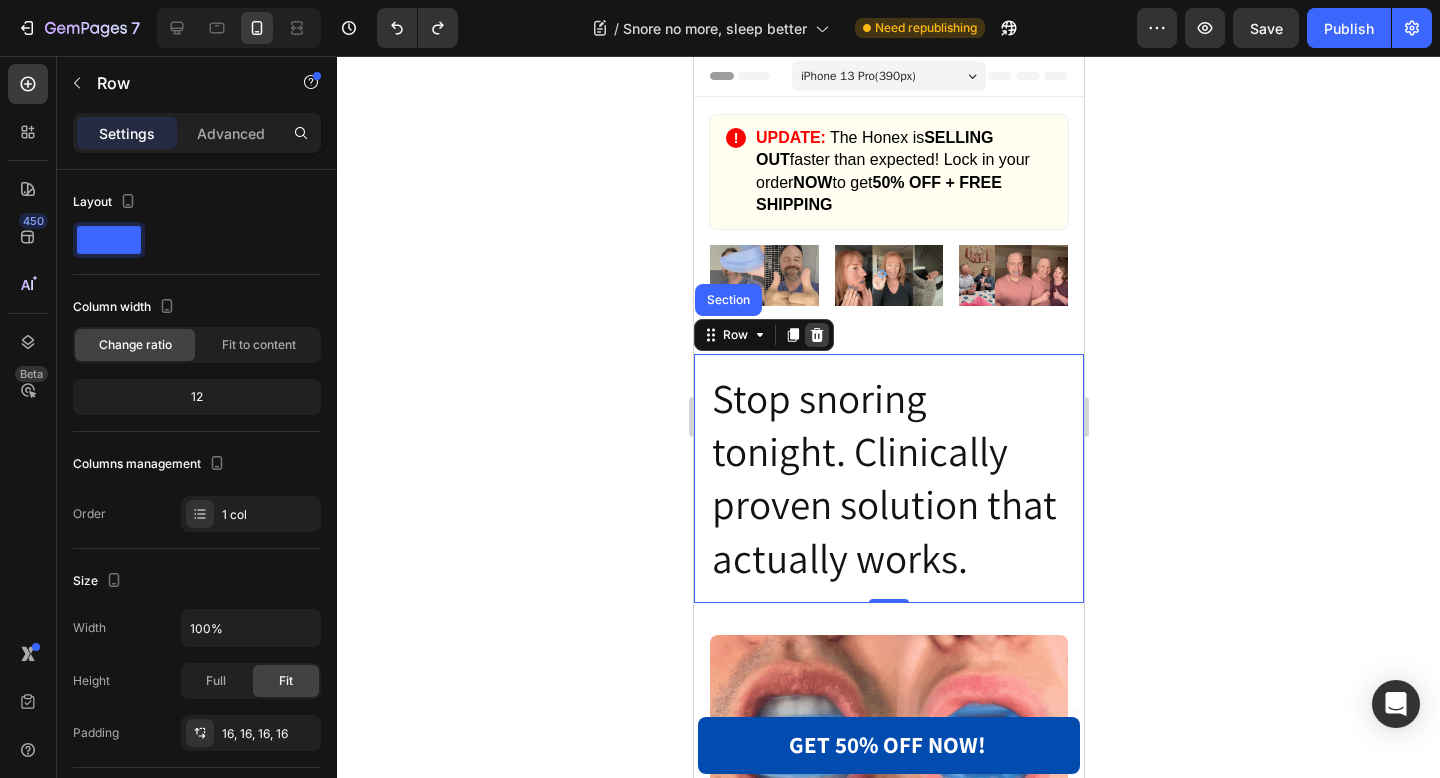 click 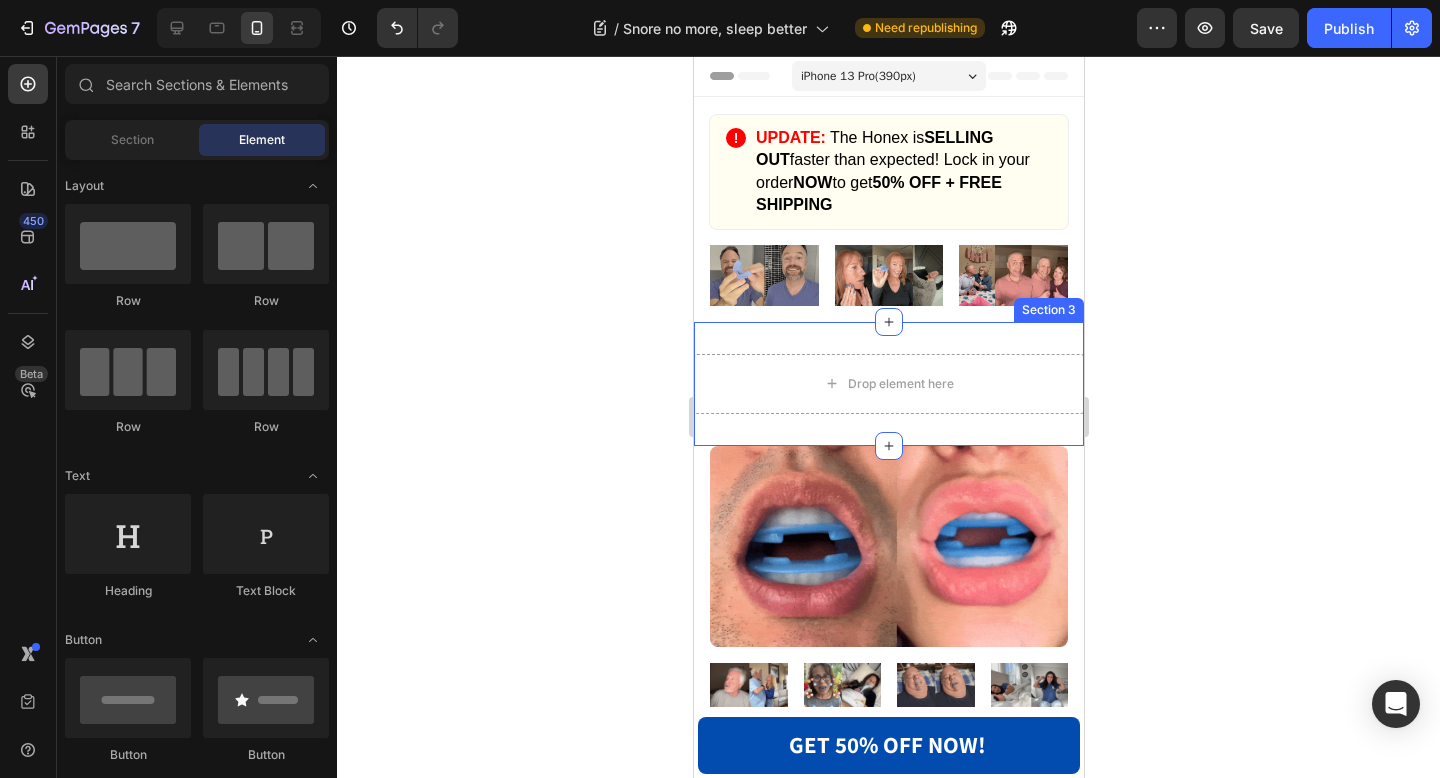 click on "Section 3" at bounding box center (1048, 310) 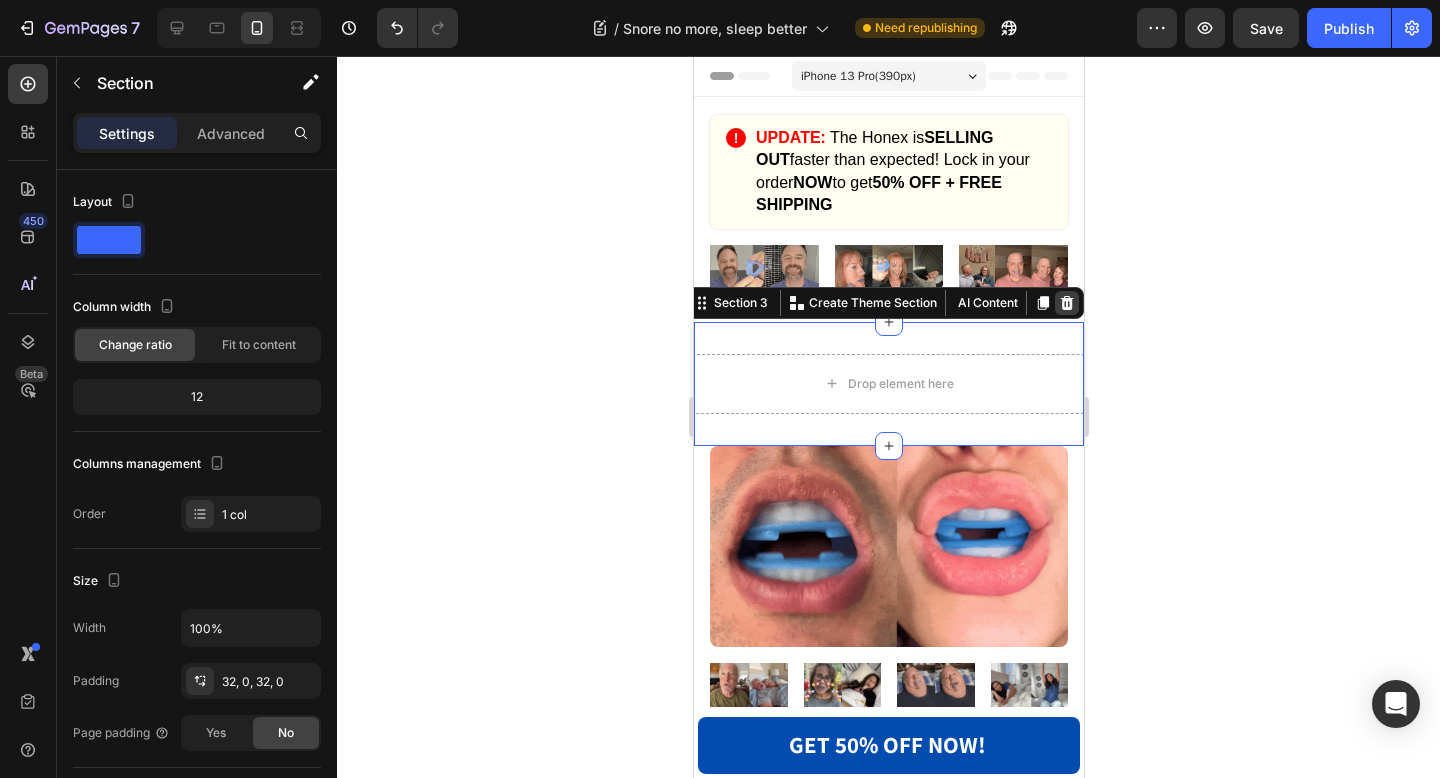 click 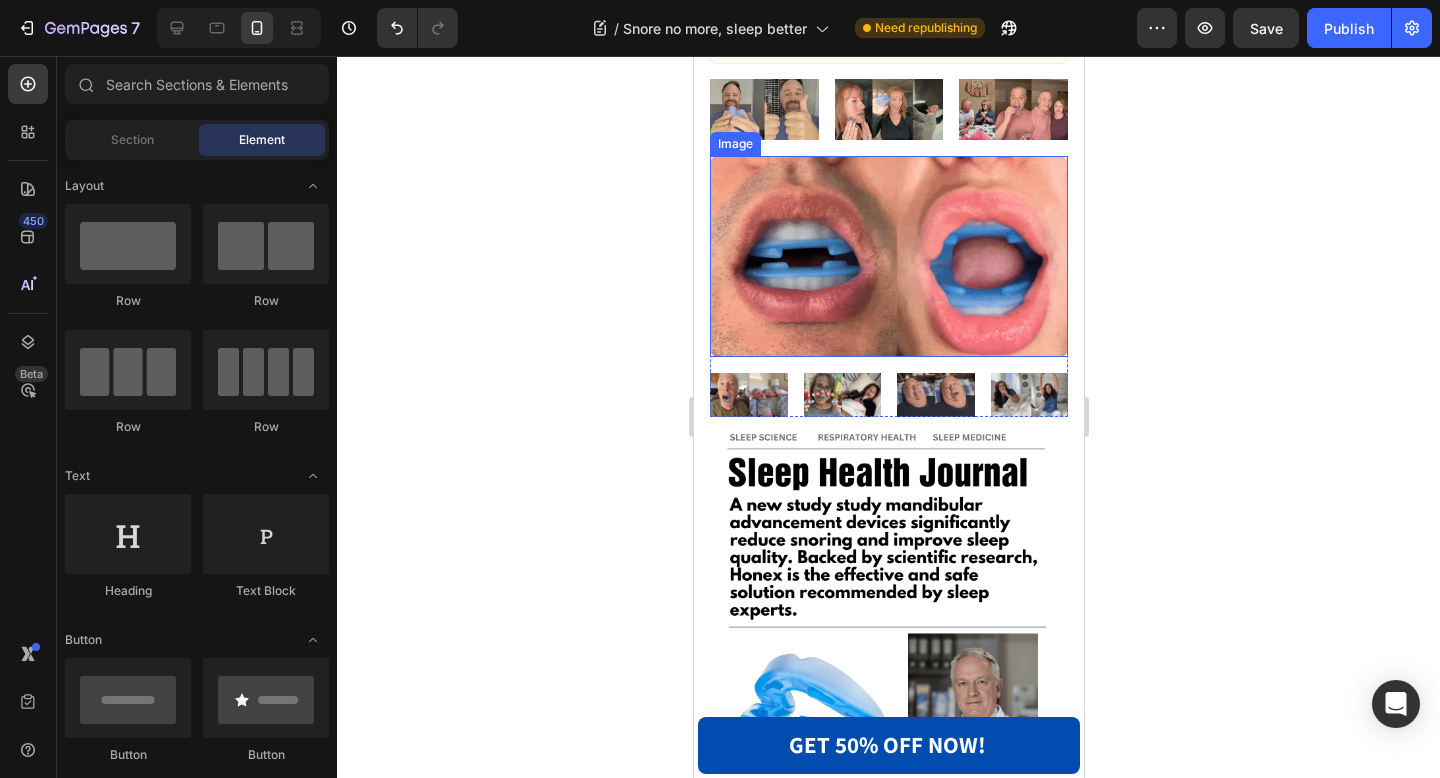 scroll, scrollTop: 169, scrollLeft: 0, axis: vertical 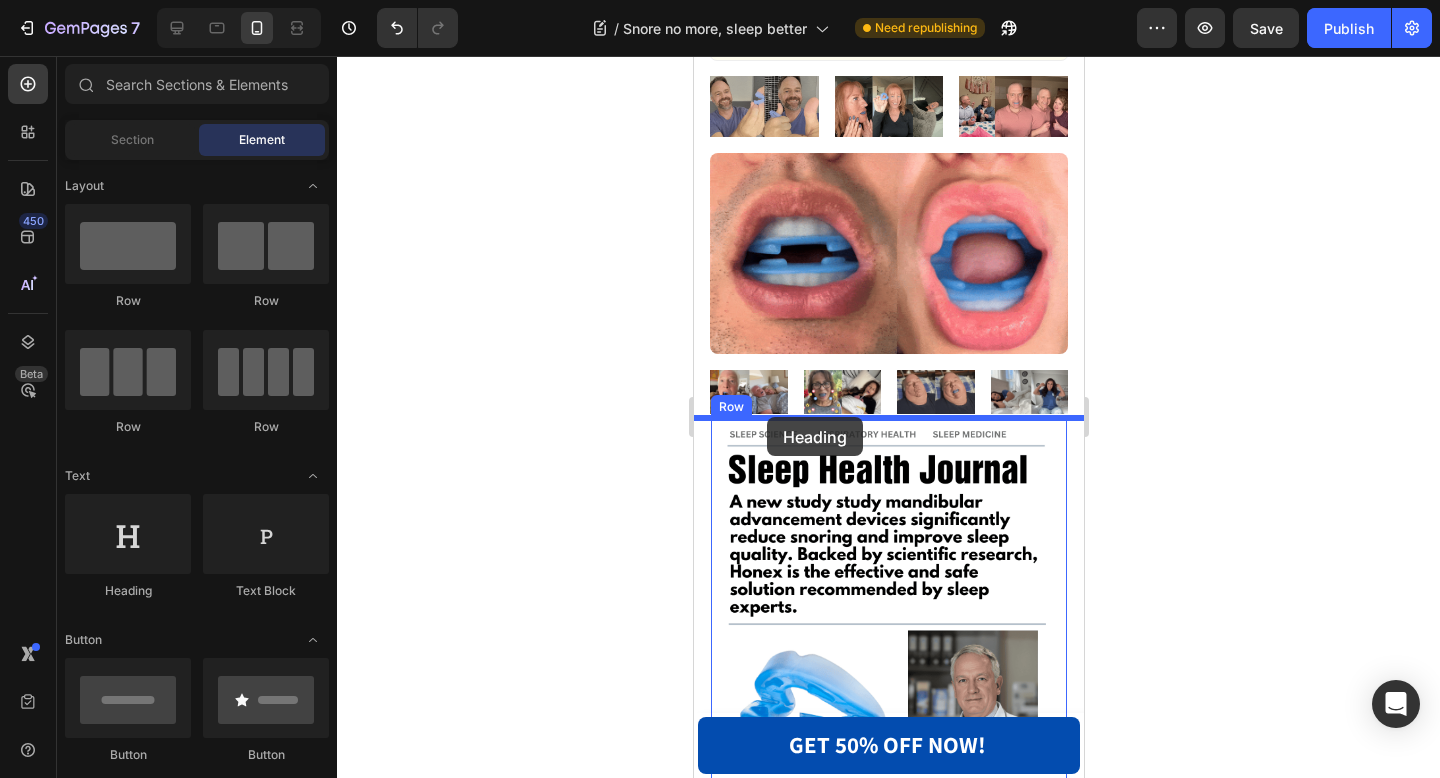 drag, startPoint x: 811, startPoint y: 592, endPoint x: 766, endPoint y: 417, distance: 180.69312 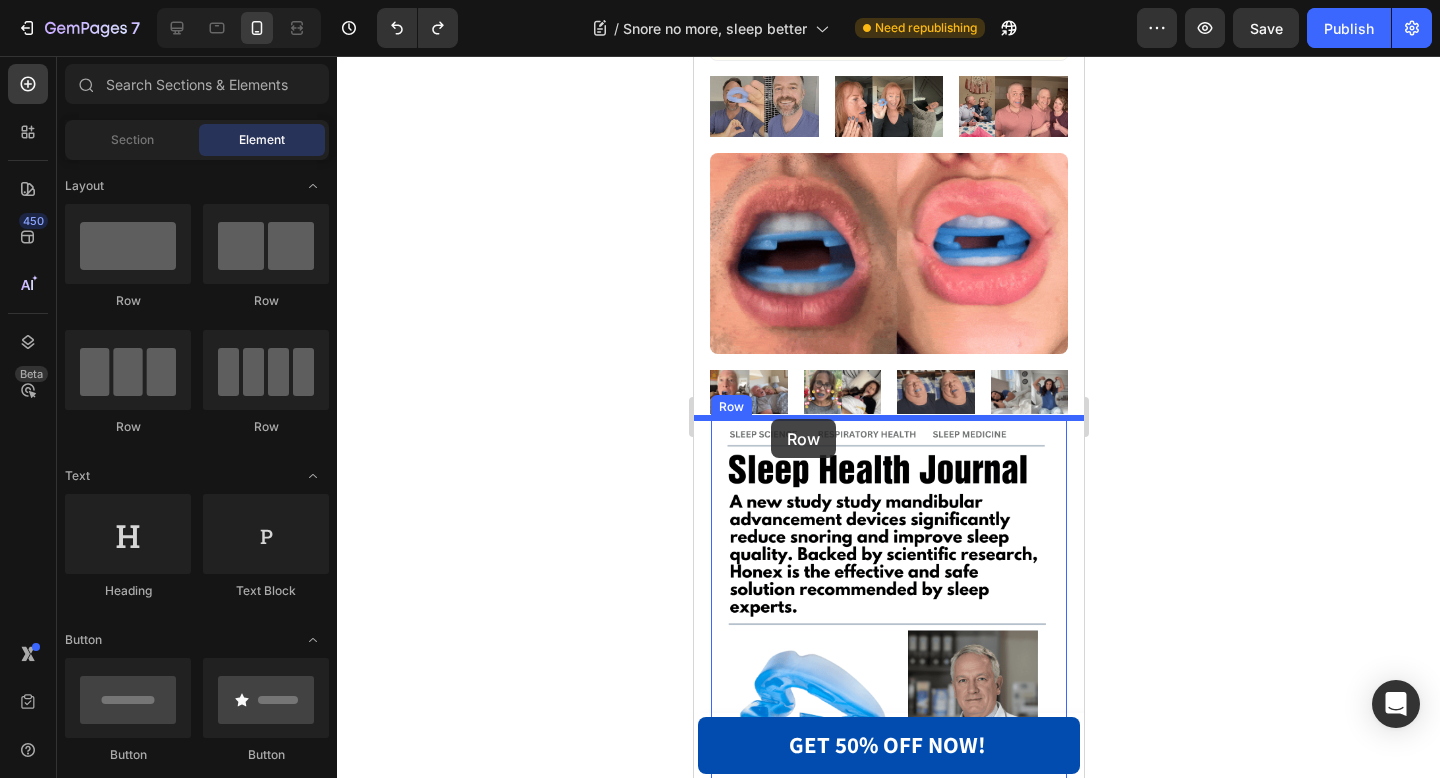 drag, startPoint x: 804, startPoint y: 290, endPoint x: 770, endPoint y: 419, distance: 133.4054 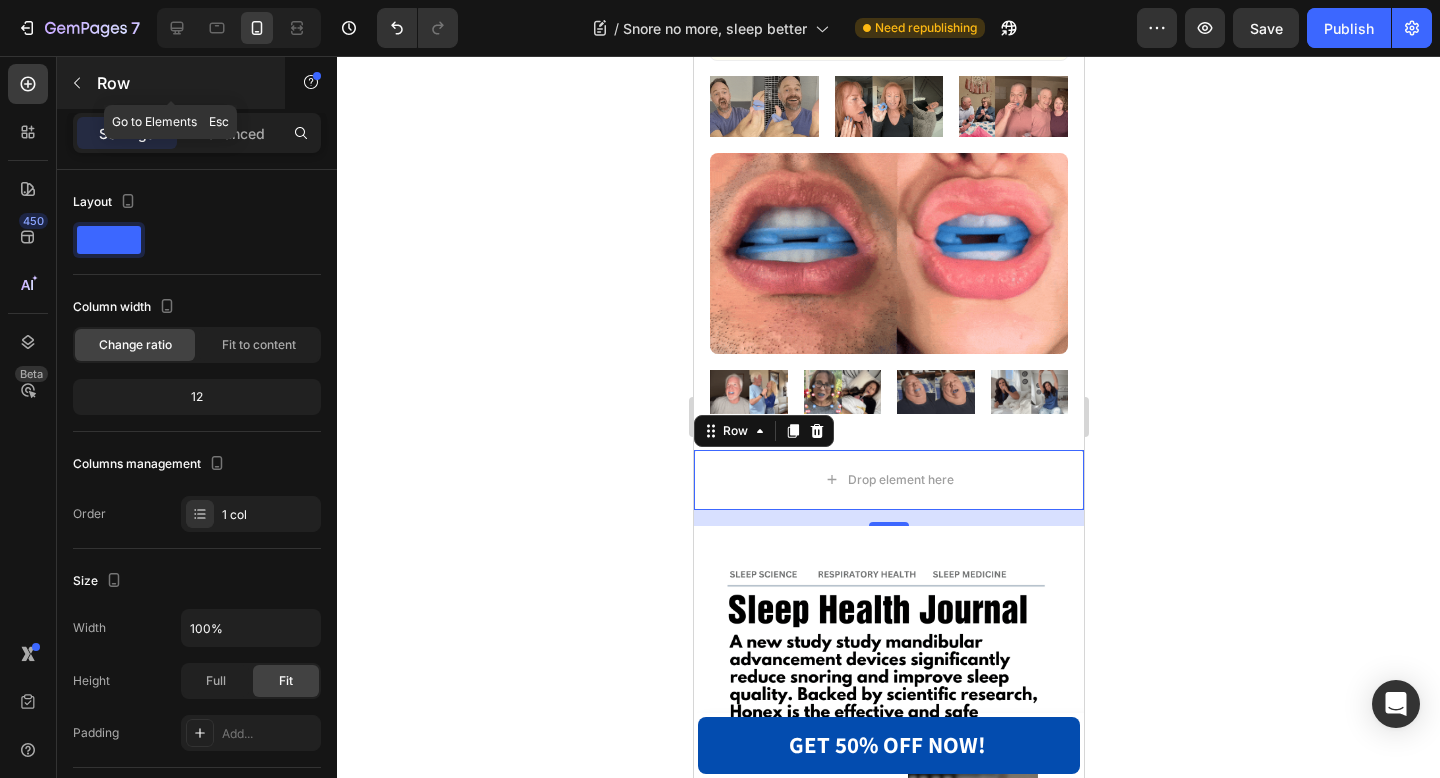 click 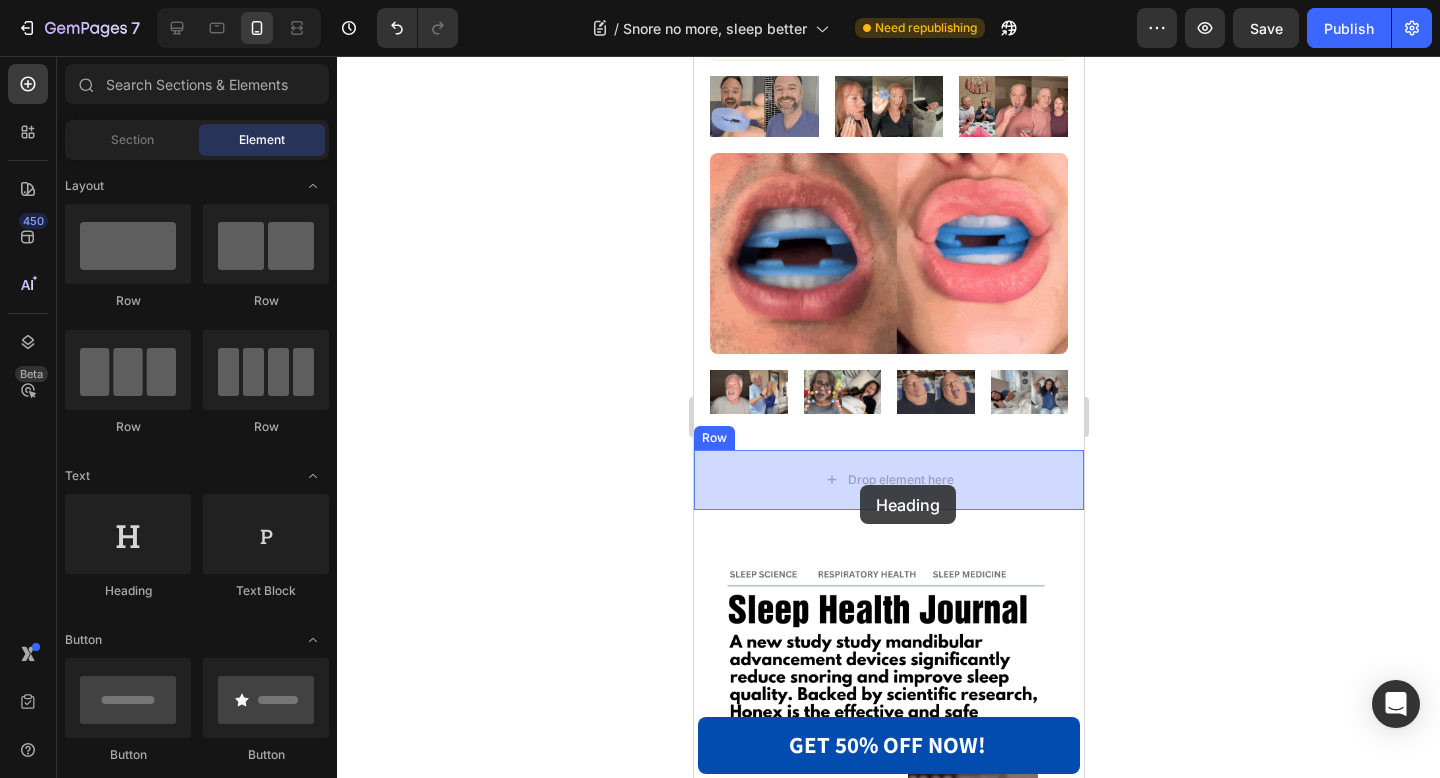 drag, startPoint x: 819, startPoint y: 620, endPoint x: 859, endPoint y: 484, distance: 141.76036 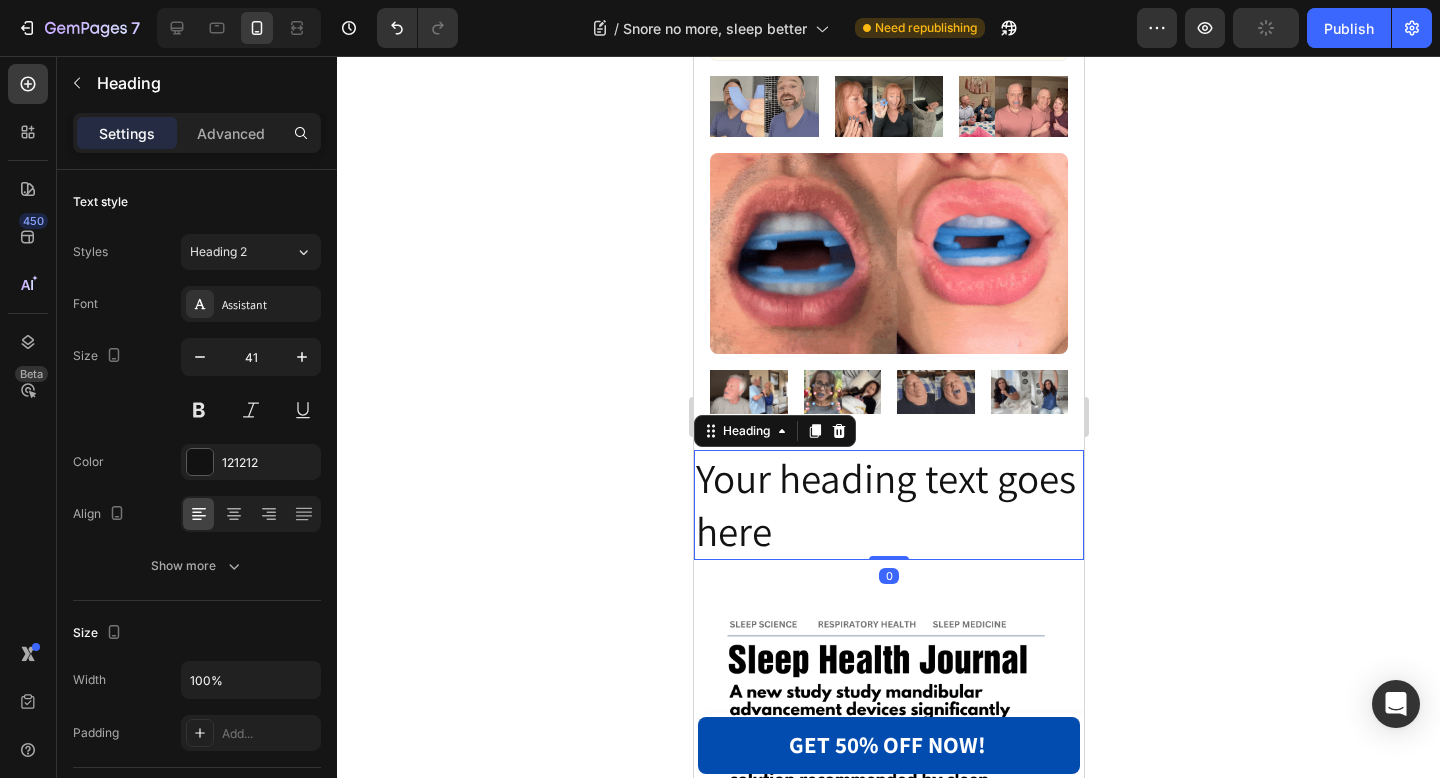 click on "Your heading text goes here" at bounding box center (888, 505) 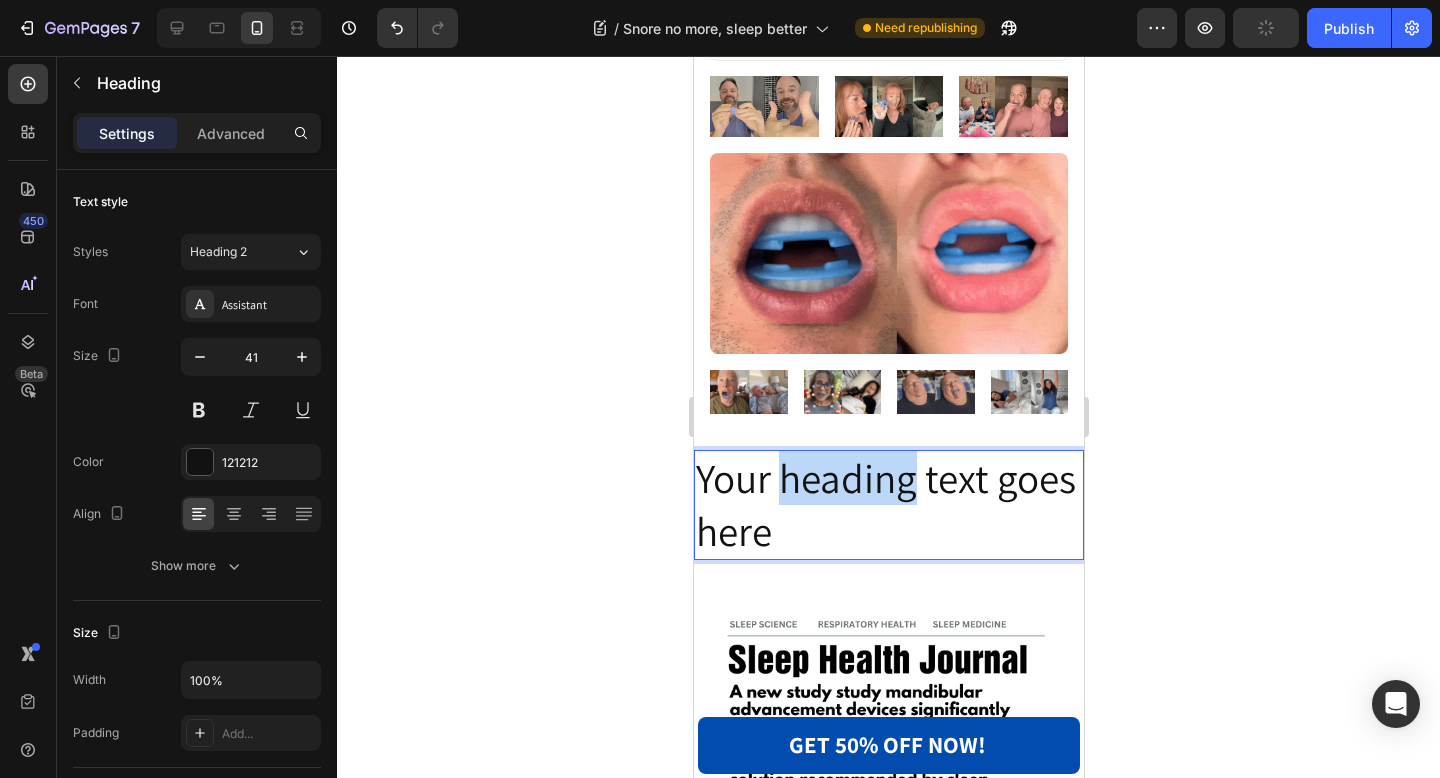 click on "Your heading text goes here" at bounding box center [888, 505] 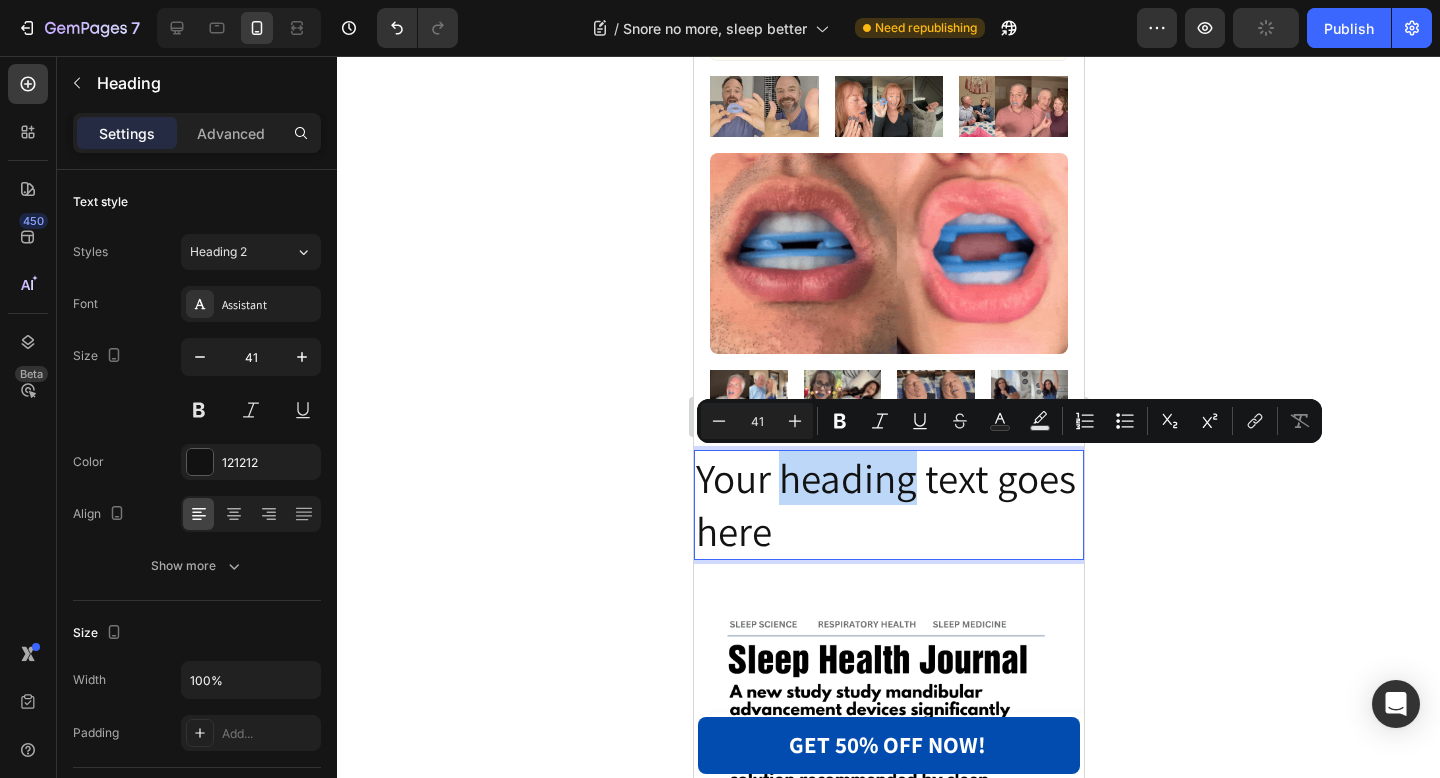 click on "Your heading text goes here" at bounding box center (888, 505) 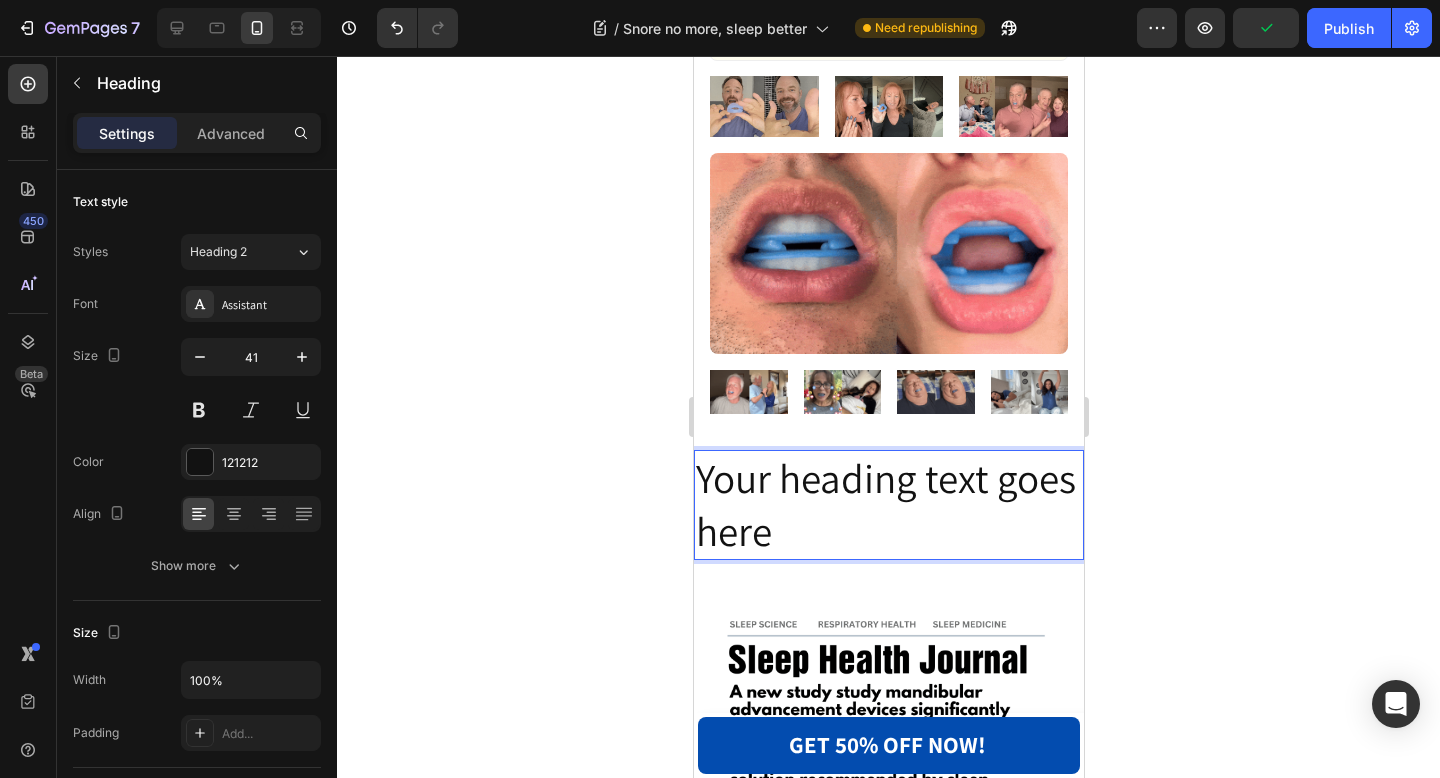 click on "Your heading text goes here" at bounding box center [888, 505] 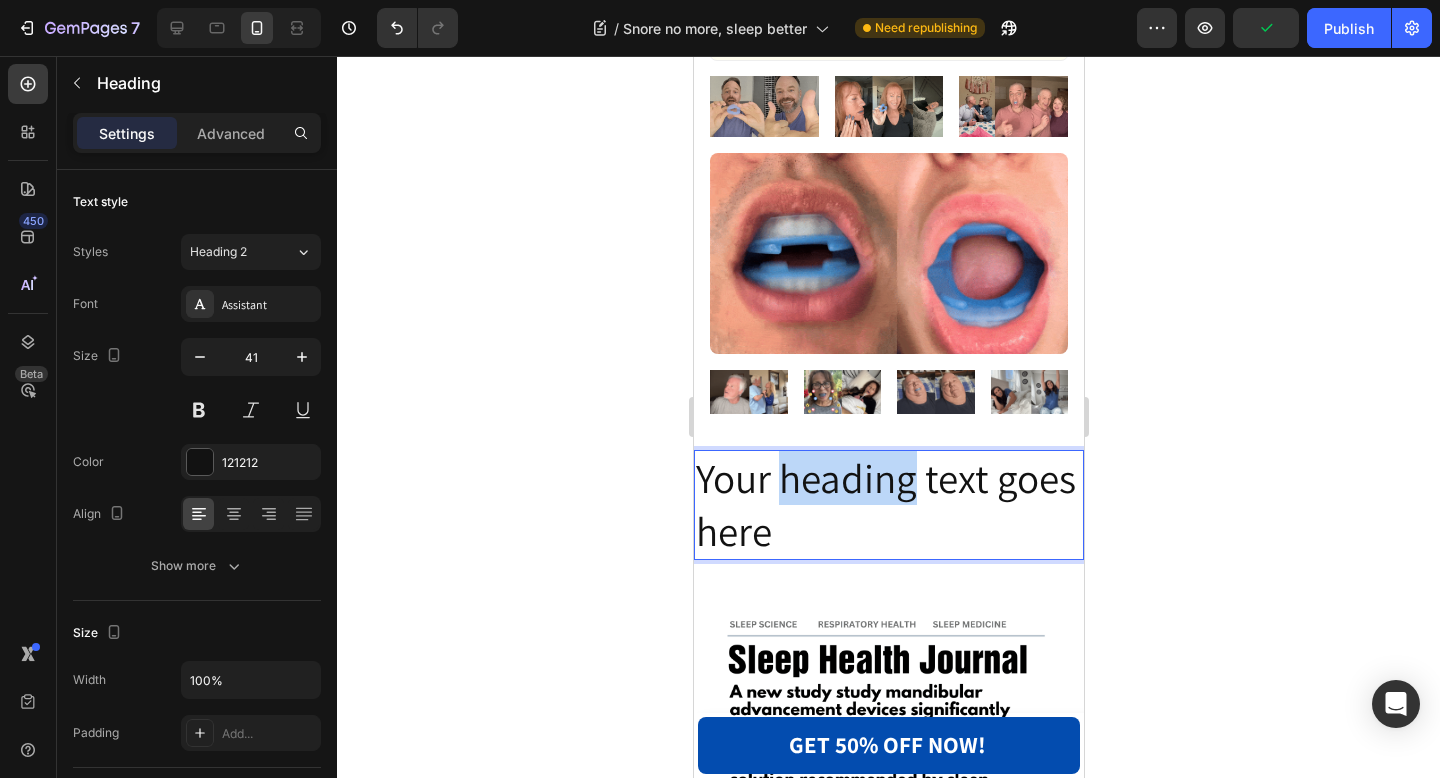 click on "Your heading text goes here" at bounding box center (888, 505) 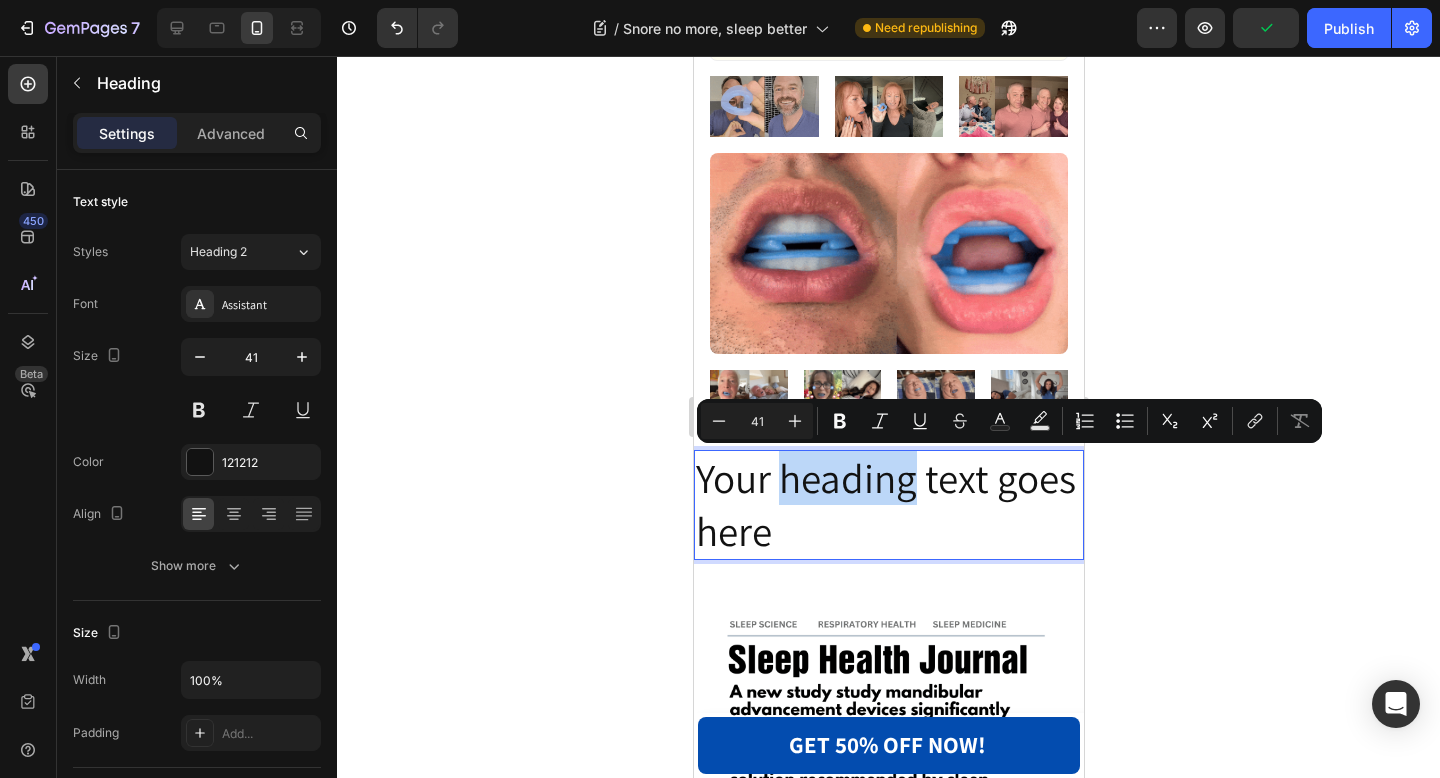 click on "Your heading text goes here" at bounding box center [888, 505] 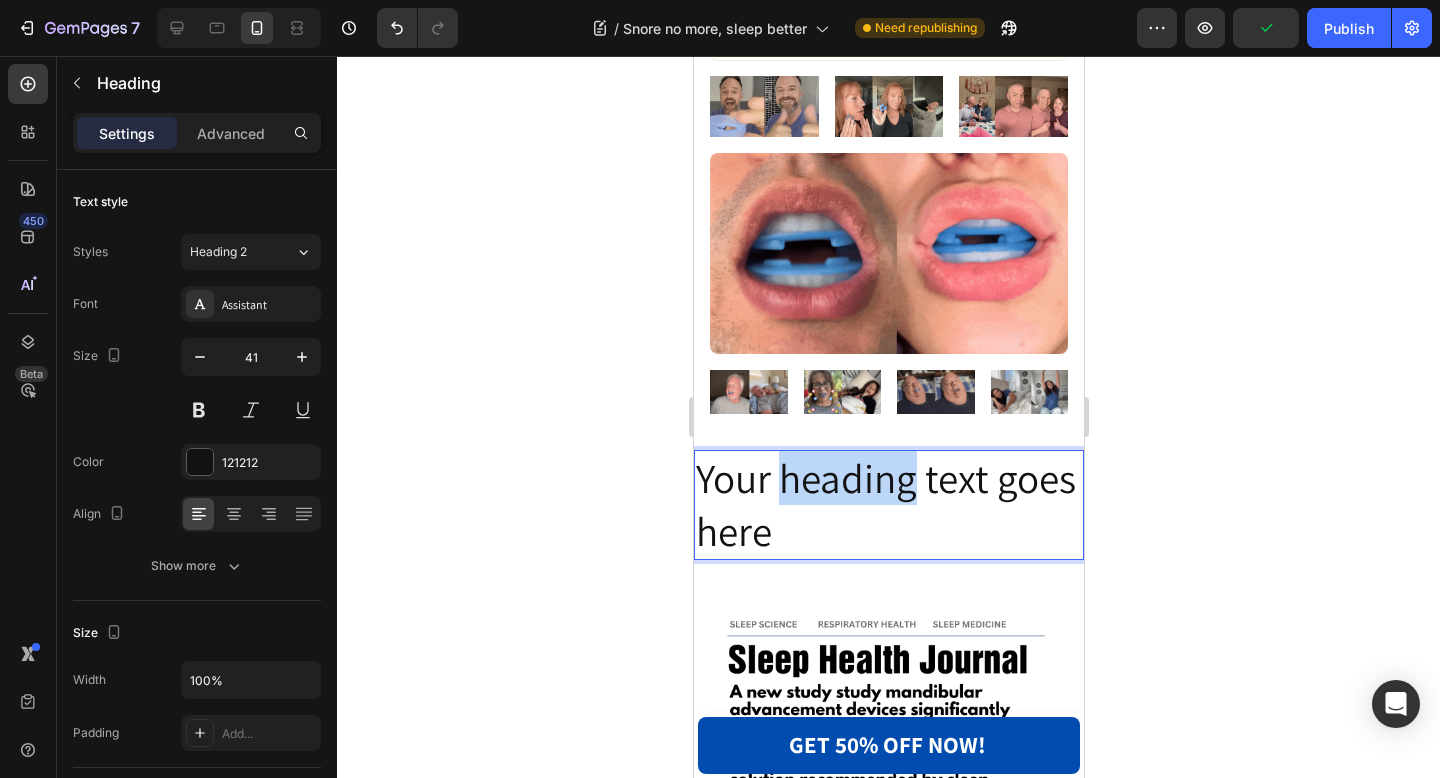 click on "Your heading text goes here" at bounding box center [888, 505] 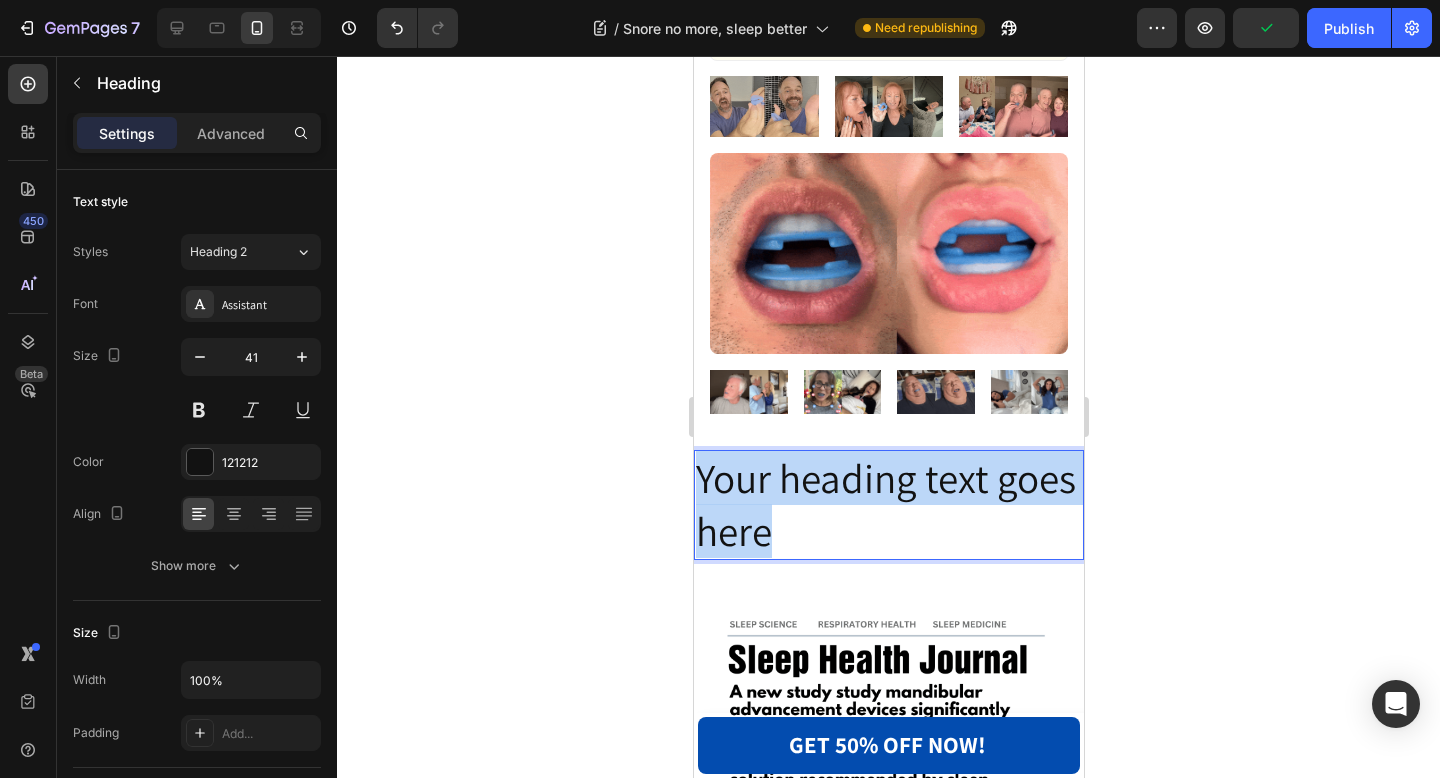 click on "Your heading text goes here" at bounding box center (888, 505) 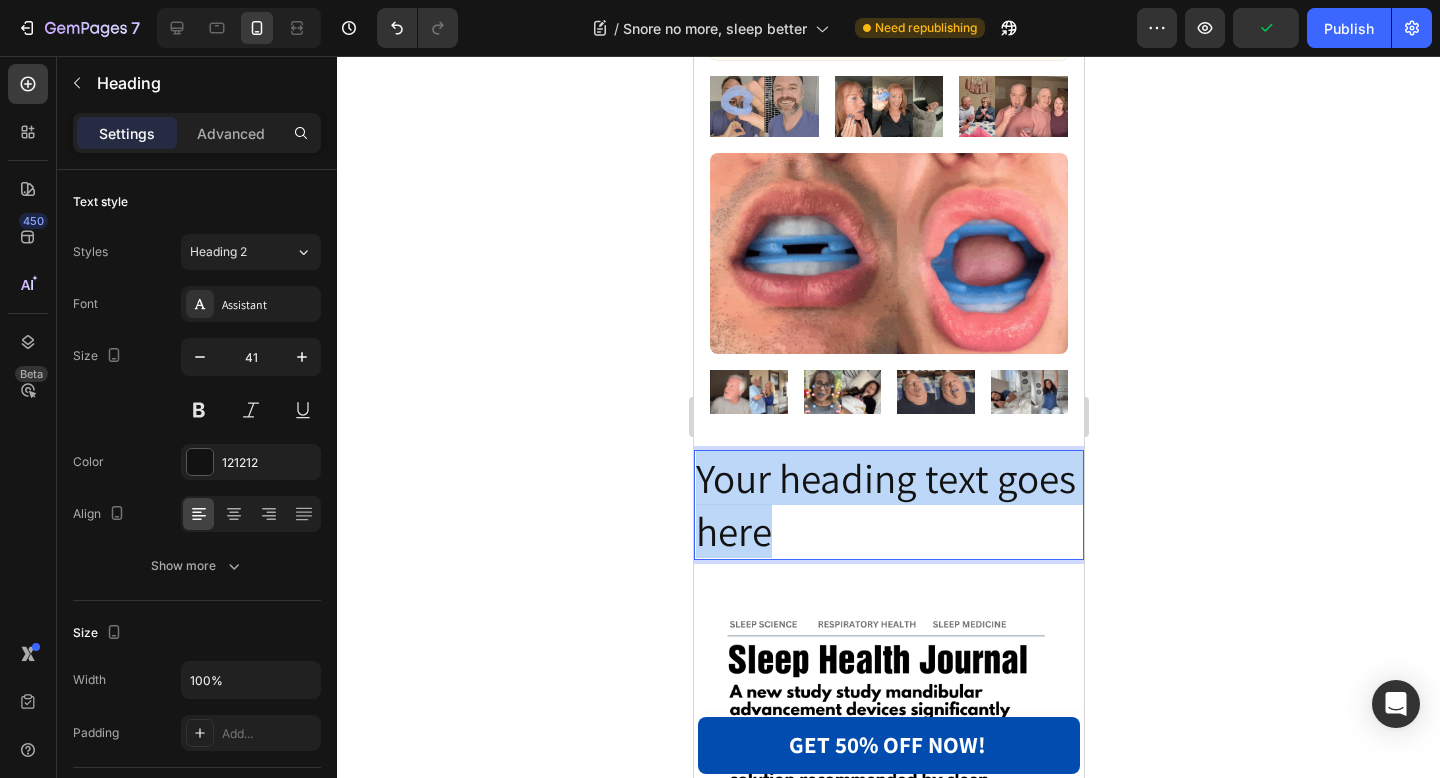 click on "Your heading text goes here" at bounding box center (888, 505) 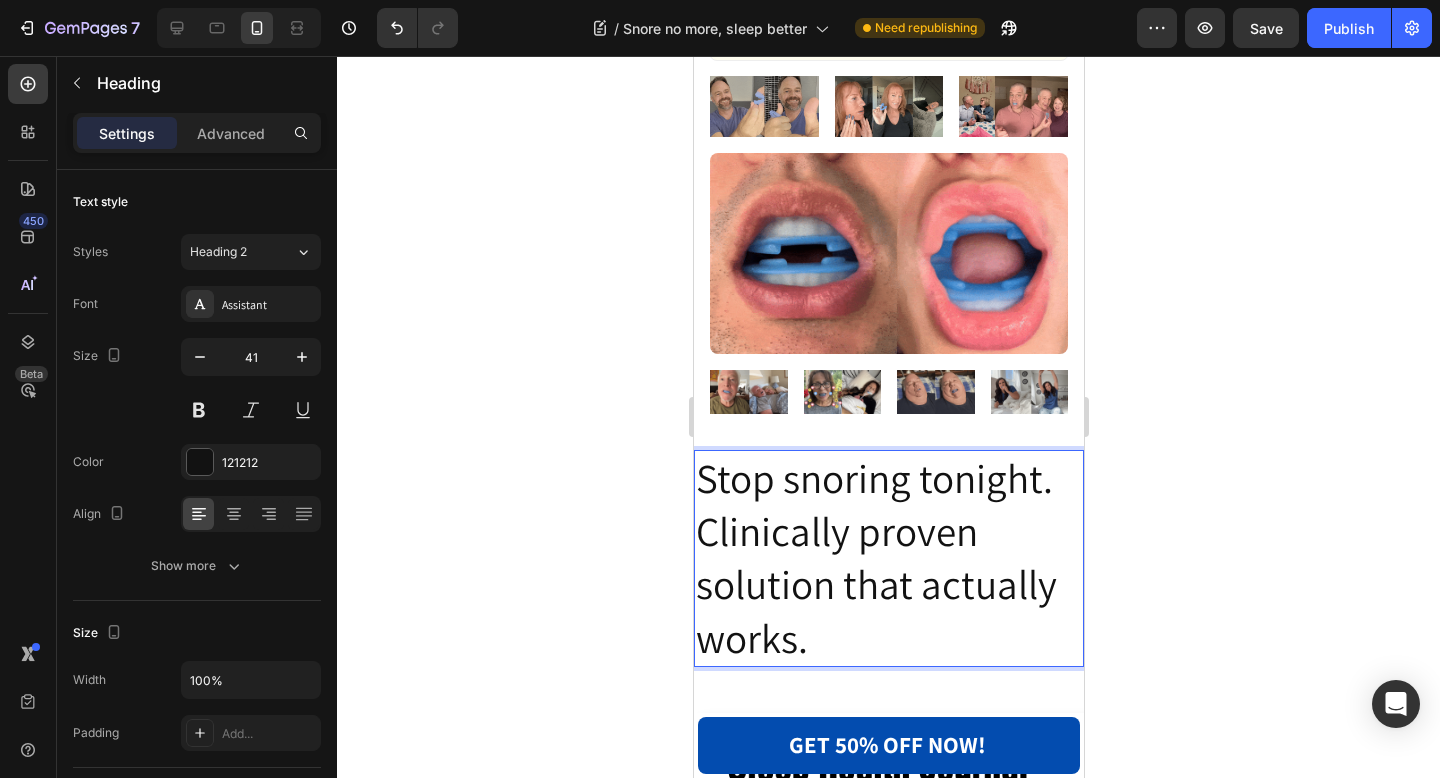 click 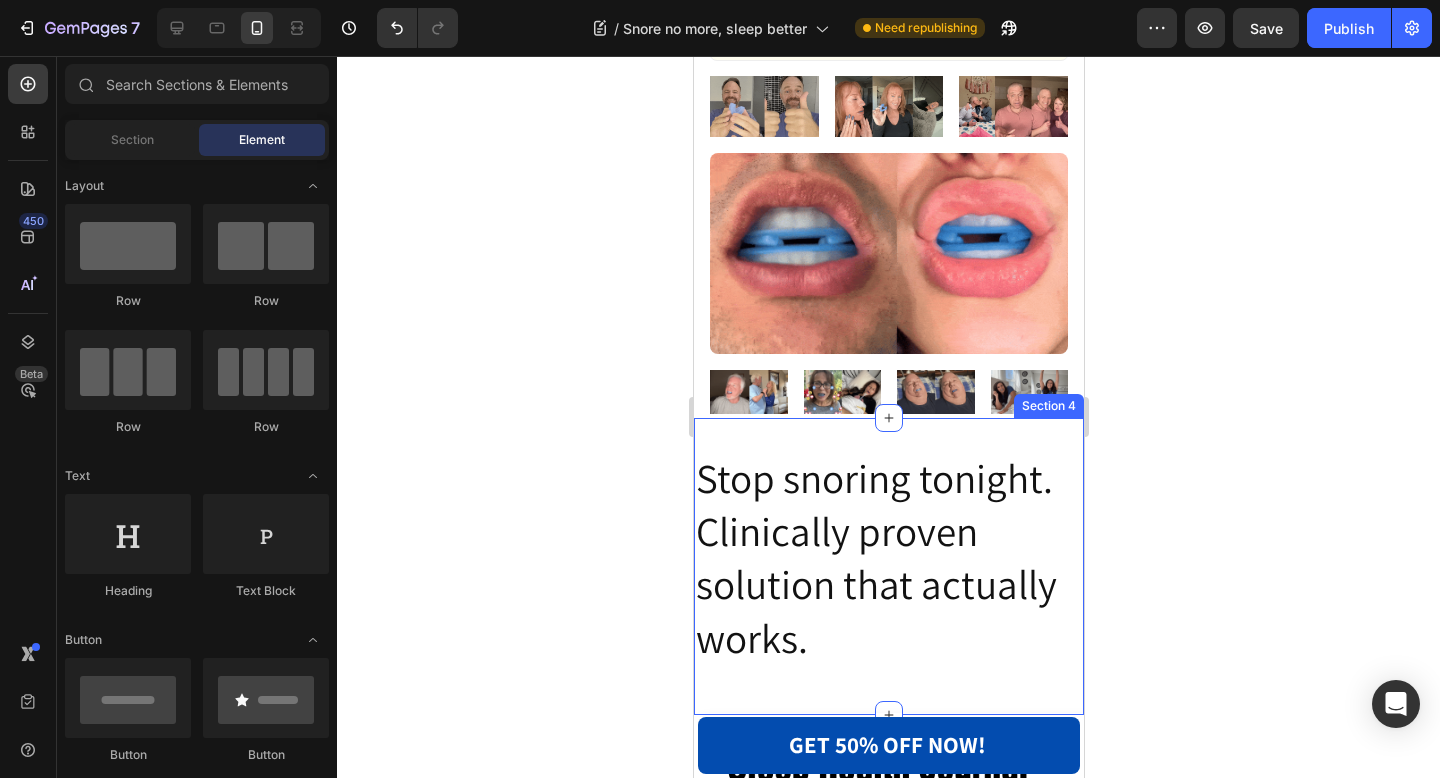 click on "Stop snoring tonight. Clinically proven solution that actually works. Heading Row Section 4" at bounding box center (888, 566) 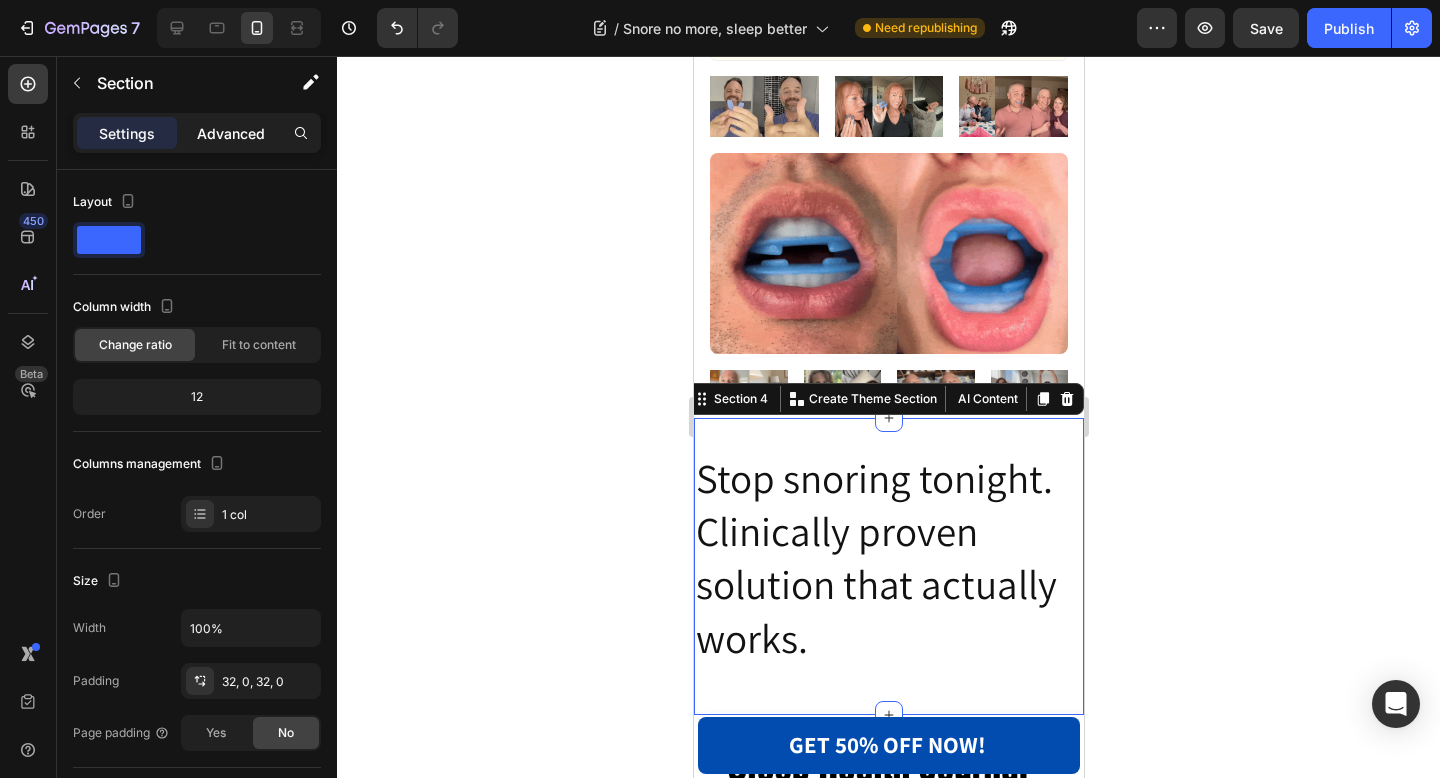 click on "Advanced" at bounding box center [231, 133] 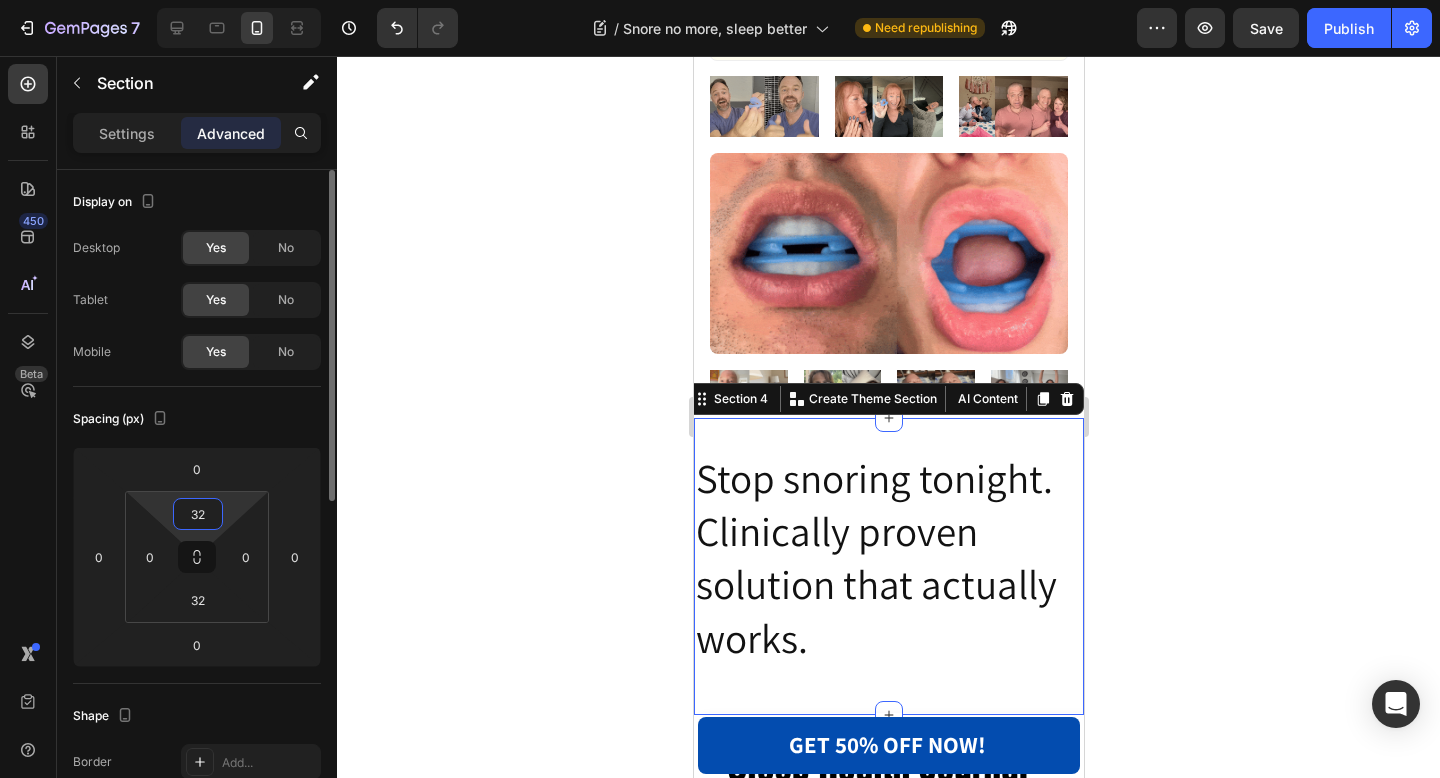 type 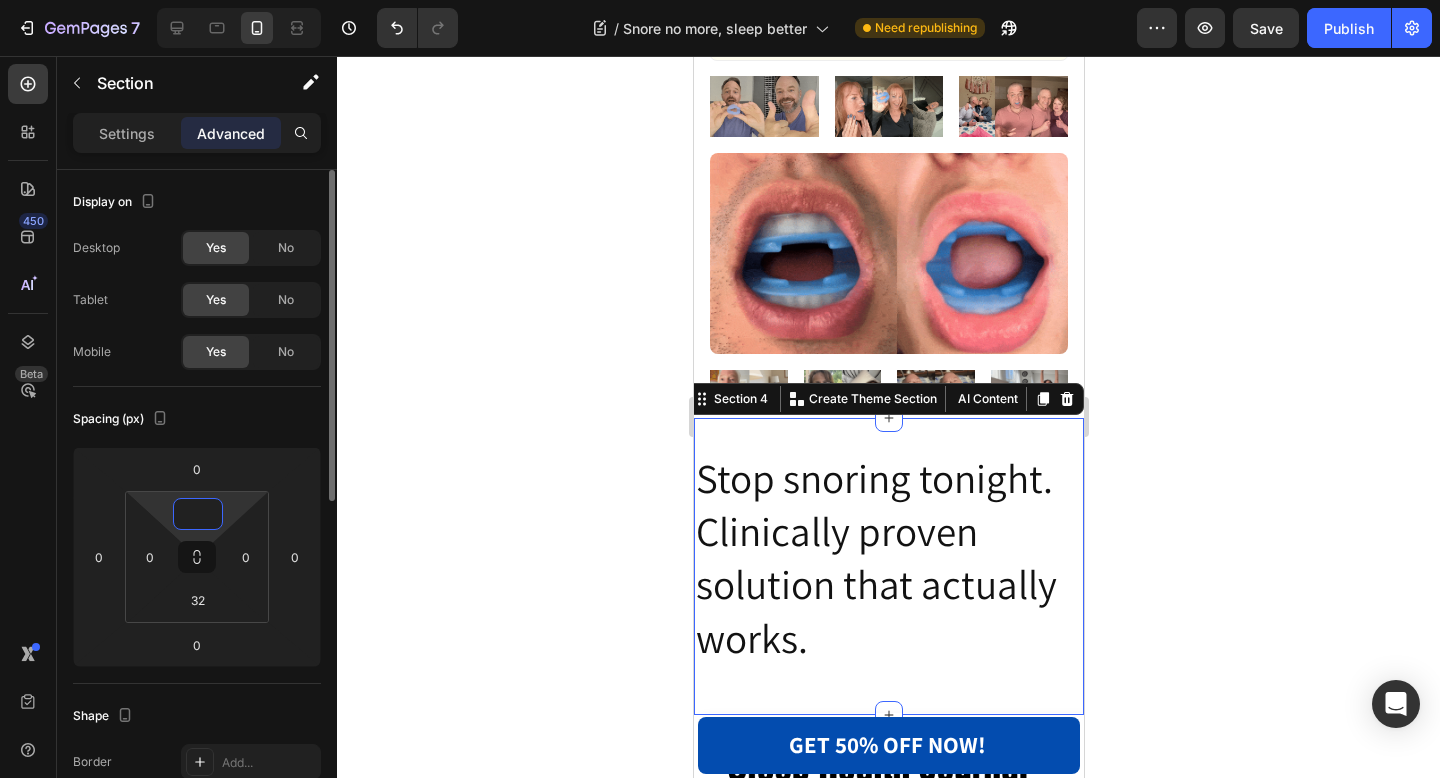 type on "032" 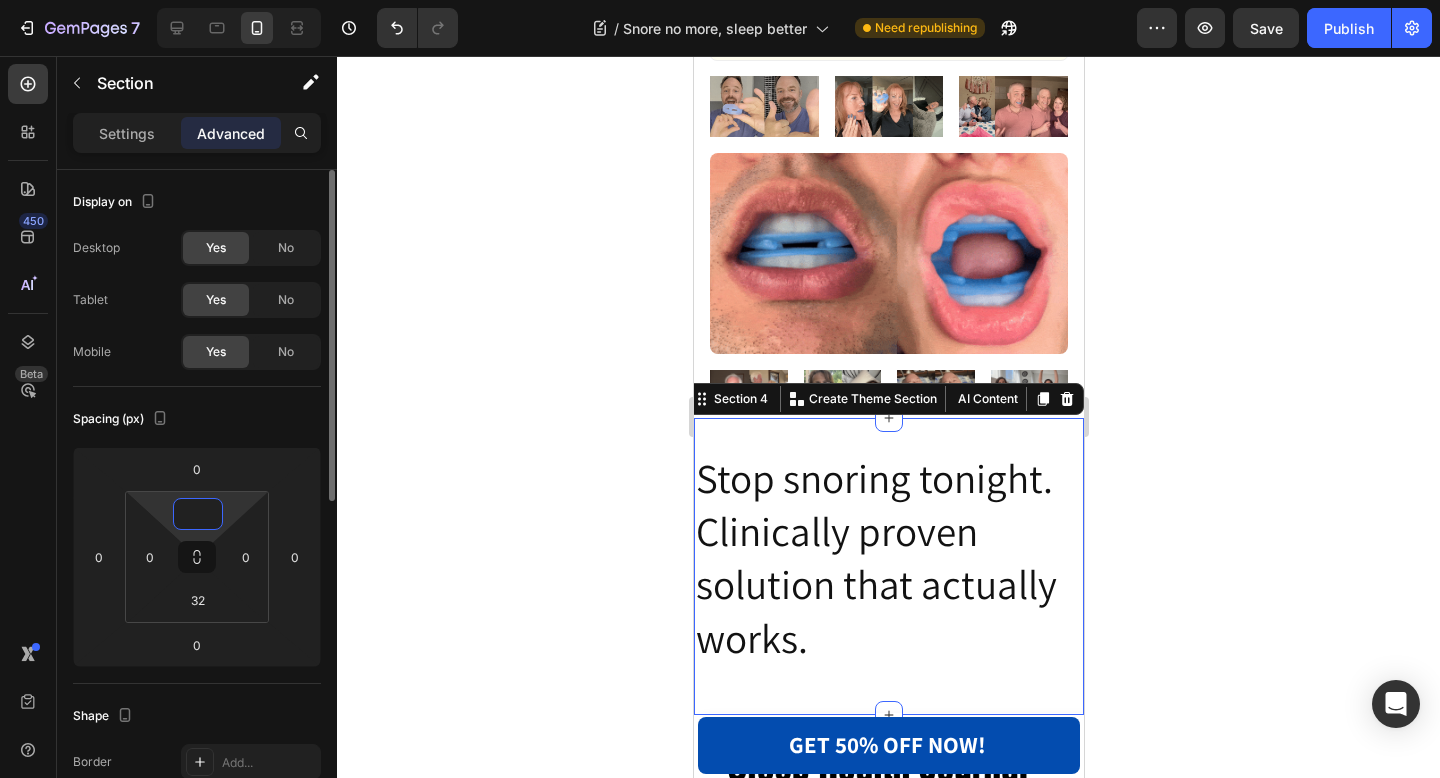 type on "0" 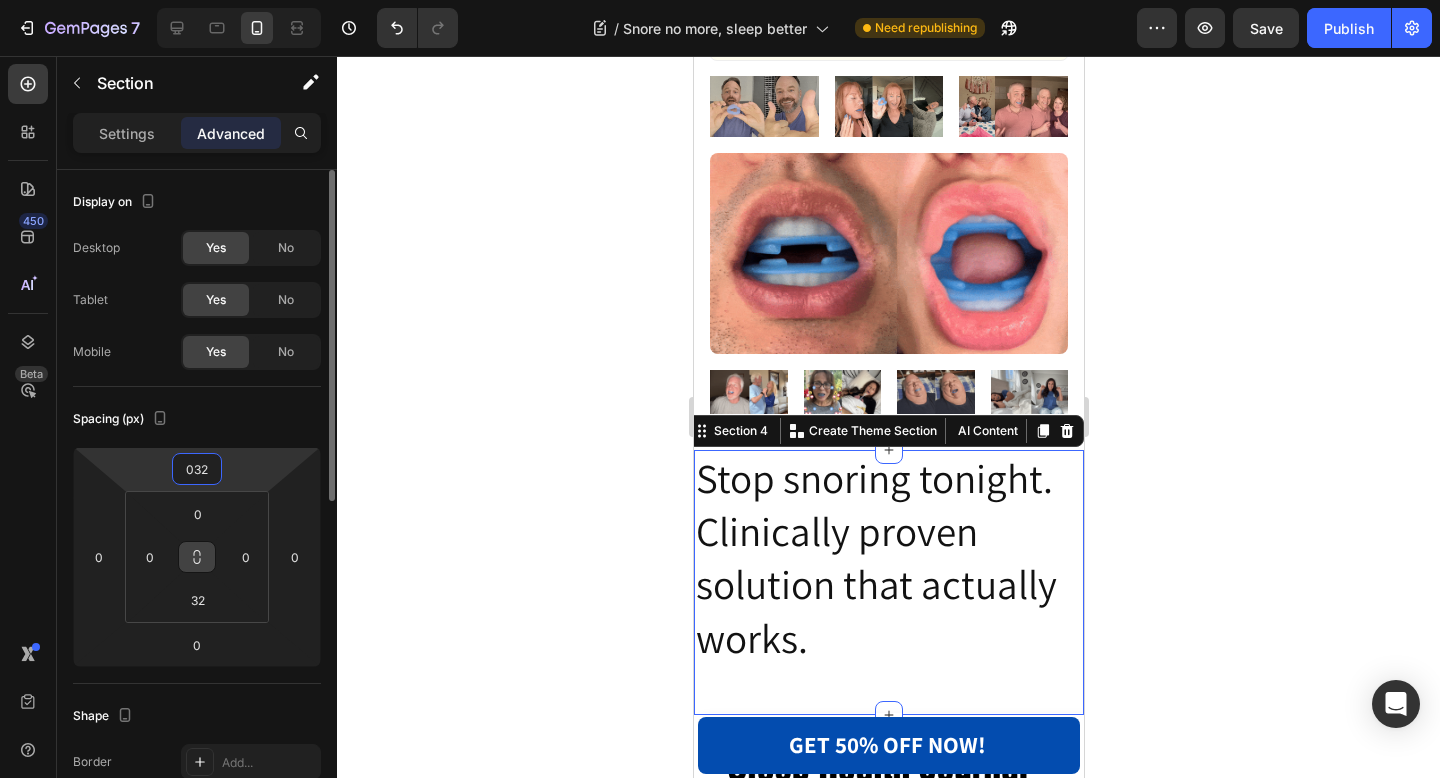 type on "32" 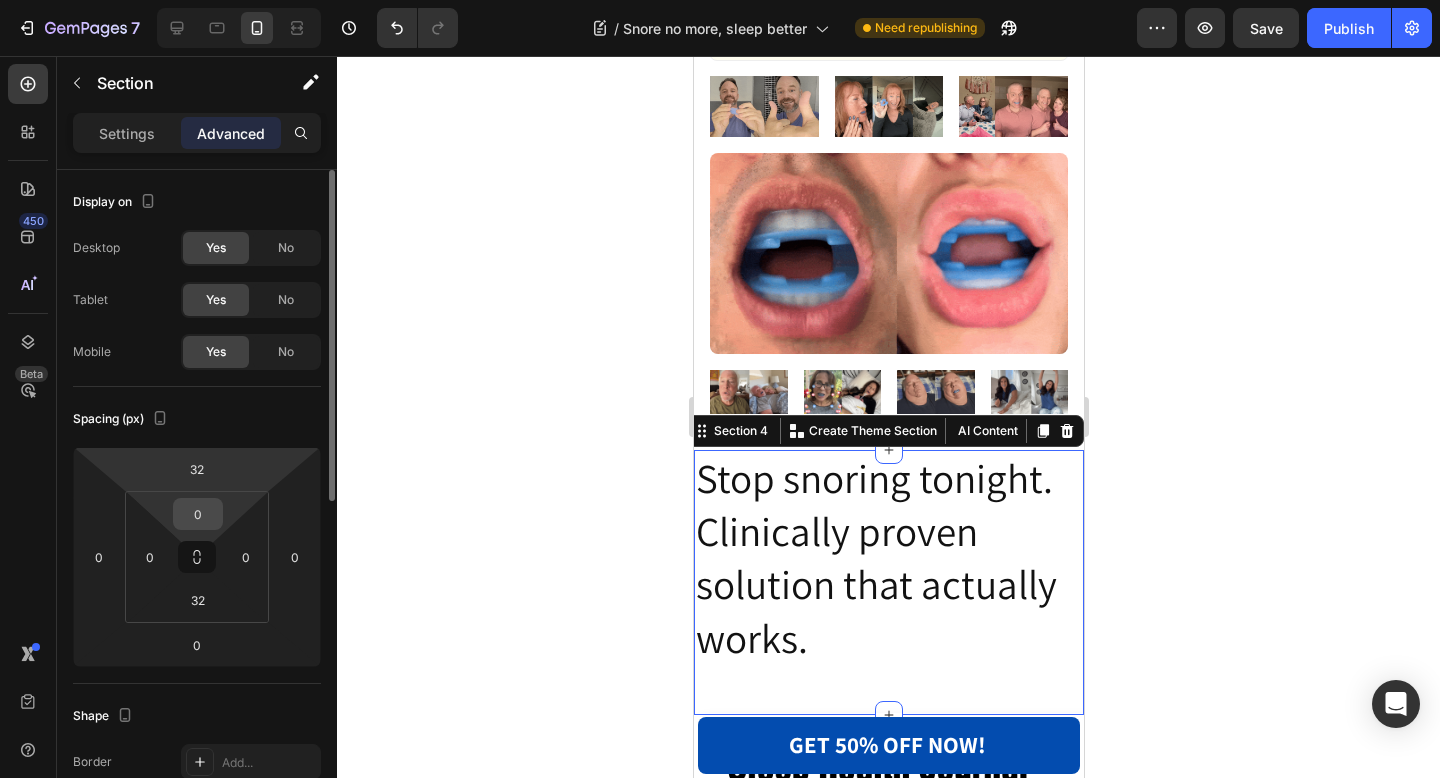 drag, startPoint x: 198, startPoint y: 555, endPoint x: 202, endPoint y: 526, distance: 29.274563 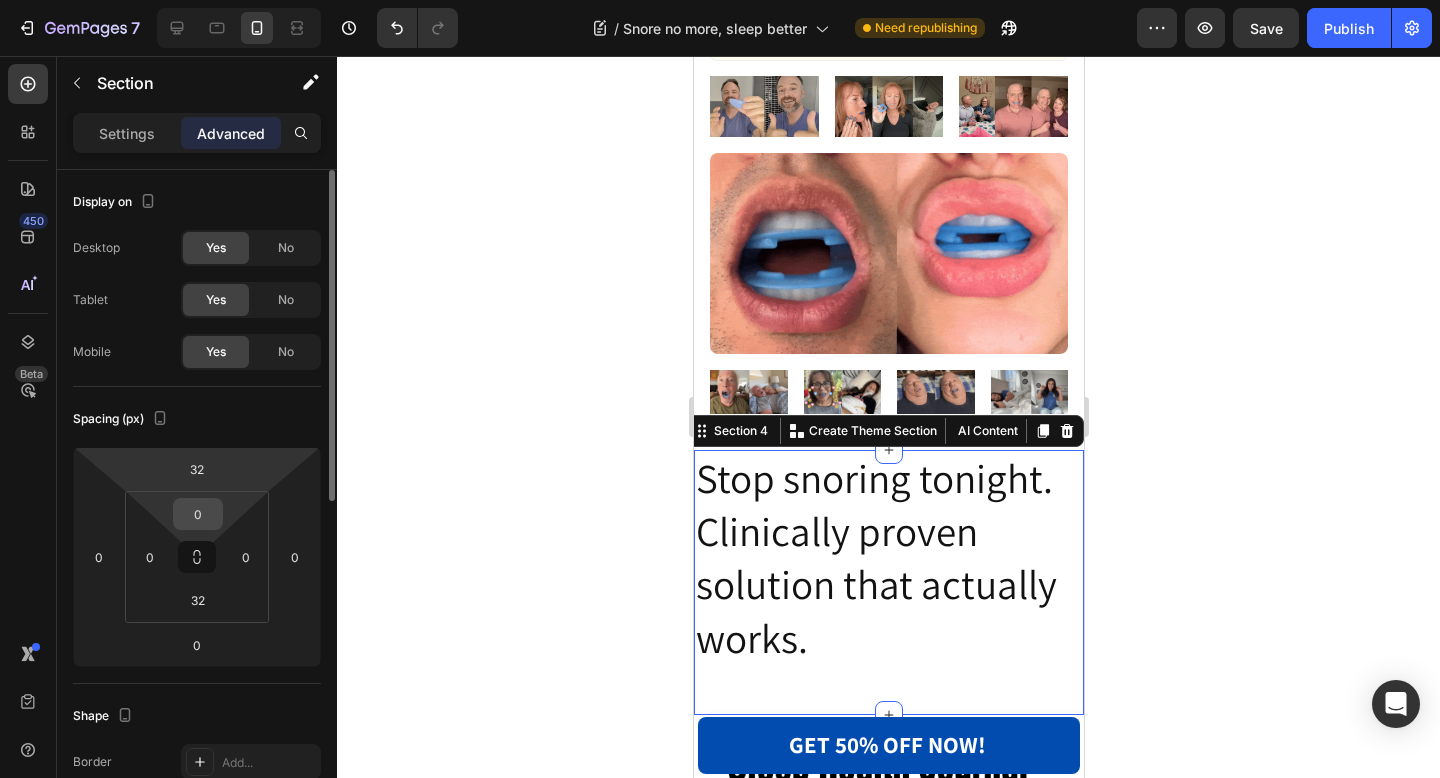 click on "0 0 32 0" at bounding box center (197, 557) 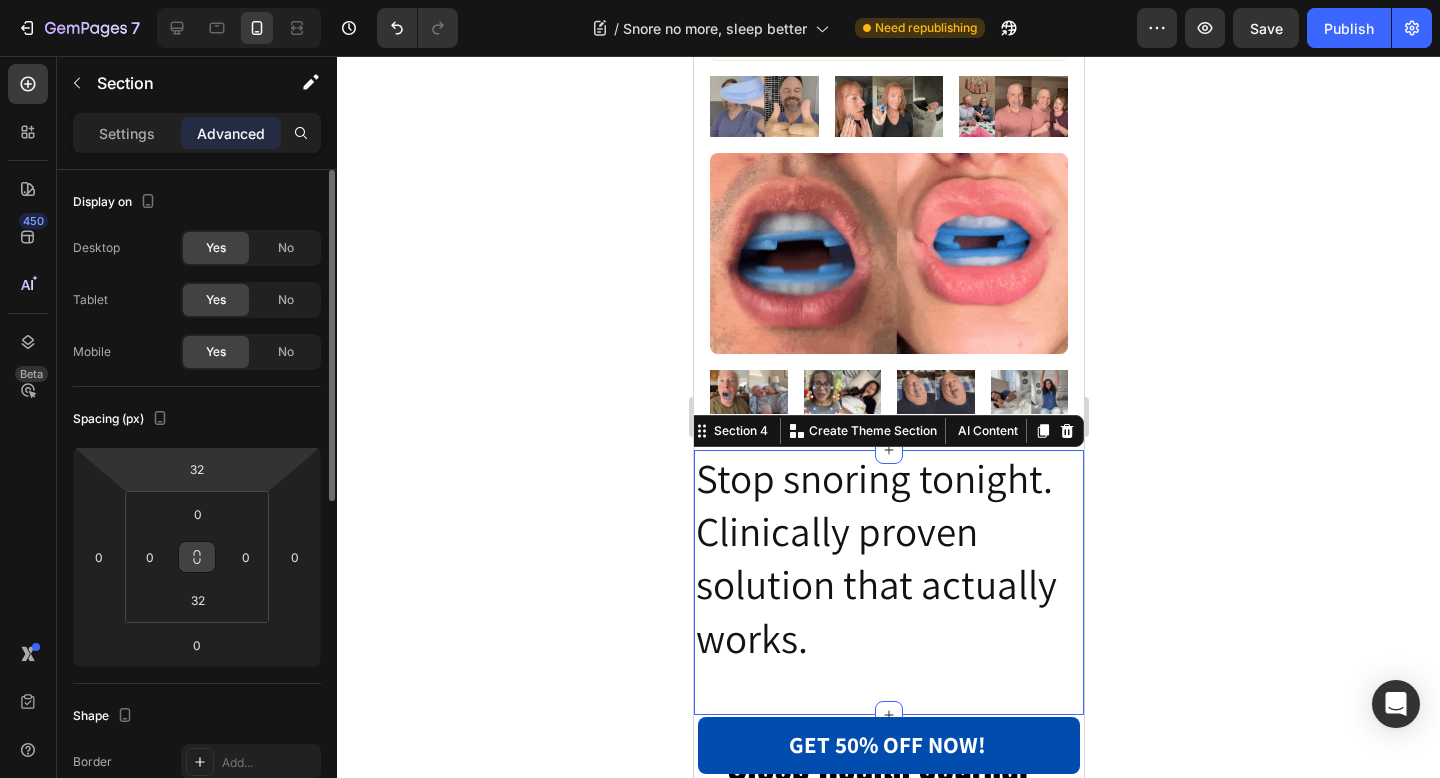 drag, startPoint x: 197, startPoint y: 551, endPoint x: 197, endPoint y: 566, distance: 15 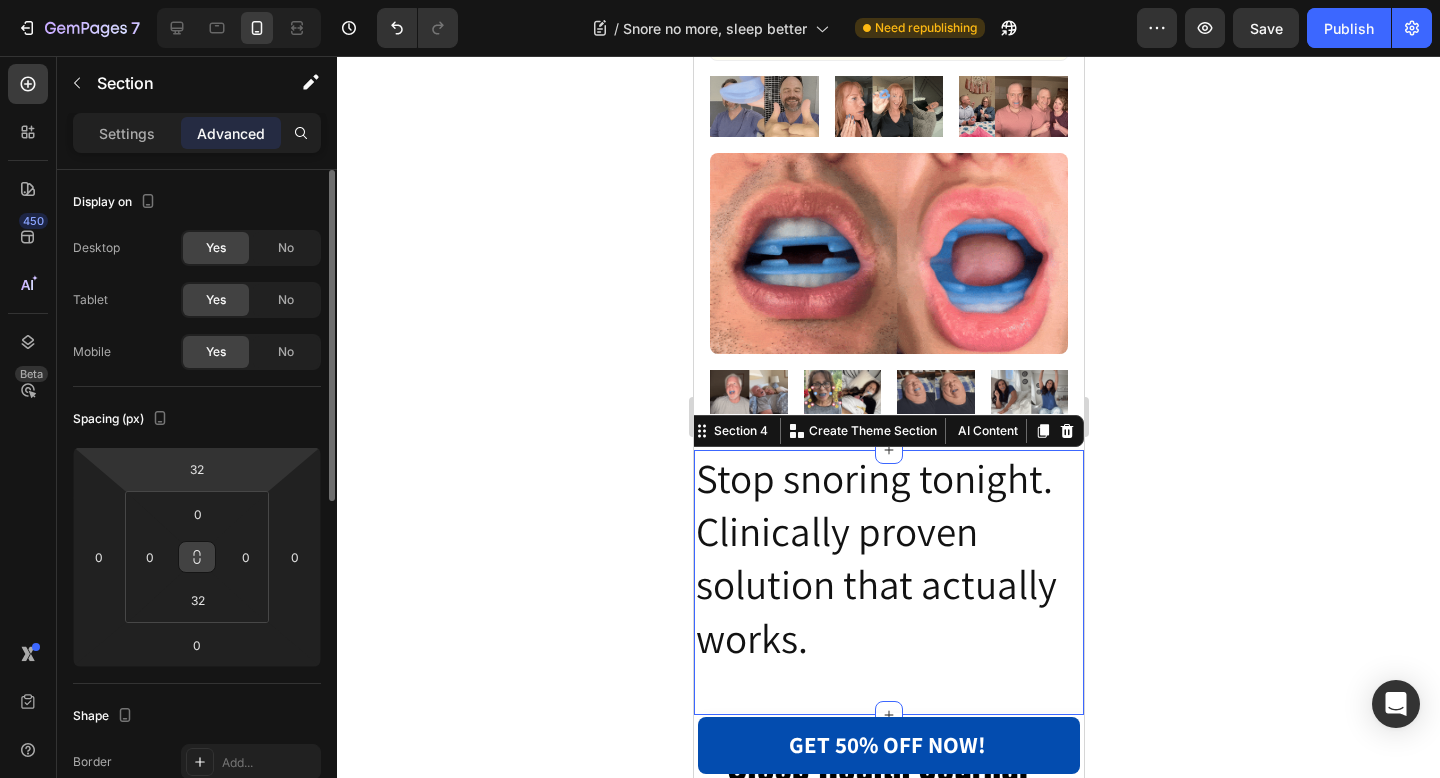 click at bounding box center (197, 557) 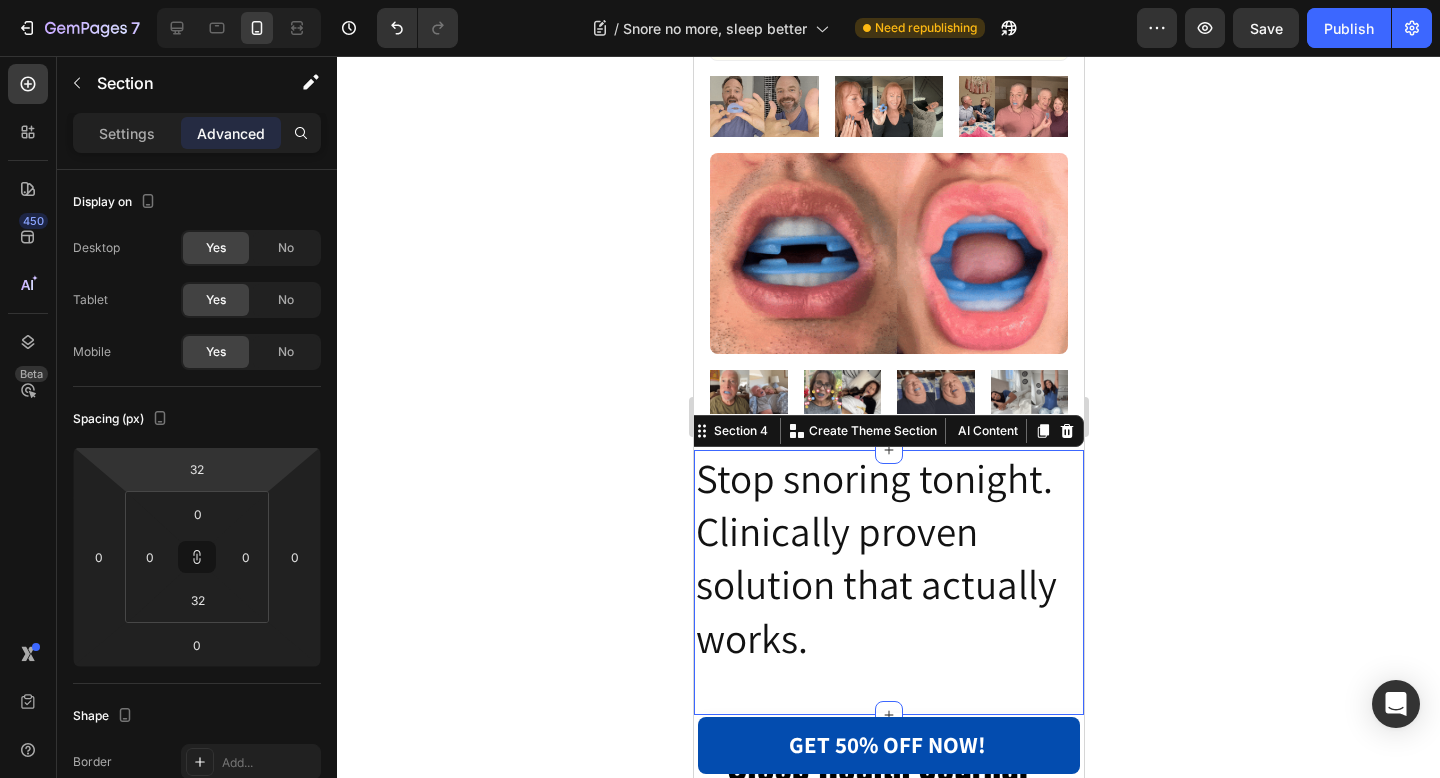 click 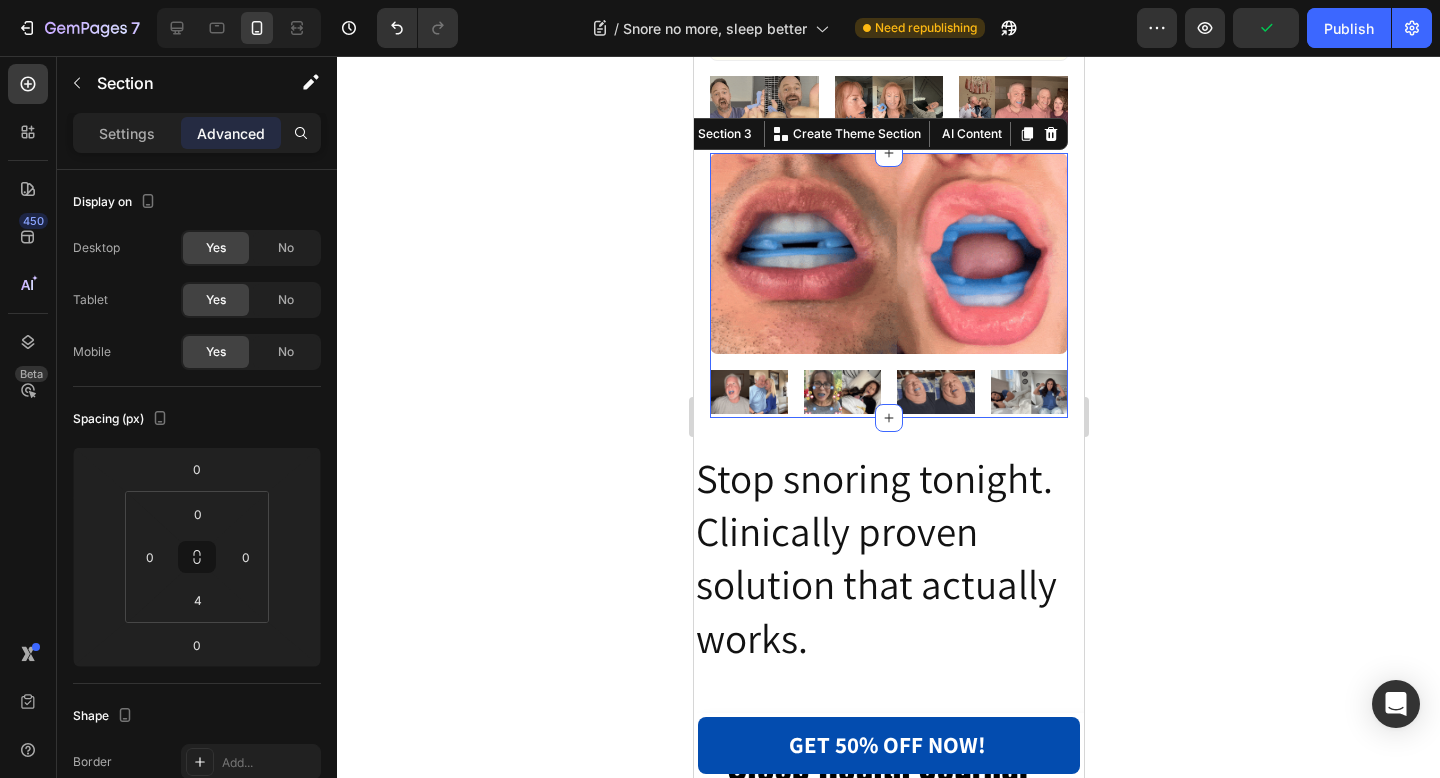 click on "Image Image Image Image Image Row Row Section 3   You can create reusable sections Create Theme Section AI Content Write with GemAI What would you like to describe here? Tone and Voice Persuasive Product Honex™ Neck Support Show more Generate" at bounding box center [888, 285] 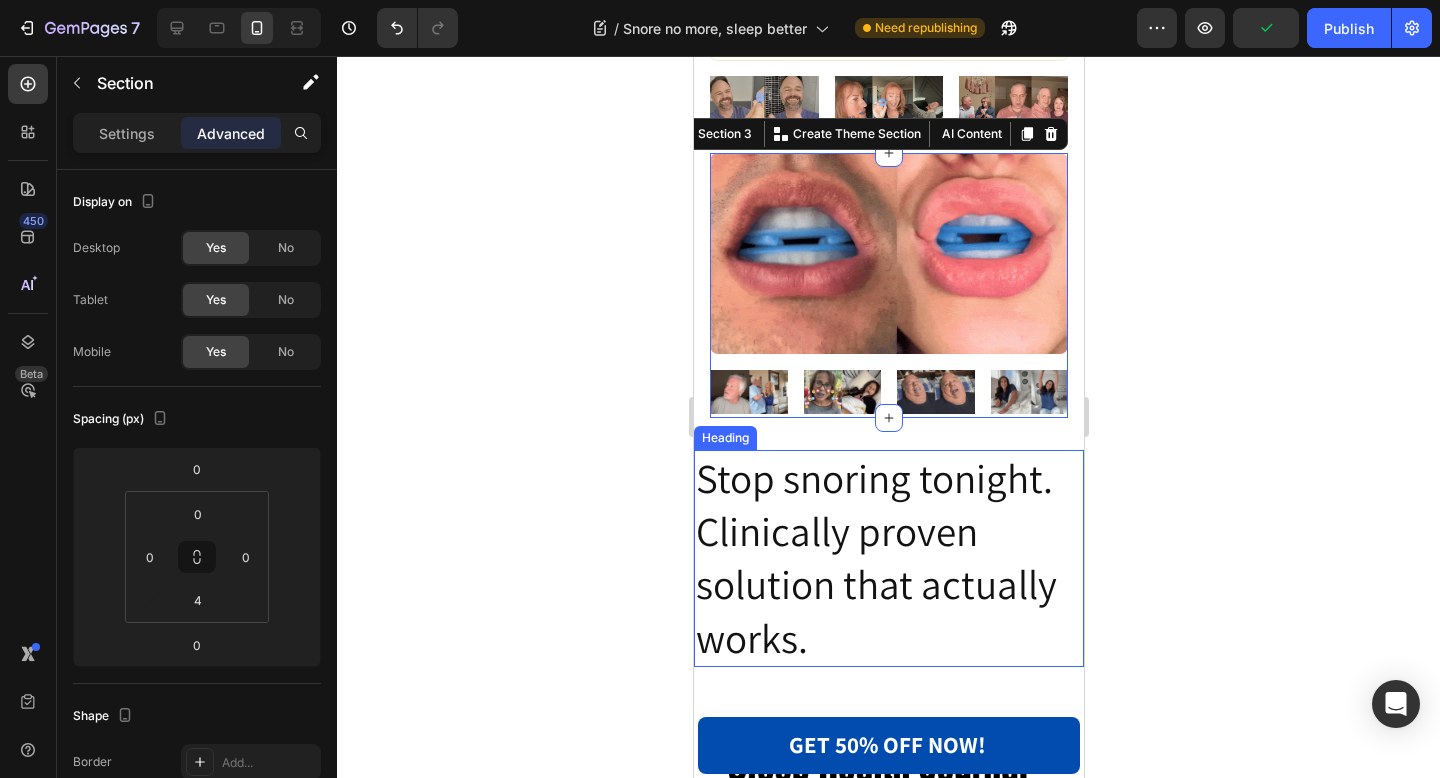 click on "Product Images The Quiet Anti-Snoring Mouthpiece Universal Size Product Title $39.95 Product Price Product Price Row Setup options like colors, sizes with product variant.       Add new variant   or   sync data Product Variants & Swatches
1
Product Quantity GET 50% OFF NOW! Add to Cart Row Product Sticky
!
UPDATE:  The Honex is  SELLING OUT  faster than expected! Lock in your order  NOW  to get  50% OFF + FREE SHIPPING
Custom Code Image Image Image Row Row Row Section 2 Image Image Image Image Image Row Row Section 3   You can create reusable sections Create Theme Section AI Content Write with GemAI What would you like to describe here? Tone and Voice Persuasive Product Honex™ Neck Support Show more Generate Stop snoring tonight. Clinically proven solution that actually works. Heading Row Section 4 Image 1. Instantly Stop Snoring & Sleep Apnea – Wake Up Refreshed After Your Very First Night! Text Block Sleep Research Society improvement" at bounding box center (888, 3913) 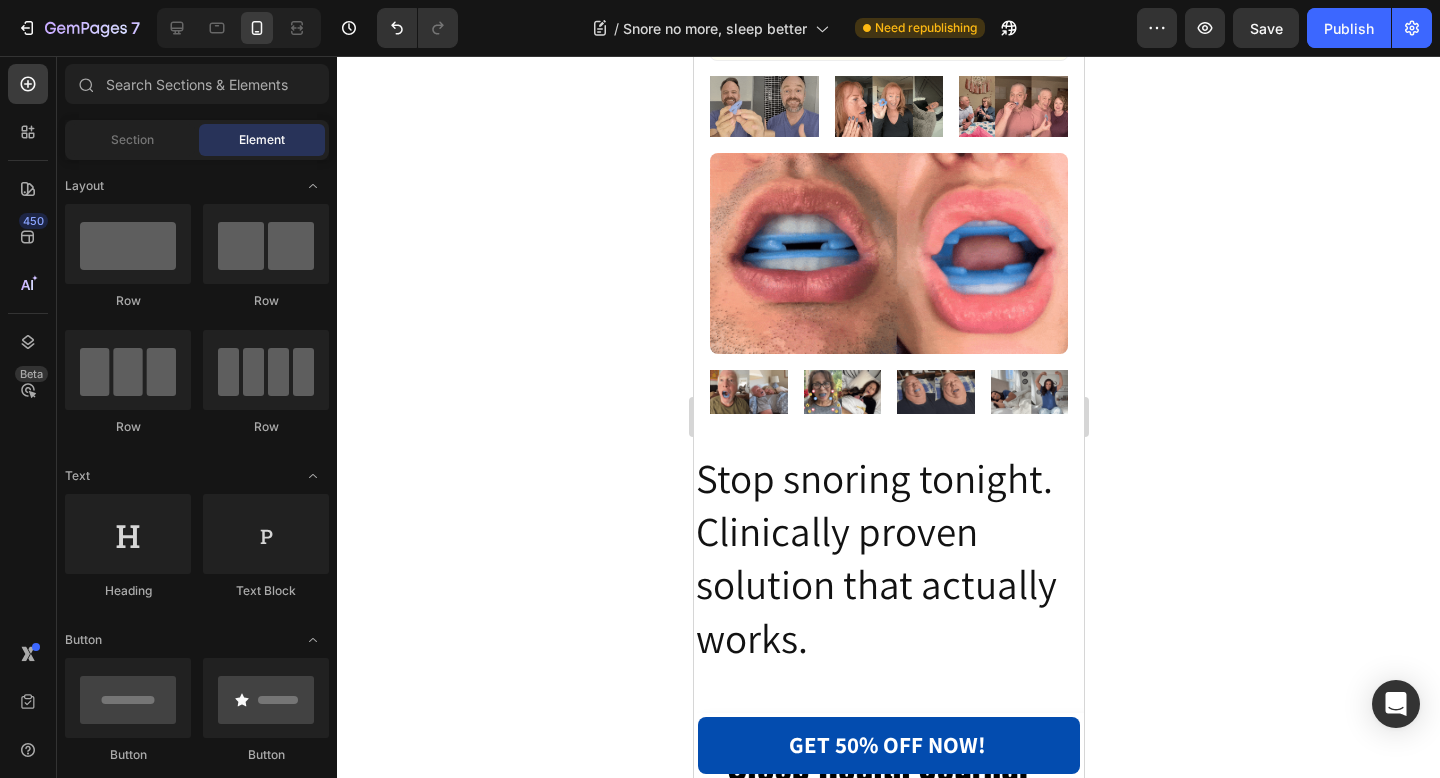 click on "Product Images The Quiet Anti-Snoring Mouthpiece Universal Size Product Title $39.95 Product Price Product Price Row Setup options like colors, sizes with product variant.       Add new variant   or   sync data Product Variants & Swatches
1
Product Quantity GET 50% OFF NOW! Add to Cart Row Product Sticky
!
UPDATE:  The Honex is  SELLING OUT  faster than expected! Lock in your order  NOW  to get  50% OFF + FREE SHIPPING
Custom Code Image Image Image Row Row Row Section 2 Image Image Image Image Image Row Row Section 3 Stop snoring tonight. Clinically proven solution that actually works. Heading Row Section 4 Image 1. Instantly Stop Snoring & Sleep Apnea – Wake Up Refreshed After Your Very First Night! Text Block Independent clinical studies conducted by the  Sleep Research Society  in 2024 demonstrated a 94% reduction in snoring frequency and a 90%  improvement  in apnea symptoms among 95% of participants. This  large-scale study,   Button" at bounding box center [888, 3913] 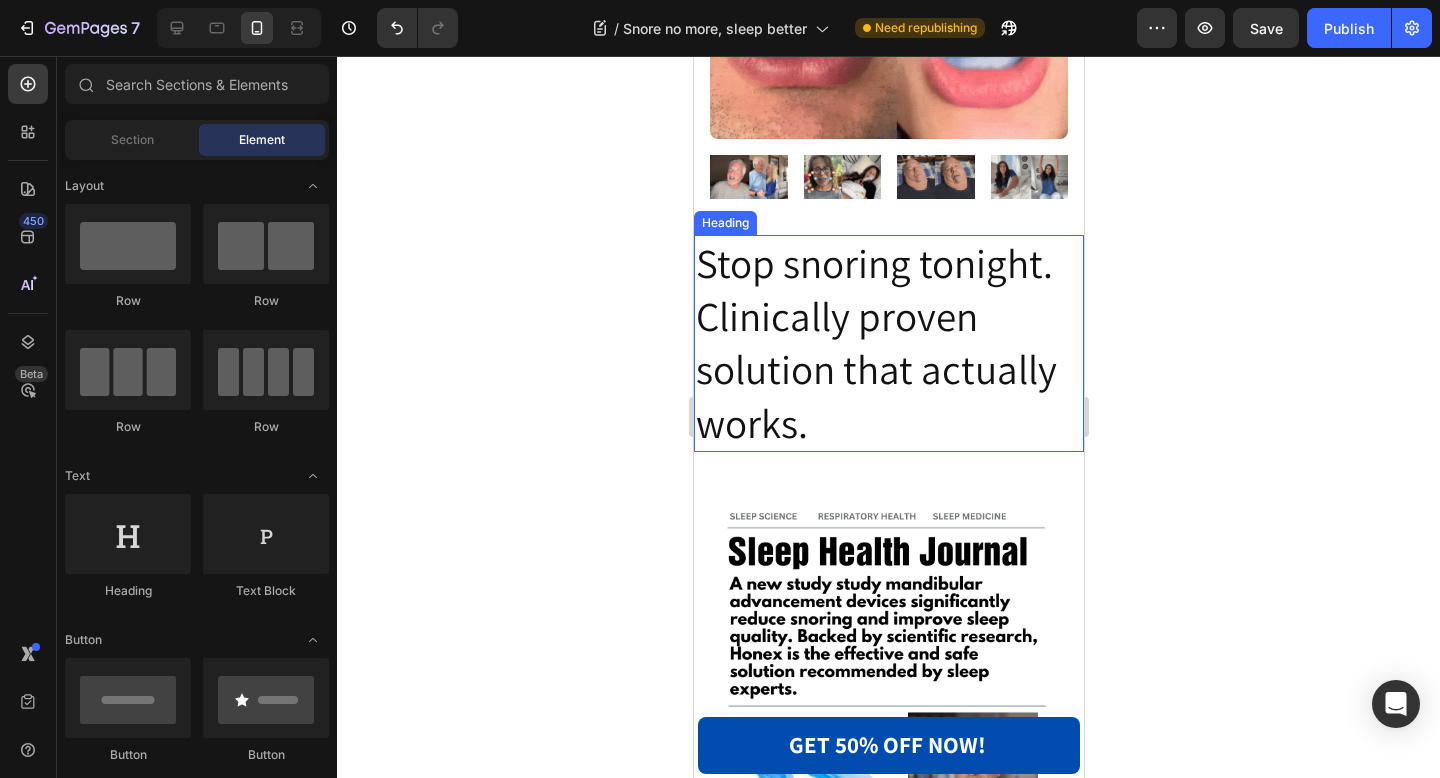 scroll, scrollTop: 382, scrollLeft: 0, axis: vertical 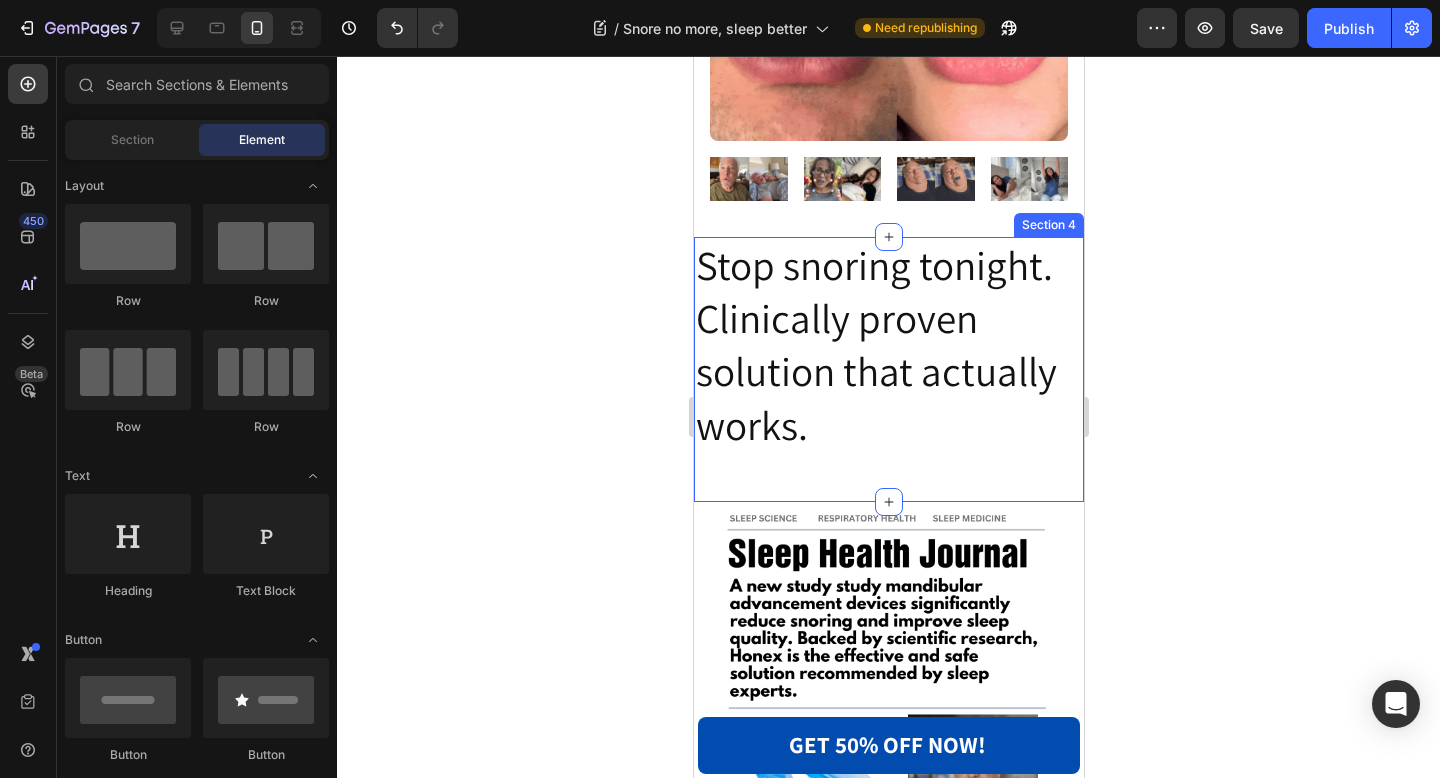 click on "Stop snoring tonight. Clinically proven solution that actually works. Heading Row Section 4" at bounding box center [888, 369] 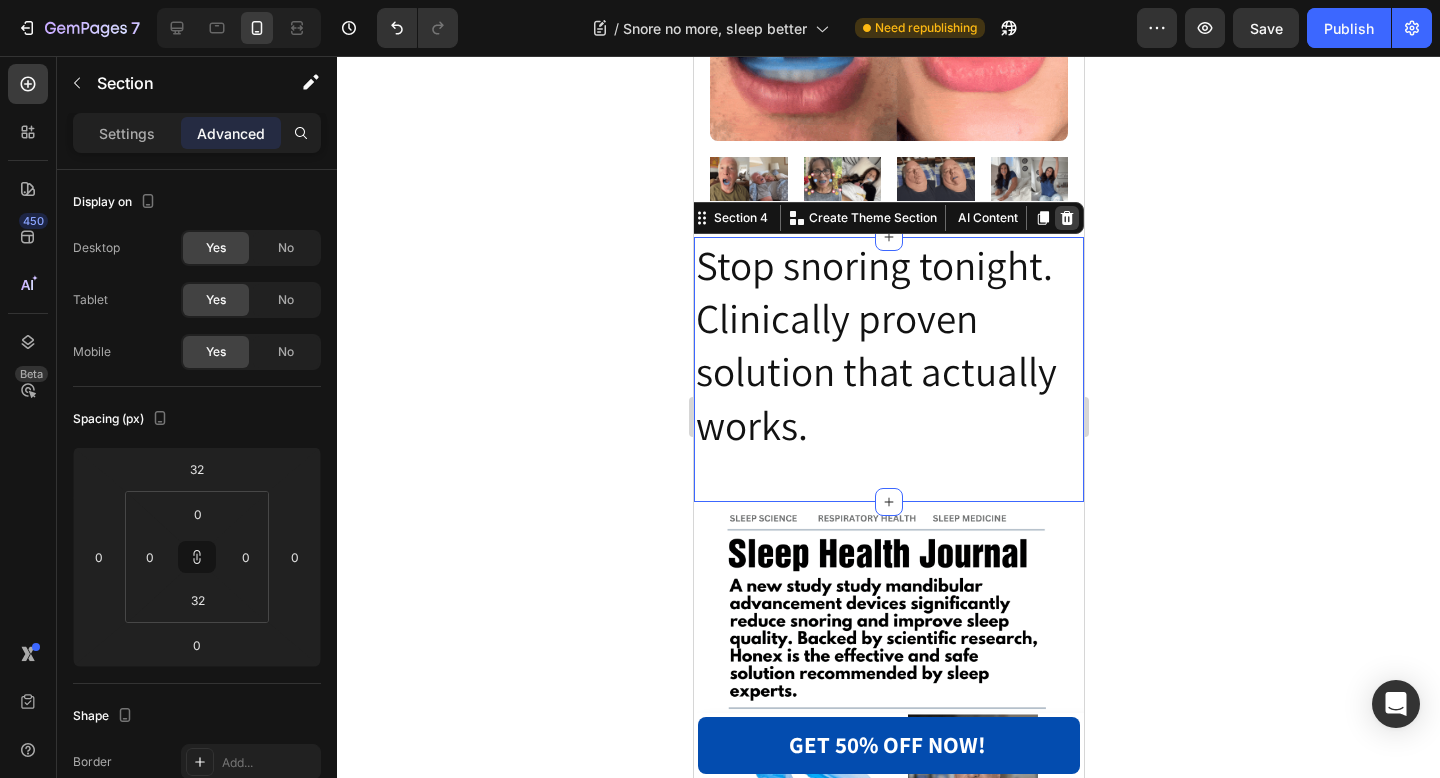 click 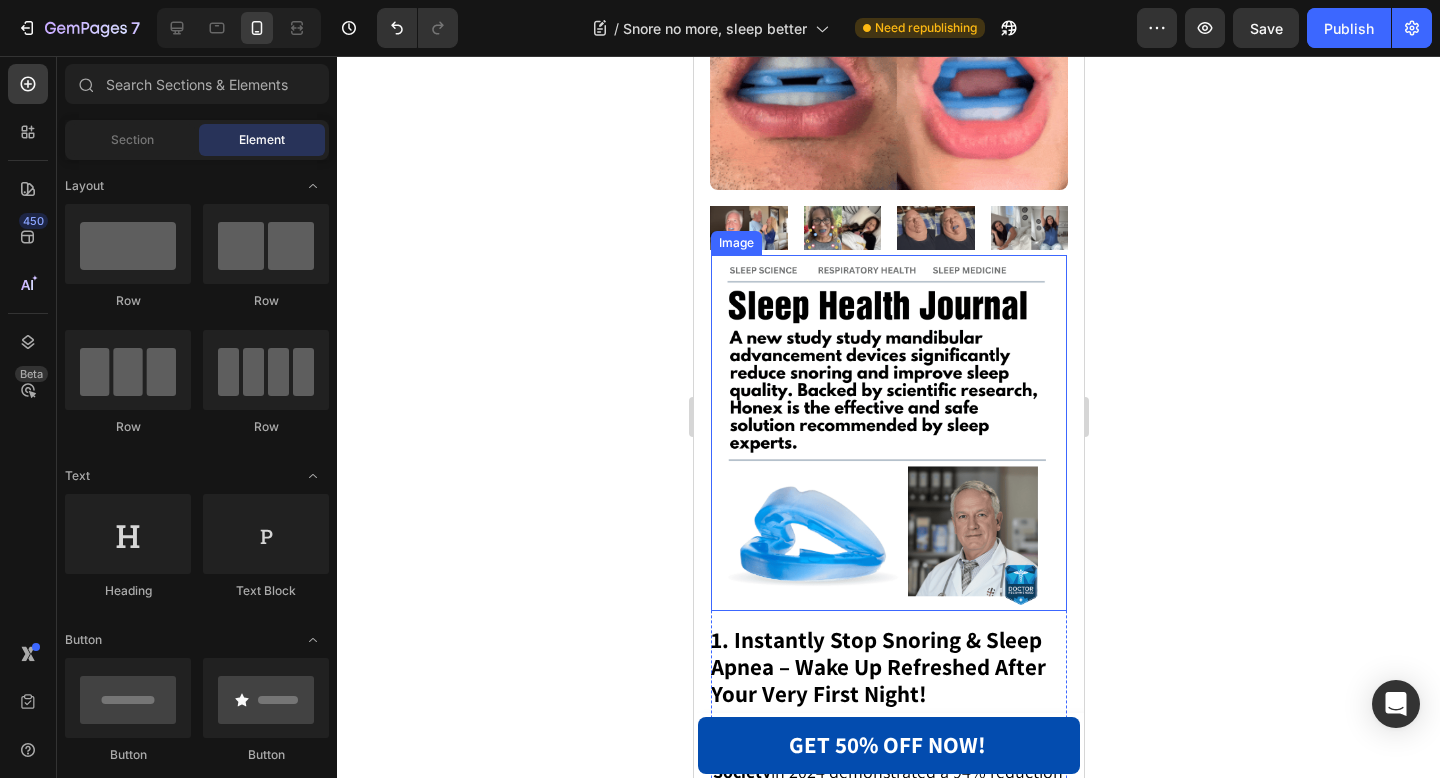 scroll, scrollTop: 256, scrollLeft: 0, axis: vertical 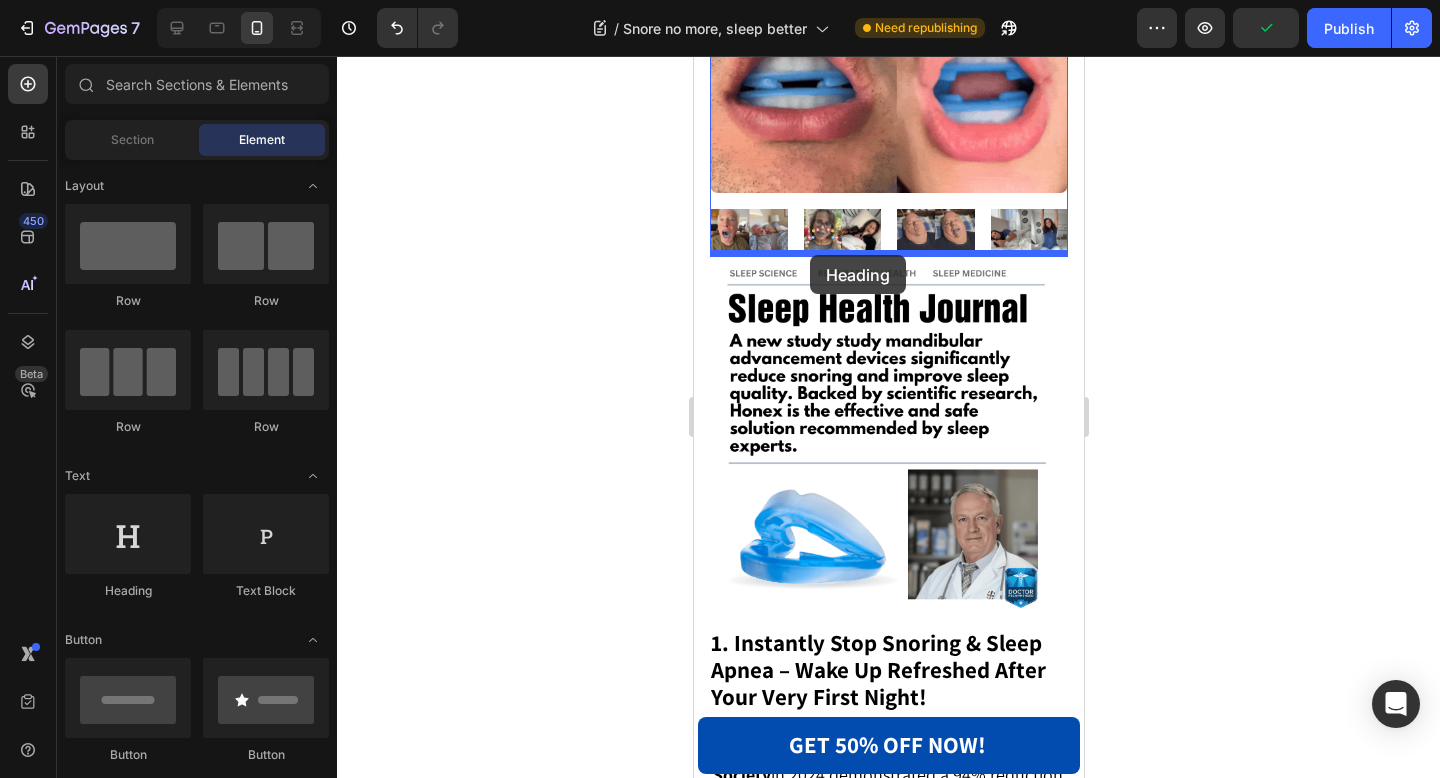 drag, startPoint x: 821, startPoint y: 572, endPoint x: 809, endPoint y: 255, distance: 317.22705 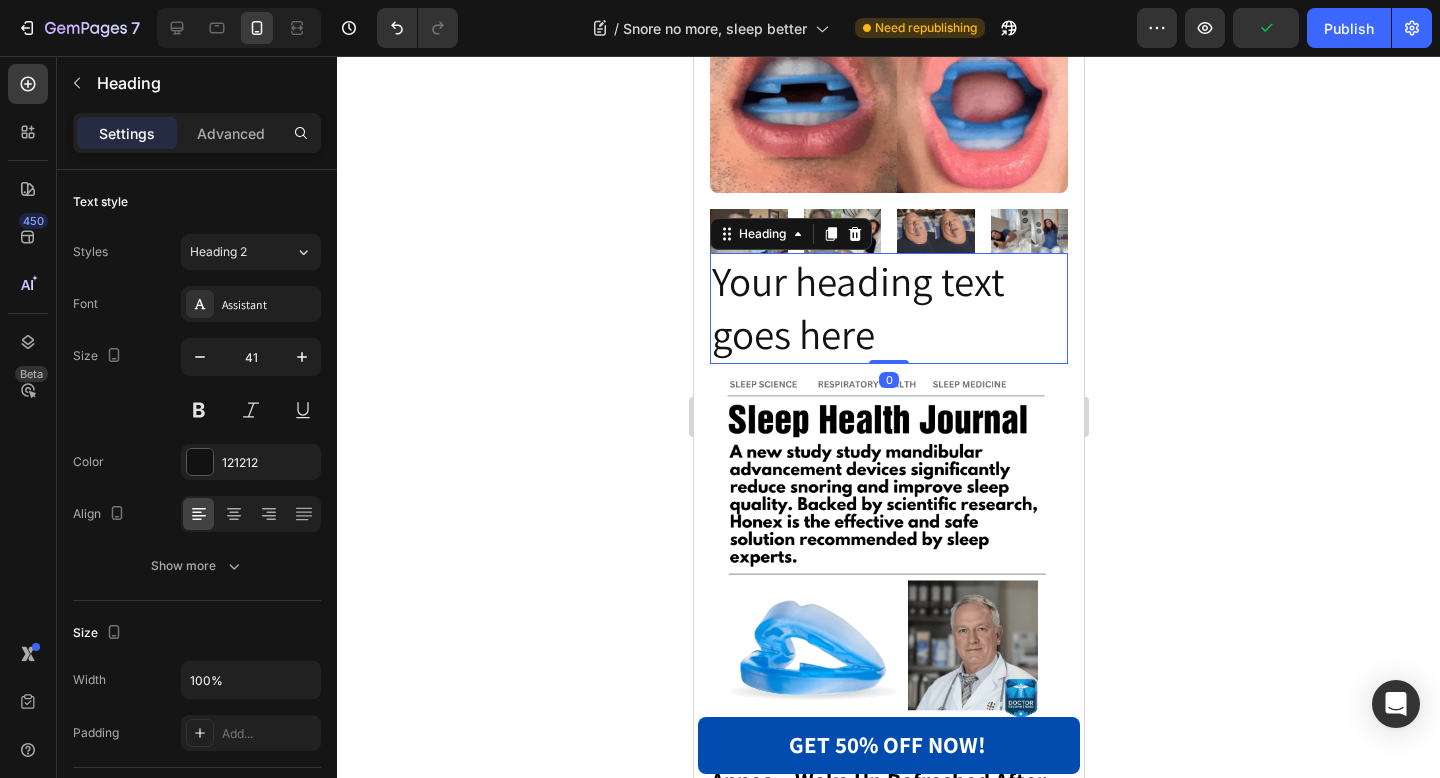 click on "Your heading text goes here" at bounding box center (888, 308) 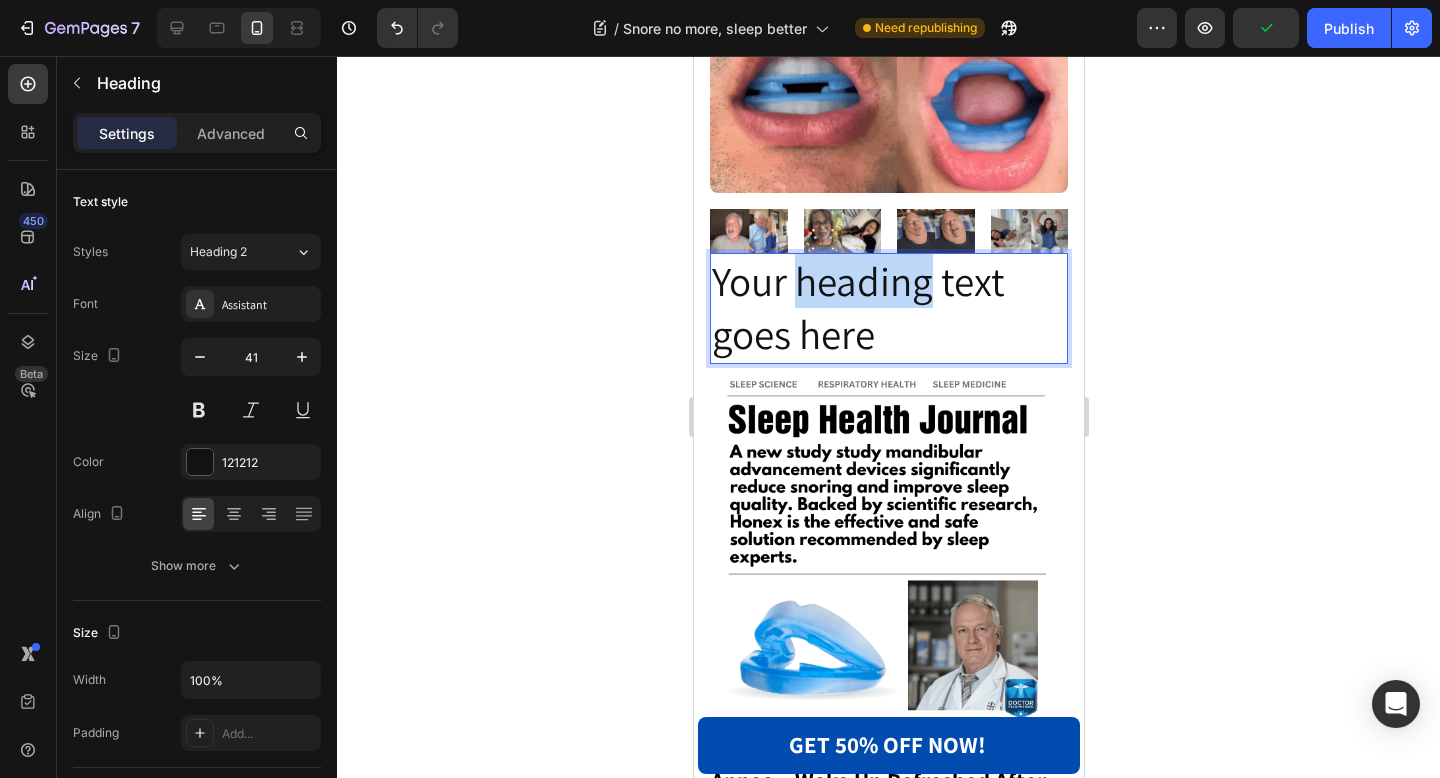 click on "Your heading text goes here" at bounding box center [888, 308] 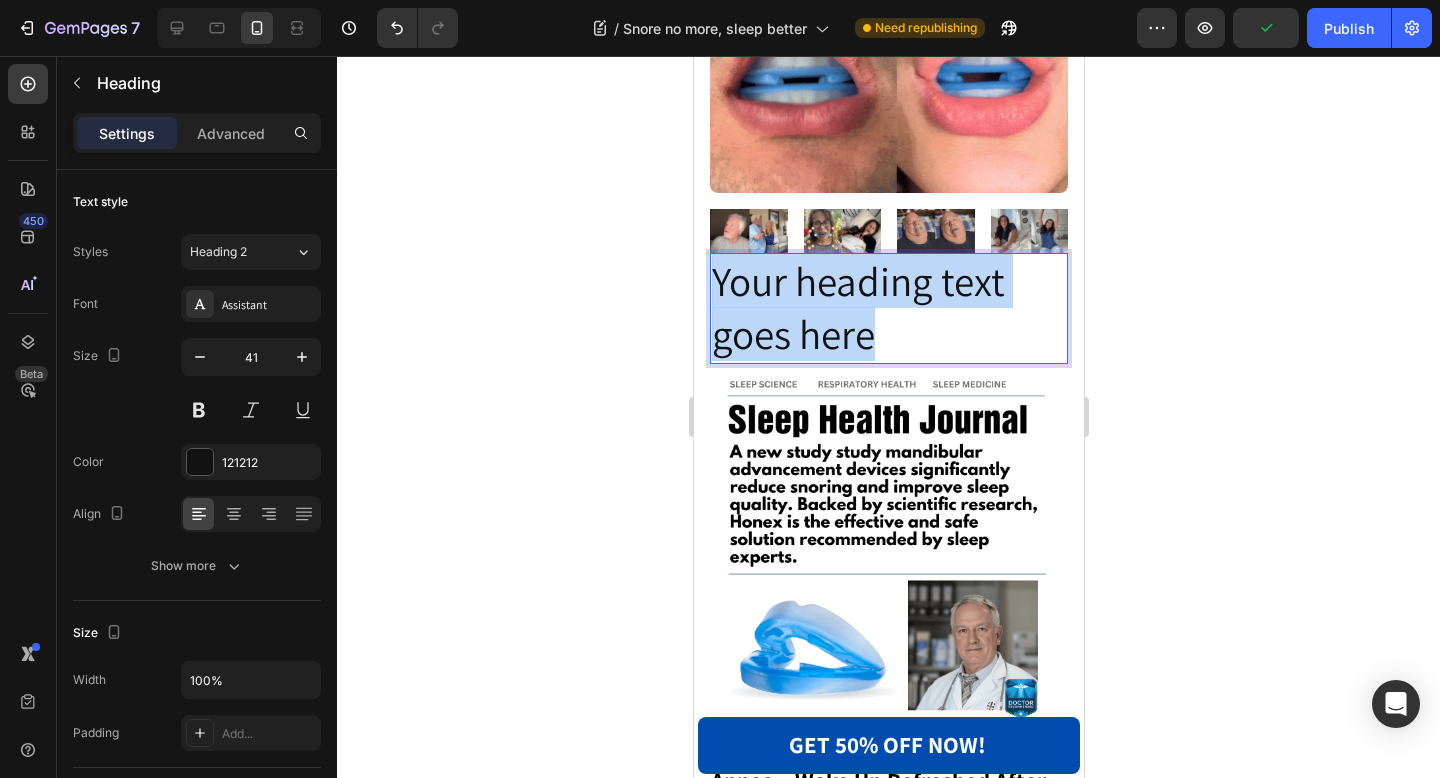 click on "Your heading text goes here" at bounding box center [888, 308] 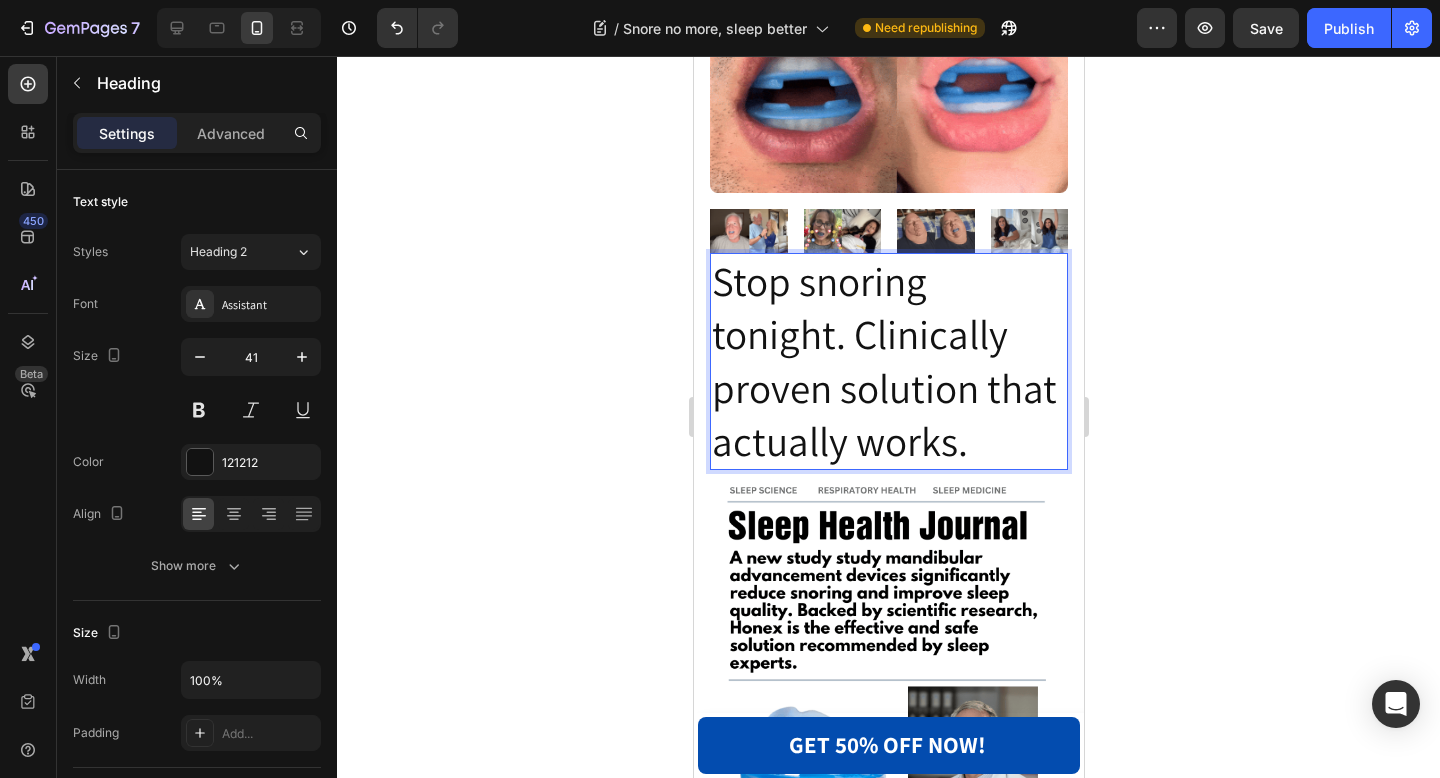 click 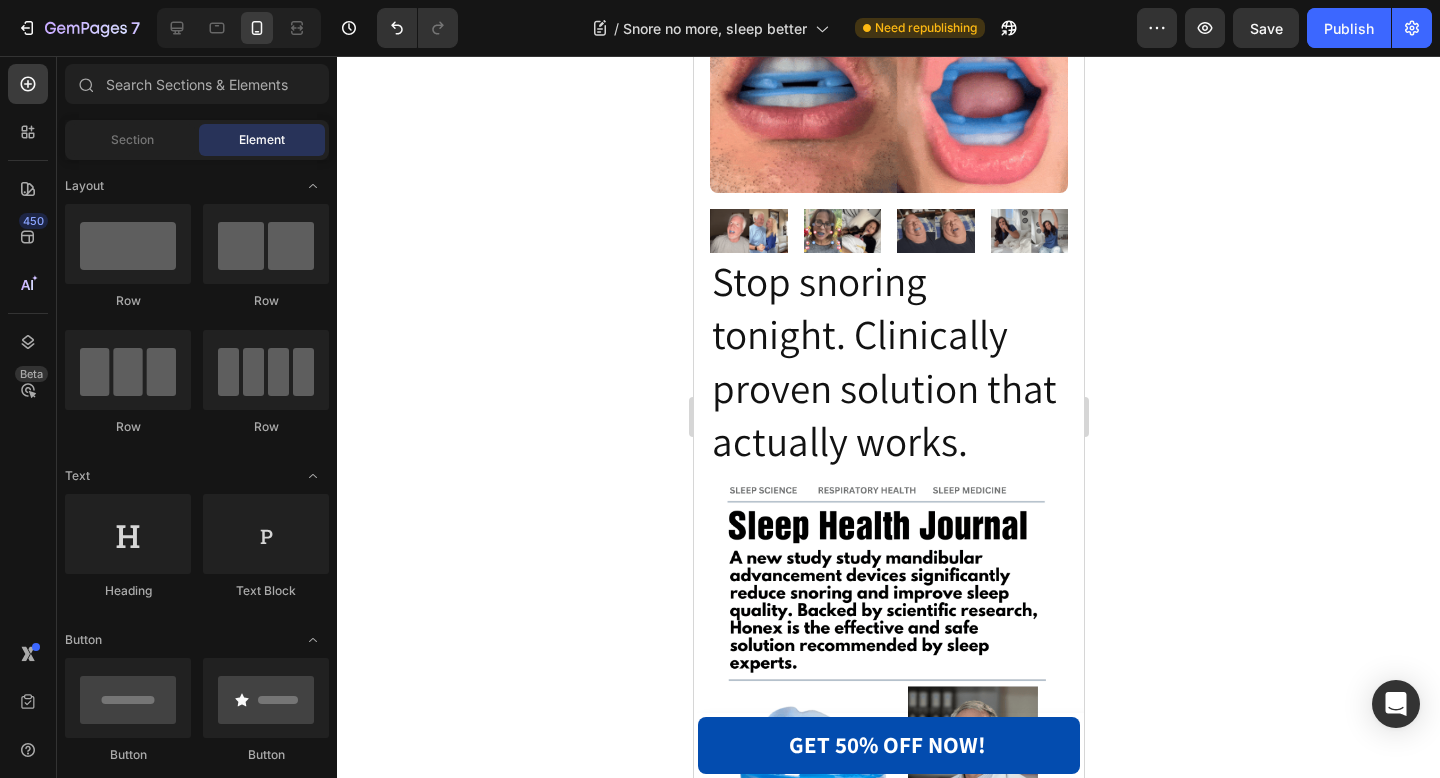 click 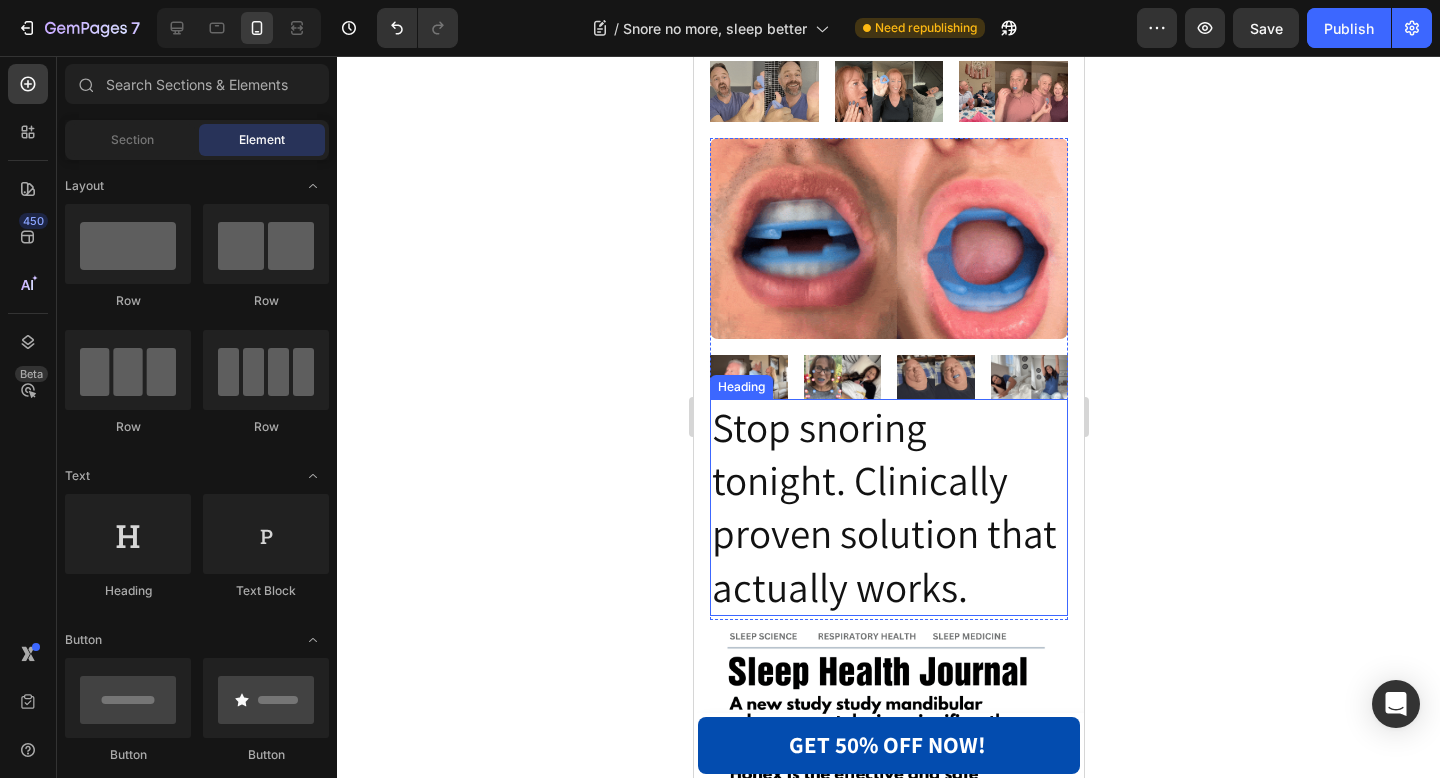 scroll, scrollTop: 290, scrollLeft: 0, axis: vertical 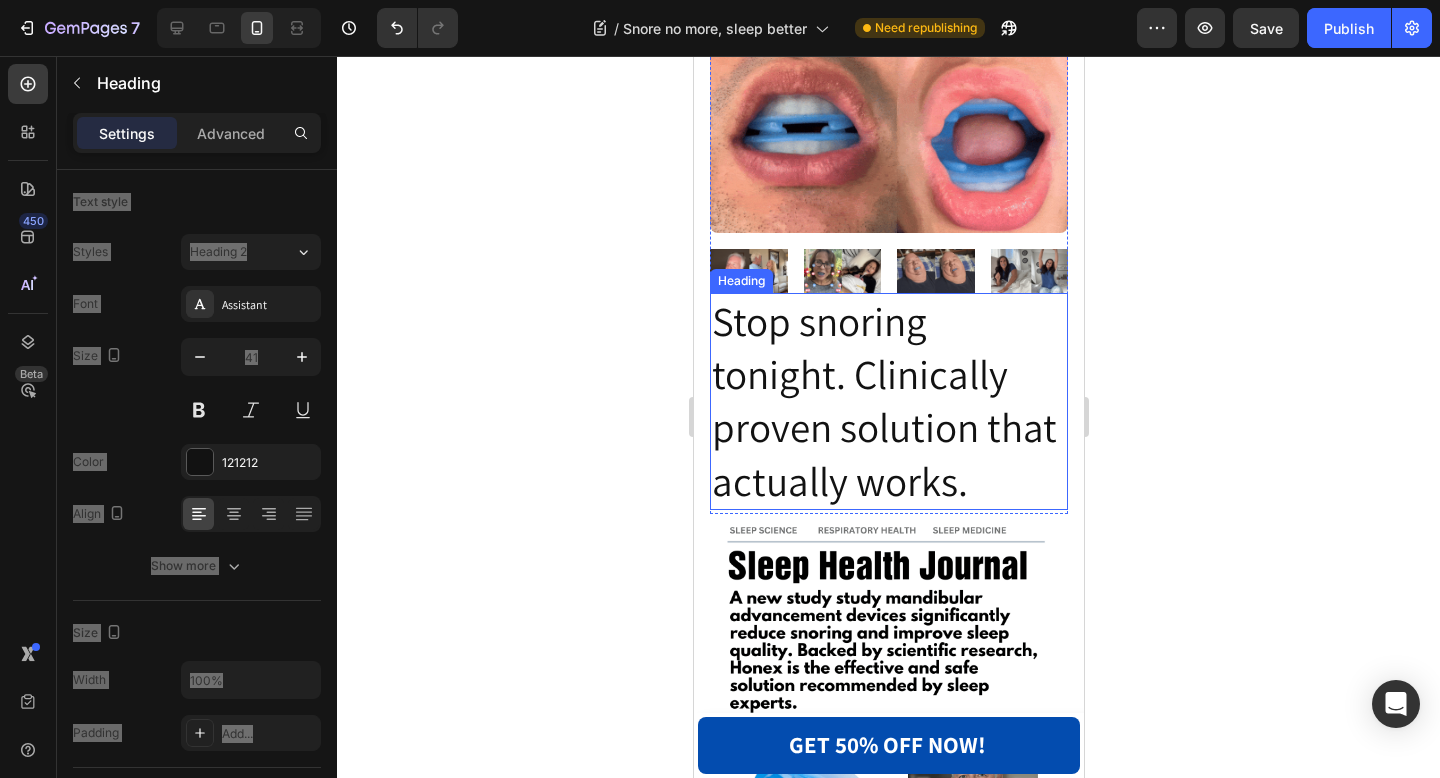 click on "Stop snoring tonight. Clinically proven solution that actually works." at bounding box center (888, 401) 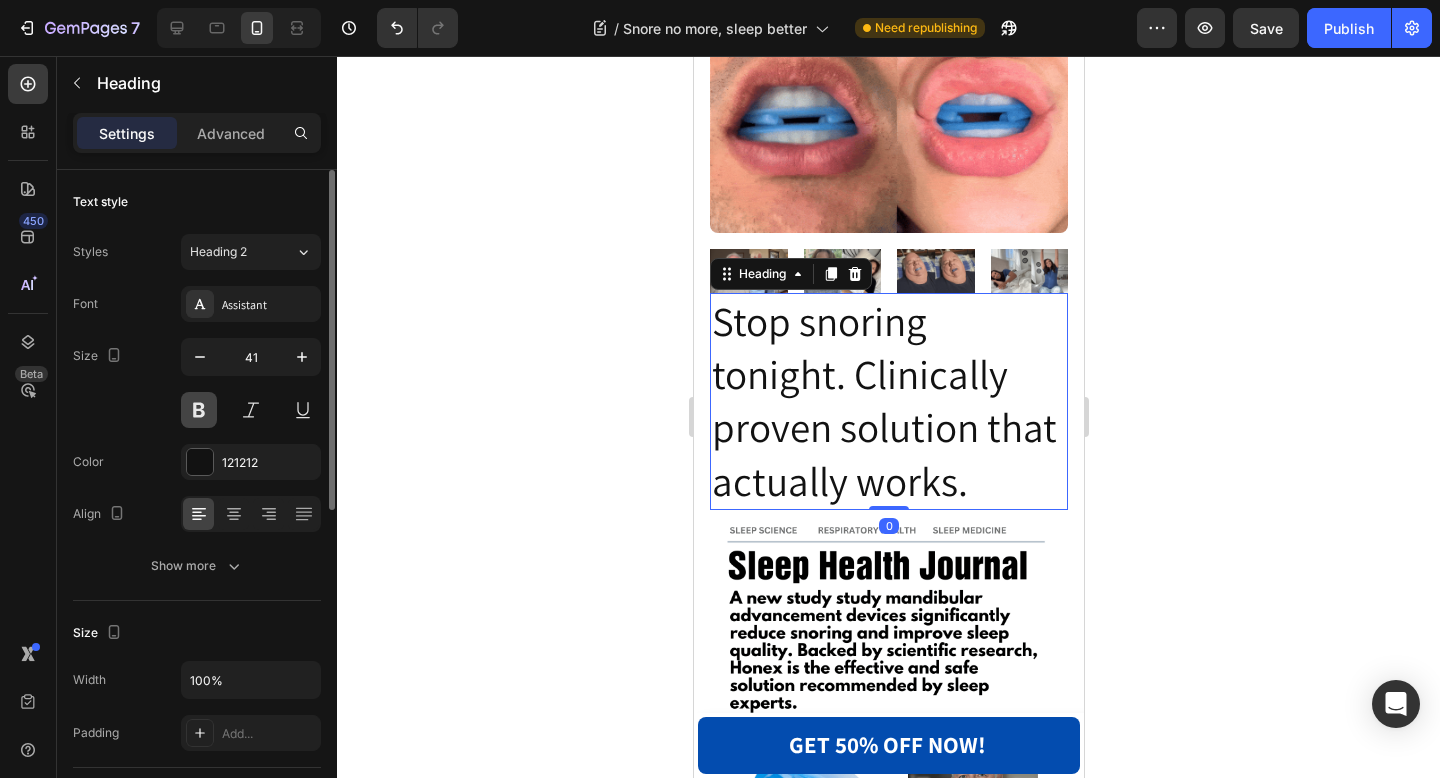 click at bounding box center [199, 410] 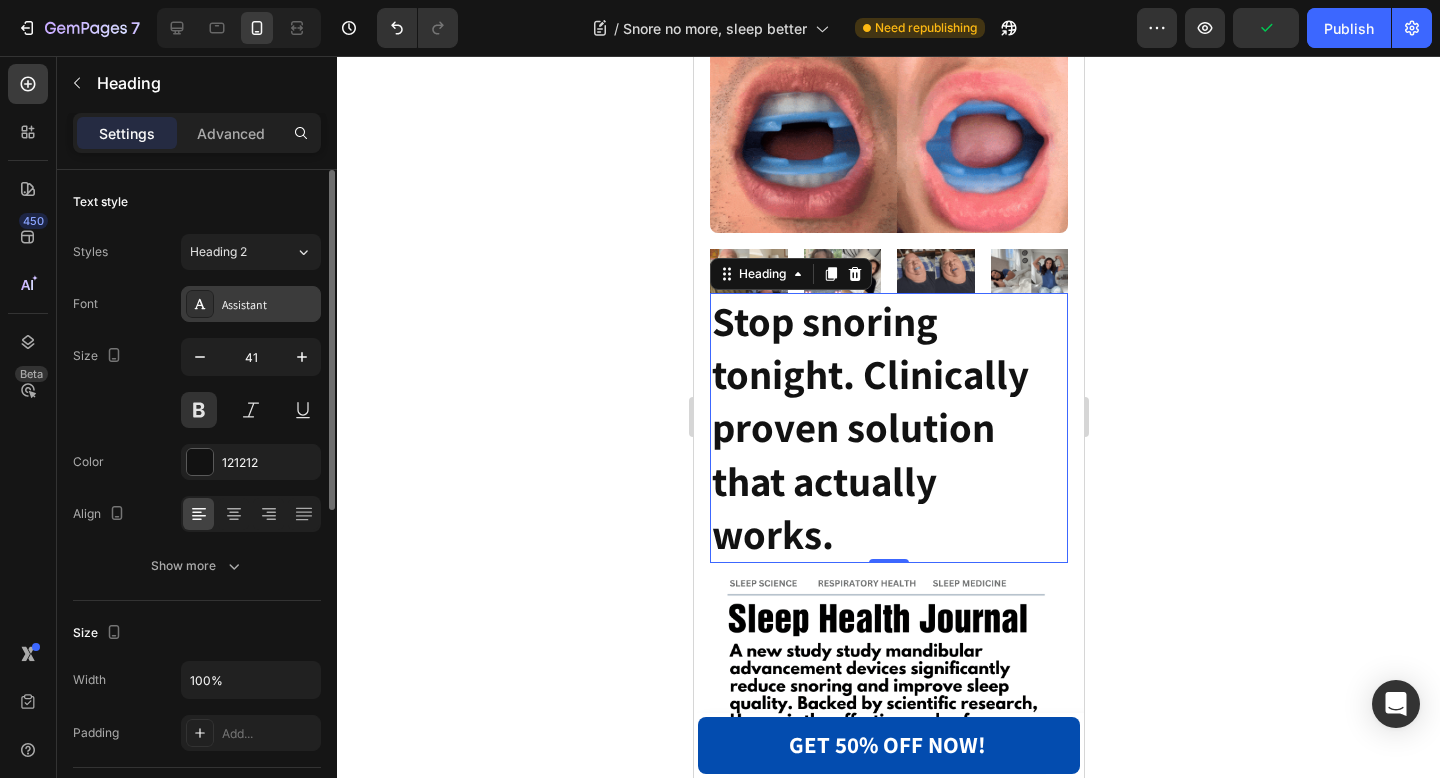 click on "Assistant" at bounding box center (269, 305) 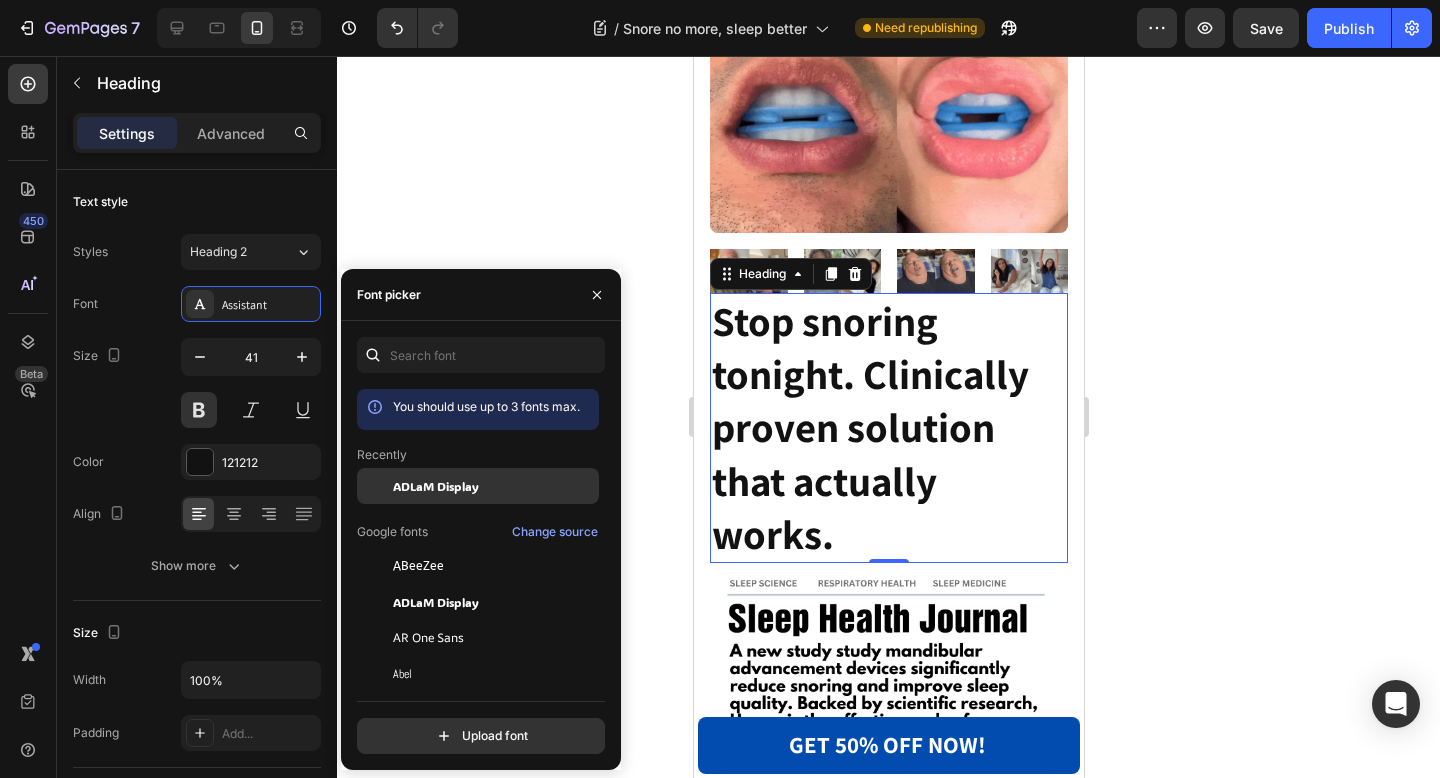 click on "ADLaM Display" 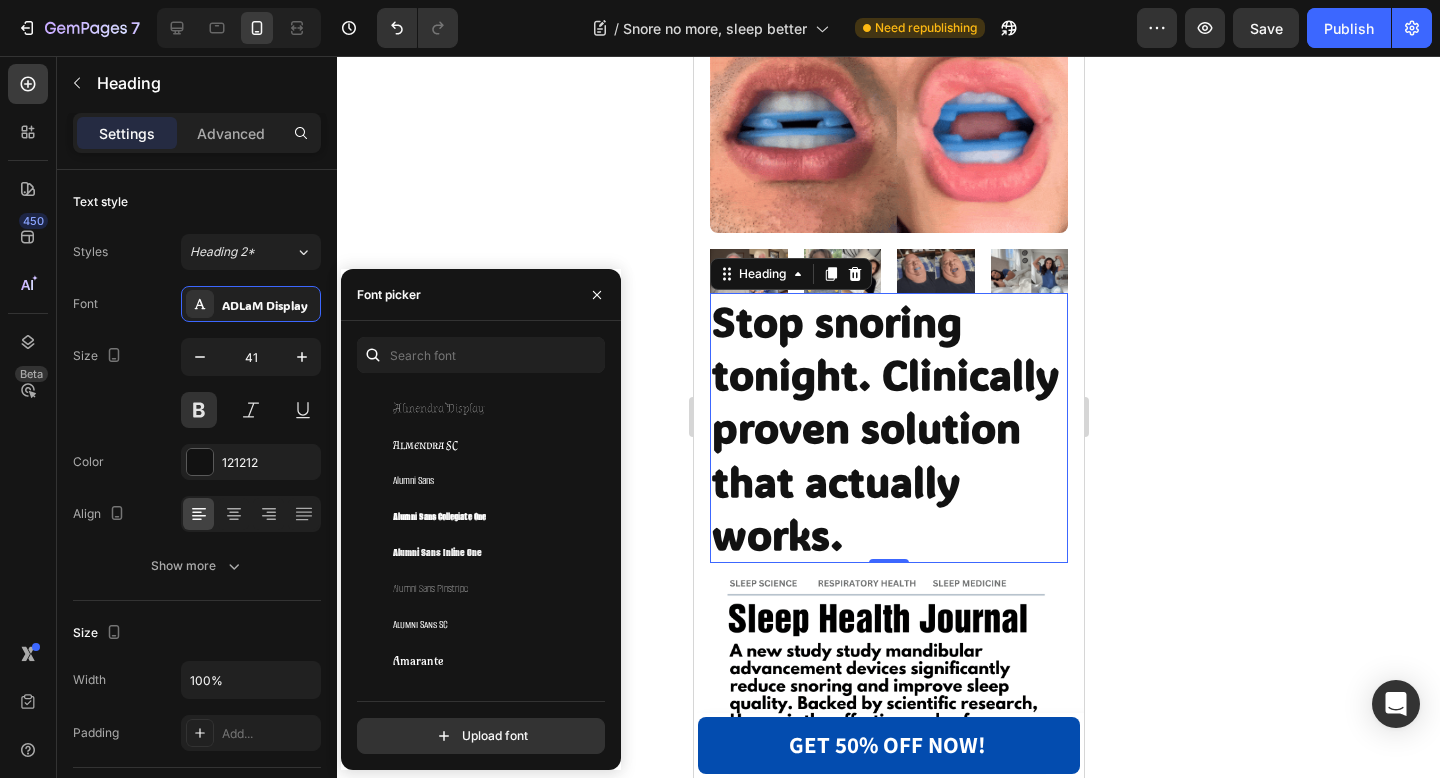scroll, scrollTop: 2409, scrollLeft: 0, axis: vertical 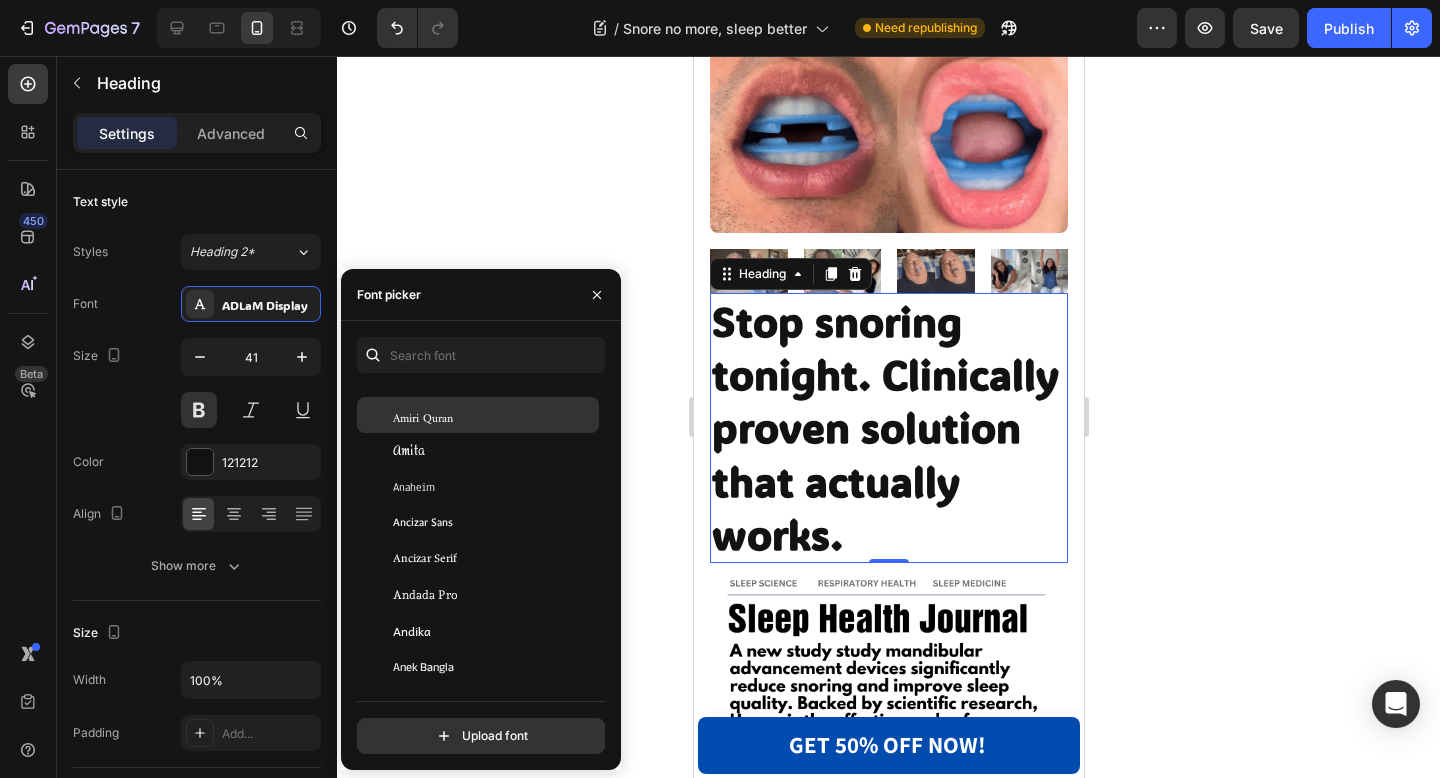 click on "Amiri Quran" 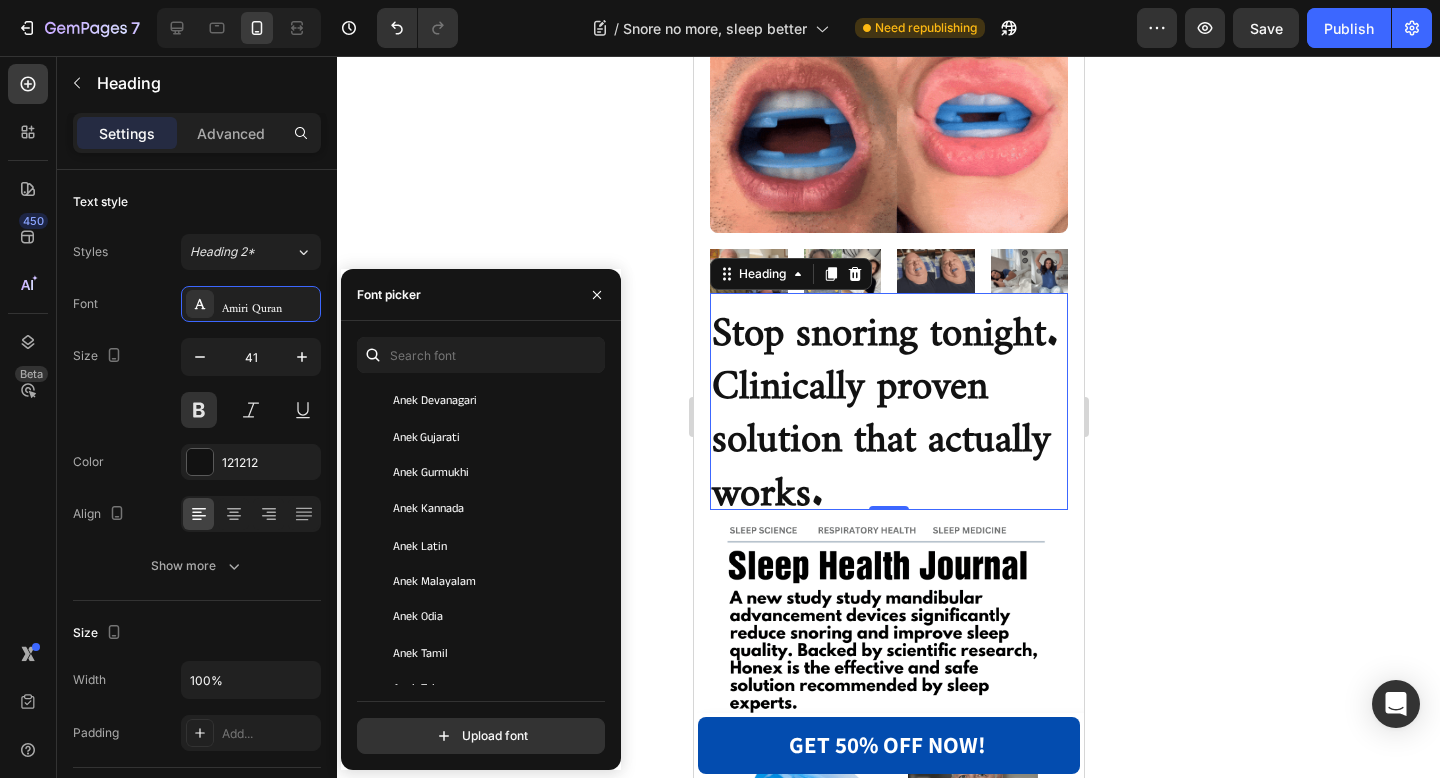 scroll, scrollTop: 2745, scrollLeft: 0, axis: vertical 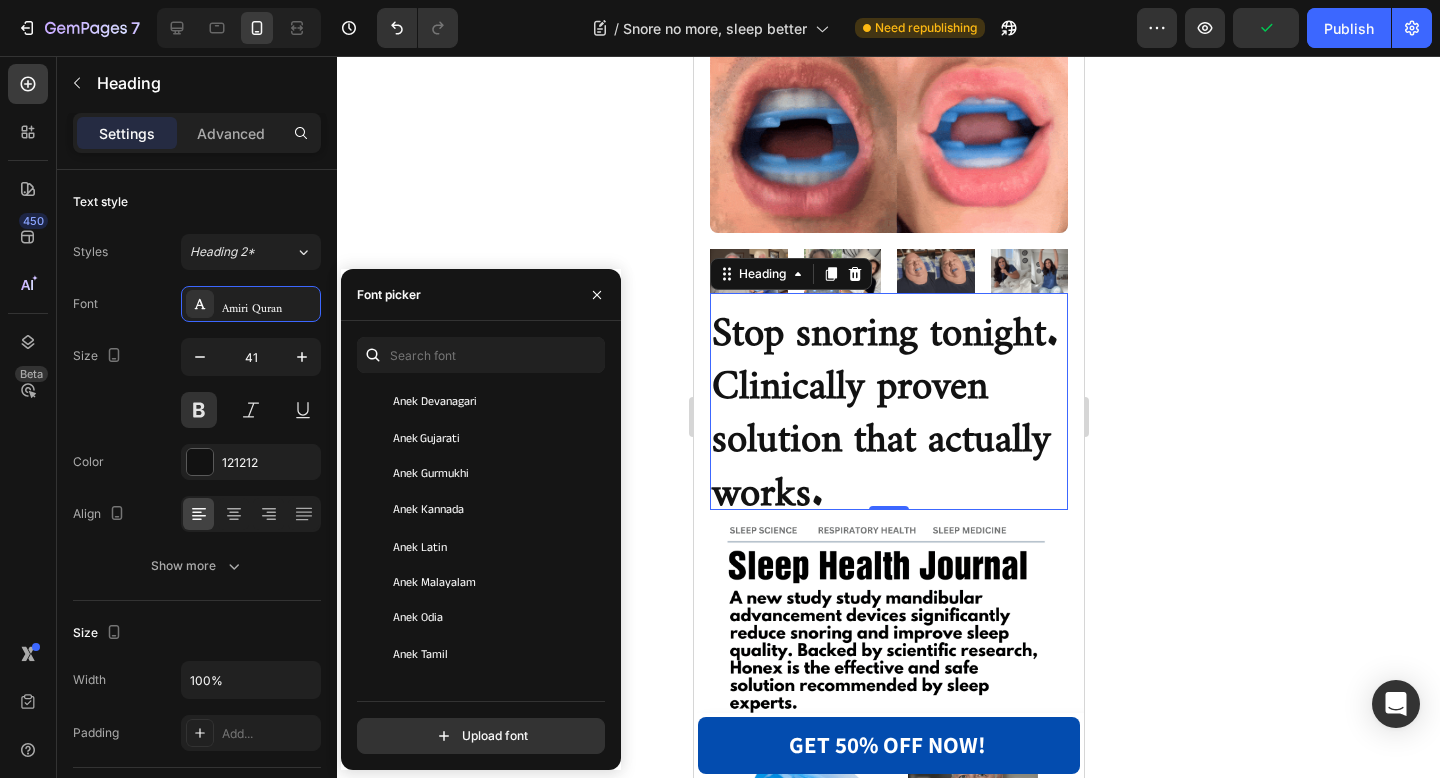 click on "Anek Latin" at bounding box center (494, 547) 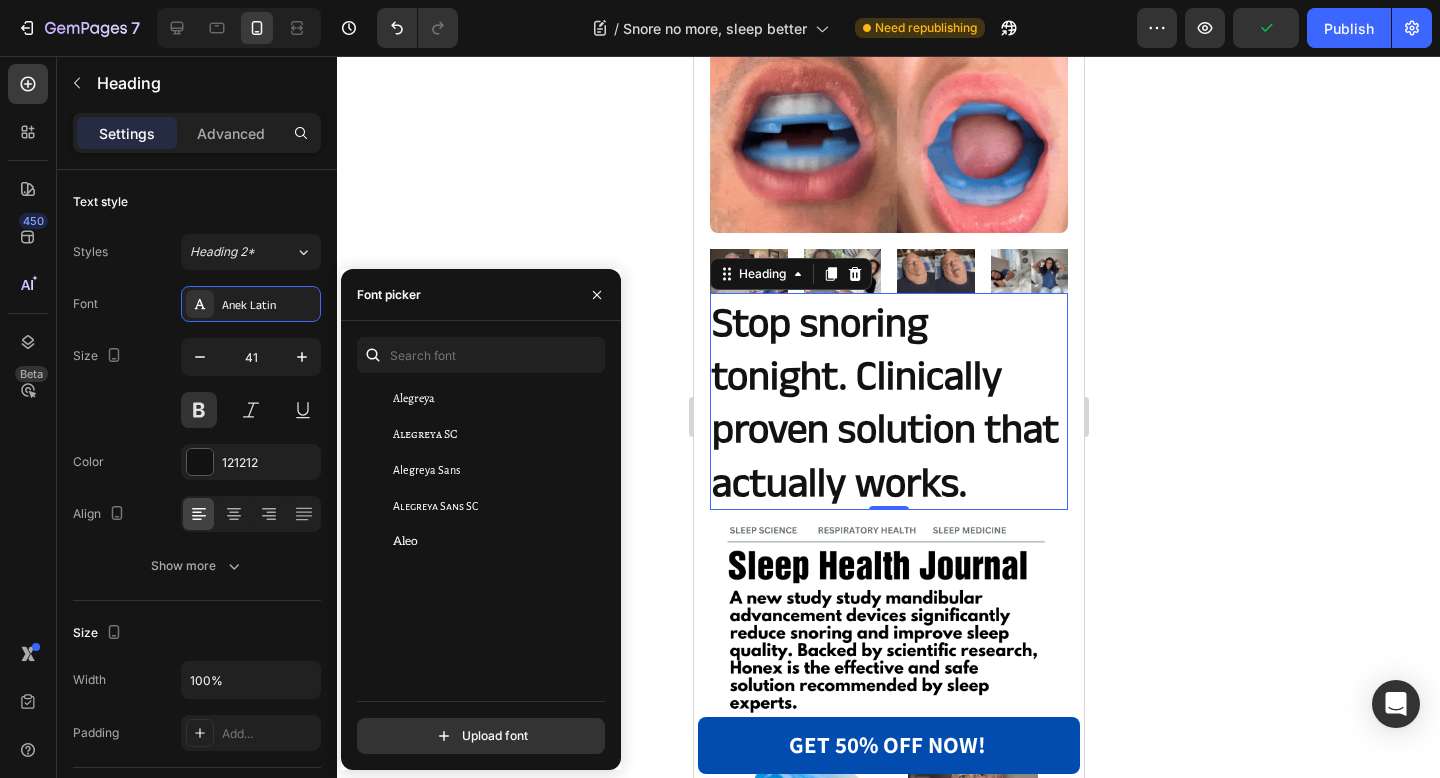 scroll, scrollTop: 0, scrollLeft: 0, axis: both 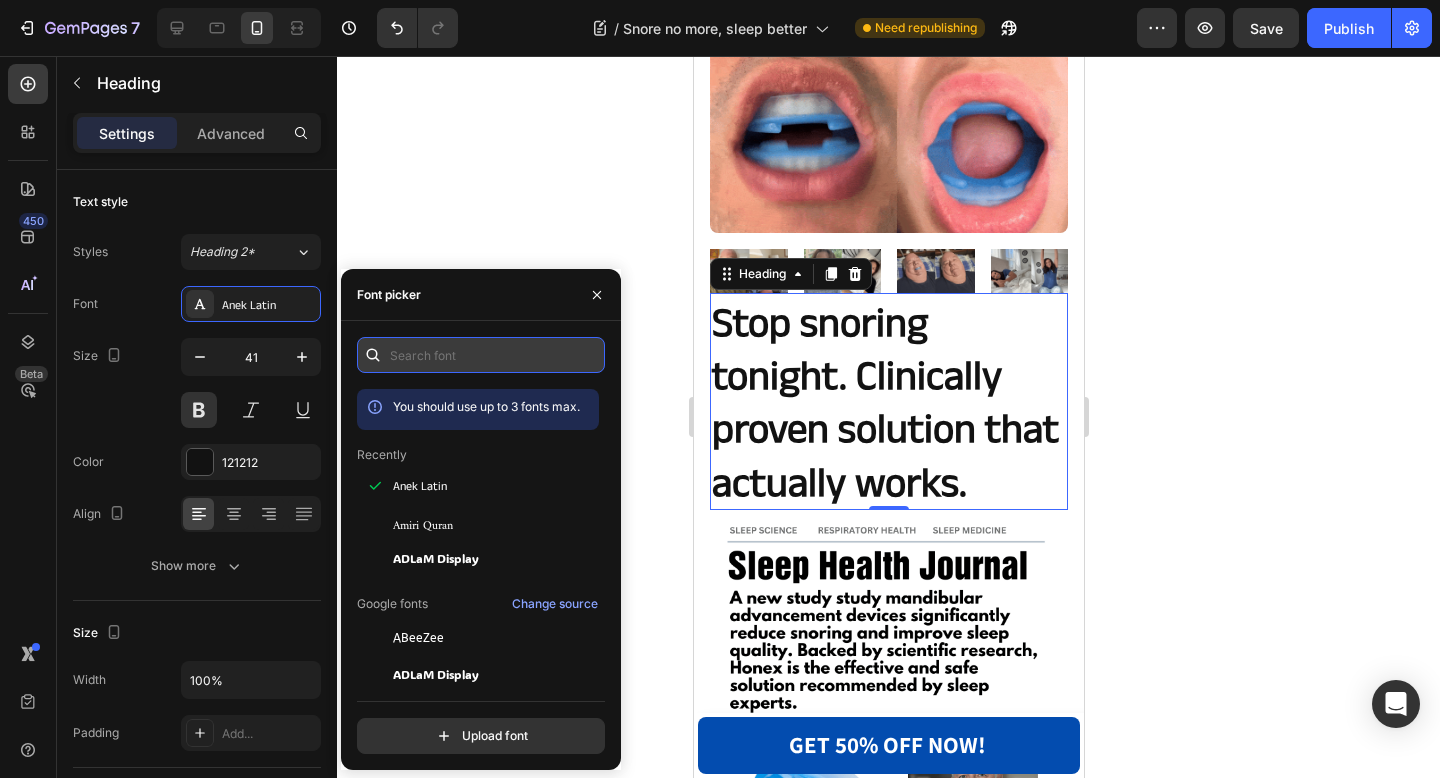click at bounding box center (481, 355) 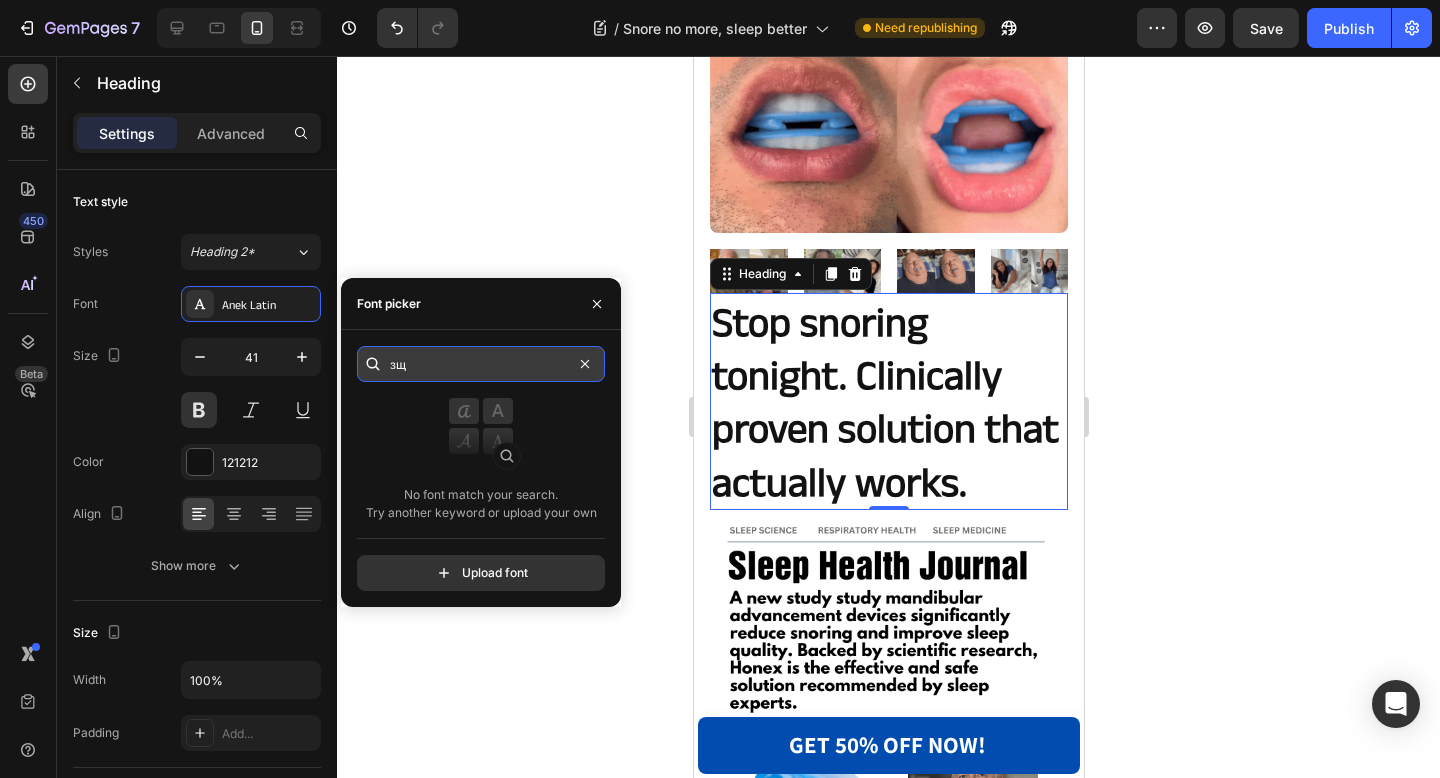type on "з" 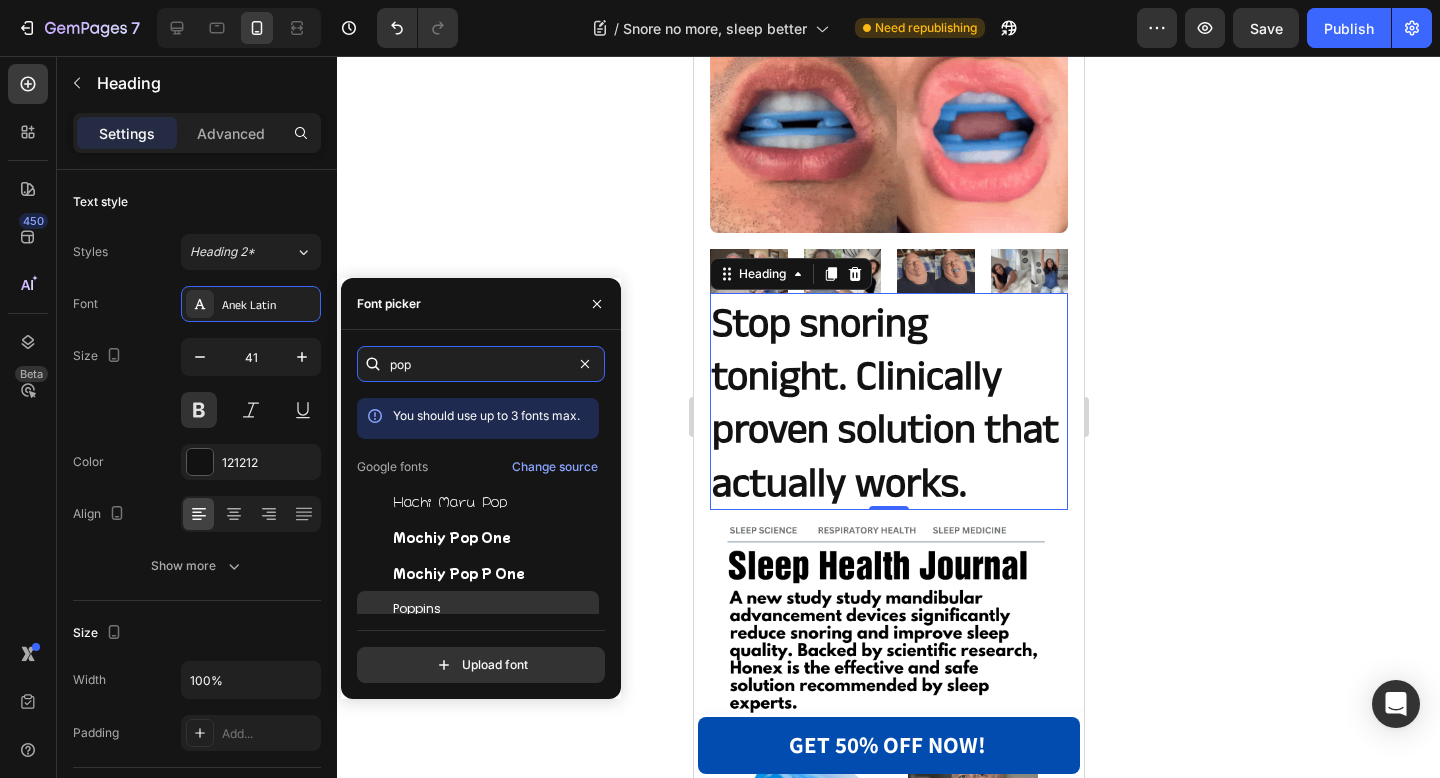 type on "pop" 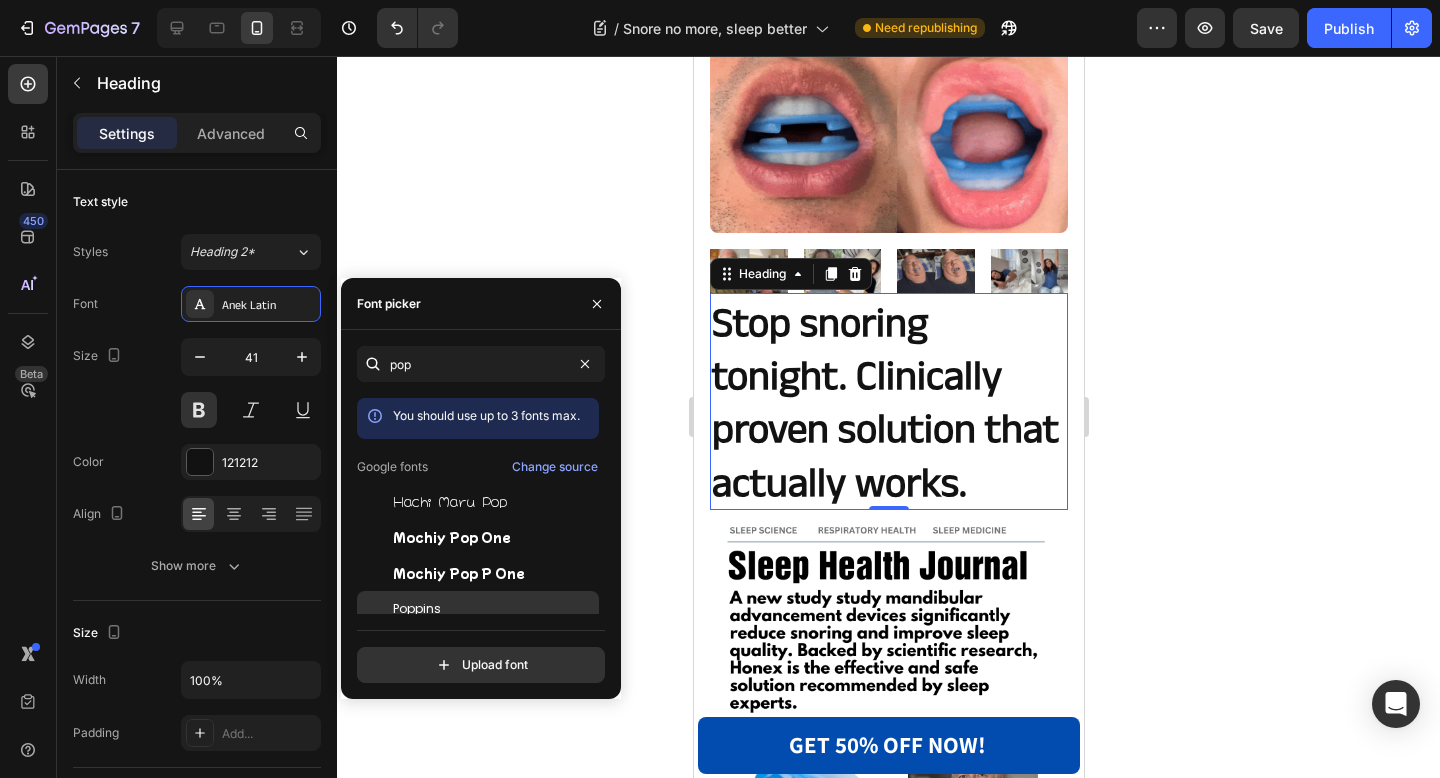 click on "pop You should use up to 3 fonts max. Google fonts Change source Hachi Maru Pop Mochiy Pop One Mochiy Pop P One Poppins Rubik Glitch Pop  Upload font" 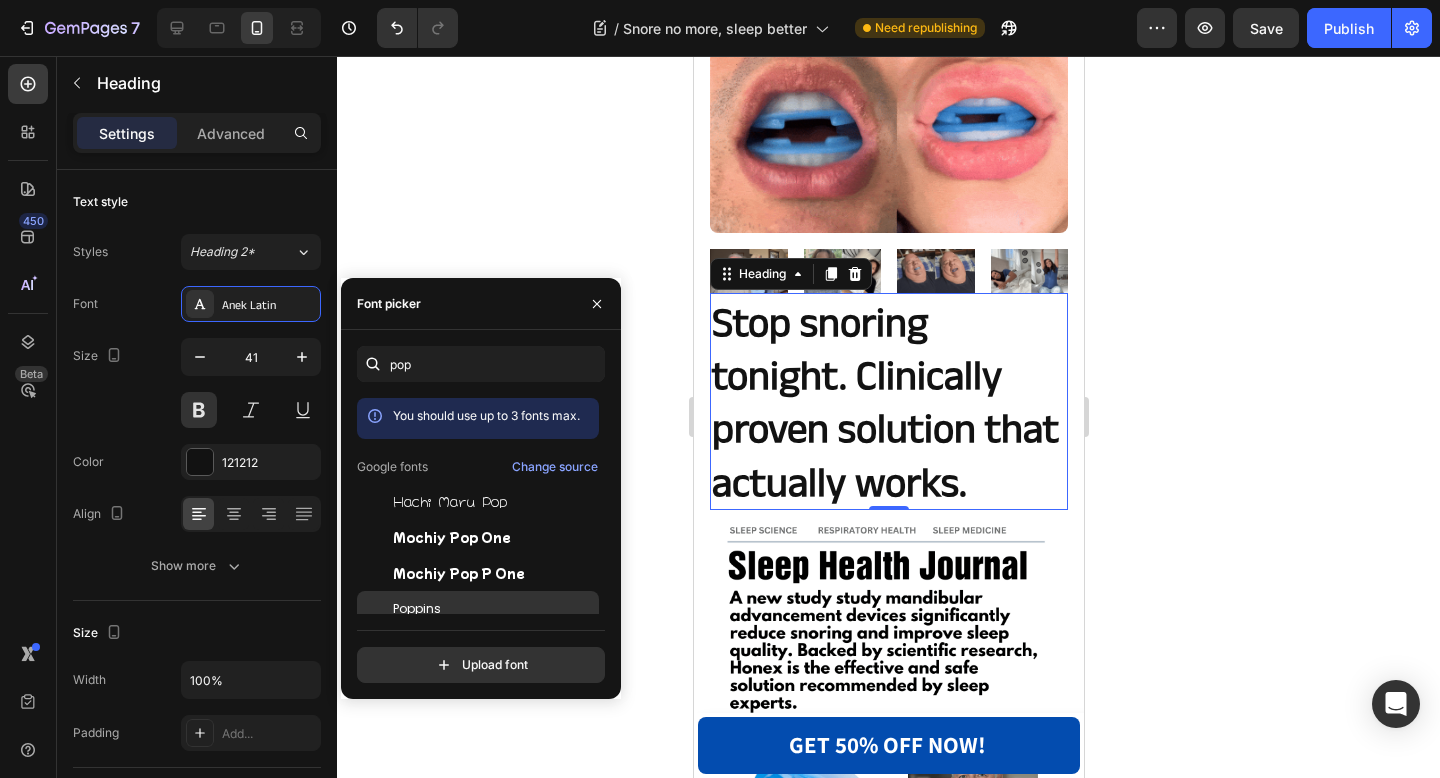 scroll, scrollTop: 42, scrollLeft: 0, axis: vertical 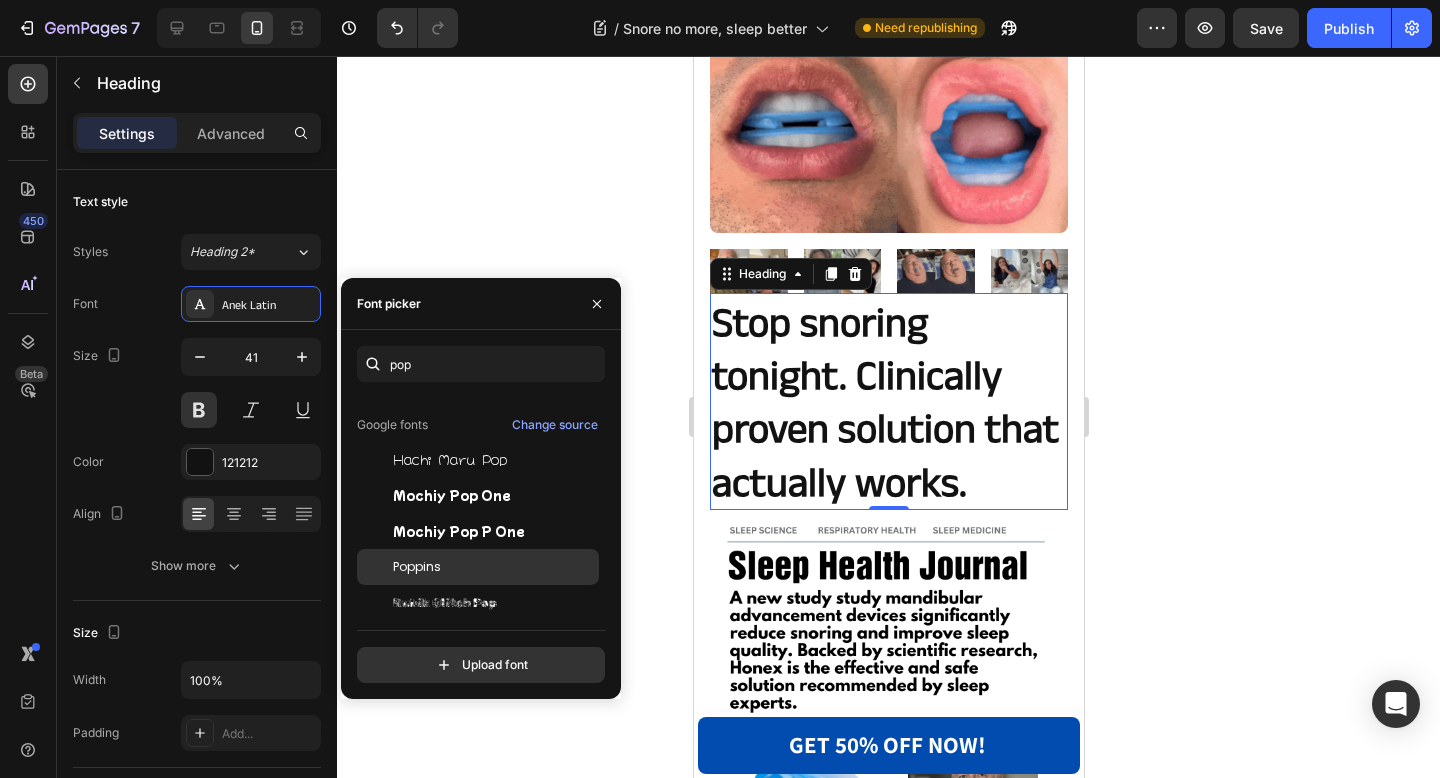 click on "Poppins" at bounding box center [417, 567] 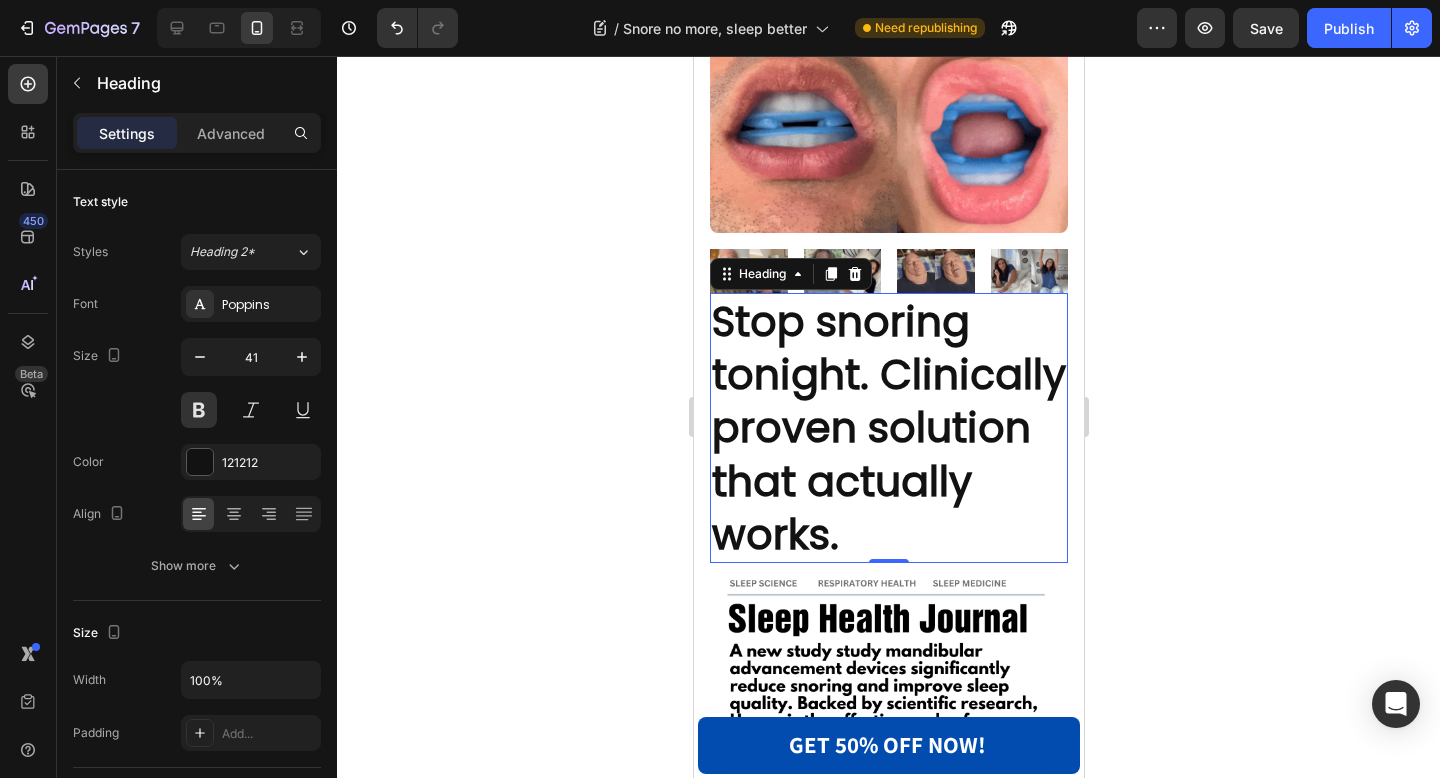 click 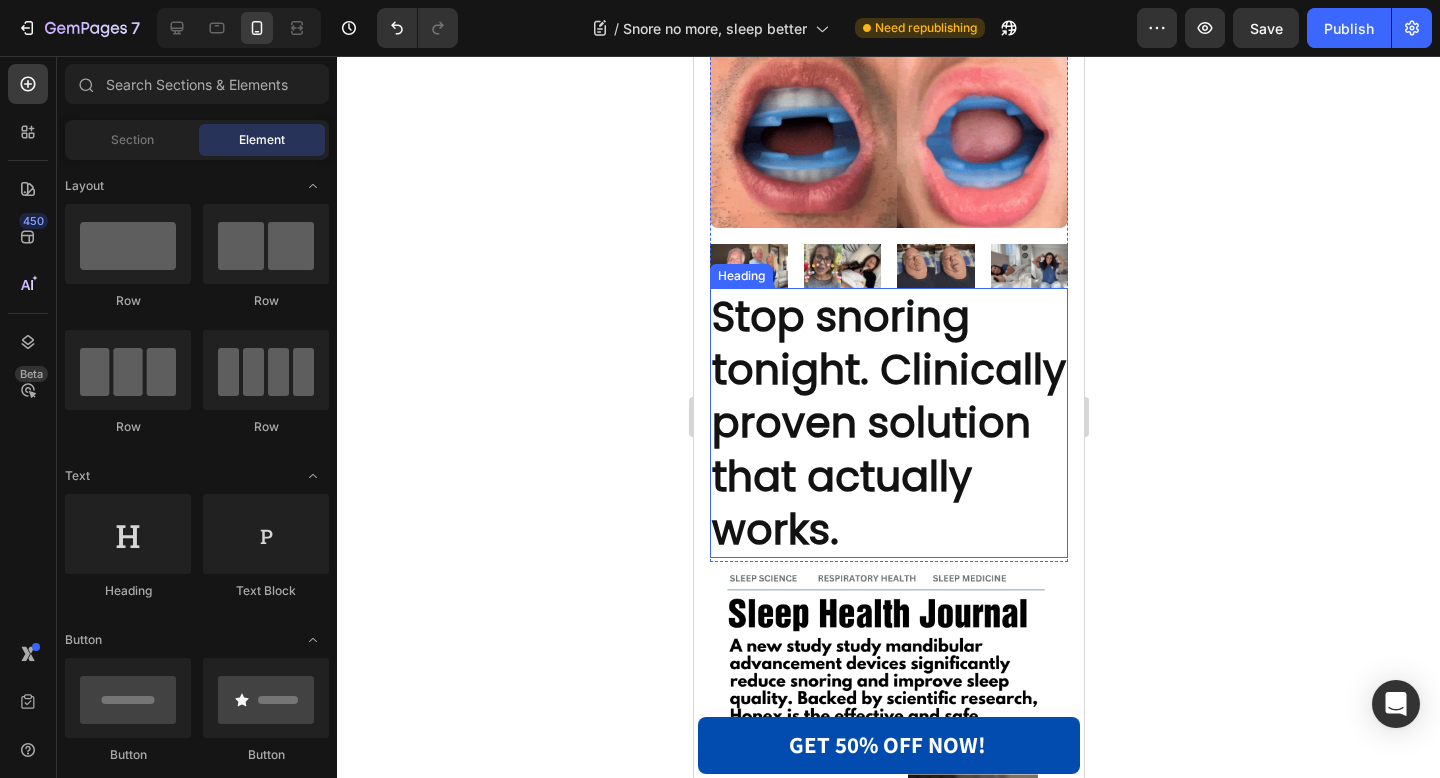 scroll, scrollTop: 314, scrollLeft: 0, axis: vertical 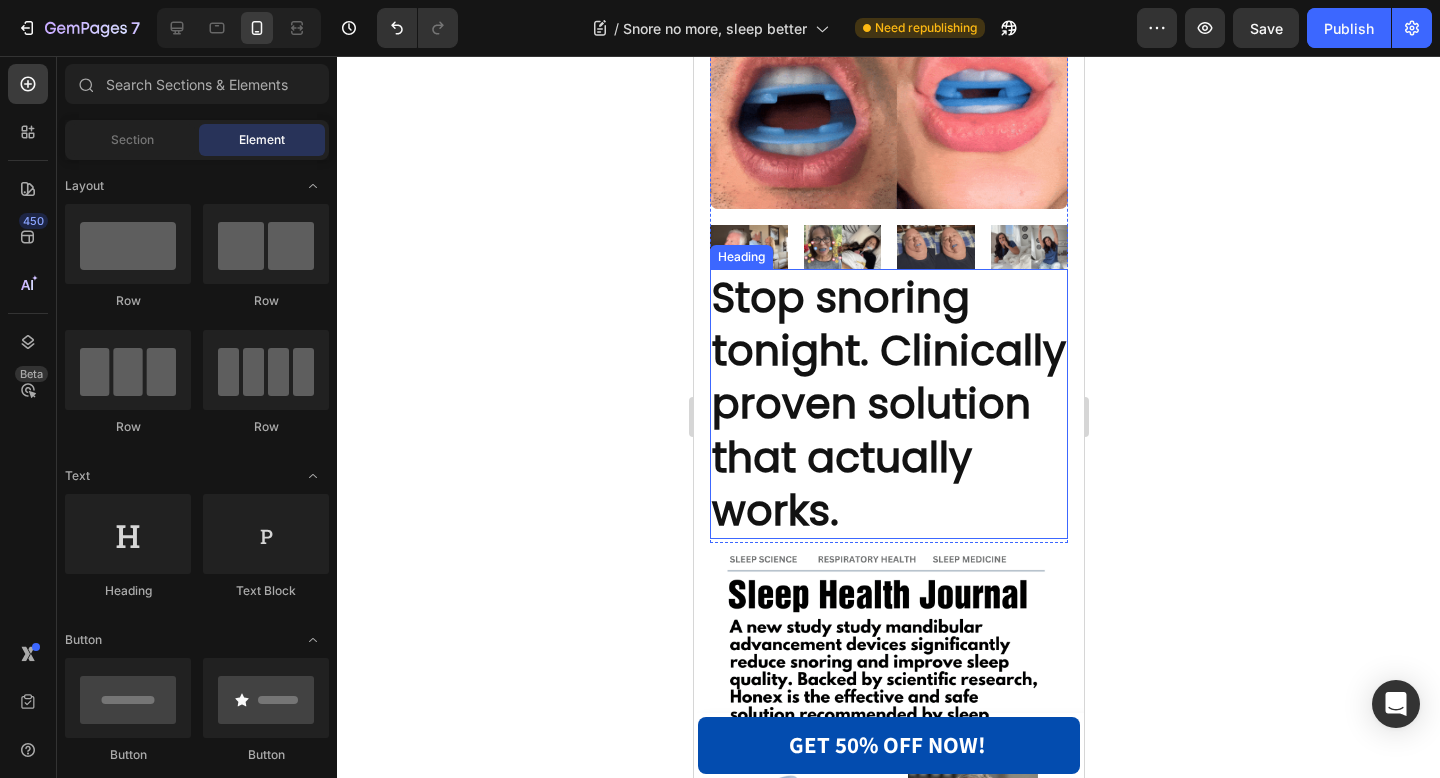 click on "Stop snoring tonight. Clinically proven solution that actually works." at bounding box center (888, 404) 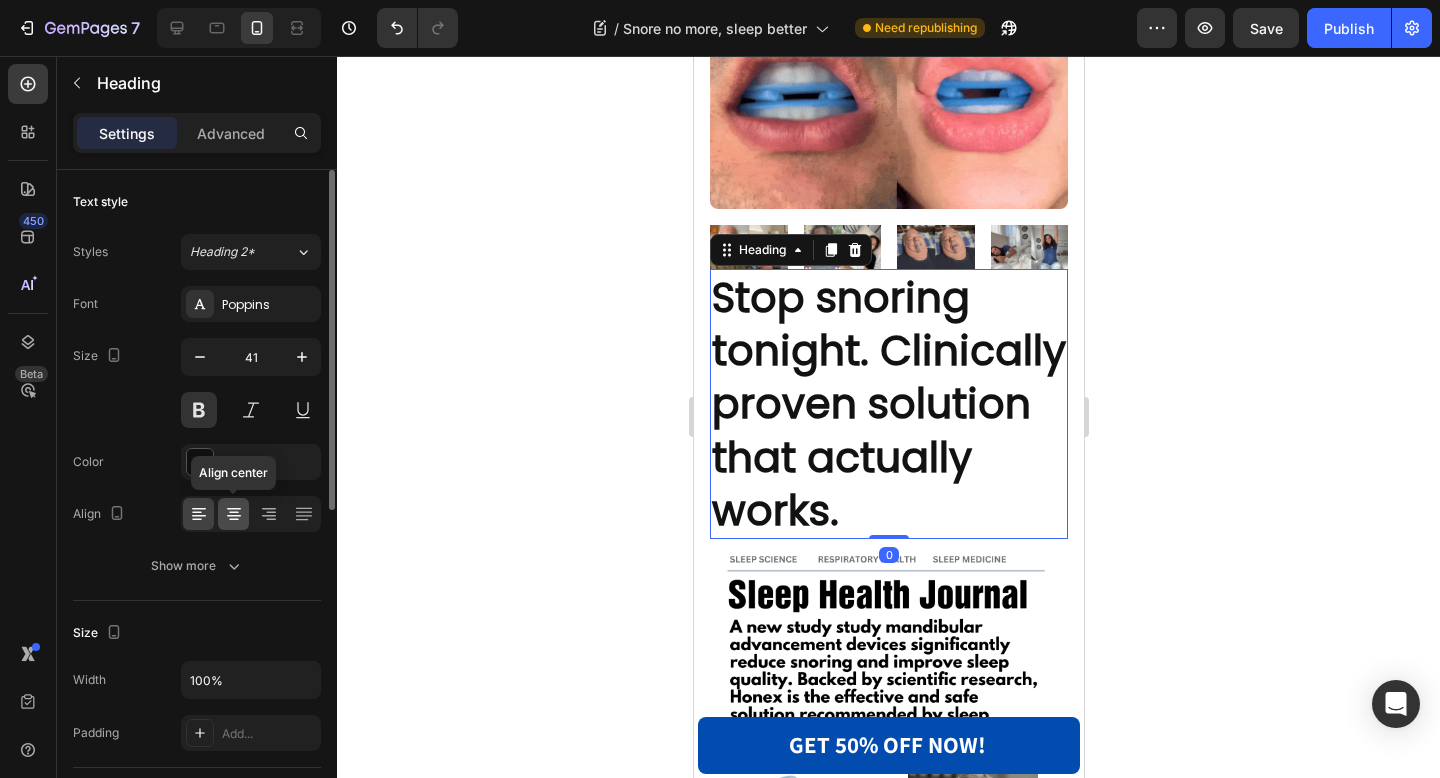 click 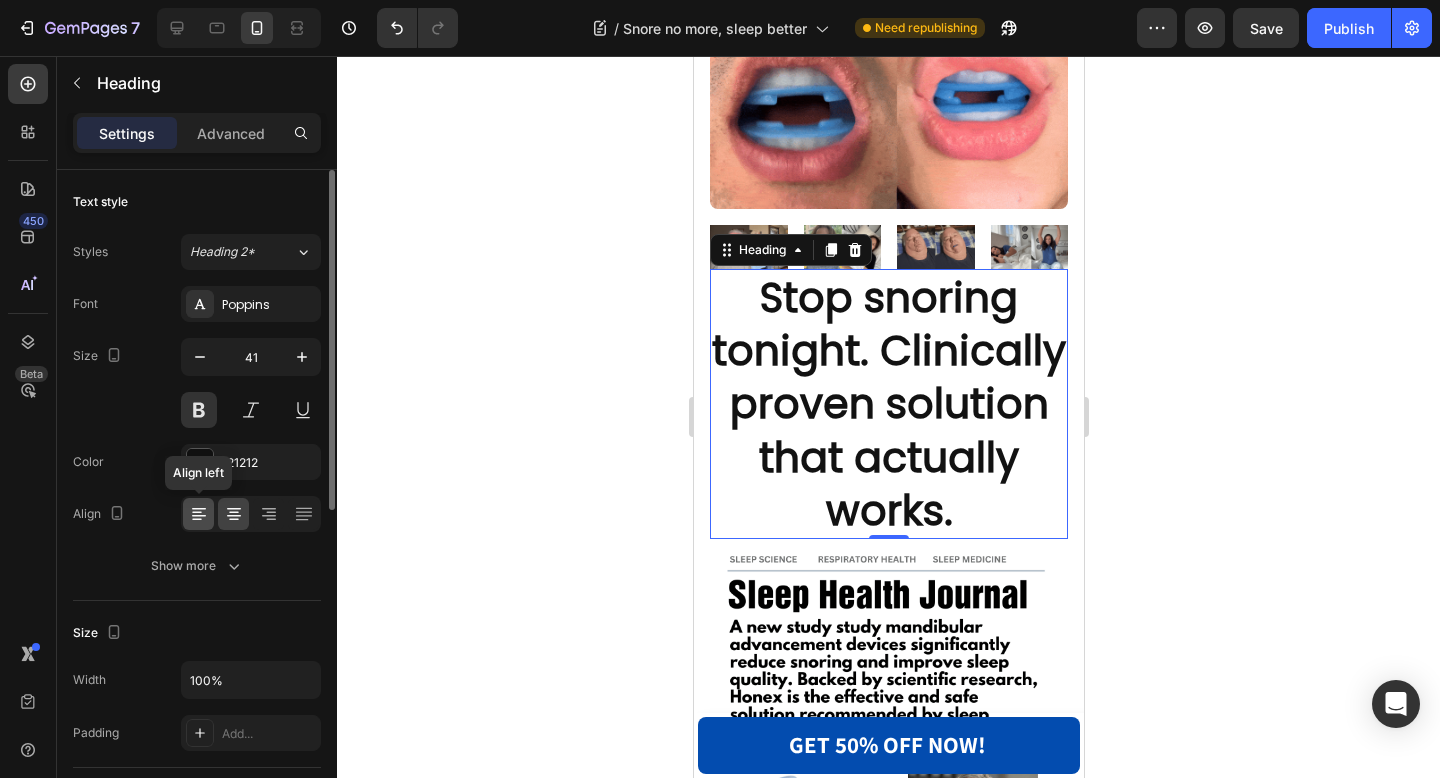 click 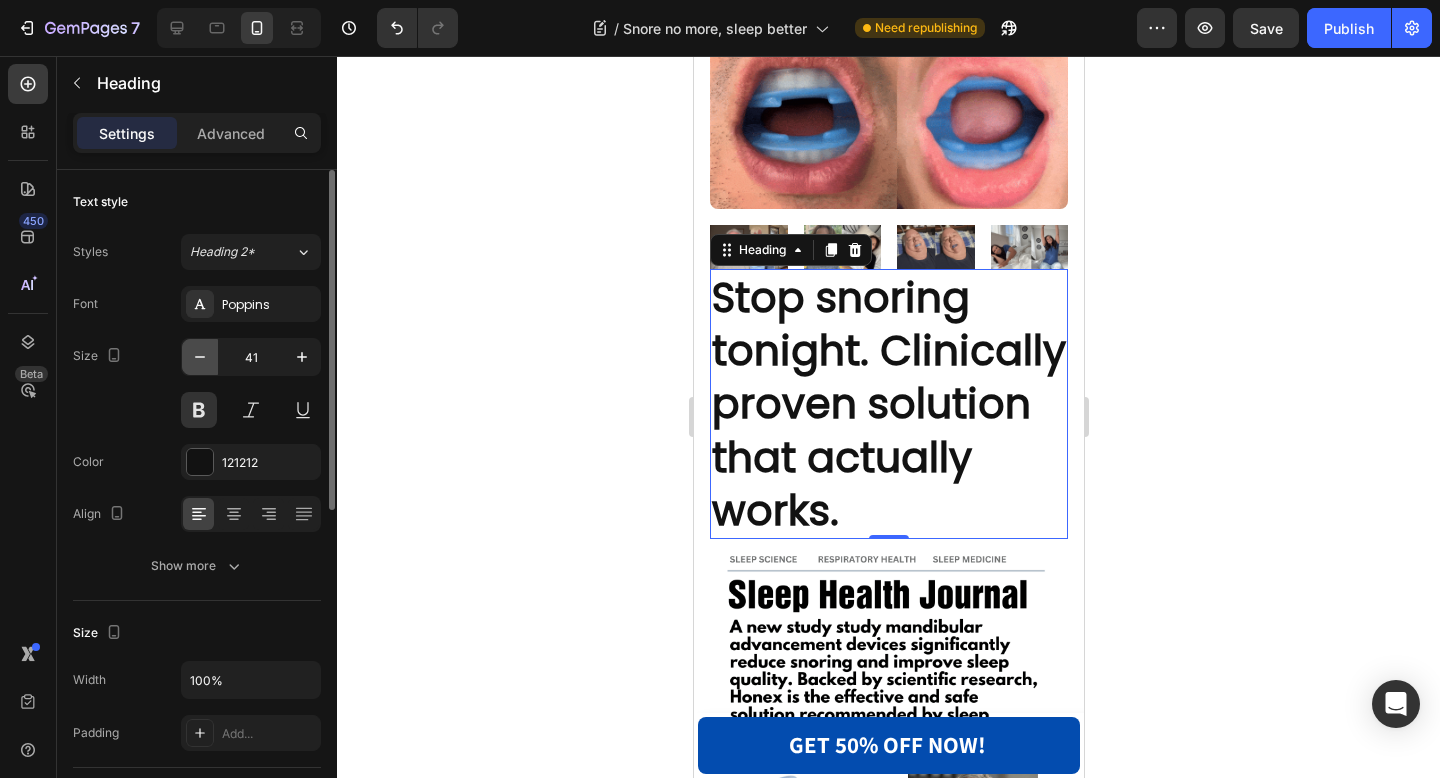 click 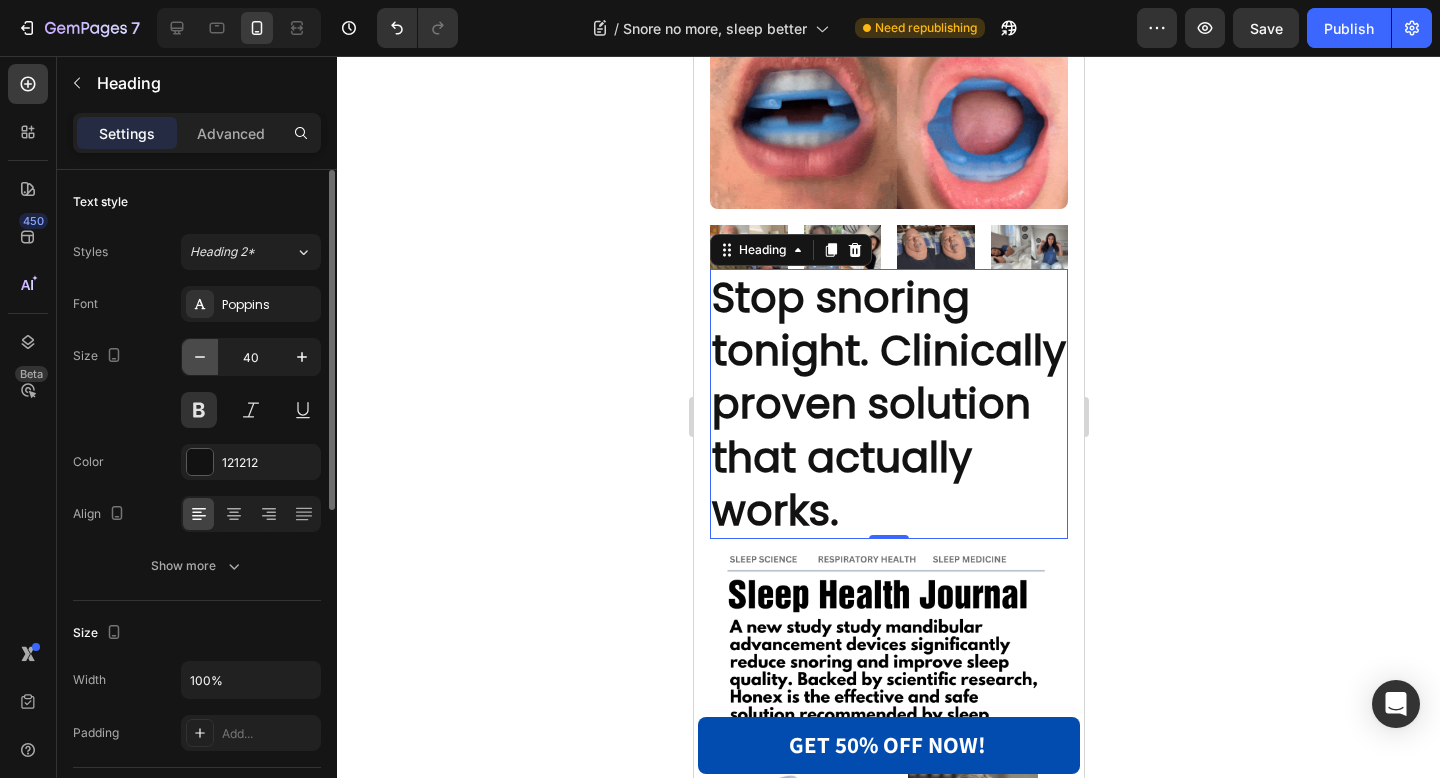 click 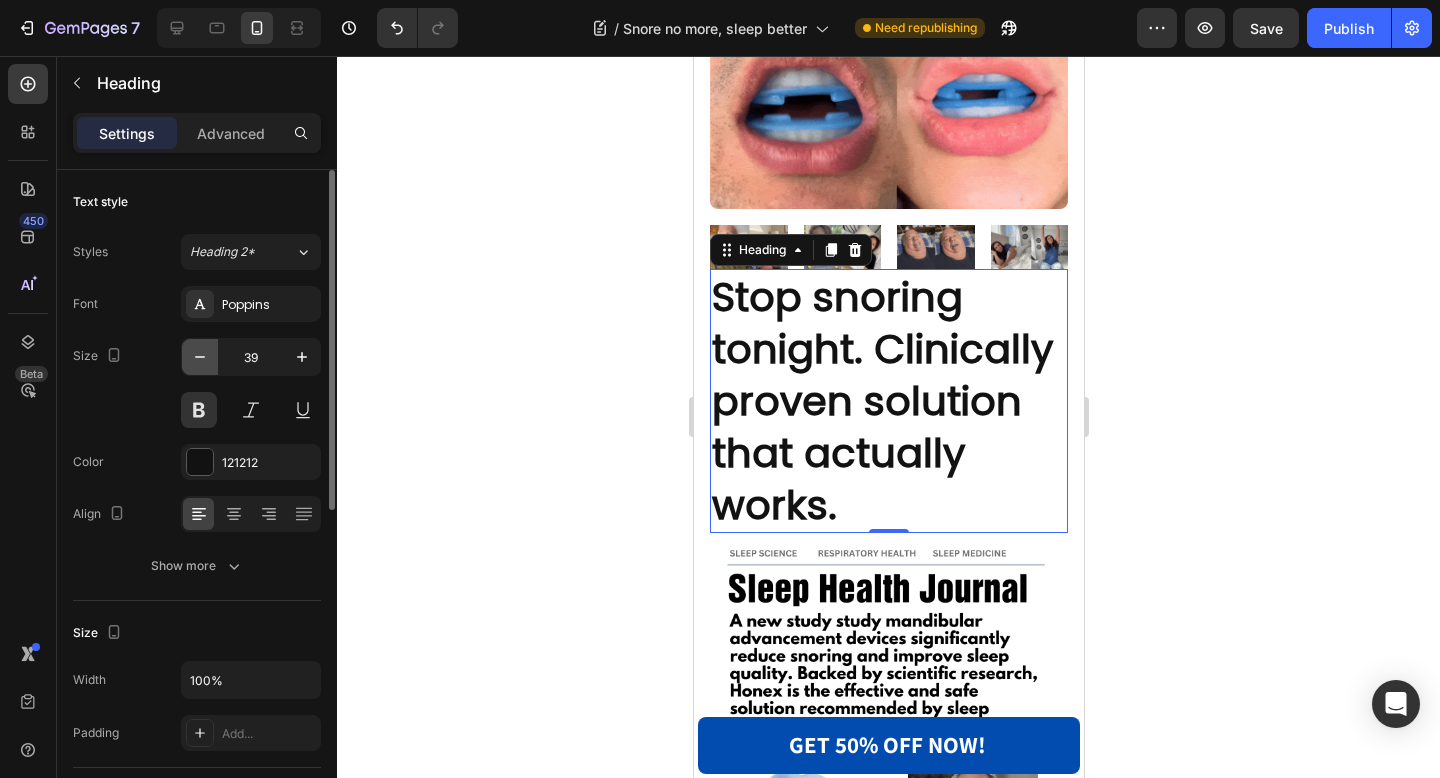 click 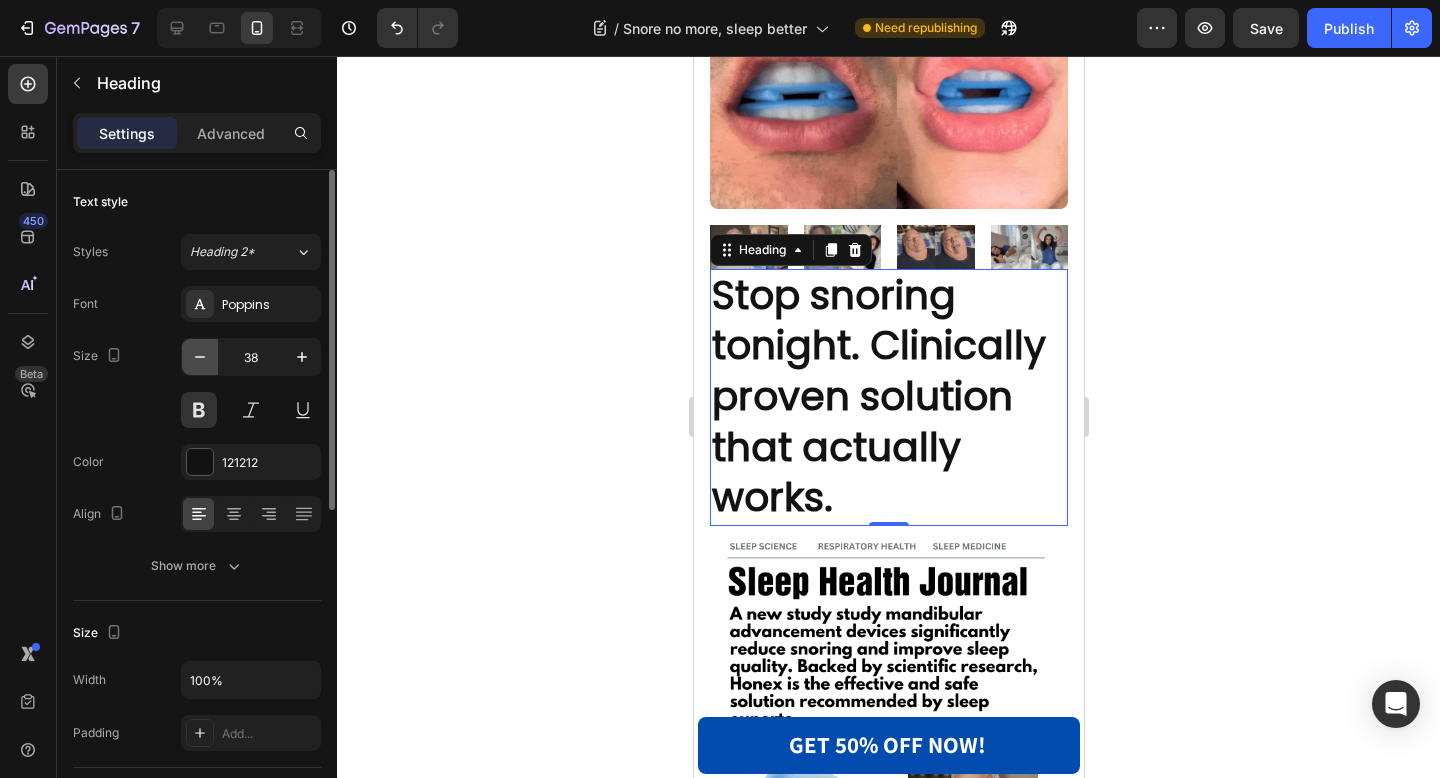 click 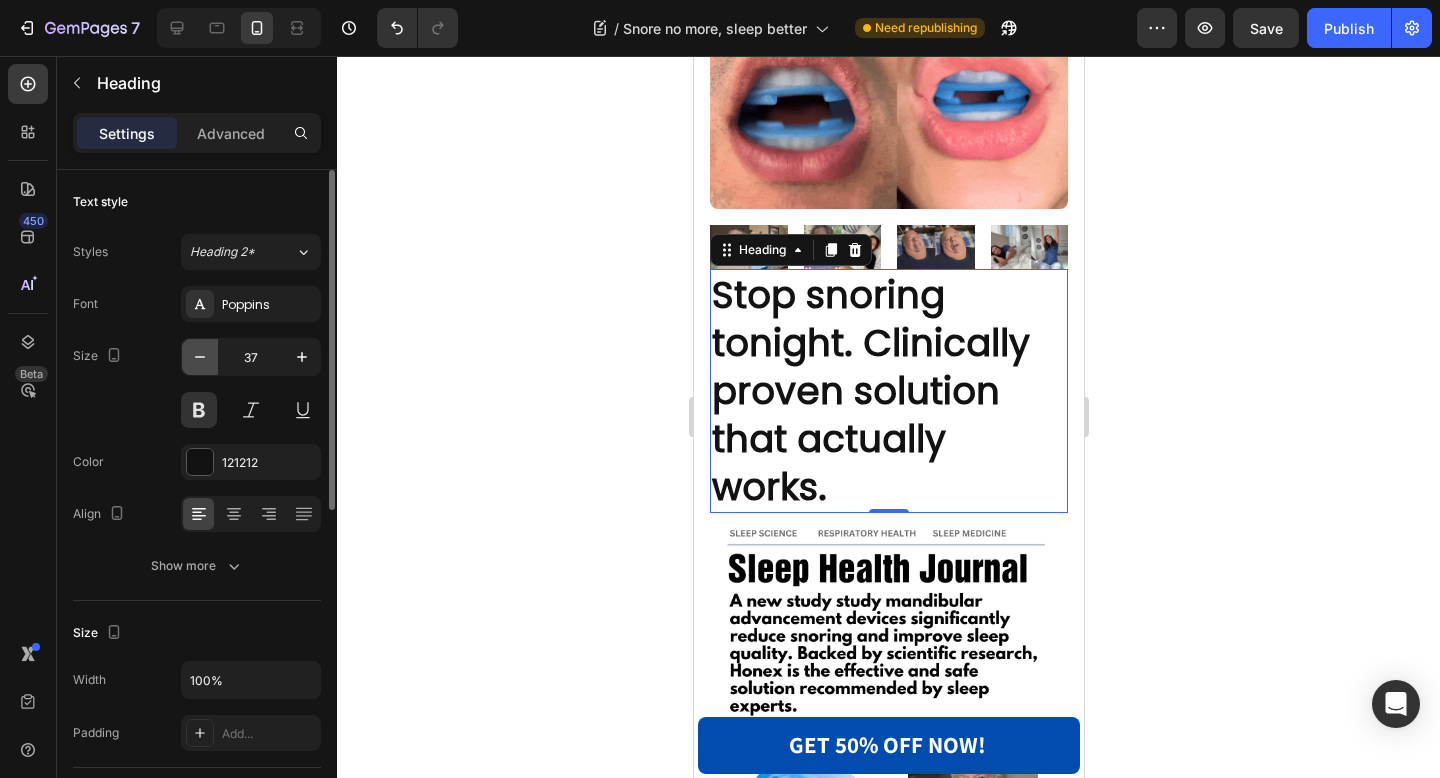 click 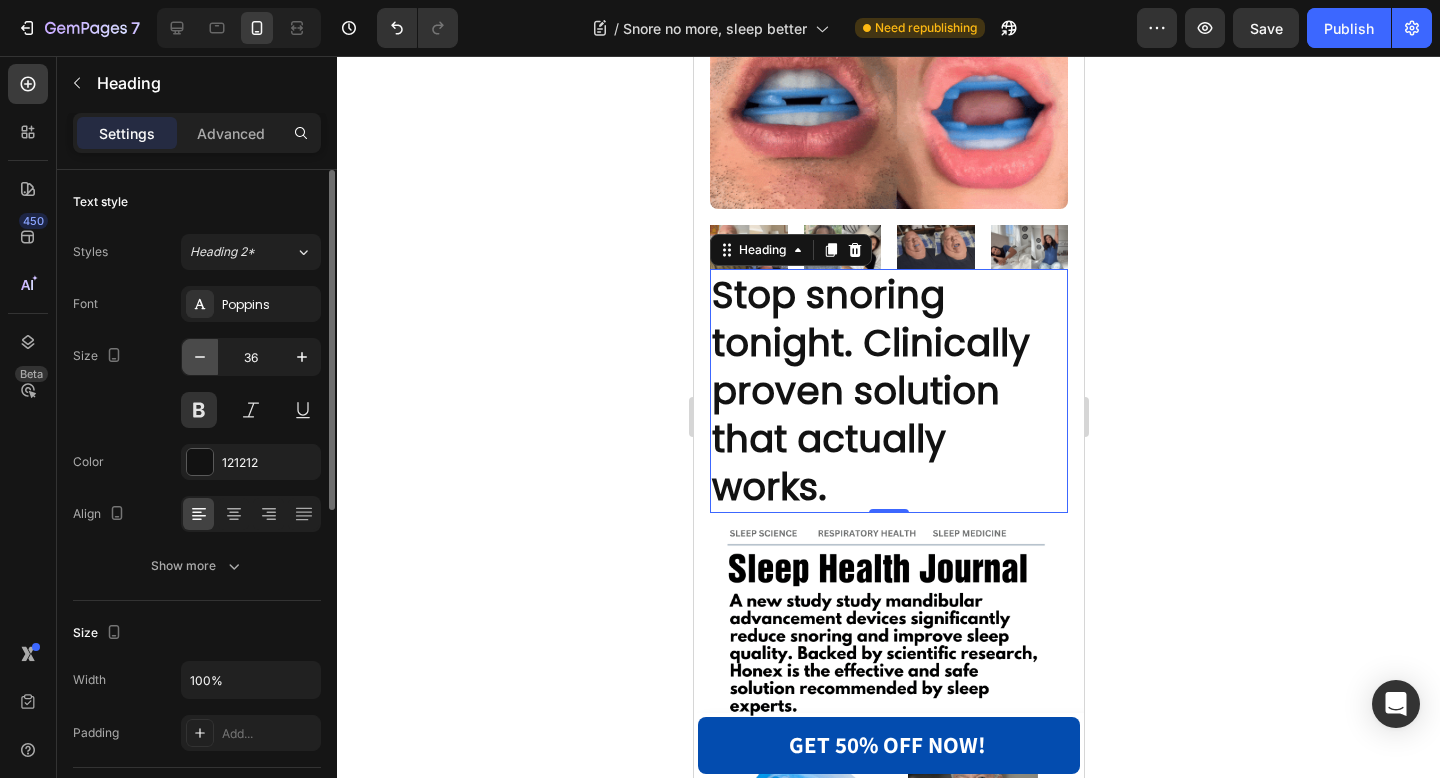 click 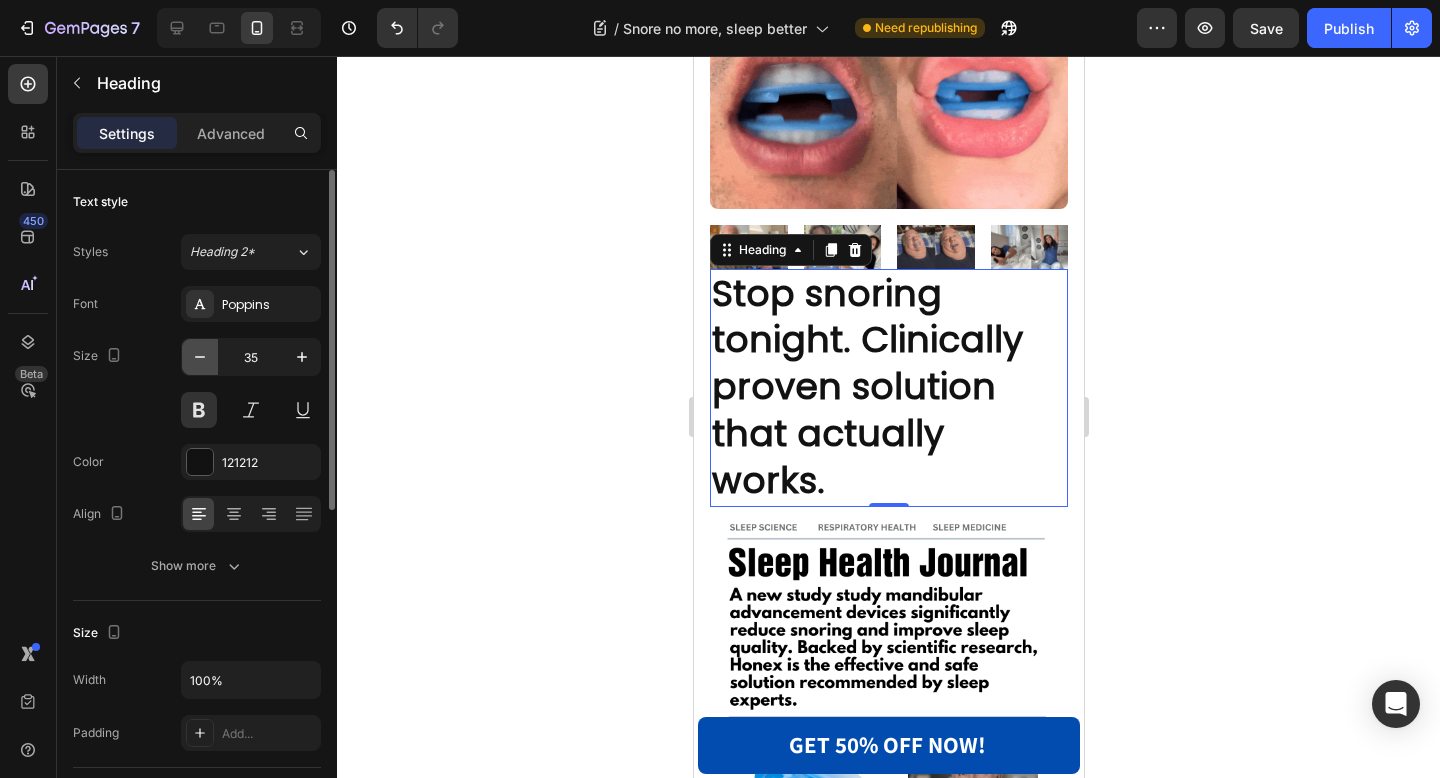 click 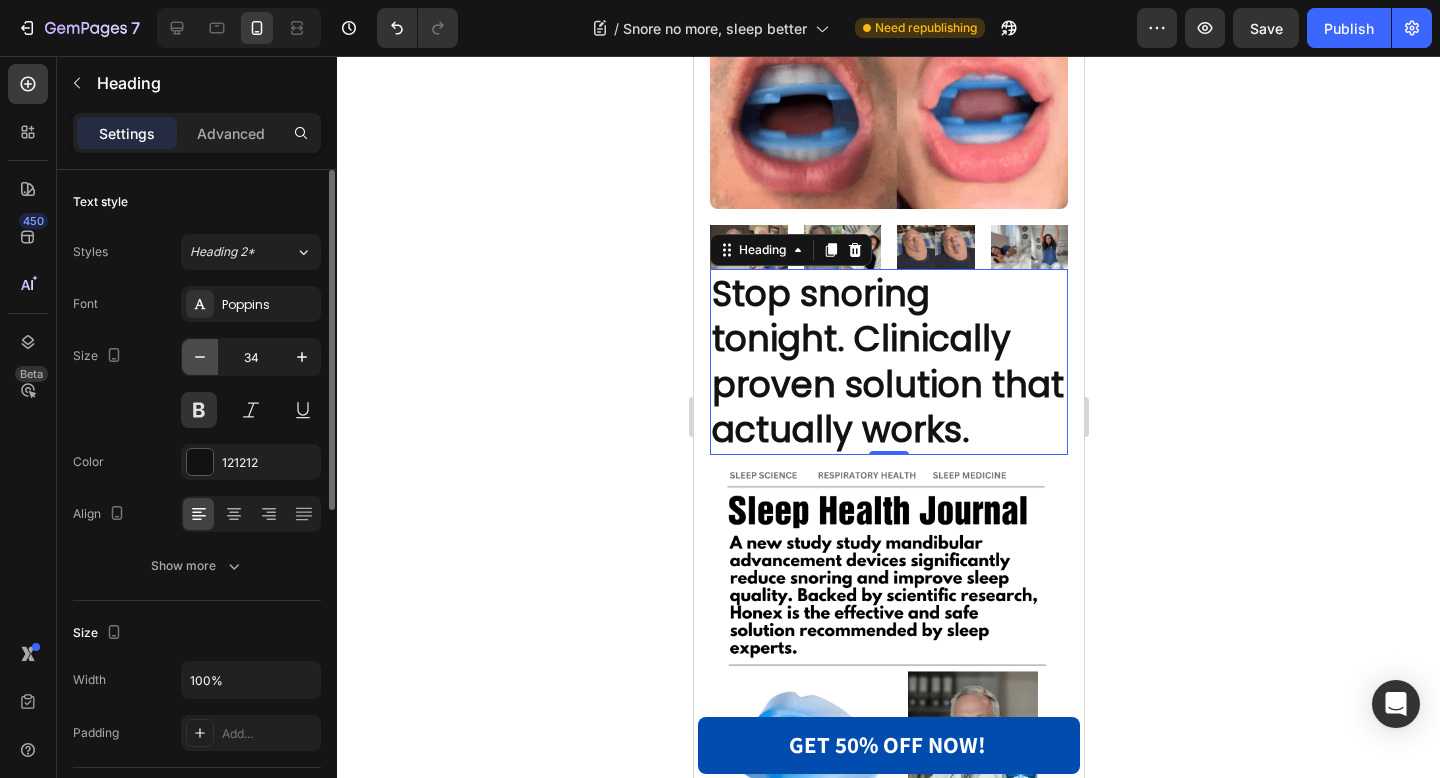 click 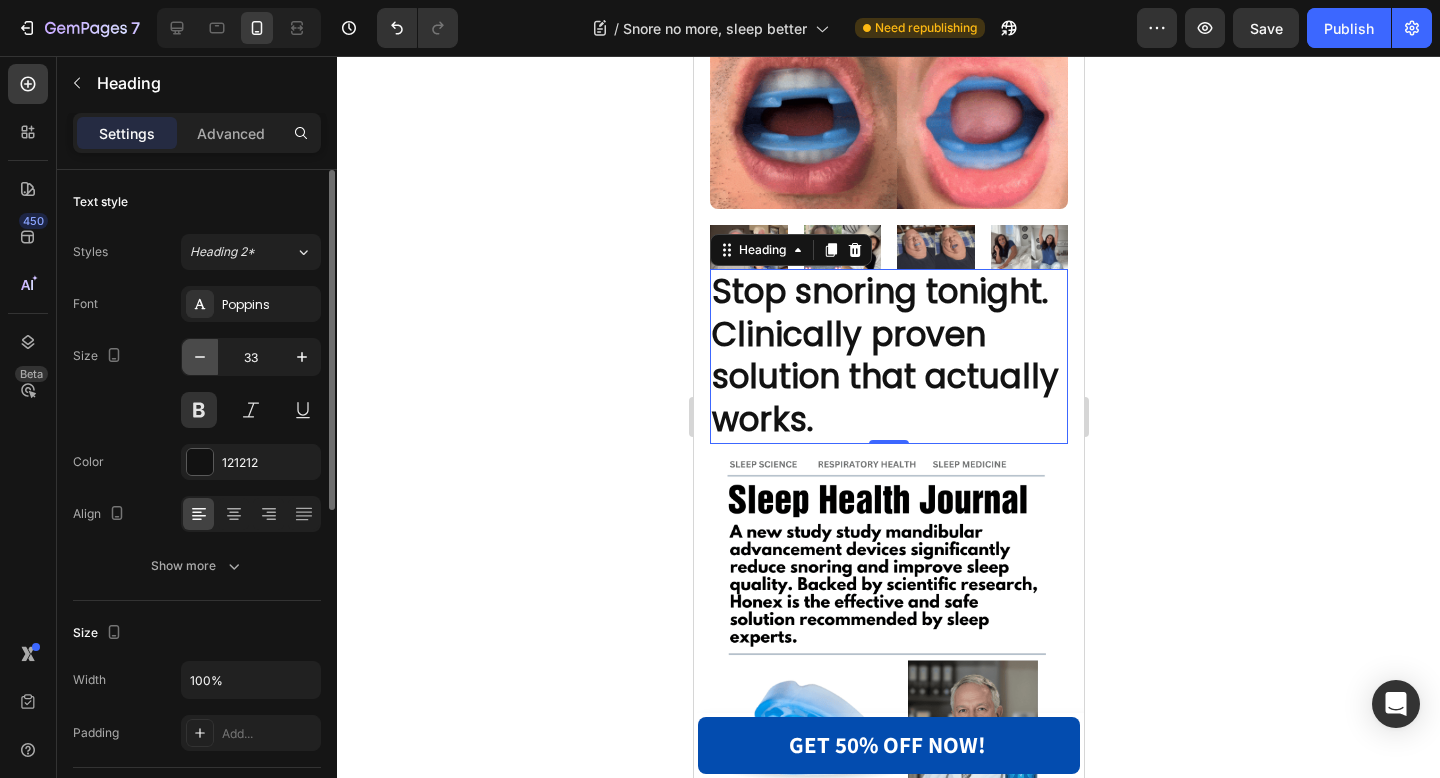 click 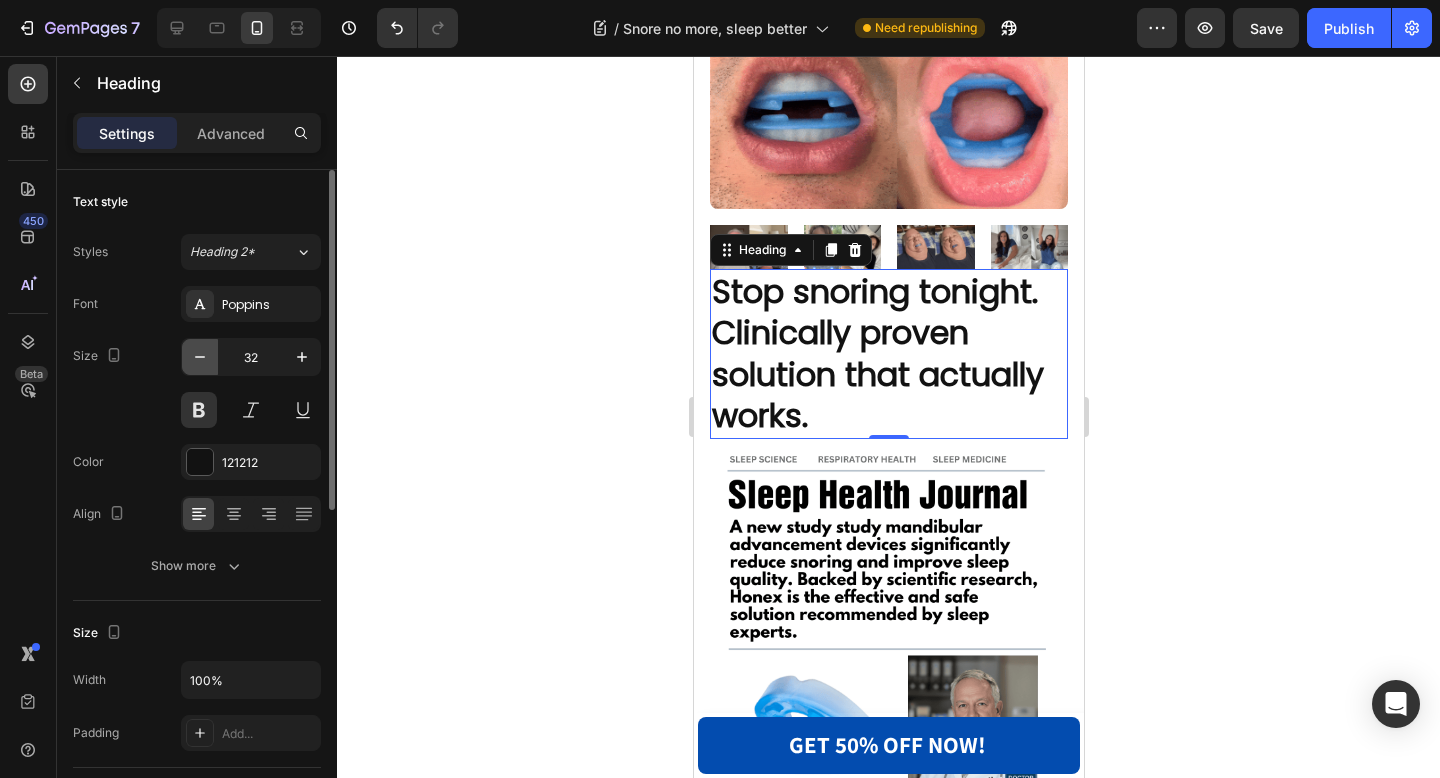 click 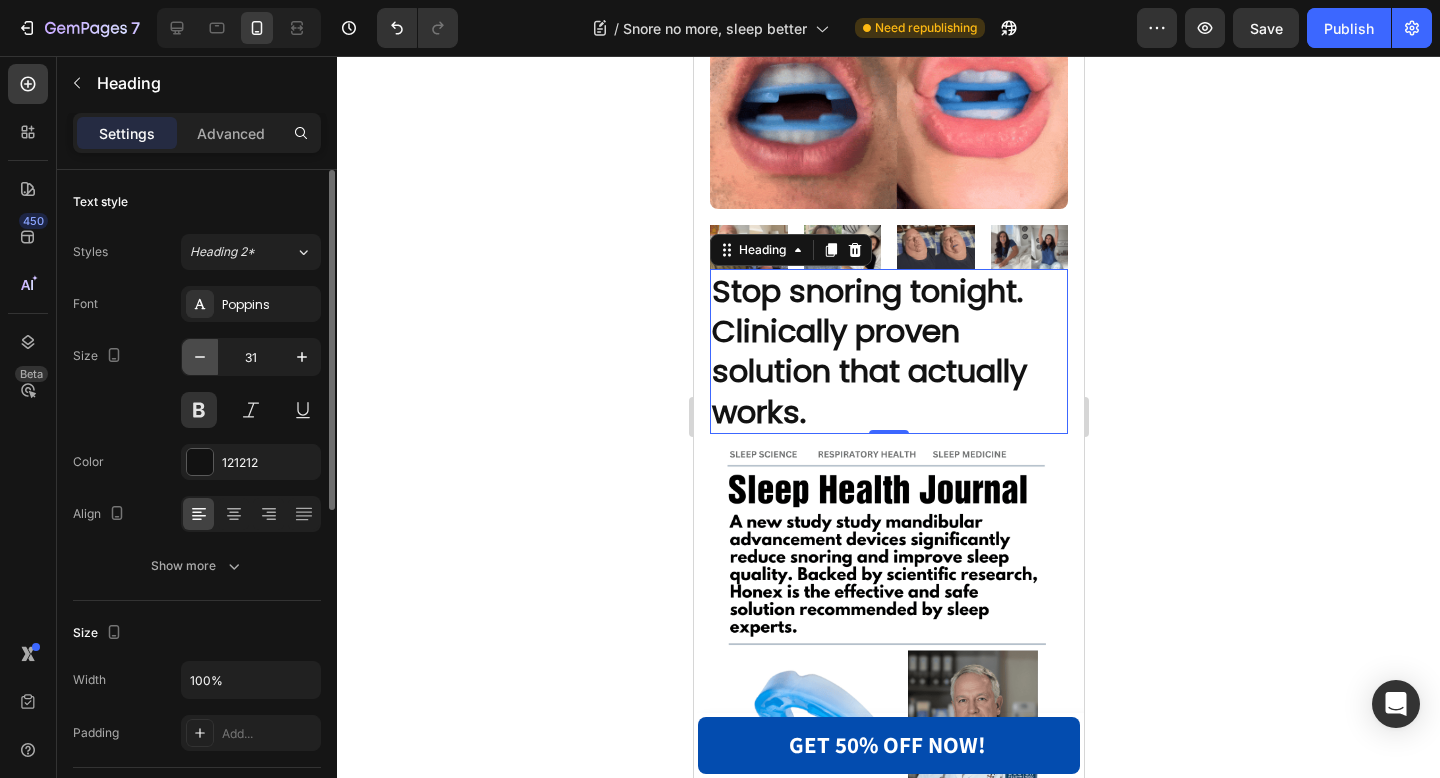 click 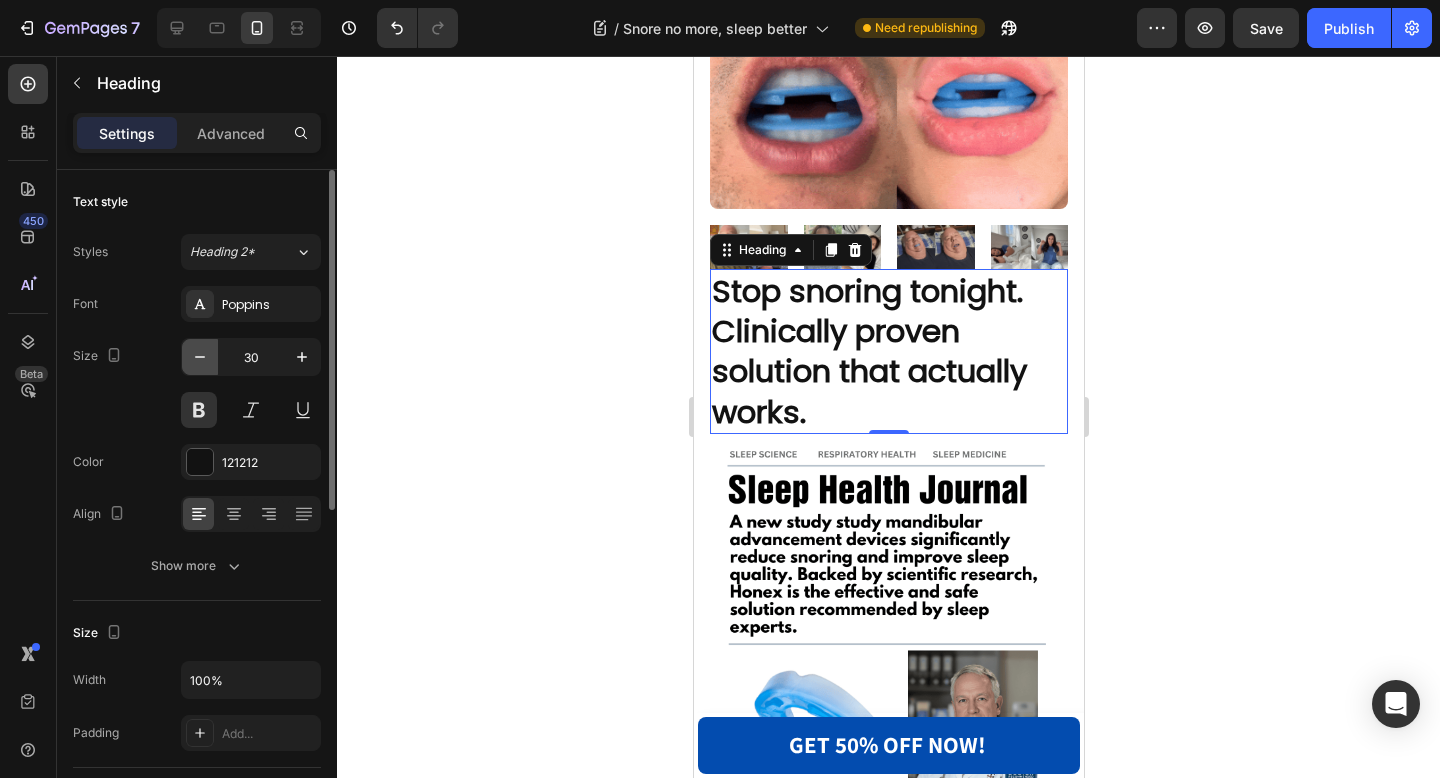 click 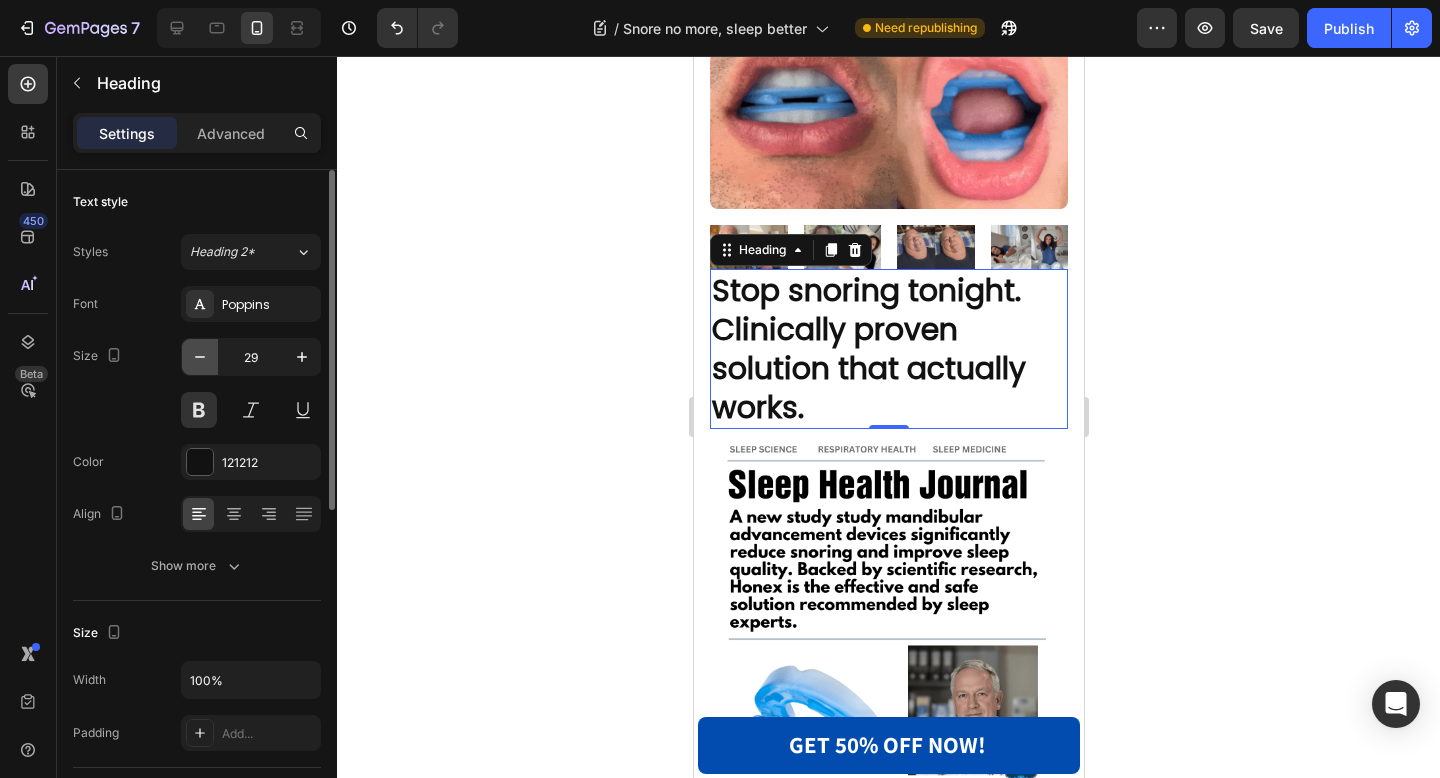 click 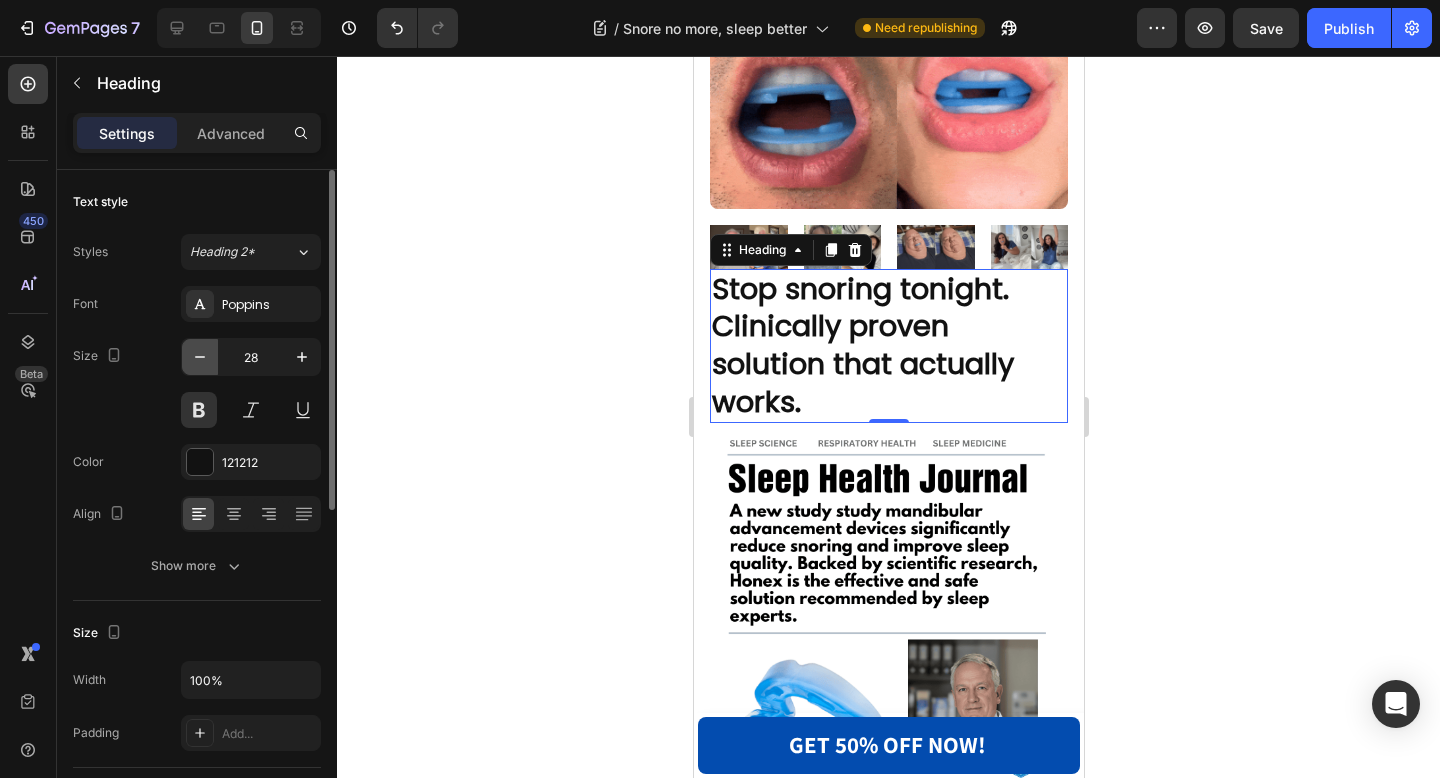 click 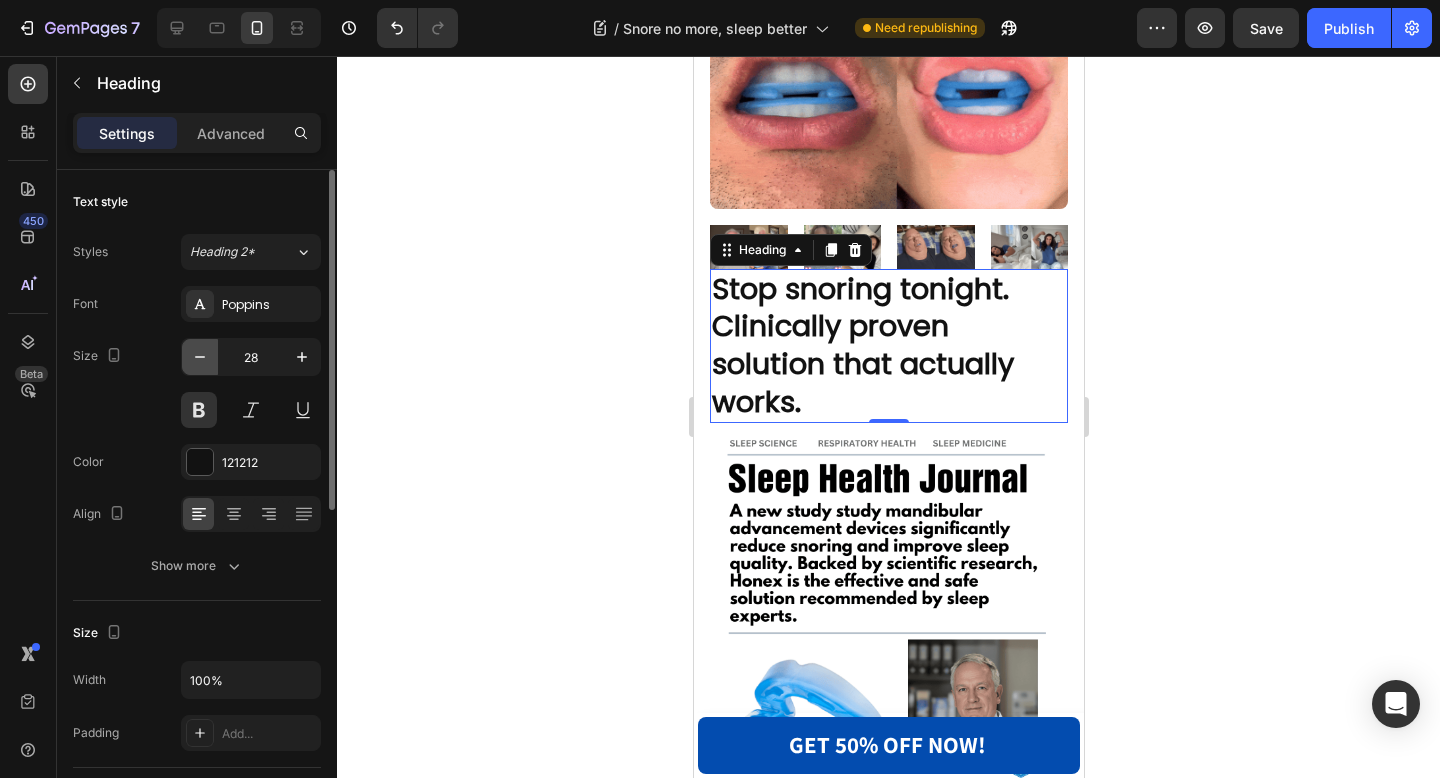 type on "27" 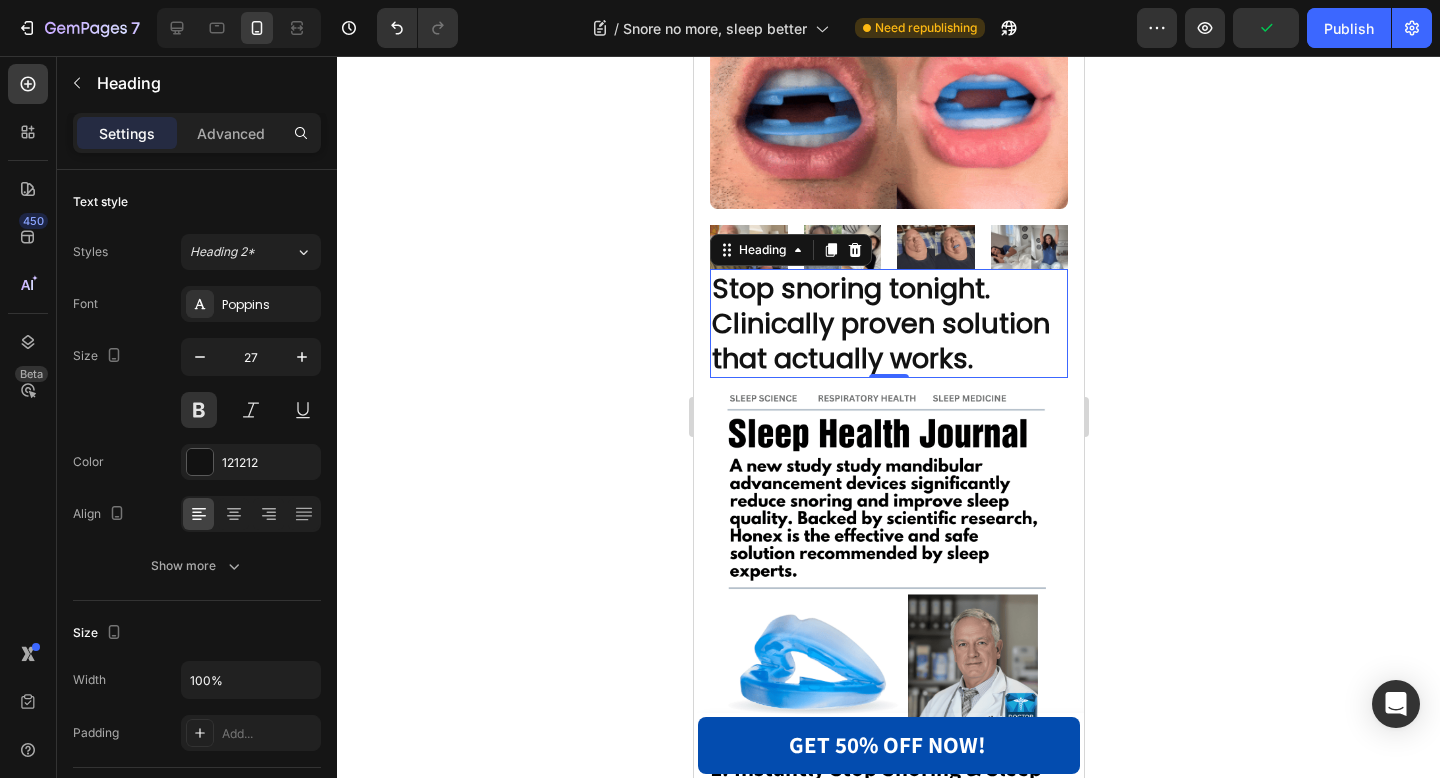 click 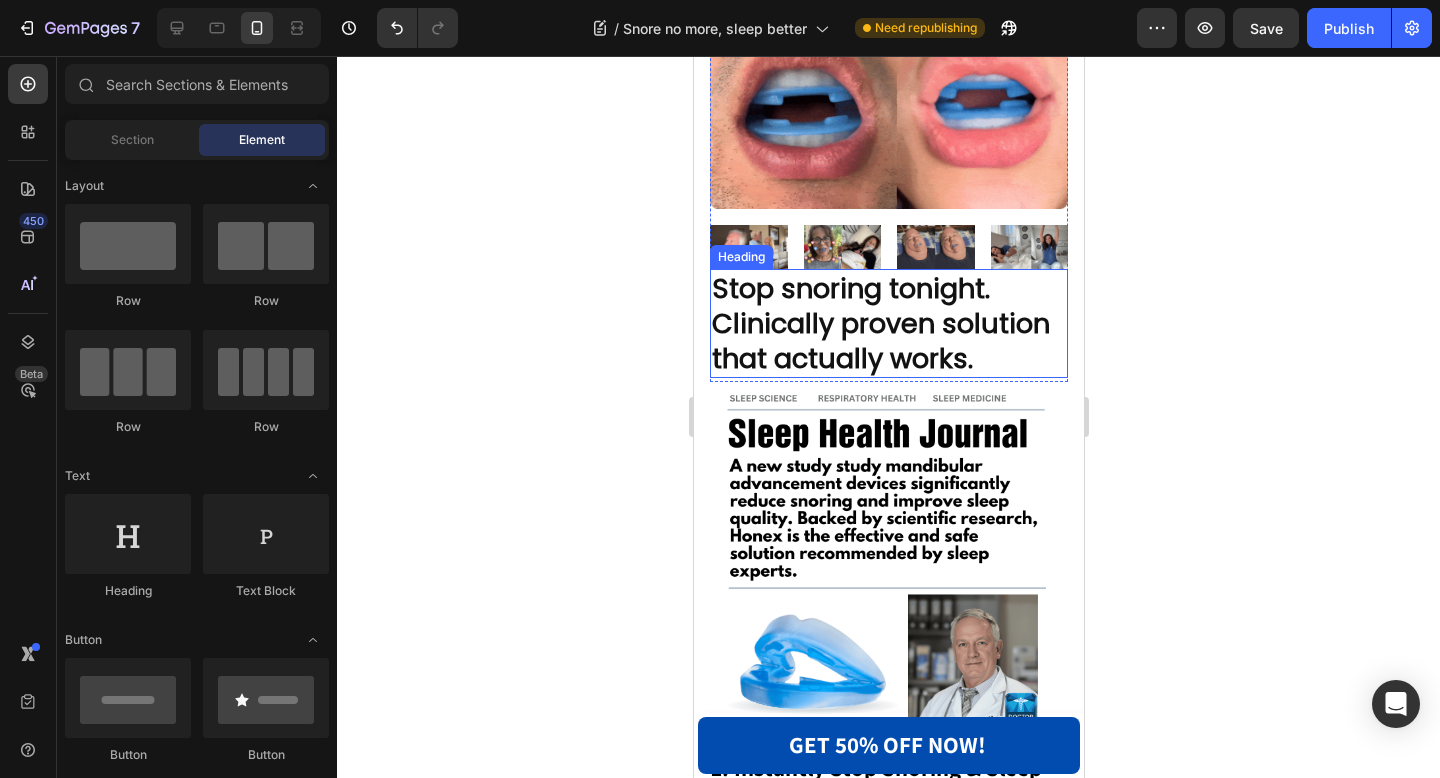 click on "Stop snoring tonight. Clinically proven solution that actually works." at bounding box center (888, 323) 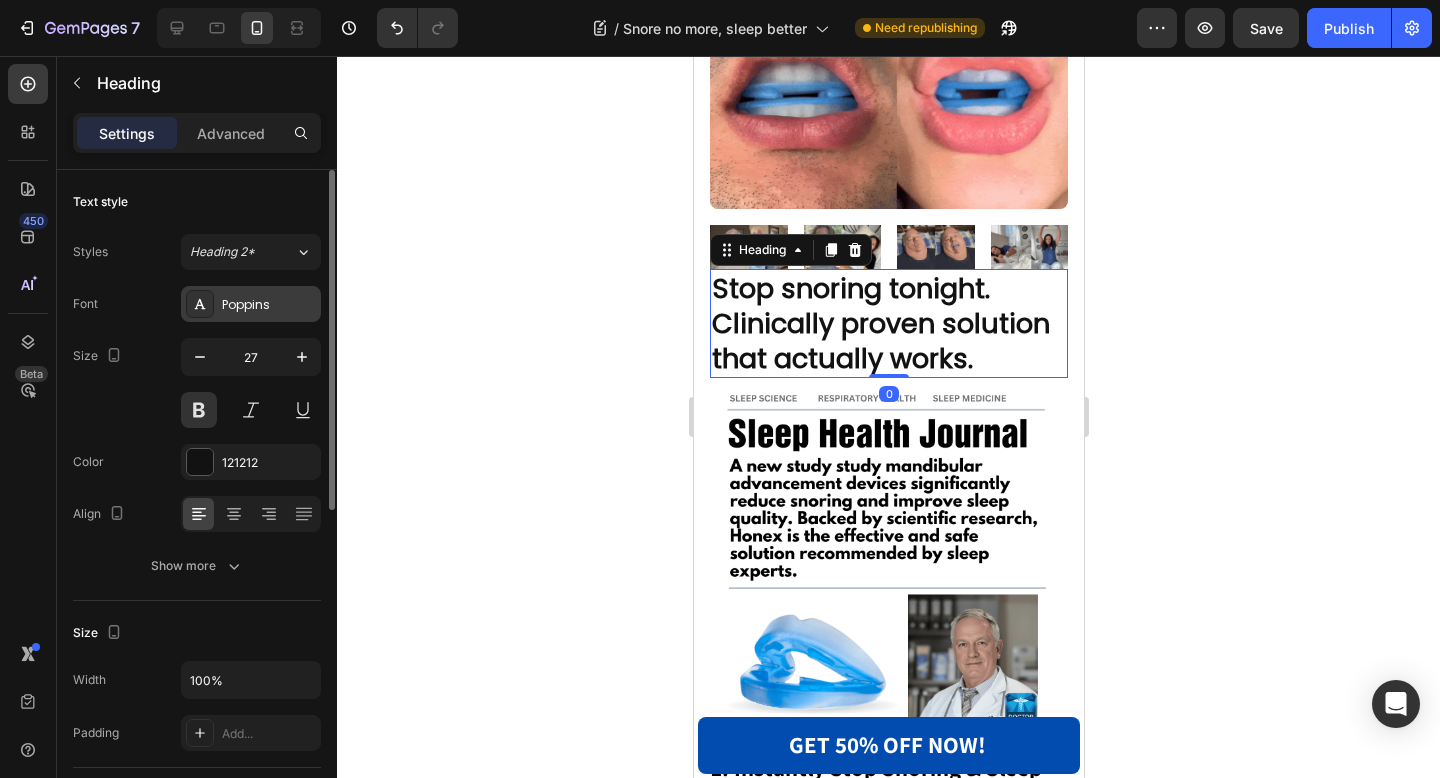 click on "Poppins" at bounding box center [269, 305] 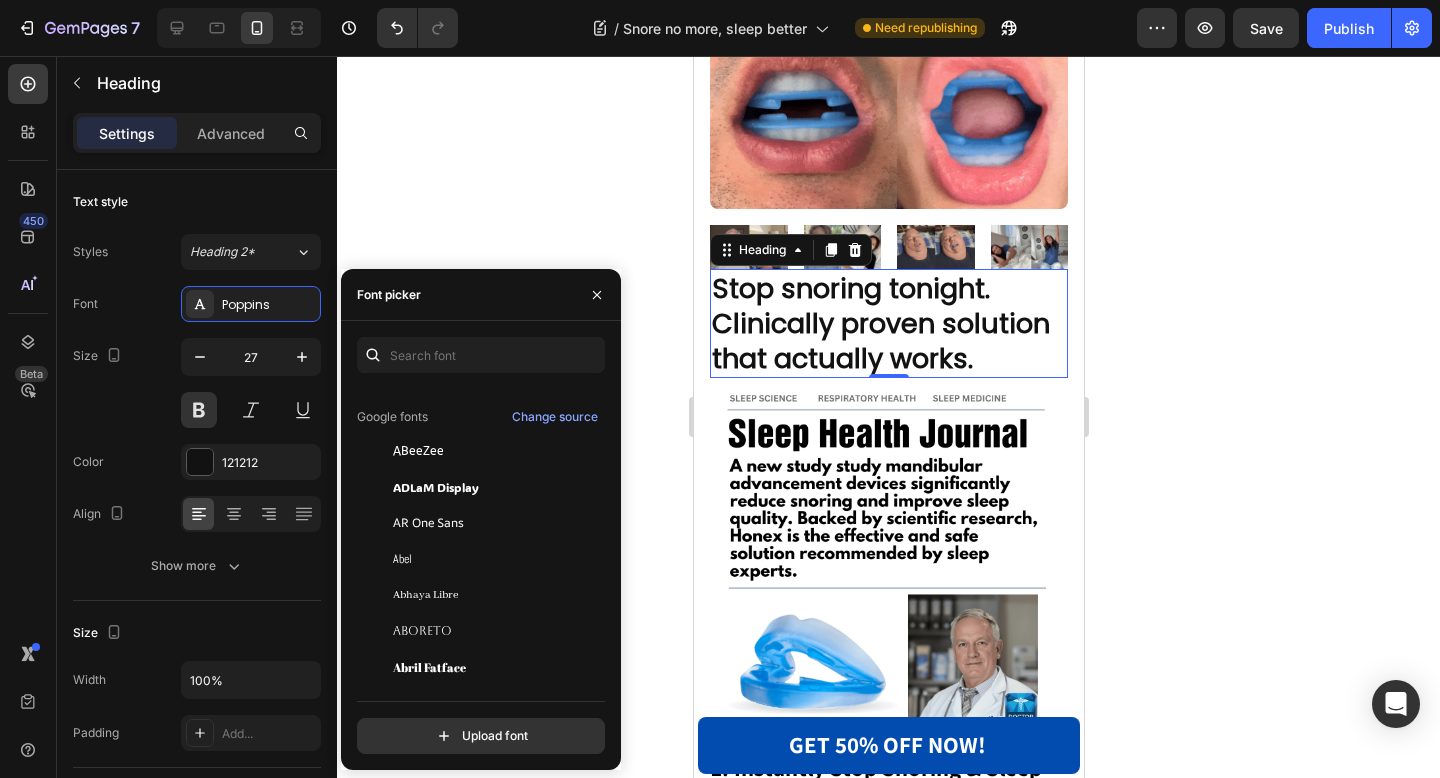 scroll, scrollTop: 189, scrollLeft: 0, axis: vertical 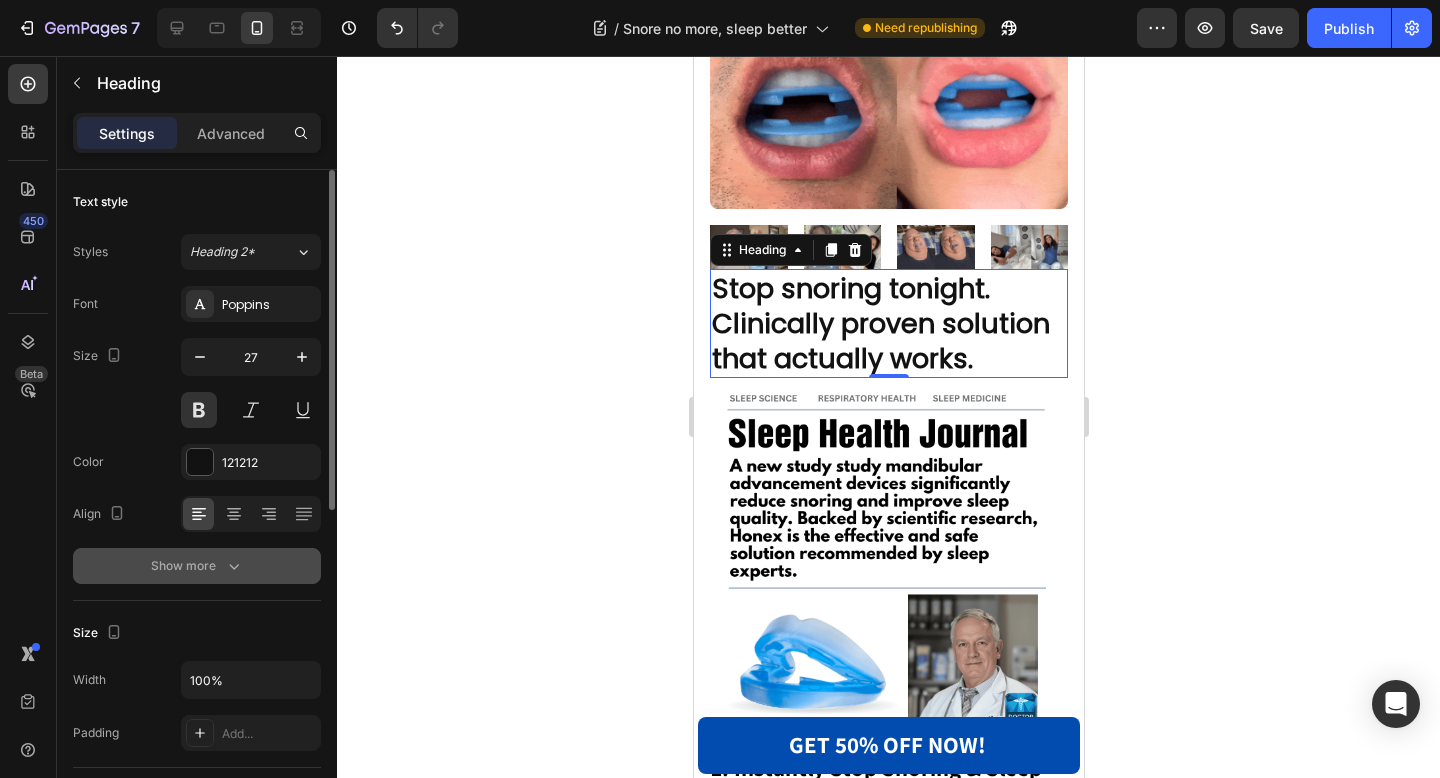 click on "Show more" at bounding box center (197, 566) 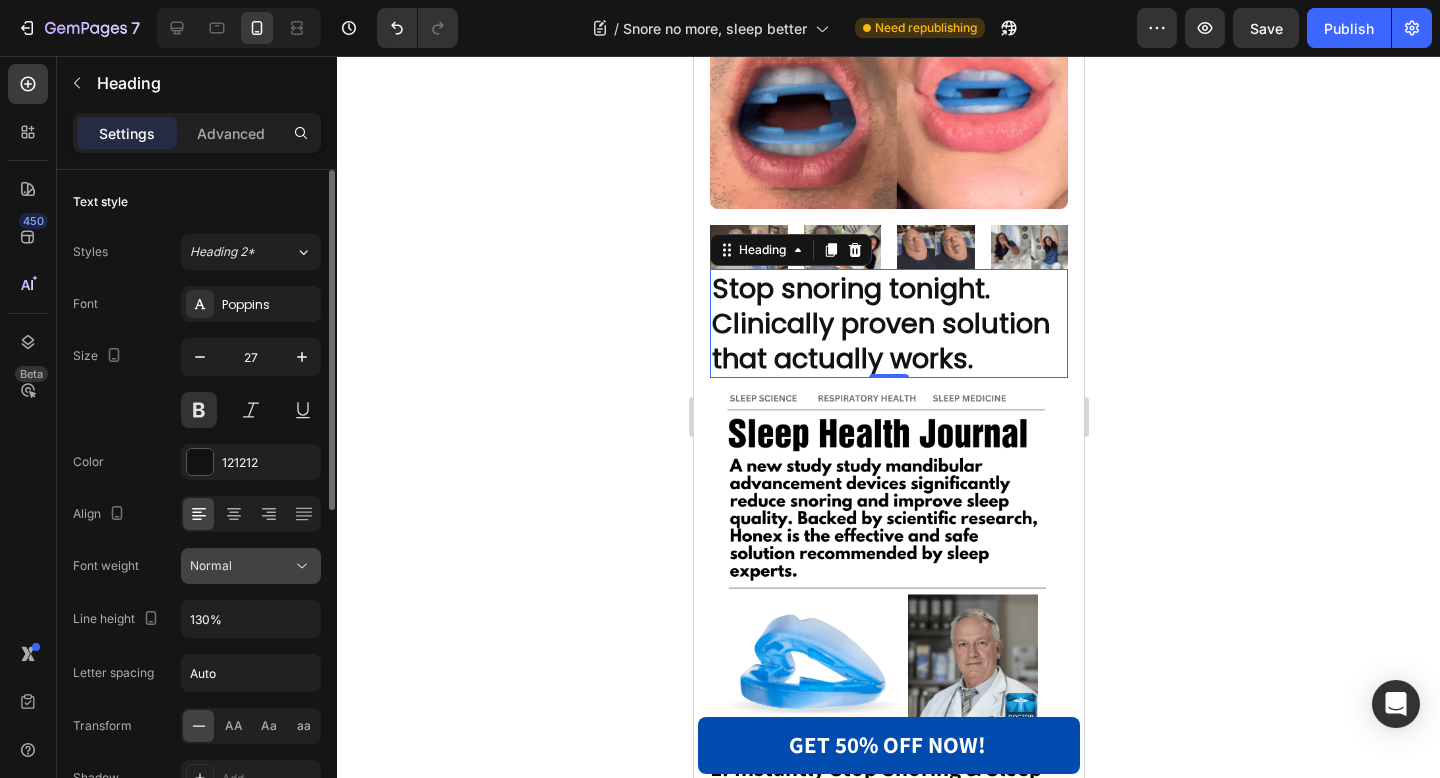 click on "Normal" at bounding box center [241, 566] 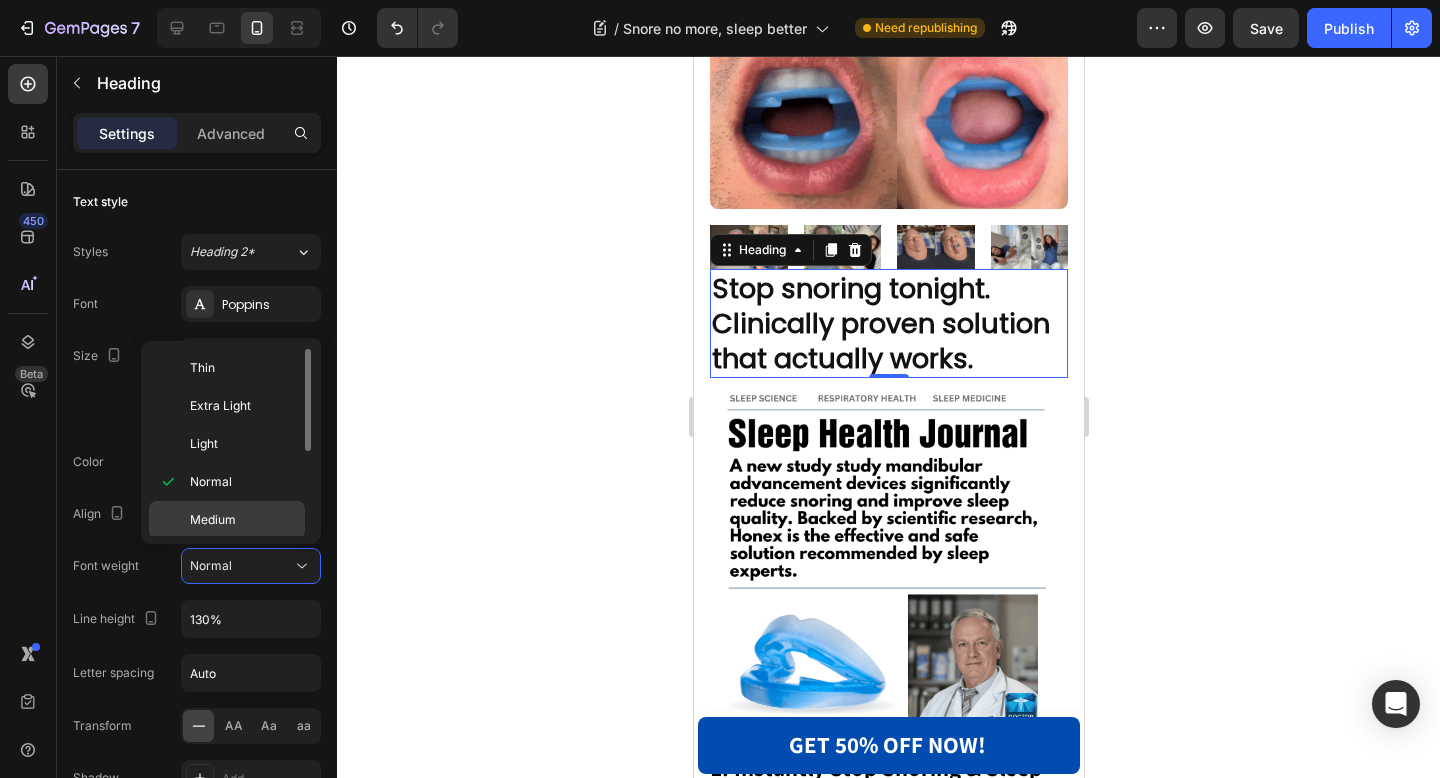 click on "Medium" at bounding box center (243, 520) 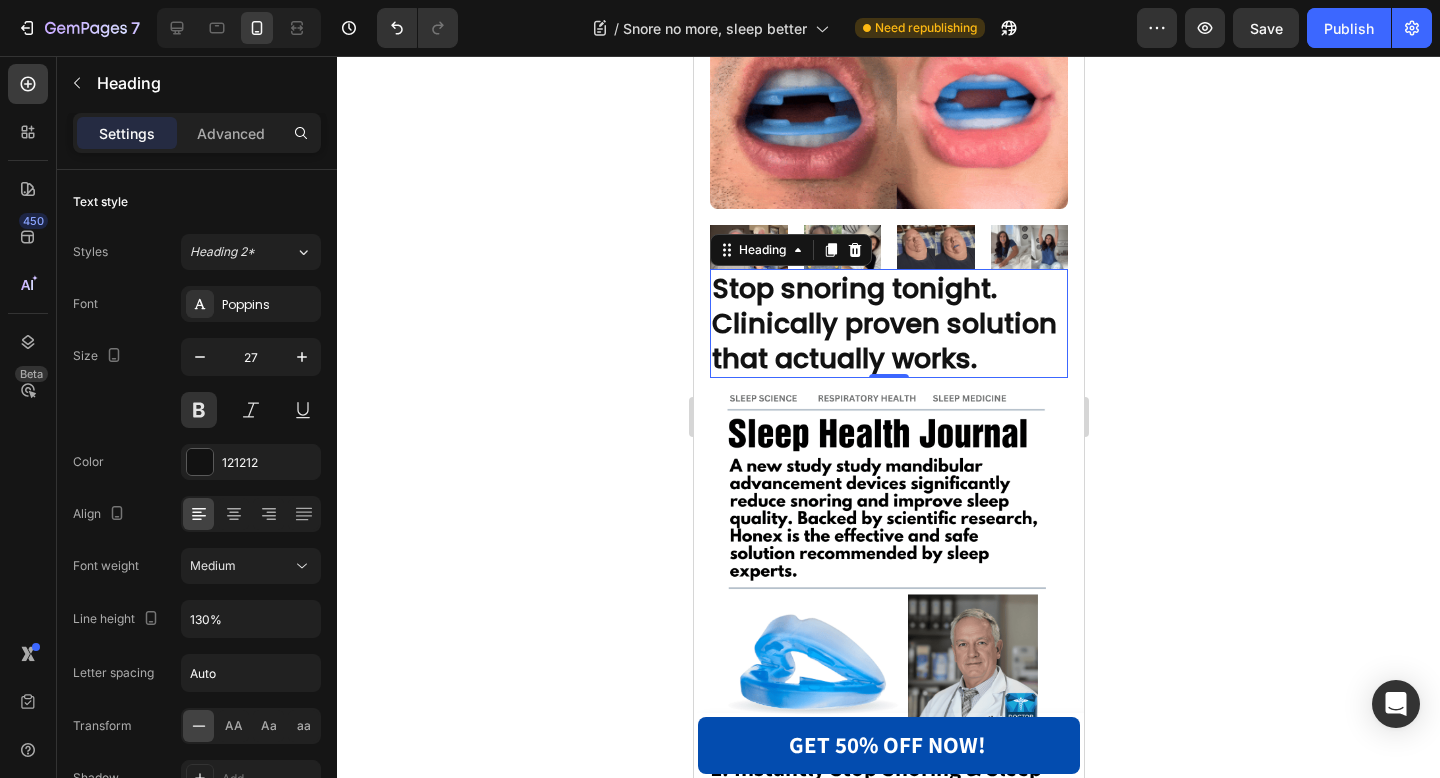 click 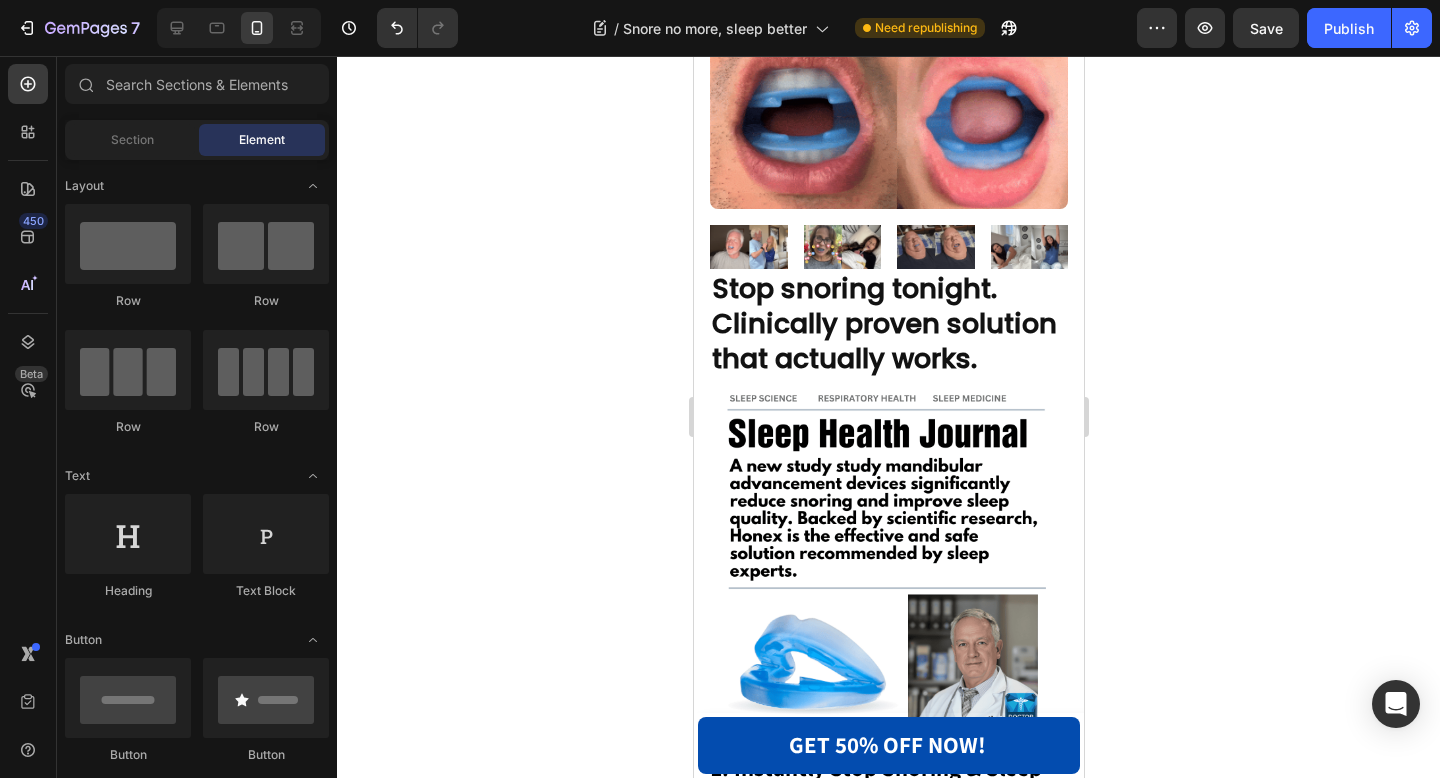 click 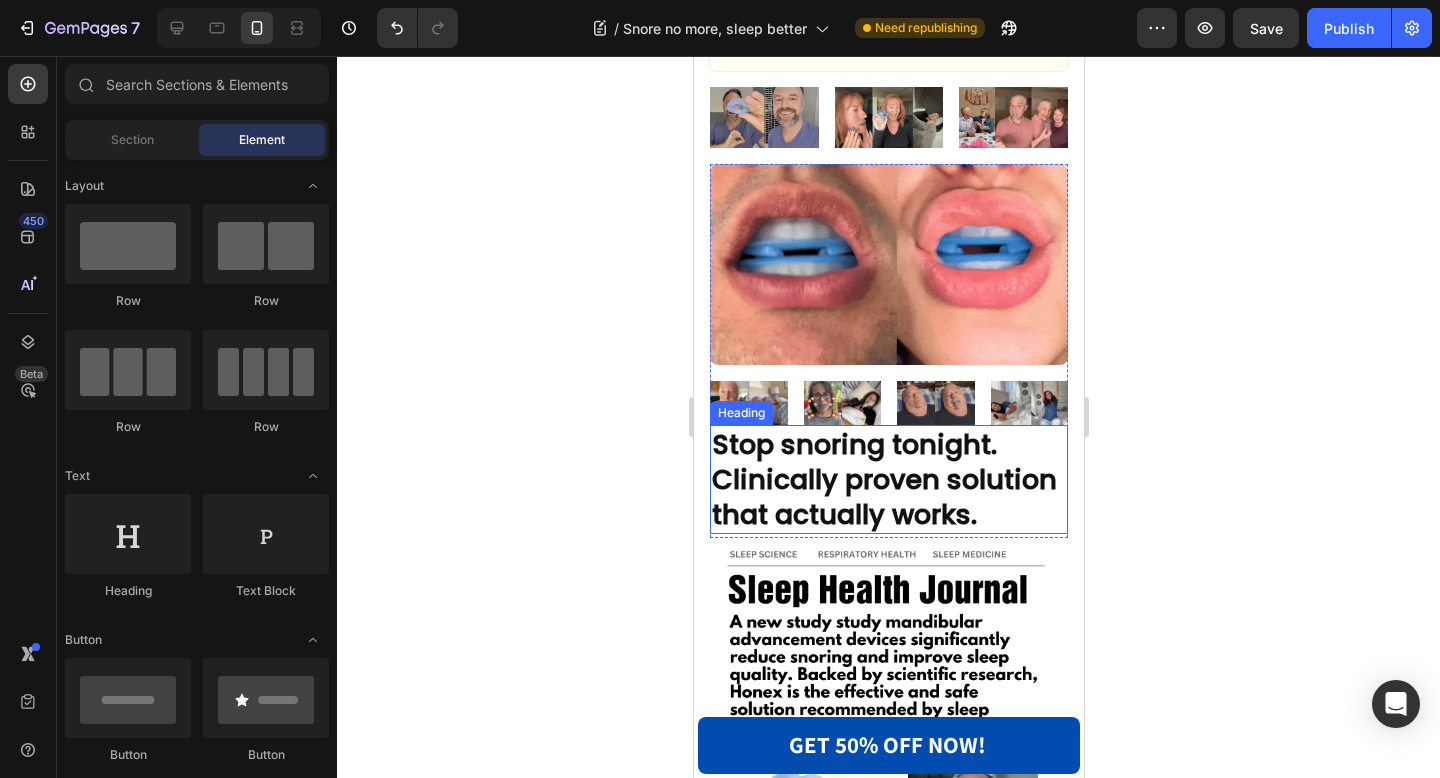 scroll, scrollTop: 159, scrollLeft: 0, axis: vertical 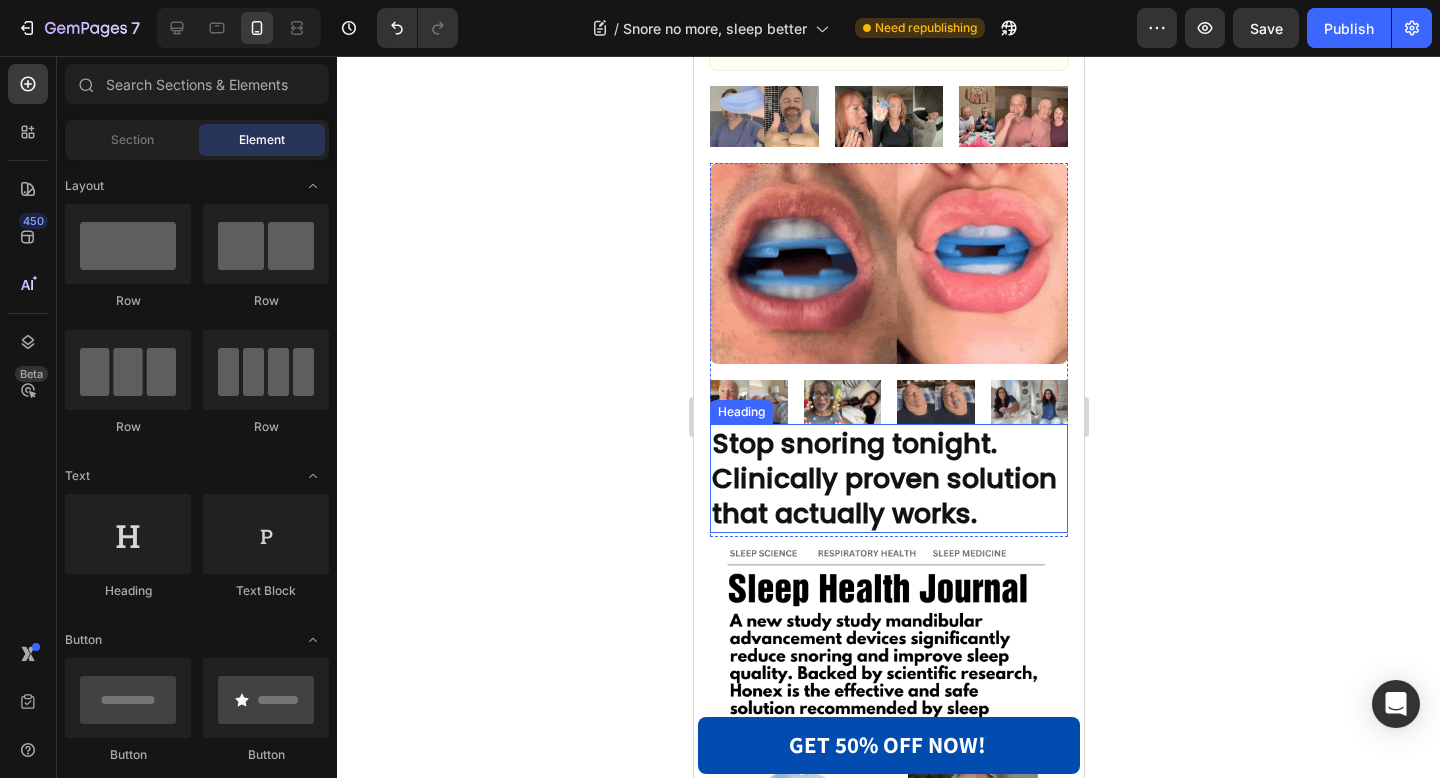 click on "Stop snoring tonight. Clinically proven solution that actually works." at bounding box center [888, 478] 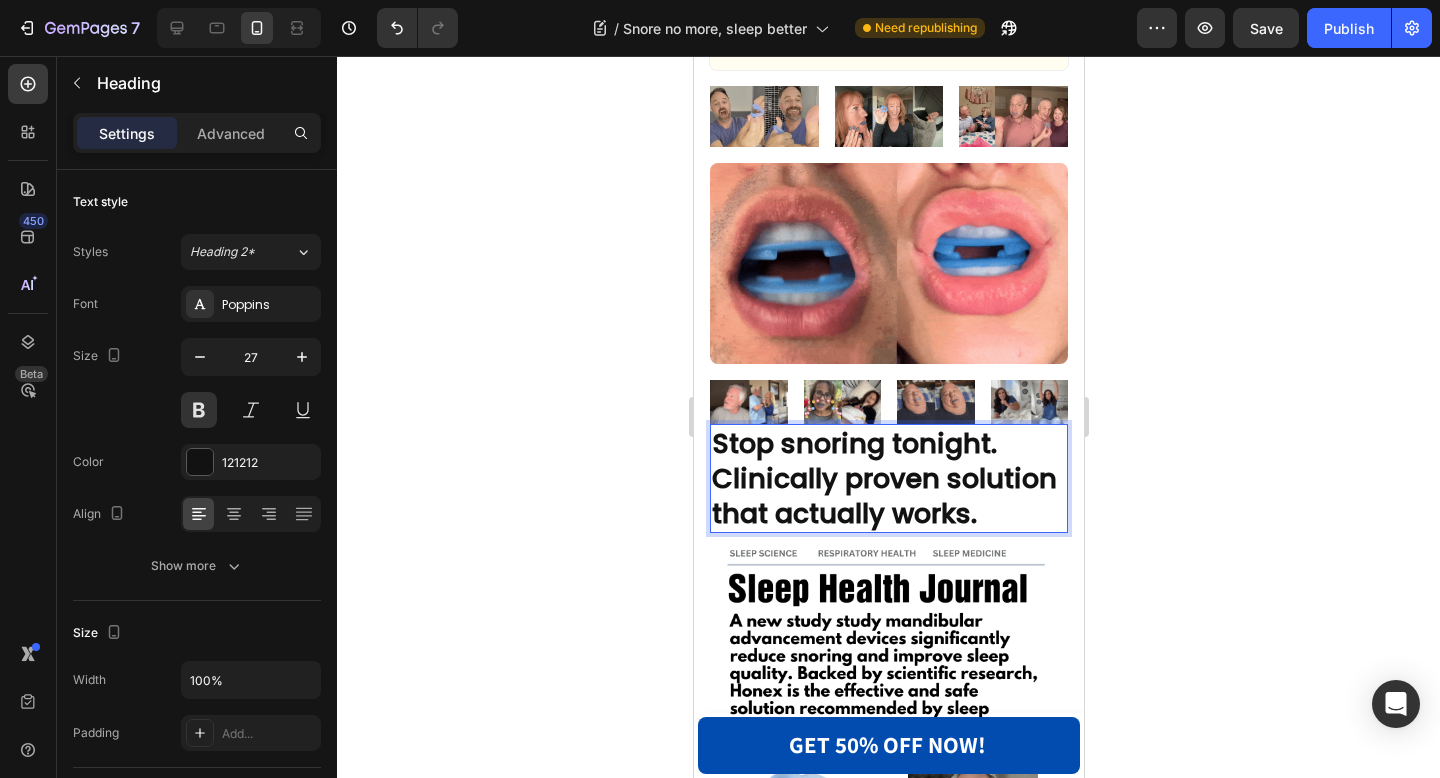 click on "Stop snoring tonight. Clinically proven solution that actually works." at bounding box center [888, 478] 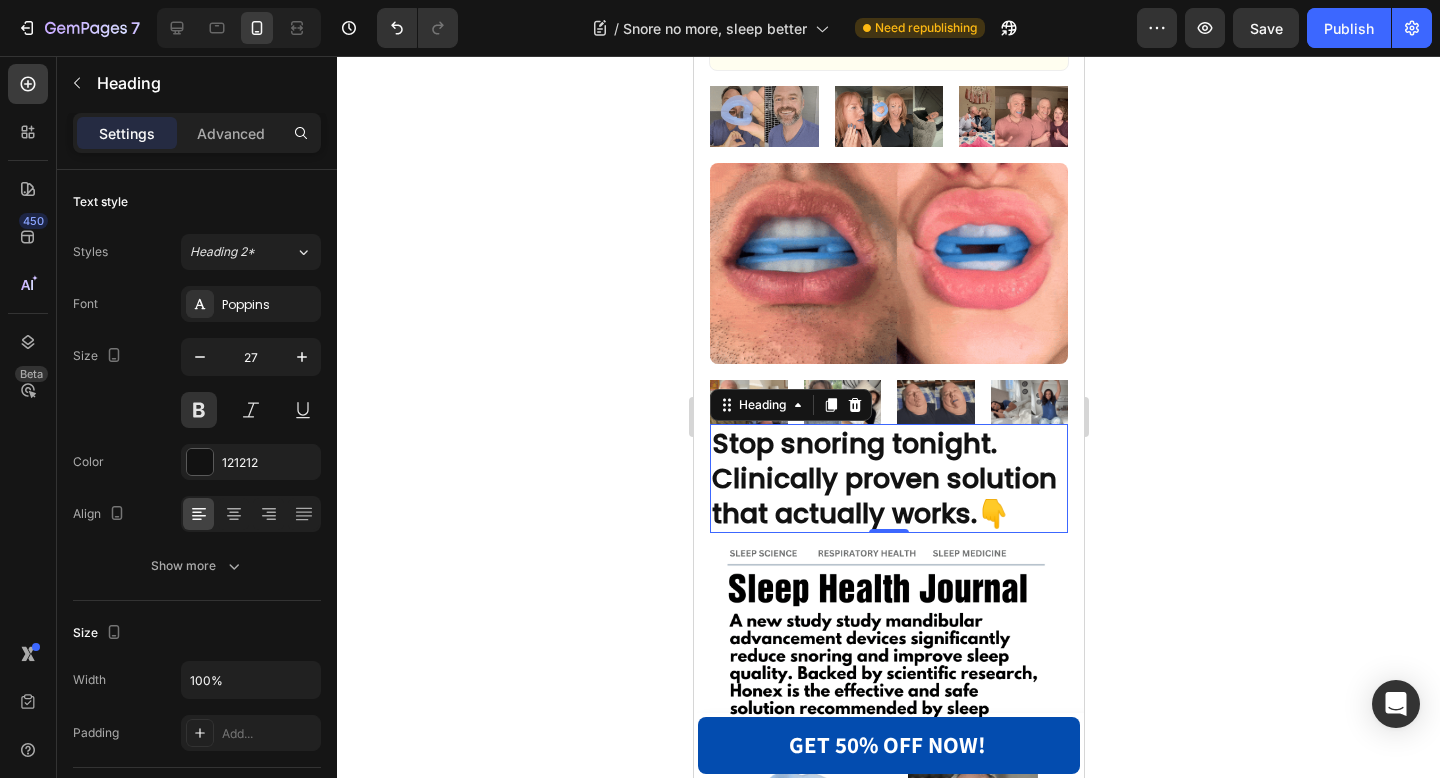click 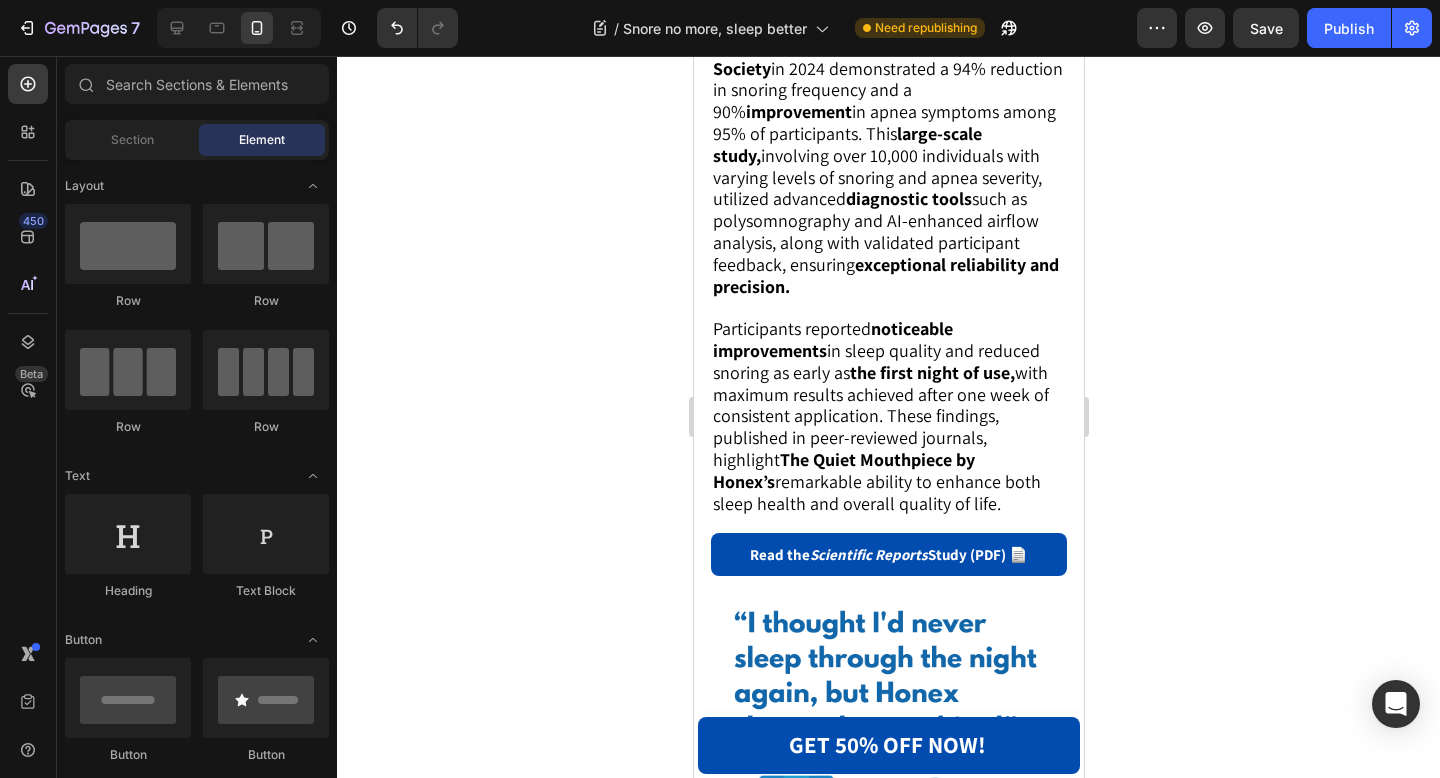 scroll, scrollTop: 1149, scrollLeft: 0, axis: vertical 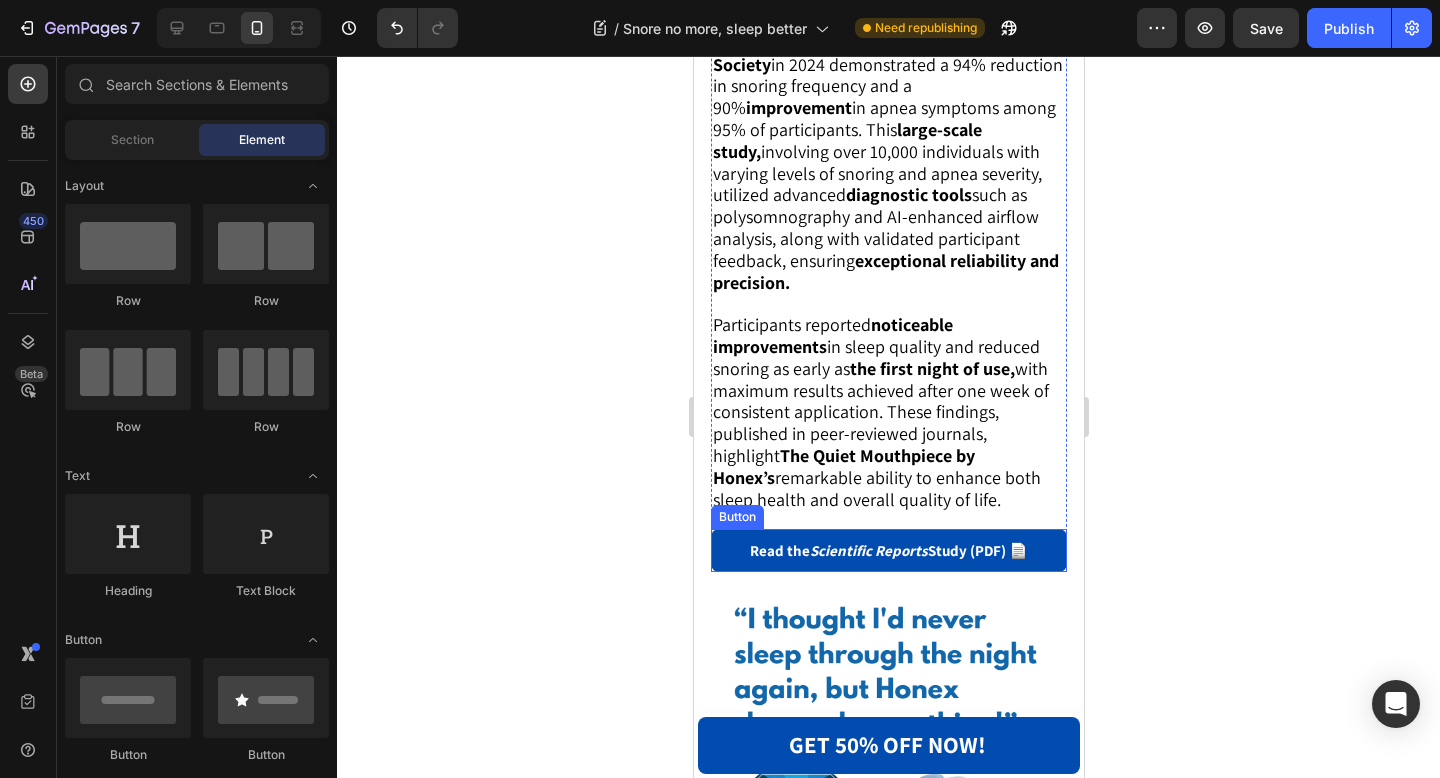click on "Read the  Scientific Reports  Study (PDF) 📄" at bounding box center [888, 550] 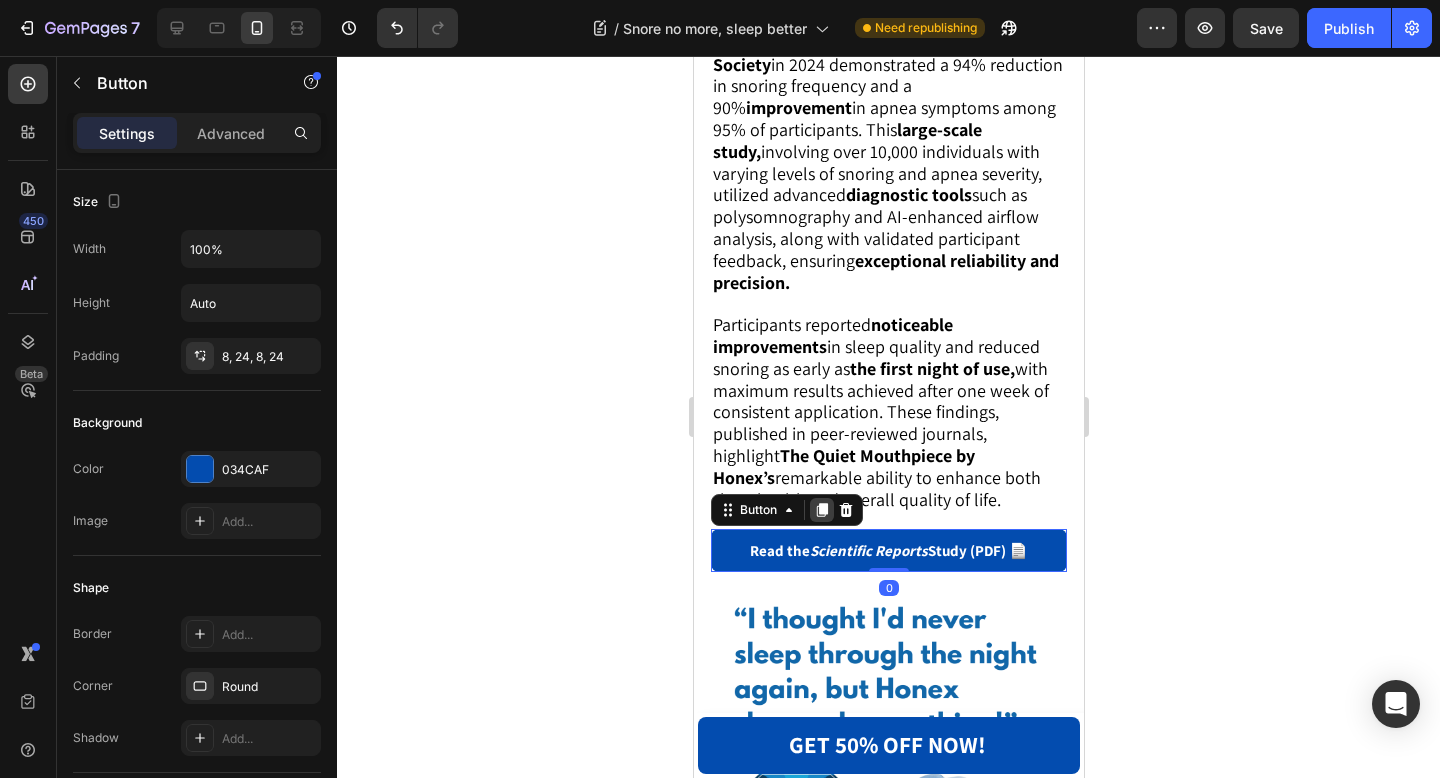 click 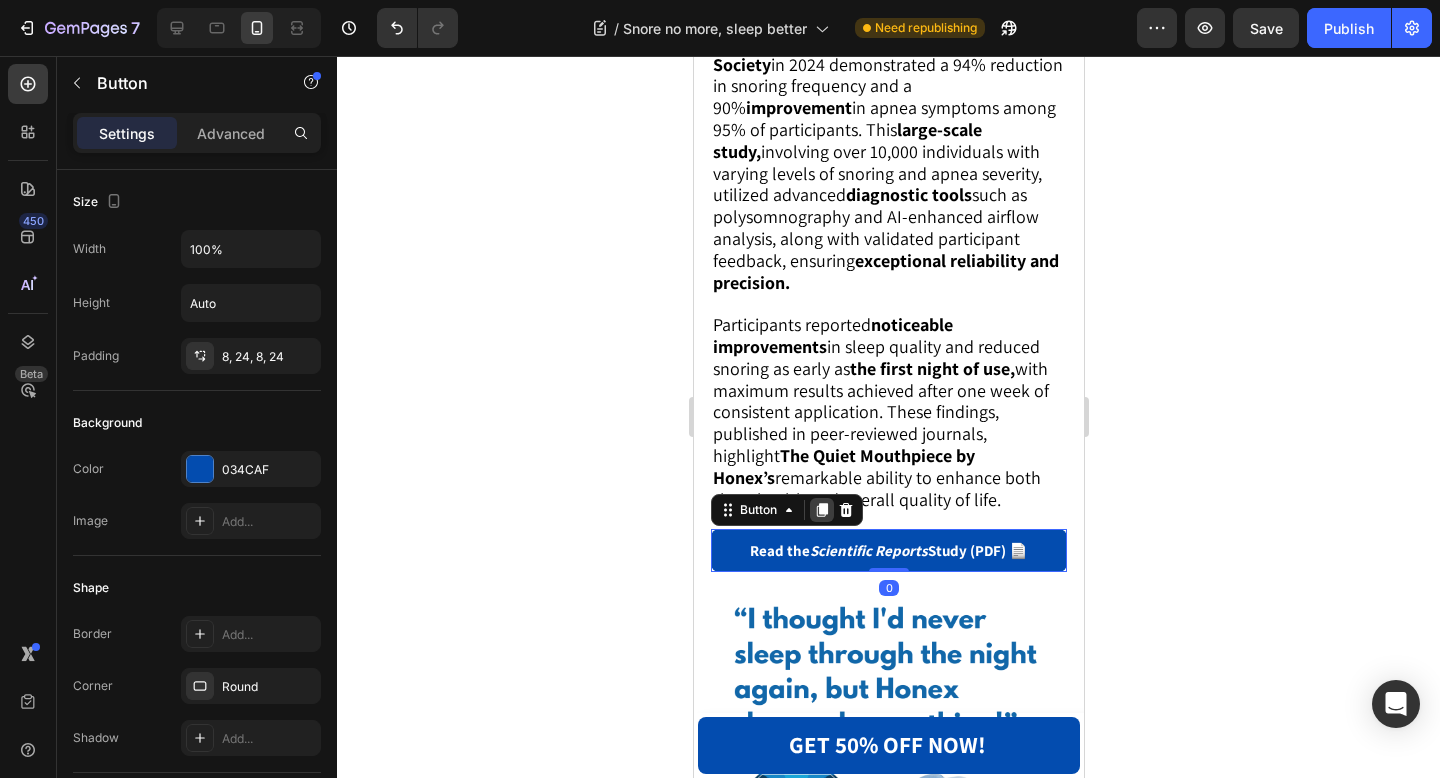 scroll, scrollTop: 696, scrollLeft: 0, axis: vertical 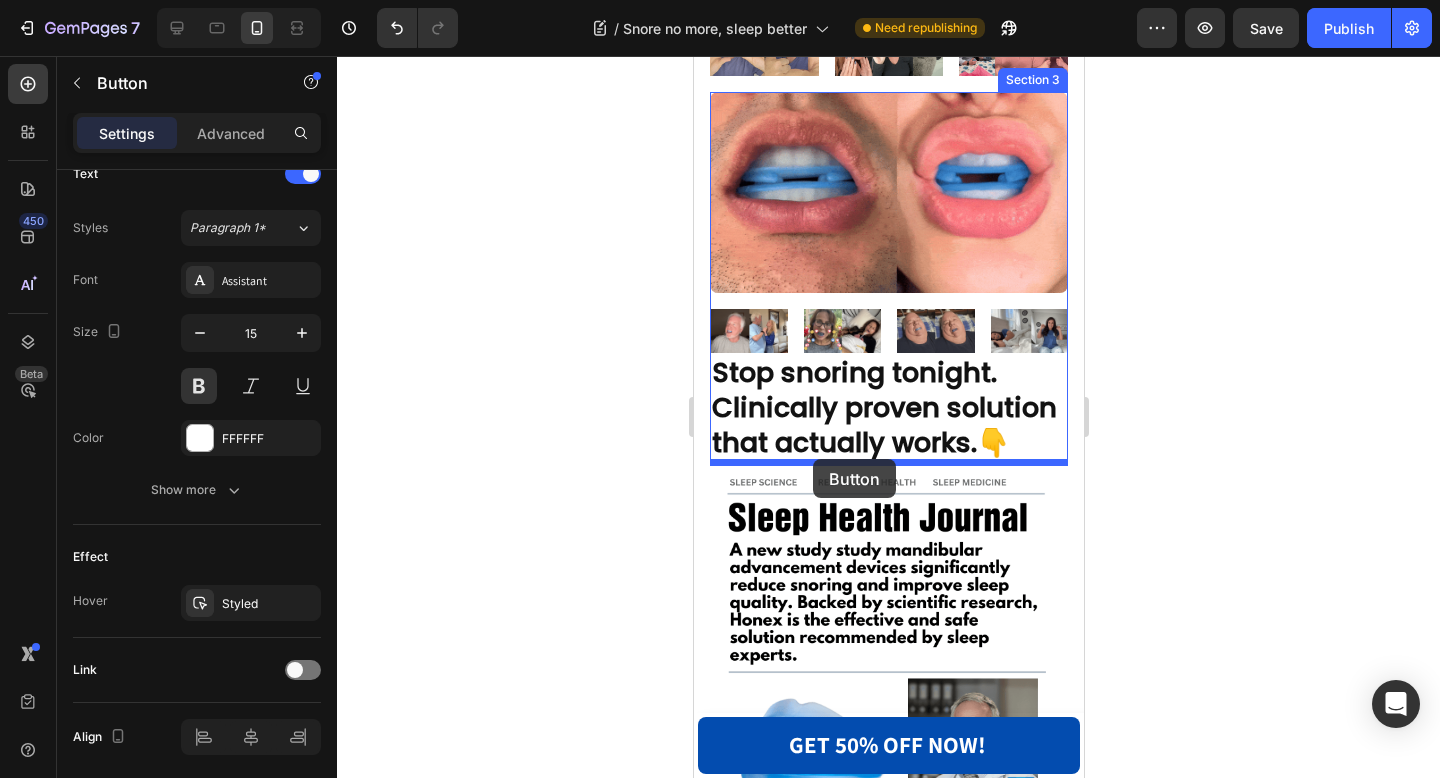 drag, startPoint x: 732, startPoint y: 537, endPoint x: 812, endPoint y: 459, distance: 111.73182 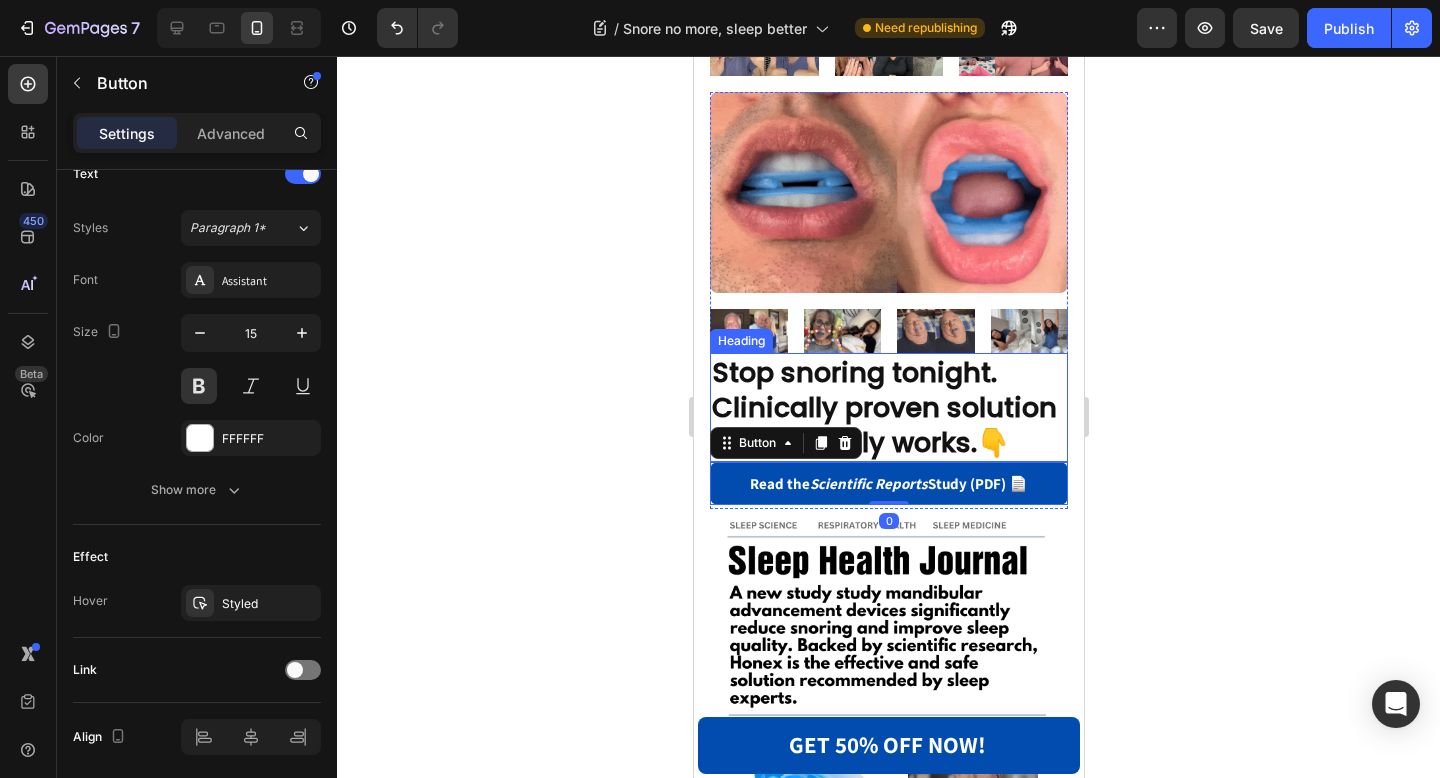 click 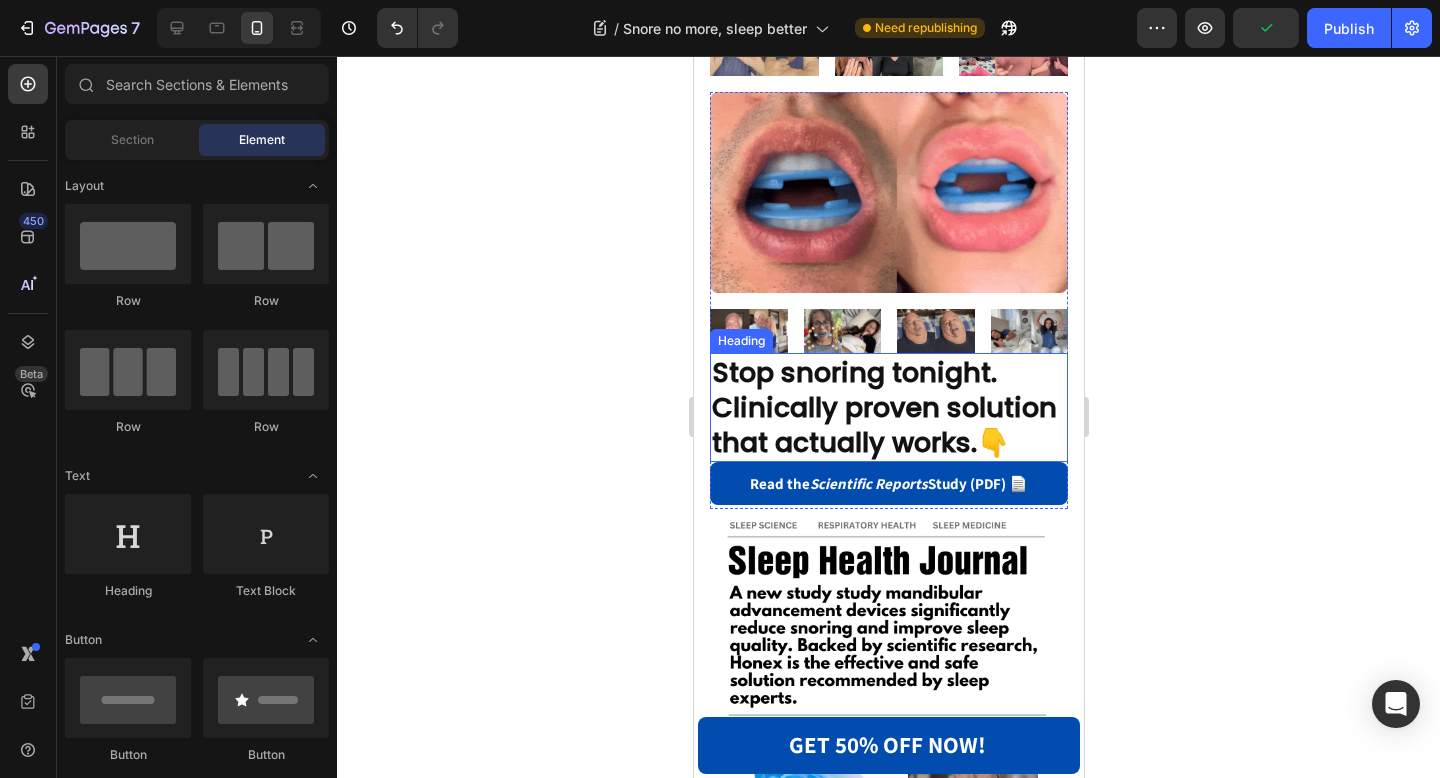 click 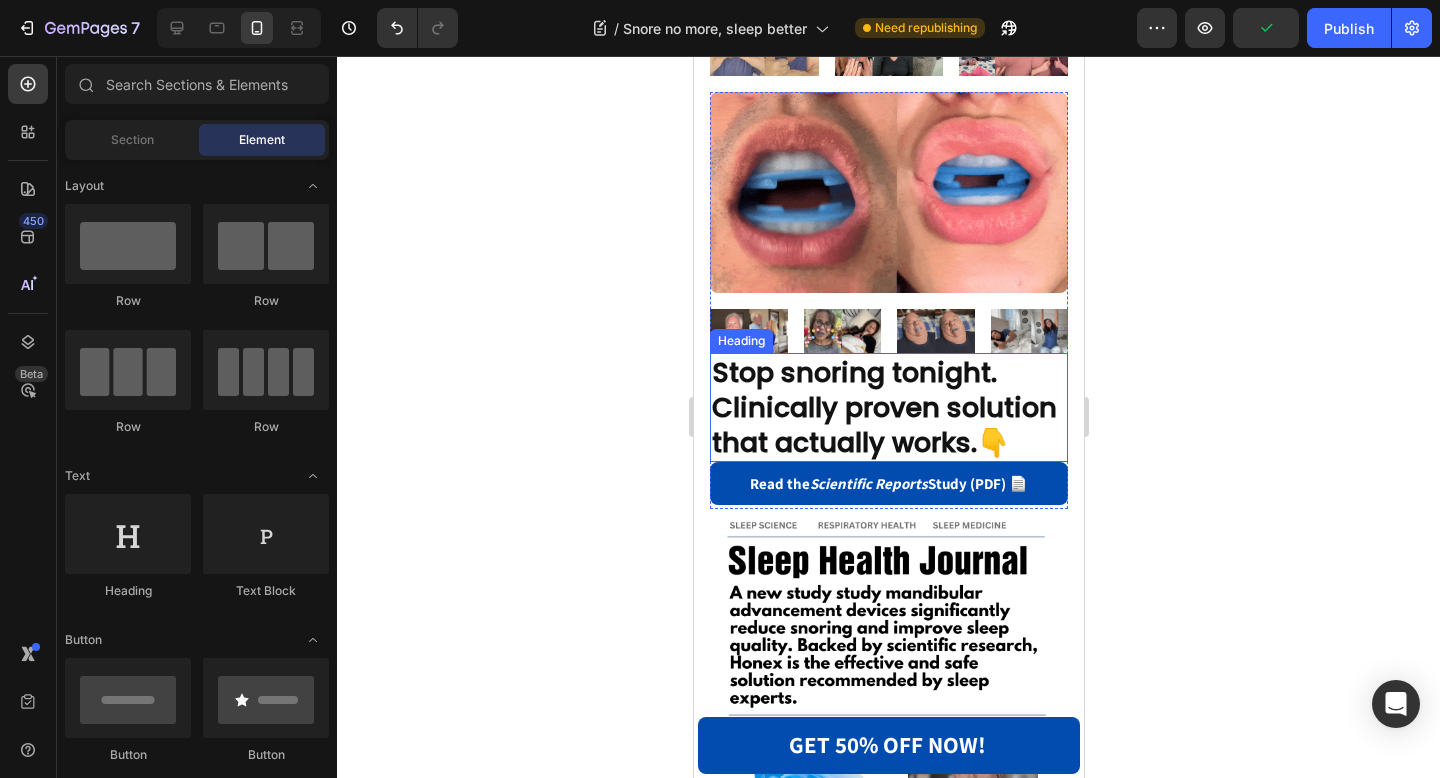 click 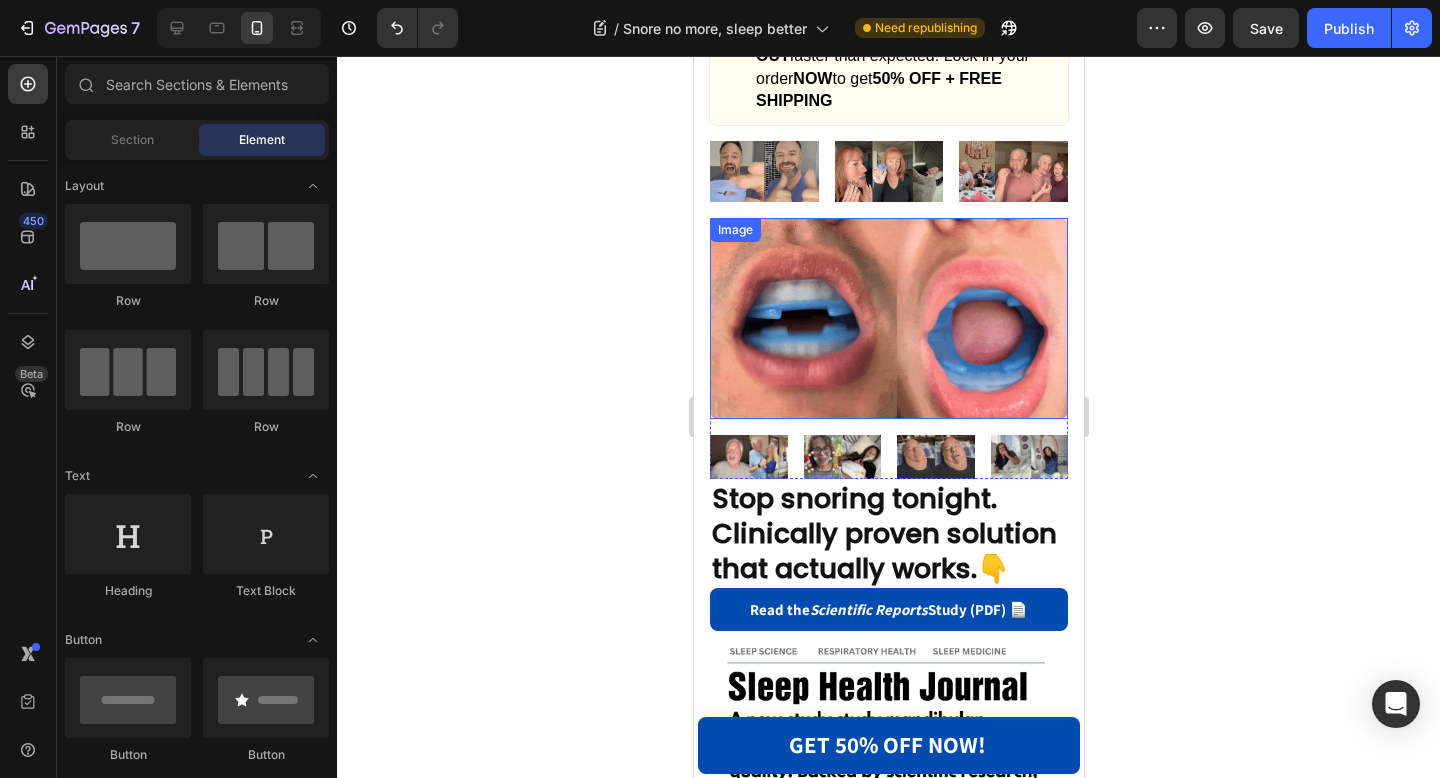 scroll, scrollTop: 118, scrollLeft: 0, axis: vertical 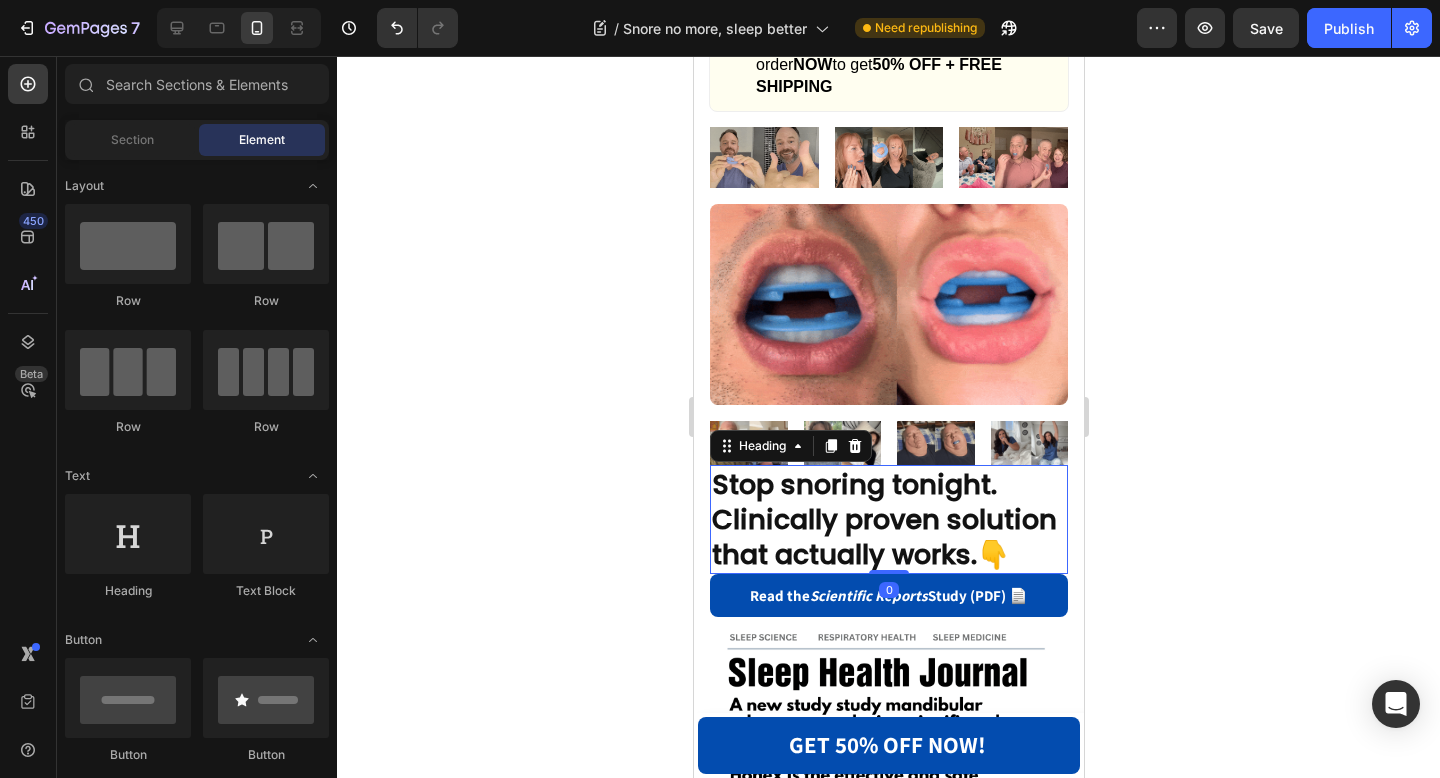 click on "Stop snoring tonight. Clinically proven solution that actually works.  👇" at bounding box center [888, 519] 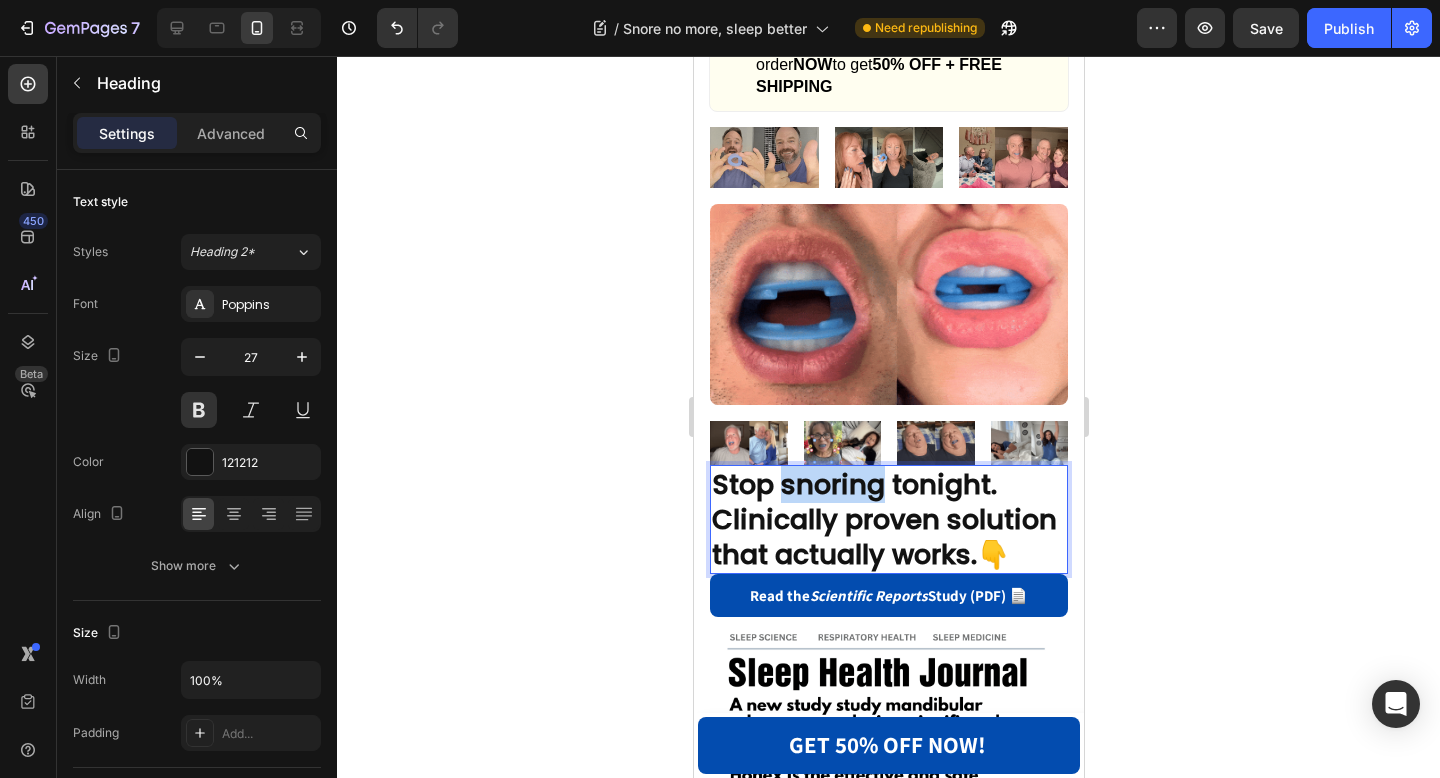 click on "Stop snoring tonight. Clinically proven solution that actually works.  👇" at bounding box center [888, 519] 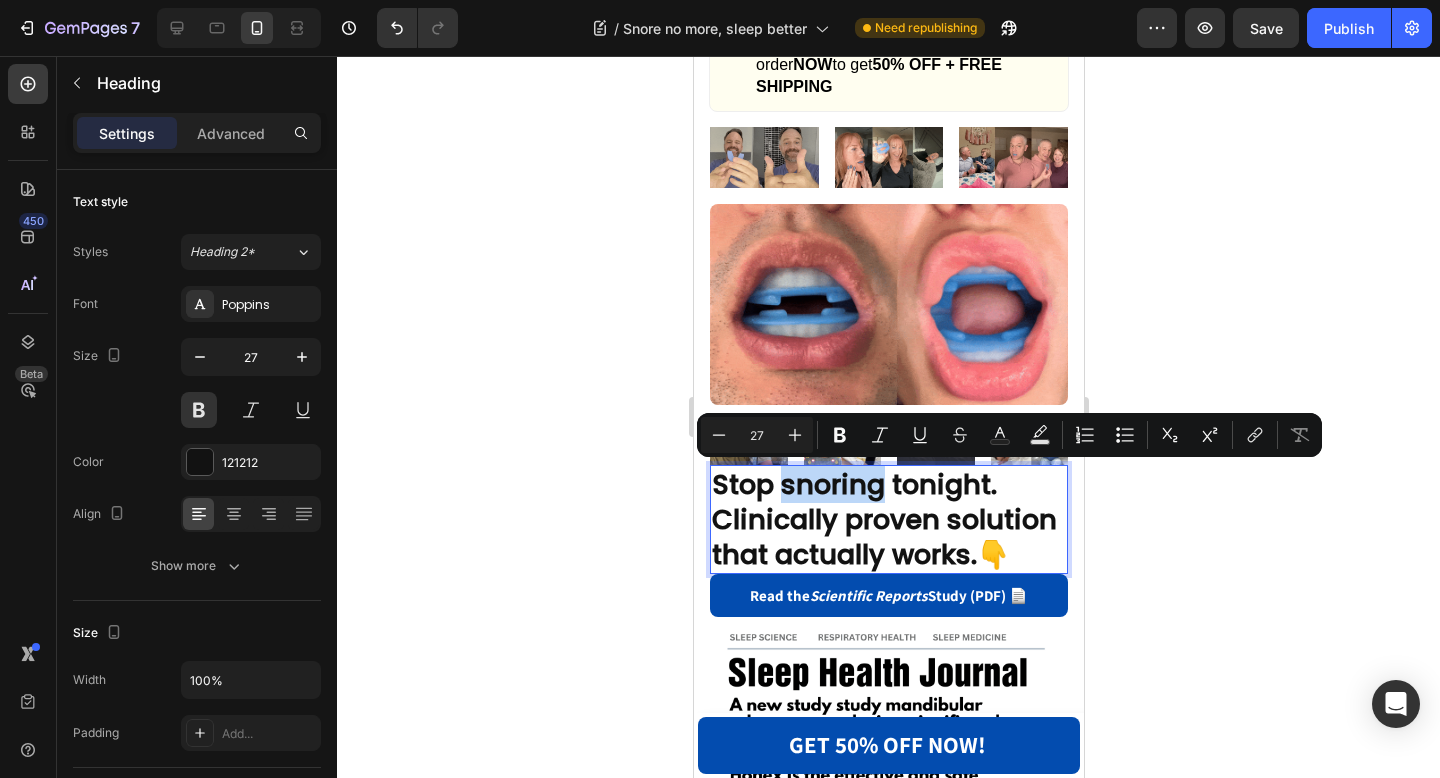 click on "Stop snoring tonight. Clinically proven solution that actually works.  👇" at bounding box center [888, 519] 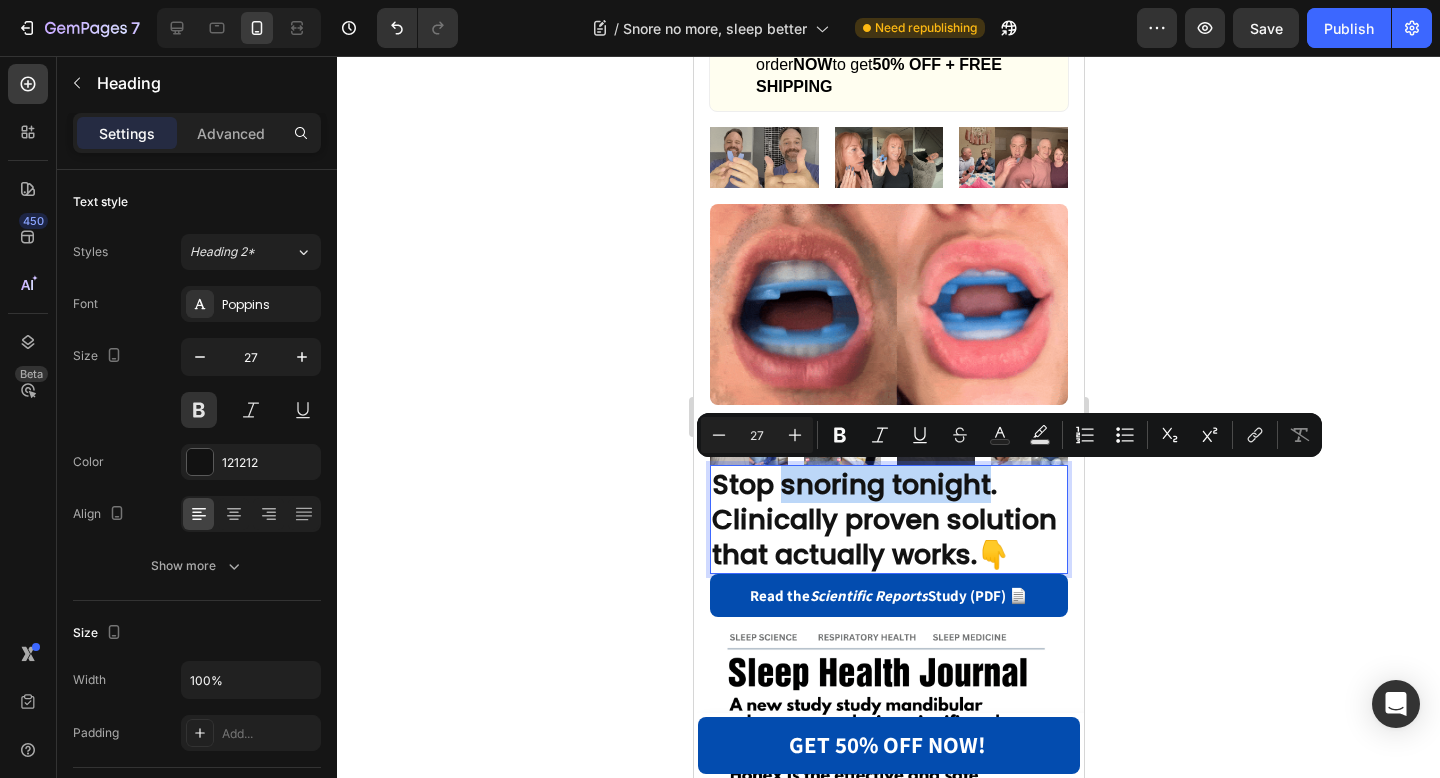 drag, startPoint x: 782, startPoint y: 488, endPoint x: 984, endPoint y: 486, distance: 202.0099 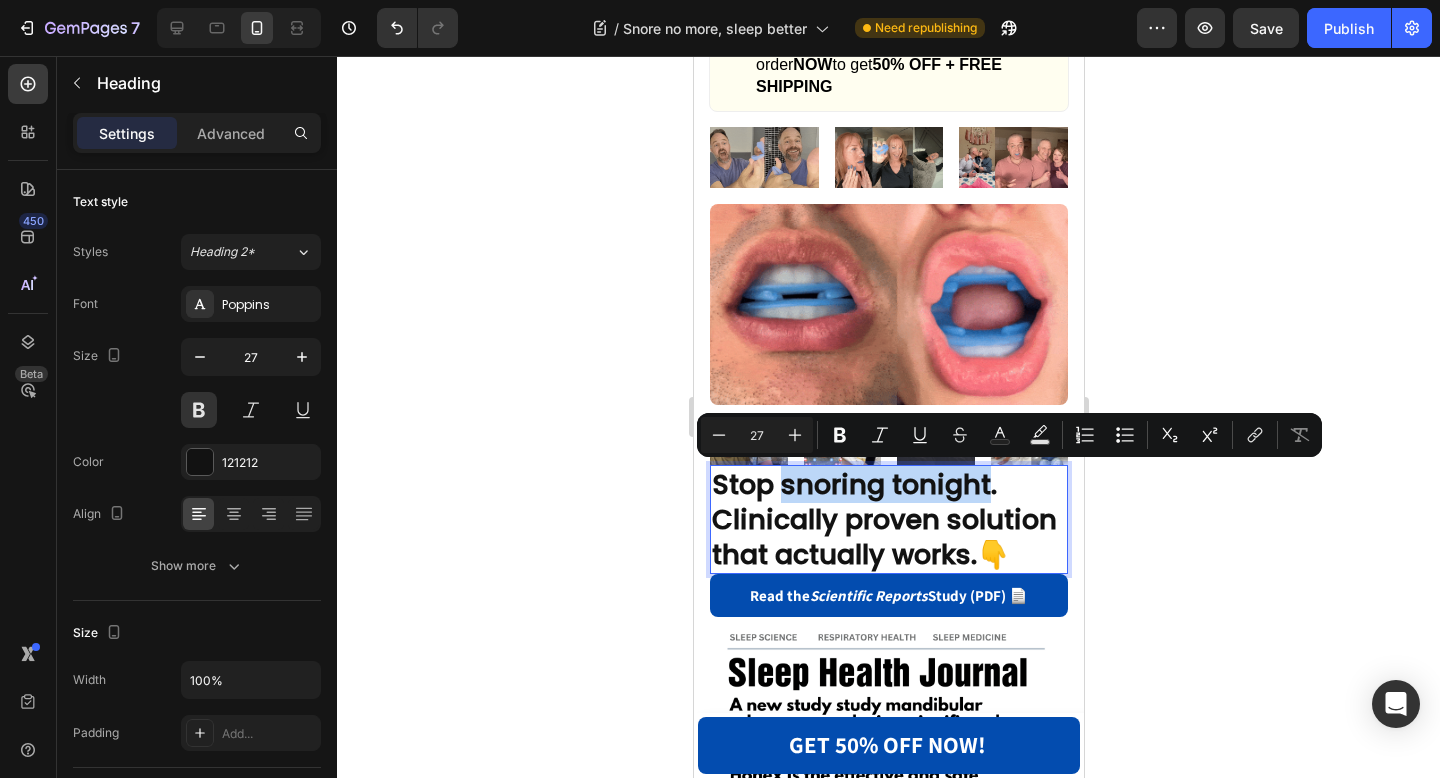 click on "Stop snoring tonight. Clinically proven solution that actually works.  👇" at bounding box center [888, 519] 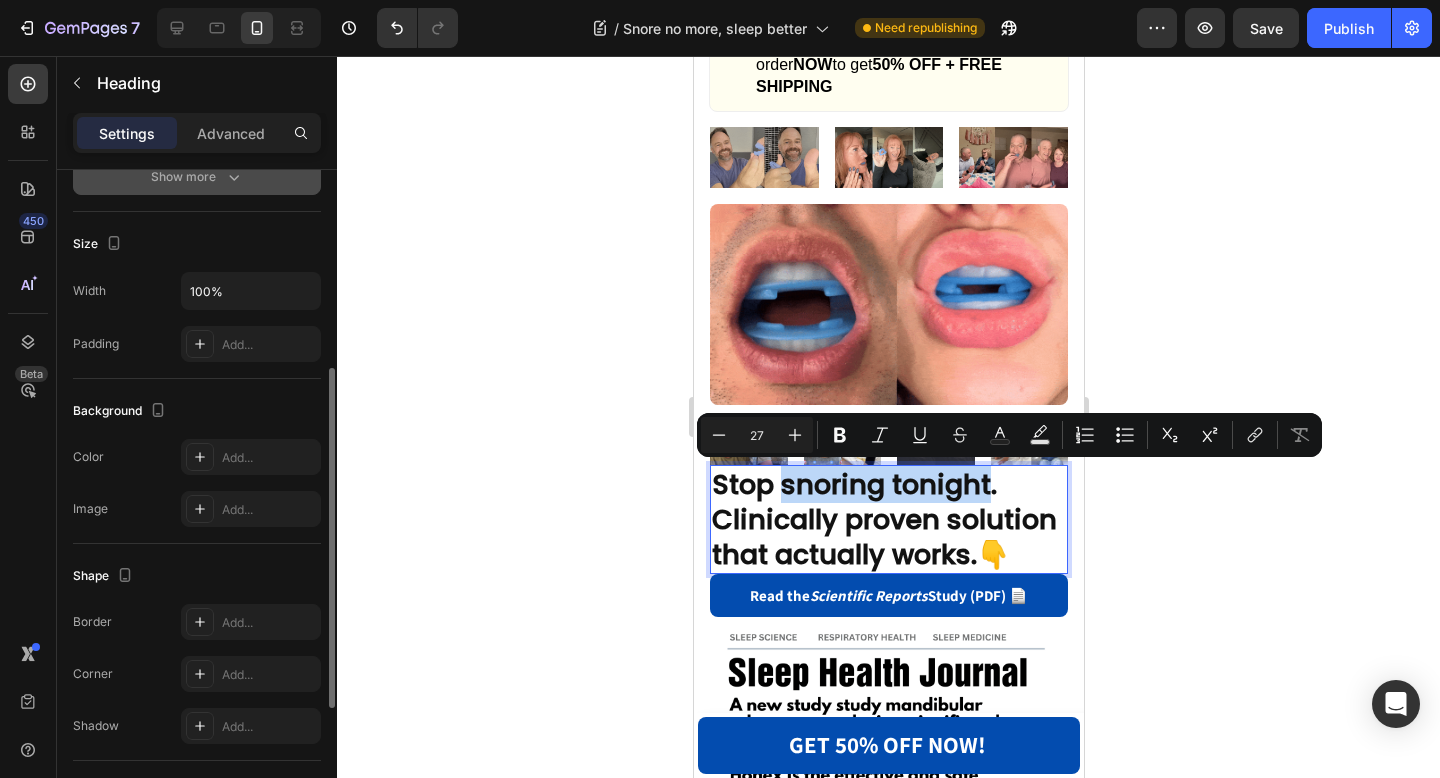 scroll, scrollTop: 241, scrollLeft: 0, axis: vertical 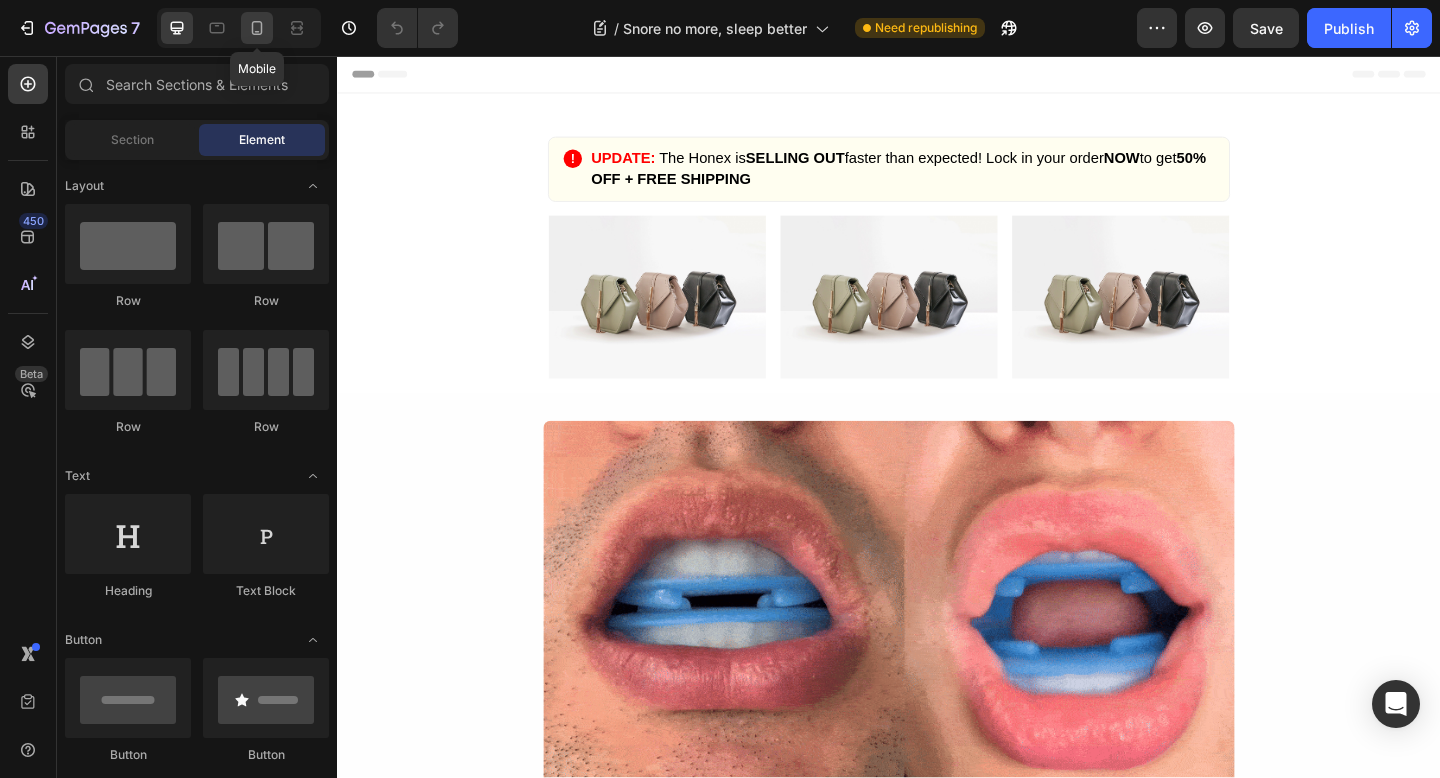 click 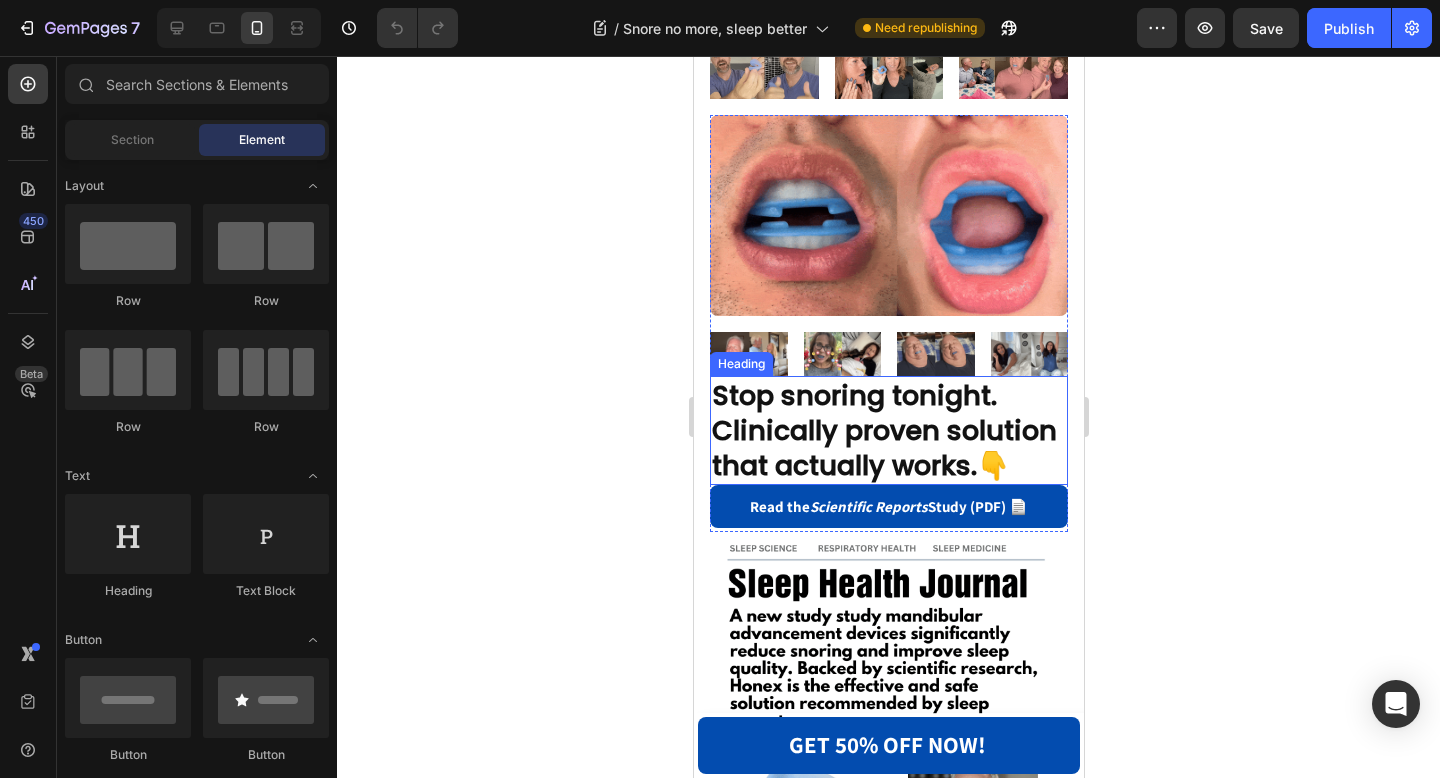 click on "Stop snoring tonight. Clinically proven solution that actually works.  👇" at bounding box center [888, 430] 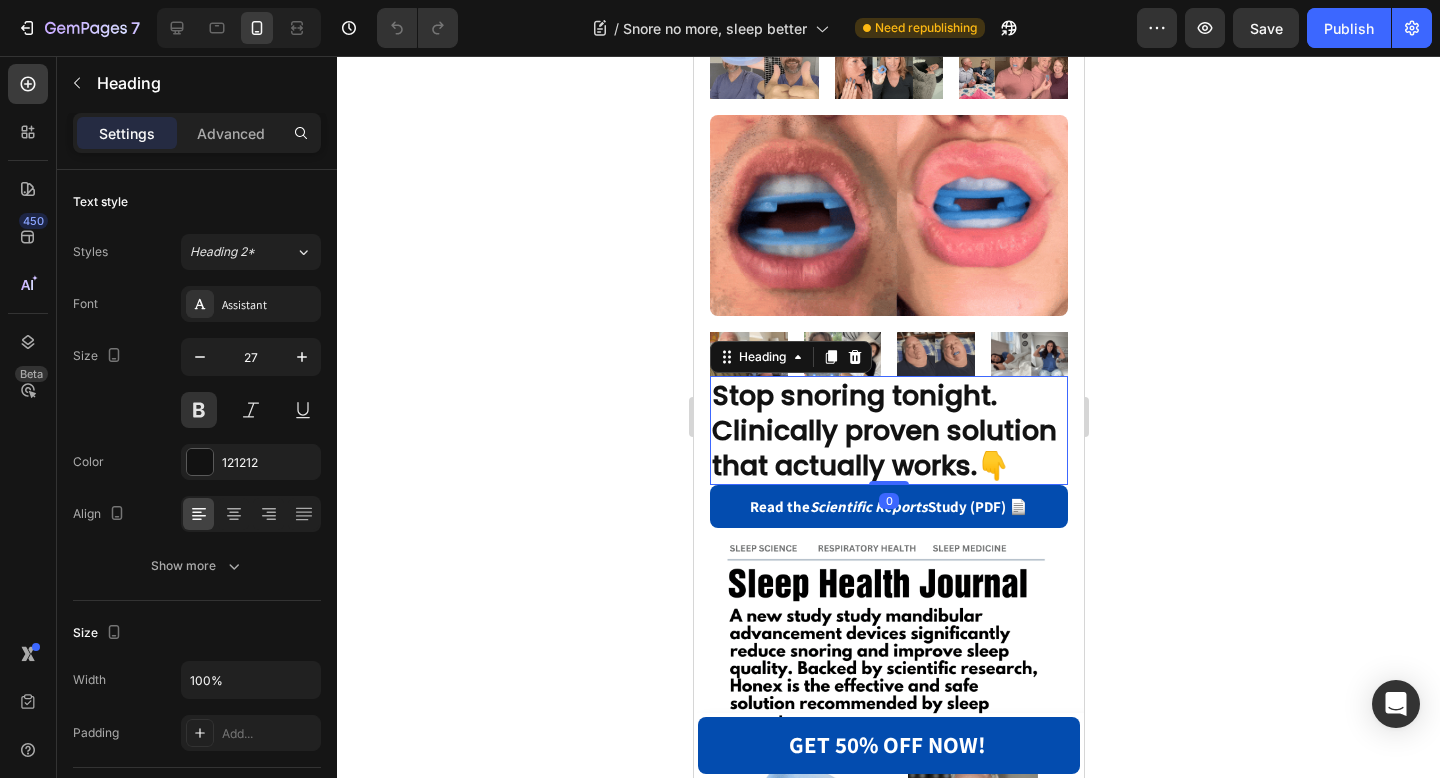 click on "Stop snoring tonight. Clinically proven solution that actually works.  👇" at bounding box center [888, 430] 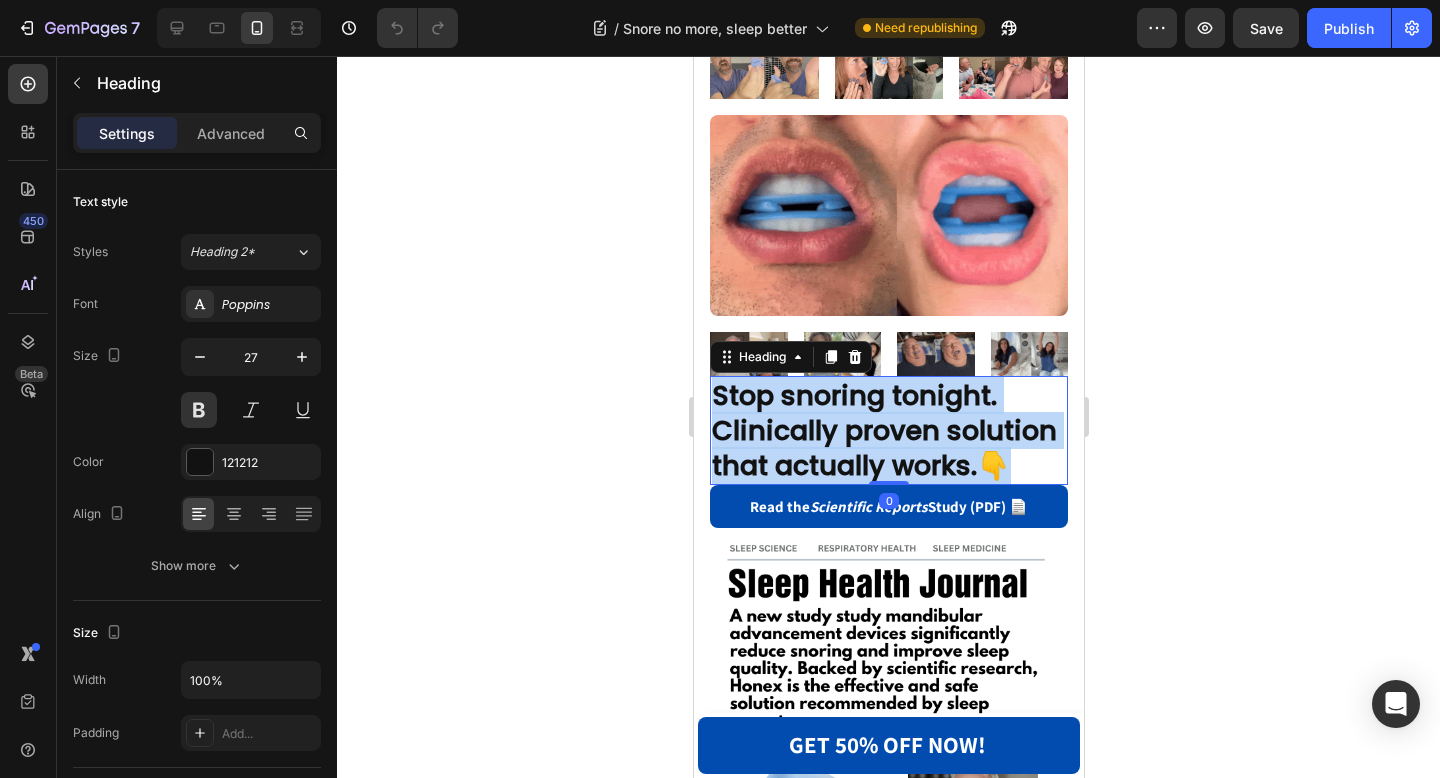 click on "Stop snoring tonight. Clinically proven solution that actually works.  👇" at bounding box center (888, 430) 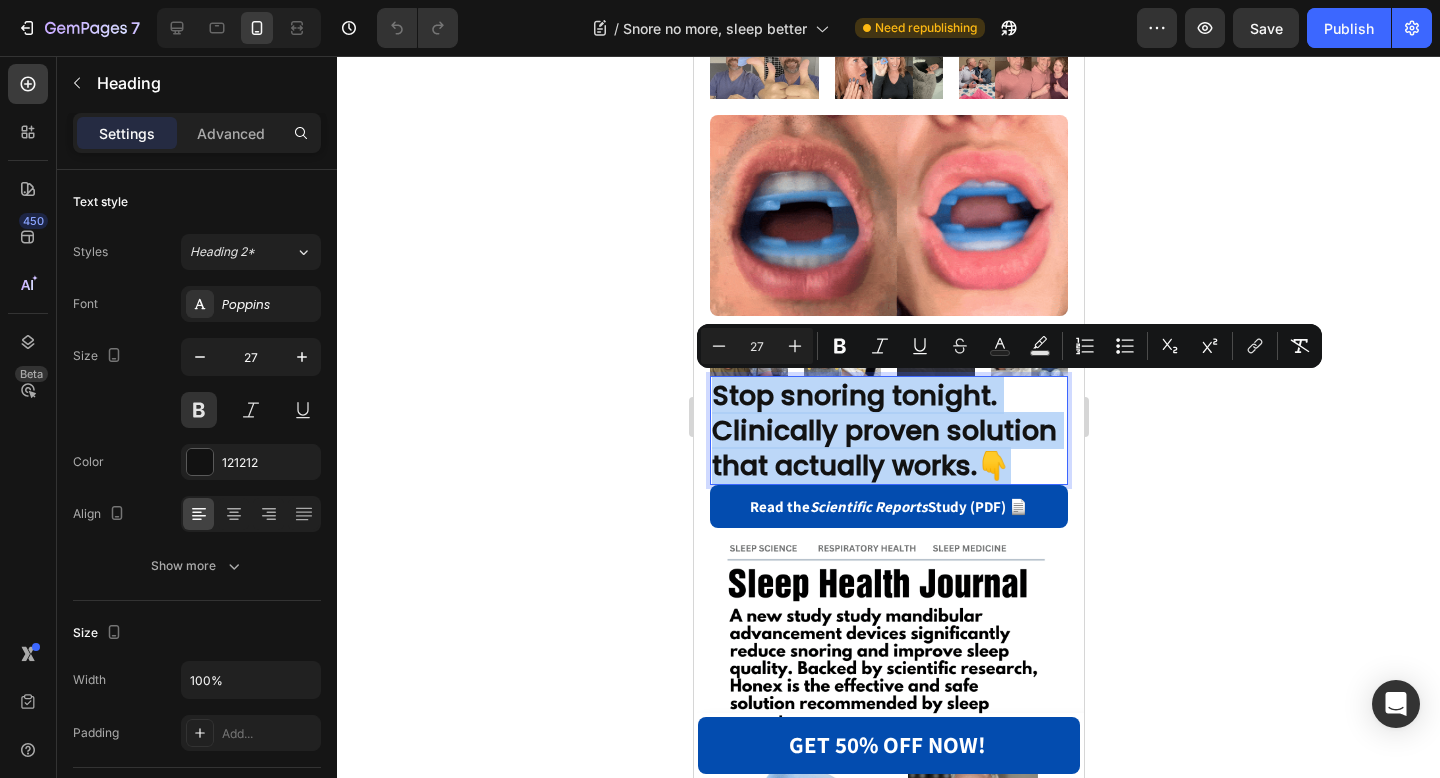 click on "Stop snoring tonight. Clinically proven solution that actually works.  👇" at bounding box center [888, 430] 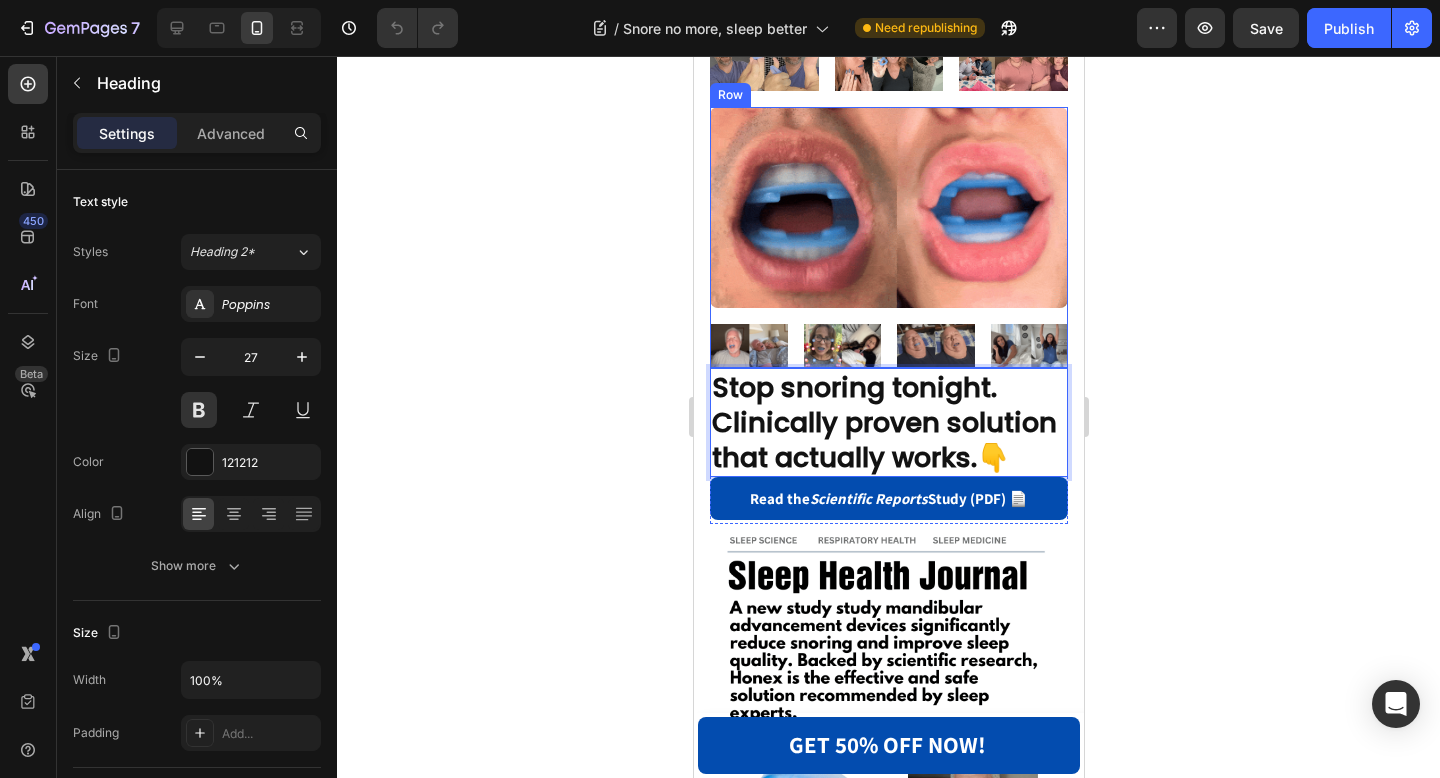 scroll, scrollTop: 227, scrollLeft: 0, axis: vertical 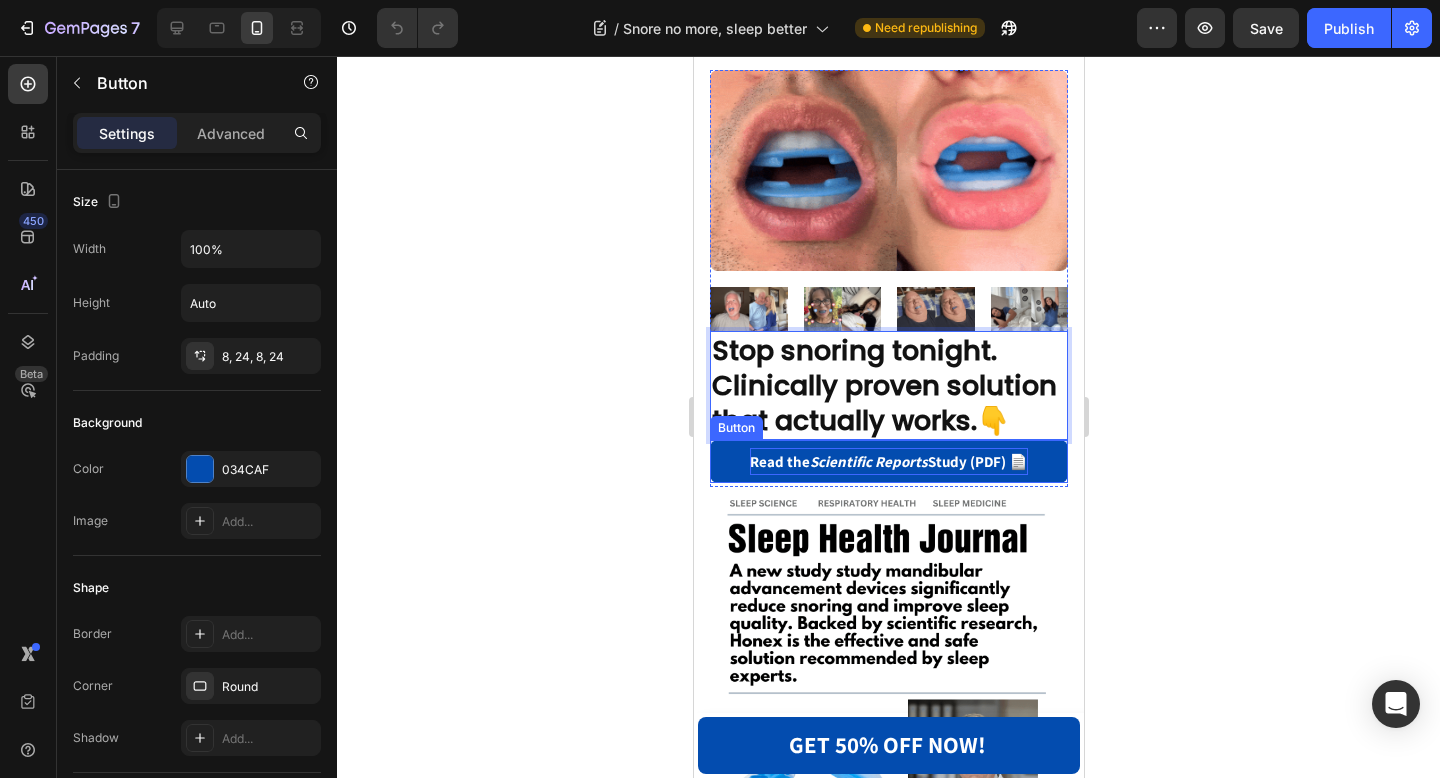 click on "Scientific Reports" at bounding box center (868, 461) 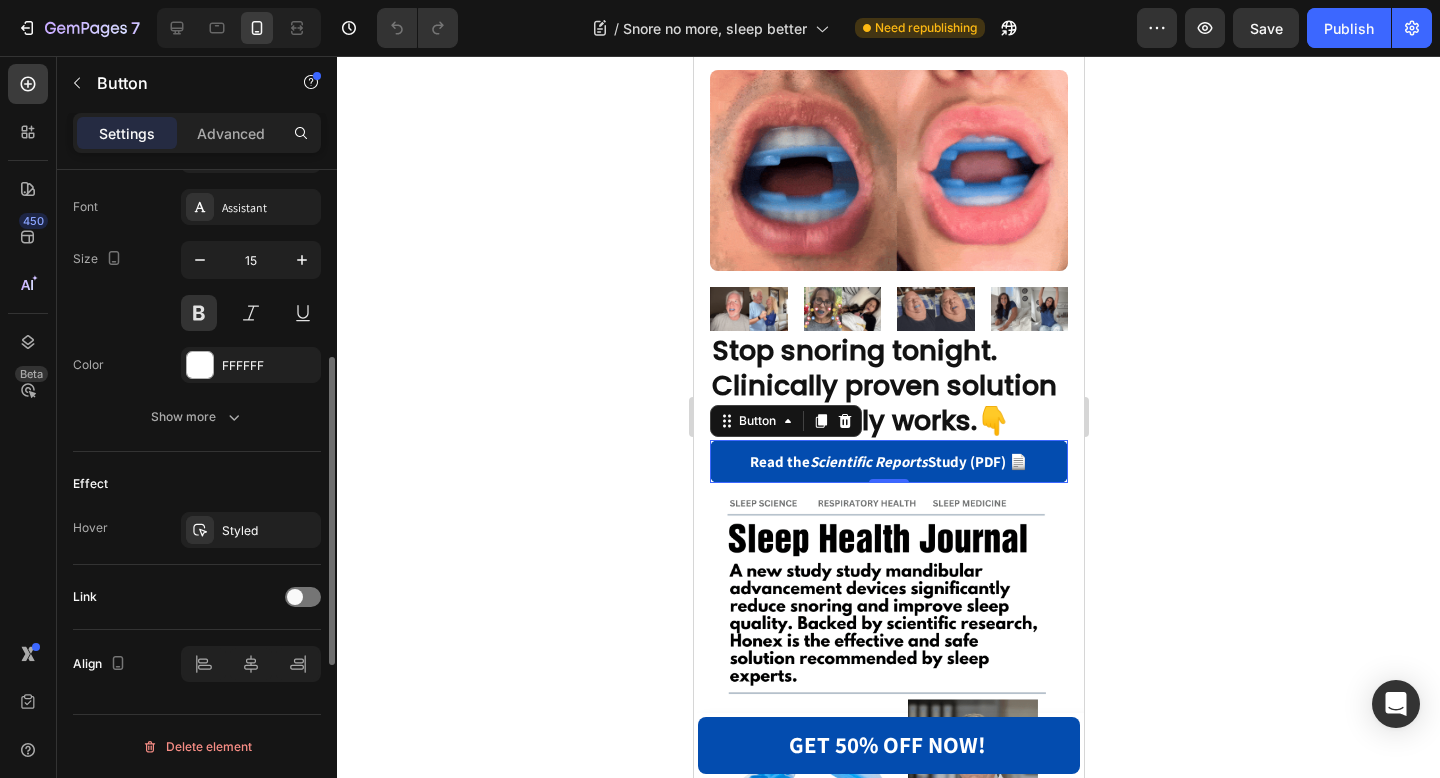 scroll, scrollTop: 0, scrollLeft: 0, axis: both 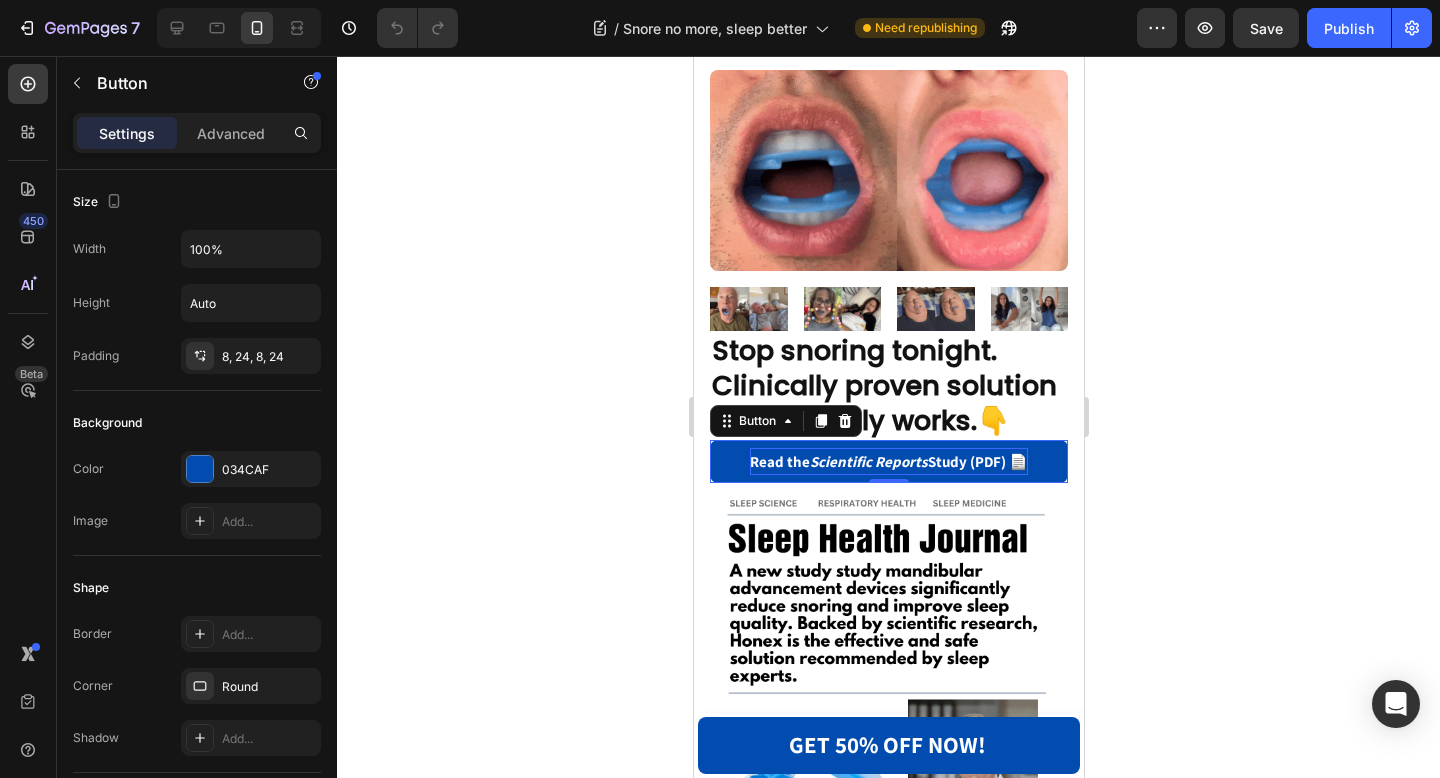 click on "Scientific Reports" at bounding box center [868, 461] 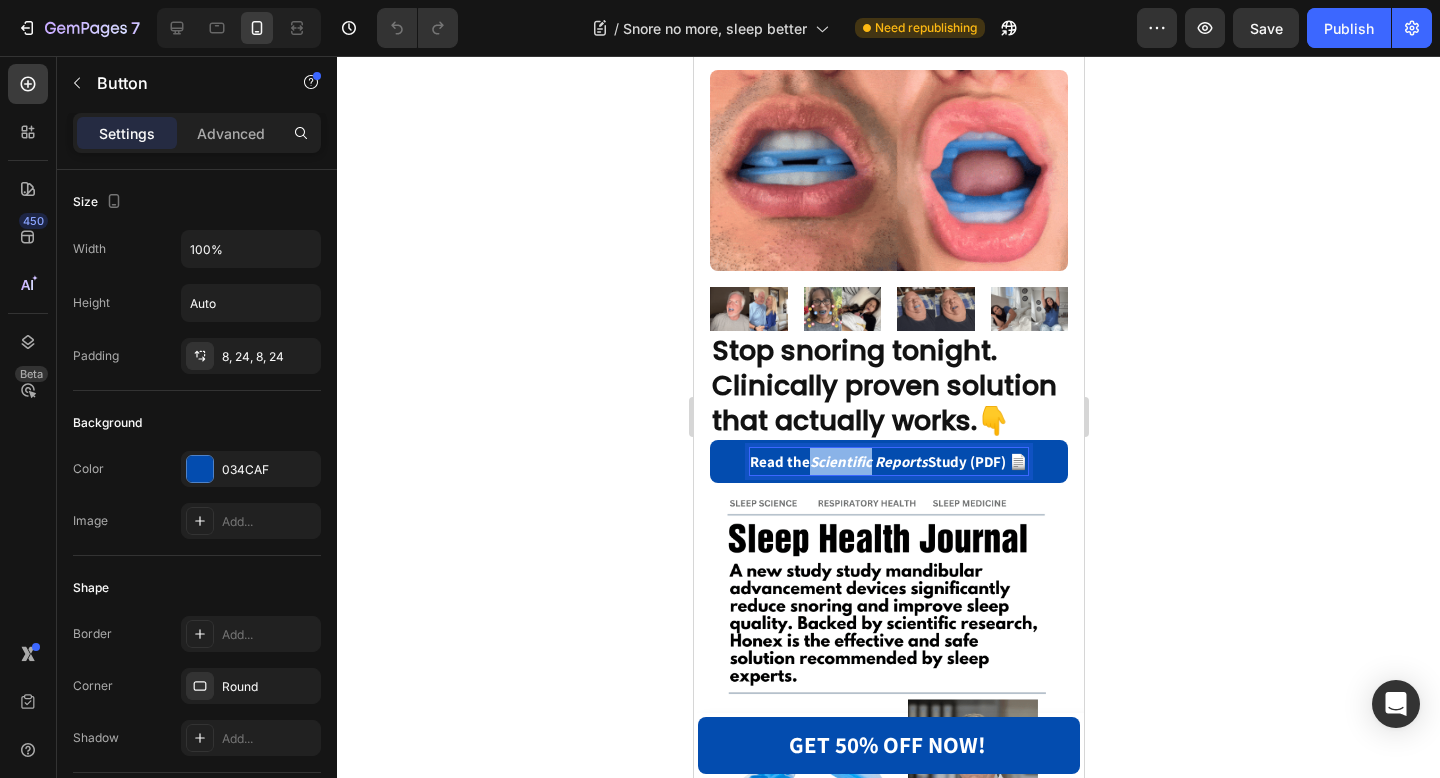 click on "Scientific Reports" at bounding box center (868, 461) 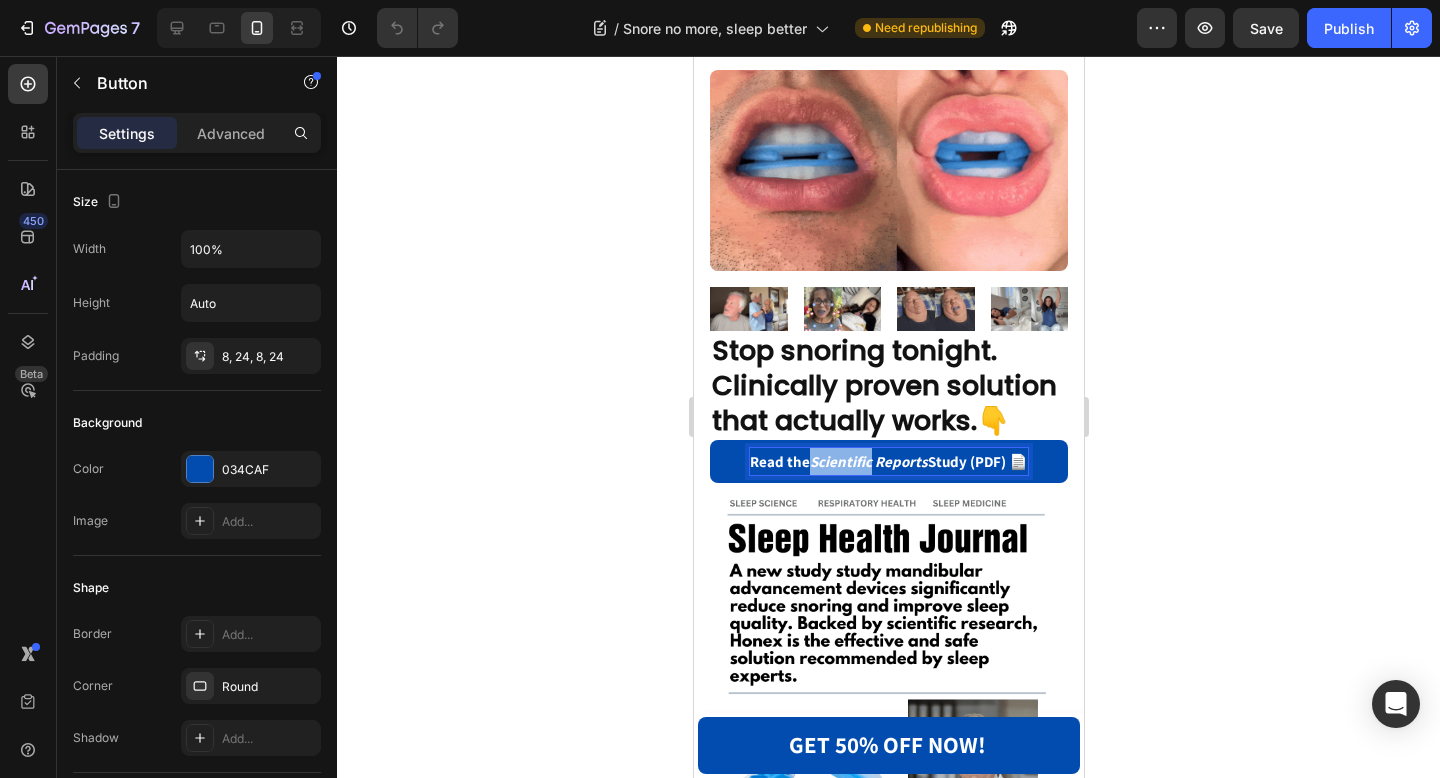 click on "Scientific Reports" at bounding box center (868, 461) 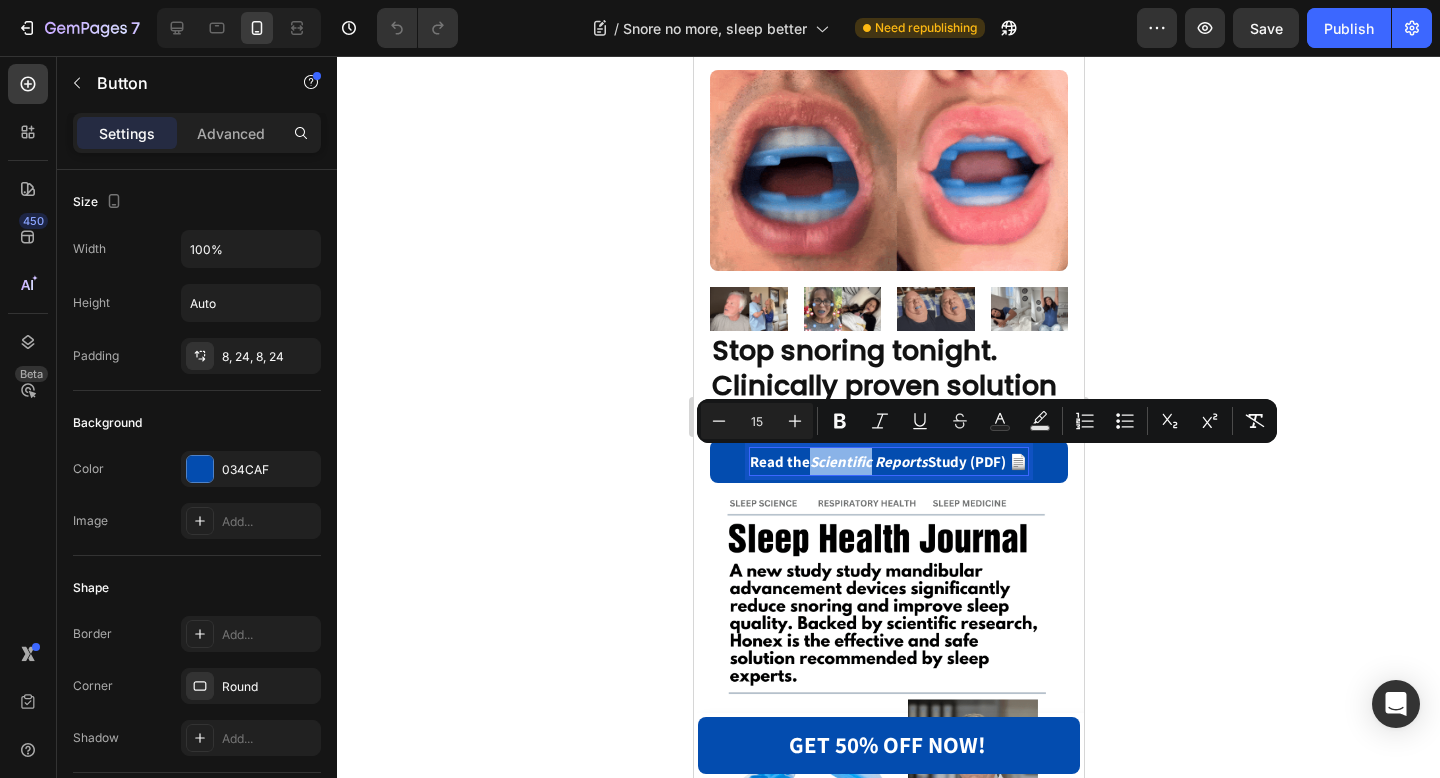 copy on "Read the  Scientific Reports  Study (PDF) 📄" 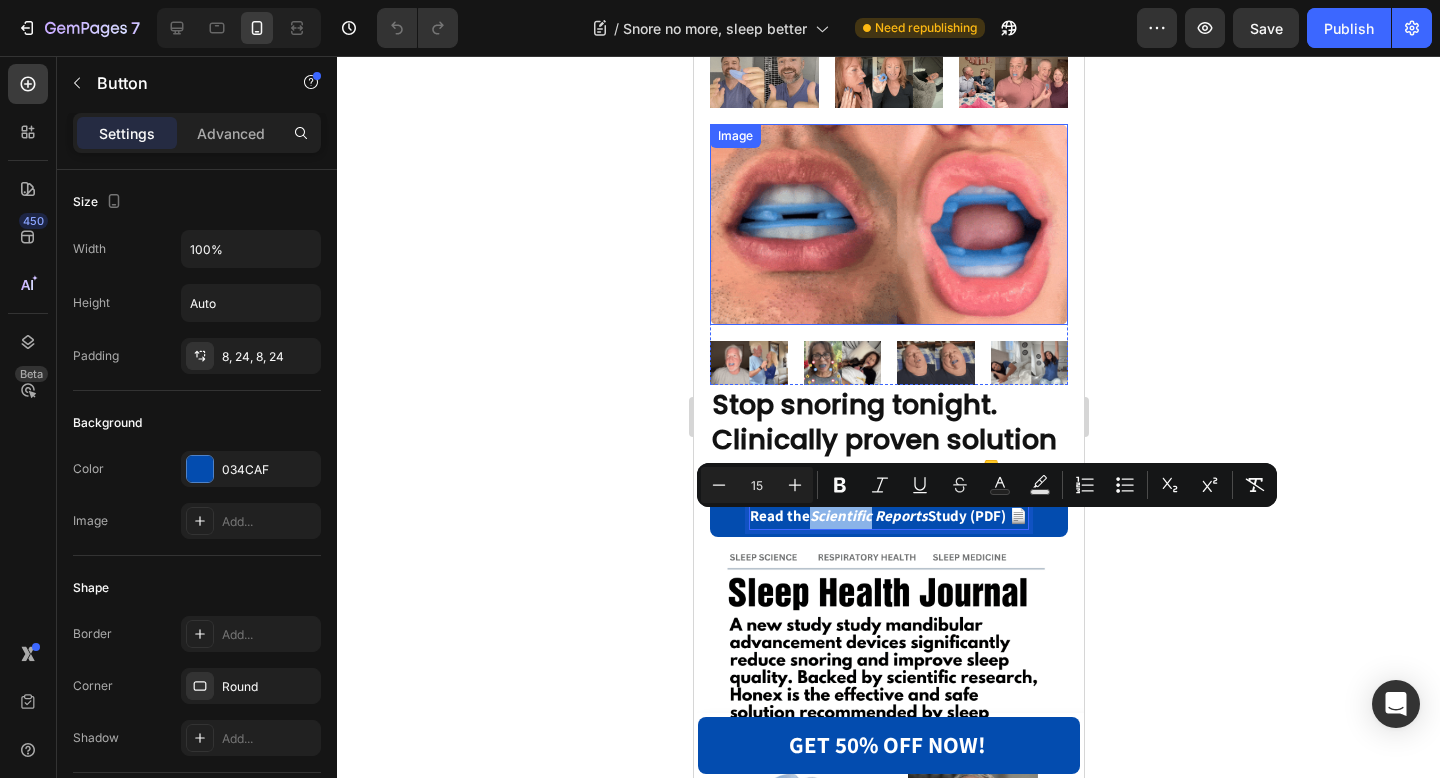scroll, scrollTop: 0, scrollLeft: 0, axis: both 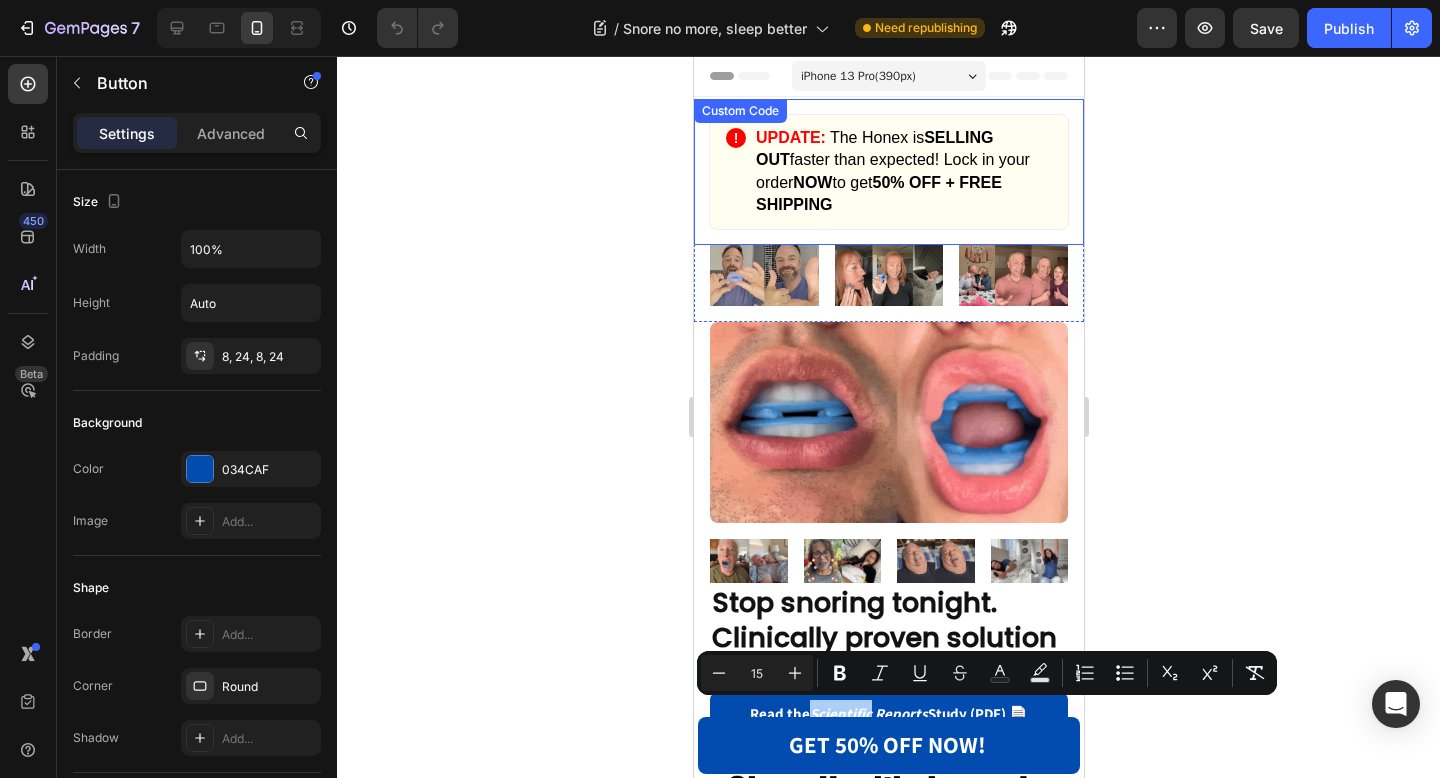 click 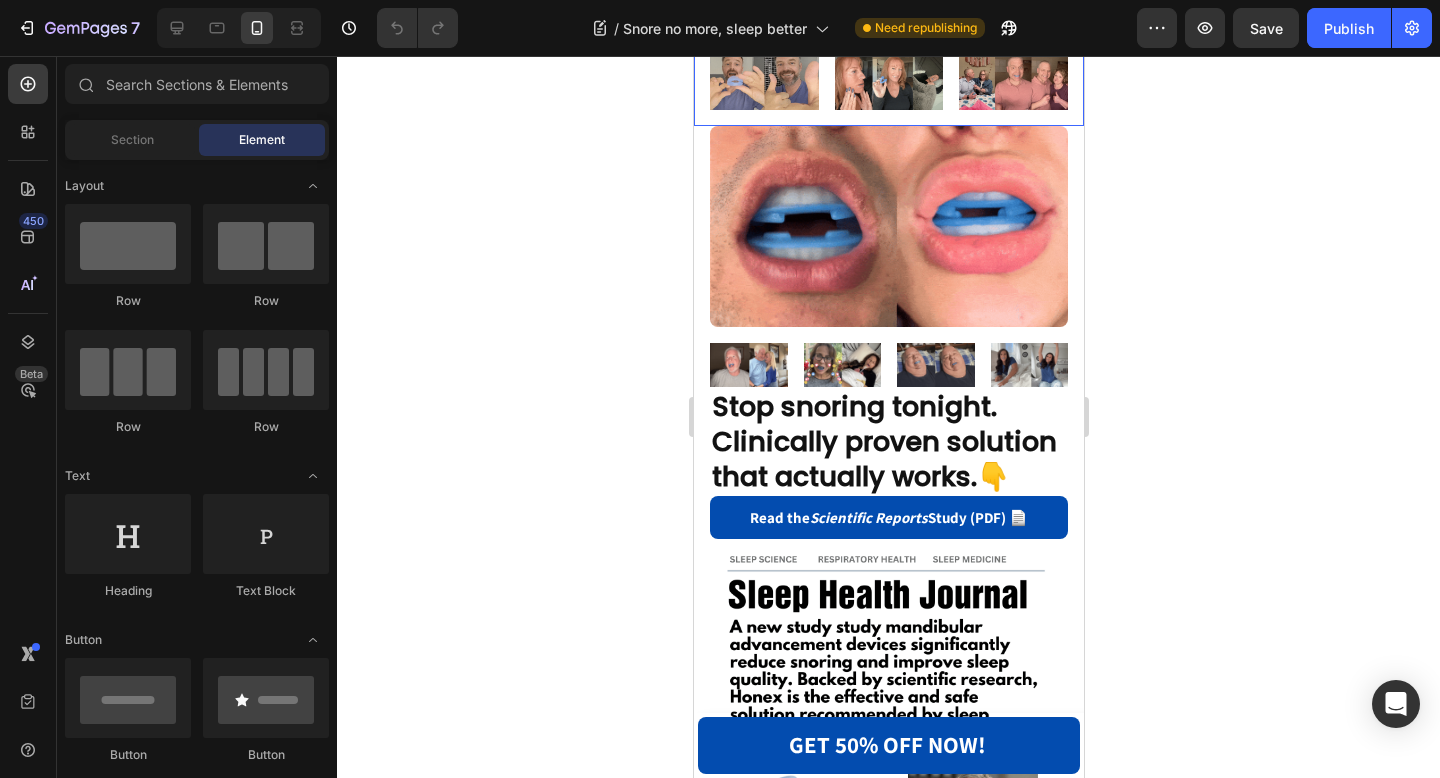 scroll, scrollTop: 201, scrollLeft: 0, axis: vertical 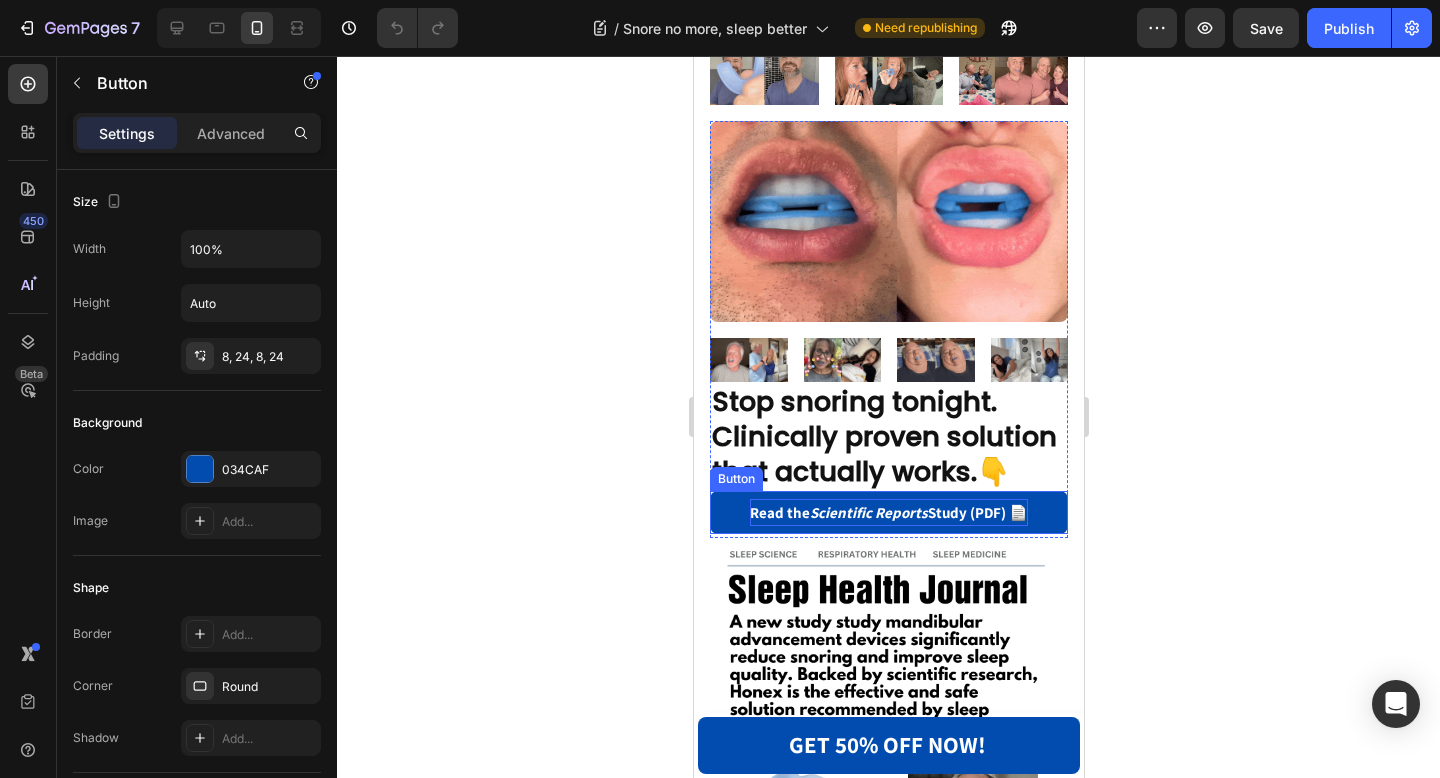 click on "Scientific Reports" at bounding box center [868, 512] 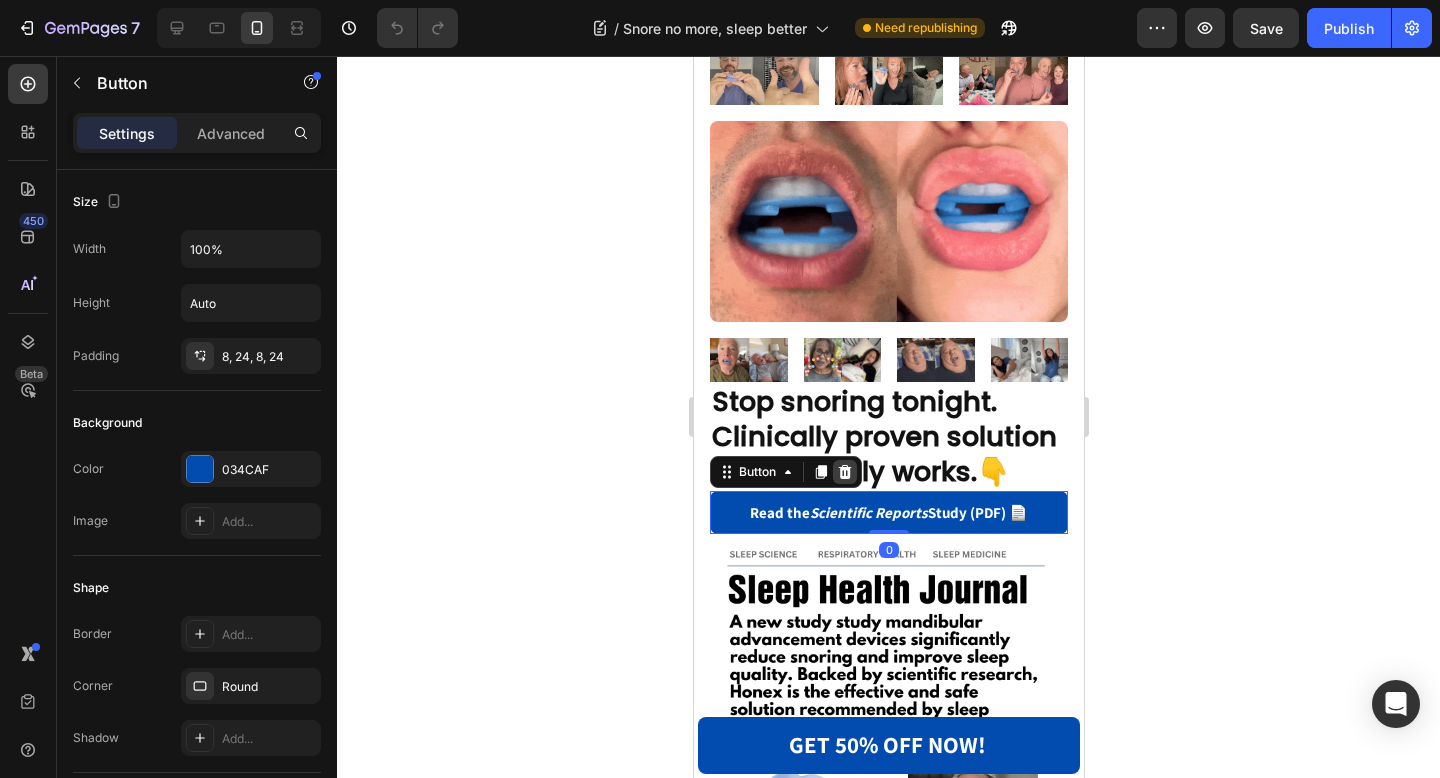 click 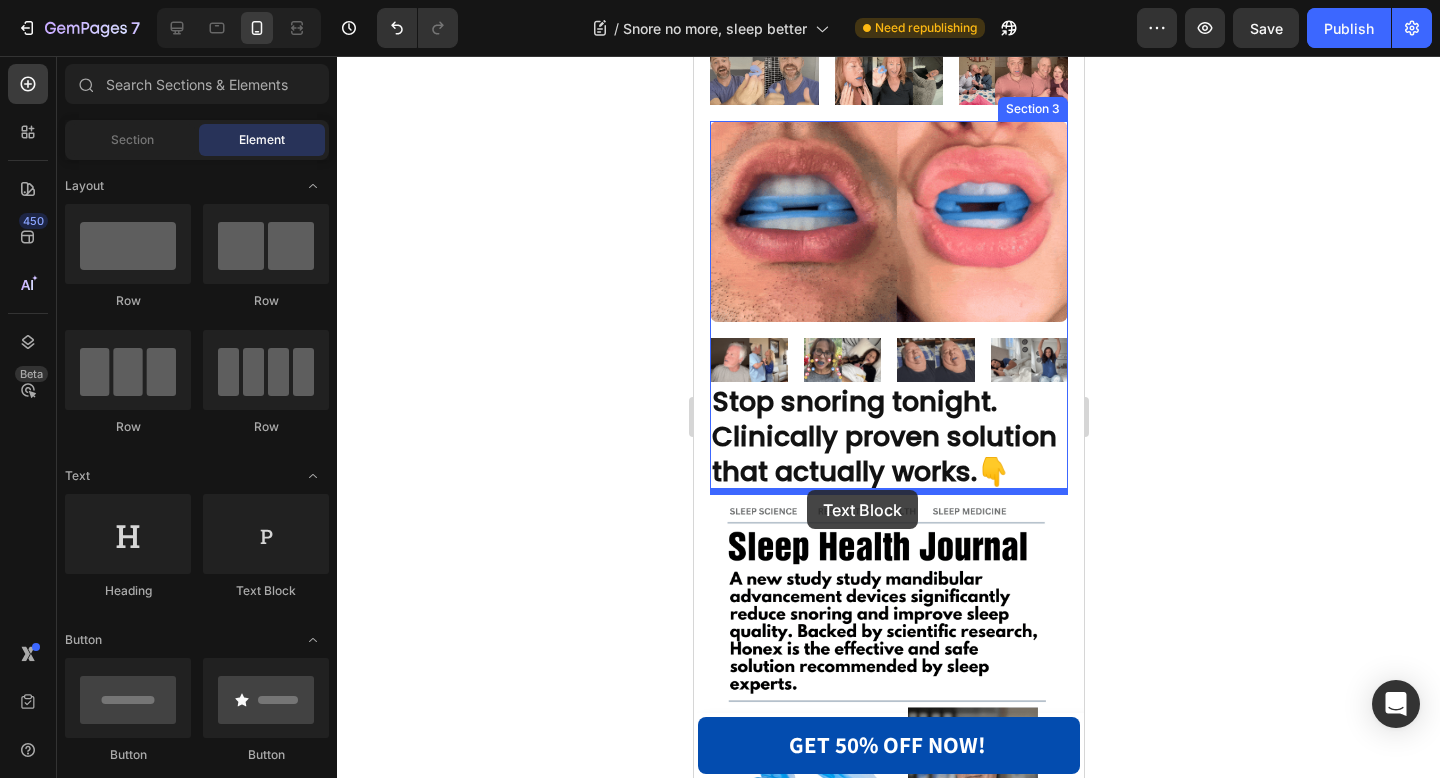 drag, startPoint x: 953, startPoint y: 609, endPoint x: 806, endPoint y: 490, distance: 189.12958 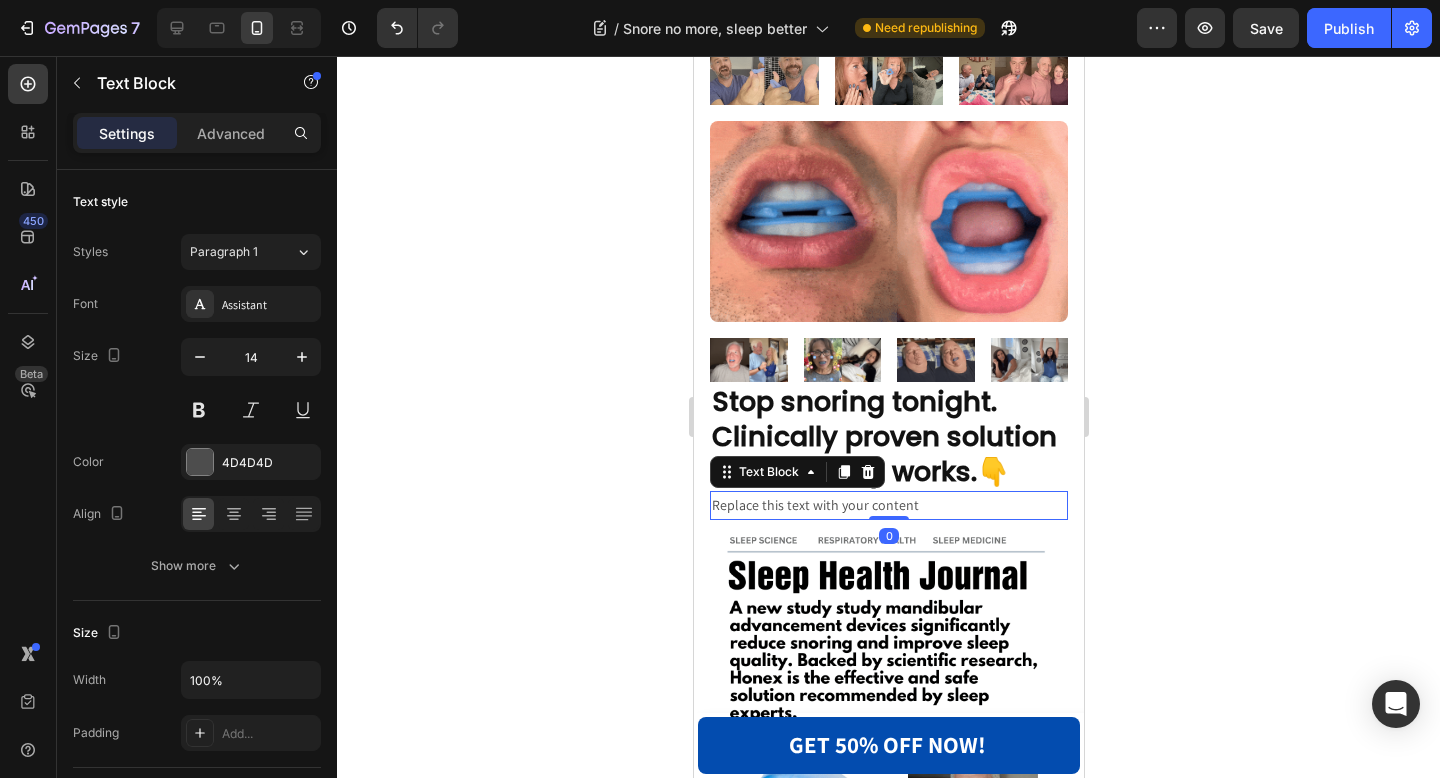 click on "Replace this text with your content" at bounding box center (888, 505) 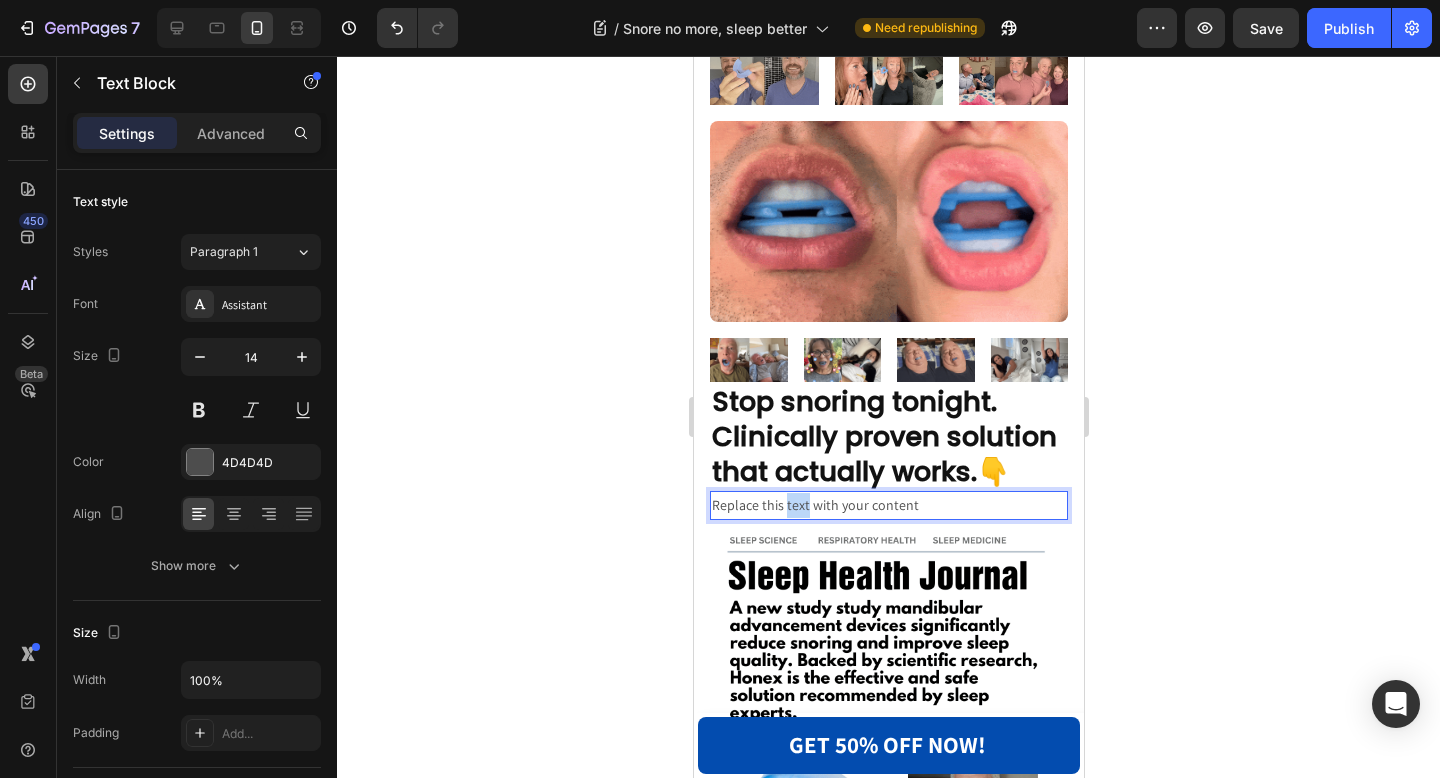 click on "Replace this text with your content" at bounding box center [888, 505] 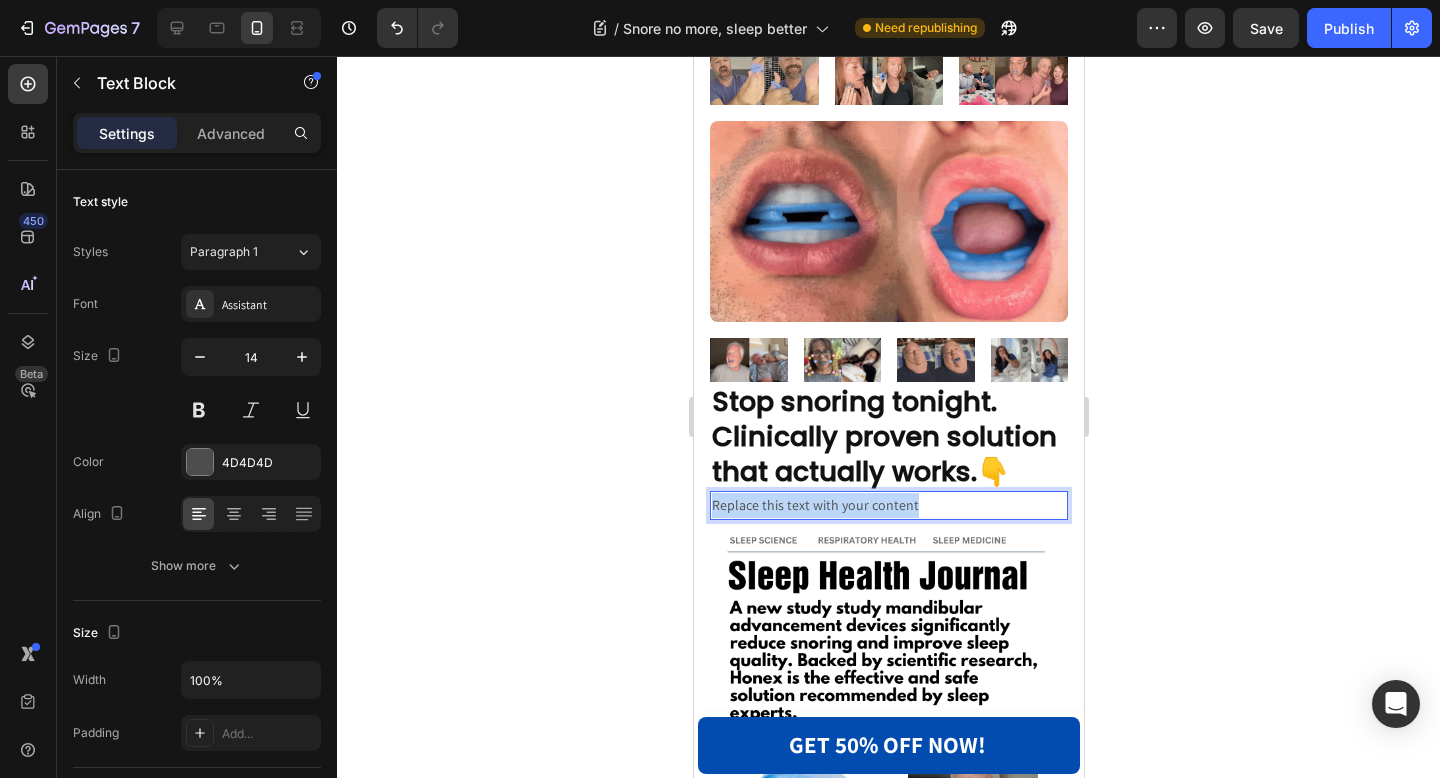 click on "Replace this text with your content" at bounding box center [888, 505] 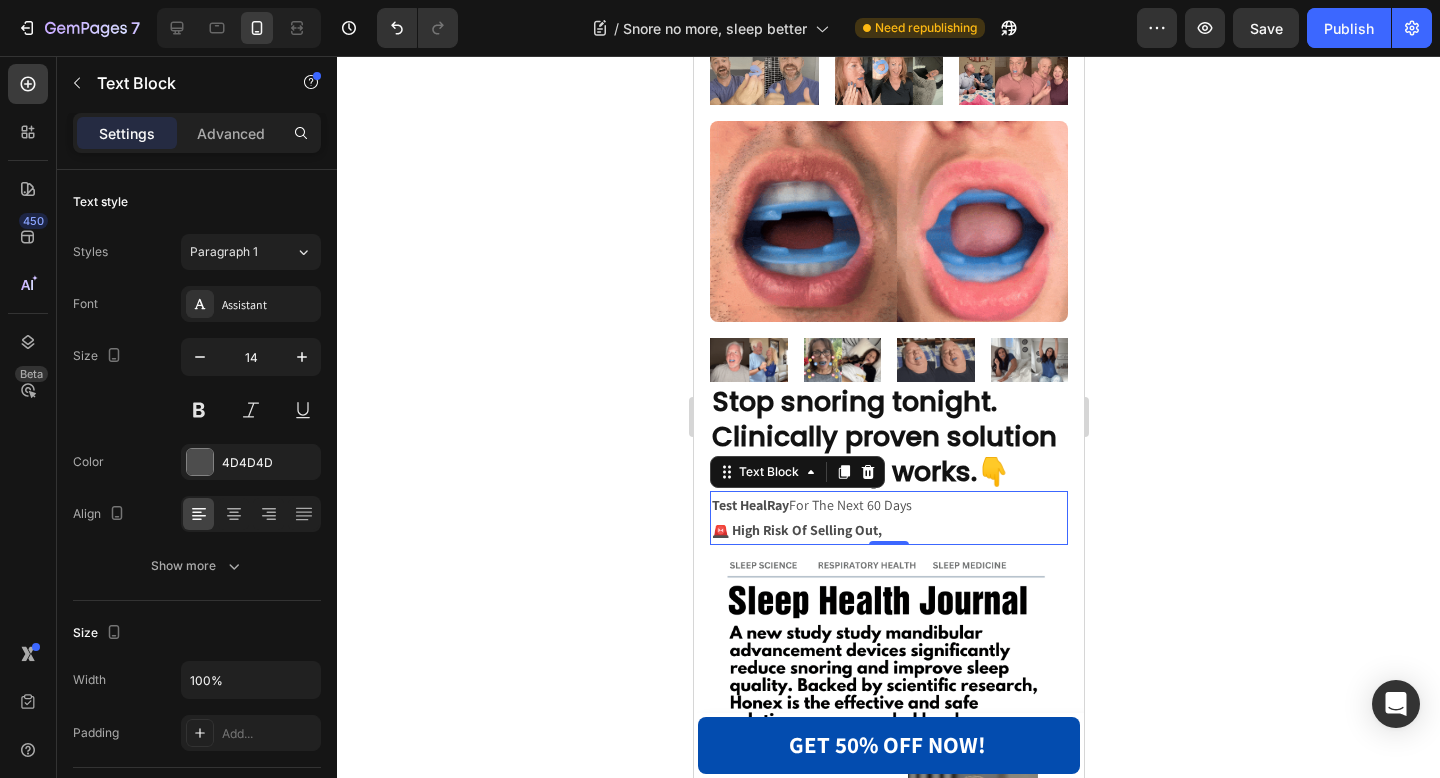 click 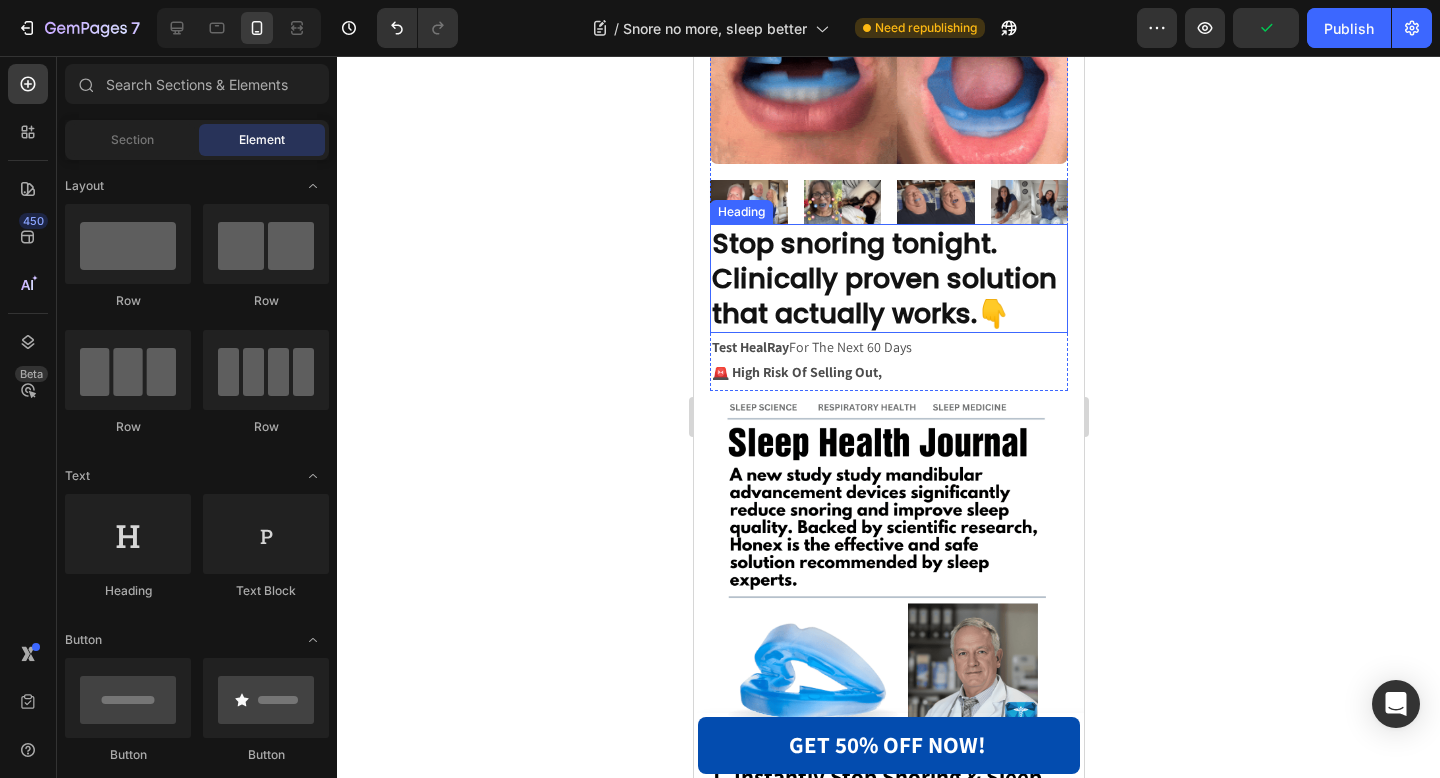 scroll, scrollTop: 415, scrollLeft: 0, axis: vertical 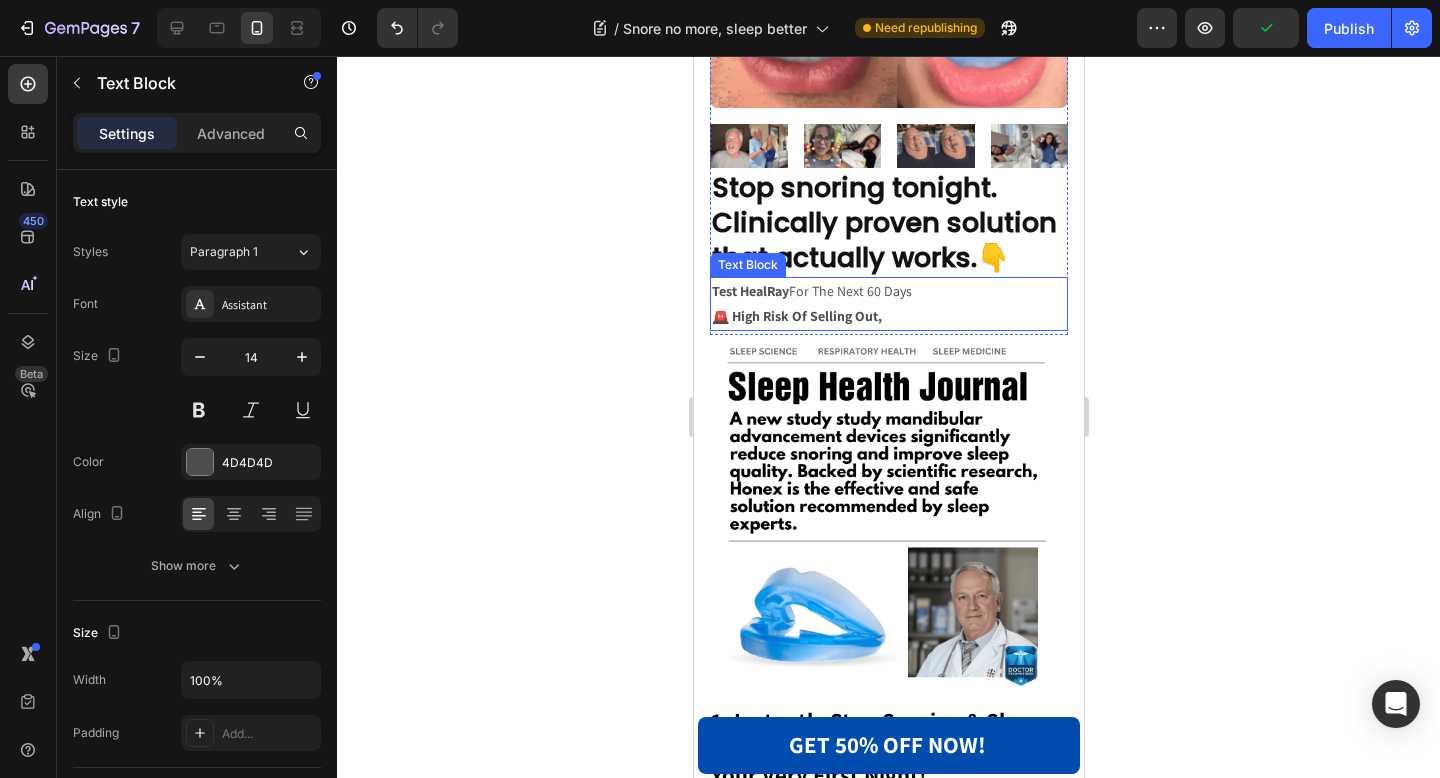 click on "Test HealRay  For The Next 60 Days" at bounding box center (888, 291) 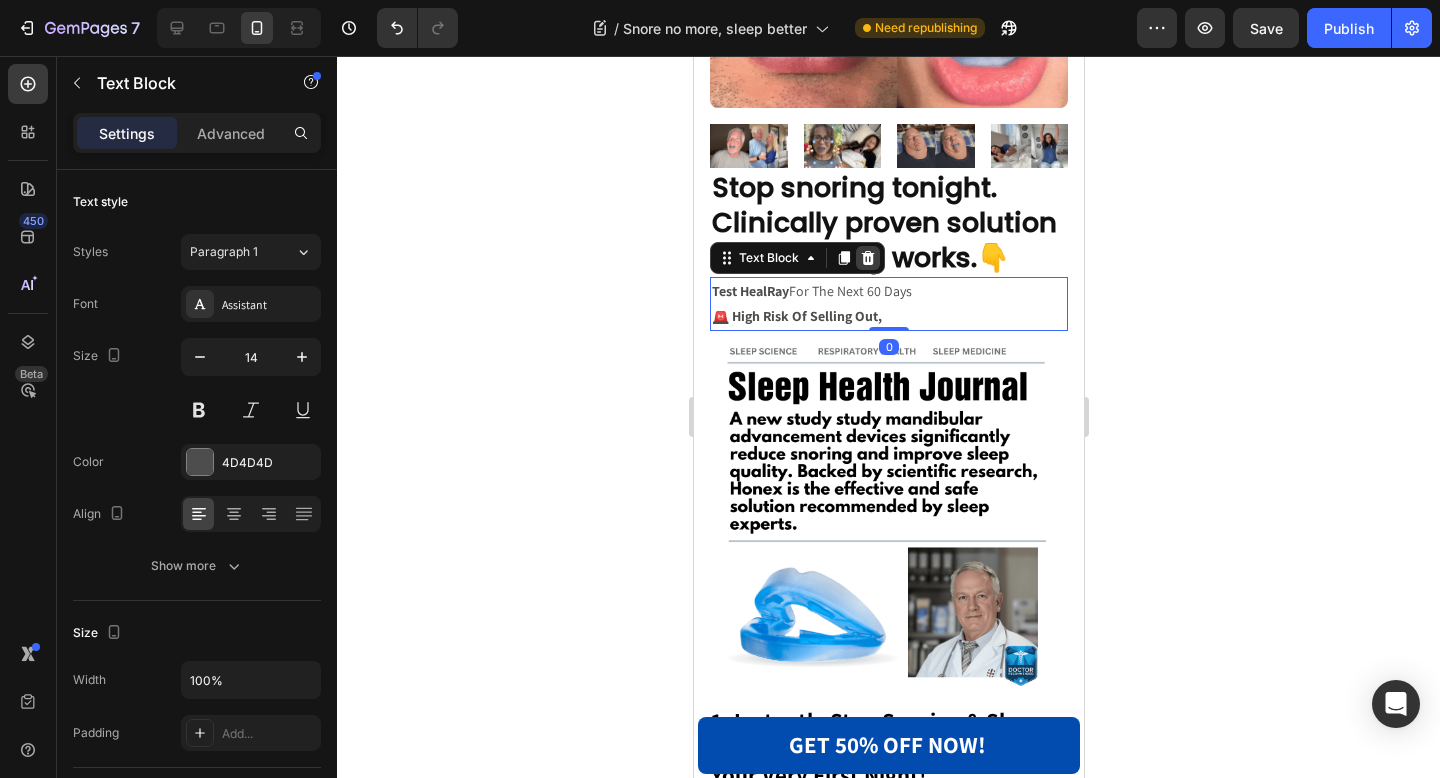 click 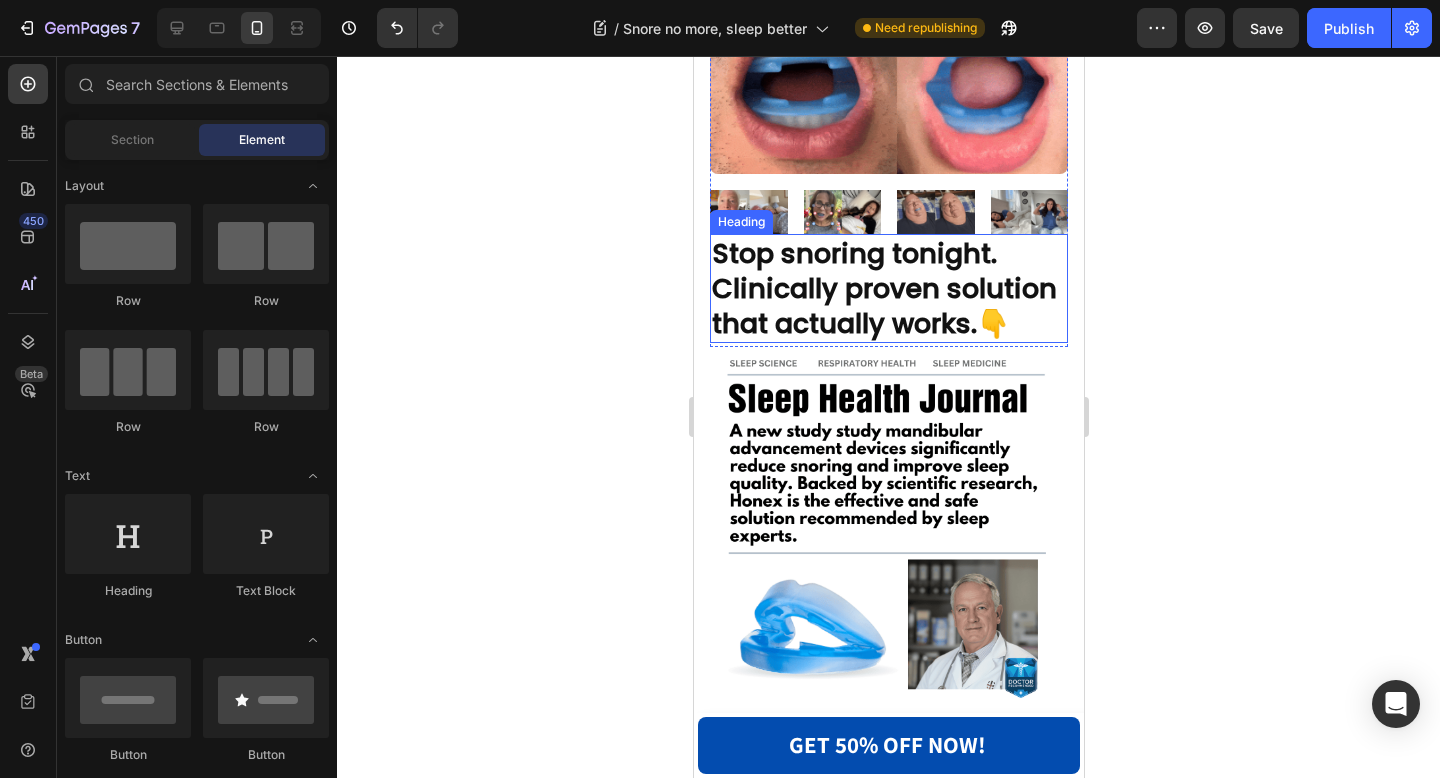 scroll, scrollTop: 0, scrollLeft: 0, axis: both 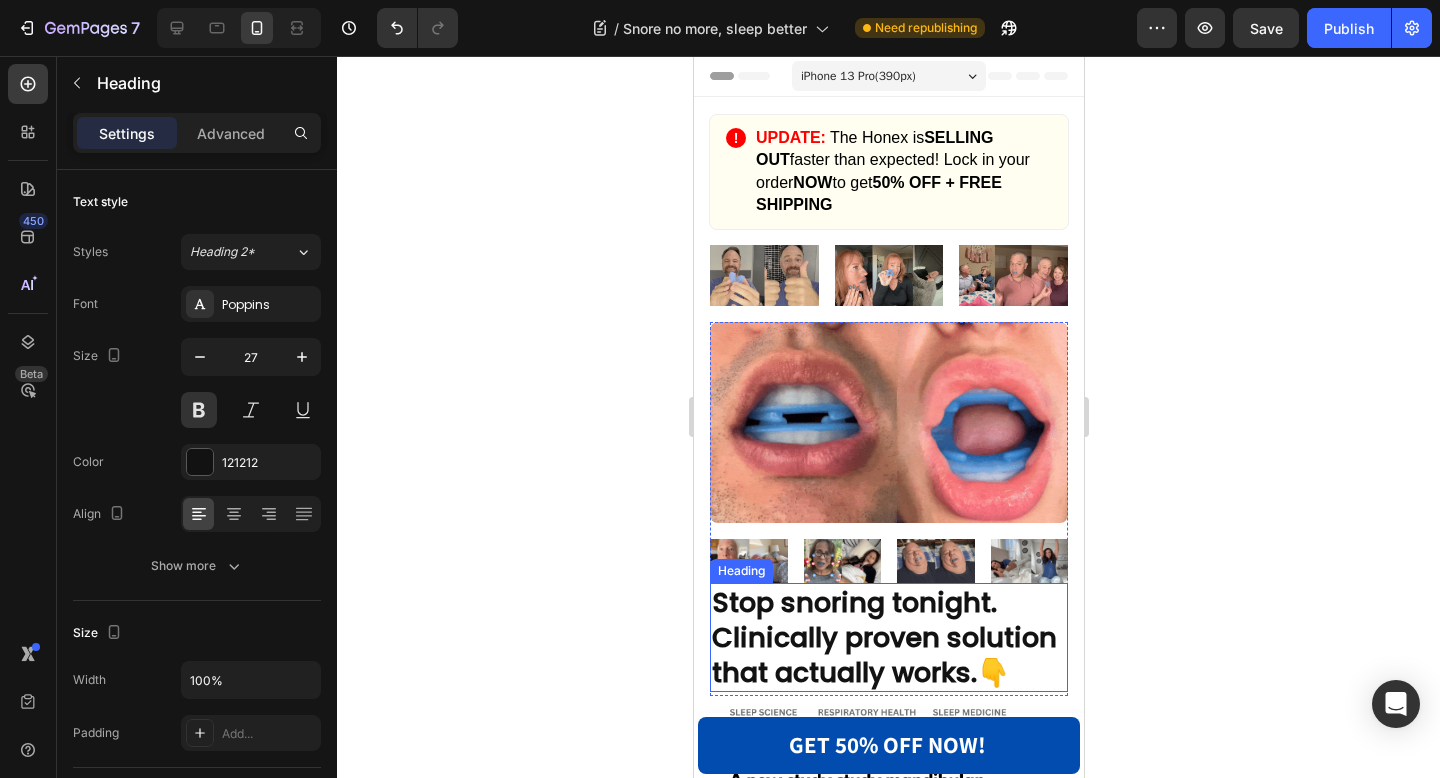 click on "Stop snoring tonight. Clinically proven solution that actually works.  👇" at bounding box center [888, 637] 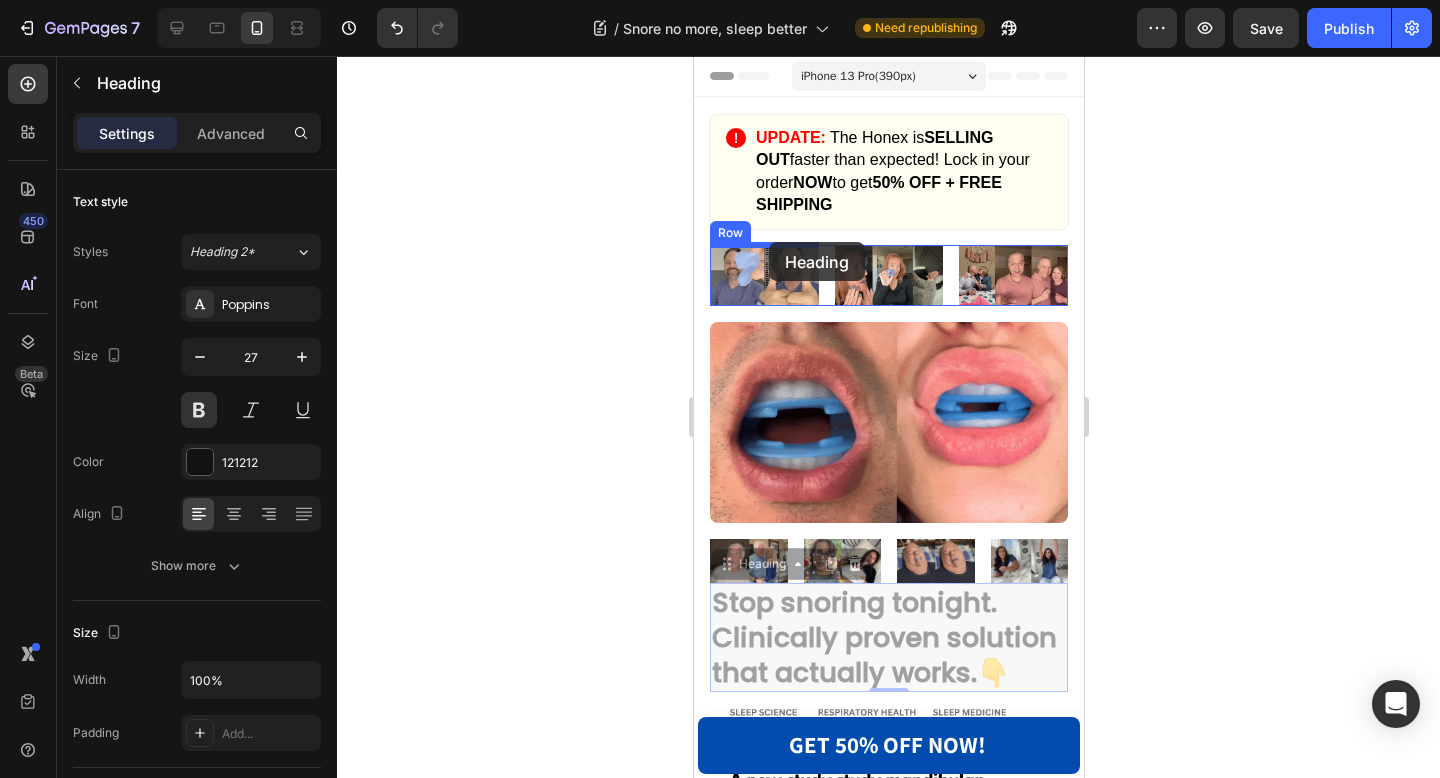 drag, startPoint x: 736, startPoint y: 573, endPoint x: 767, endPoint y: 243, distance: 331.45285 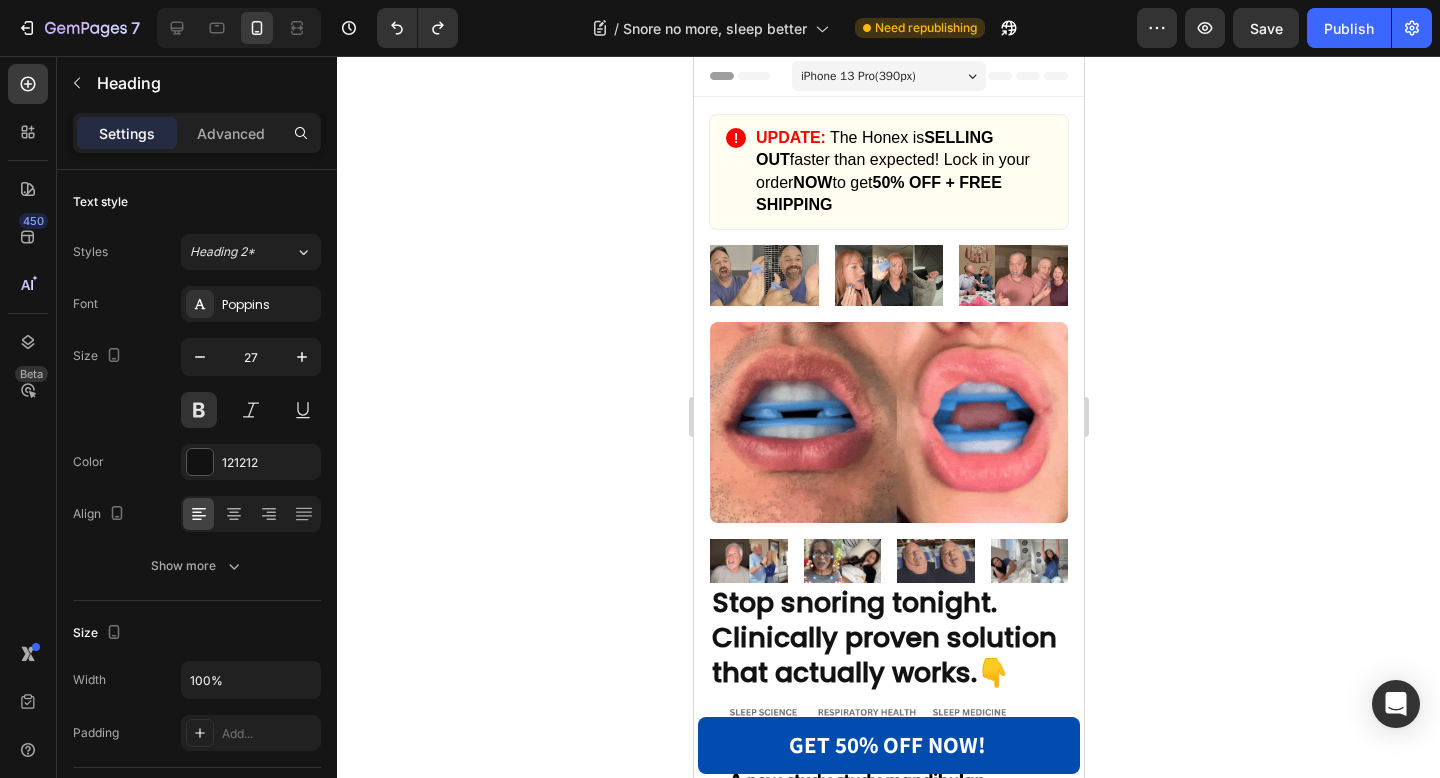 click on "Stop snoring tonight. Clinically proven solution that actually works.  👇" at bounding box center (888, 637) 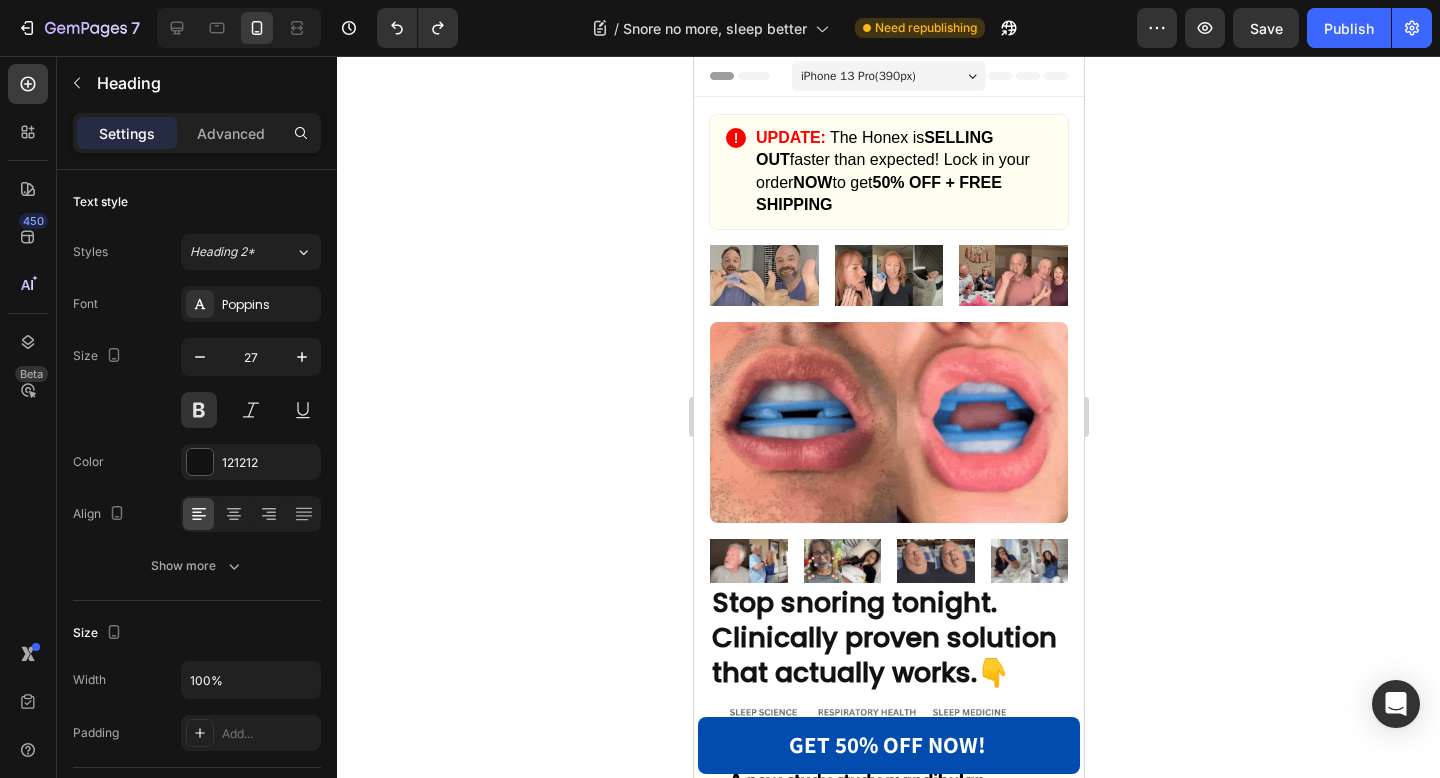 click 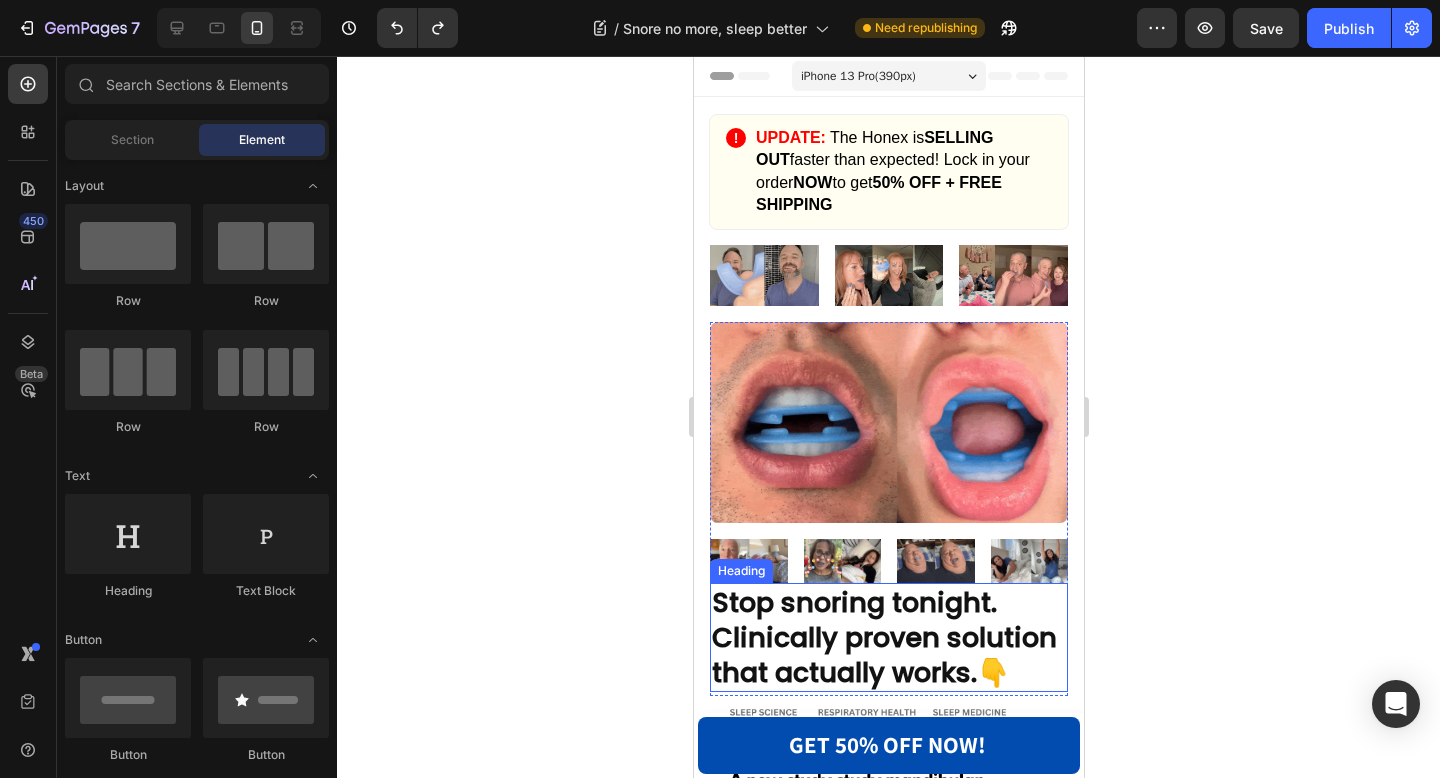 click on "Heading" at bounding box center [740, 571] 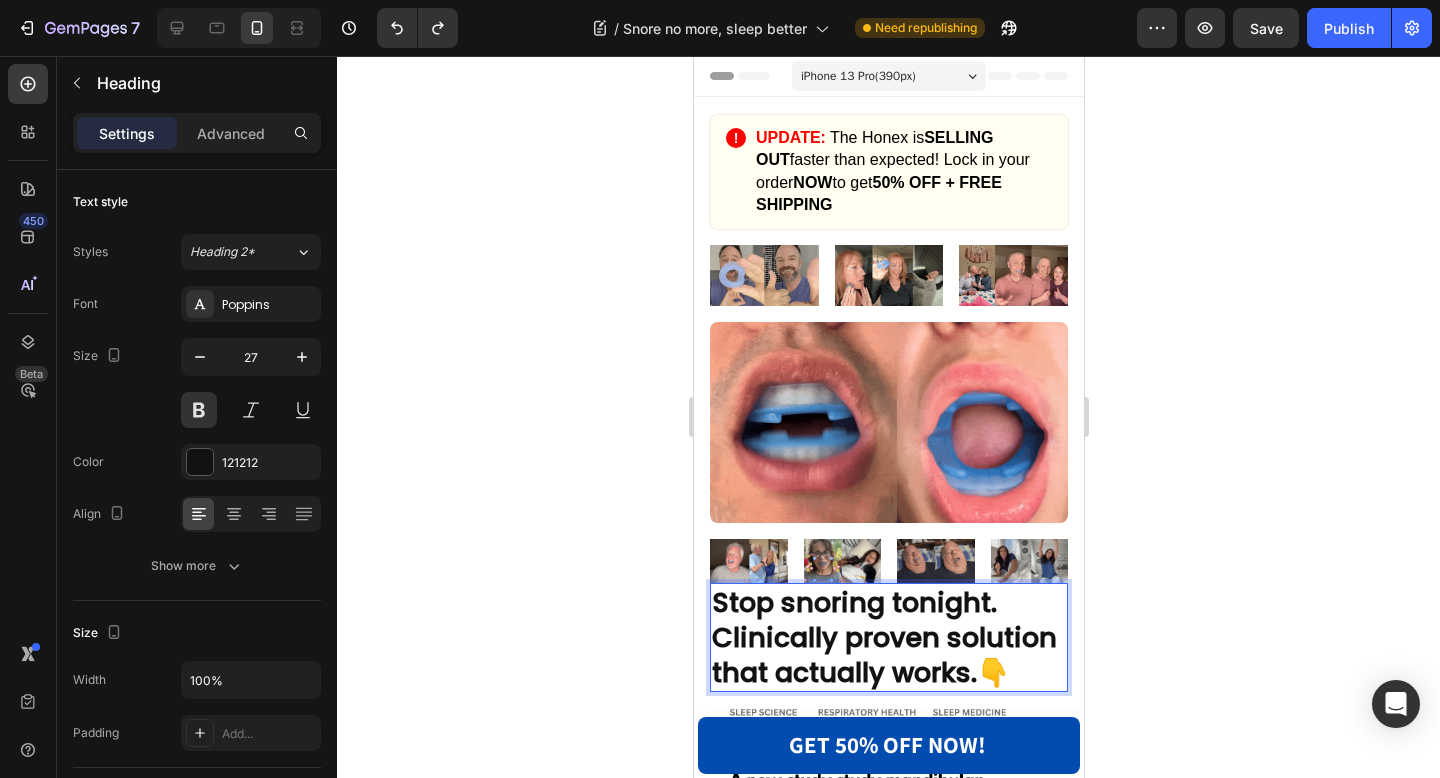 click 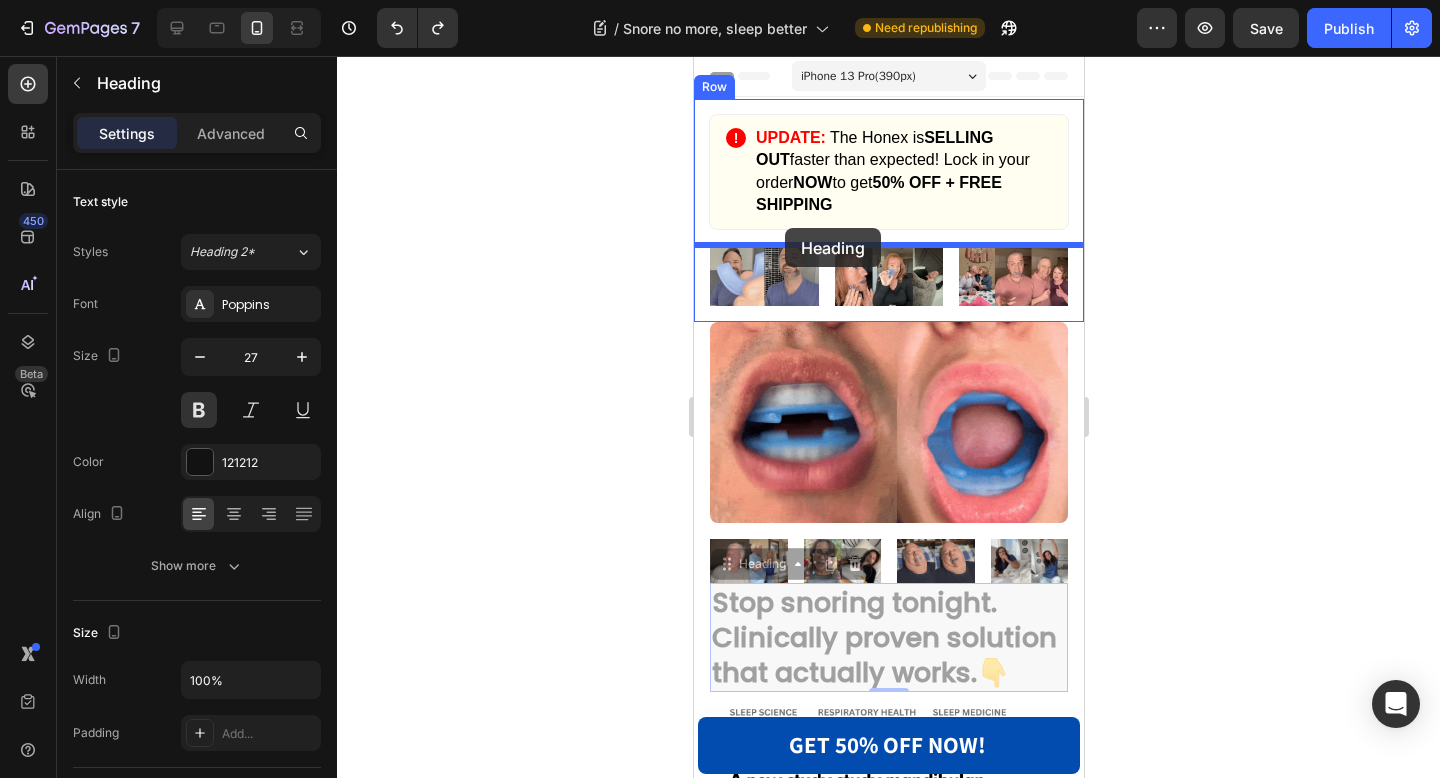 drag, startPoint x: 751, startPoint y: 572, endPoint x: 784, endPoint y: 229, distance: 344.5838 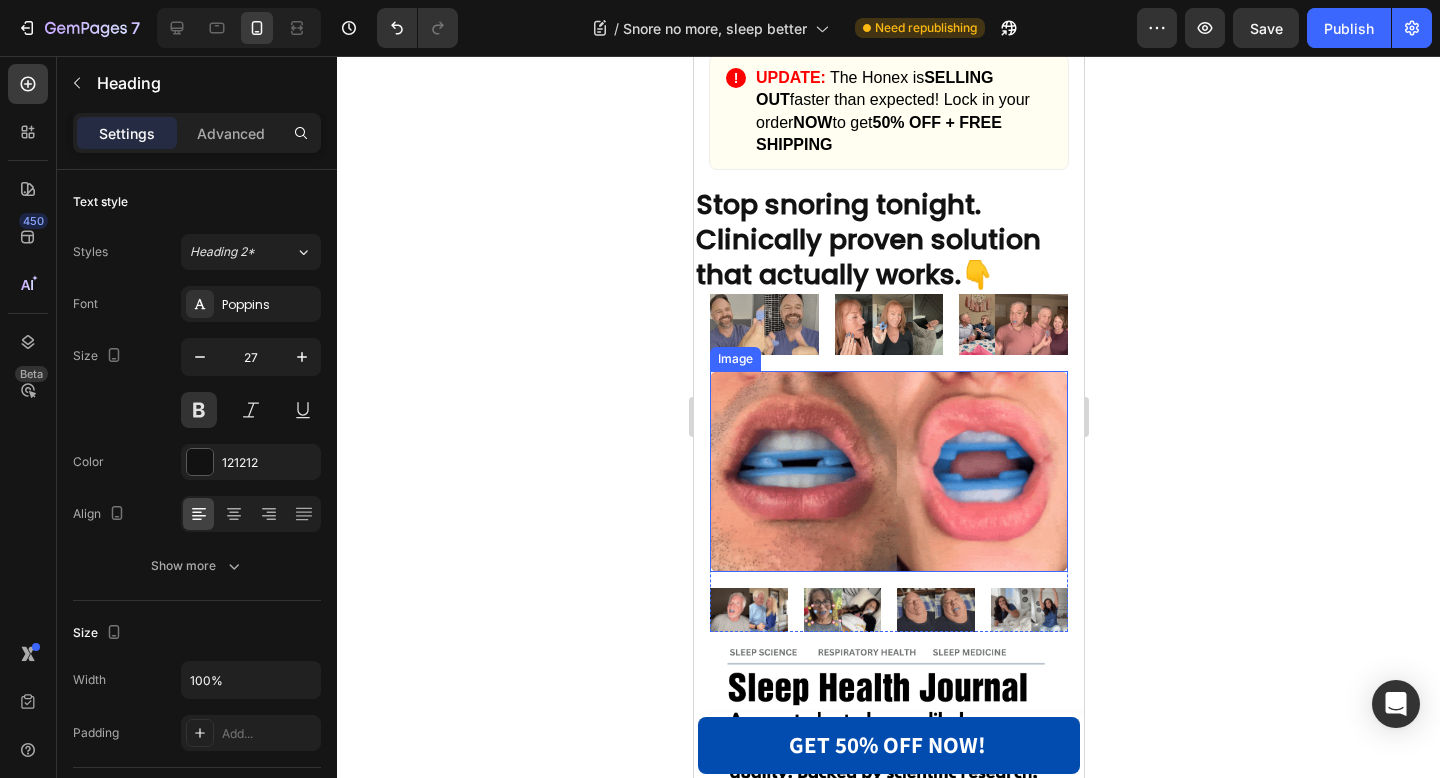 scroll, scrollTop: 0, scrollLeft: 0, axis: both 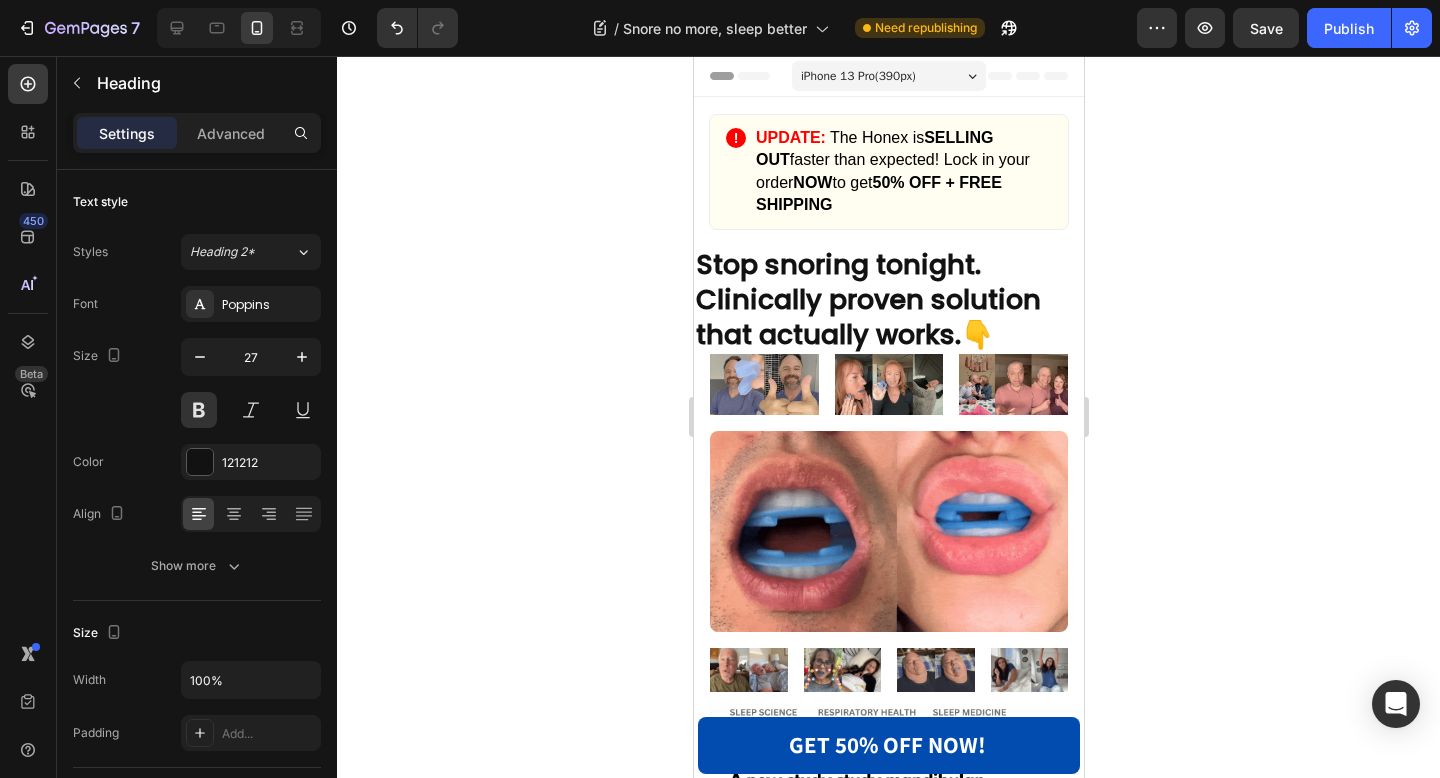 click on "Stop snoring tonight. Clinically proven solution that actually works.  👇" at bounding box center [888, 299] 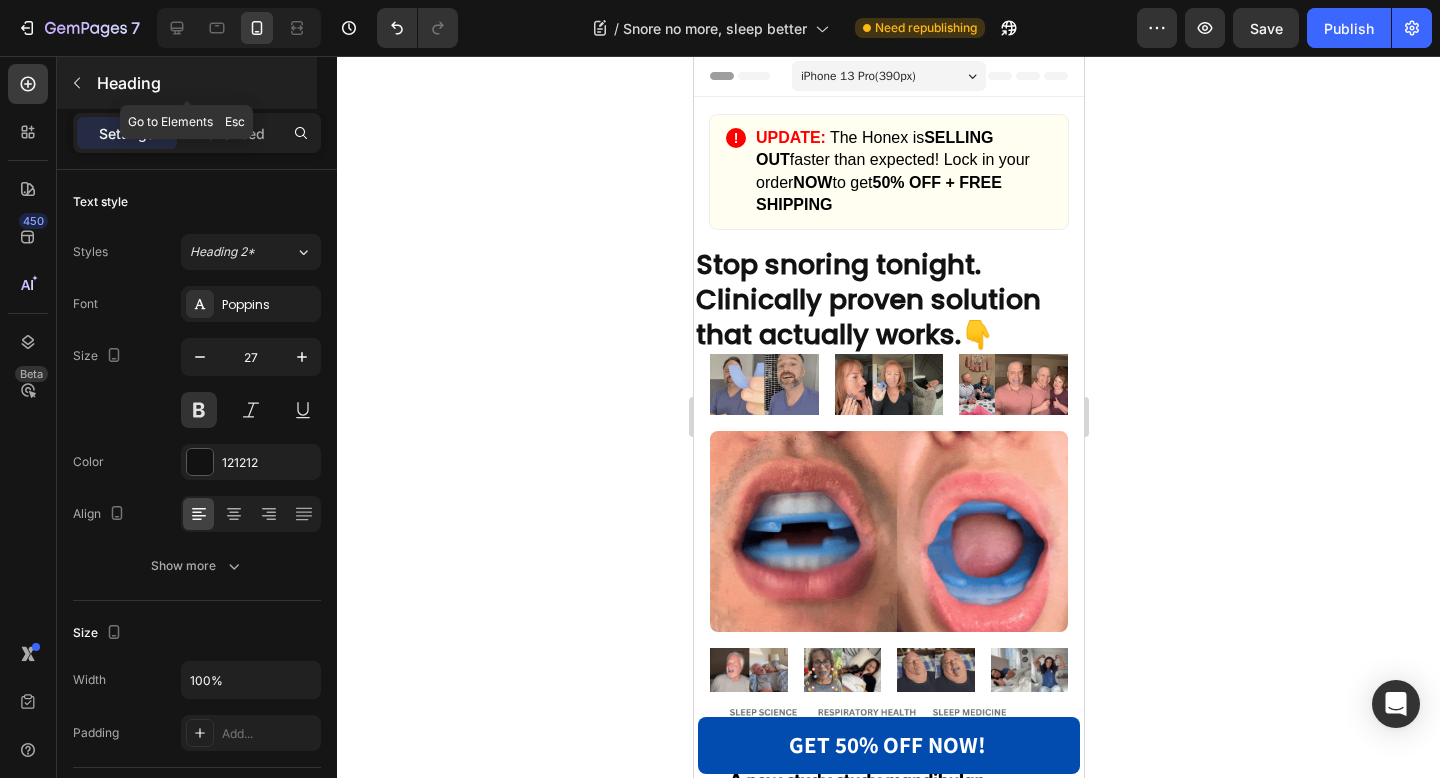 click 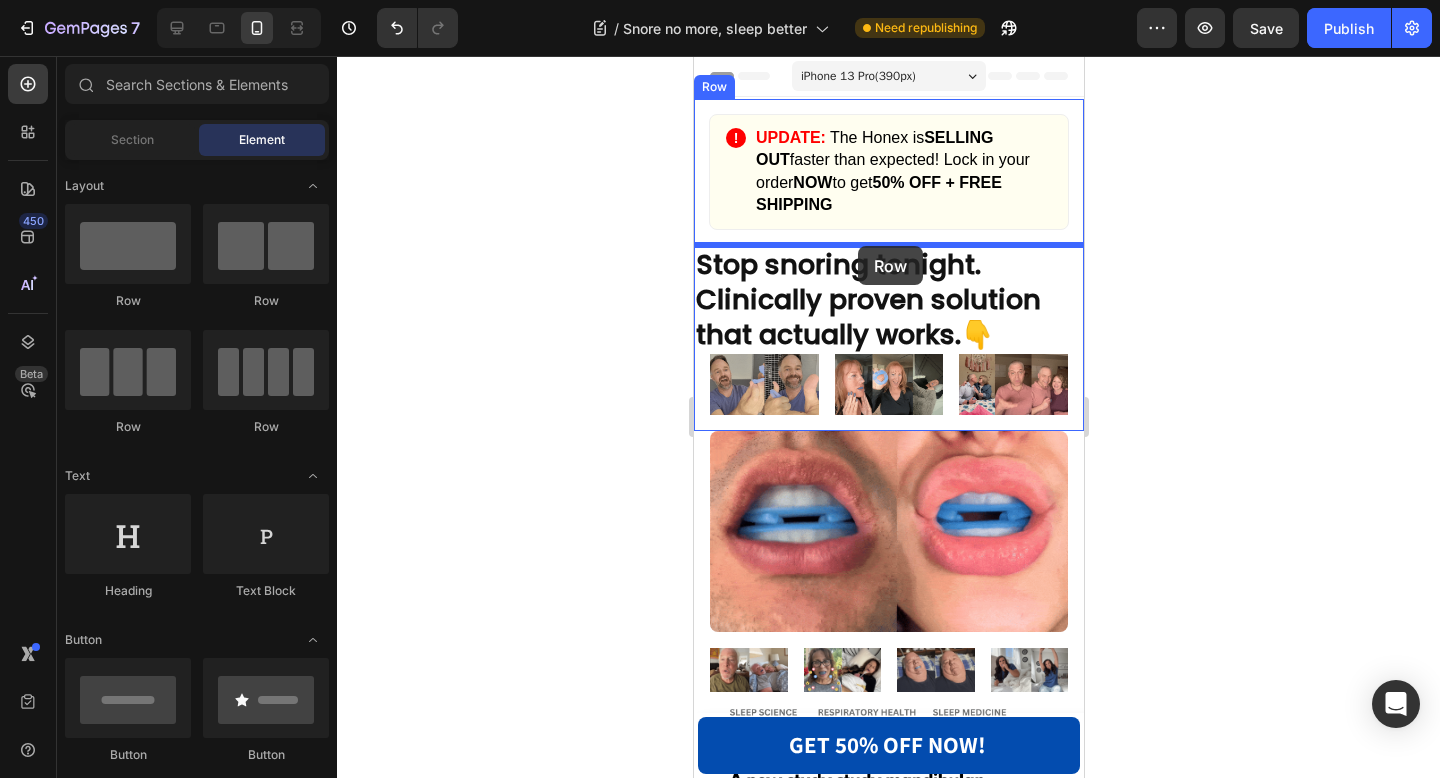 drag, startPoint x: 841, startPoint y: 305, endPoint x: 857, endPoint y: 247, distance: 60.166435 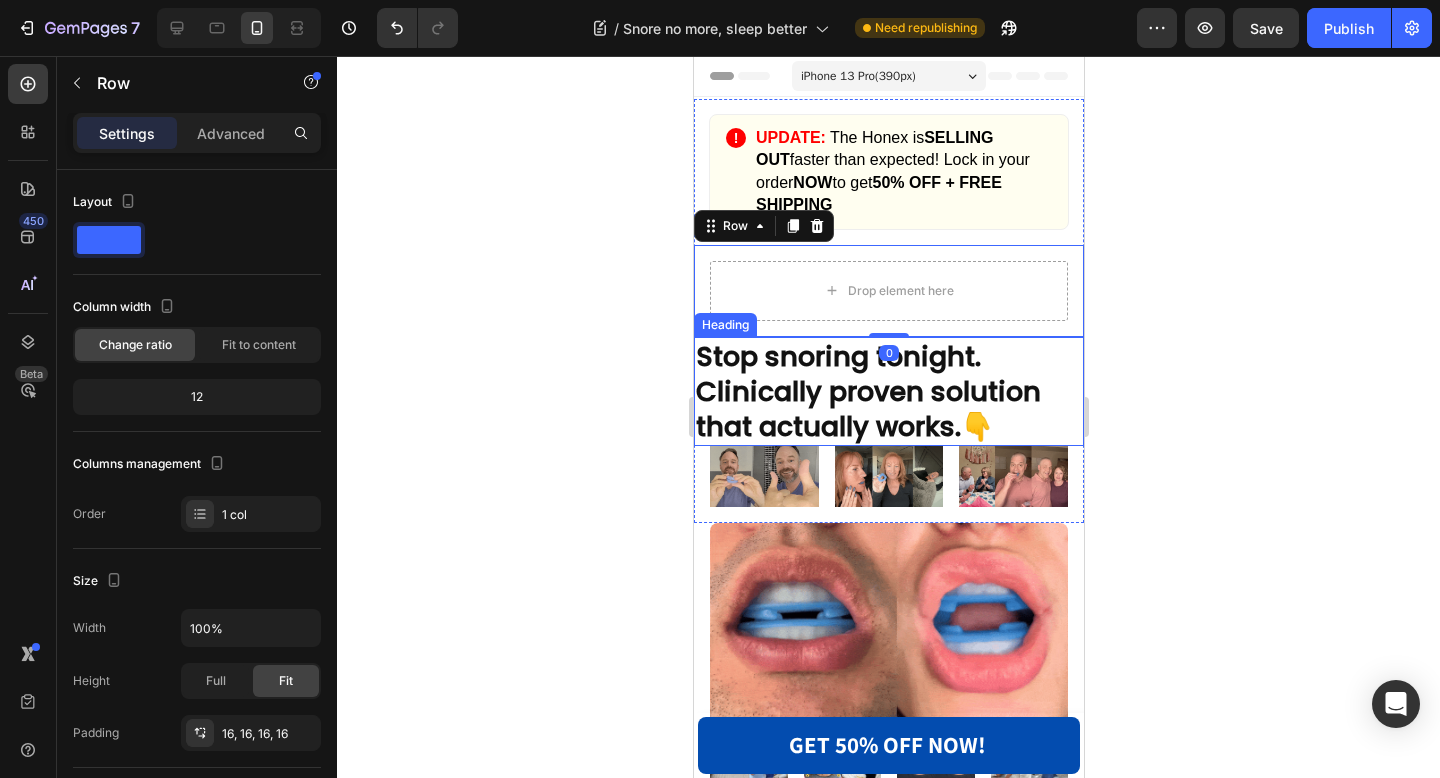 click on "Stop snoring tonight. Clinically proven solution that actually works.  👇" at bounding box center (888, 391) 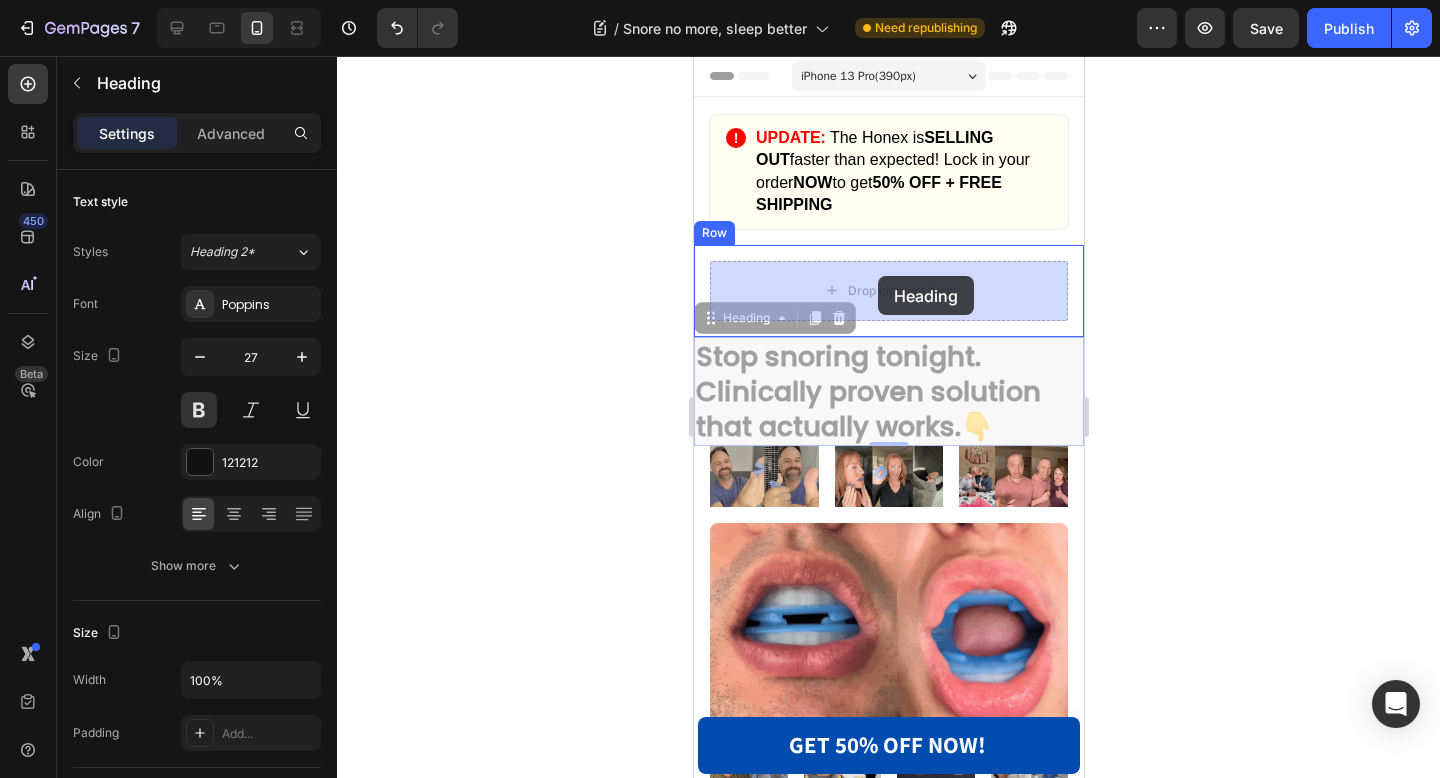 drag, startPoint x: 736, startPoint y: 320, endPoint x: 875, endPoint y: 278, distance: 145.20676 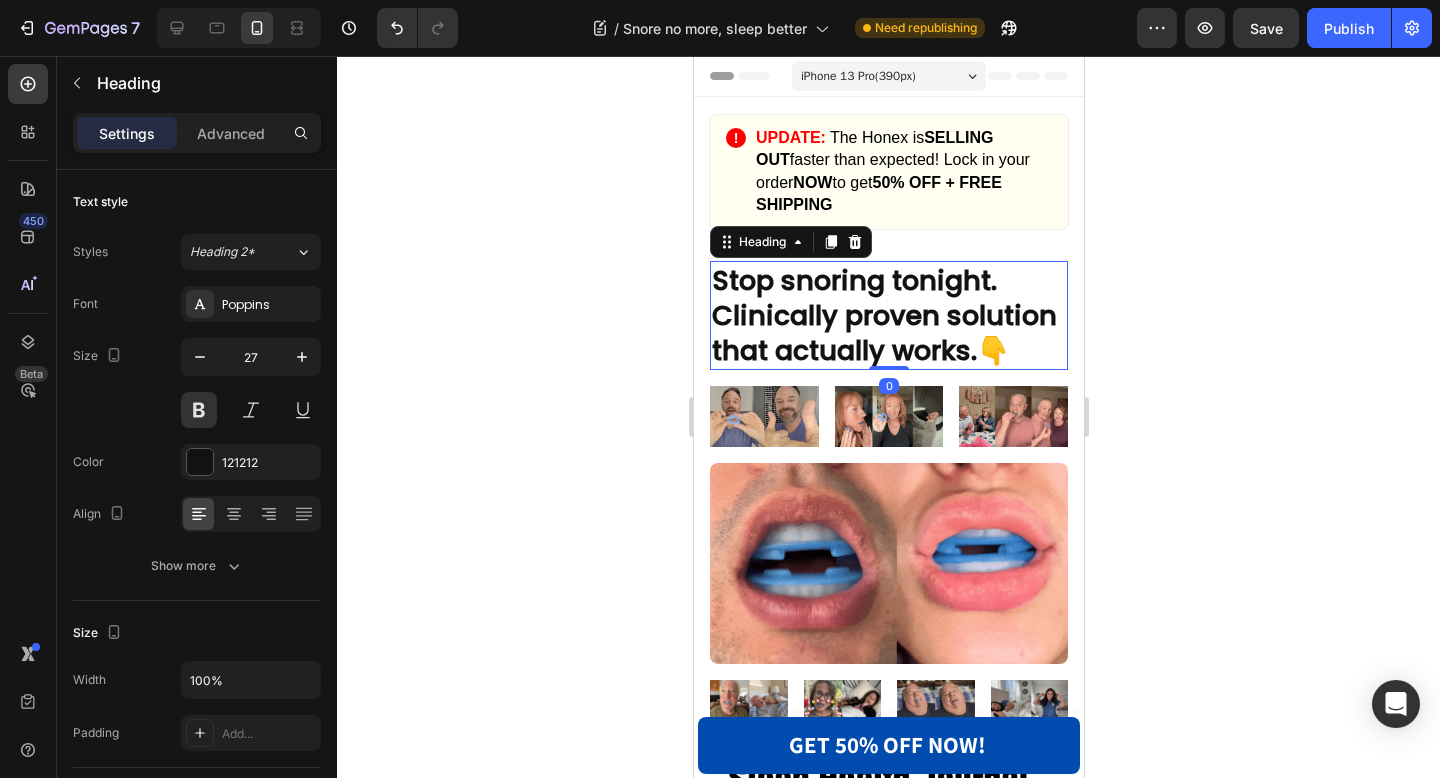 click 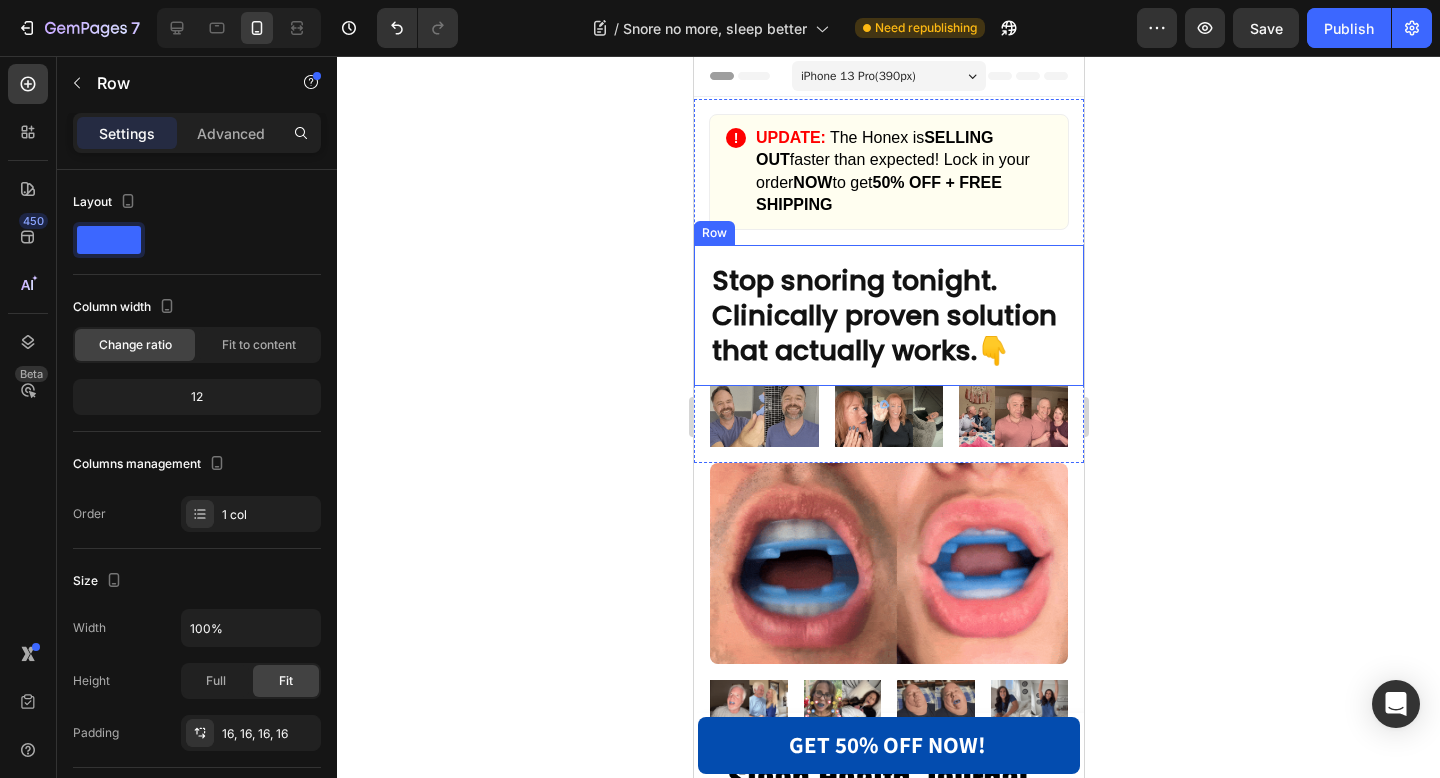 click on "Stop snoring tonight. Clinically proven solution that actually works.  👇 Heading Row" at bounding box center [888, 315] 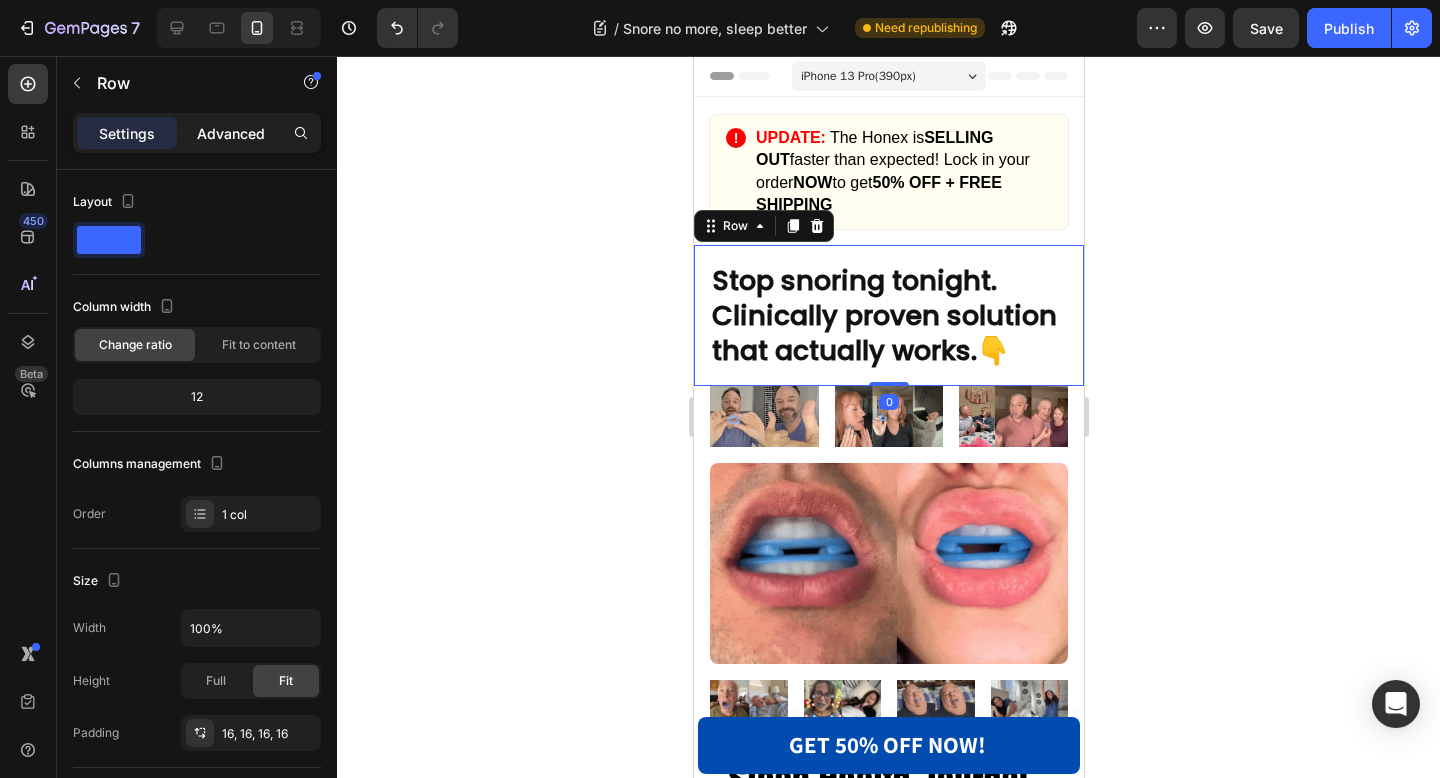 click on "Advanced" at bounding box center (231, 133) 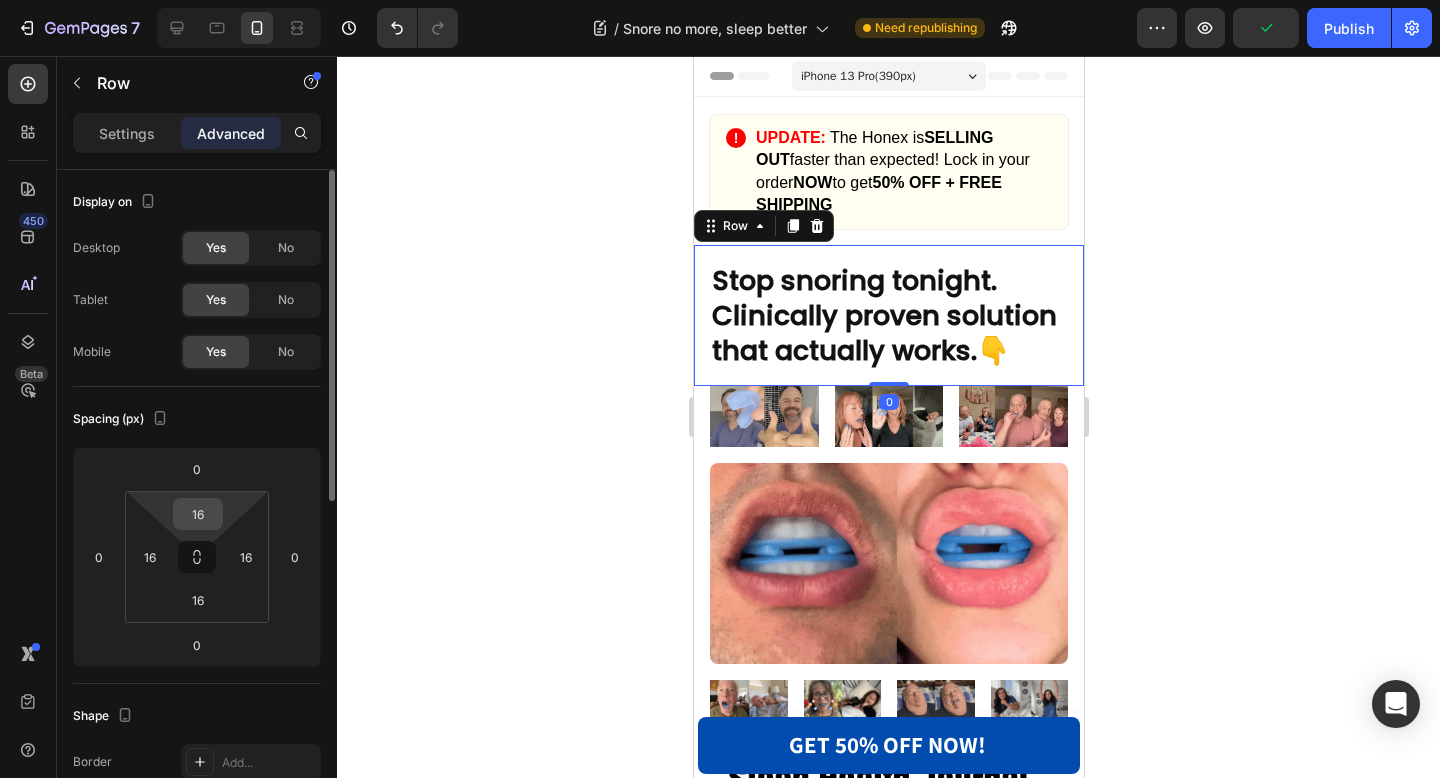 drag, startPoint x: 199, startPoint y: 558, endPoint x: 204, endPoint y: 522, distance: 36.345562 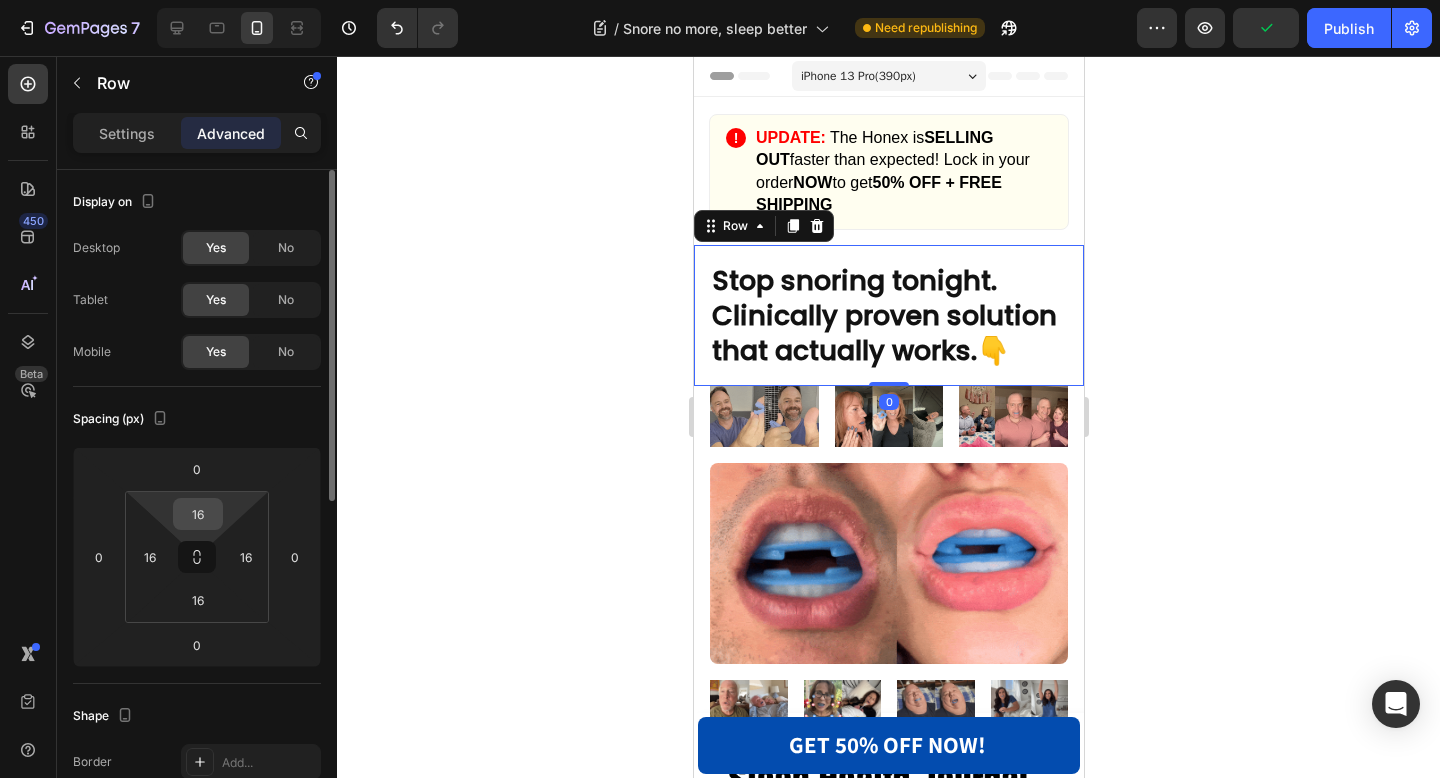 click on "16 16 16 16" at bounding box center (197, 557) 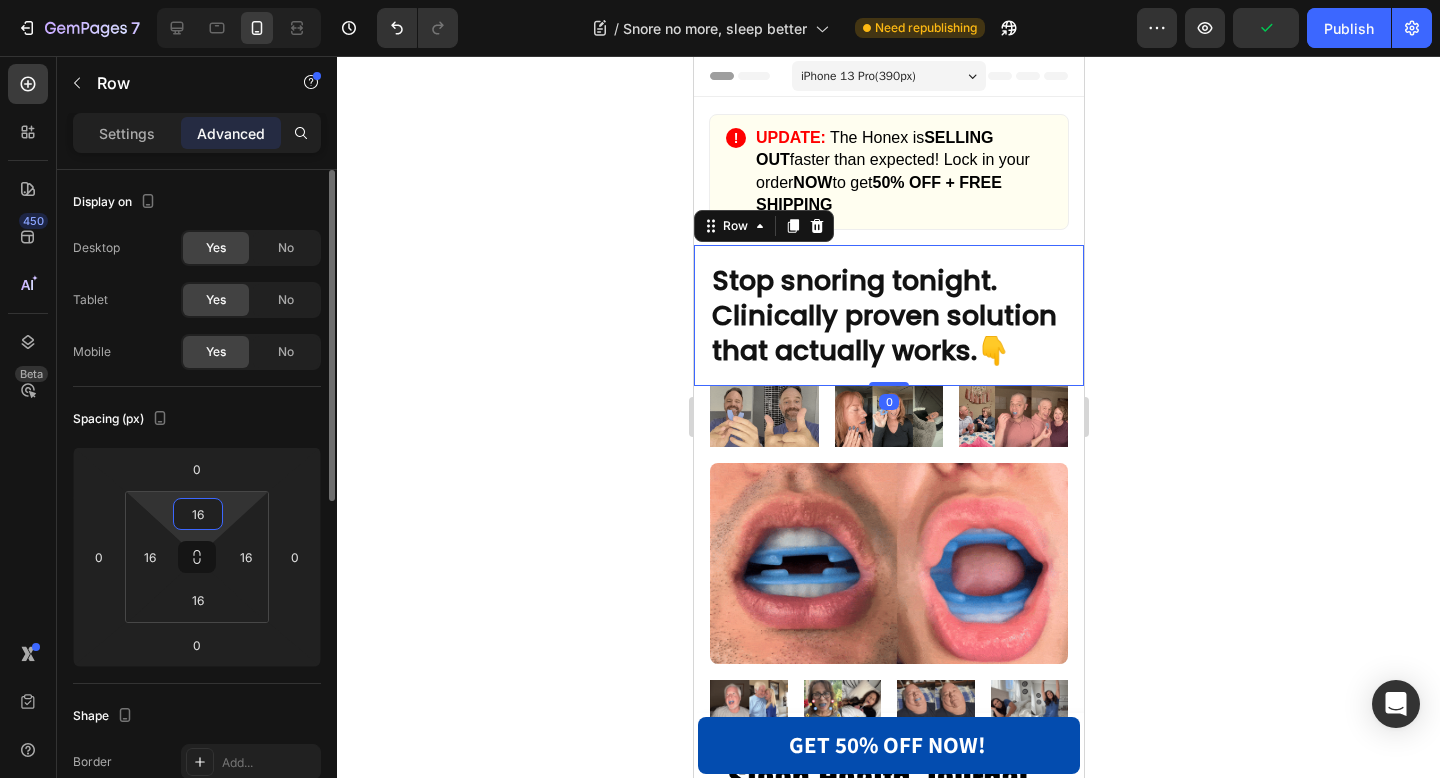 drag, startPoint x: 204, startPoint y: 522, endPoint x: 203, endPoint y: 499, distance: 23.021729 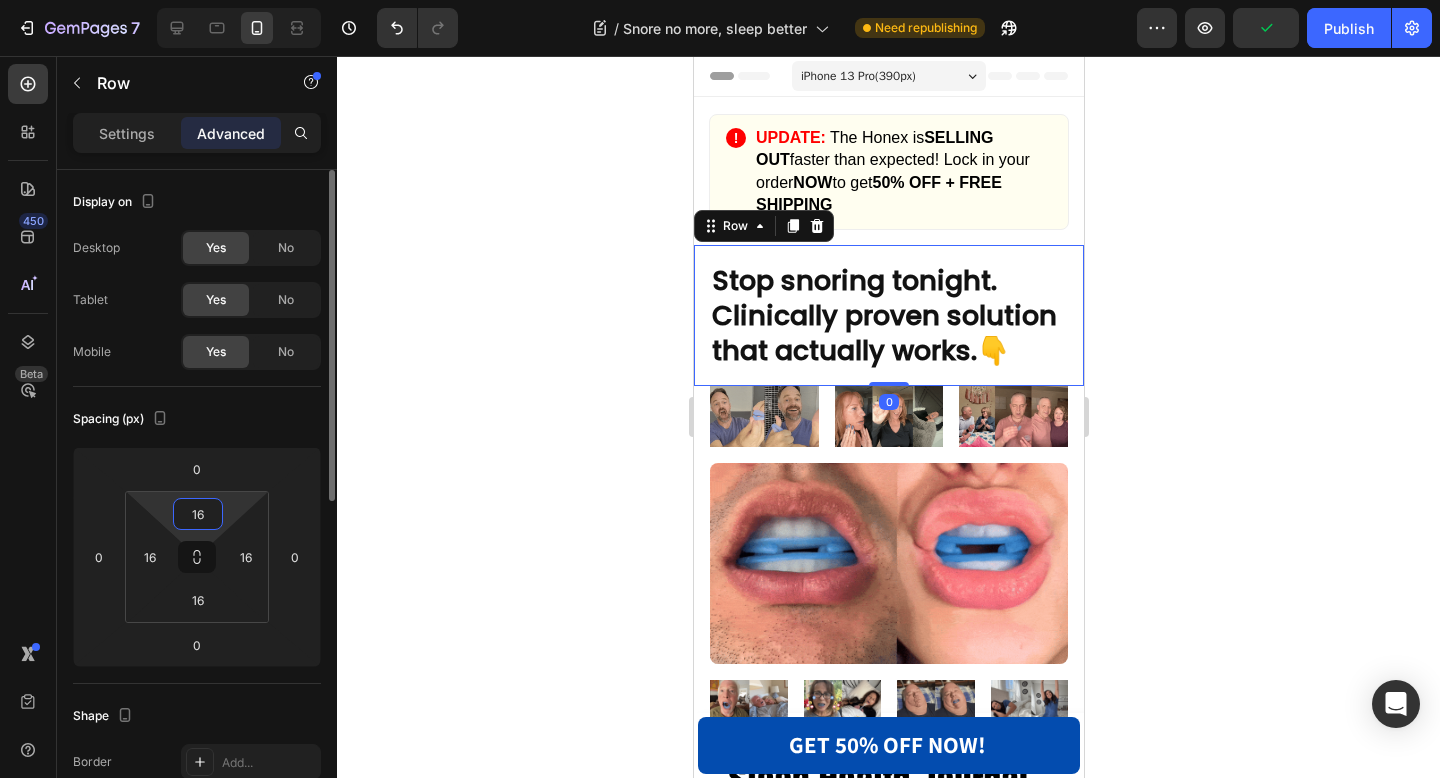 click on "16" at bounding box center (198, 514) 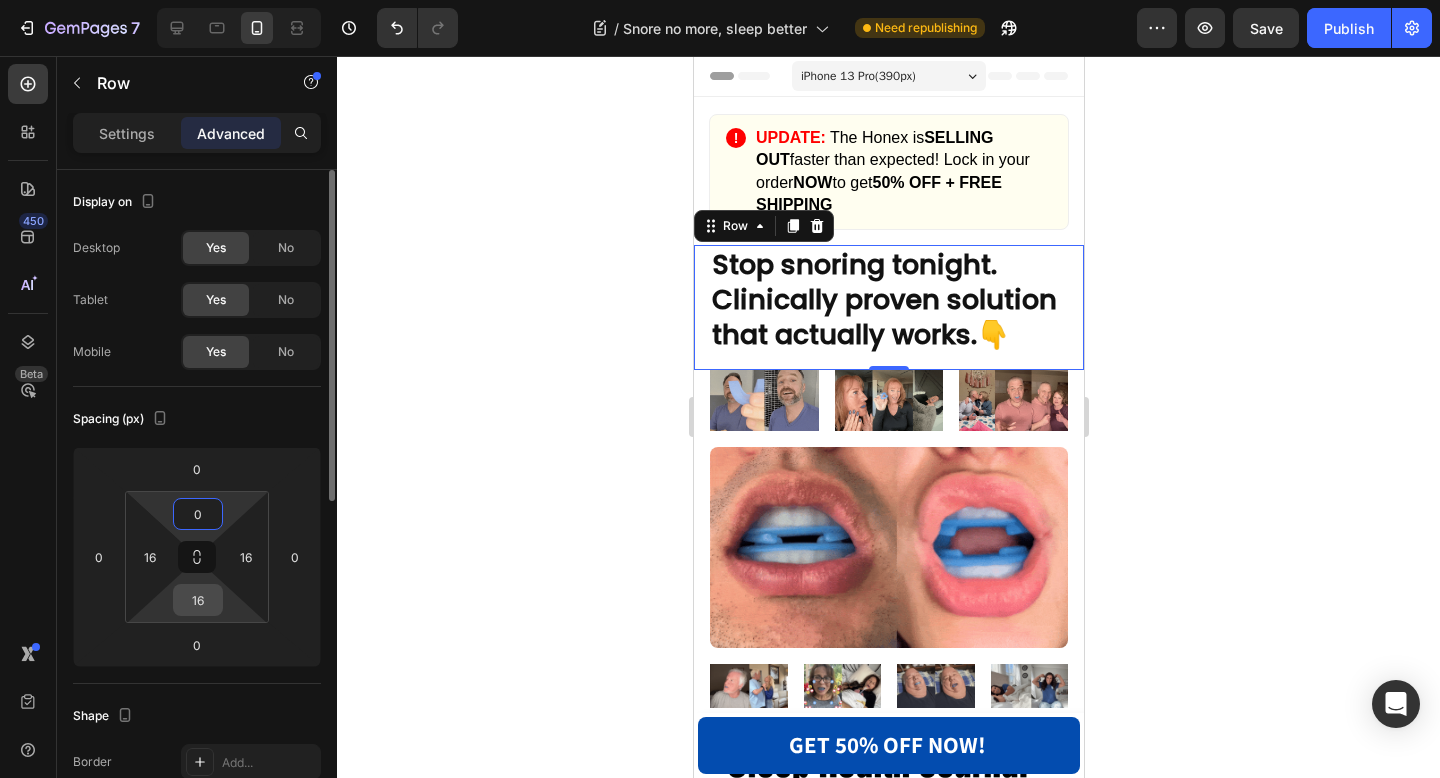 type on "0" 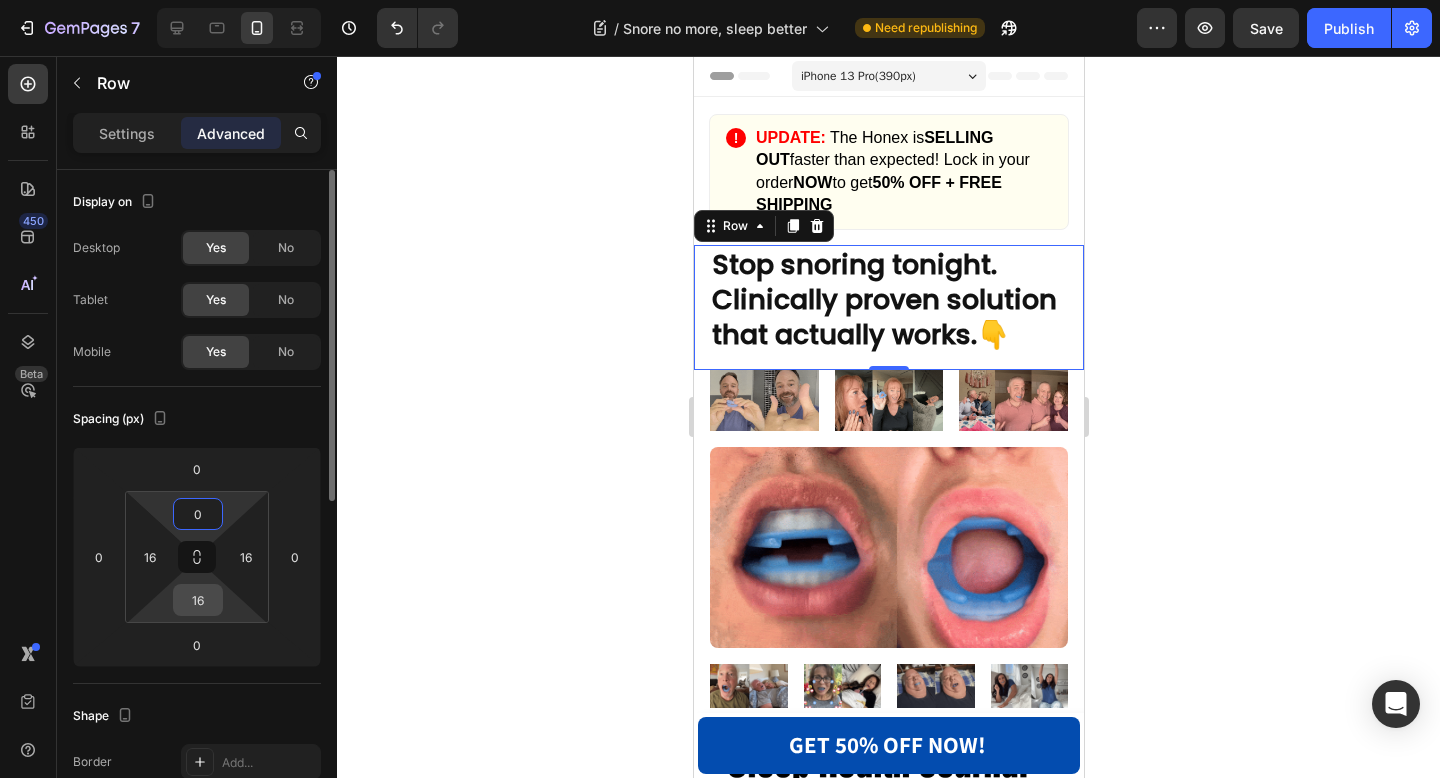 click on "16" at bounding box center [198, 600] 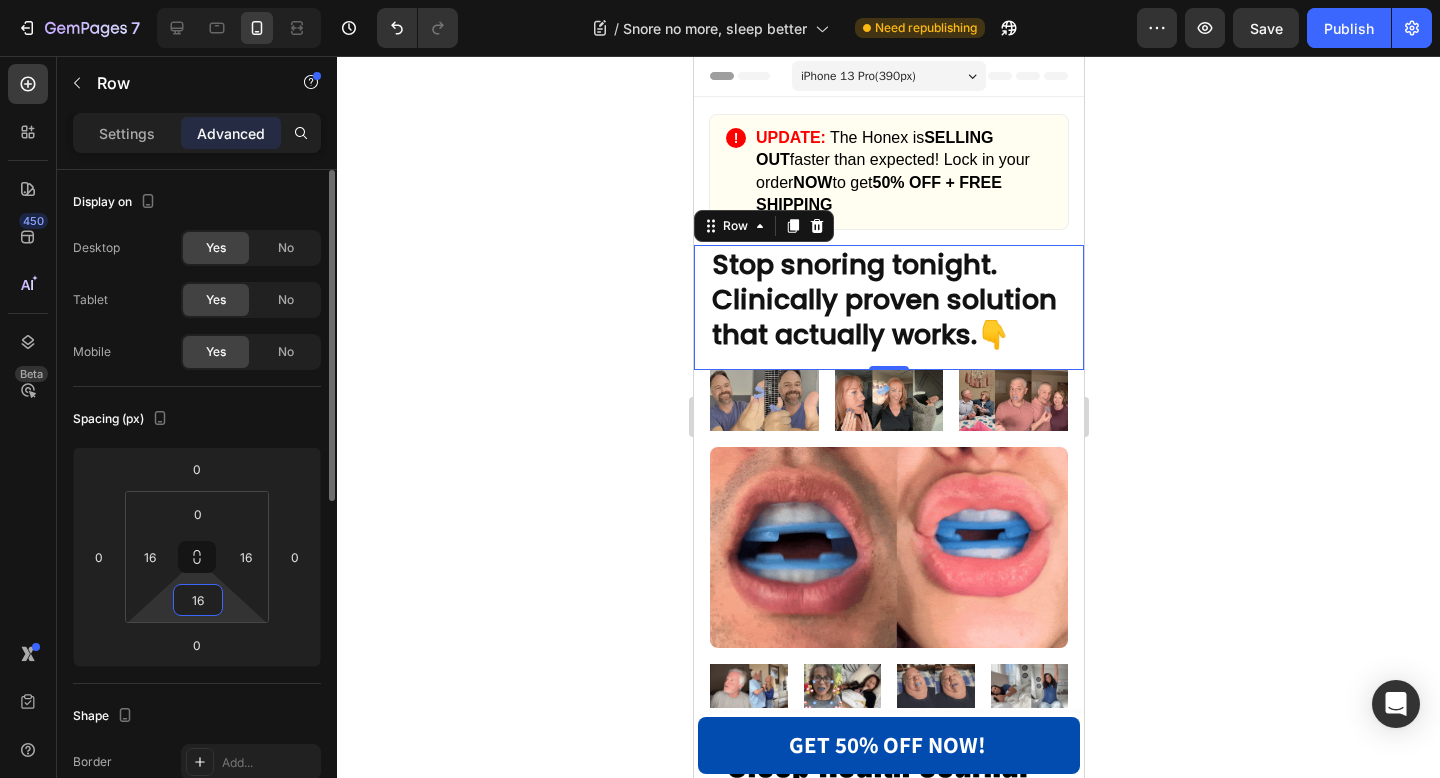 click on "16" at bounding box center (198, 600) 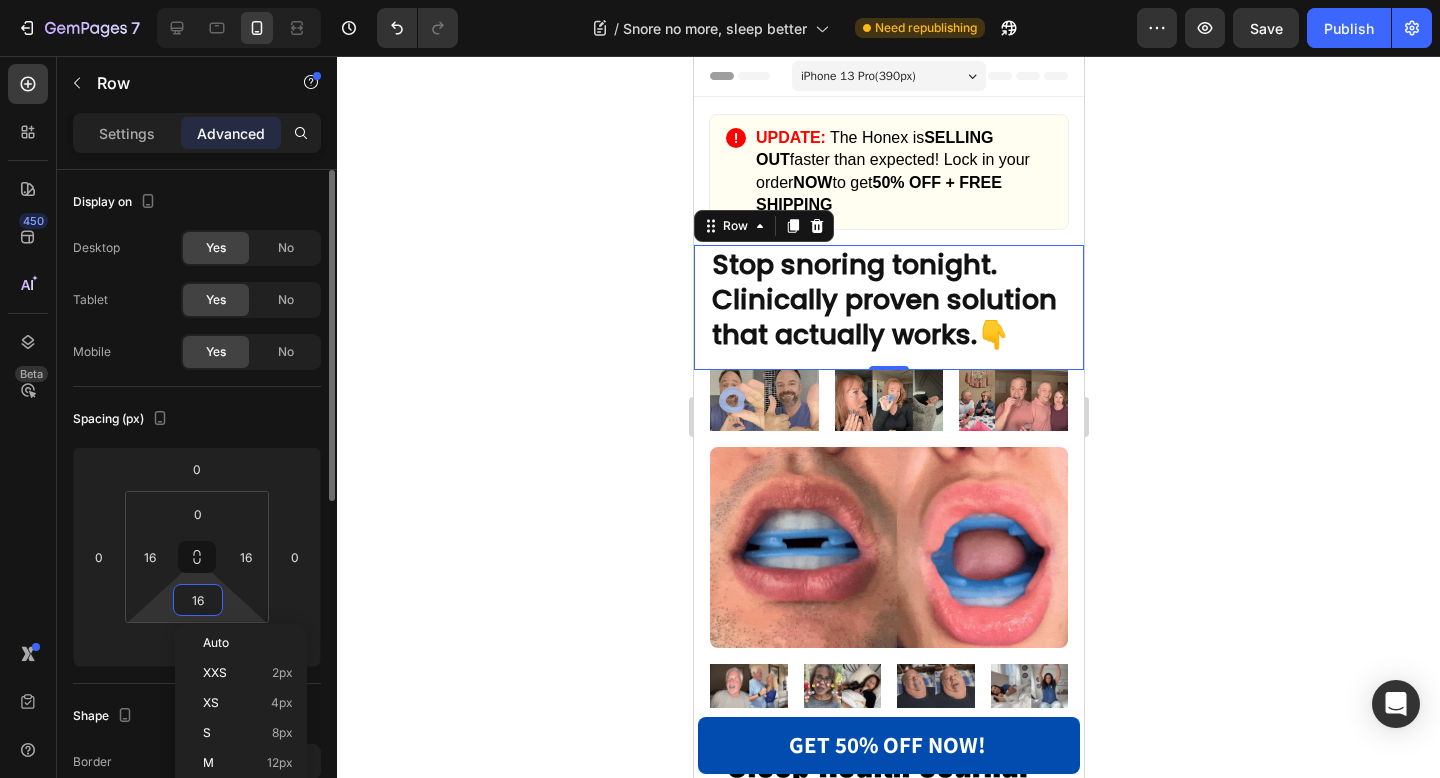type on "0" 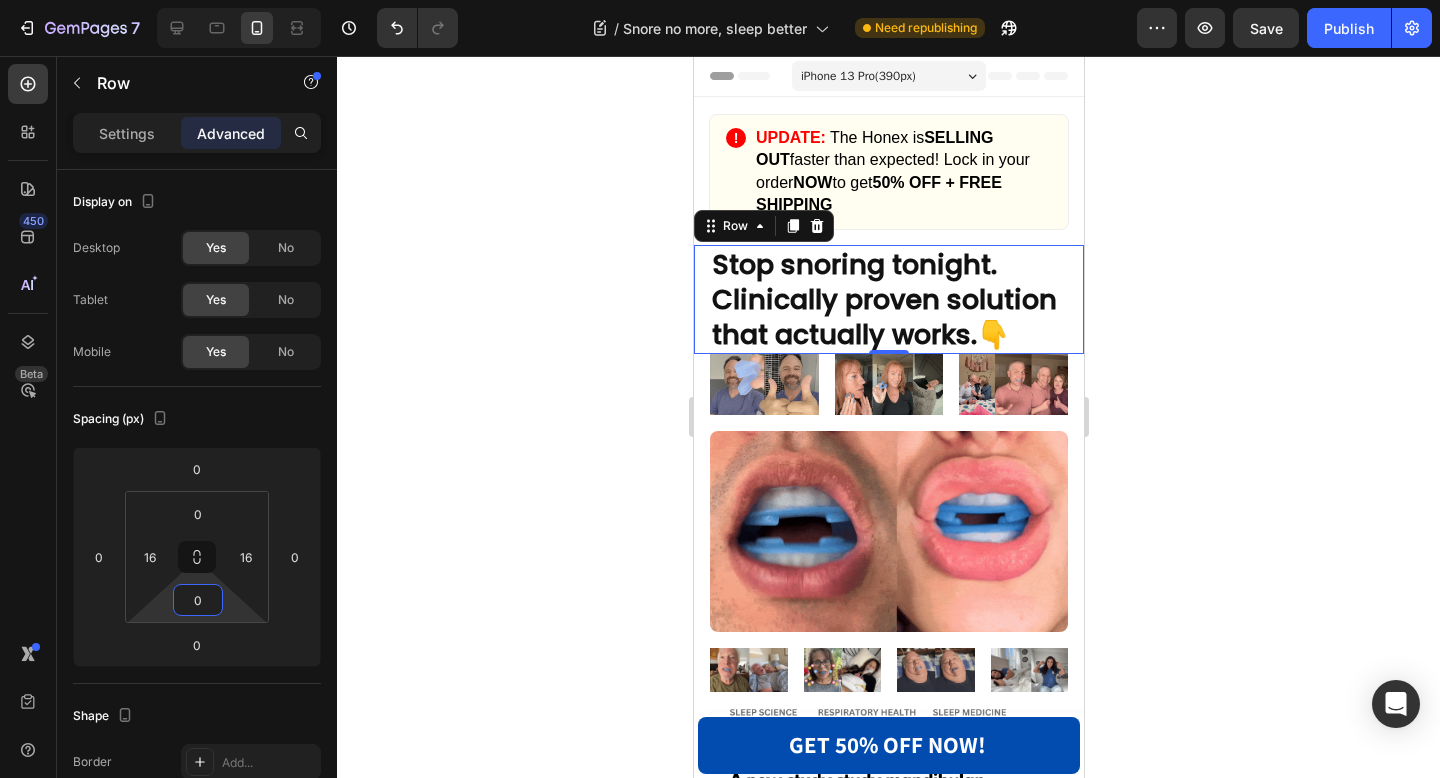 click 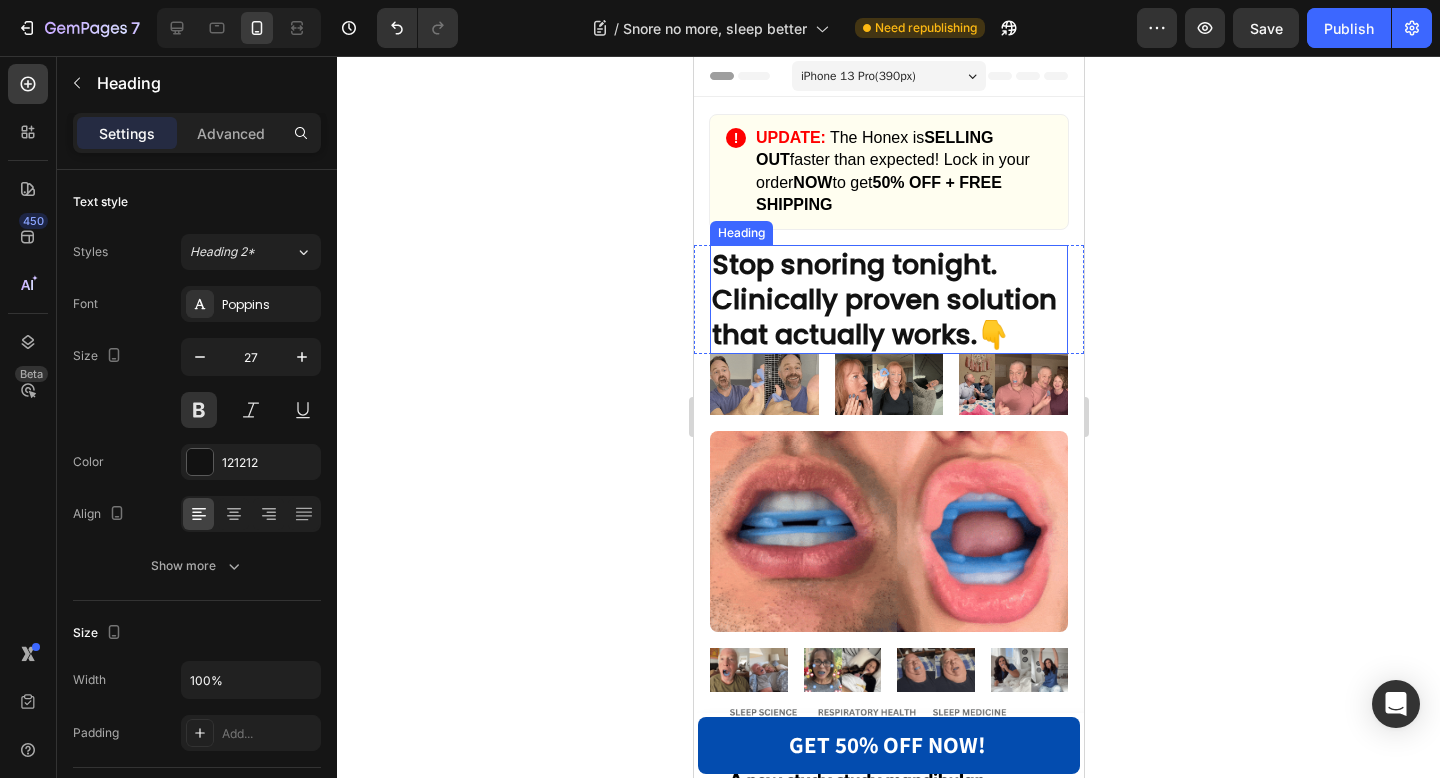 click on "Stop snoring tonight. Clinically proven solution that actually works.  👇" at bounding box center [888, 299] 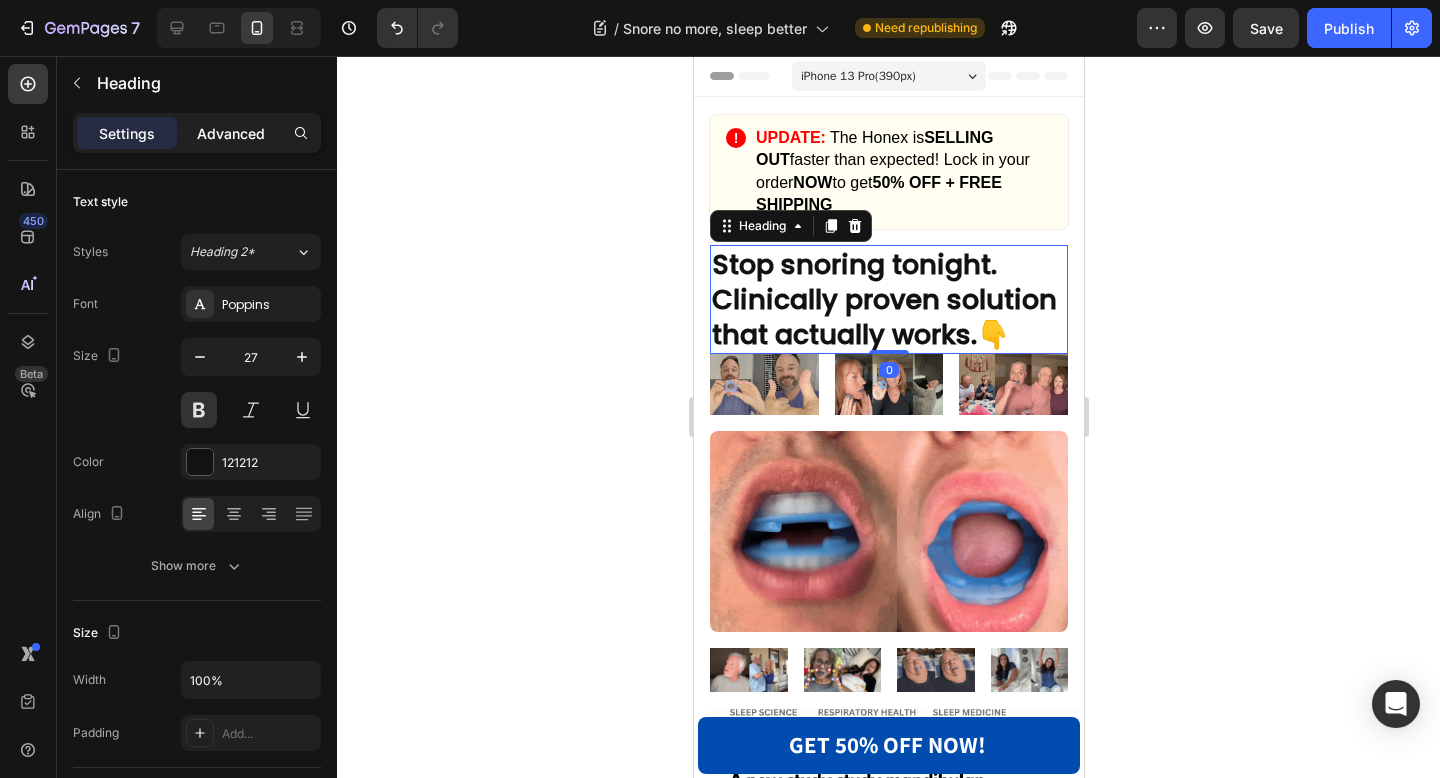 click on "Advanced" at bounding box center (231, 133) 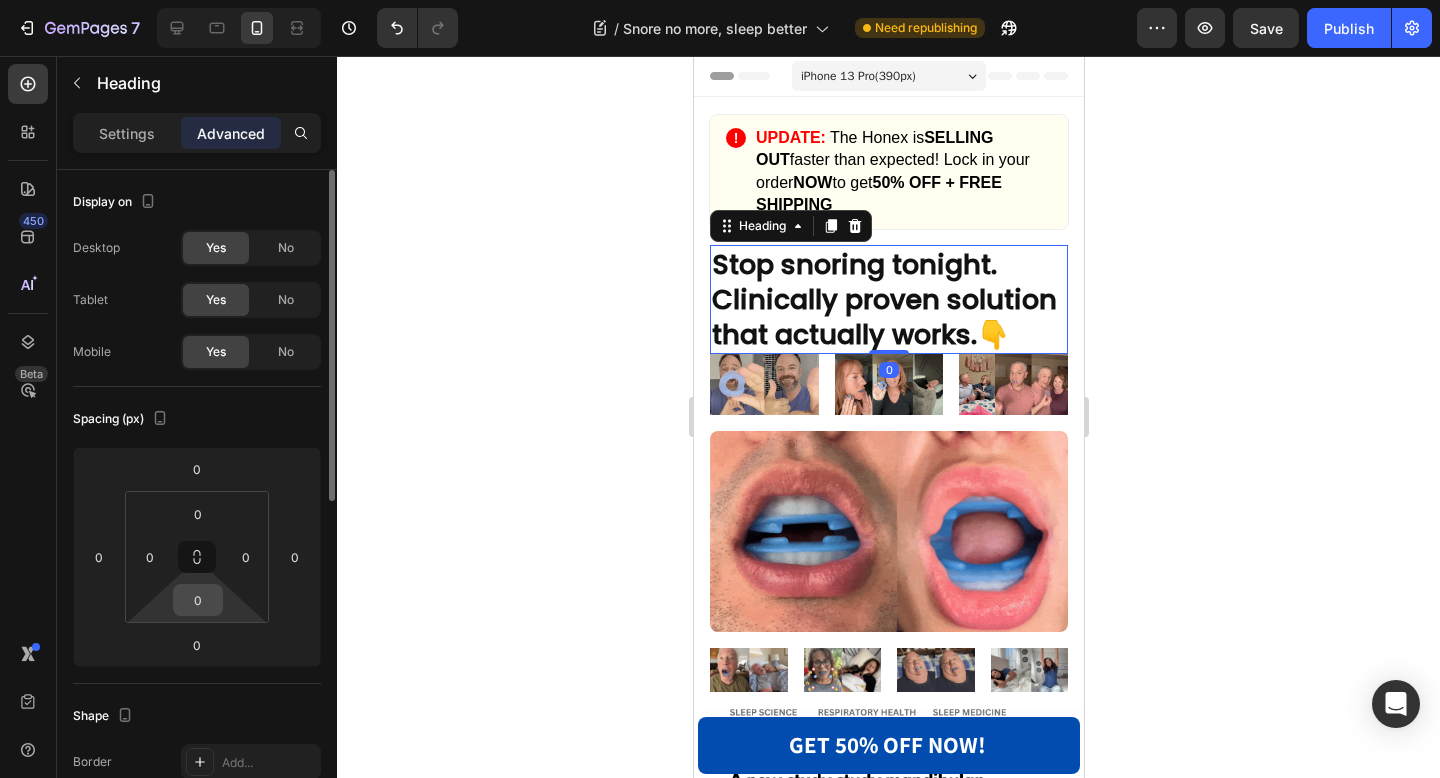 click on "0" at bounding box center (198, 600) 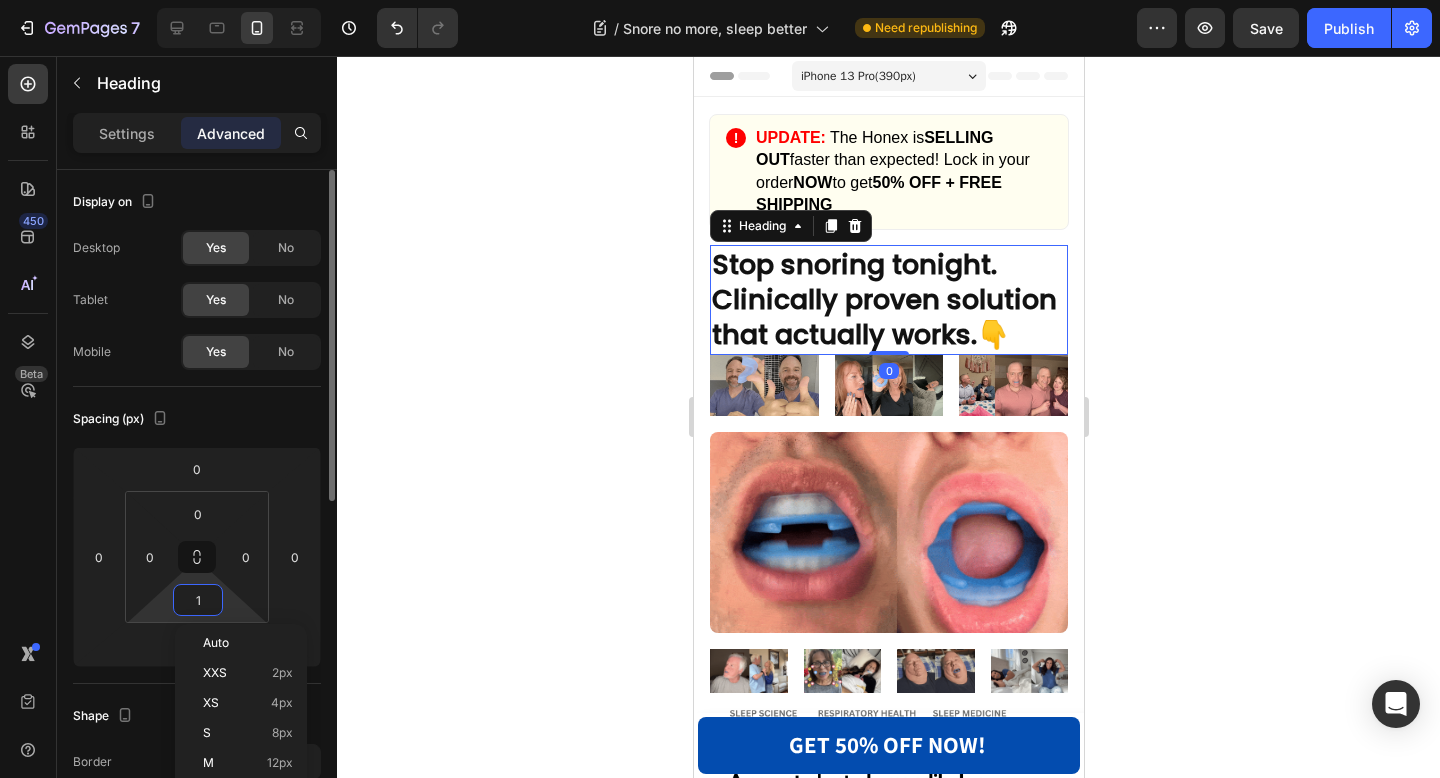type on "10" 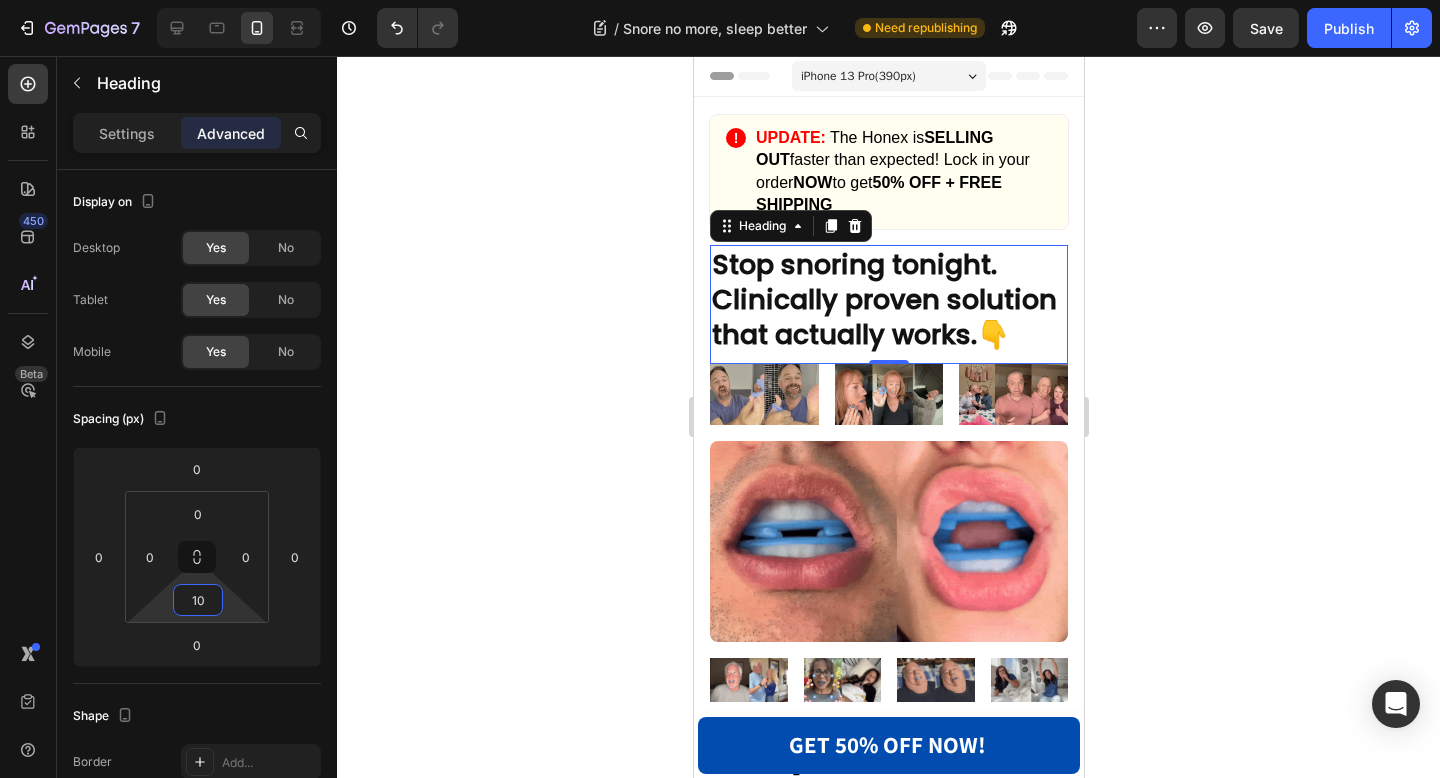 click 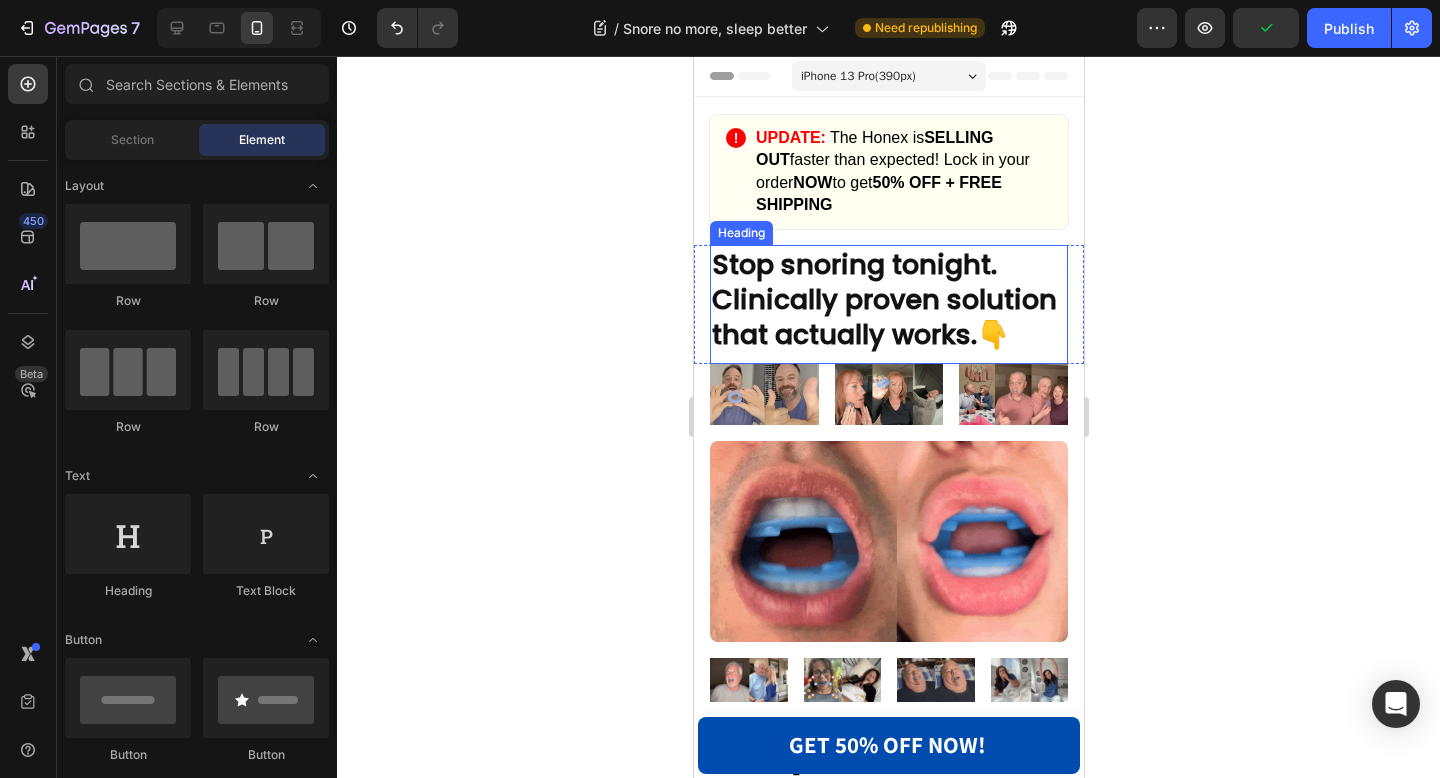 click on "Stop snoring tonight. Clinically proven solution that actually works.  👇" at bounding box center (888, 299) 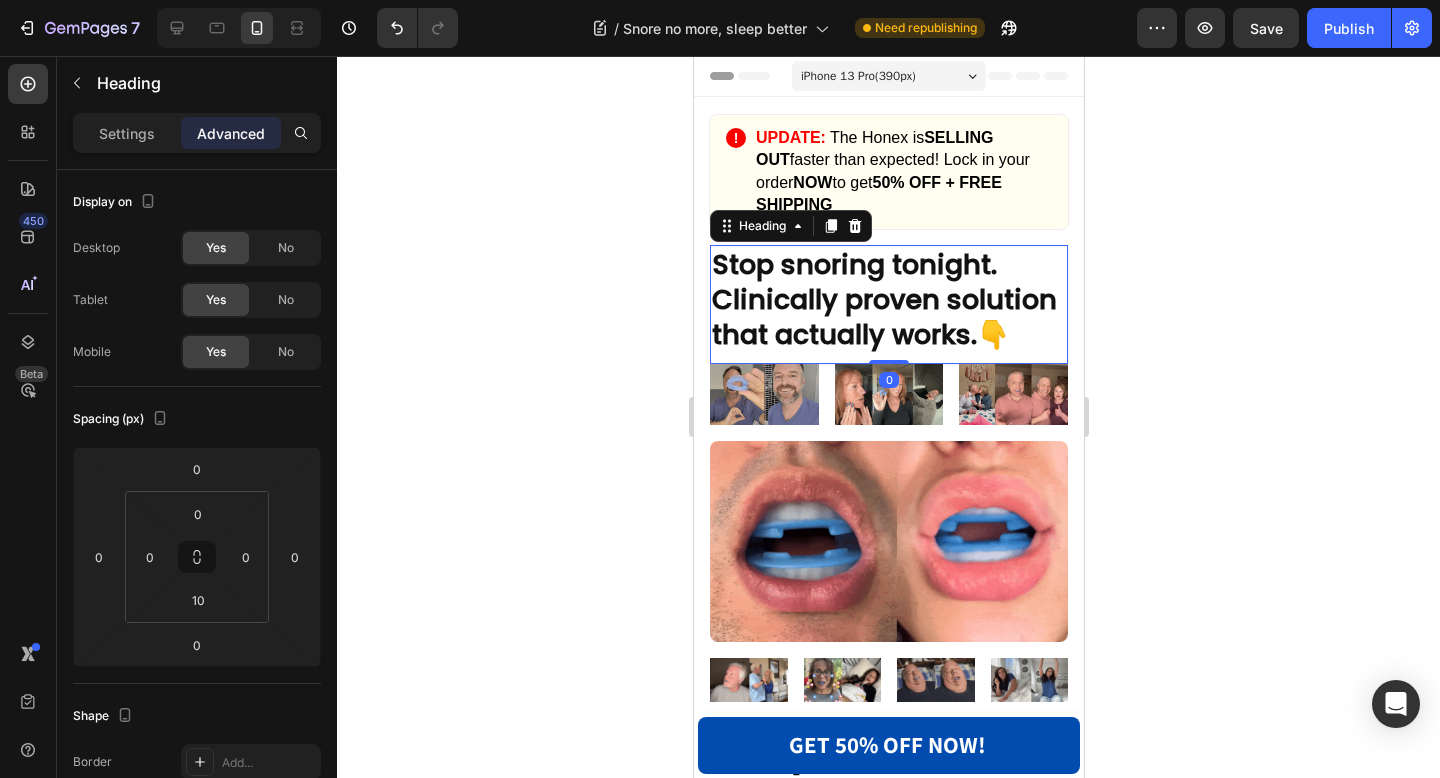 click on "Stop snoring tonight. Clinically proven solution that actually works.  👇" at bounding box center [888, 299] 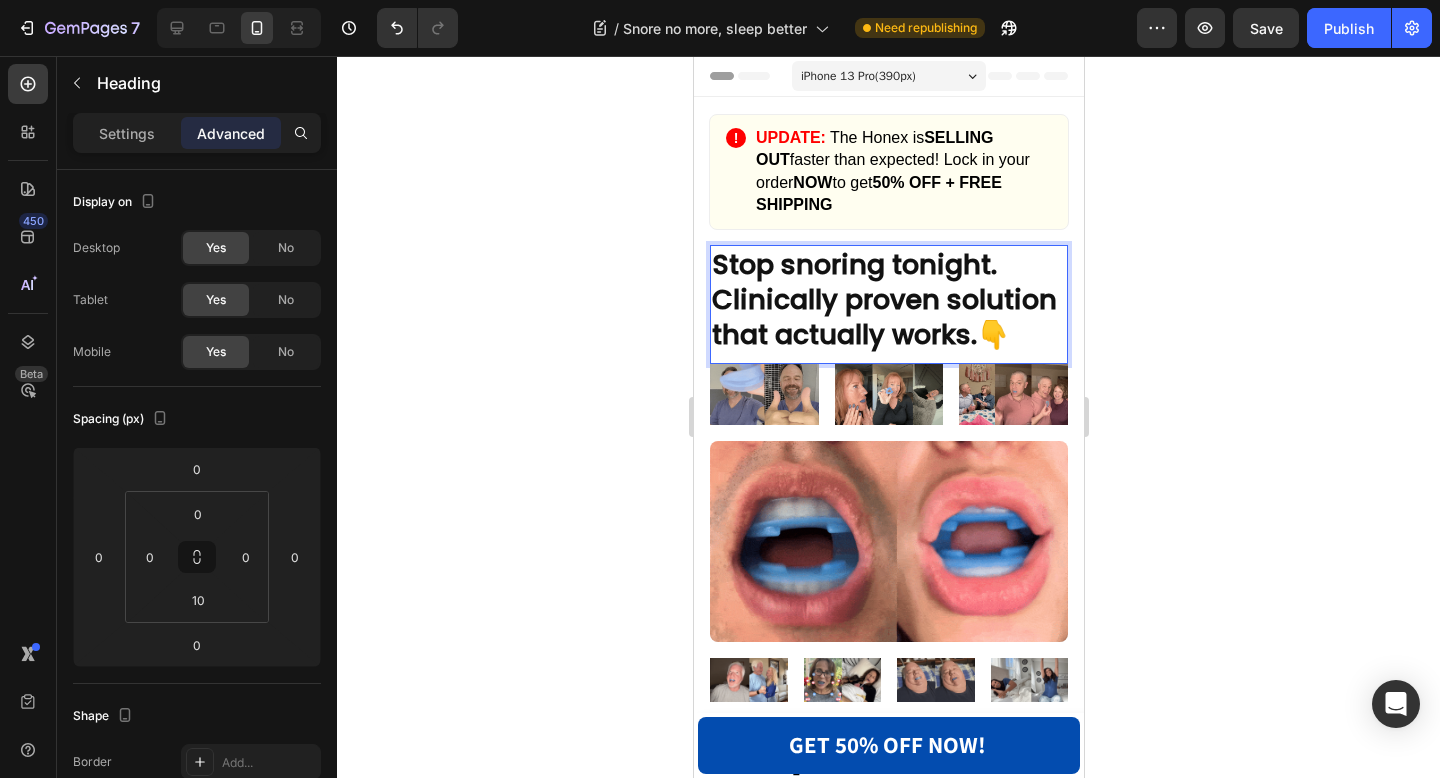 click on "Stop snoring tonight. Clinically proven solution that actually works.  👇" at bounding box center [888, 299] 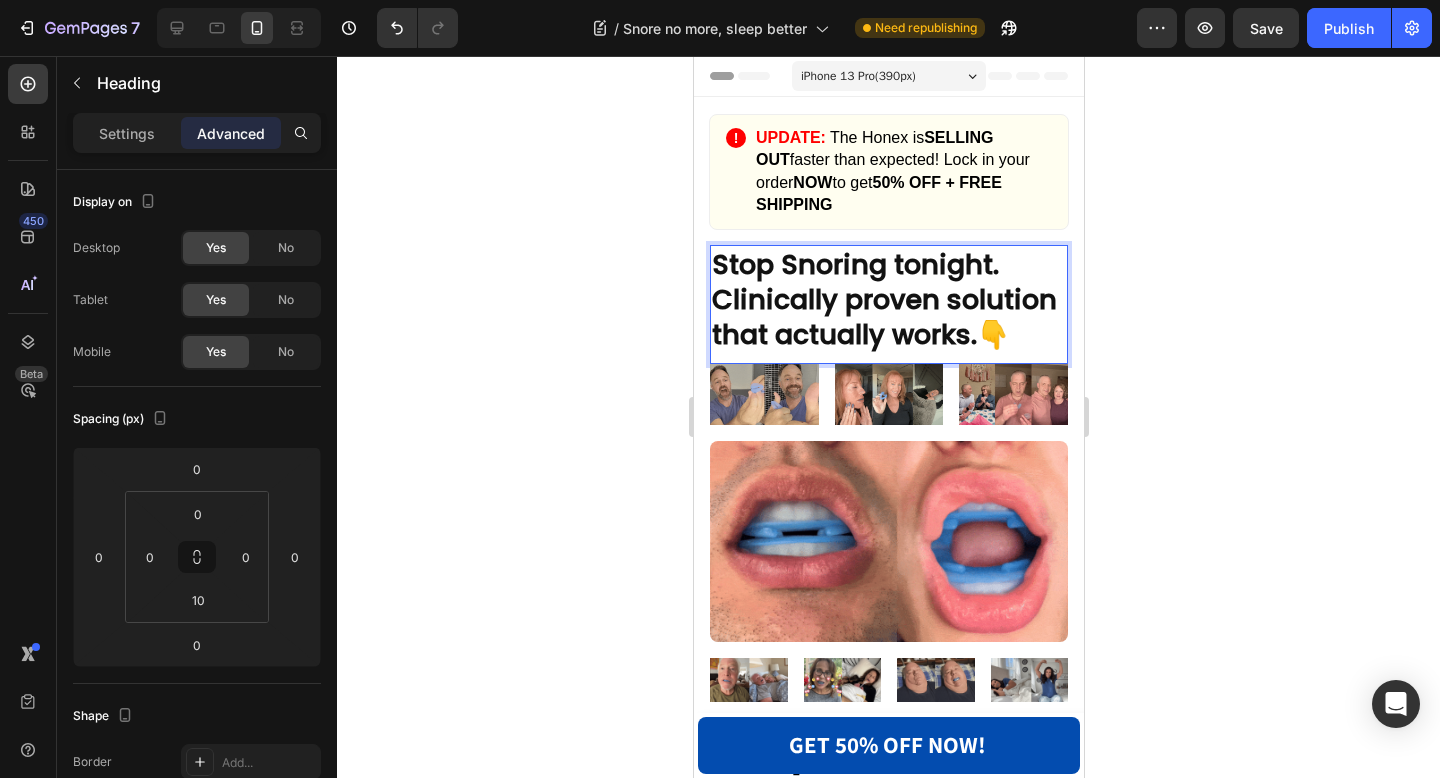 click on "Stop Snoring tonight. Clinically proven solution that actually works.  👇" at bounding box center [888, 299] 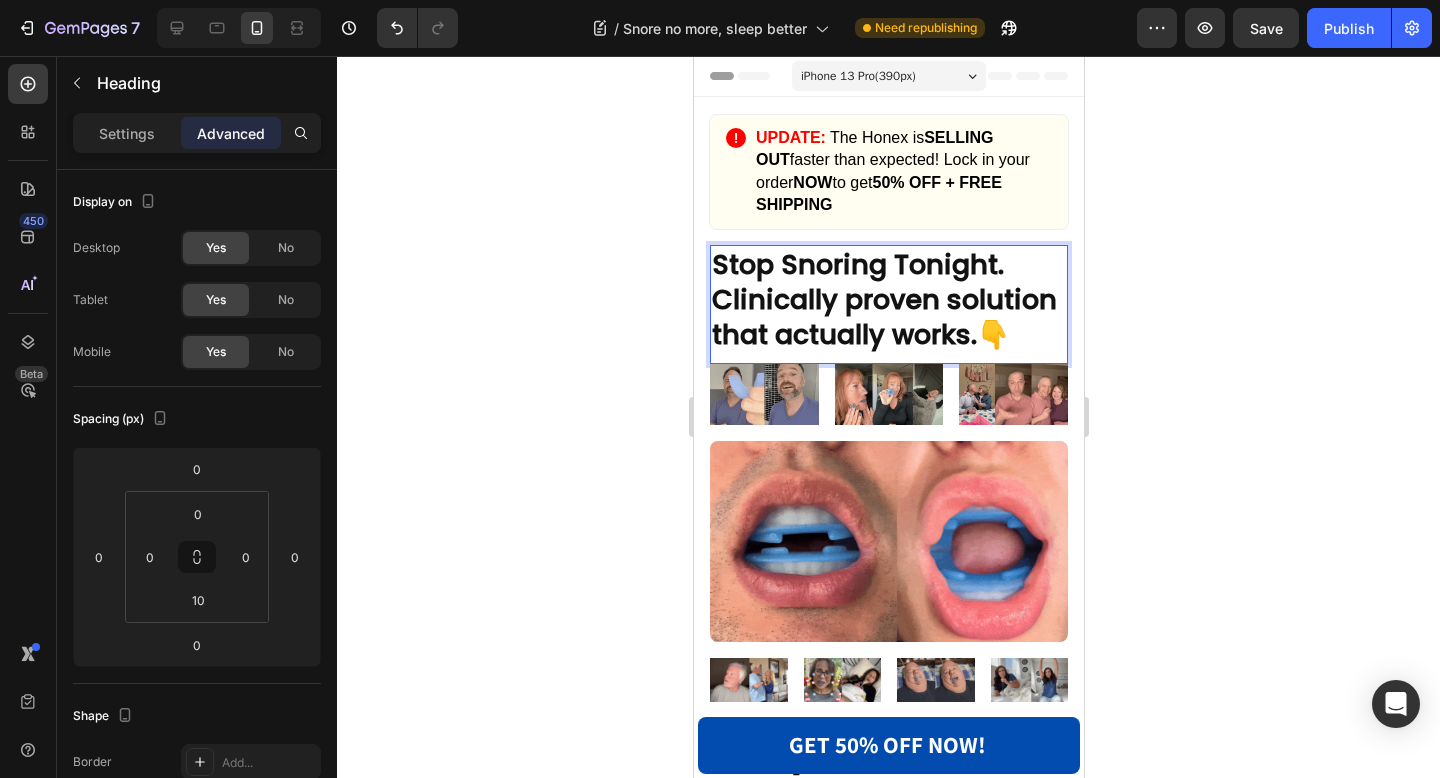click on "Stop Snoring Tonight. Clinically proven solution that actually works.  👇" at bounding box center [888, 299] 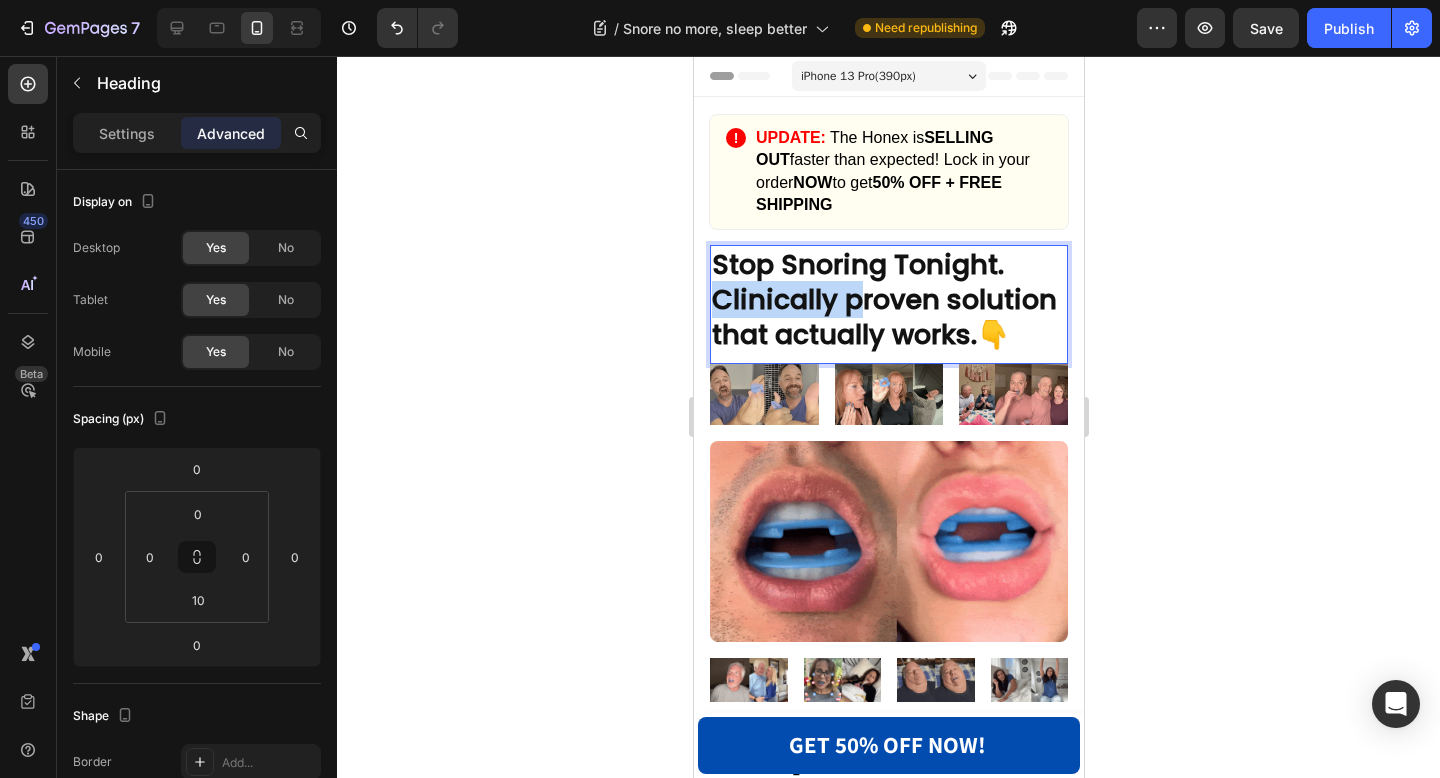 click on "Stop Snoring Tonight. Clinically proven solution that actually works.  👇" at bounding box center (888, 299) 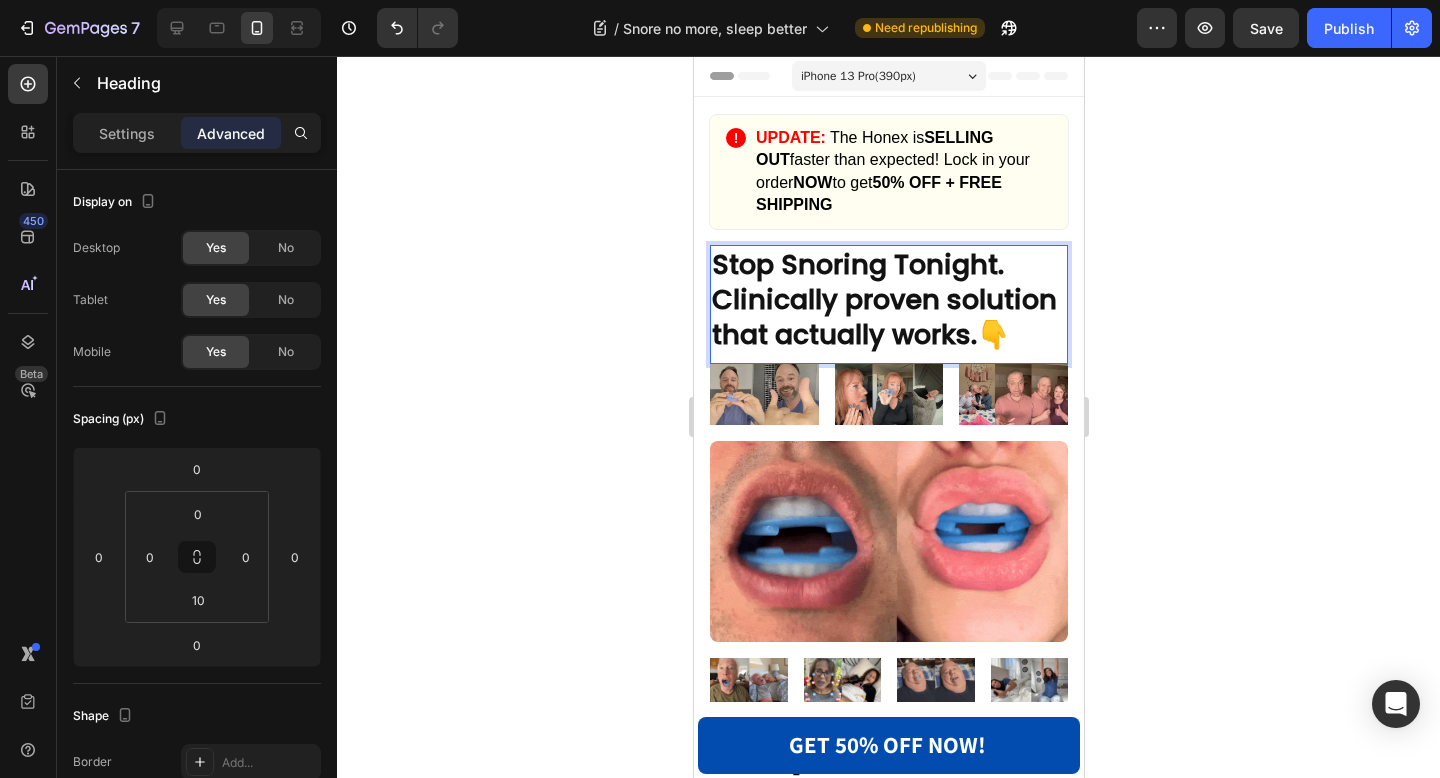 click on "Stop Snoring Tonight. Clinically proven solution that actually works.  👇" at bounding box center (888, 299) 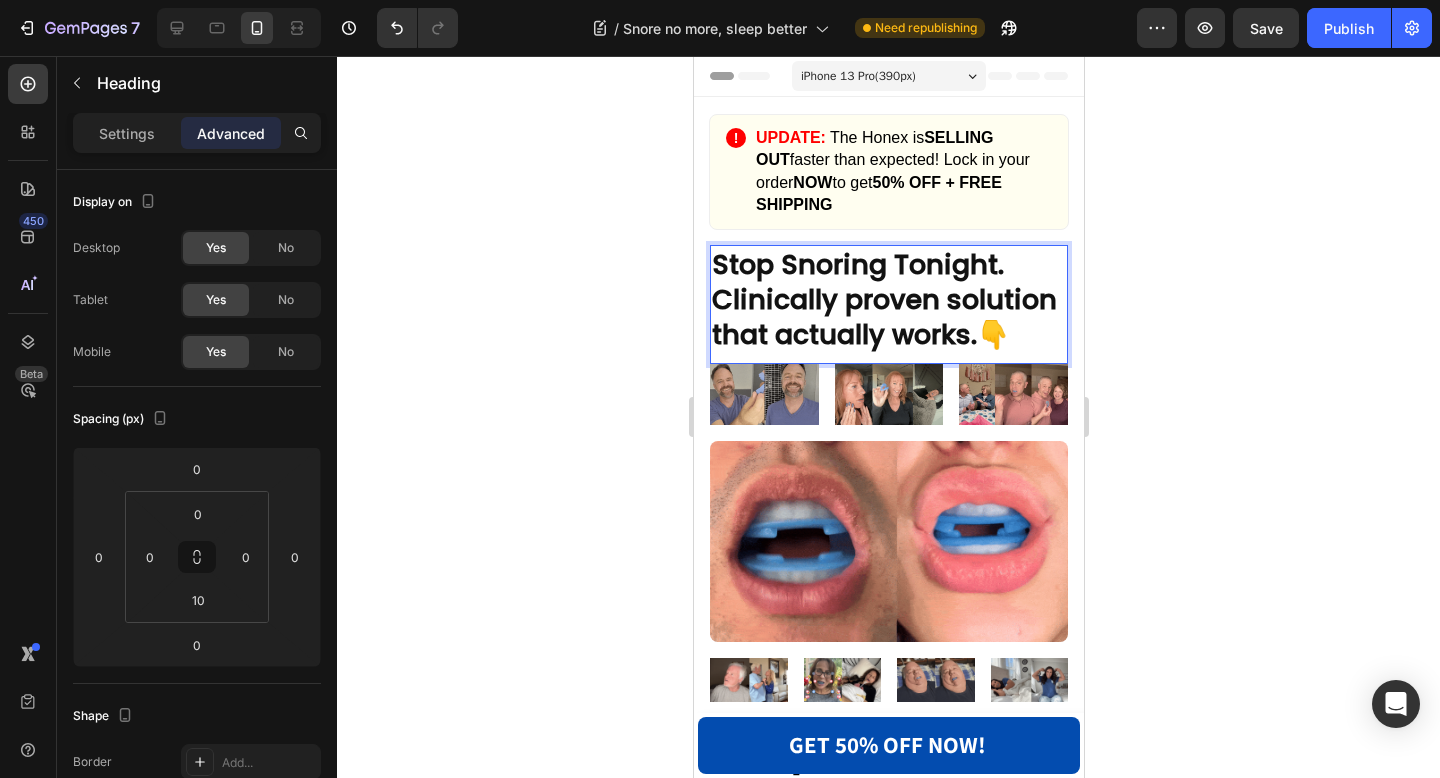 click on "Stop Snoring Tonight. Clinically proven solution that actually works.  👇" at bounding box center (888, 299) 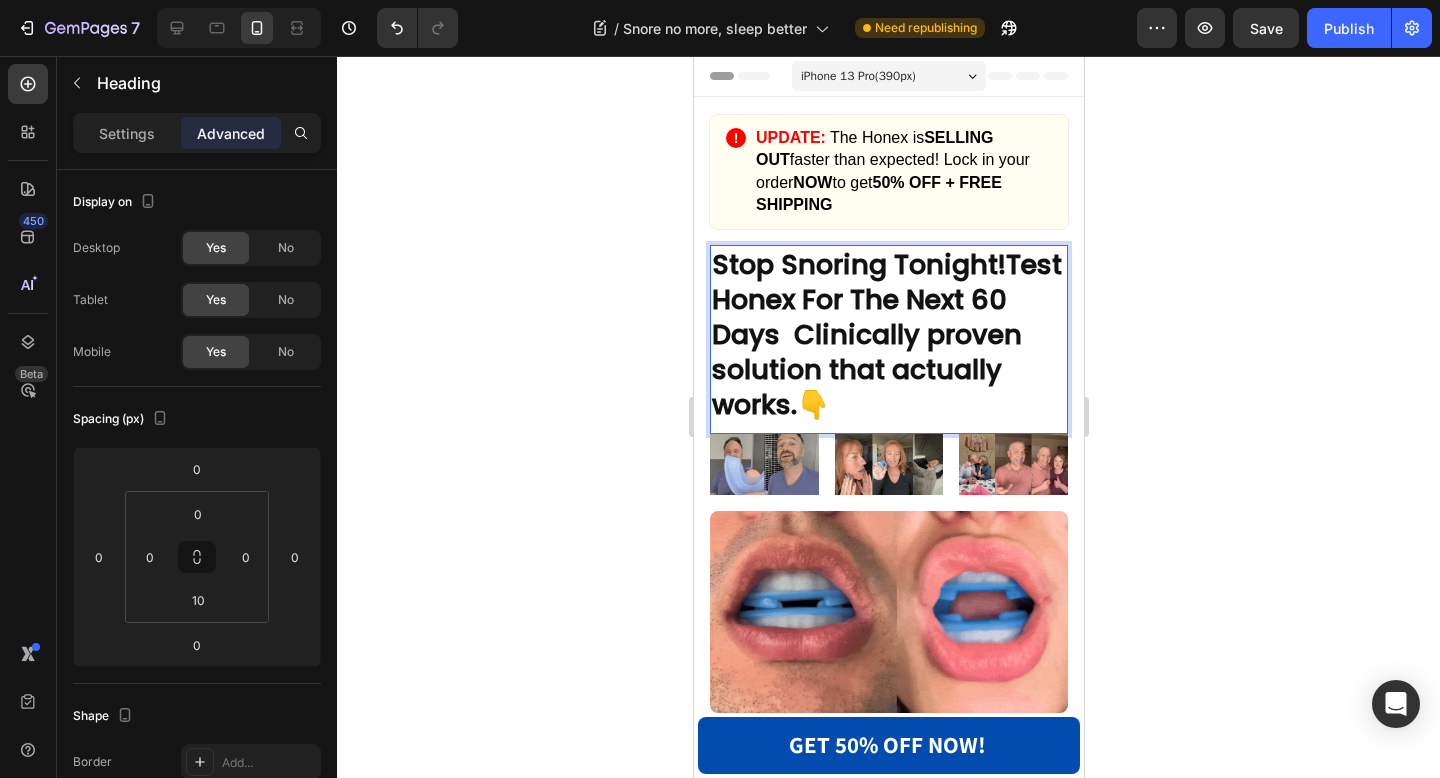 click on "Stop Snoring Tonight!Test Honex For The Next 60 Days  Clinically proven solution that actually works.  👇" at bounding box center (888, 334) 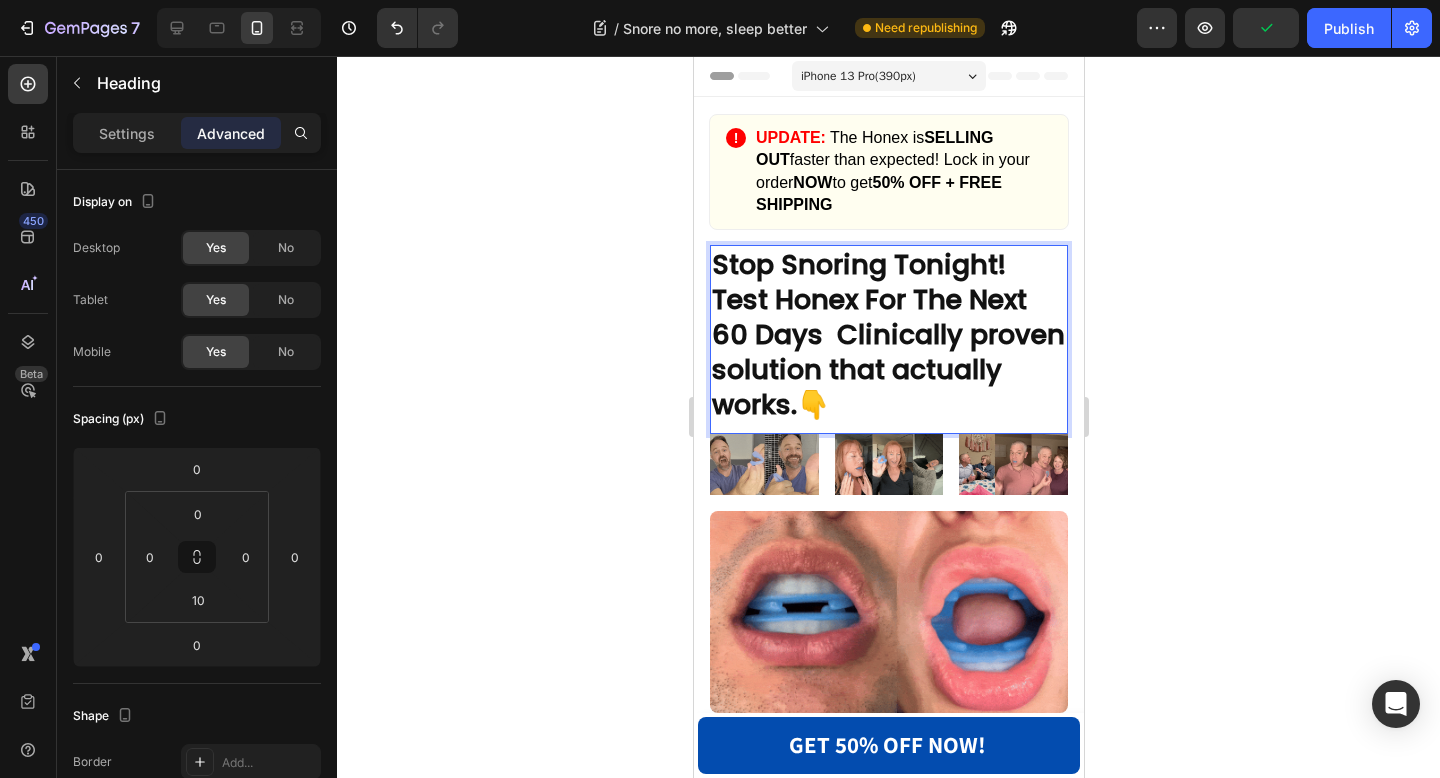 click on "Stop Snoring Tonight! Test Honex For The Next 60 Days  Clinically proven solution that actually works.  👇" at bounding box center (888, 334) 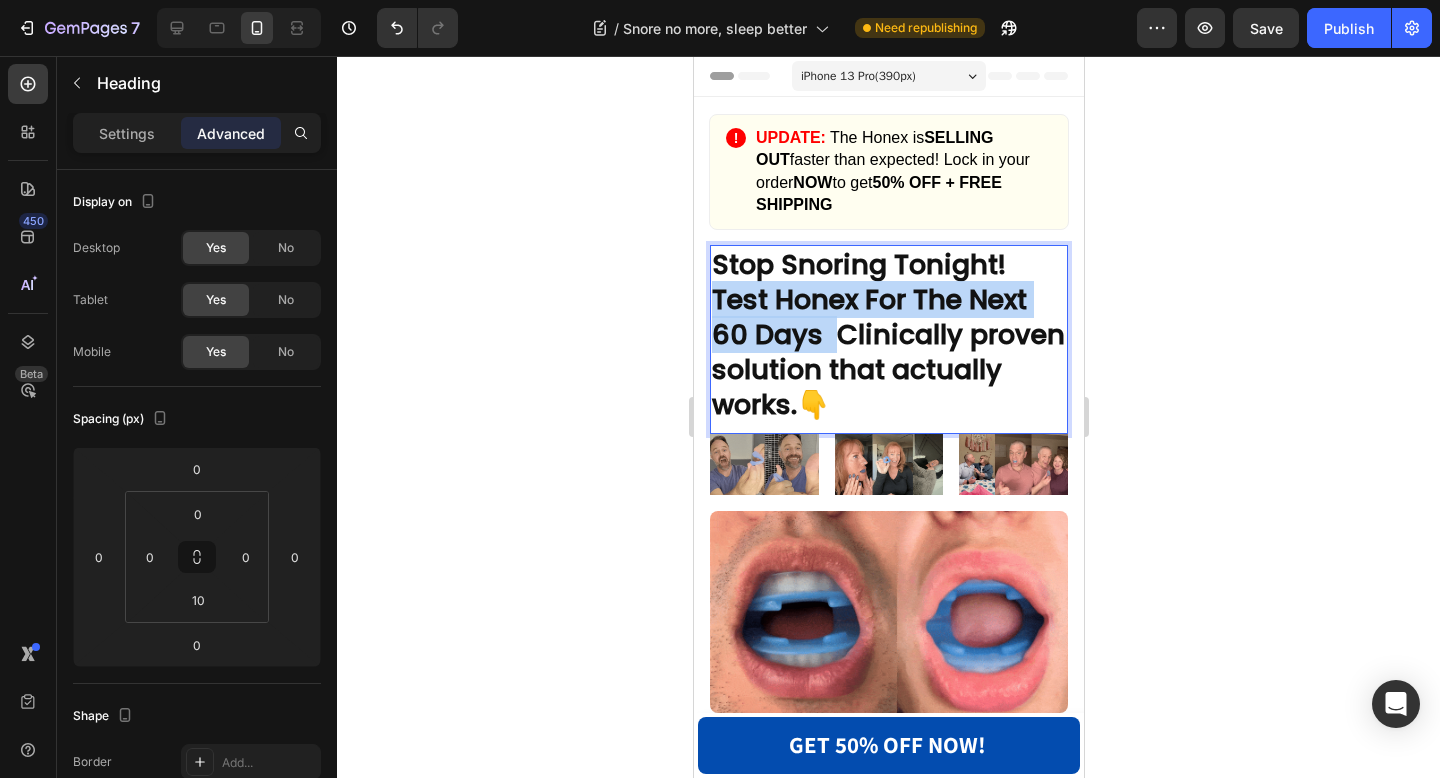 drag, startPoint x: 835, startPoint y: 339, endPoint x: 715, endPoint y: 309, distance: 123.69317 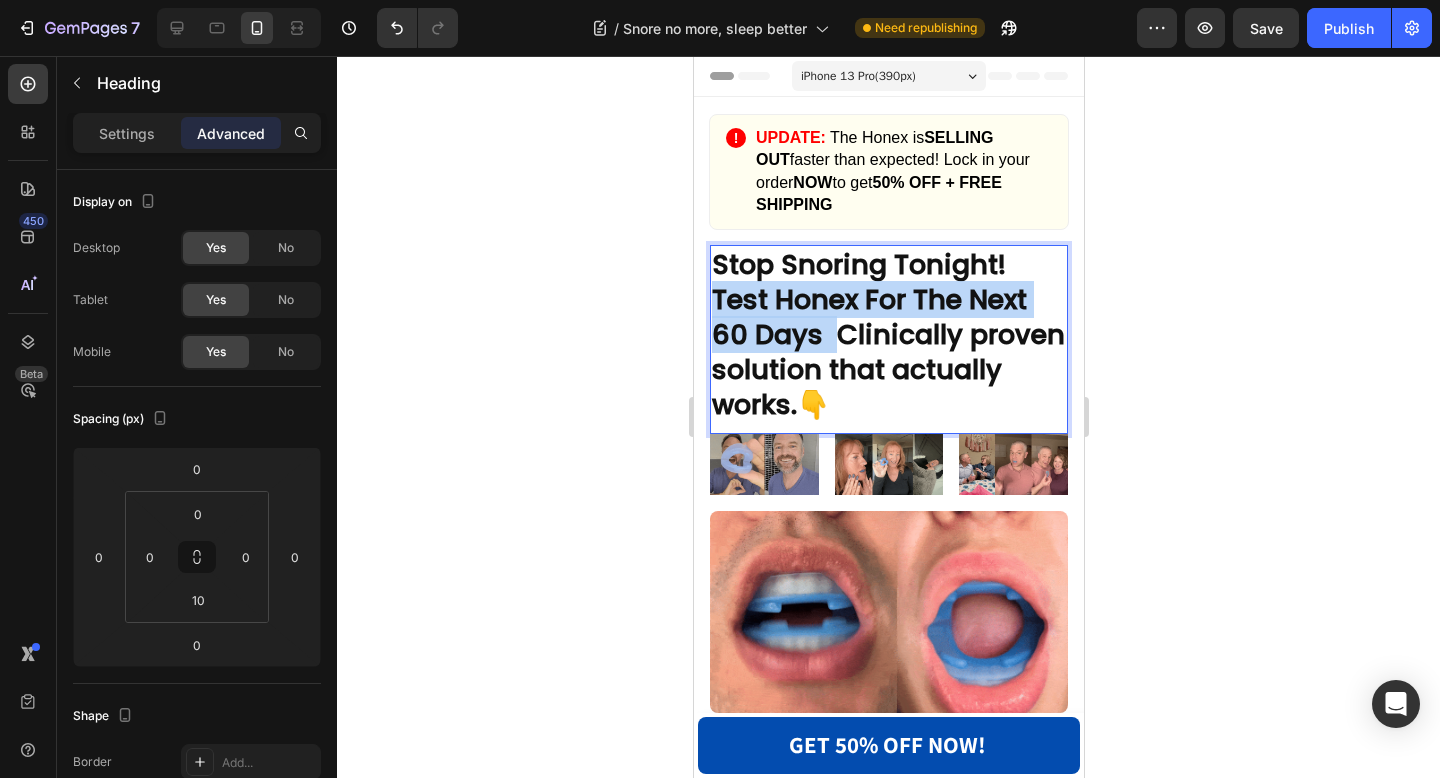 click on "Stop Snoring Tonight! Test Honex For The Next 60 Days  Clinically proven solution that actually works.  👇" at bounding box center (888, 334) 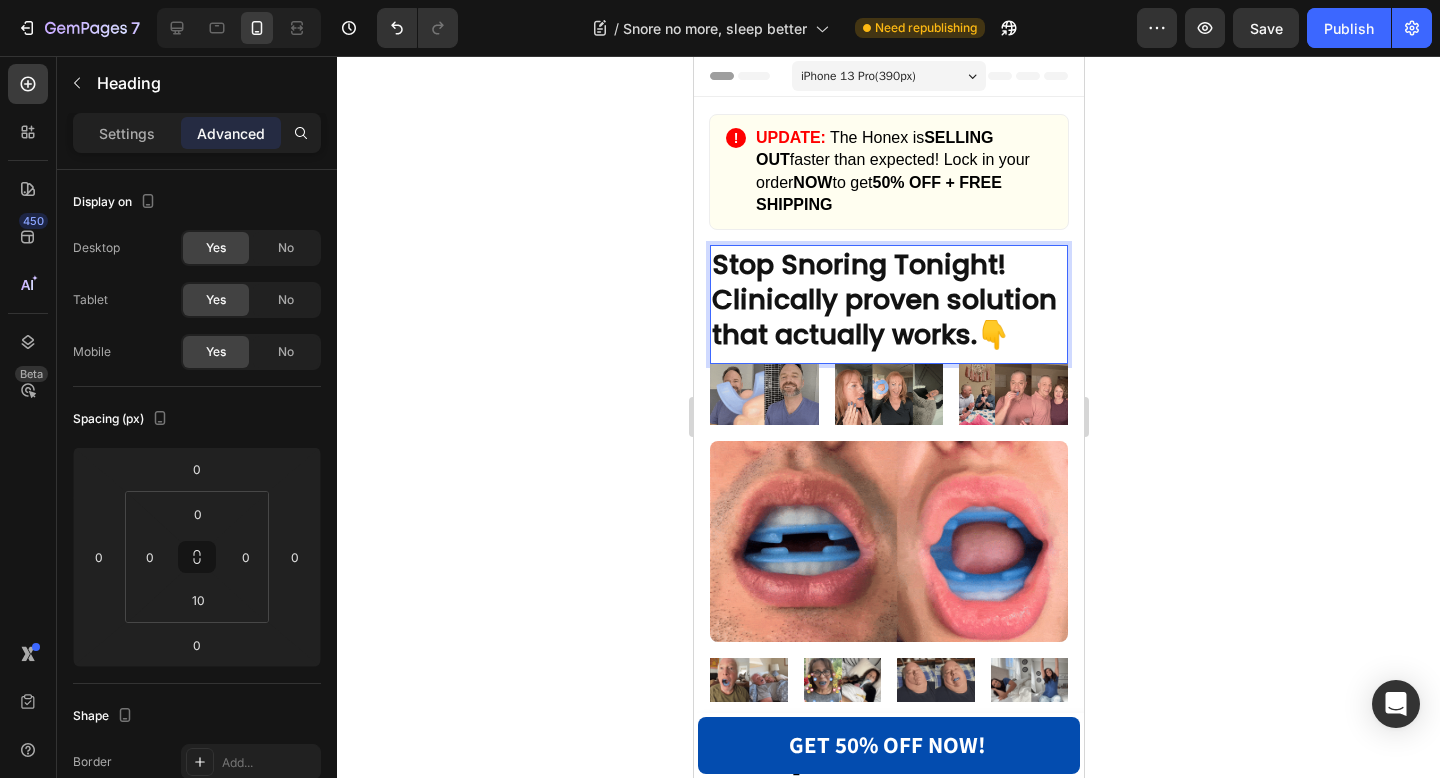 click 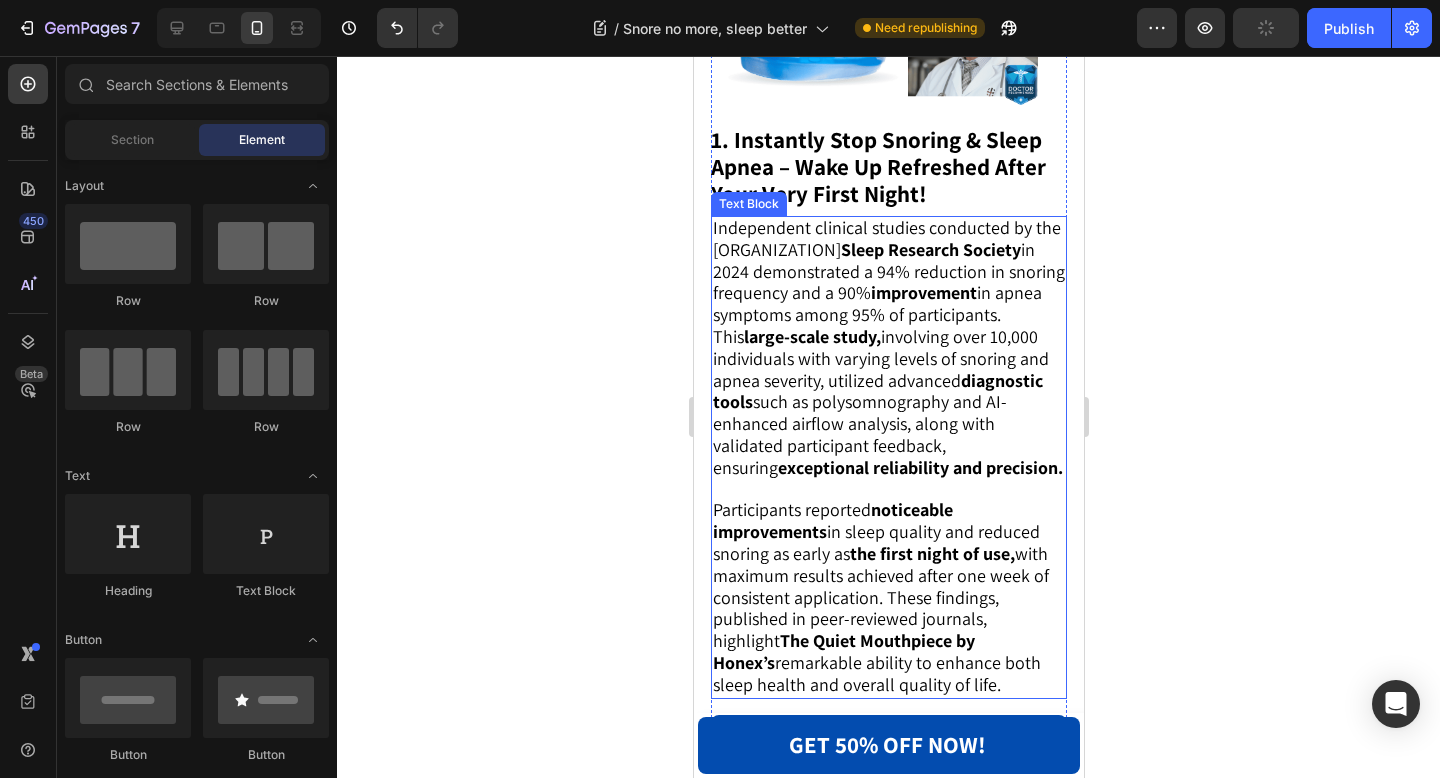 scroll, scrollTop: 1288, scrollLeft: 0, axis: vertical 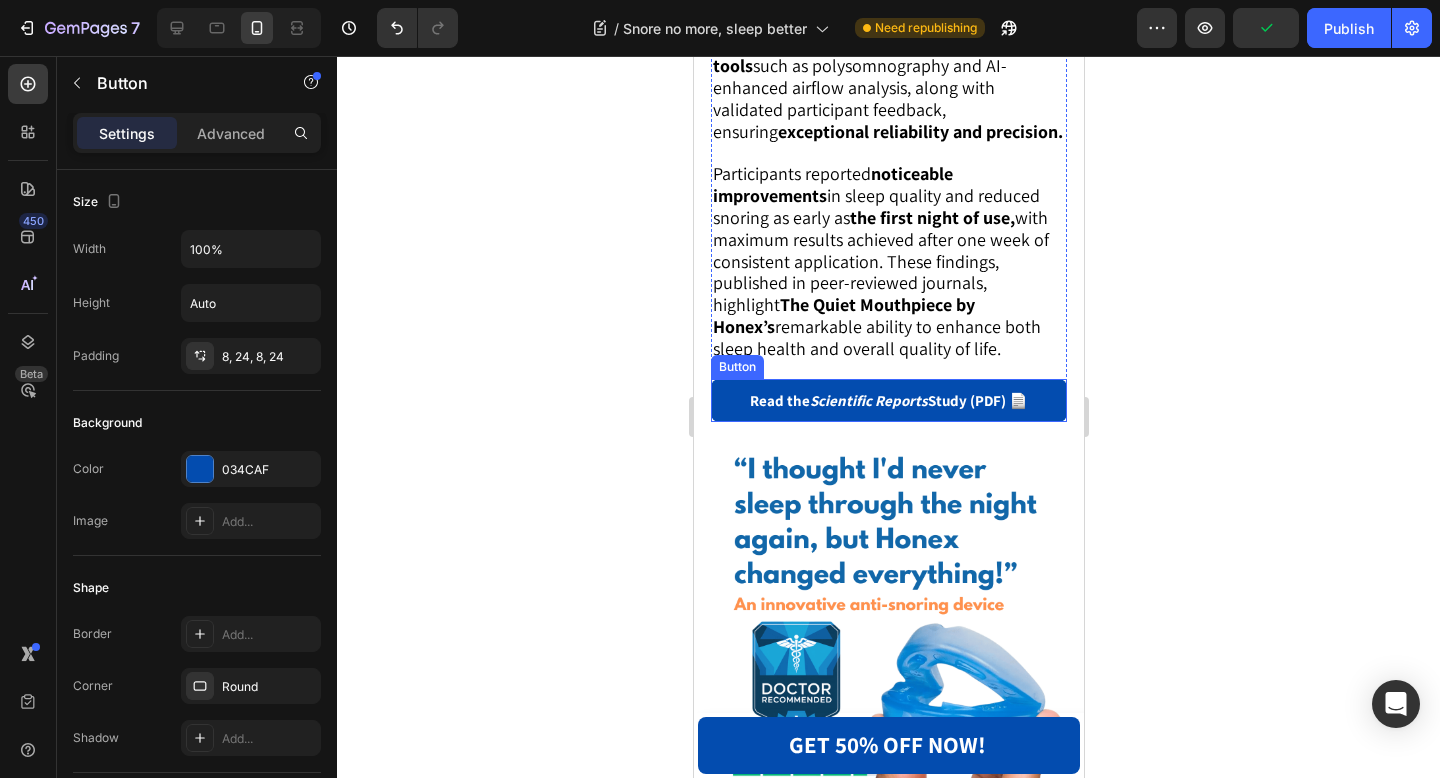 click on "Button" at bounding box center (736, 367) 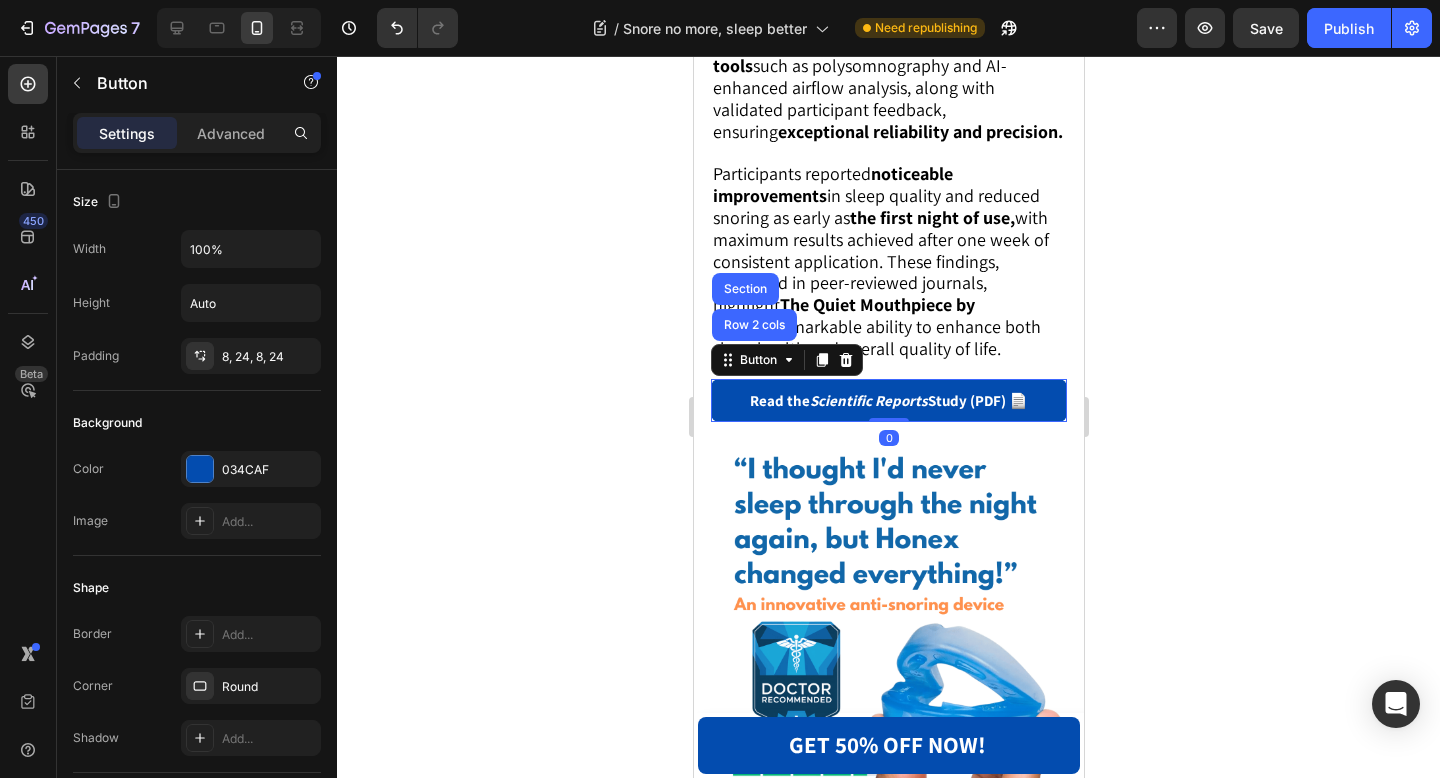 click on "Read the  Scientific Reports  Study (PDF) 📄" at bounding box center [888, 400] 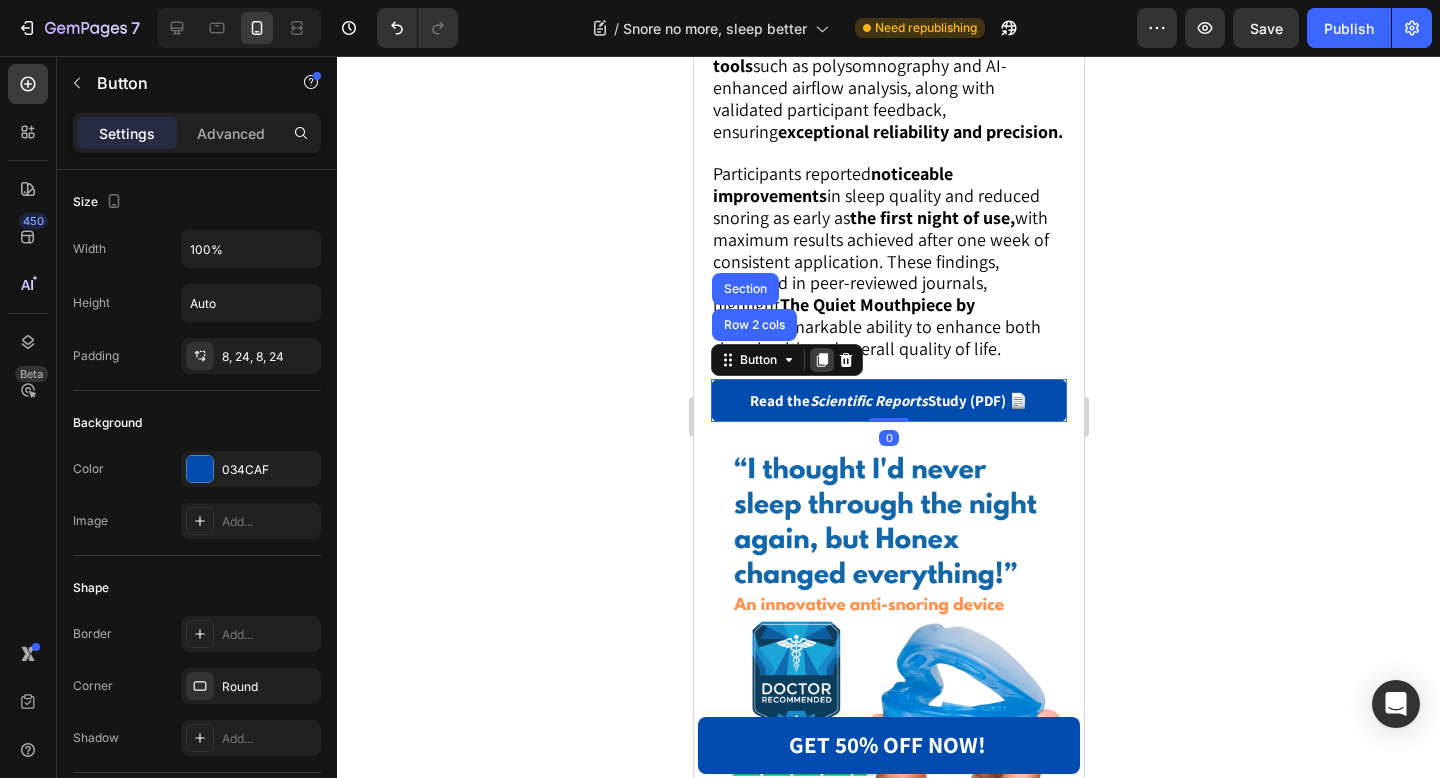 click 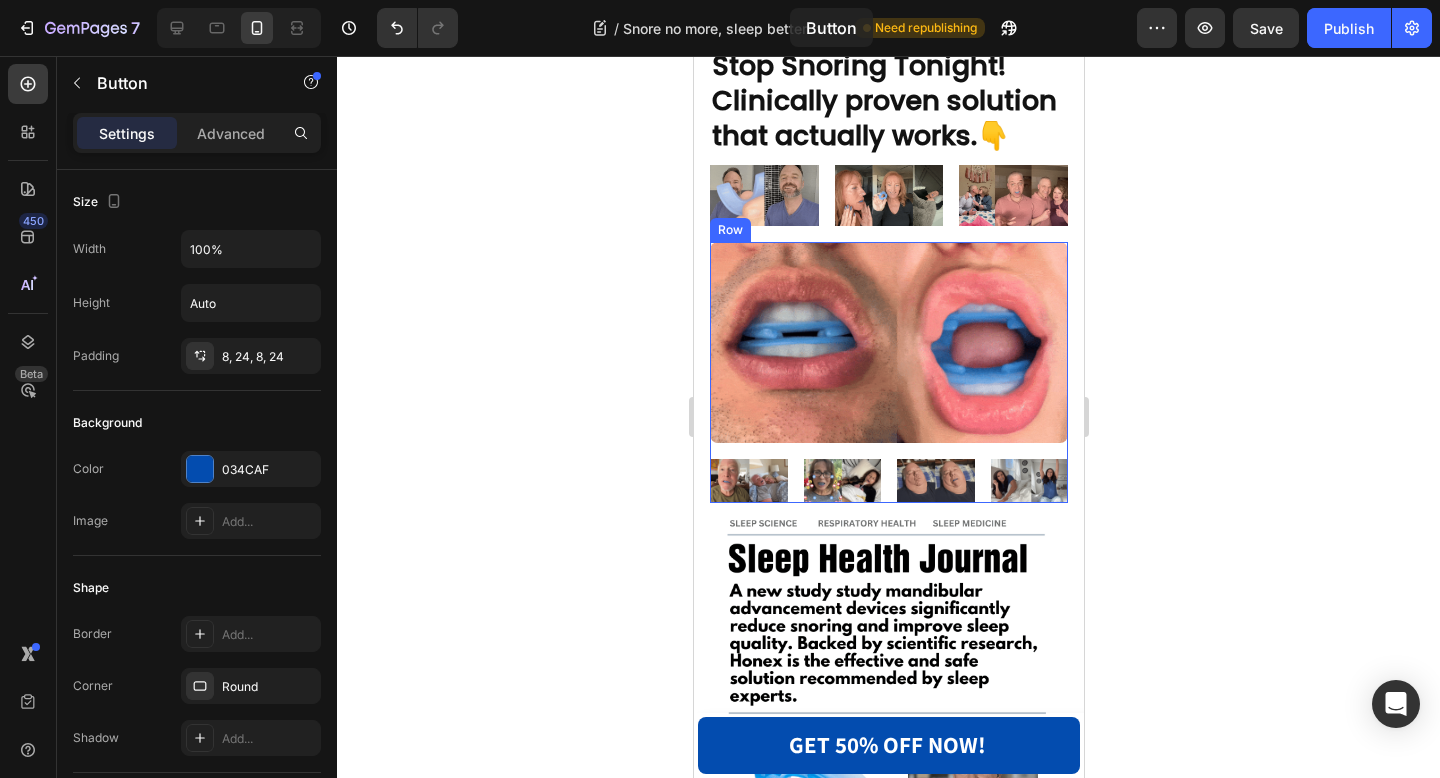 scroll, scrollTop: 0, scrollLeft: 0, axis: both 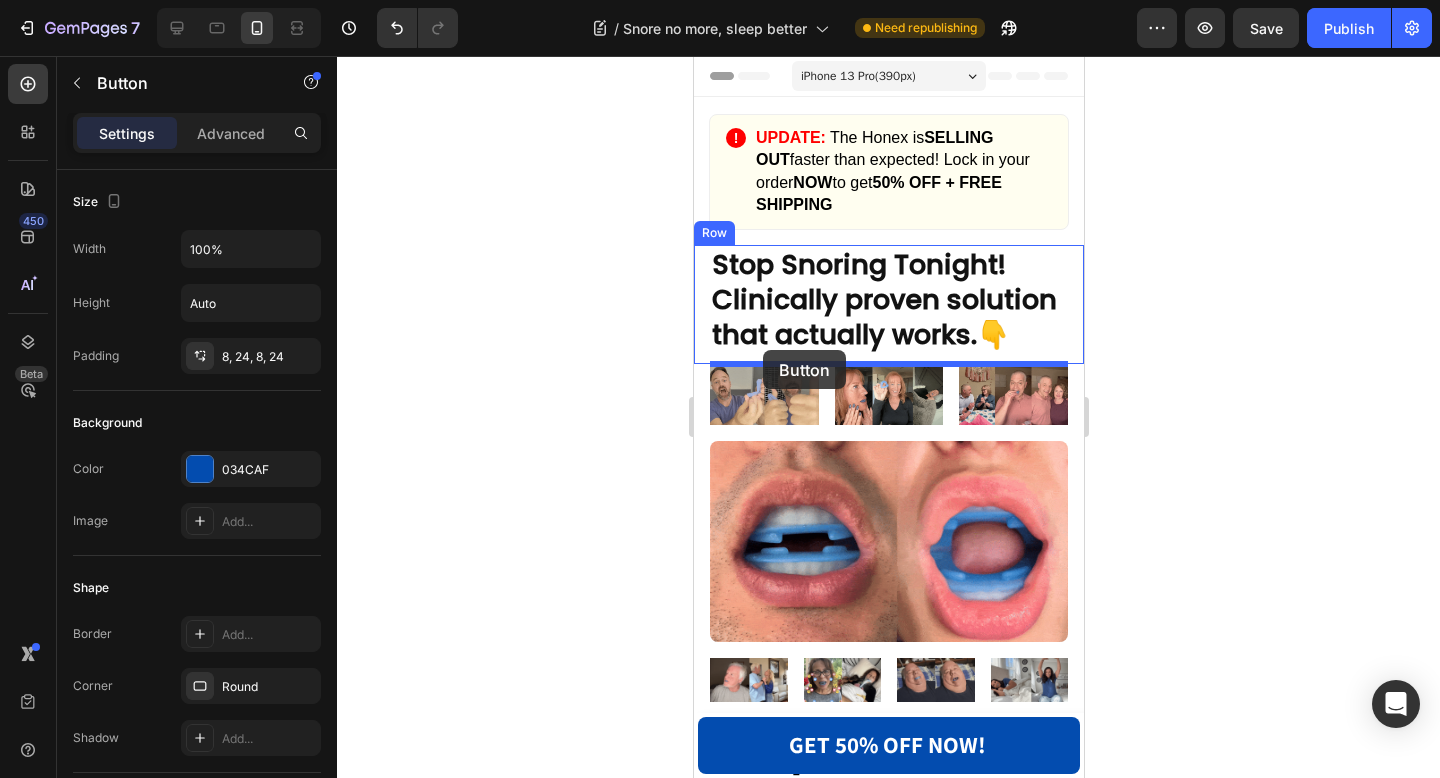 drag, startPoint x: 746, startPoint y: 405, endPoint x: 762, endPoint y: 350, distance: 57.280014 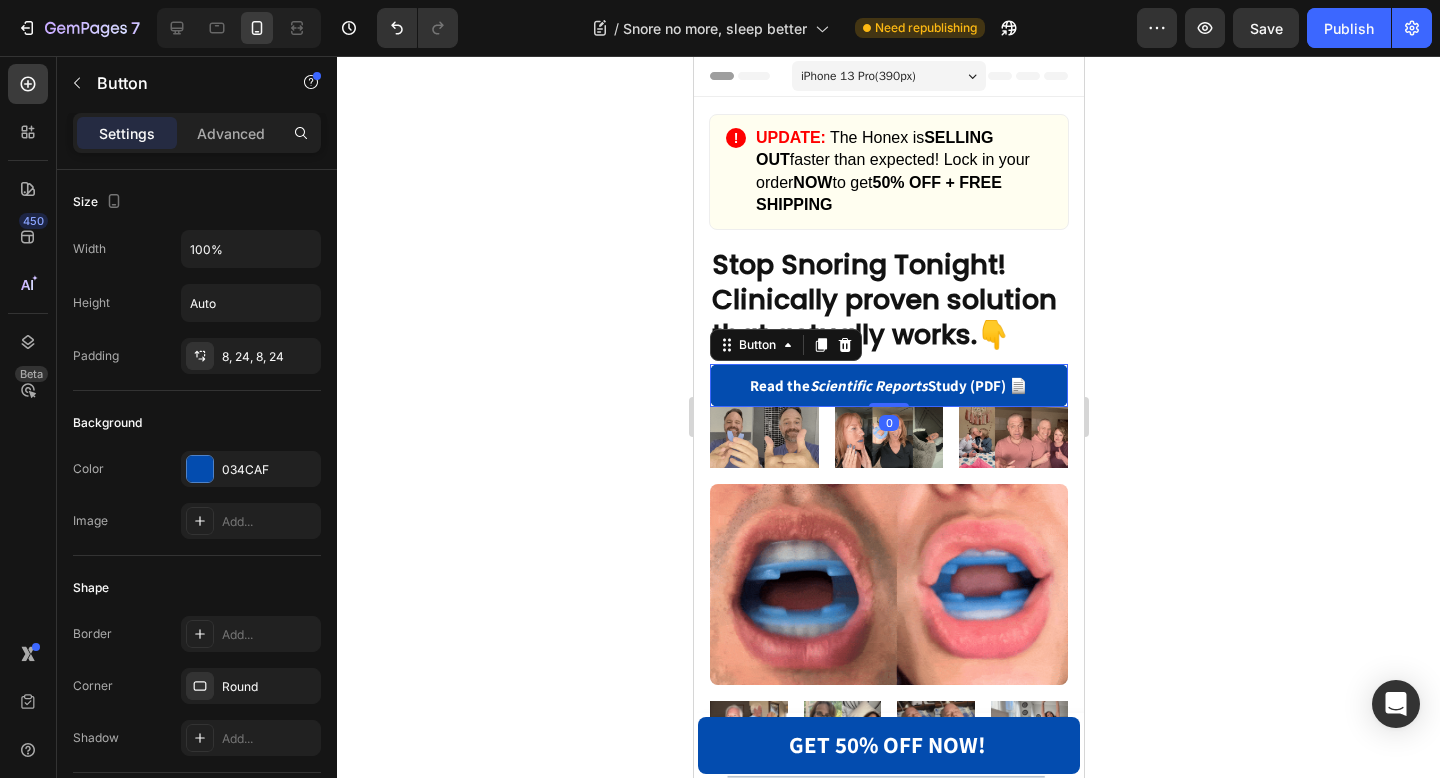 click 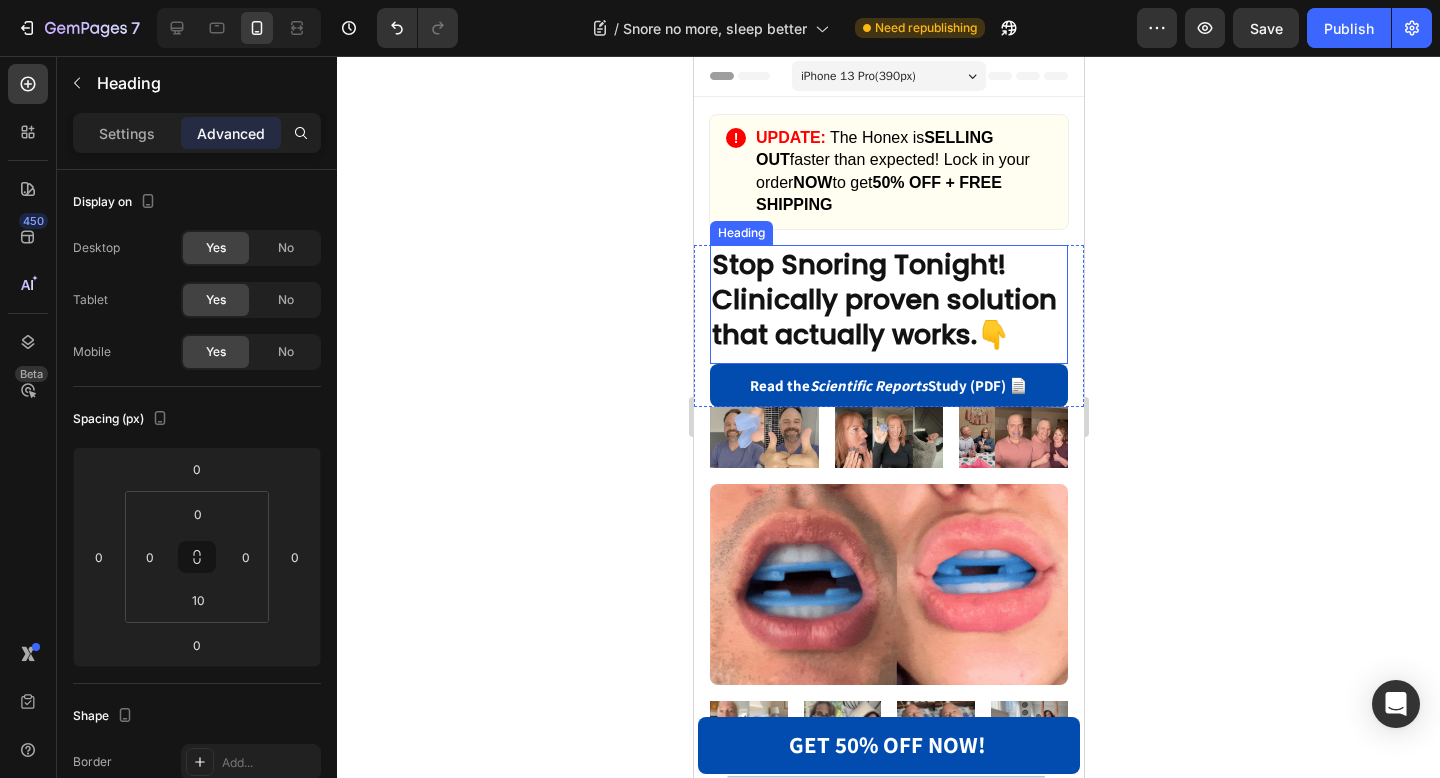 click on "Stop Snoring Tonight! Clinically proven solution that actually works.  👇" at bounding box center (888, 299) 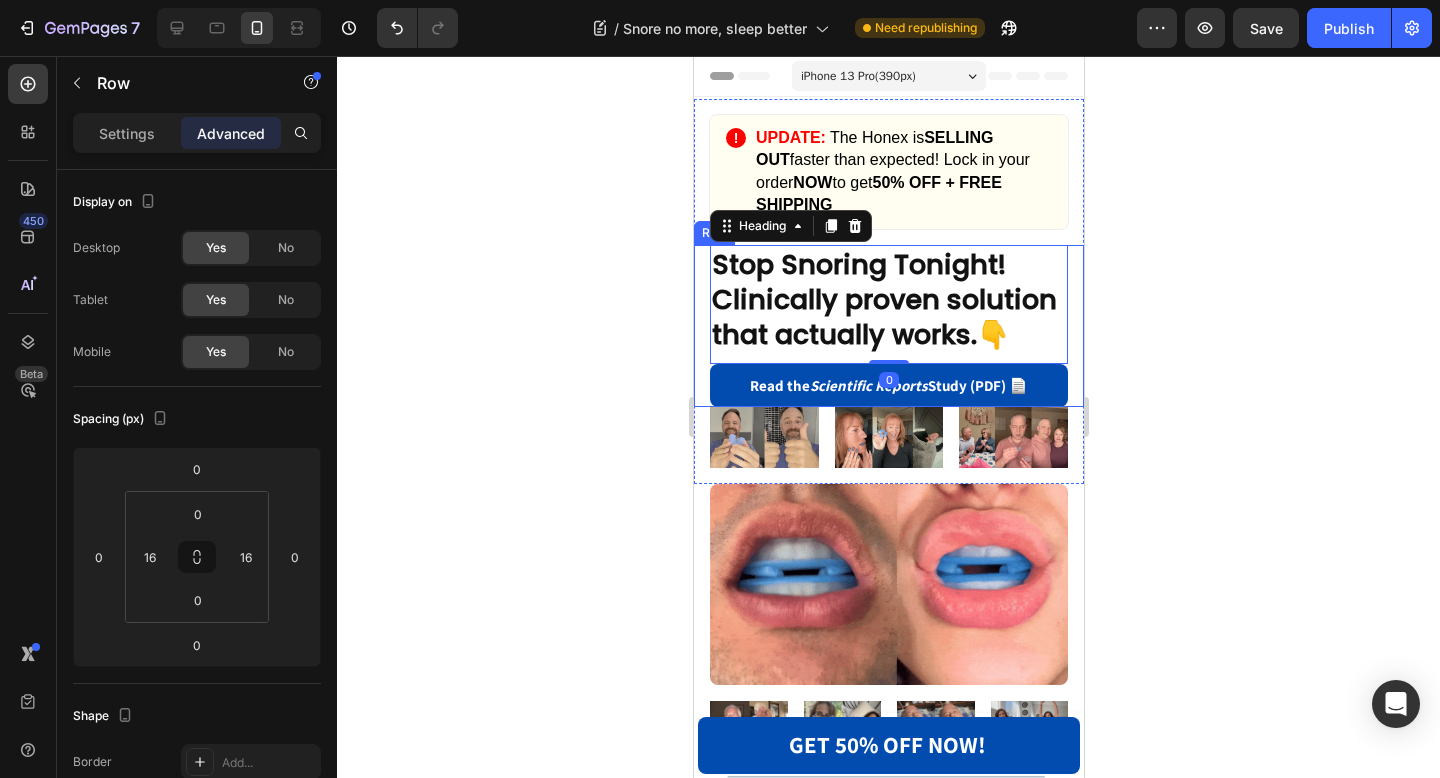 click on "Stop Snoring Tonight! Clinically proven solution that actually works.  👇 Heading   0 Read the  Scientific Reports  Study (PDF) 📄 Button Row" at bounding box center [888, 326] 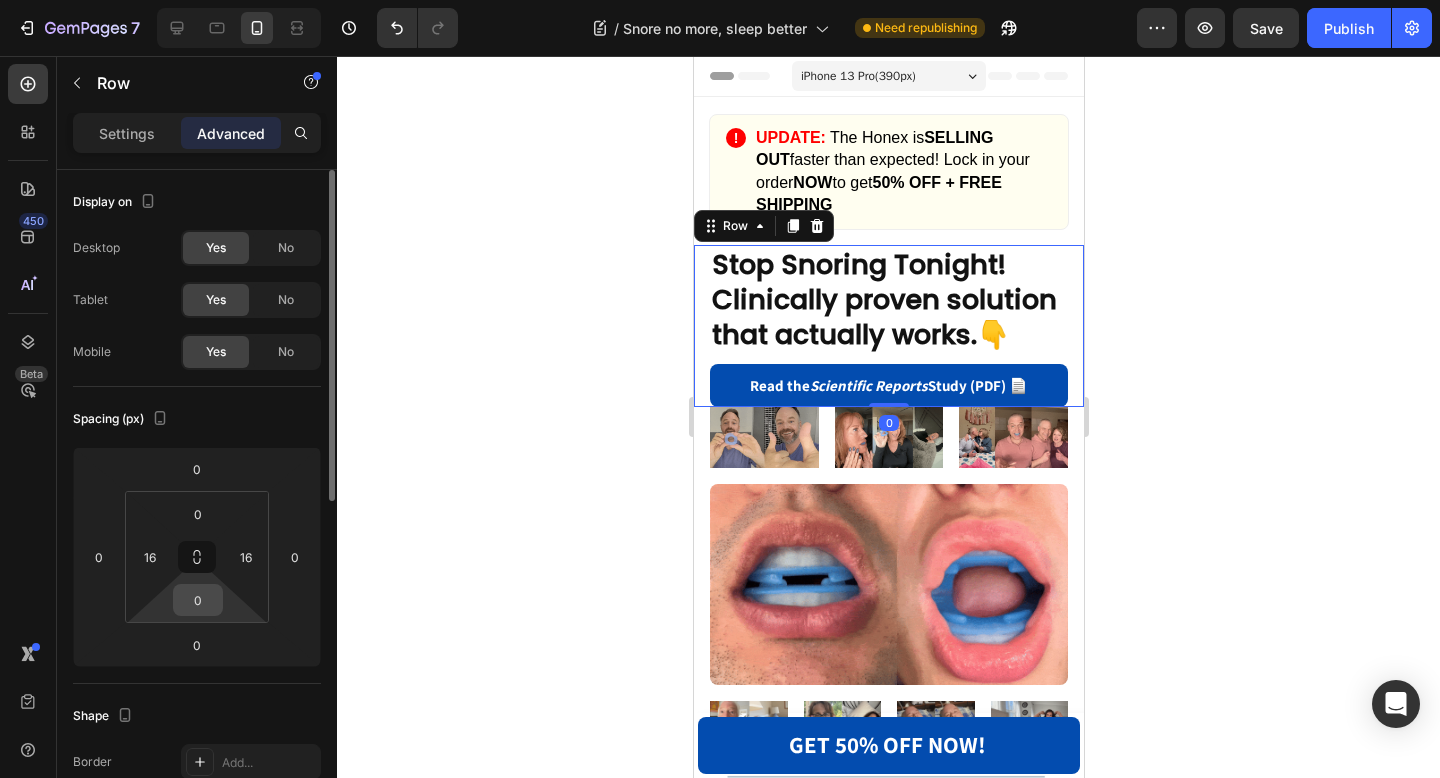 click on "0" at bounding box center (198, 600) 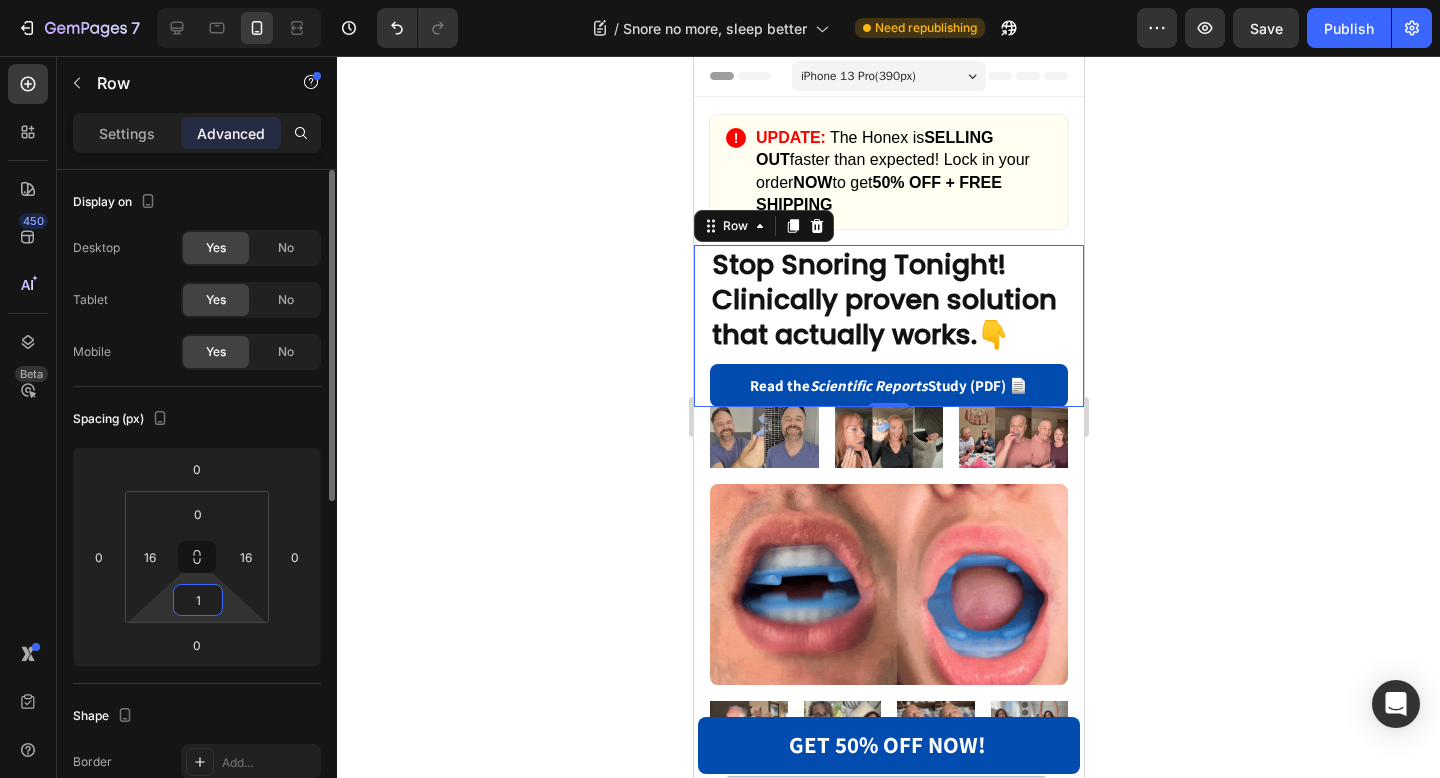 type on "10" 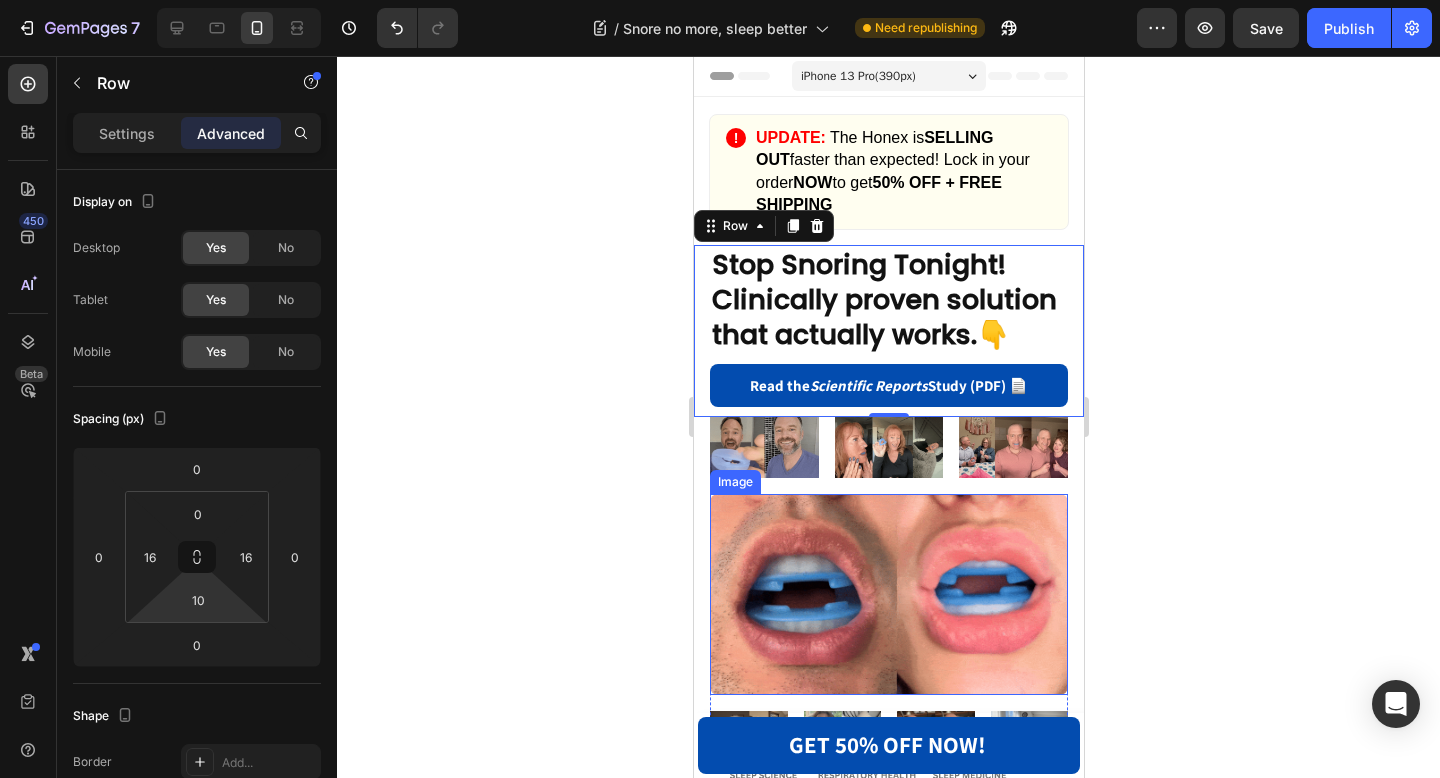 click 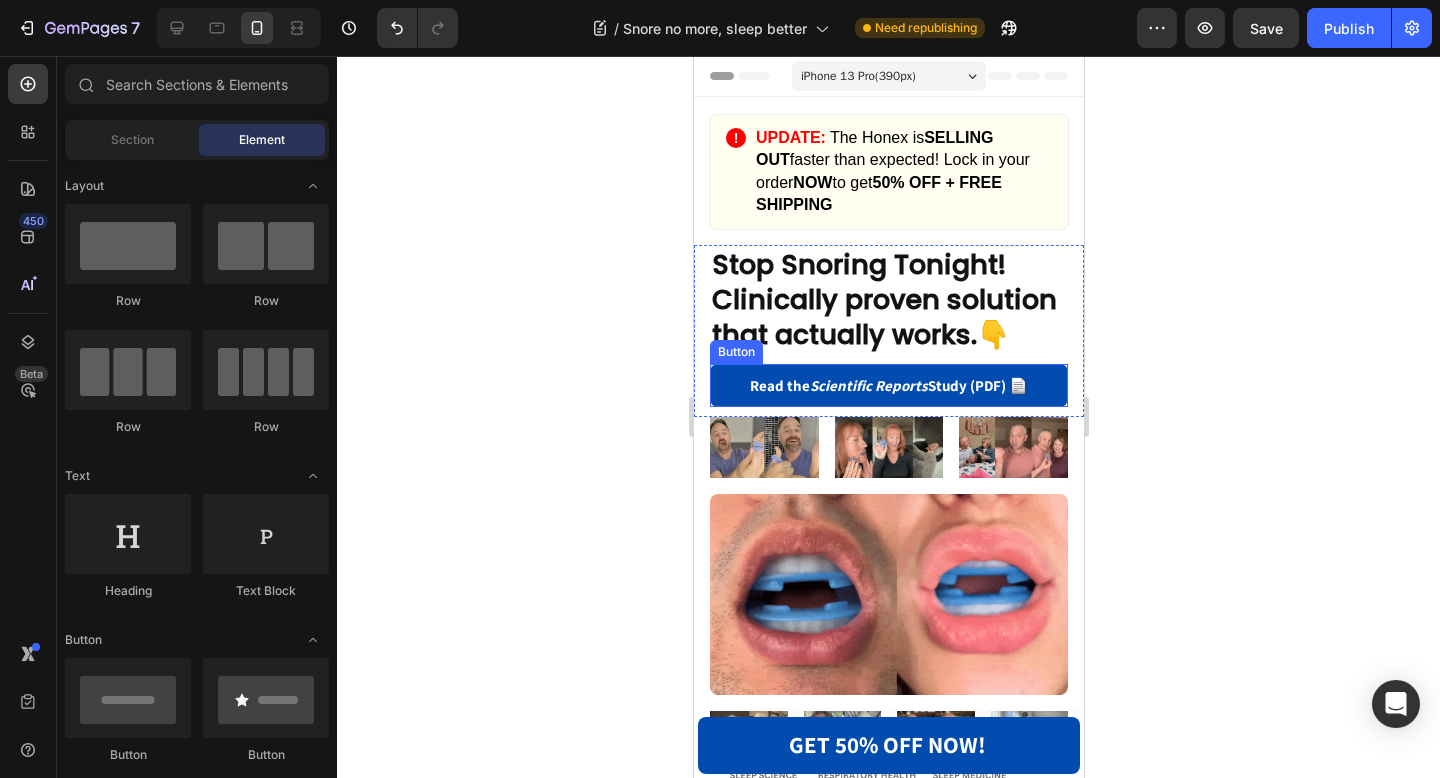 click on "Read the  Scientific Reports  Study (PDF) 📄" at bounding box center (888, 385) 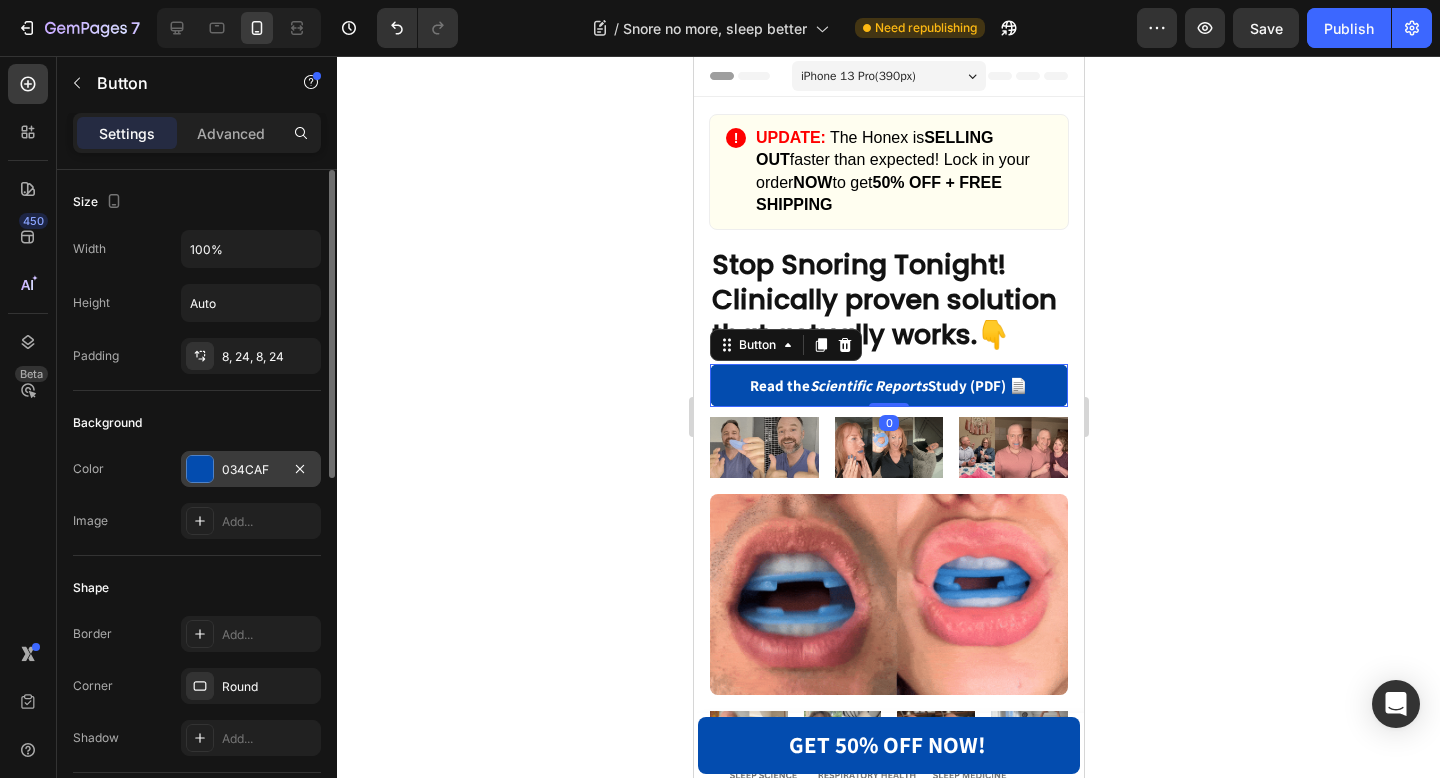click at bounding box center [200, 469] 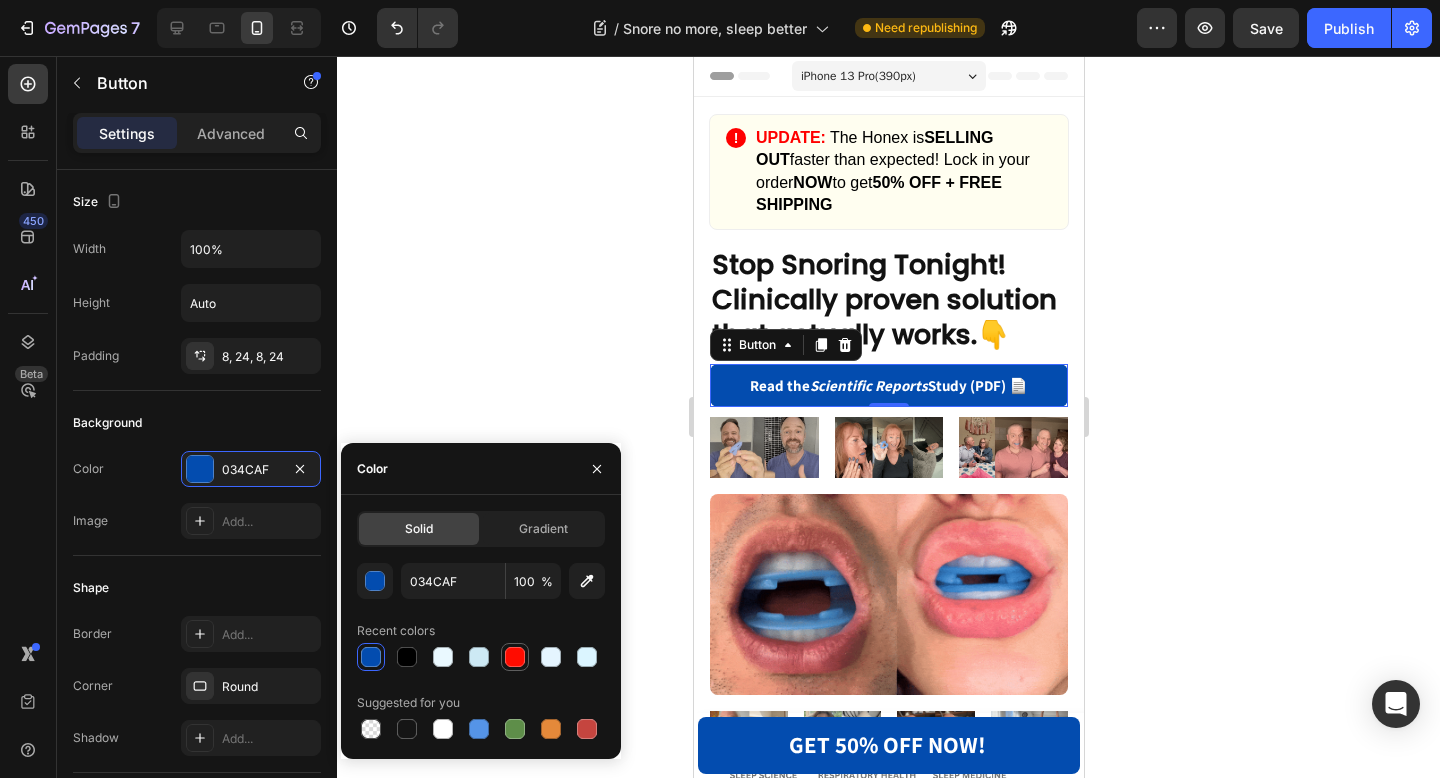 click at bounding box center [515, 657] 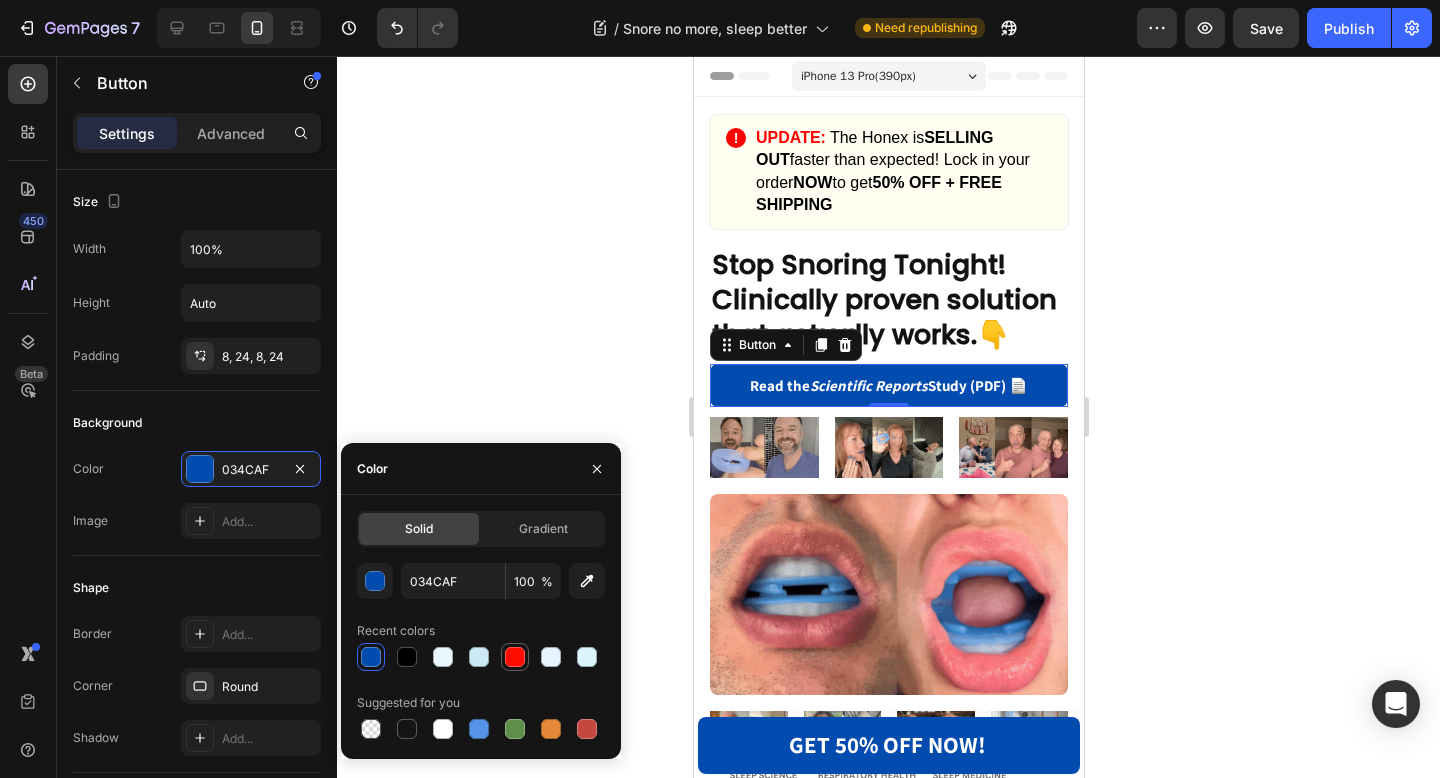type on "FF0C00" 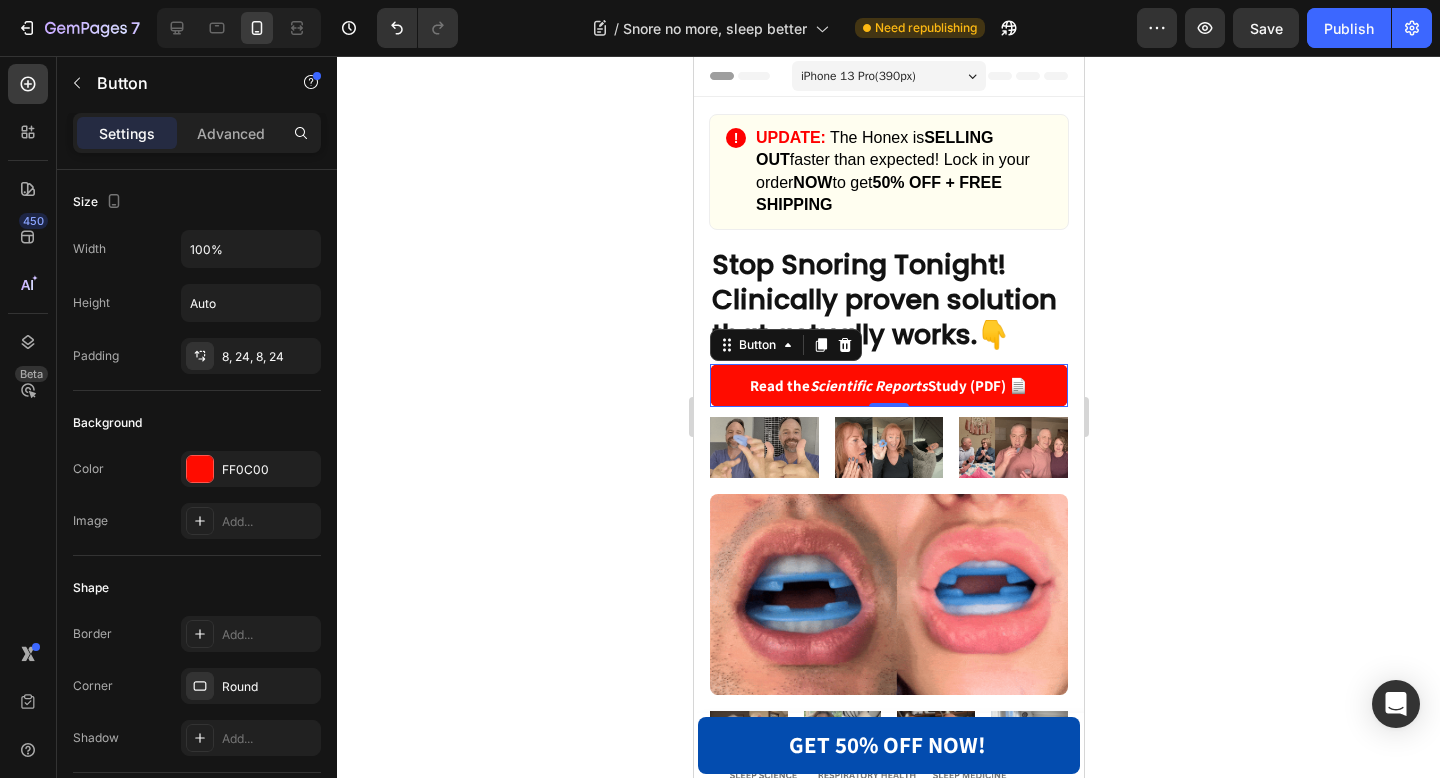click 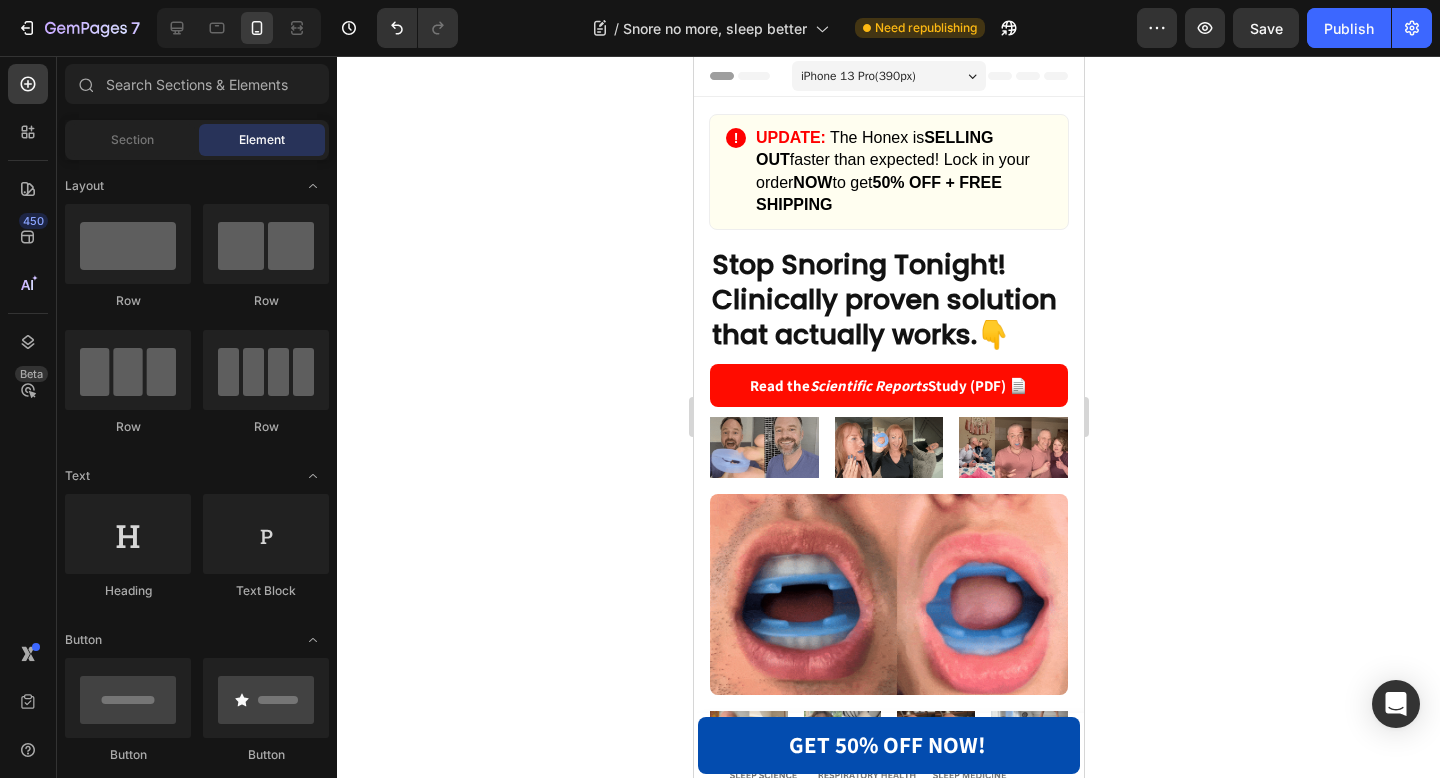 click 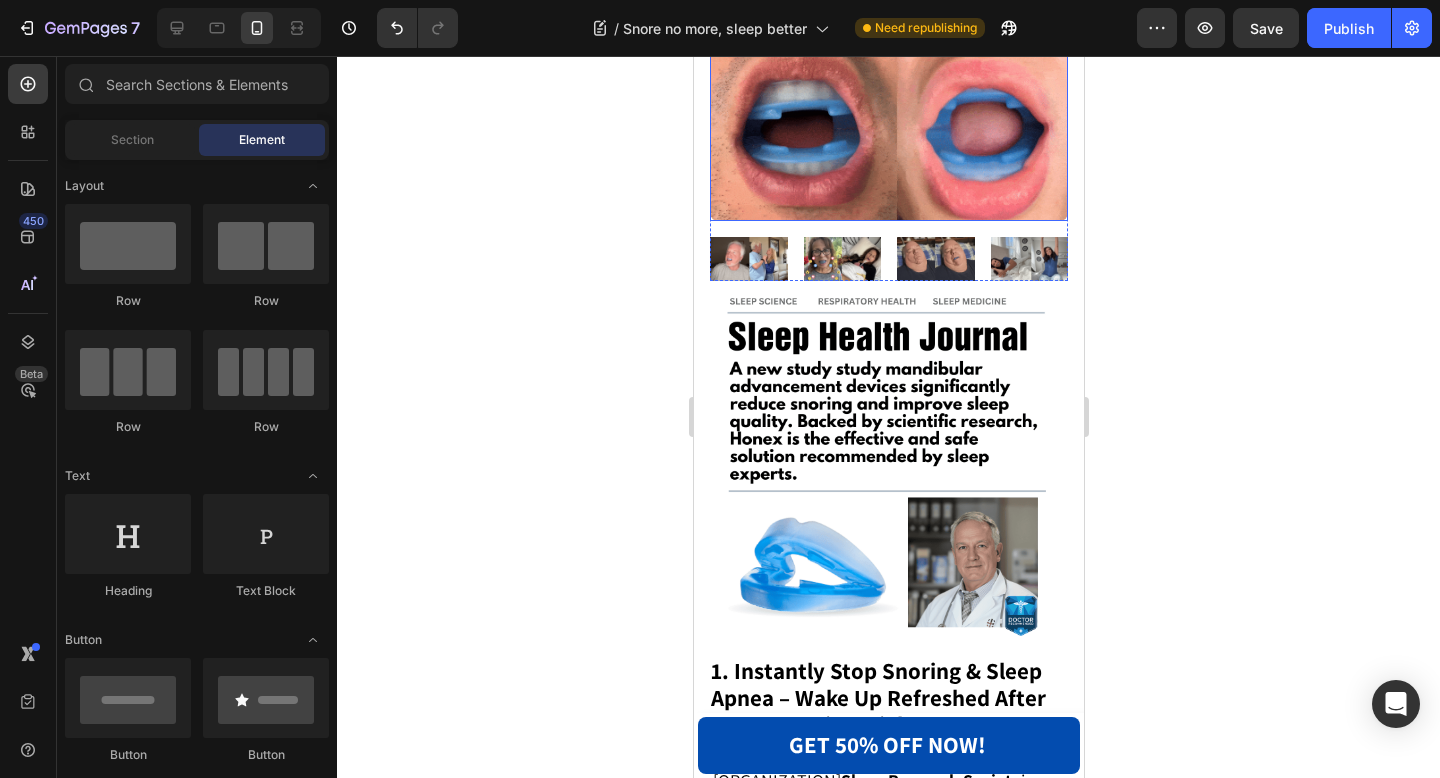 scroll, scrollTop: 0, scrollLeft: 0, axis: both 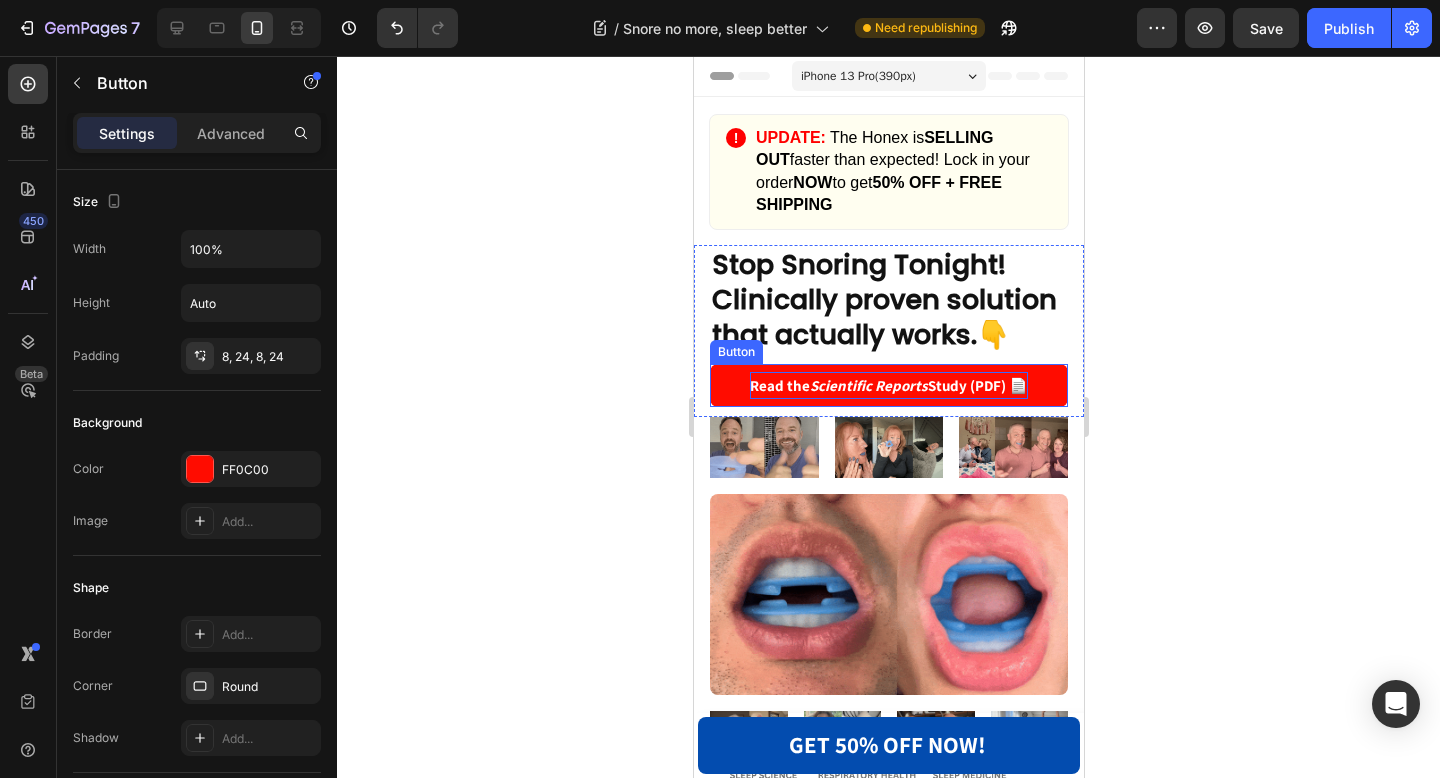 click on "Scientific Reports" at bounding box center (868, 385) 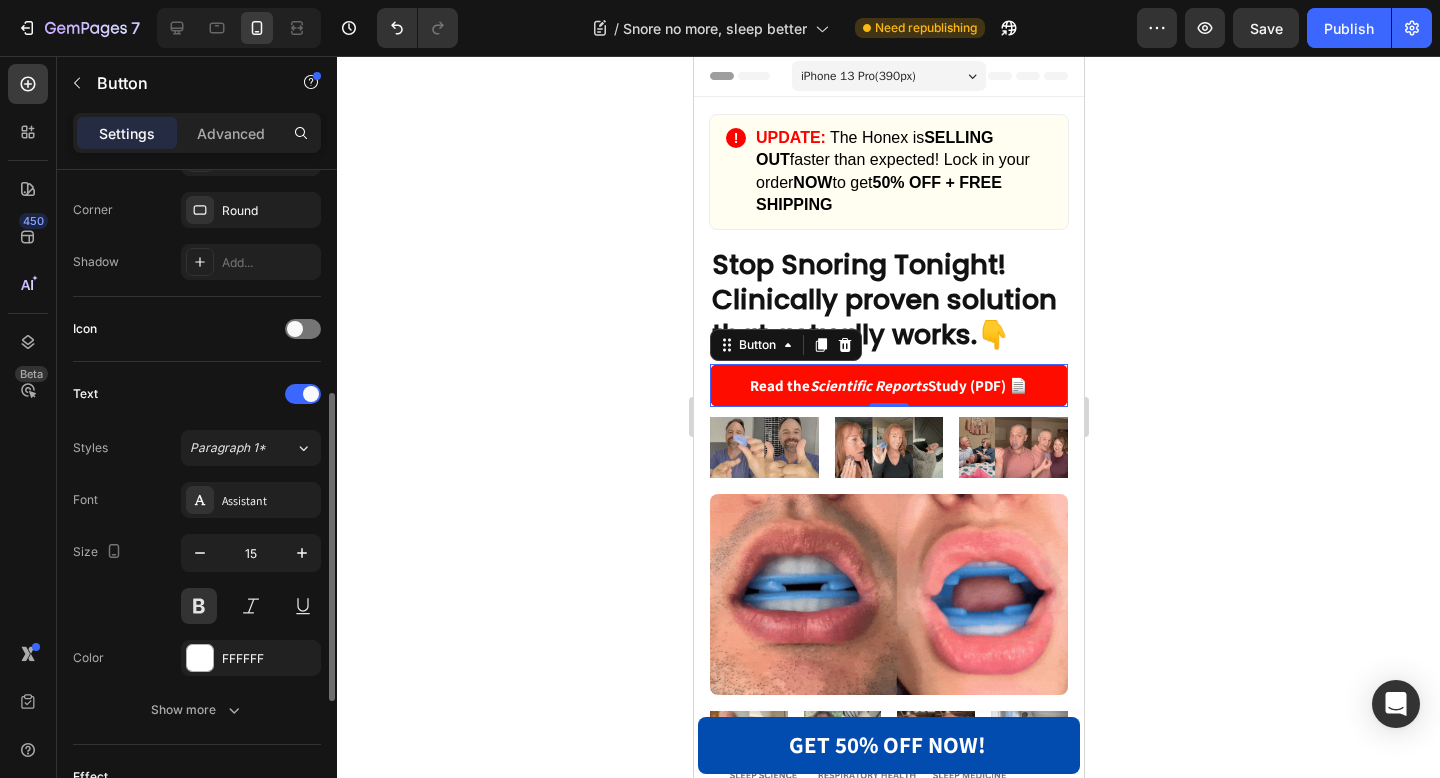 scroll, scrollTop: 478, scrollLeft: 0, axis: vertical 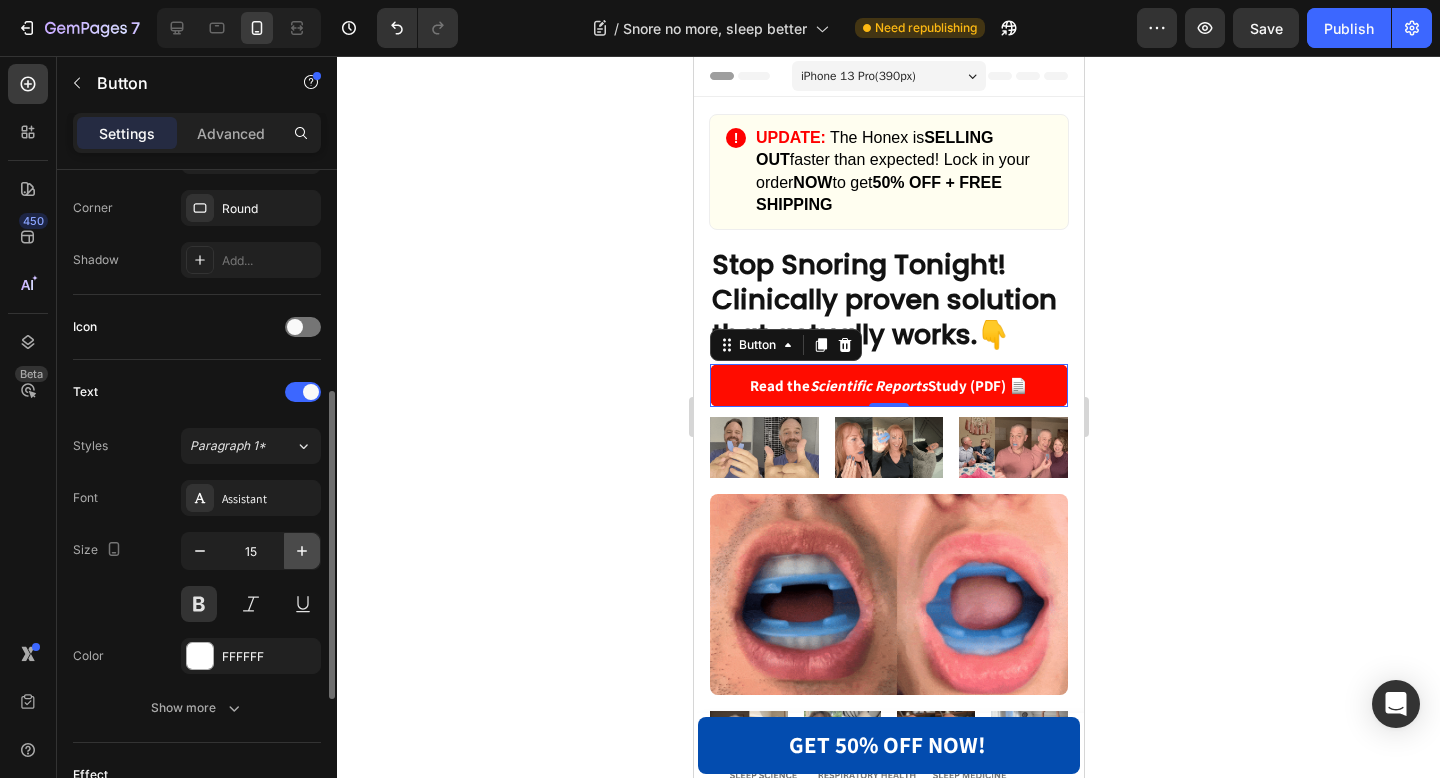 click 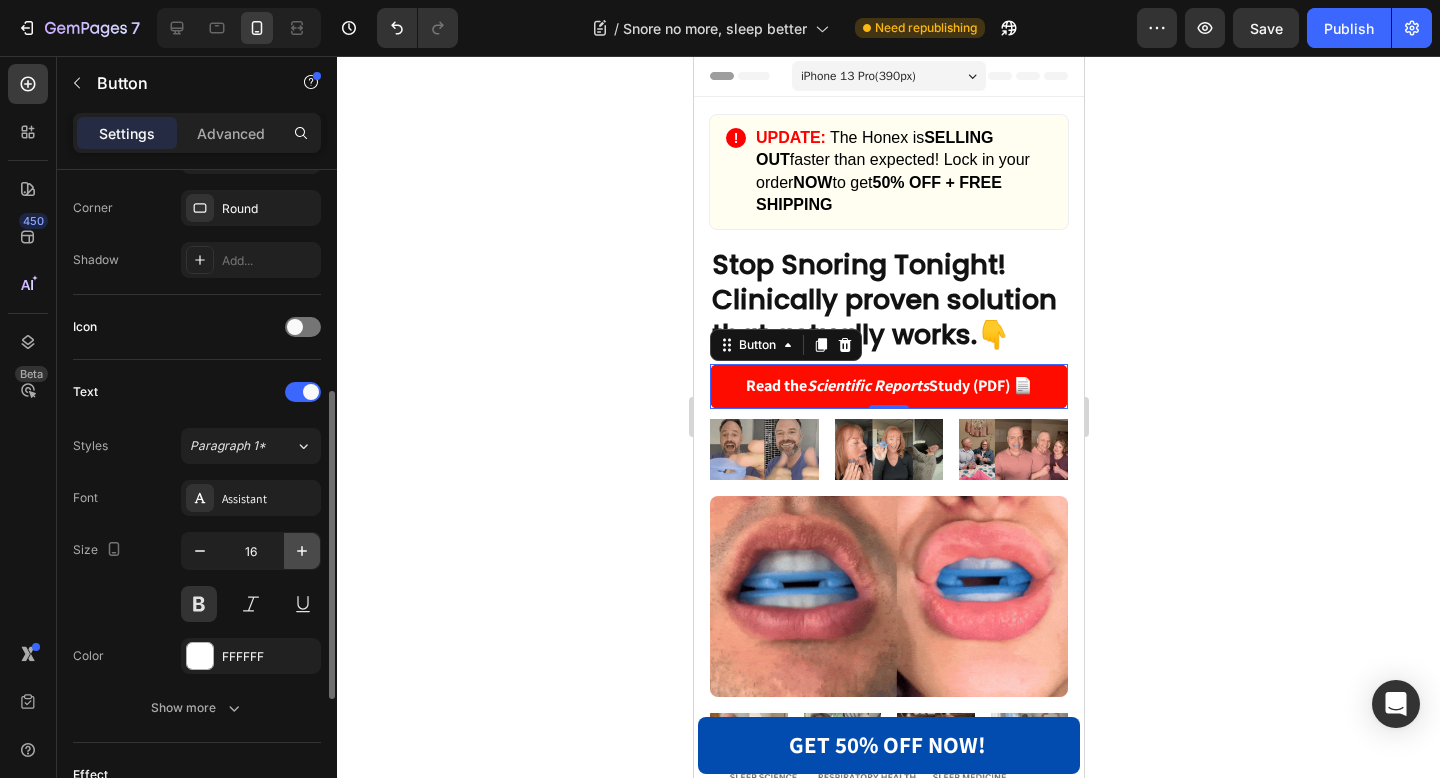 click 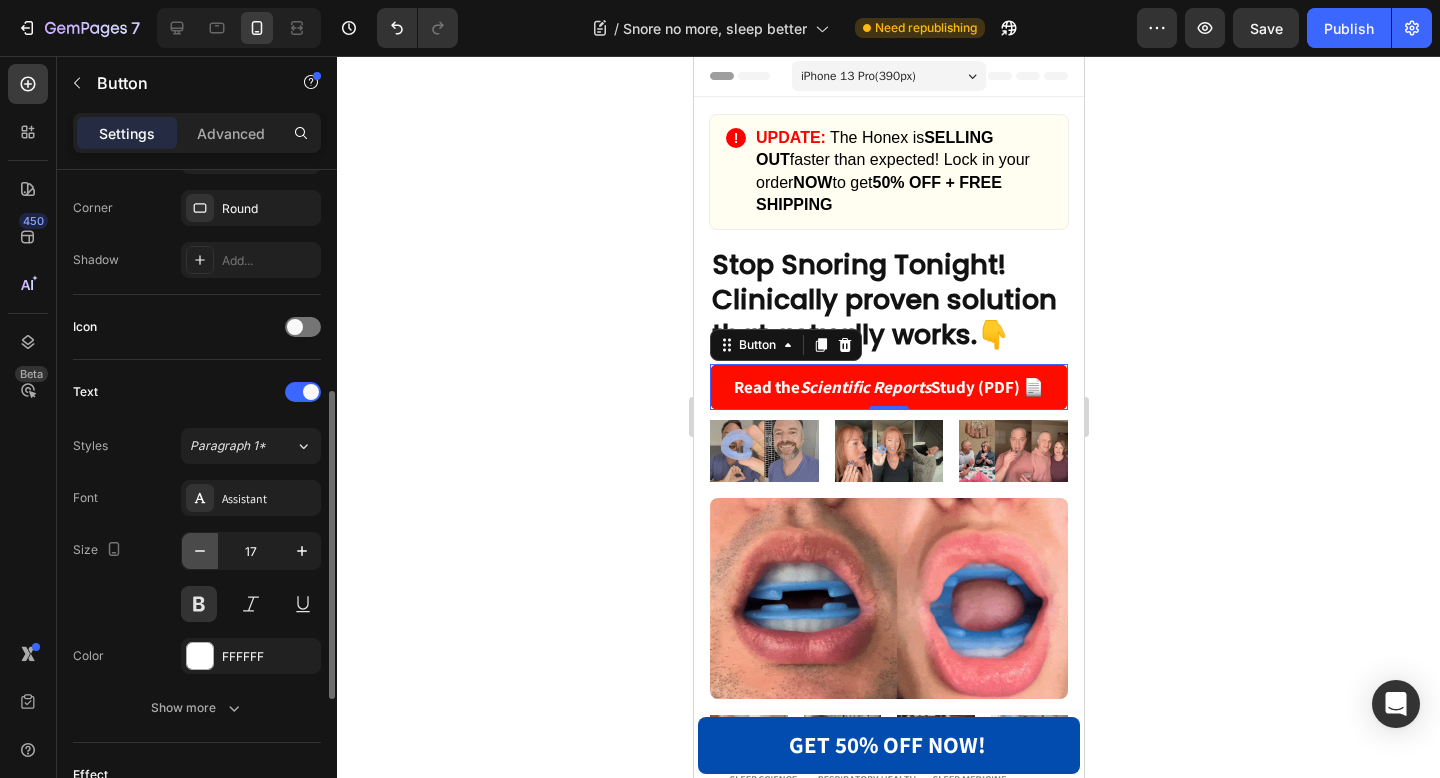click 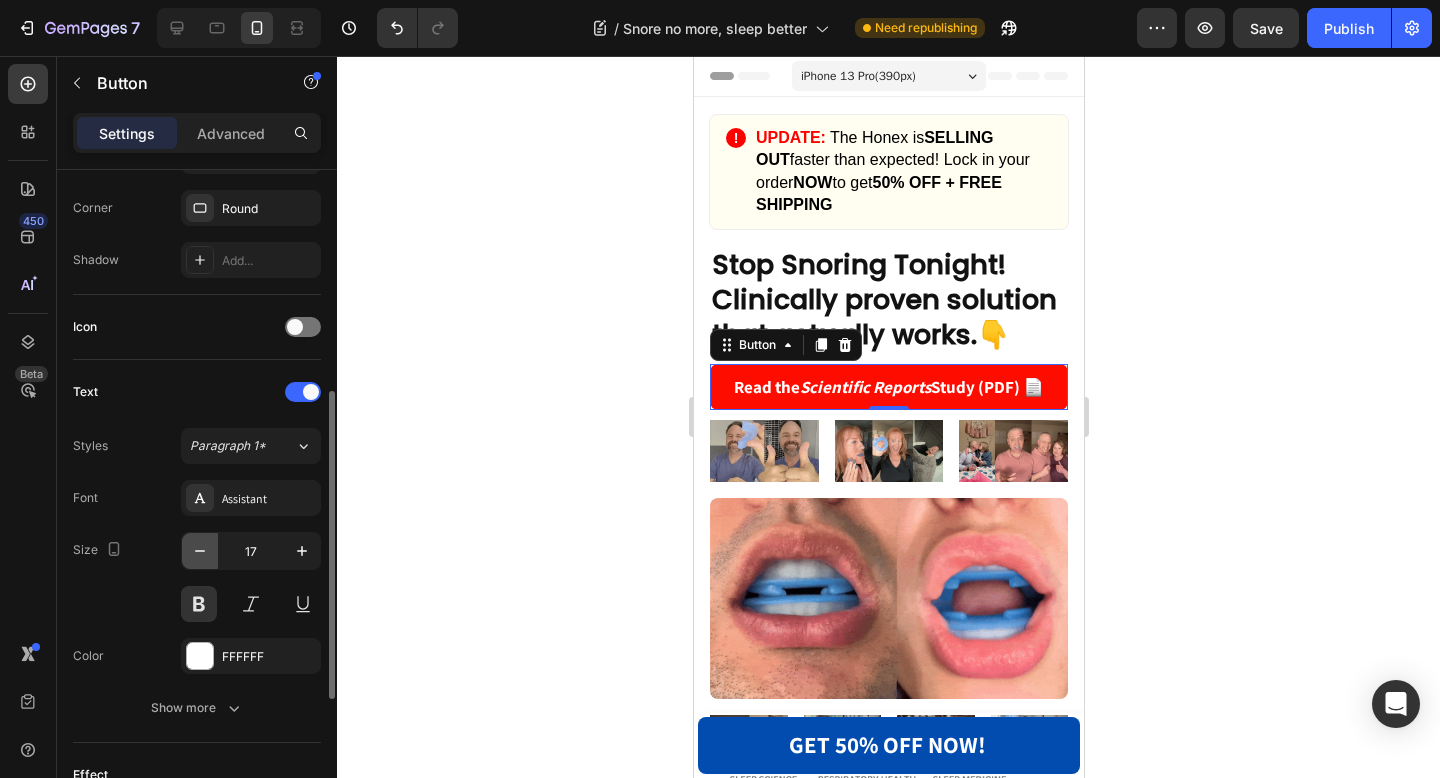 type on "16" 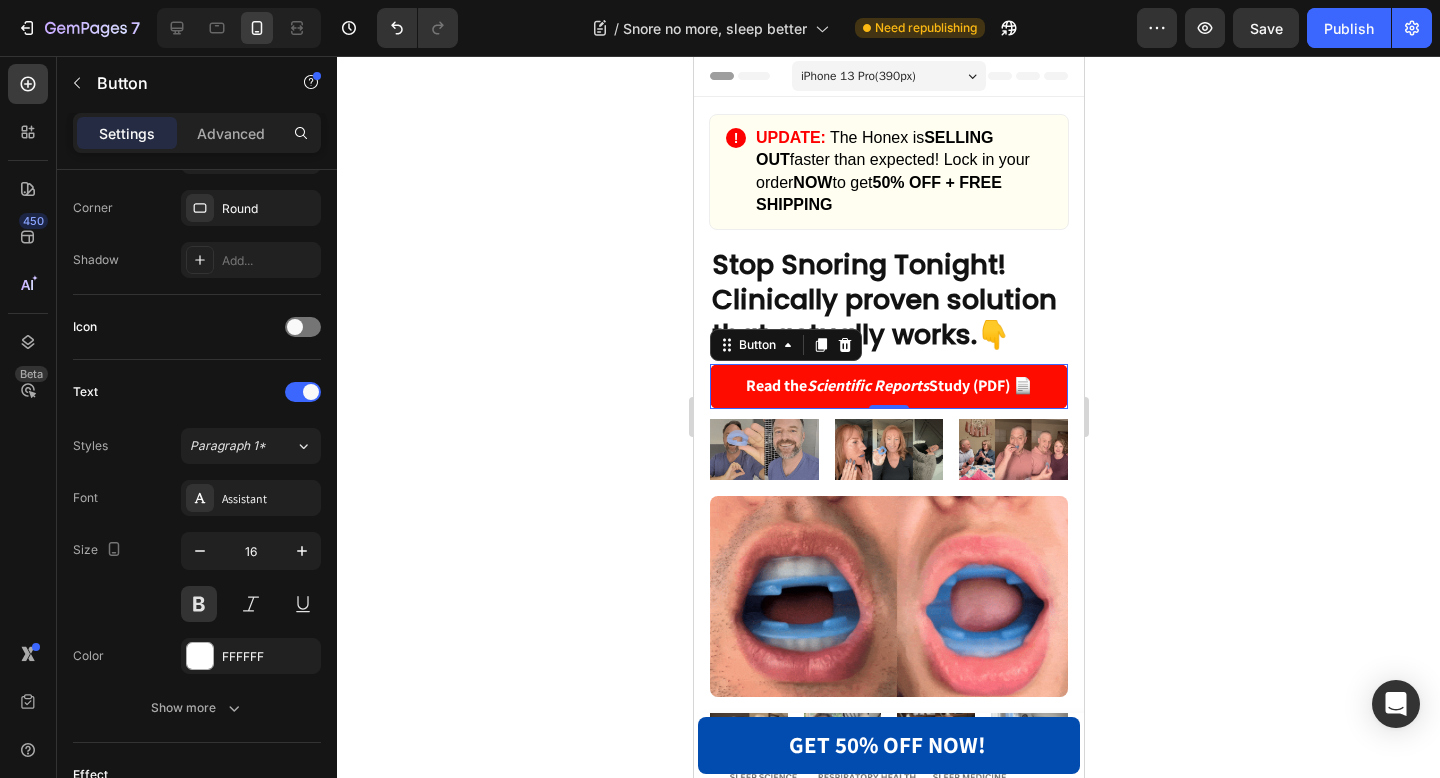 click 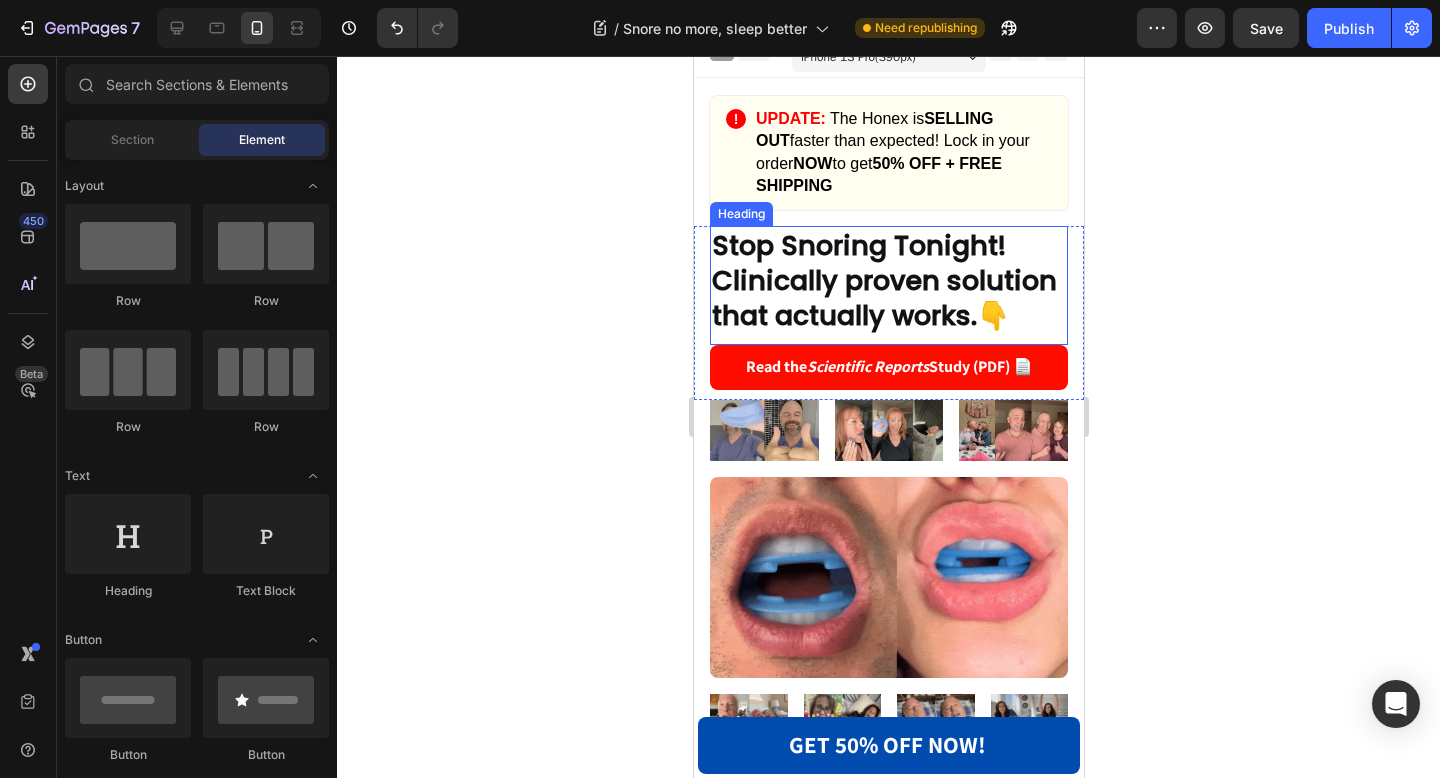 scroll, scrollTop: 0, scrollLeft: 0, axis: both 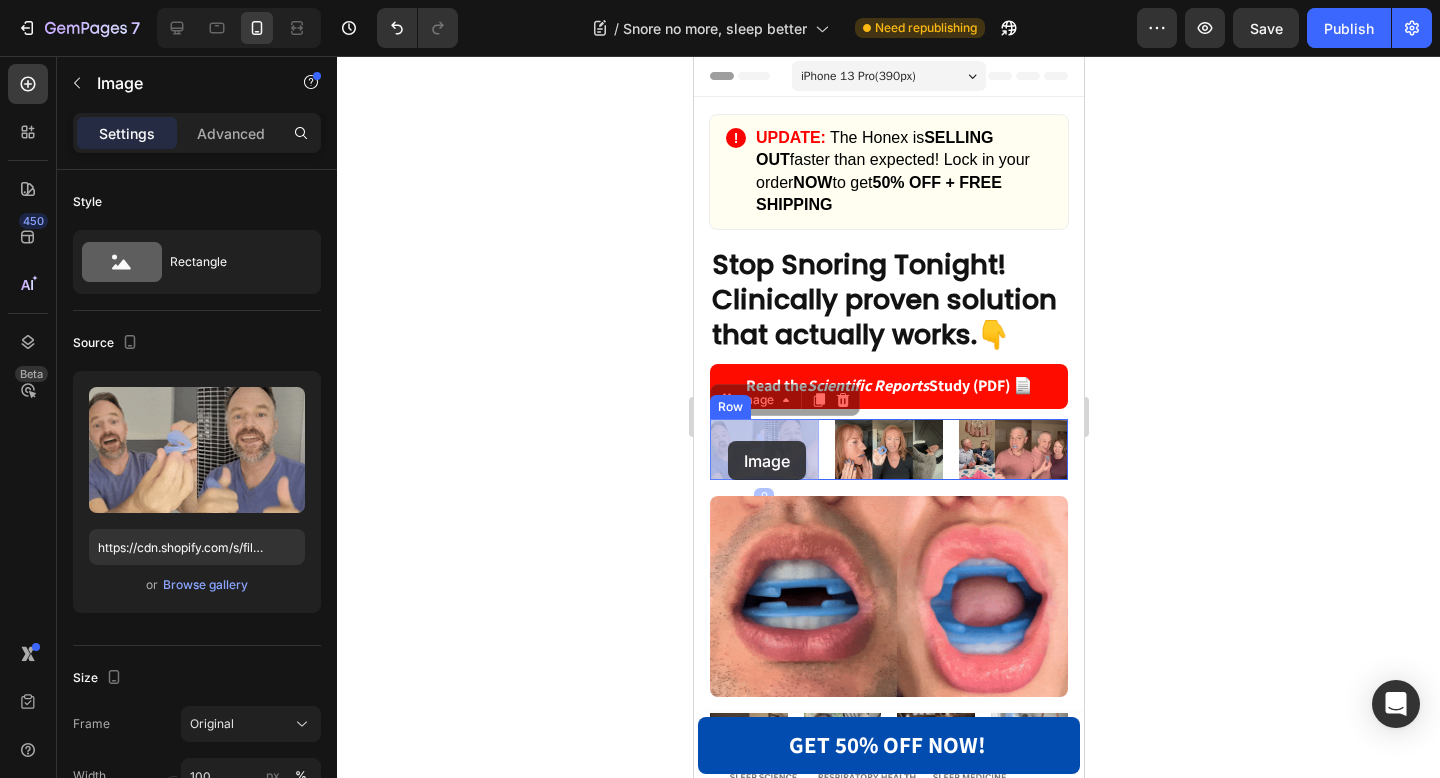 drag, startPoint x: 723, startPoint y: 411, endPoint x: 727, endPoint y: 441, distance: 30.265491 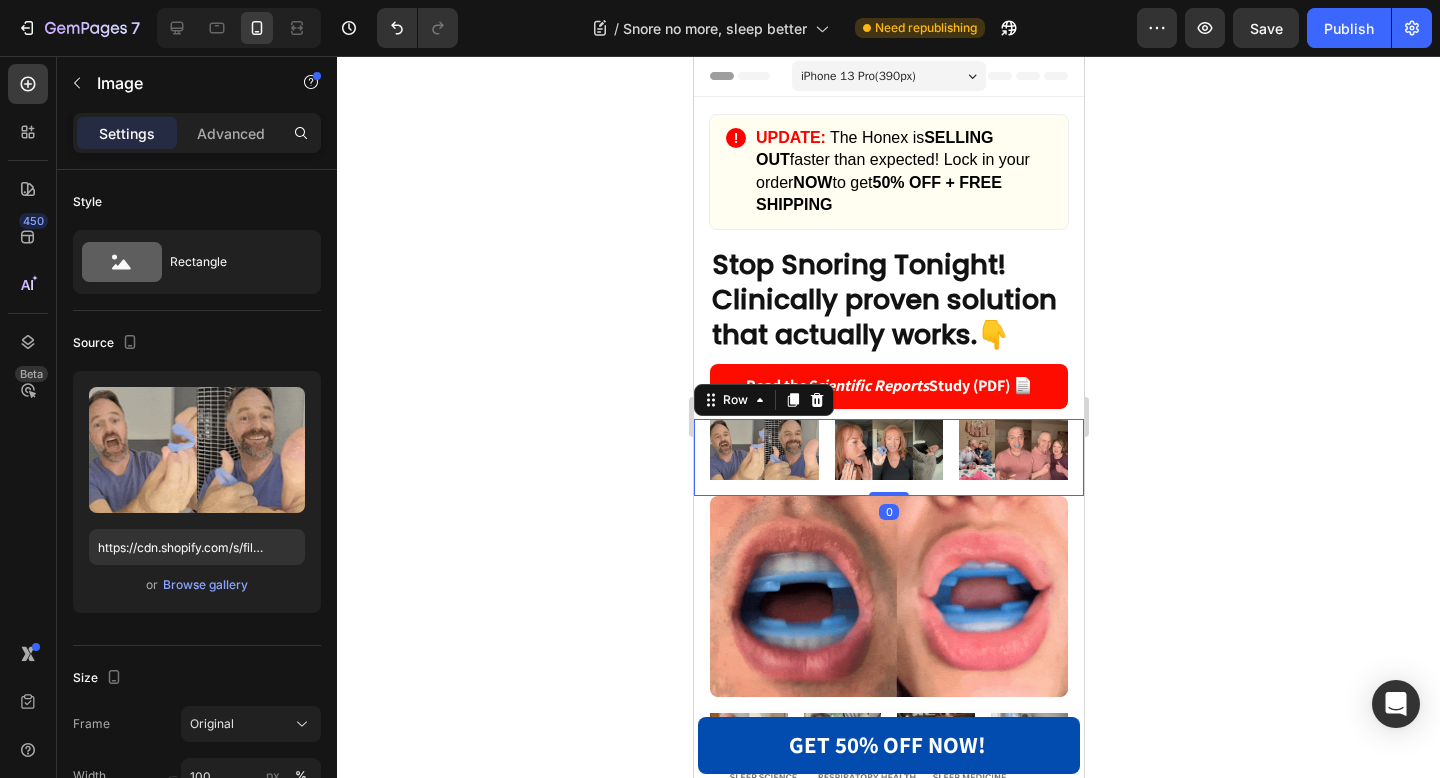 click on "Image Image Image Row Row   0" at bounding box center [888, 457] 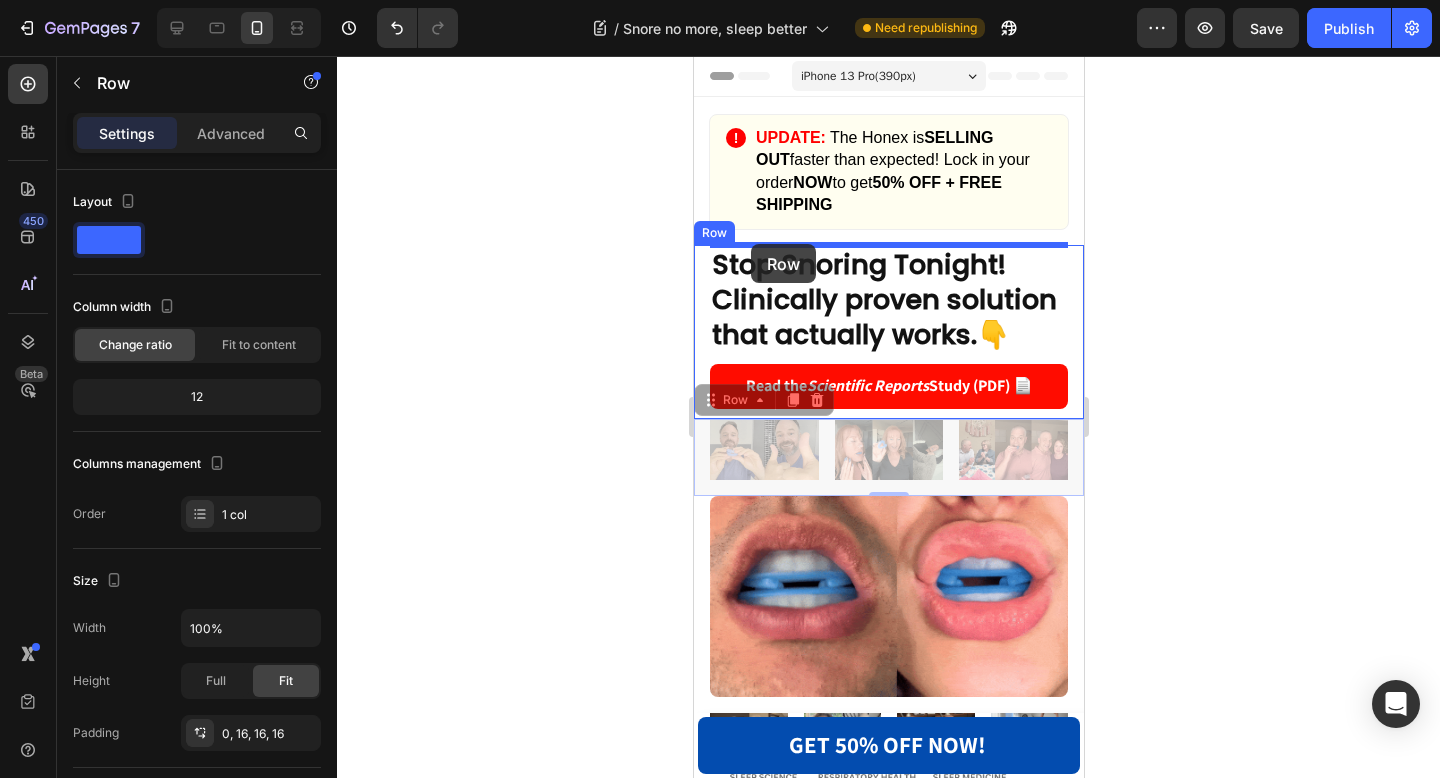 drag, startPoint x: 715, startPoint y: 403, endPoint x: 750, endPoint y: 244, distance: 162.80664 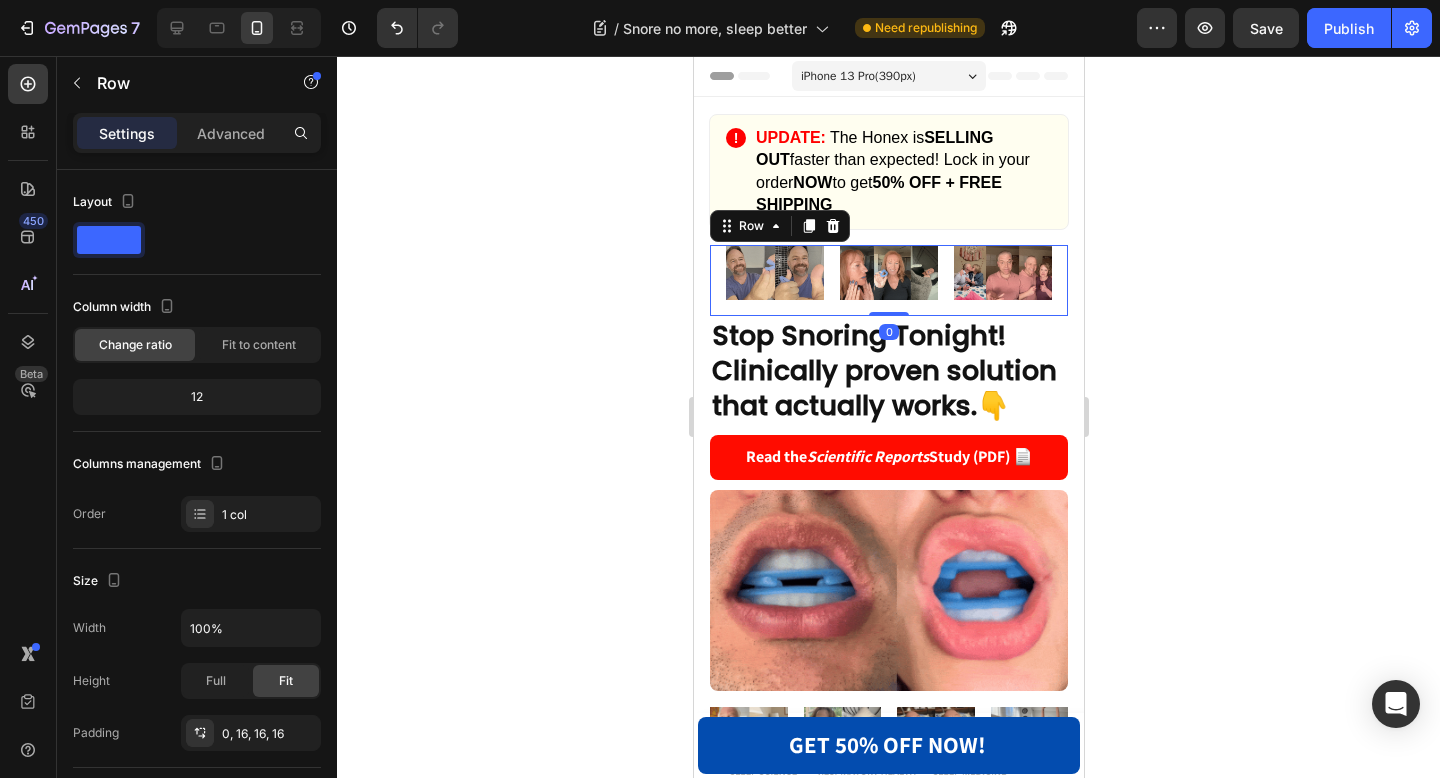 click 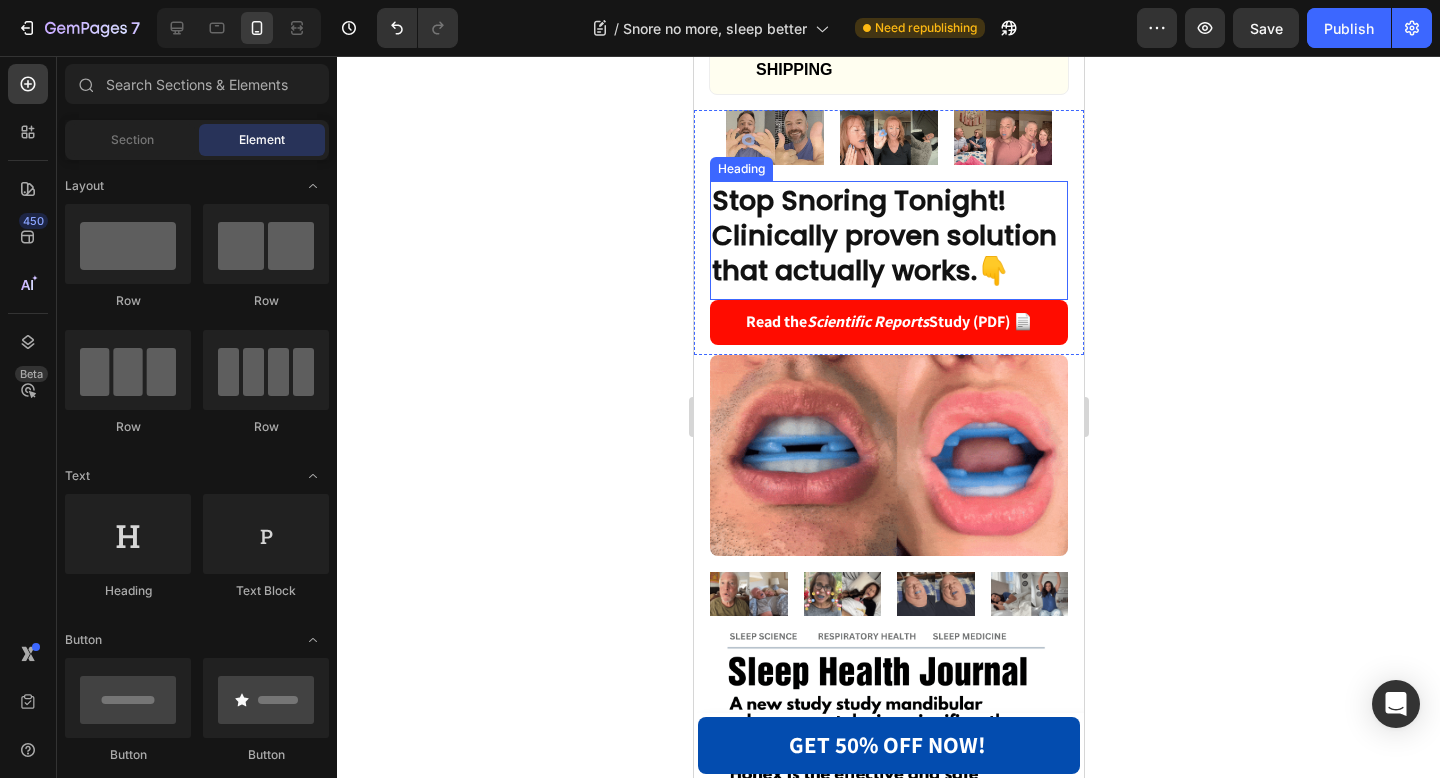 scroll, scrollTop: 132, scrollLeft: 0, axis: vertical 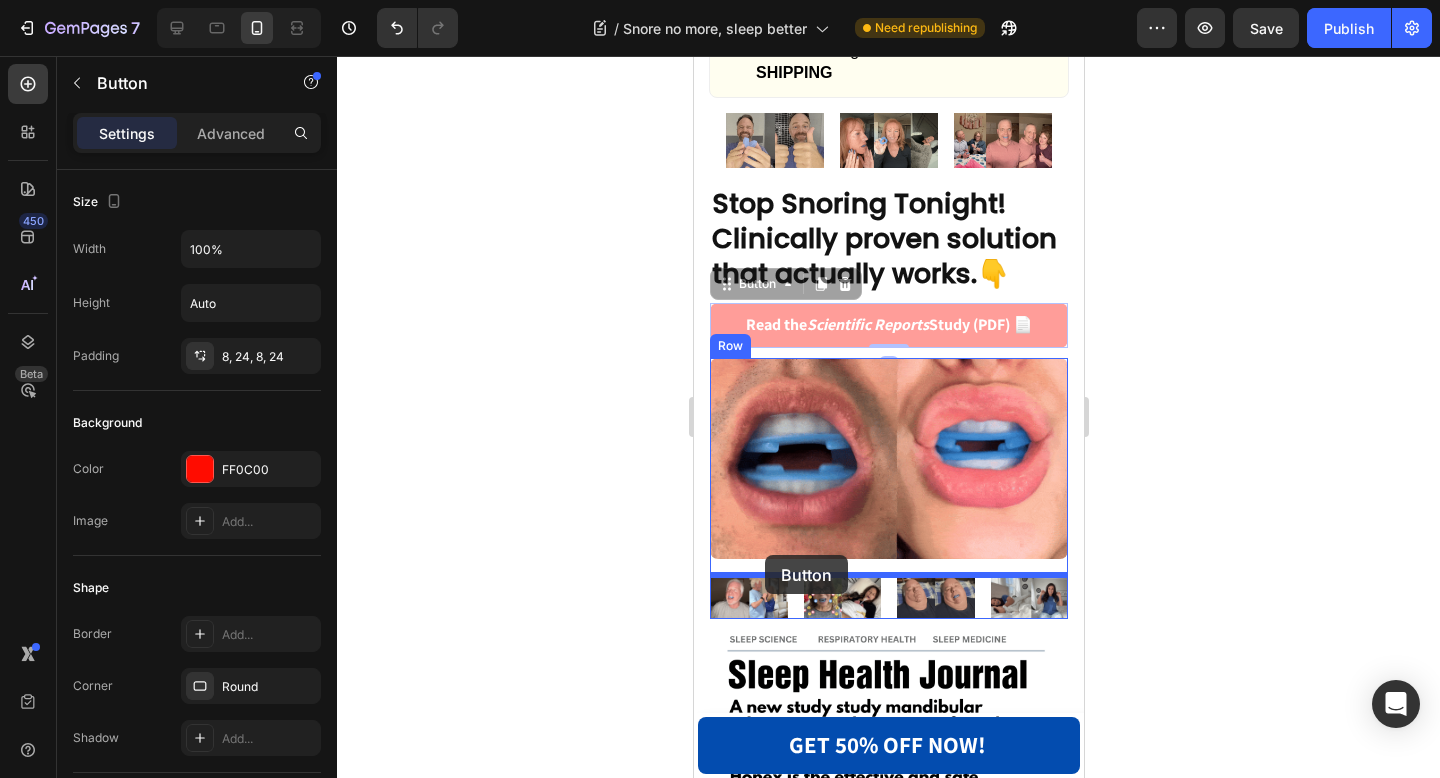 drag, startPoint x: 723, startPoint y: 292, endPoint x: 764, endPoint y: 555, distance: 266.17664 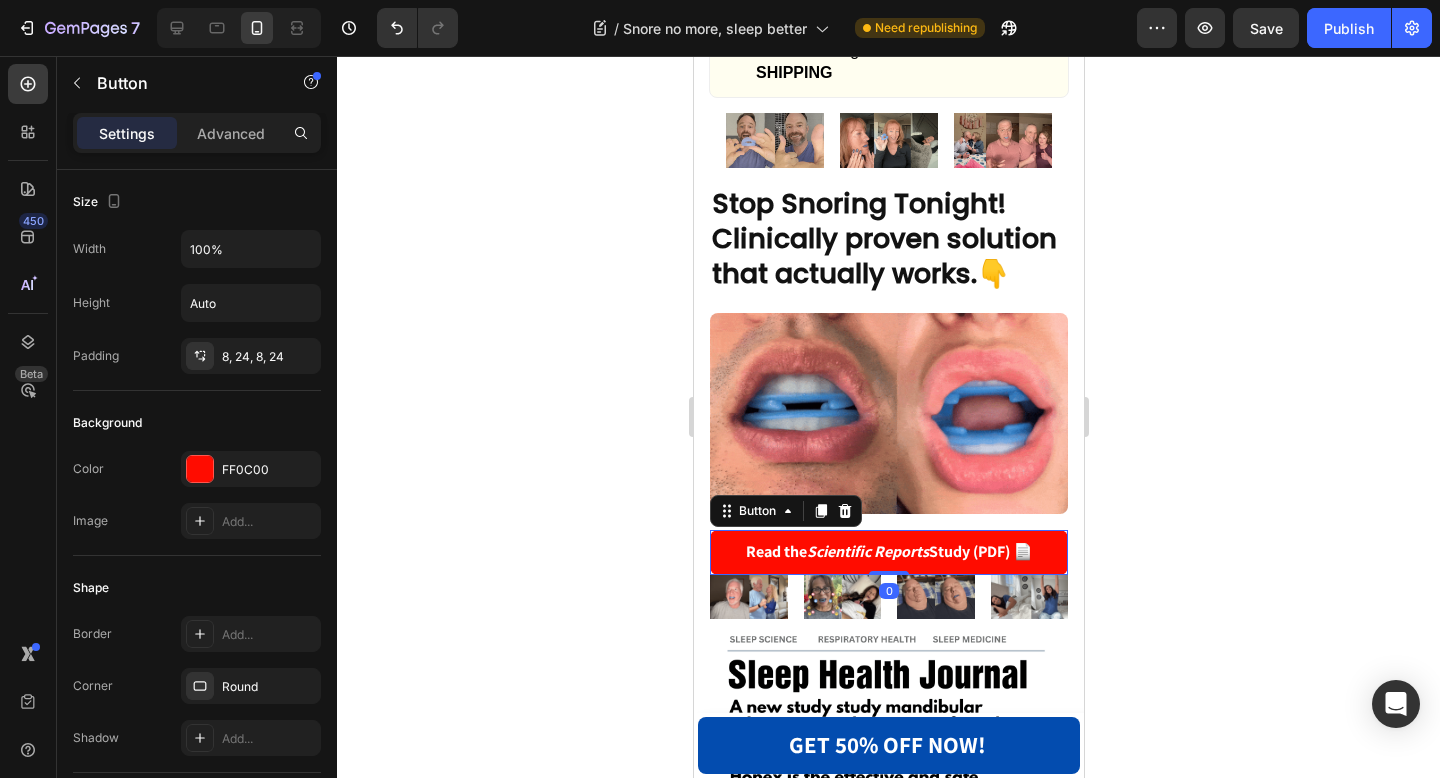 click 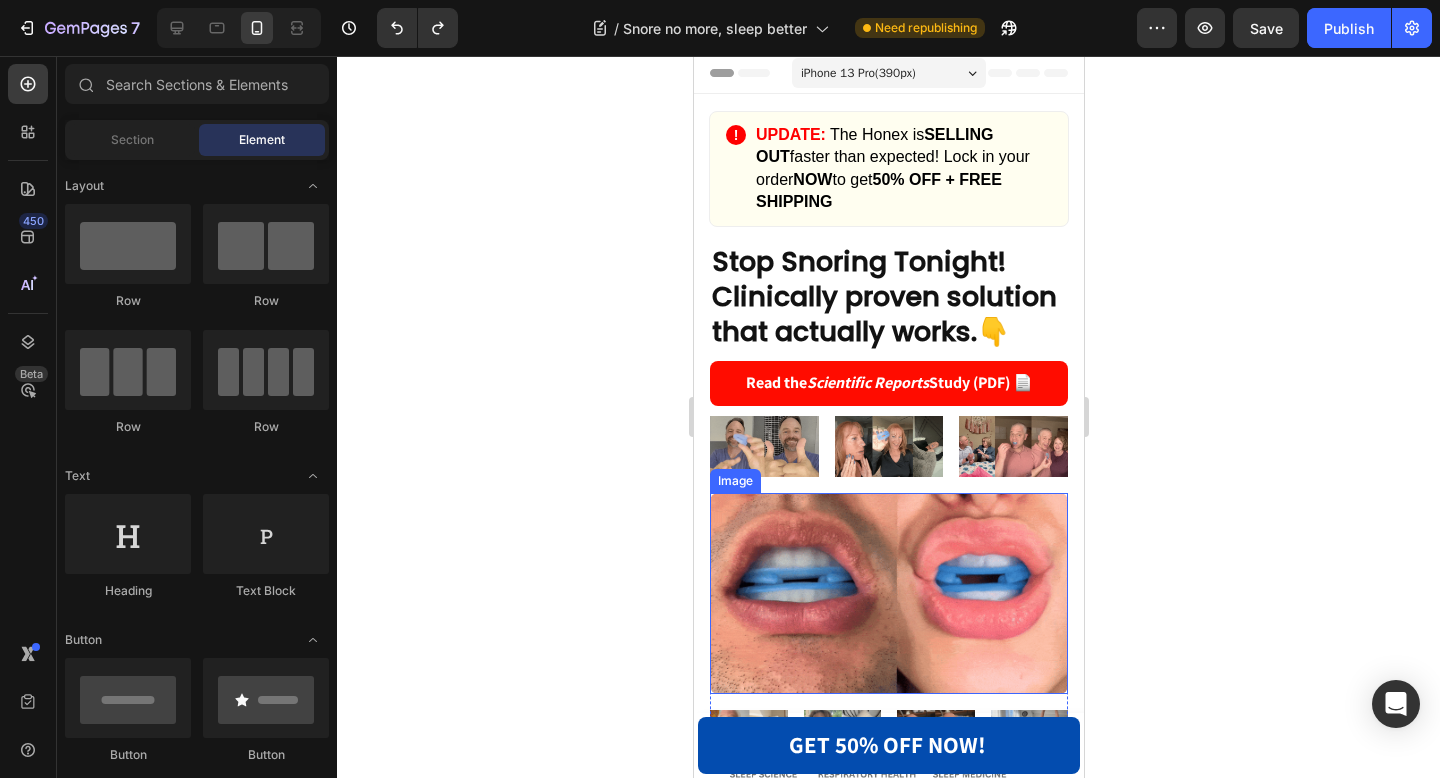 scroll, scrollTop: 0, scrollLeft: 0, axis: both 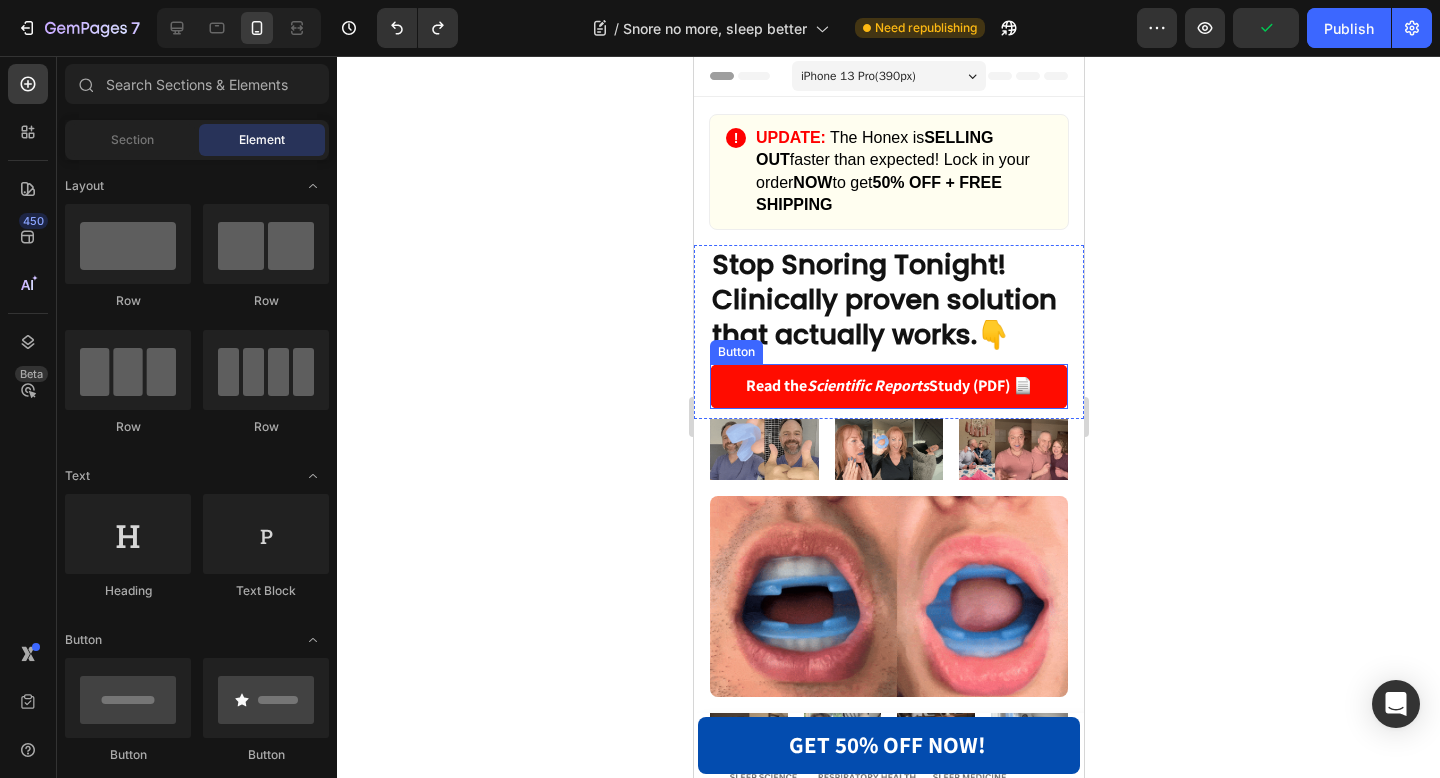 click on "Read the  Scientific Reports  Study (PDF) 📄" at bounding box center (888, 386) 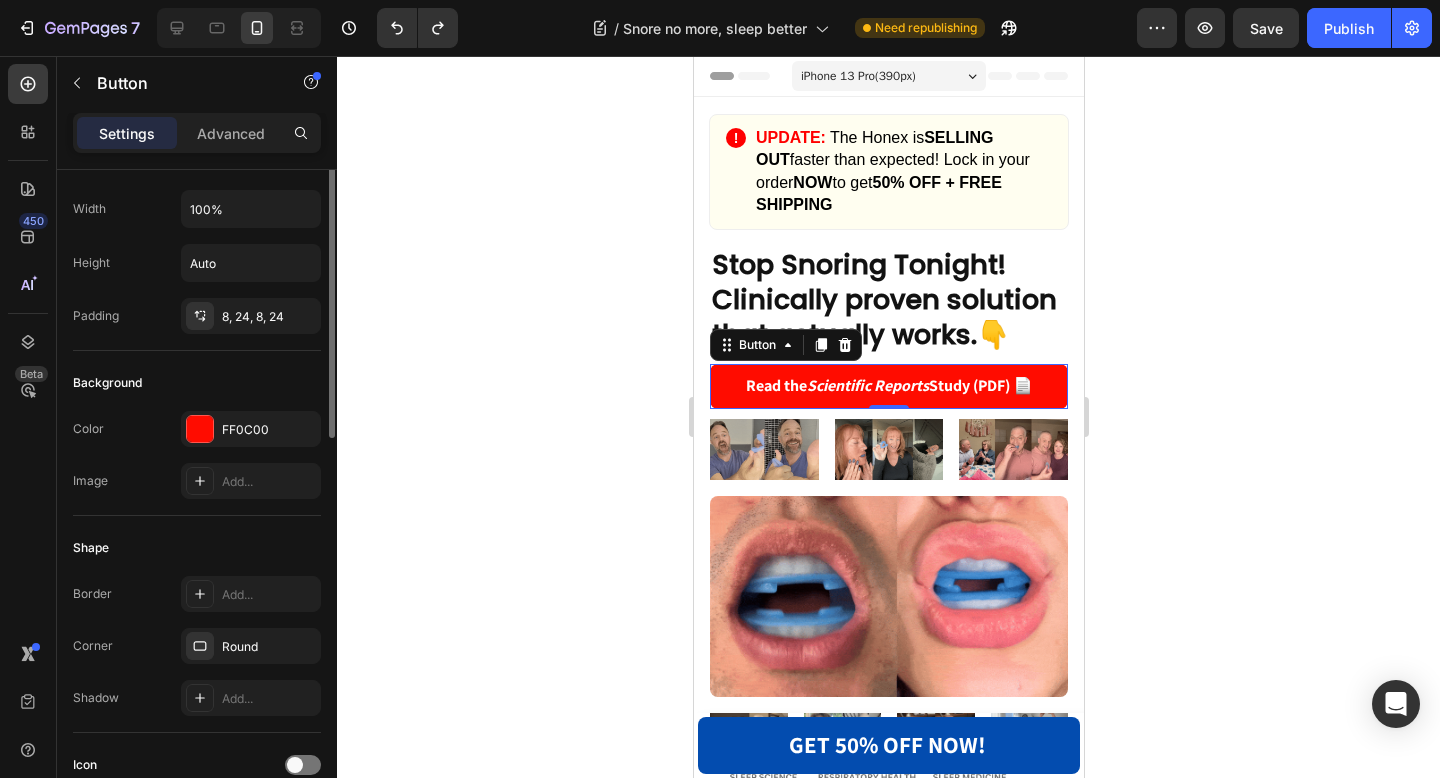 scroll, scrollTop: 0, scrollLeft: 0, axis: both 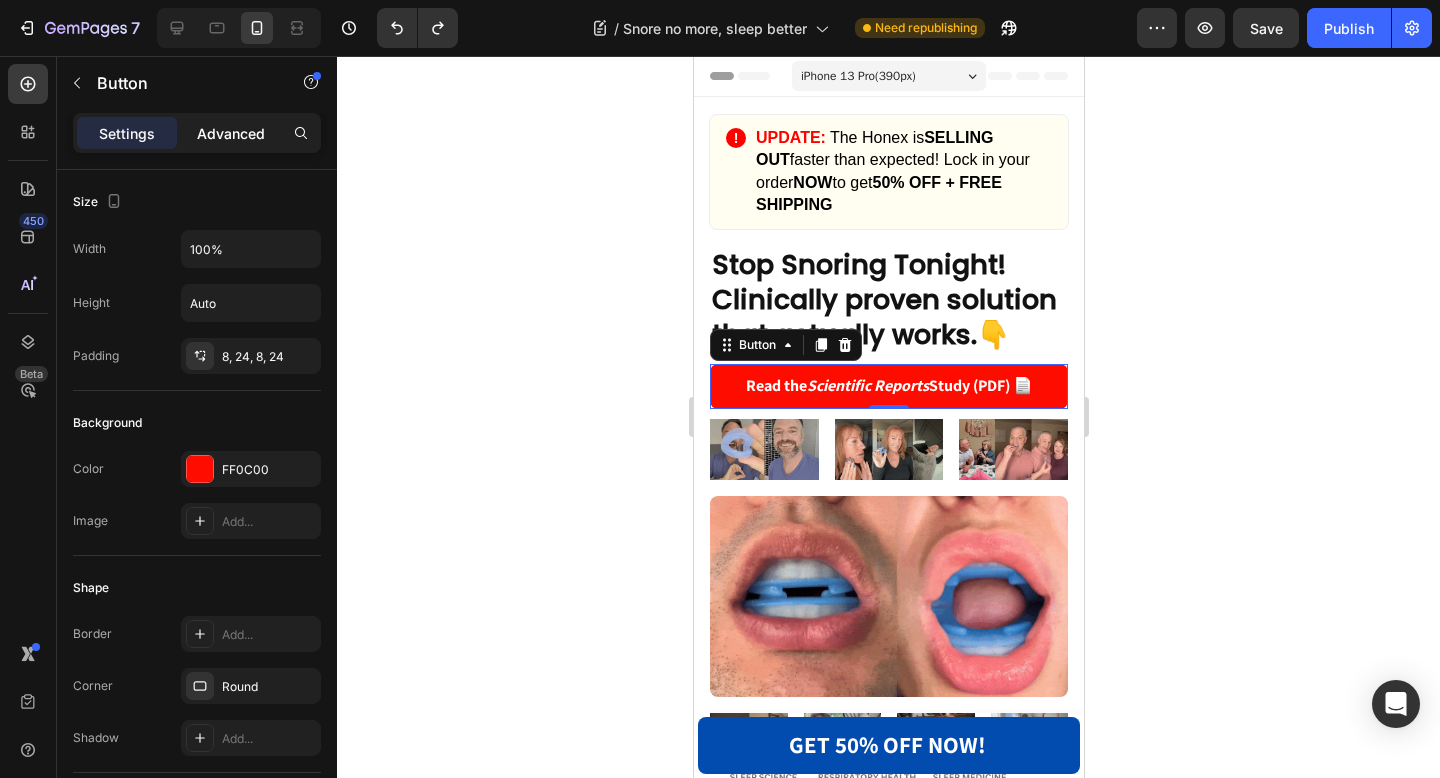 click on "Advanced" at bounding box center (231, 133) 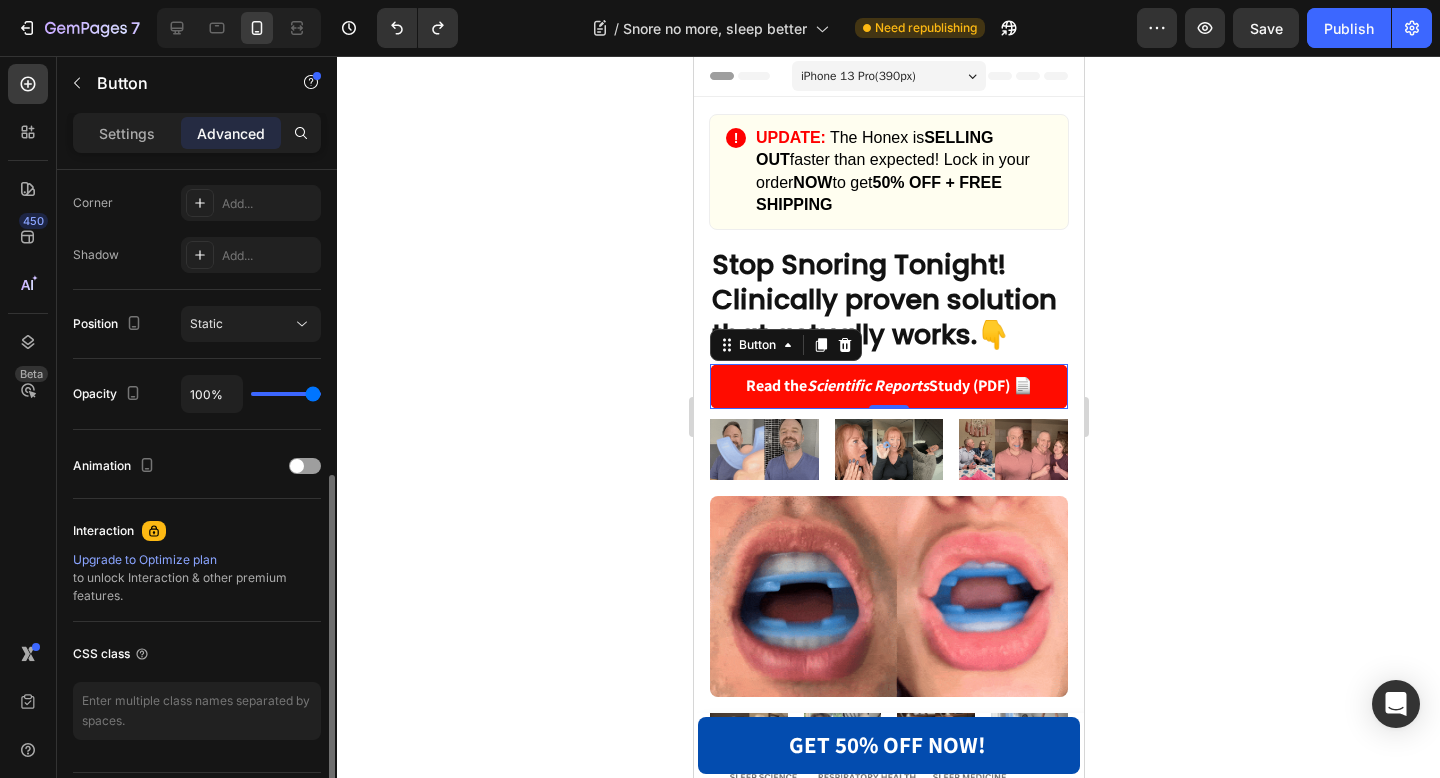 scroll, scrollTop: 669, scrollLeft: 0, axis: vertical 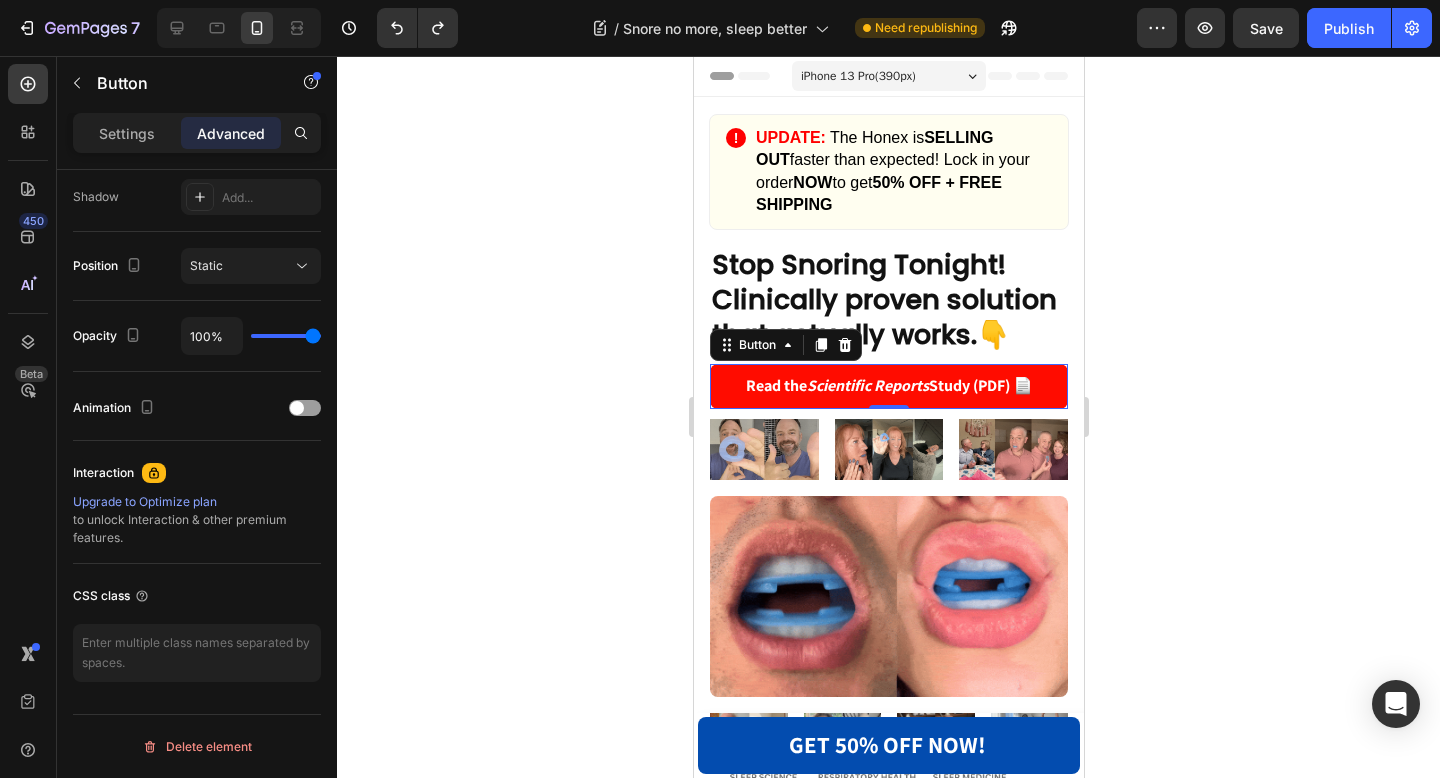click 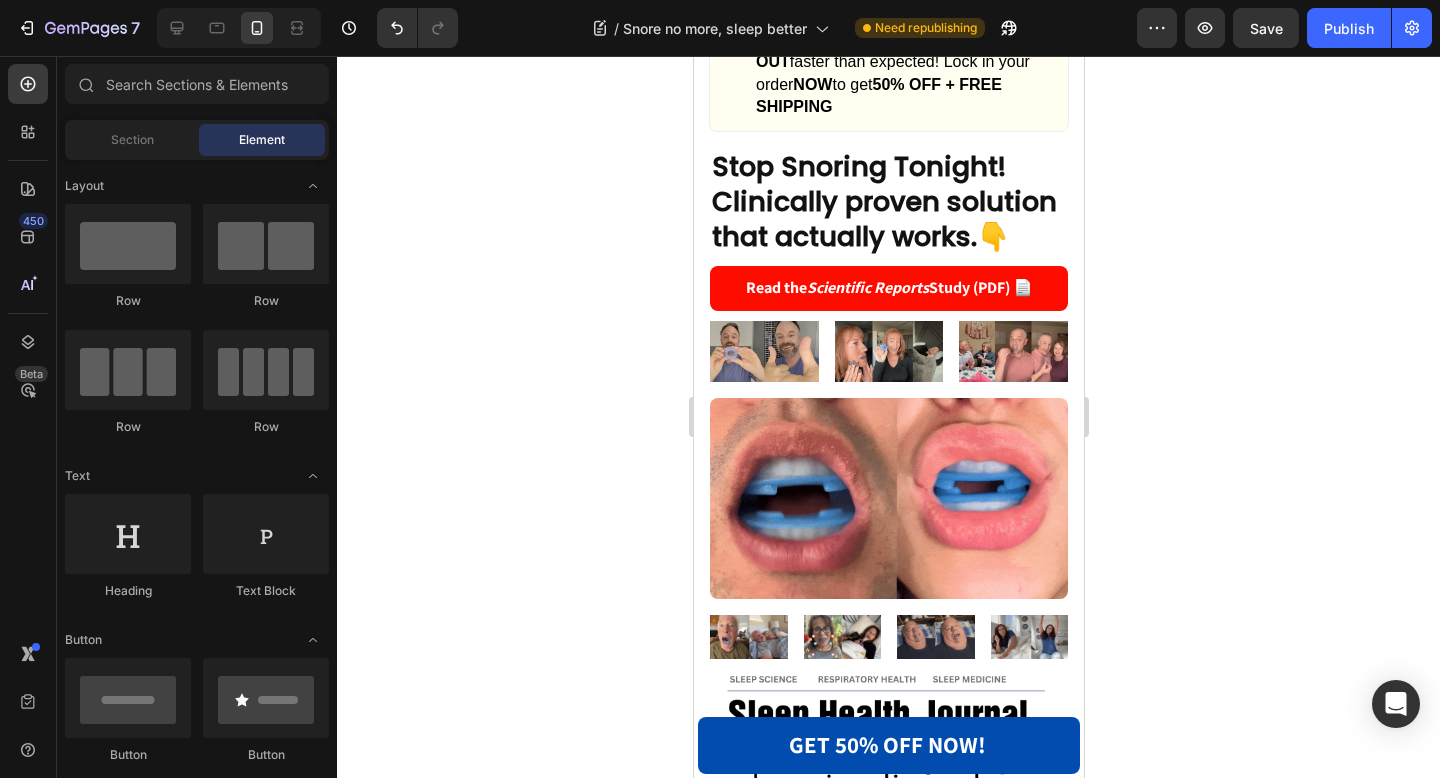 scroll, scrollTop: 0, scrollLeft: 0, axis: both 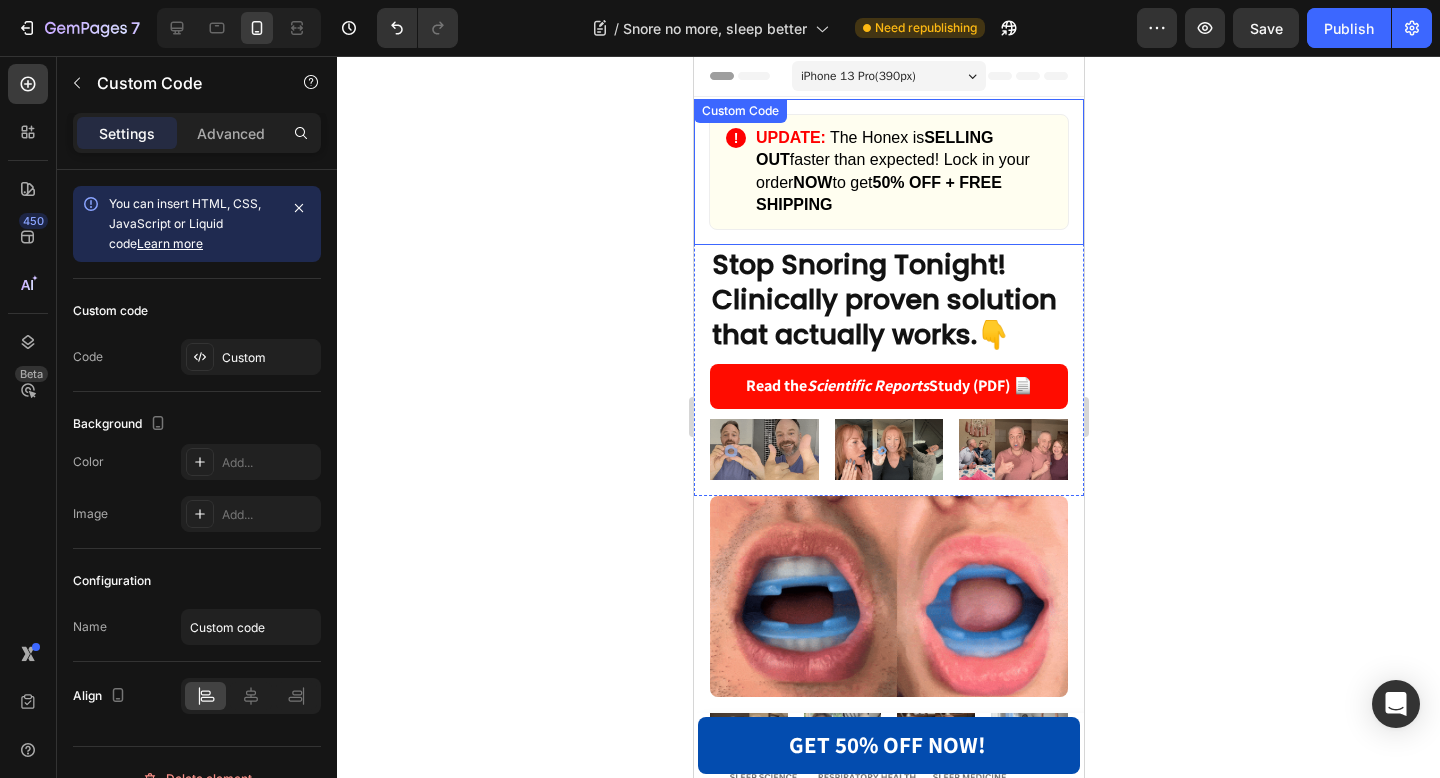 click on "Custom Code" at bounding box center (739, 111) 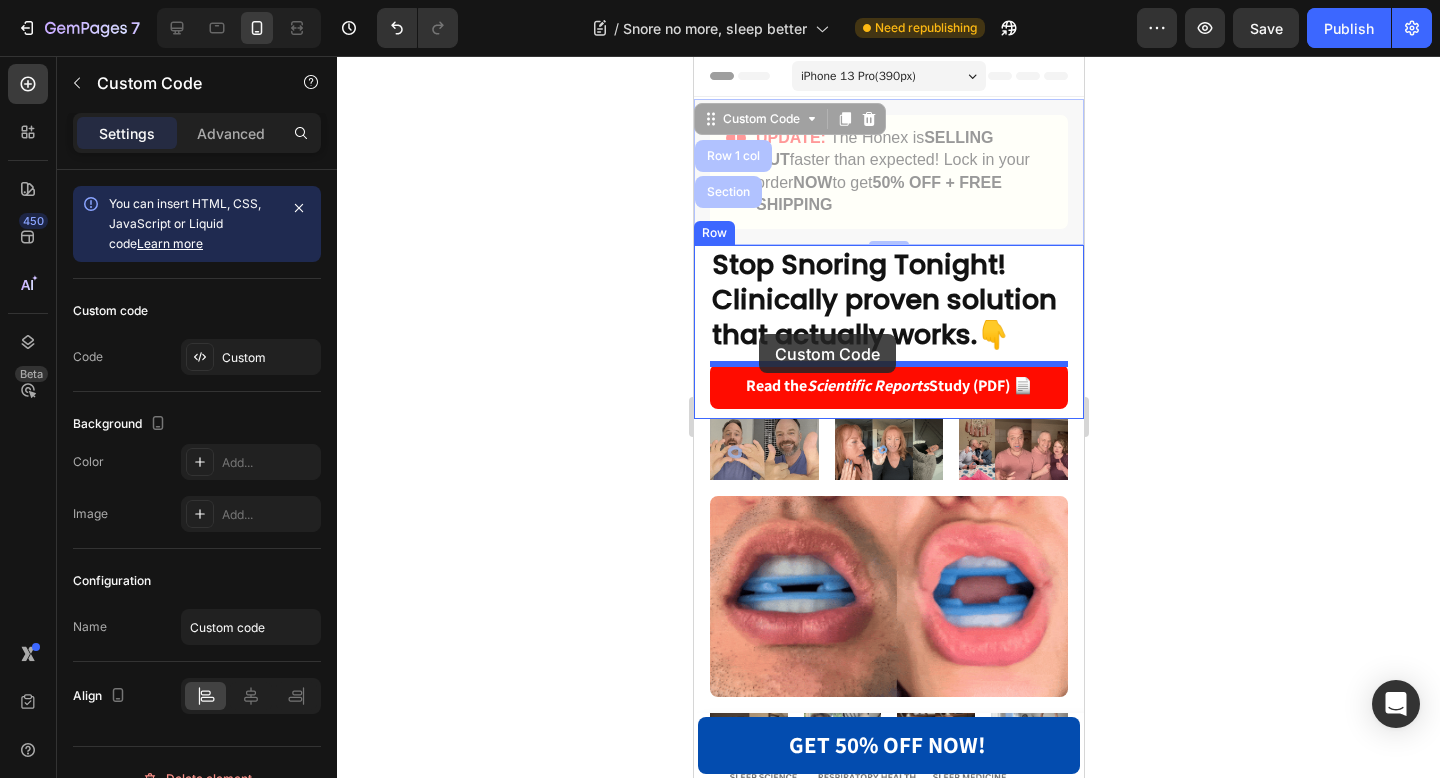 drag, startPoint x: 728, startPoint y: 119, endPoint x: 758, endPoint y: 334, distance: 217.08293 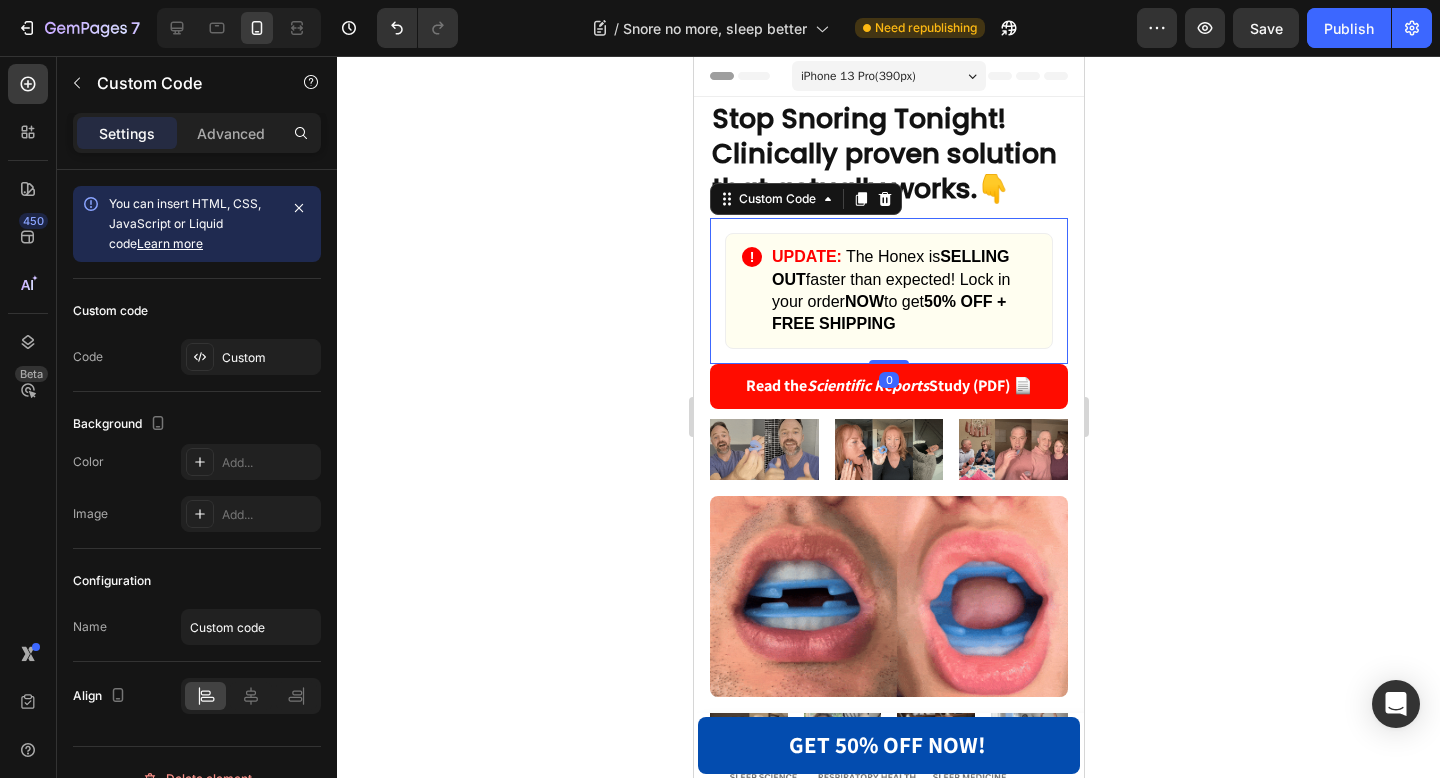 click 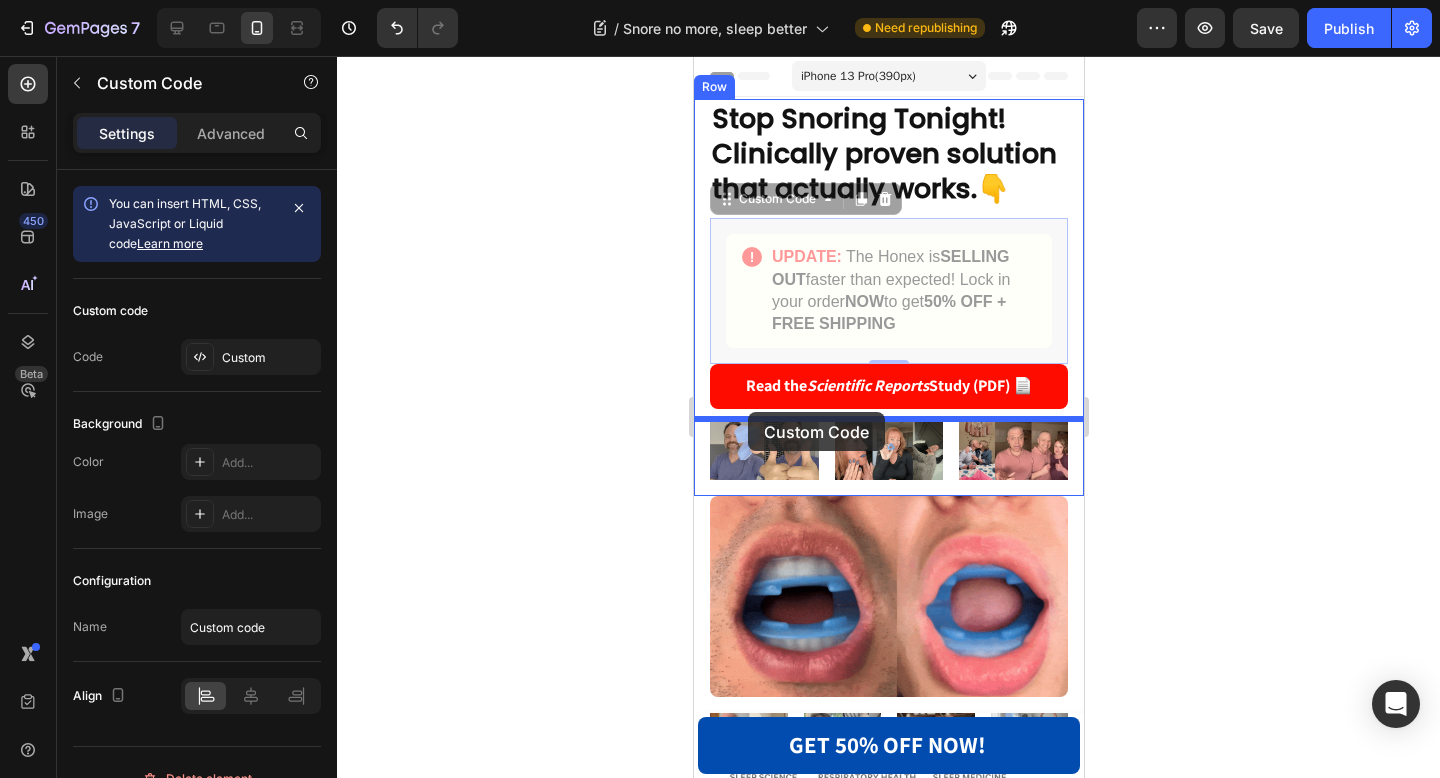 drag, startPoint x: 747, startPoint y: 204, endPoint x: 747, endPoint y: 412, distance: 208 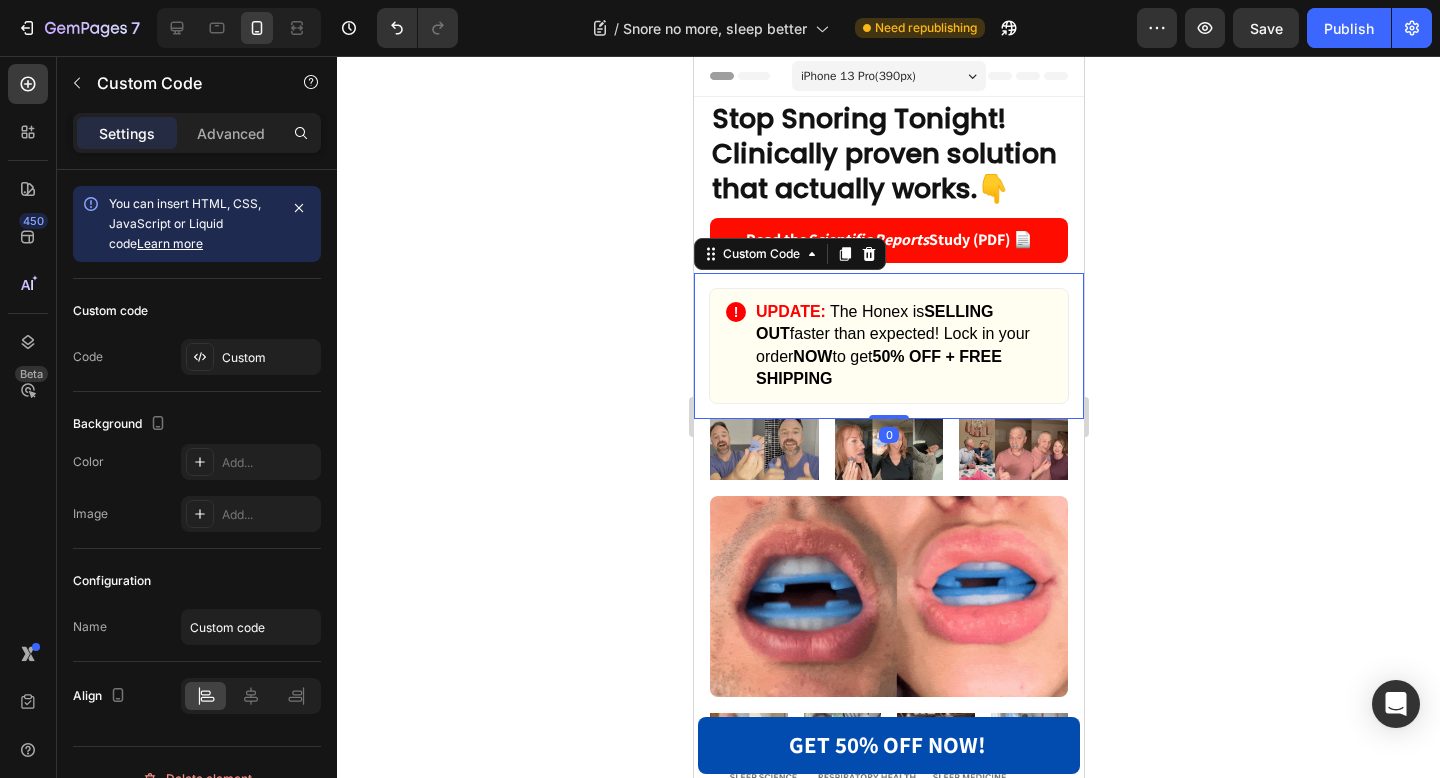 click 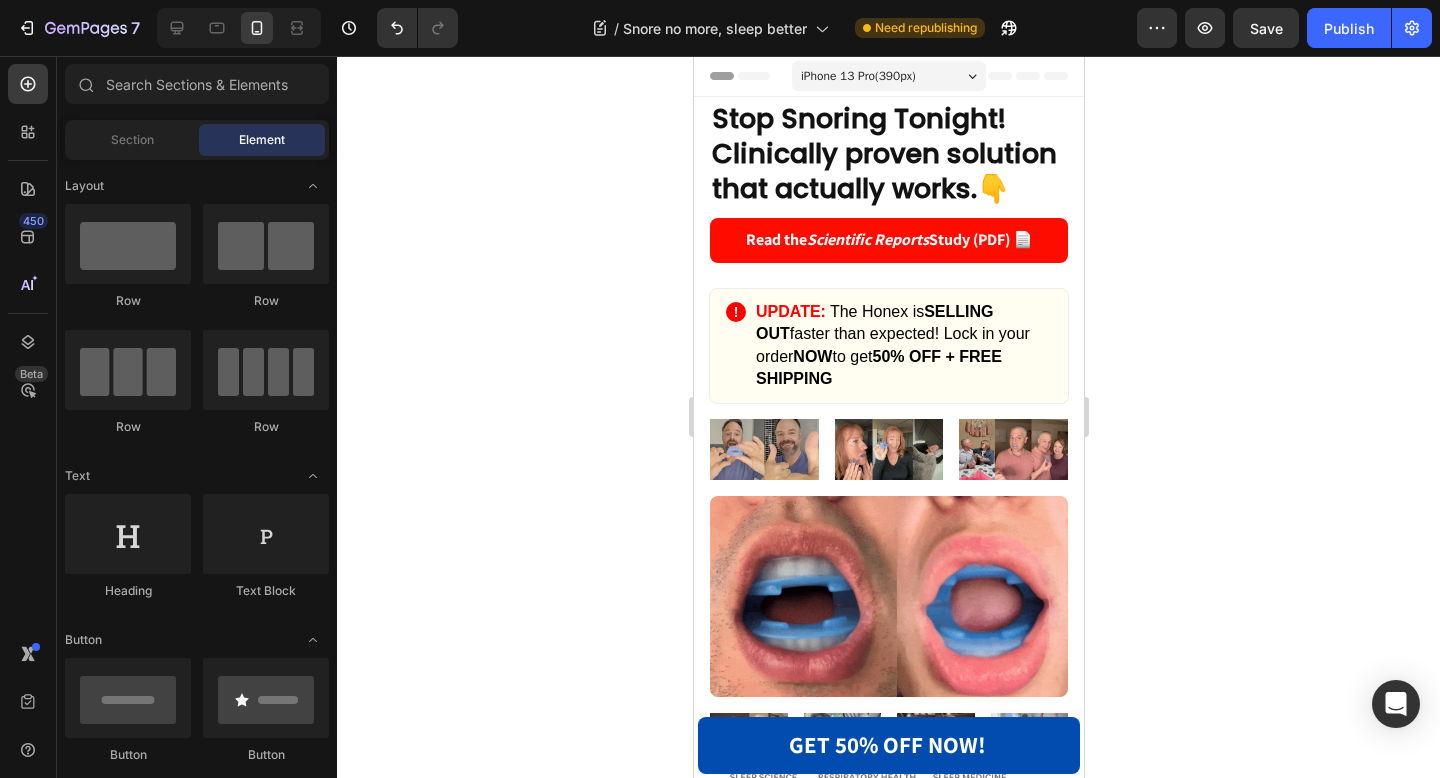 click 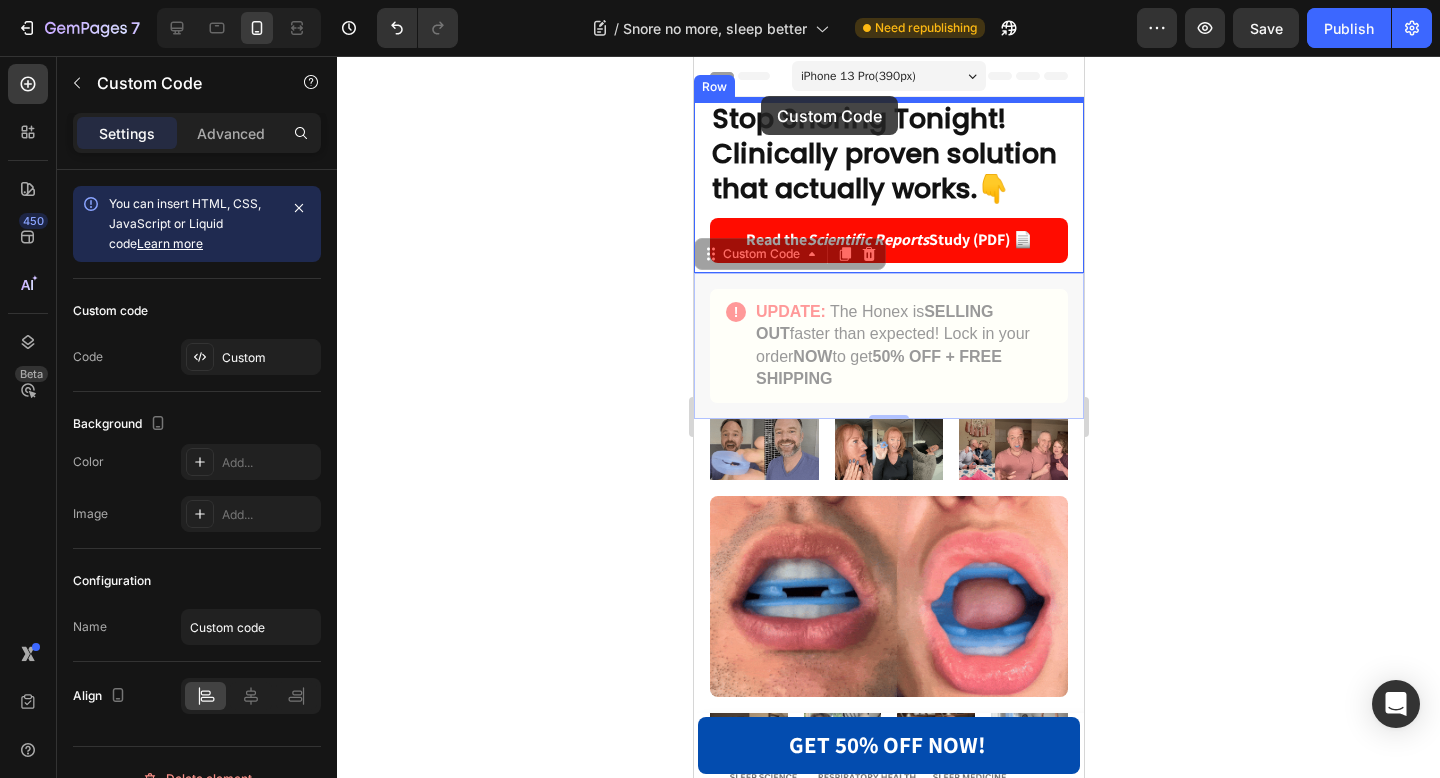 drag, startPoint x: 717, startPoint y: 264, endPoint x: 760, endPoint y: 96, distance: 173.41568 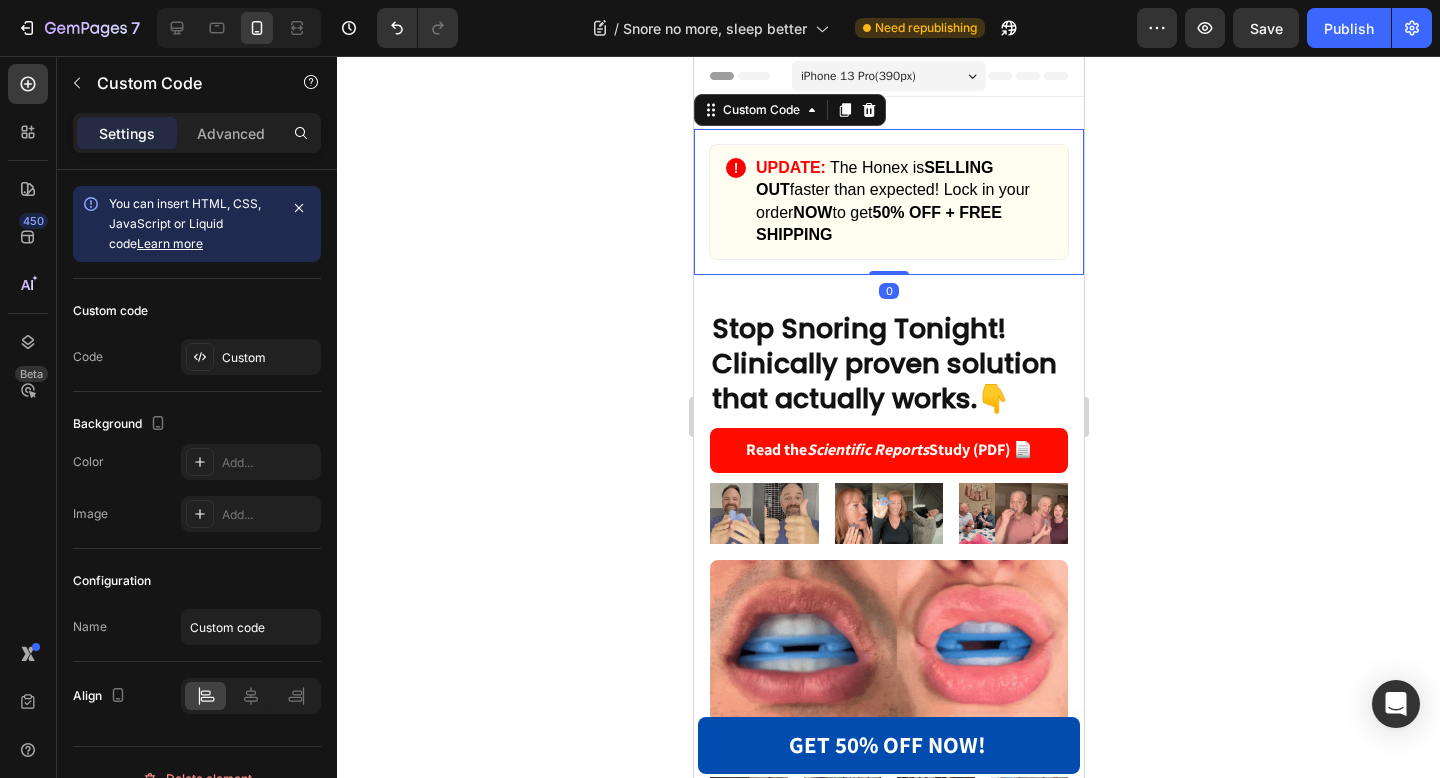 click 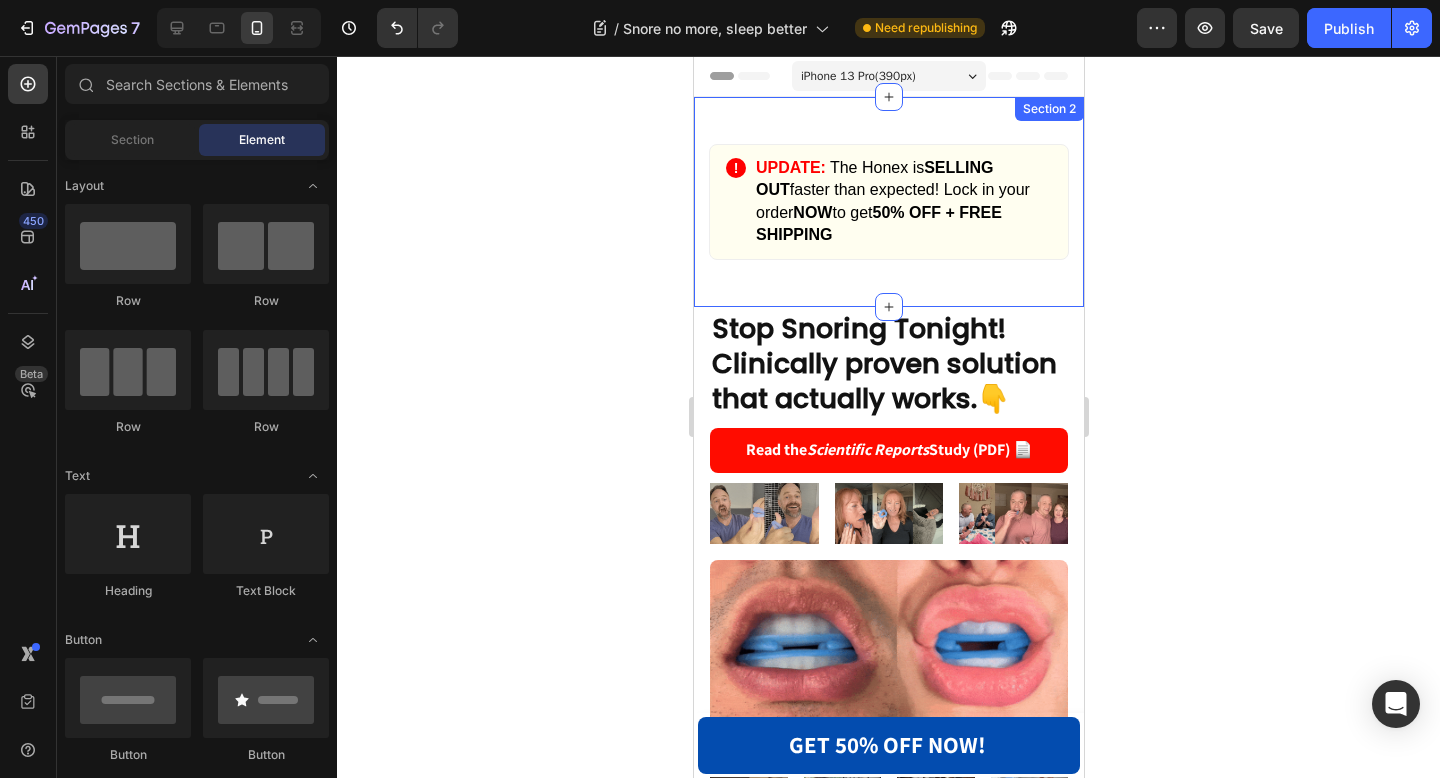 click 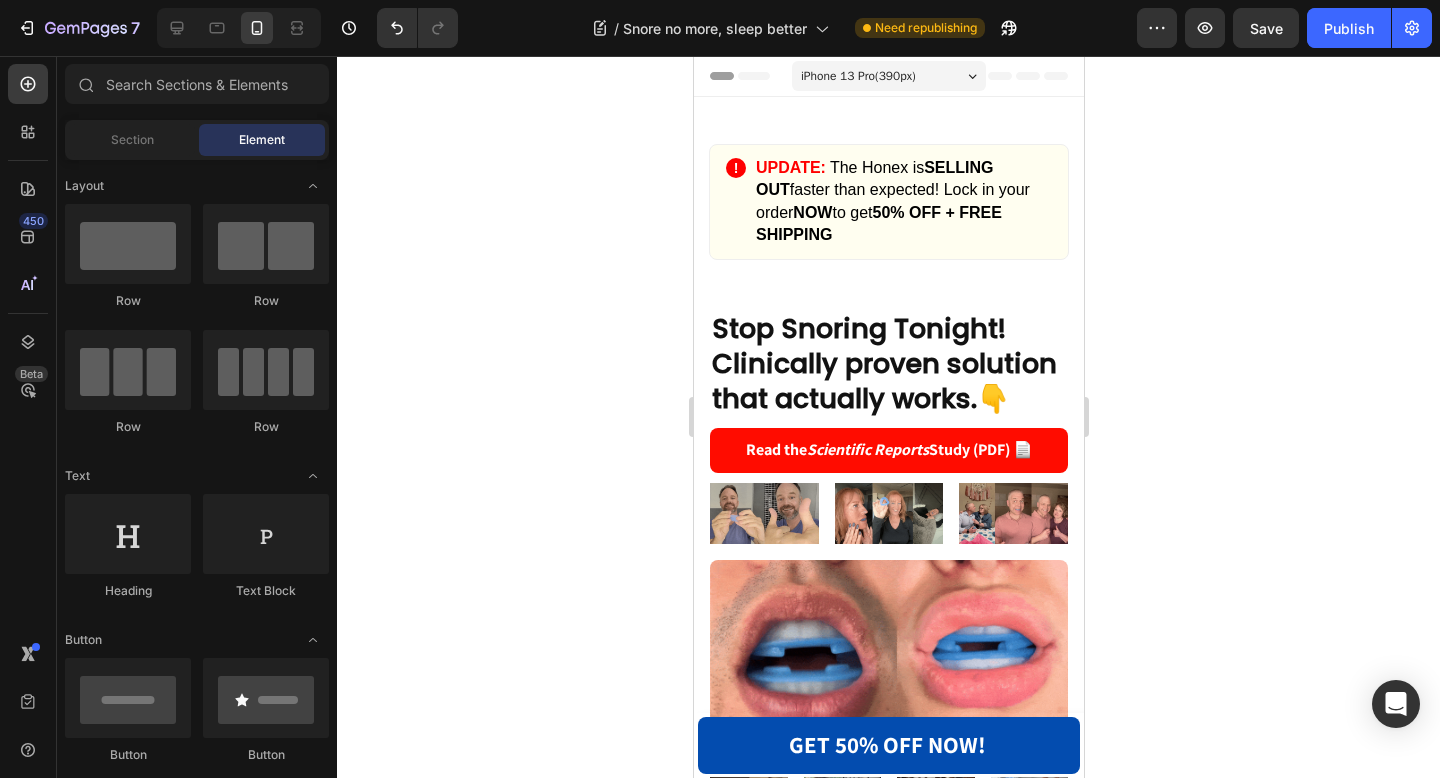 click 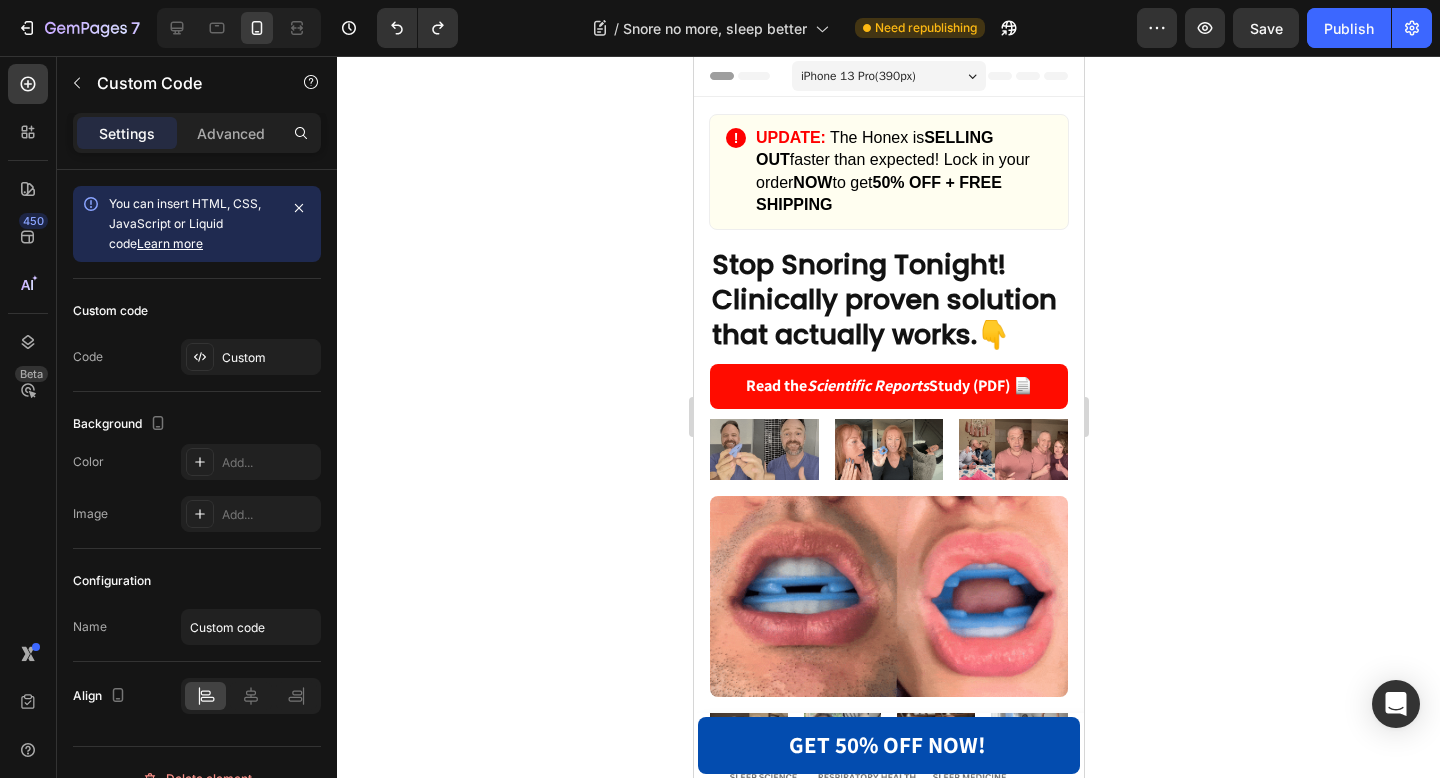click 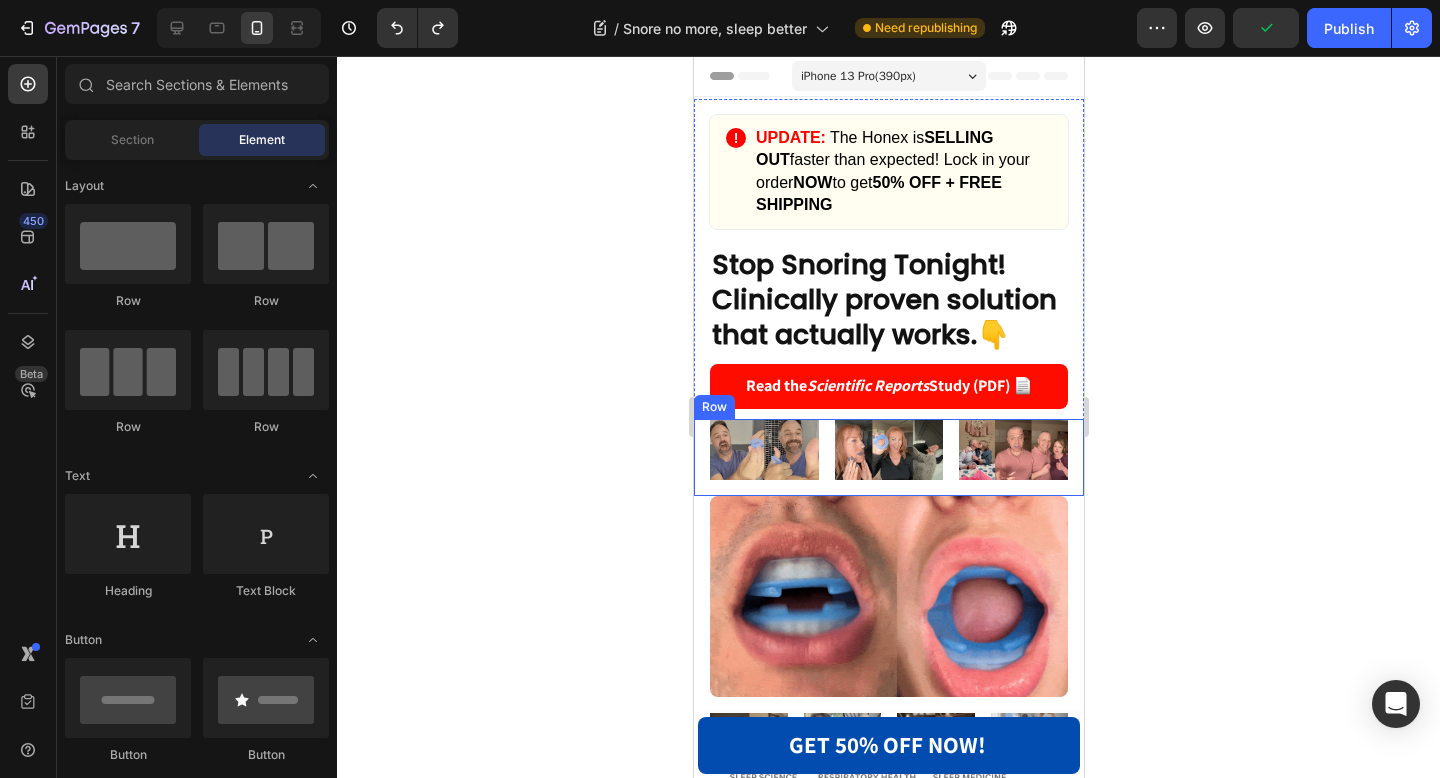 click on "Image Image Image Row Row" at bounding box center [888, 457] 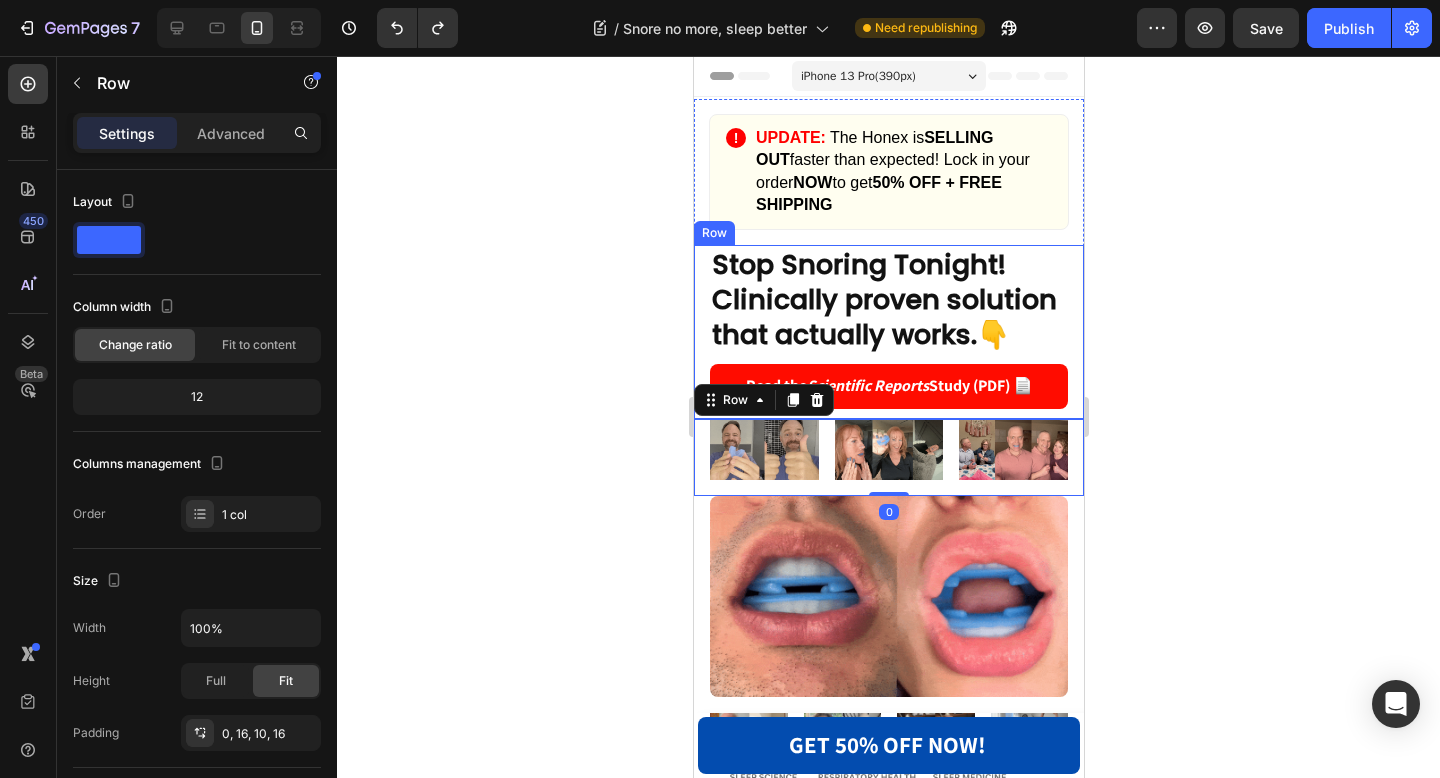 scroll, scrollTop: 503, scrollLeft: 0, axis: vertical 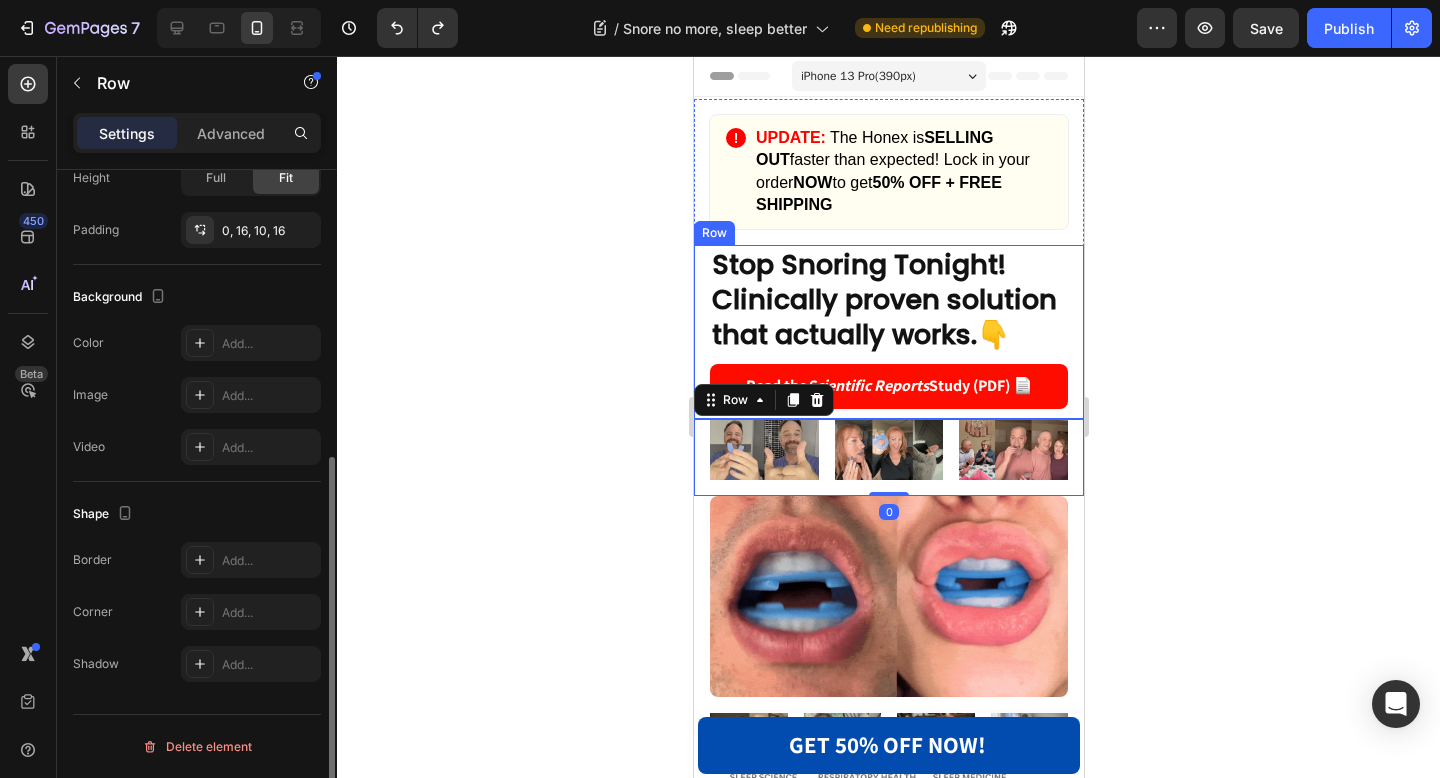 click on "Stop Snoring Tonight! Clinically proven solution that actually works.  👇 Heading Read the  Scientific Reports  Study (PDF) 📄 Button Row" at bounding box center (888, 332) 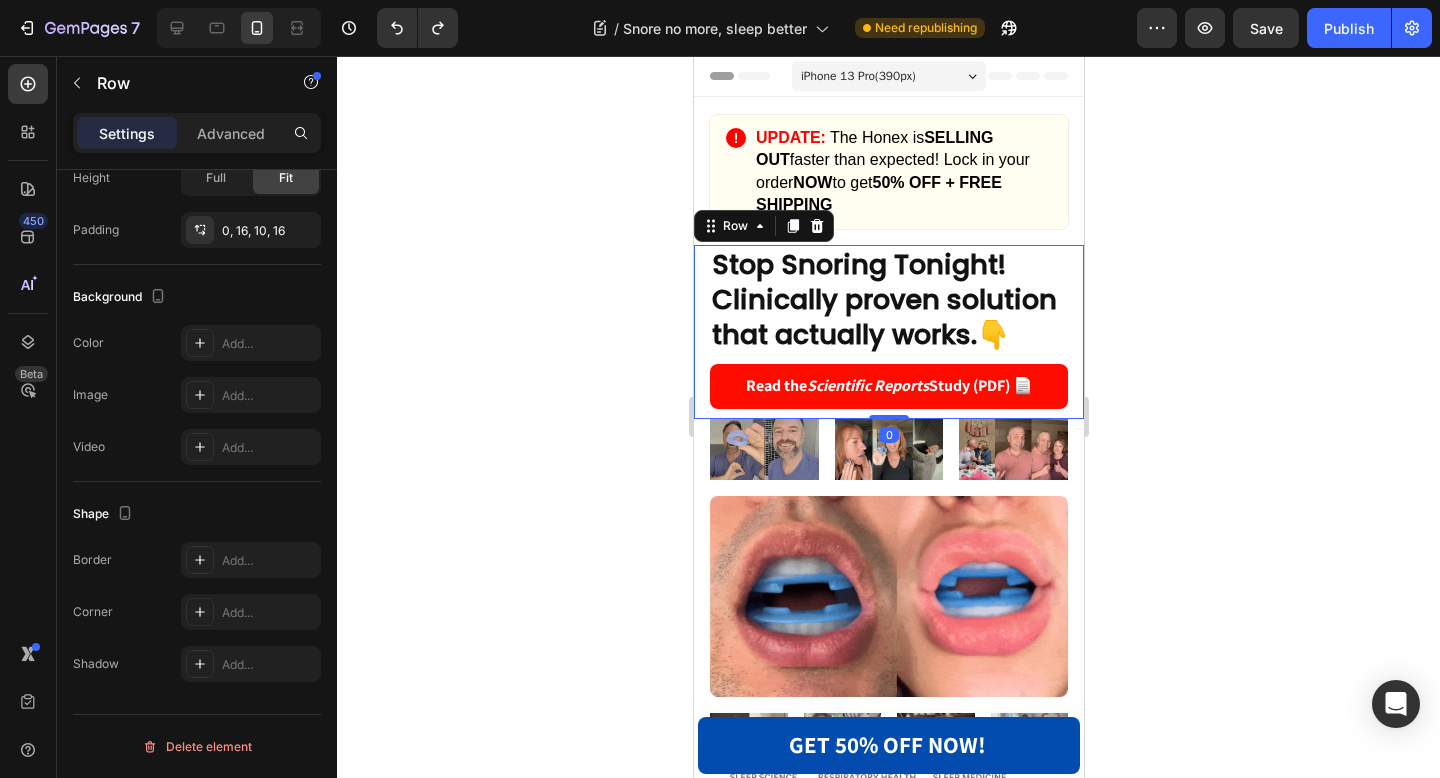 click on "Stop Snoring Tonight! Clinically proven solution that actually works.  👇 Heading Read the  Scientific Reports  Study (PDF) 📄 Button Row   0" at bounding box center [888, 332] 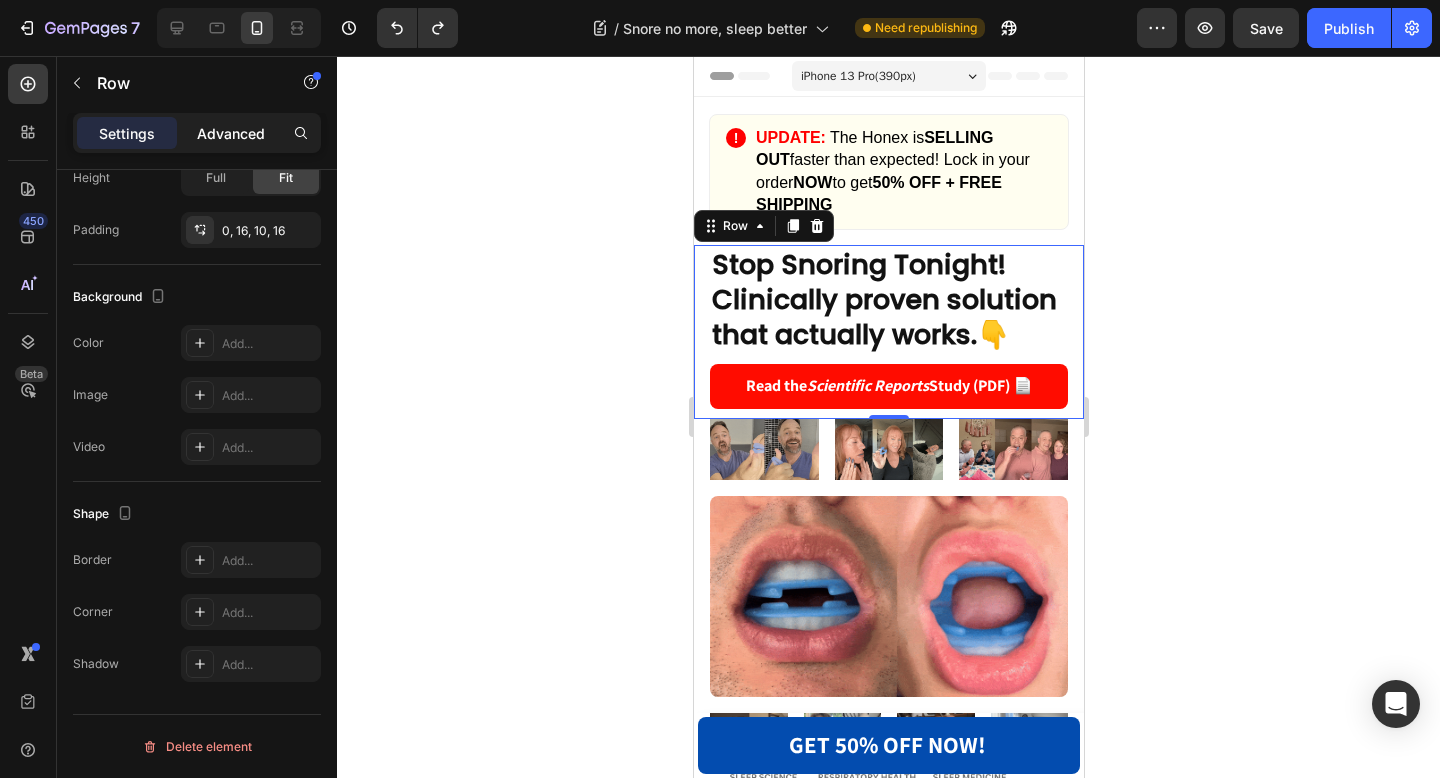 click on "Advanced" at bounding box center [231, 133] 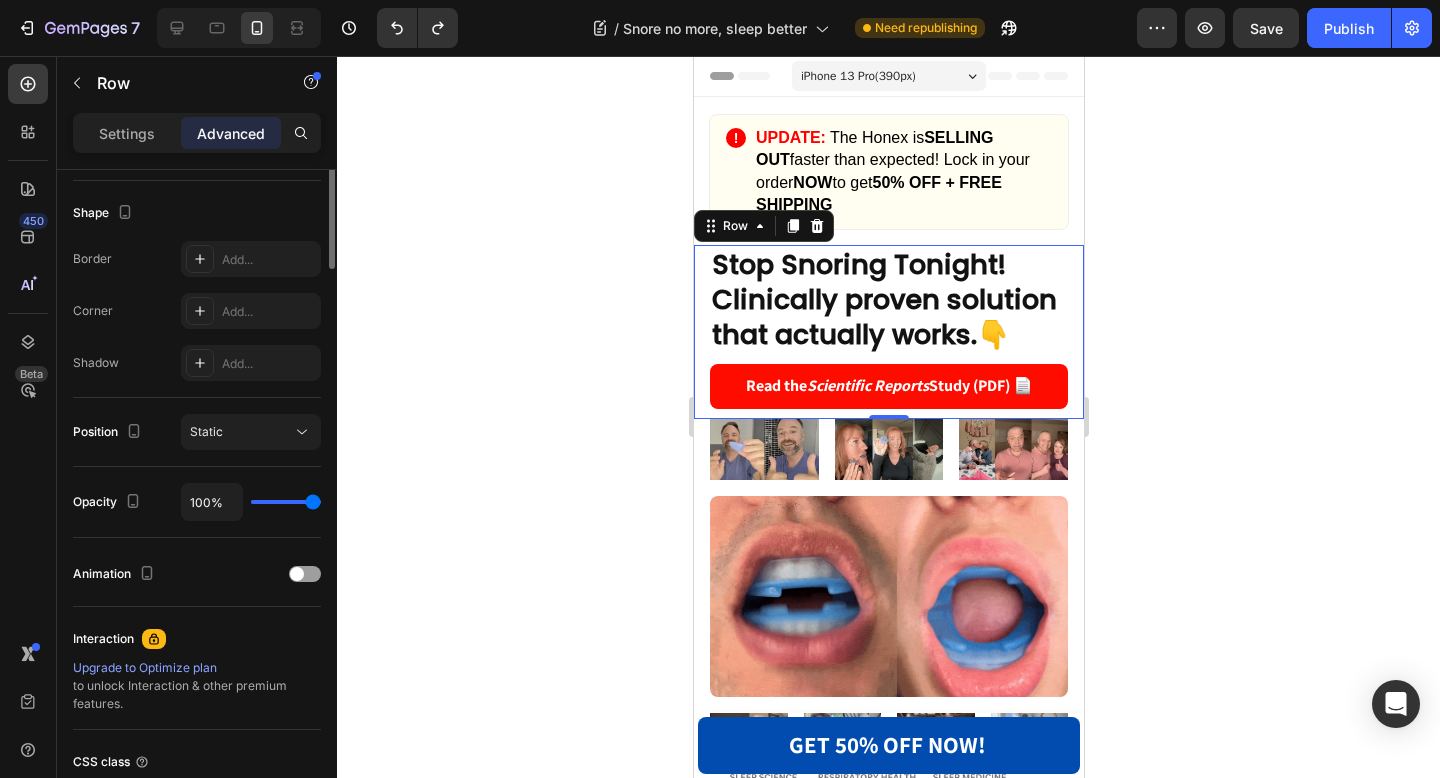 scroll, scrollTop: 0, scrollLeft: 0, axis: both 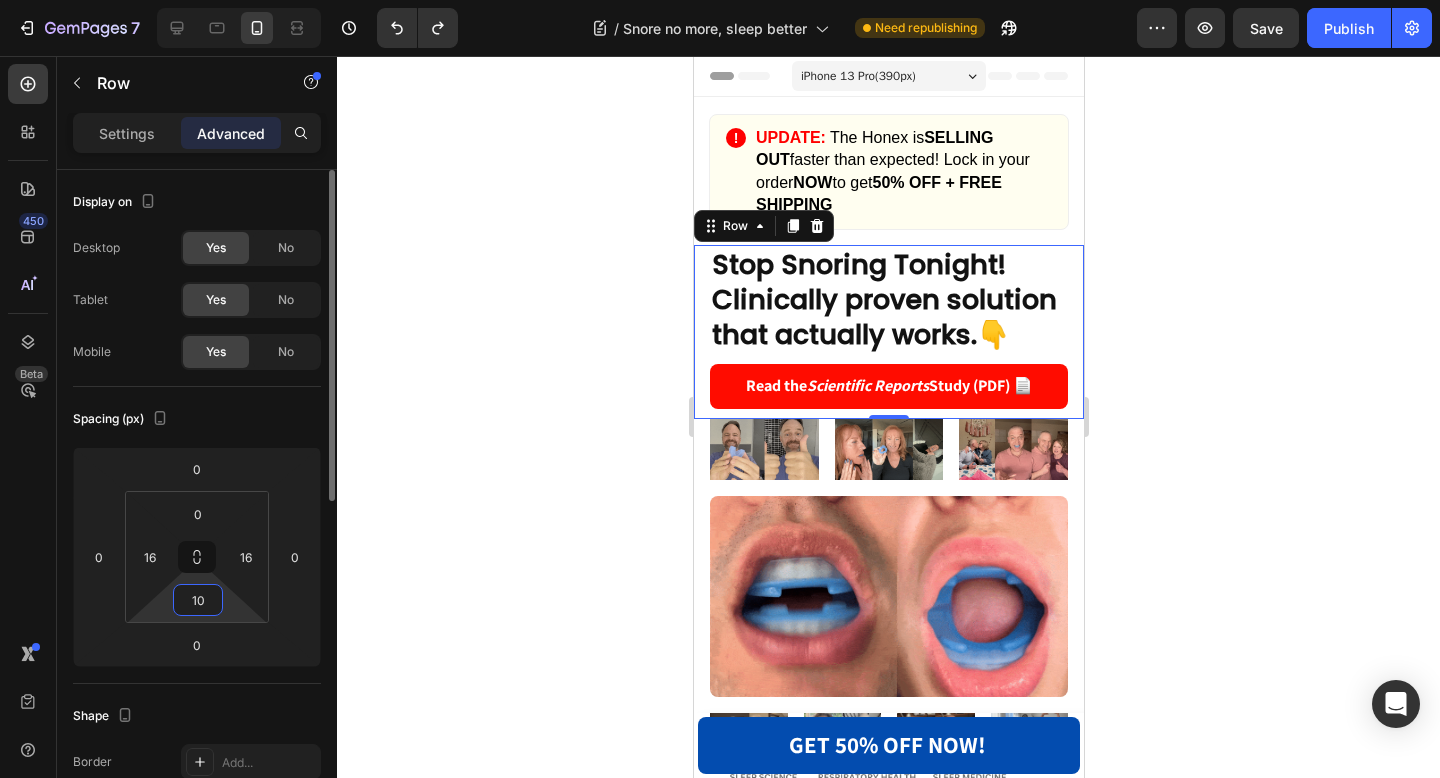 drag, startPoint x: 209, startPoint y: 600, endPoint x: 177, endPoint y: 600, distance: 32 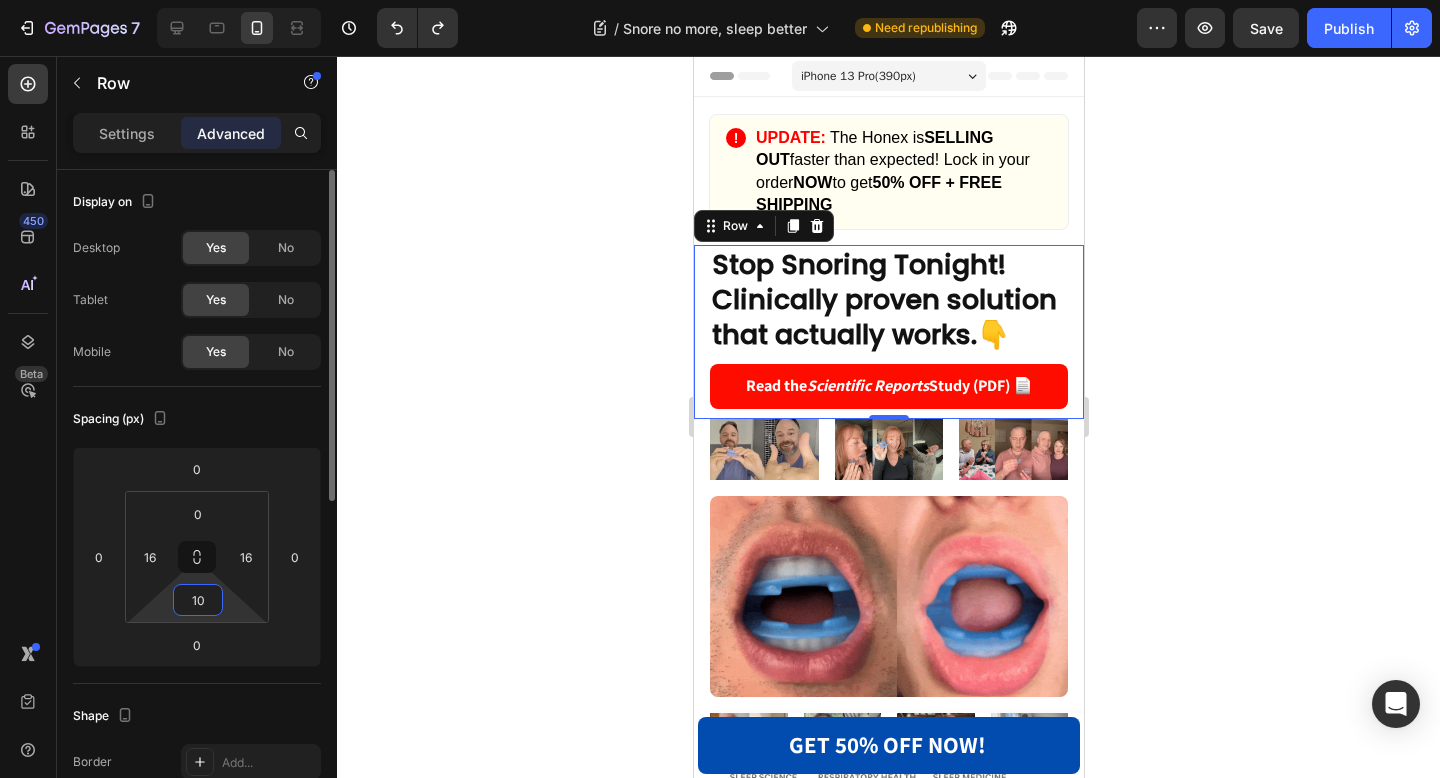 click on "10" at bounding box center [198, 600] 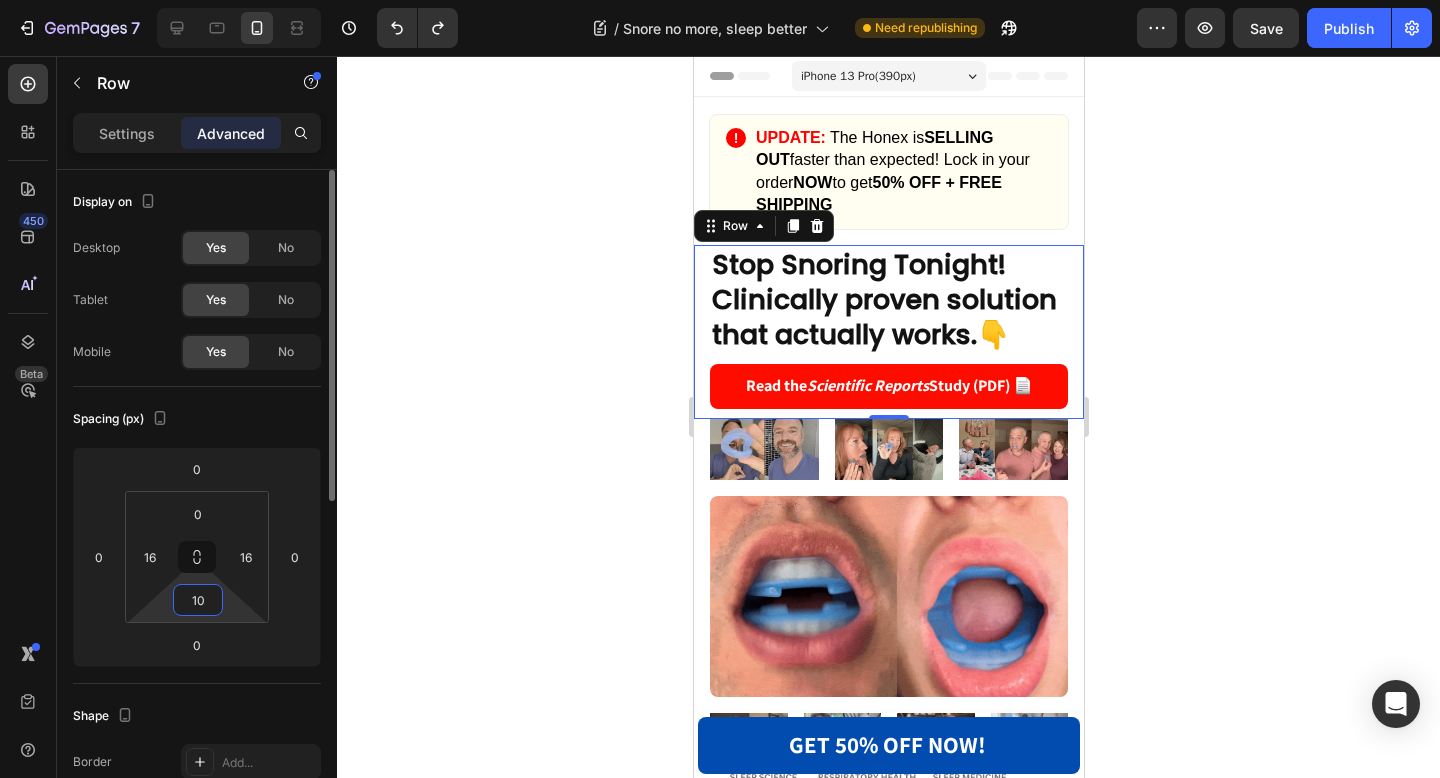 drag, startPoint x: 208, startPoint y: 596, endPoint x: 188, endPoint y: 596, distance: 20 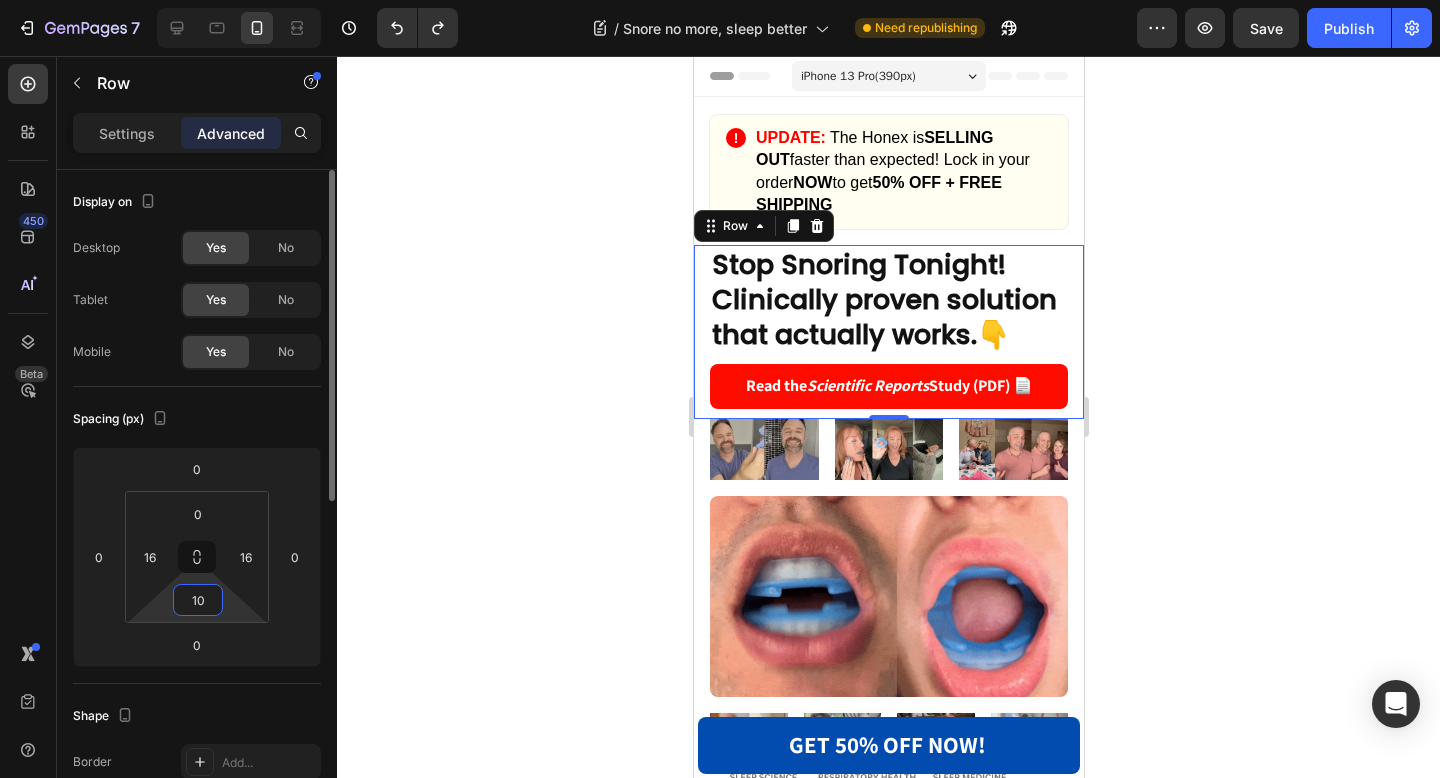 click on "10" at bounding box center [198, 600] 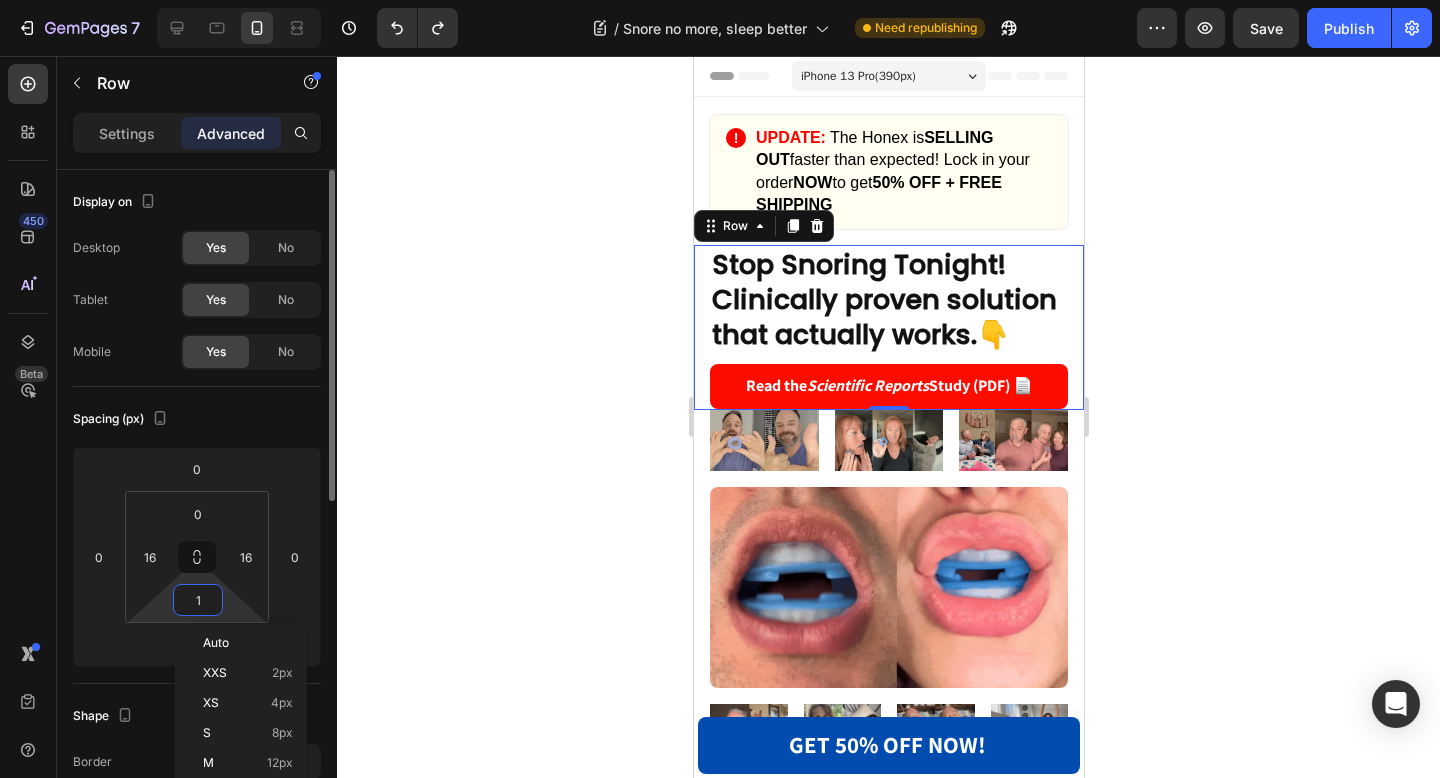 type on "16" 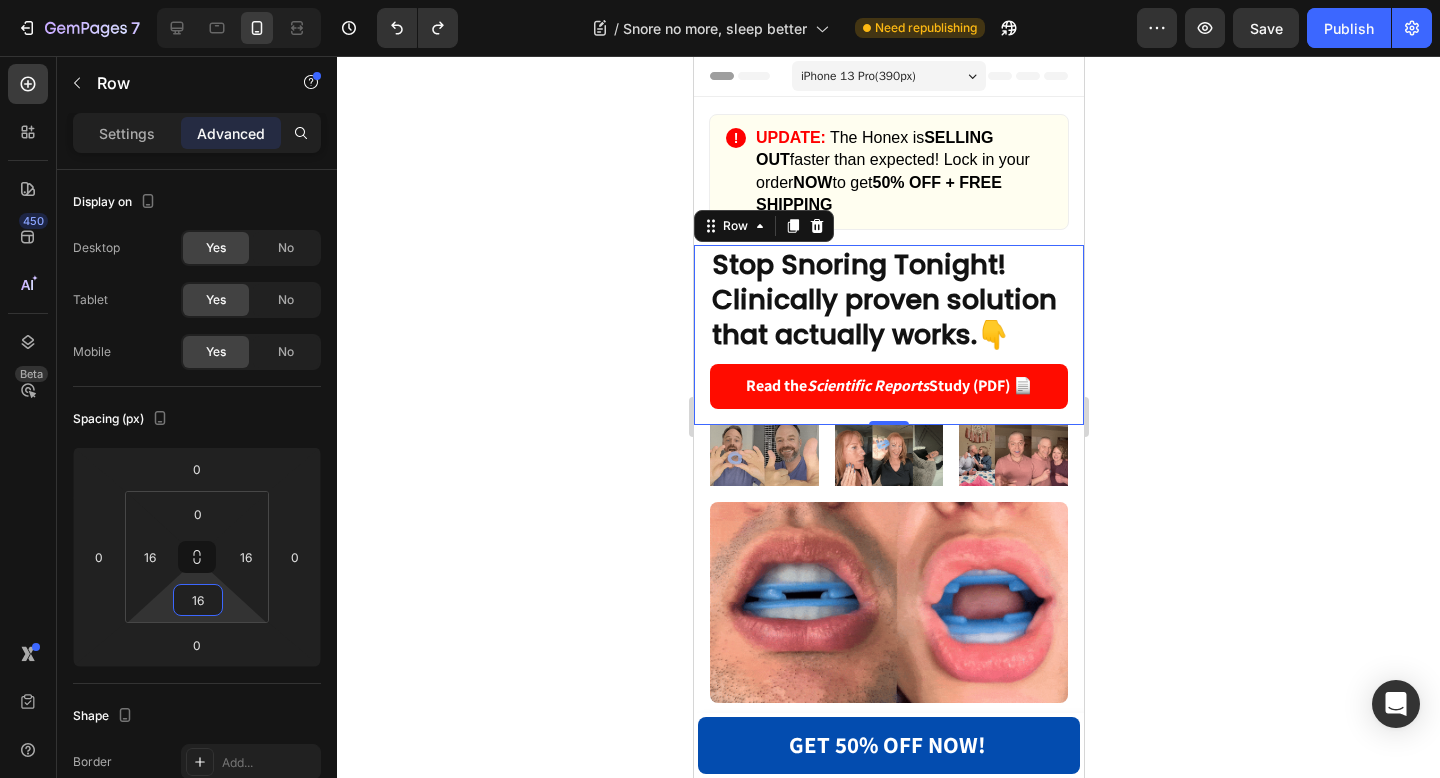 click 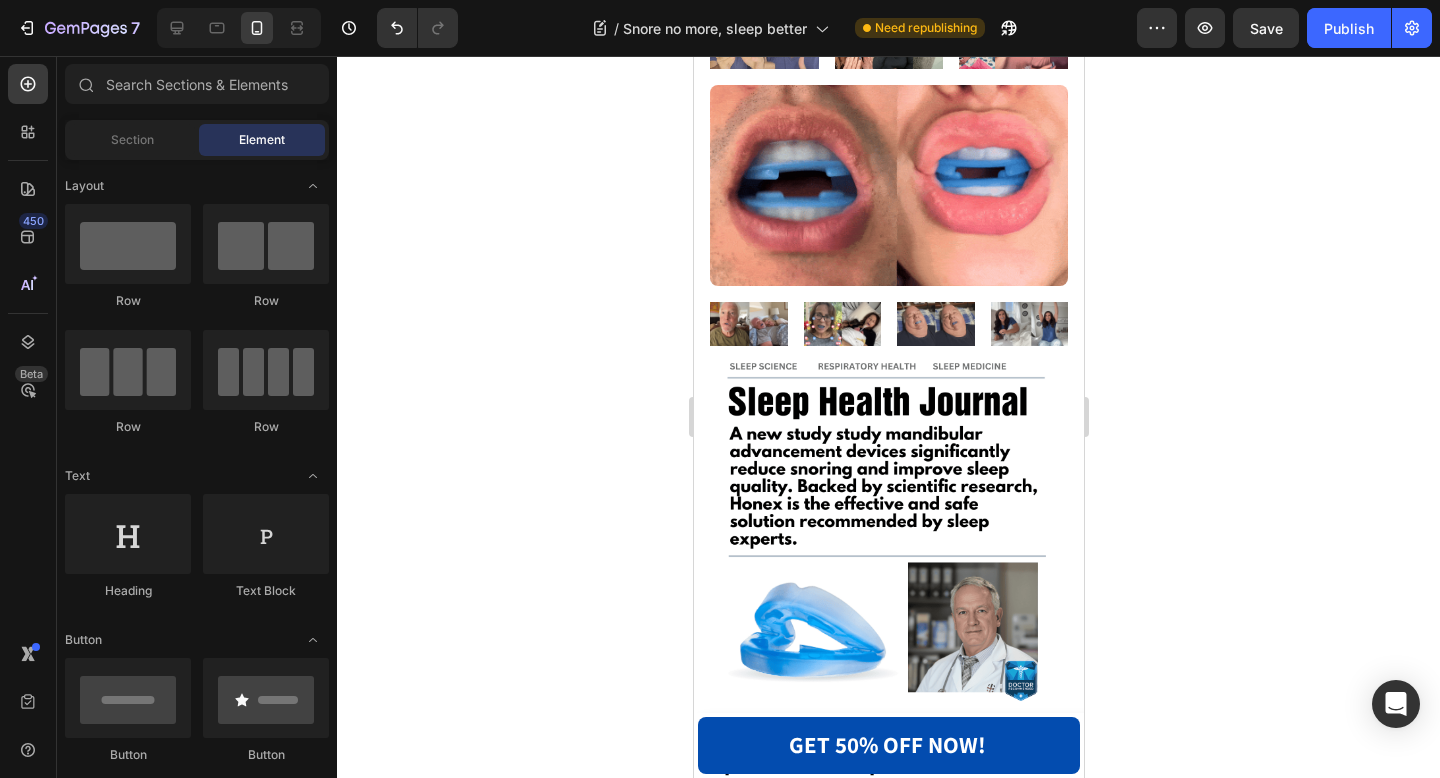scroll, scrollTop: 0, scrollLeft: 0, axis: both 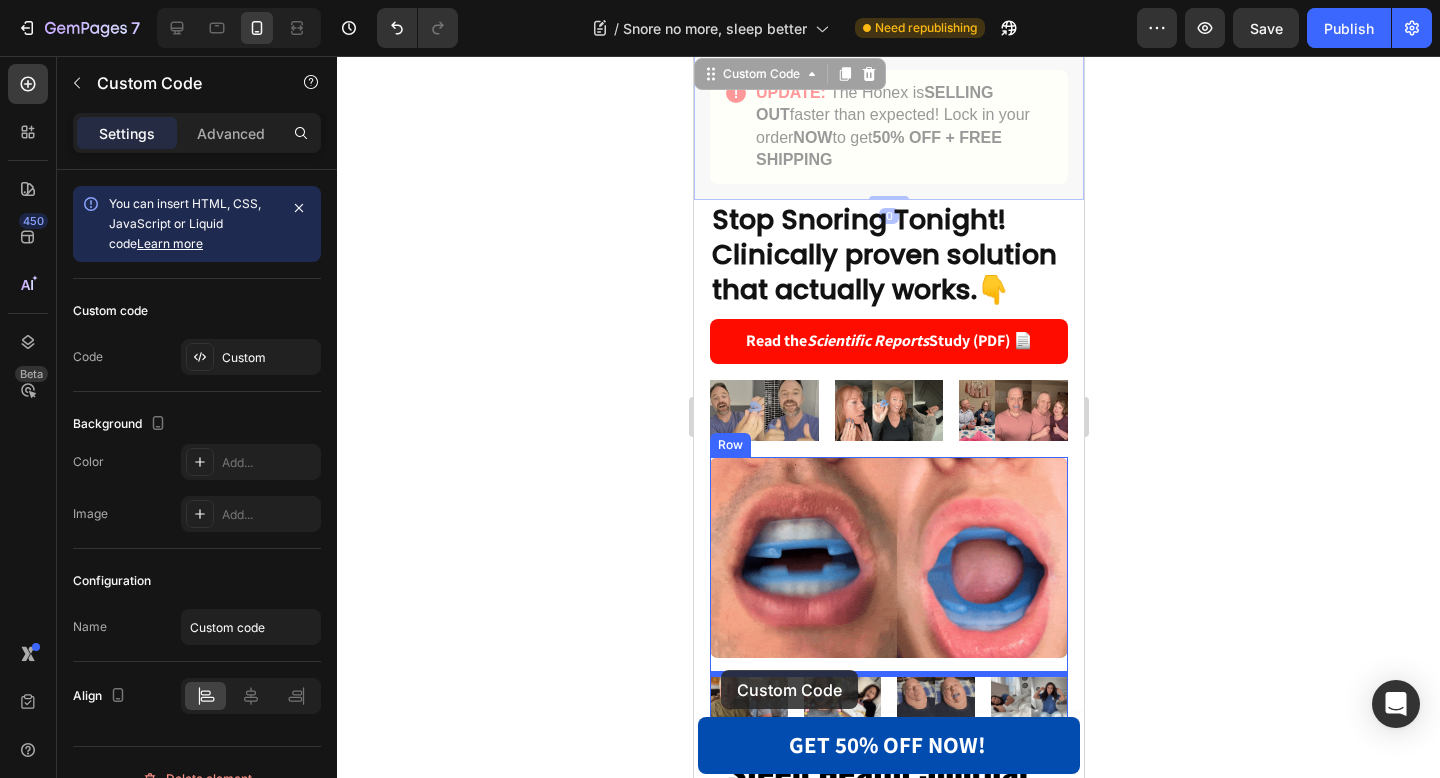 drag, startPoint x: 709, startPoint y: 110, endPoint x: 720, endPoint y: 670, distance: 560.10803 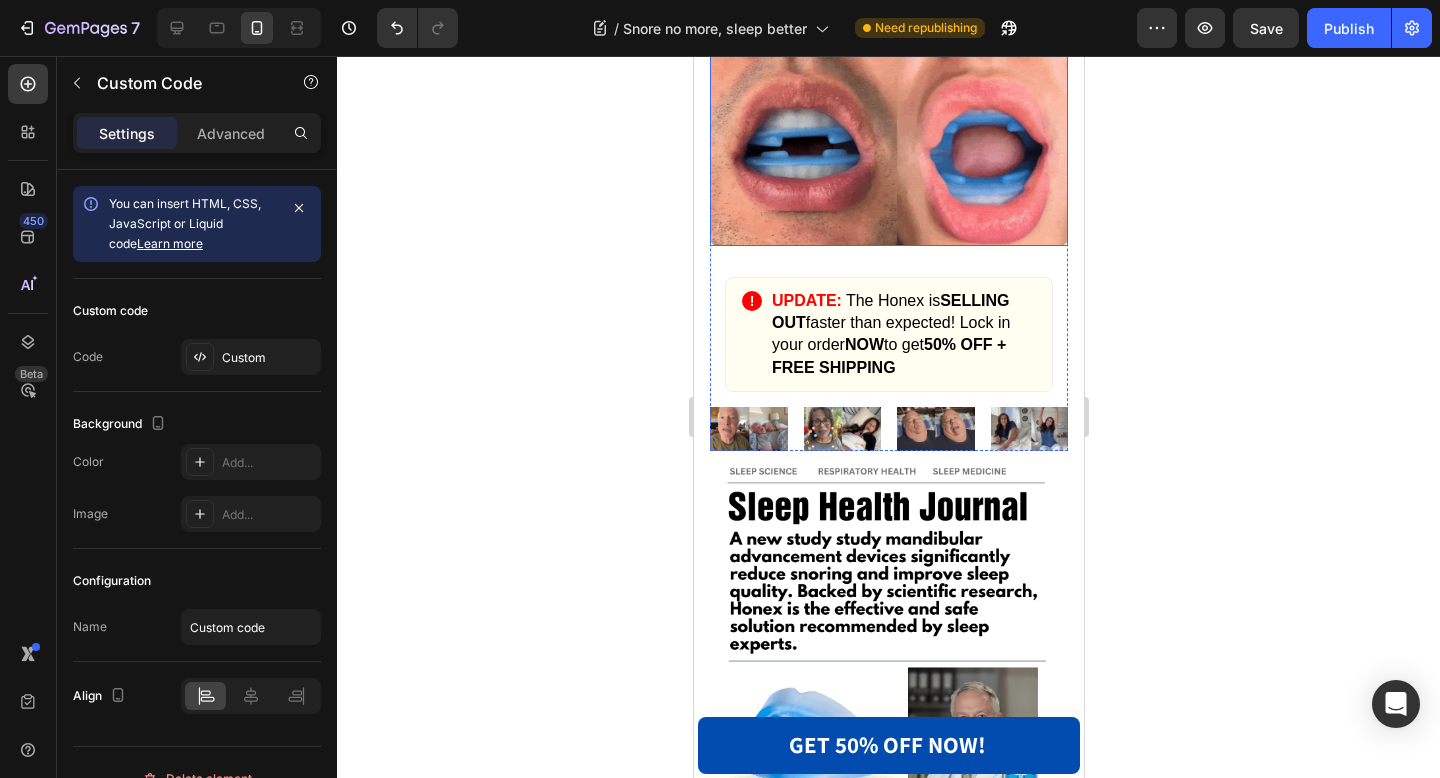 scroll, scrollTop: 323, scrollLeft: 0, axis: vertical 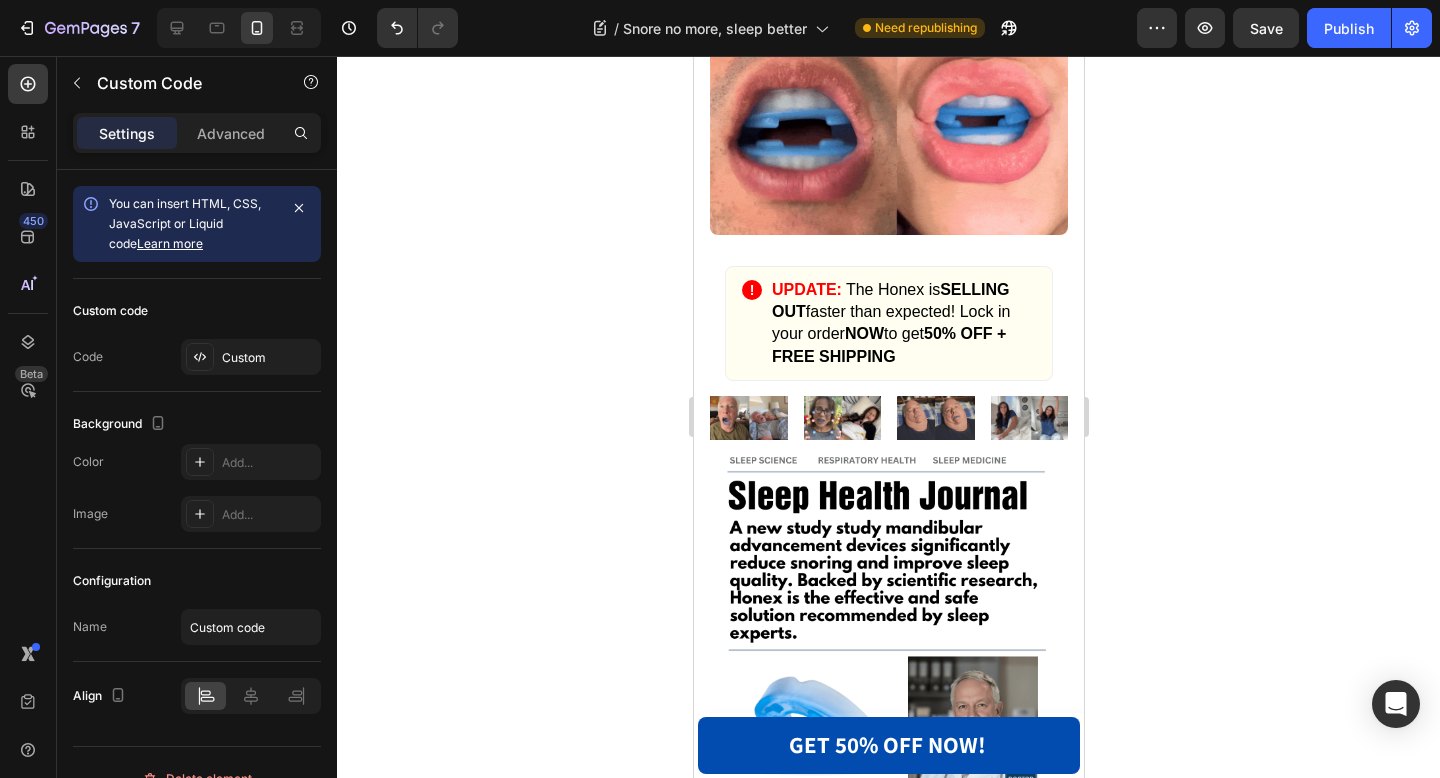 click on "!
UPDATE:  The Honex is  SELLING OUT  faster than expected! Lock in your order  NOW  to get  50% OFF + FREE SHIPPING" at bounding box center [888, 324] 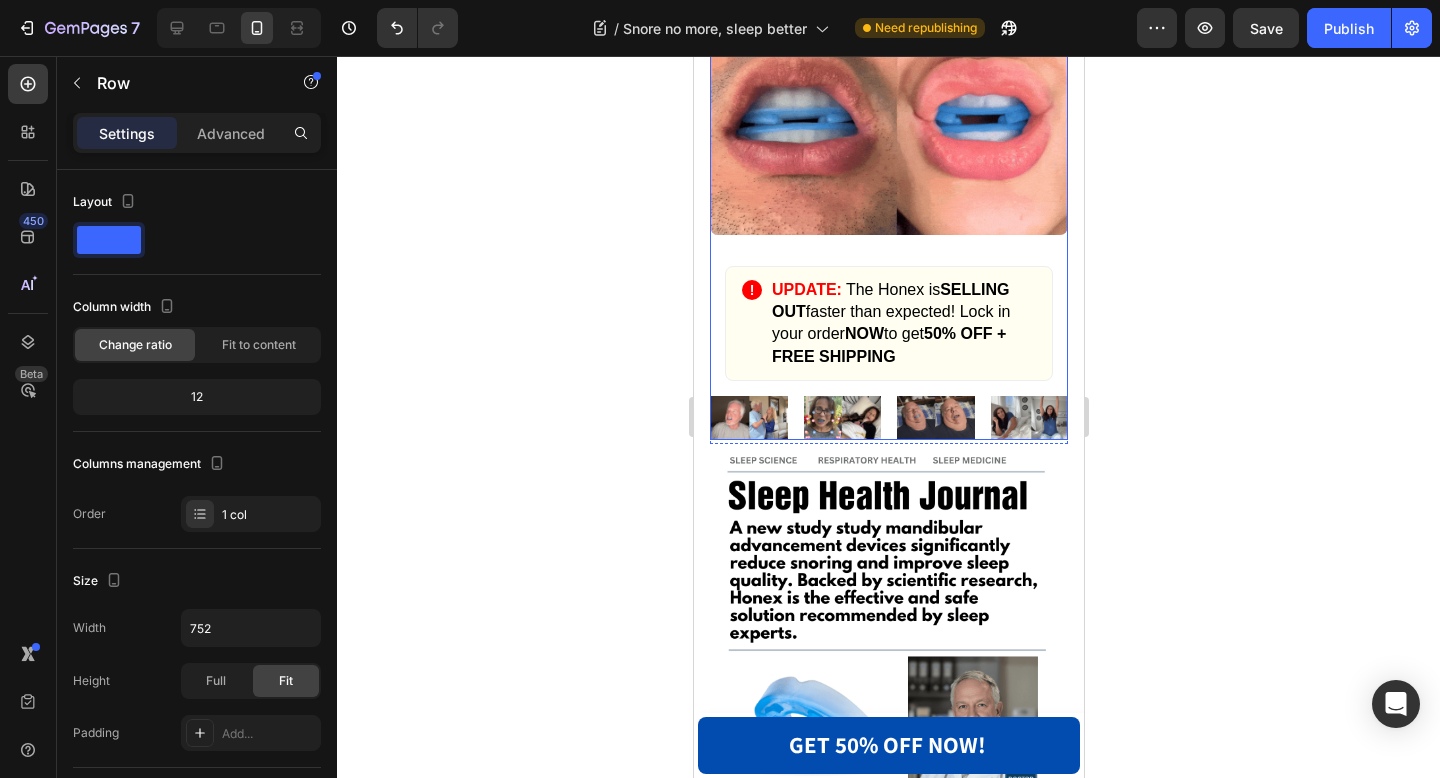click on "Image
!
UPDATE:  The Honex is  SELLING OUT  faster than expected! Lock in your order  NOW  to get  50% OFF + FREE SHIPPING
Custom Code   0 Image Image Image Image Row" at bounding box center (888, 236) 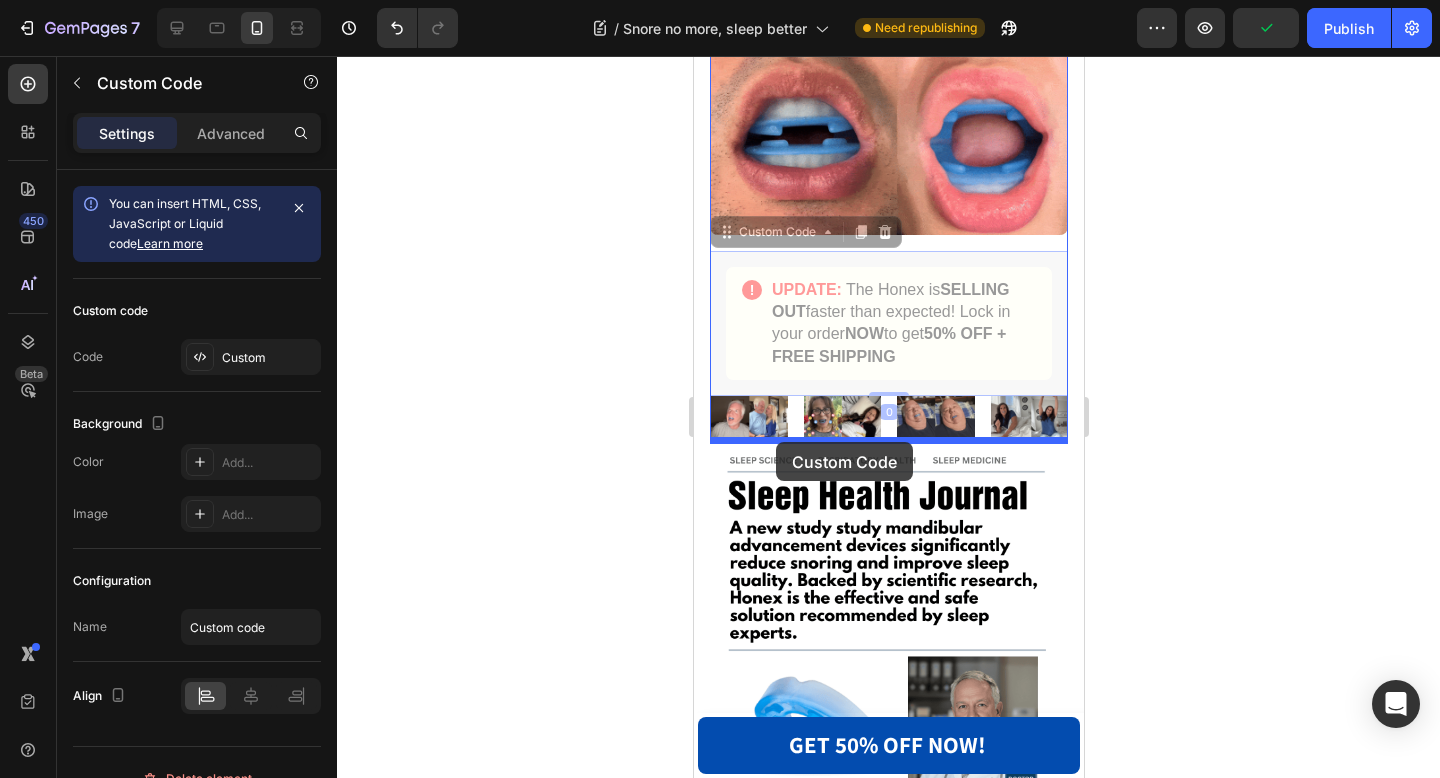 drag, startPoint x: 728, startPoint y: 236, endPoint x: 775, endPoint y: 442, distance: 211.29364 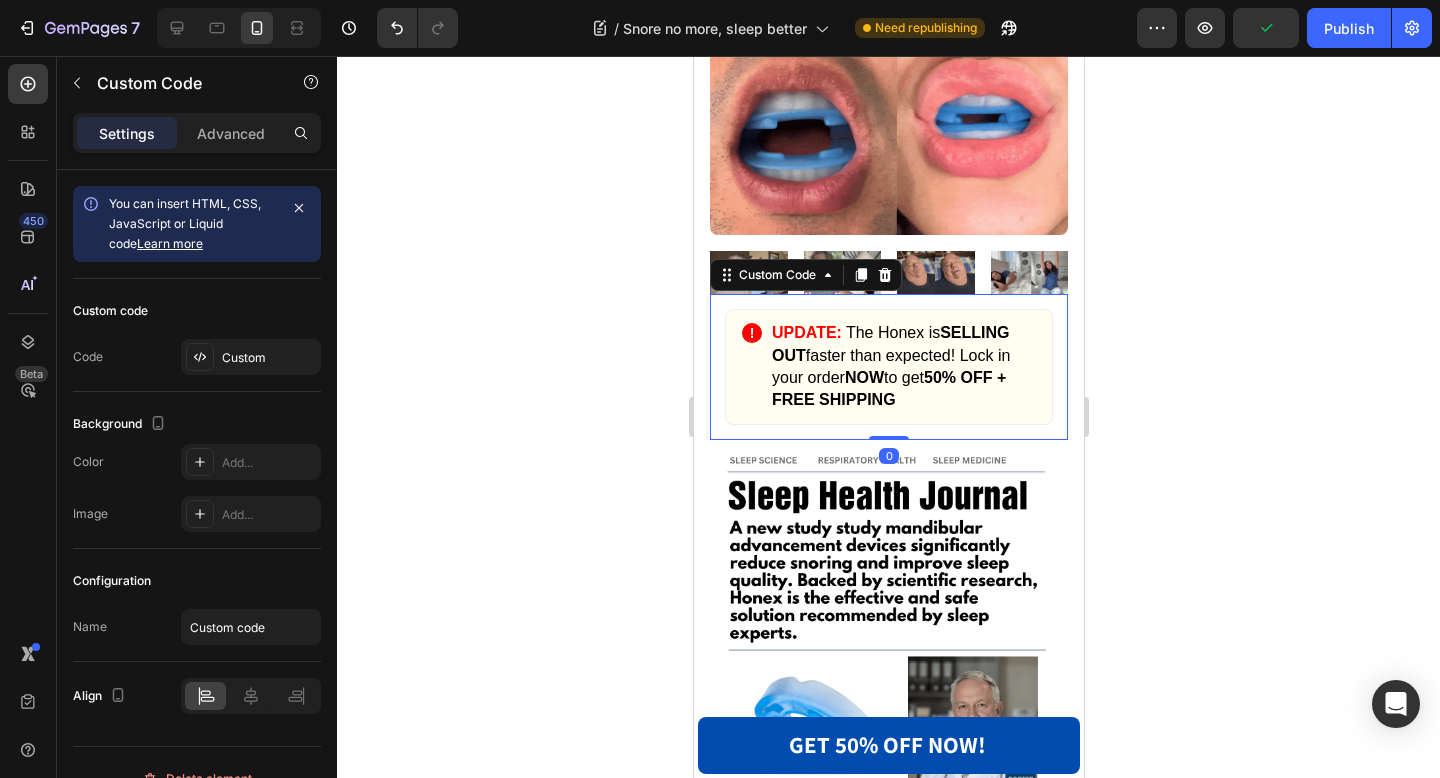 click 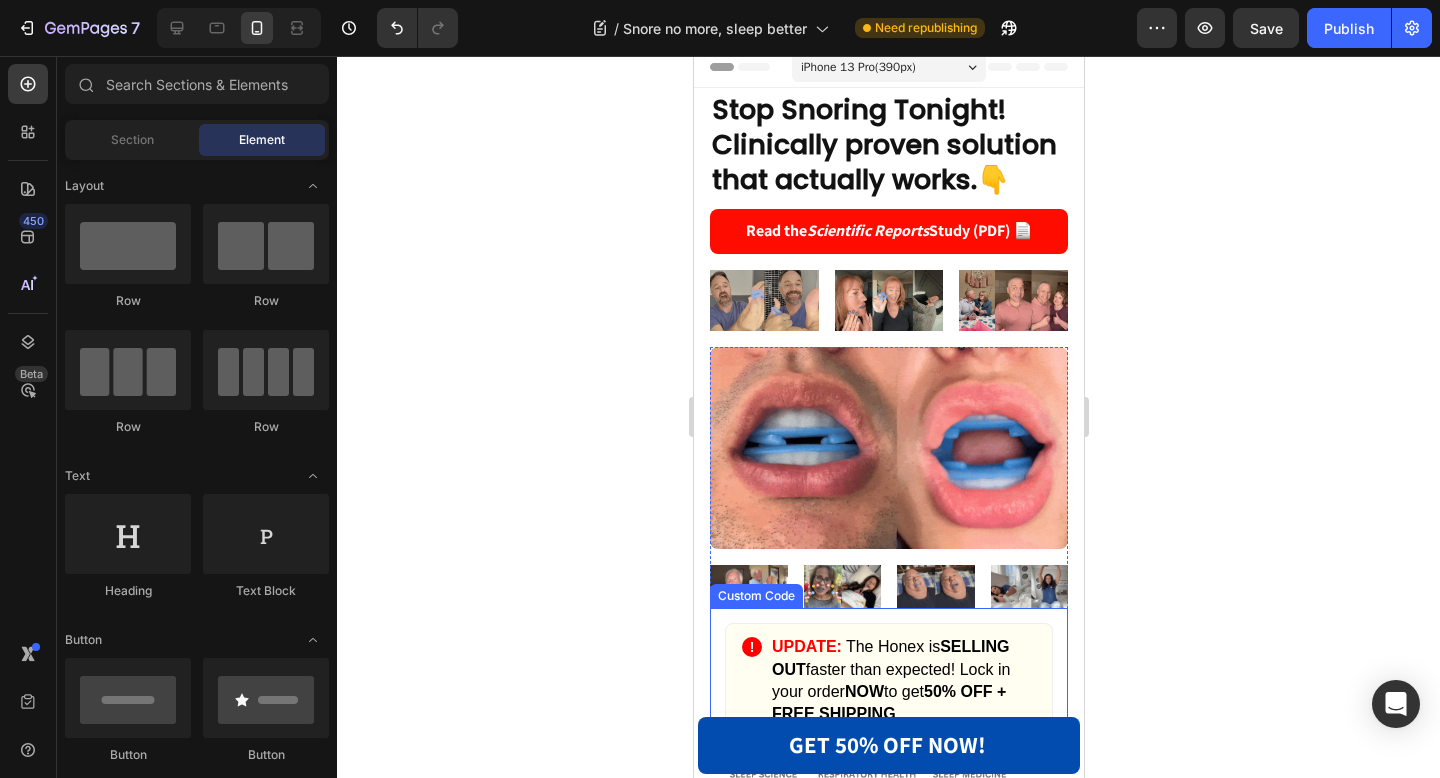 scroll, scrollTop: 0, scrollLeft: 0, axis: both 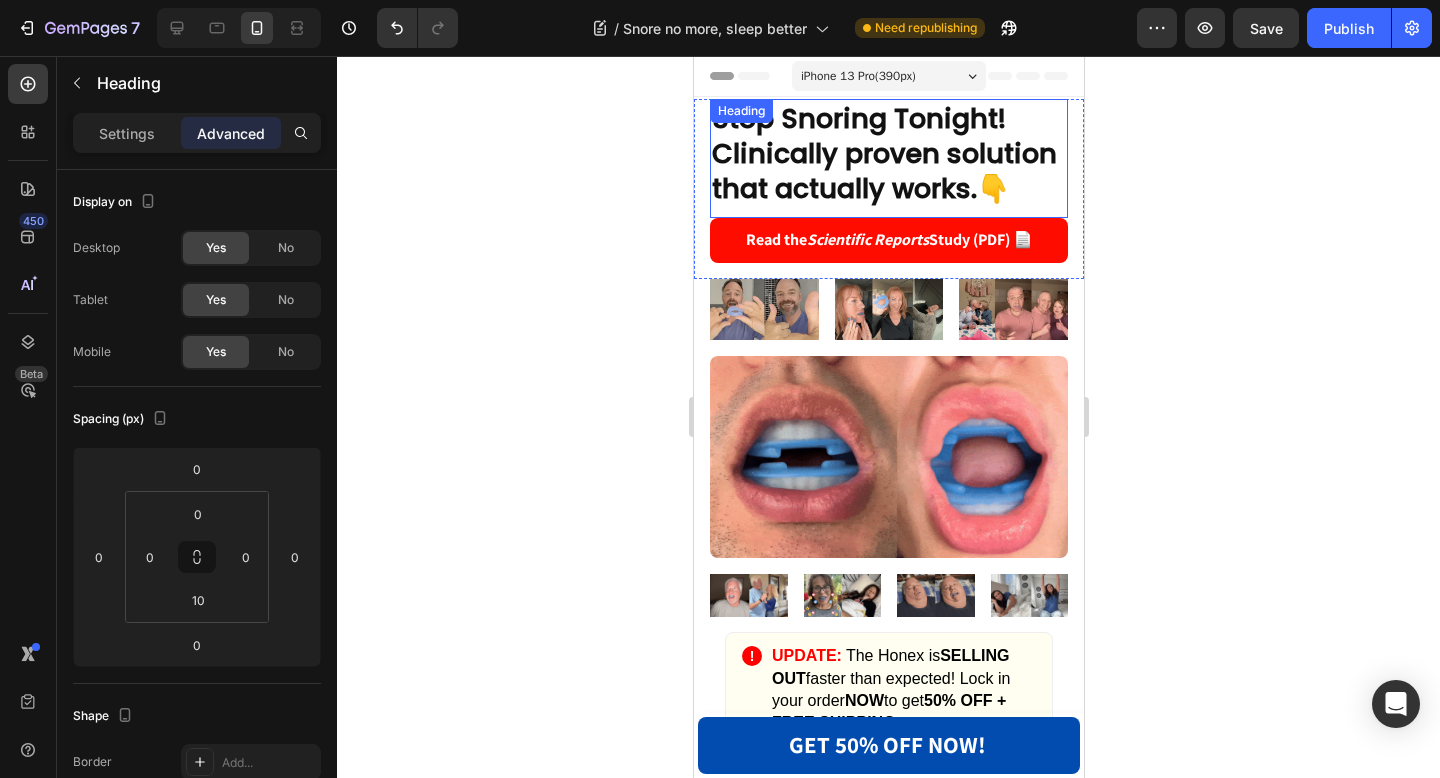 click on "Stop Snoring Tonight! Clinically proven solution that actually works.  👇" at bounding box center (888, 153) 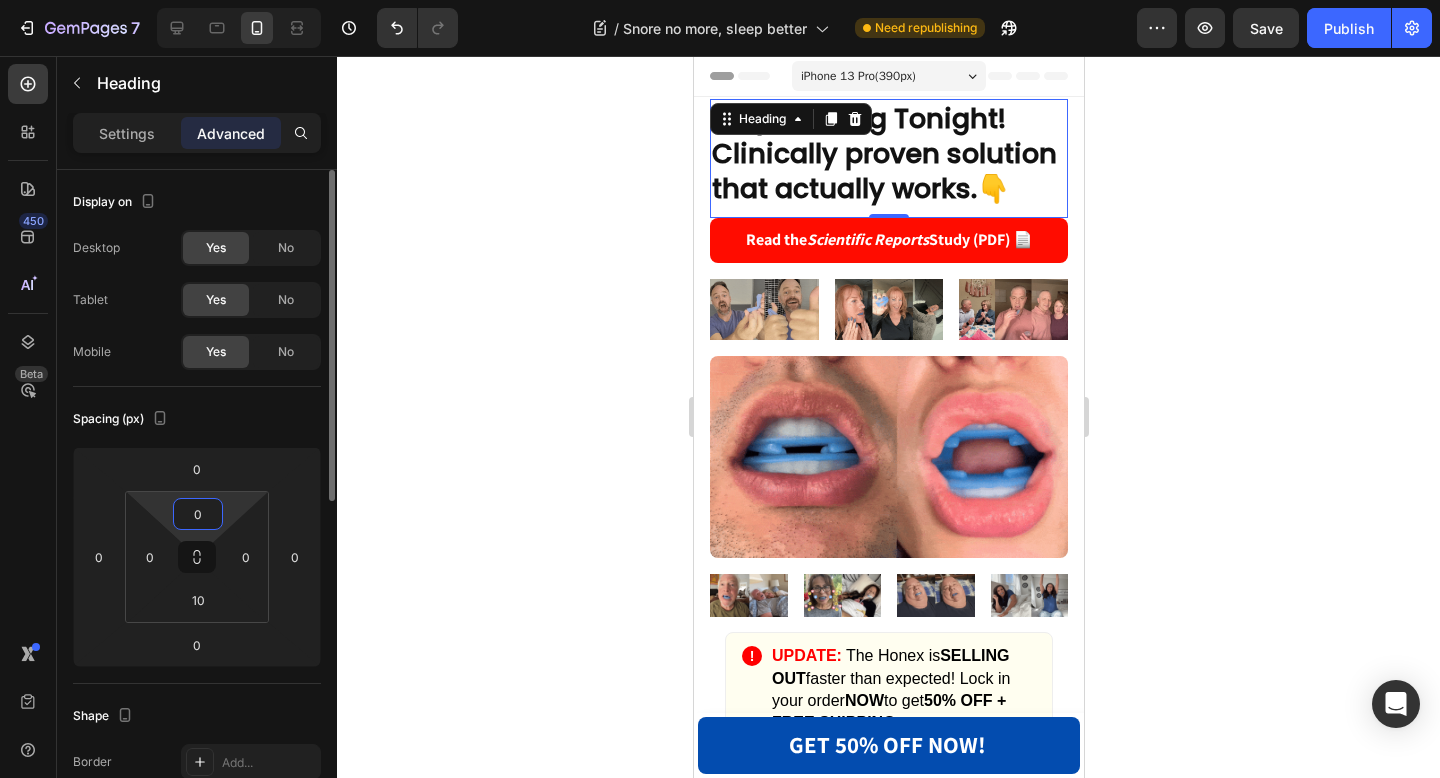 click on "0" at bounding box center [198, 514] 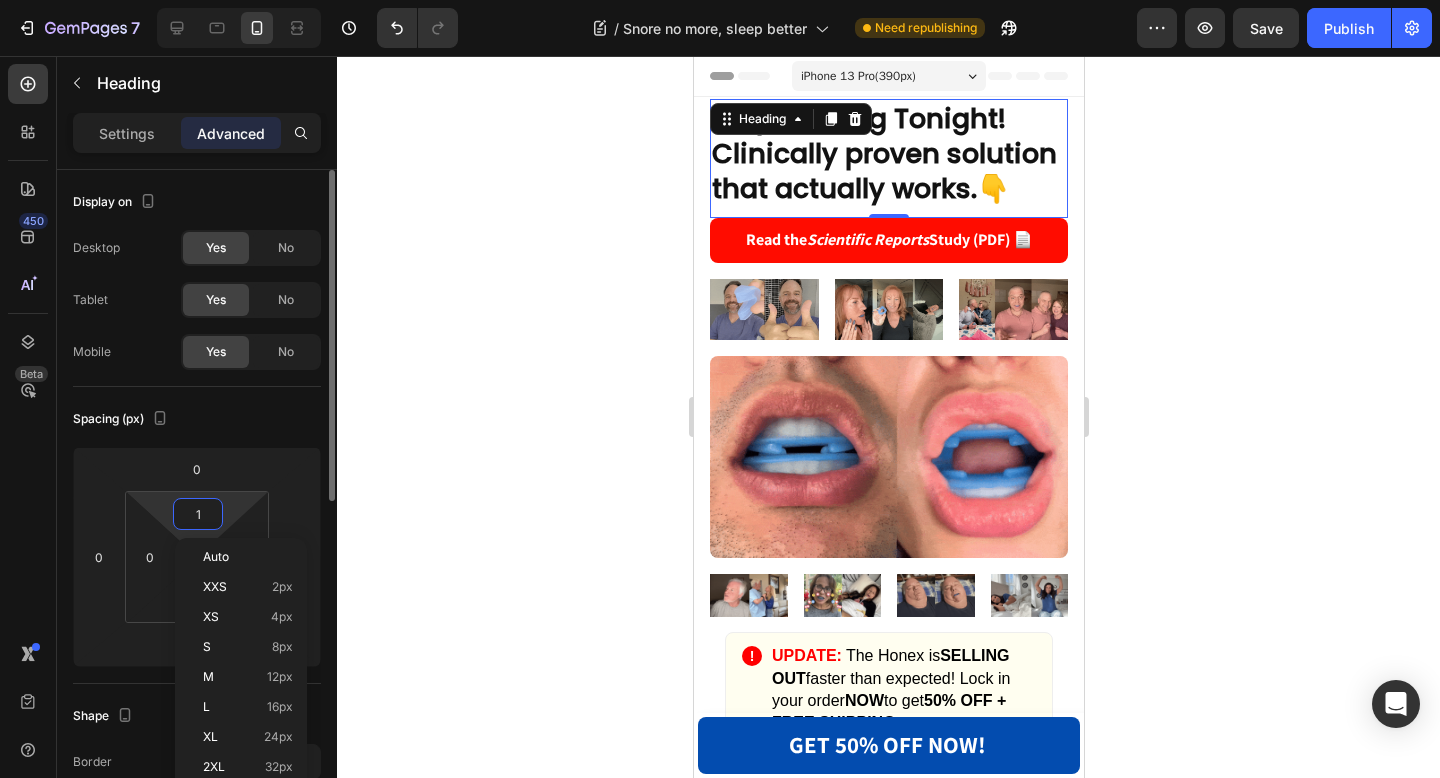 type on "10" 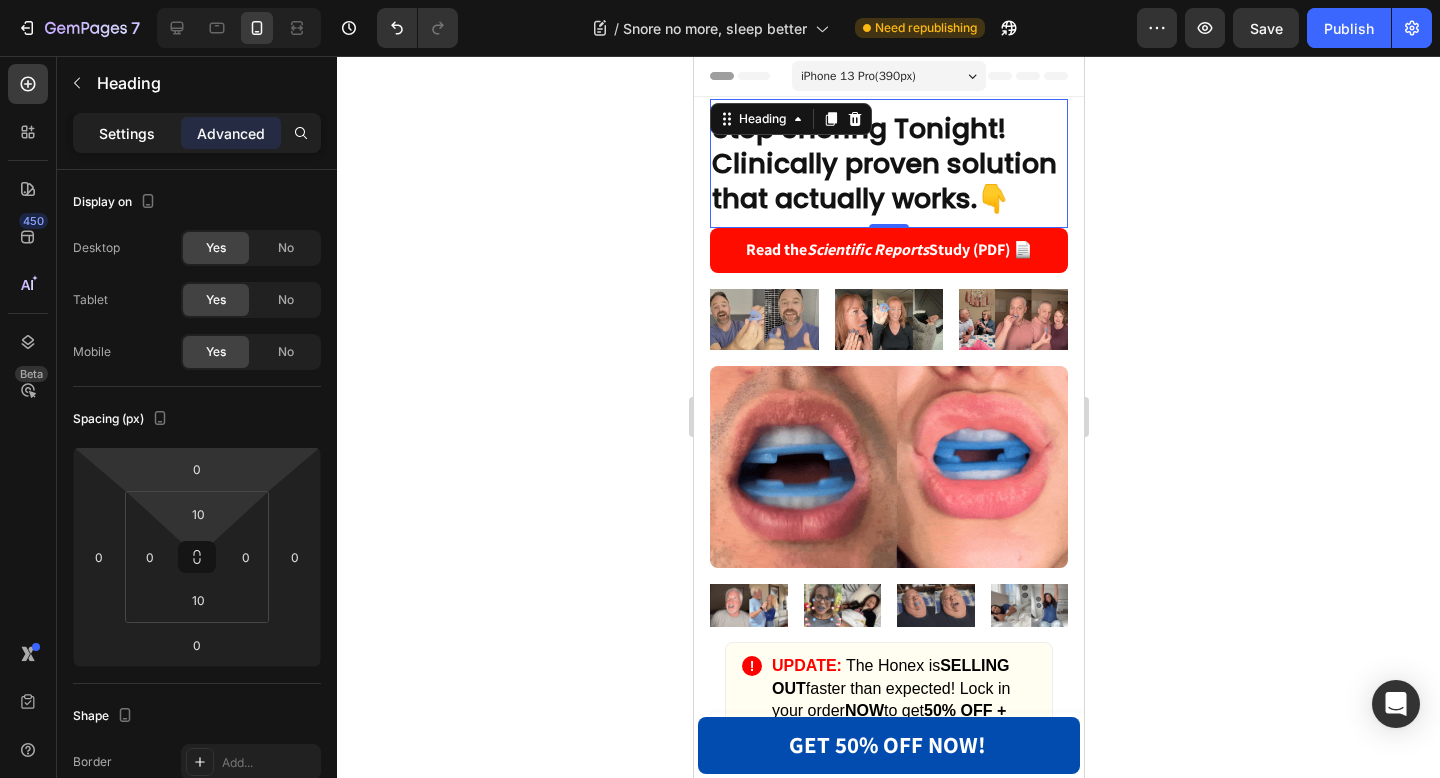 click on "Settings" at bounding box center (127, 133) 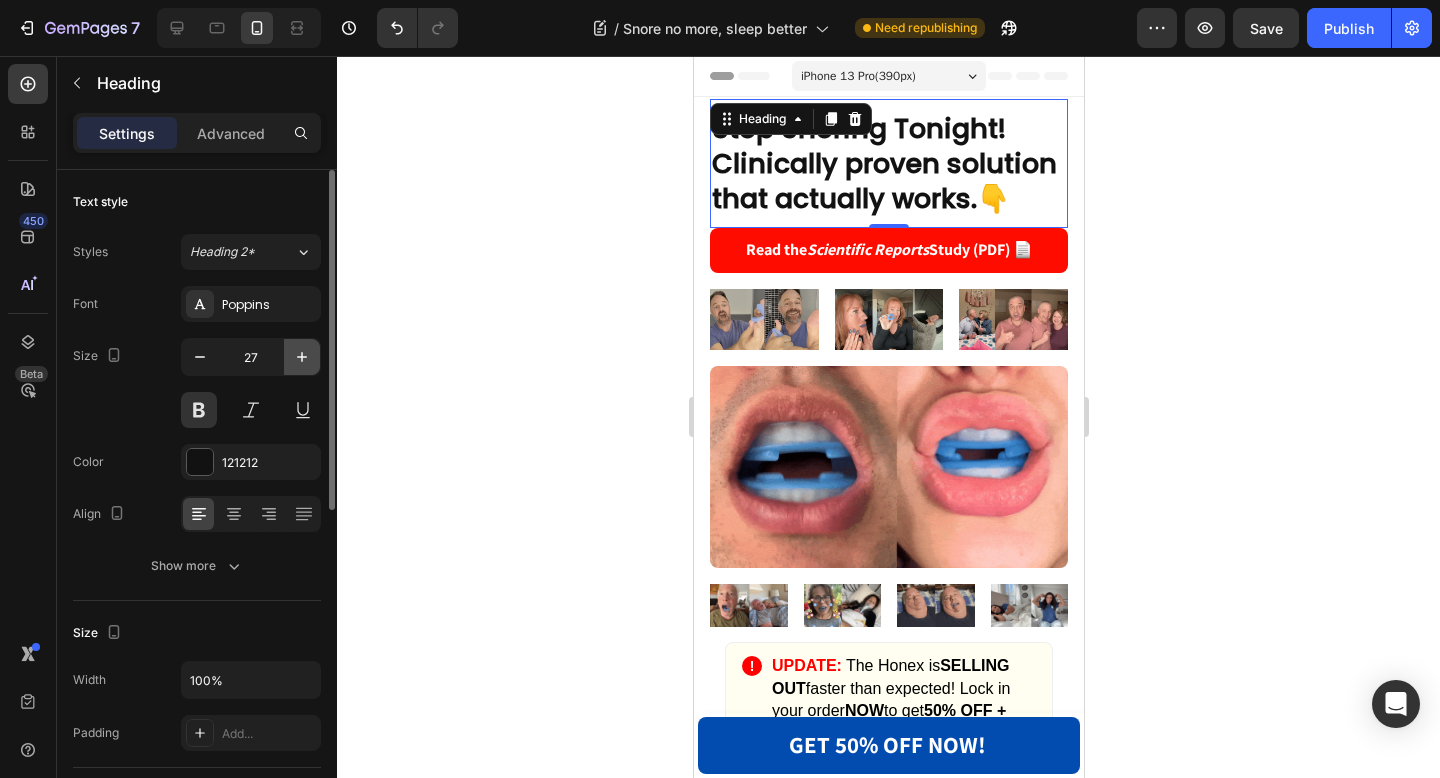 click 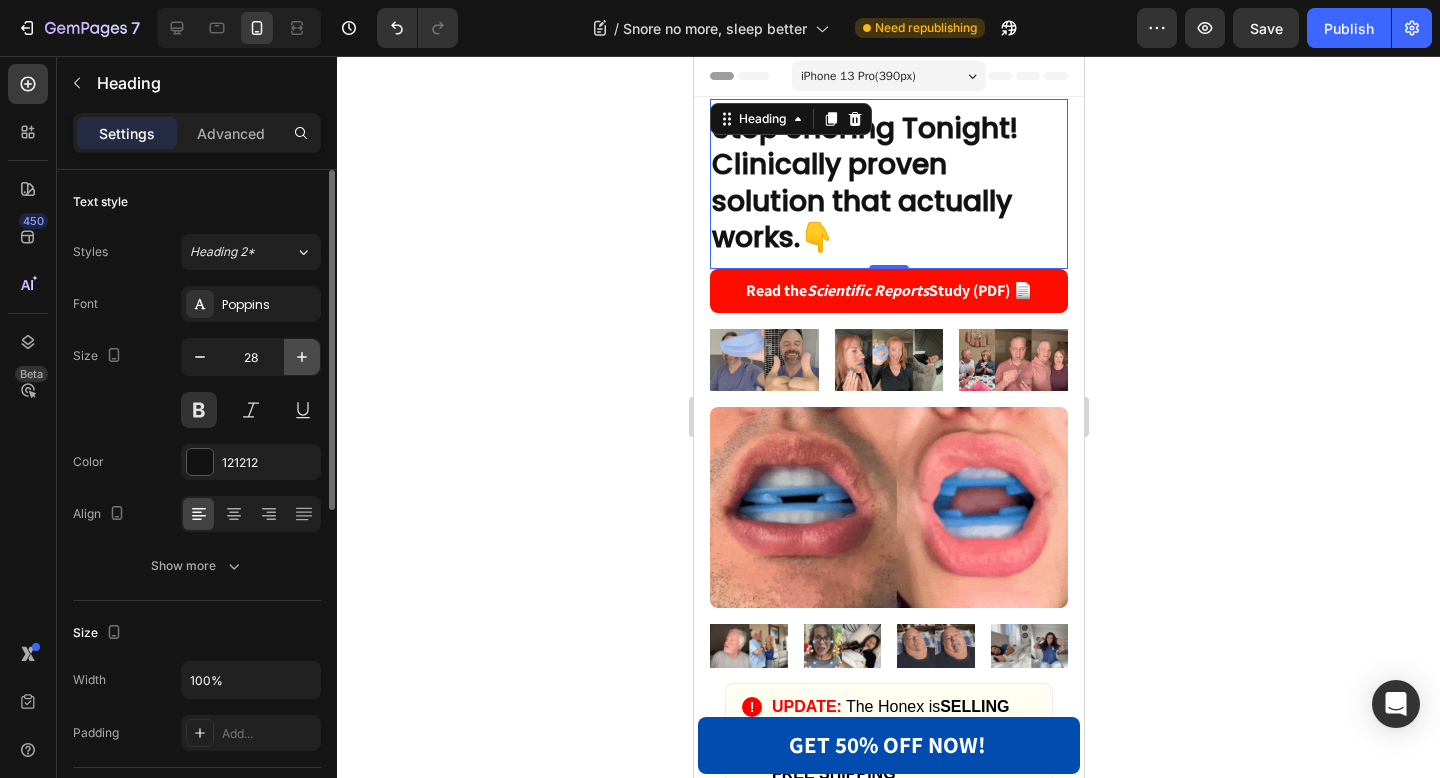 click 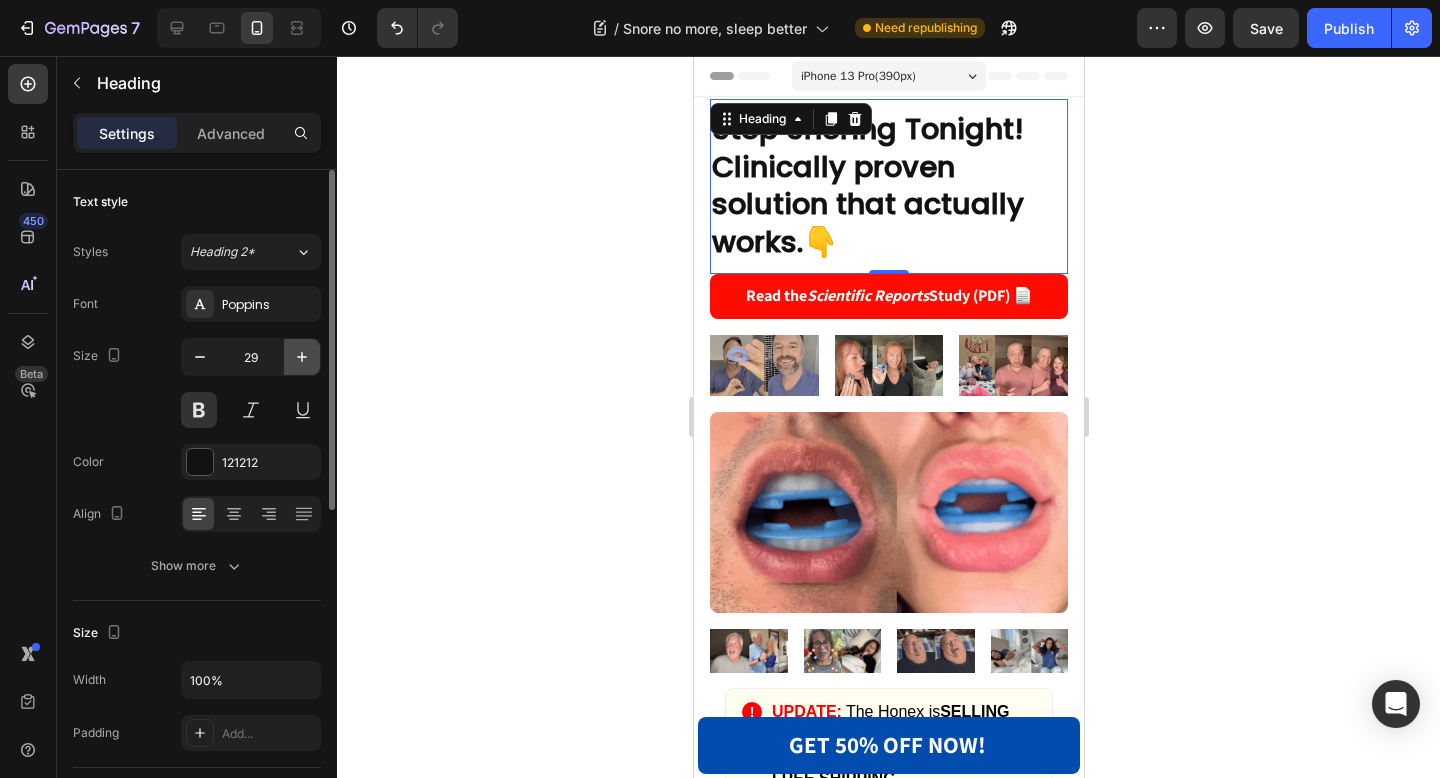 click 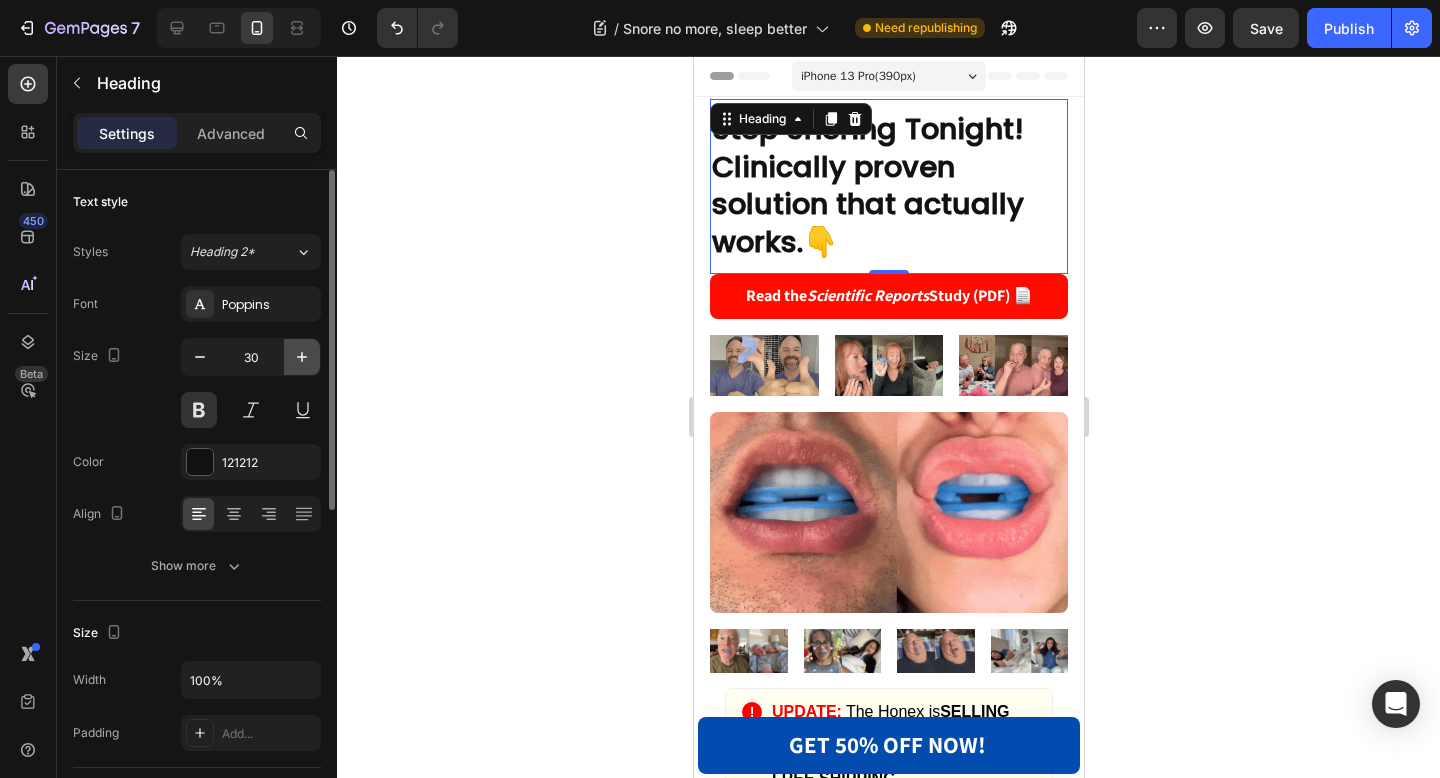 click 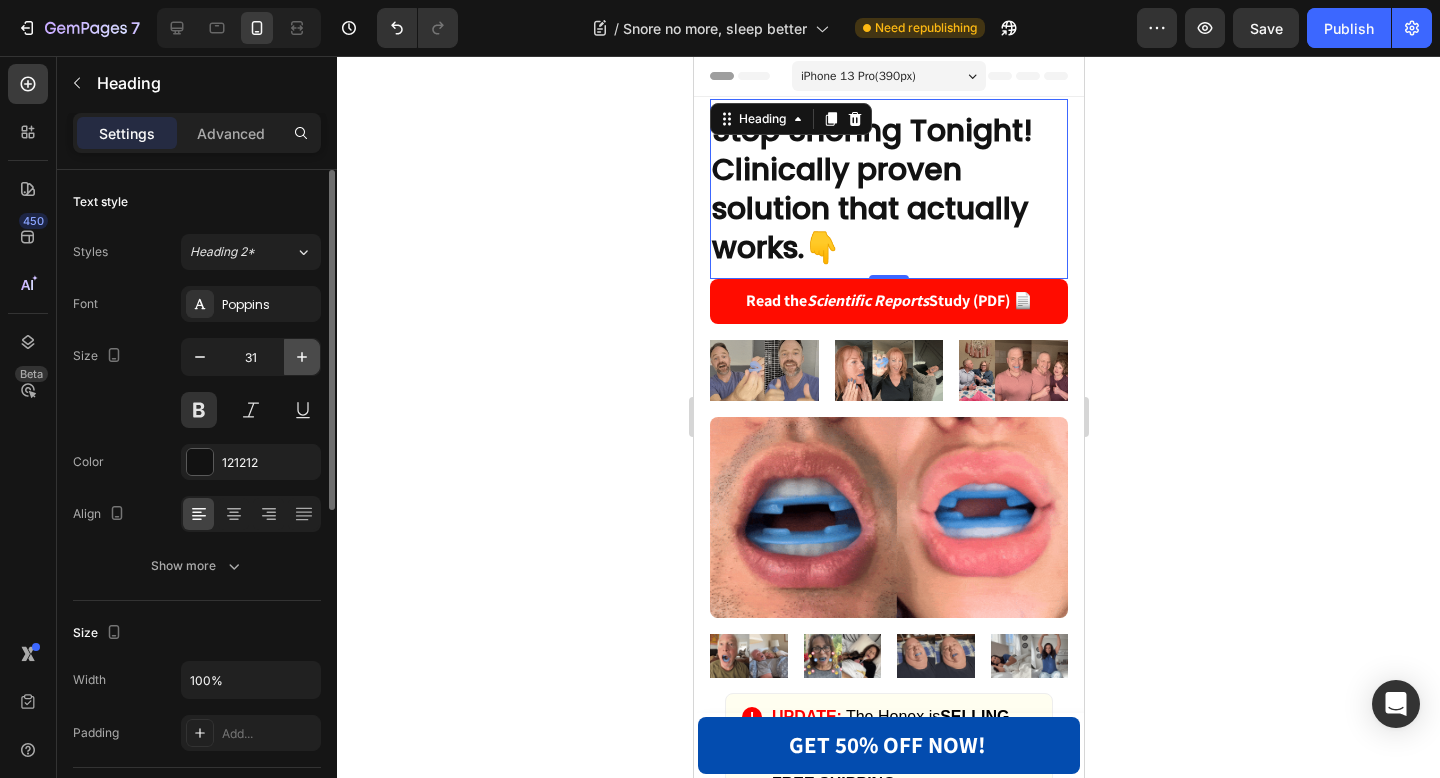 click 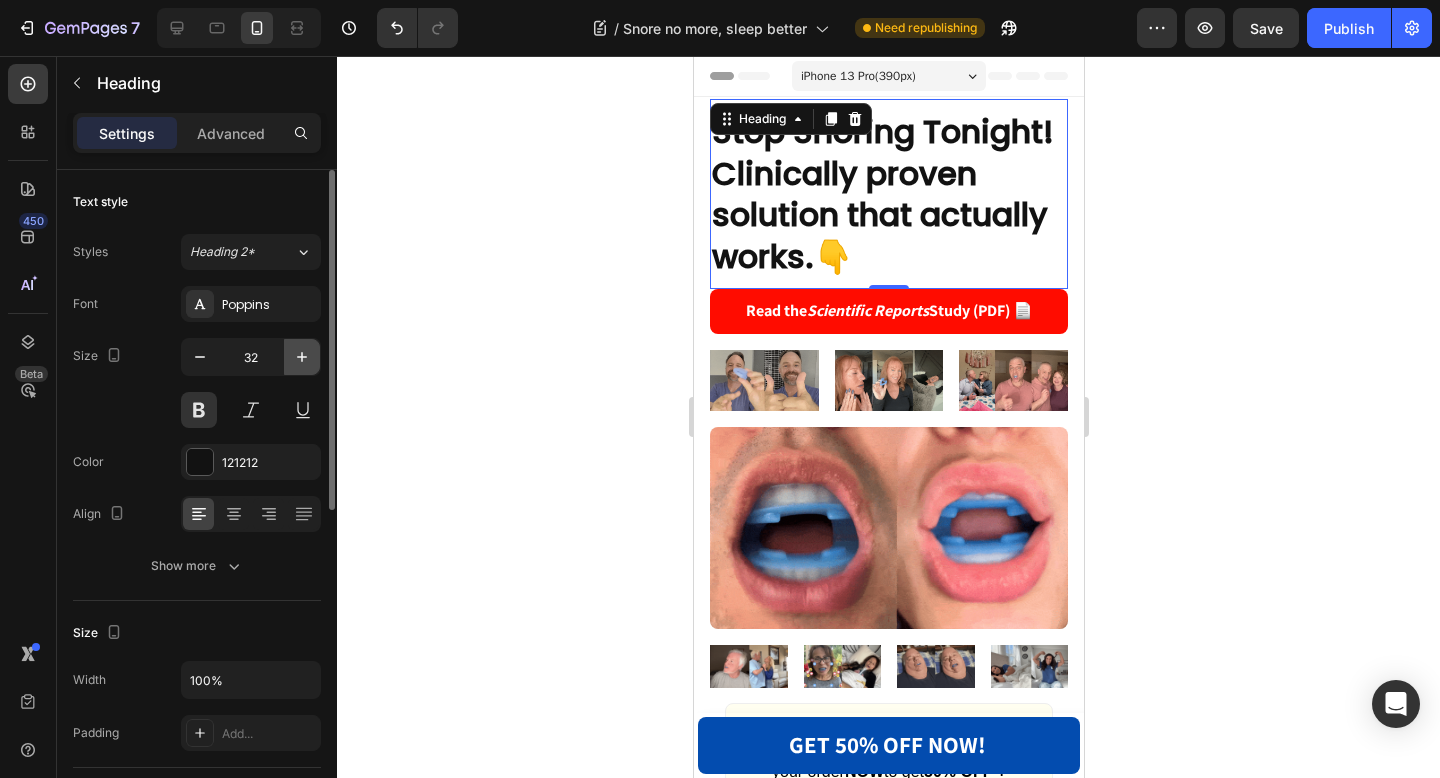 click 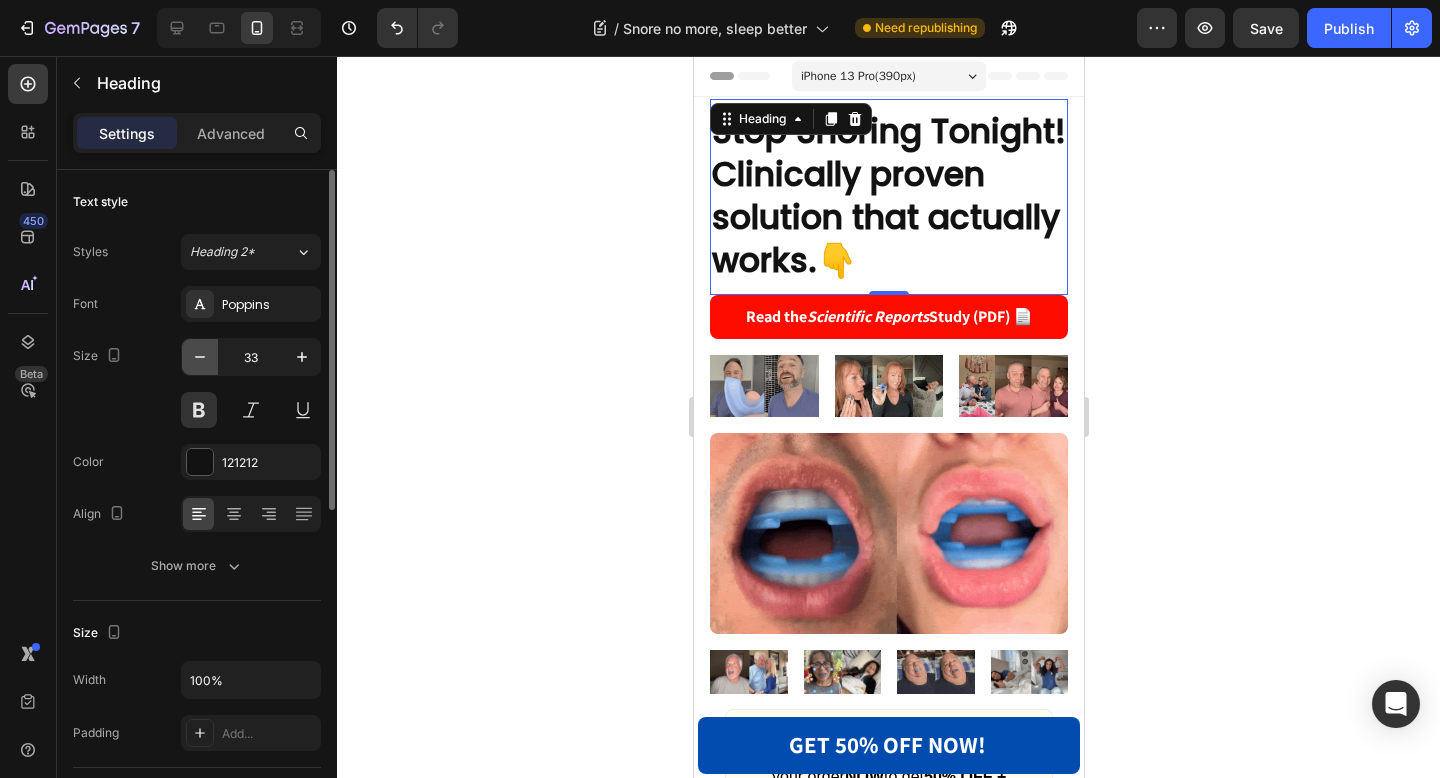 click 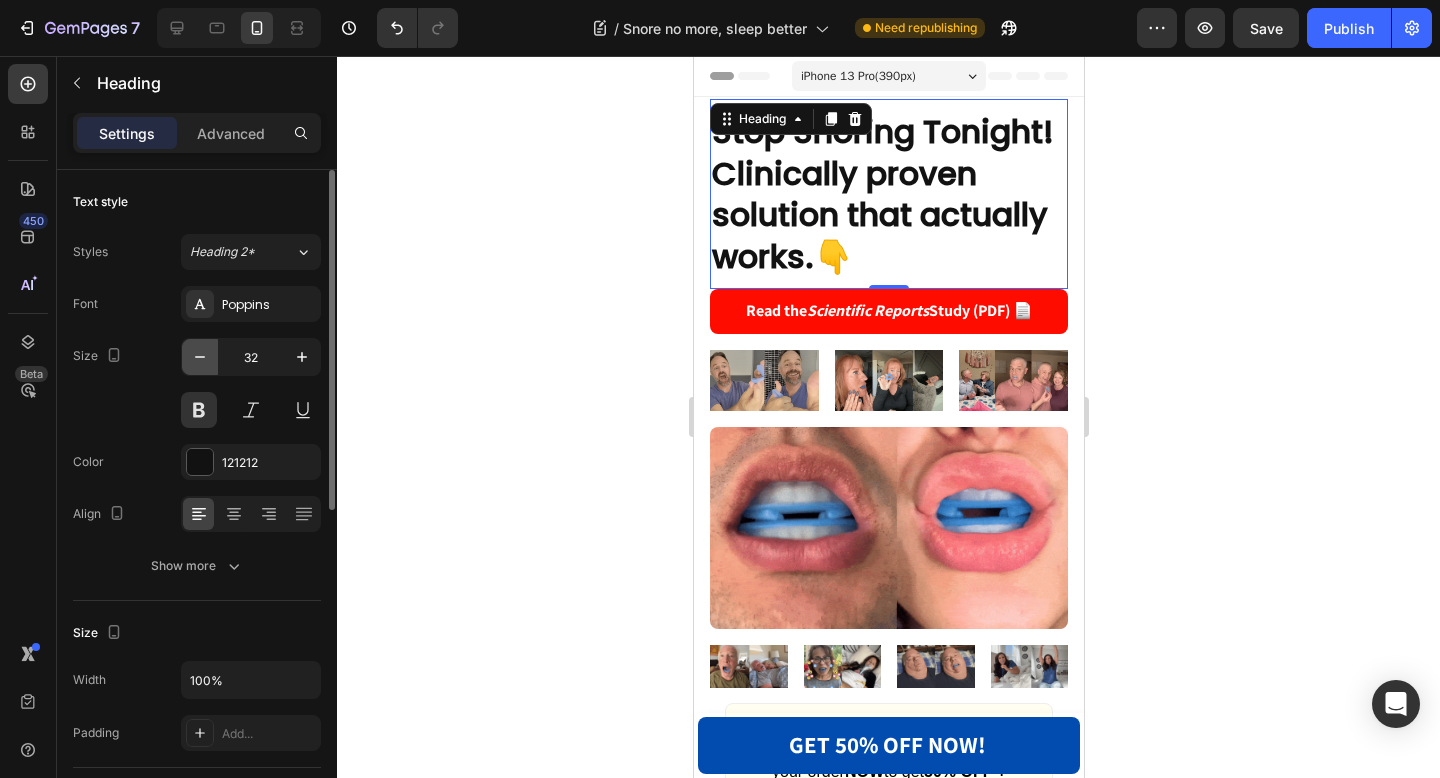 click 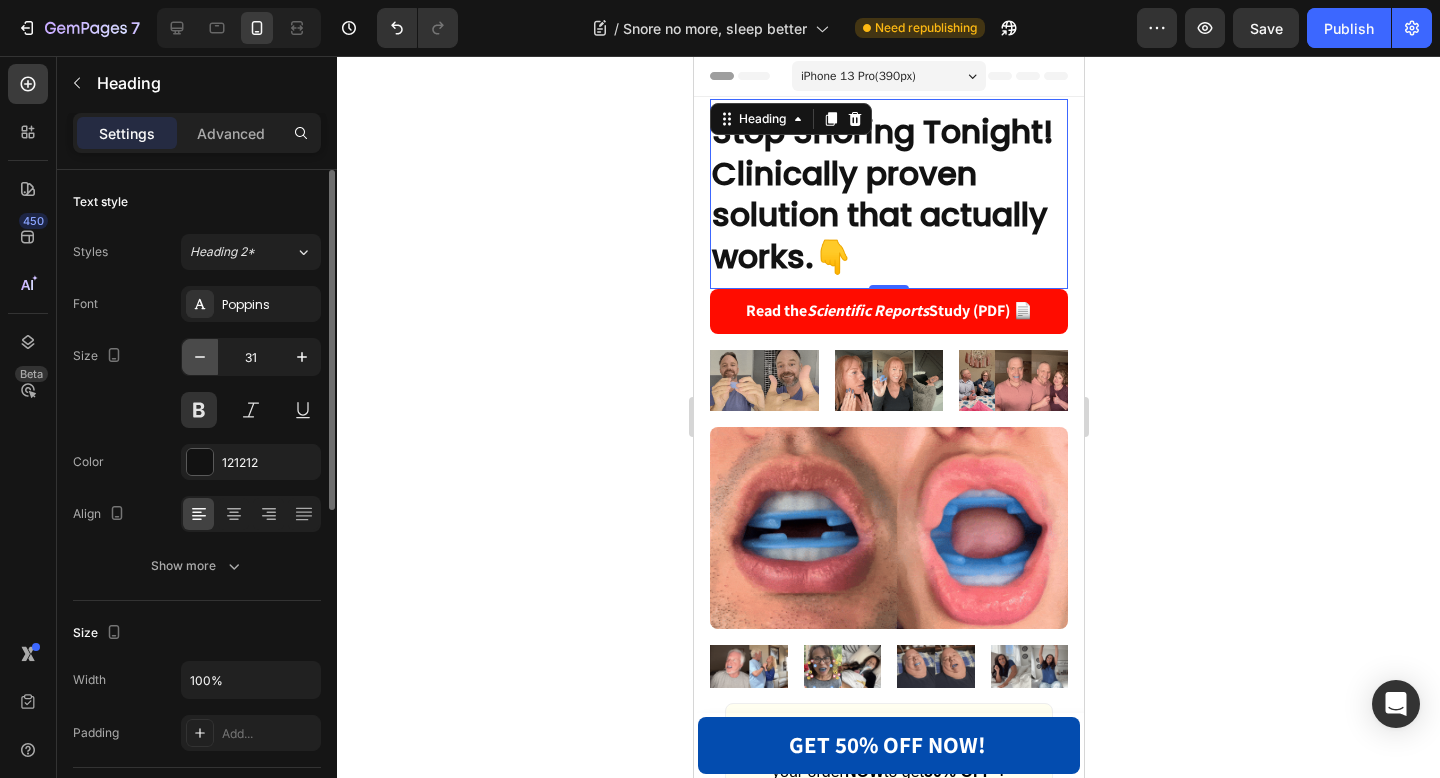 click 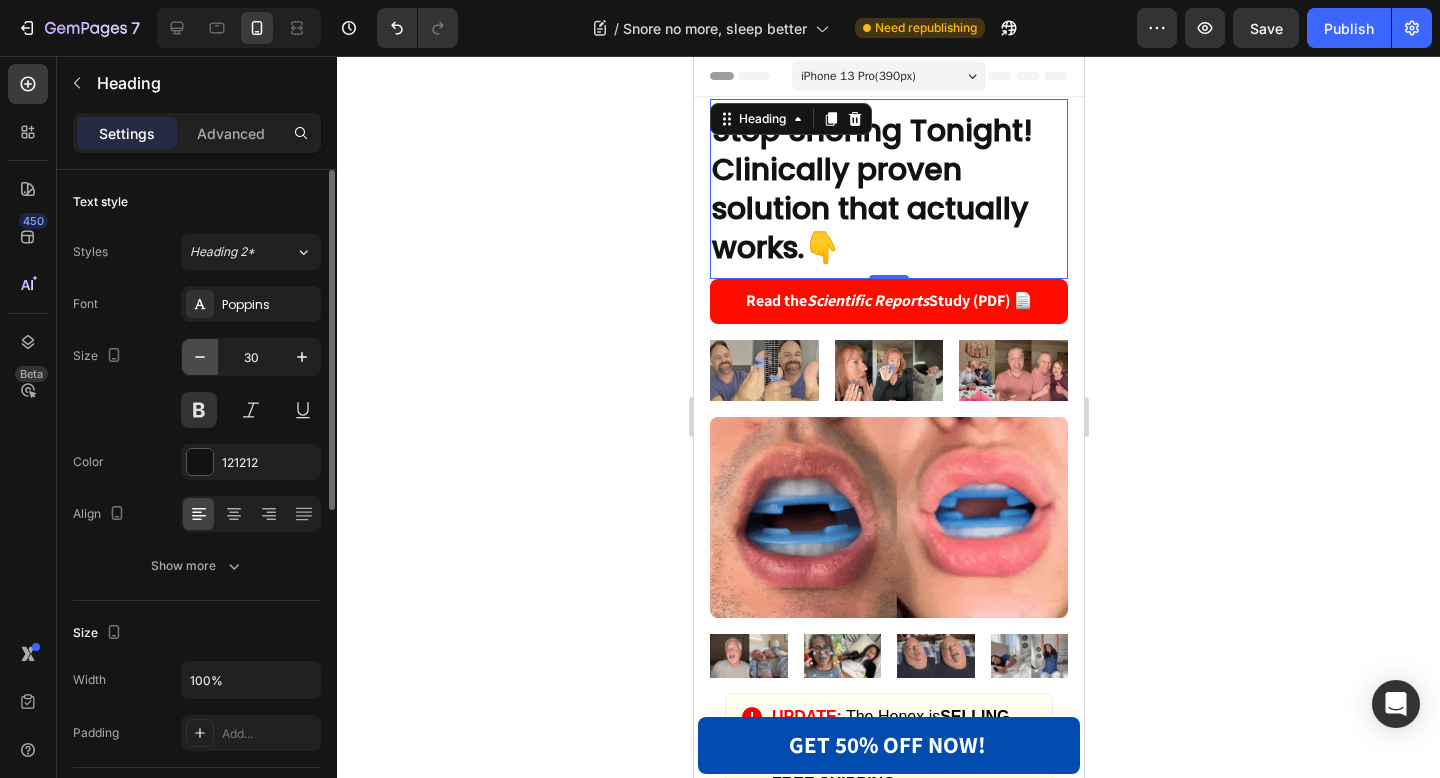 click 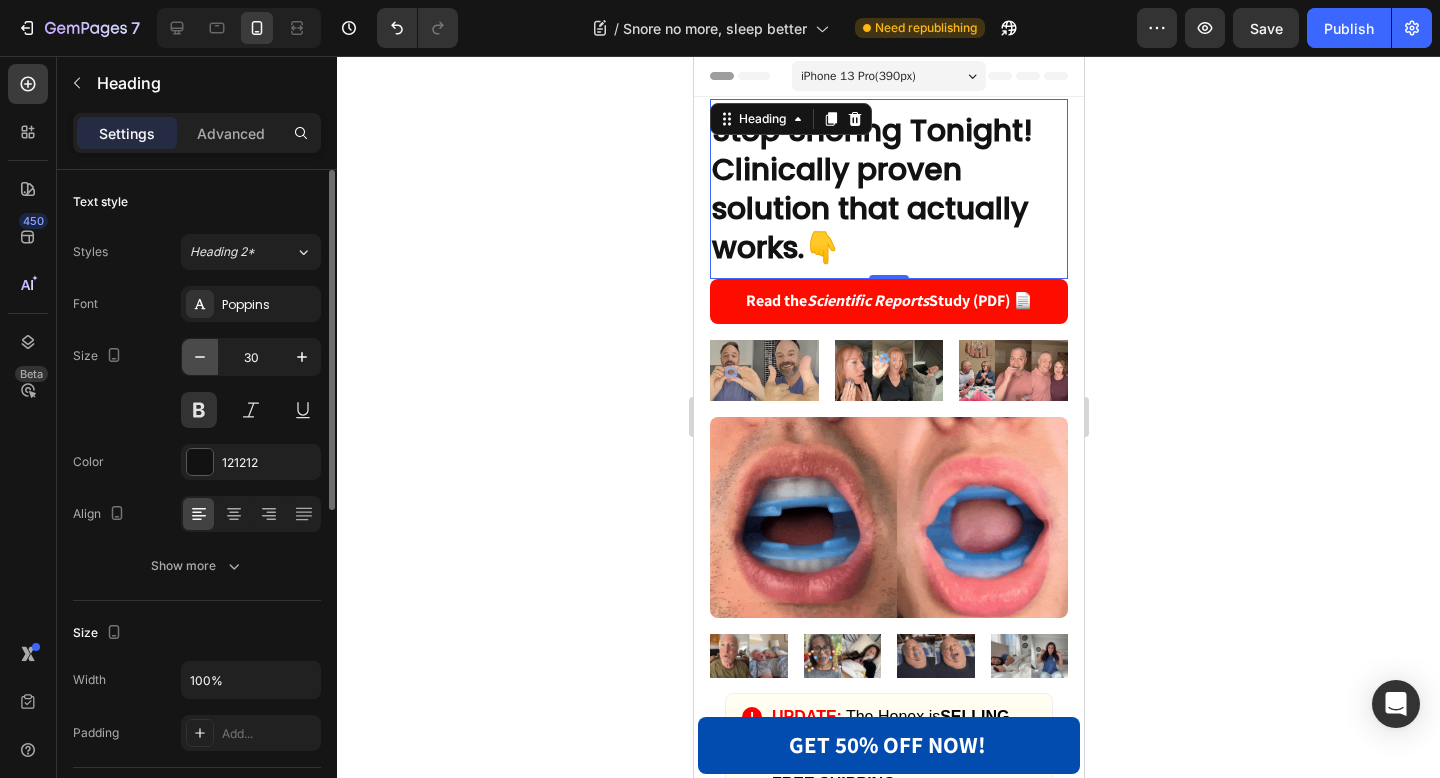 click 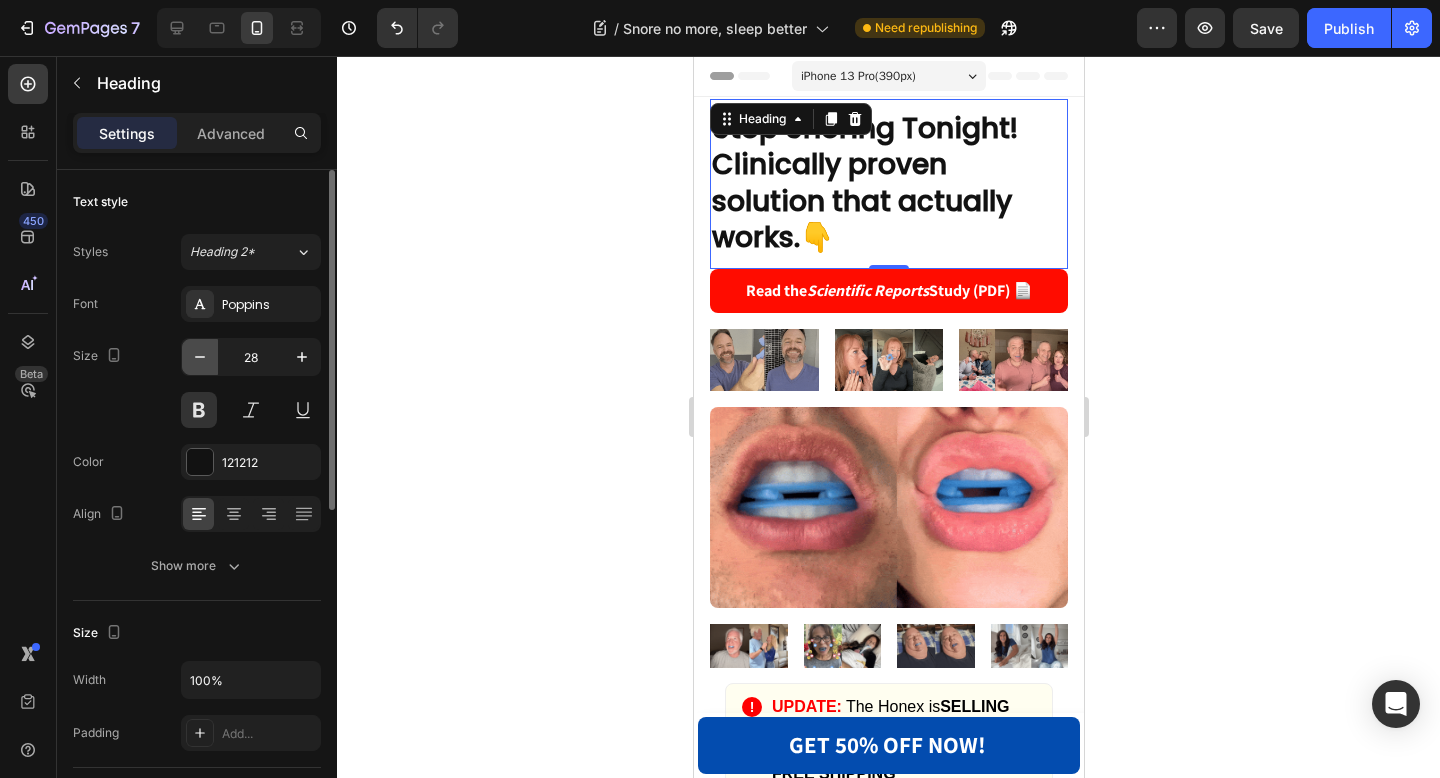 click 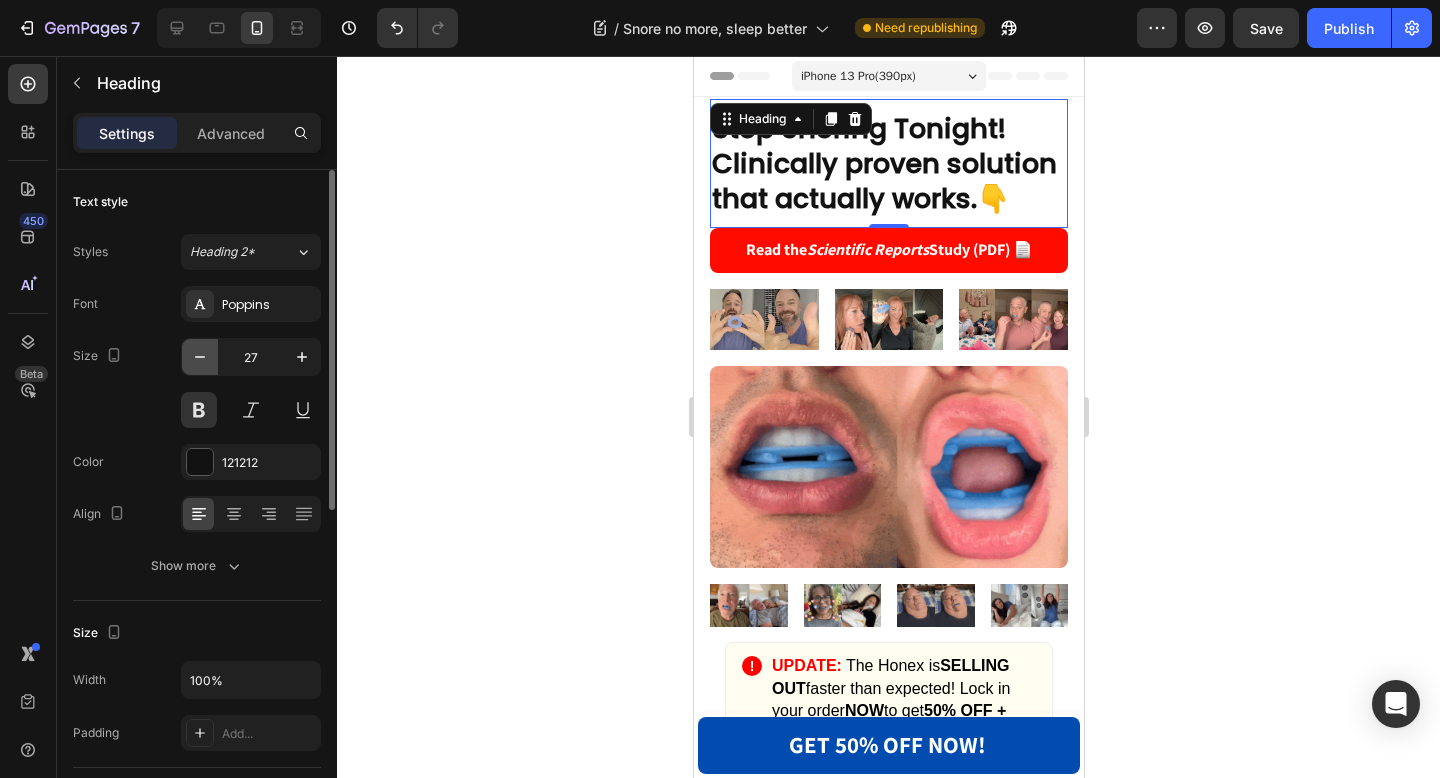 click 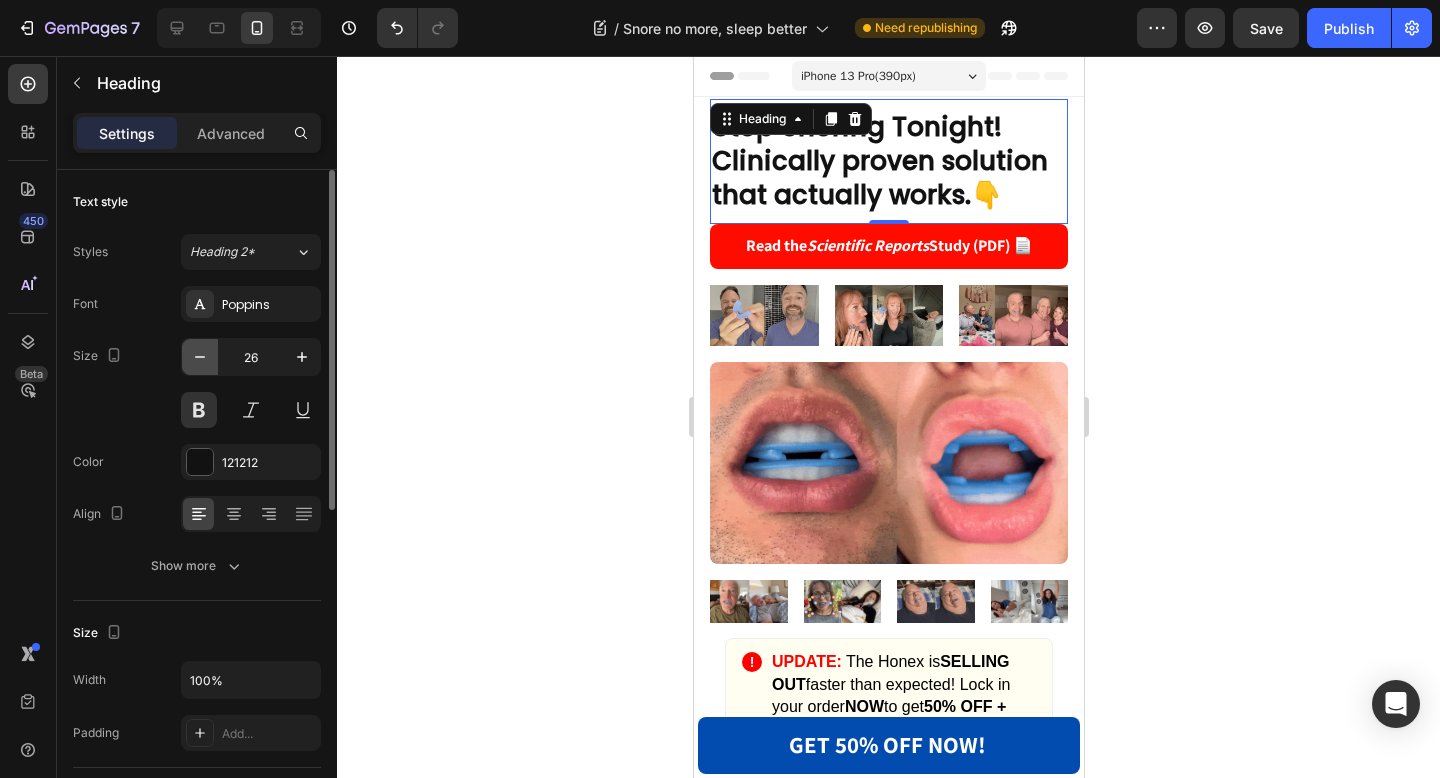 click 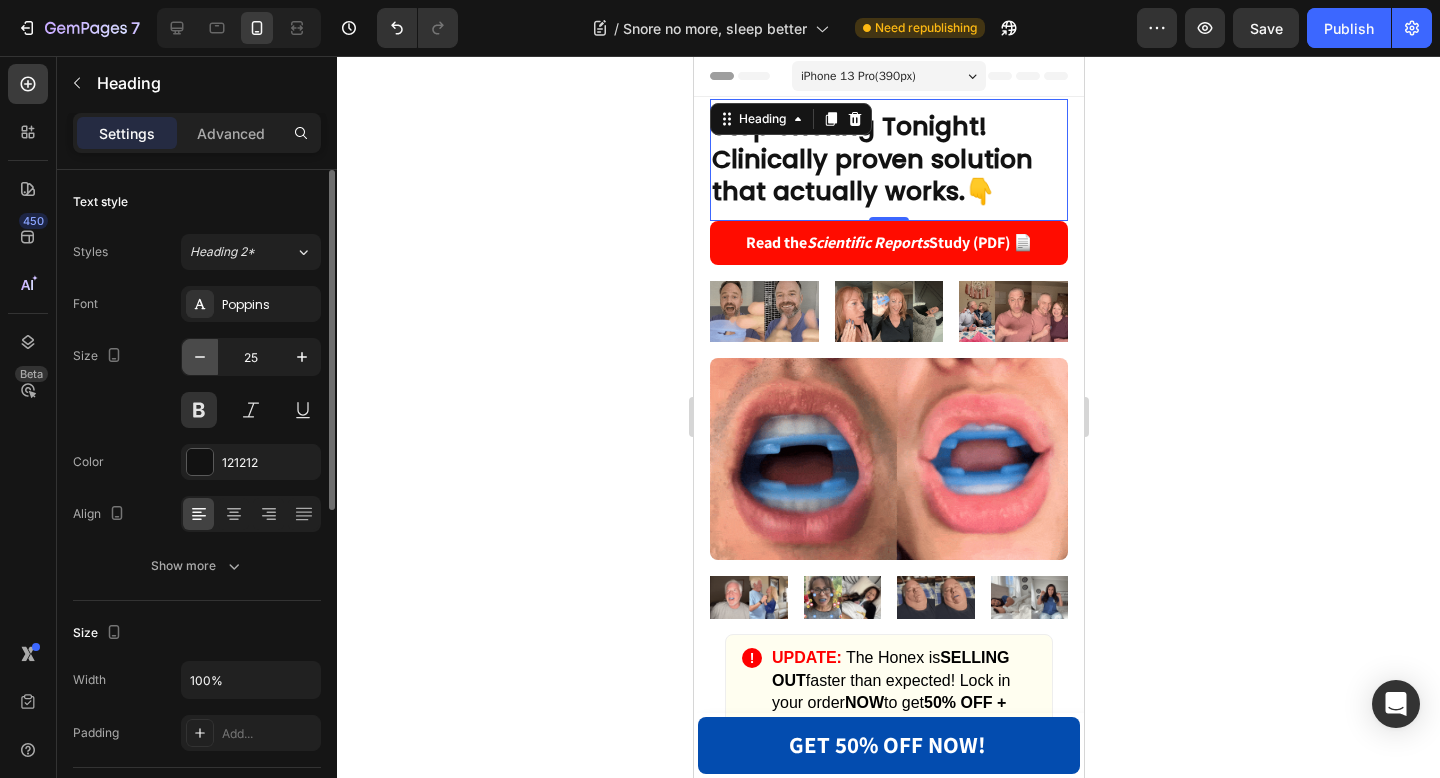 click 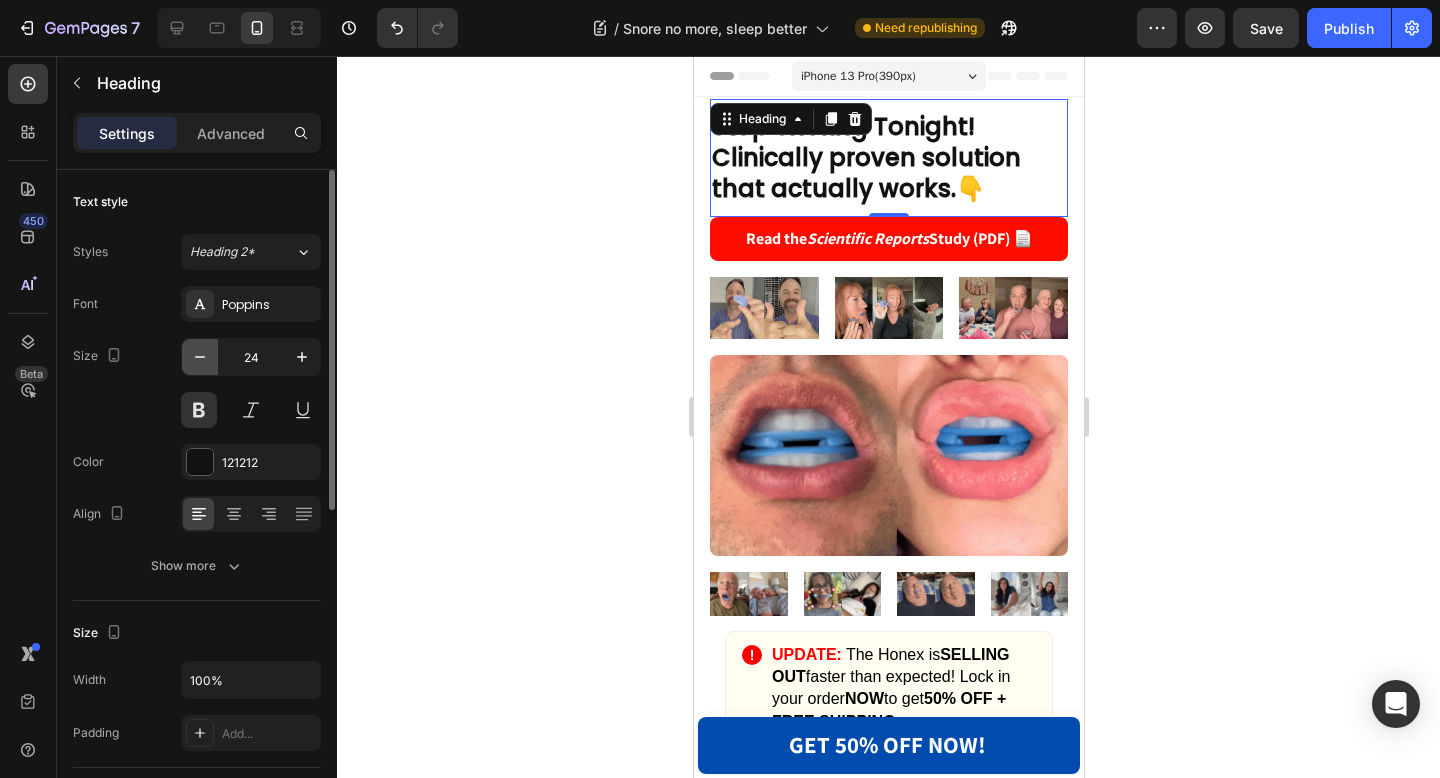 click 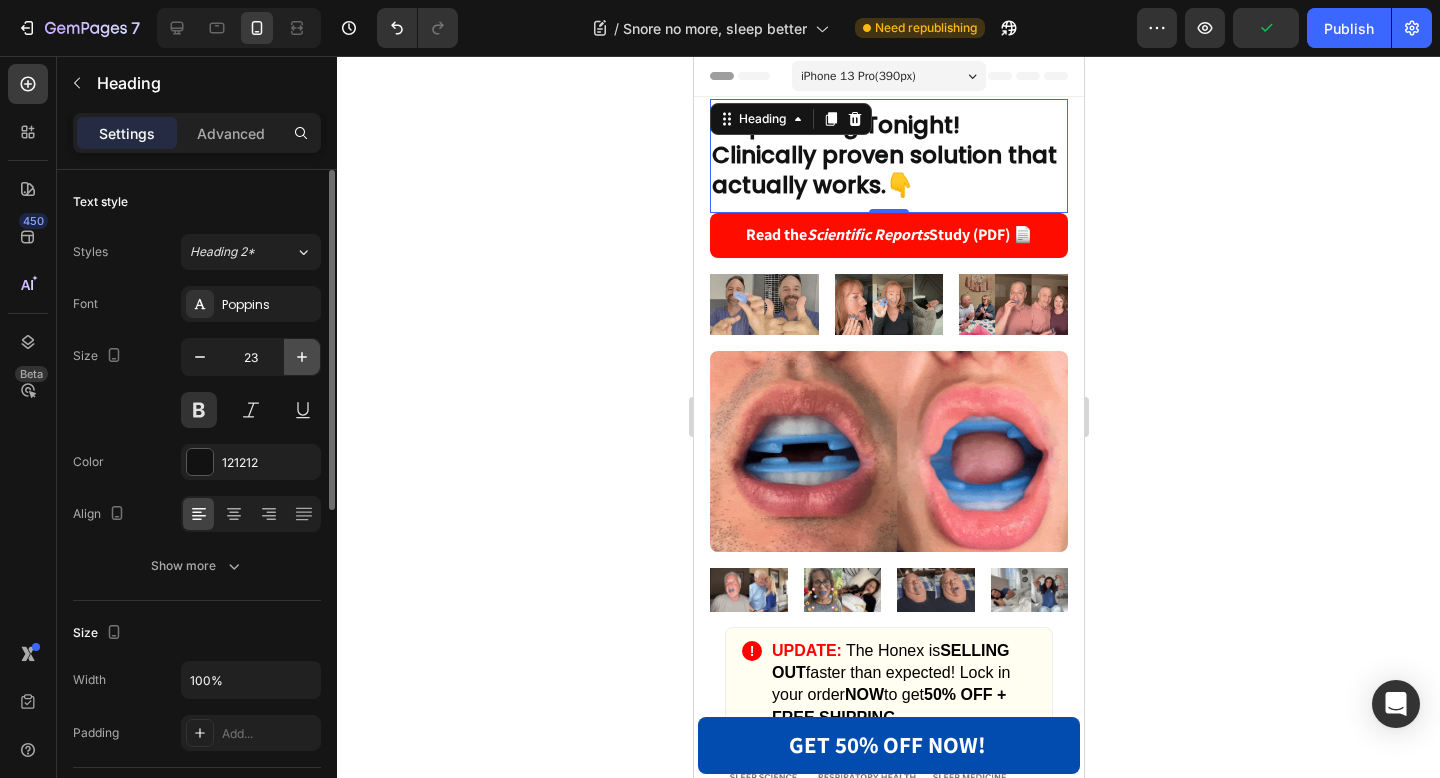 click 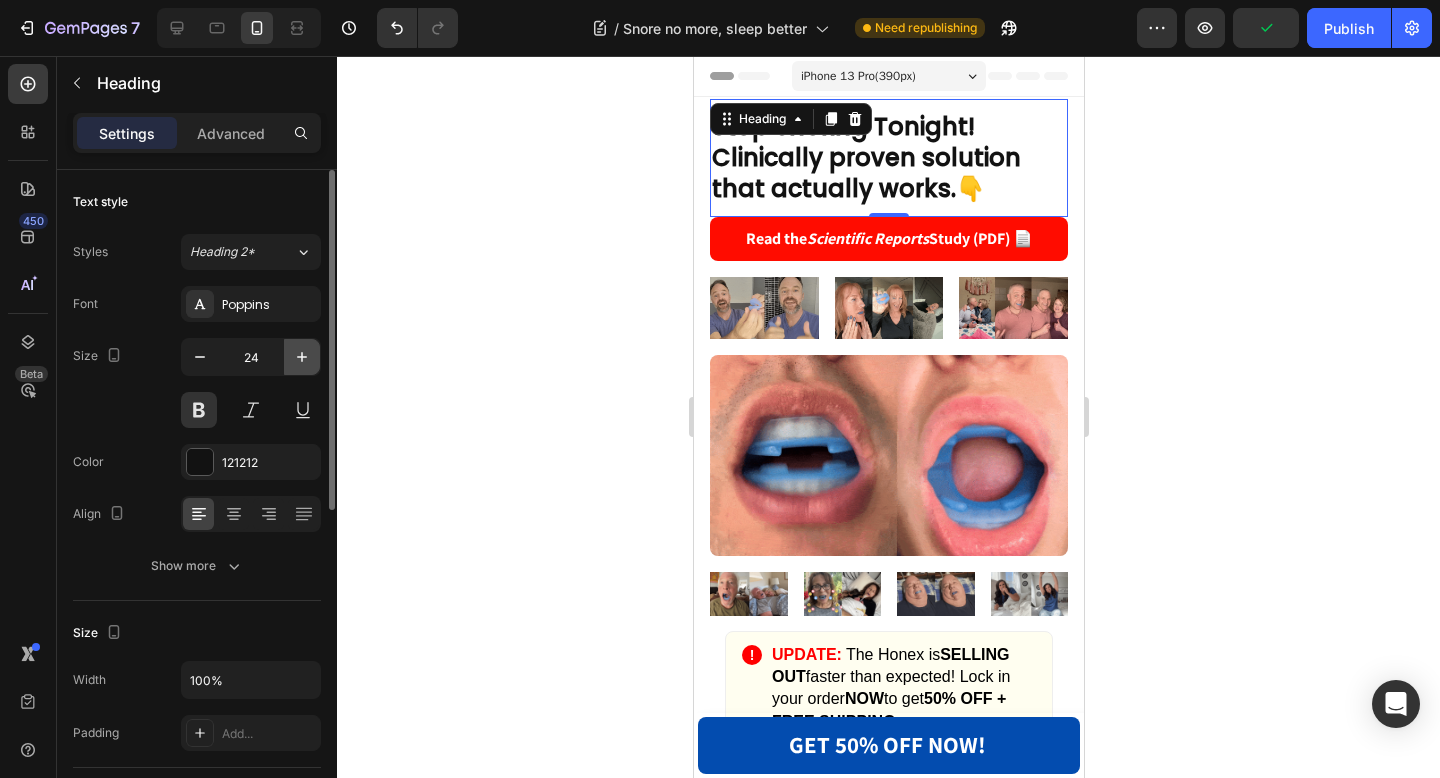 click 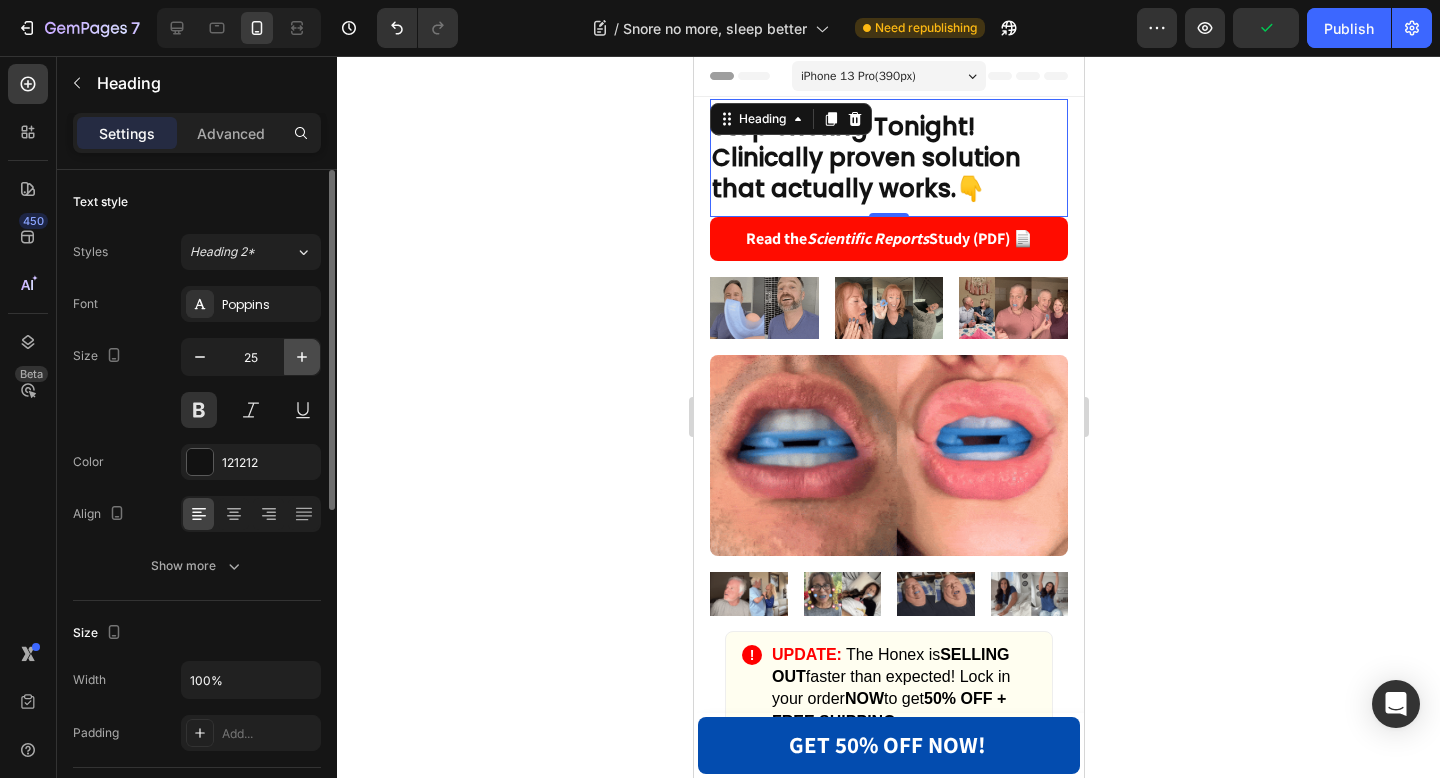 click 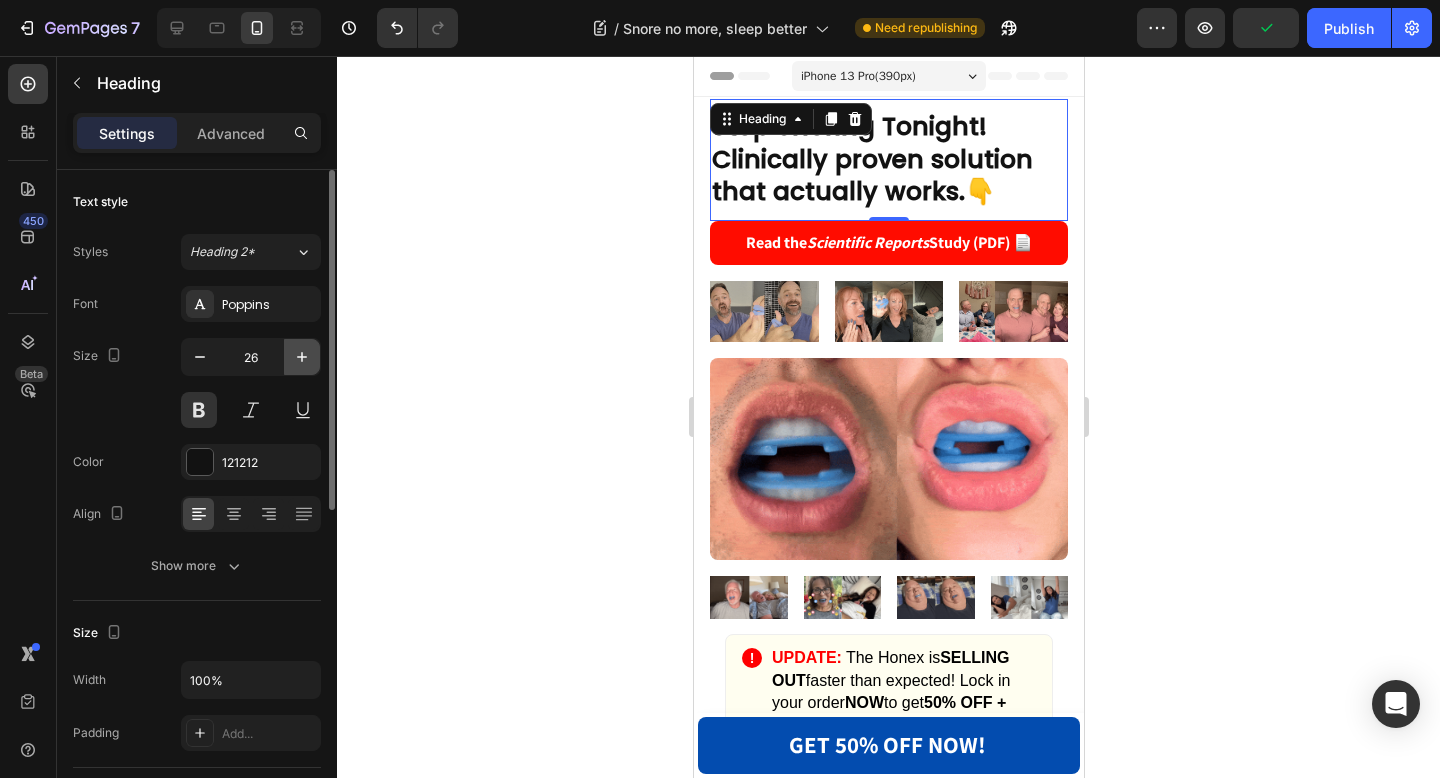 click 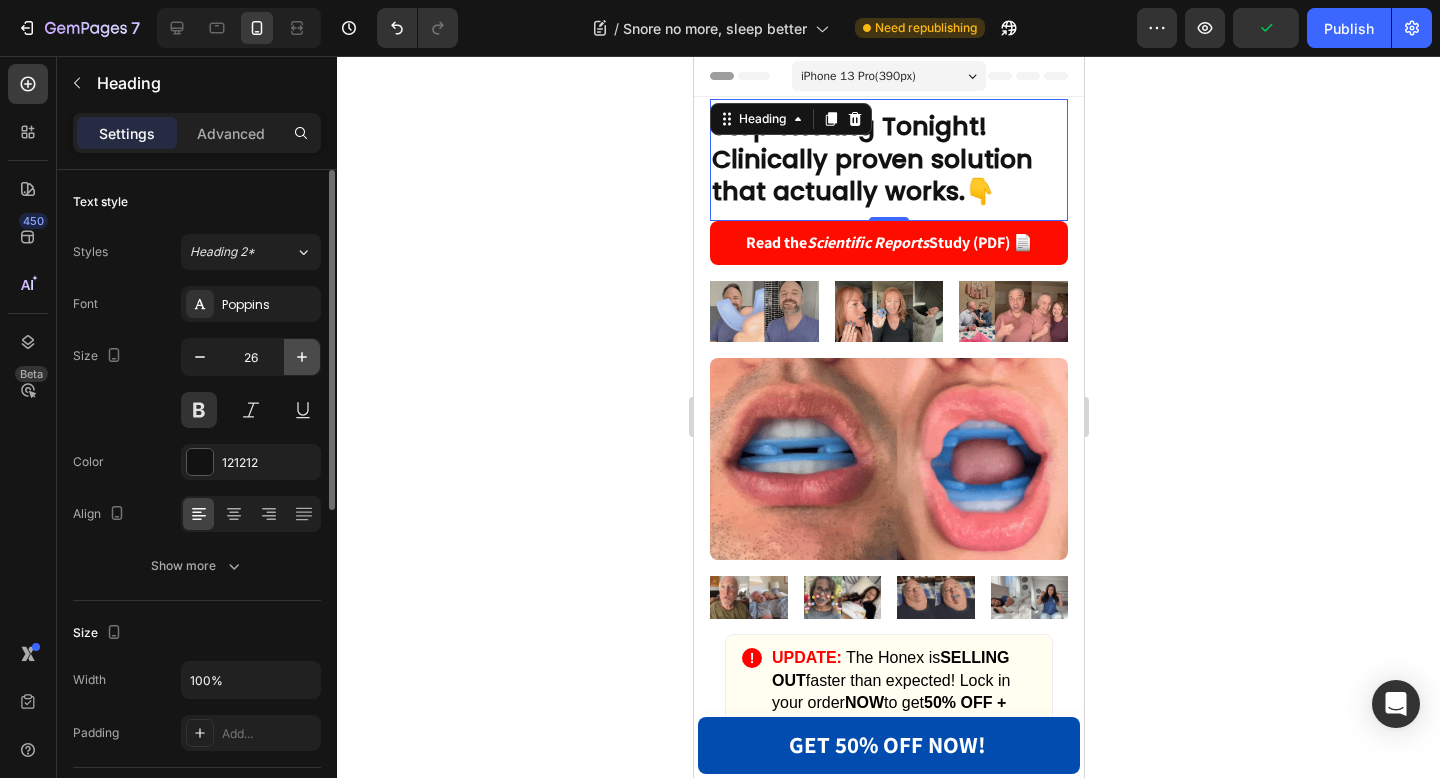 type on "27" 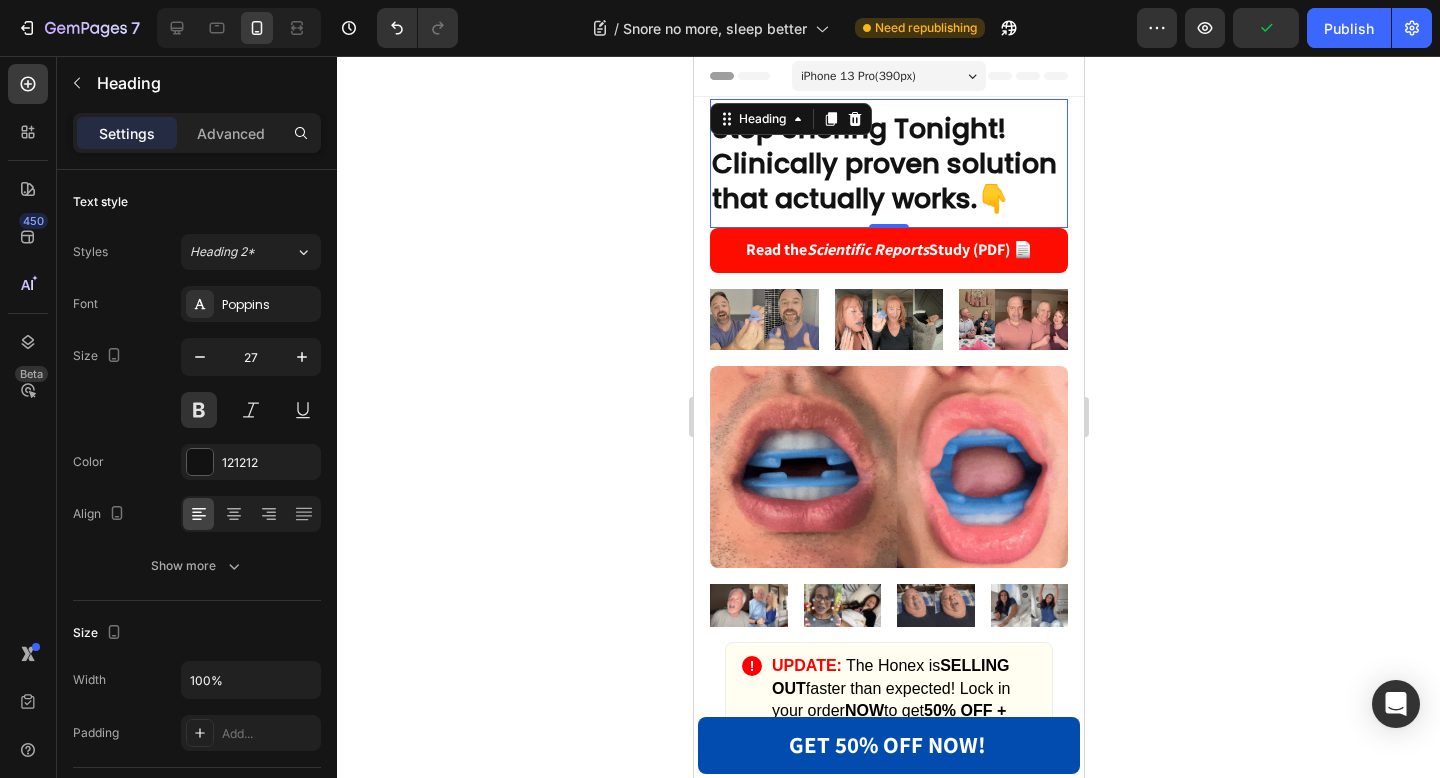 click 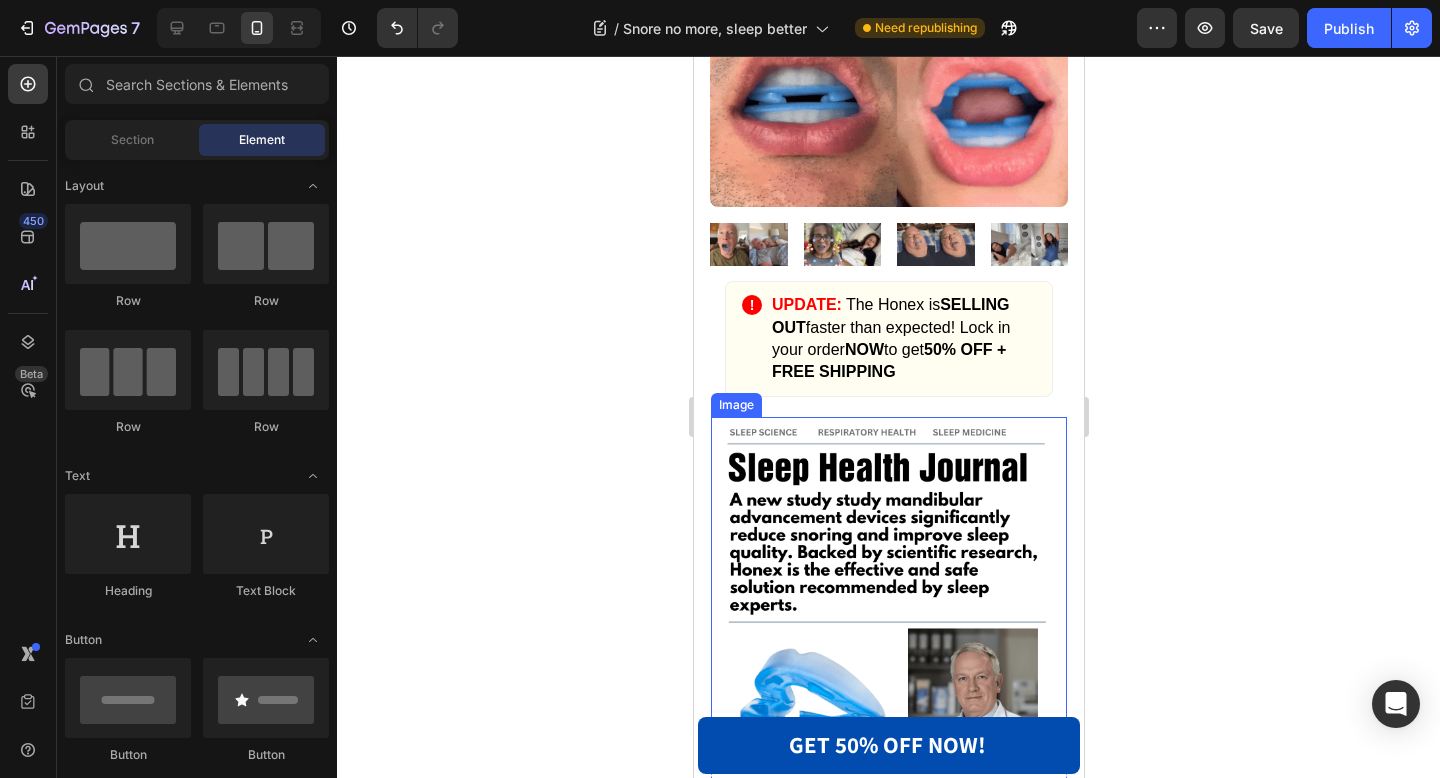 scroll, scrollTop: 372, scrollLeft: 0, axis: vertical 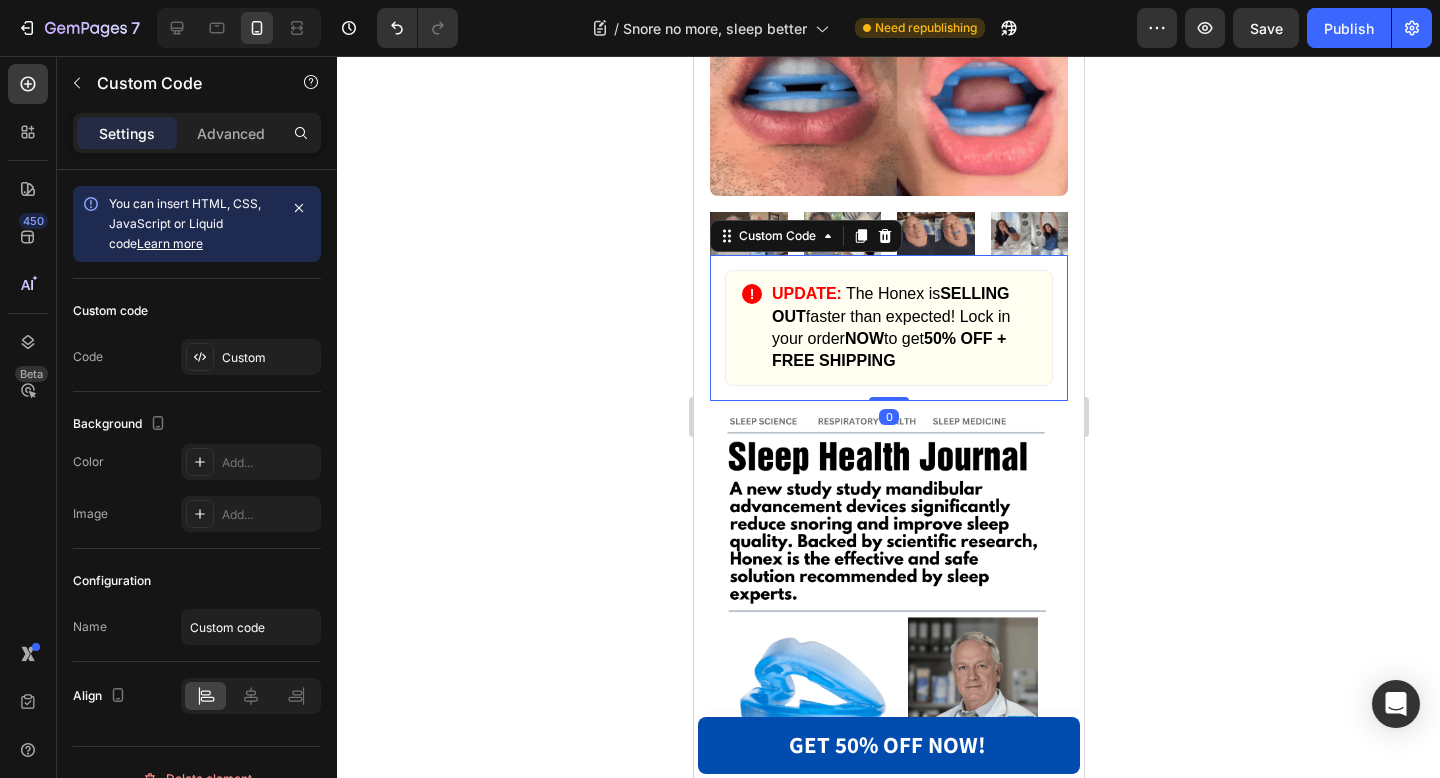 click on "NOW" at bounding box center (863, 338) 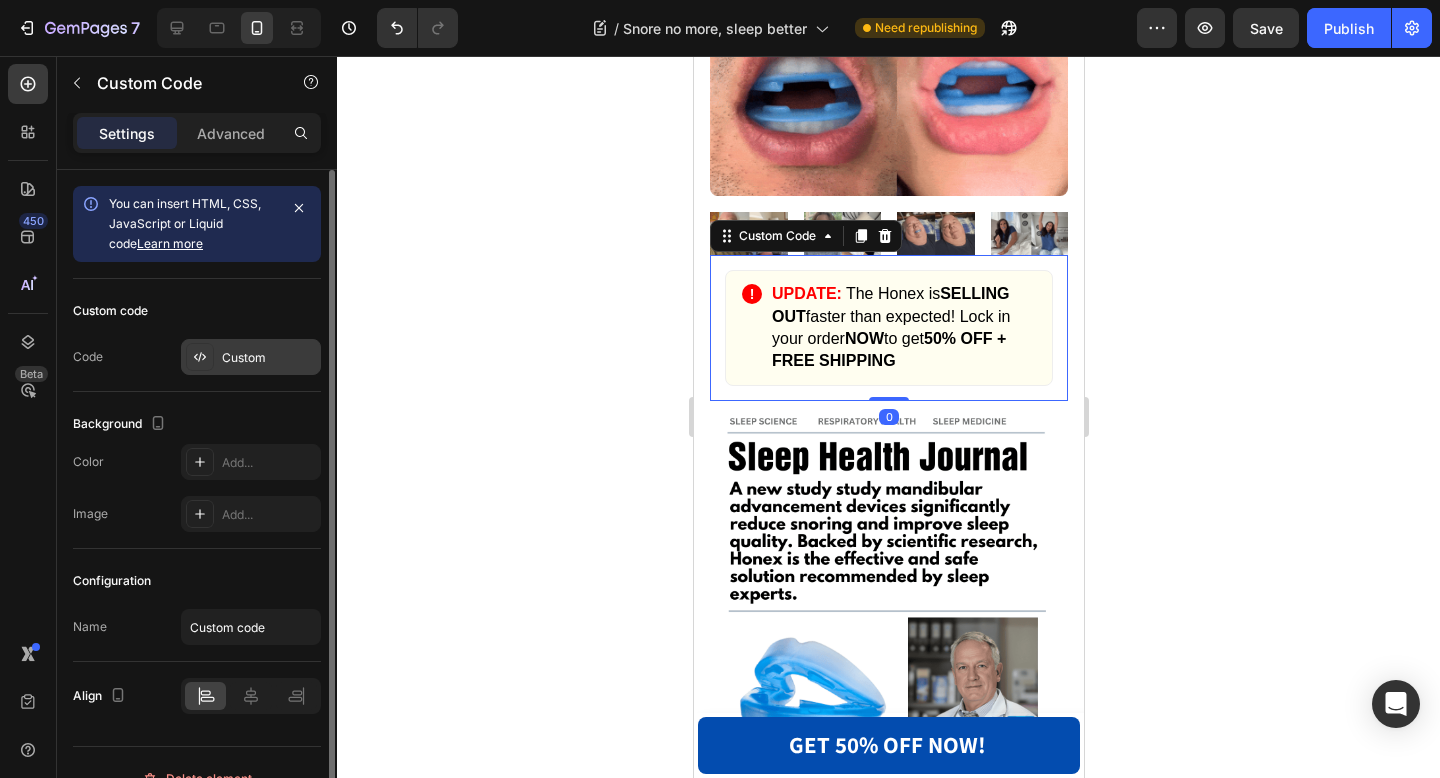 click on "Custom" at bounding box center [269, 358] 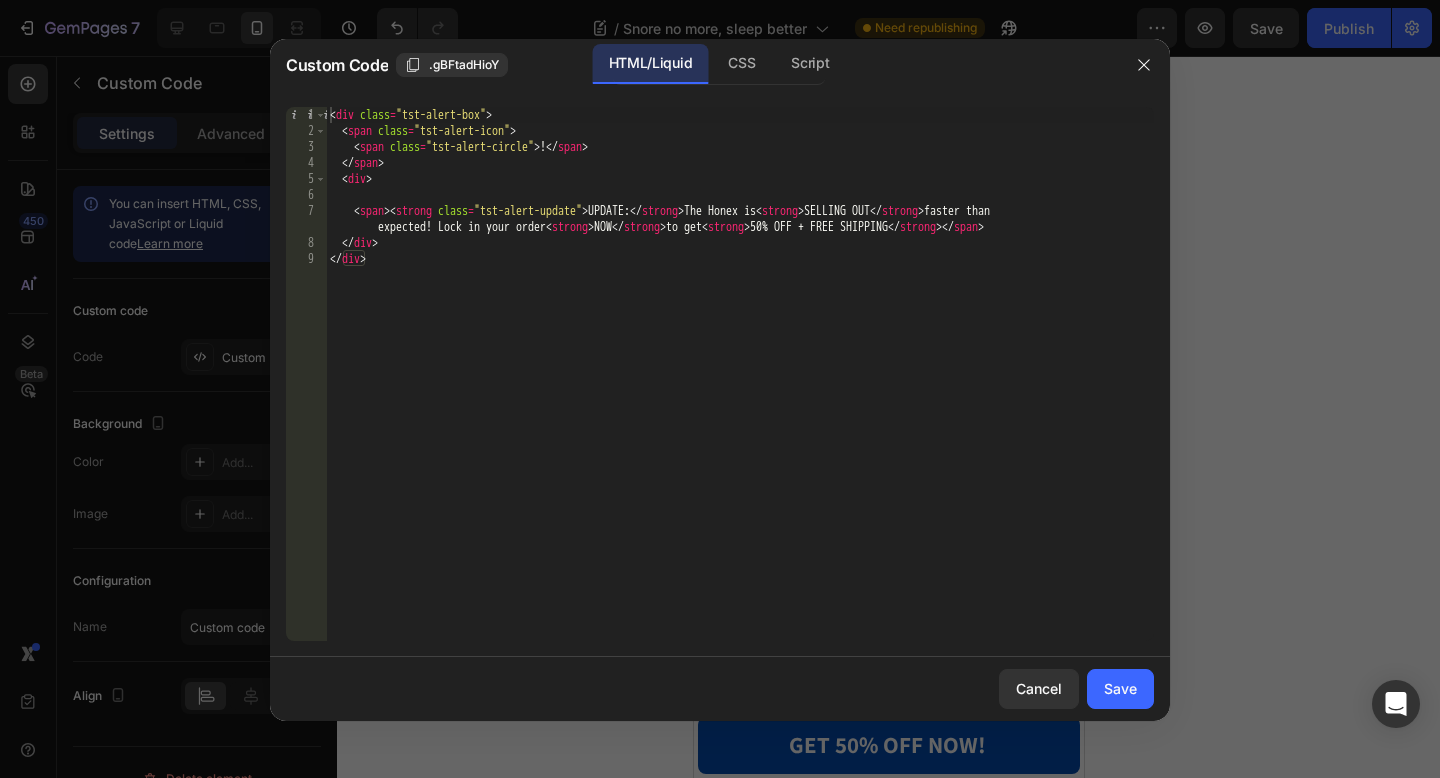 click at bounding box center [1144, 65] 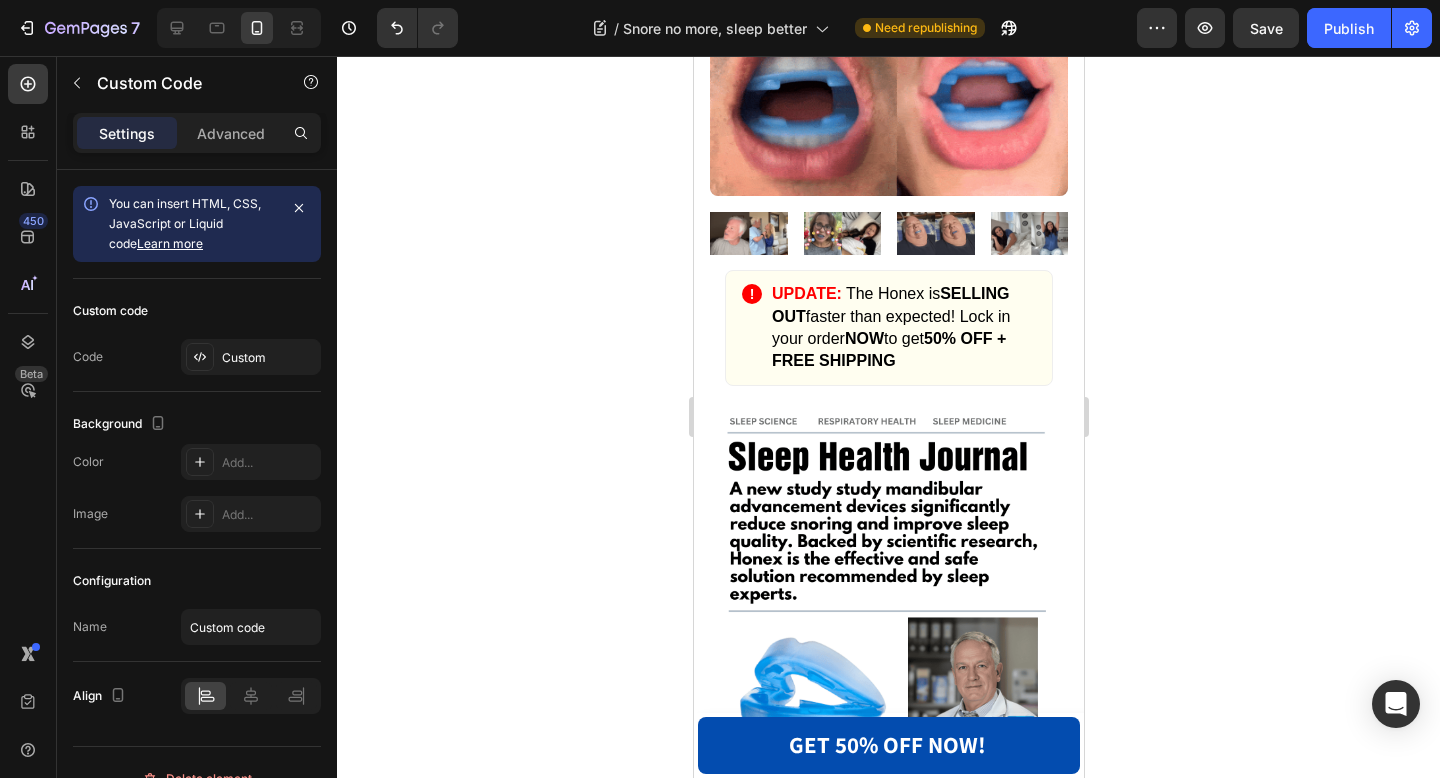 click on "Image Image Image Image Image Row Row
!
UPDATE:  The Honex is  SELLING OUT  faster than expected! Lock in your order  NOW  to get  50% OFF + FREE SHIPPING
Custom Code Section 3" at bounding box center (888, 199) 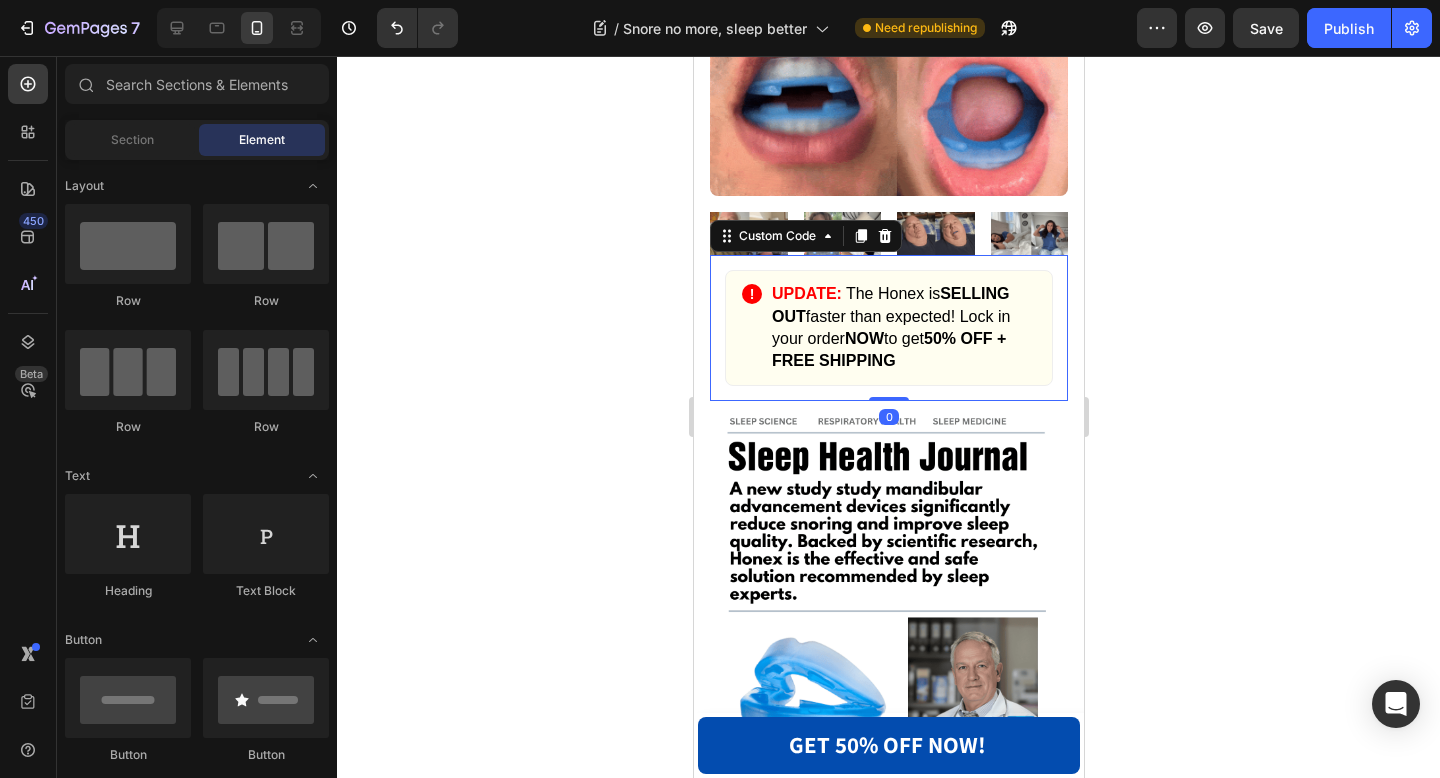 click on "!
UPDATE:  The Honex is  SELLING OUT  faster than expected! Lock in your order  NOW  to get  50% OFF + FREE SHIPPING" at bounding box center (888, 328) 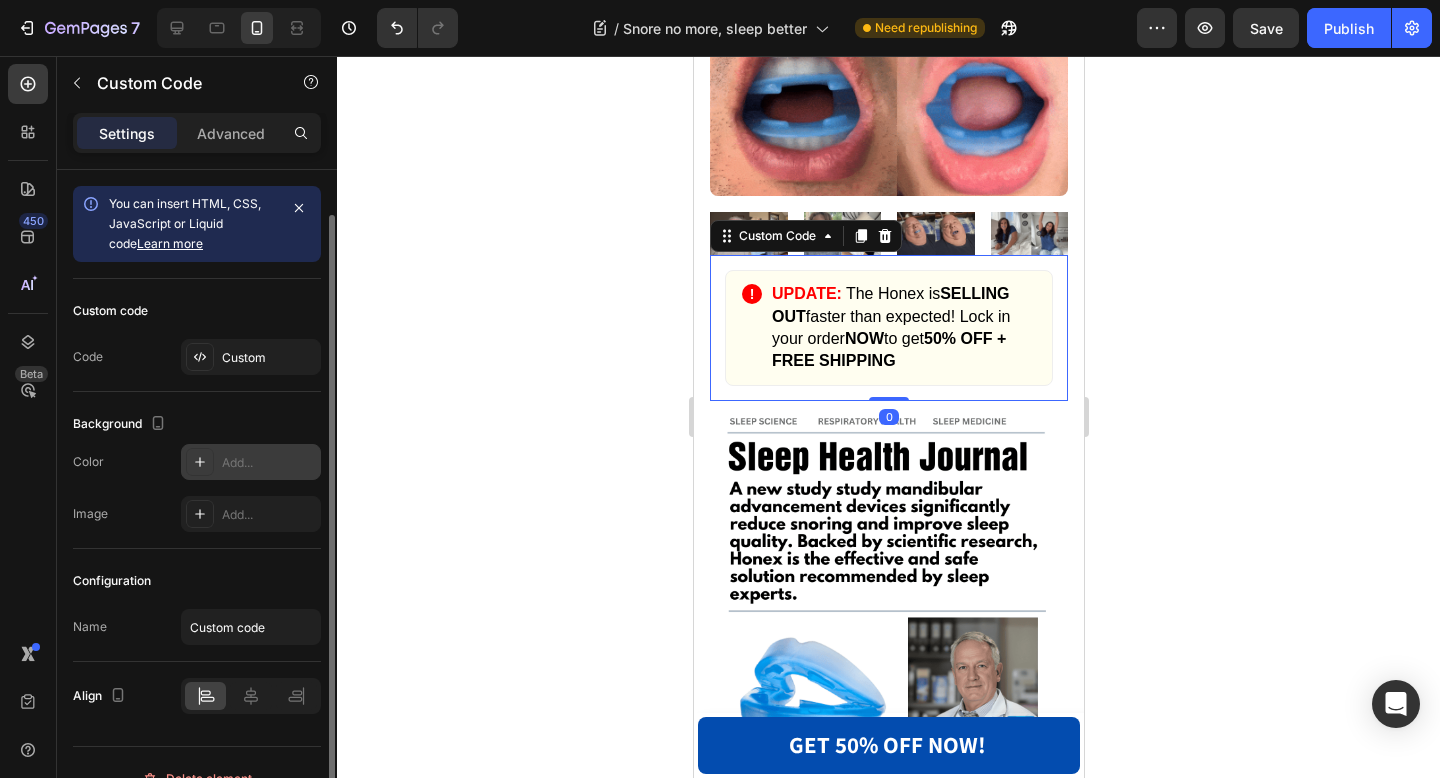 scroll, scrollTop: 32, scrollLeft: 0, axis: vertical 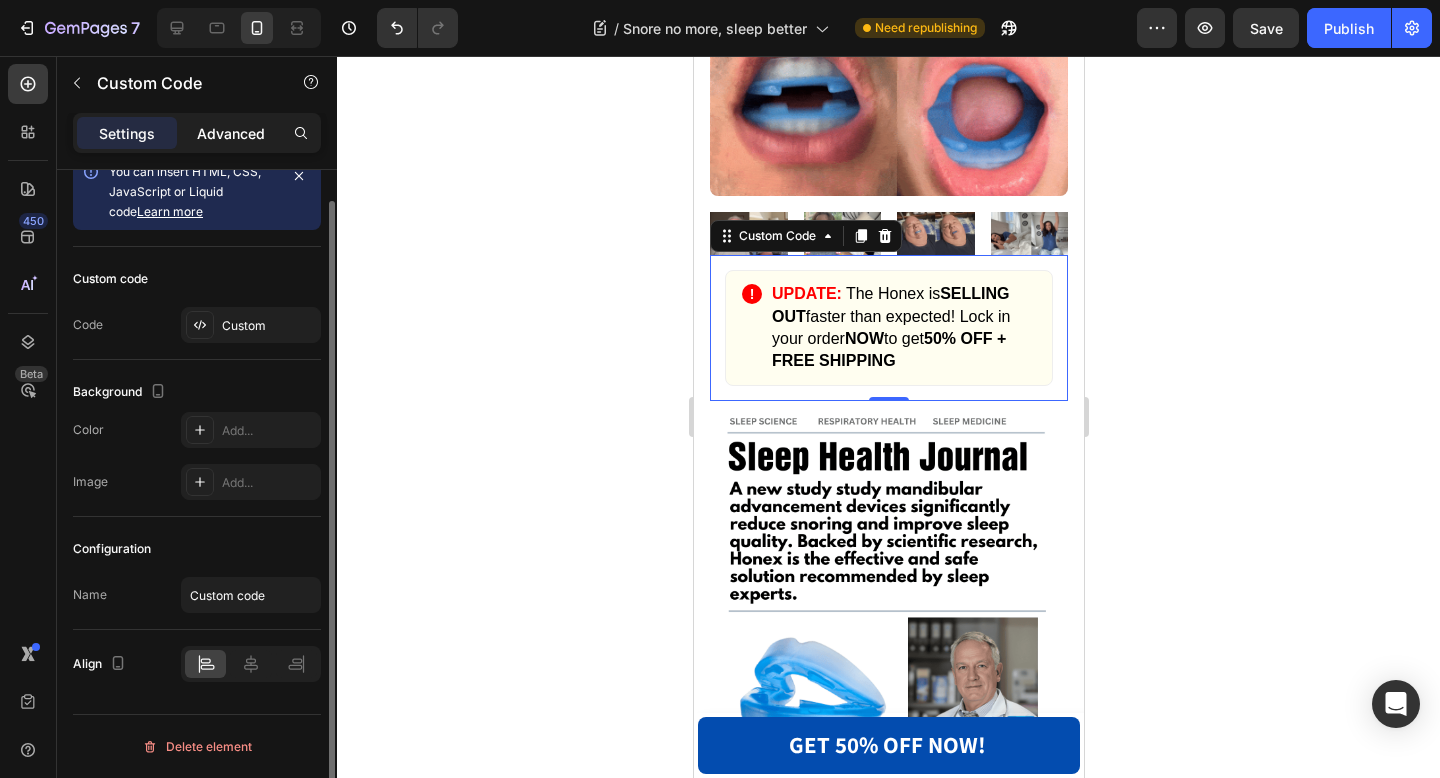 click on "Advanced" at bounding box center (231, 133) 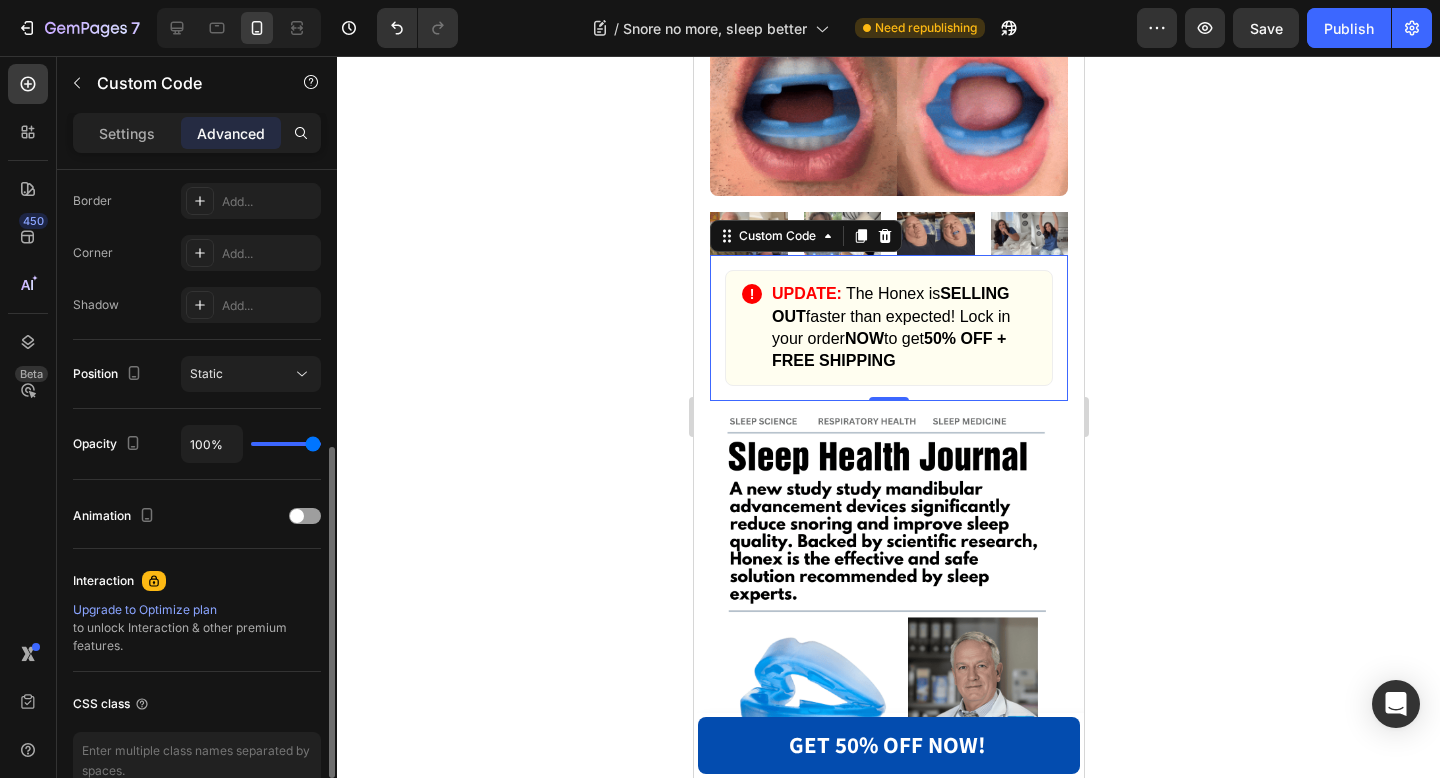 scroll, scrollTop: 0, scrollLeft: 0, axis: both 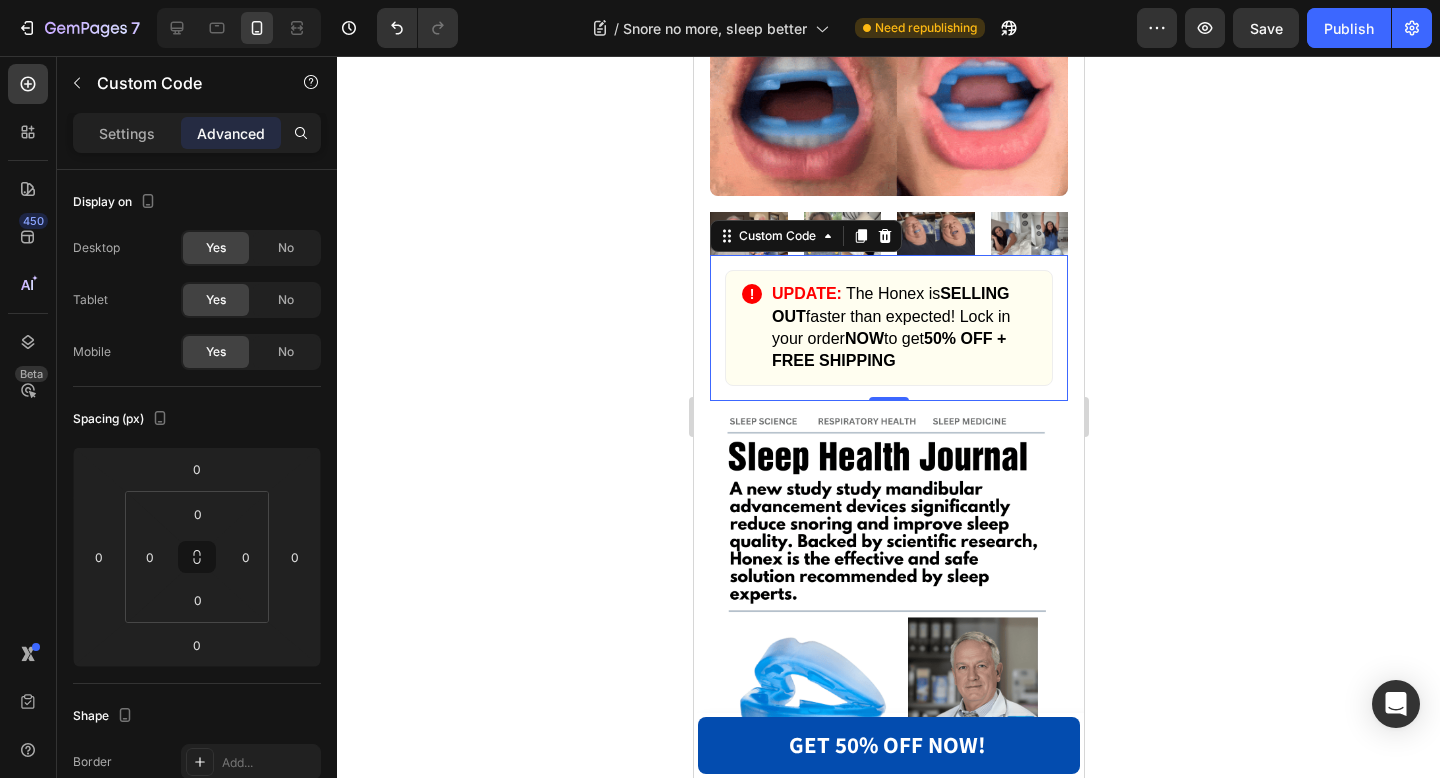click on "Image Image Image Image Image Row Row
!
UPDATE:  The Honex is  SELLING OUT  faster than expected! Lock in your order  NOW  to get  50% OFF + FREE SHIPPING
Custom Code   0 Section 3" at bounding box center [888, 199] 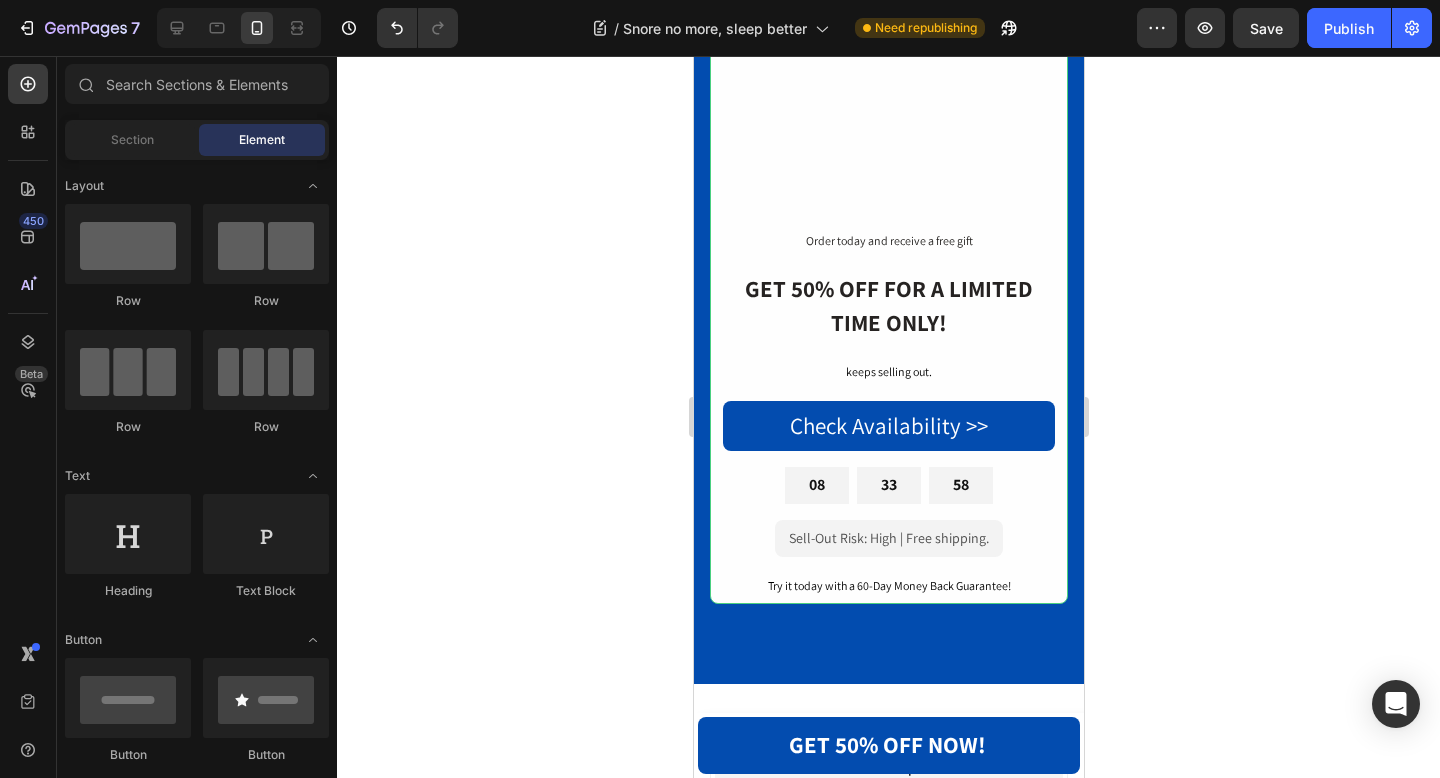 scroll, scrollTop: 8390, scrollLeft: 0, axis: vertical 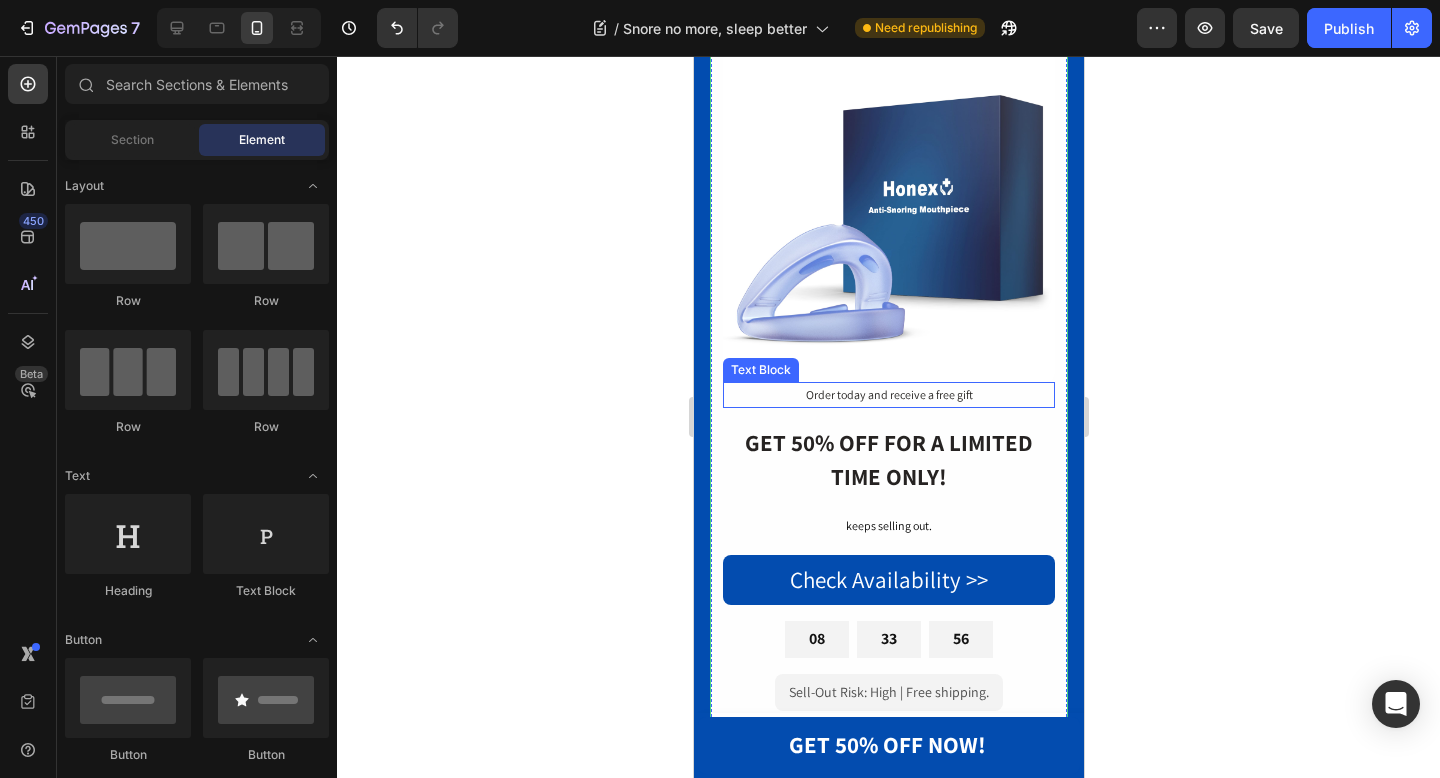 click on "Order today and receive a free gift" at bounding box center (888, 395) 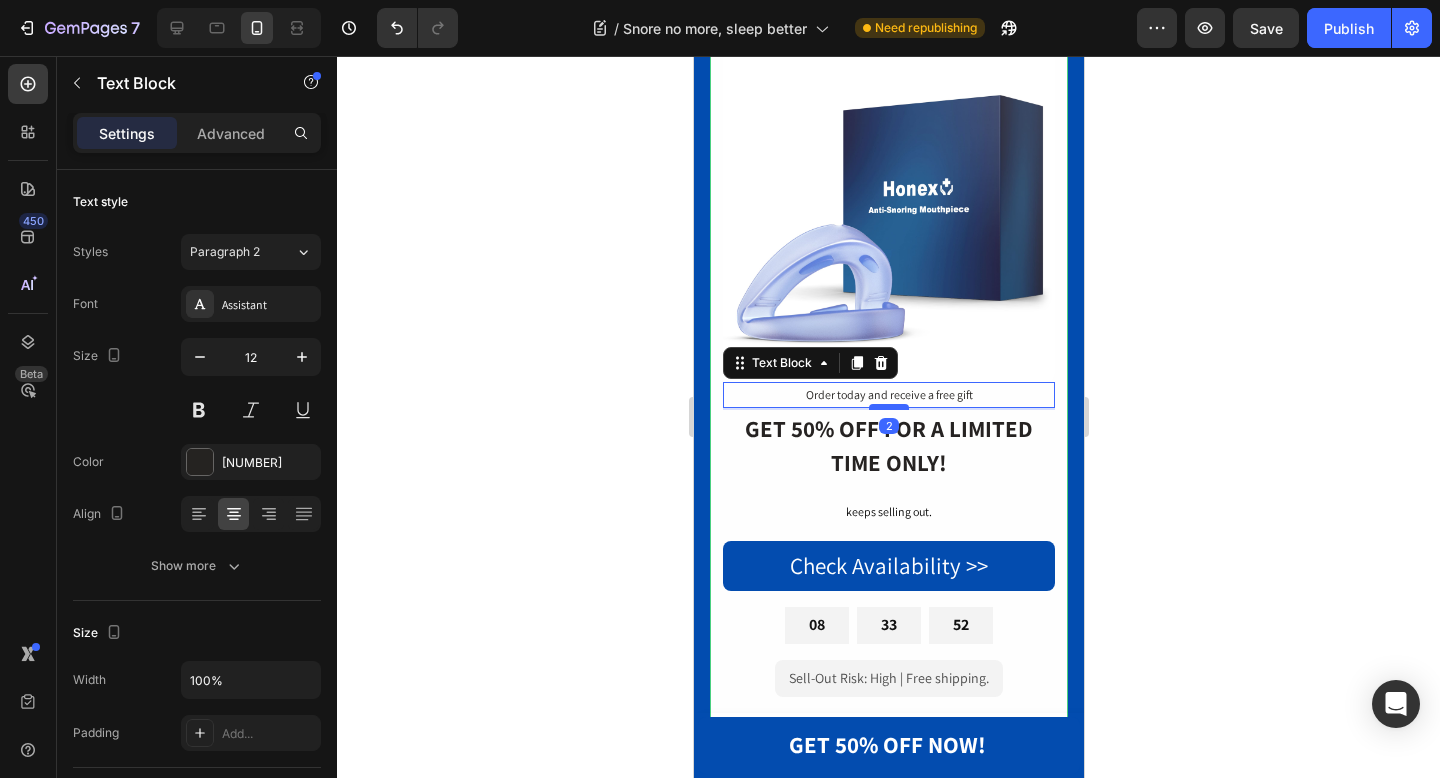 drag, startPoint x: 879, startPoint y: 421, endPoint x: 878, endPoint y: 407, distance: 14.035668 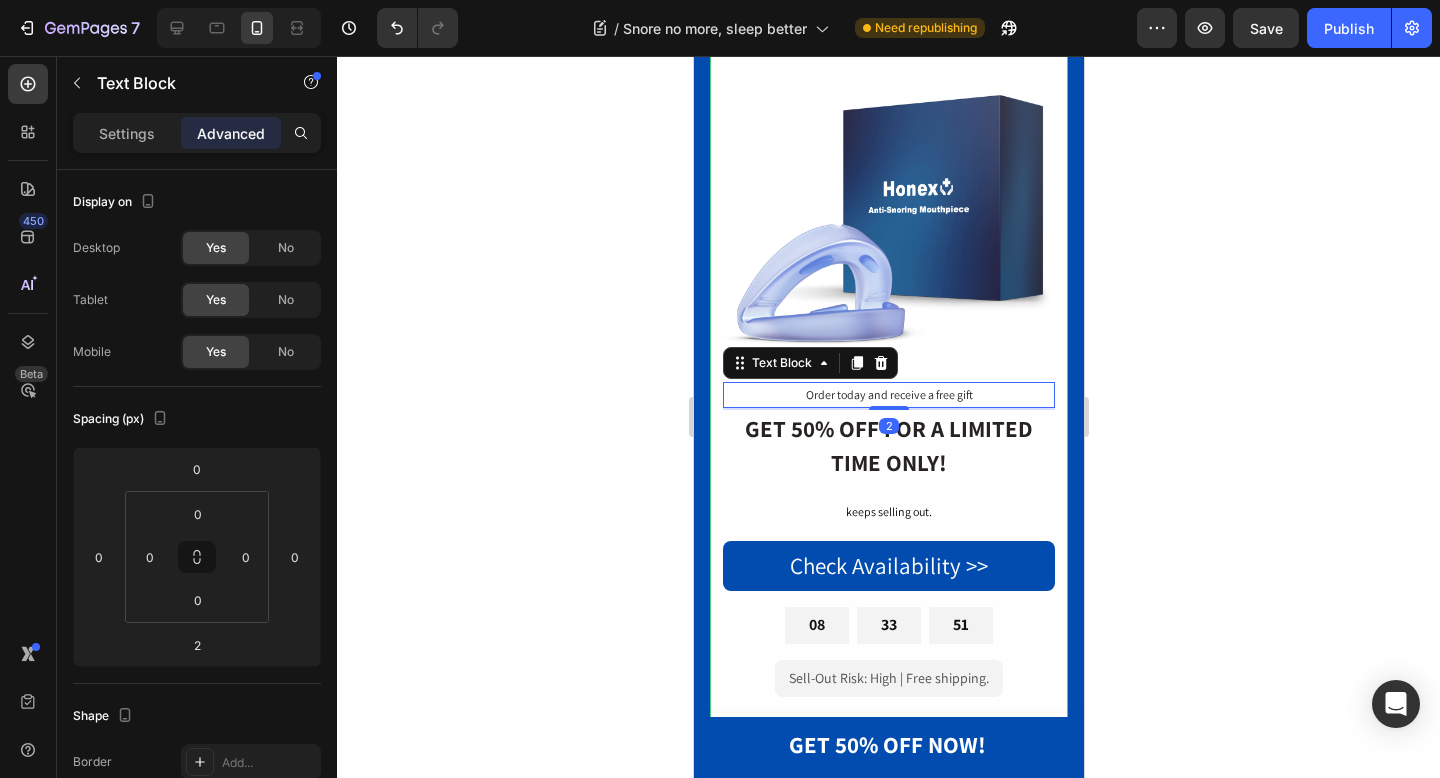 click on "Order today and receive a free gift" at bounding box center (888, 395) 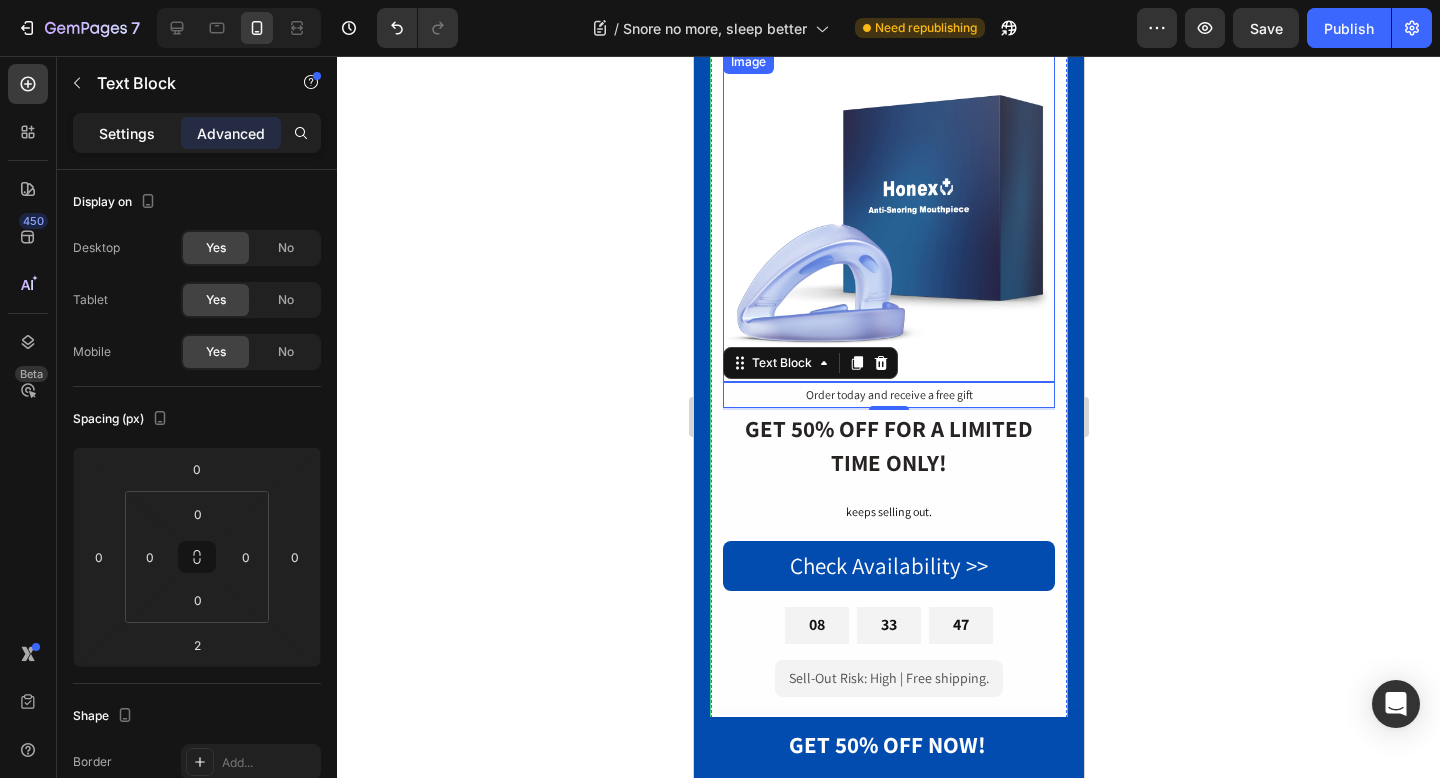 click on "Settings" at bounding box center [127, 133] 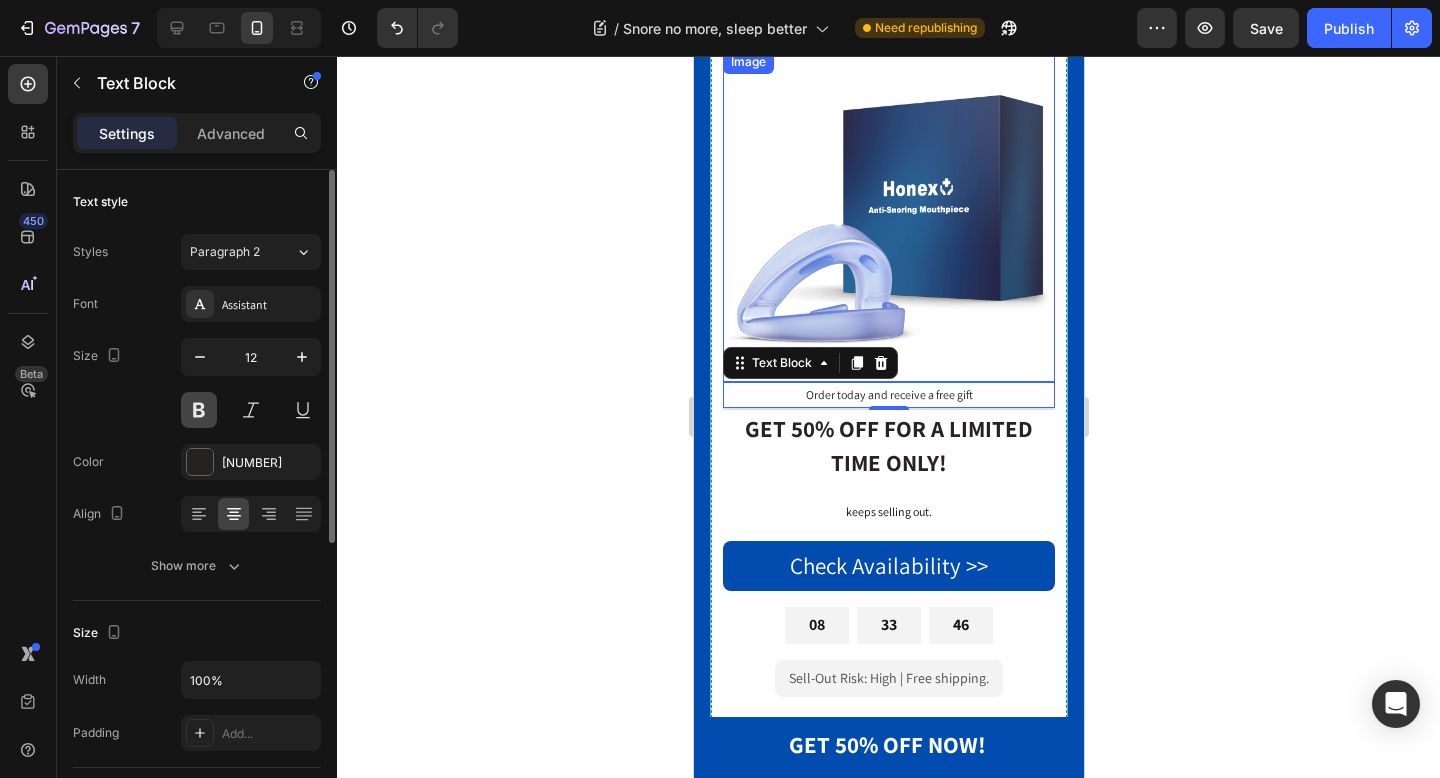 click at bounding box center (199, 410) 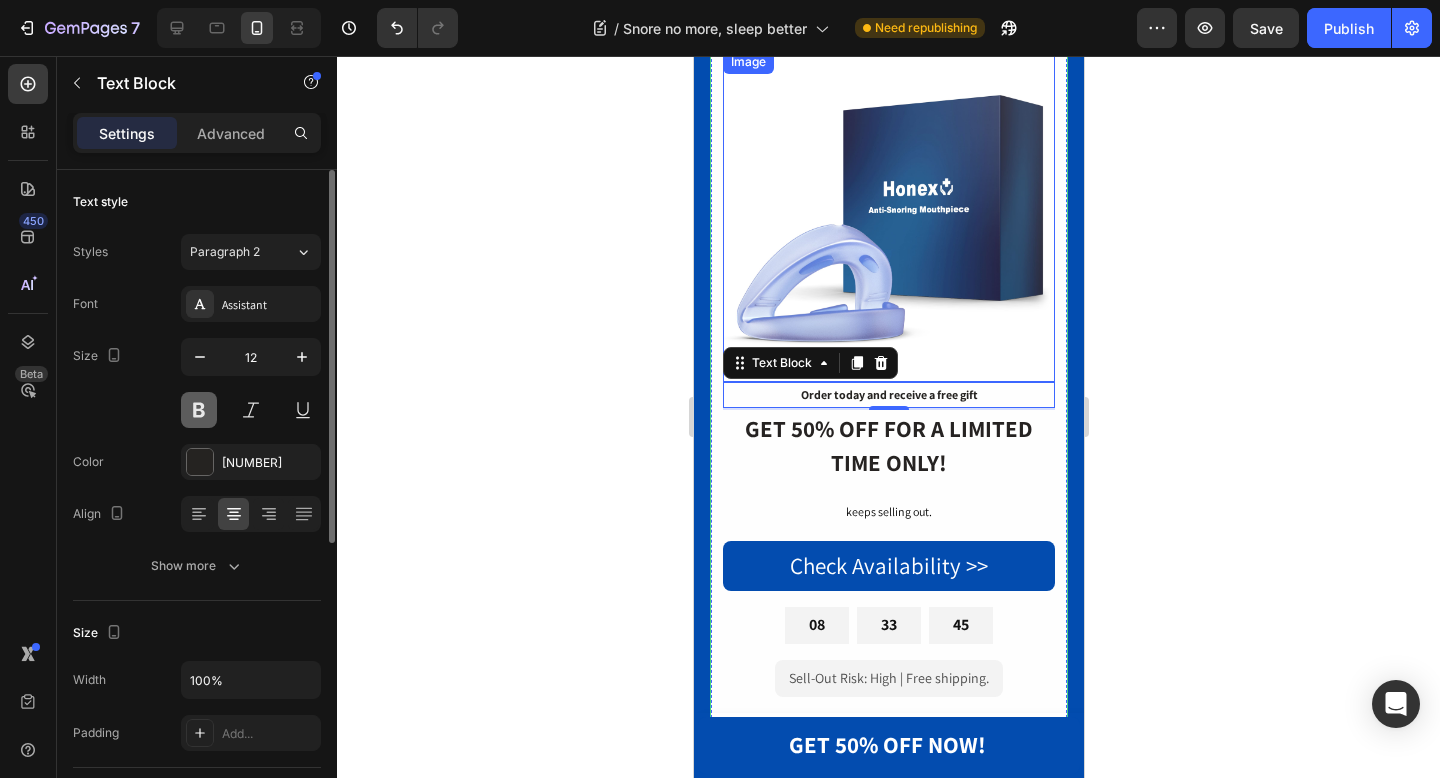 click at bounding box center (199, 410) 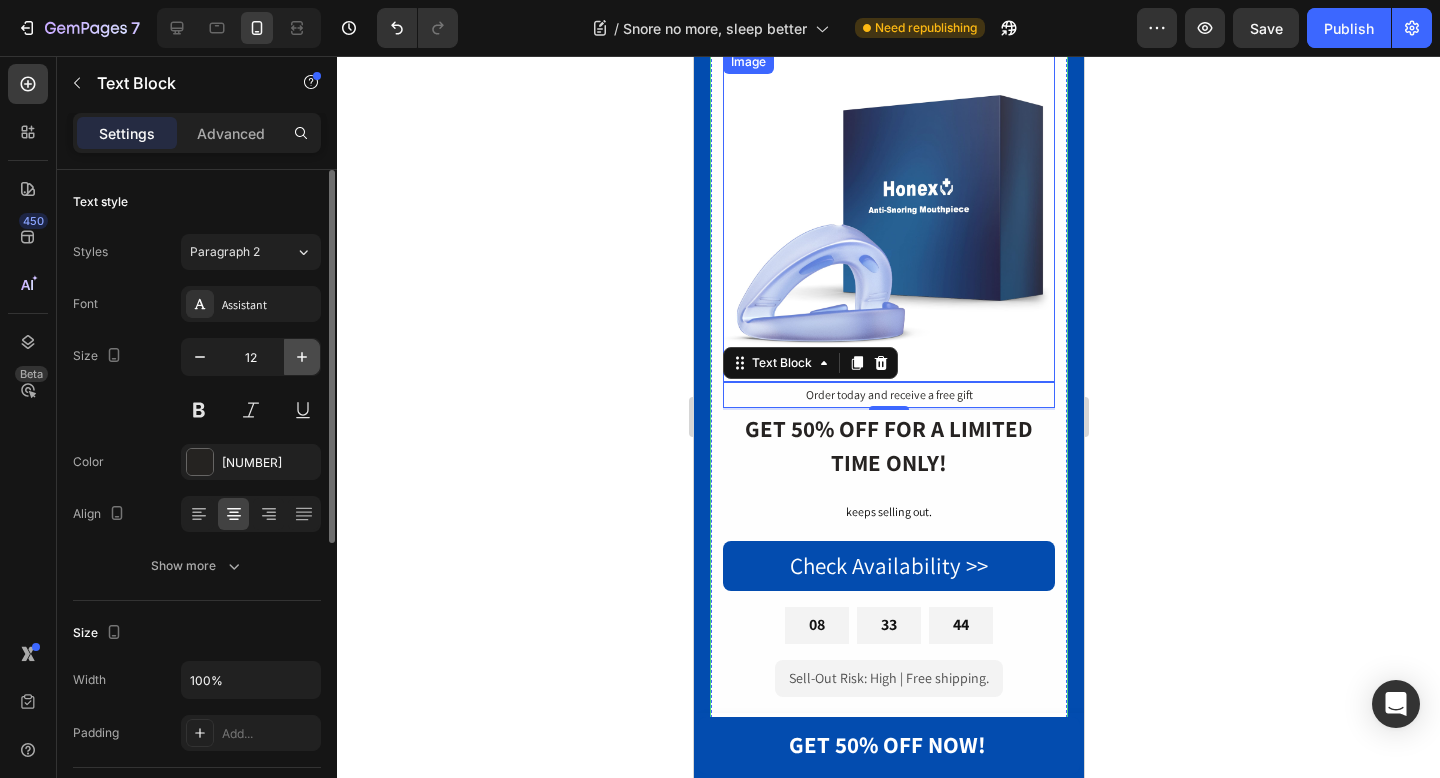 click 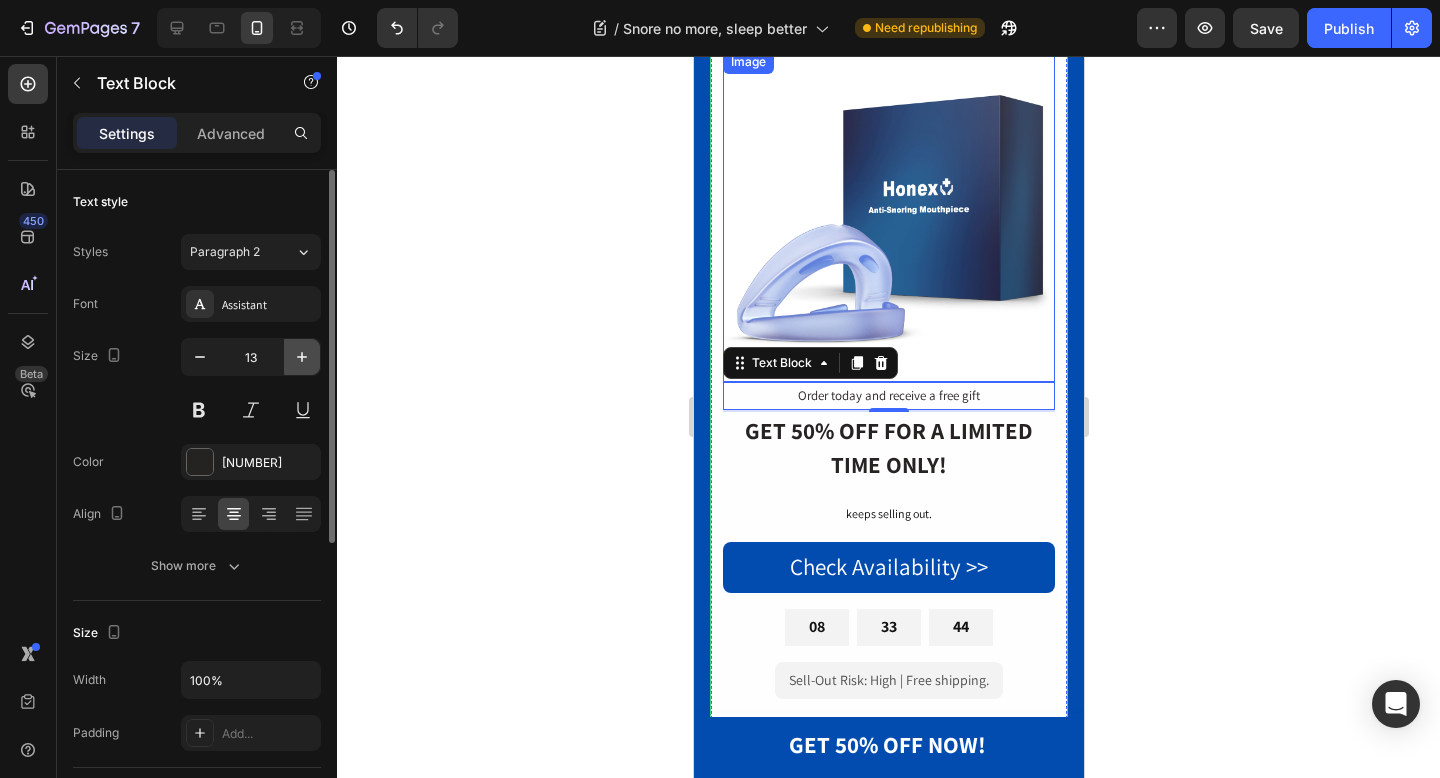click 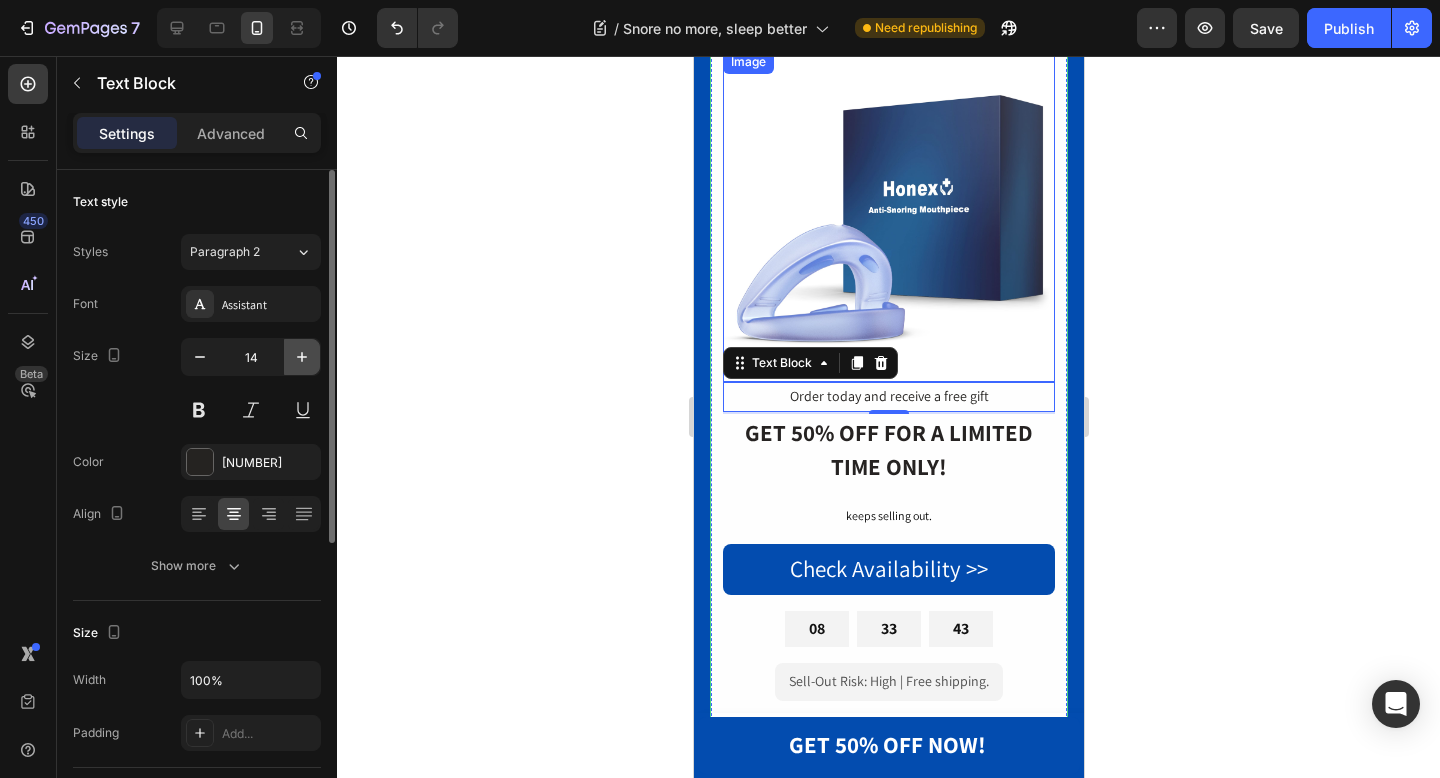 click 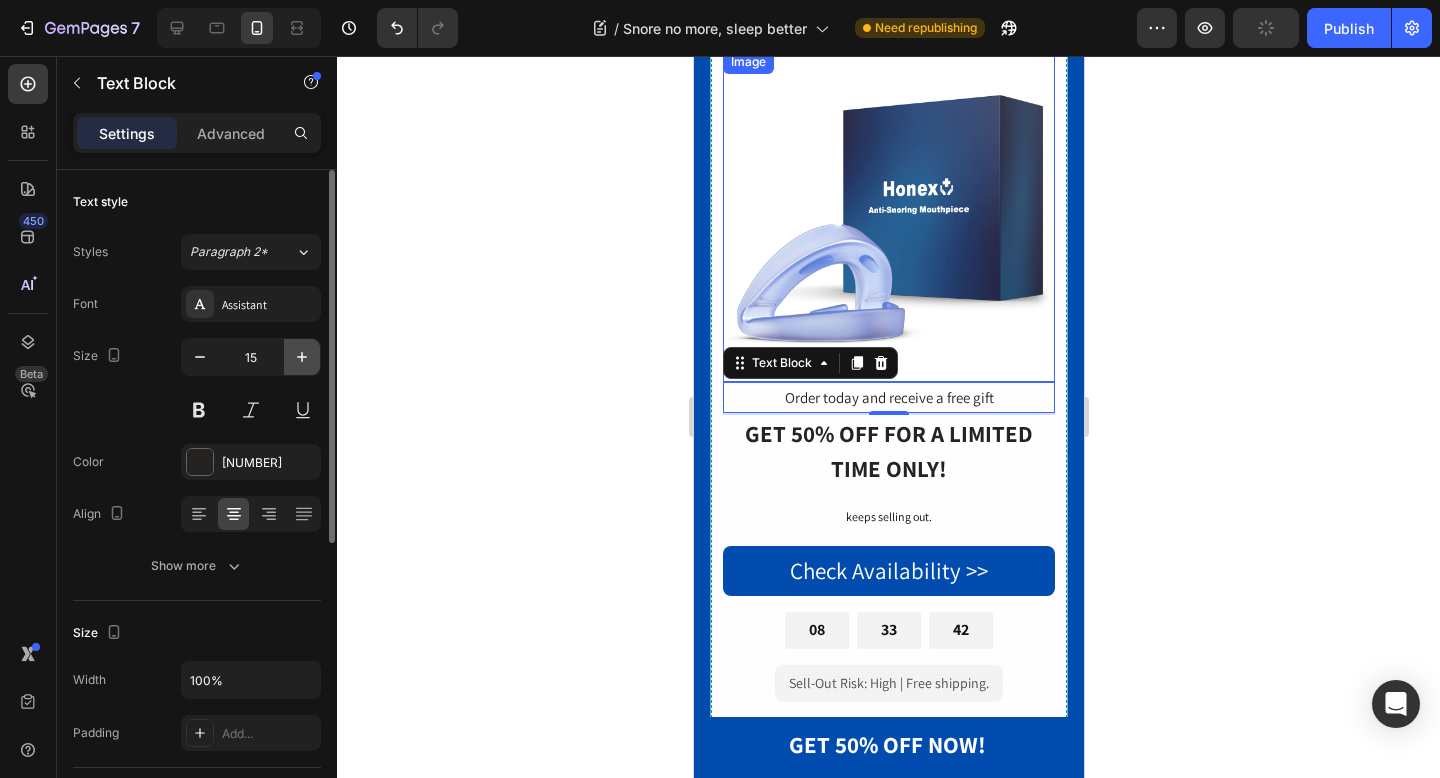 click 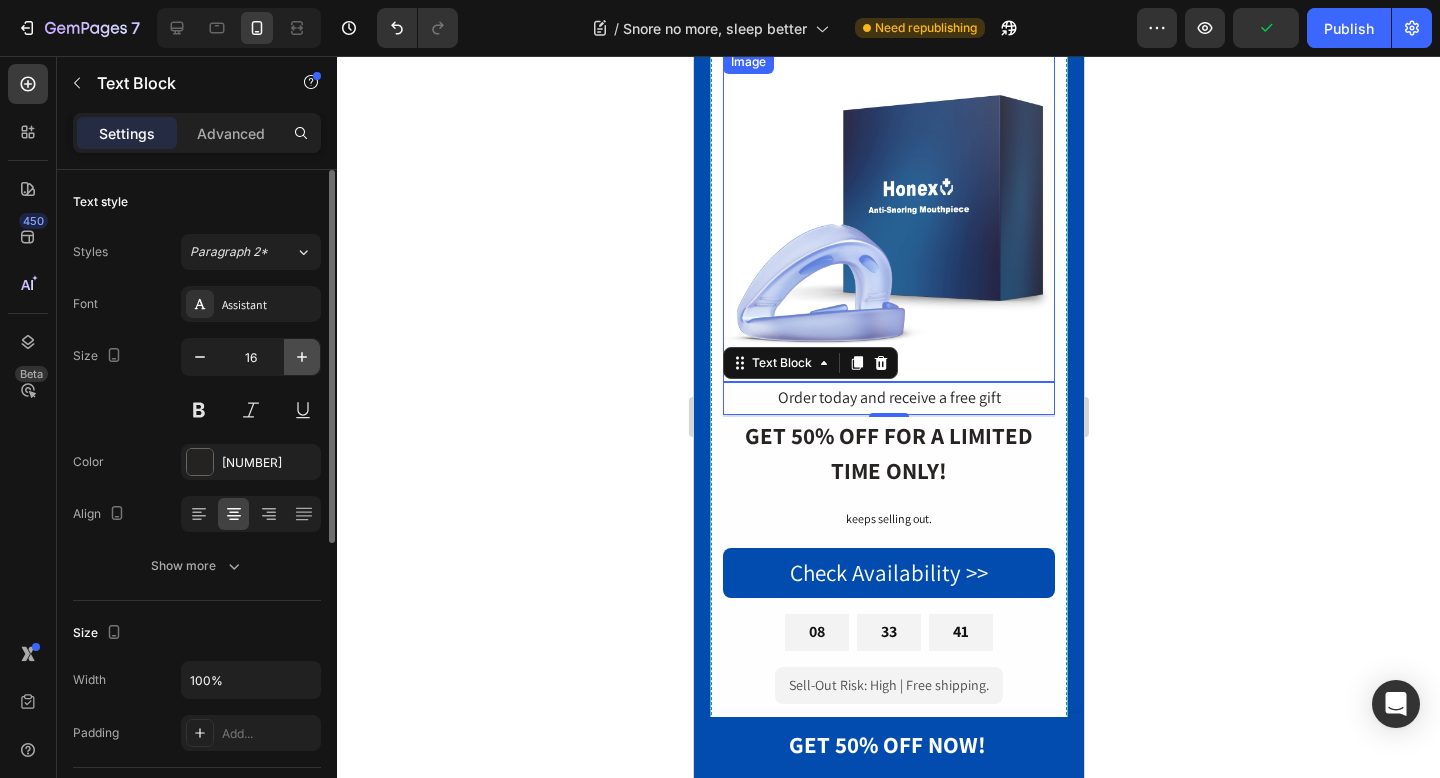 click 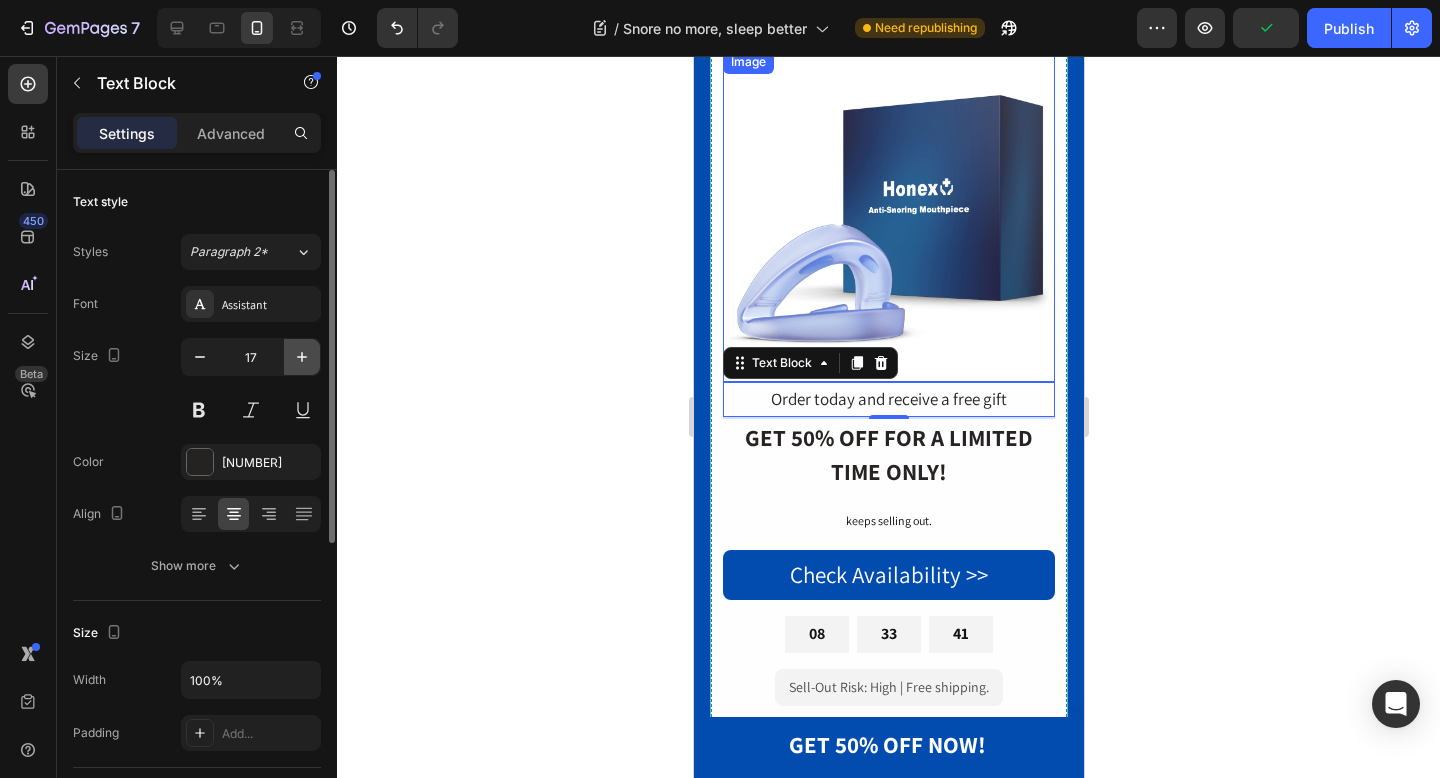 click 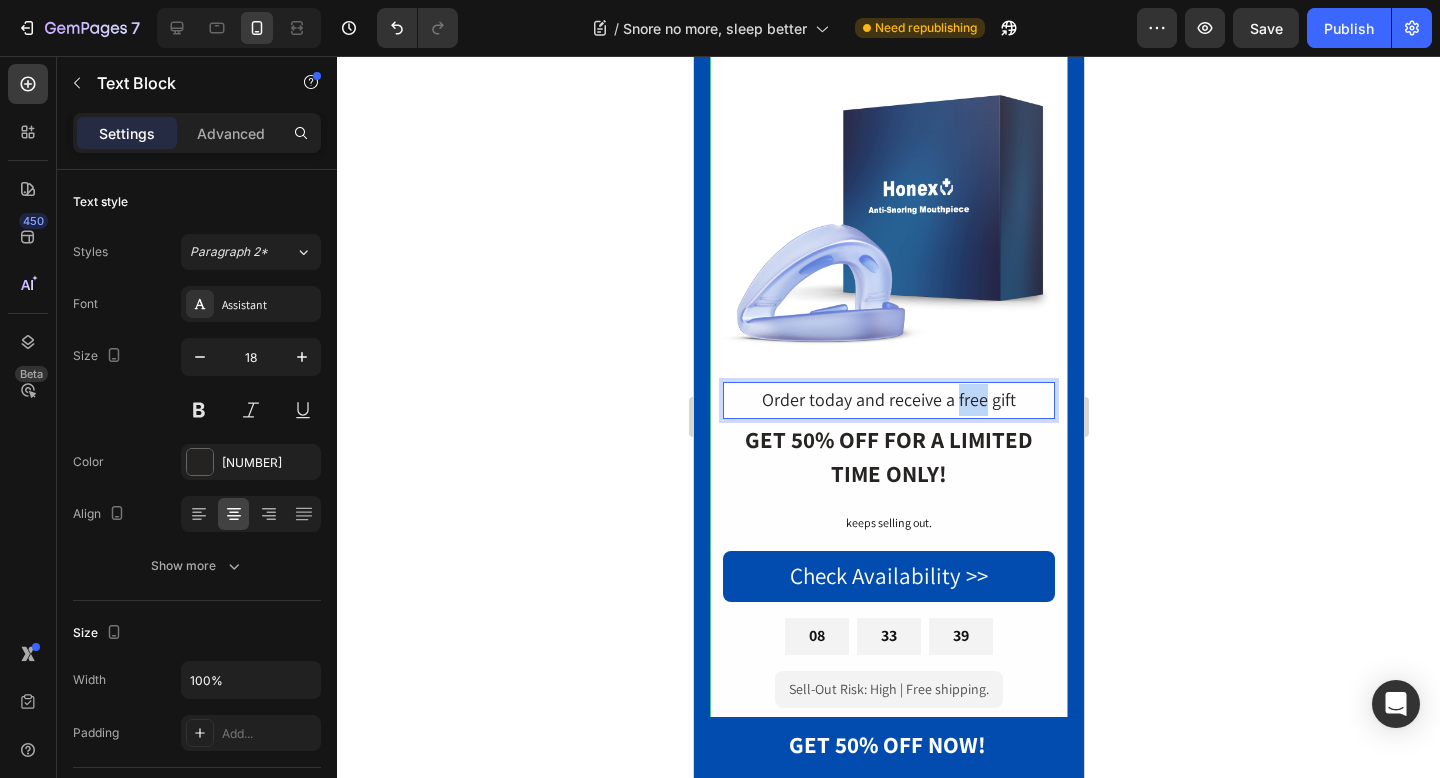 click on "Order today and receive a free gift" at bounding box center (888, 400) 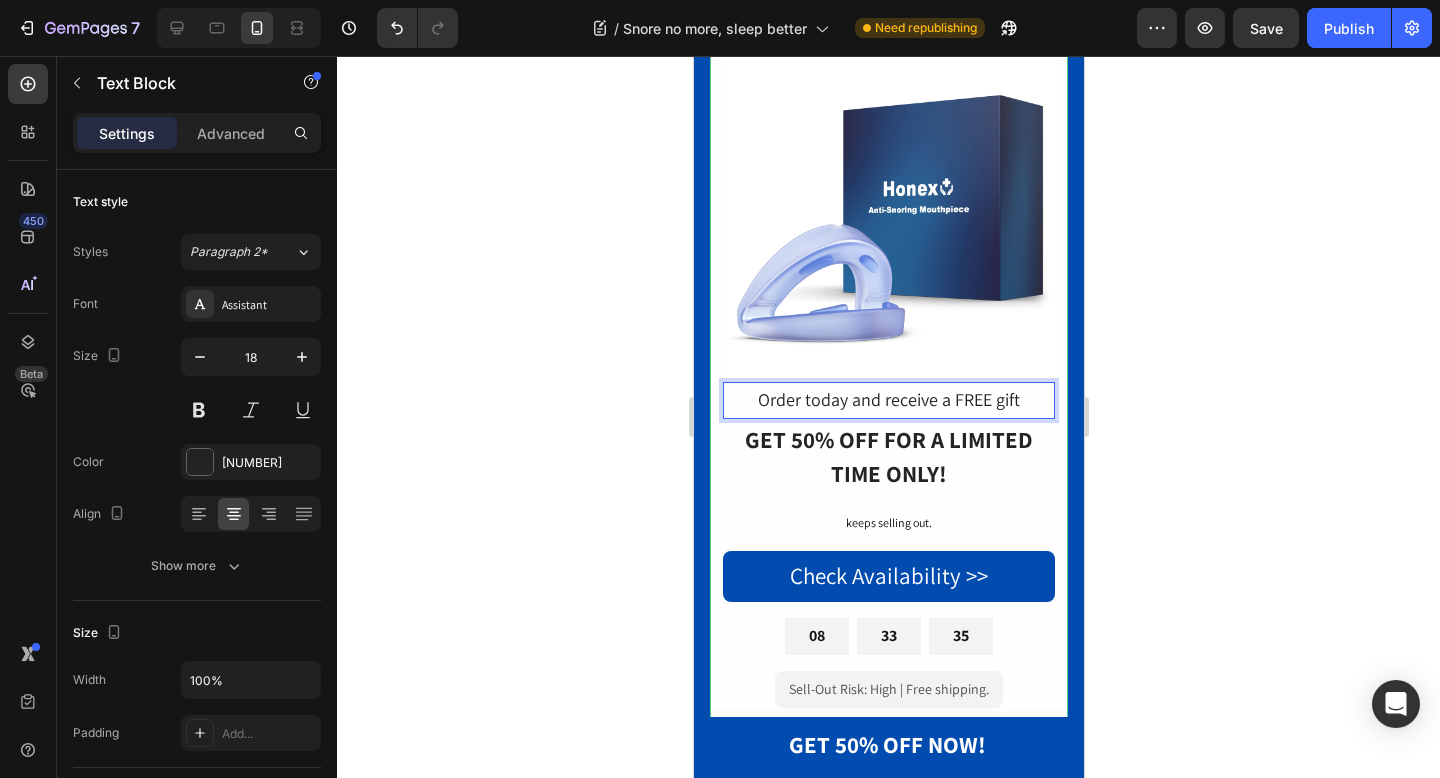 click on "Order today and receive a FREE gift" at bounding box center (888, 400) 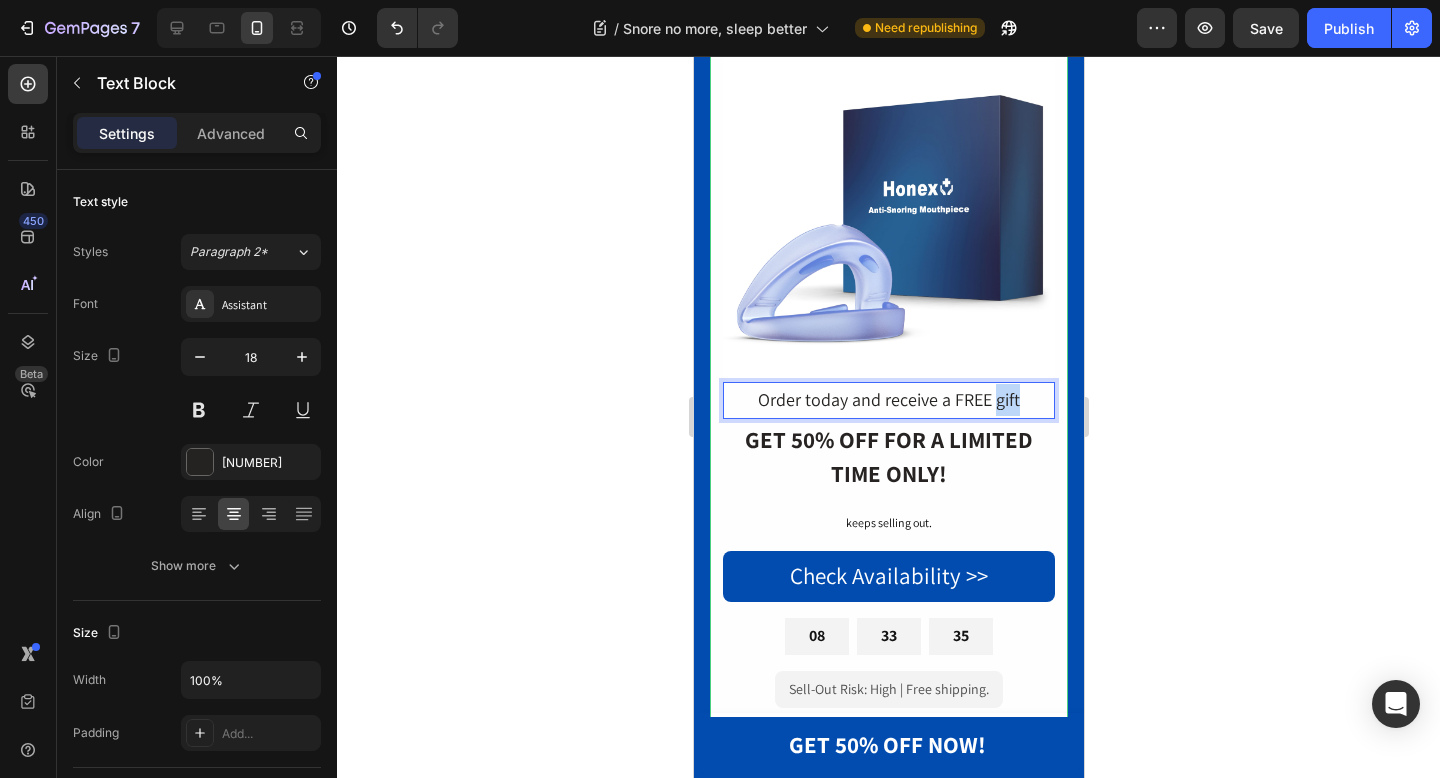 click on "Order today and receive a FREE gift" at bounding box center (888, 400) 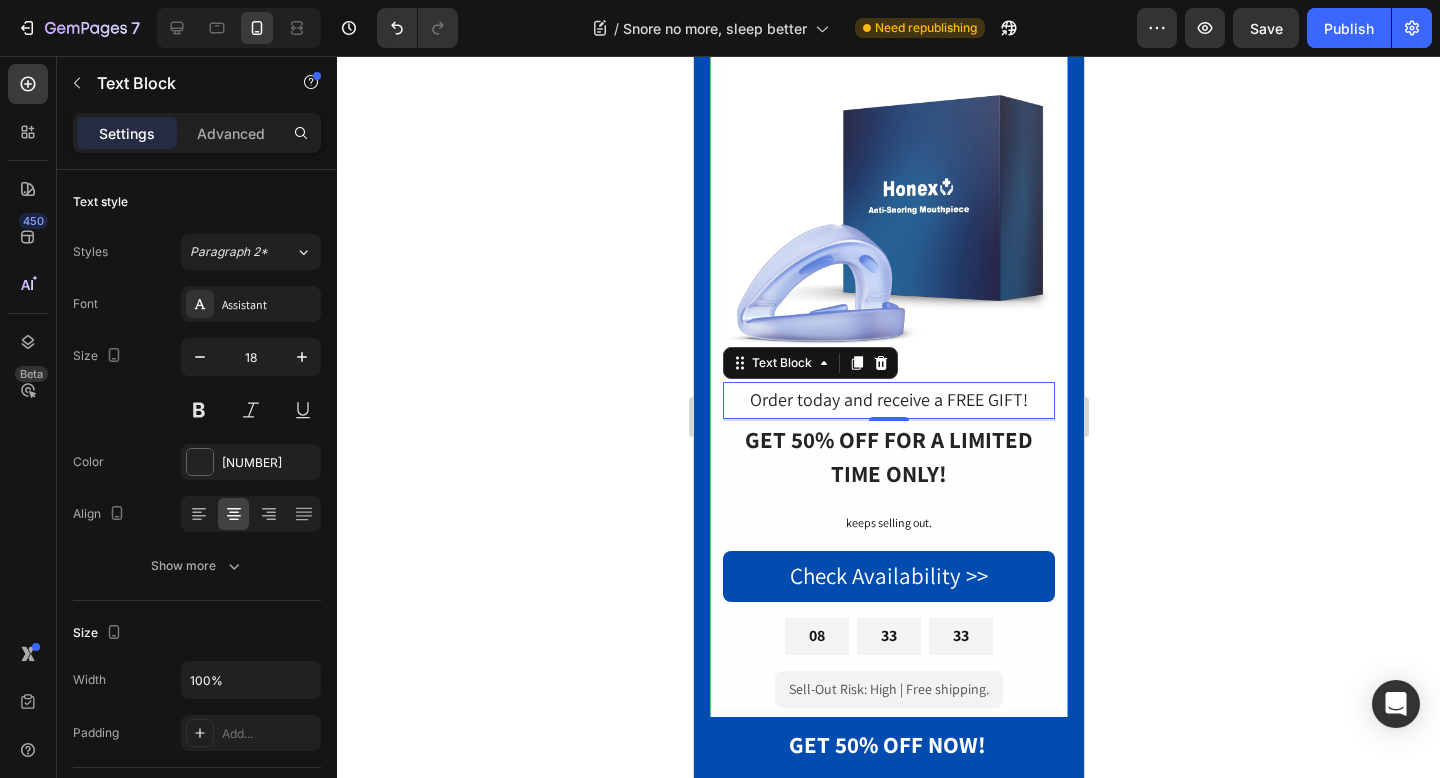 click 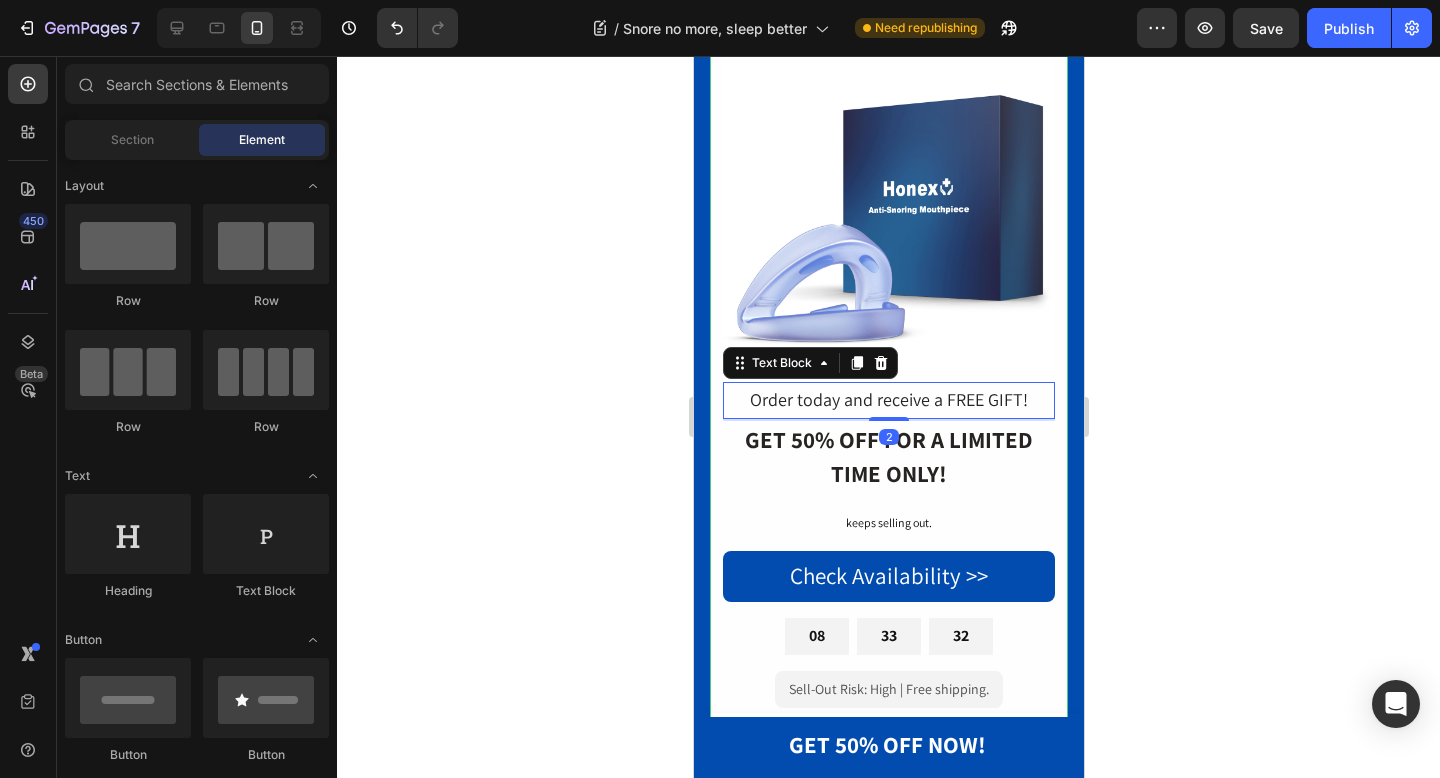 click on "Order today and receive a FREE GIFT!" at bounding box center (888, 400) 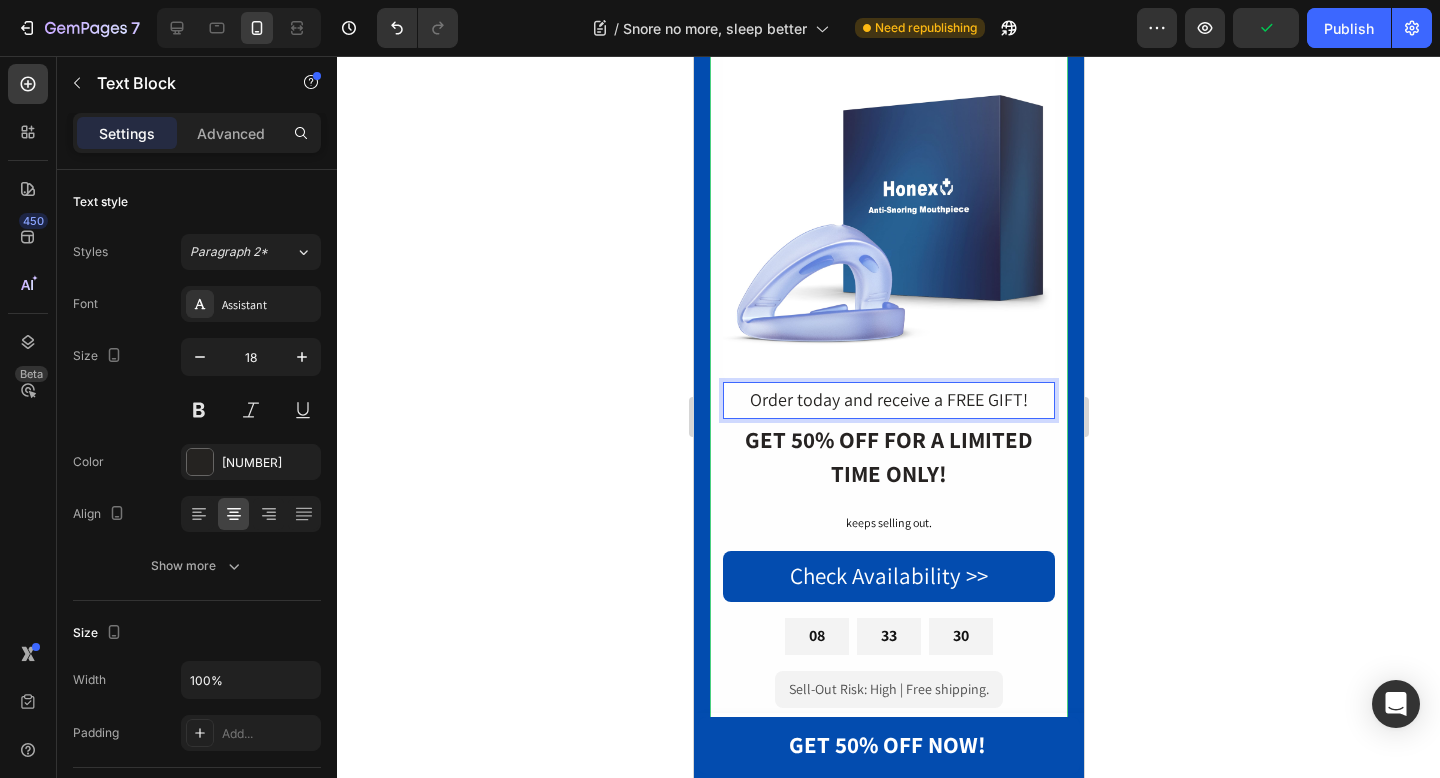 click on "Order today and receive a FREE GIFT!" at bounding box center [888, 400] 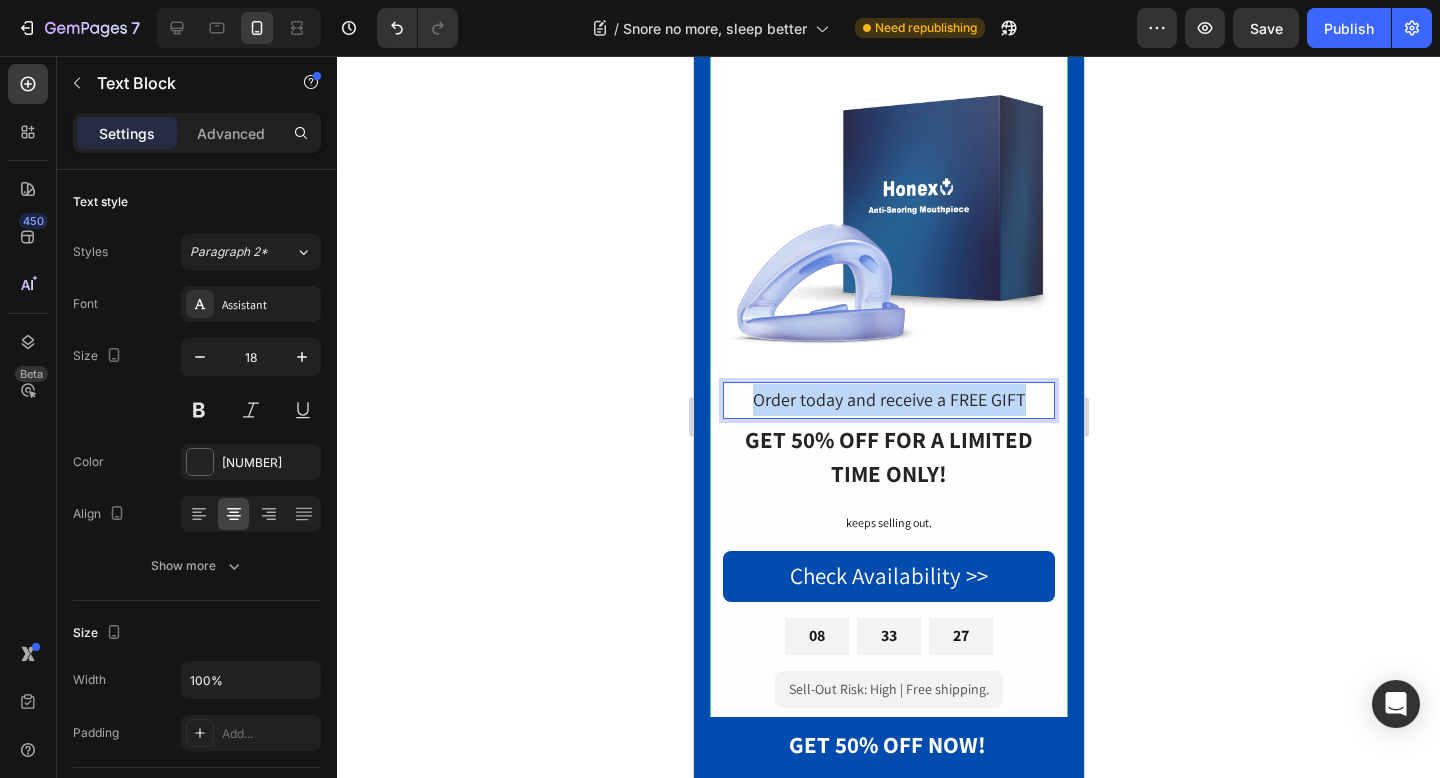 drag, startPoint x: 1022, startPoint y: 401, endPoint x: 754, endPoint y: 406, distance: 268.04663 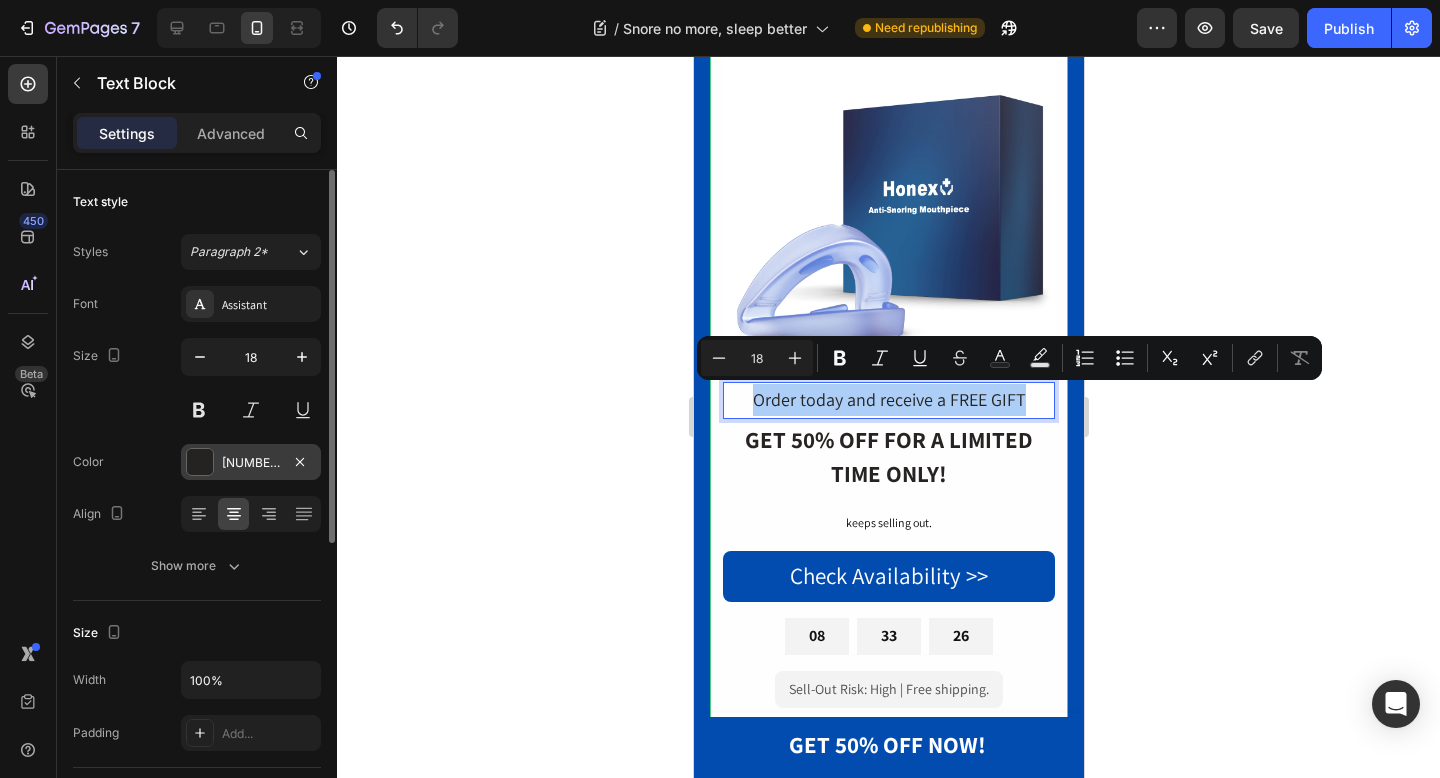 click at bounding box center [200, 462] 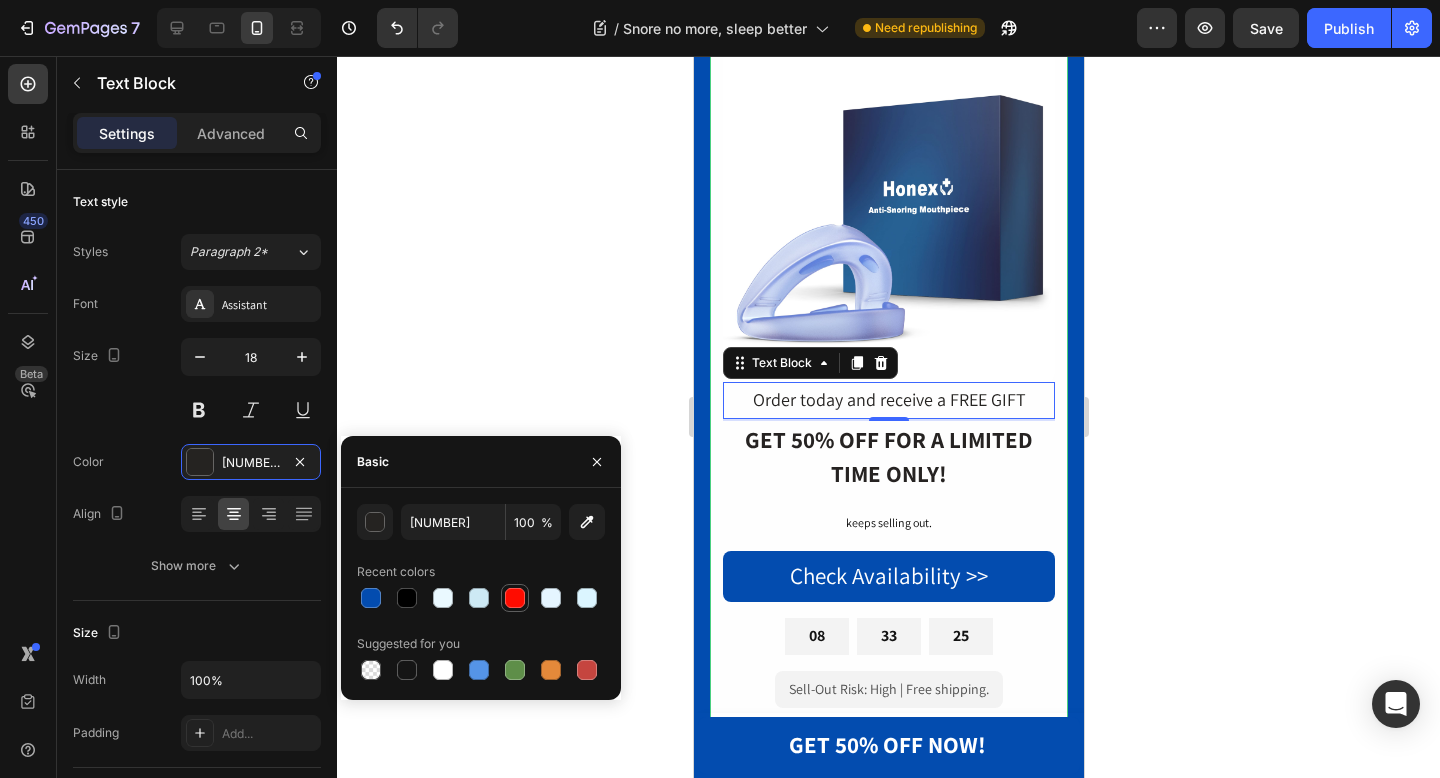 click at bounding box center (515, 598) 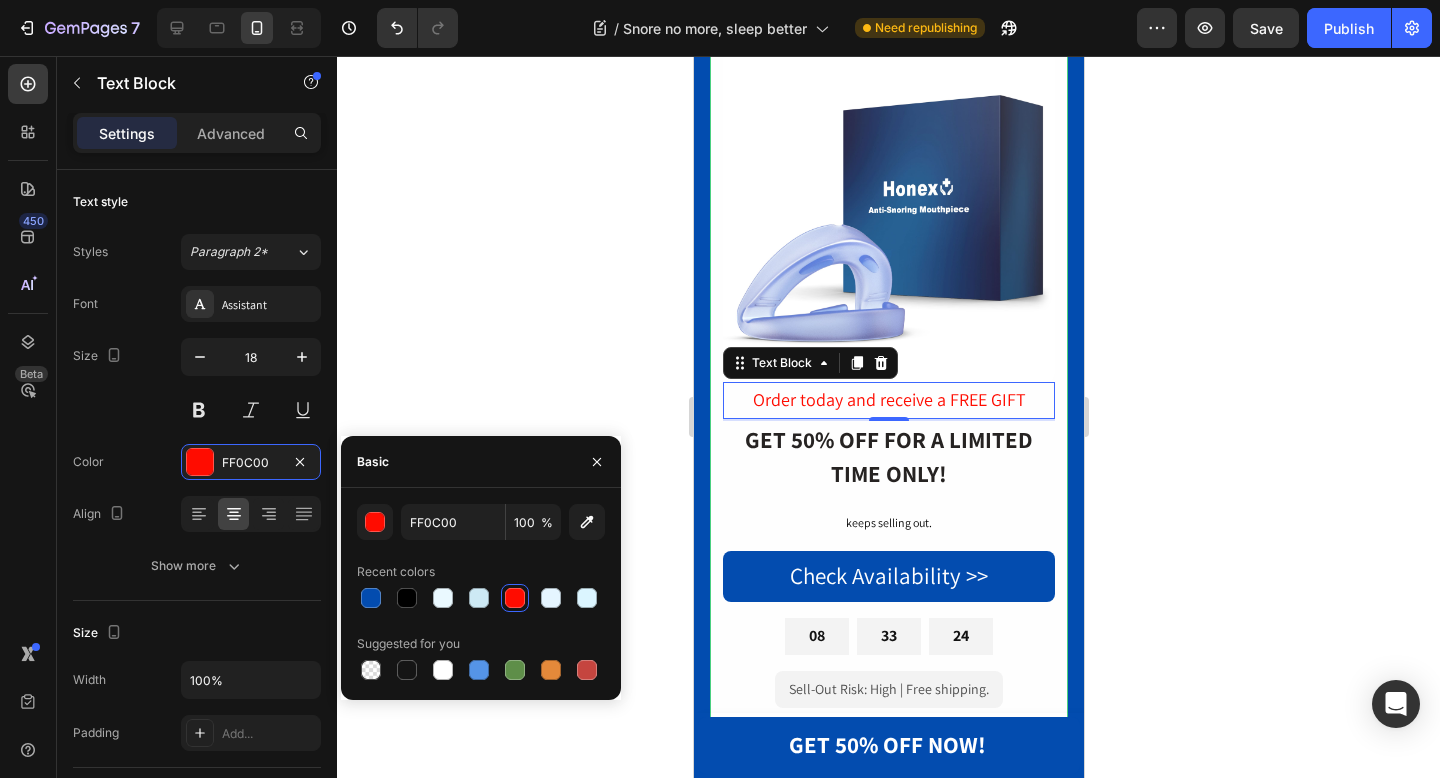click 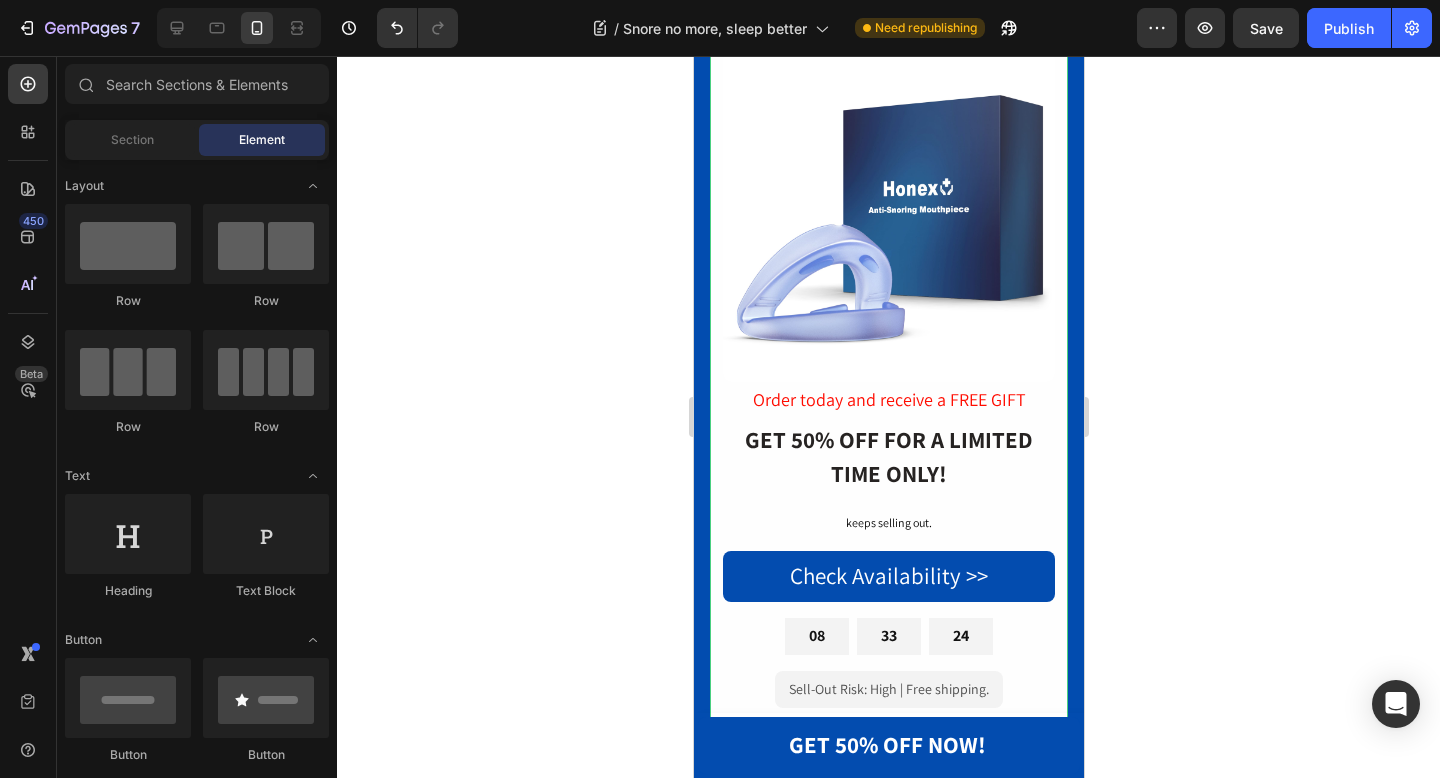 click 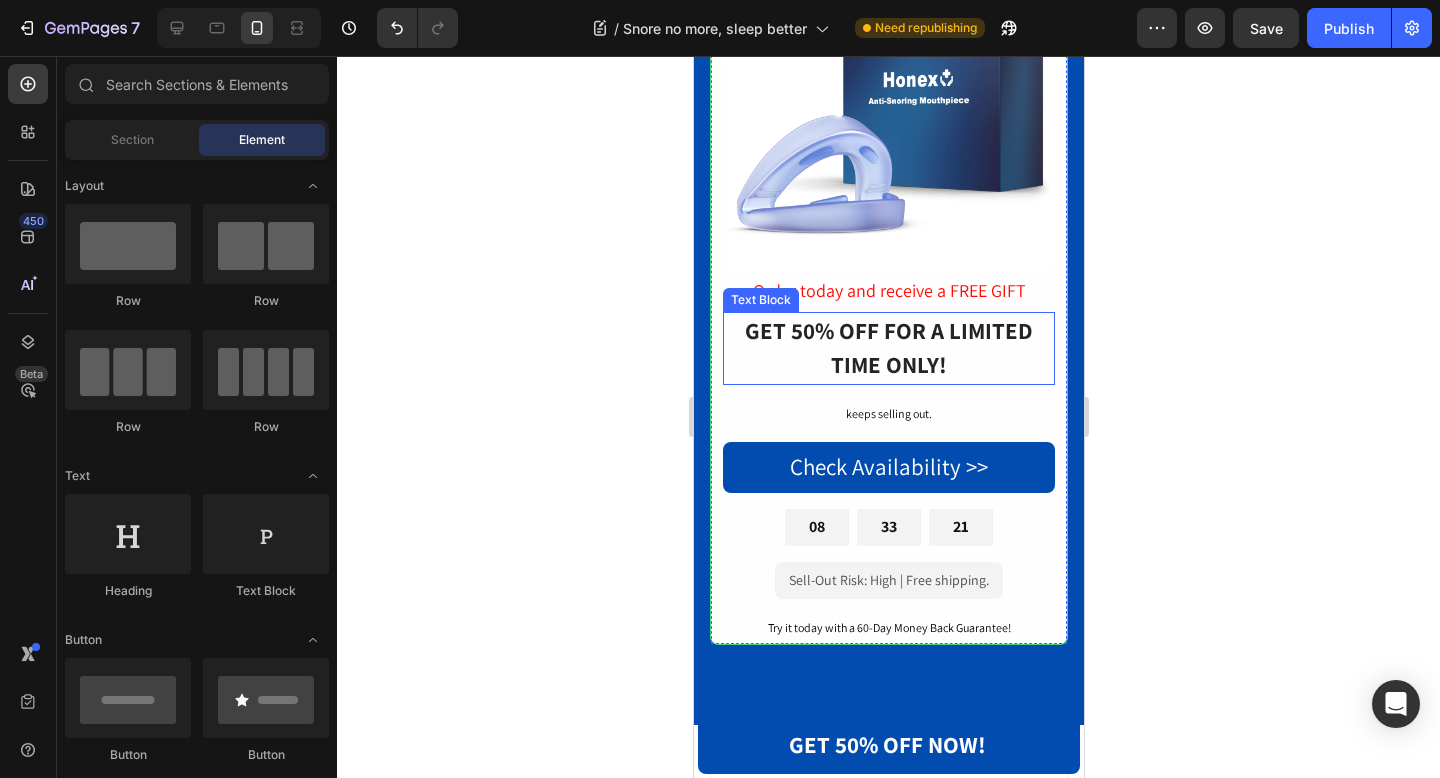 scroll, scrollTop: 8496, scrollLeft: 0, axis: vertical 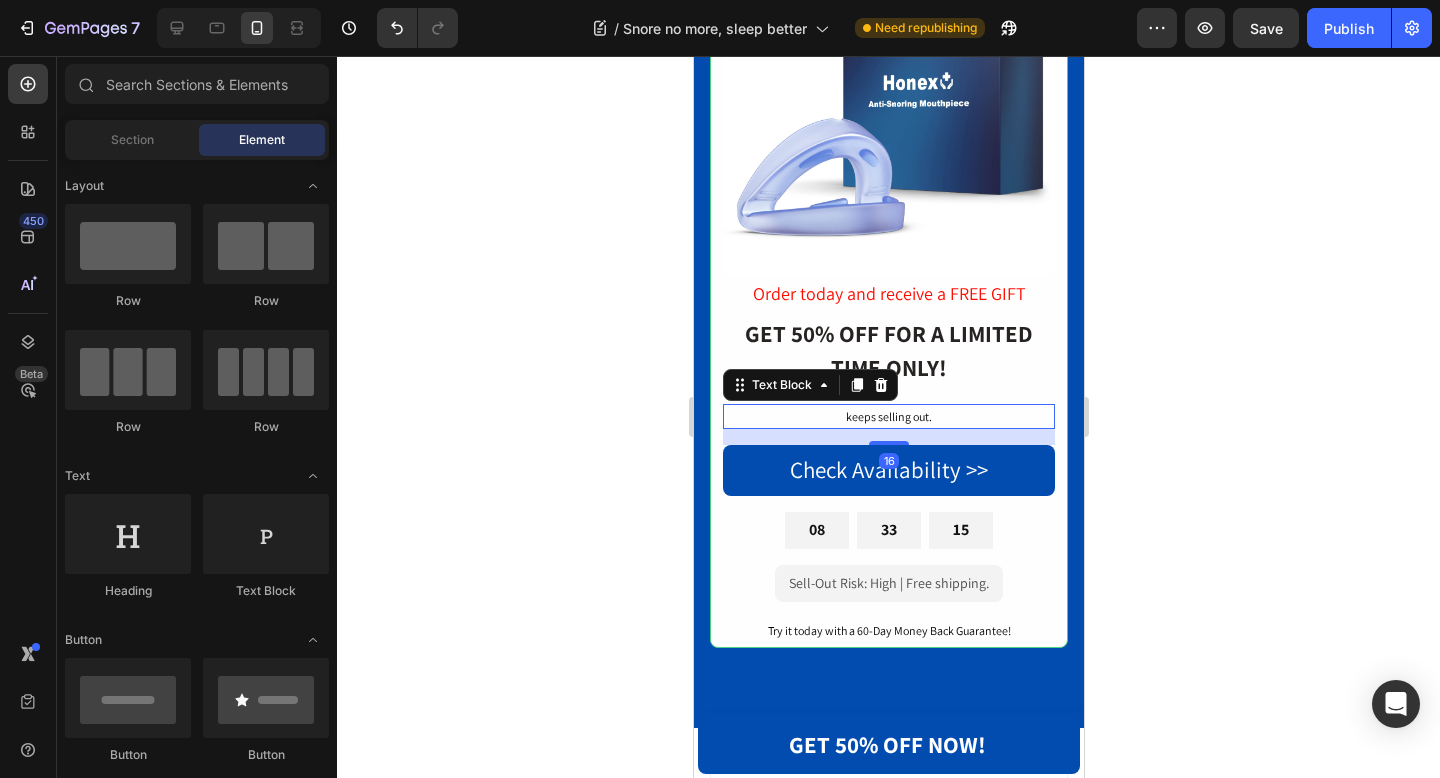 click on "keeps selling out." at bounding box center (888, 417) 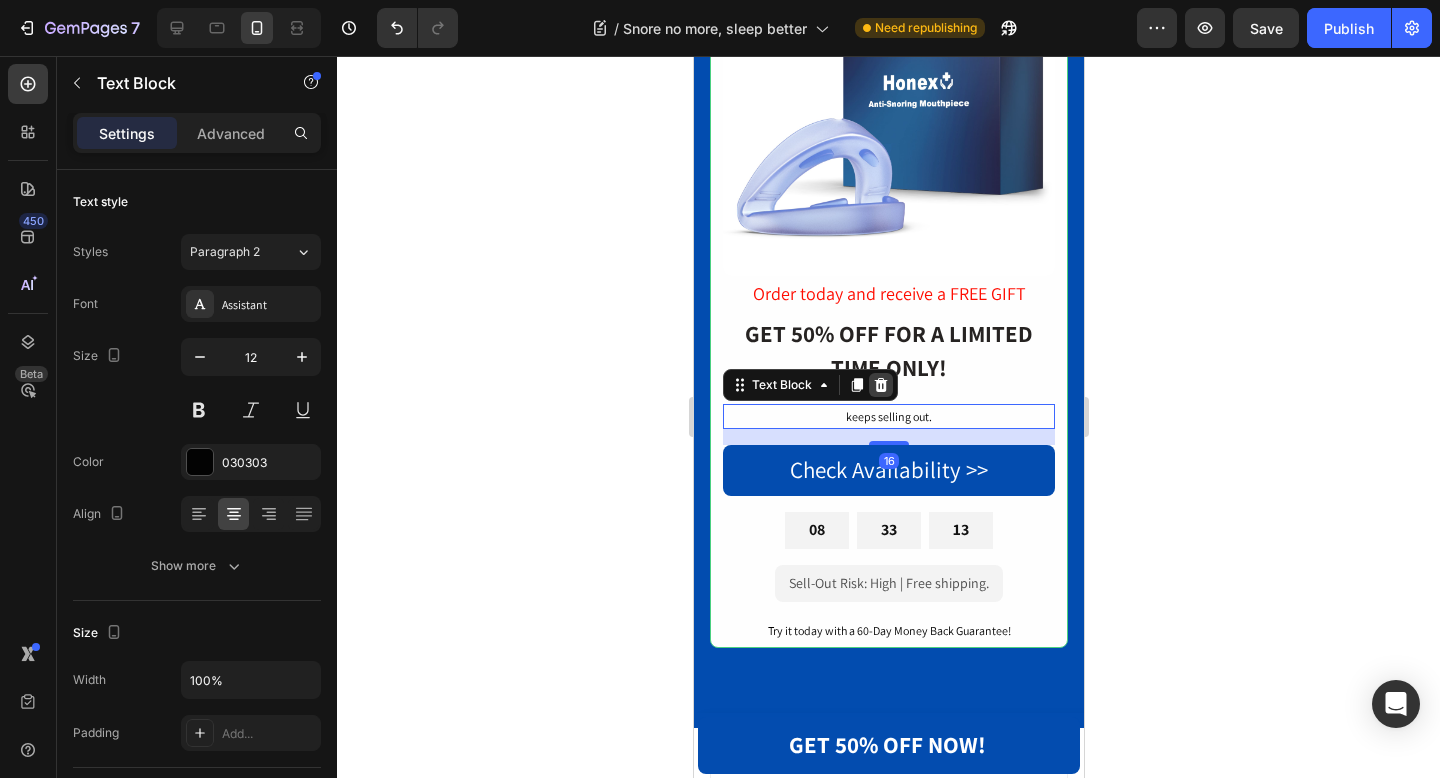 click 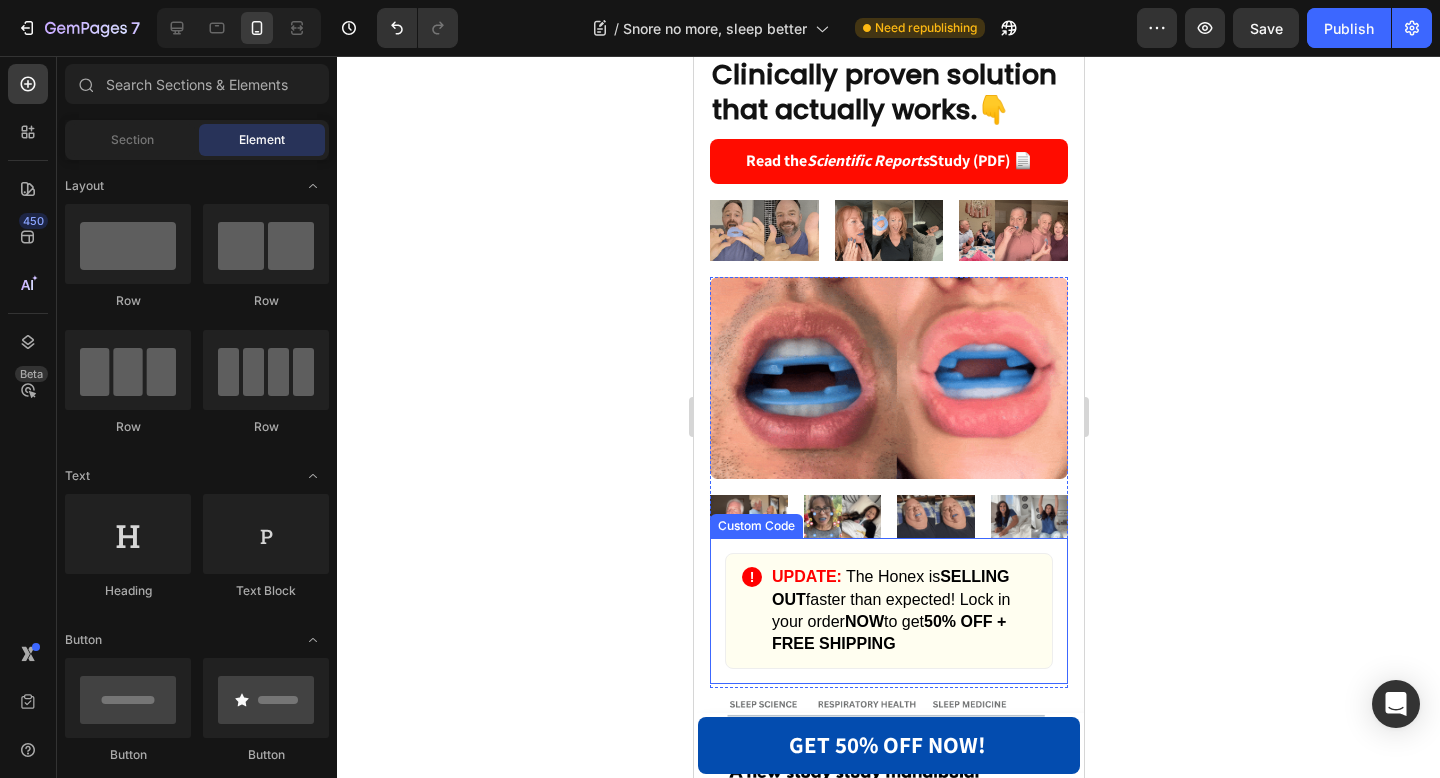scroll, scrollTop: 0, scrollLeft: 0, axis: both 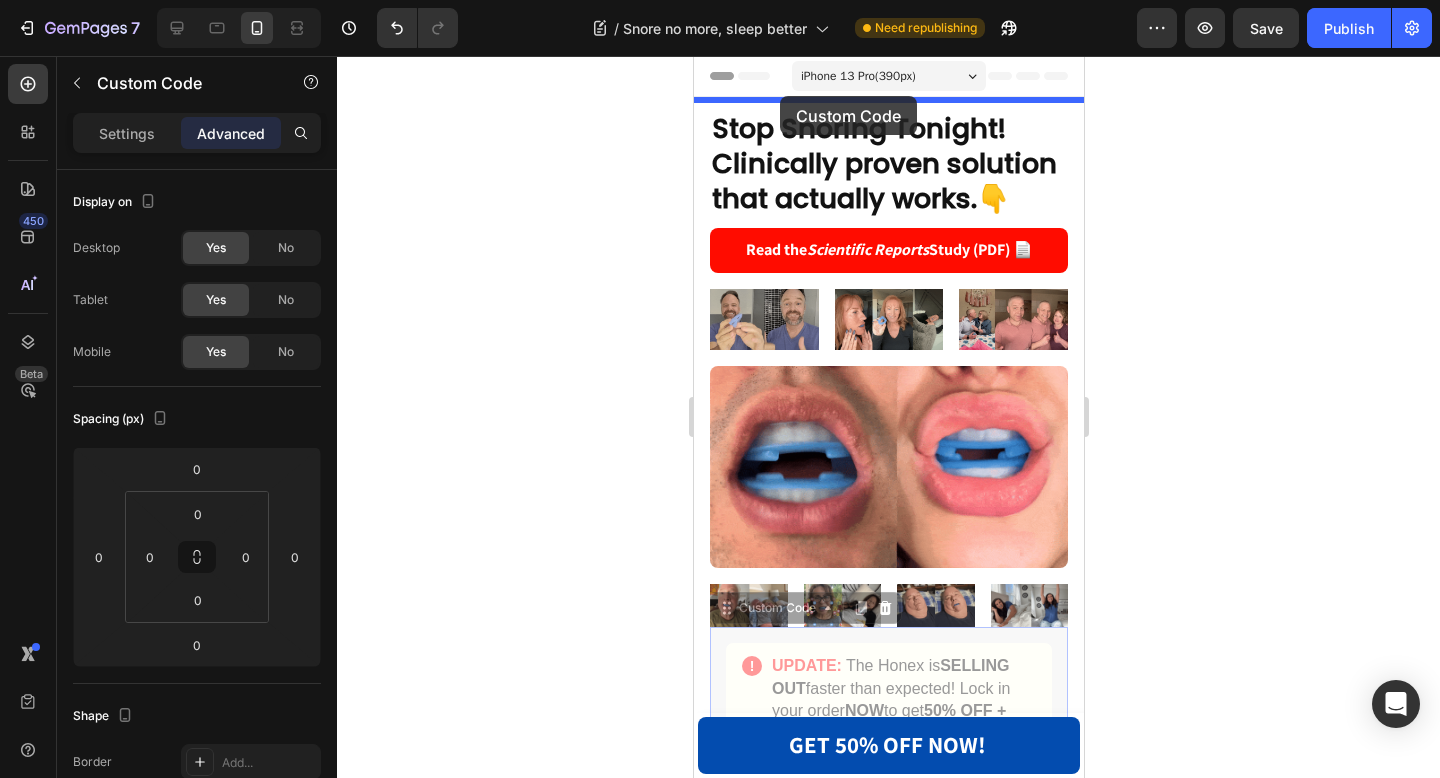 drag, startPoint x: 739, startPoint y: 617, endPoint x: 779, endPoint y: 96, distance: 522.53326 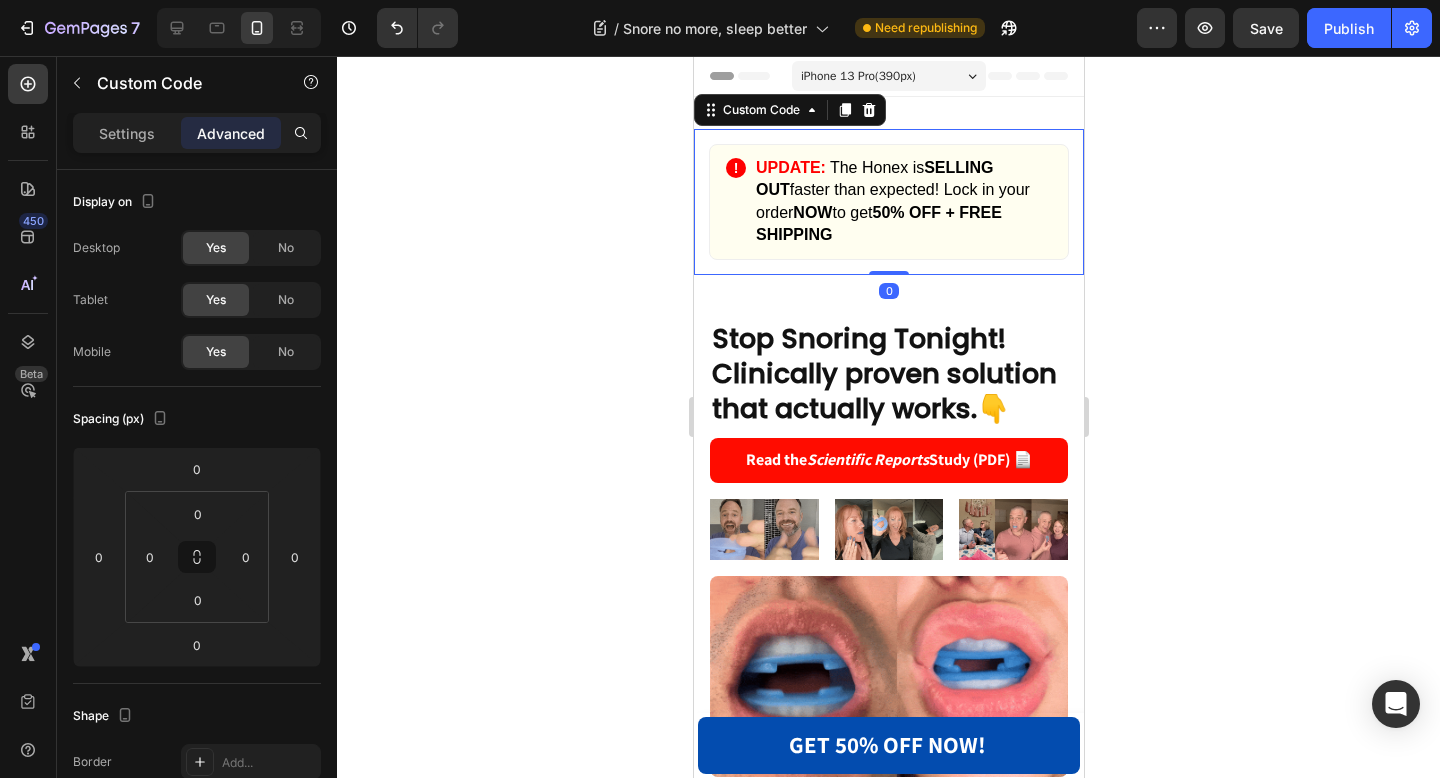 click 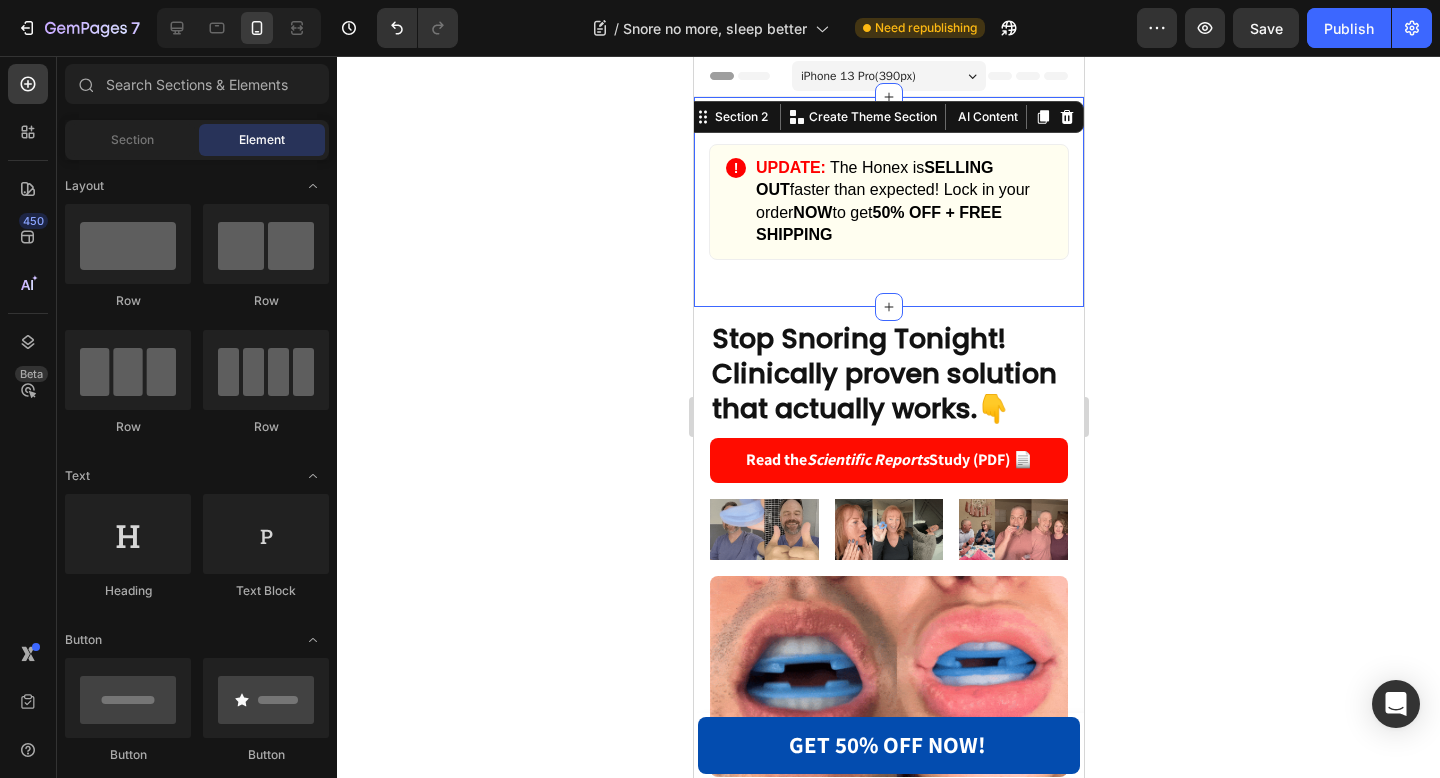 click on "!
UPDATE:  The Honex is  SELLING OUT  faster than expected! Lock in your order  NOW  to get  50% OFF + FREE SHIPPING
Custom Code Section 2   You can create reusable sections Create Theme Section AI Content Write with GemAI What would you like to describe here? Tone and Voice Persuasive Product Getting products... Show more Generate" at bounding box center [888, 202] 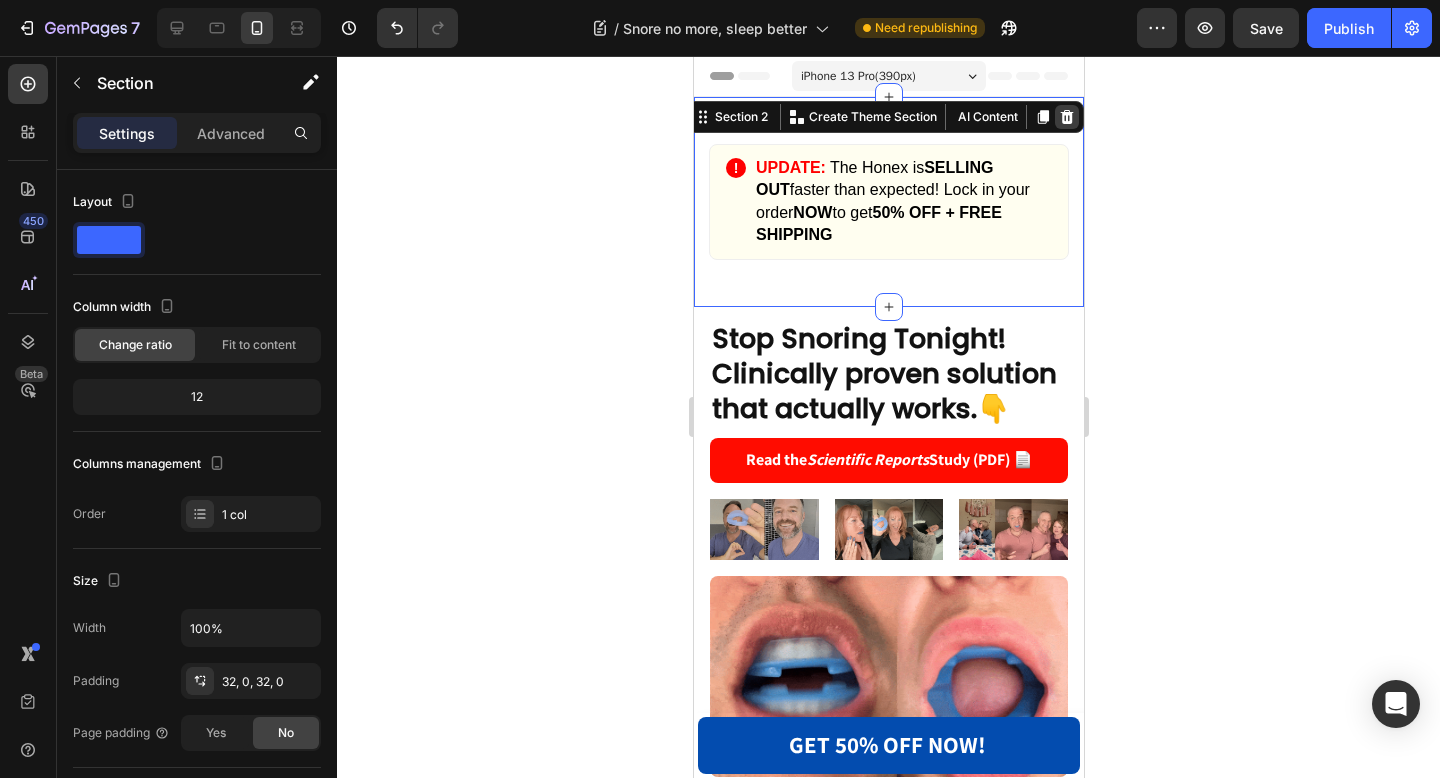 click 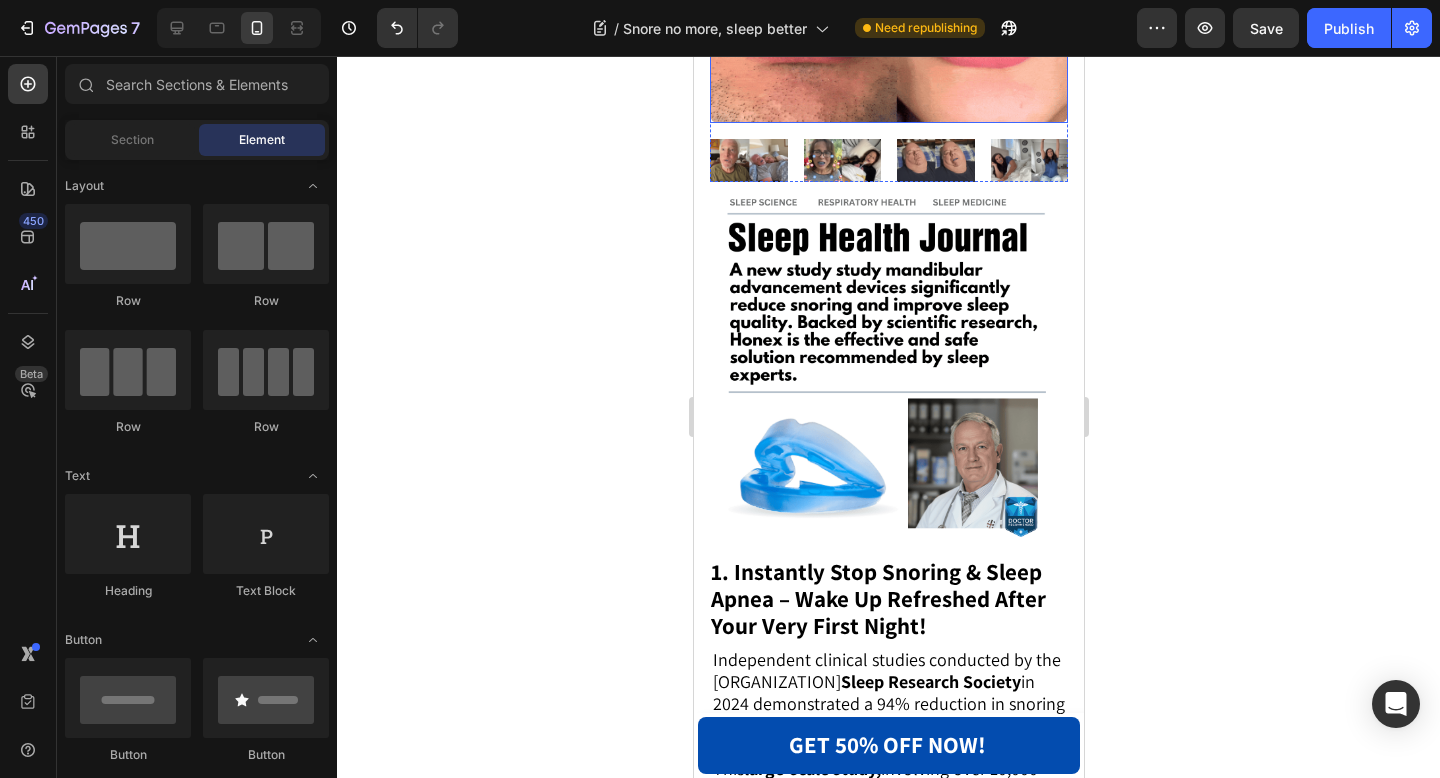 scroll, scrollTop: 0, scrollLeft: 0, axis: both 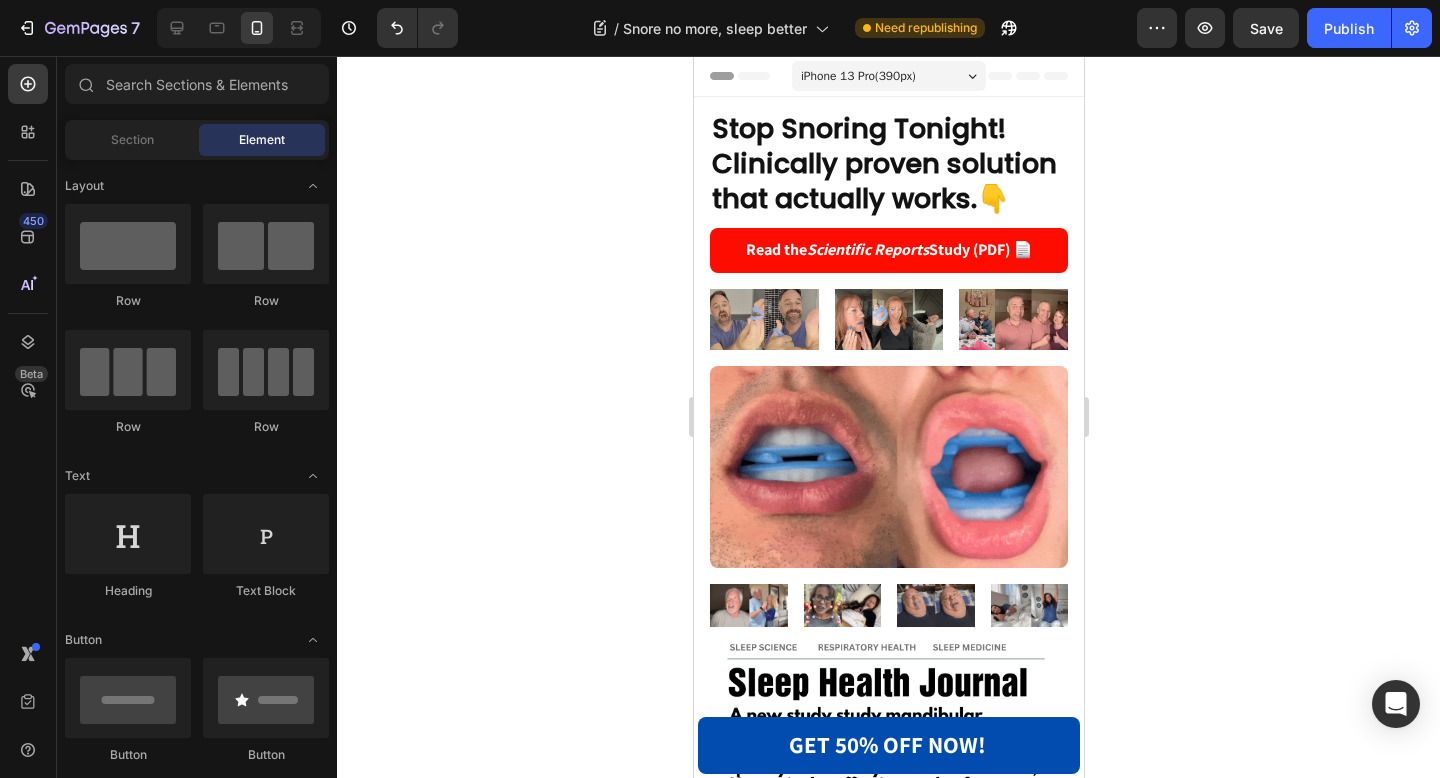 click 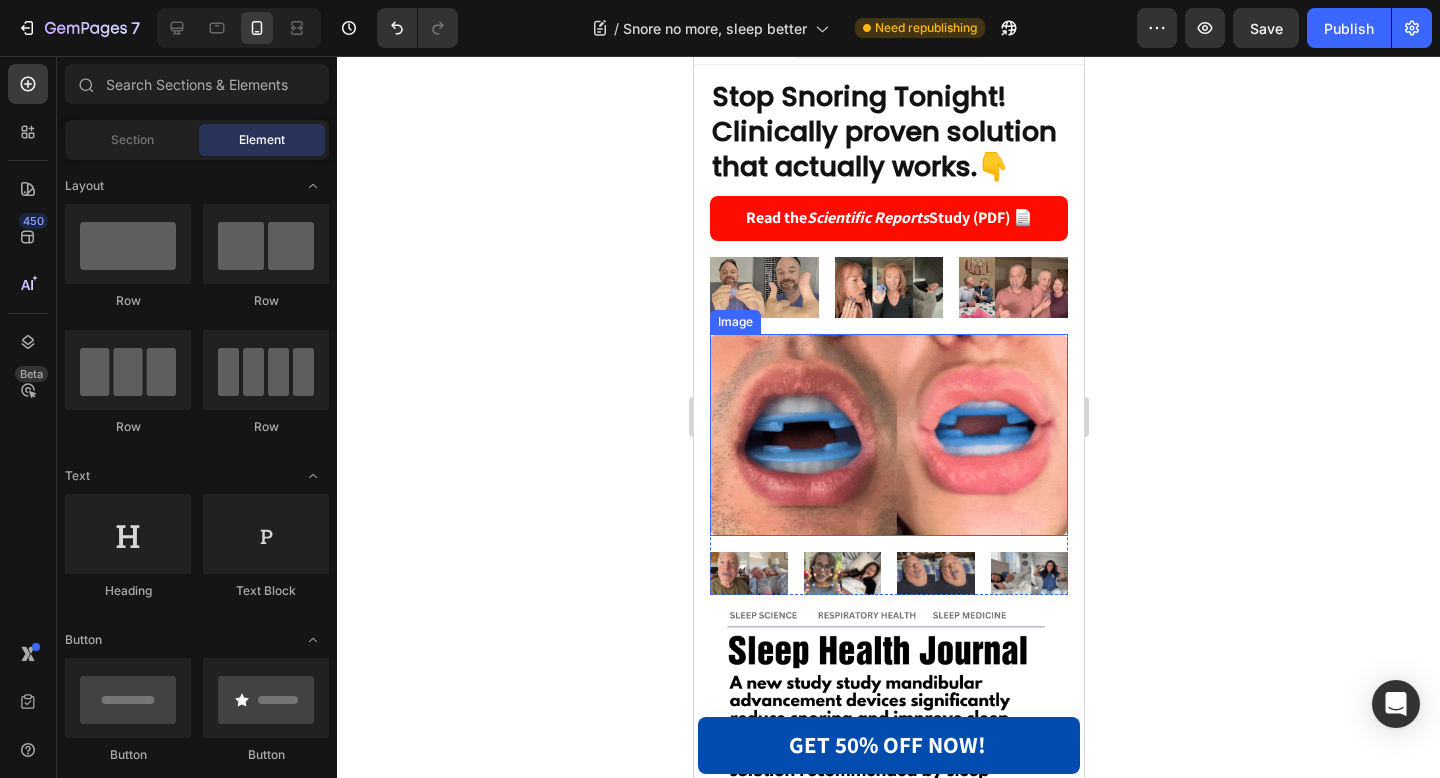 scroll, scrollTop: 0, scrollLeft: 0, axis: both 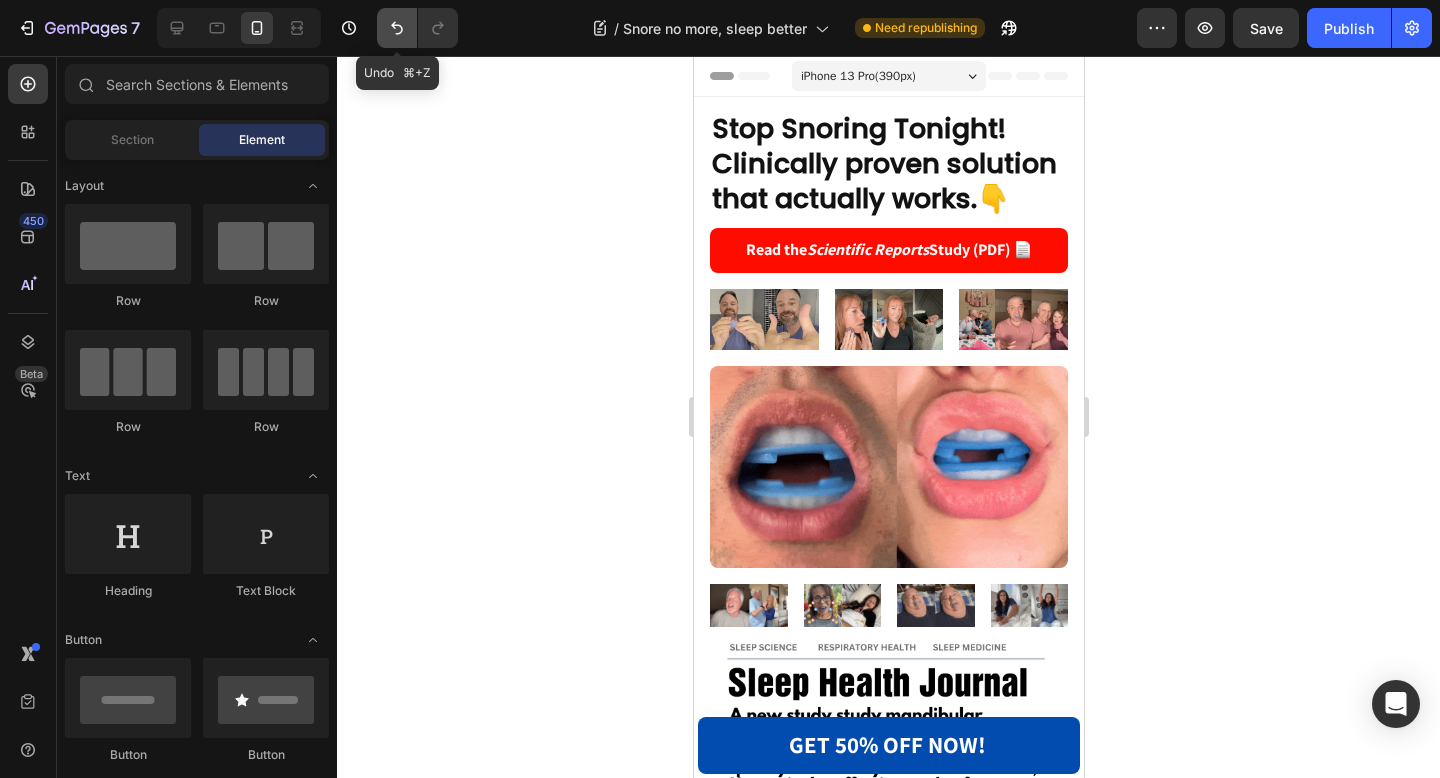click 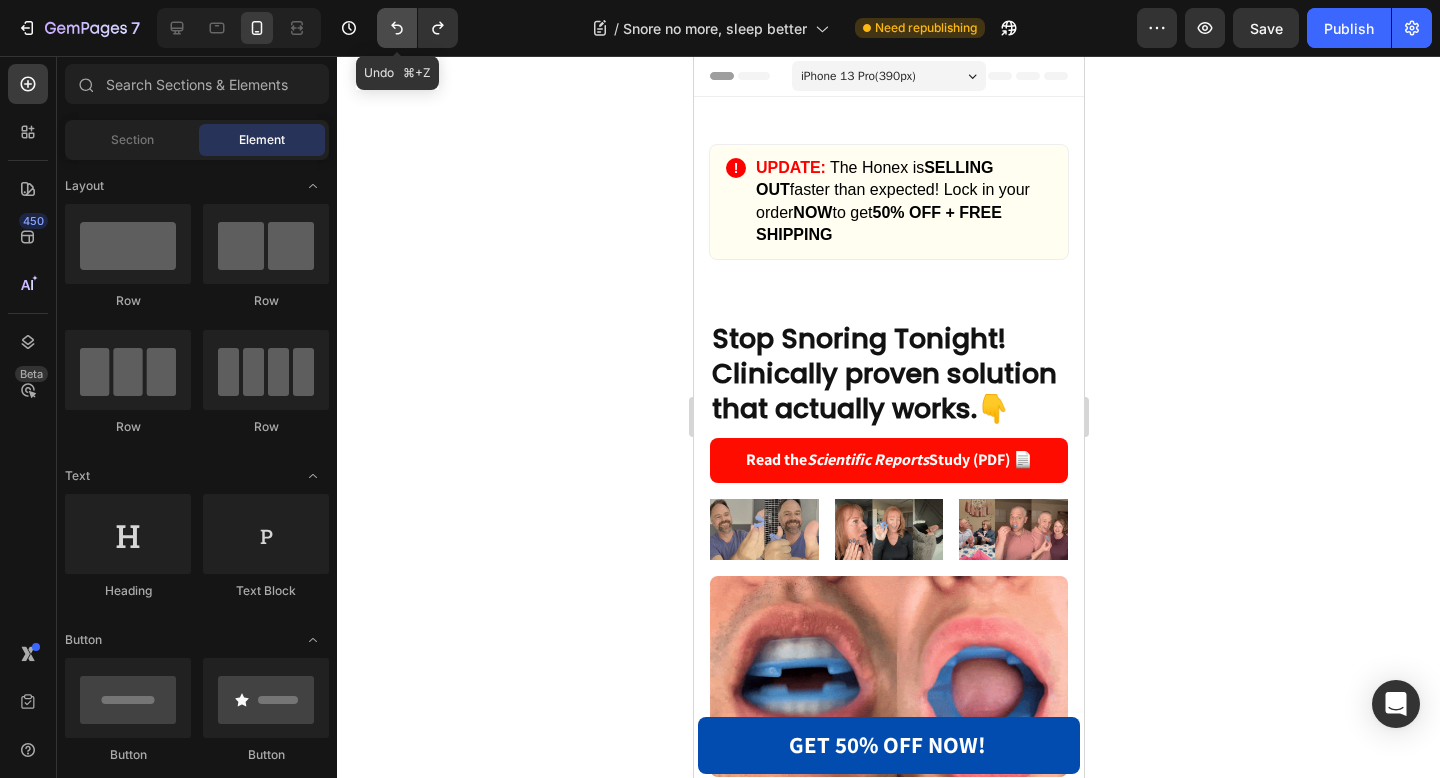 click 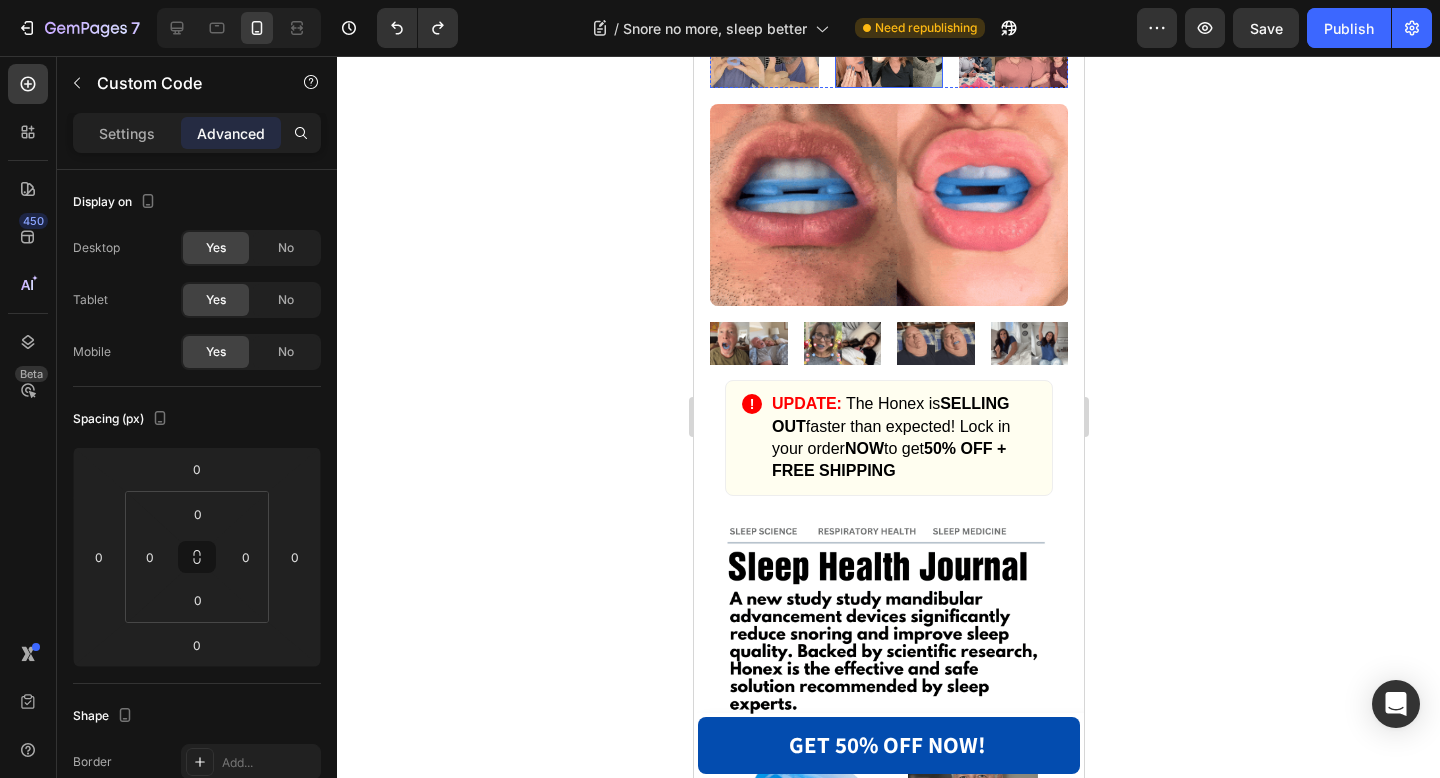 scroll, scrollTop: 269, scrollLeft: 0, axis: vertical 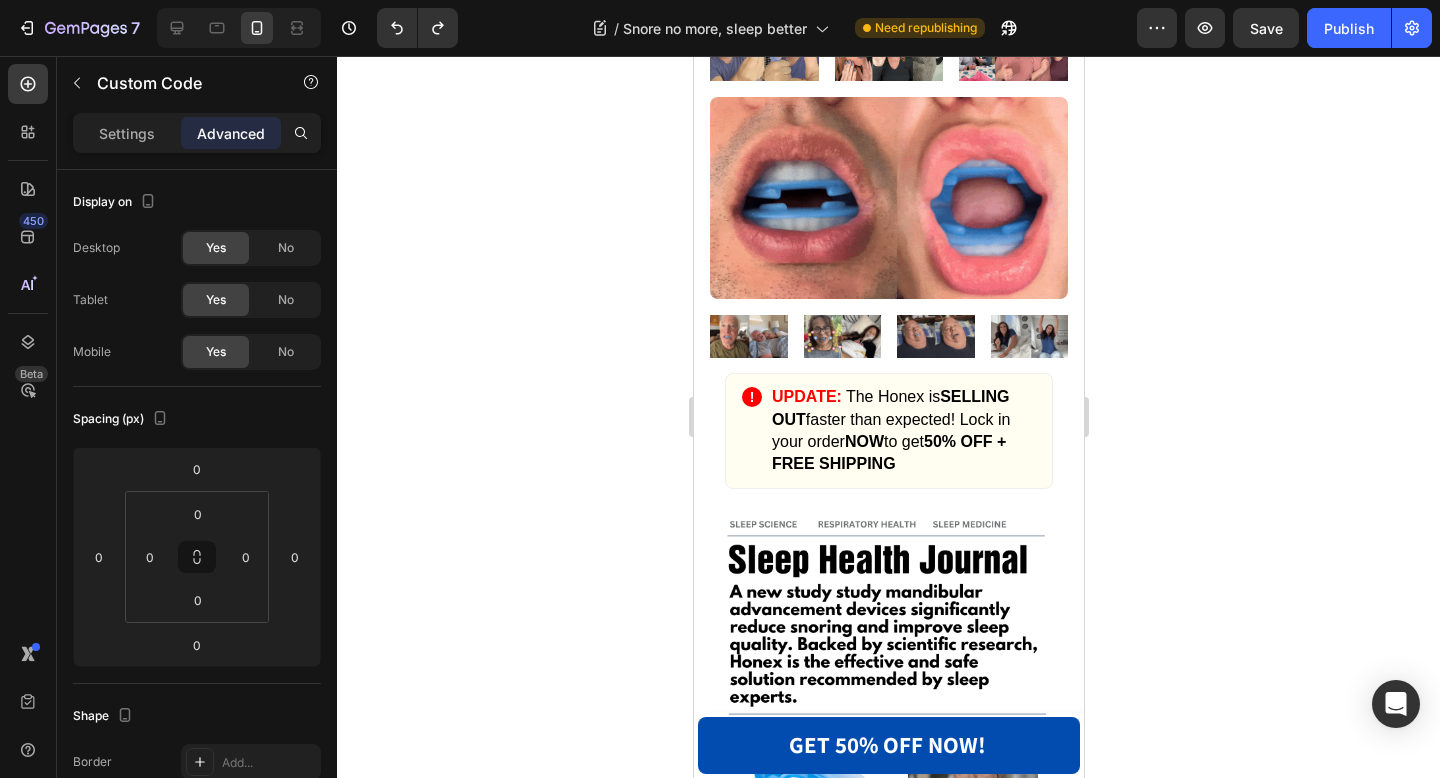 click 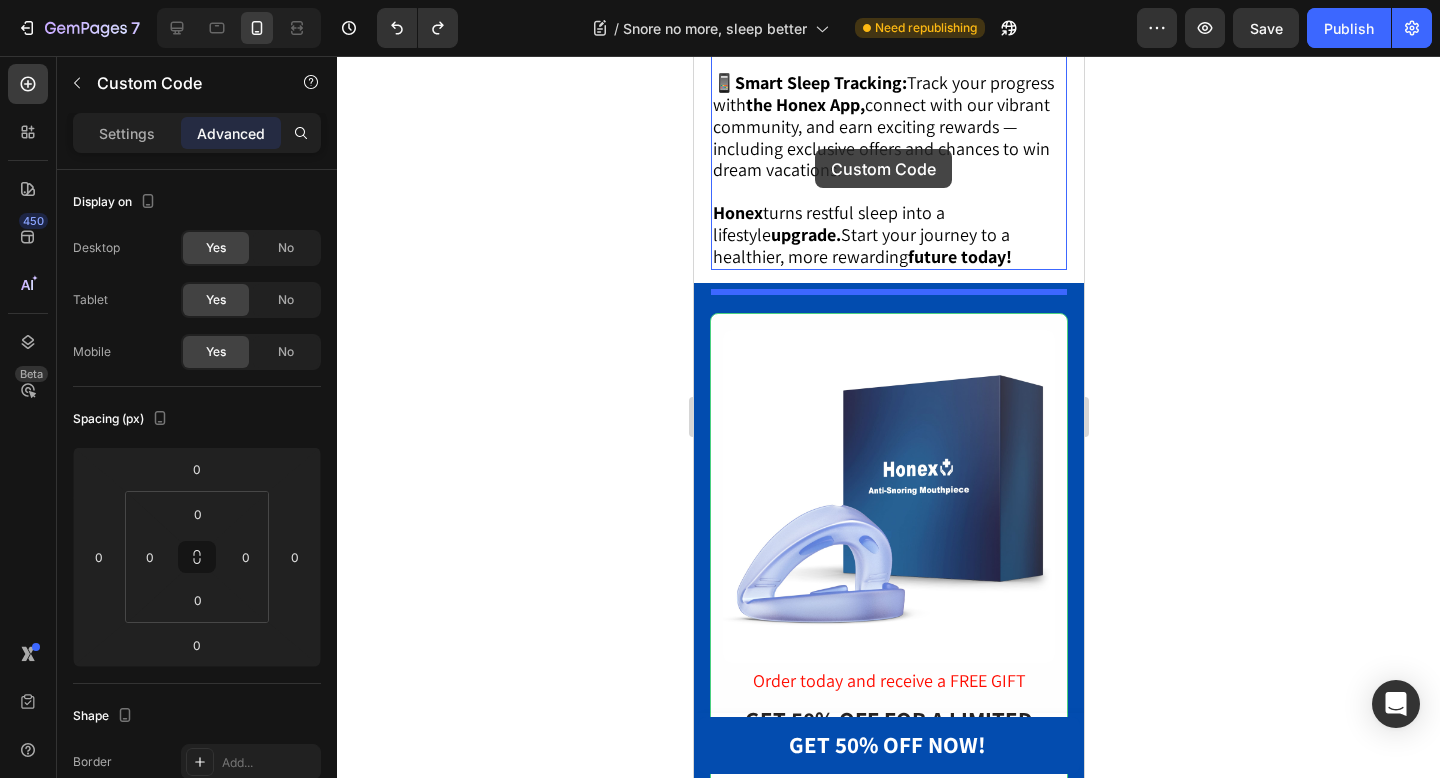 scroll, scrollTop: 8045, scrollLeft: 0, axis: vertical 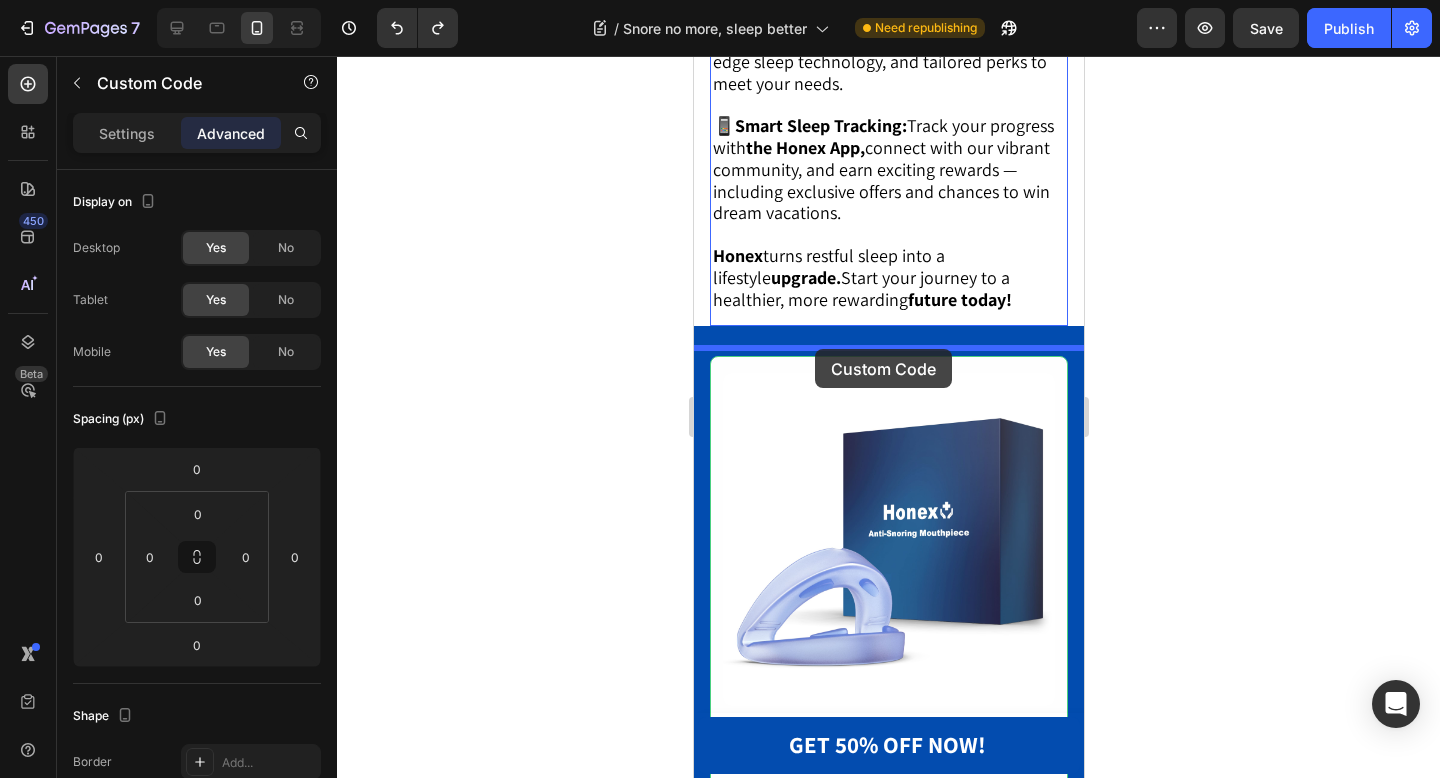 drag, startPoint x: 730, startPoint y: 346, endPoint x: 814, endPoint y: 349, distance: 84.05355 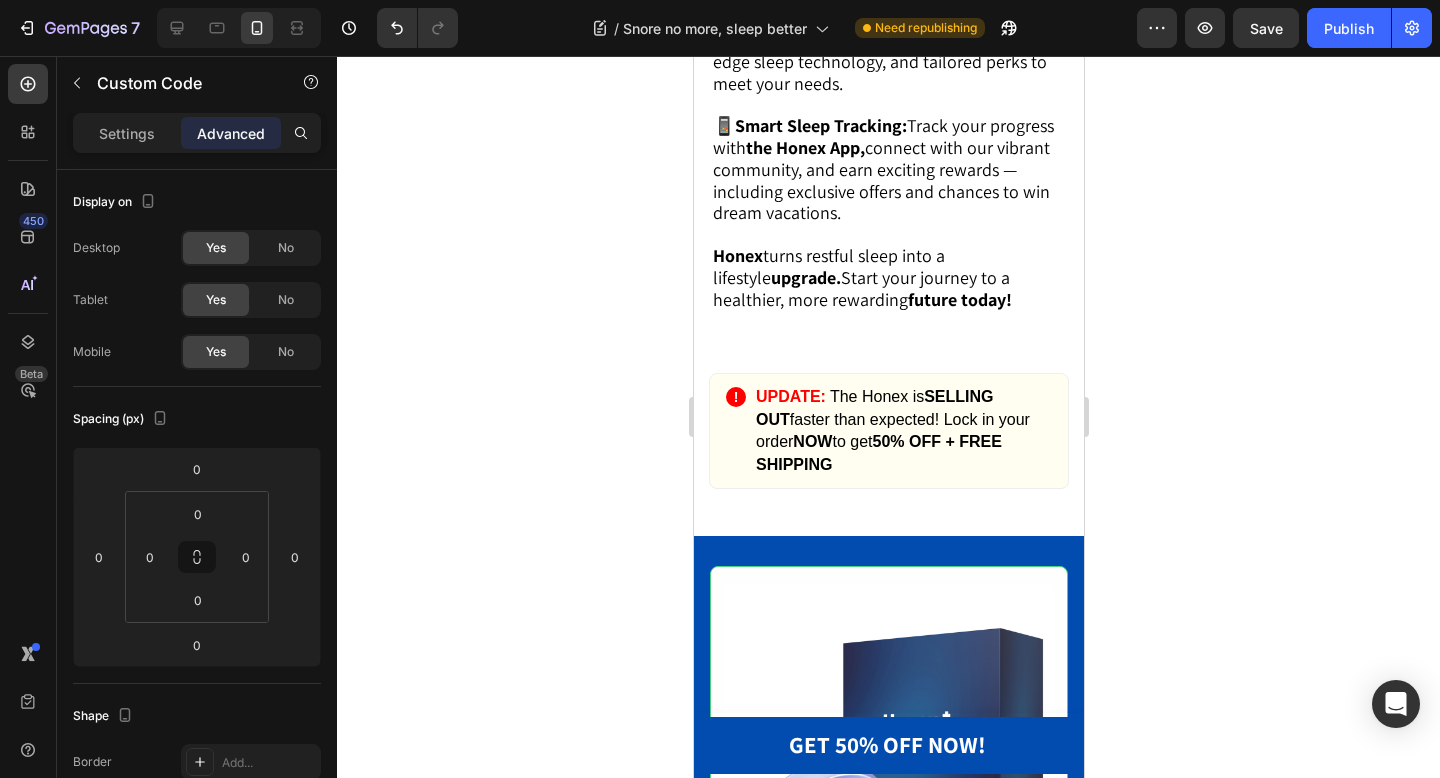 click 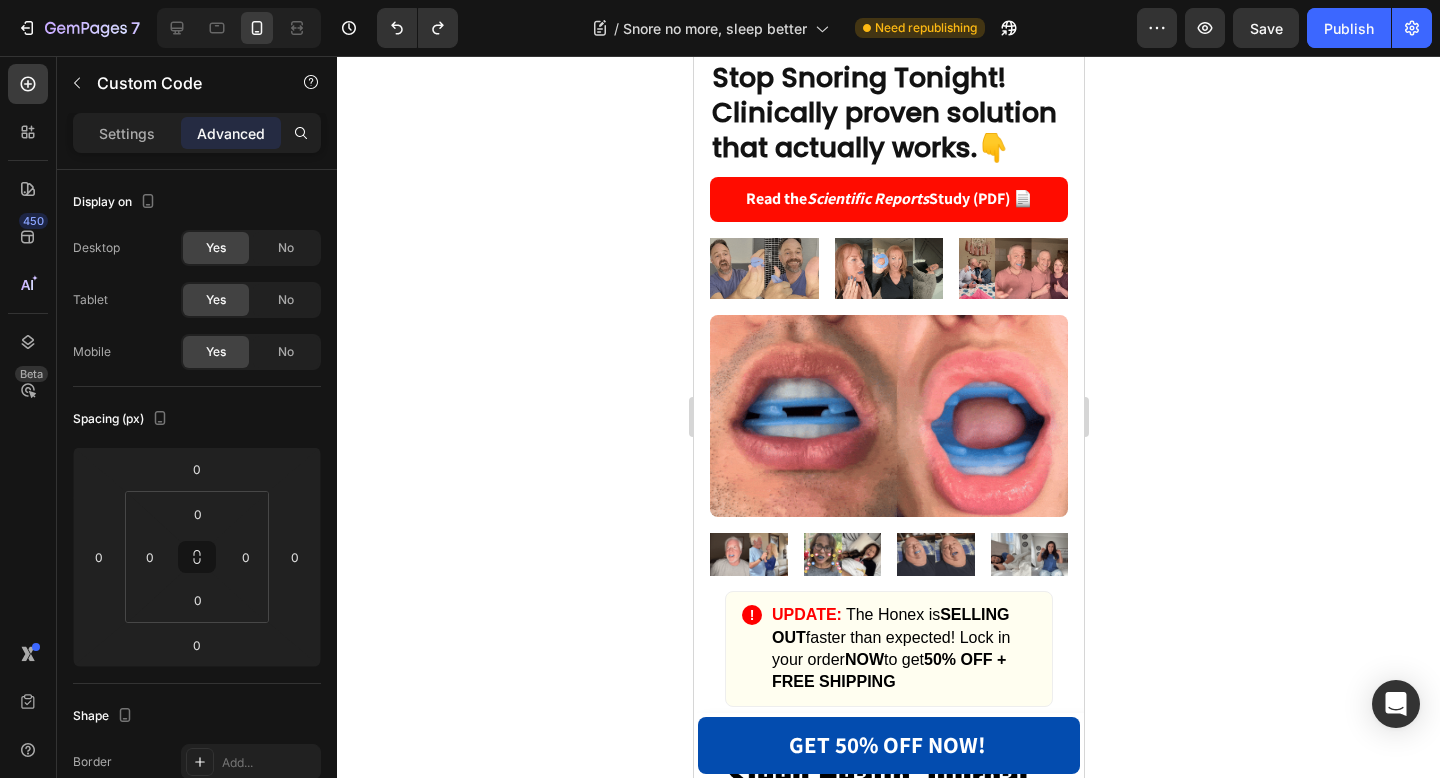 scroll, scrollTop: 0, scrollLeft: 0, axis: both 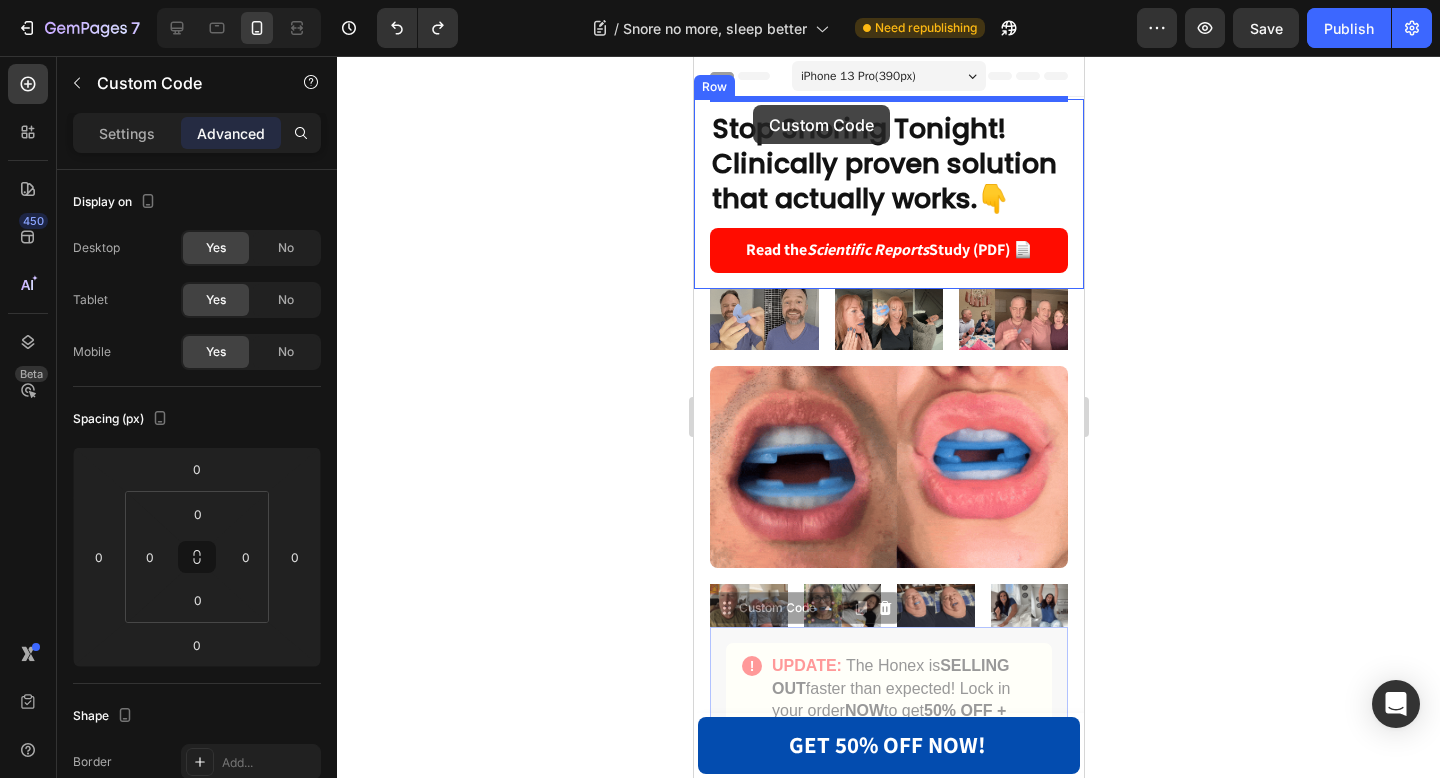drag, startPoint x: 739, startPoint y: 617, endPoint x: 752, endPoint y: 105, distance: 512.16504 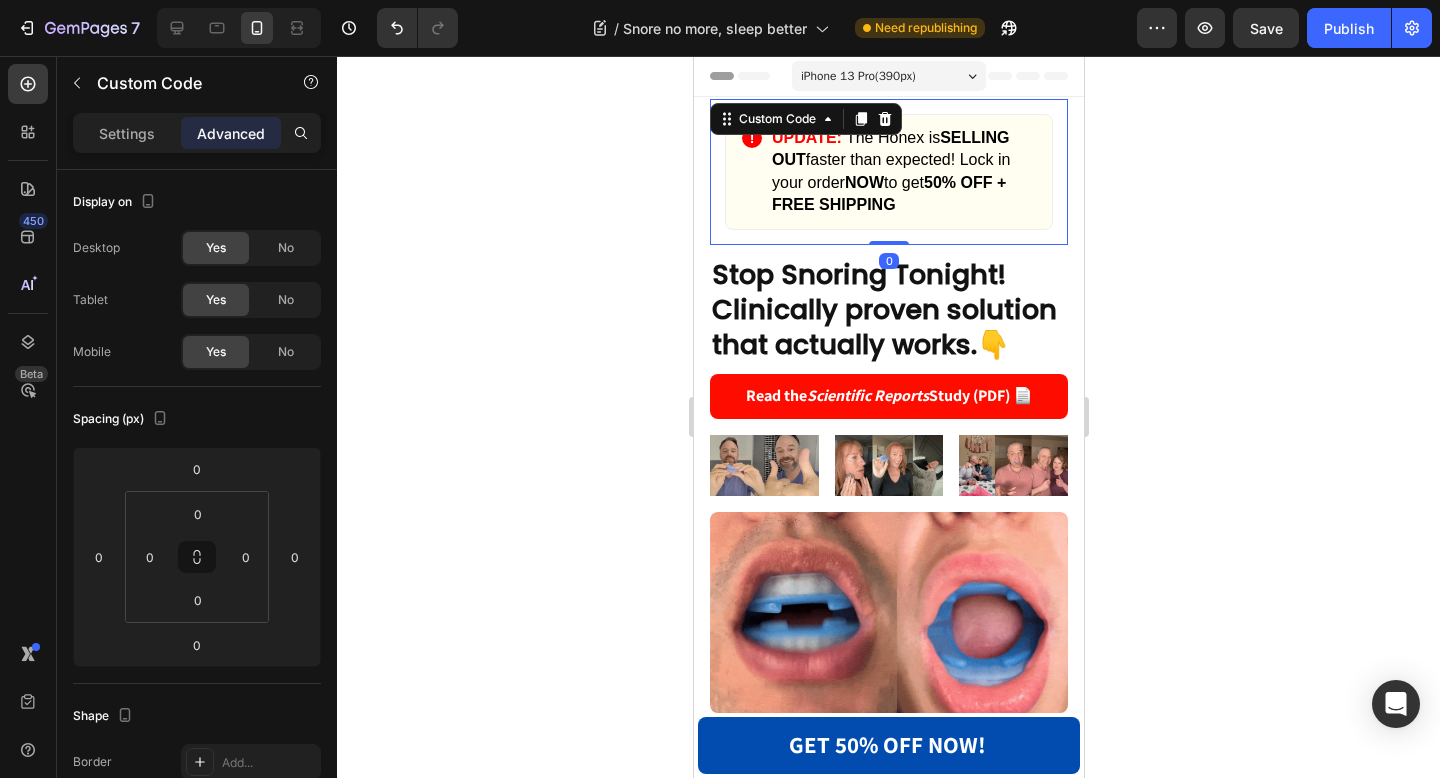click 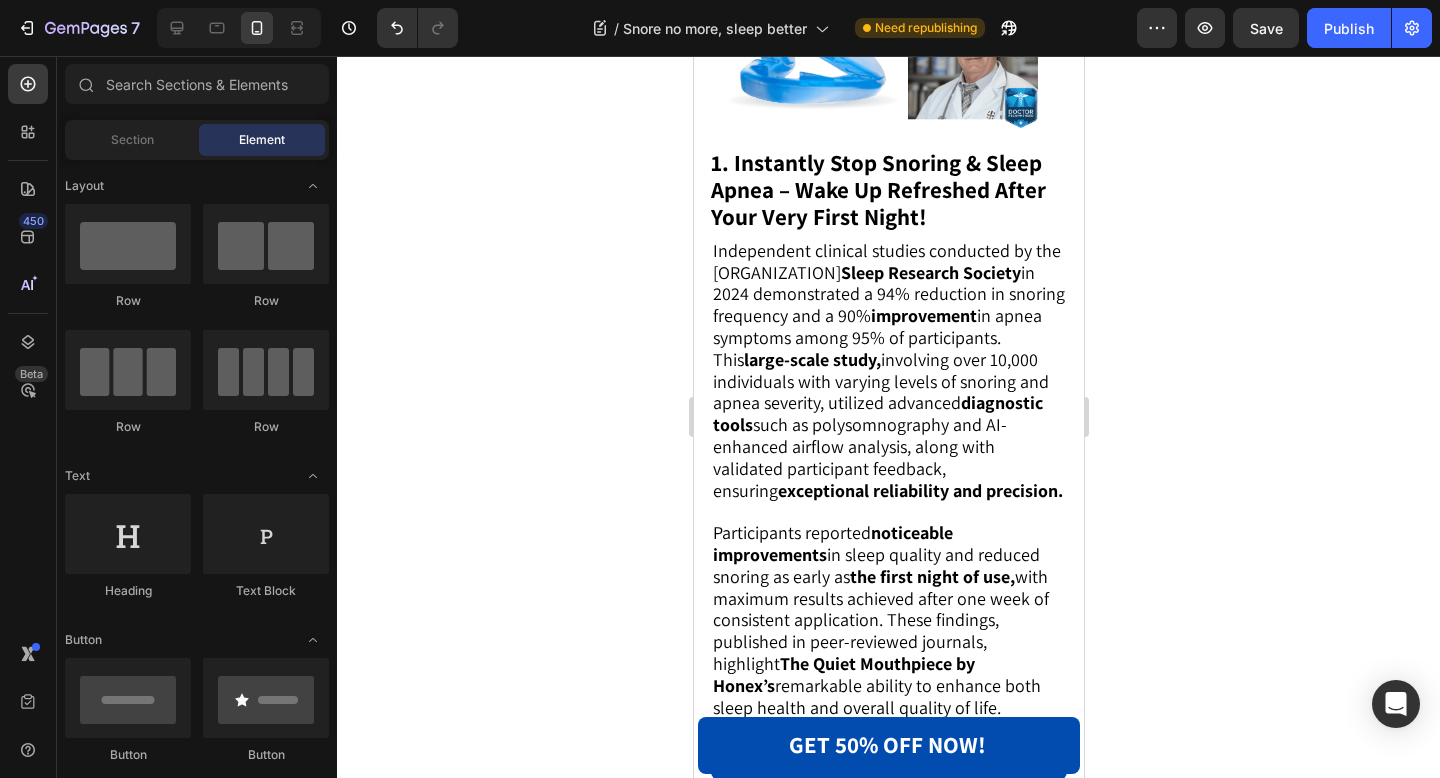 scroll, scrollTop: 0, scrollLeft: 0, axis: both 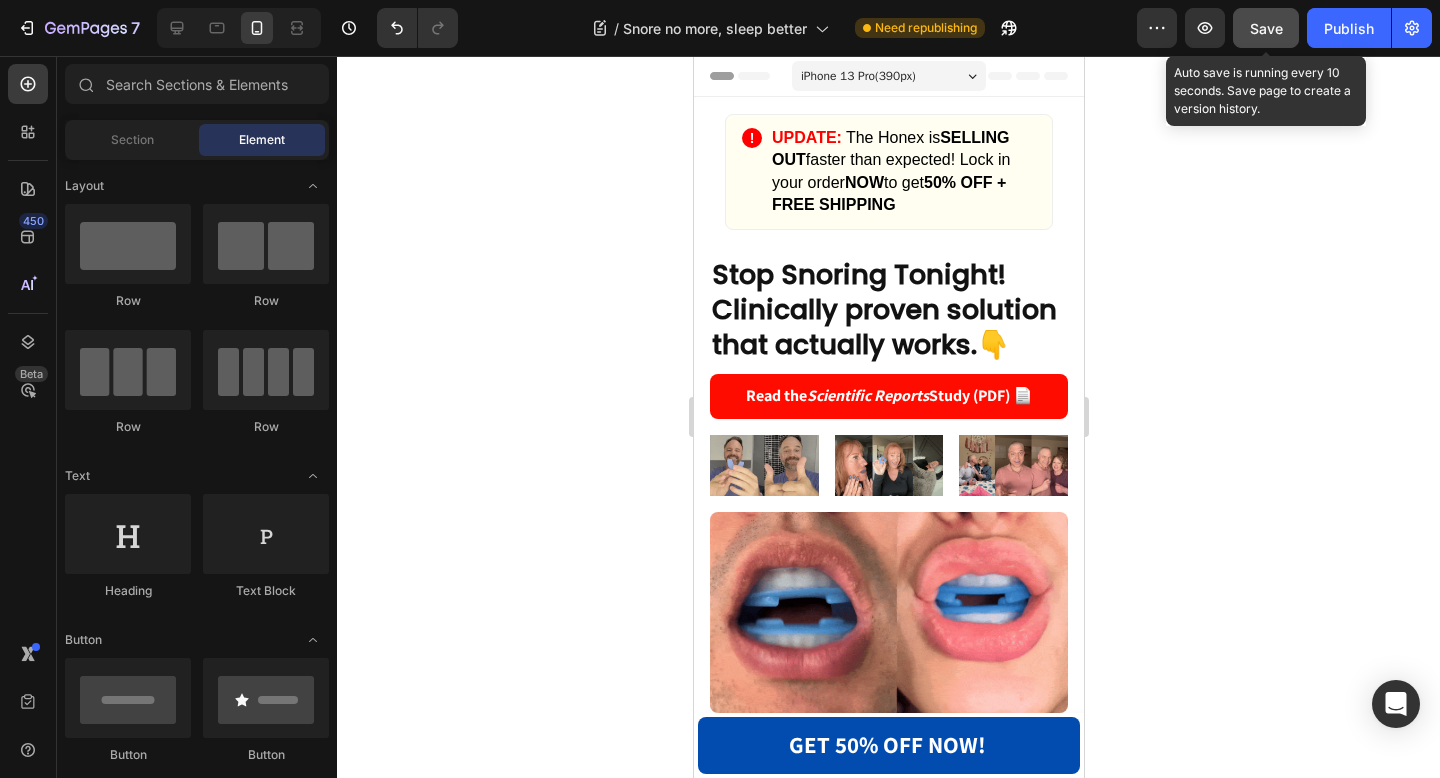 click on "Save" at bounding box center (1266, 28) 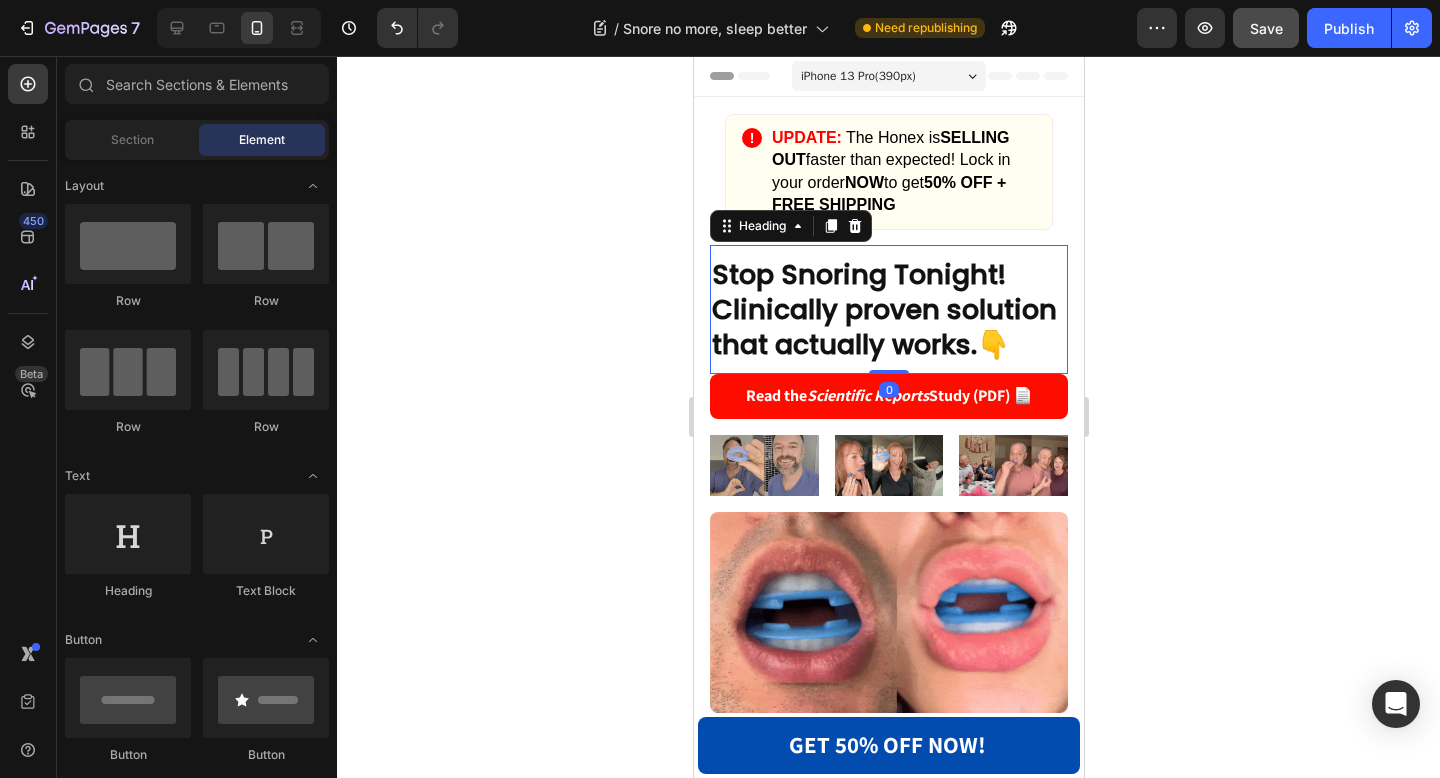 click on "Stop Snoring Tonight! Clinically proven solution that actually works.  👇 Heading   0" at bounding box center [888, 309] 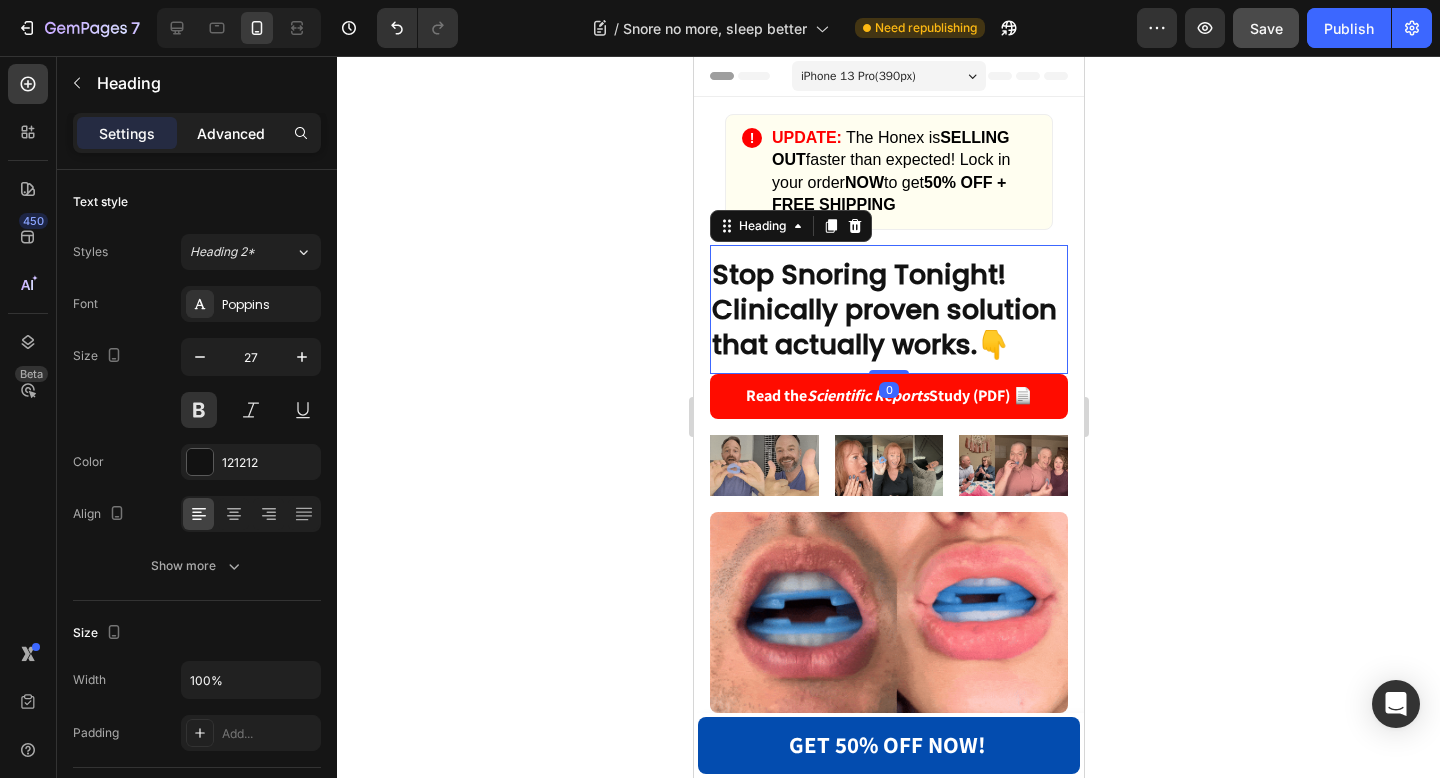click on "Advanced" at bounding box center (231, 133) 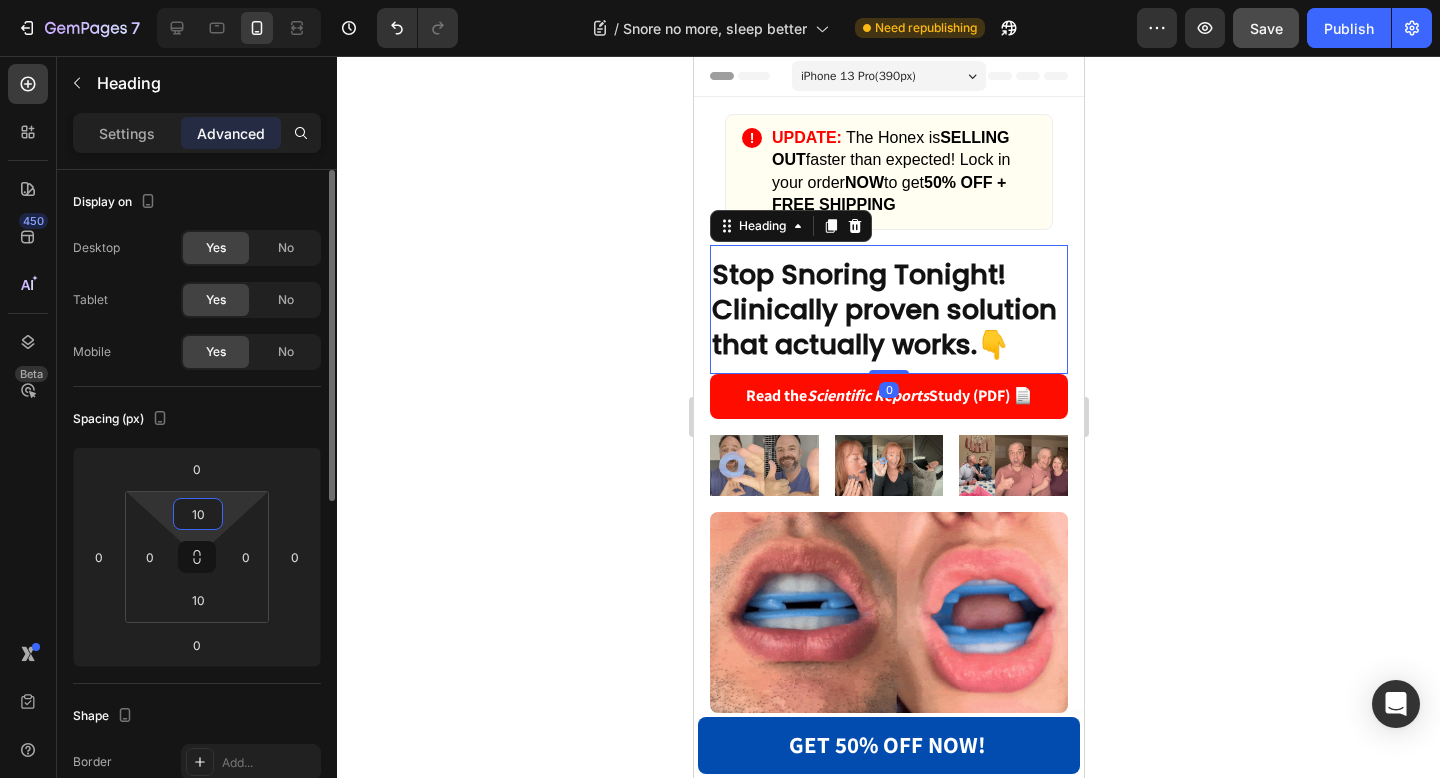 click on "10" at bounding box center (198, 514) 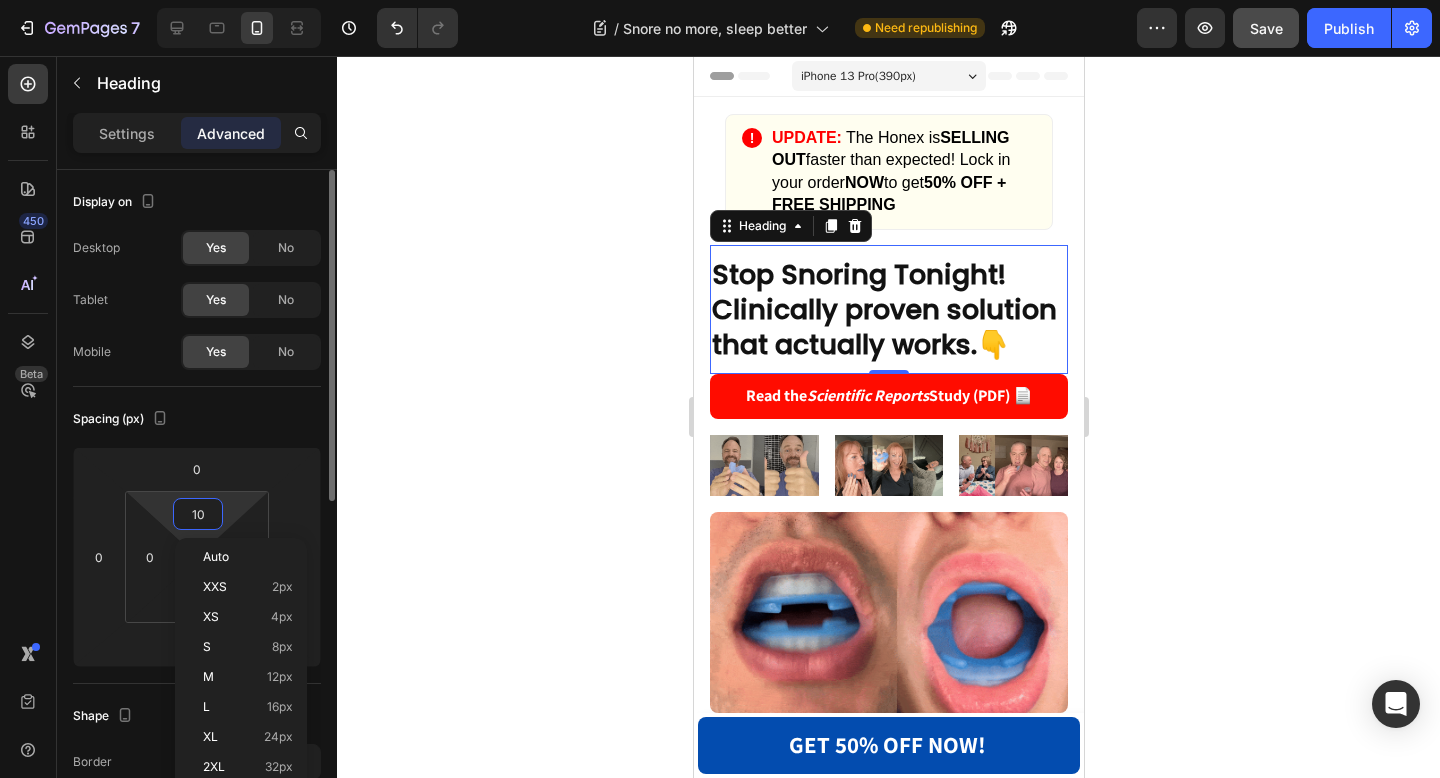 type on "0" 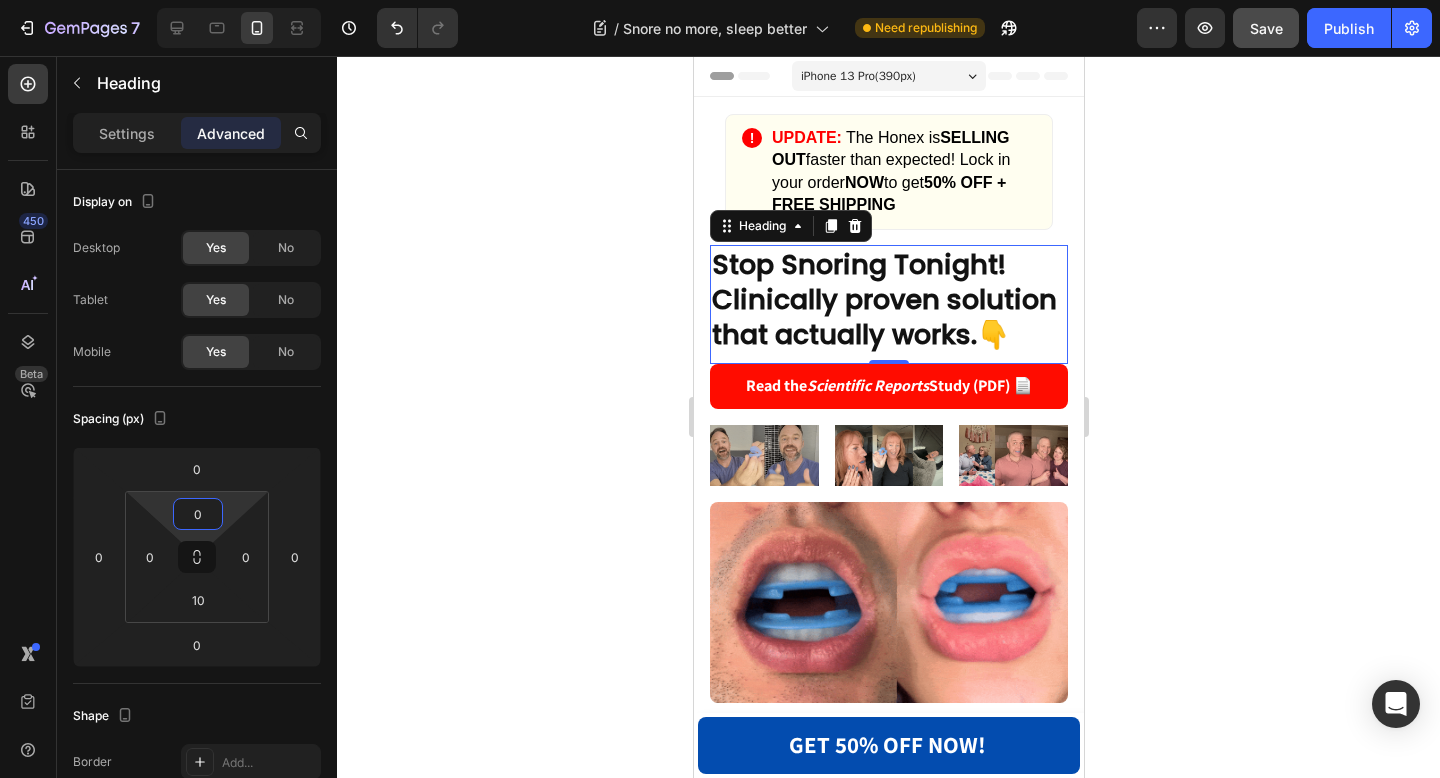 click 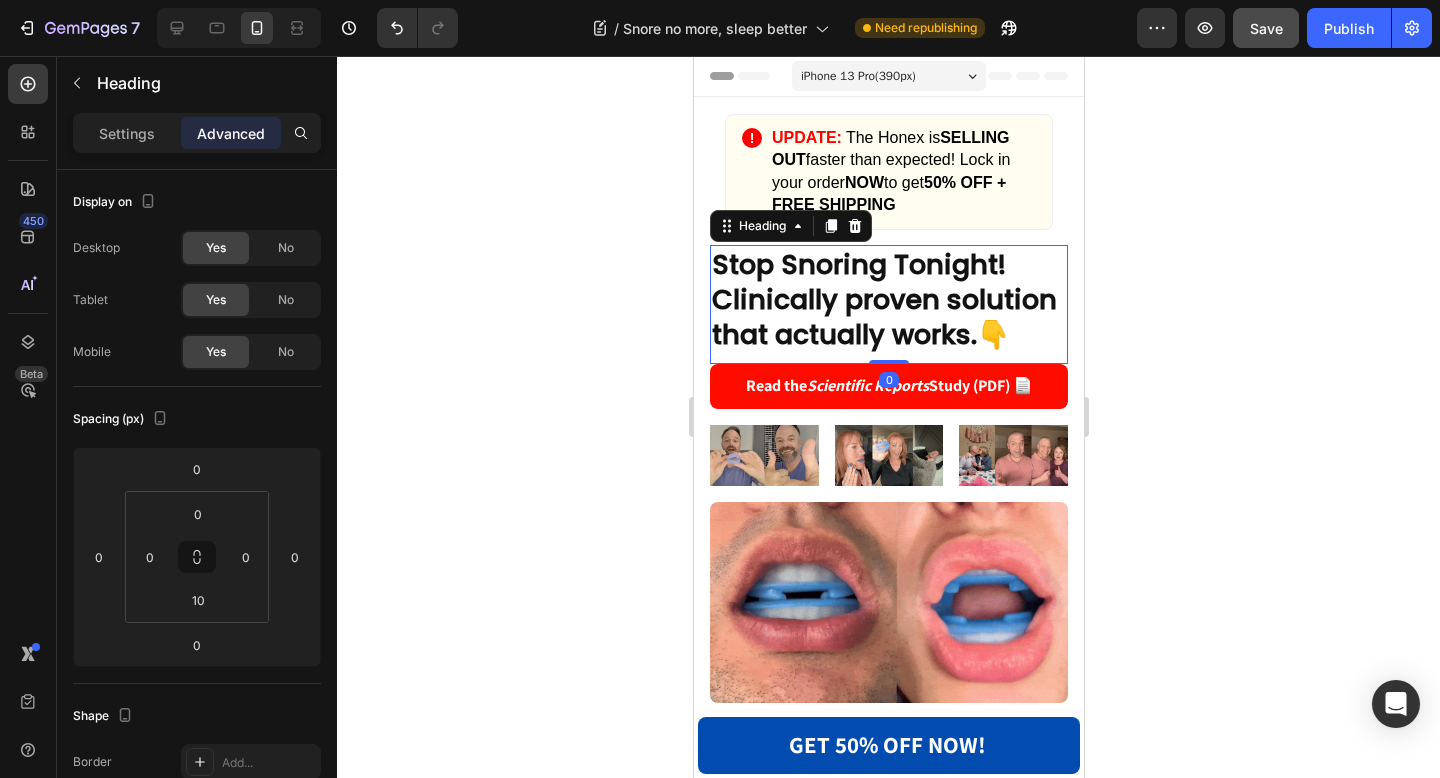 click on "👇" at bounding box center (993, 334) 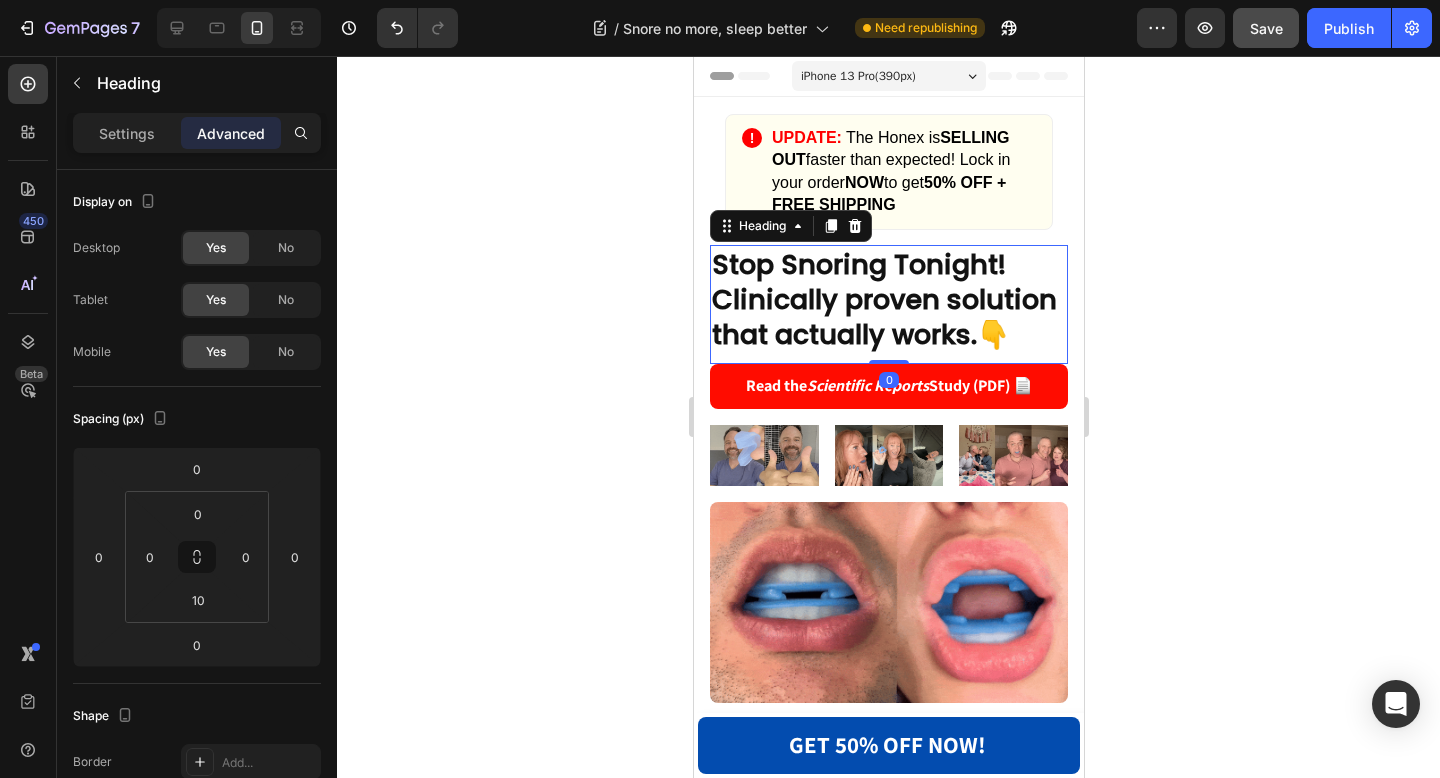 click on "Stop Snoring Tonight! Clinically proven solution that actually works.  👇" at bounding box center [888, 299] 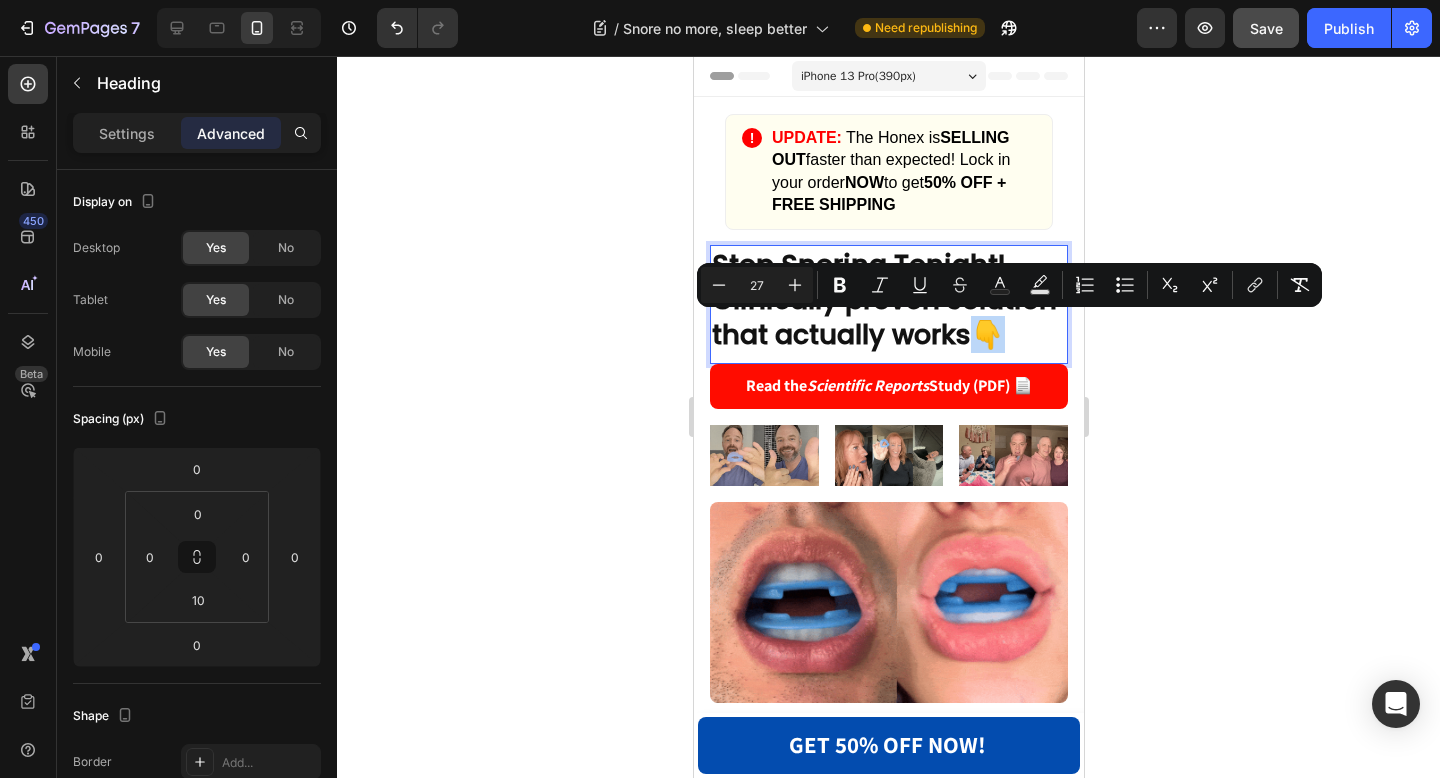 drag, startPoint x: 973, startPoint y: 338, endPoint x: 999, endPoint y: 336, distance: 26.076809 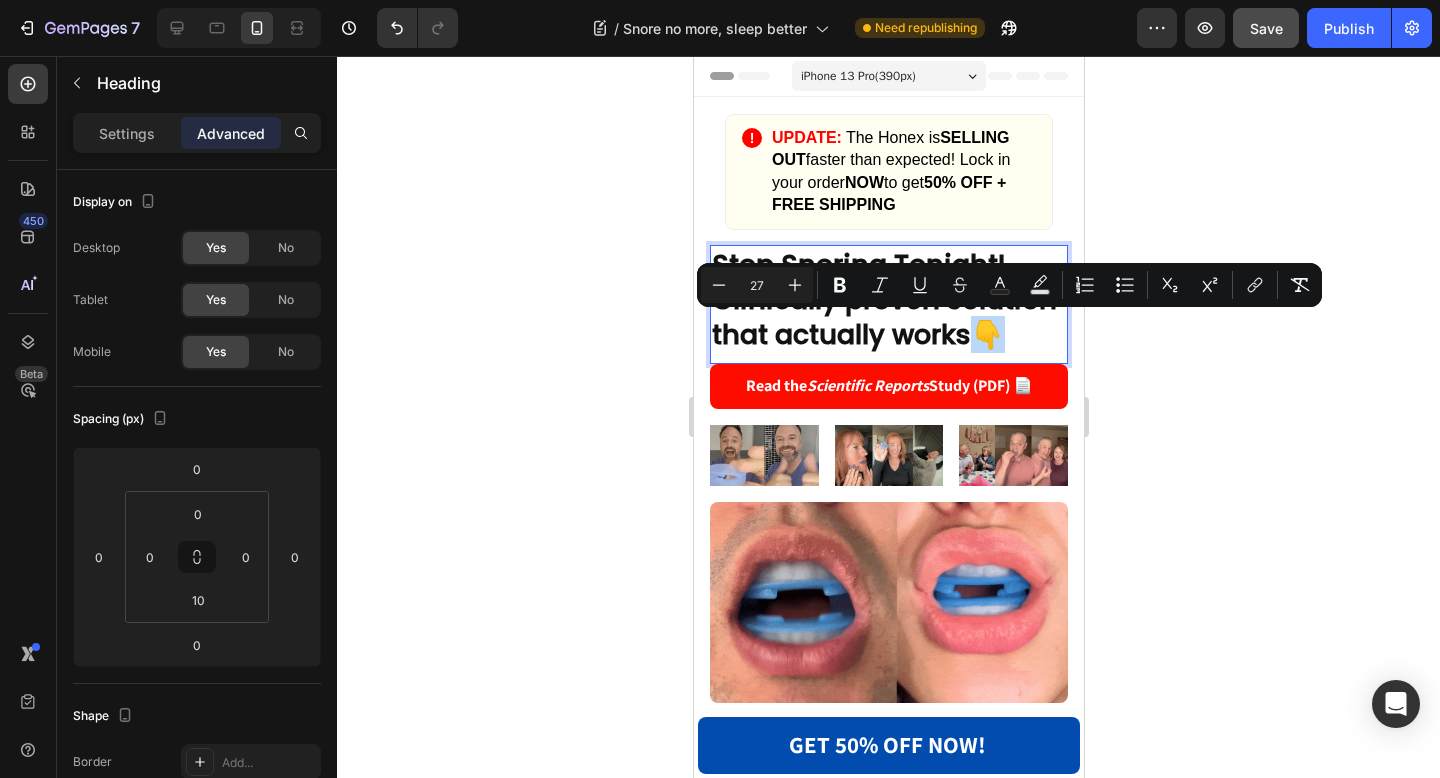 click on "Stop Snoring Tonight! Clinically proven solution that actually works  👇" at bounding box center (888, 299) 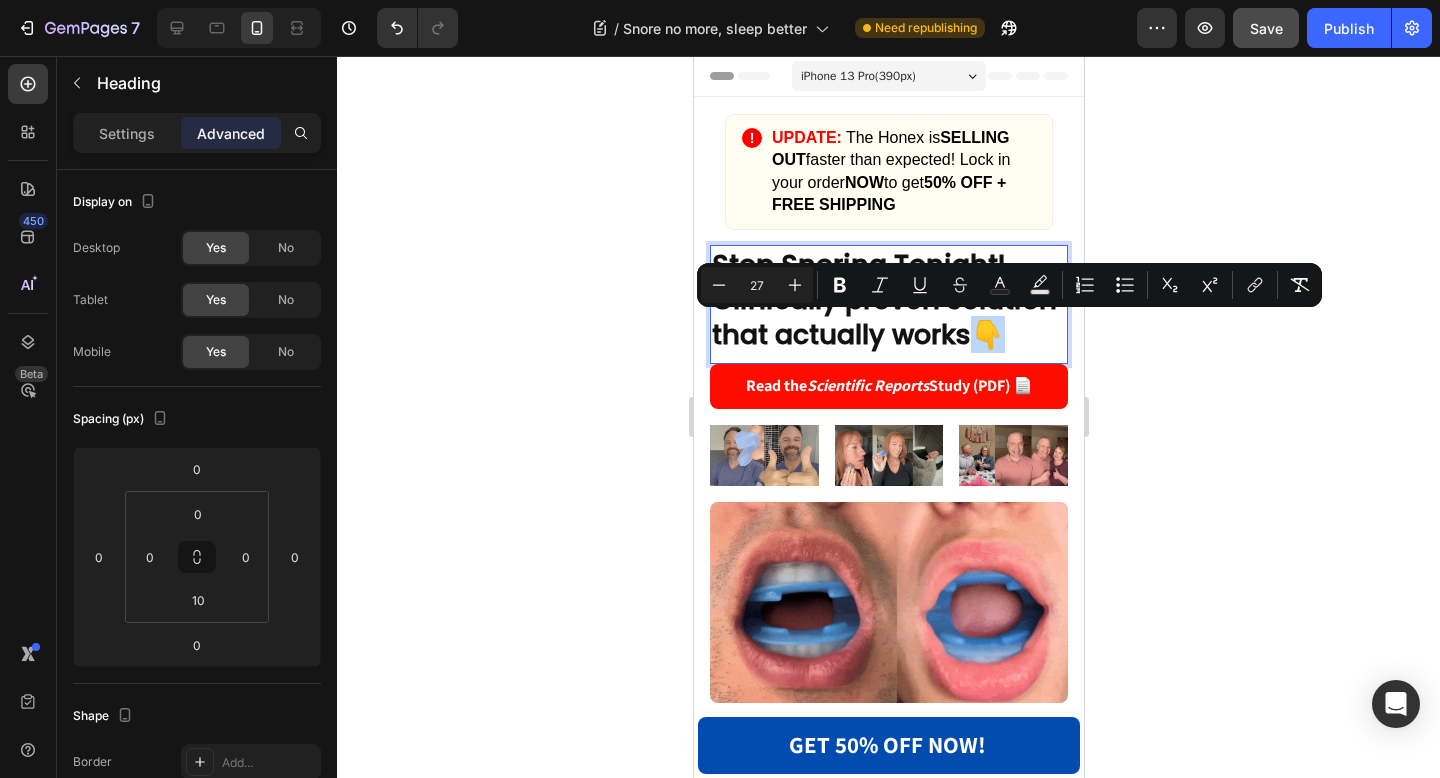 click on "👇" at bounding box center [987, 334] 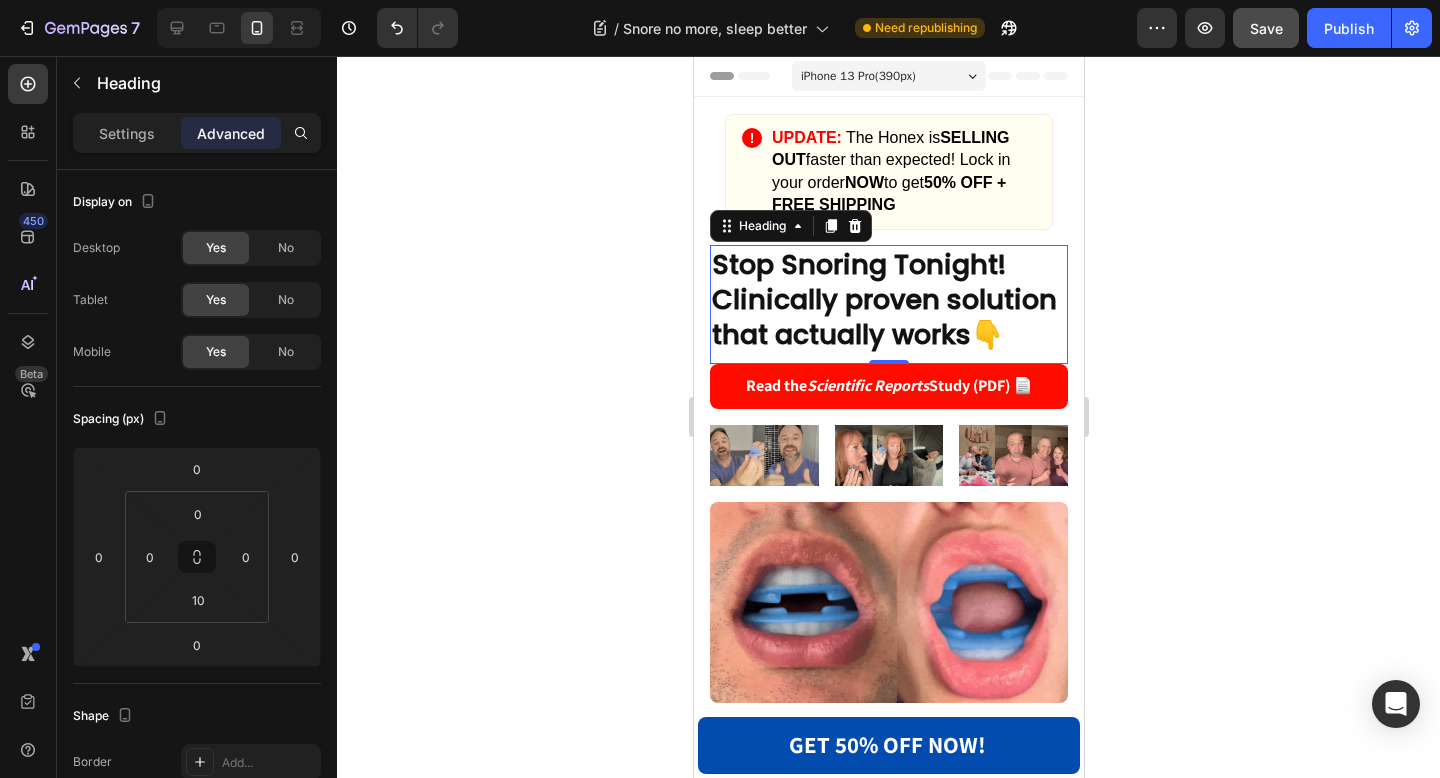 click 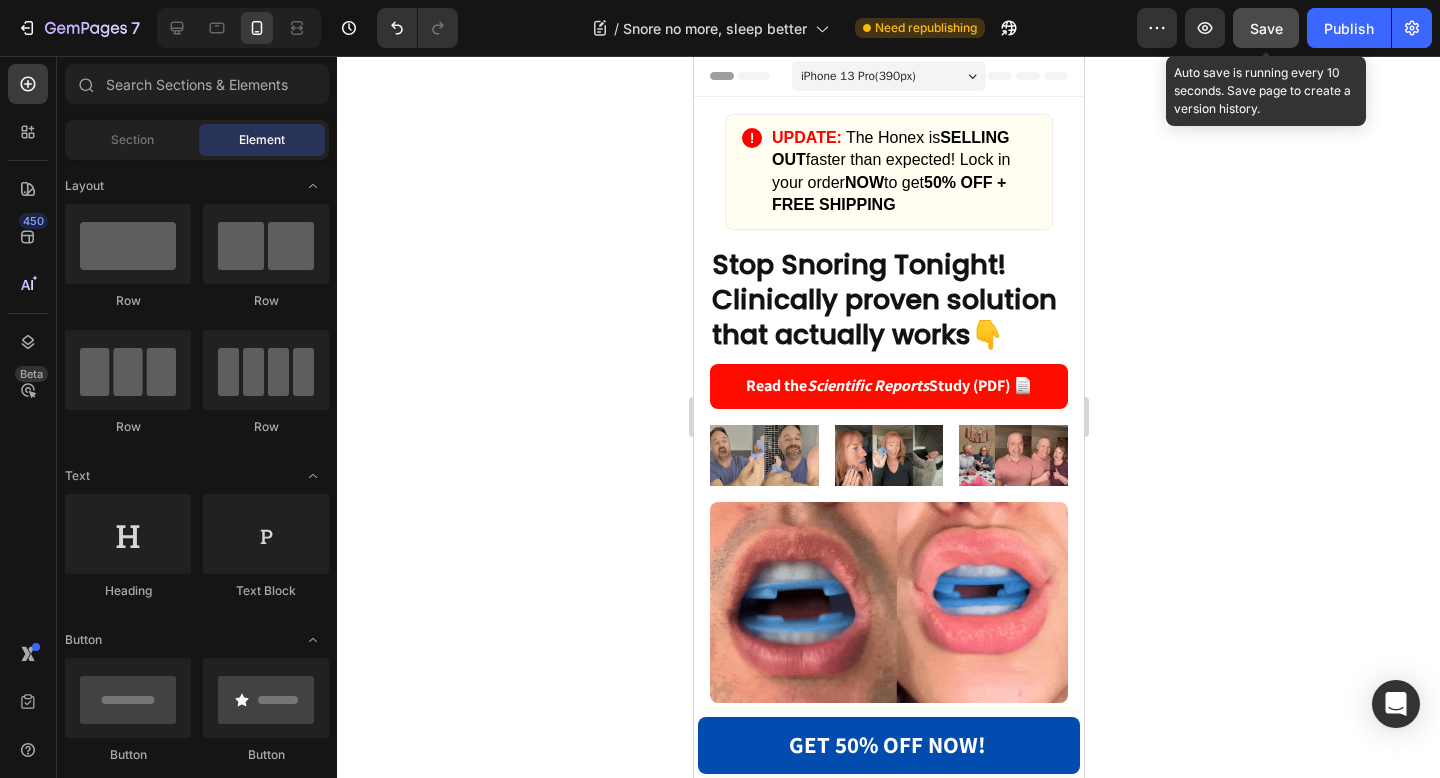 click on "Save" at bounding box center (1266, 28) 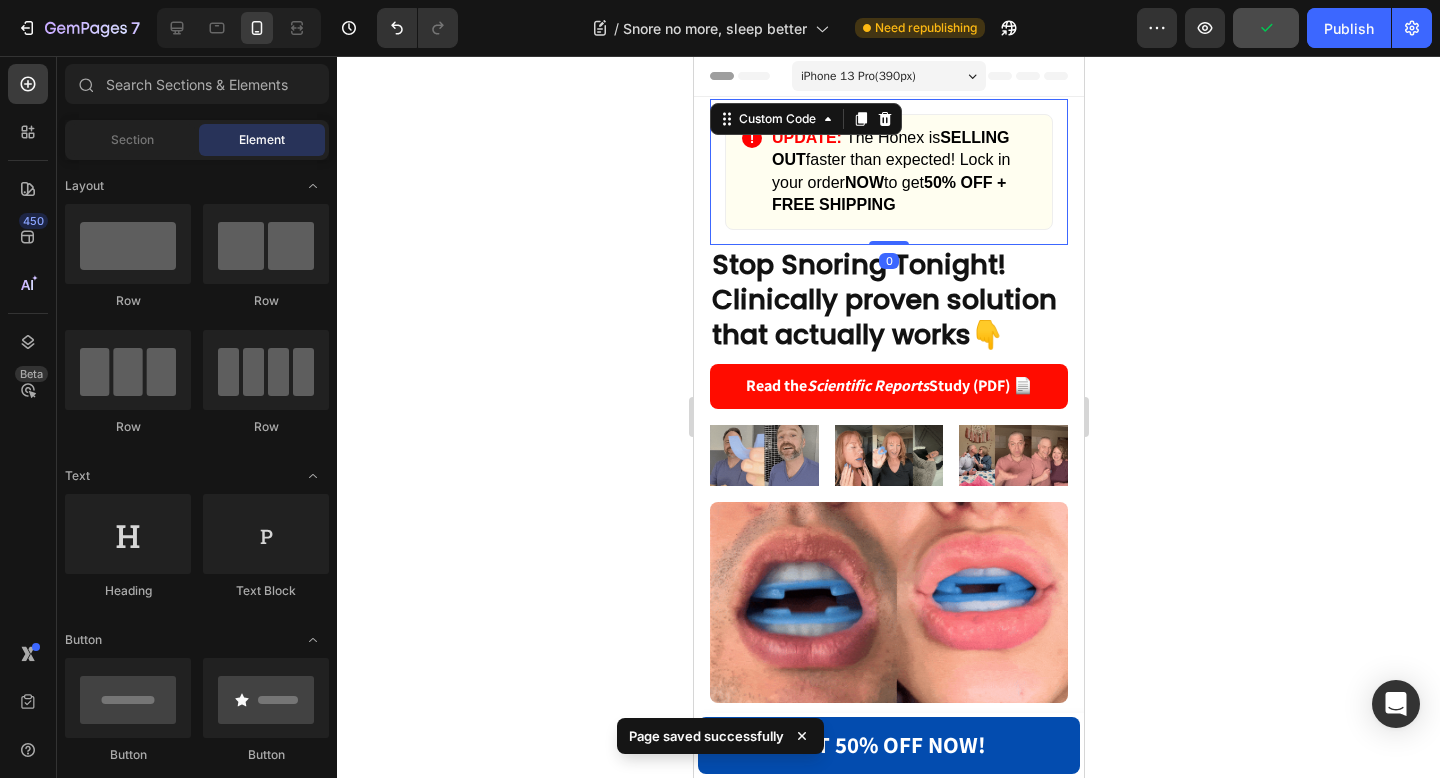 click on "!
UPDATE:  The Honex is  SELLING OUT  faster than expected! Lock in your order  NOW  to get  50% OFF + FREE SHIPPING
Custom Code   0" at bounding box center [888, 172] 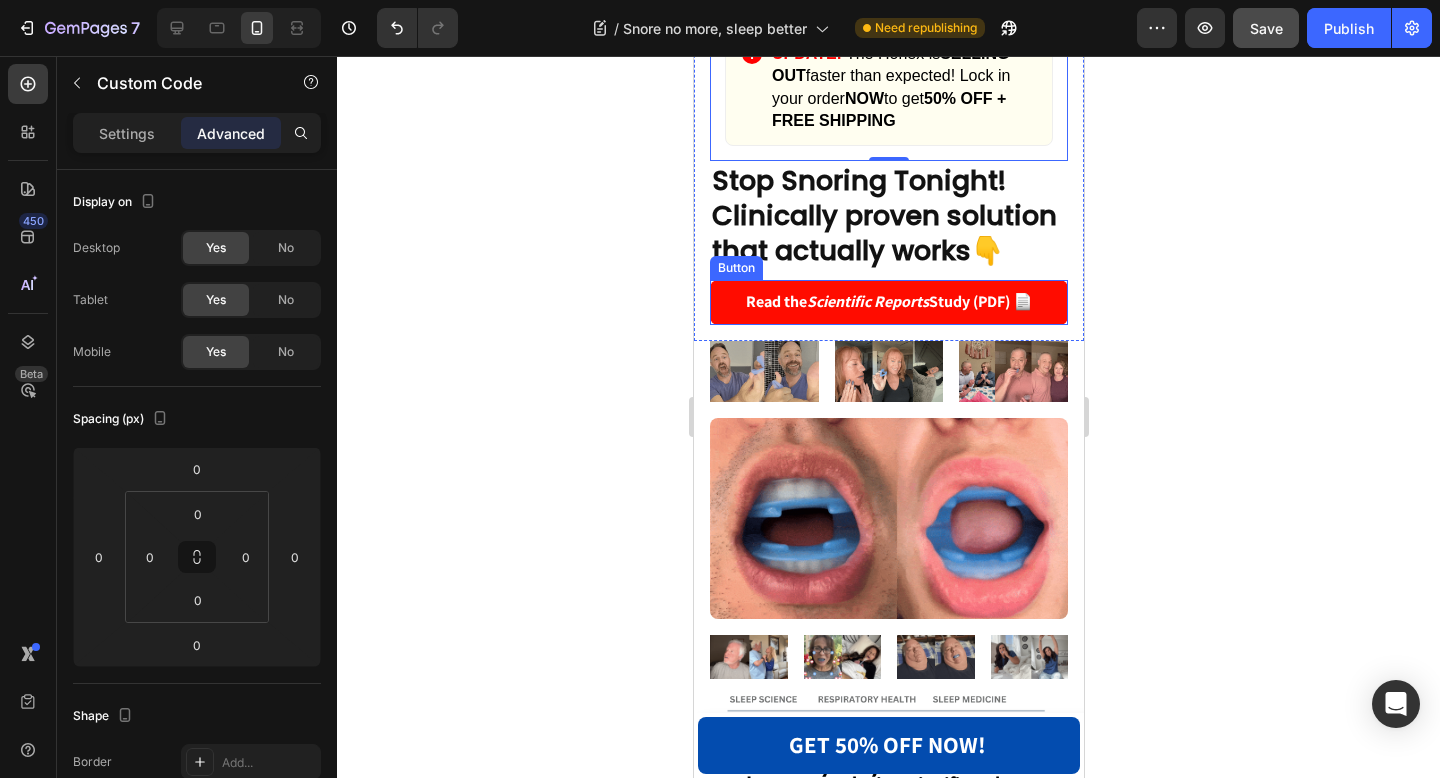 scroll, scrollTop: 0, scrollLeft: 0, axis: both 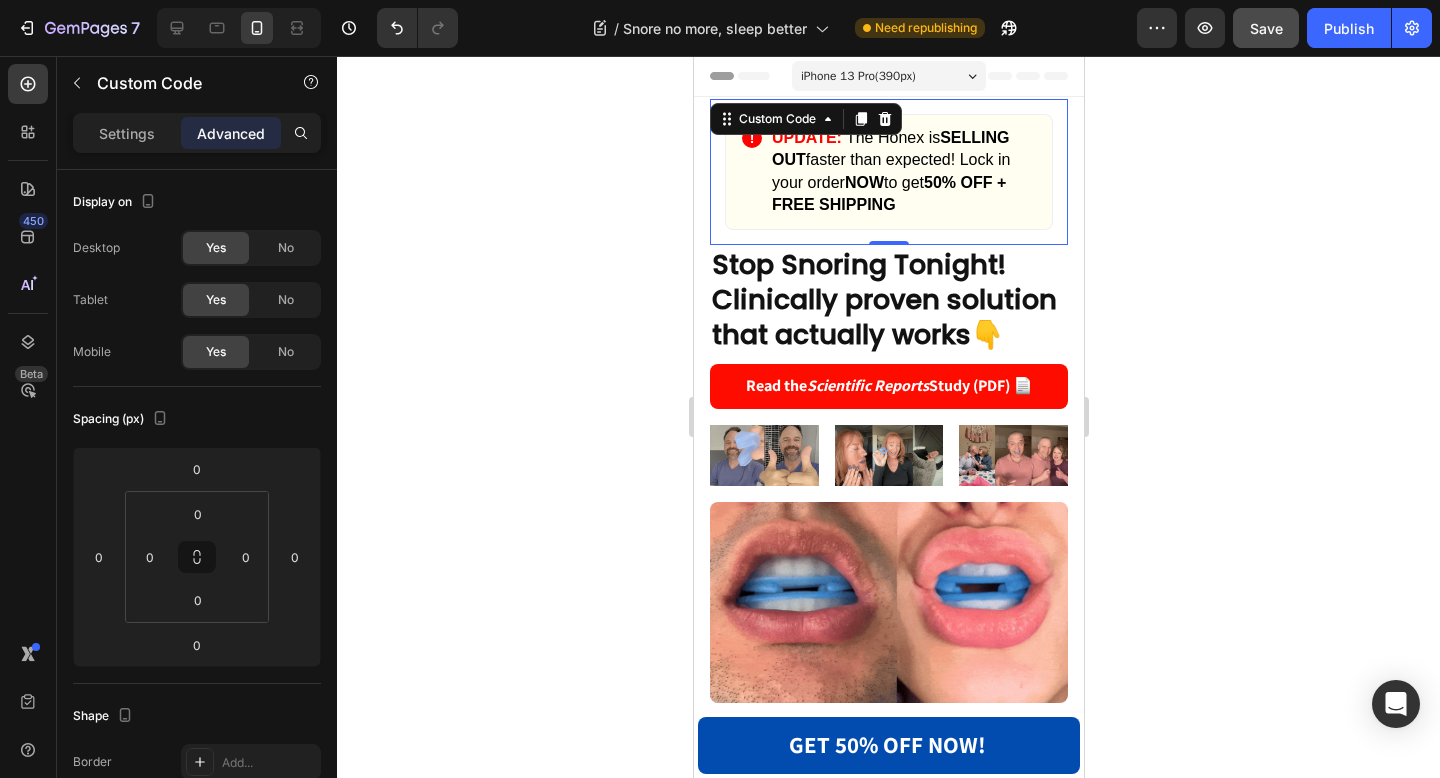 click 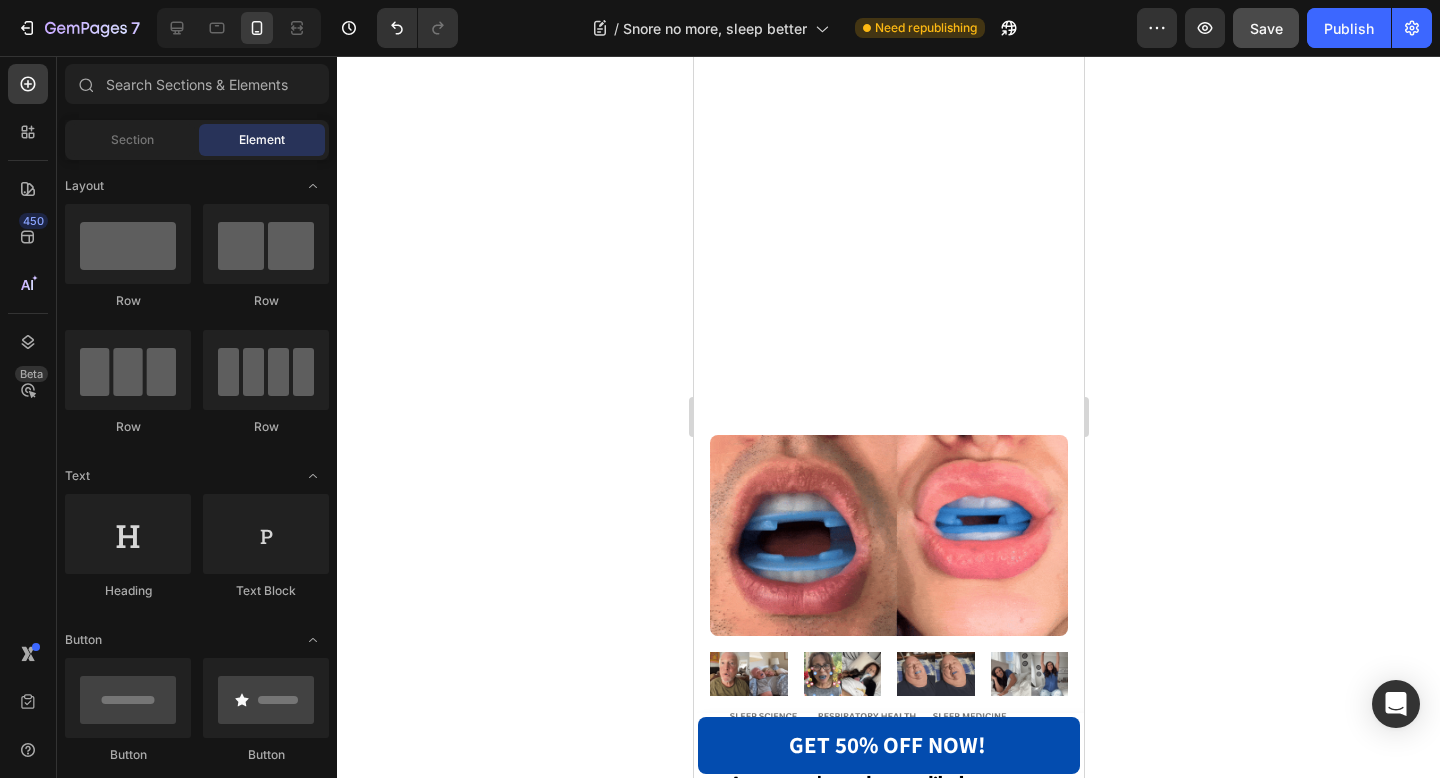 scroll, scrollTop: 0, scrollLeft: 0, axis: both 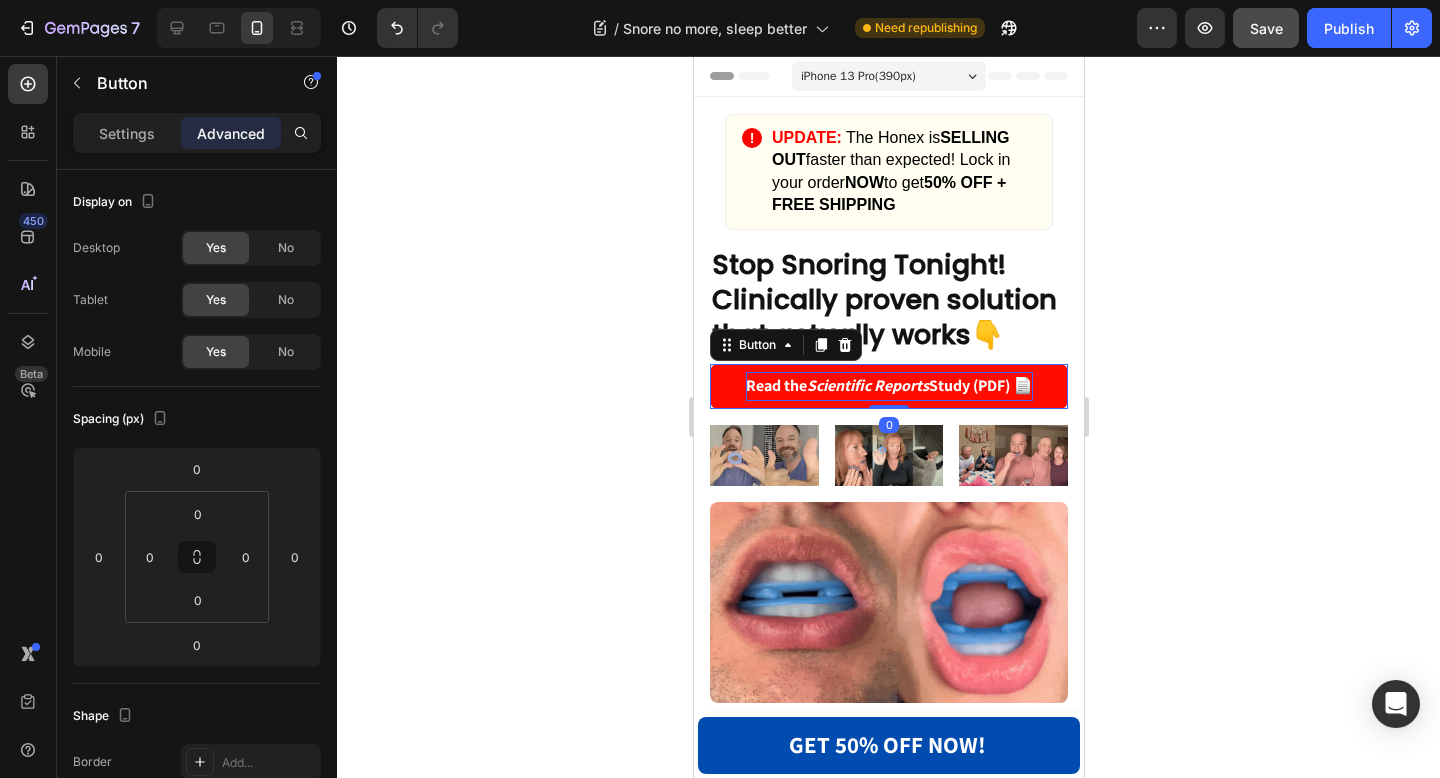 click on "Scientific Reports" at bounding box center [867, 385] 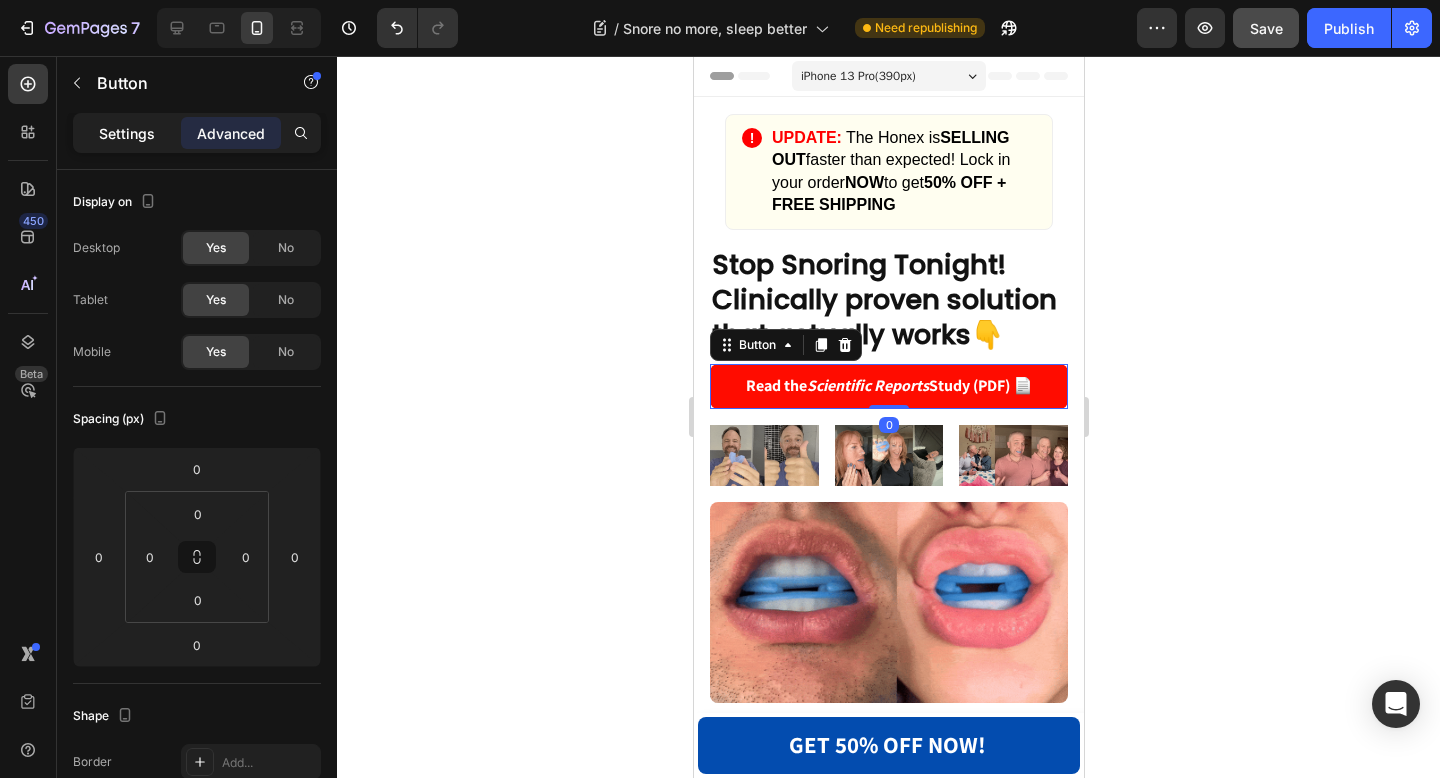 click on "Settings" at bounding box center (127, 133) 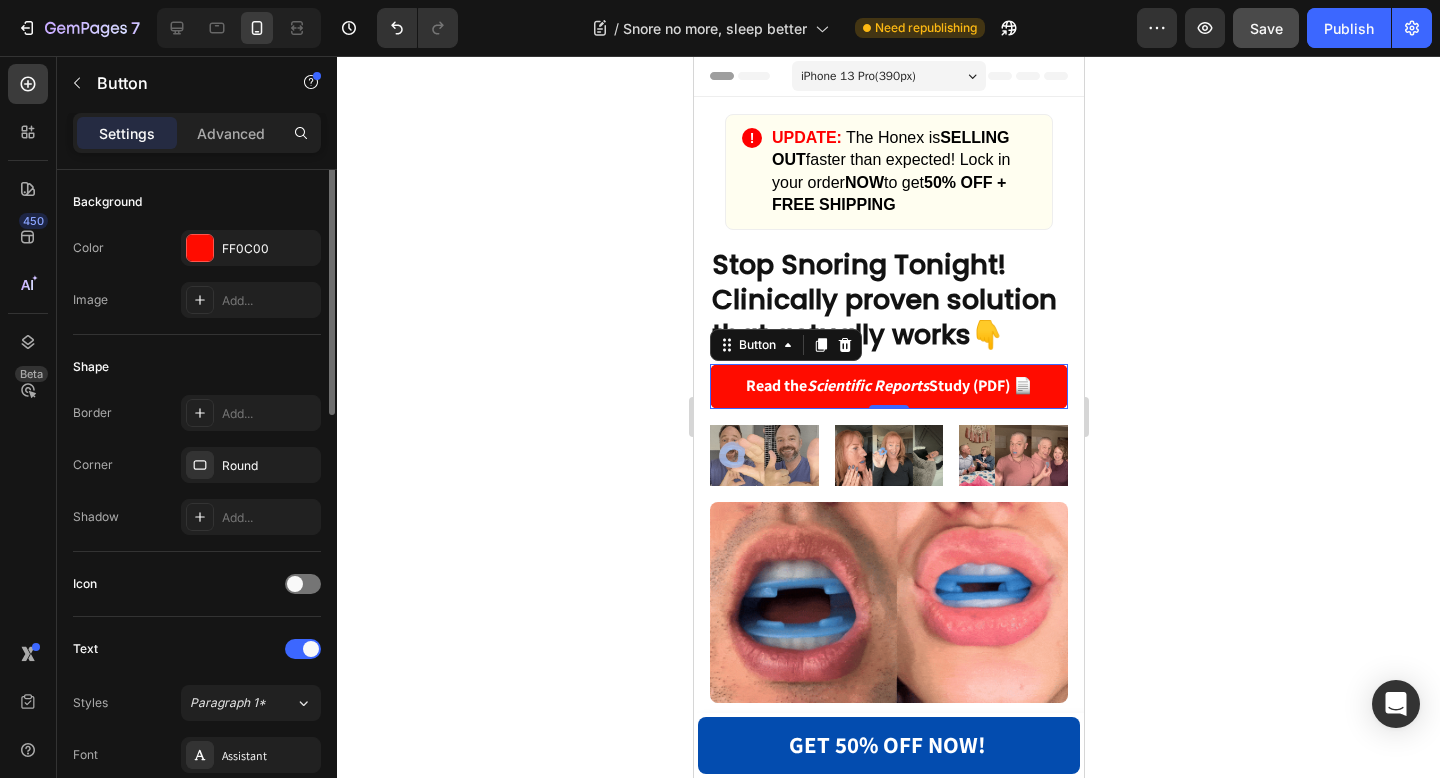 scroll, scrollTop: 0, scrollLeft: 0, axis: both 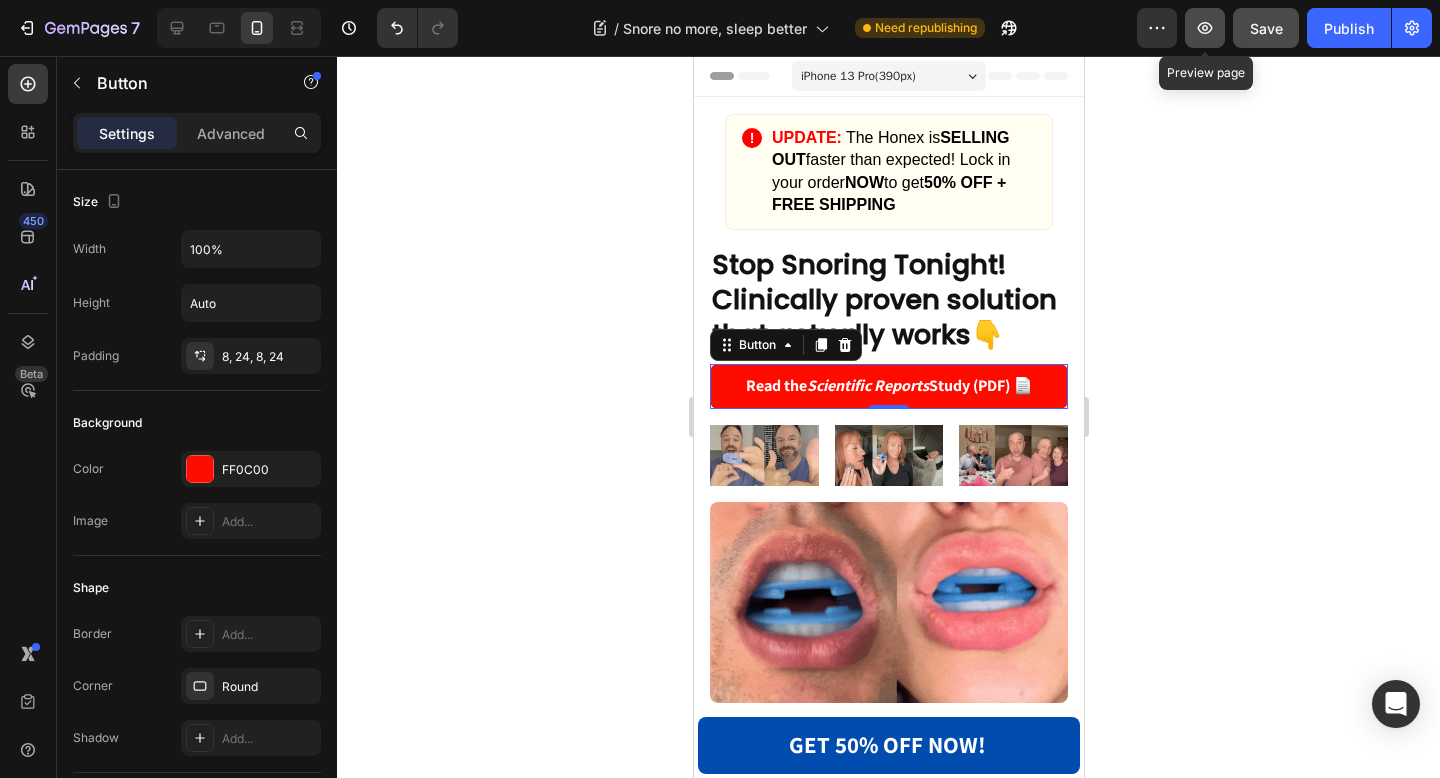 click 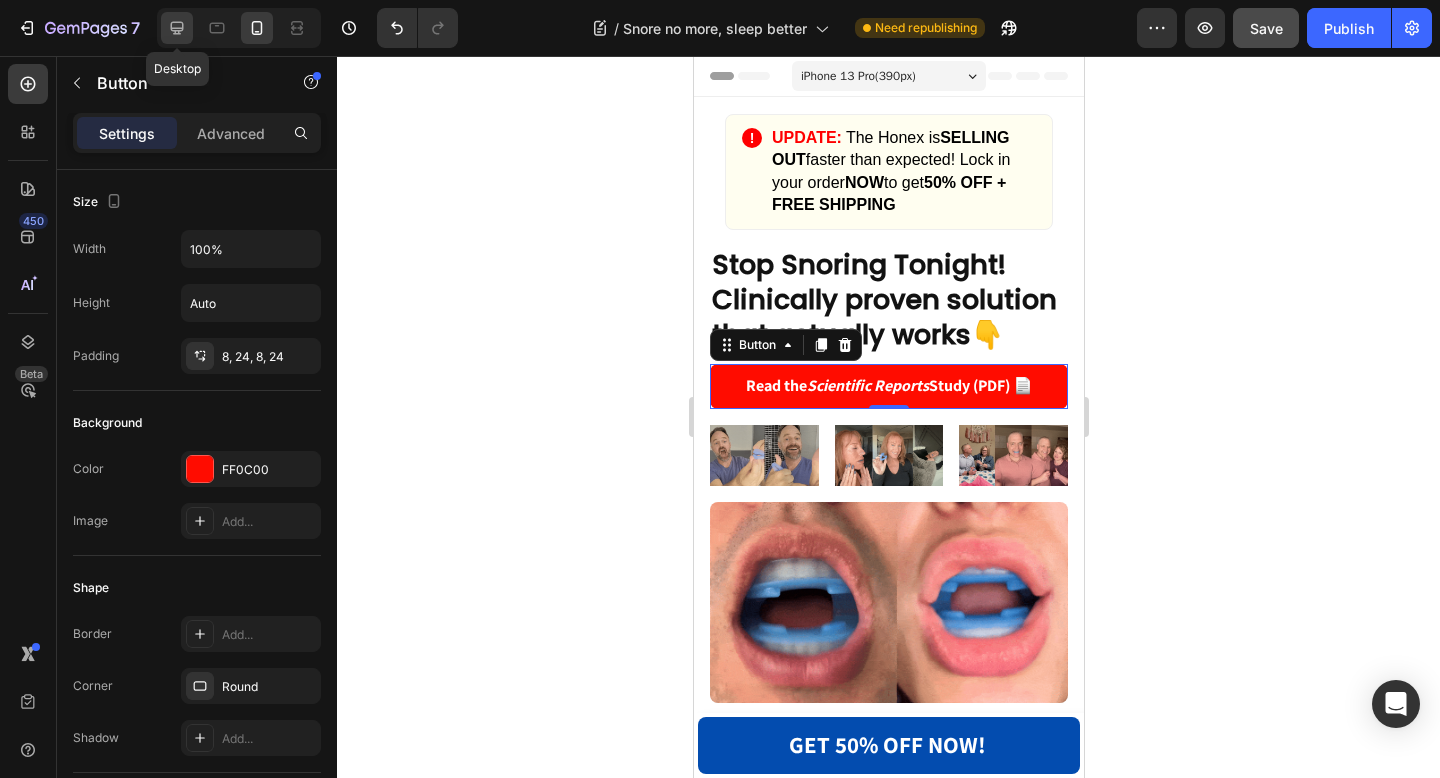 click 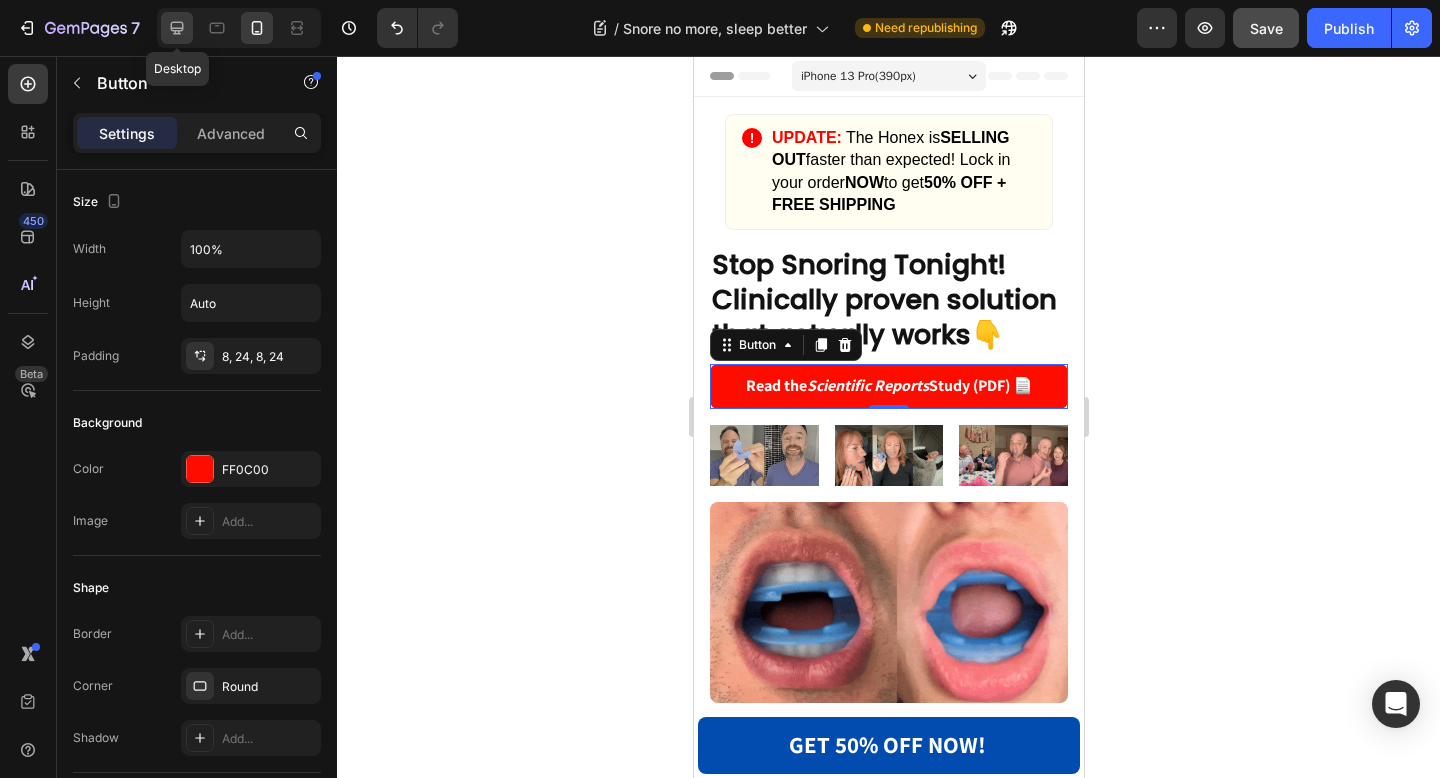 type on "Auto" 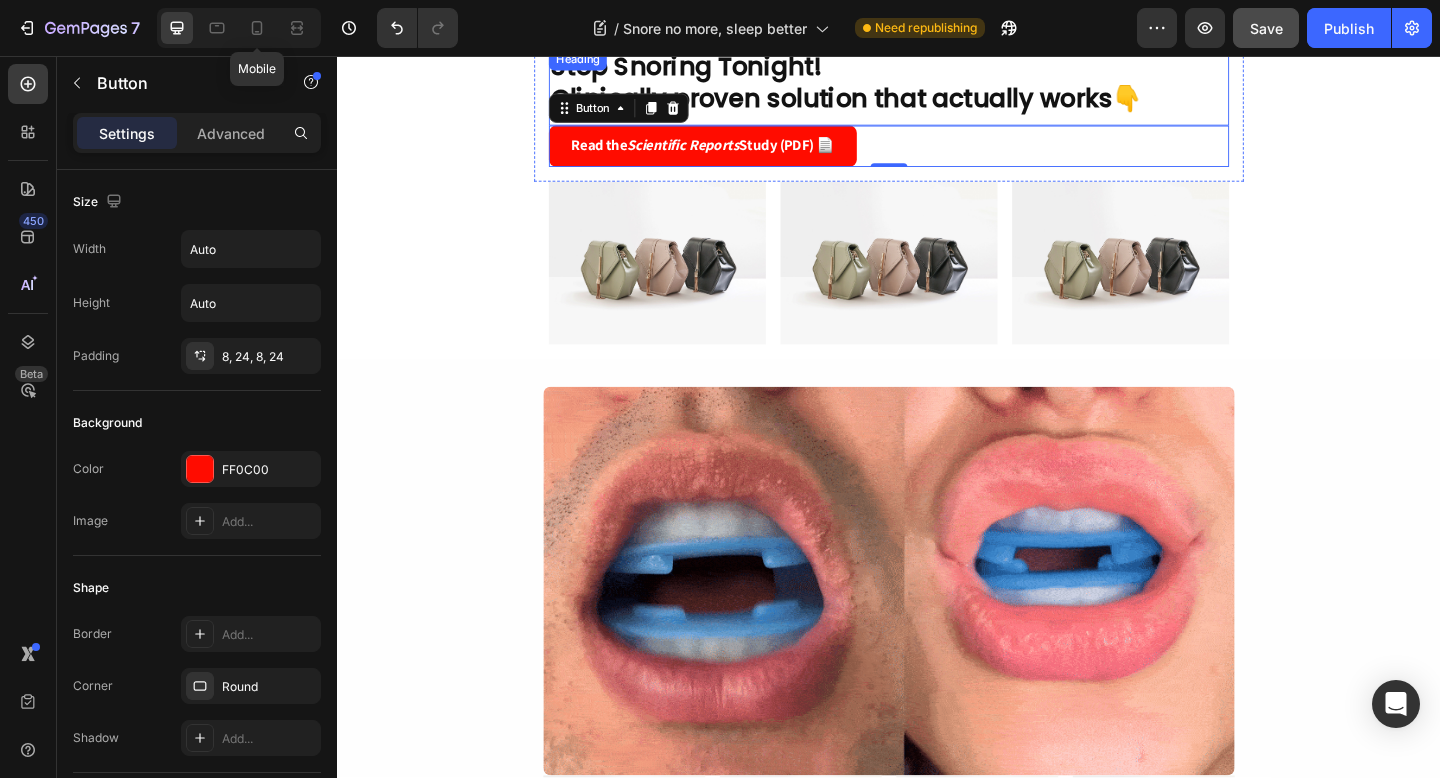 scroll, scrollTop: 188, scrollLeft: 0, axis: vertical 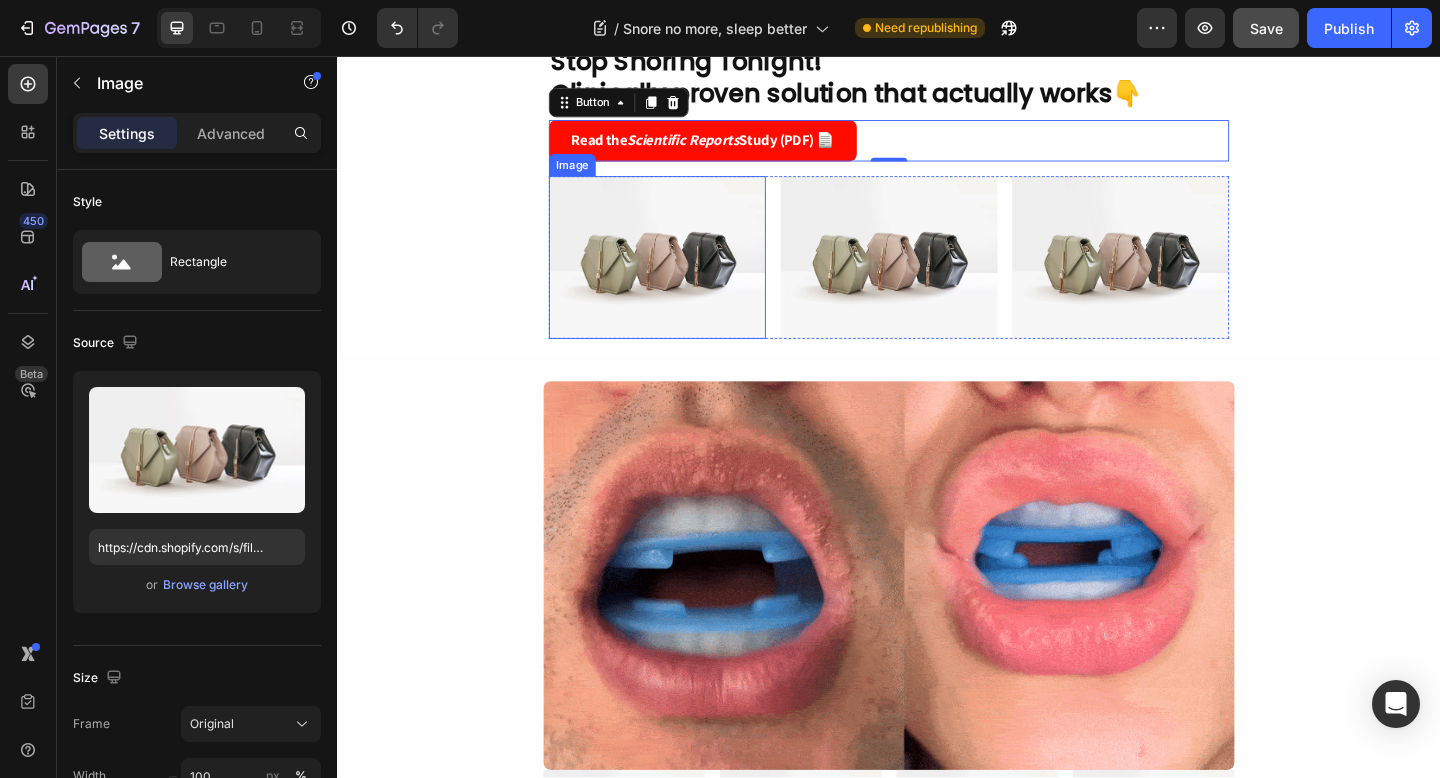 click at bounding box center [685, 275] 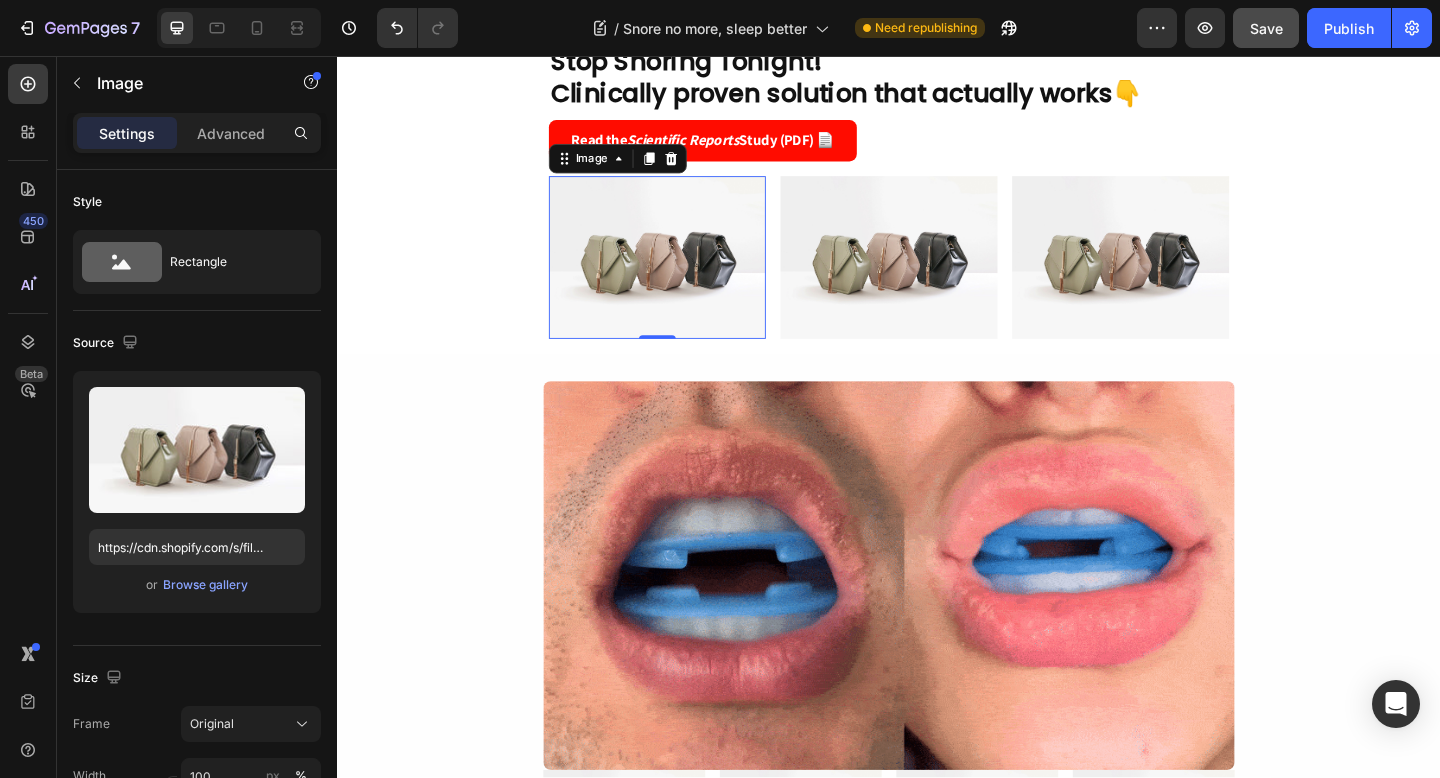 click at bounding box center [685, 275] 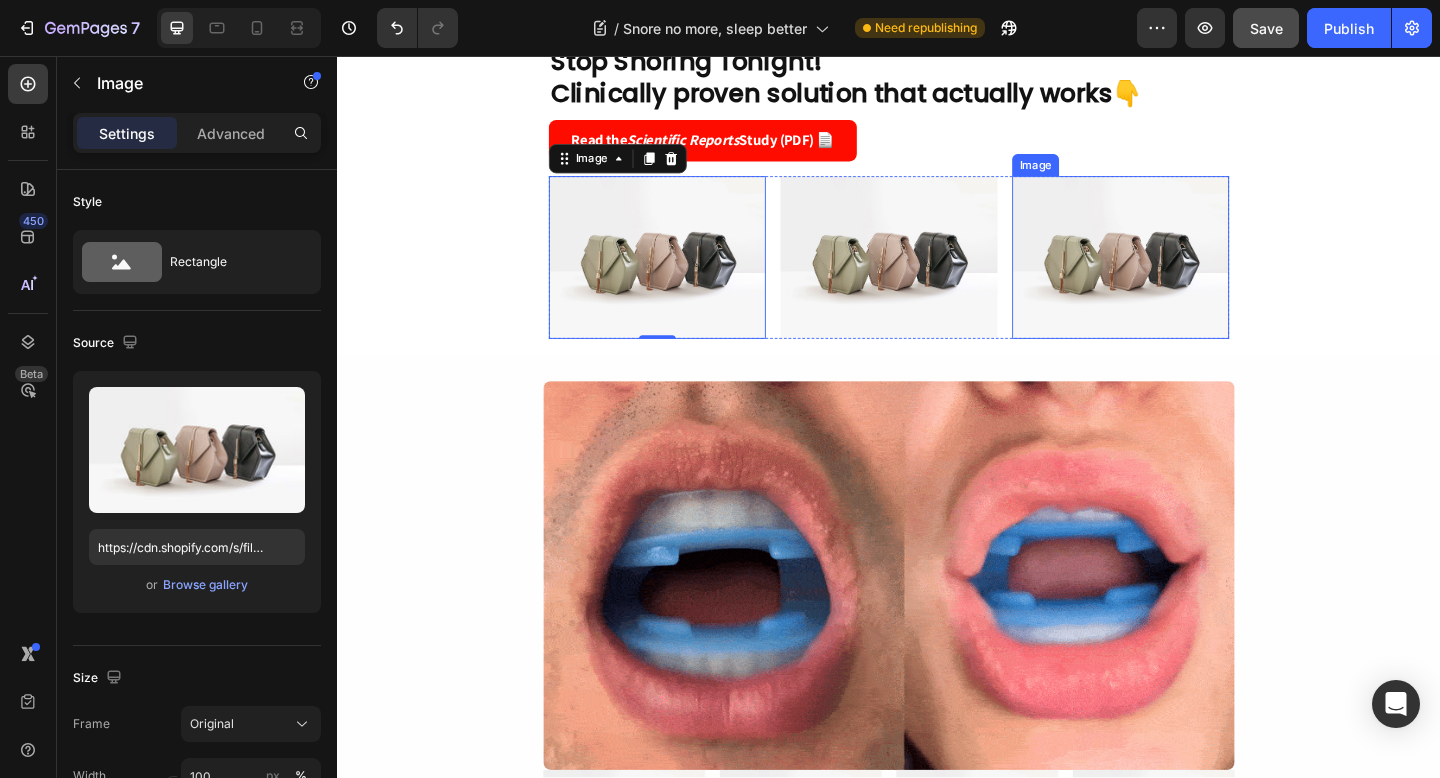 click at bounding box center [1189, 275] 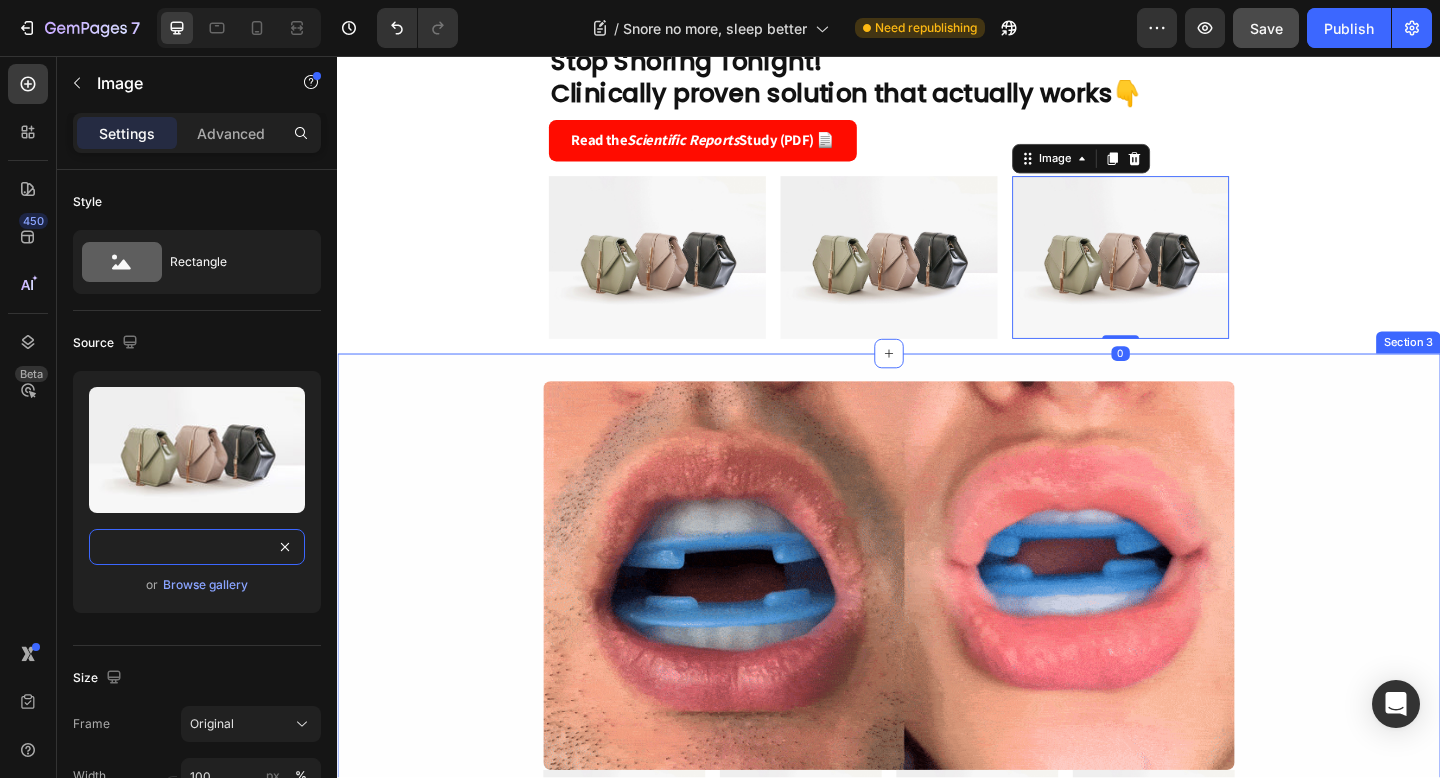 drag, startPoint x: 434, startPoint y: 608, endPoint x: 577, endPoint y: 598, distance: 143.34923 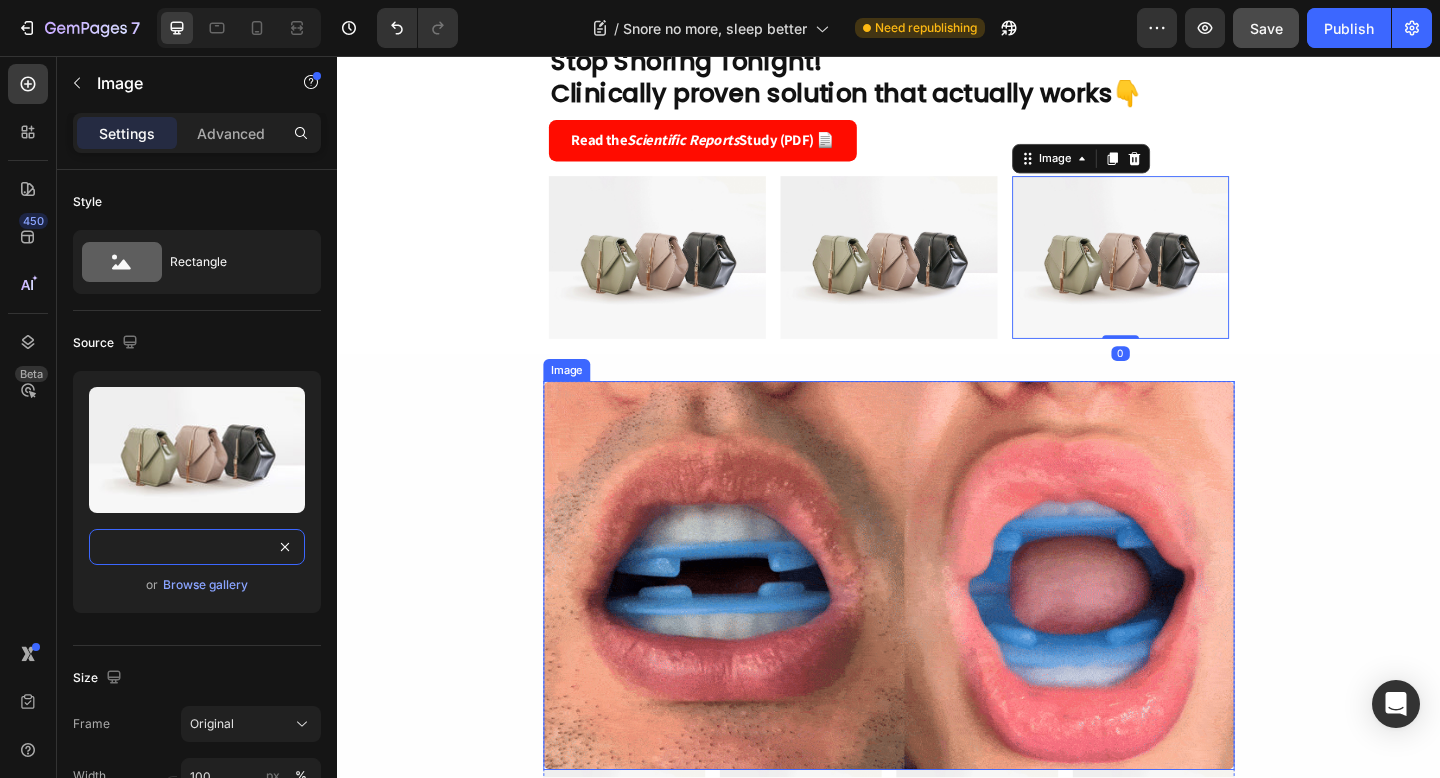paste on "0651/3301/9321/files/06238-ezgif.com-optimize.gif?v=1753651190" 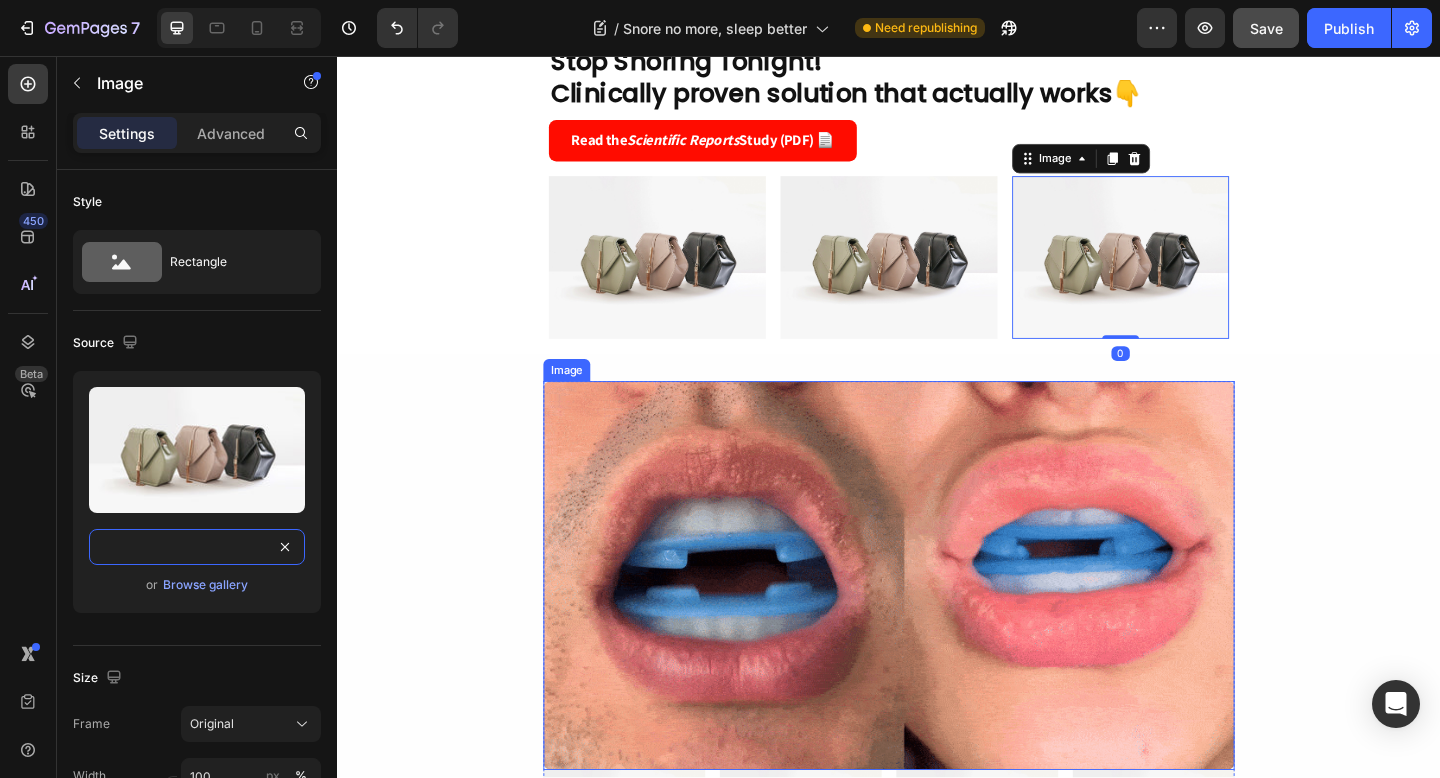 scroll, scrollTop: 0, scrollLeft: 399, axis: horizontal 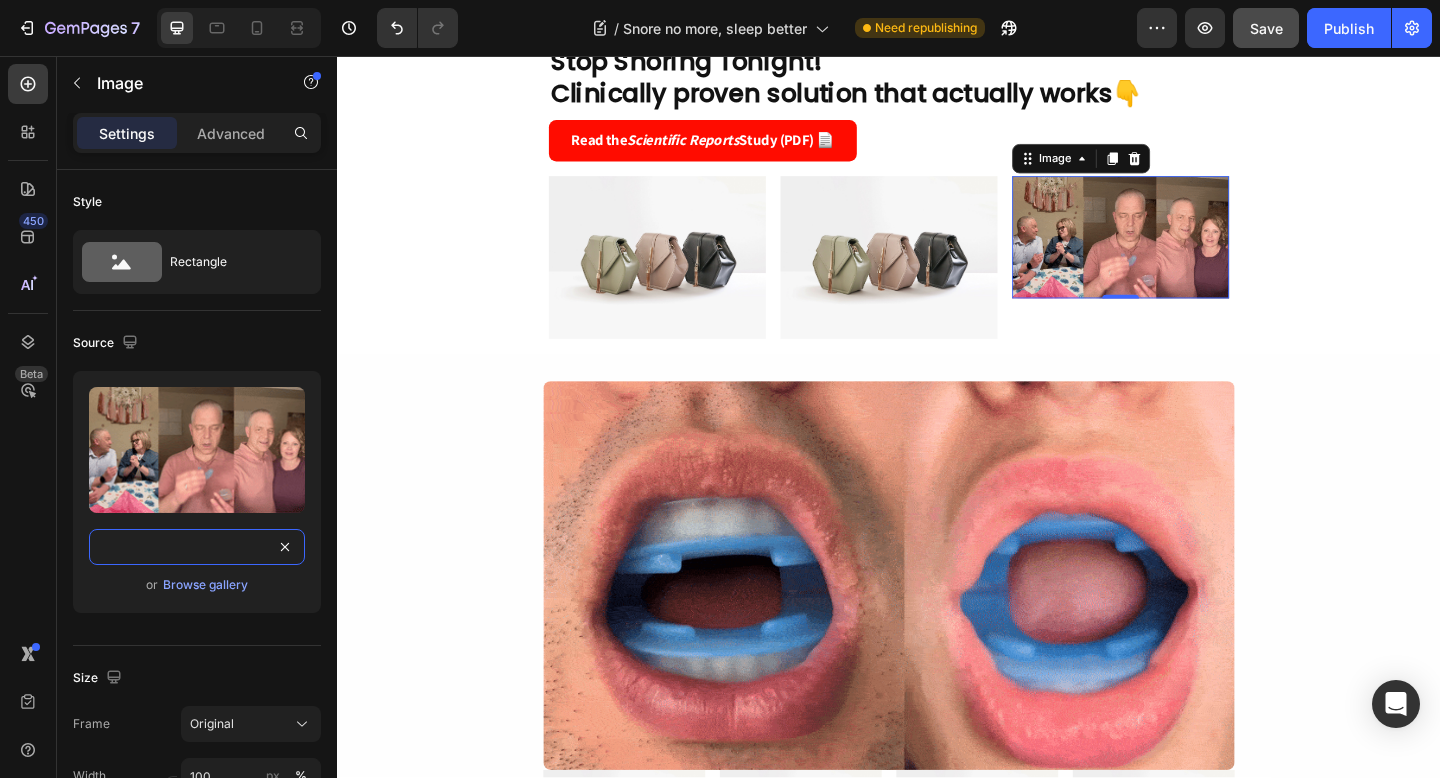 type on "https://cdn.shopify.com/s/files/1/0651/3301/9321/files/06238-ezgif.com-optimize.gif?v=1753651190" 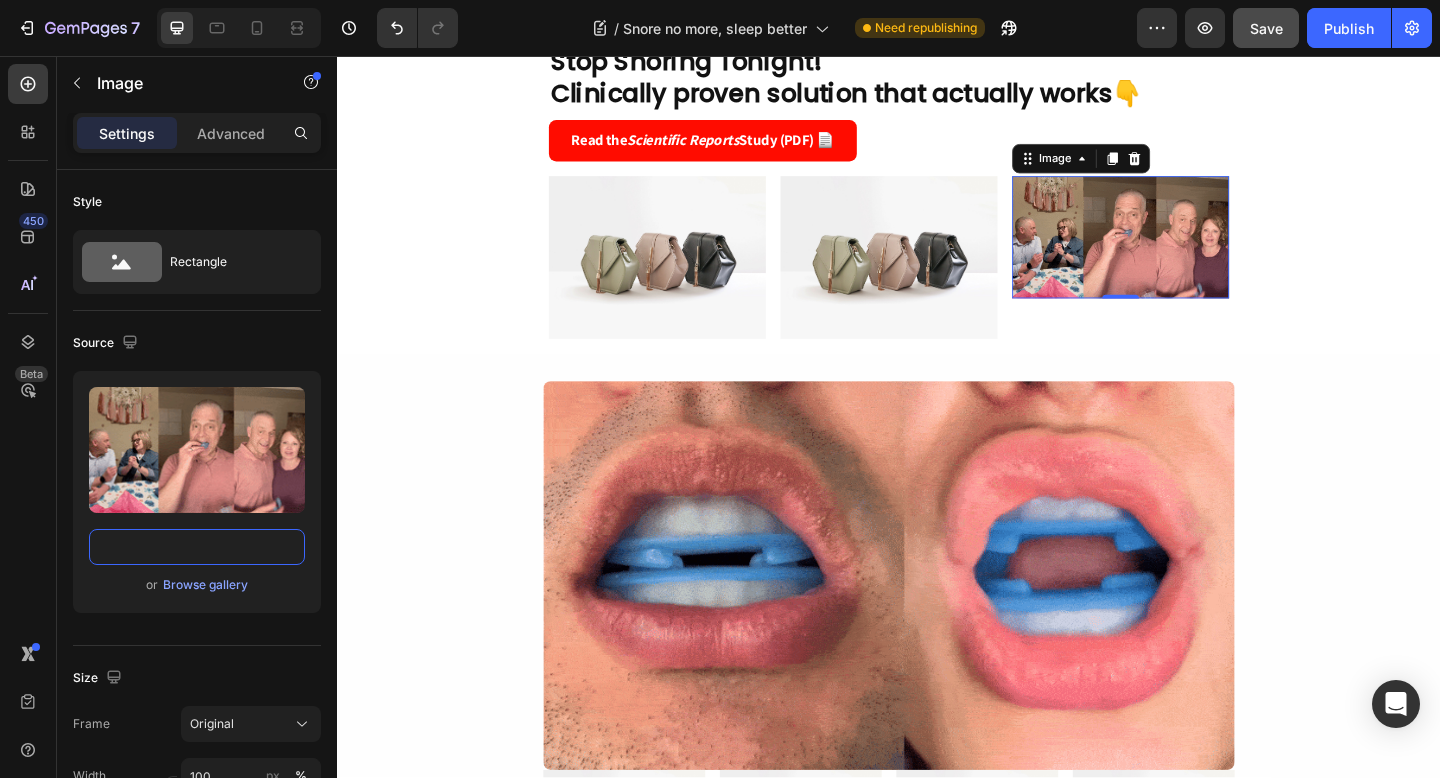 scroll, scrollTop: 0, scrollLeft: 0, axis: both 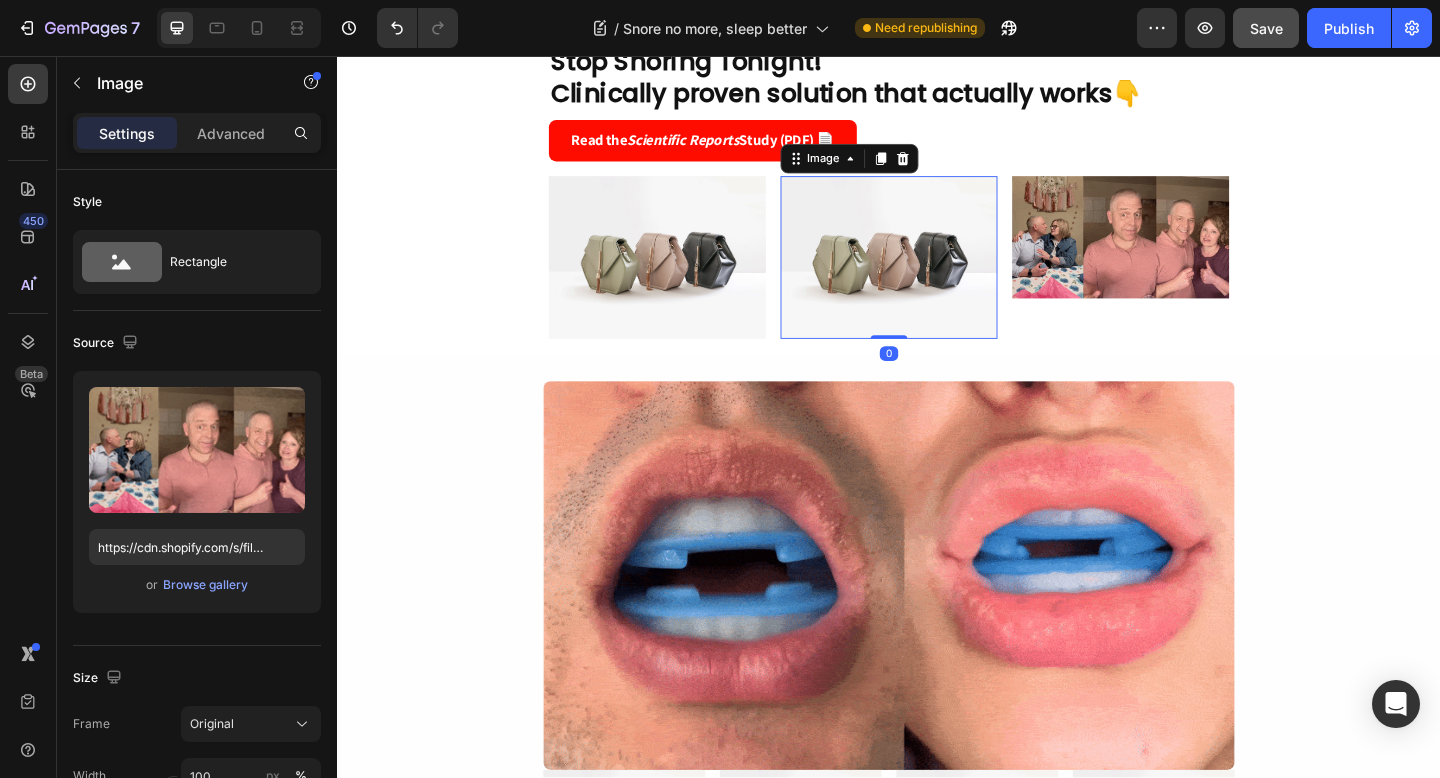 click at bounding box center [937, 275] 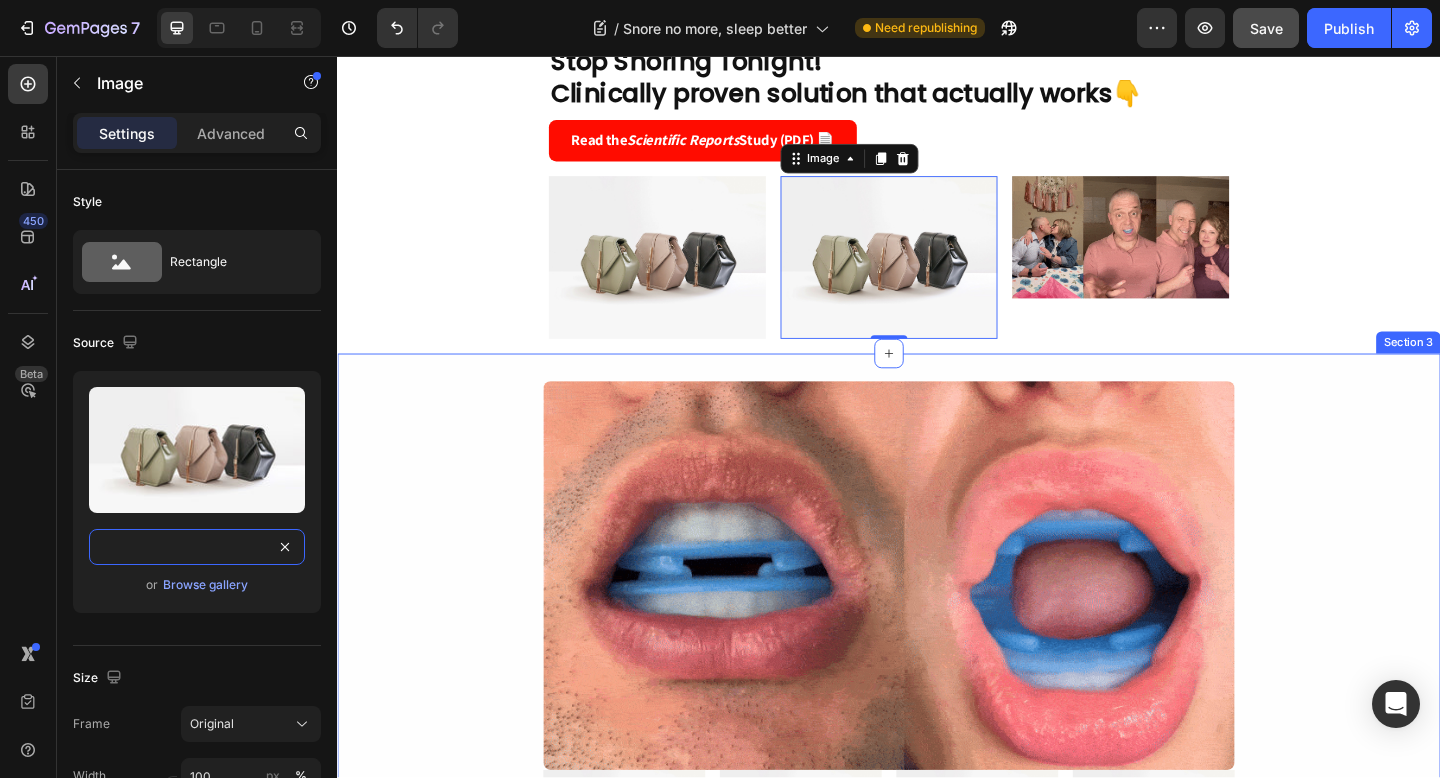 drag, startPoint x: 435, startPoint y: 606, endPoint x: 492, endPoint y: 595, distance: 58.0517 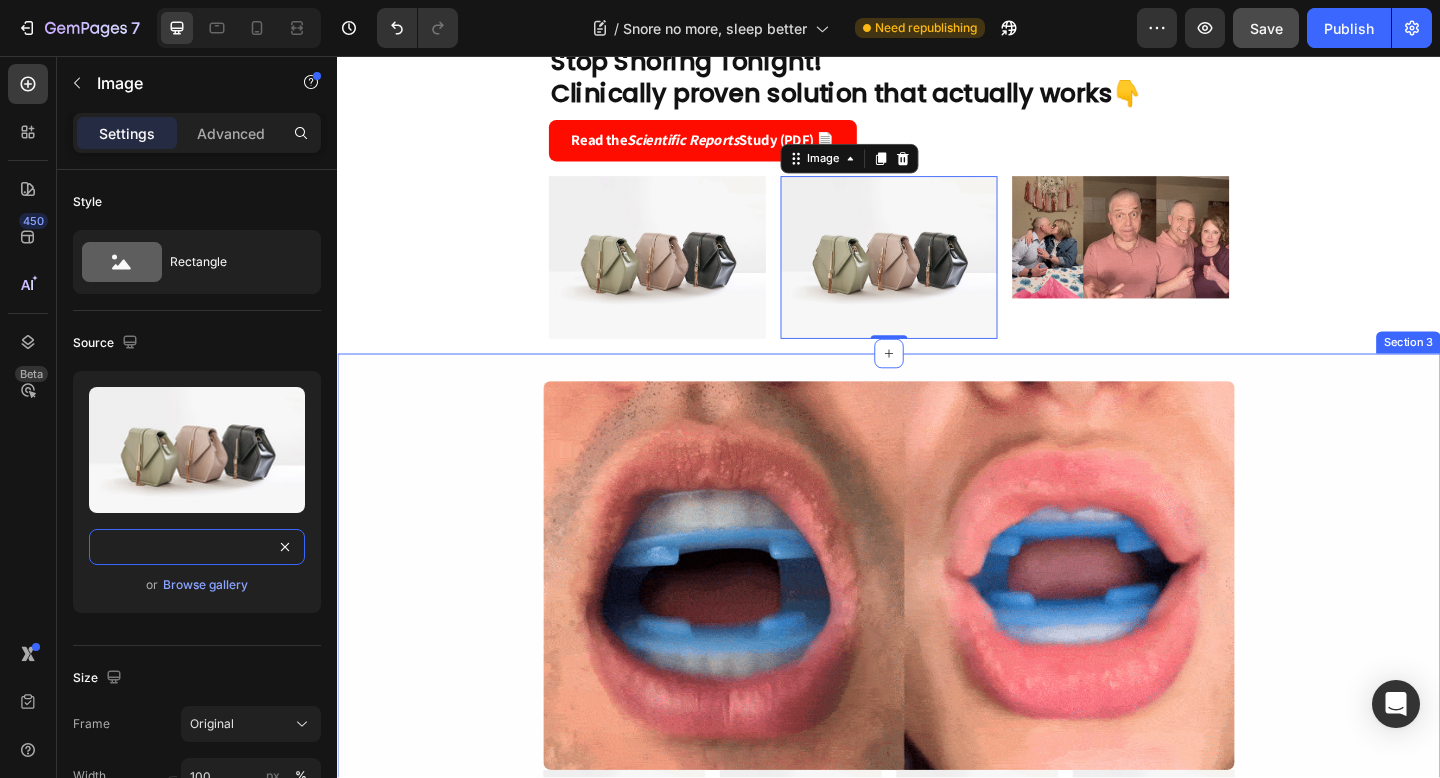 paste on "0651/3301/9321/files/06238-ezgif.com-optimize.gif?v=1753651190" 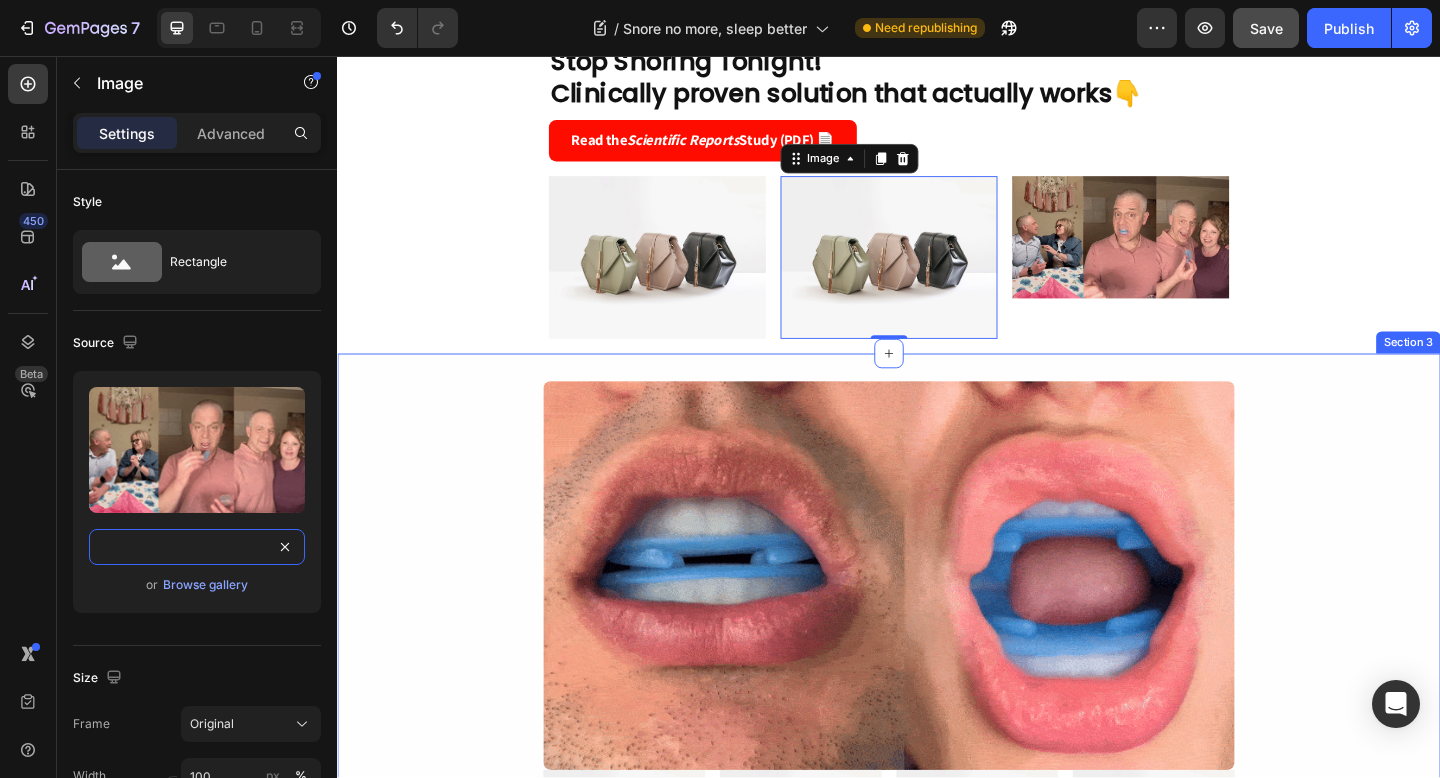 scroll, scrollTop: 0, scrollLeft: 399, axis: horizontal 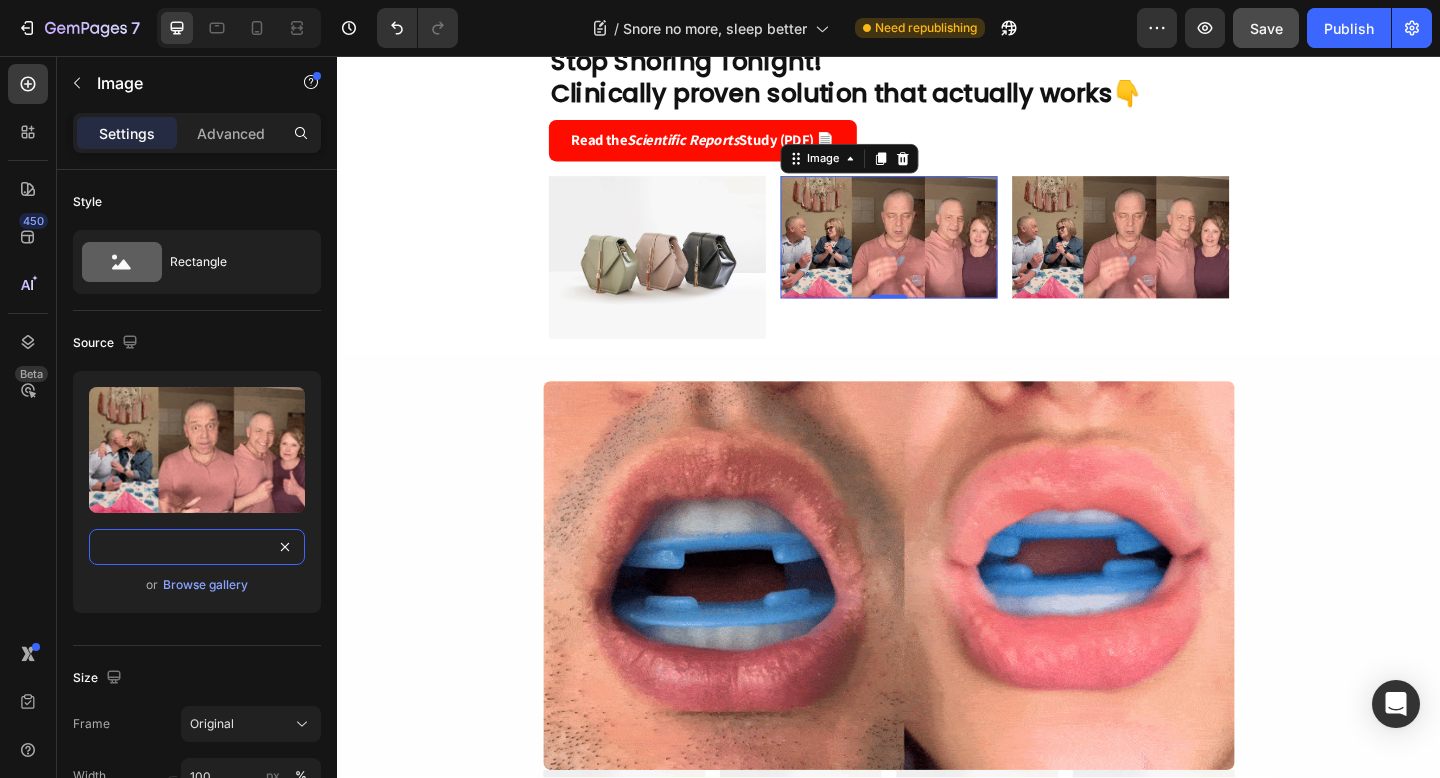 type on "https://cdn.shopify.com/s/files/1/0651/3301/9321/files/06238-ezgif.com-optimize.gif?v=1753651190" 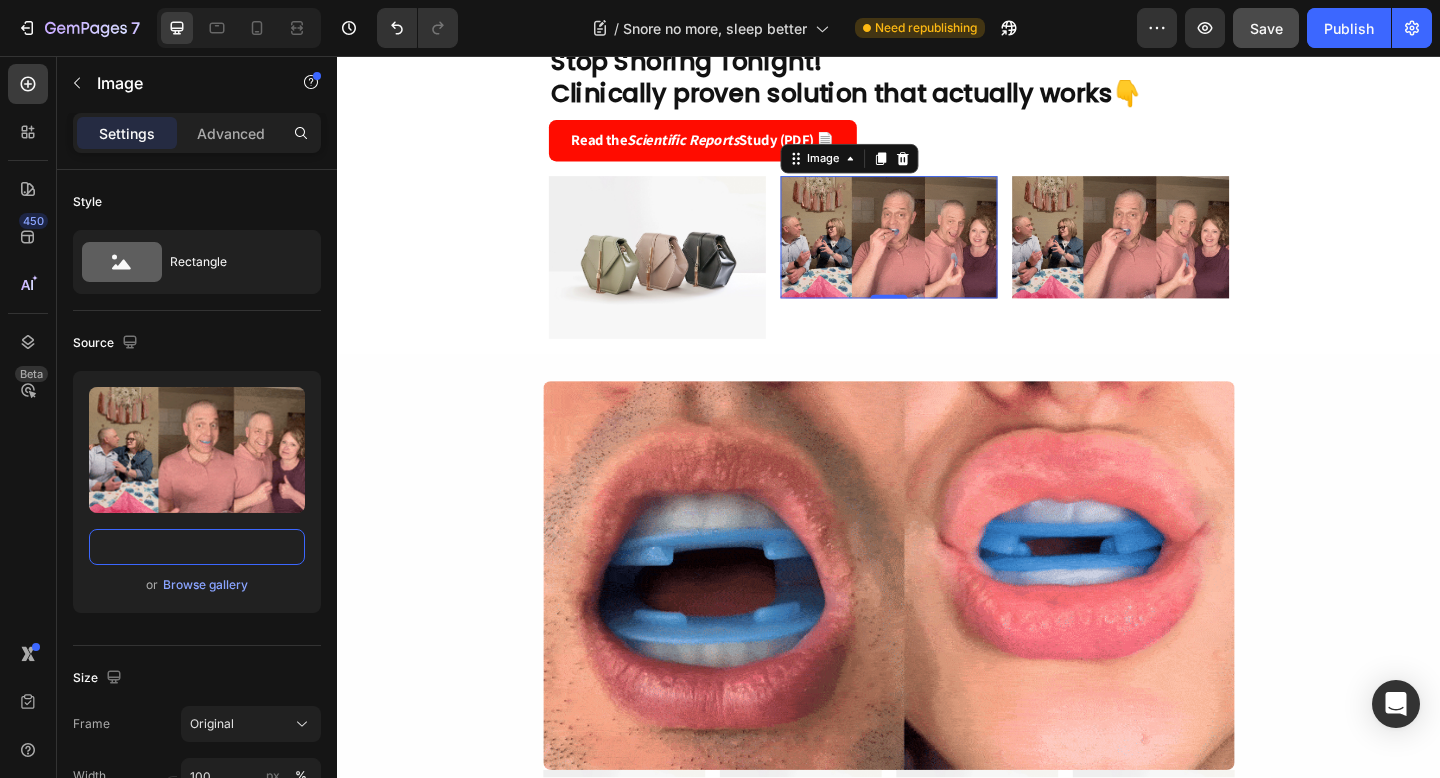 scroll, scrollTop: 0, scrollLeft: 0, axis: both 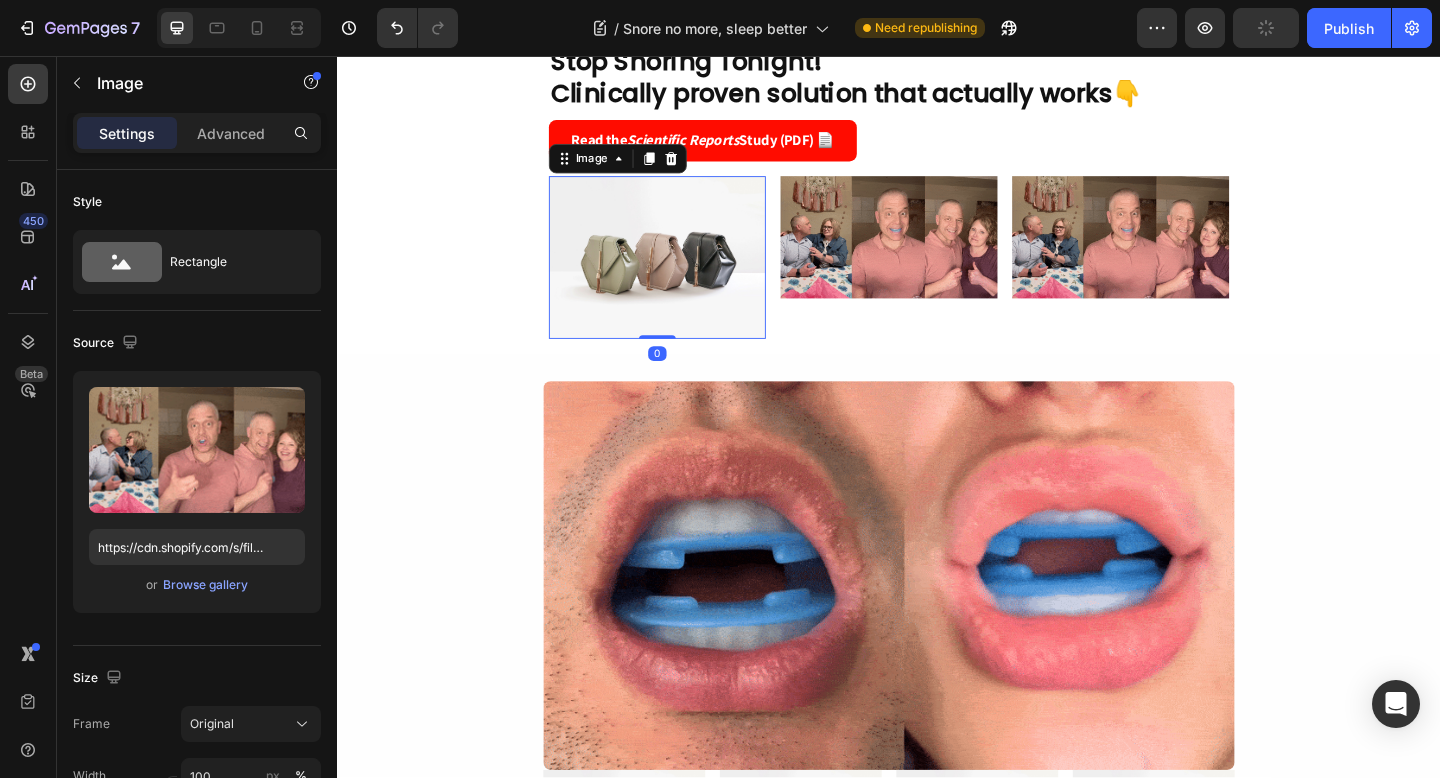 click at bounding box center [685, 275] 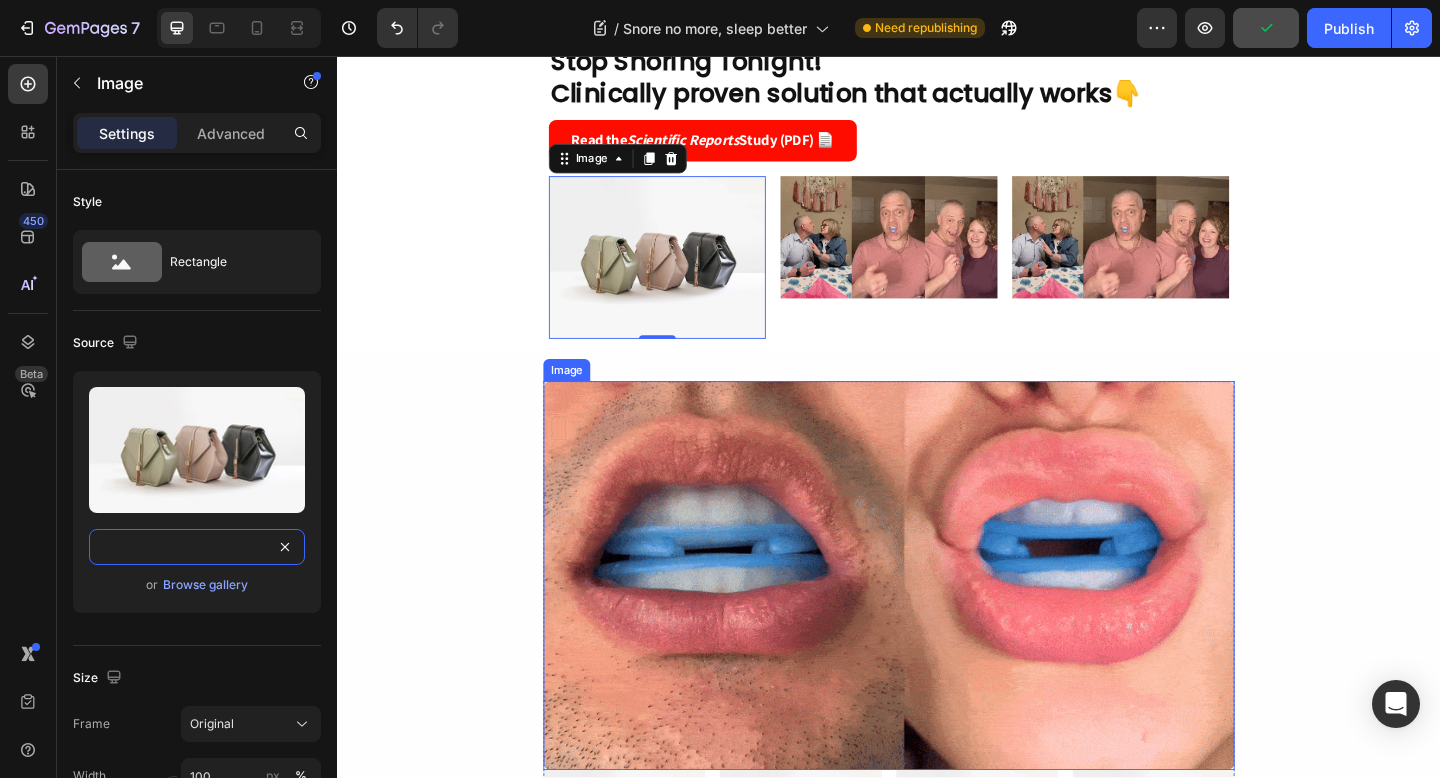 drag, startPoint x: 433, startPoint y: 608, endPoint x: 637, endPoint y: 584, distance: 205.4069 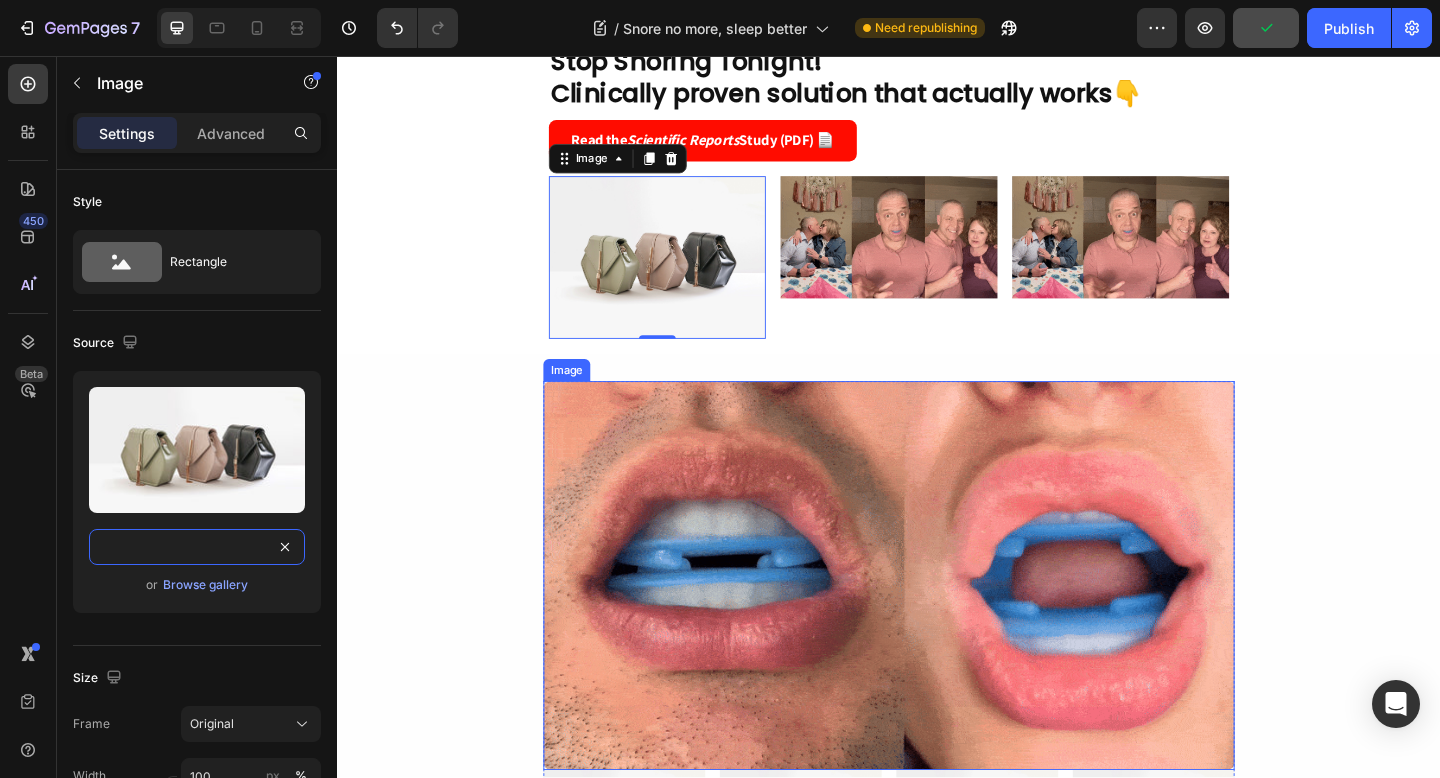 paste on "0651/3301/9321/files/06237-ezgif.com-optimize.gif?v=1753649922" 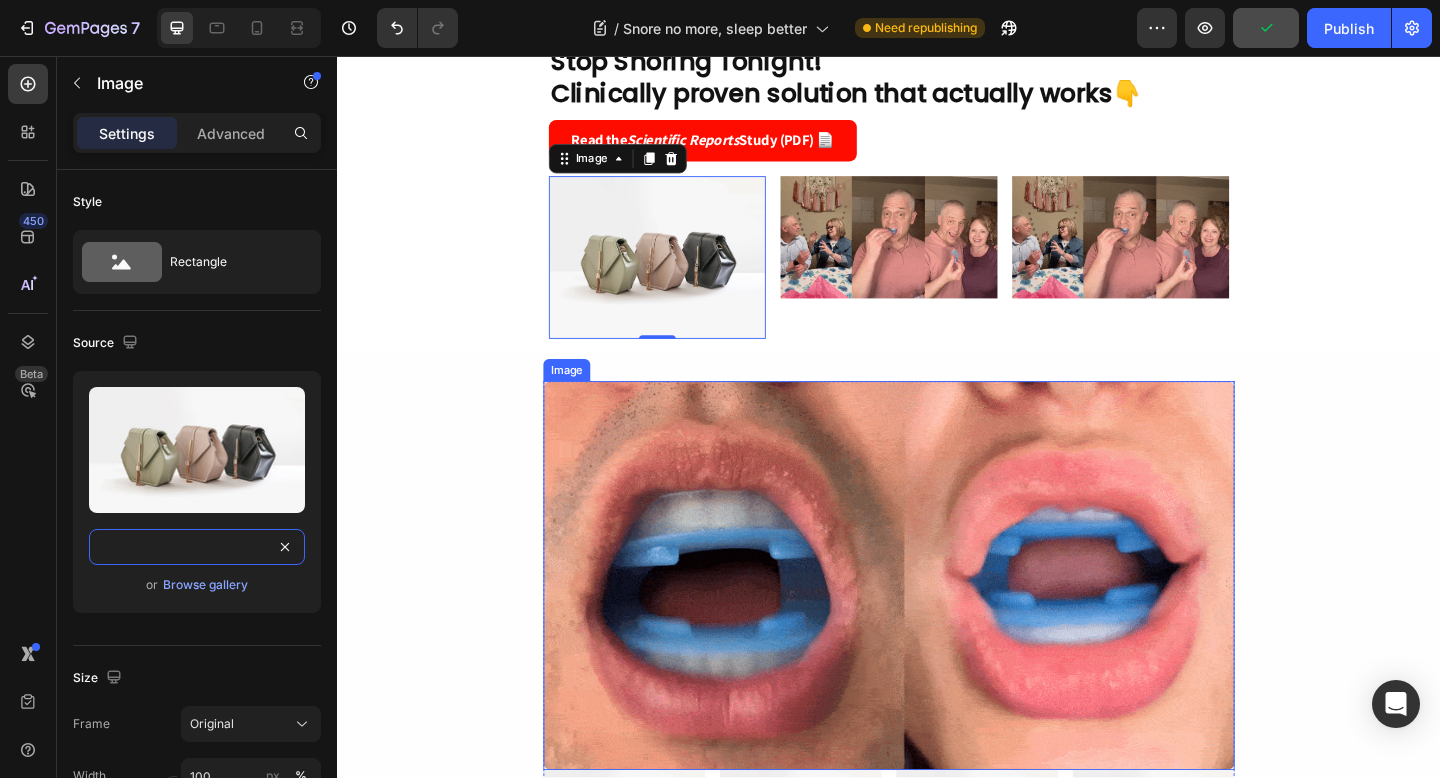 type on "https://cdn.shopify.com/s/files/1/0651/3301/9321/files/06237-ezgif.com-optimize.gif?v=1753649922" 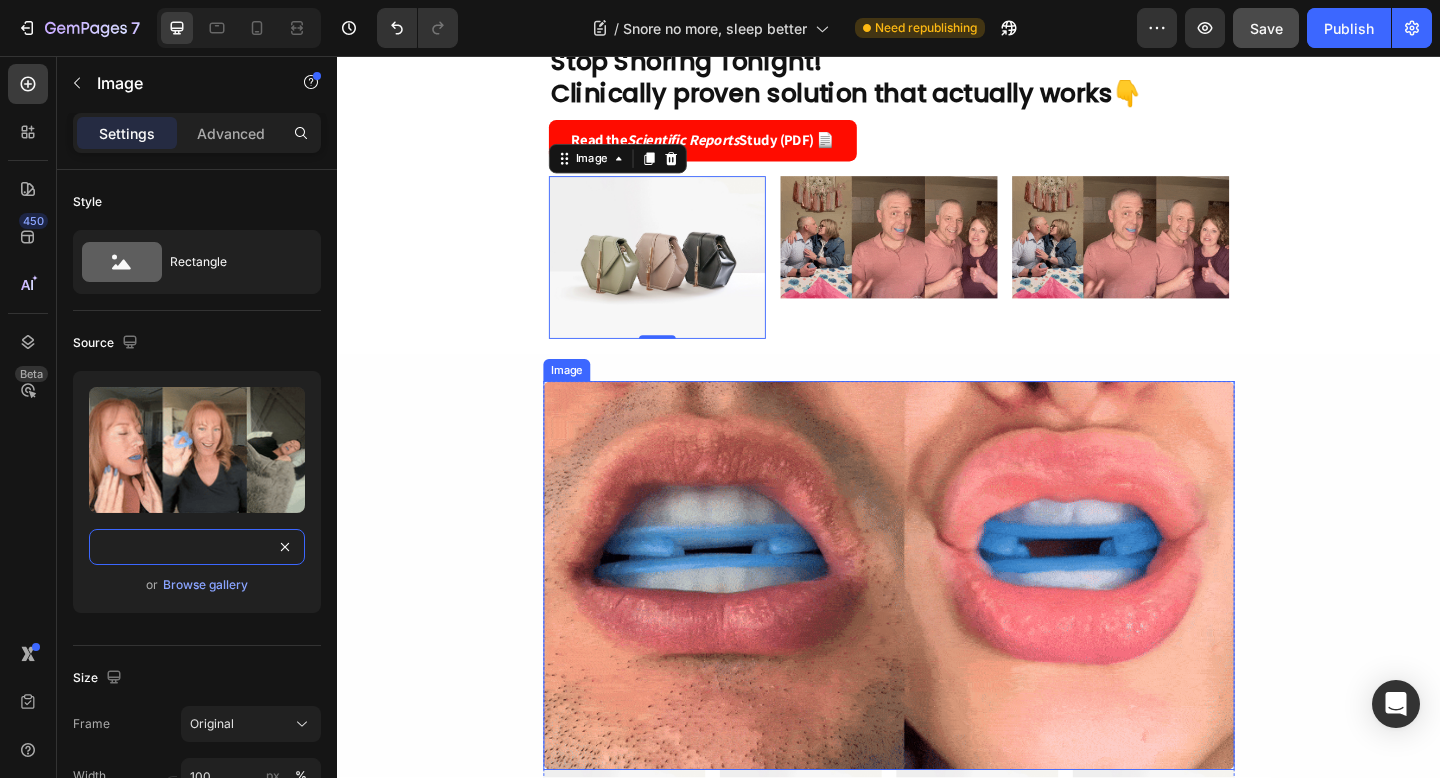scroll, scrollTop: 0, scrollLeft: 403, axis: horizontal 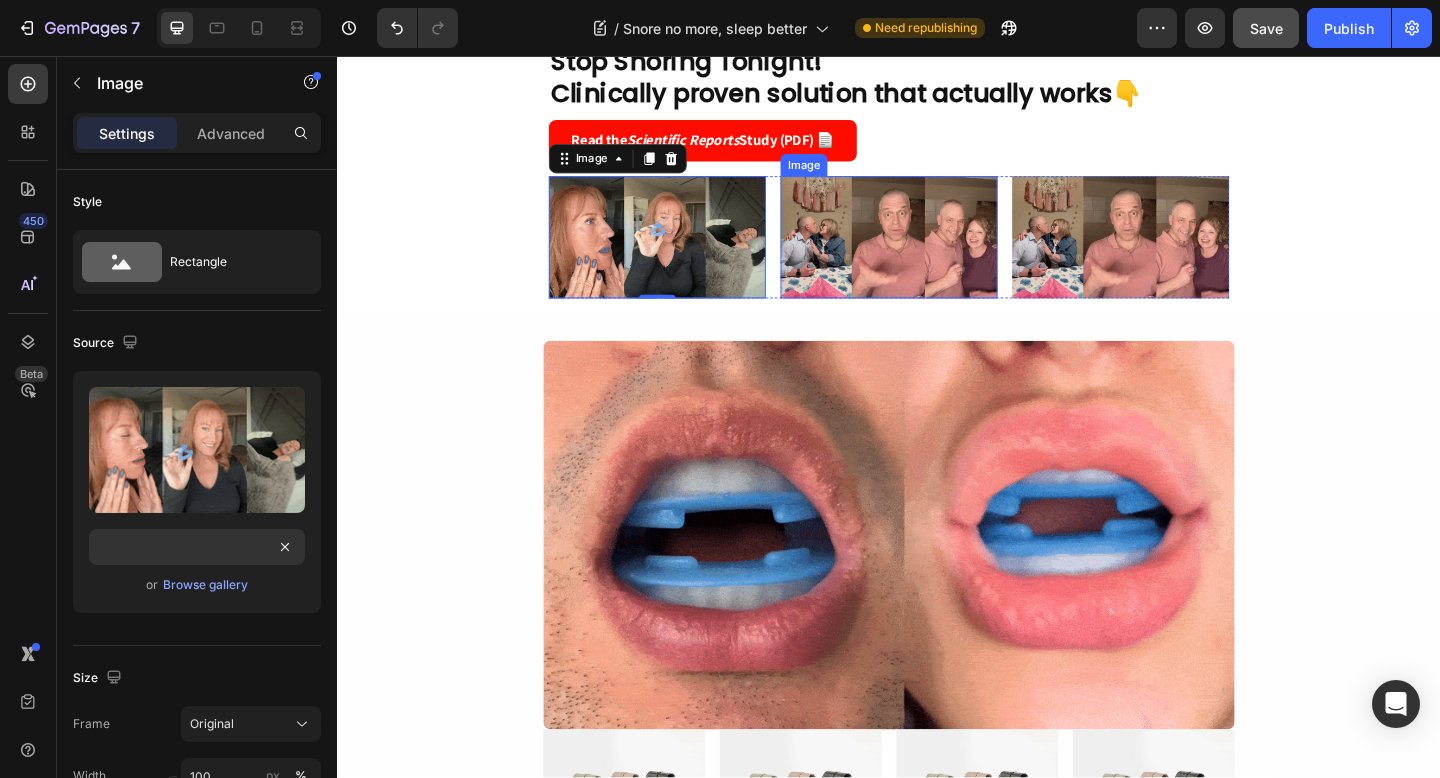 click at bounding box center [937, 253] 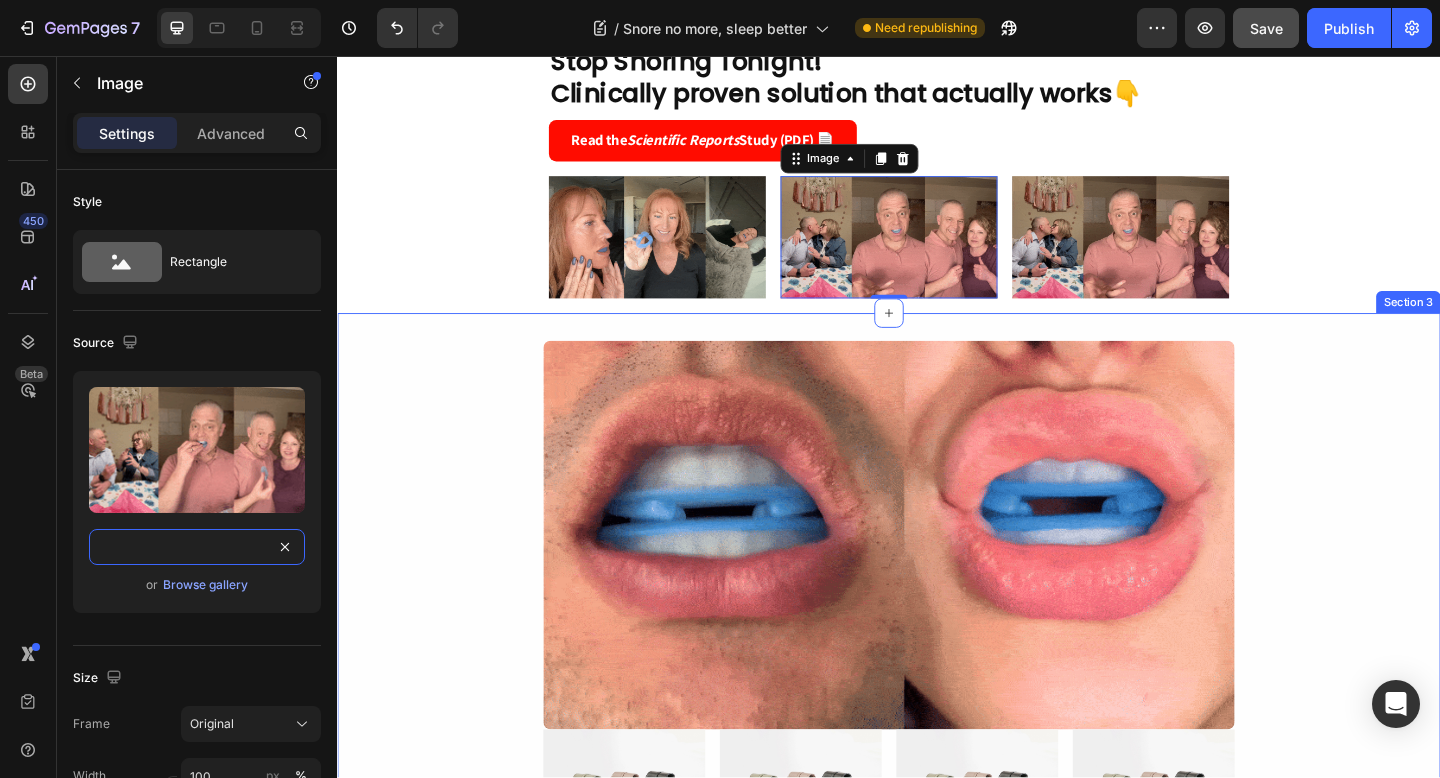 drag, startPoint x: 435, startPoint y: 606, endPoint x: 545, endPoint y: 585, distance: 111.9866 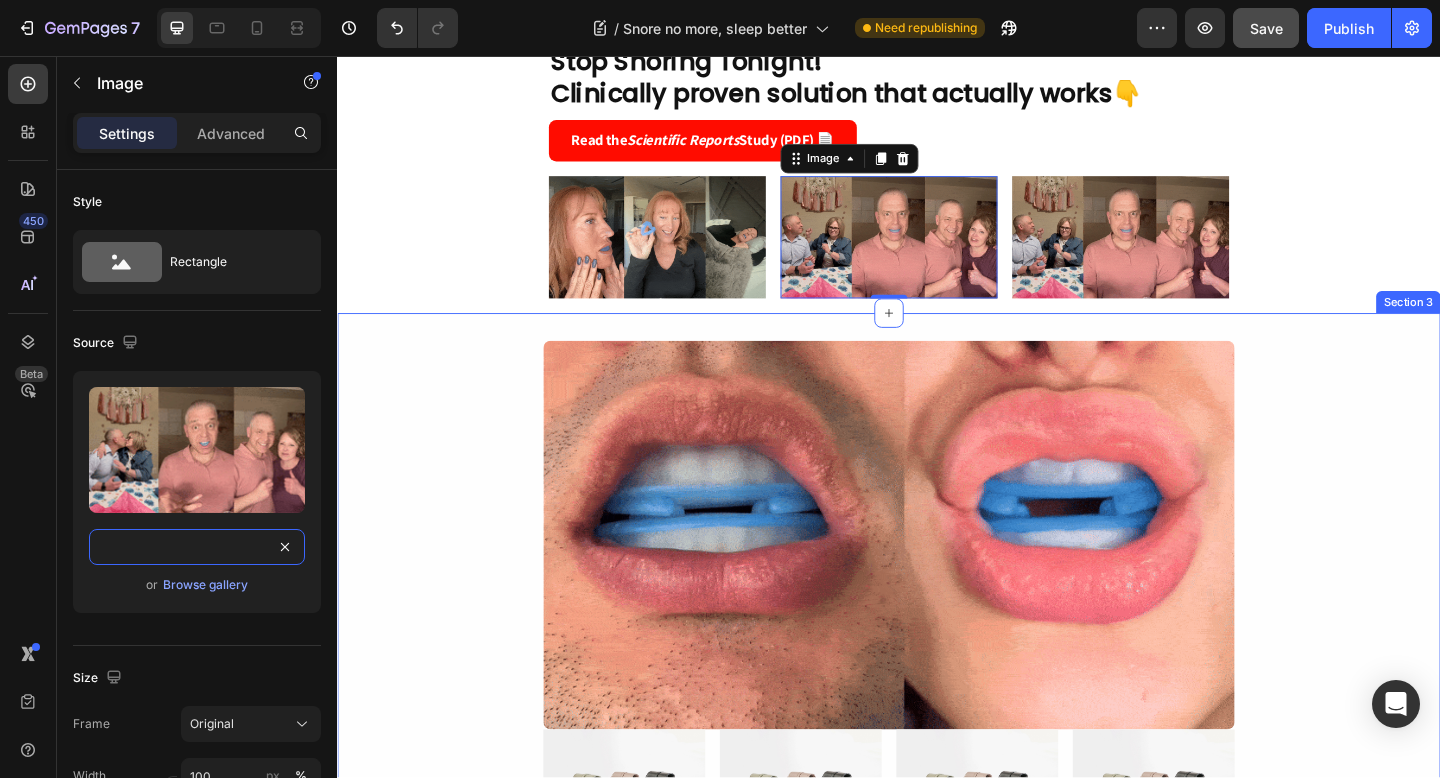 paste on "7-ezgif.com-optimize.gif?v=1753649922" 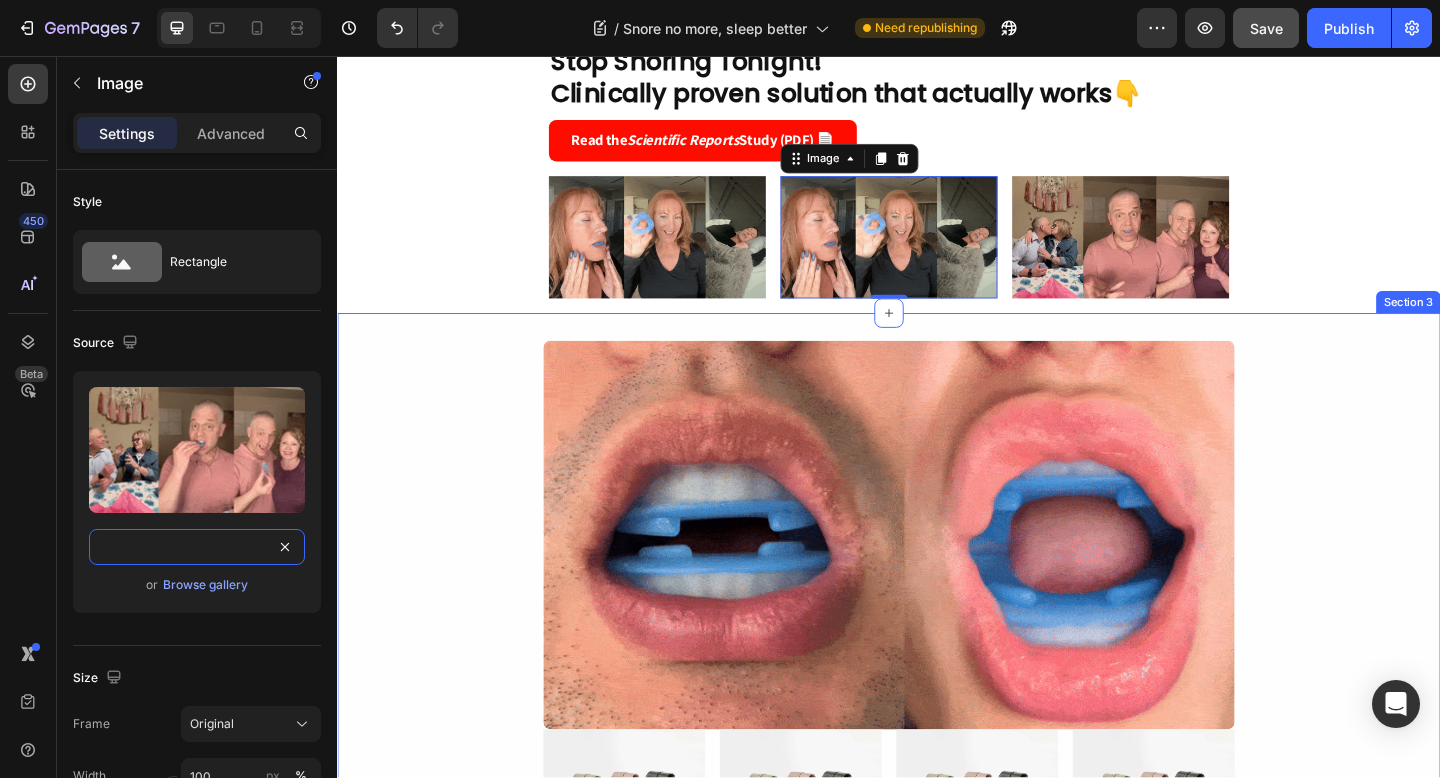 scroll, scrollTop: 0, scrollLeft: 403, axis: horizontal 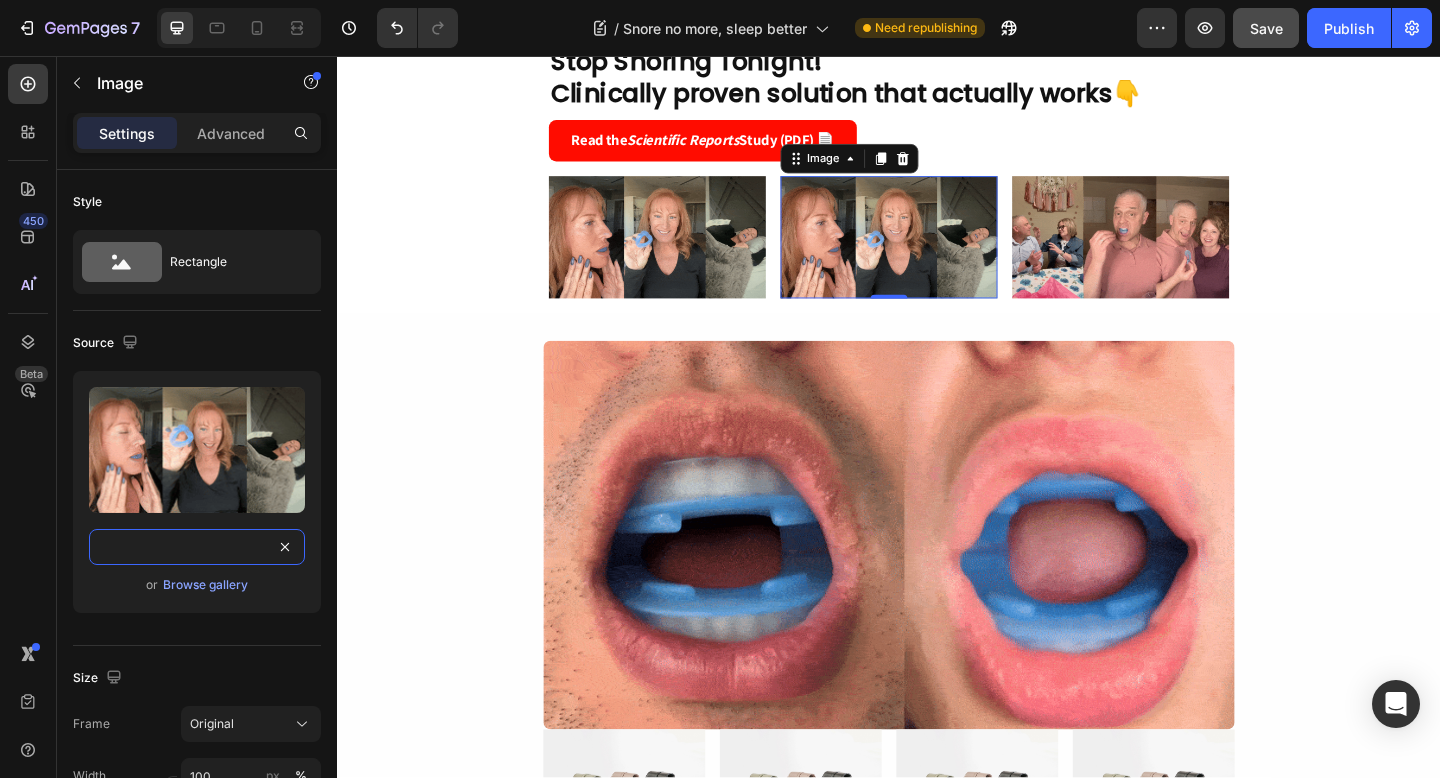 type on "https://cdn.shopify.com/s/files/1/0651/3301/9321/files/06237-ezgif.com-optimize.gif?v=1753649922" 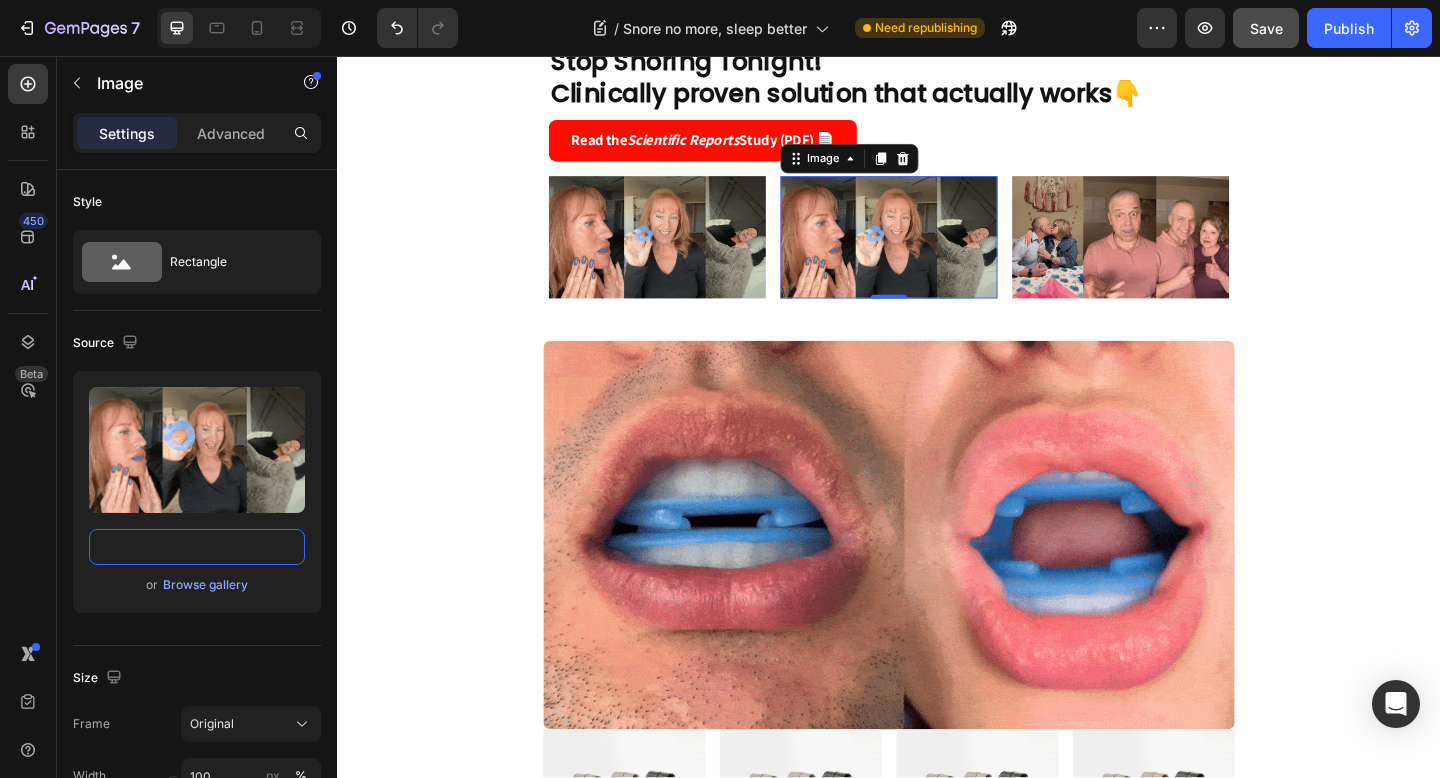 scroll, scrollTop: 0, scrollLeft: 0, axis: both 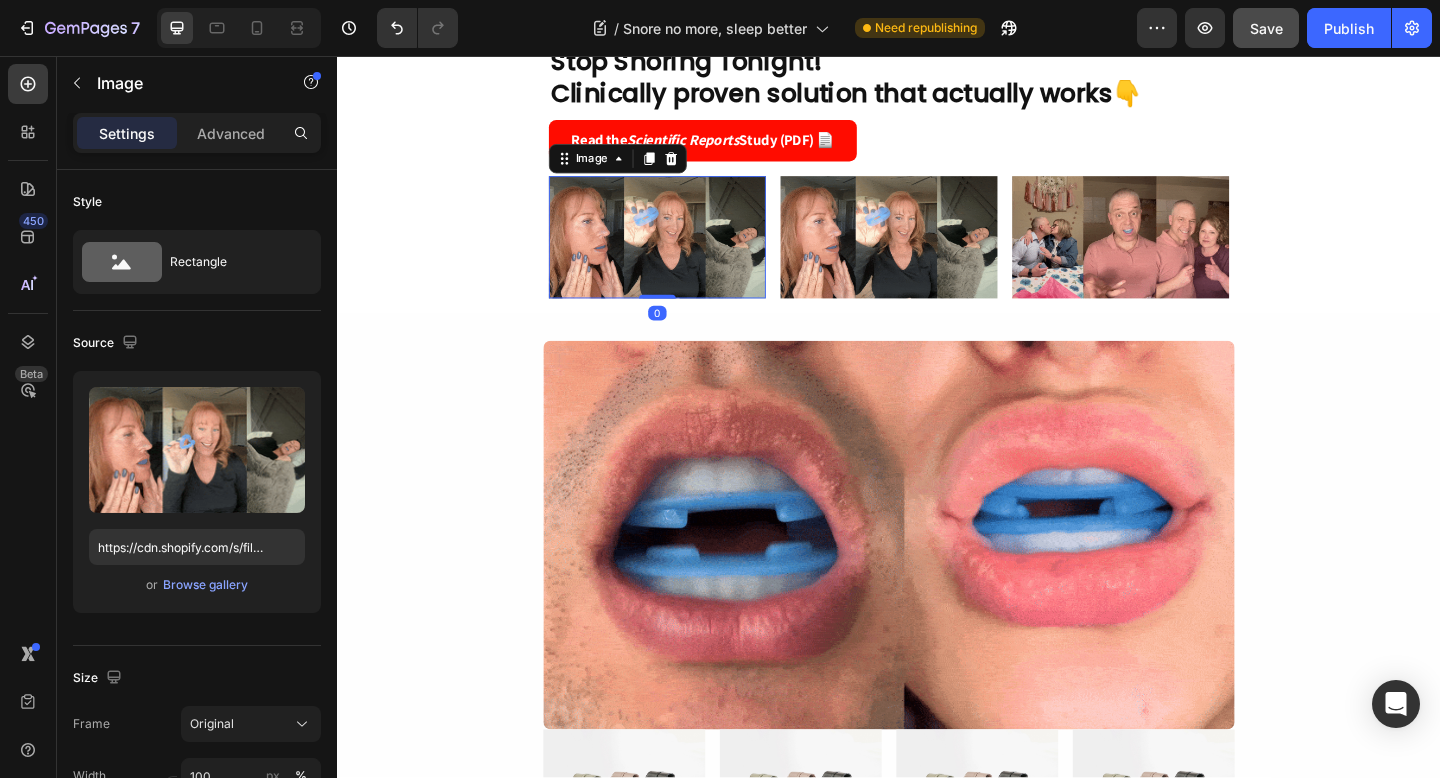 click at bounding box center (685, 253) 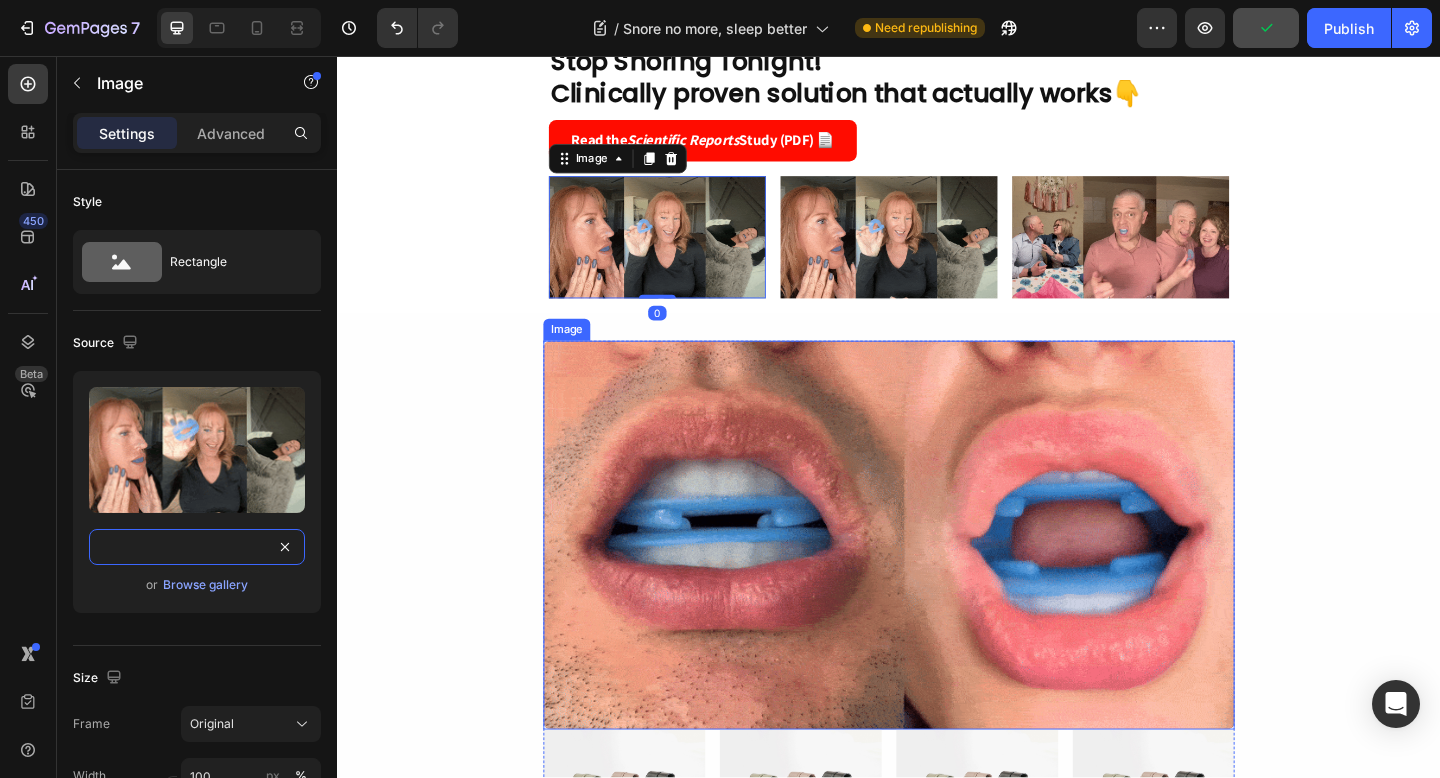 drag, startPoint x: 435, startPoint y: 604, endPoint x: 607, endPoint y: 595, distance: 172.2353 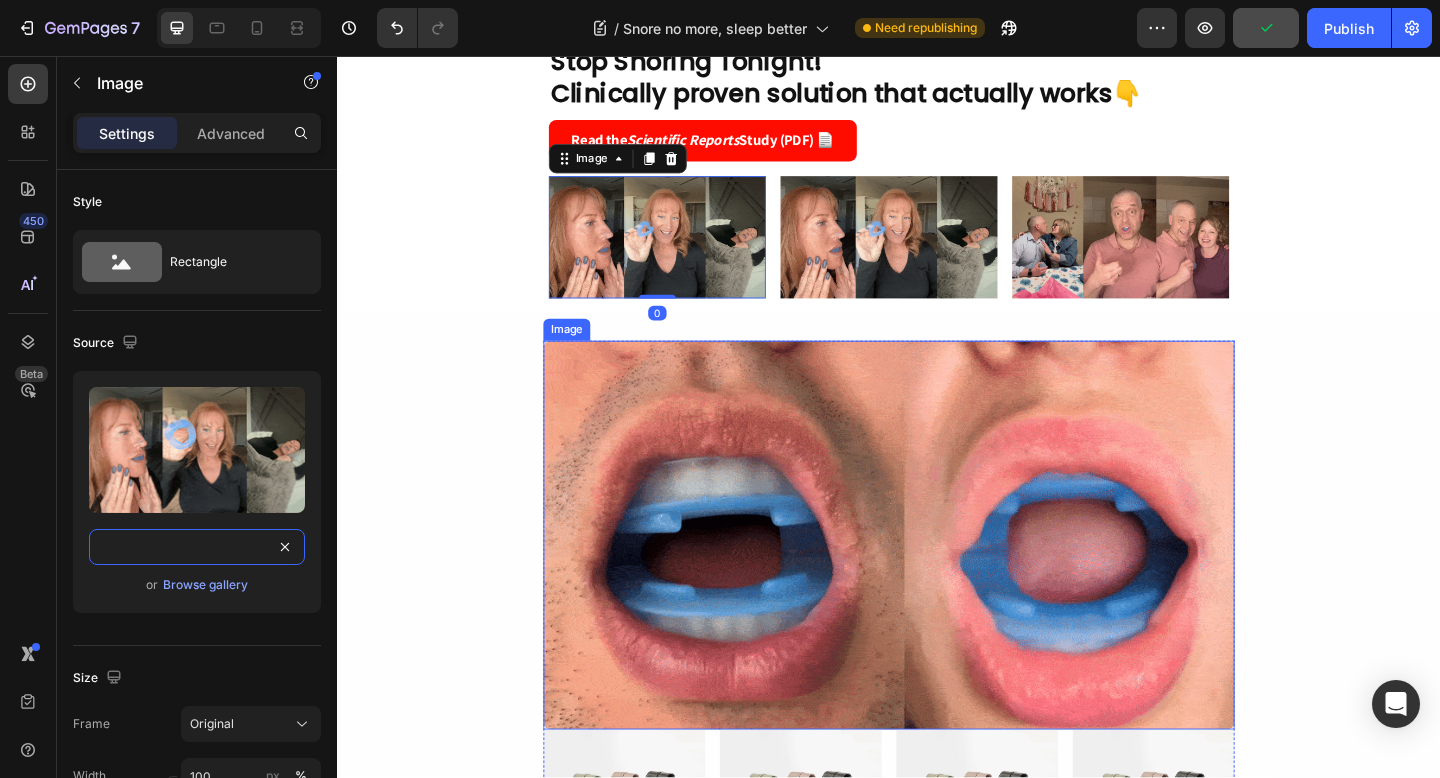 paste on "6-ezgif.com-optimize.gif?v=1753648611" 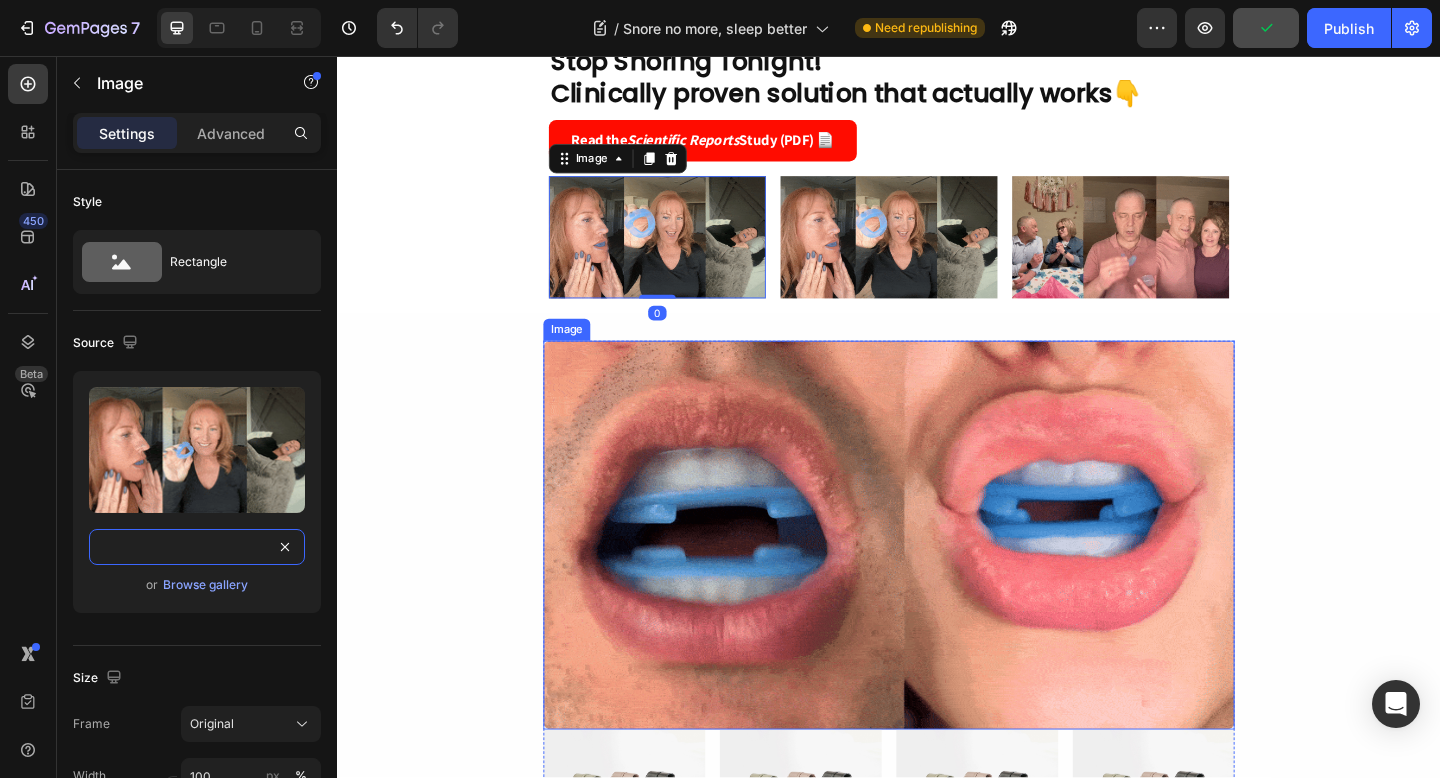 type on "https://cdn.shopify.com/s/files/1/0651/3301/9321/files/06236-ezgif.com-optimize.gif?v=1753648611" 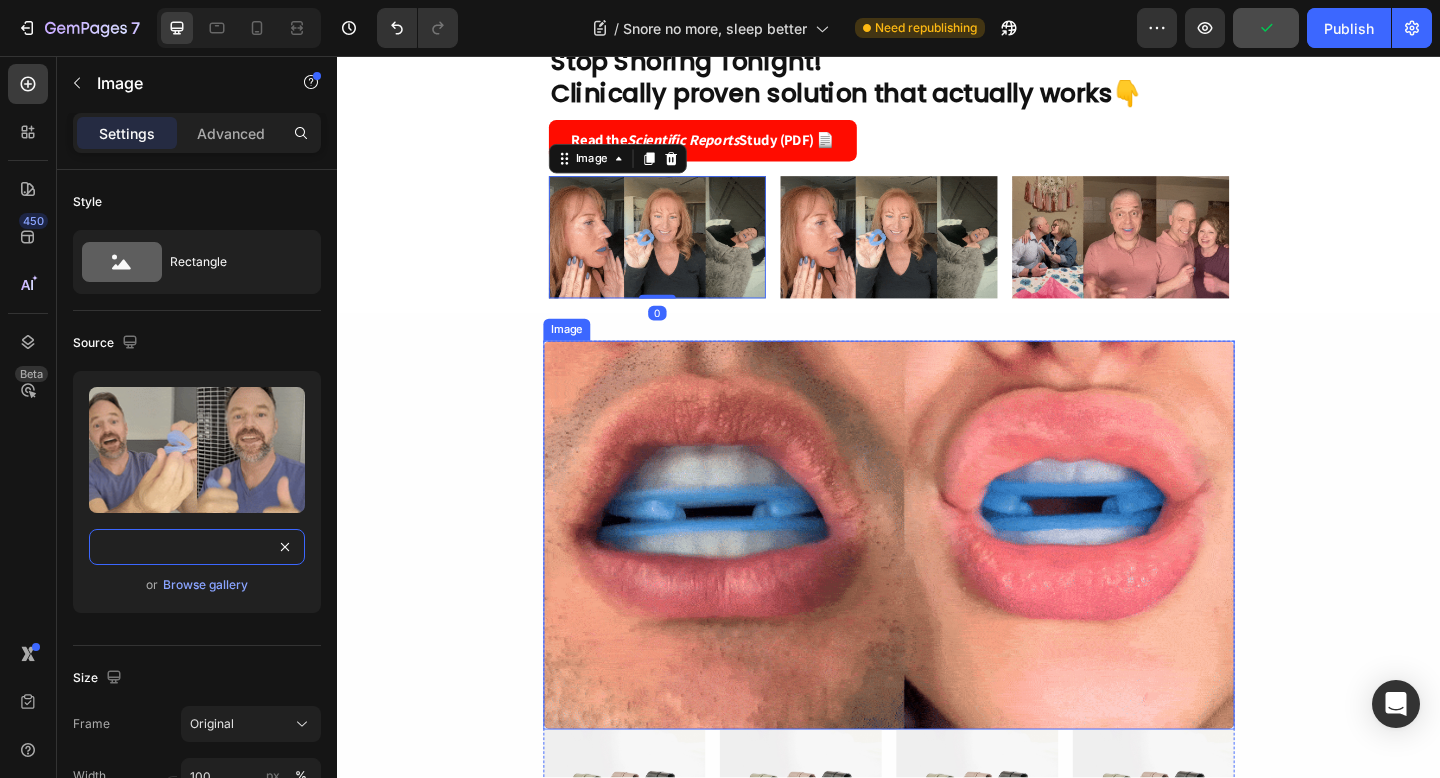 scroll, scrollTop: 0, scrollLeft: 399, axis: horizontal 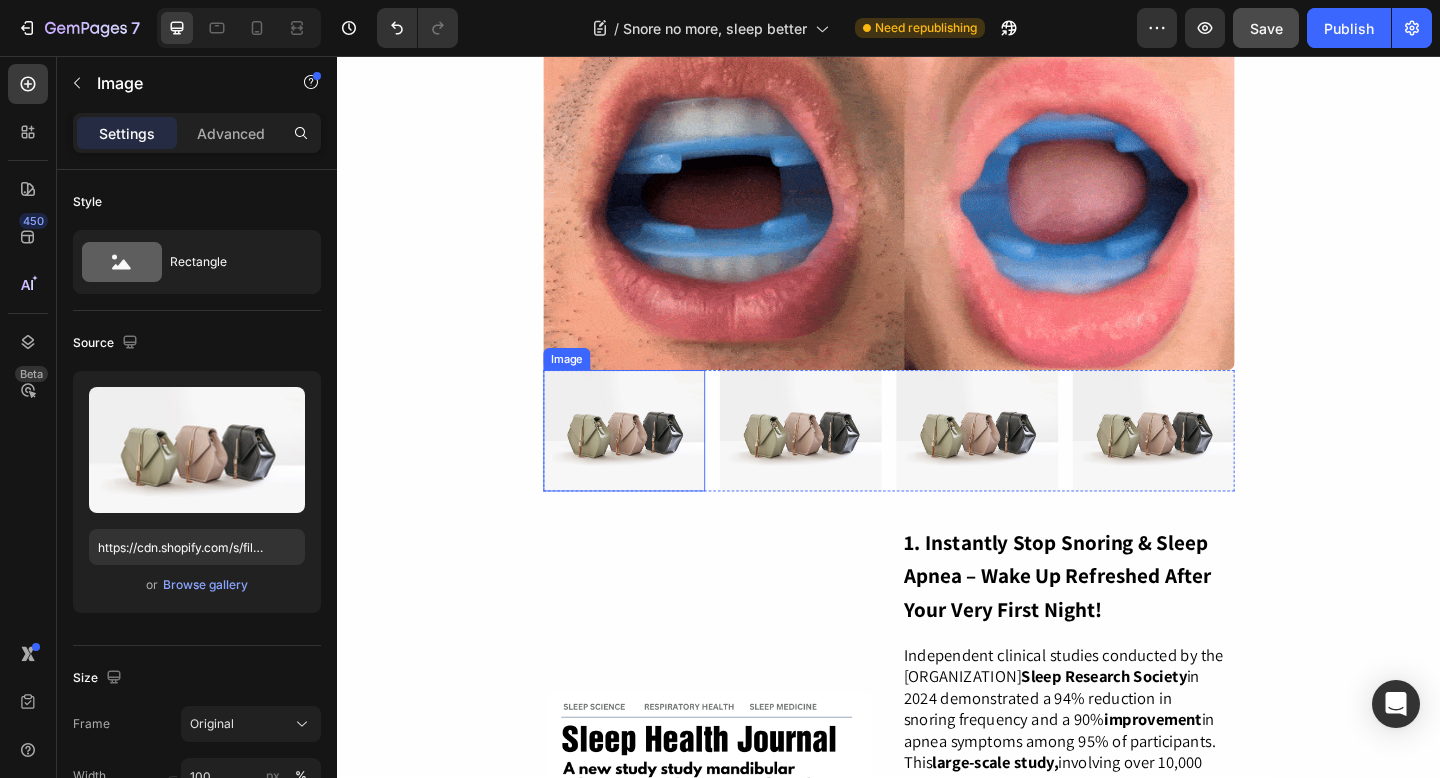 click at bounding box center [649, 464] 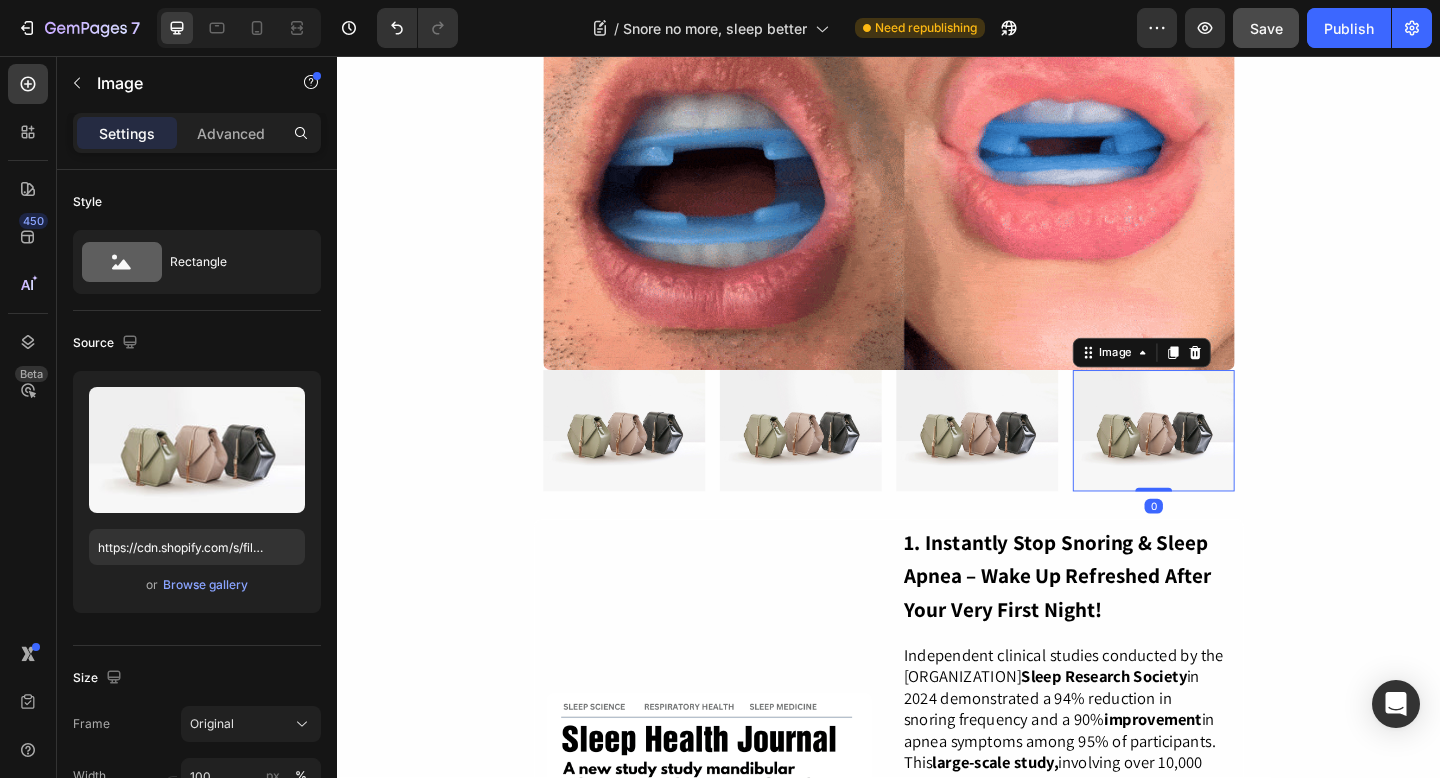 click at bounding box center (1225, 464) 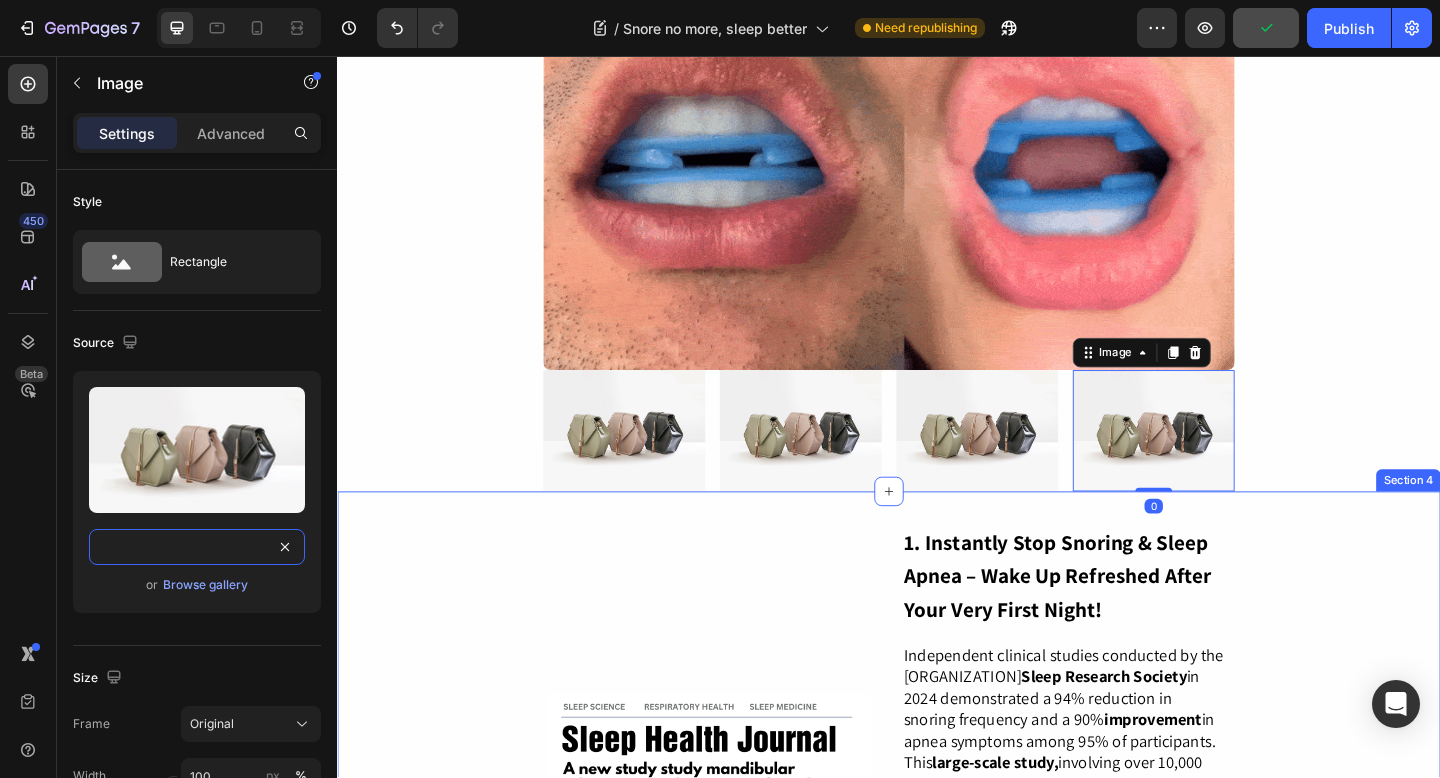 drag, startPoint x: 432, startPoint y: 607, endPoint x: 495, endPoint y: 594, distance: 64.327286 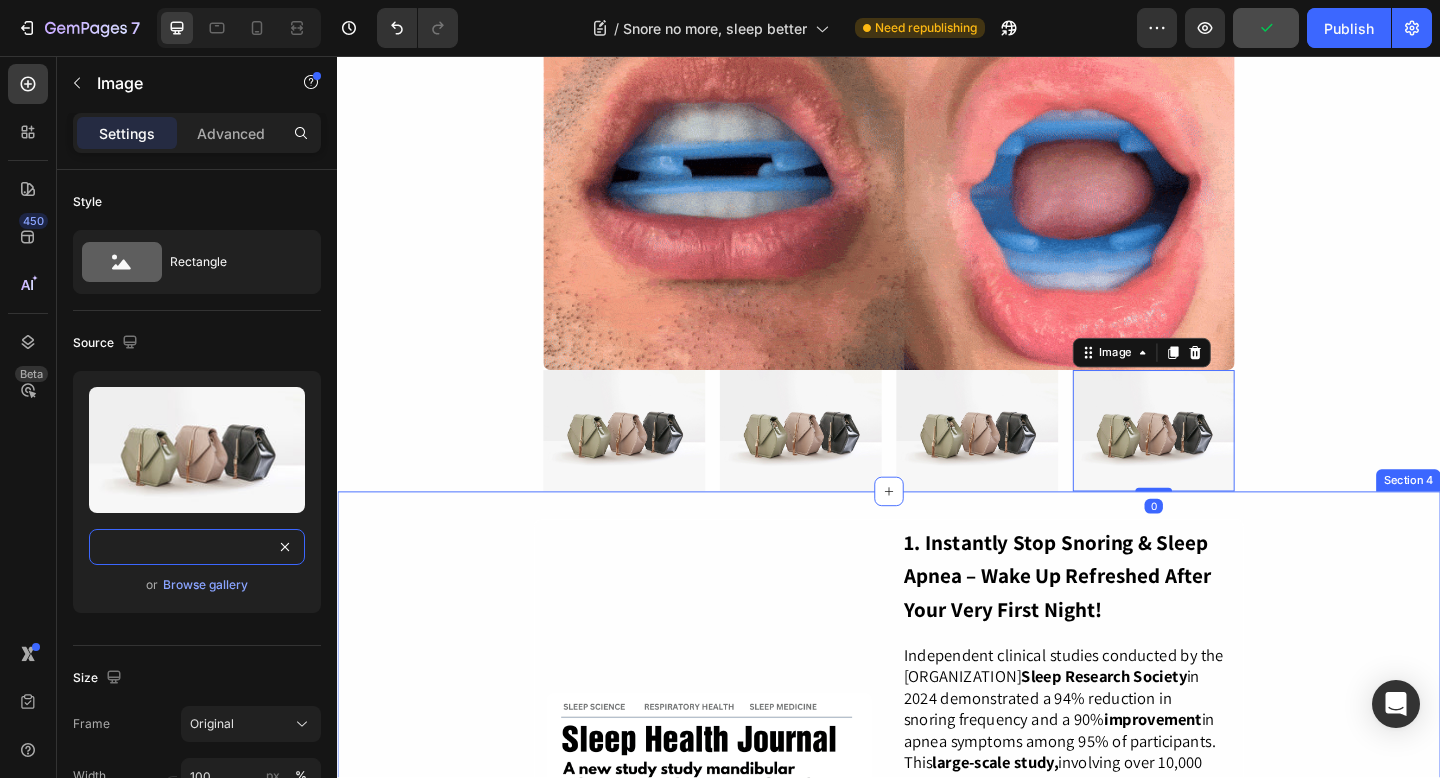 paste on "https://cdn.shopify.com/s/files/1/0651/3301/9321/files/06234-ezgif.com-optimize.gif?v=1753647696" 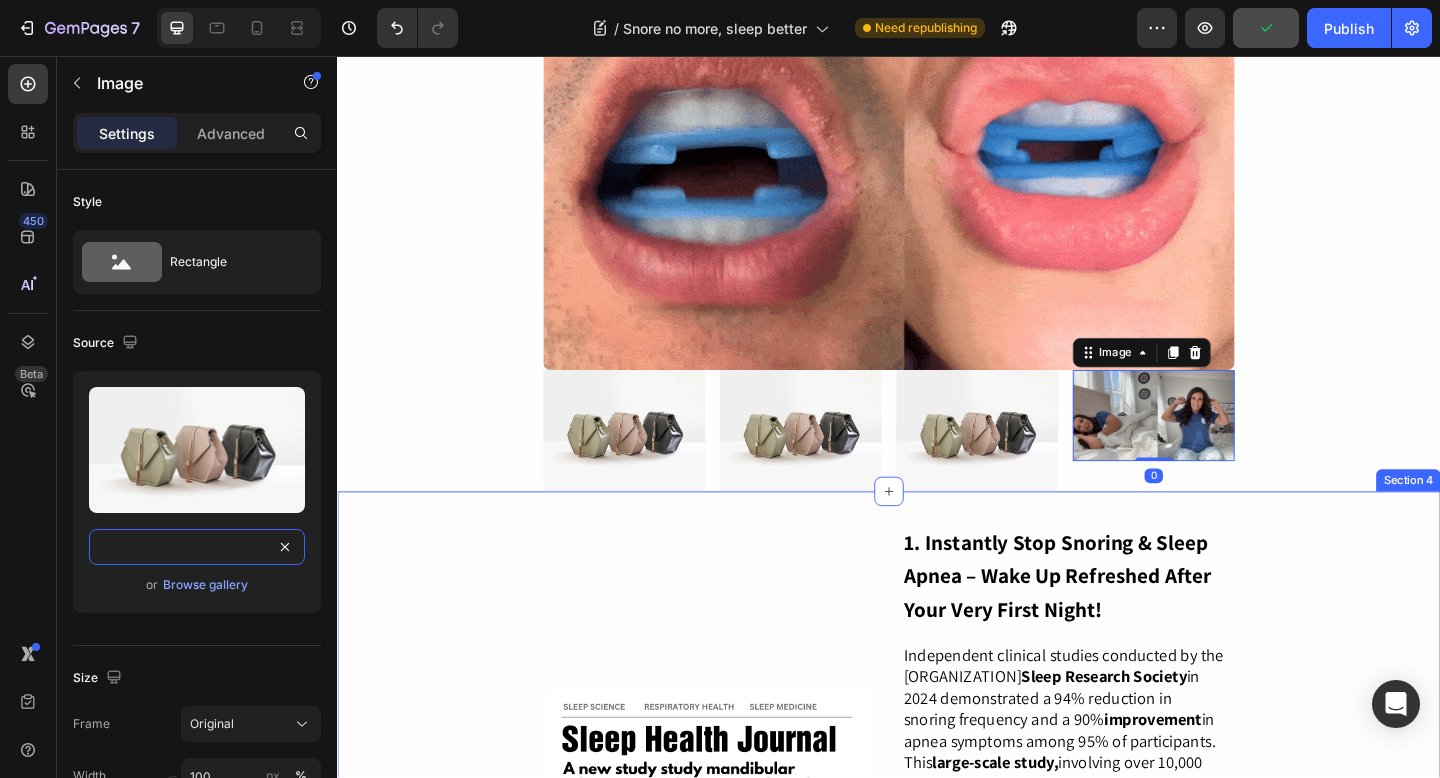 scroll, scrollTop: 0, scrollLeft: 404, axis: horizontal 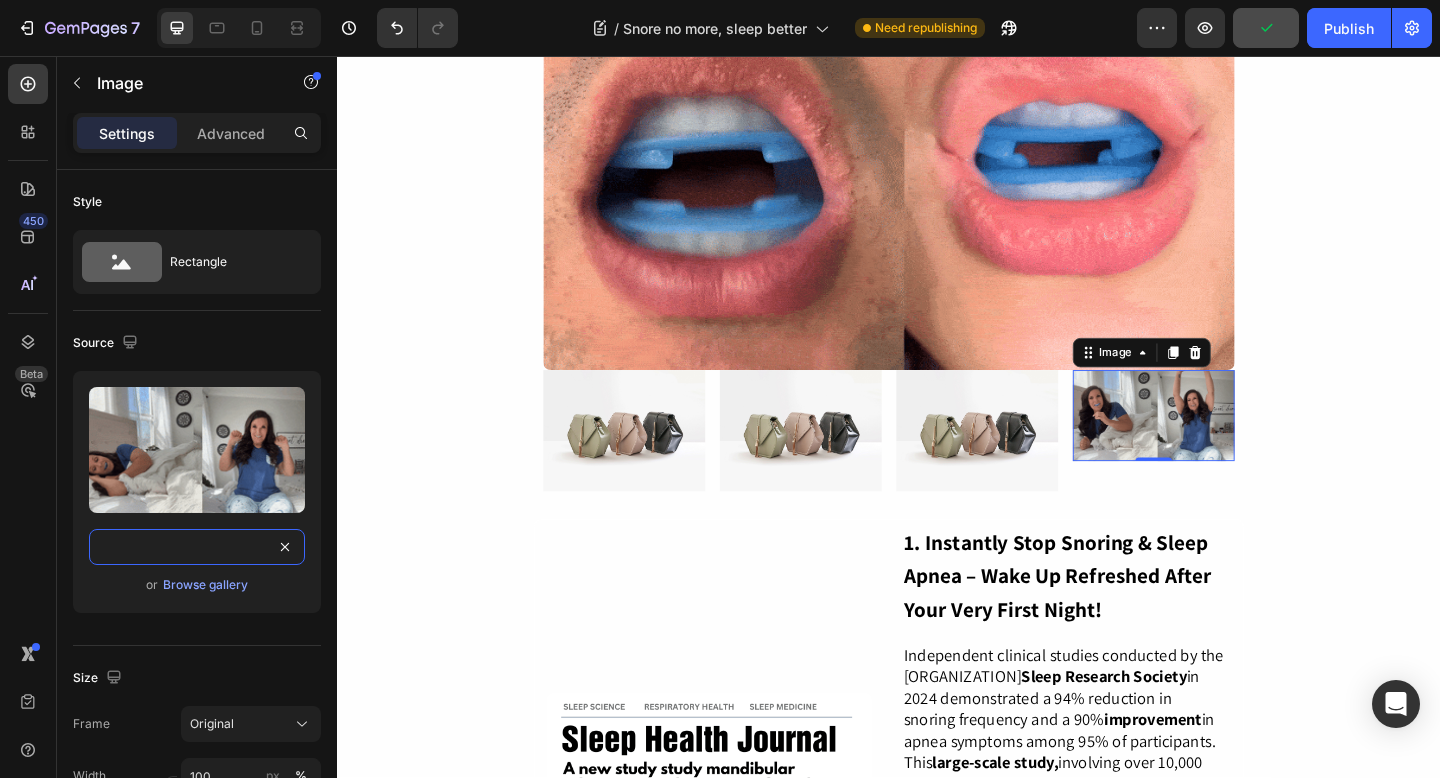 type on "https://cdn.shopify.com/s/files/1/0651/3301/9321/files/06234-ezgif.com-optimize.gif?v=1753647696" 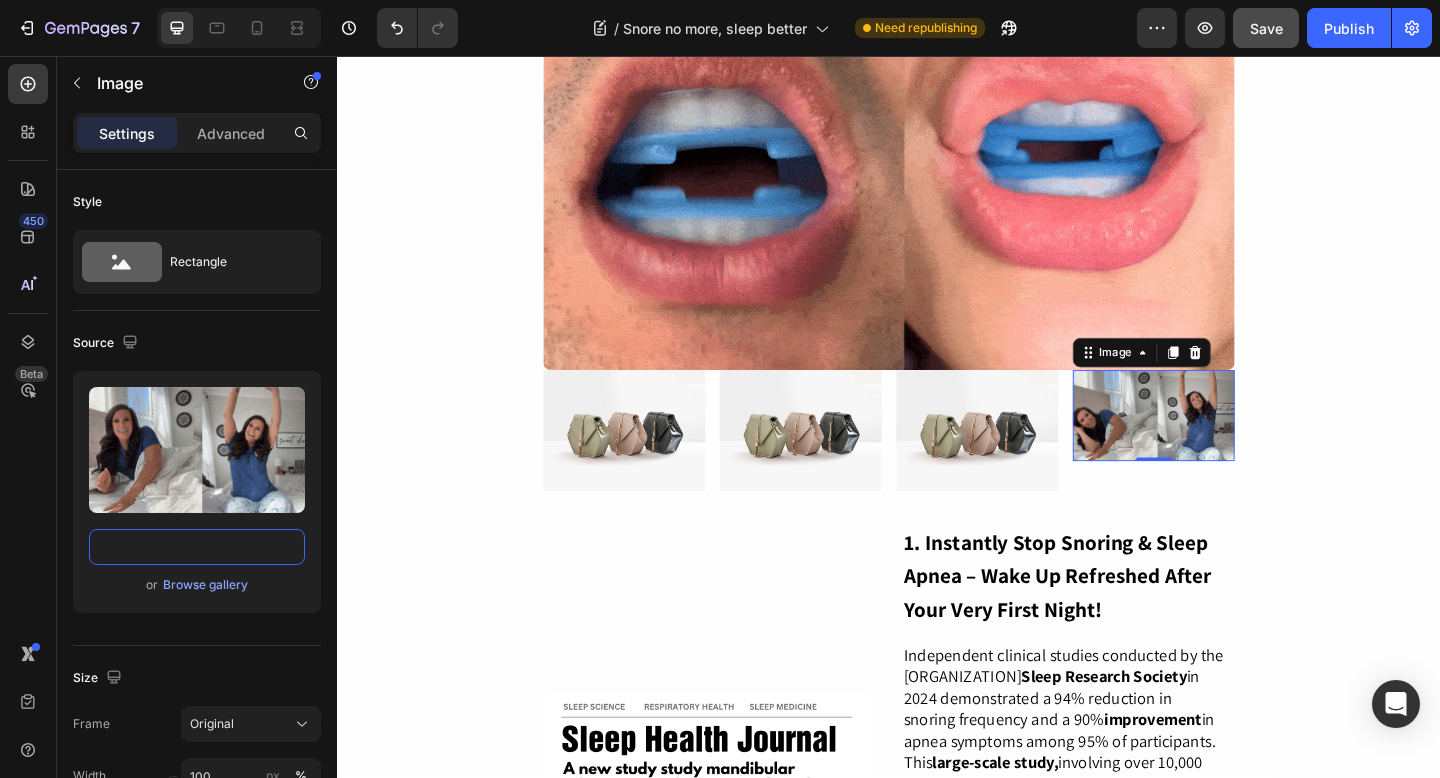 scroll, scrollTop: 0, scrollLeft: 0, axis: both 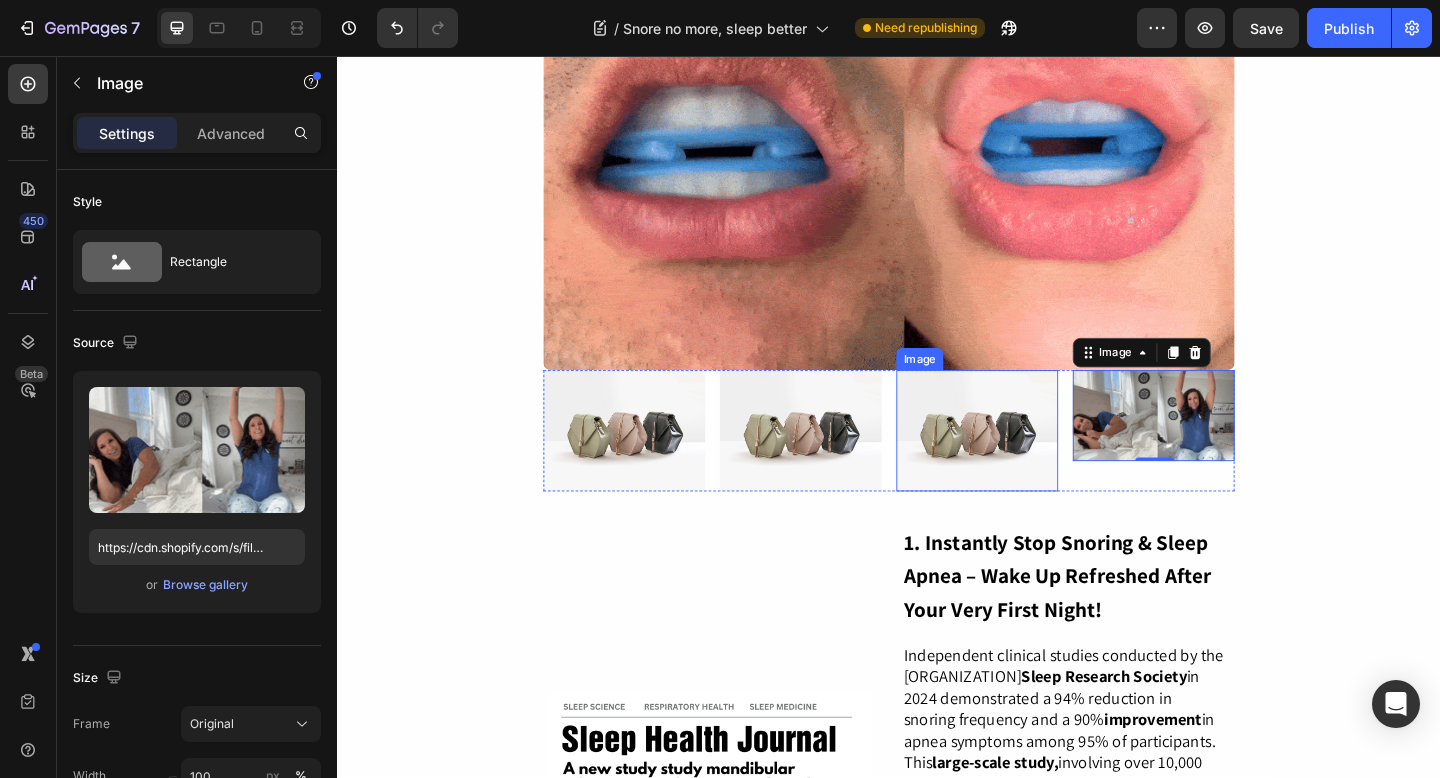 click at bounding box center (1033, 464) 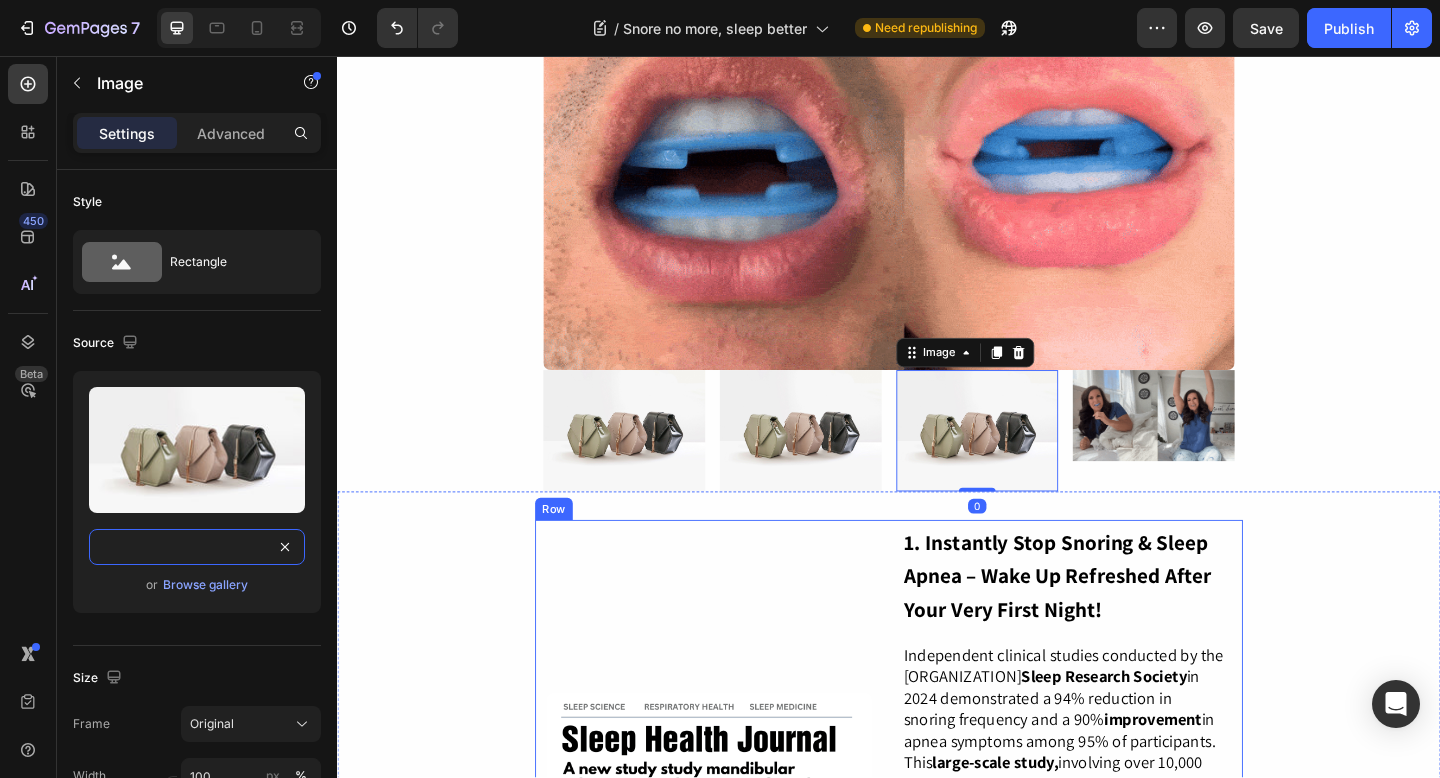 drag, startPoint x: 435, startPoint y: 605, endPoint x: 573, endPoint y: 587, distance: 139.16896 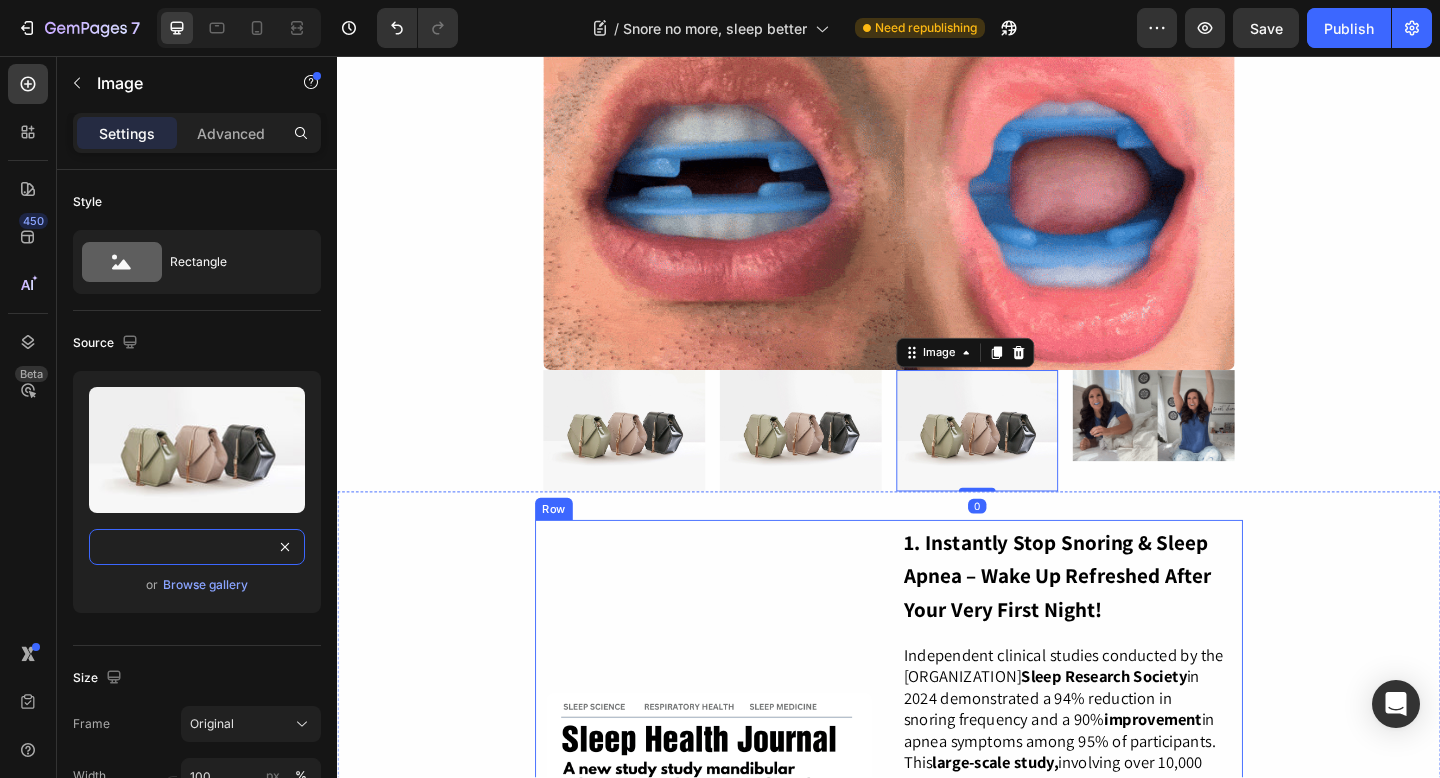 paste on "0651/3301/9321/files/06233-ezgif.com-optimize.gif?v=1753646710" 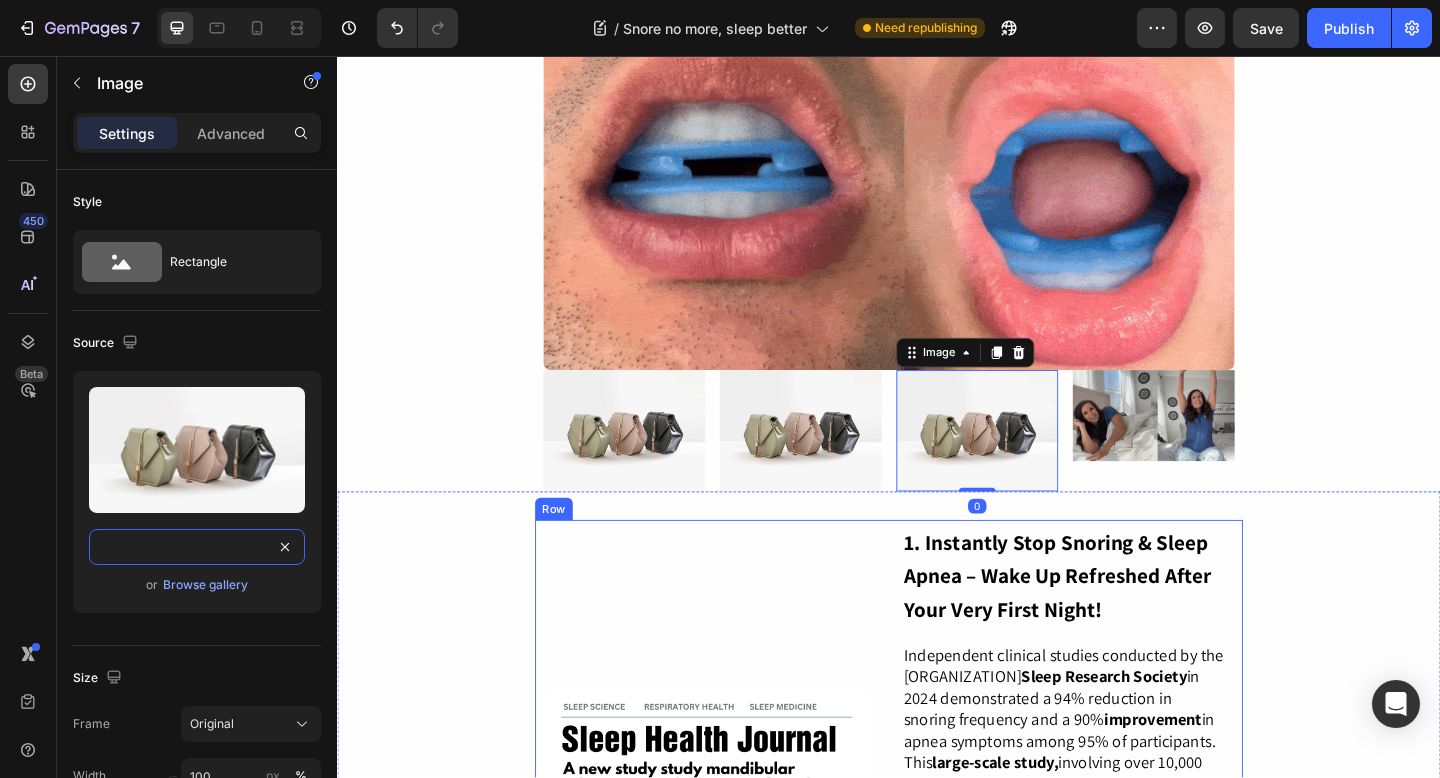 scroll, scrollTop: 0, scrollLeft: 401, axis: horizontal 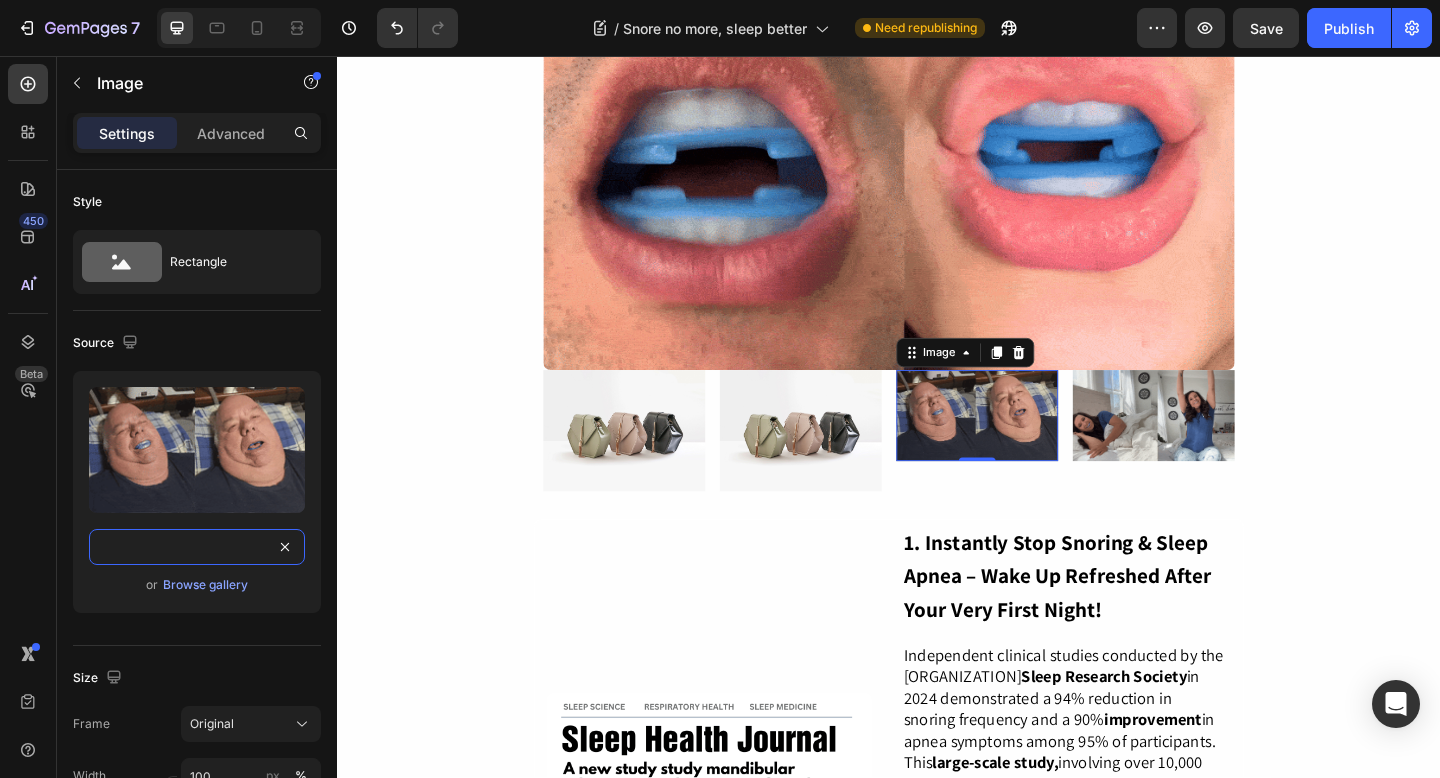 type on "https://cdn.shopify.com/s/files/1/0651/3301/9321/files/06233-ezgif.com-optimize.gif?v=1753646710" 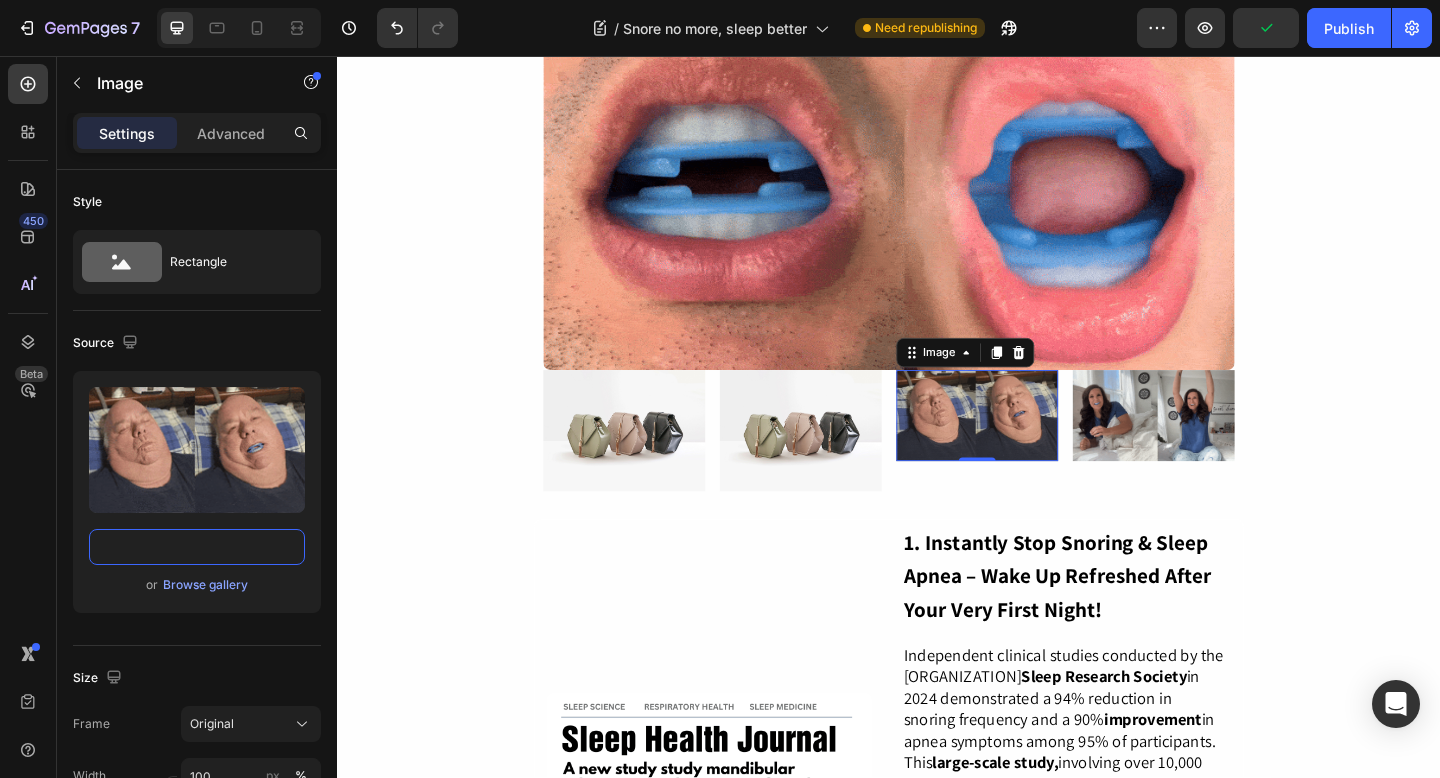 scroll, scrollTop: 0, scrollLeft: 0, axis: both 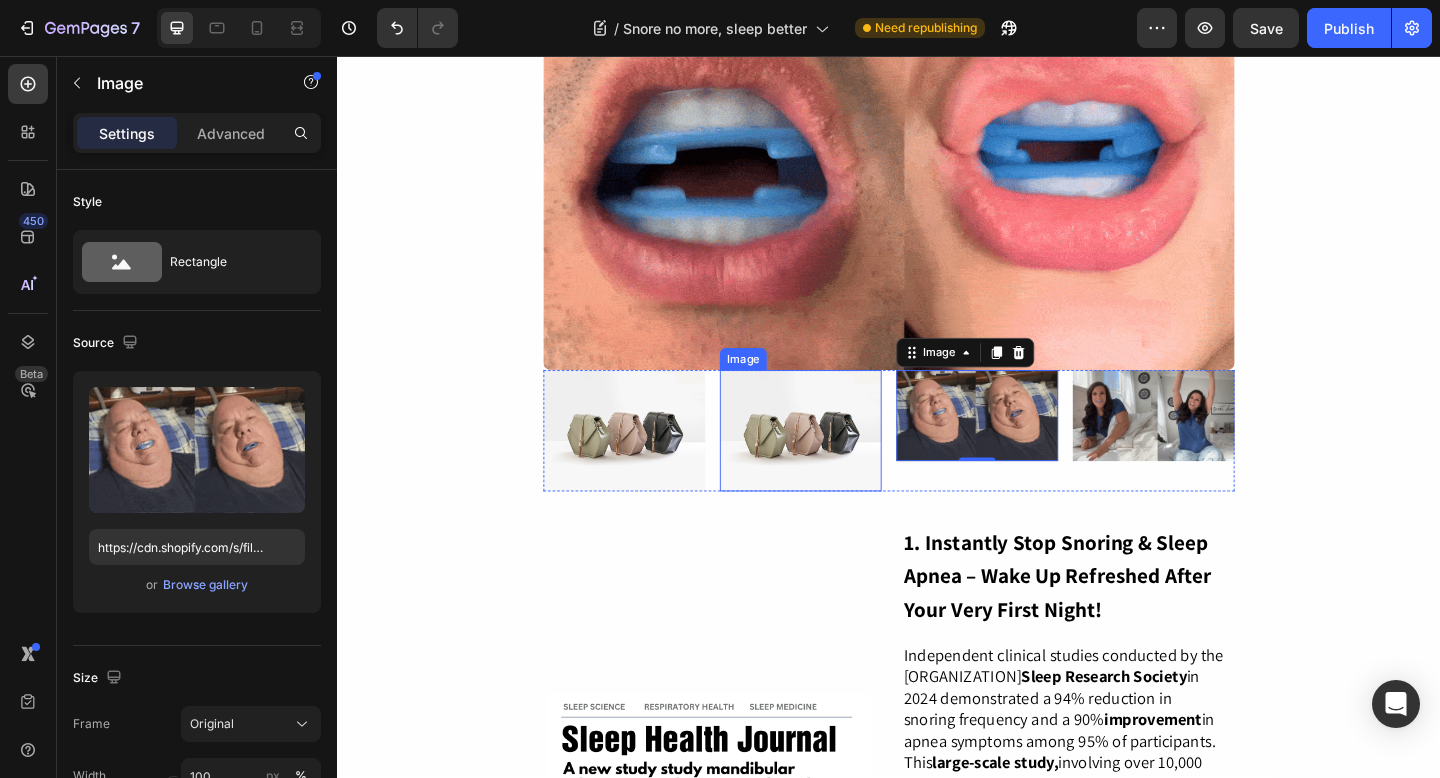 click at bounding box center (841, 464) 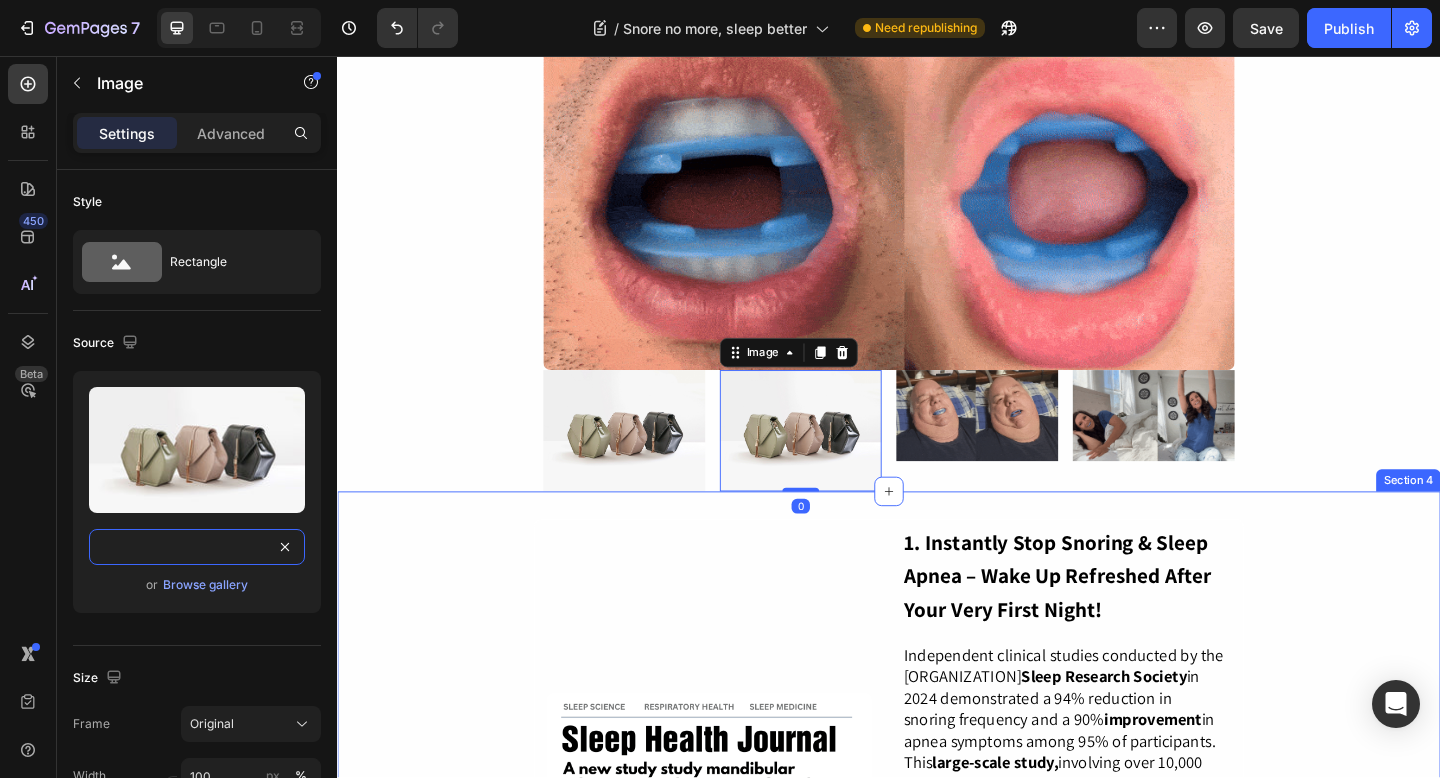 drag, startPoint x: 433, startPoint y: 605, endPoint x: 512, endPoint y: 591, distance: 80.23092 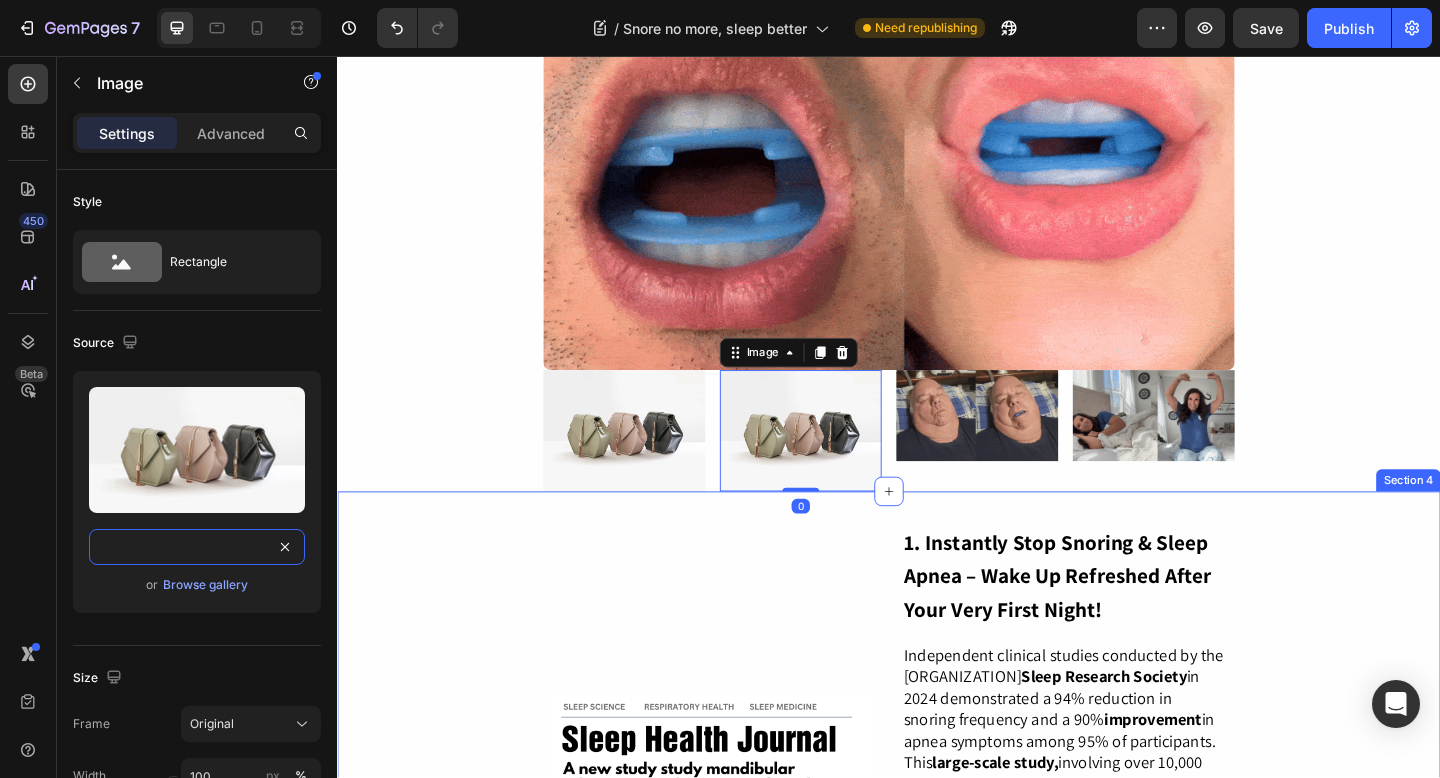 paste on "0651/3301/9321/files/06232-ezgif.com-optimize.gif?v=1753646122" 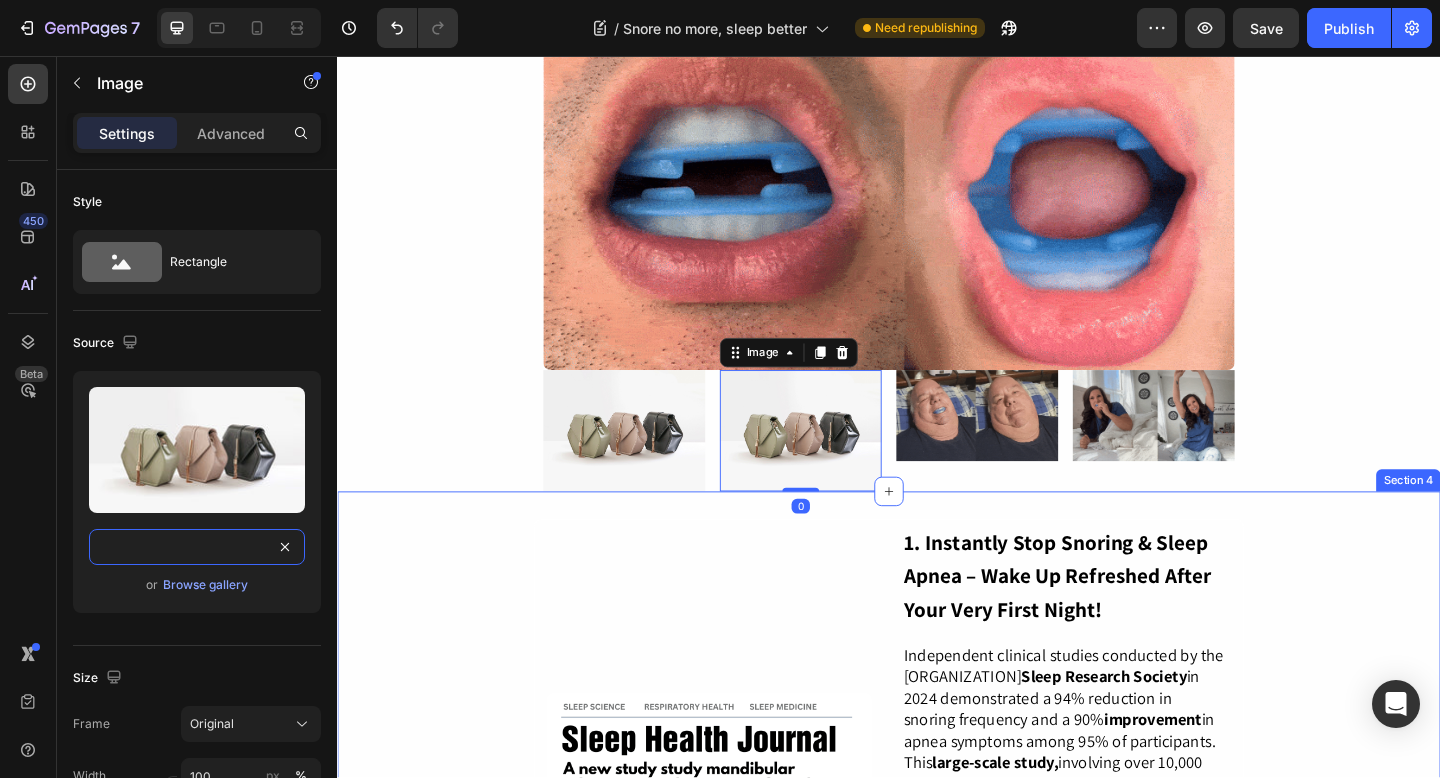 scroll, scrollTop: 0, scrollLeft: 401, axis: horizontal 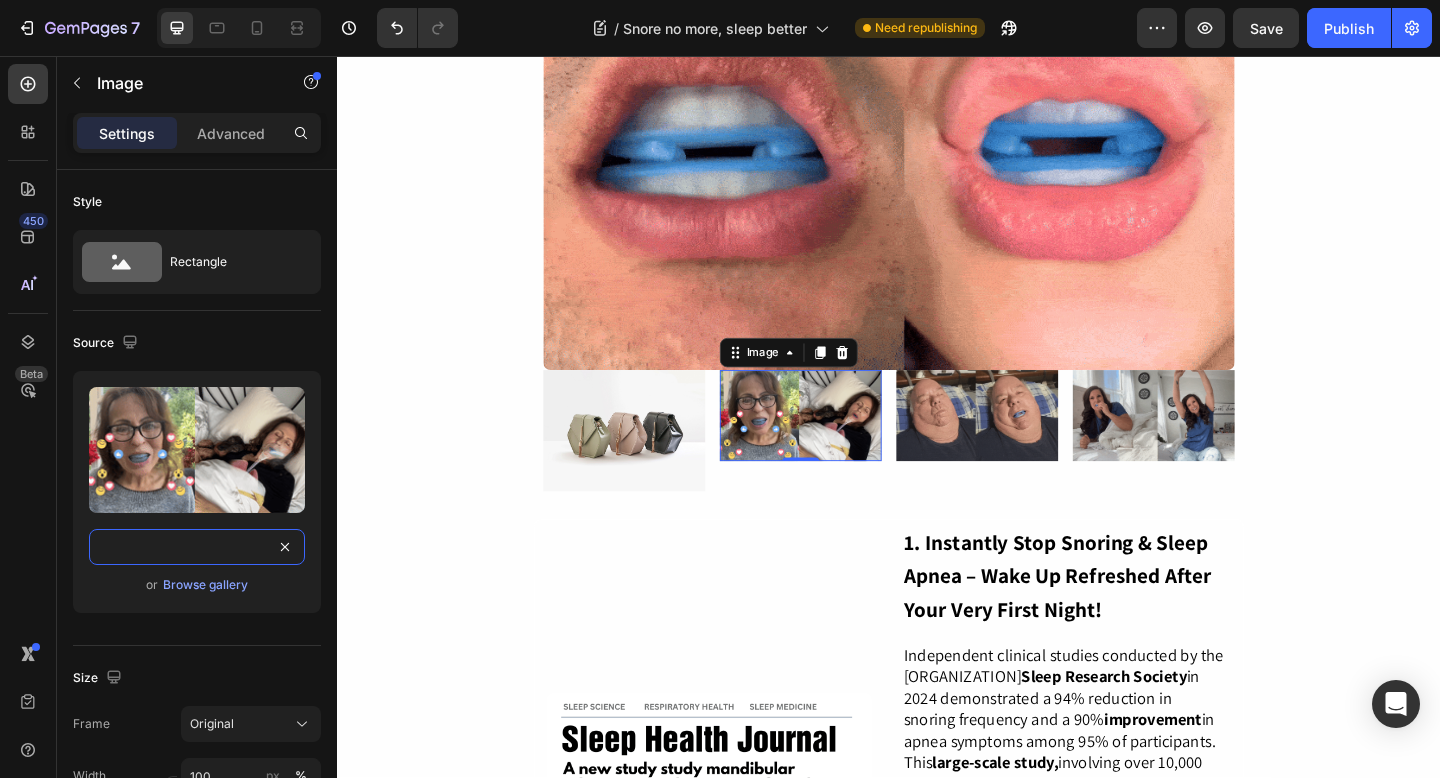 type on "https://cdn.shopify.com/s/files/1/0651/3301/9321/files/06232-ezgif.com-optimize.gif?v=1753646122" 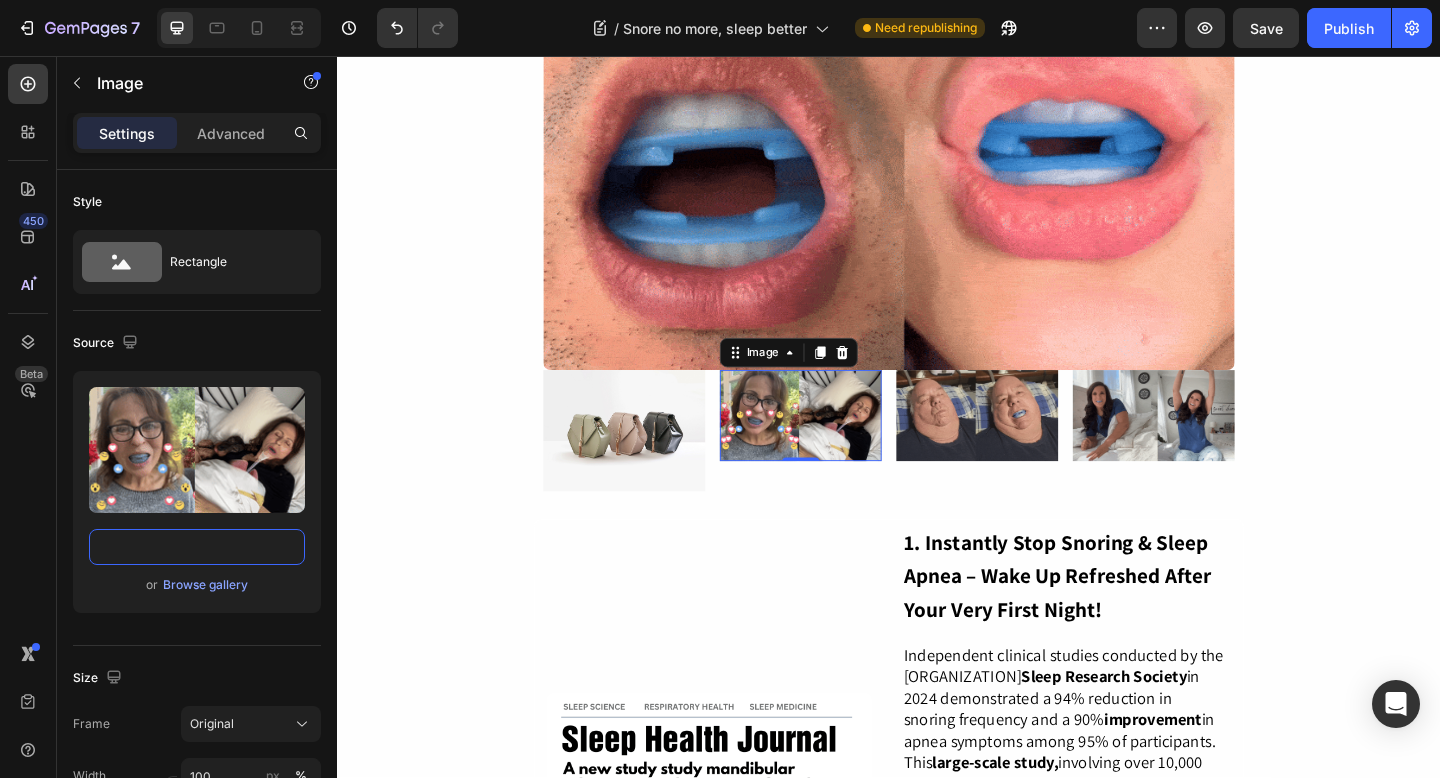 scroll, scrollTop: 0, scrollLeft: 0, axis: both 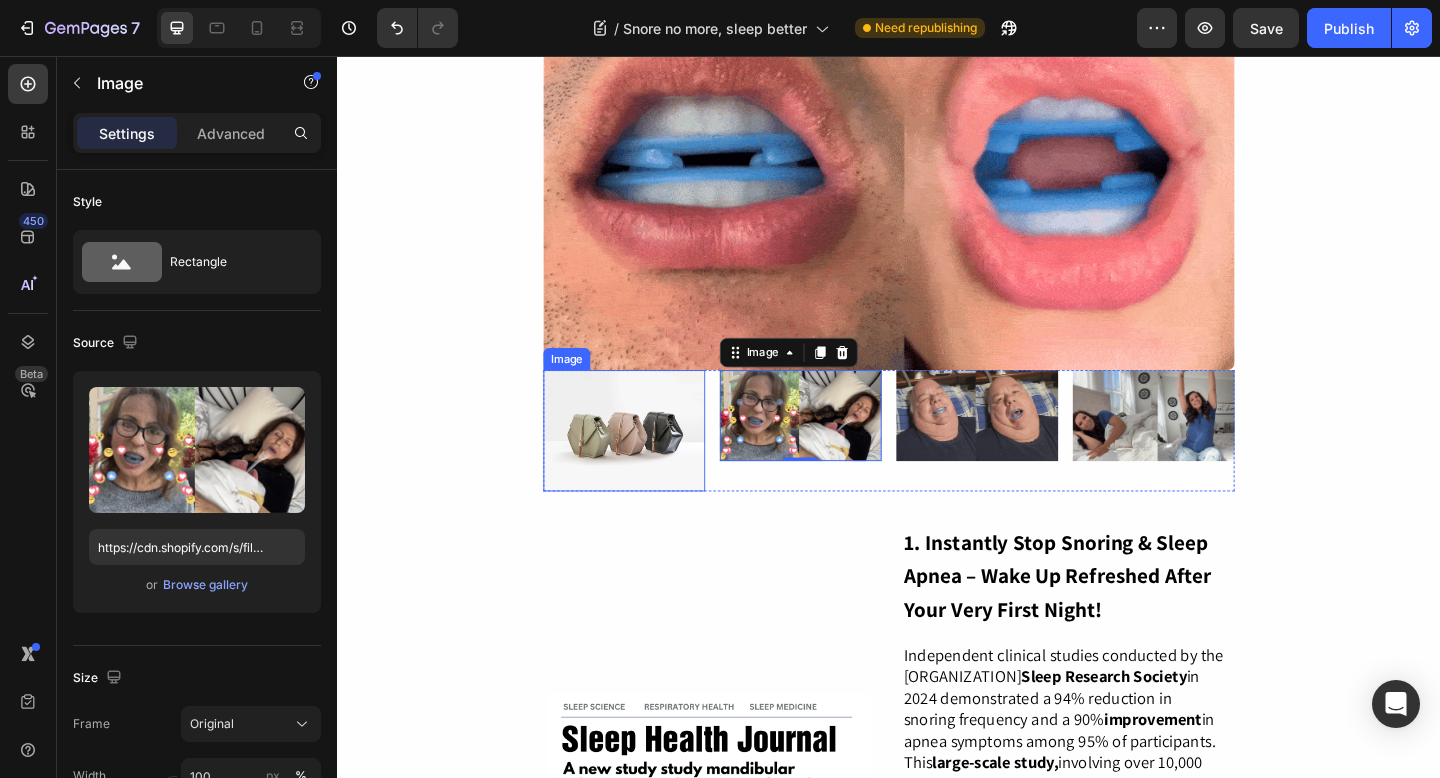 click at bounding box center (649, 464) 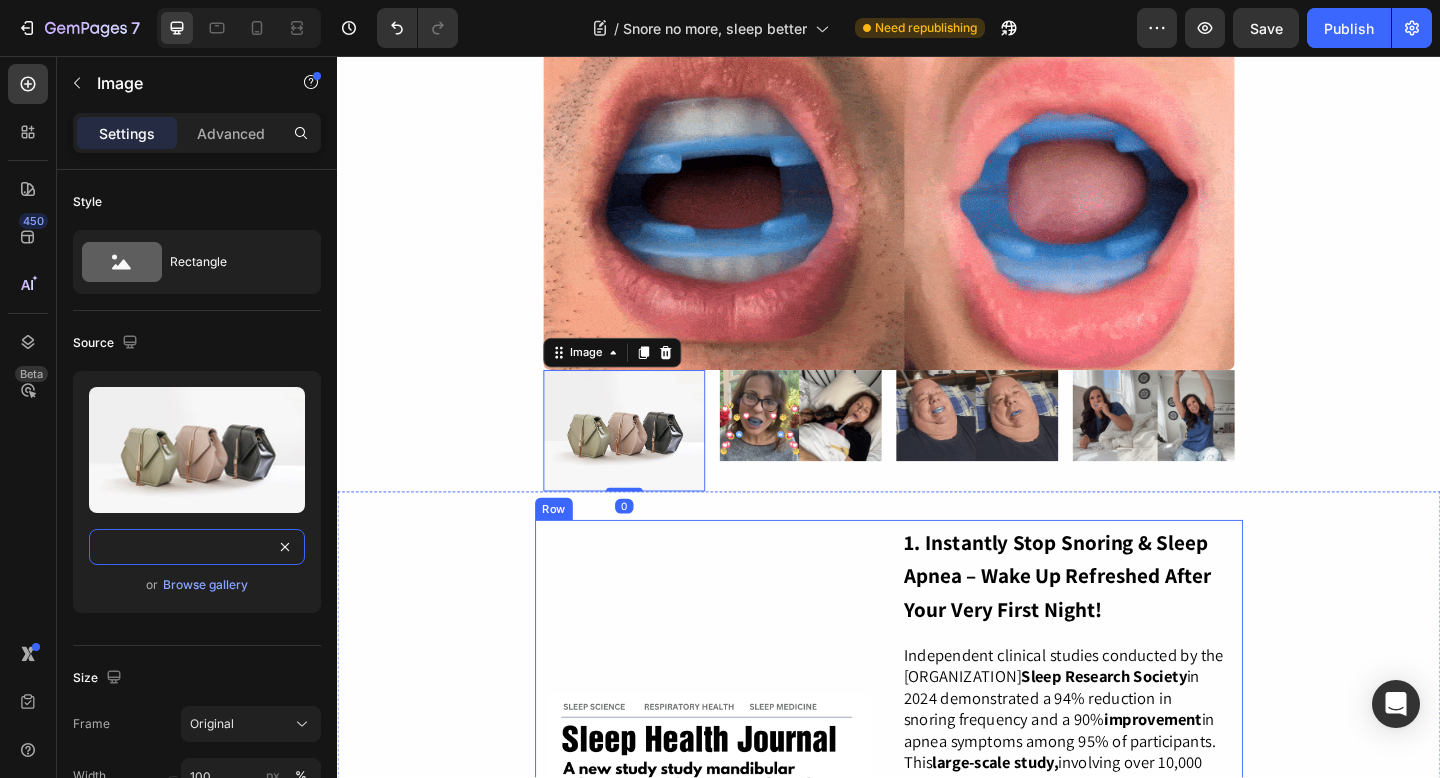 drag, startPoint x: 436, startPoint y: 602, endPoint x: 573, endPoint y: 592, distance: 137.36447 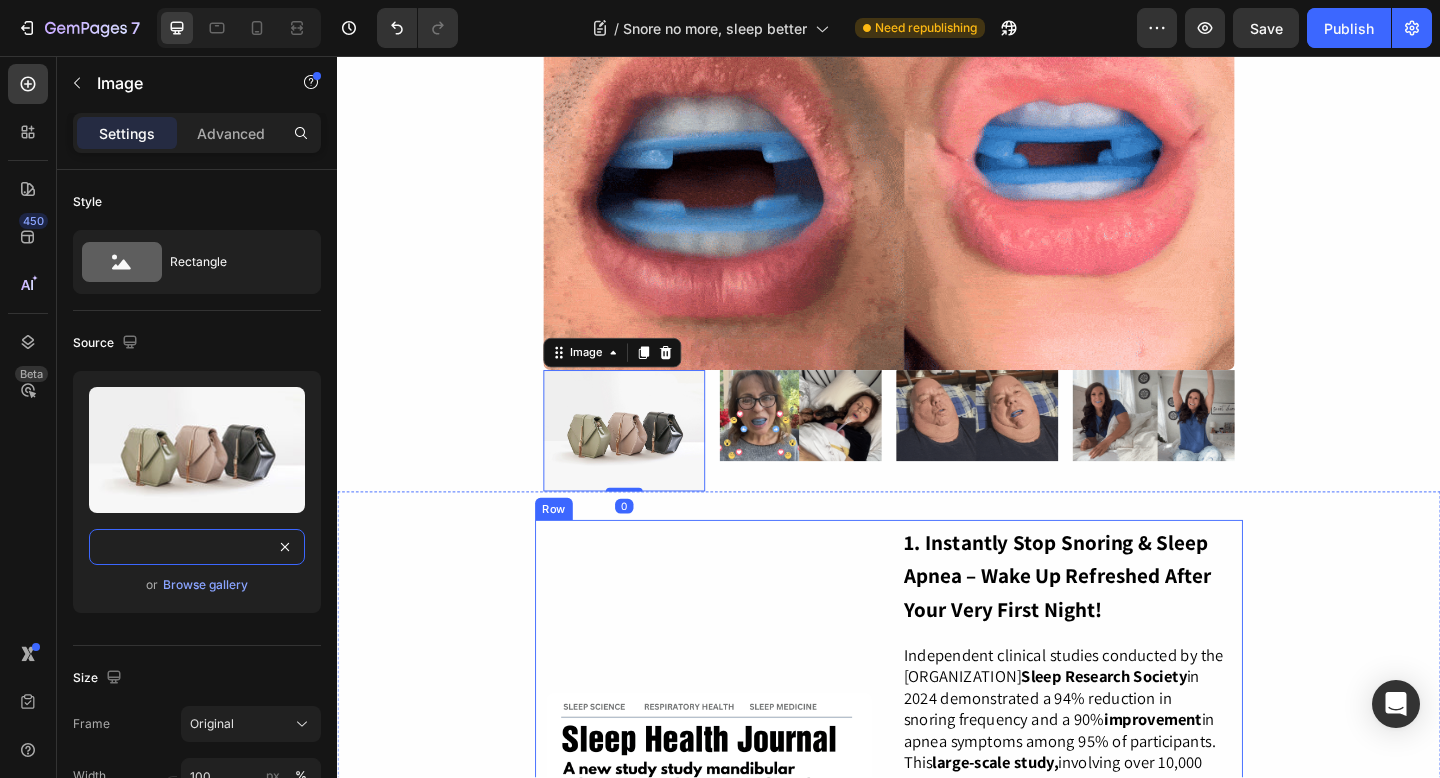 paste on "0651/3301/9321/files/06231-ezgif.com-optimize.gif?v=1753645356" 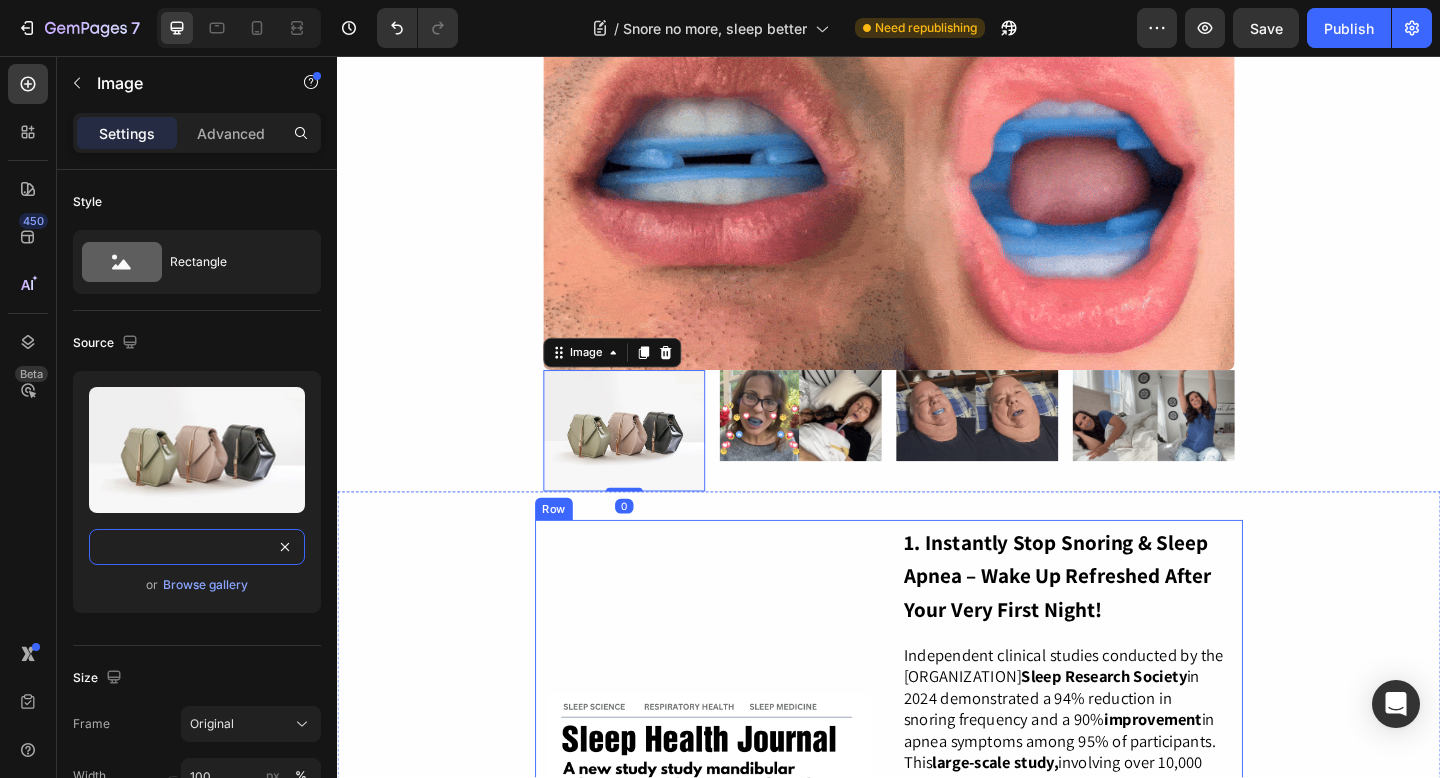 type on "https://cdn.shopify.com/s/files/1/0651/3301/9321/files/06231-ezgif.com-optimize.gif?v=1753645356" 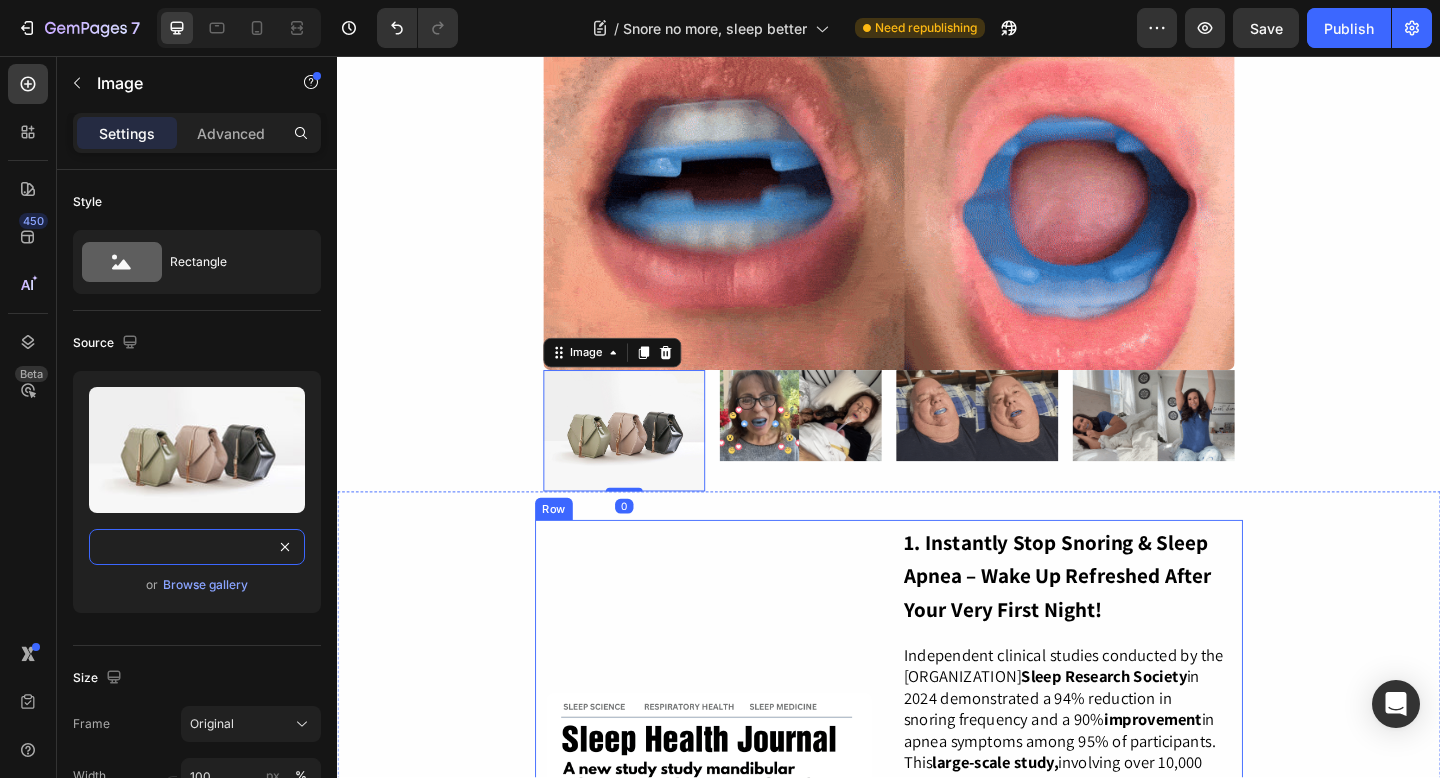 scroll, scrollTop: 0, scrollLeft: 401, axis: horizontal 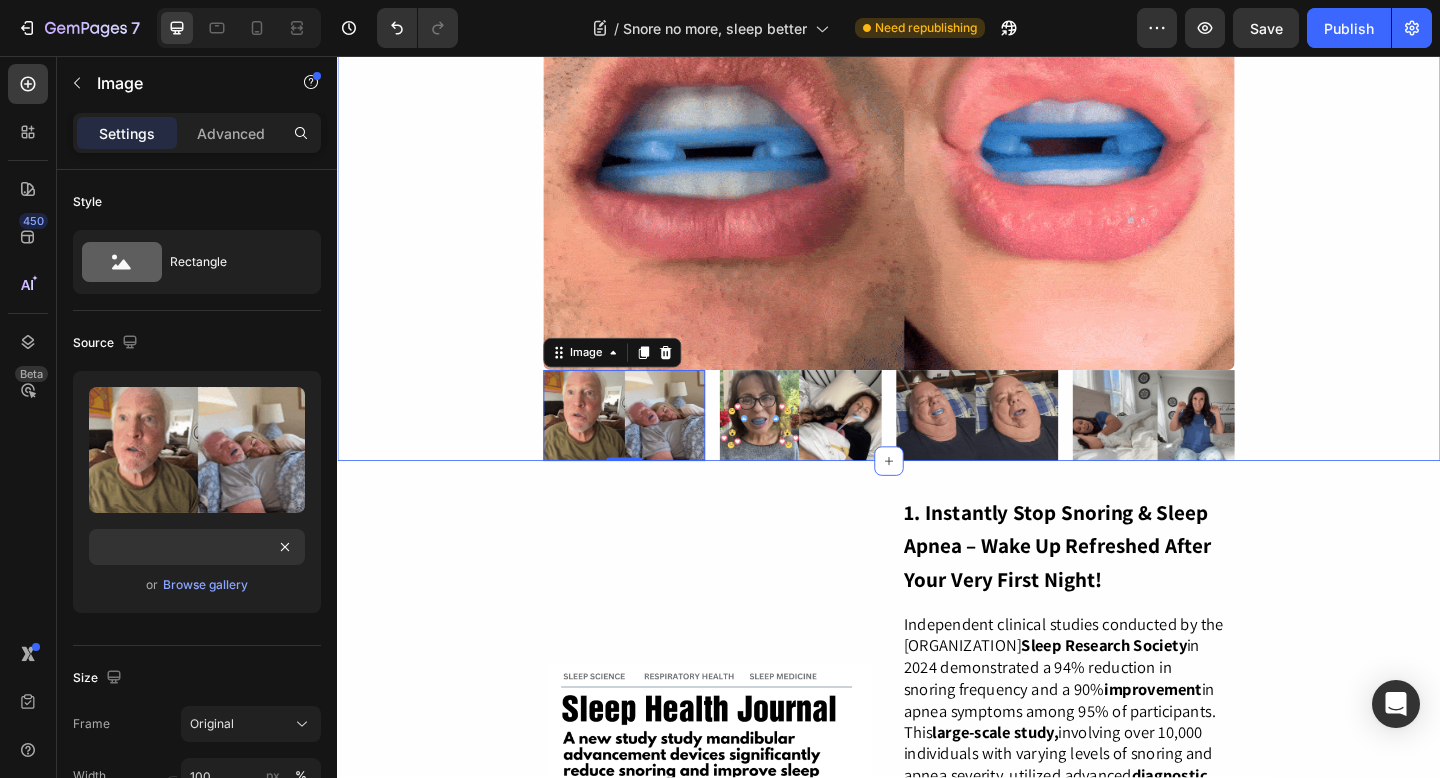 click on "Image Image   0 Image Image Image Row Row" at bounding box center [937, 236] 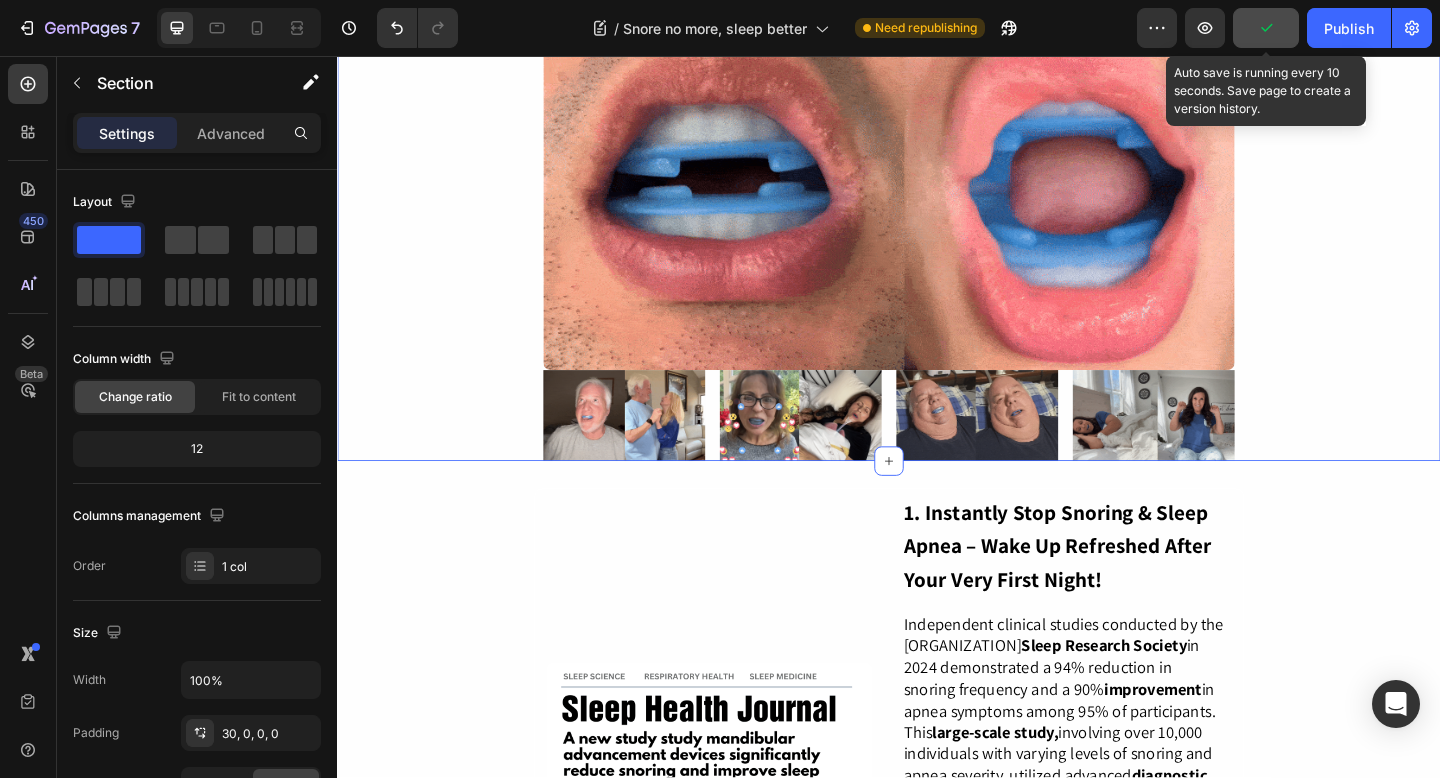 click 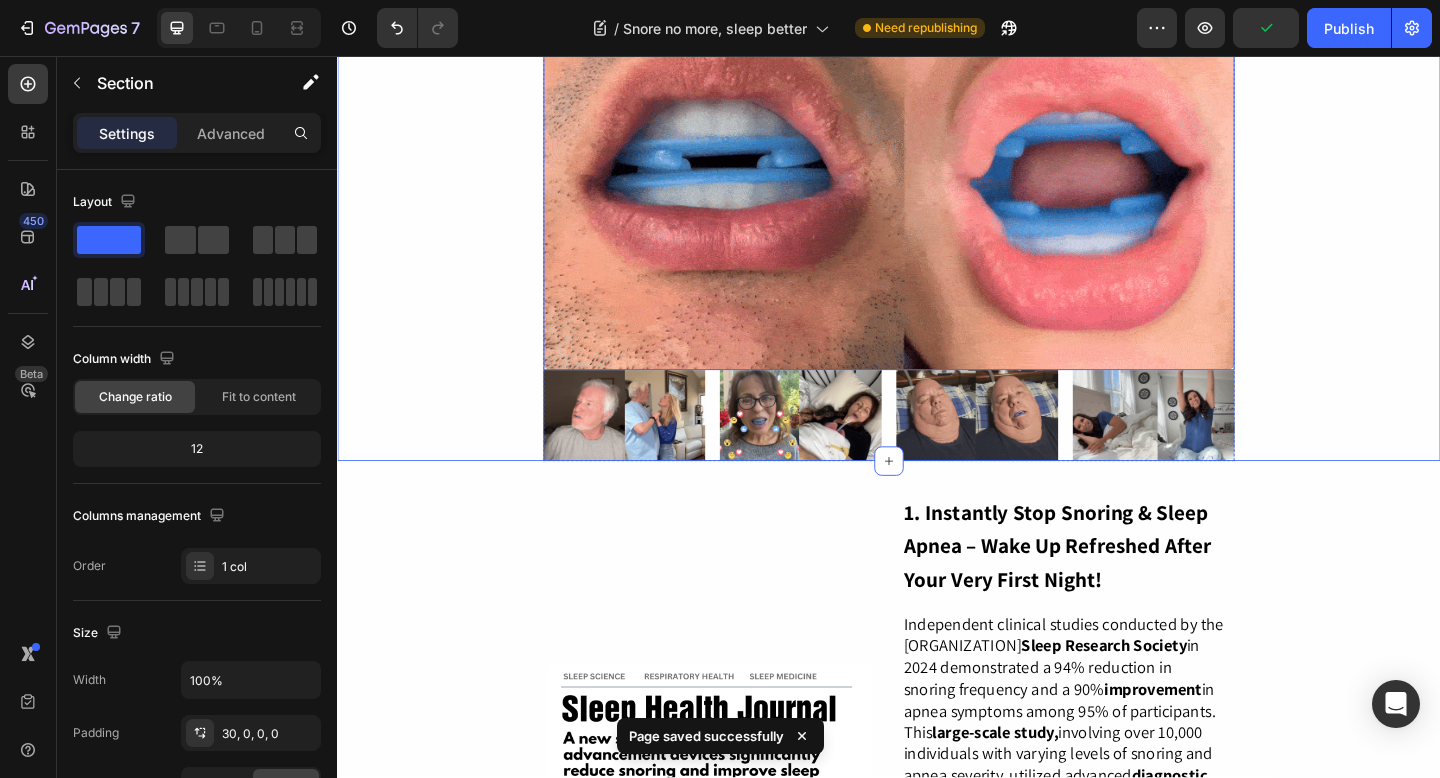 scroll, scrollTop: 0, scrollLeft: 0, axis: both 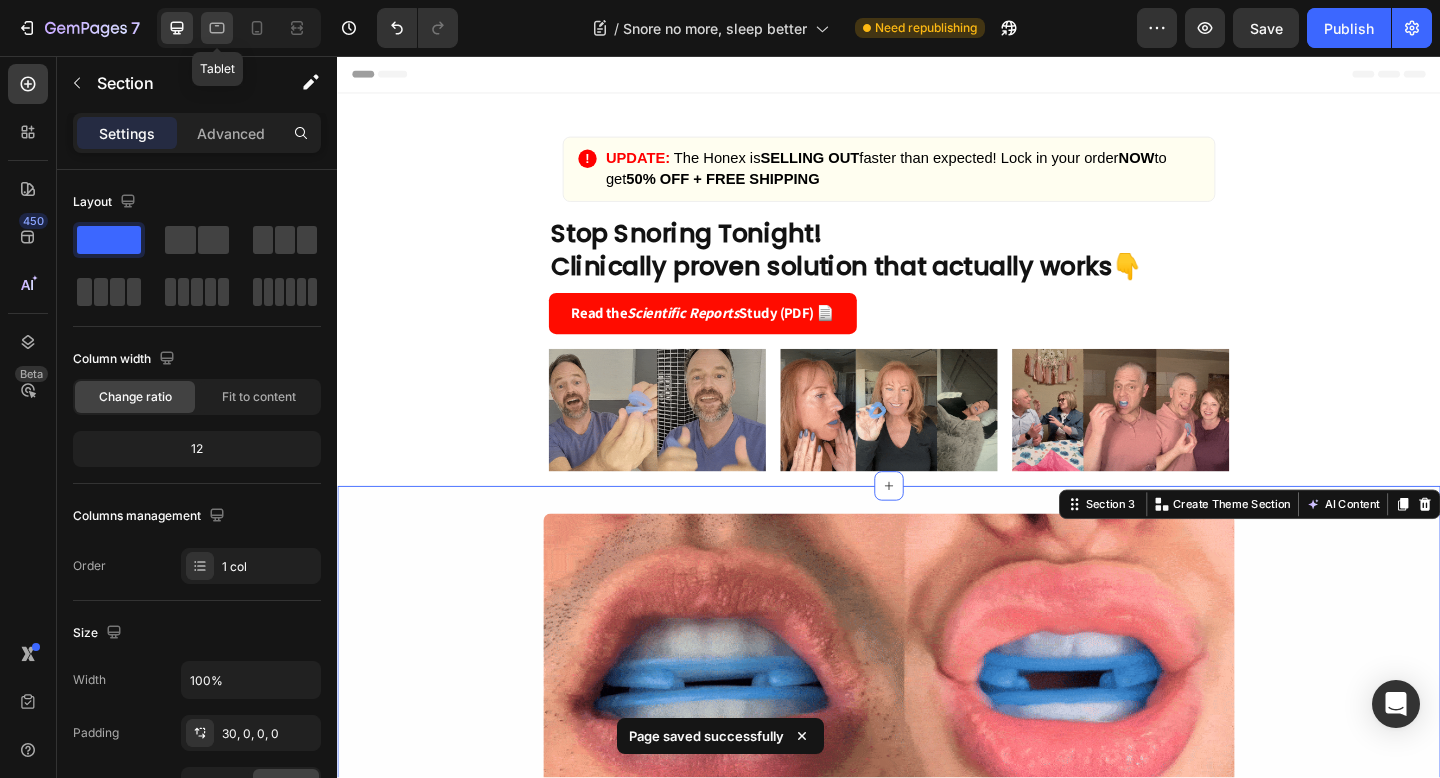 click 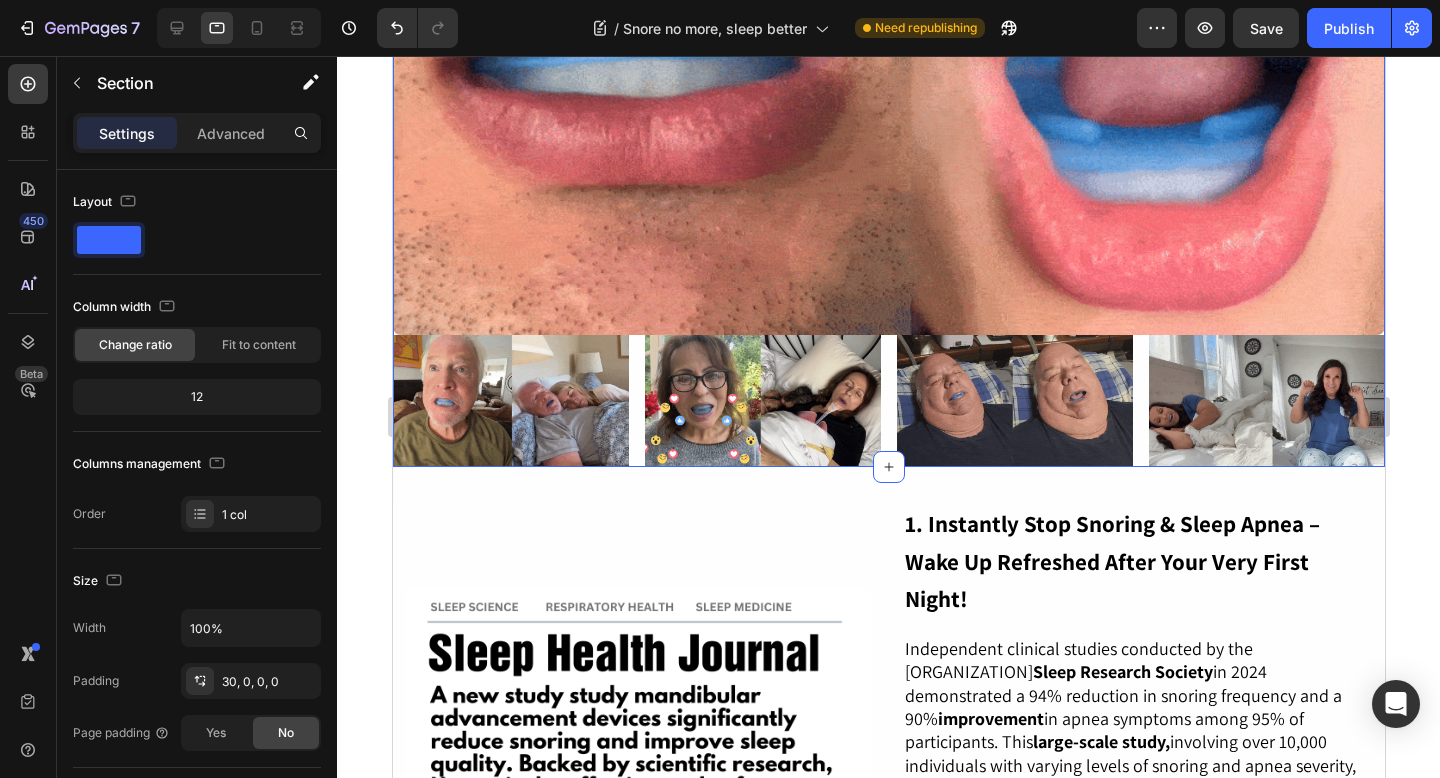 scroll, scrollTop: 0, scrollLeft: 0, axis: both 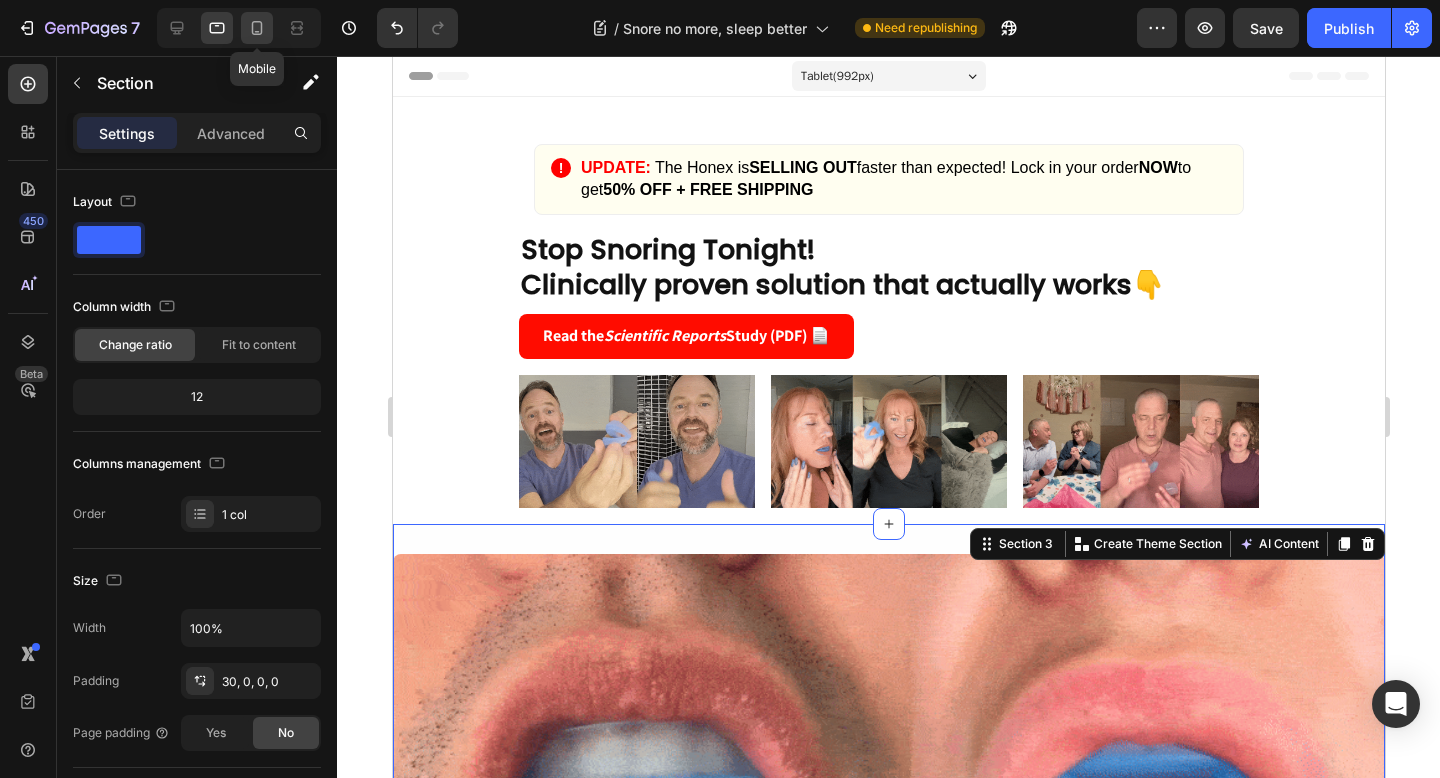 click 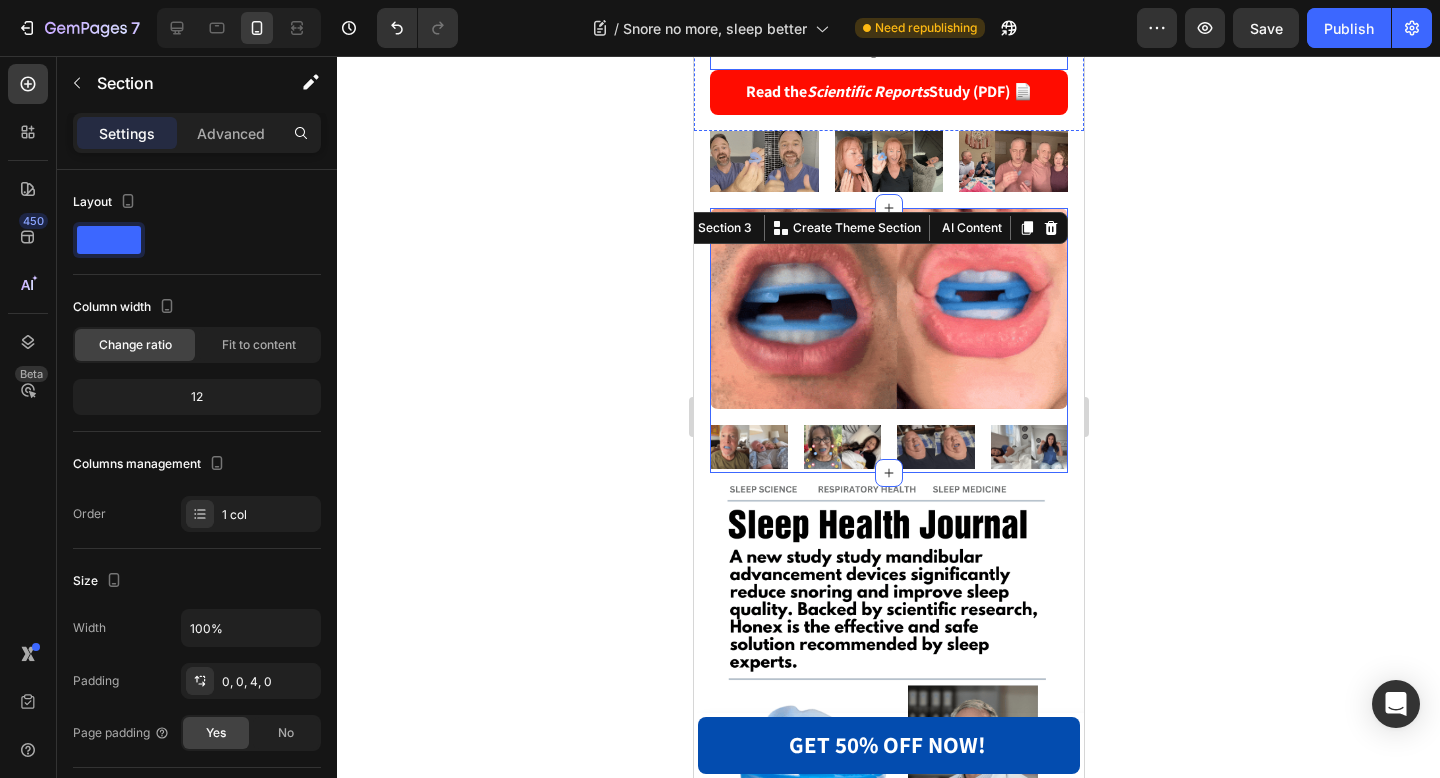 scroll, scrollTop: 265, scrollLeft: 0, axis: vertical 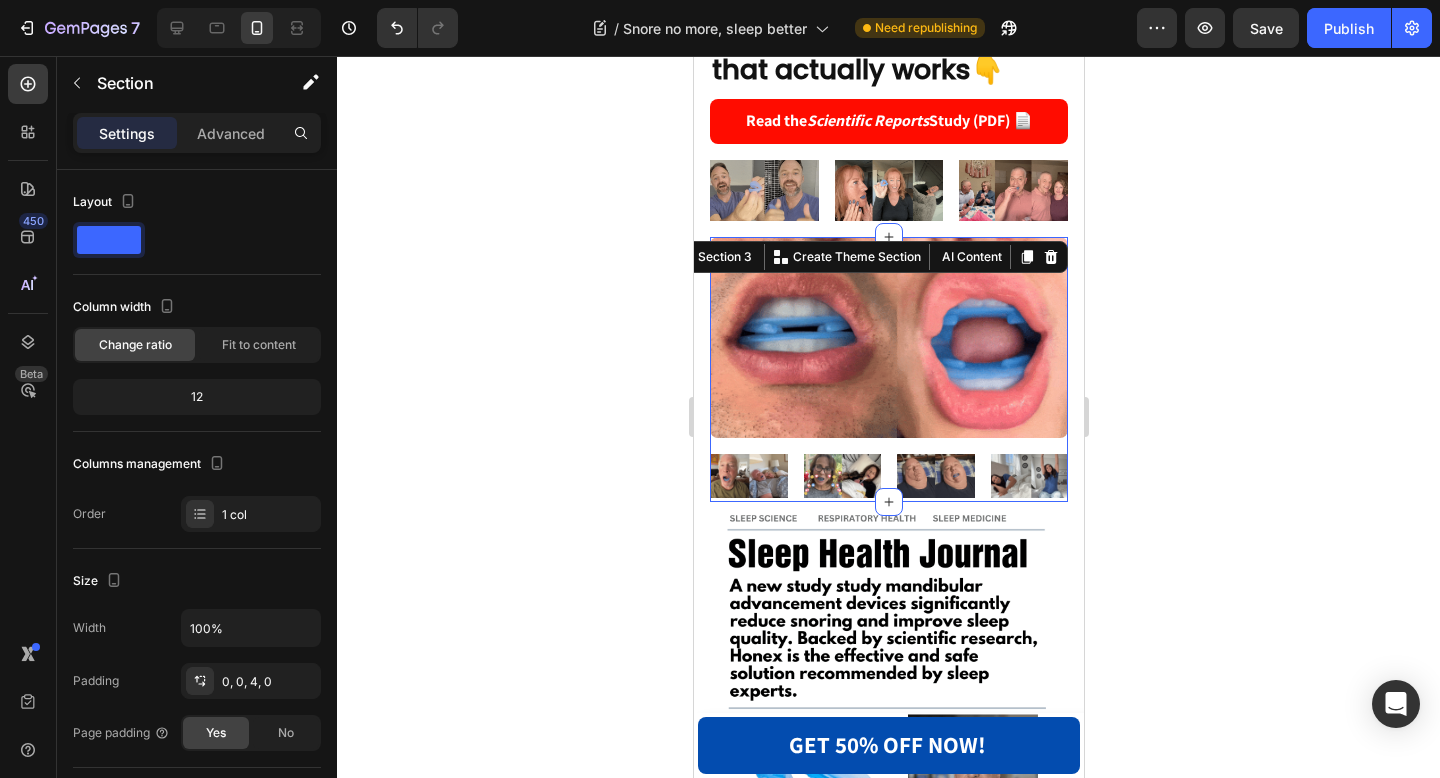 click 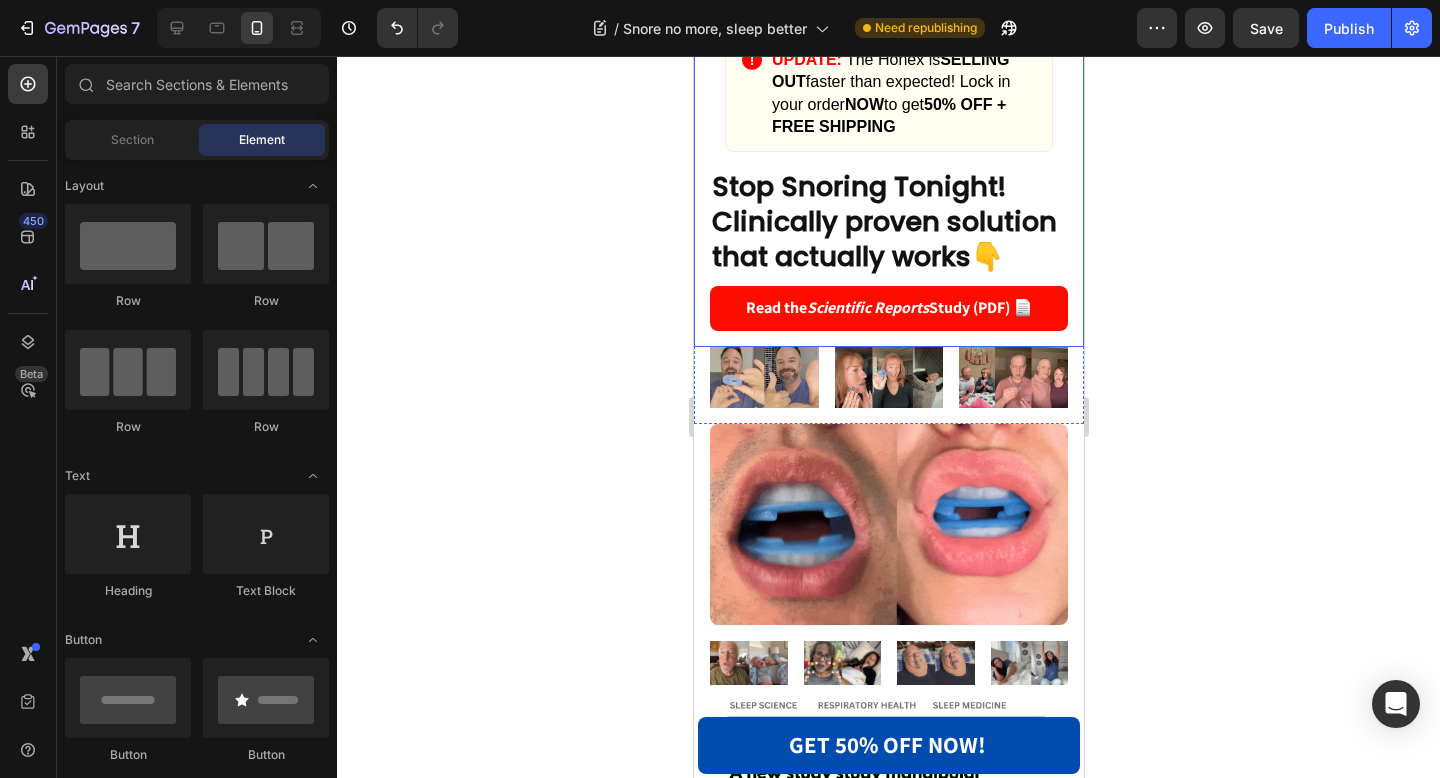 scroll, scrollTop: 0, scrollLeft: 0, axis: both 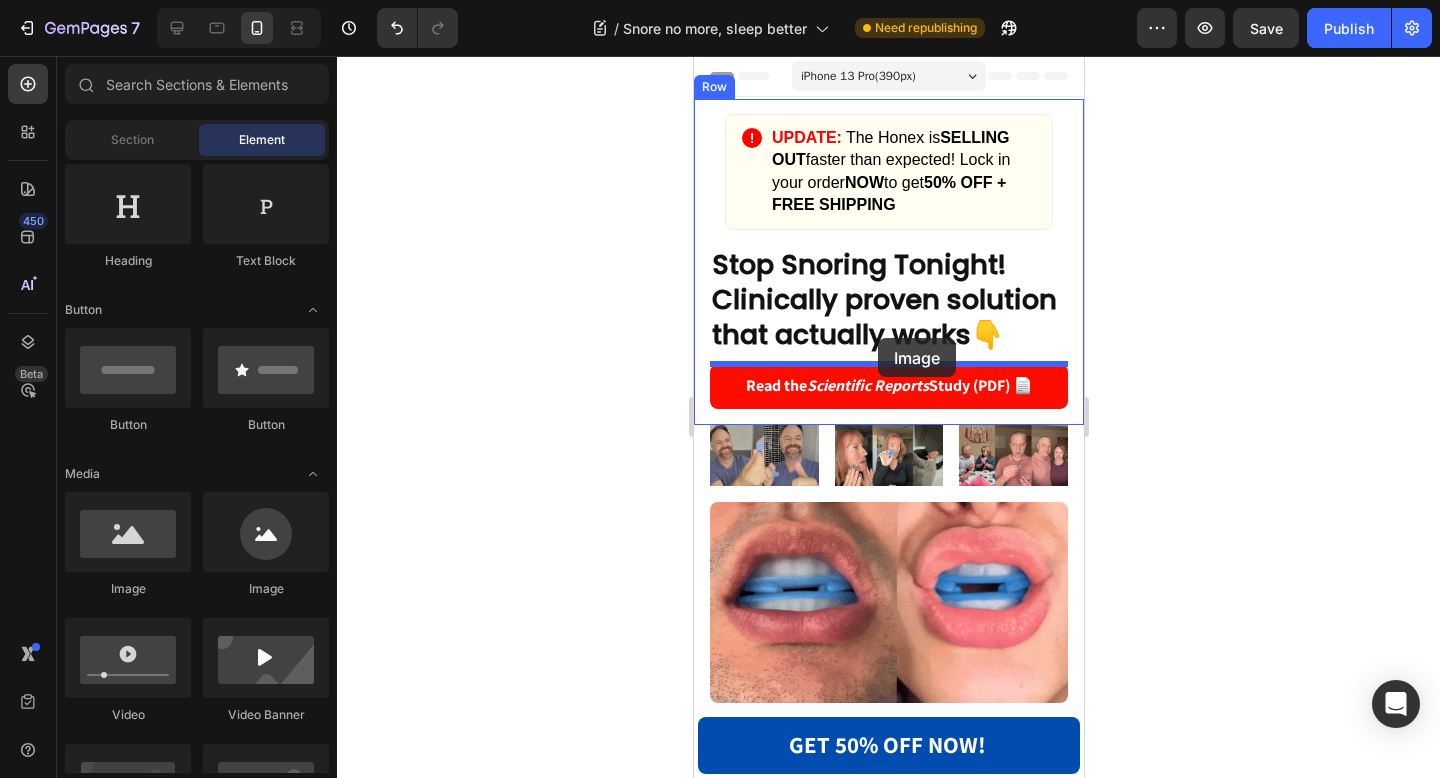 drag, startPoint x: 825, startPoint y: 582, endPoint x: 877, endPoint y: 338, distance: 249.47946 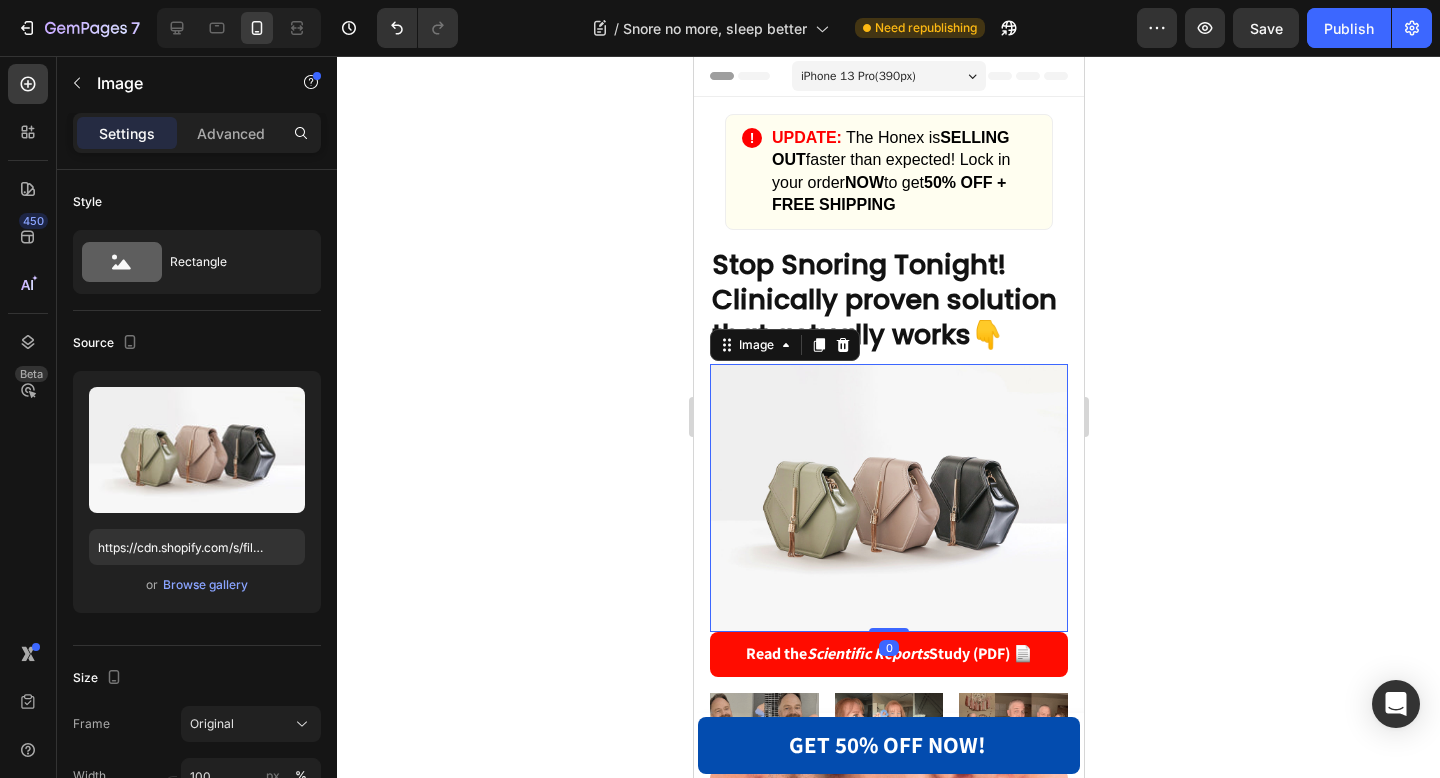 click at bounding box center [888, 498] 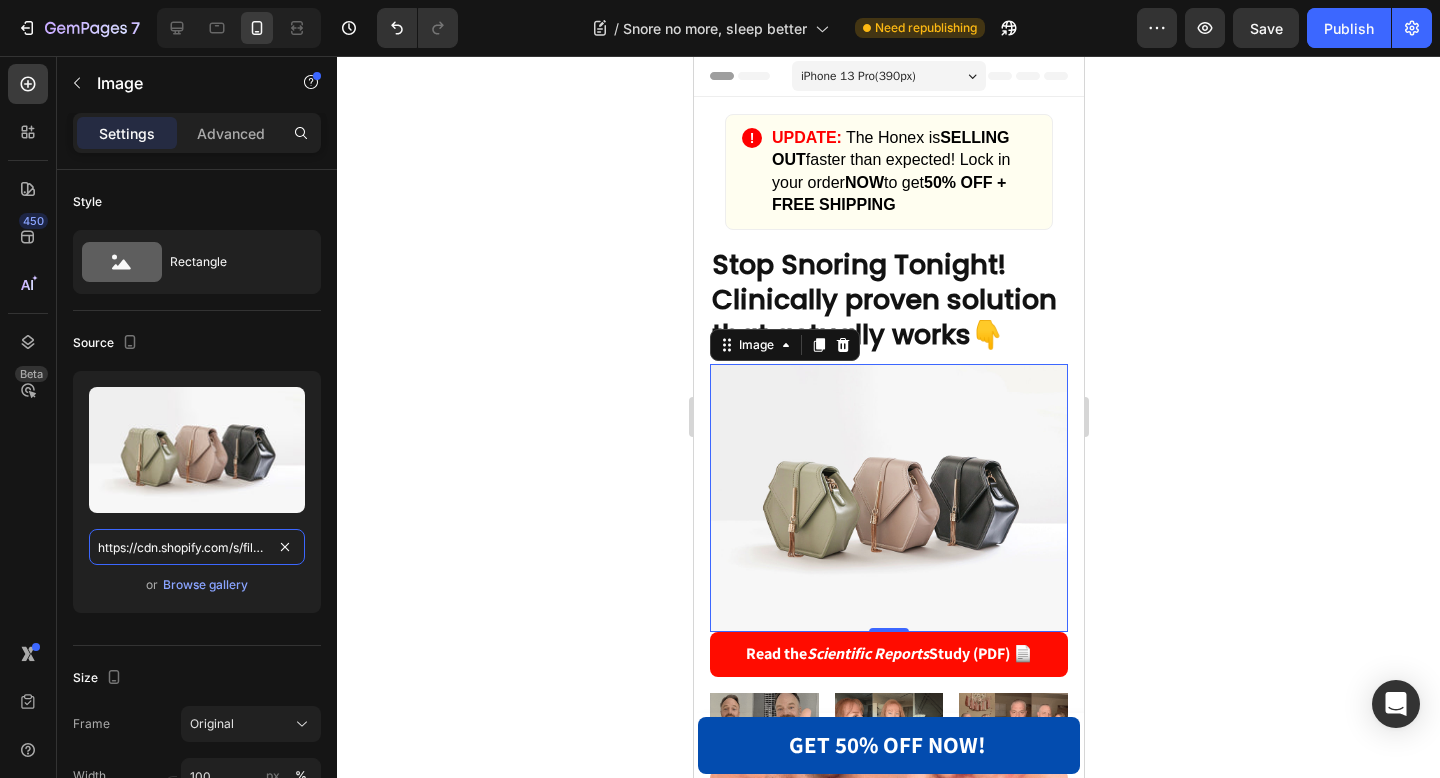 scroll, scrollTop: 0, scrollLeft: 209, axis: horizontal 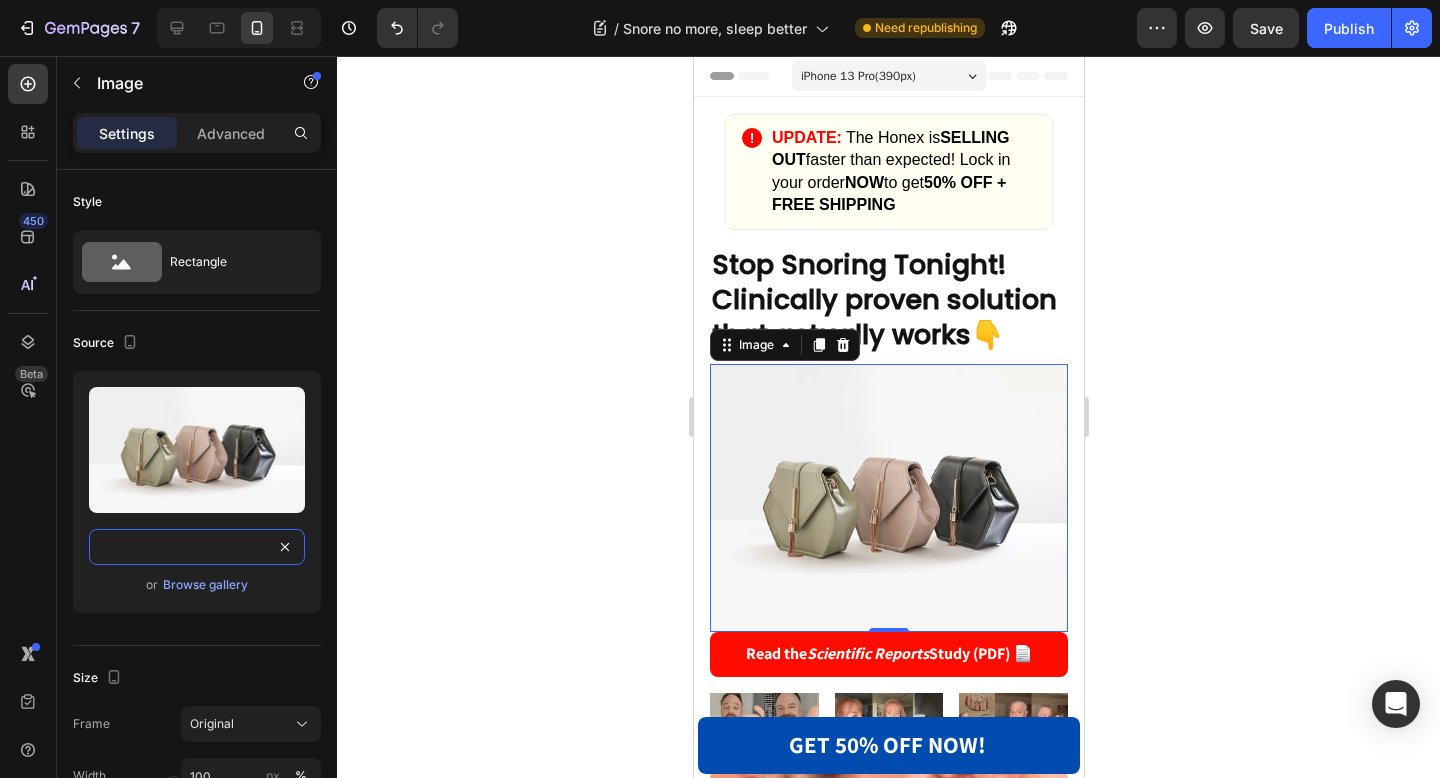 drag, startPoint x: 94, startPoint y: 548, endPoint x: 522, endPoint y: 532, distance: 428.29895 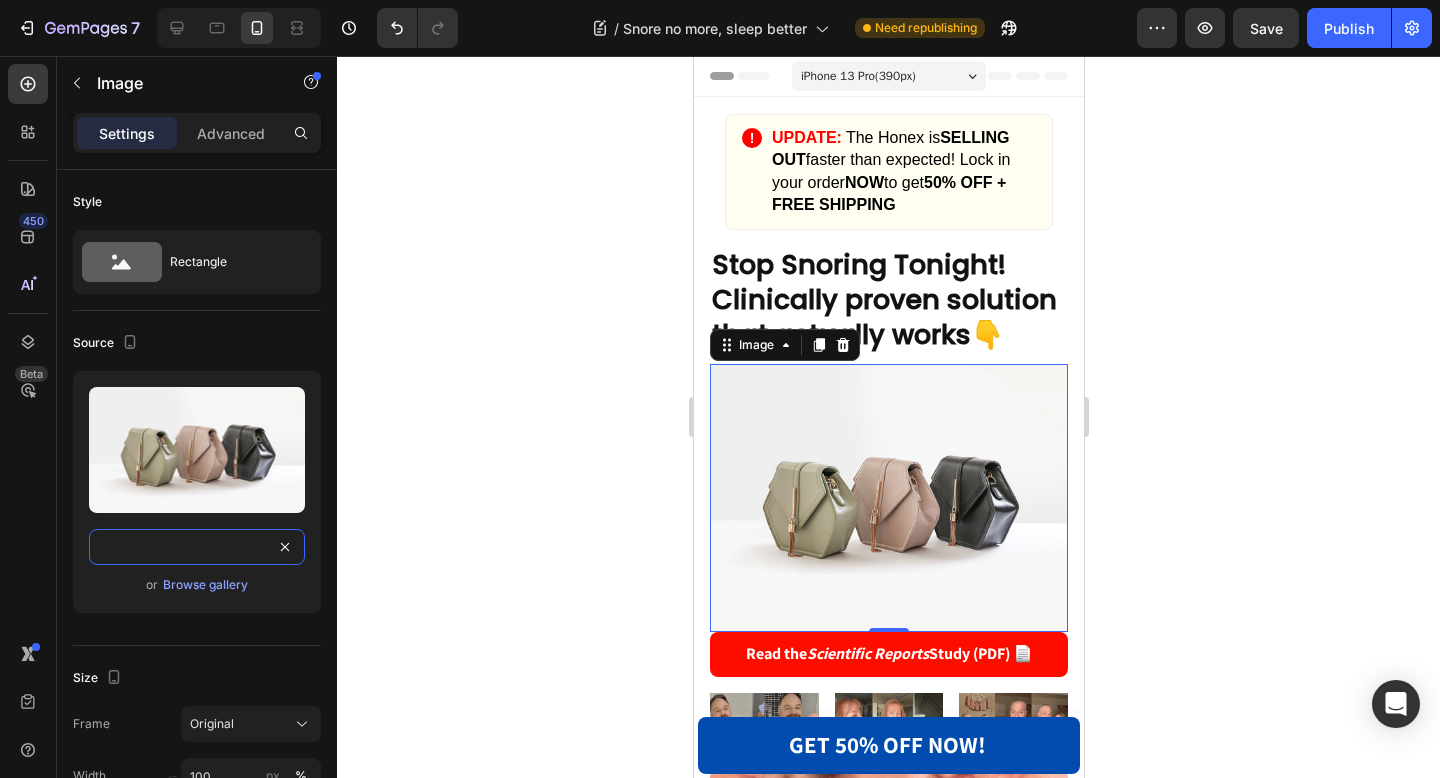 click on "7  Version history  /  Snore no more, sleep better Need republishing Preview  Save   Publish  450 Beta Sections(18) Elements(83) Section Element Hero Section Product Detail Brands Trusted Badges Guarantee Product Breakdown How to use Testimonials Compare Bundle FAQs Social Proof Brand Story Product List Collection Blog List Contact Sticky Add to Cart Custom Footer Browse Library 450 Layout
Row
Row
Row
Row Text
Heading
Text Block Button
Button
Button Media
Image
Image
Video" 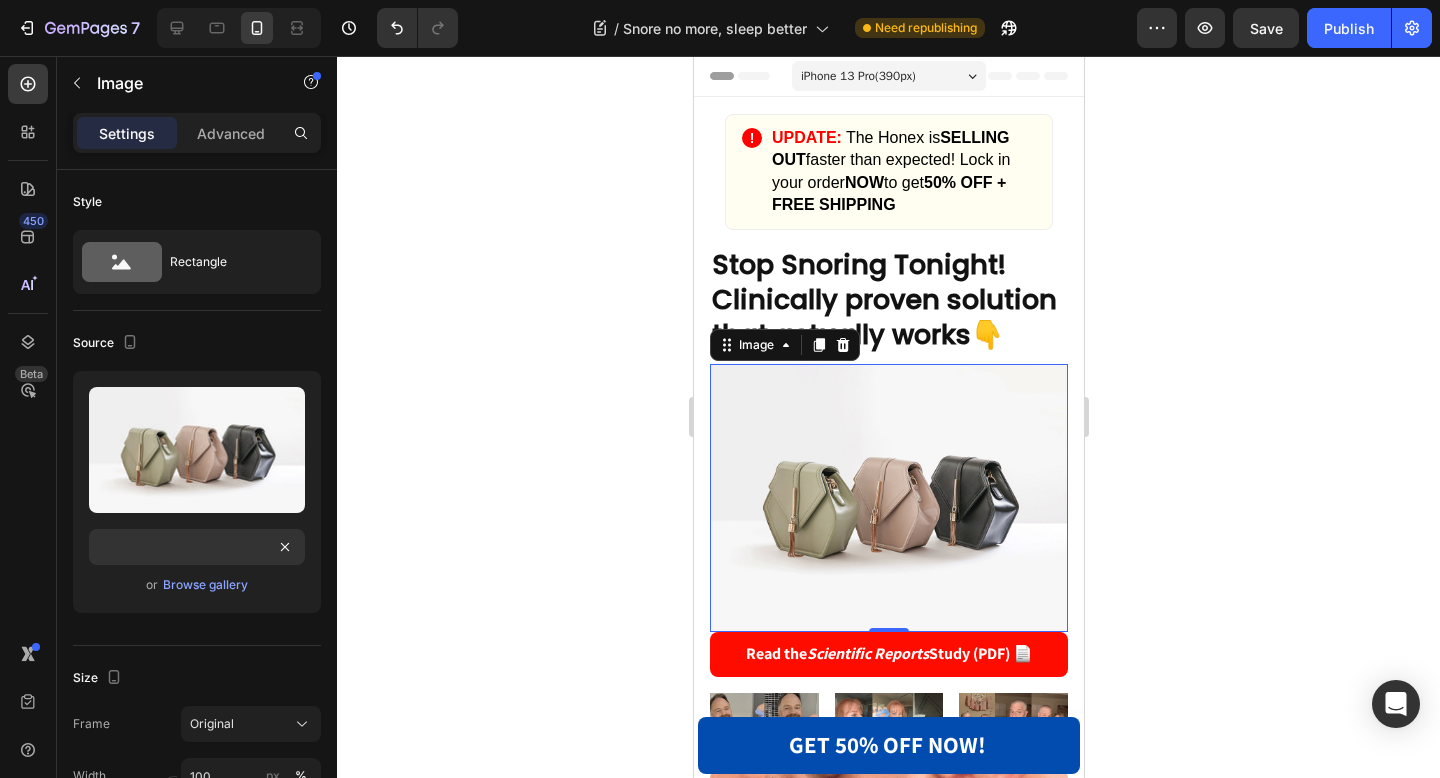 click 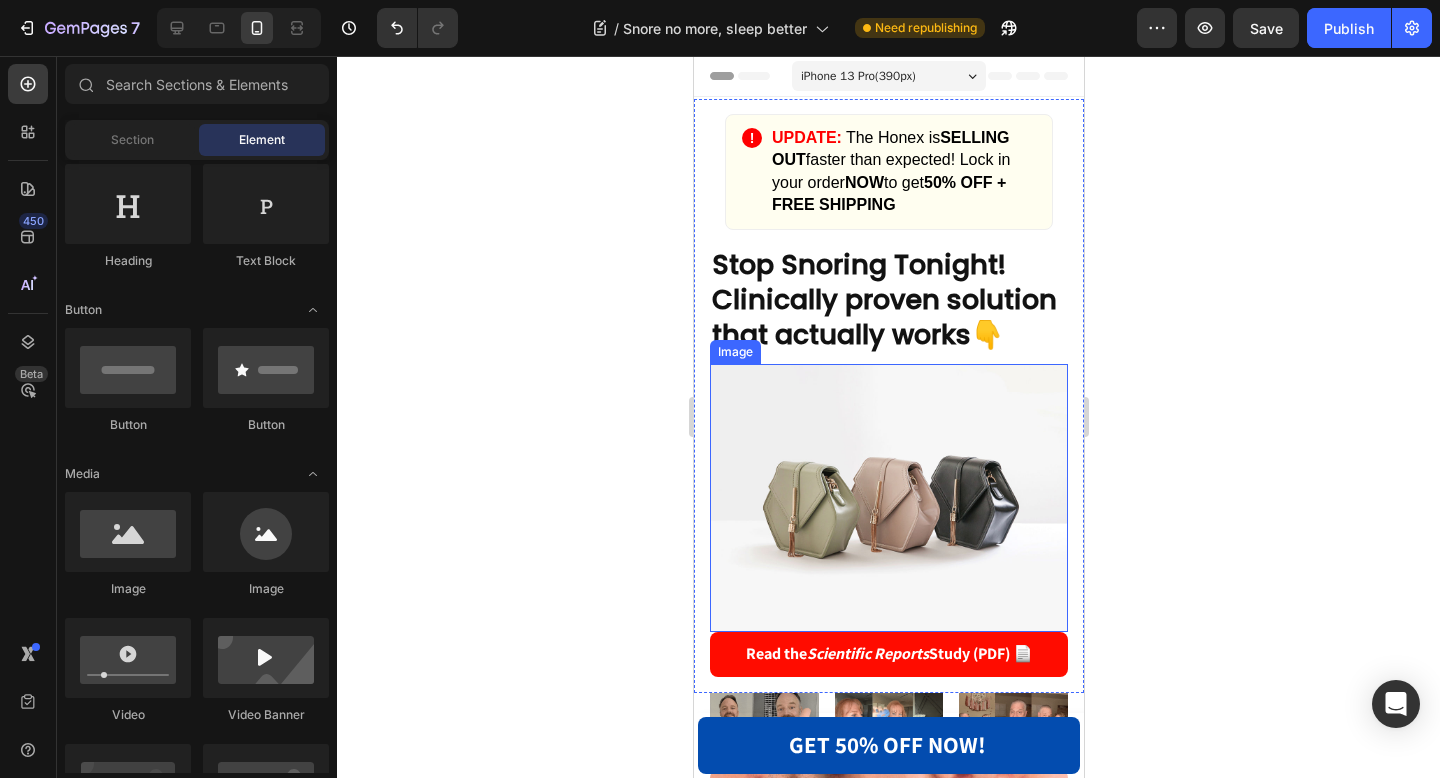 click at bounding box center [888, 498] 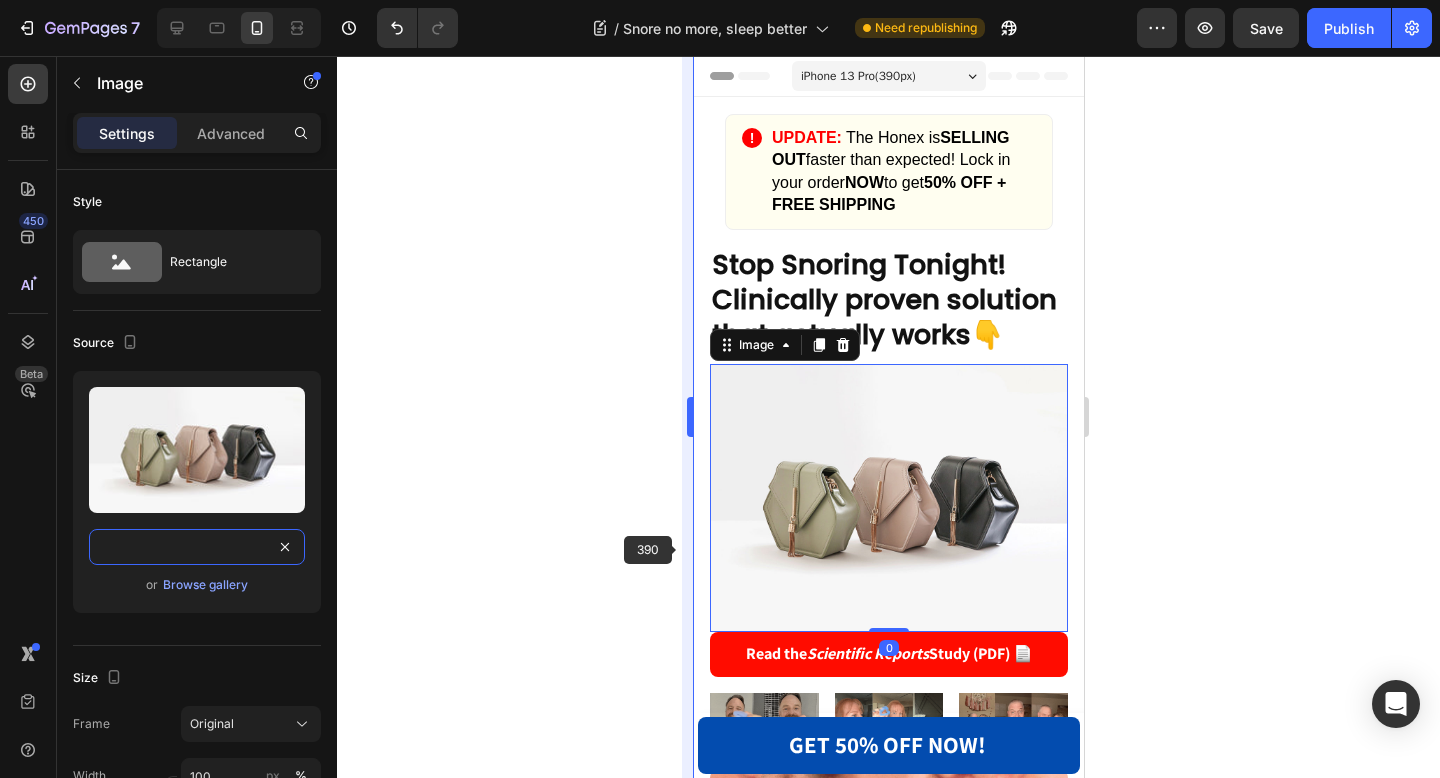 drag, startPoint x: 98, startPoint y: 549, endPoint x: 689, endPoint y: 549, distance: 591 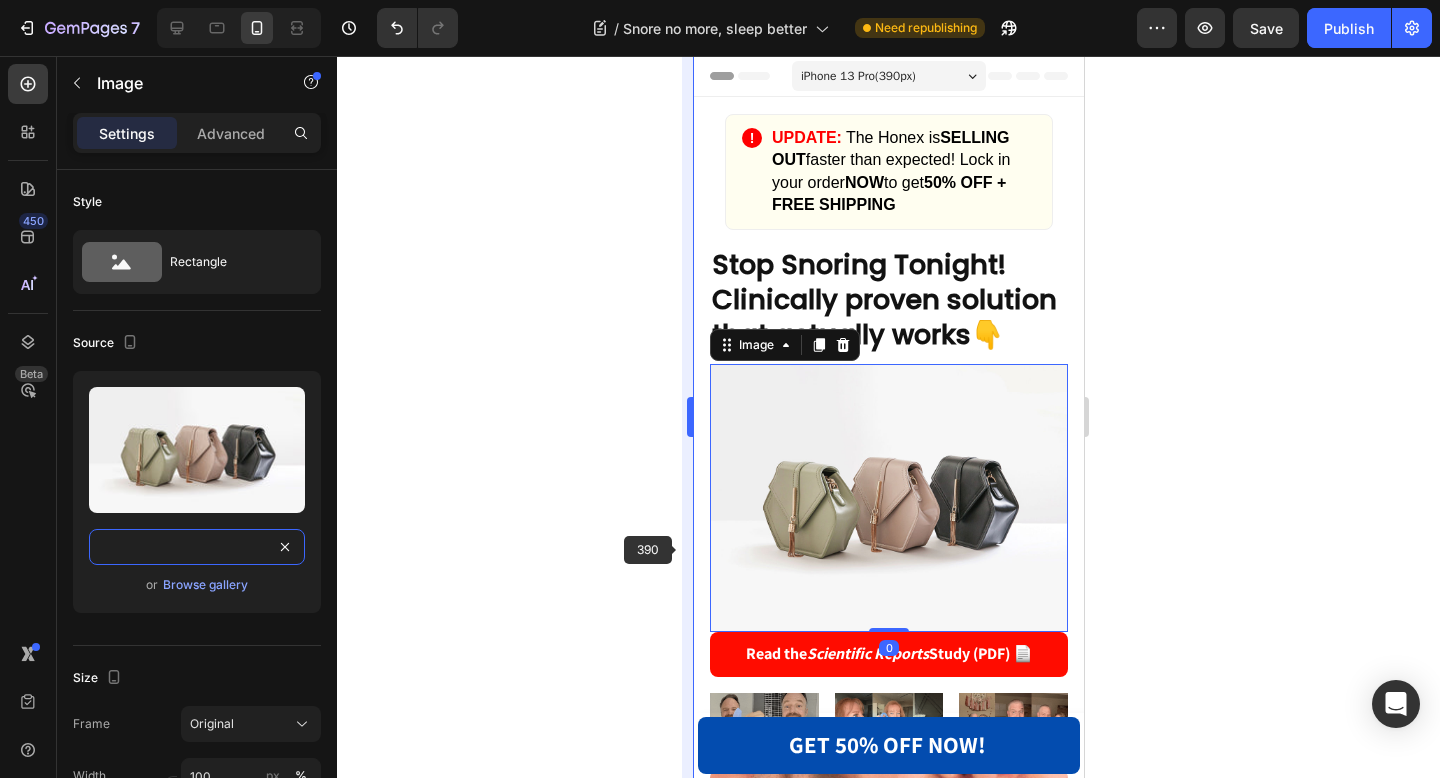 click on "7  Version history  /  Snore no more, sleep better Need republishing Preview  Save   Publish  450 Beta Sections(18) Elements(83) Section Element Hero Section Product Detail Brands Trusted Badges Guarantee Product Breakdown How to use Testimonials Compare Bundle FAQs Social Proof Brand Story Product List Collection Blog List Contact Sticky Add to Cart Custom Footer Browse Library 450 Layout
Row
Row
Row
Row Text
Heading
Text Block Button
Button
Button Media
Image
Image
Video" 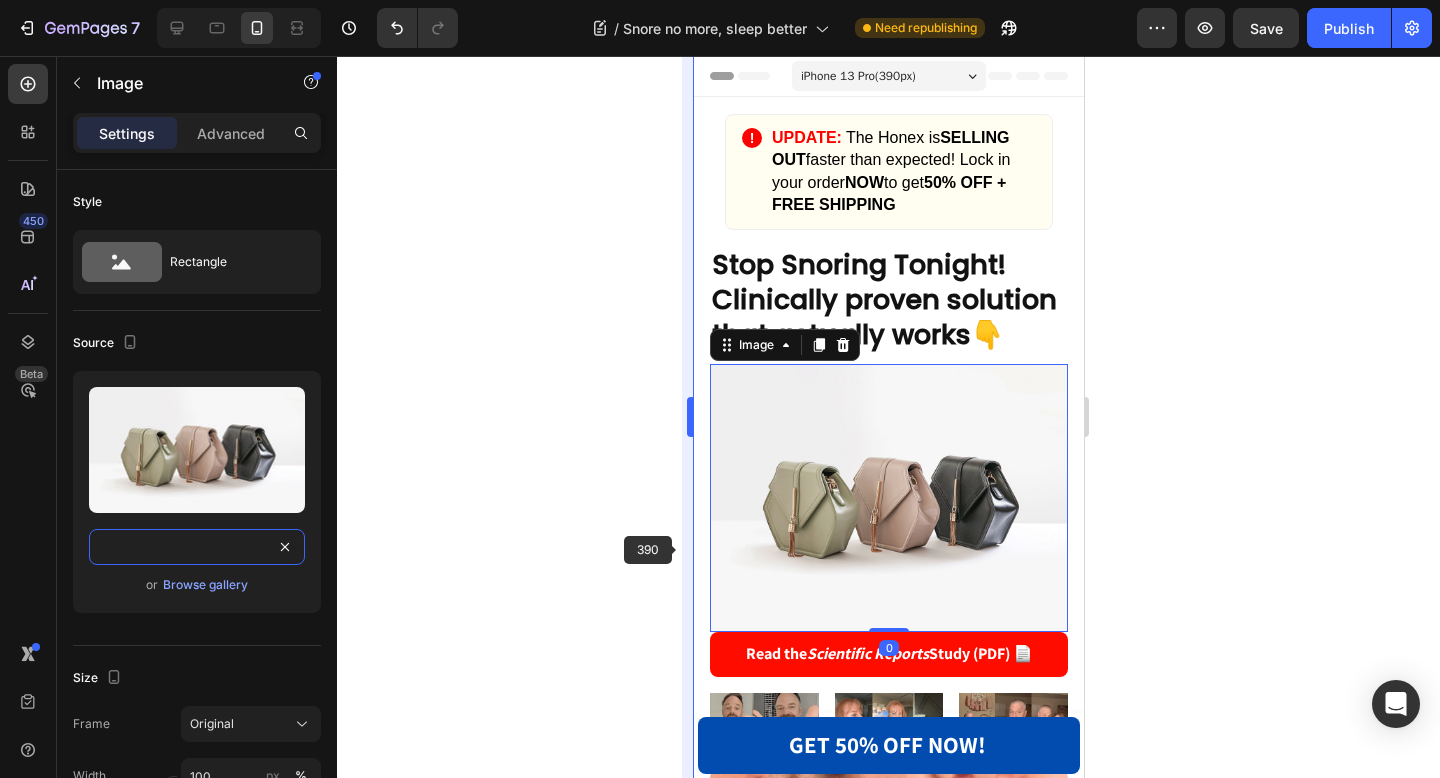 paste on "0651/3301/9321/files/HONEX.png?v=1753861874" 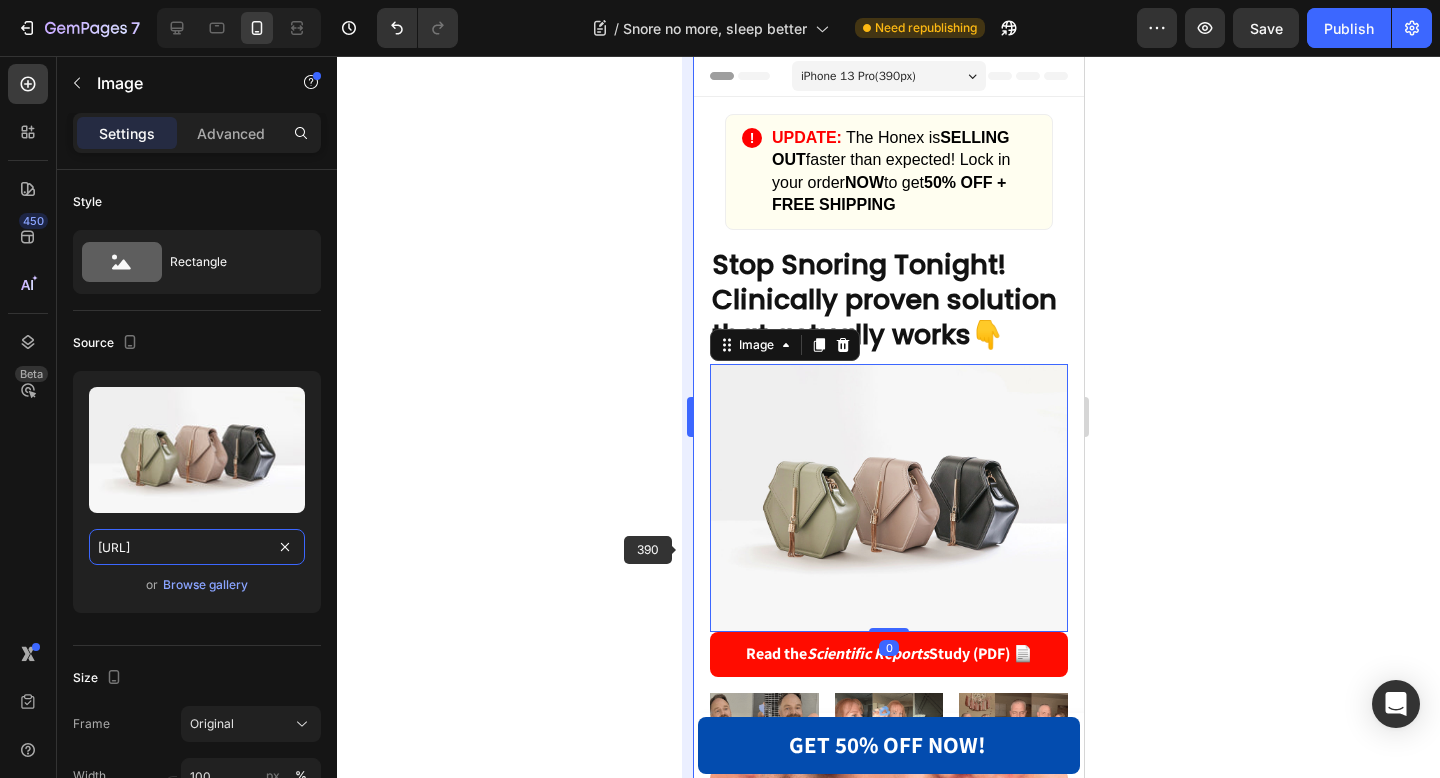 scroll, scrollTop: 0, scrollLeft: 298, axis: horizontal 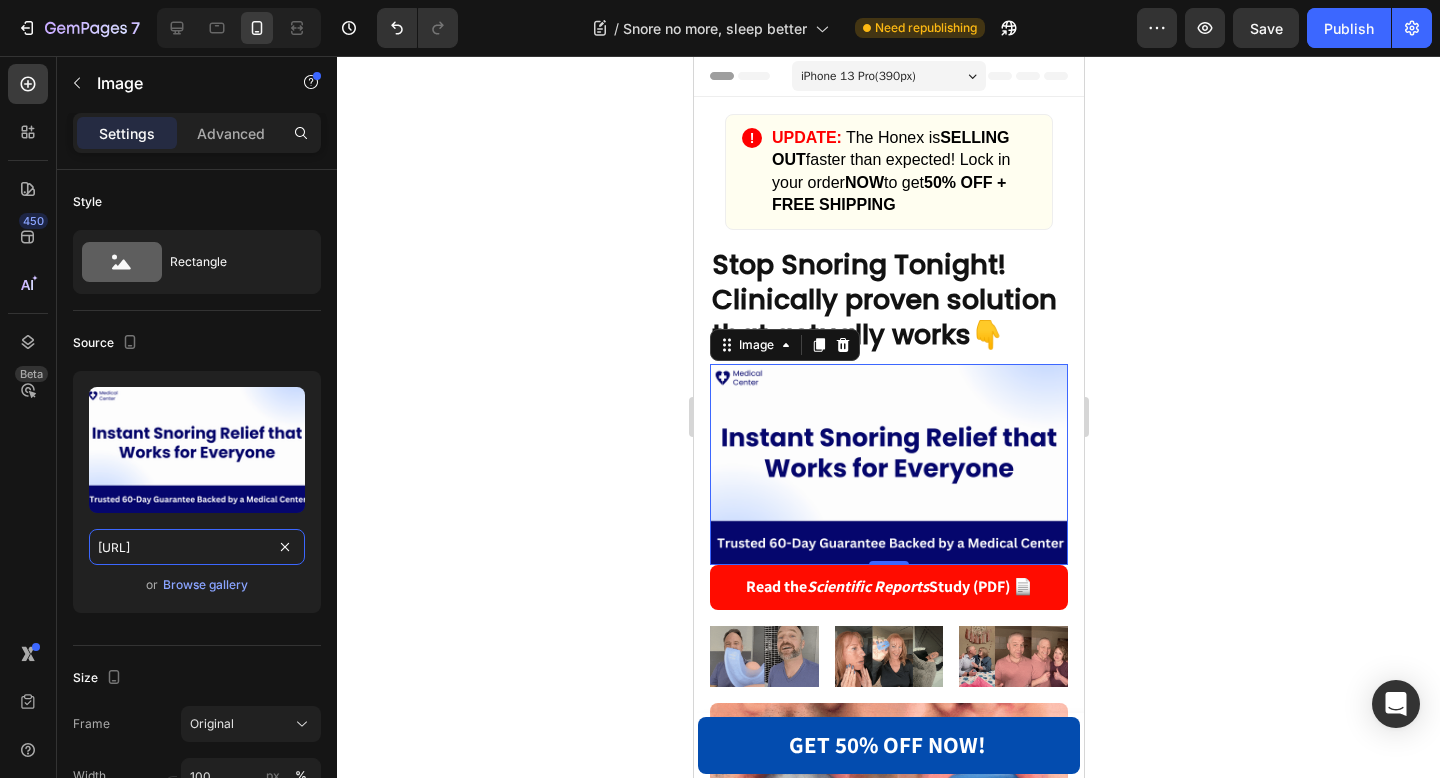 type on "https://cdn.shopify.com/s/files/1/0651/3301/9321/files/HONEX.png?v=1753861874" 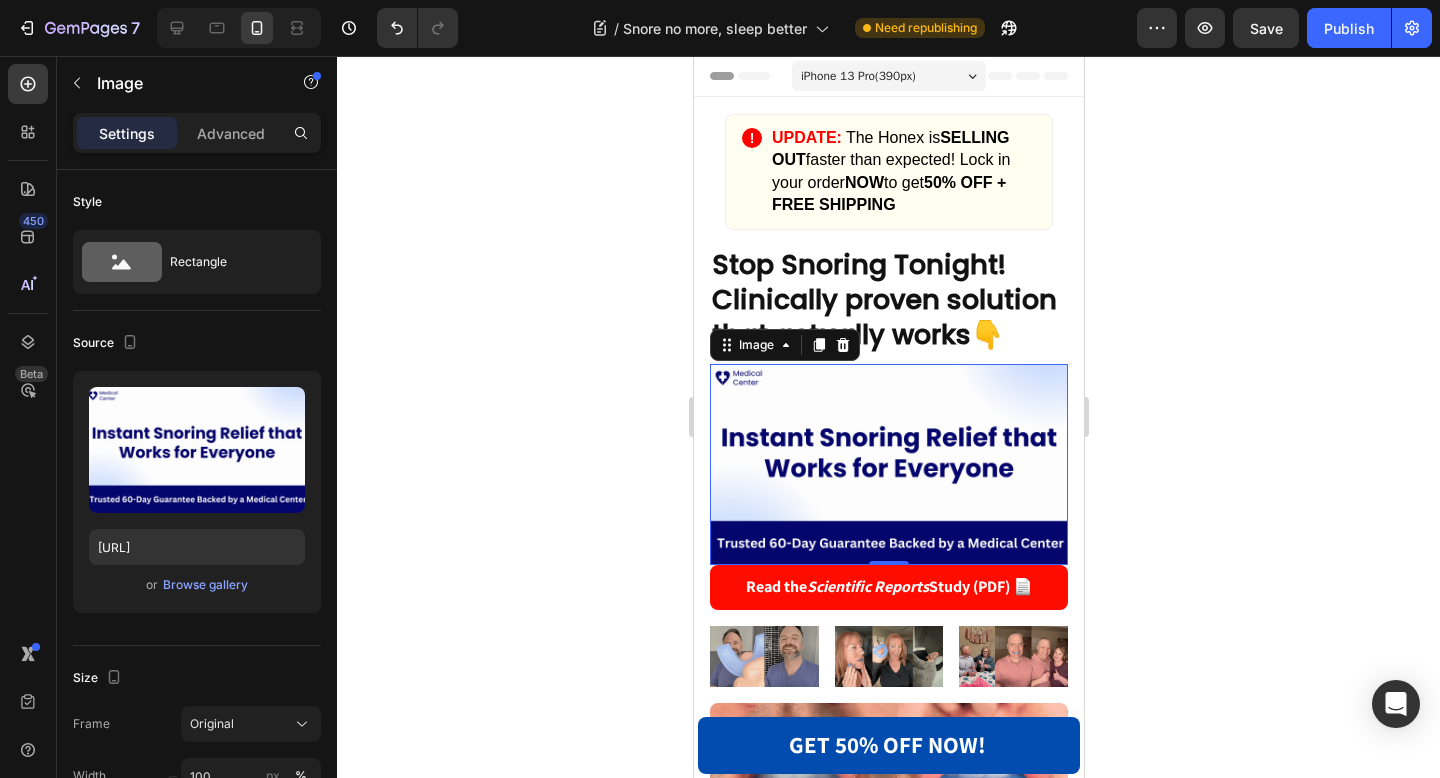 scroll, scrollTop: 0, scrollLeft: 0, axis: both 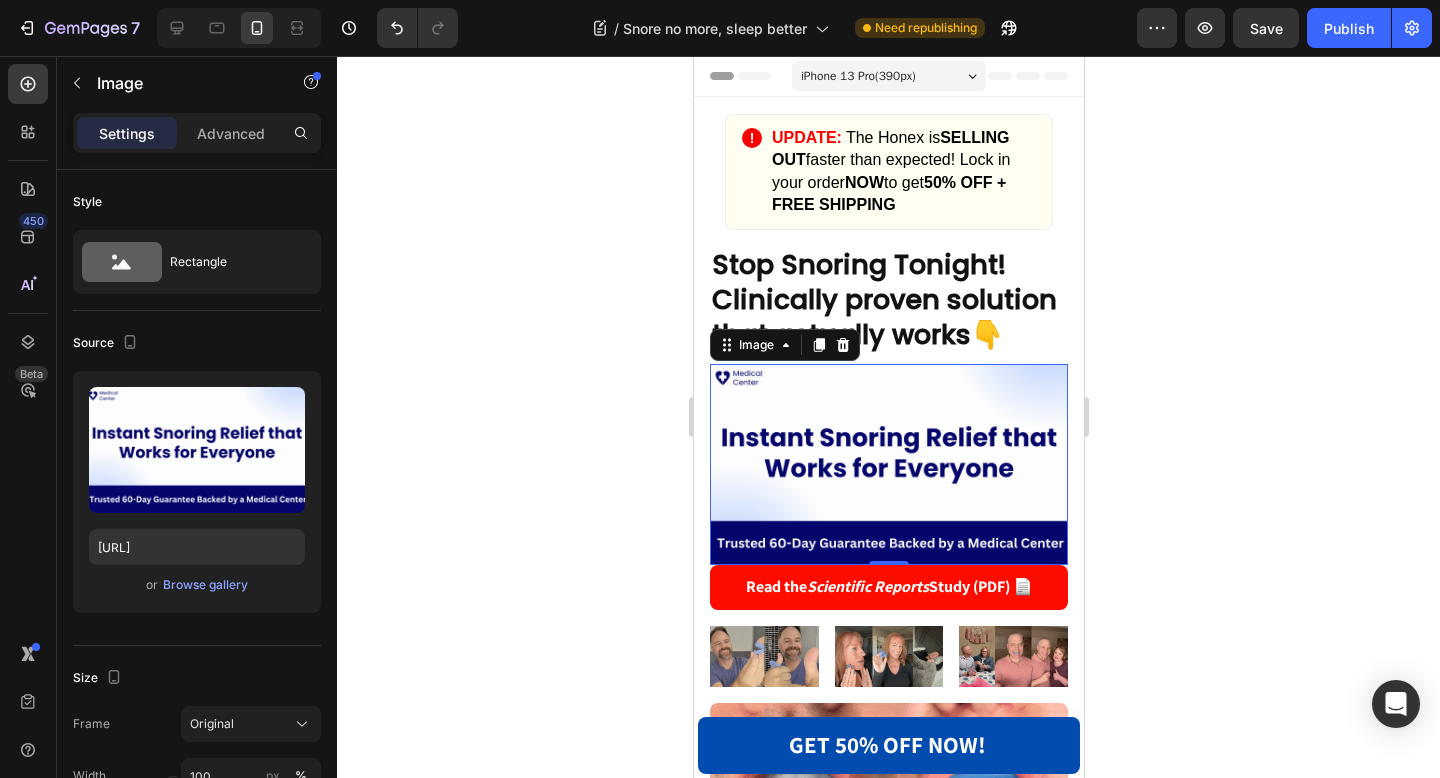 click 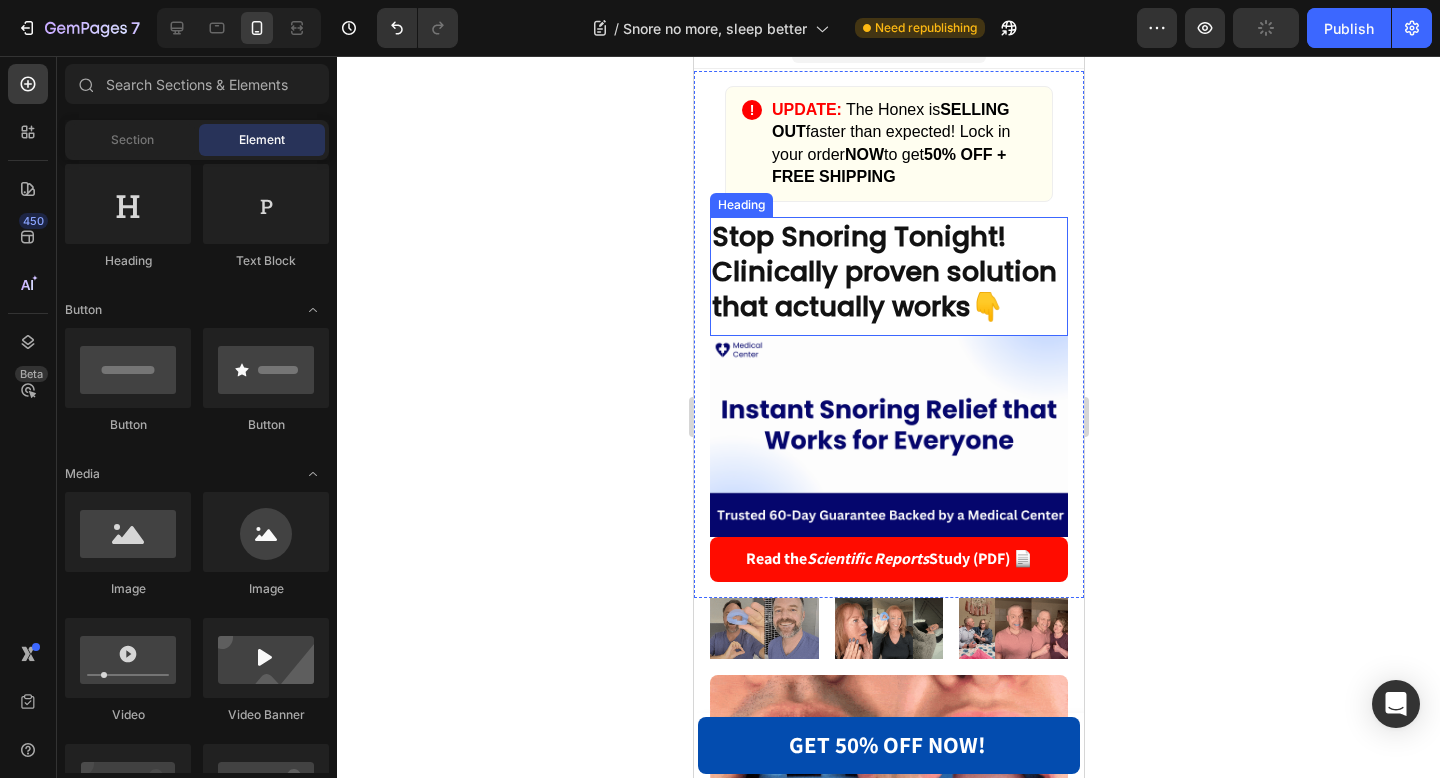 scroll, scrollTop: 31, scrollLeft: 0, axis: vertical 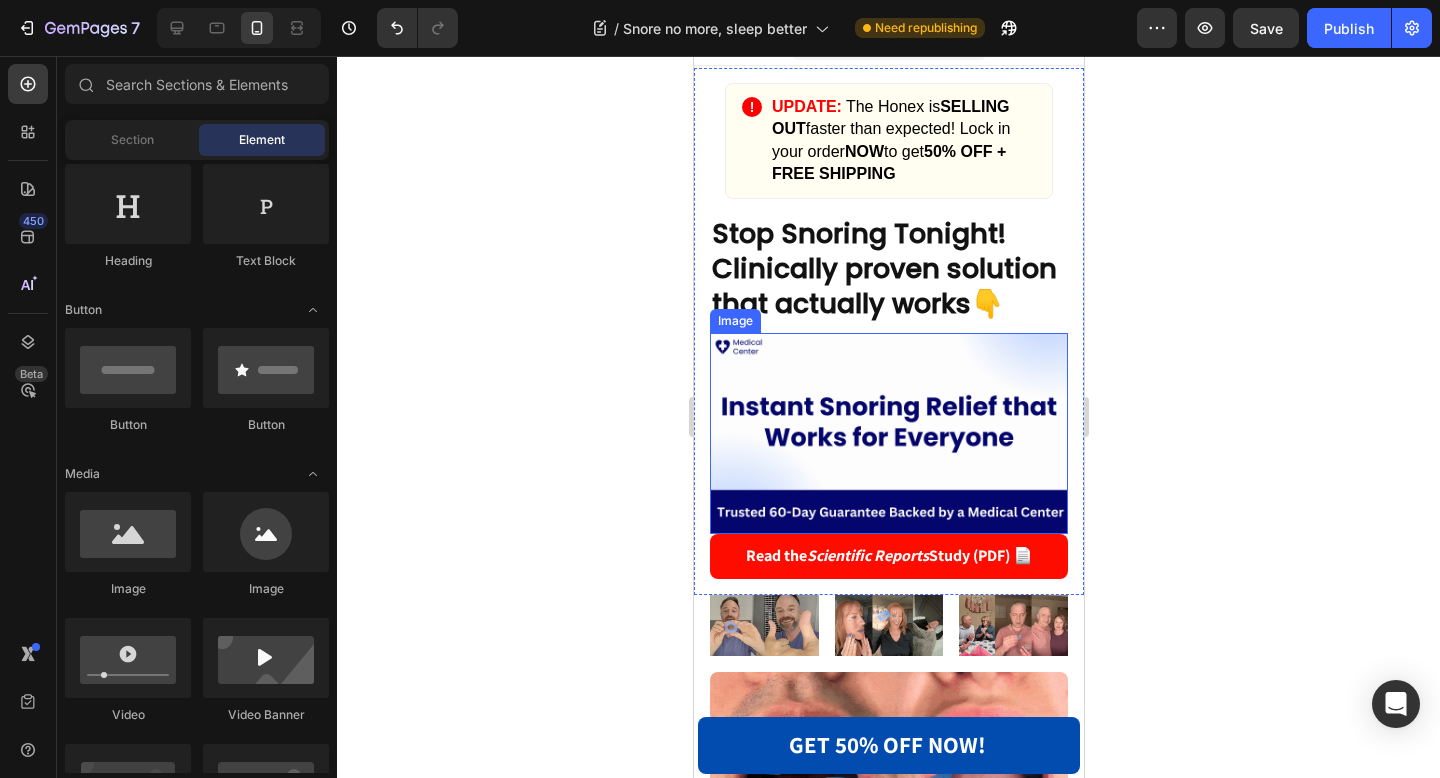 click at bounding box center [888, 433] 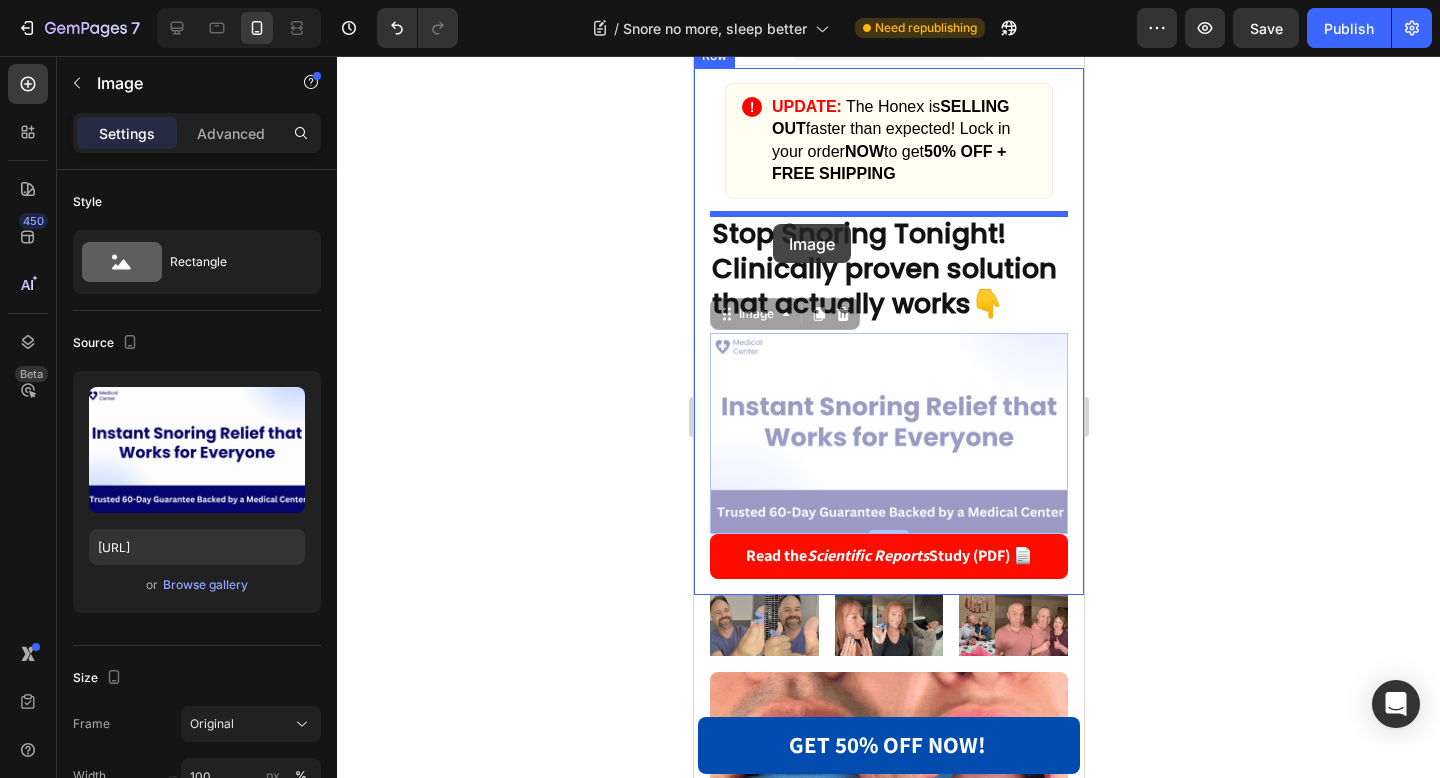 drag, startPoint x: 741, startPoint y: 318, endPoint x: 772, endPoint y: 221, distance: 101.8332 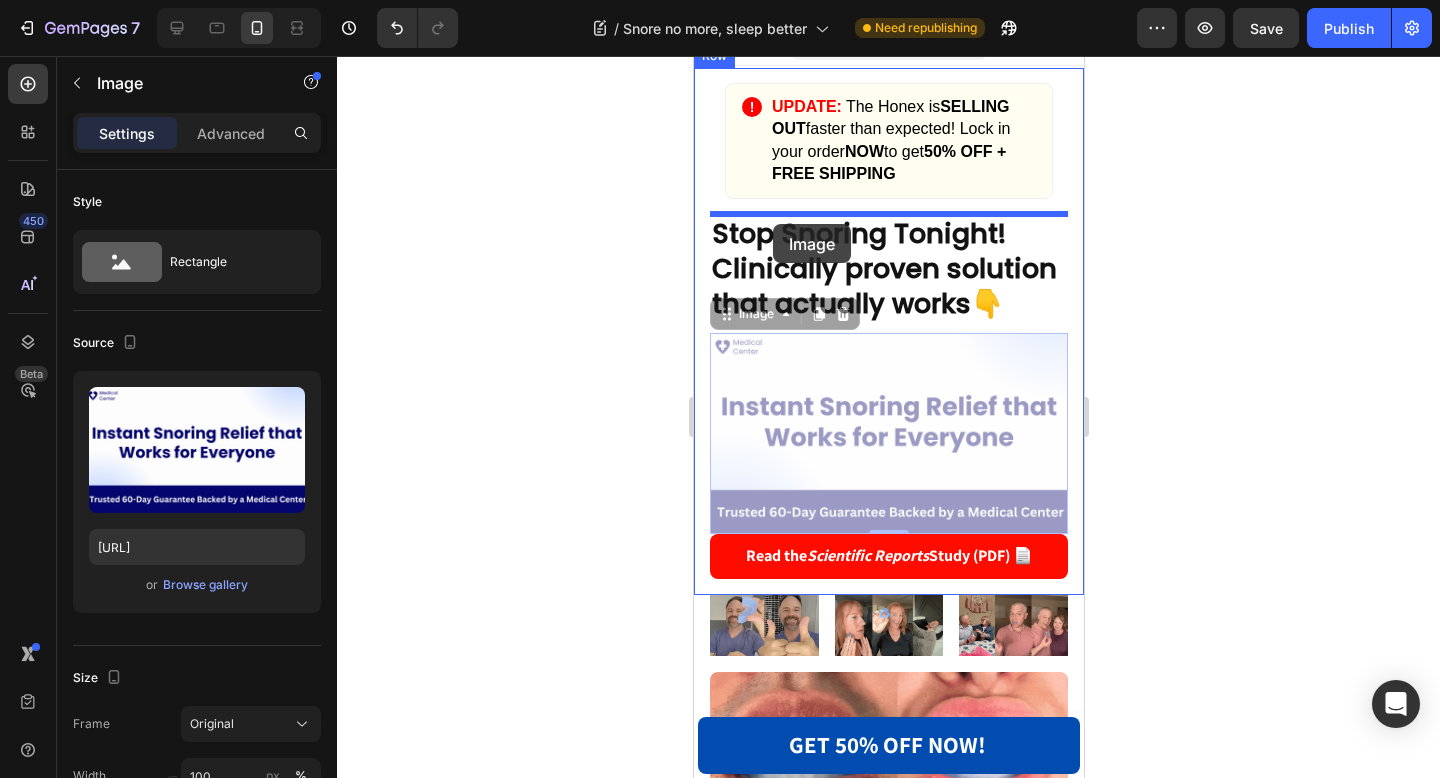 click on "iPhone 13 Pro  ( 390 px) iPhone 13 Mini iPhone 13 Pro iPhone 11 Pro Max iPhone 15 Pro Max Pixel 7 Galaxy S8+ Galaxy S20 Ultra iPad Mini iPad Air iPad Pro Header Product Images The Quiet Anti-Snoring Mouthpiece Universal Size Product Title $39.95 Product Price Product Price Row Setup options like colors, sizes with product variant.       Add new variant   or   sync data Product Variants & Swatches
1
Product Quantity GET 50% OFF NOW! Add to Cart Row Product Sticky
!
UPDATE:  The Honex is  SELLING OUT  faster than expected! Lock in your order  NOW  to get  50% OFF + FREE SHIPPING
Custom Code Stop Snoring Tonight! Clinically proven solution that actually works 👇 Heading Image   0 Image   0 Read the  Scientific Reports  Study (PDF) 📄 Button Row Image Image Image Row Row Row Section 2 Image Image Image Image Image Row Row Section 3 Root Start with Sections from sidebar Add sections Add elements Start with Generating from URL or image Footer" at bounding box center (888, 4872) 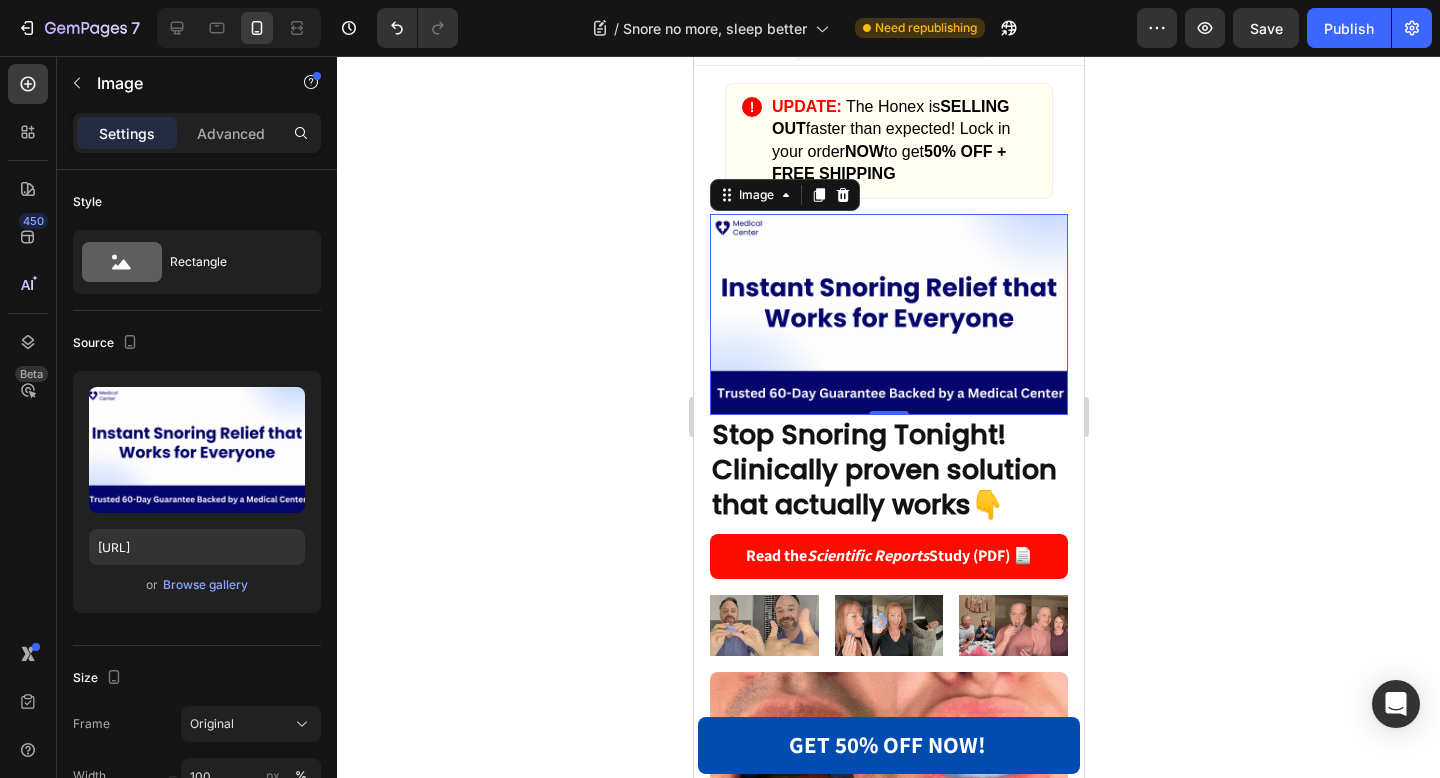 click 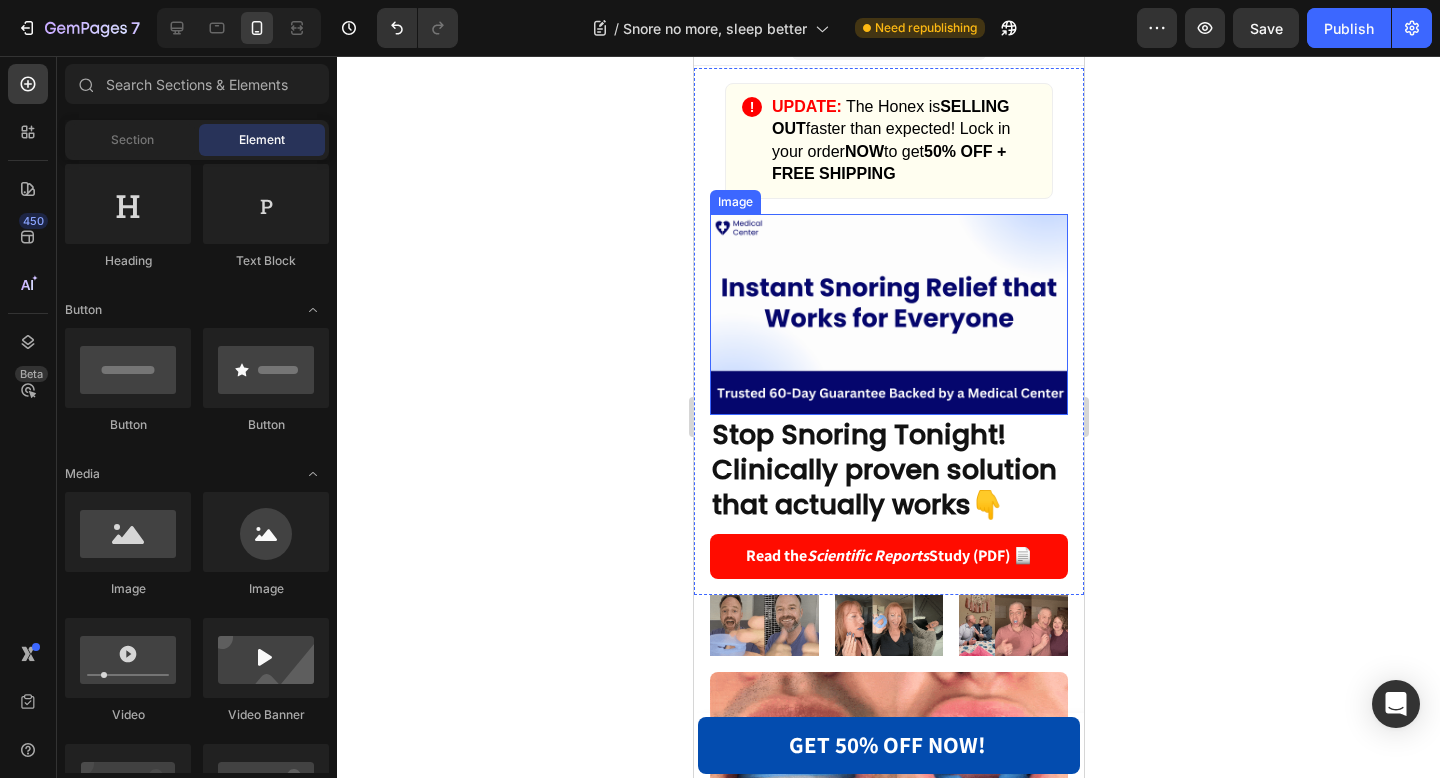scroll, scrollTop: 0, scrollLeft: 0, axis: both 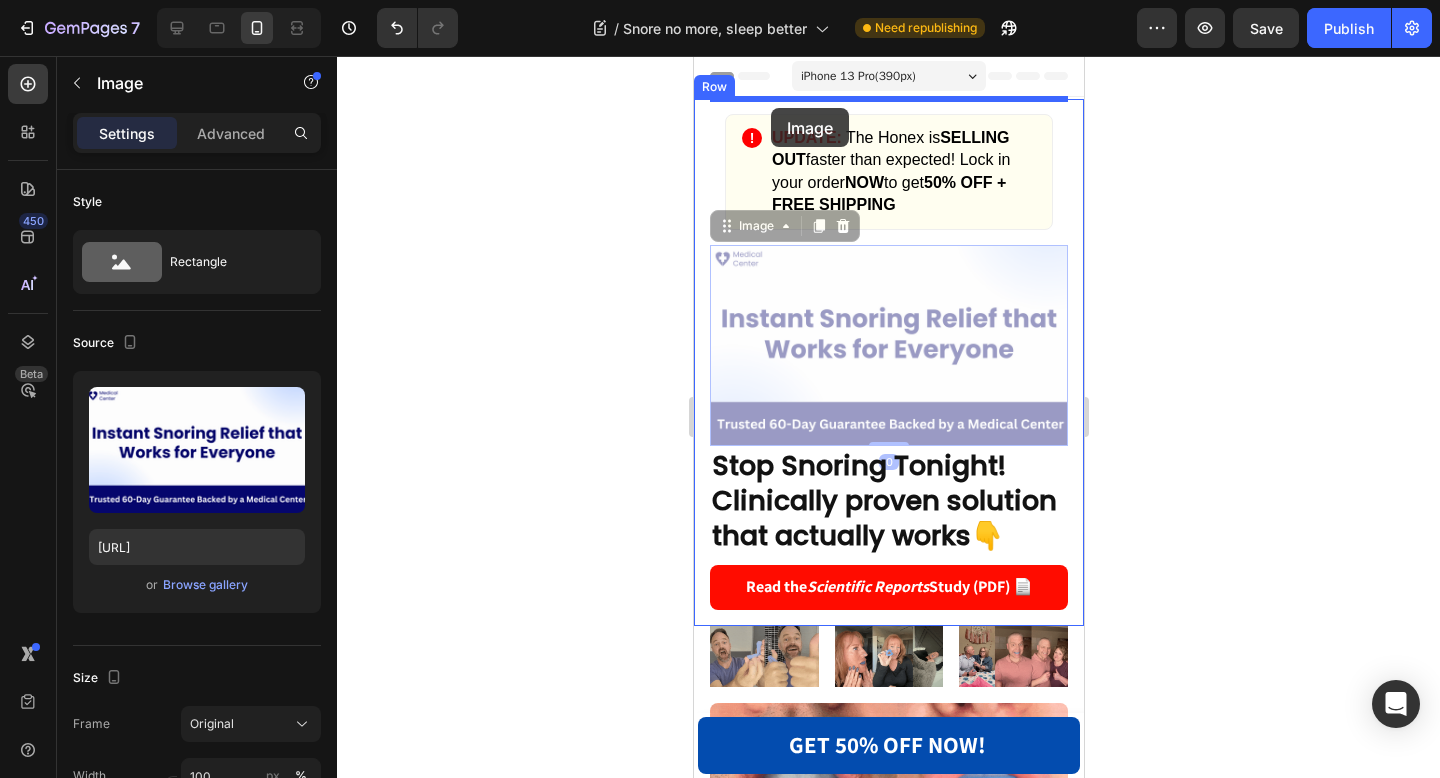 drag, startPoint x: 740, startPoint y: 236, endPoint x: 770, endPoint y: 109, distance: 130.49521 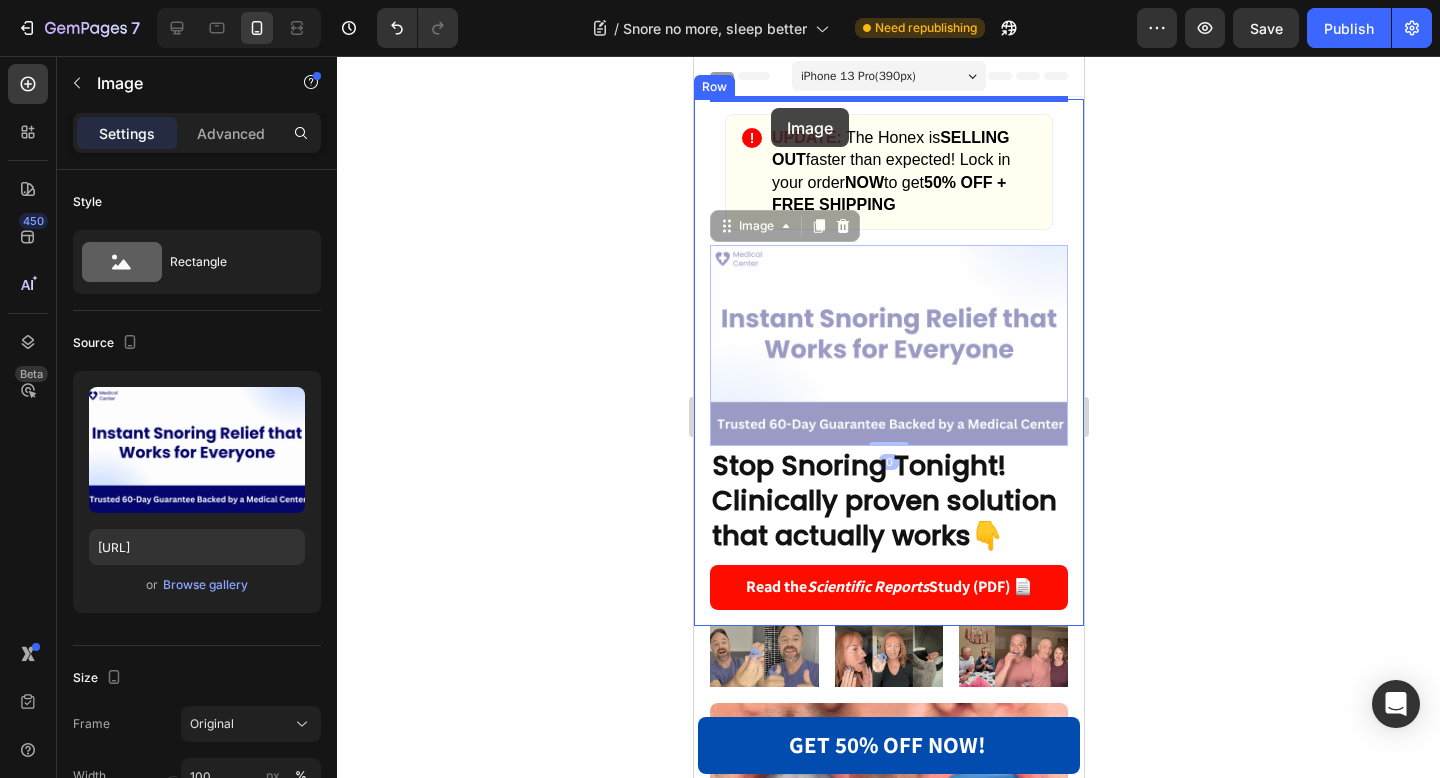 click on "iPhone 13 Pro  ( 390 px) iPhone 13 Mini iPhone 13 Pro iPhone 11 Pro Max iPhone 15 Pro Max Pixel 7 Galaxy S8+ Galaxy S20 Ultra iPad Mini iPad Air iPad Pro Header Product Images The Quiet Anti-Snoring Mouthpiece Universal Size Product Title $39.95 Product Price Product Price Row Setup options like colors, sizes with product variant.       Add new variant   or   sync data Product Variants & Swatches
1
Product Quantity GET 50% OFF NOW! Add to Cart Row Product Sticky
!
UPDATE:  The Honex is  SELLING OUT  faster than expected! Lock in your order  NOW  to get  50% OFF + FREE SHIPPING
Custom Code Image   0 Image   0 Stop Snoring Tonight! Clinically proven solution that actually works 👇 Heading Read the  Scientific Reports  Study (PDF) 📄 Button Row Image Image Image Row Row Row Section 2 Image Image Image Image Image Row Row Section 3 Root Start with Sections from sidebar Add sections Add elements Start with Generating from URL or image Footer" at bounding box center (888, 4903) 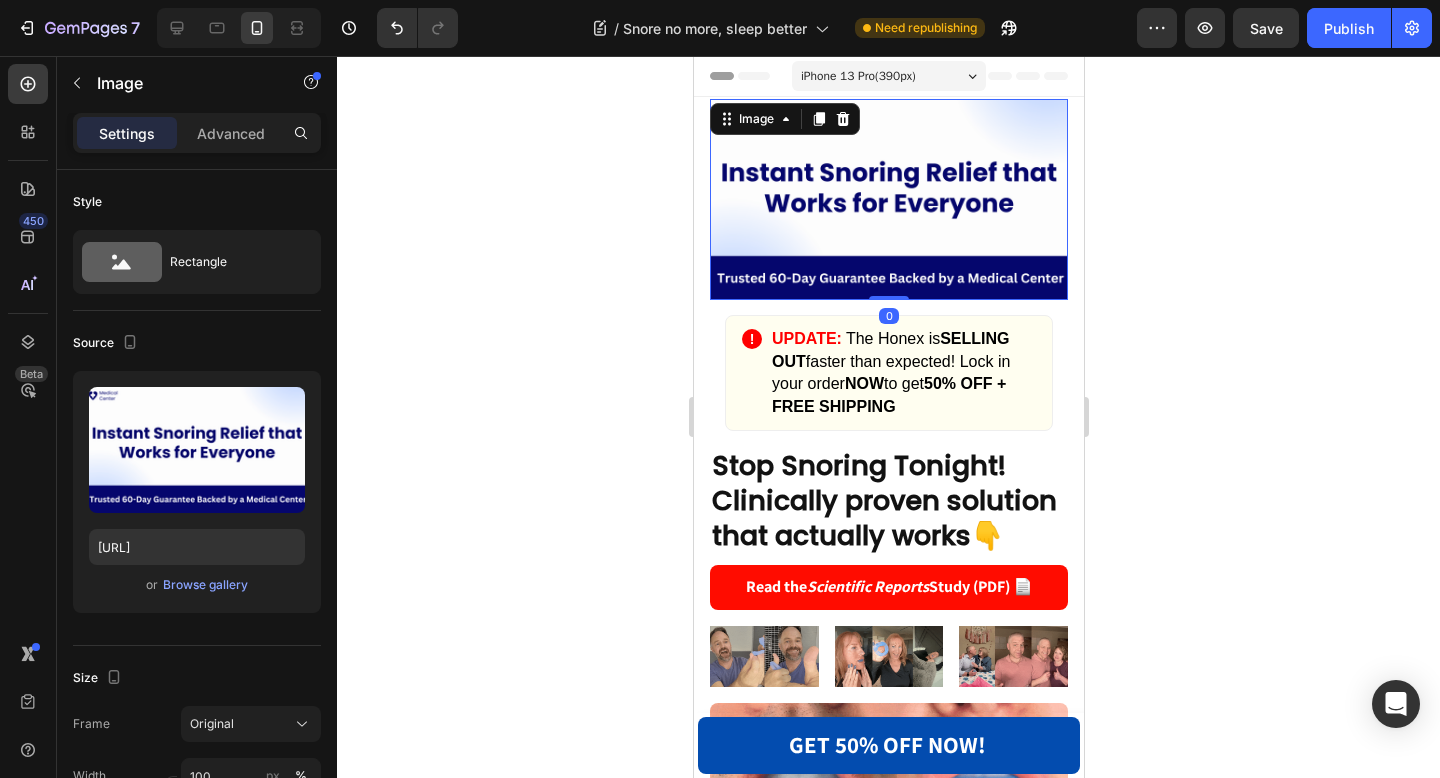 click 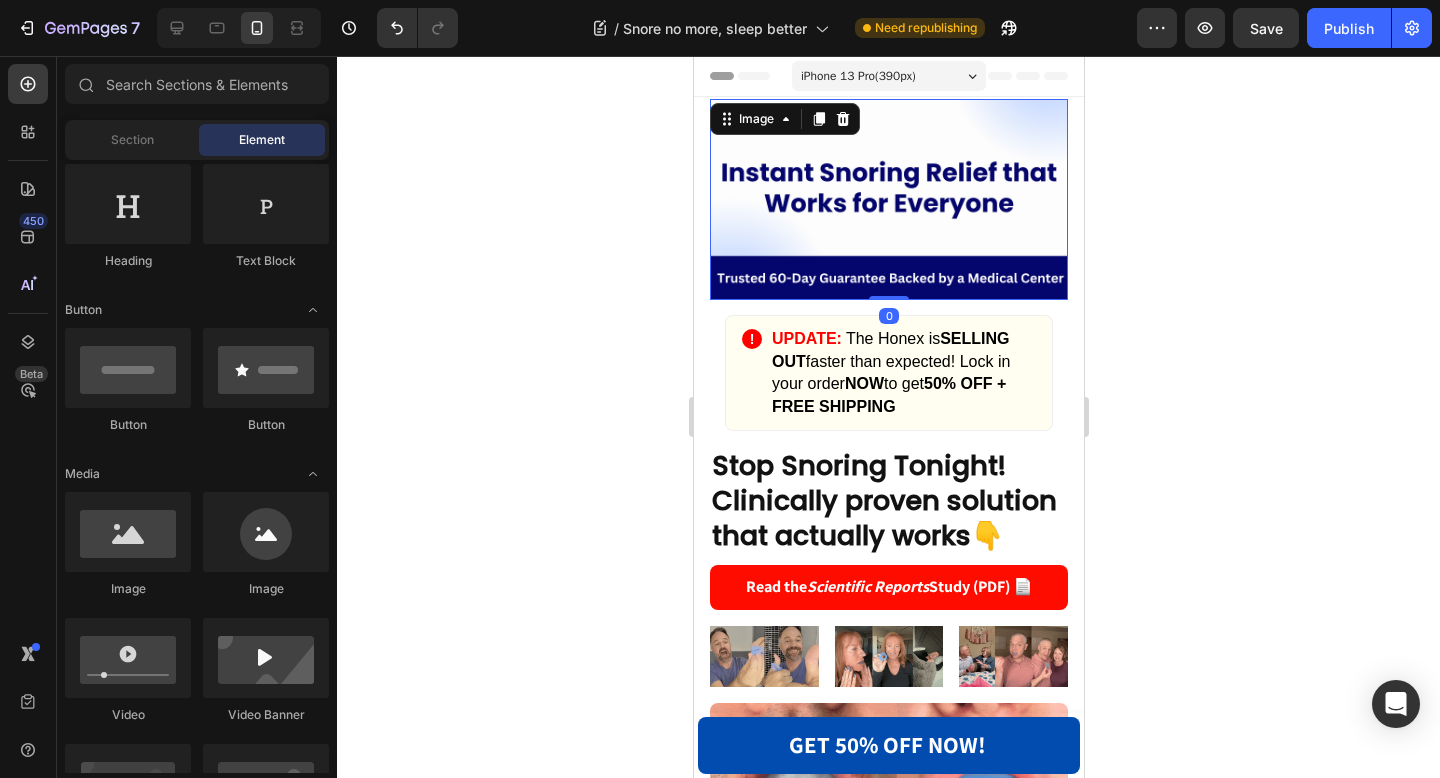 click at bounding box center [888, 199] 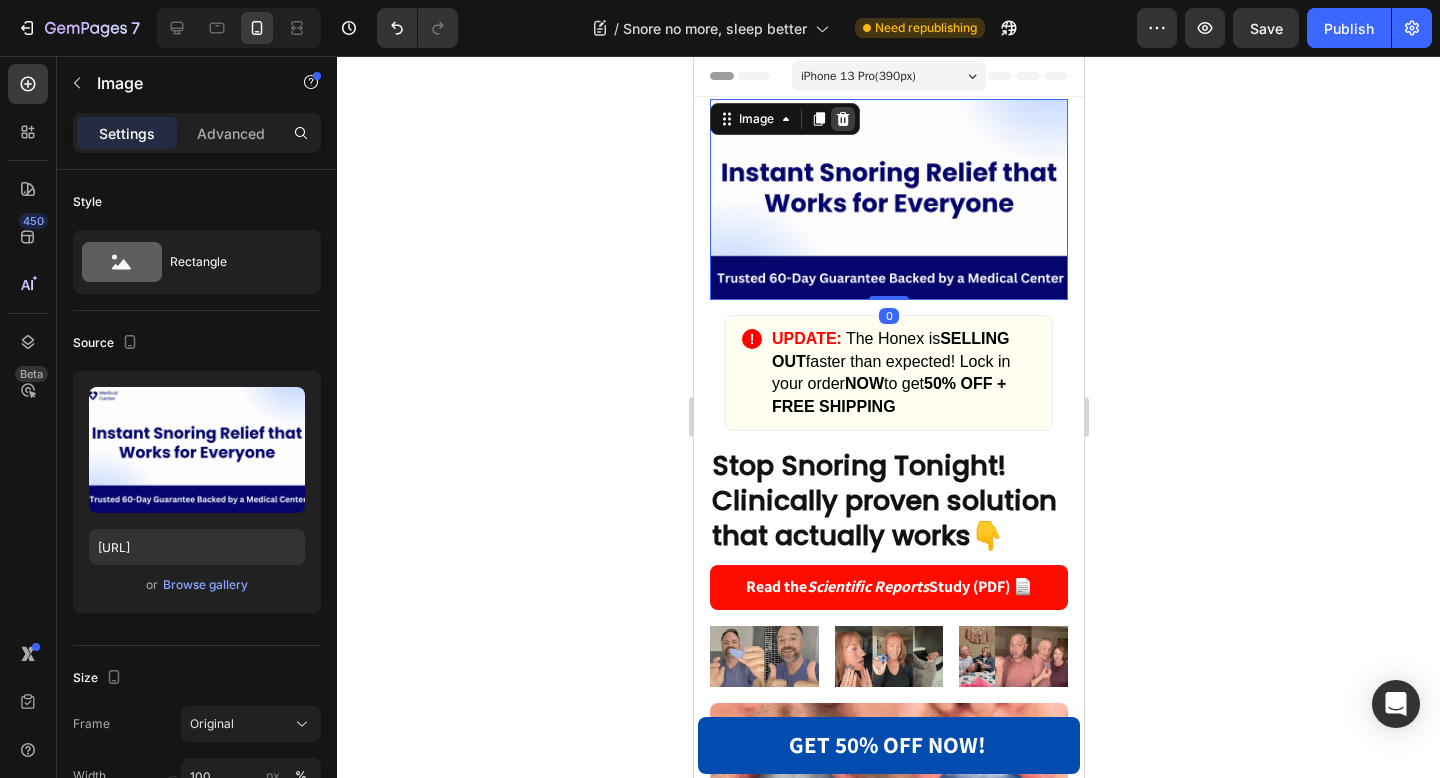 click 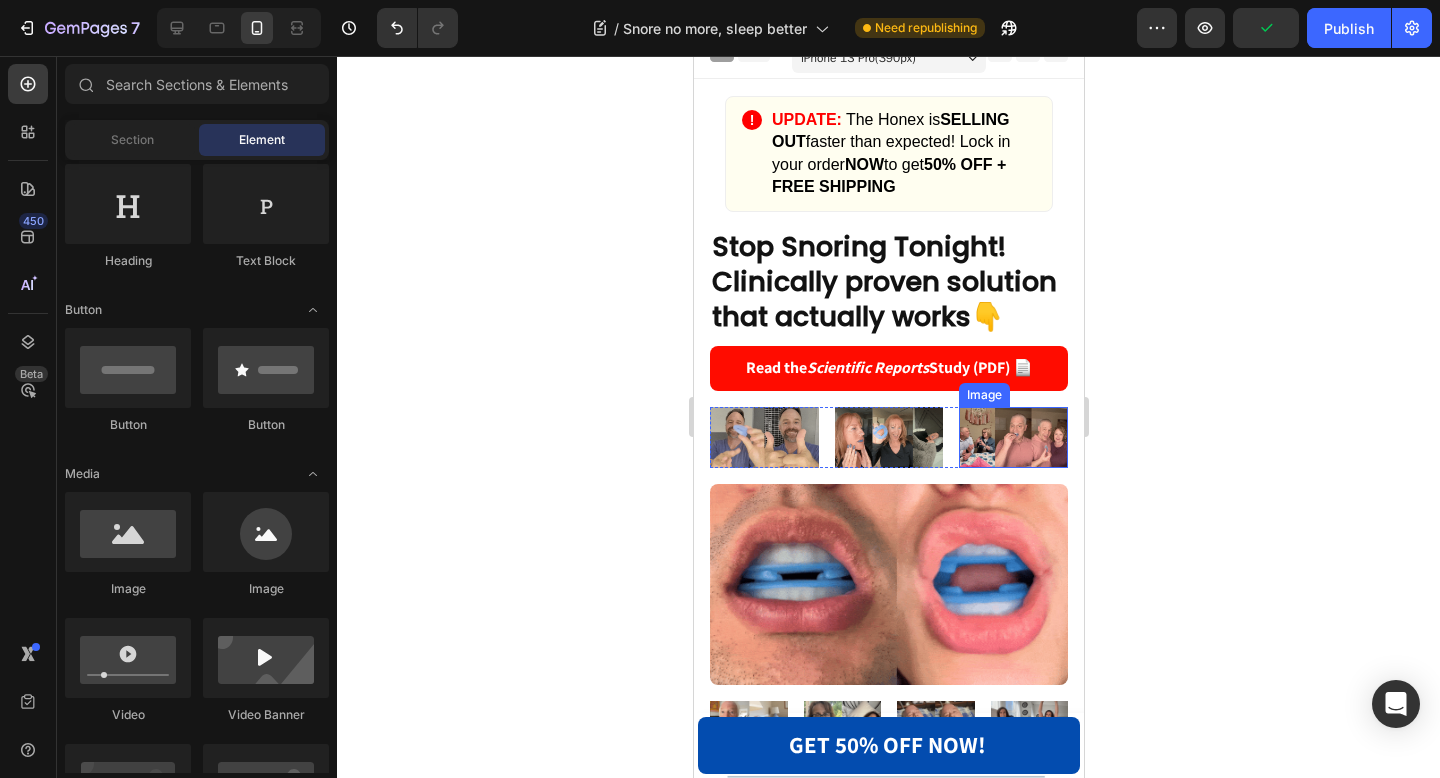 scroll, scrollTop: 0, scrollLeft: 0, axis: both 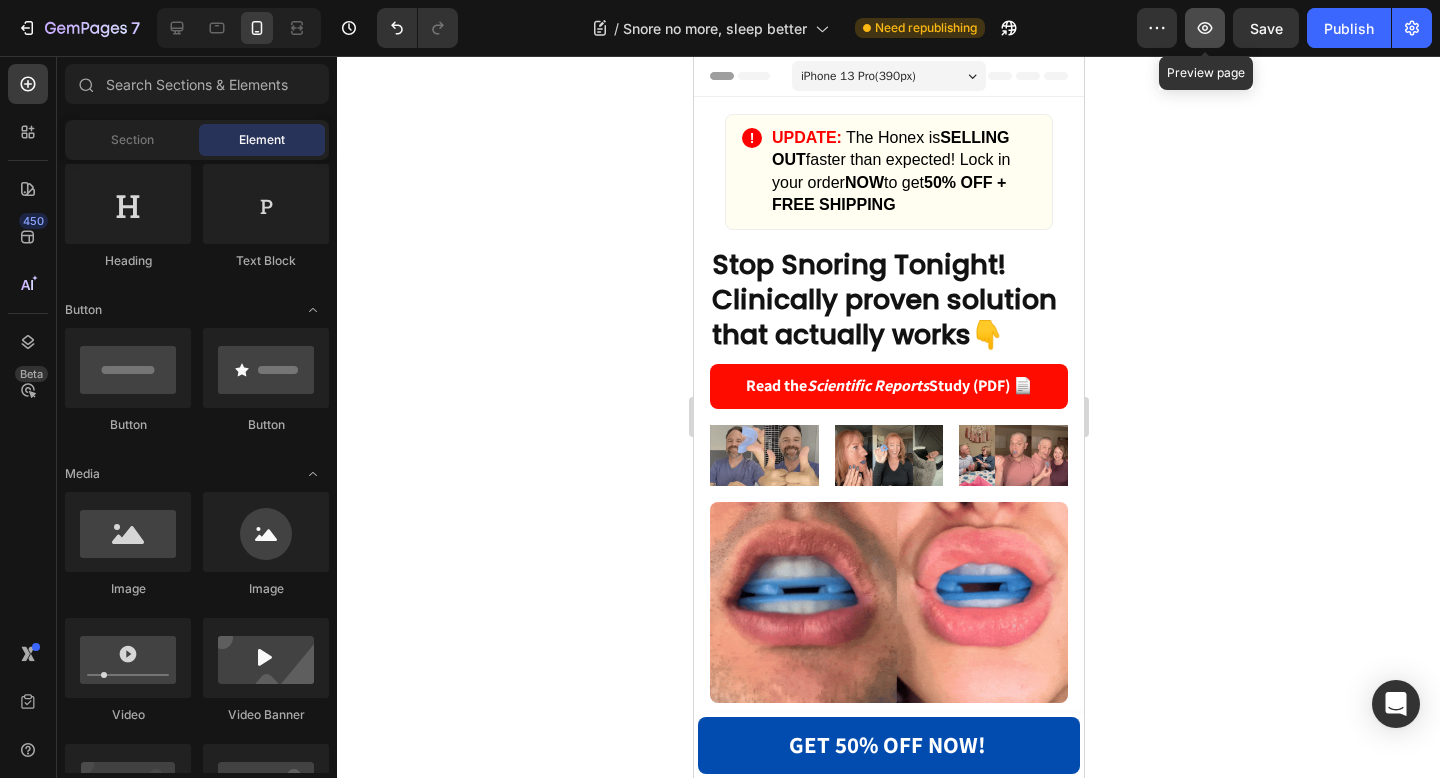 click 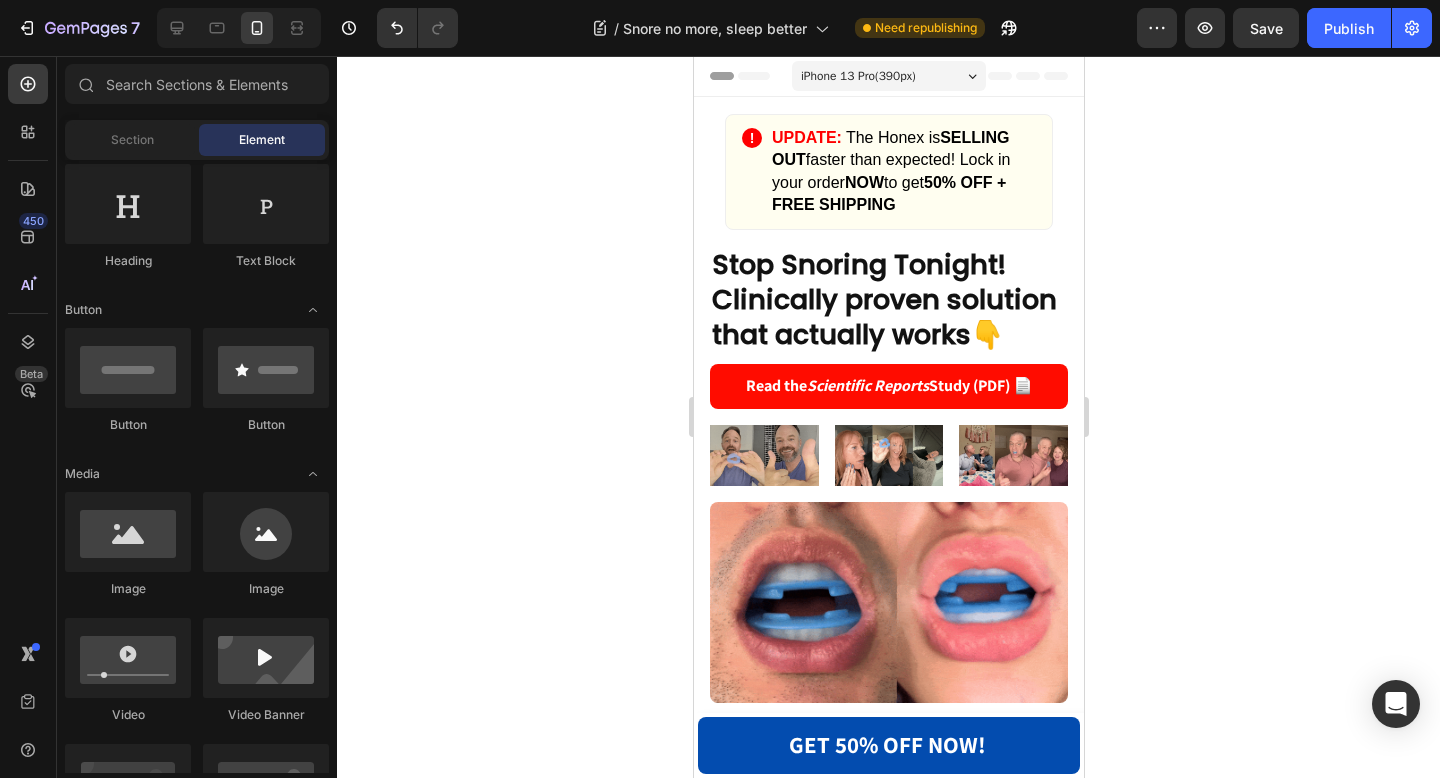 click 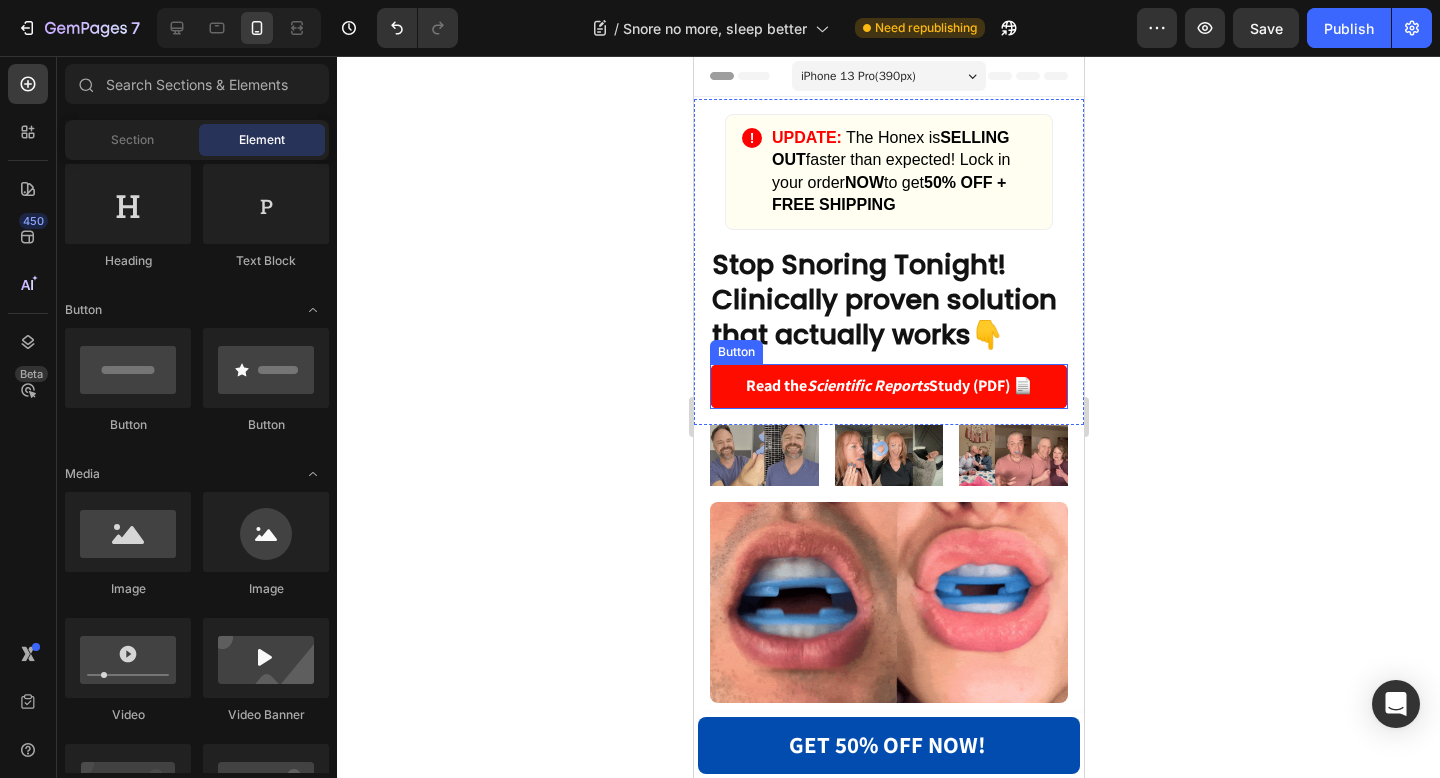 click on "Button" at bounding box center (735, 352) 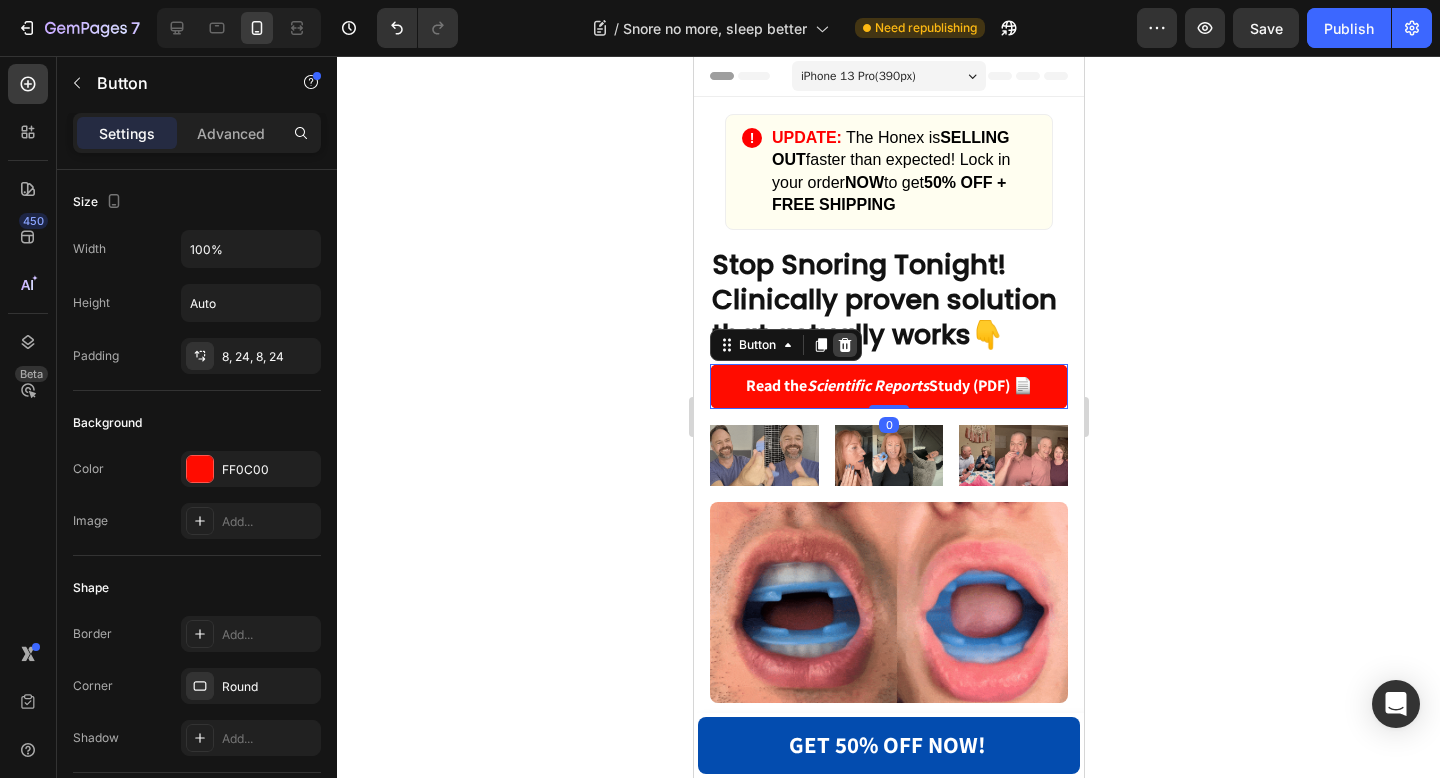 click 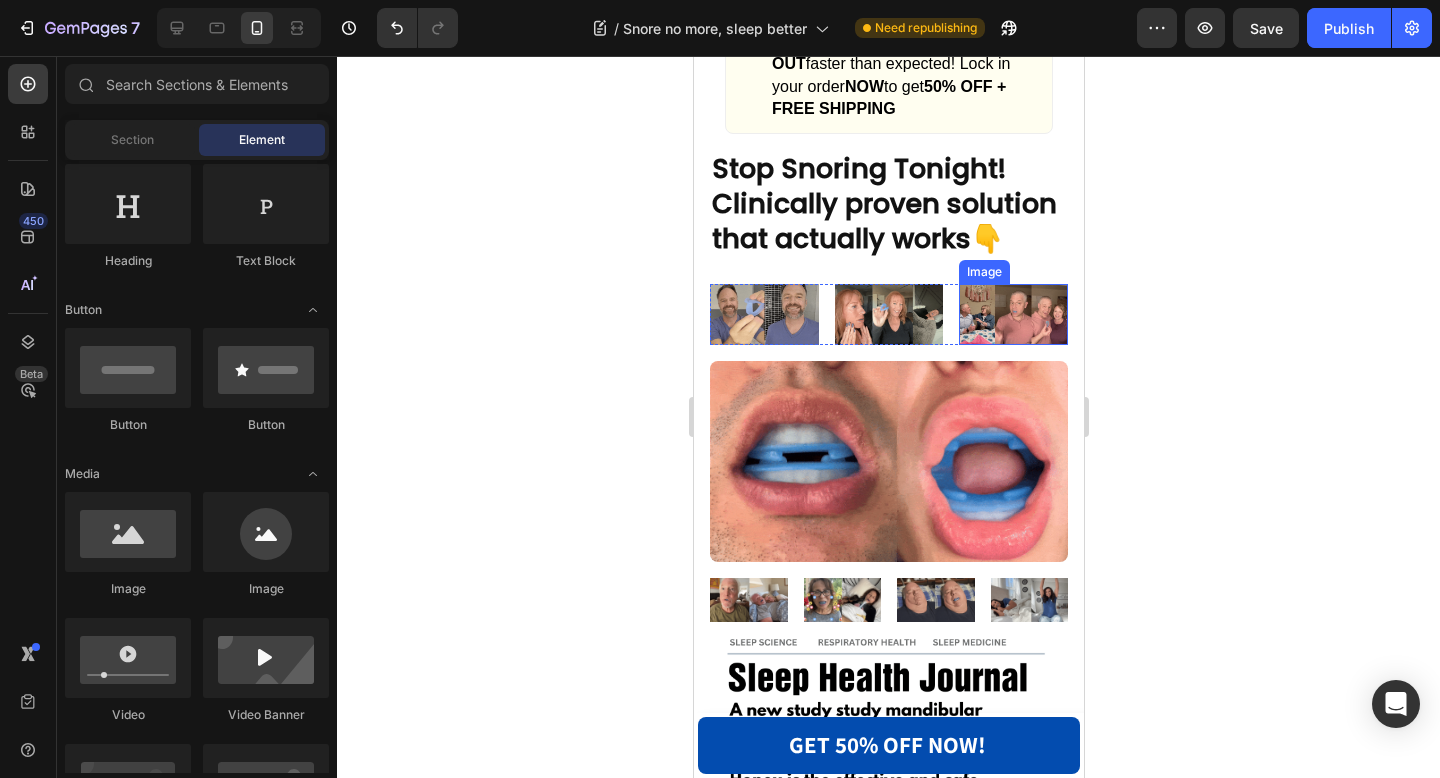 scroll, scrollTop: 0, scrollLeft: 0, axis: both 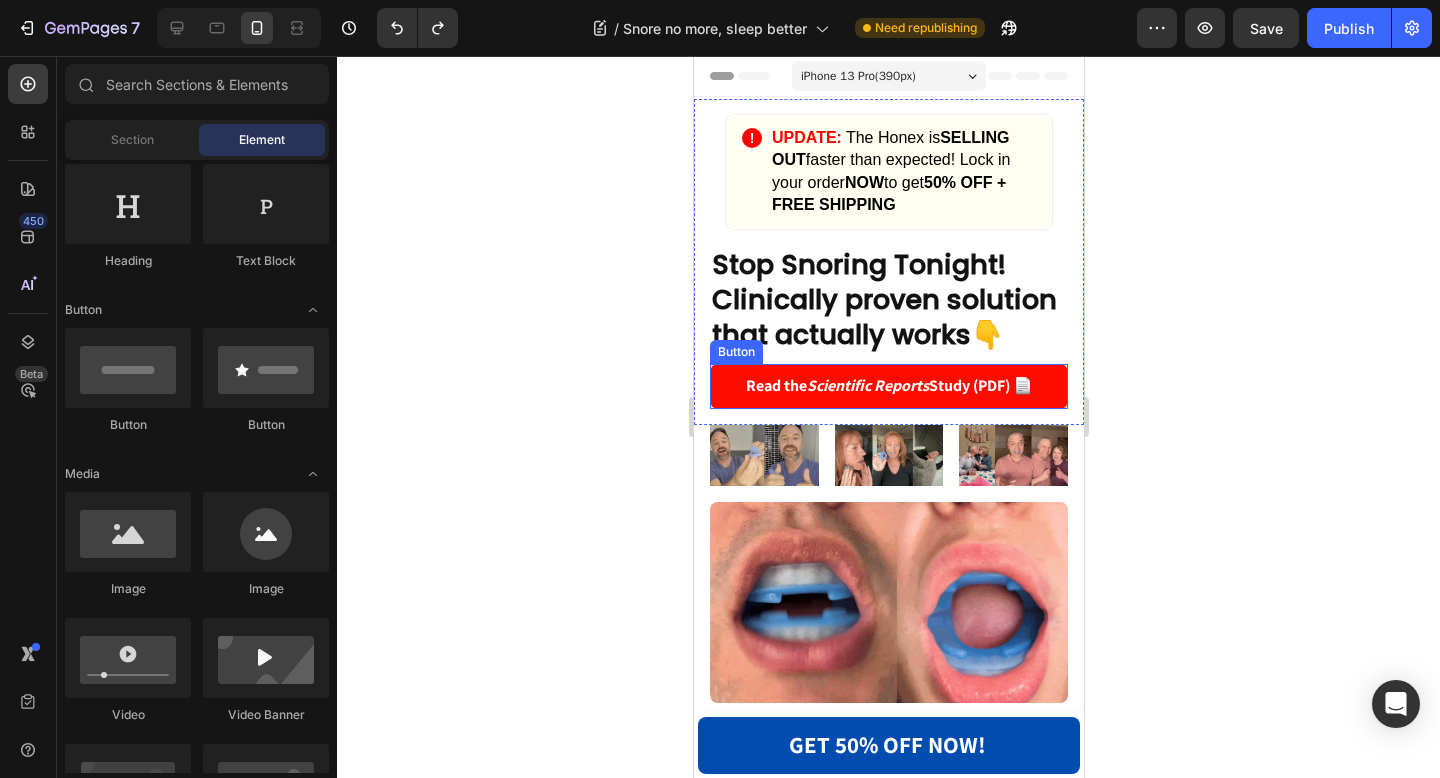 click 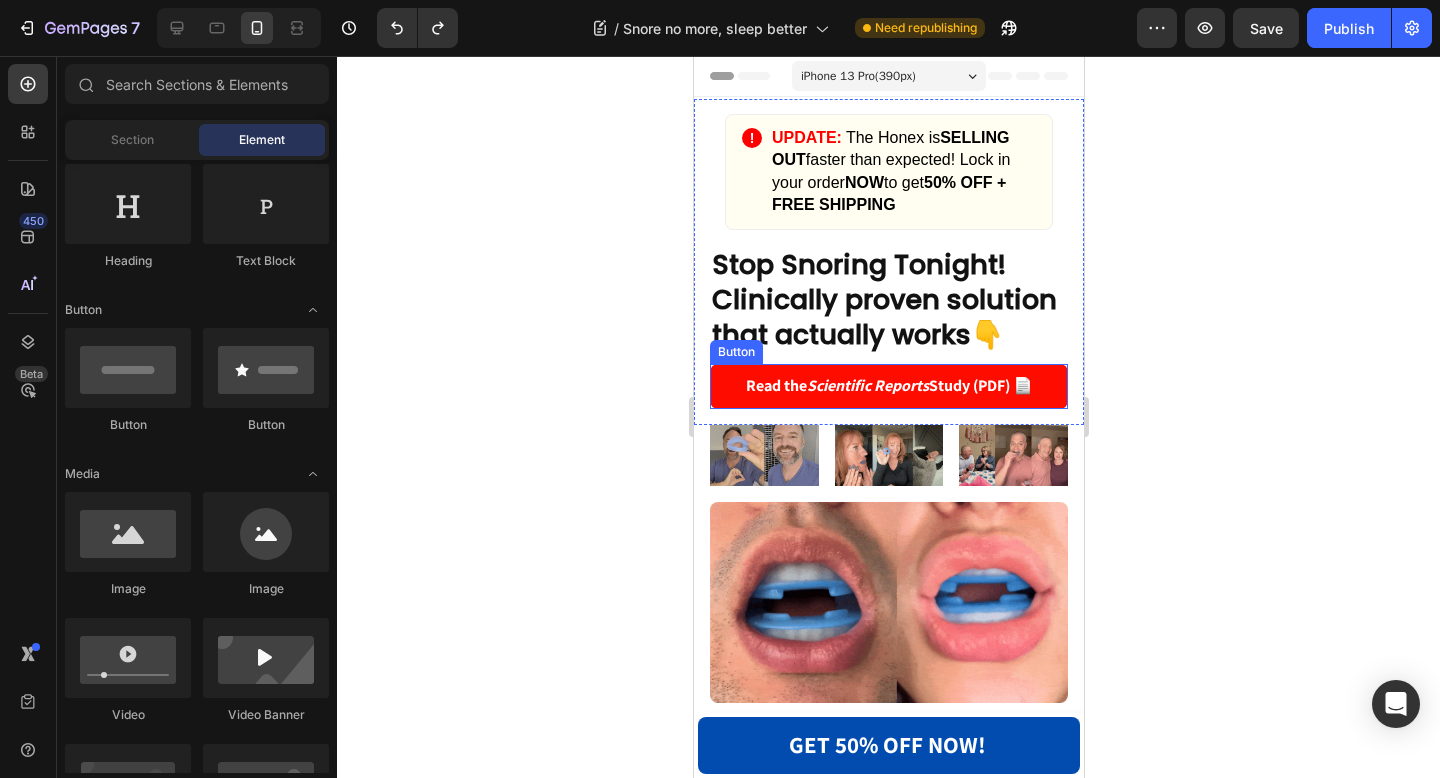 click 